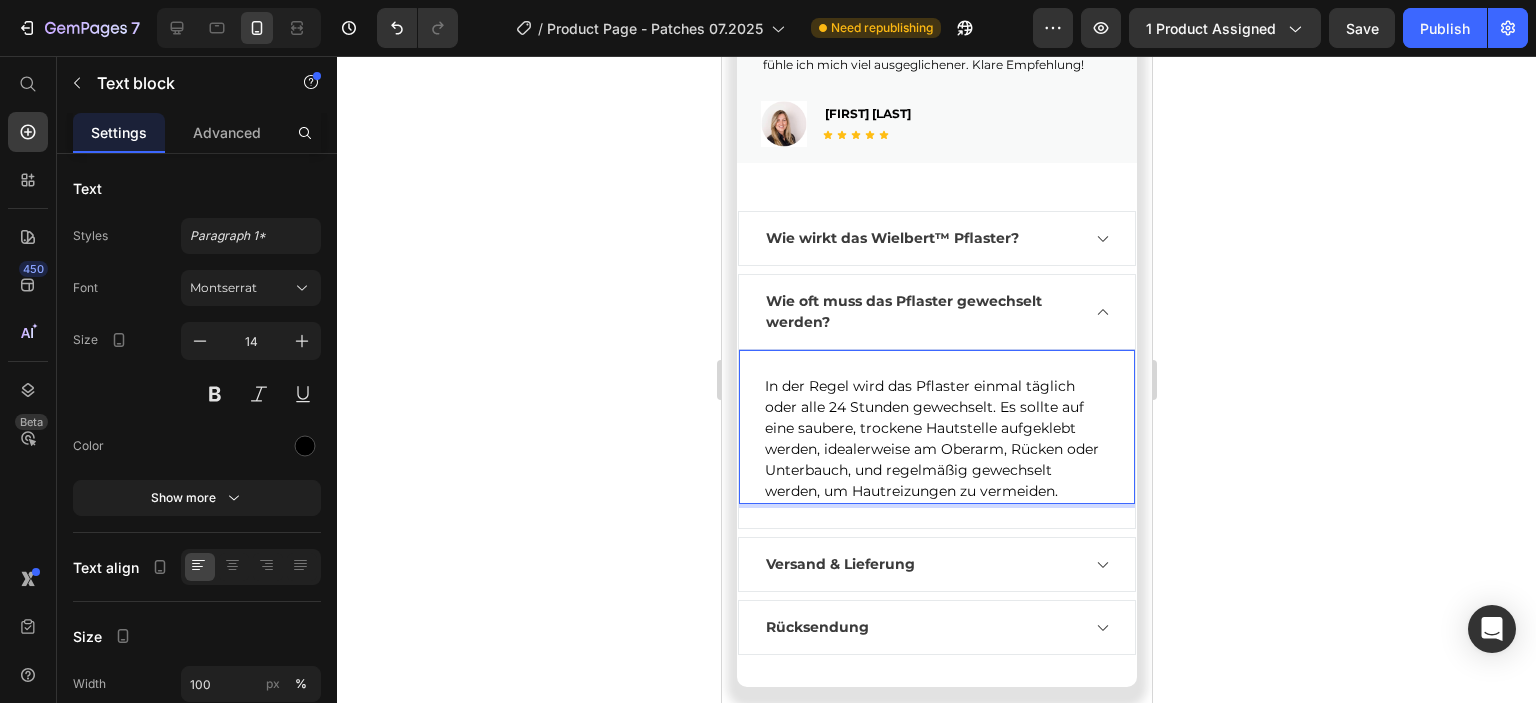click on "In der Regel wird das Pflaster einmal täglich oder alle 24 Stunden gewechselt. Es sollte auf eine saubere, trockene Hautstelle aufgeklebt werden, idealerweise am Oberarm, Rücken oder Unterbauch, und regelmäßig gewechselt werden, um Hautreizungen zu vermeiden." at bounding box center [936, 439] 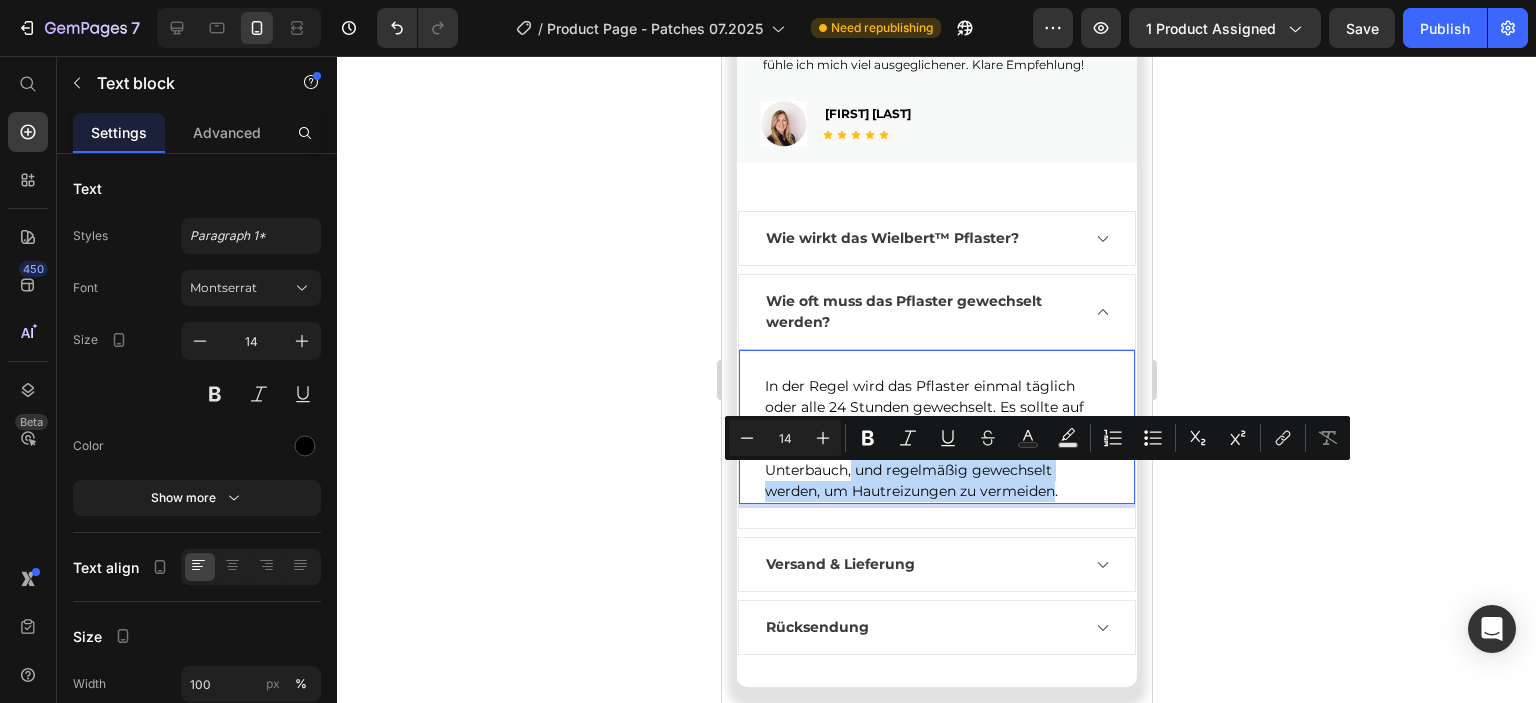 drag, startPoint x: 885, startPoint y: 482, endPoint x: 1057, endPoint y: 500, distance: 172.9393 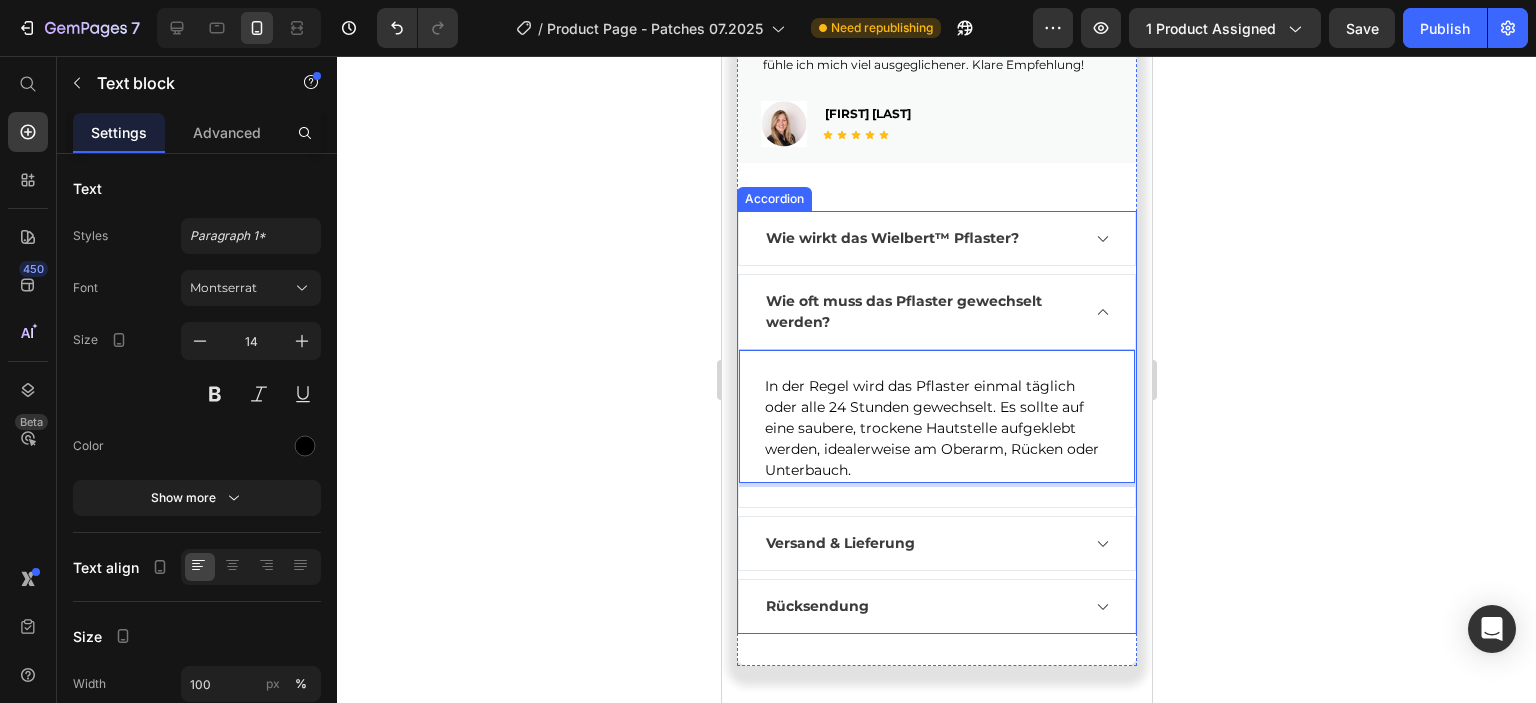 click 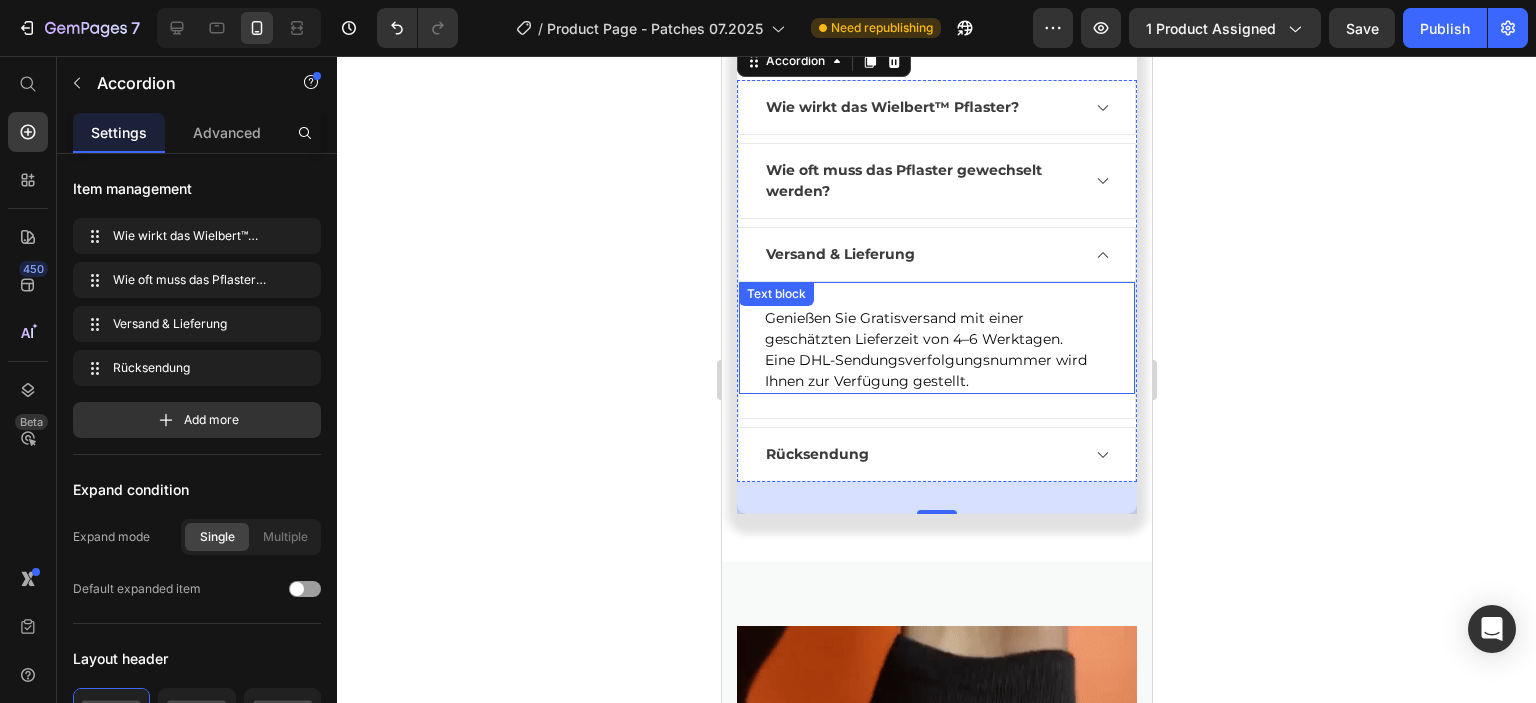 scroll, scrollTop: 1300, scrollLeft: 0, axis: vertical 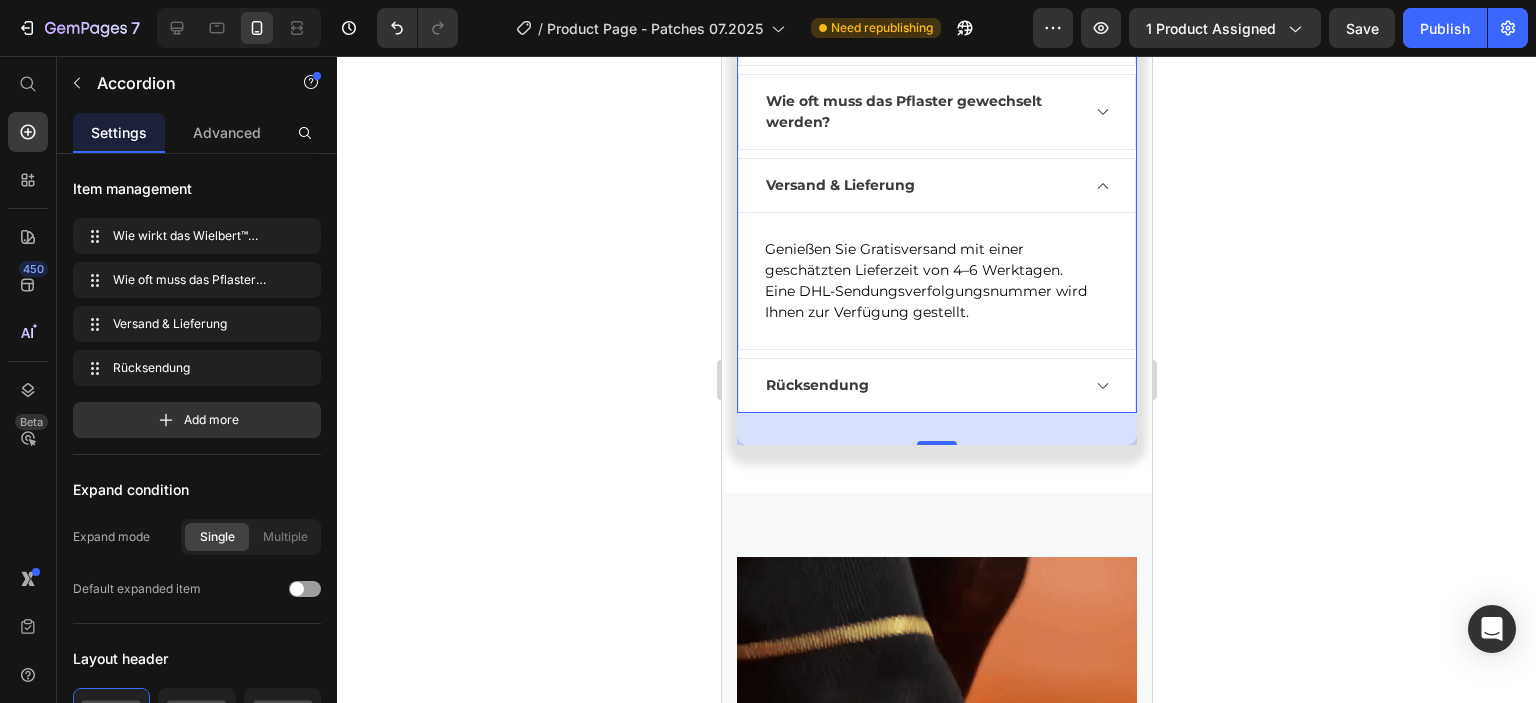 click 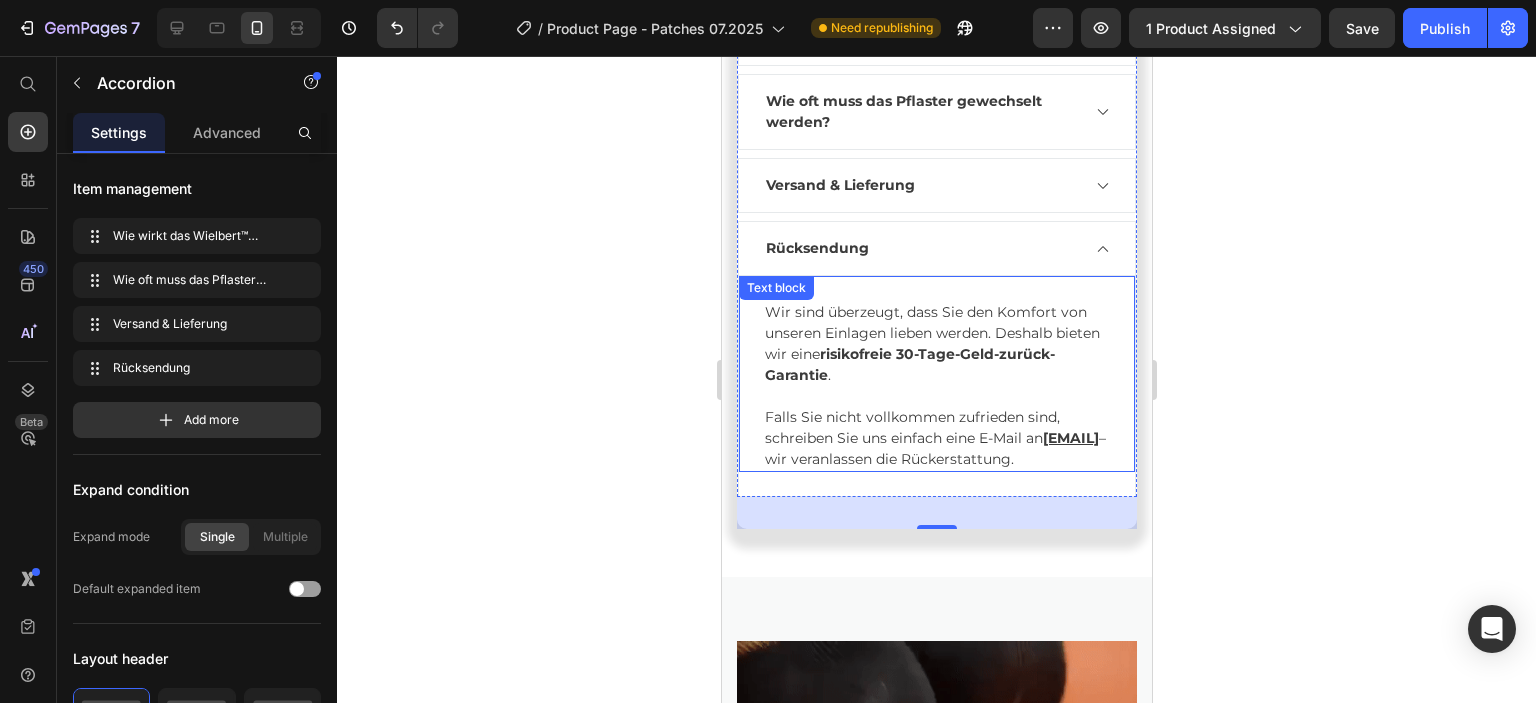 click on "Wir sind überzeugt, dass Sie den Komfort von unseren Einlagen lieben werden. Deshalb bieten wir eine  risikofreie 30-Tage-Geld-zurück-Garantie ." at bounding box center [936, 344] 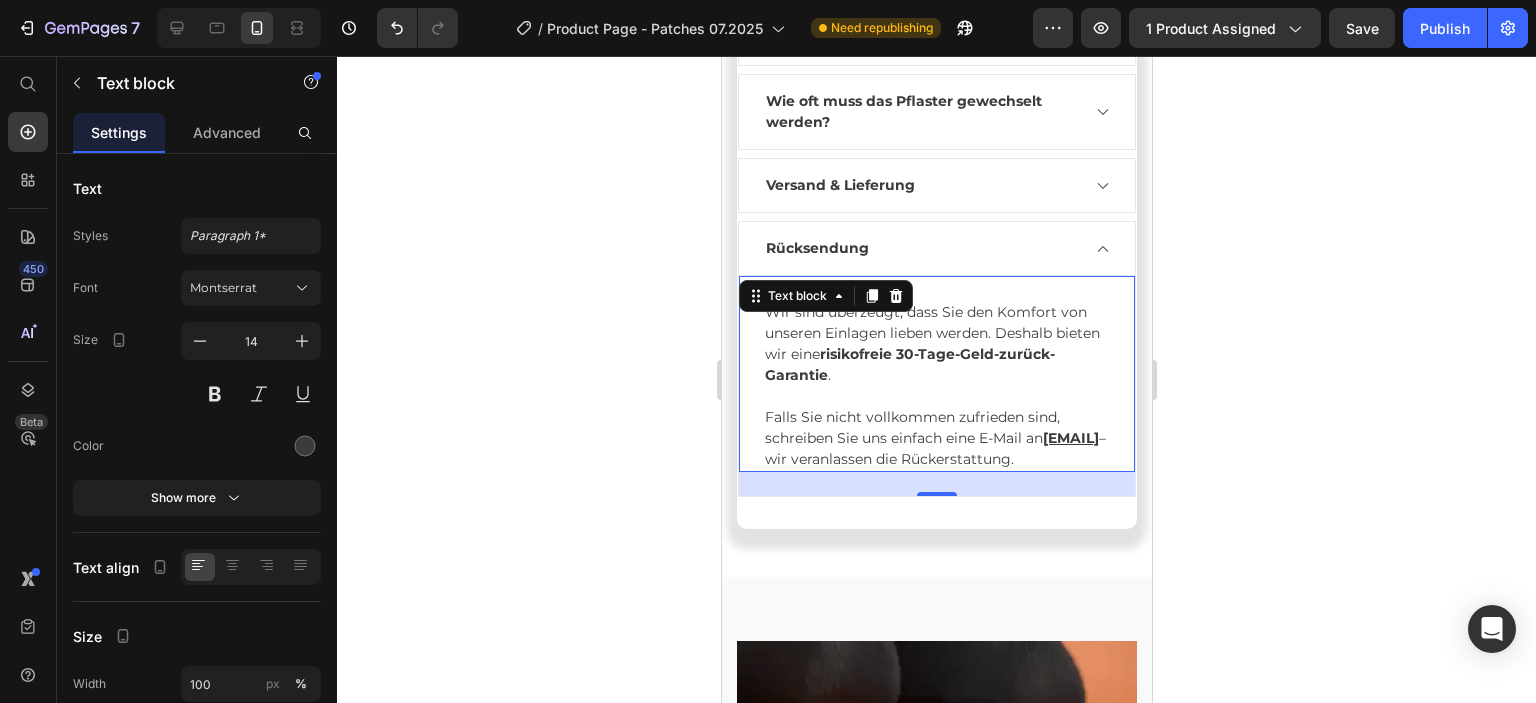 click on "Wir sind überzeugt, dass Sie den Komfort von unseren Einlagen lieben werden. Deshalb bieten wir eine  risikofreie 30-Tage-Geld-zurück-Garantie ." at bounding box center [936, 344] 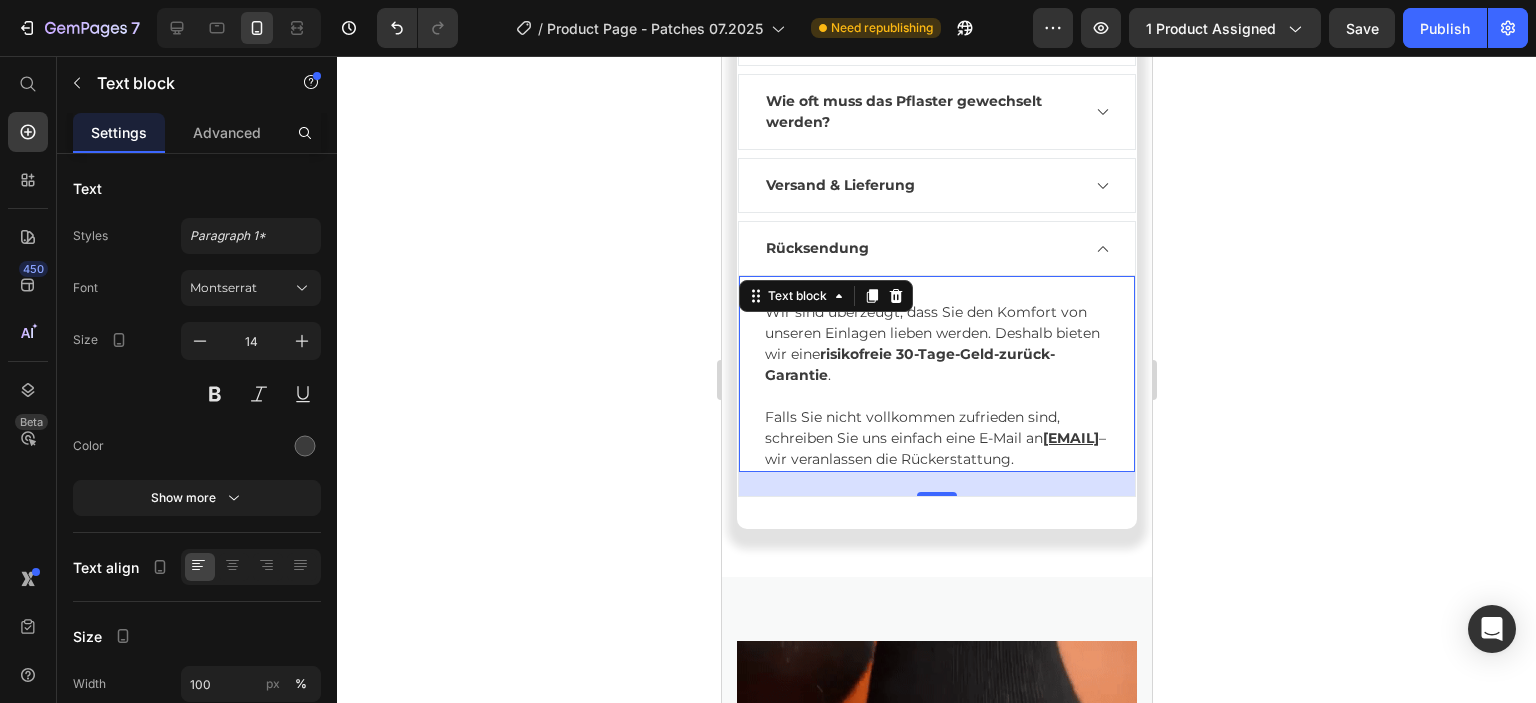 click on "Wir sind überzeugt, dass Sie den Komfort von unseren Einlagen lieben werden. Deshalb bieten wir eine  risikofreie 30-Tage-Geld-zurück-Garantie ." at bounding box center [936, 344] 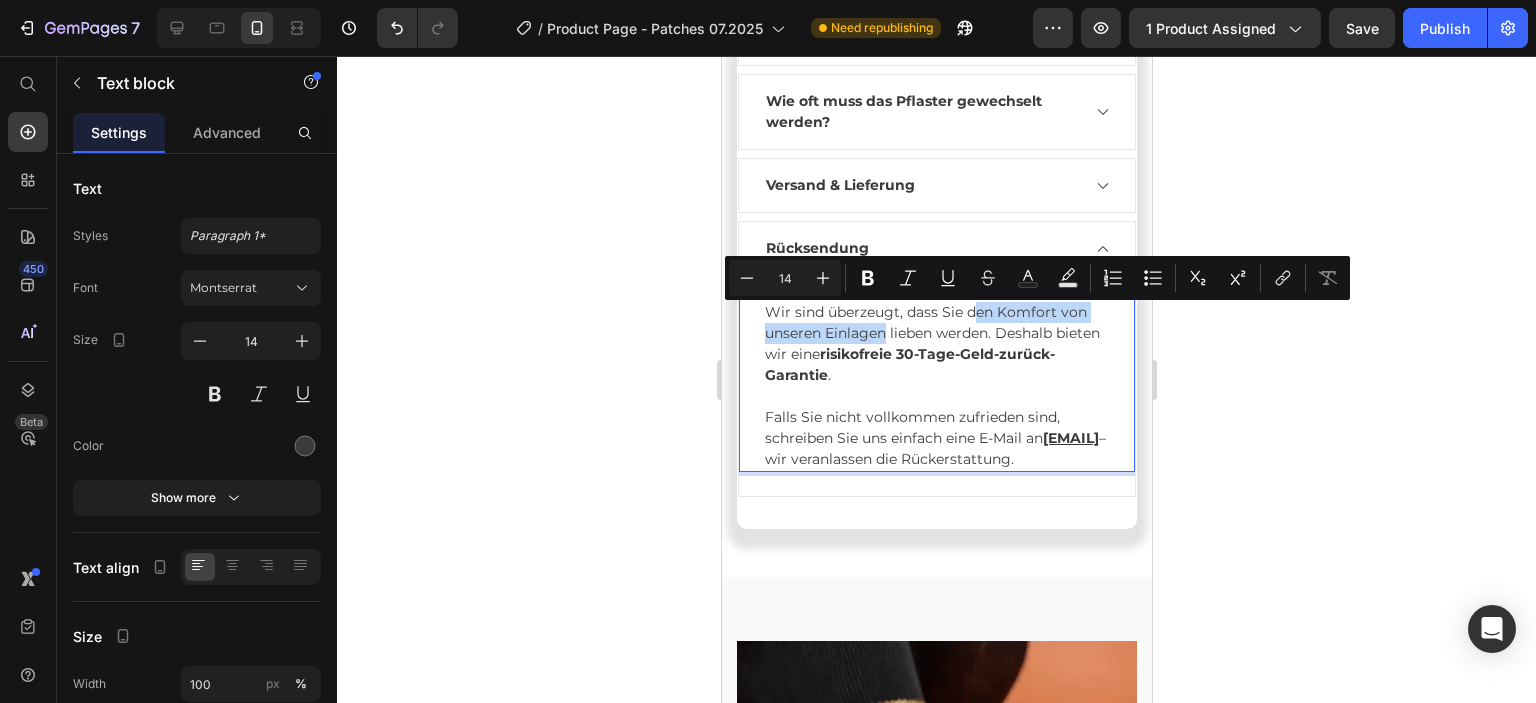 drag, startPoint x: 887, startPoint y: 343, endPoint x: 977, endPoint y: 315, distance: 94.254974 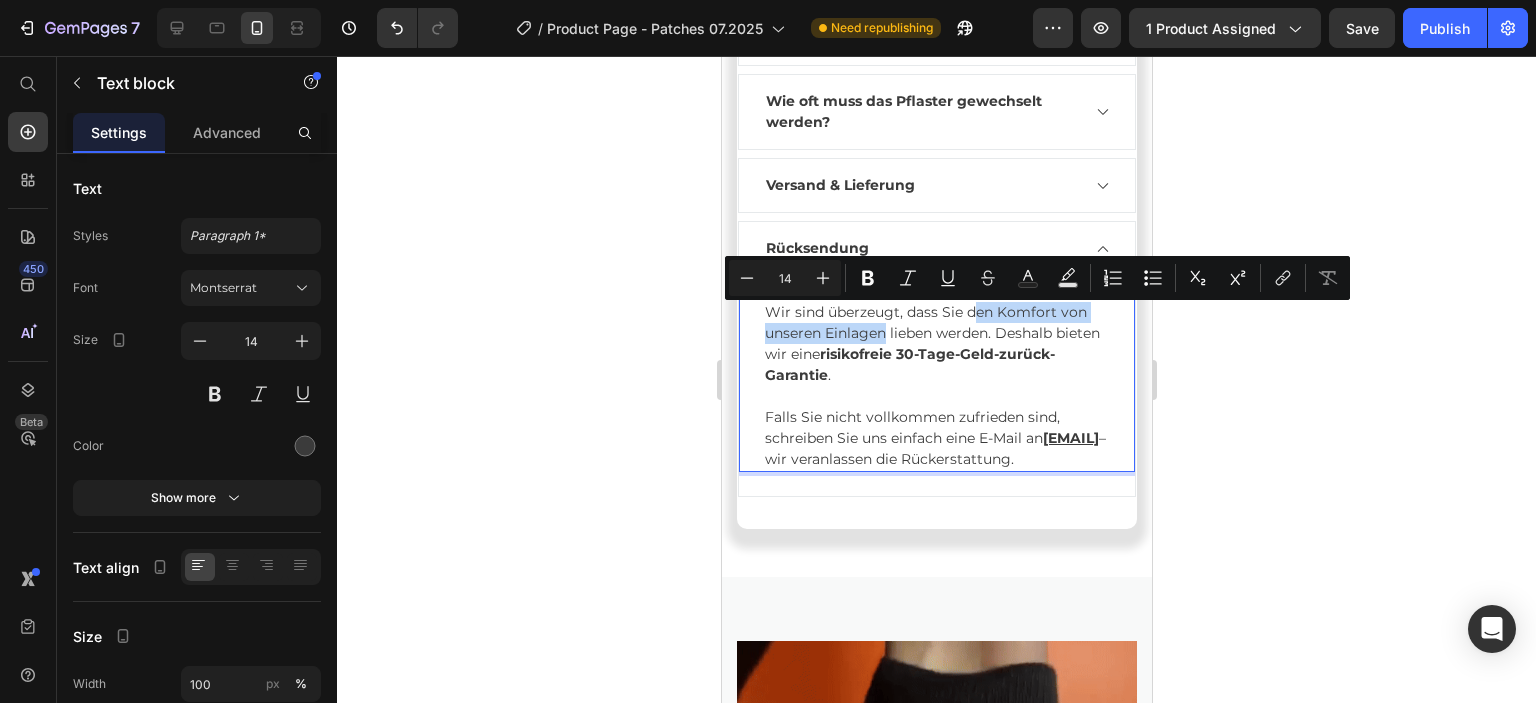 click on "Wir sind überzeugt, dass Sie den Komfort von unseren Einlagen lieben werden. Deshalb bieten wir eine  risikofreie 30-Tage-Geld-zurück-Garantie ." at bounding box center (936, 344) 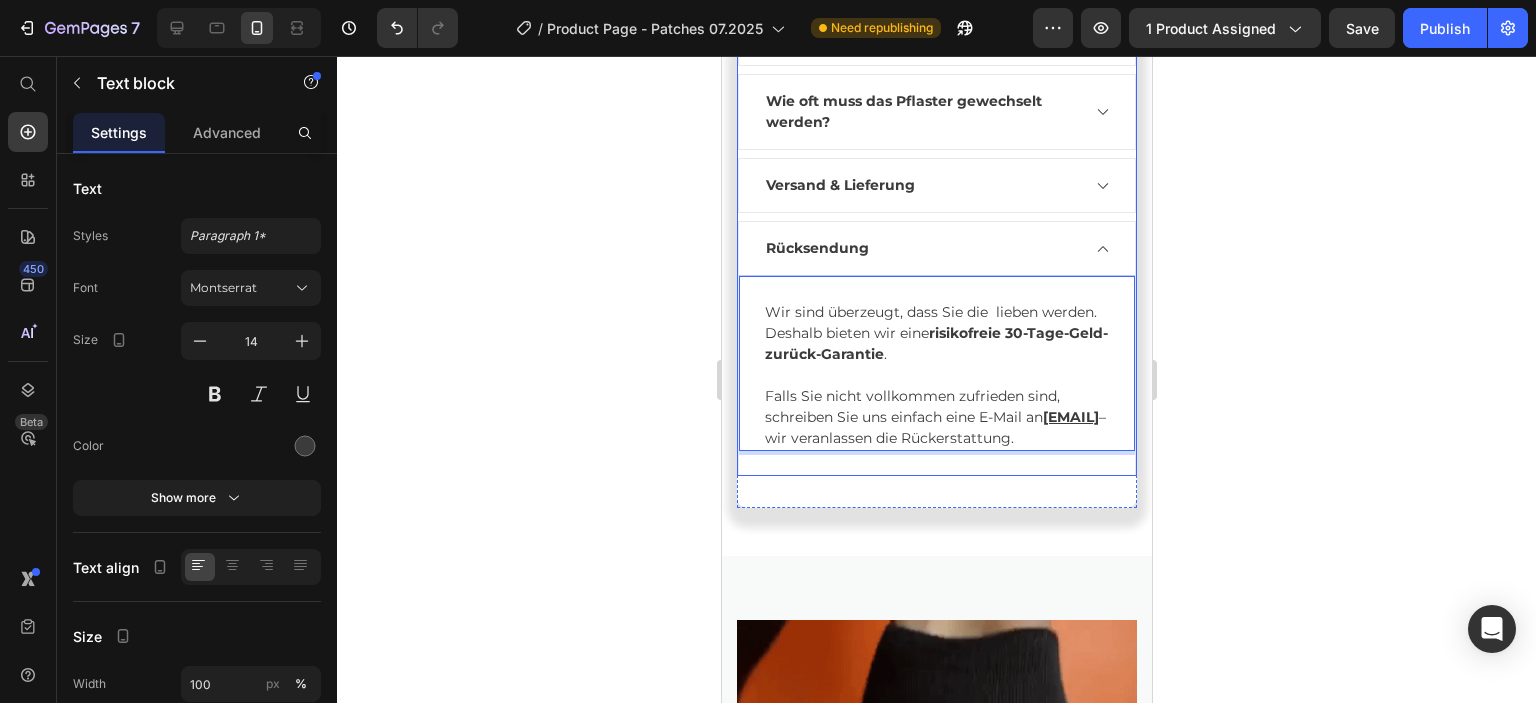 scroll, scrollTop: 1100, scrollLeft: 0, axis: vertical 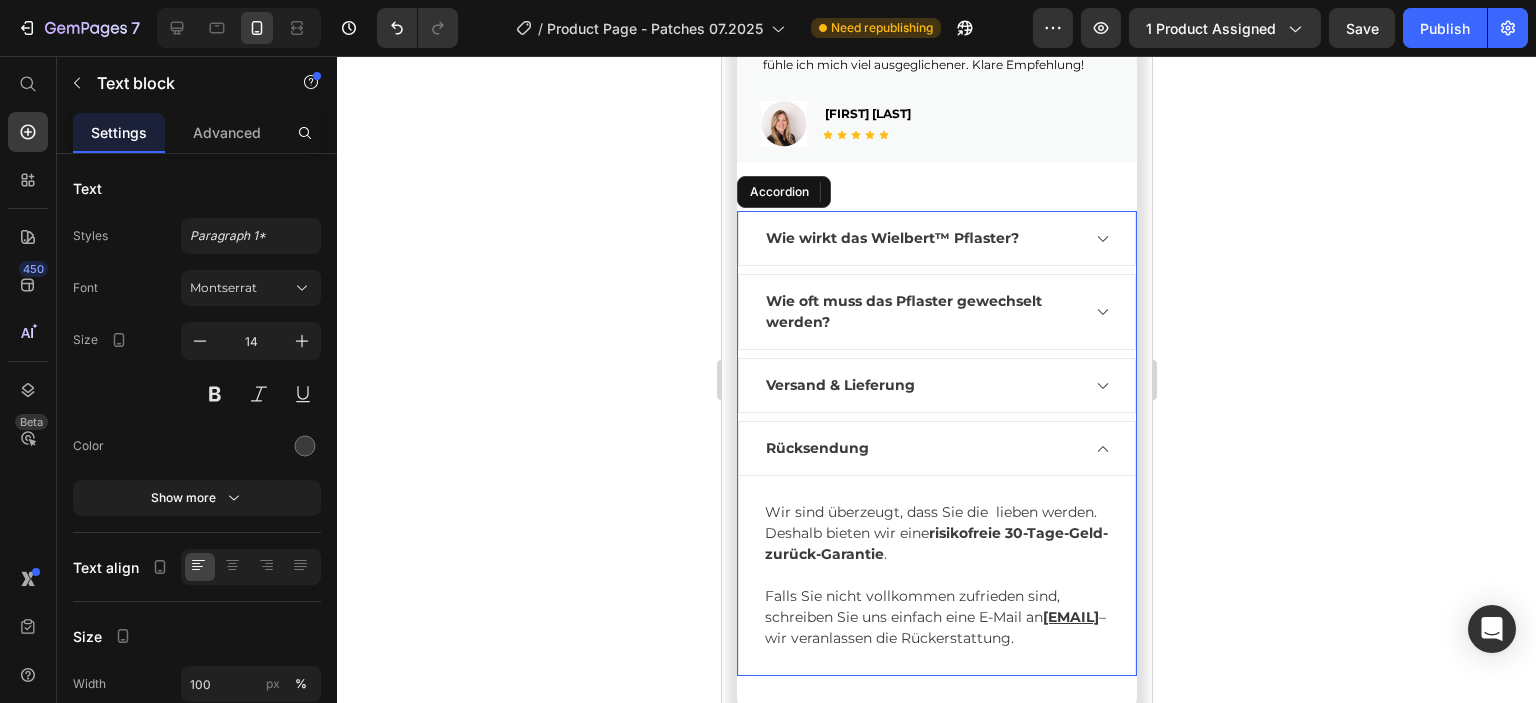click on "Wie wirkt das Wielbert™ Pflaster?" at bounding box center [891, 238] 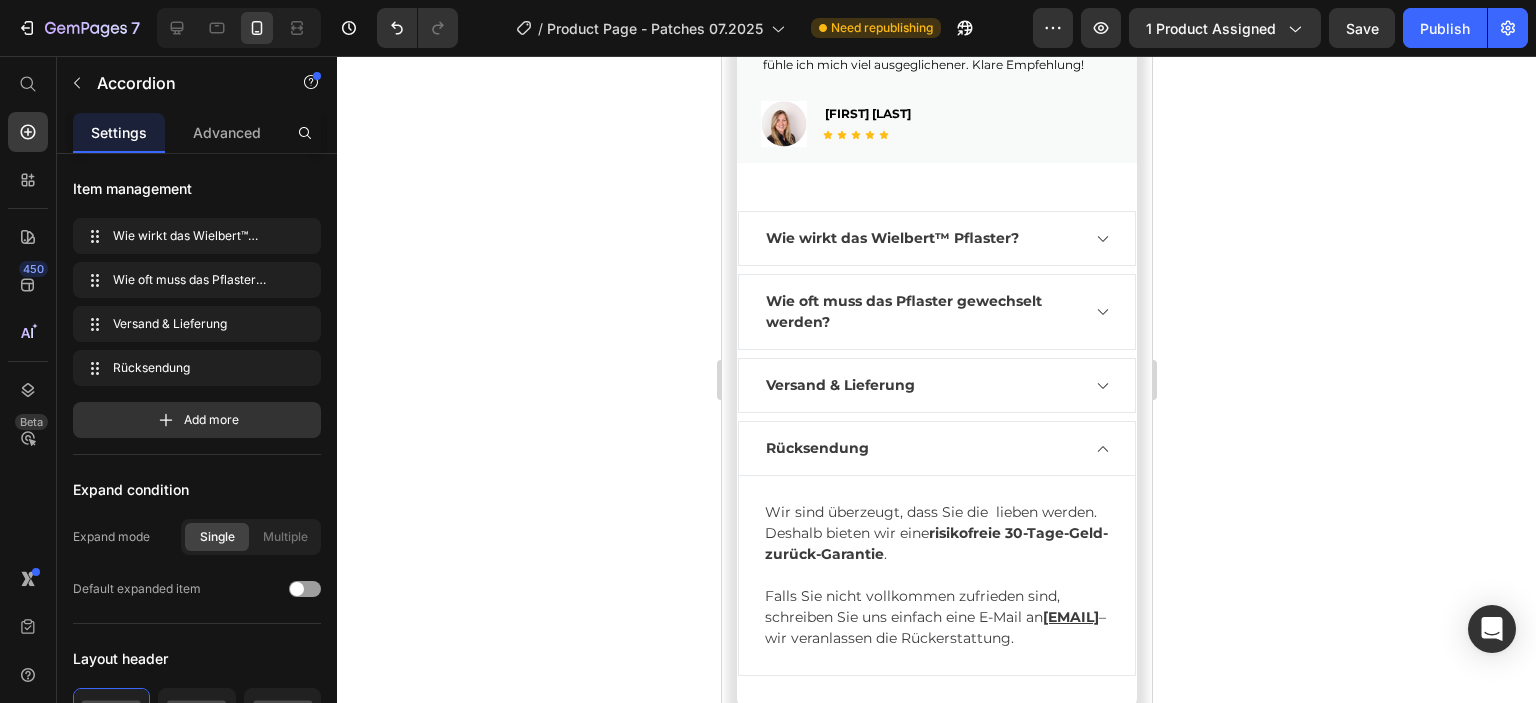 click 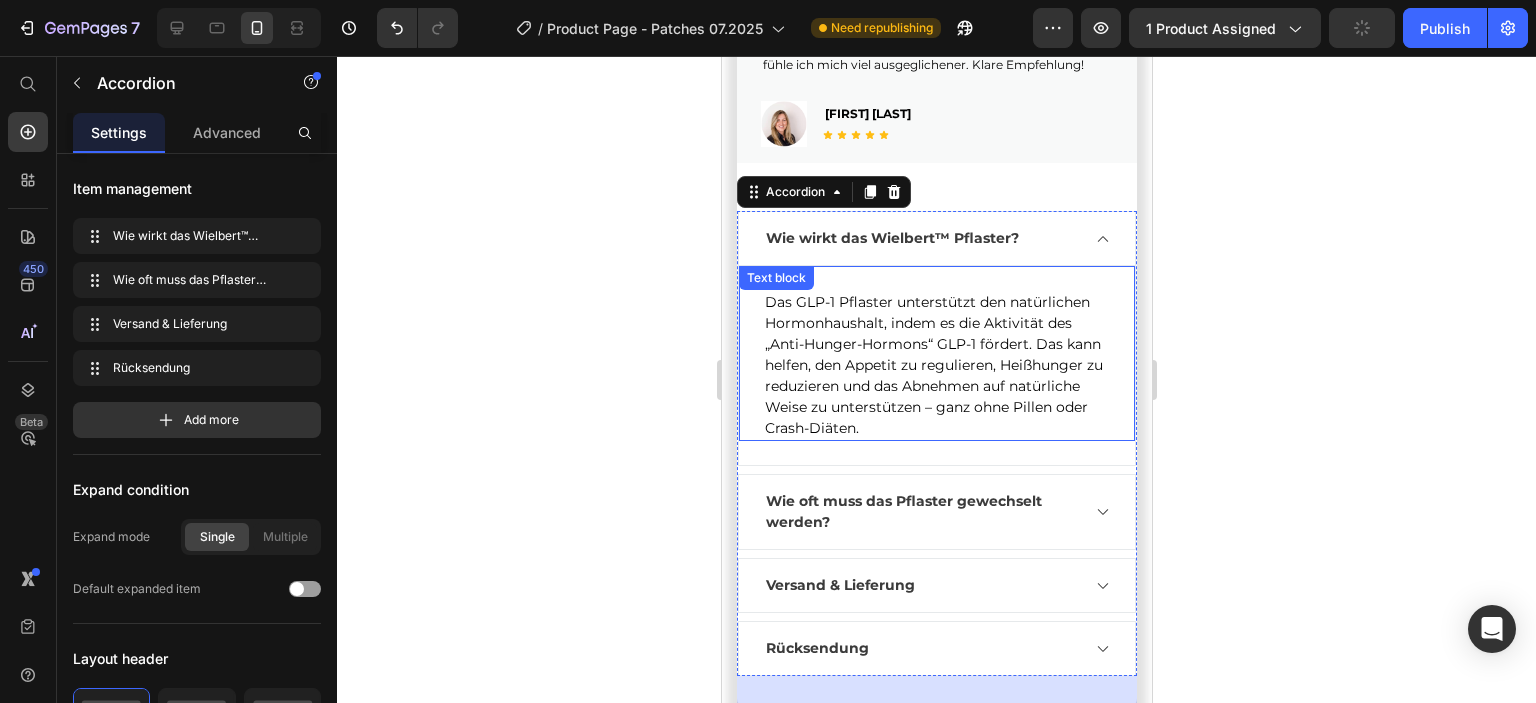 click on "Das GLP-1 Pflaster unterstützt den natürlichen Hormonhaushalt, indem es die Aktivität des „Anti-Hunger-Hormons“ GLP-1 fördert. Das kann helfen, den Appetit zu regulieren, Heißhunger zu reduzieren und das Abnehmen auf natürliche Weise zu unterstützen – ganz ohne Pillen oder Crash-Diäten." at bounding box center [933, 365] 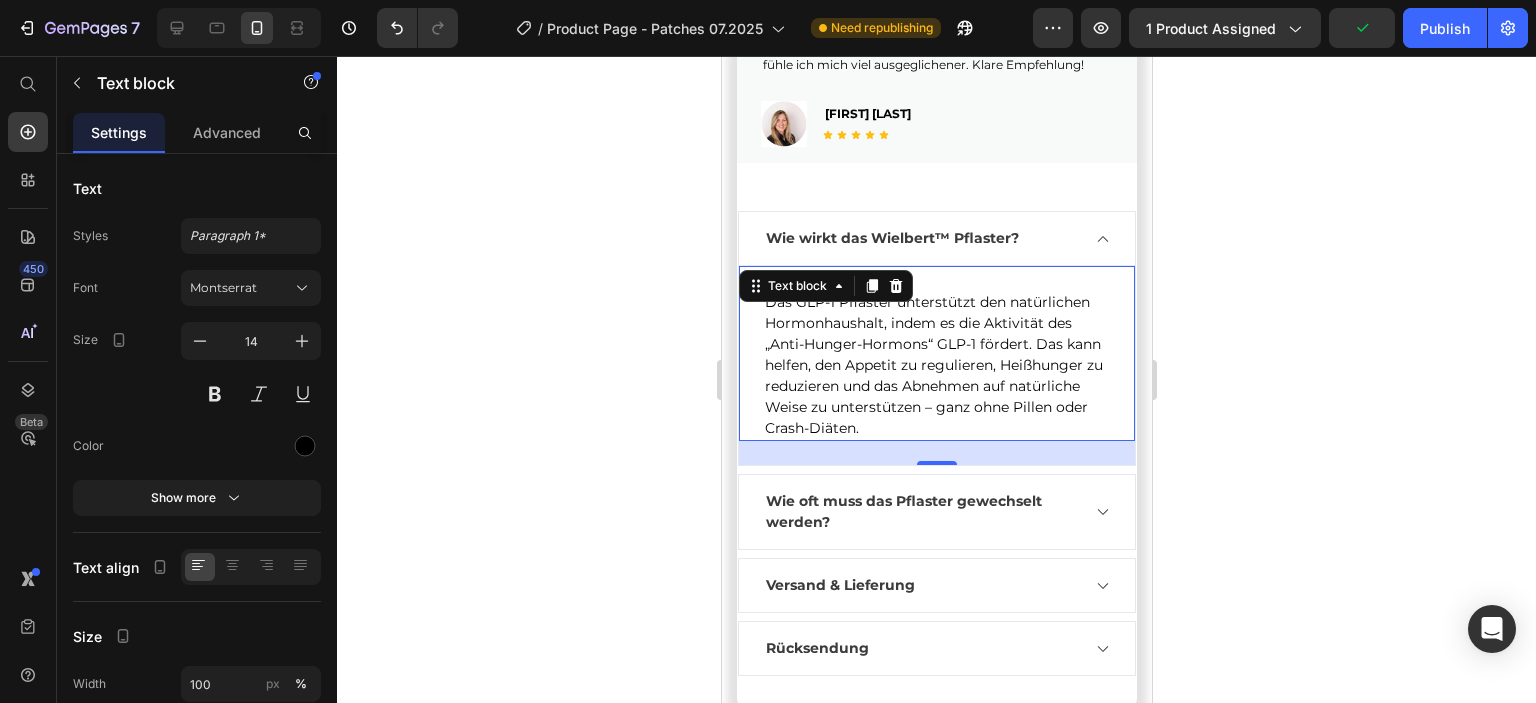 click on "Das GLP-1 Pflaster unterstützt den natürlichen Hormonhaushalt, indem es die Aktivität des „Anti-Hunger-Hormons“ GLP-1 fördert. Das kann helfen, den Appetit zu regulieren, Heißhunger zu reduzieren und das Abnehmen auf natürliche Weise zu unterstützen – ganz ohne Pillen oder Crash-Diäten." at bounding box center [933, 365] 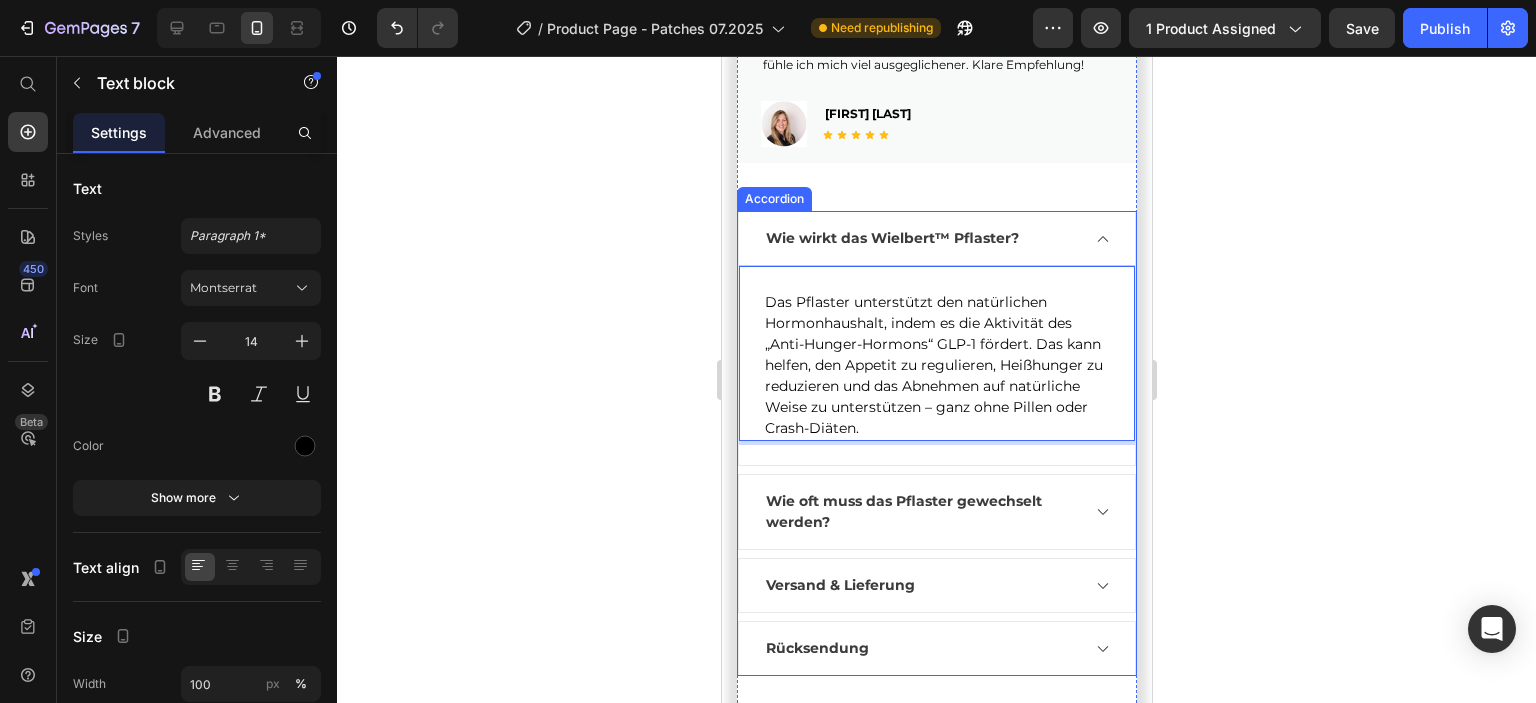 click on "Wie wirkt das Wielbert™ Pflaster?" at bounding box center (891, 238) 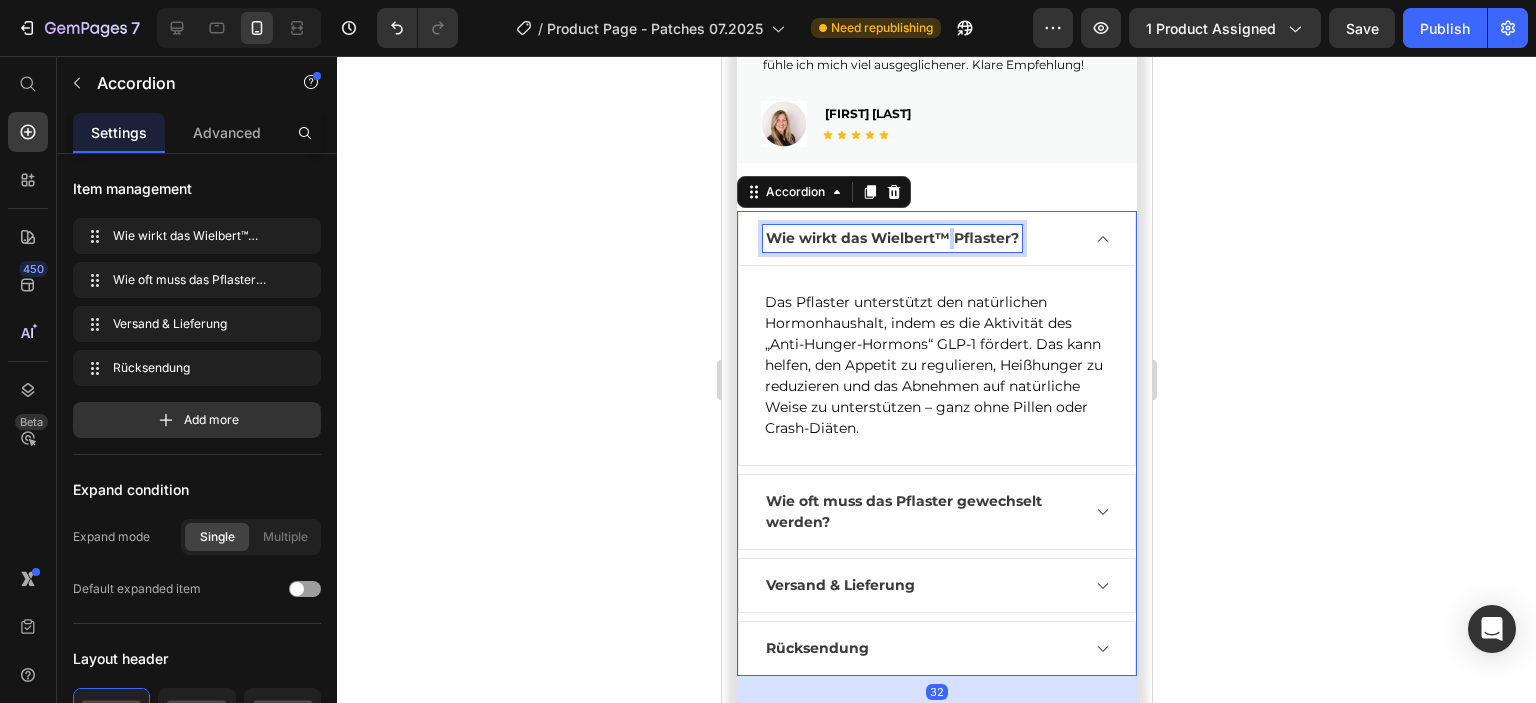 click on "Wie wirkt das Wielbert™ Pflaster?" at bounding box center (891, 238) 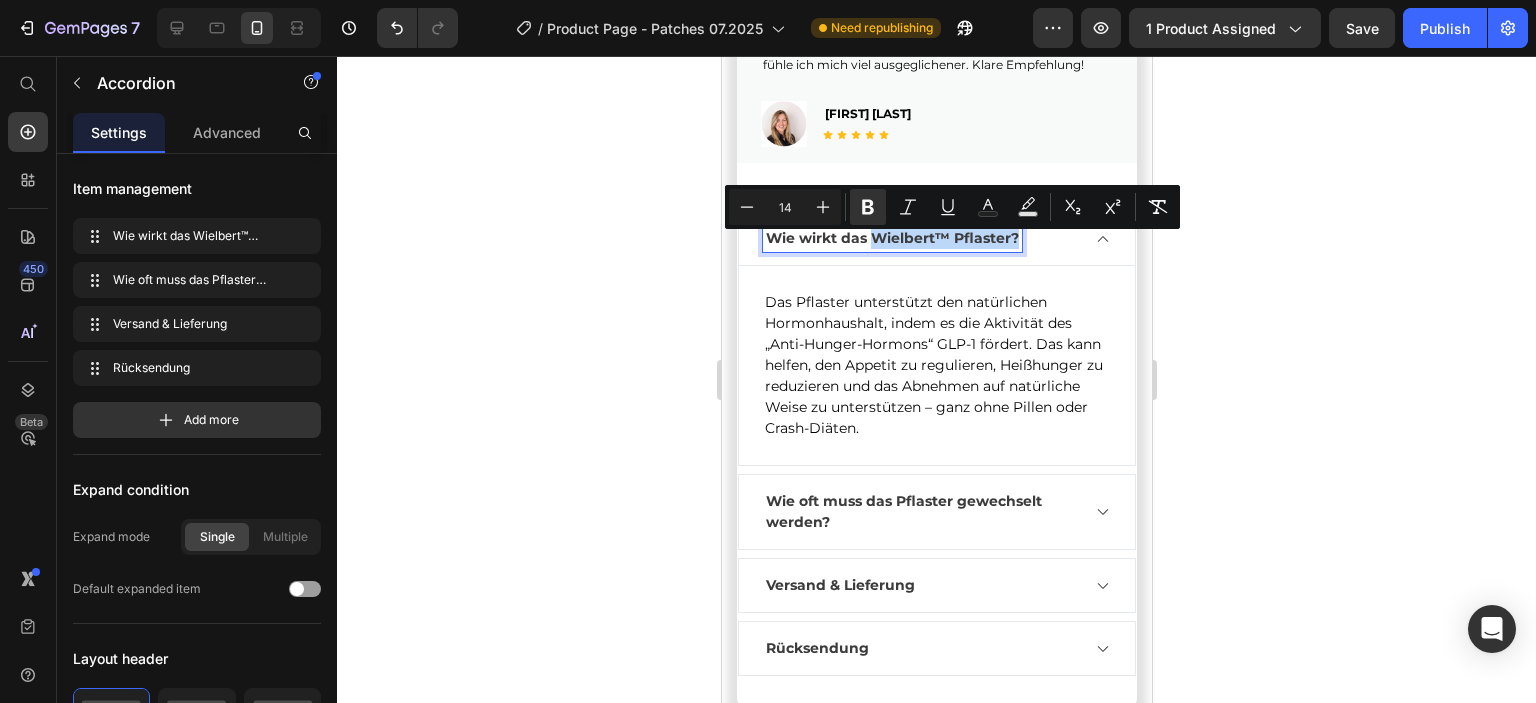 drag, startPoint x: 872, startPoint y: 247, endPoint x: 1017, endPoint y: 247, distance: 145 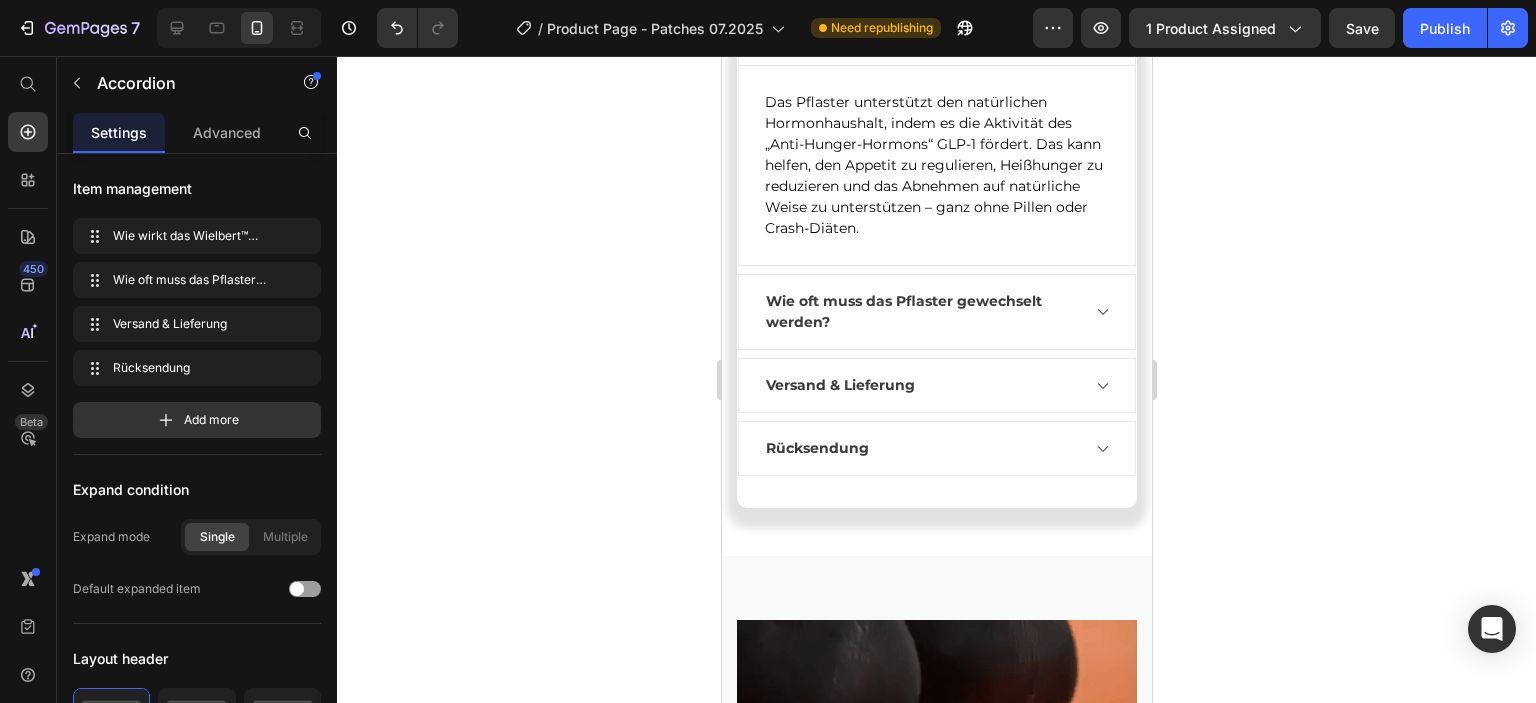 scroll, scrollTop: 1400, scrollLeft: 0, axis: vertical 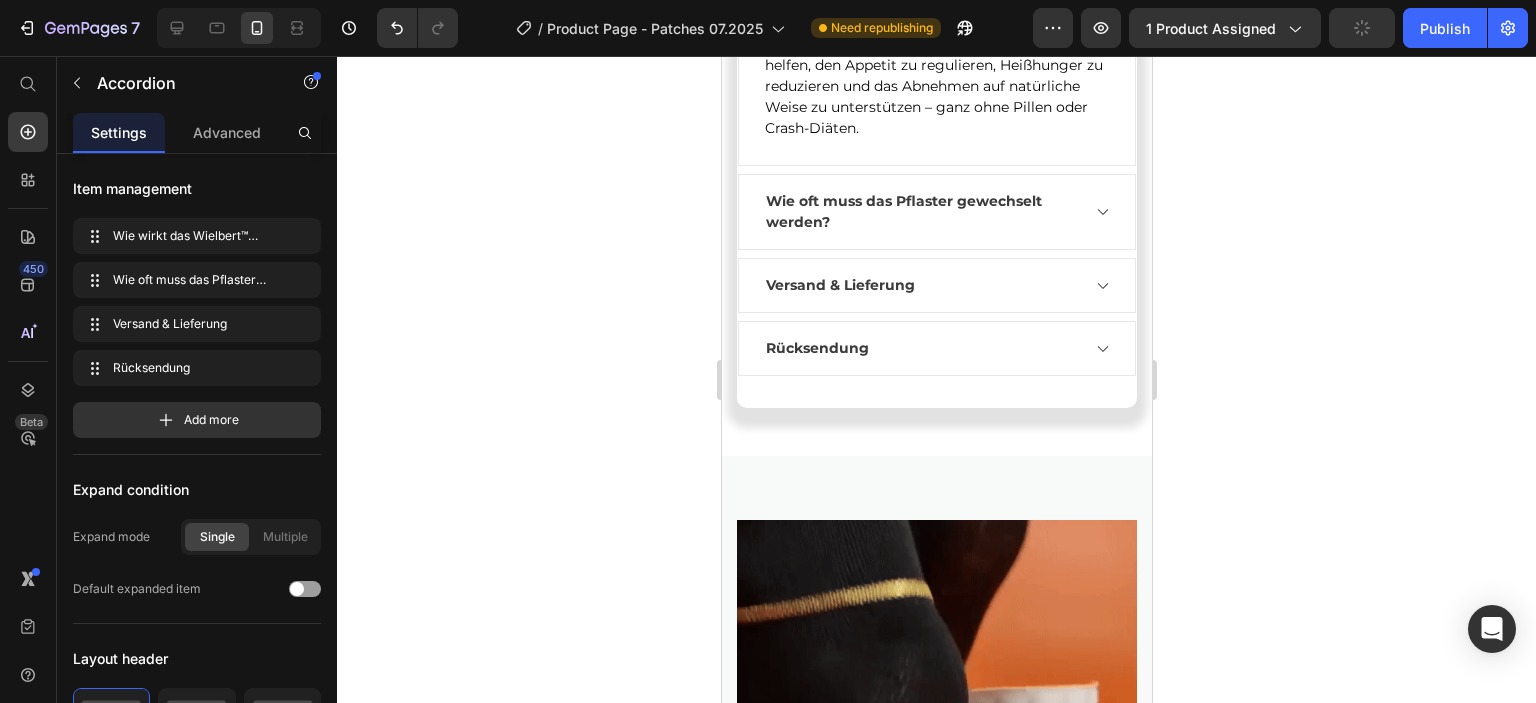 click on "Rücksendung" at bounding box center [920, 348] 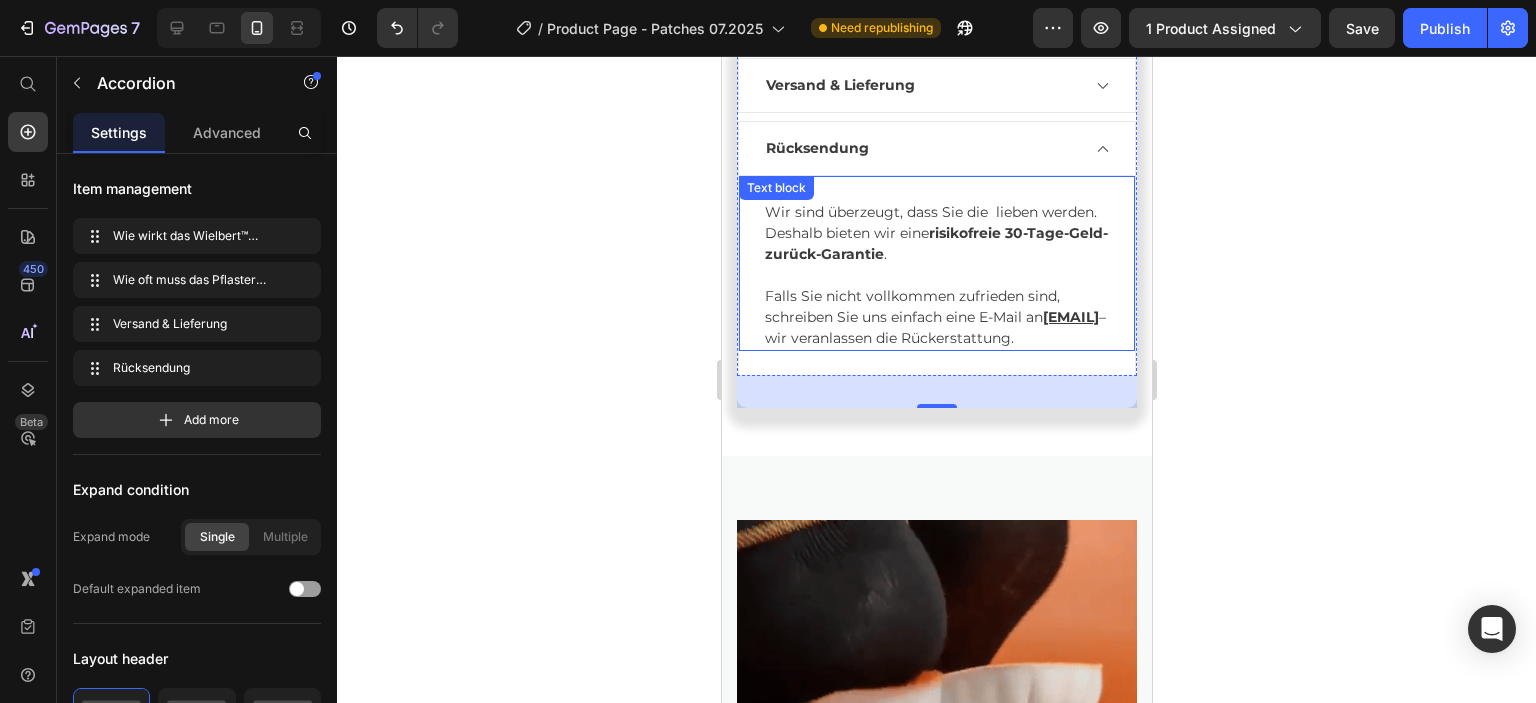 click on "Wir sind überzeugt, dass Sie die  lieben werden. Deshalb bieten wir eine  risikofreie 30-Tage-Geld-zurück-Garantie ." at bounding box center [936, 233] 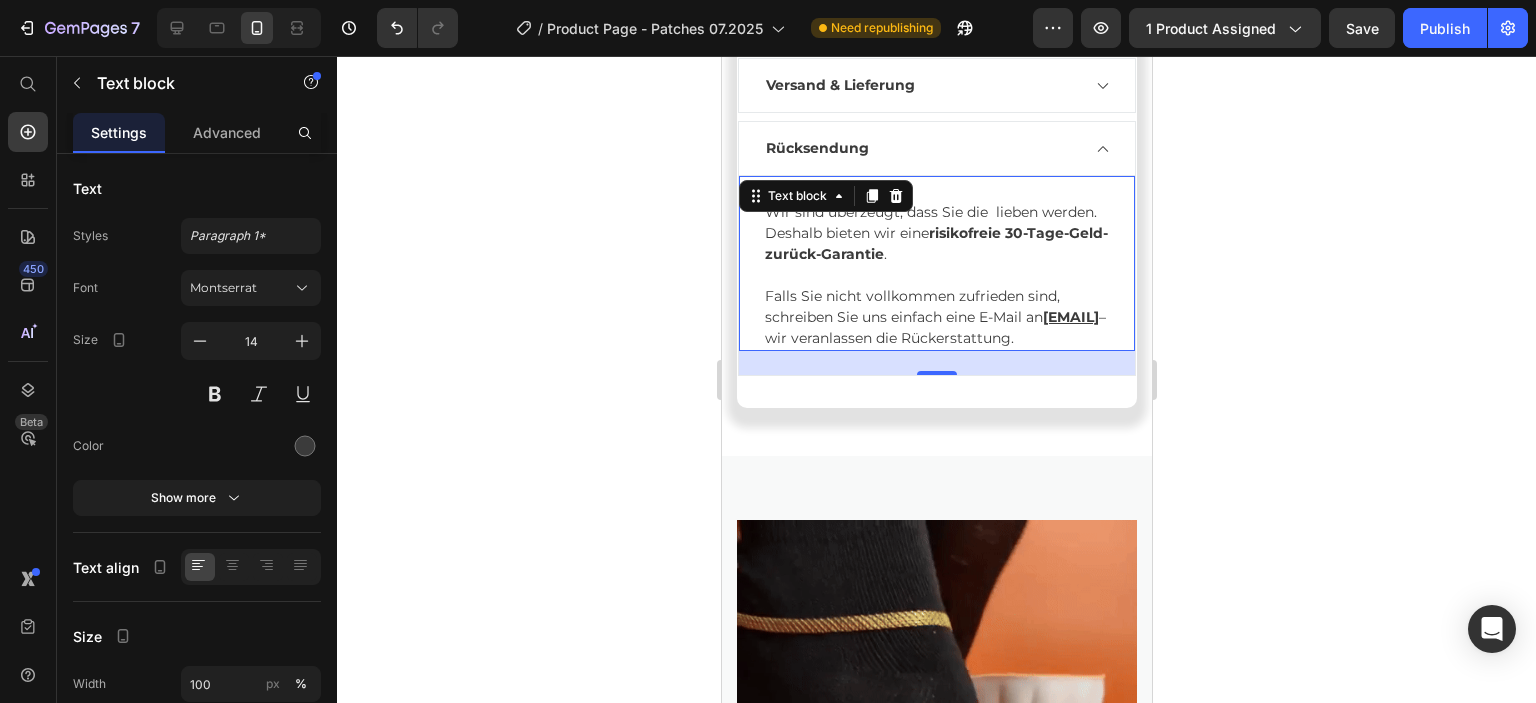 click on "Wir sind überzeugt, dass Sie die  lieben werden. Deshalb bieten wir eine  risikofreie 30-Tage-Geld-zurück-Garantie ." at bounding box center (936, 233) 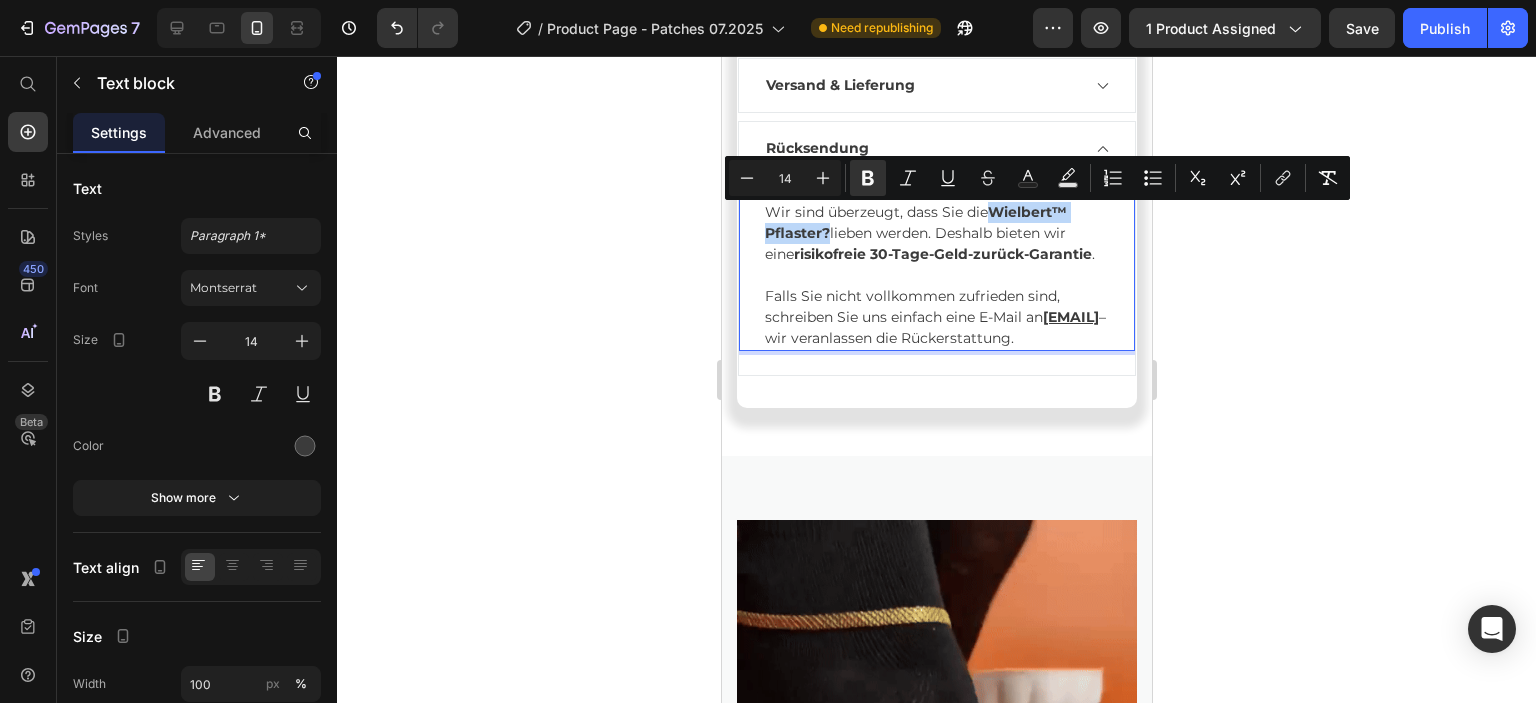 drag, startPoint x: 830, startPoint y: 241, endPoint x: 997, endPoint y: 216, distance: 168.86089 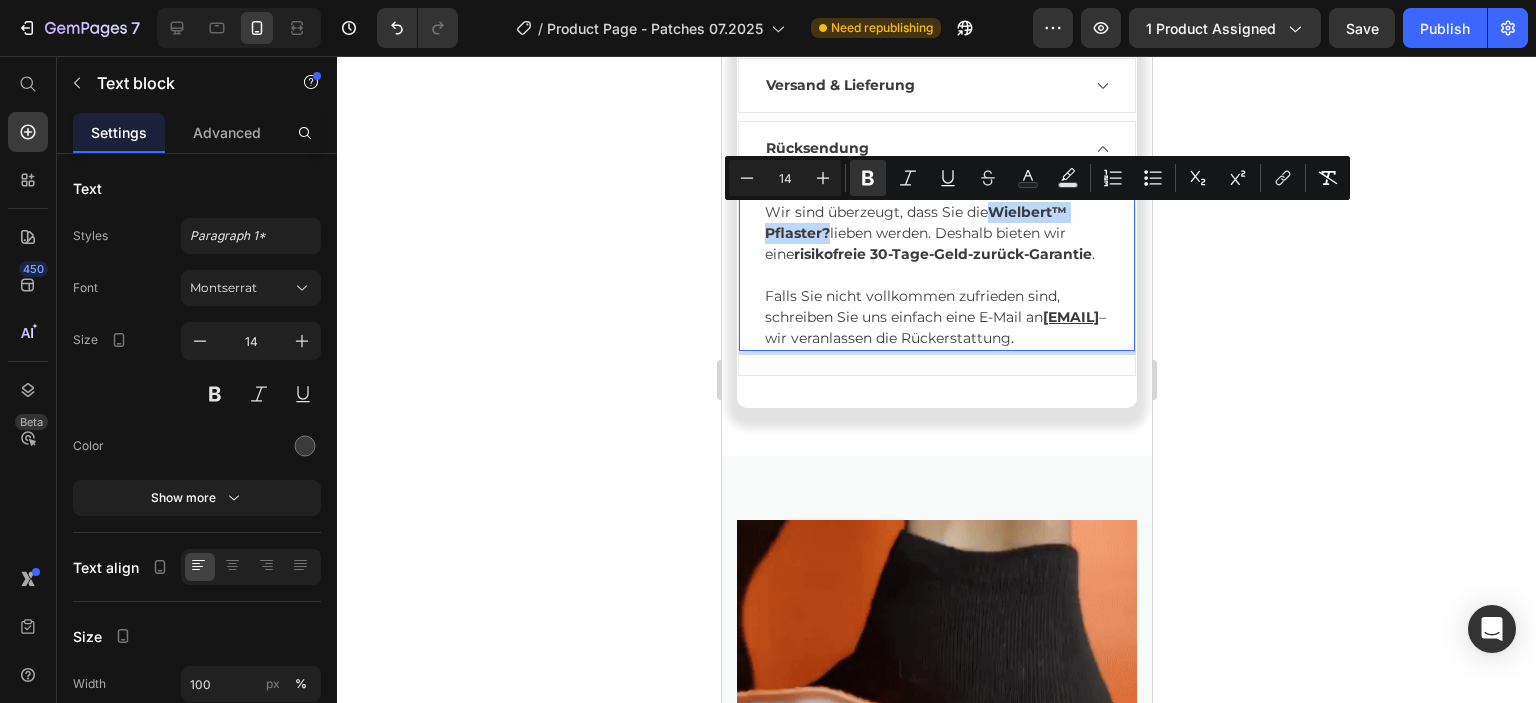 click on "Wir sind überzeugt, dass Sie die   Wielbert™ Pflaster? lieben werden. Deshalb bieten wir eine  risikofreie 30-Tage-Geld-zurück-Garantie ." at bounding box center (936, 233) 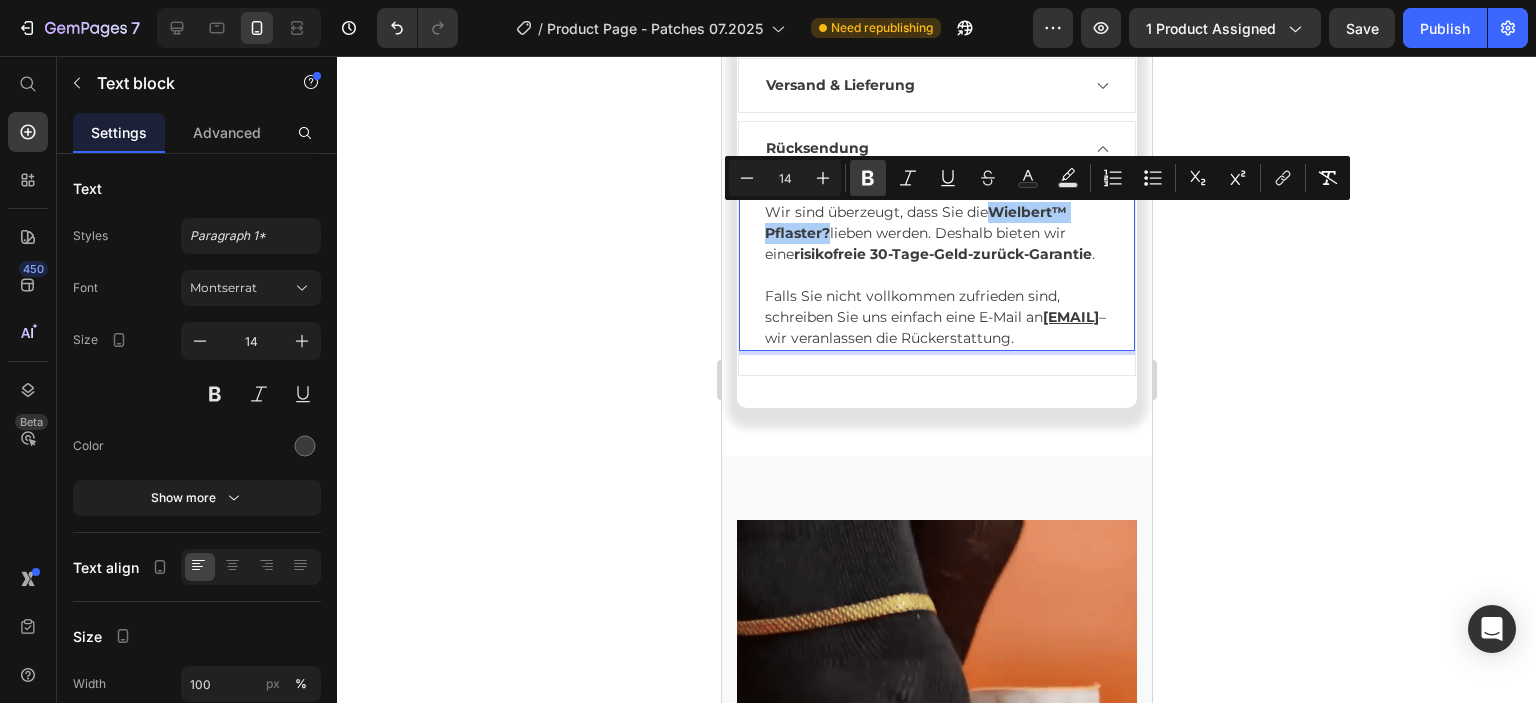click 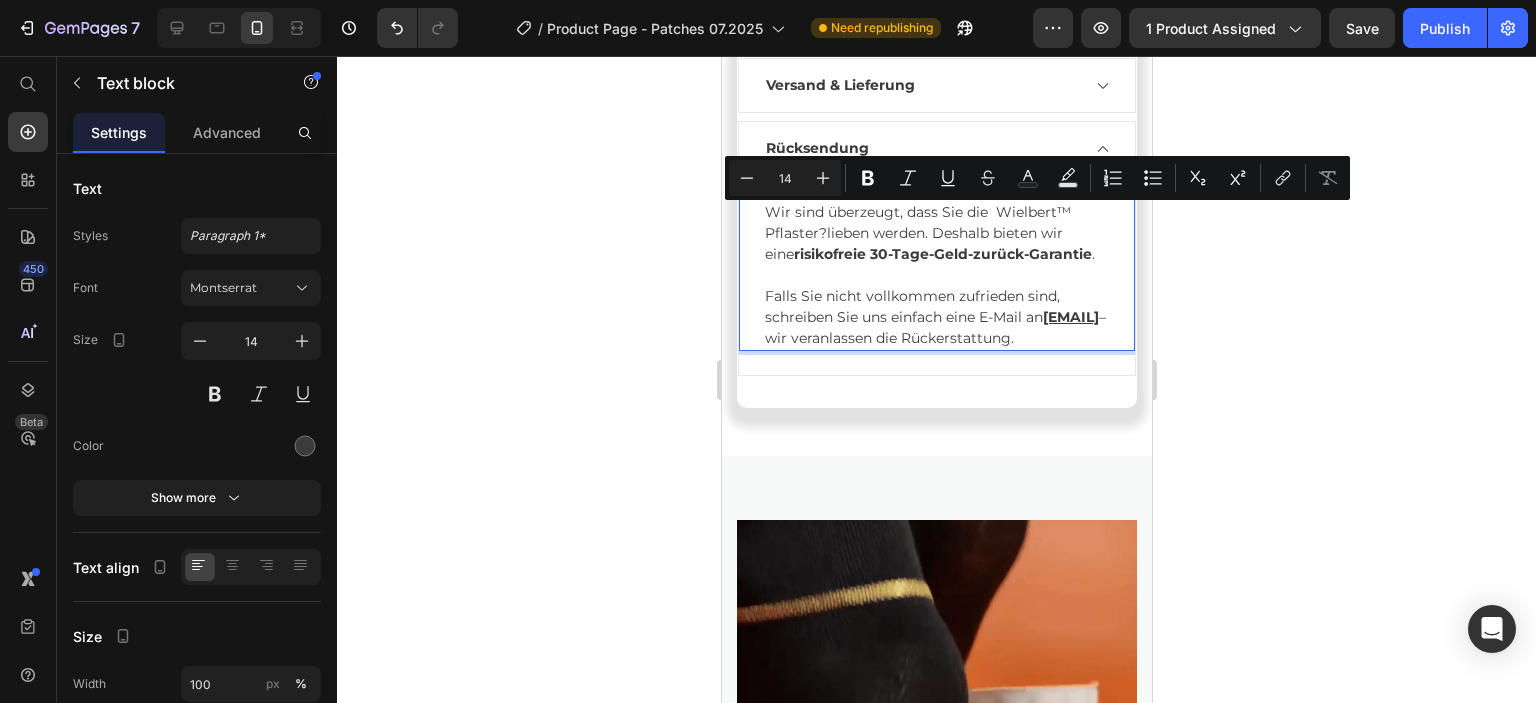 click on "Wir sind überzeugt, dass Sie die  Wielbert™ Pflaster?lieben werden. Deshalb bieten wir eine  risikofreie 30-Tage-Geld-zurück-Garantie ." at bounding box center (936, 233) 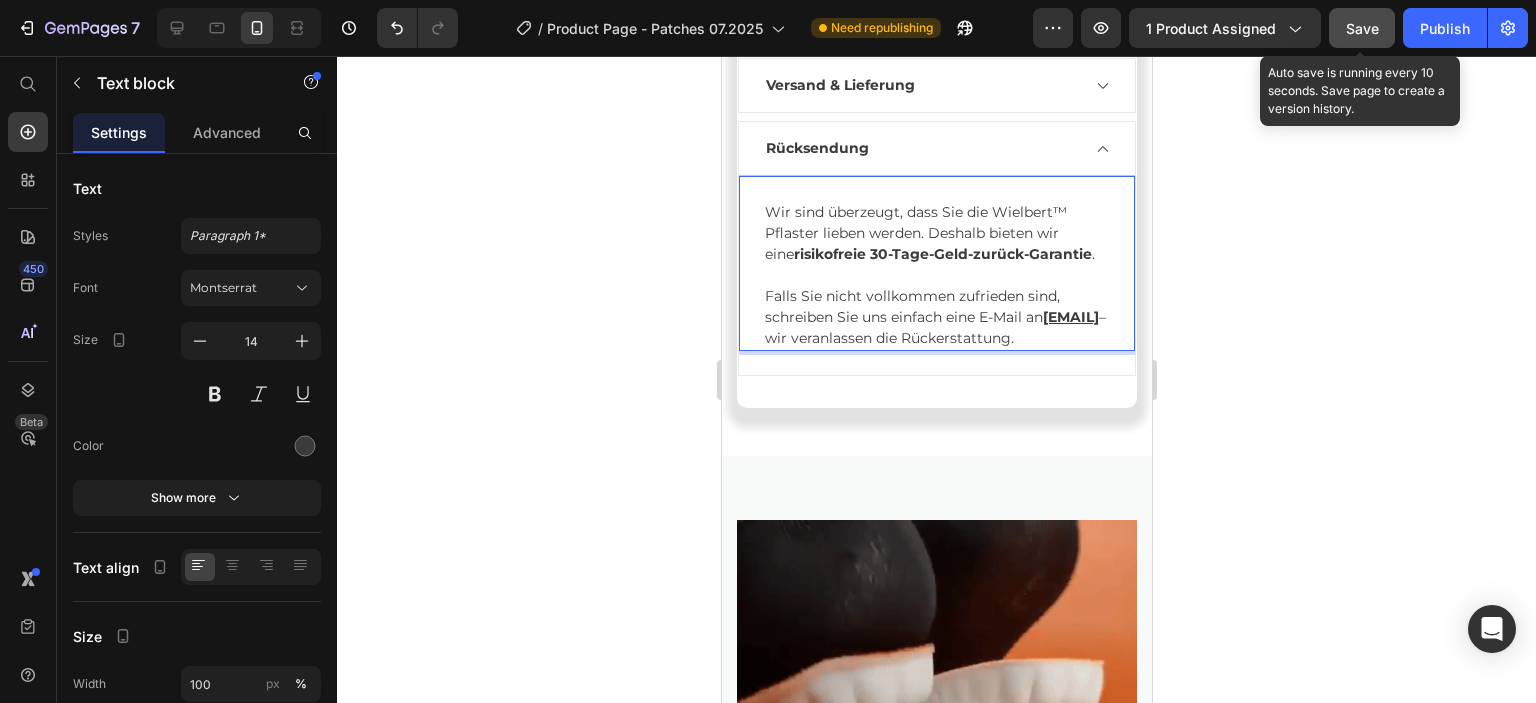 drag, startPoint x: 1356, startPoint y: 35, endPoint x: 259, endPoint y: 338, distance: 1138.0764 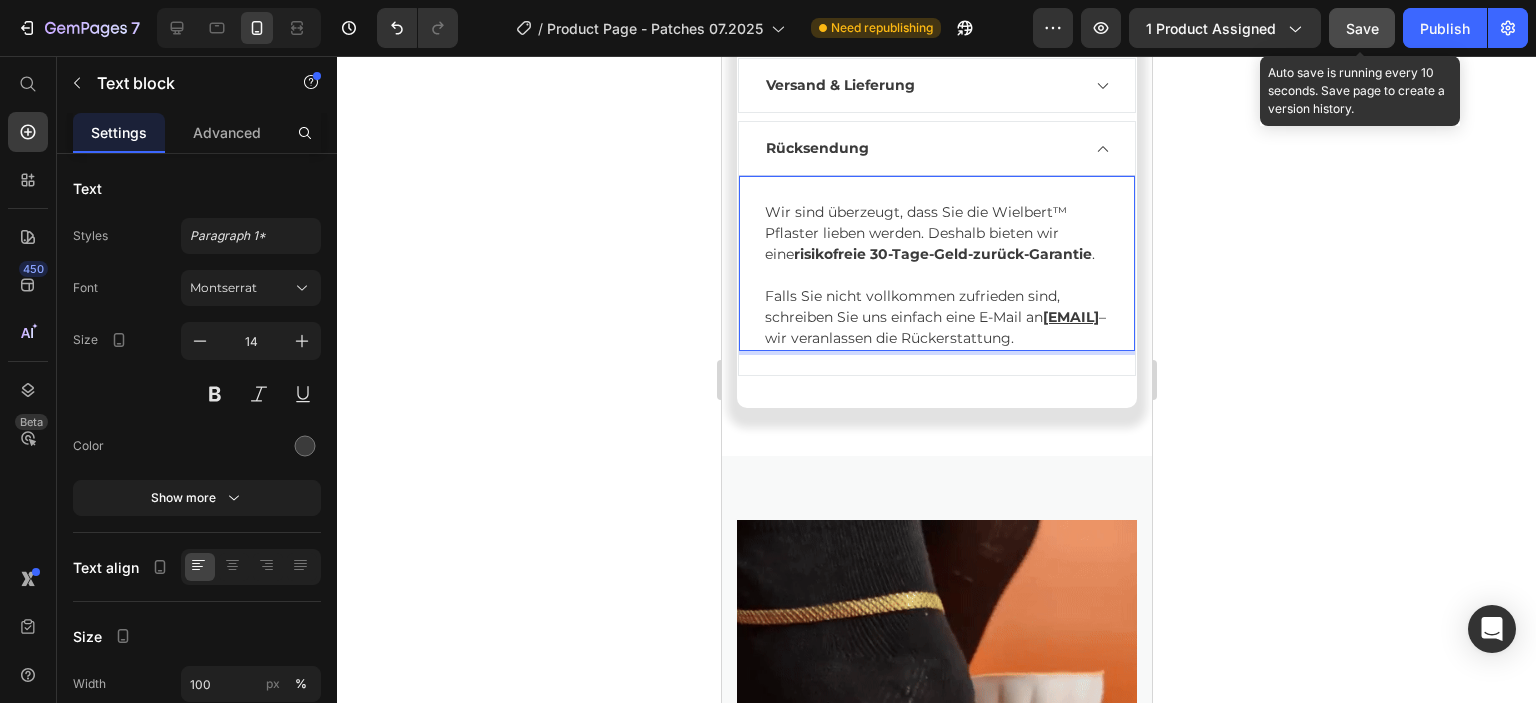 click on "Save" at bounding box center [1362, 28] 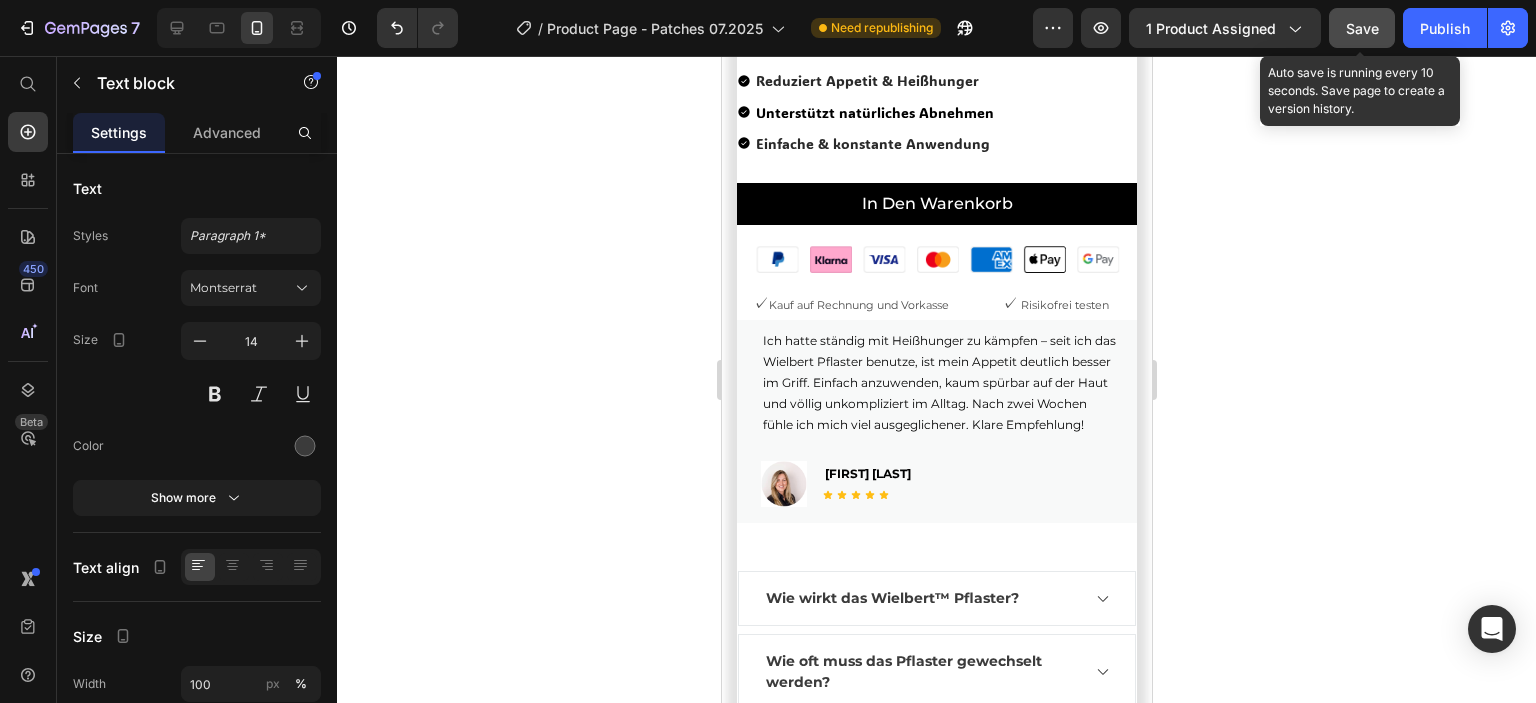 scroll, scrollTop: 600, scrollLeft: 0, axis: vertical 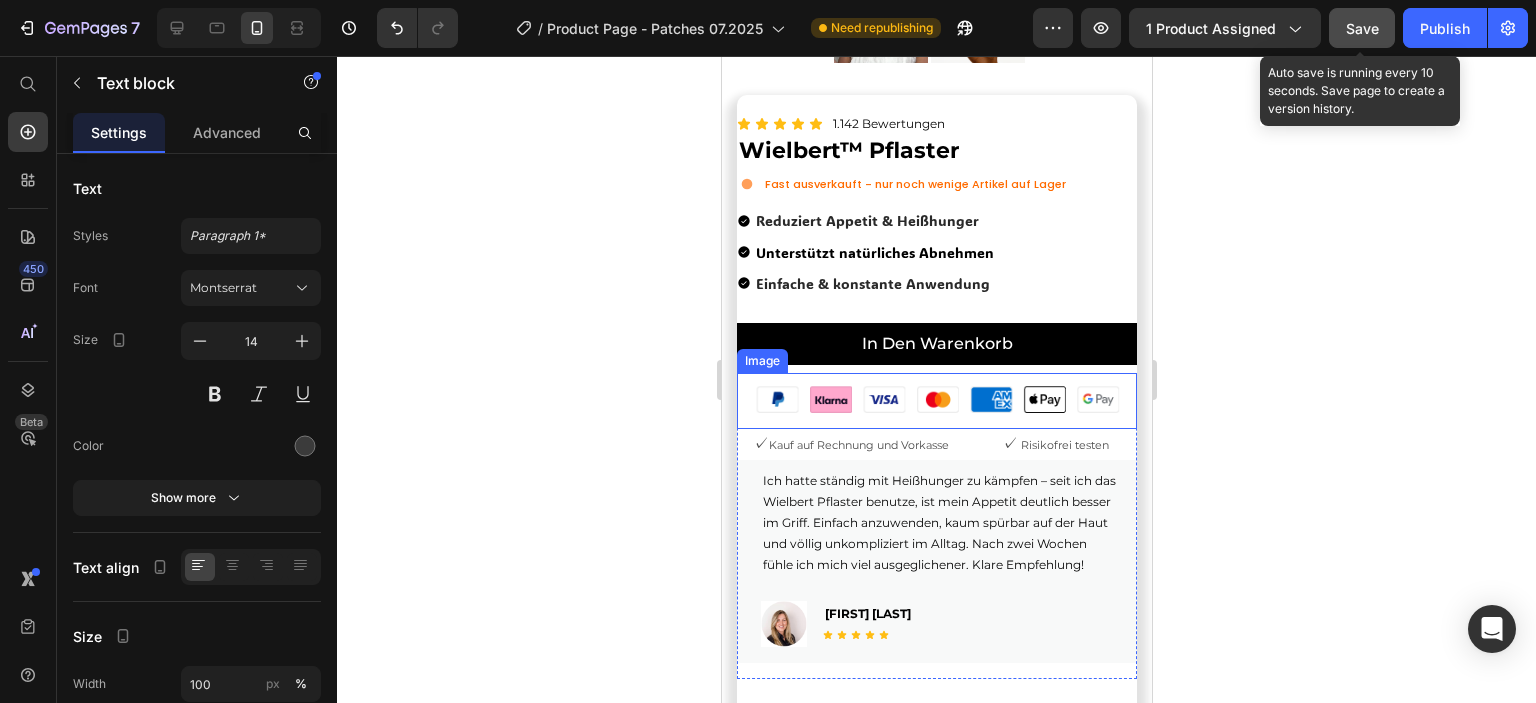 type 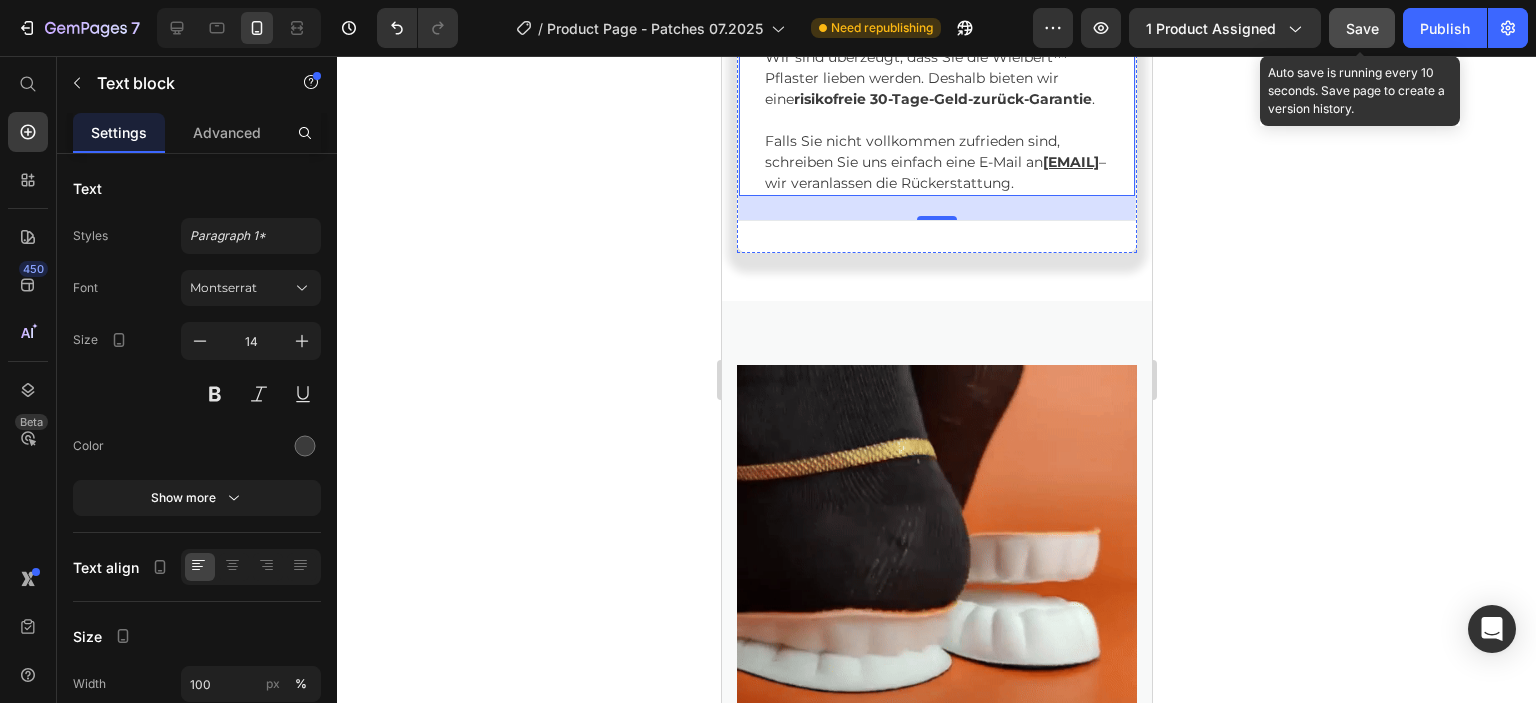 scroll, scrollTop: 1600, scrollLeft: 0, axis: vertical 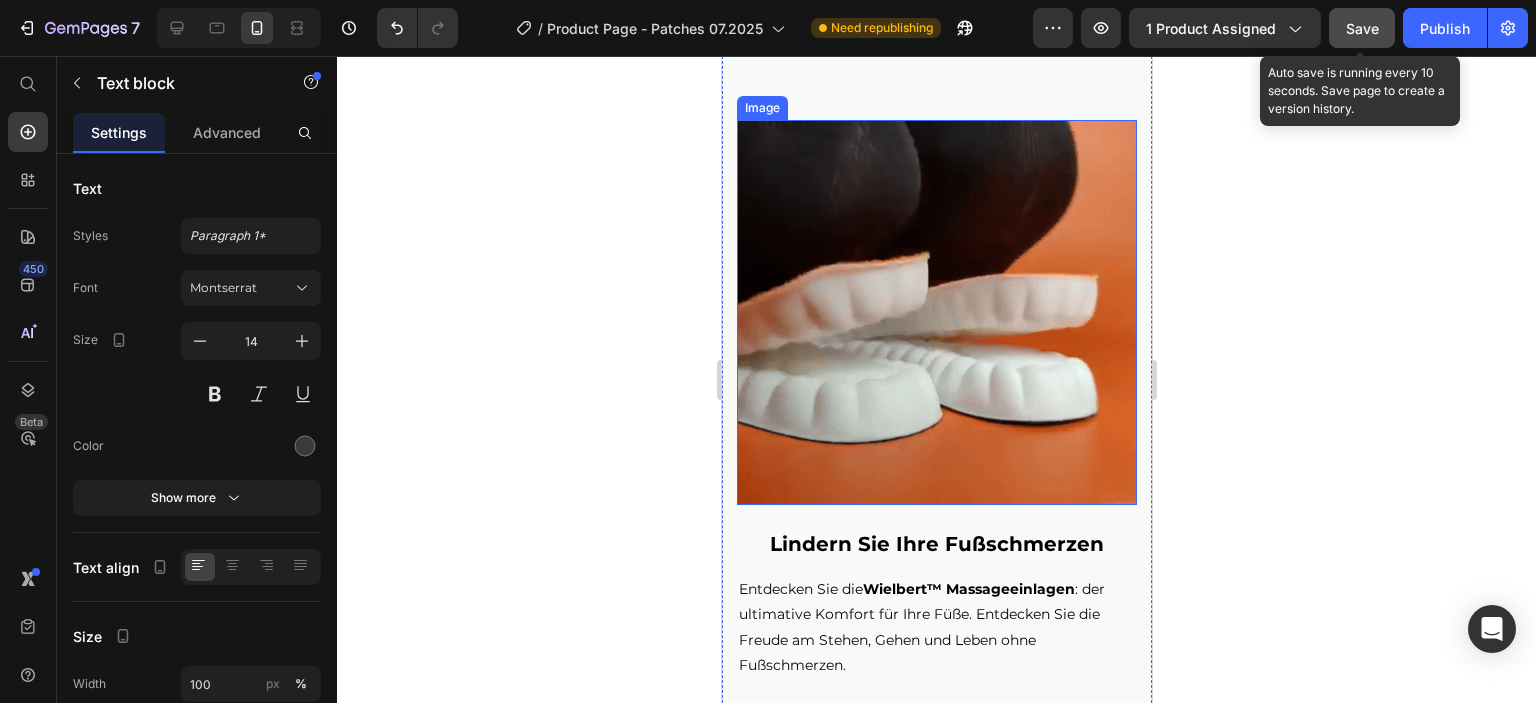 click at bounding box center (936, 312) 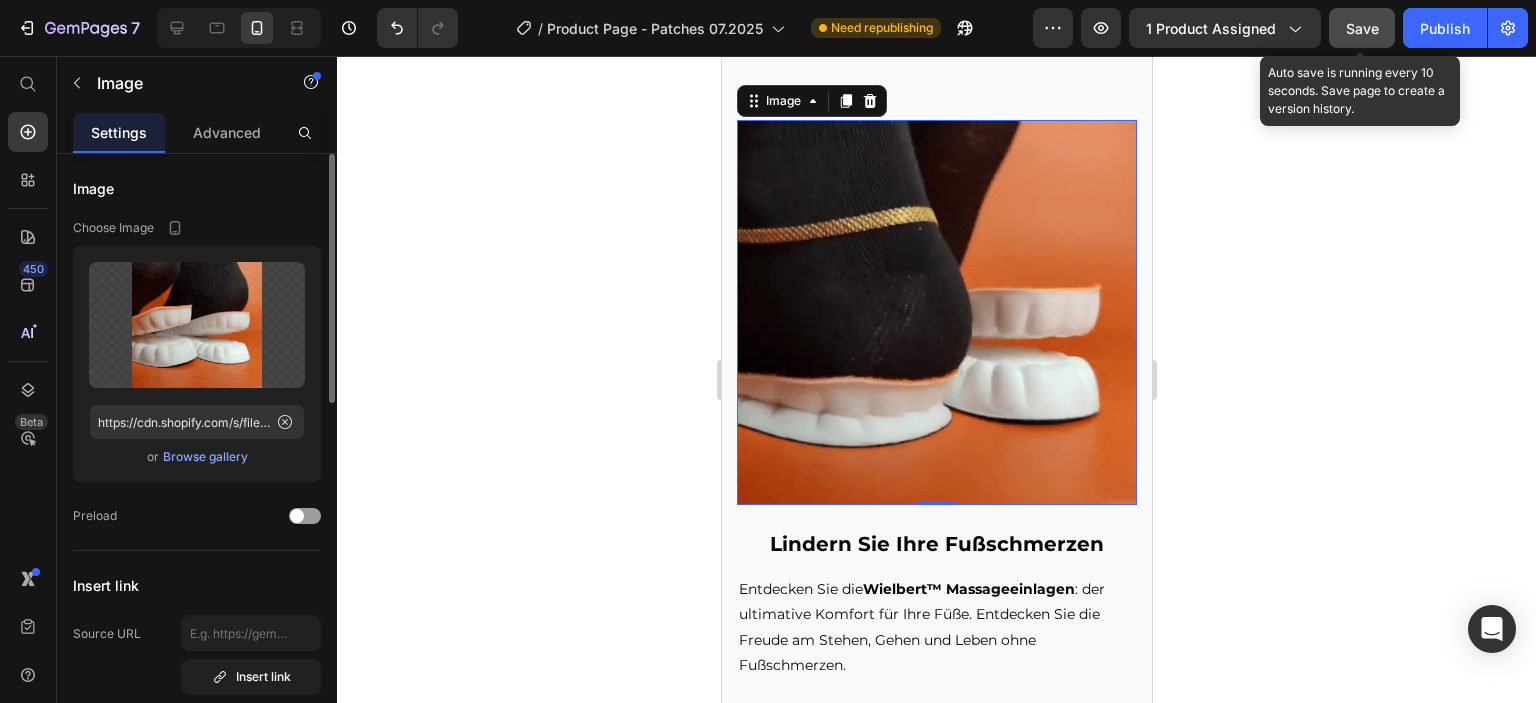 click on "Browse gallery" at bounding box center [205, 457] 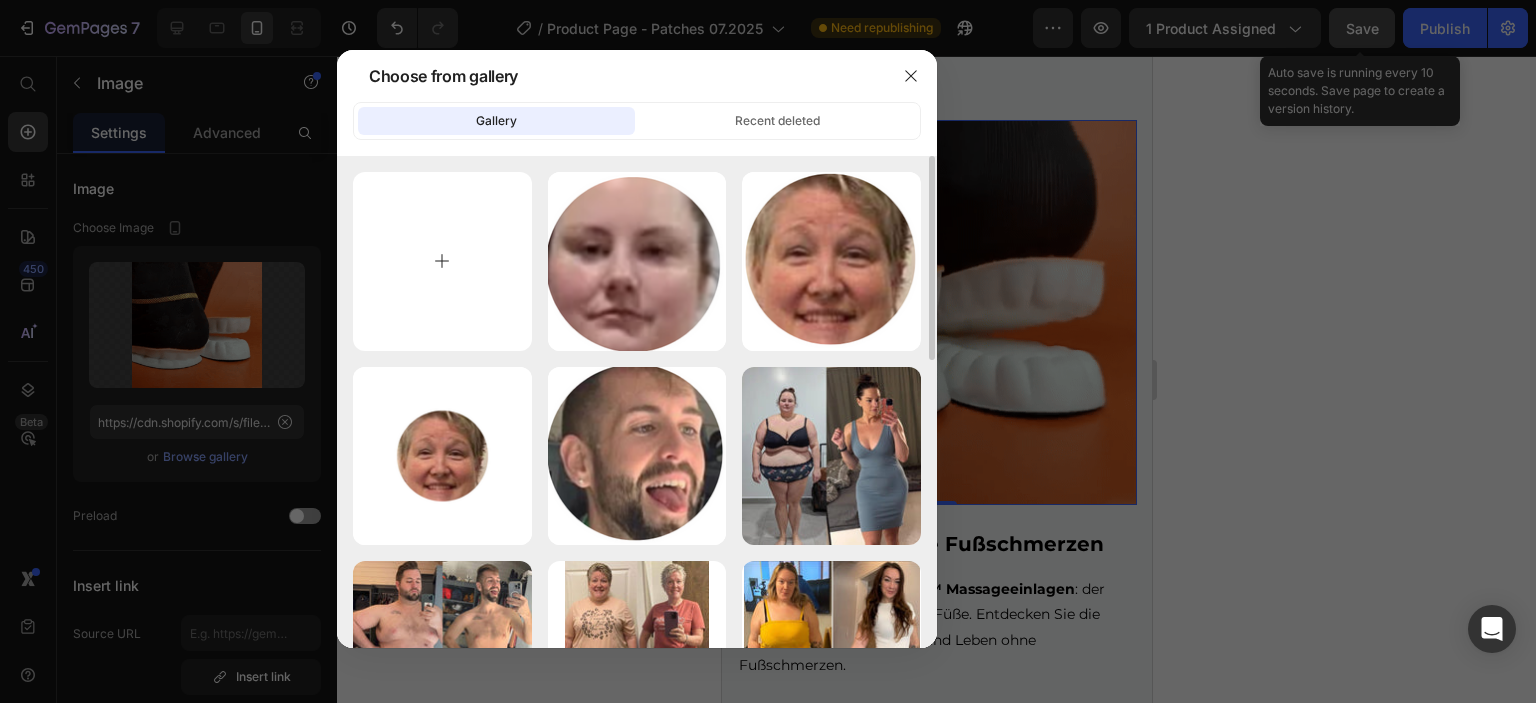 click at bounding box center (442, 261) 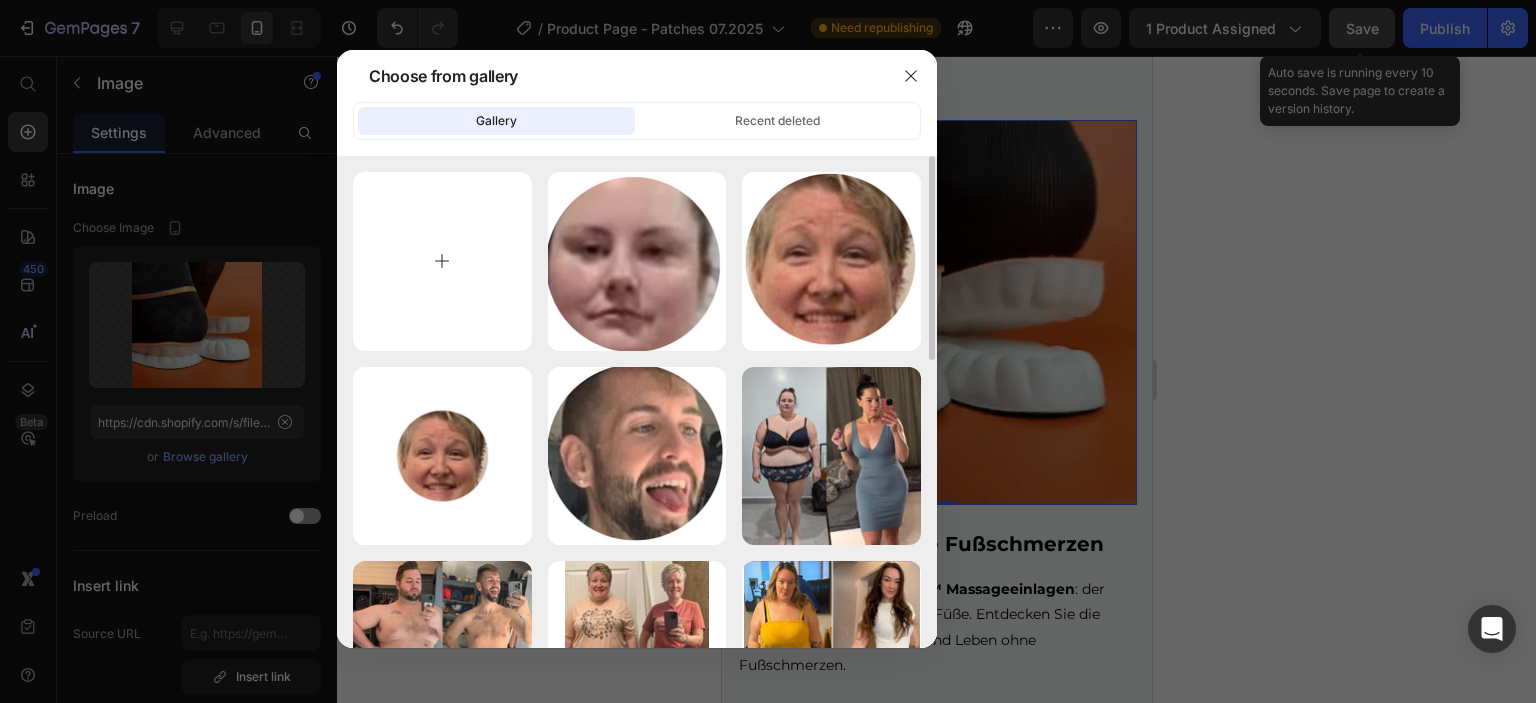 type on "C:\fakepath\glp1-graph-min.webp" 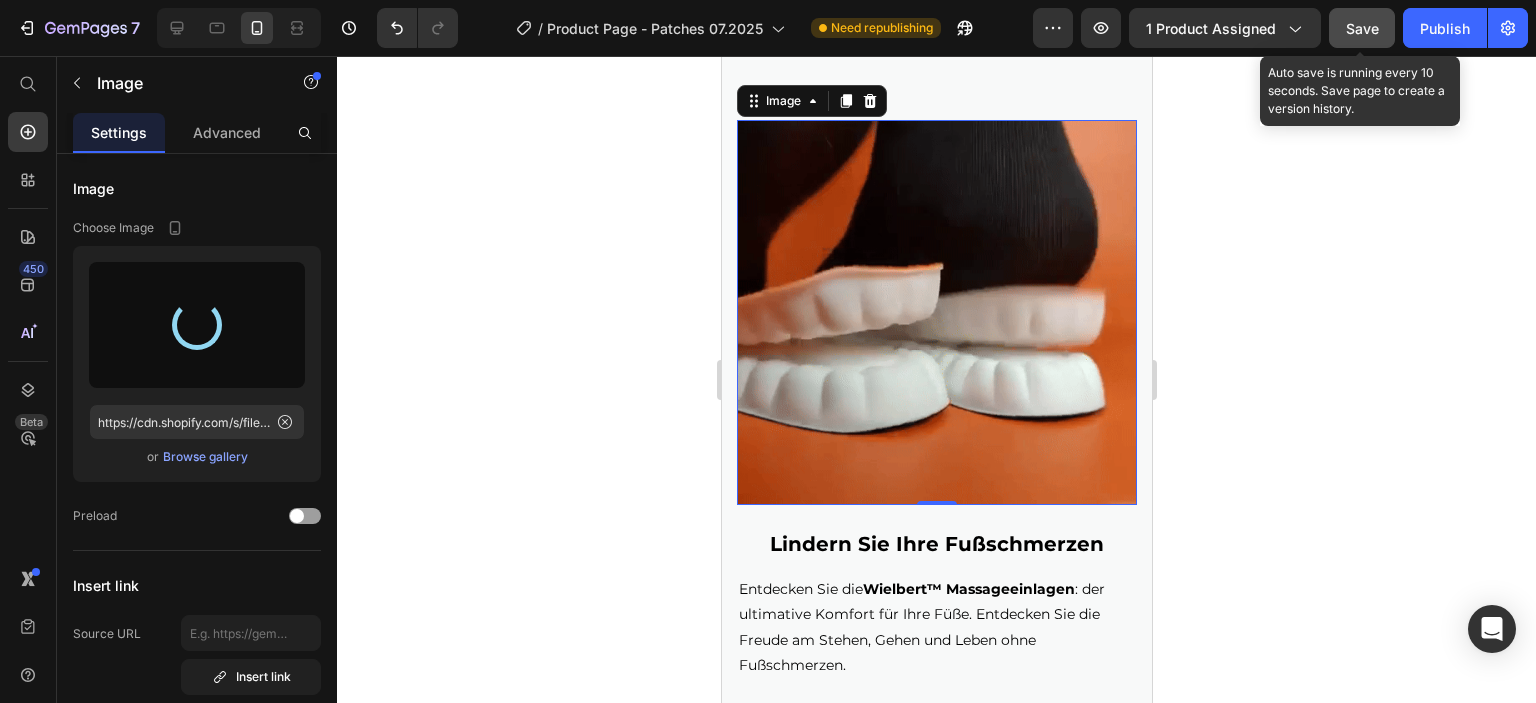 type on "https://cdn.shopify.com/s/files/1/0880/1524/1555/files/gempages_517420248928879776-119699d5-9157-4720-90d8-d6070586928a.webp" 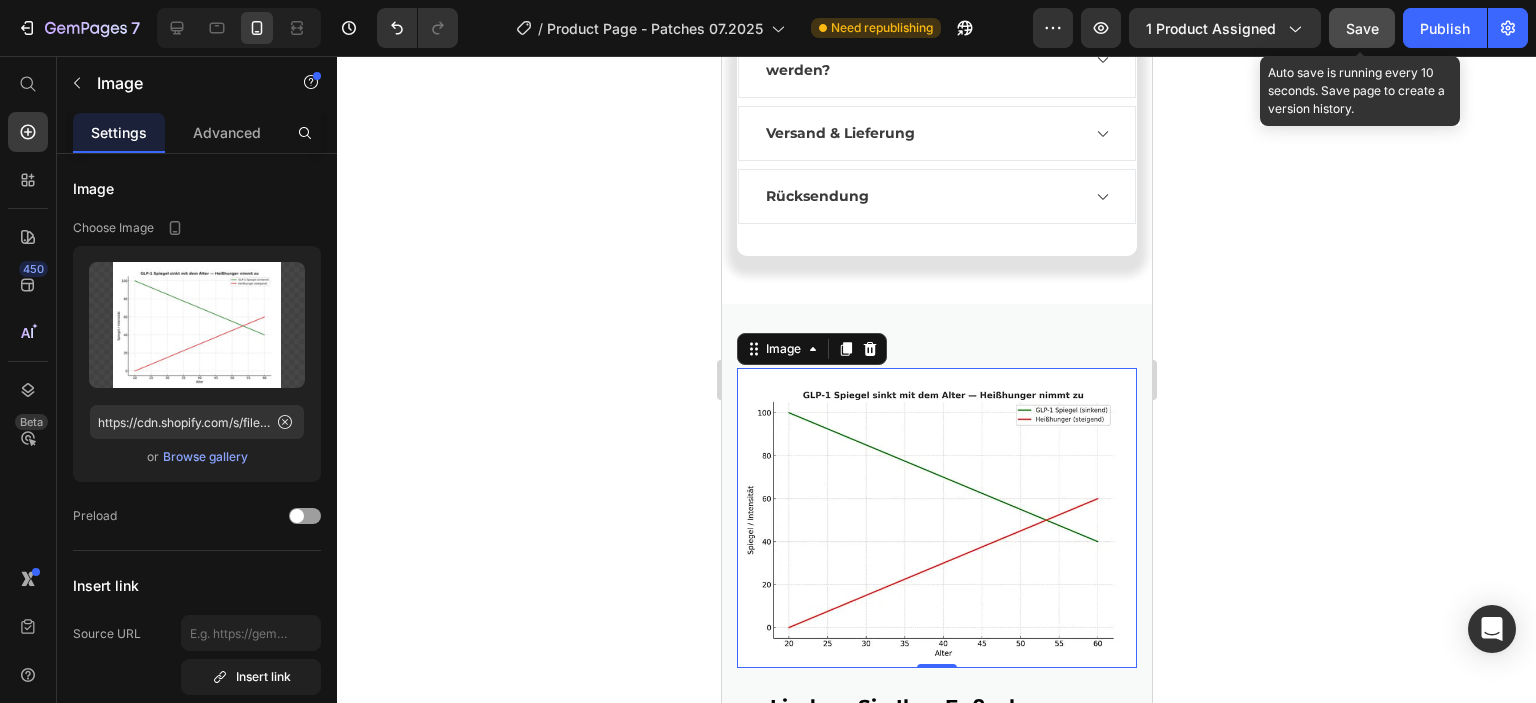 scroll, scrollTop: 1400, scrollLeft: 0, axis: vertical 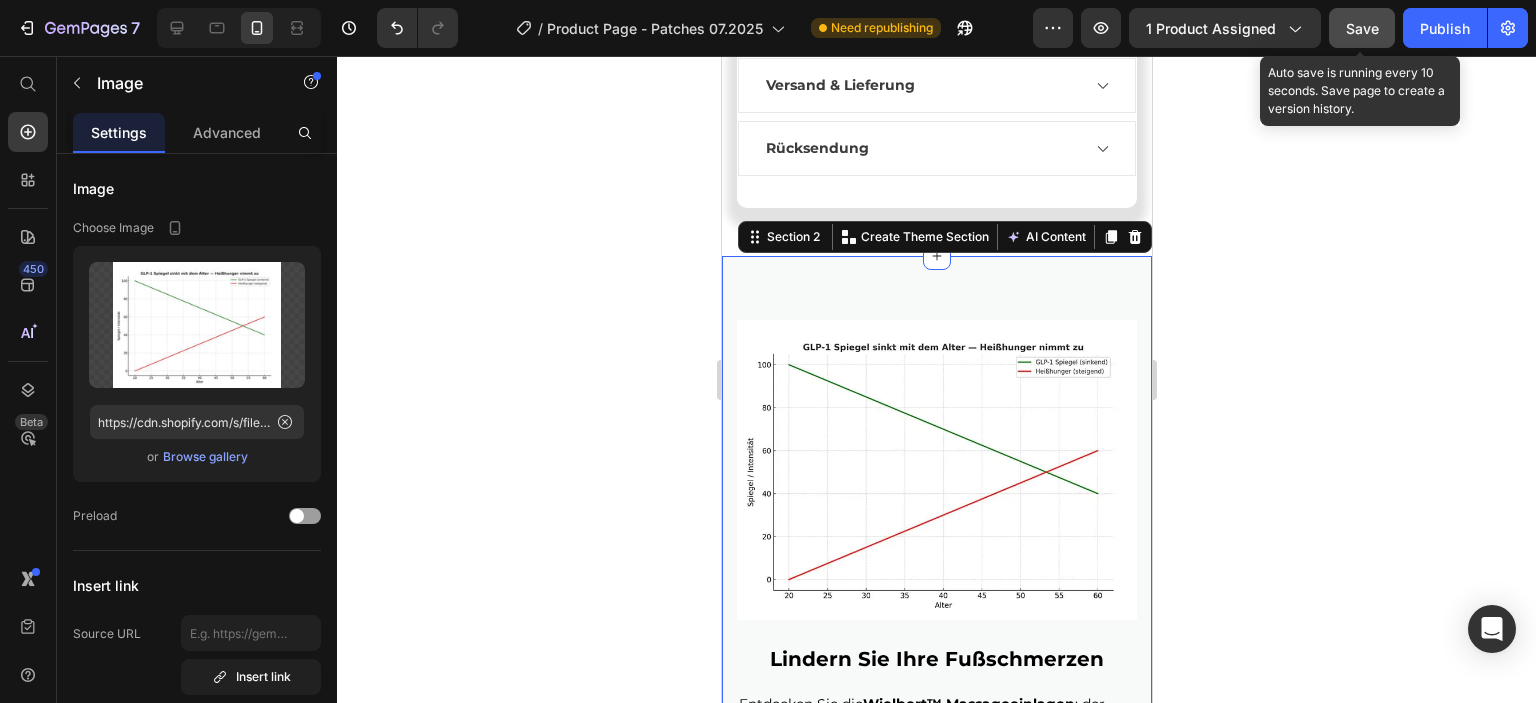 click on "Lindern Sie Ihre Fußschmerzen Heading Entdecken Sie die  Wielbert™ Massageeinlagen : der ultimative Komfort für Ihre Füße. Entdecken Sie die Freude am Stehen, Gehen und Leben ohne Fußschmerzen. Text Block Row Image Section 2   You can create reusable sections Create Theme Section AI Content Write with GemAI What would you like to describe here? Tone and Voice Persuasive Product Getting products... Show more Generate" at bounding box center (936, 549) 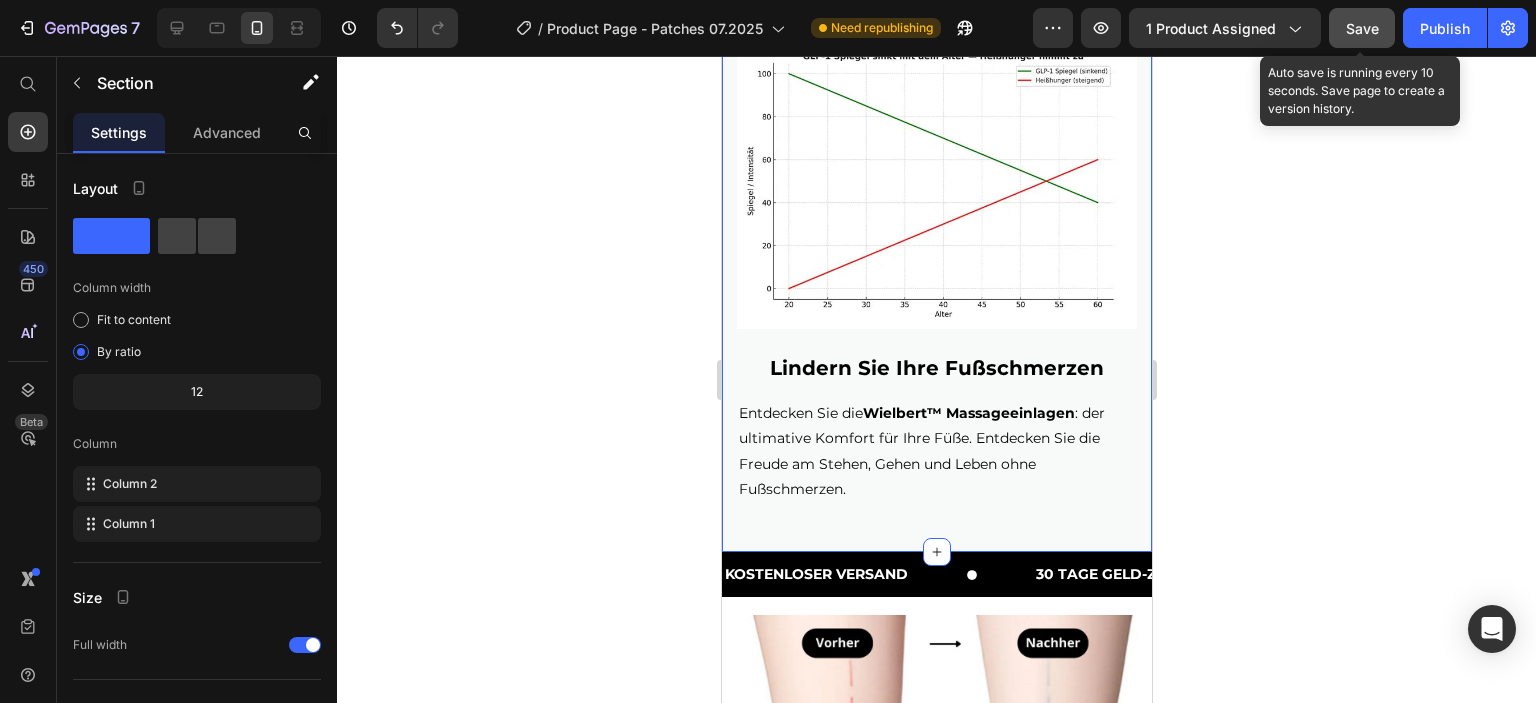 scroll, scrollTop: 1800, scrollLeft: 0, axis: vertical 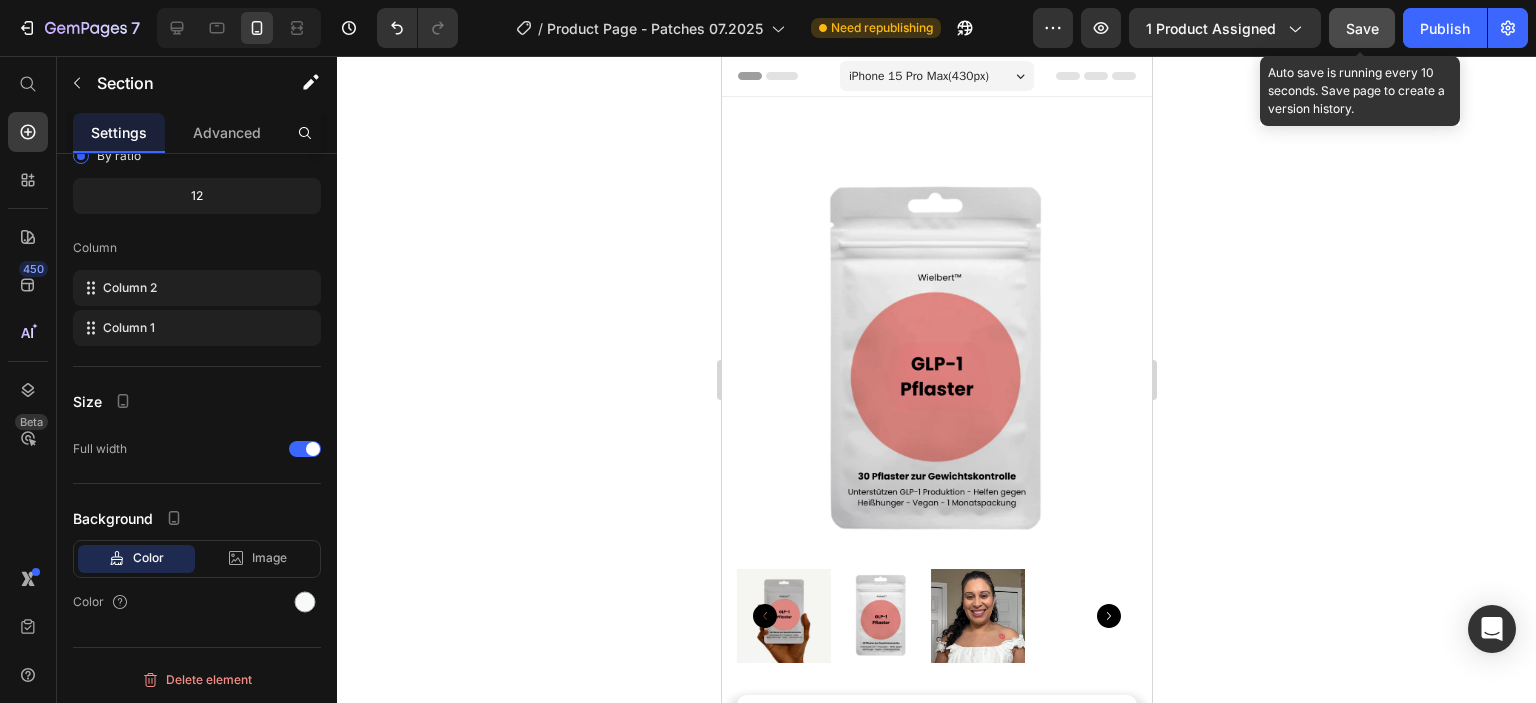 click at bounding box center [125, 56] 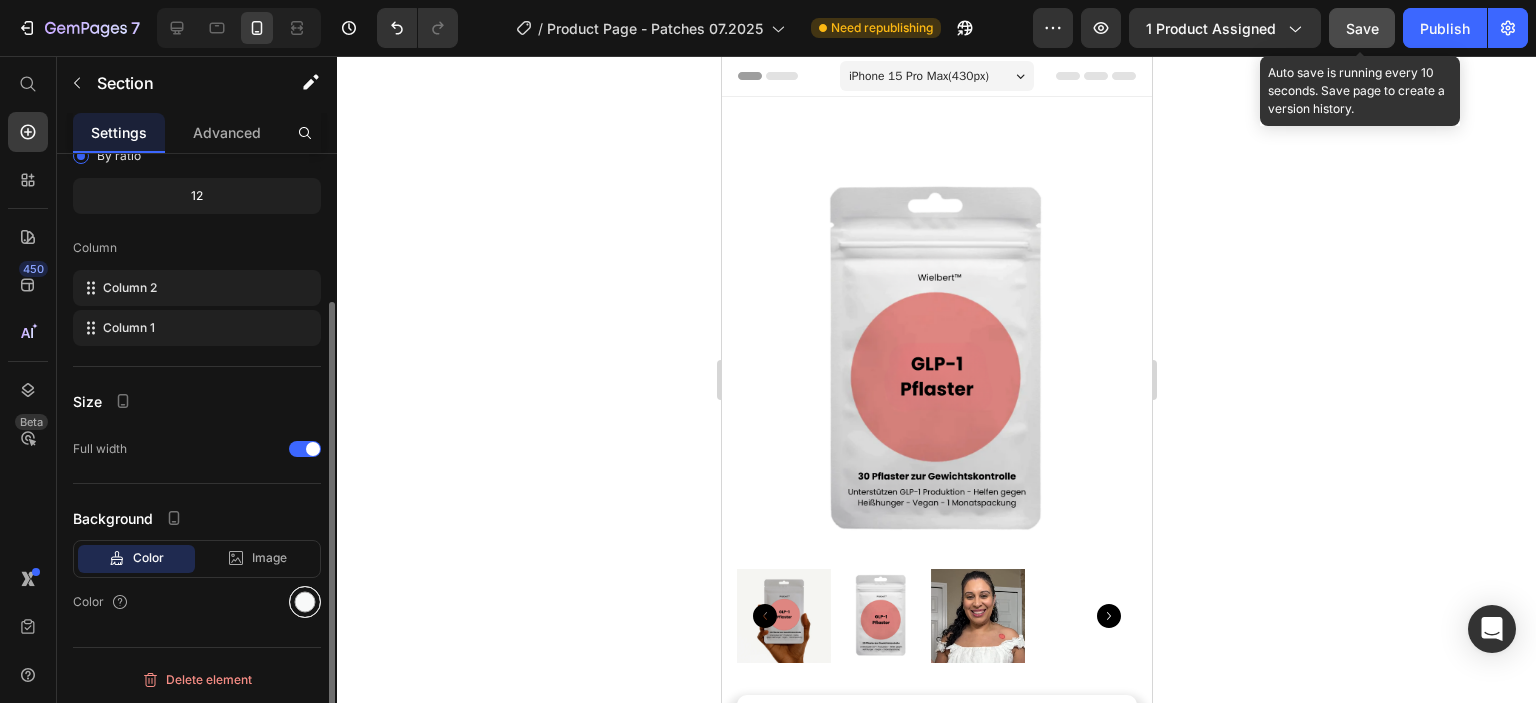 click at bounding box center (305, 602) 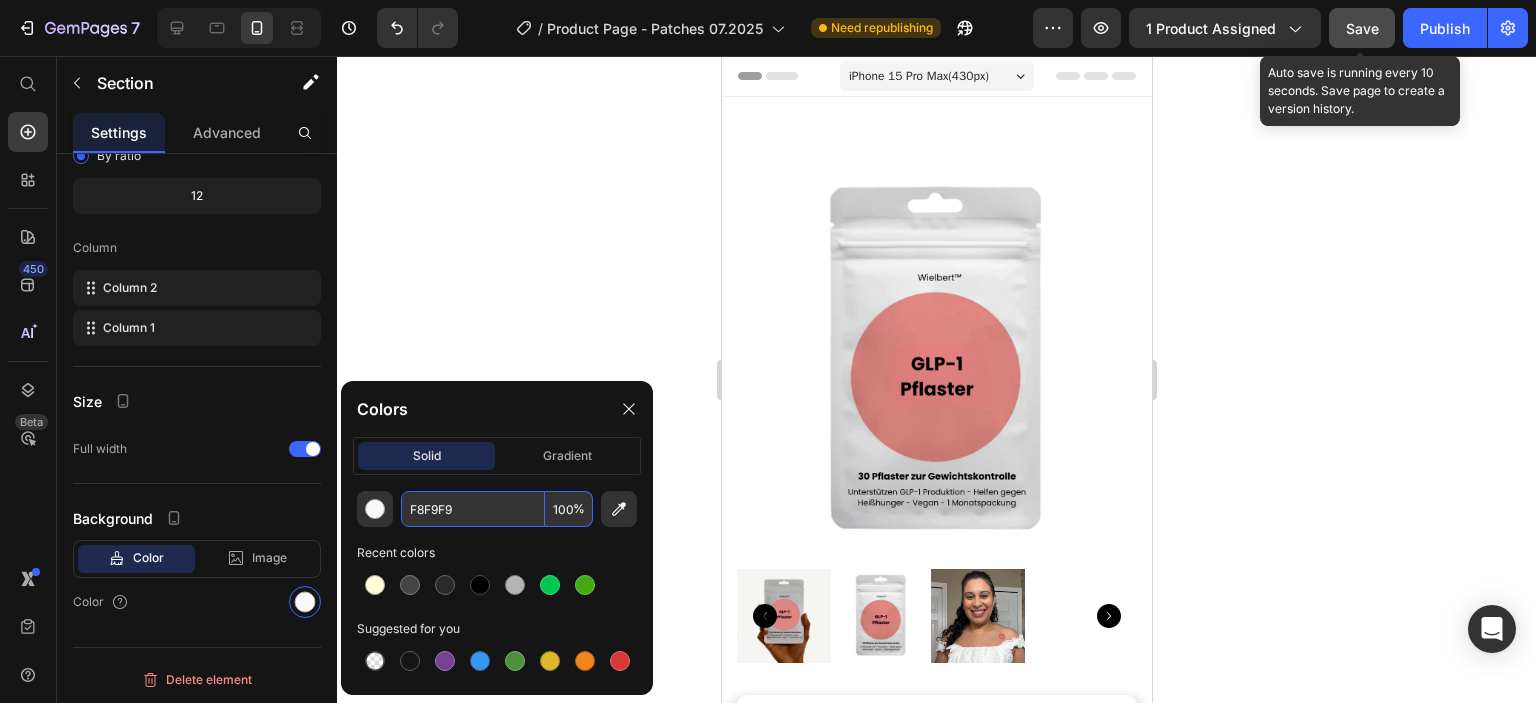 click on "F8F9F9" at bounding box center (473, 509) 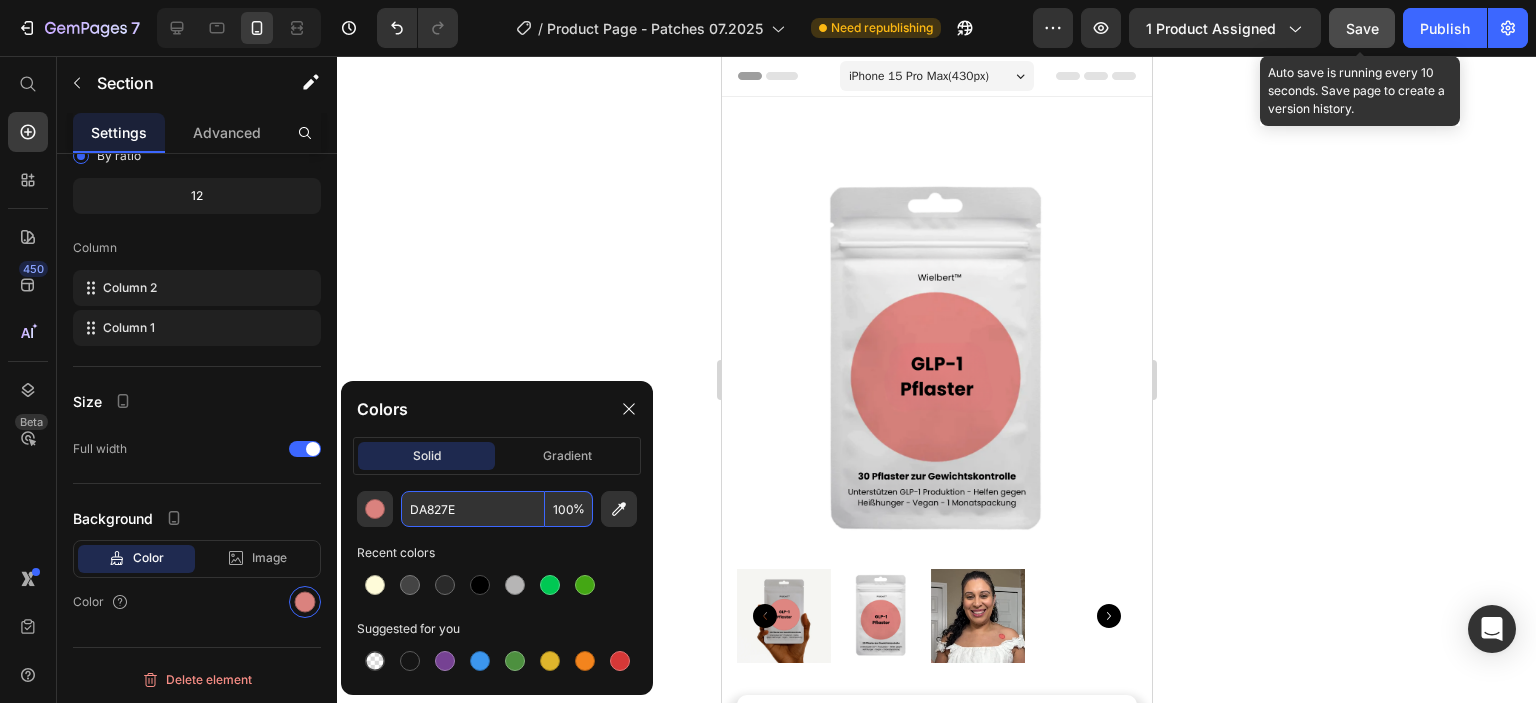 type on "DA827E" 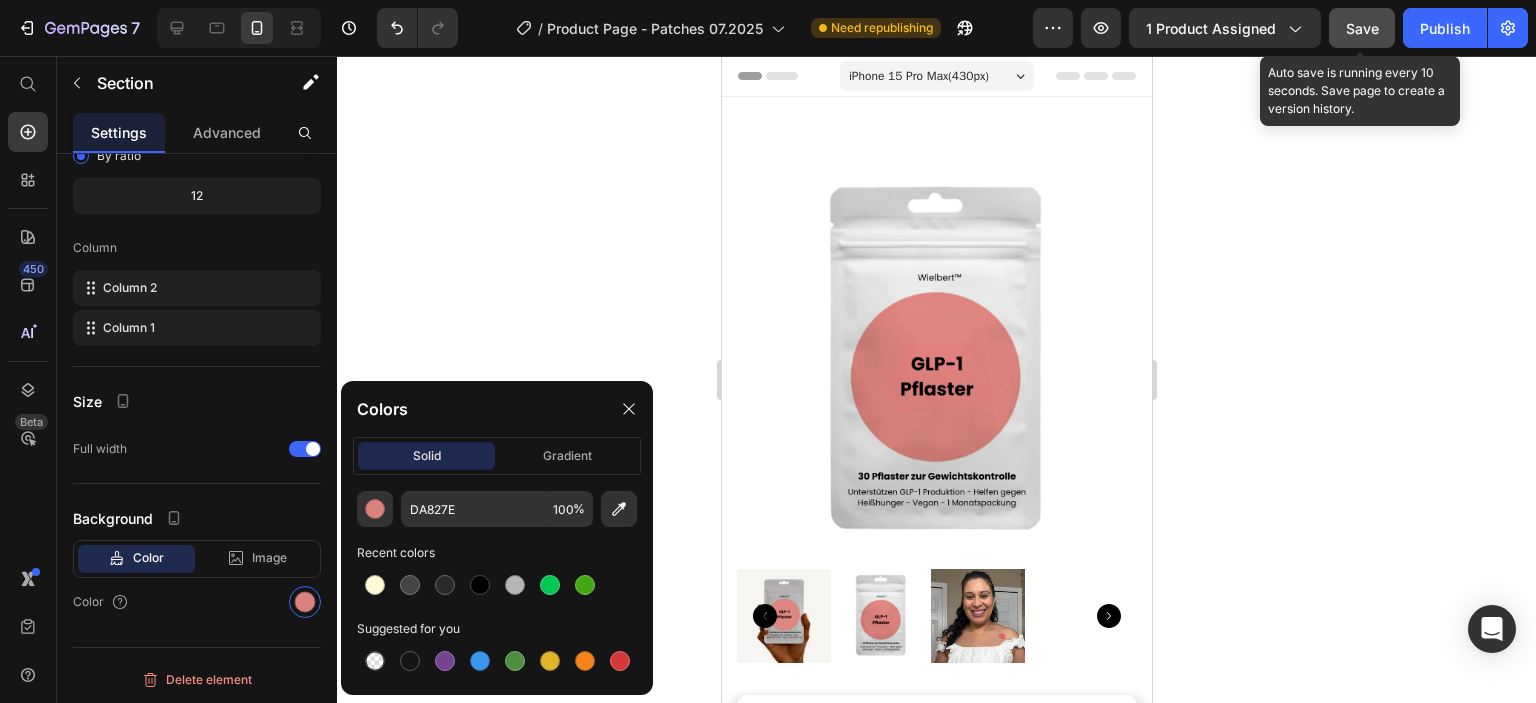 click on "Colors" 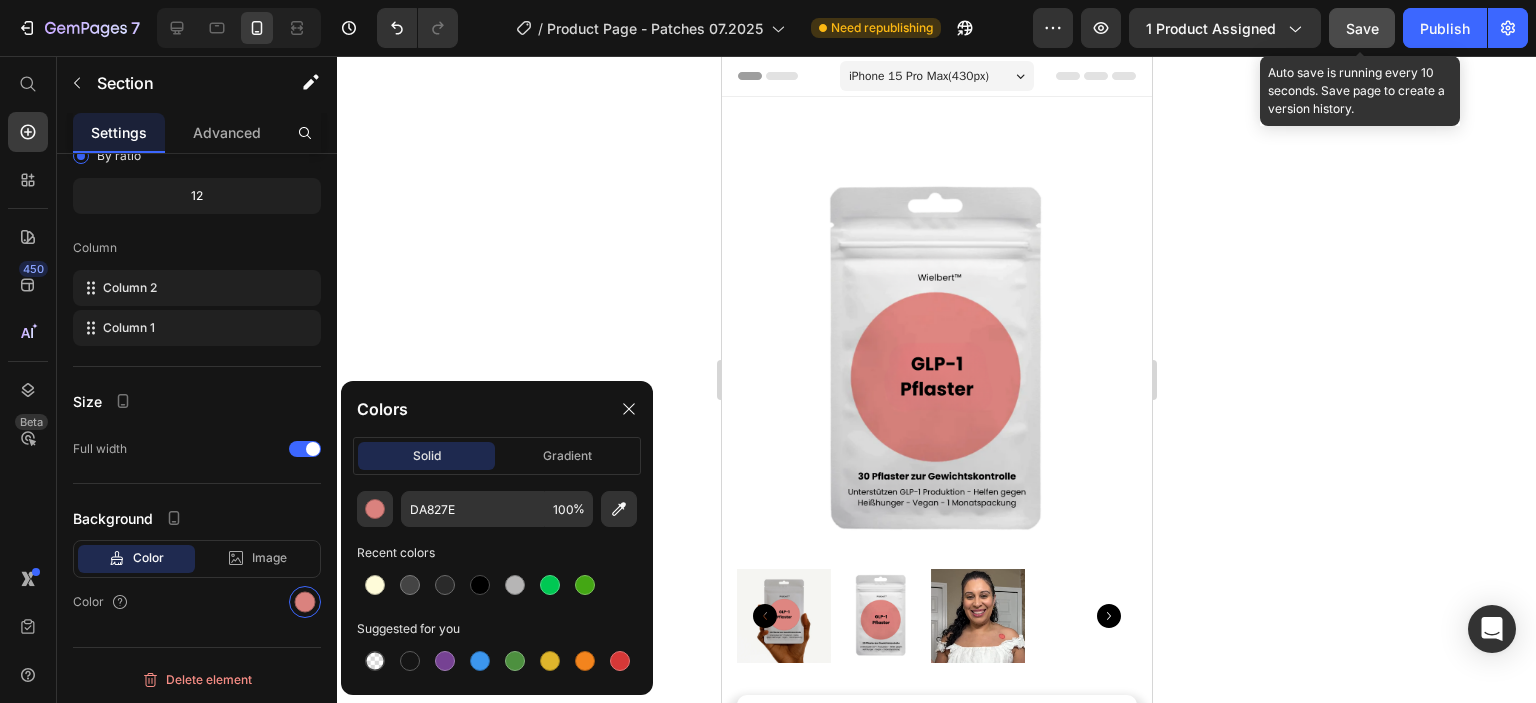 click on "X" at bounding box center [5, 12] 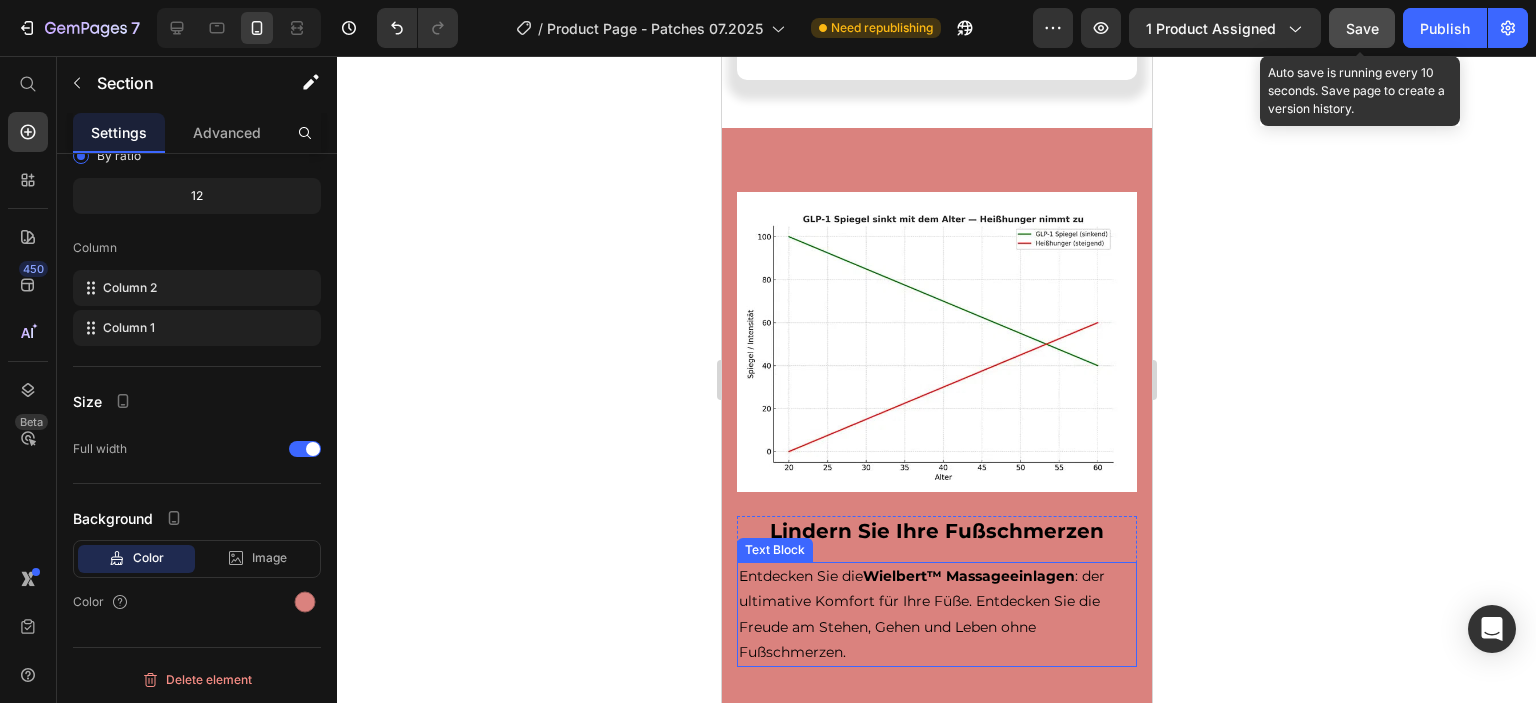scroll, scrollTop: 1500, scrollLeft: 0, axis: vertical 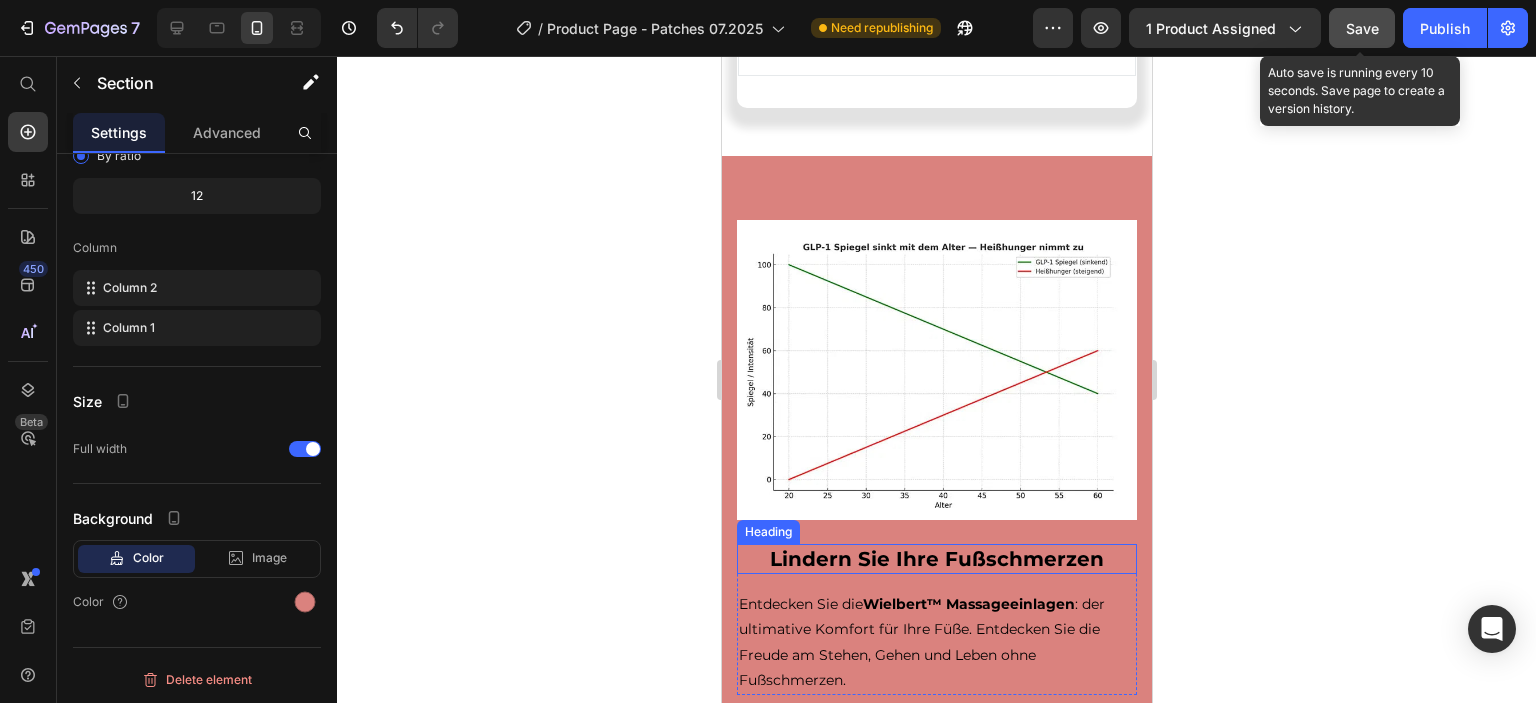 click on "Lindern Sie Ihre Fußschmerzen" at bounding box center (936, 559) 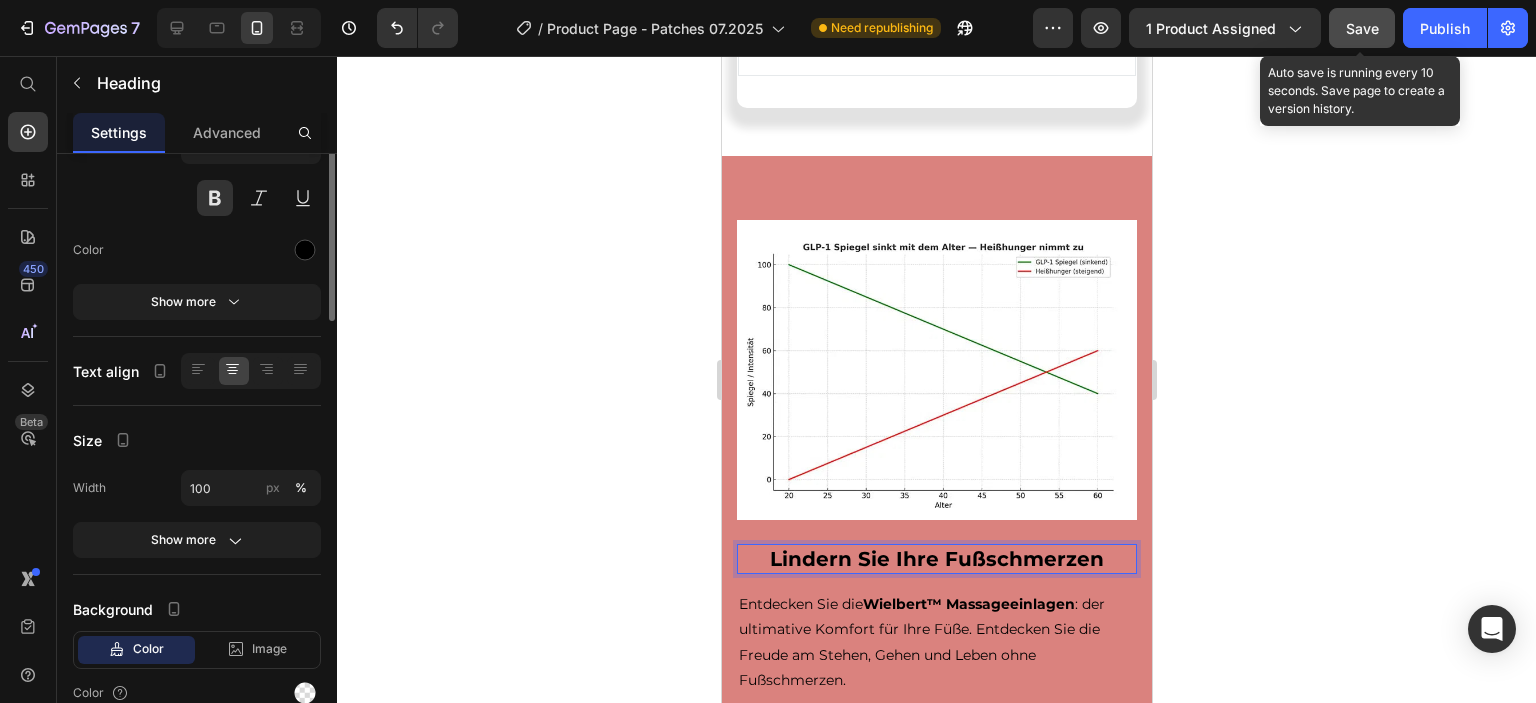 scroll, scrollTop: 0, scrollLeft: 0, axis: both 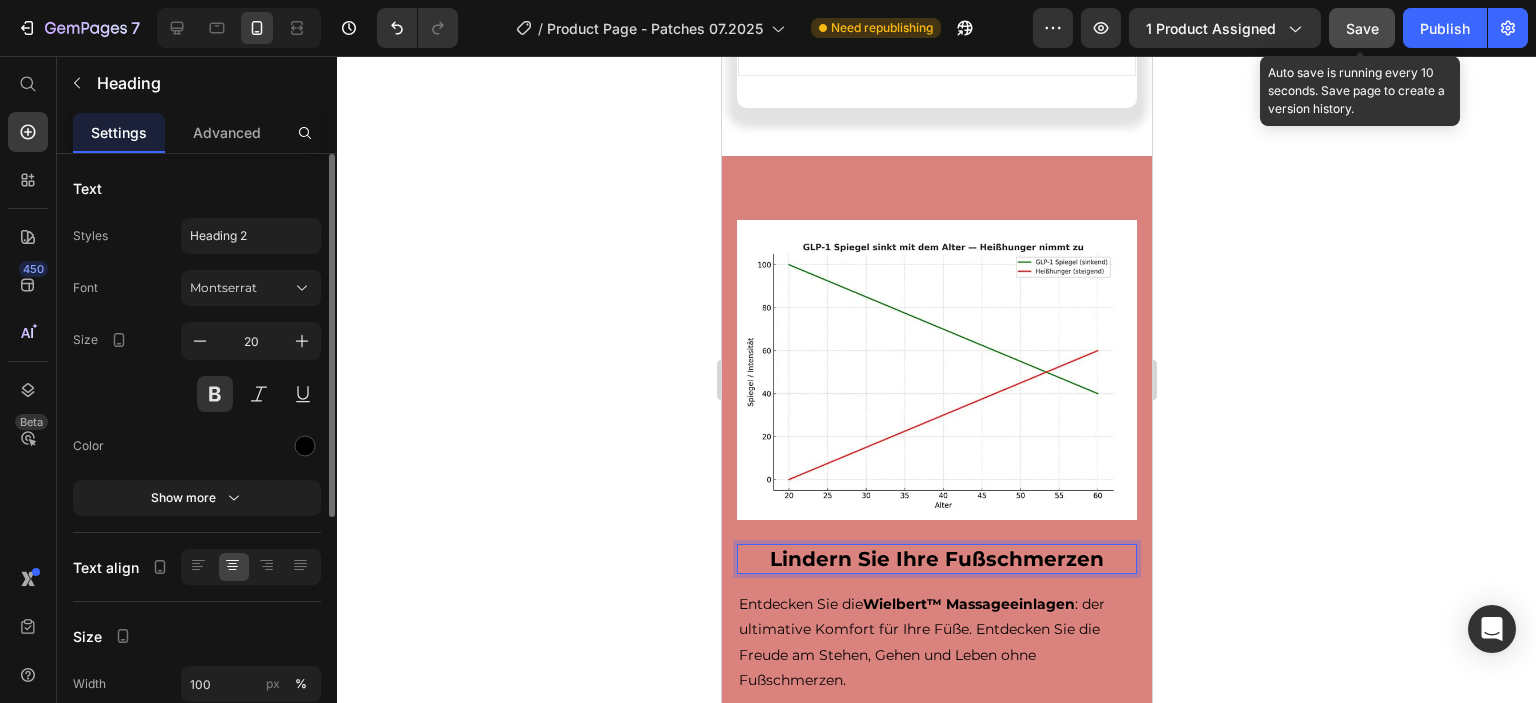 click on "Lindern Sie Ihre Fußschmerzen" at bounding box center (936, 559) 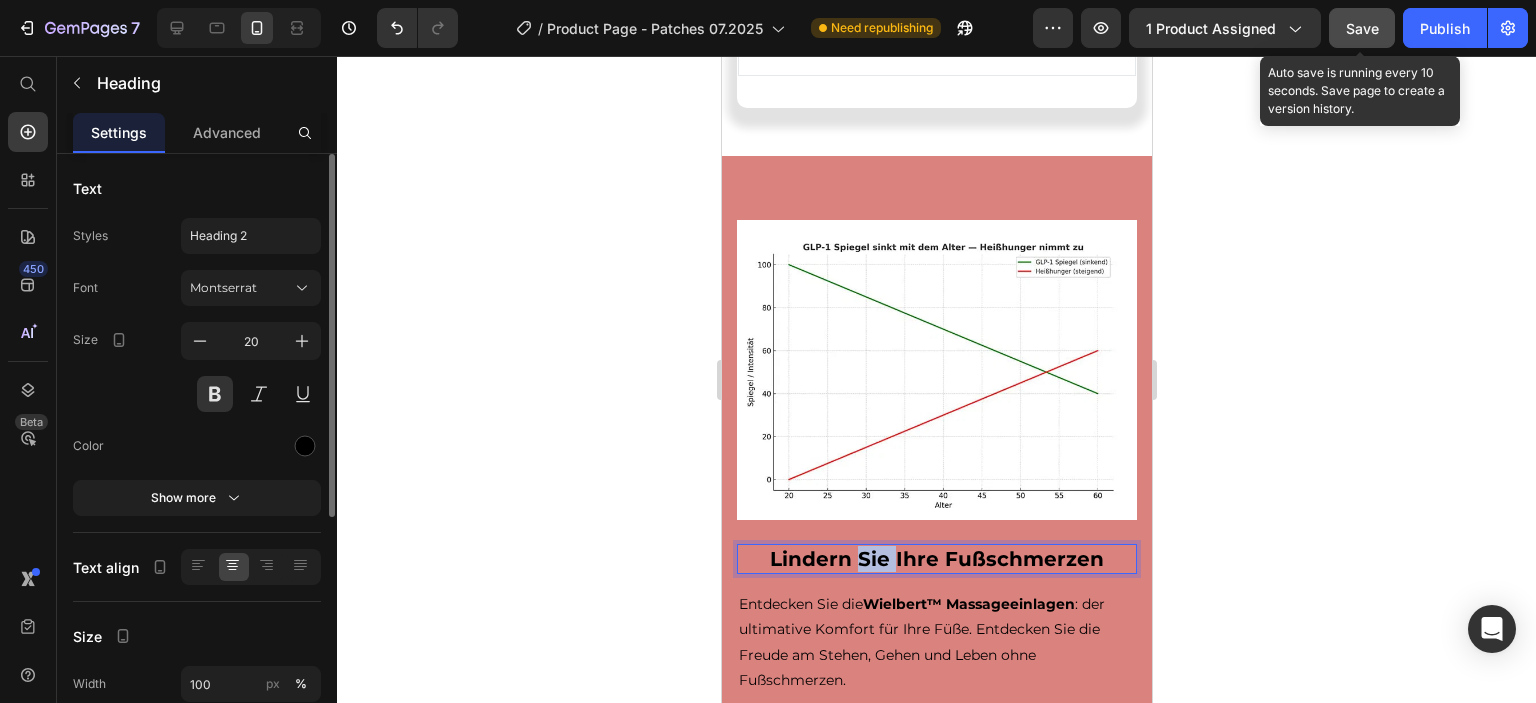 click on "Lindern Sie Ihre Fußschmerzen" at bounding box center [936, 559] 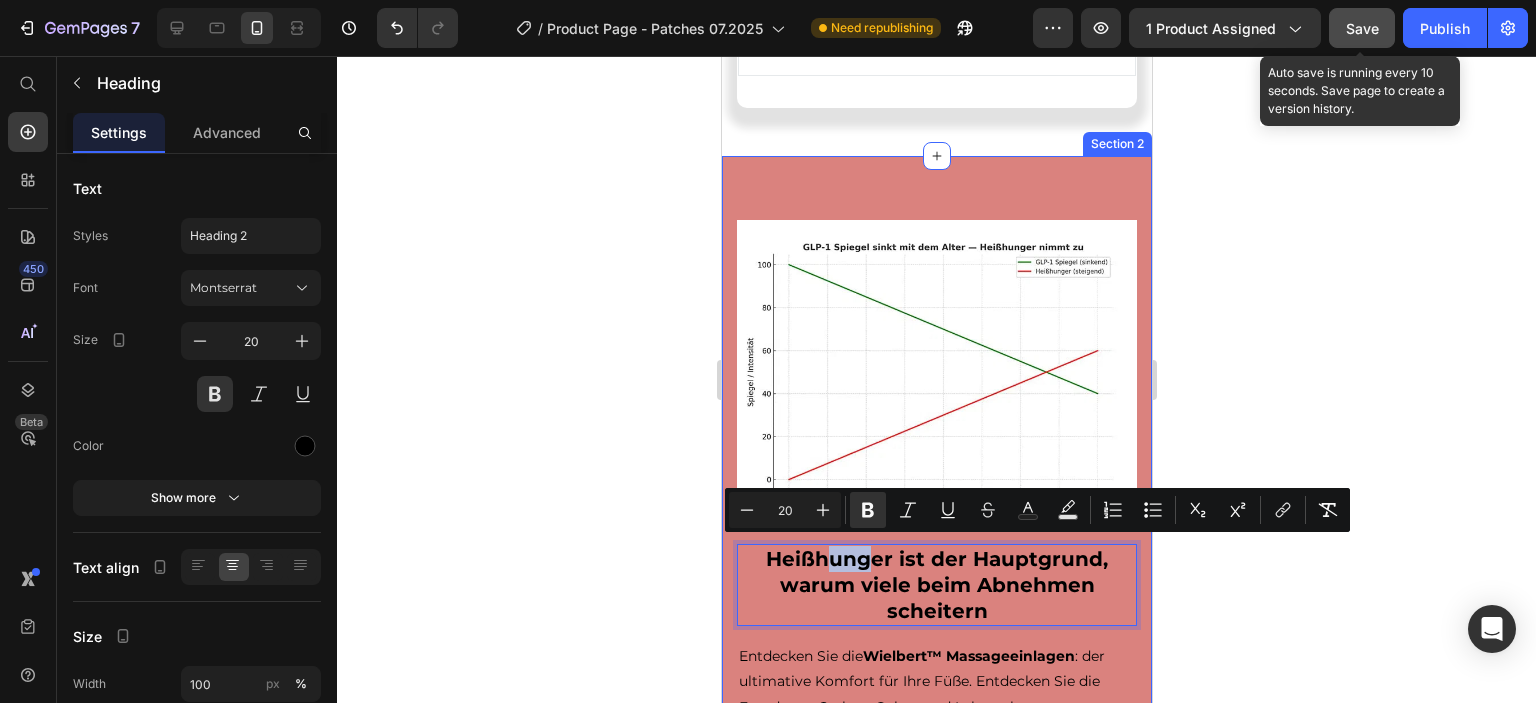 drag, startPoint x: 868, startPoint y: 548, endPoint x: 828, endPoint y: 194, distance: 356.25272 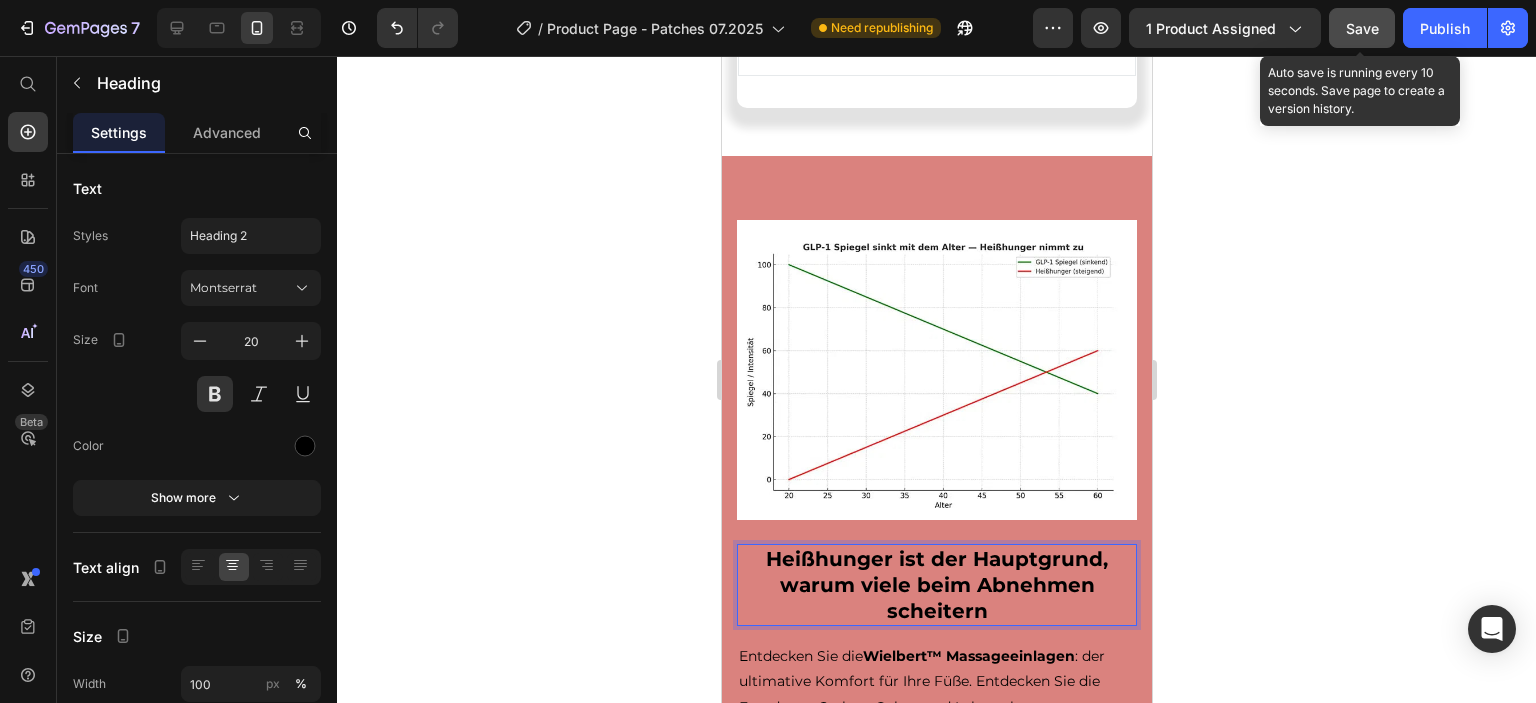 click on "Heißhunger ist der Hauptgrund, warum viele beim Abnehmen scheitern" at bounding box center [936, 585] 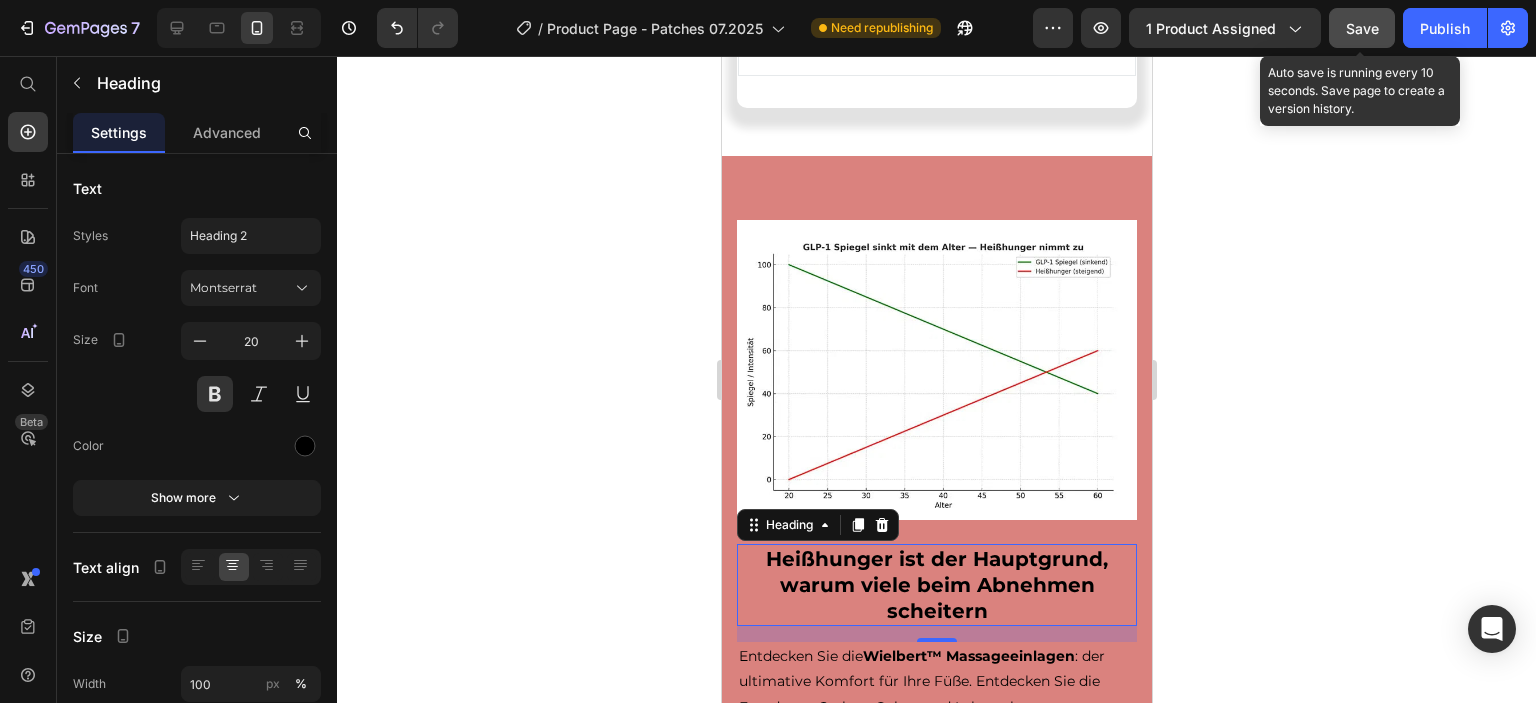 click 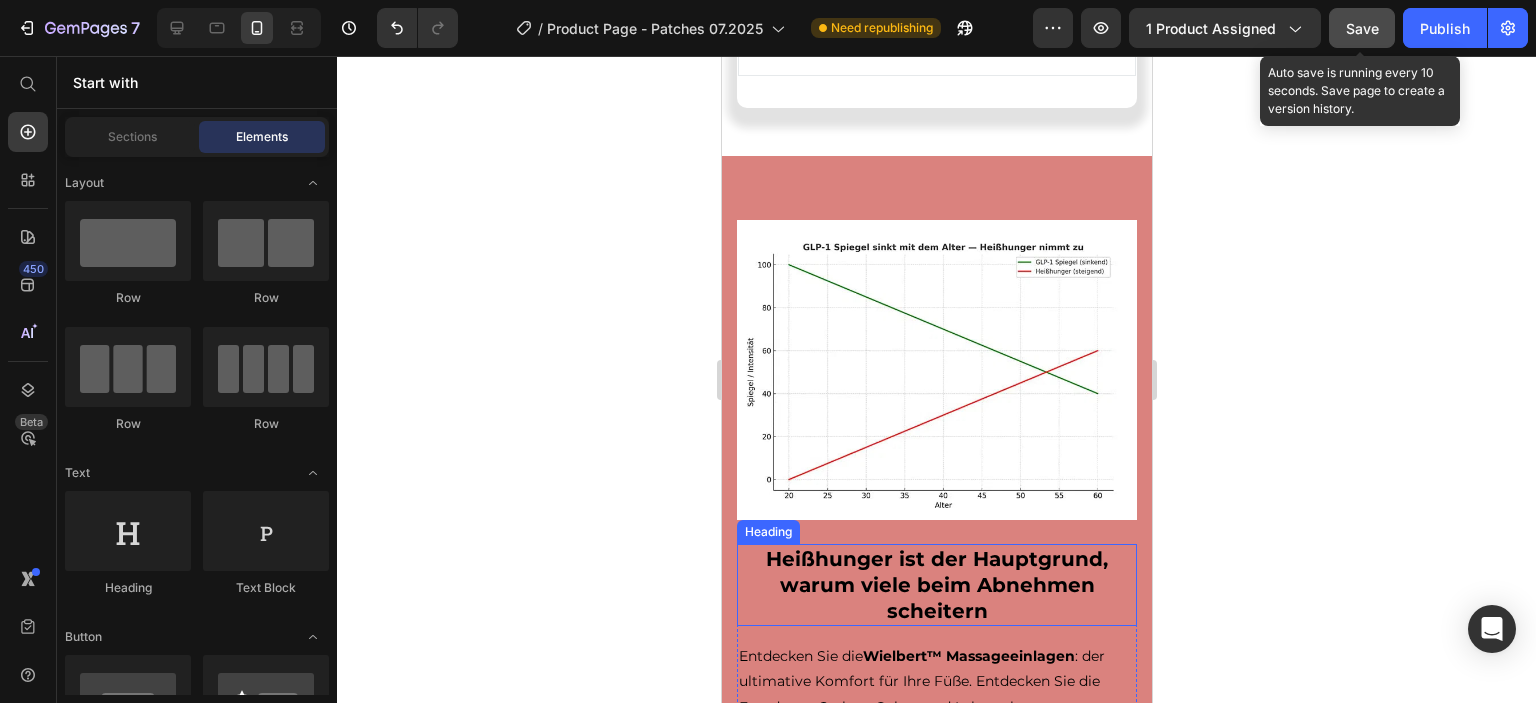 click on "Heißhunger ist der Hauptgrund, warum viele beim Abnehmen scheitern" at bounding box center [936, 585] 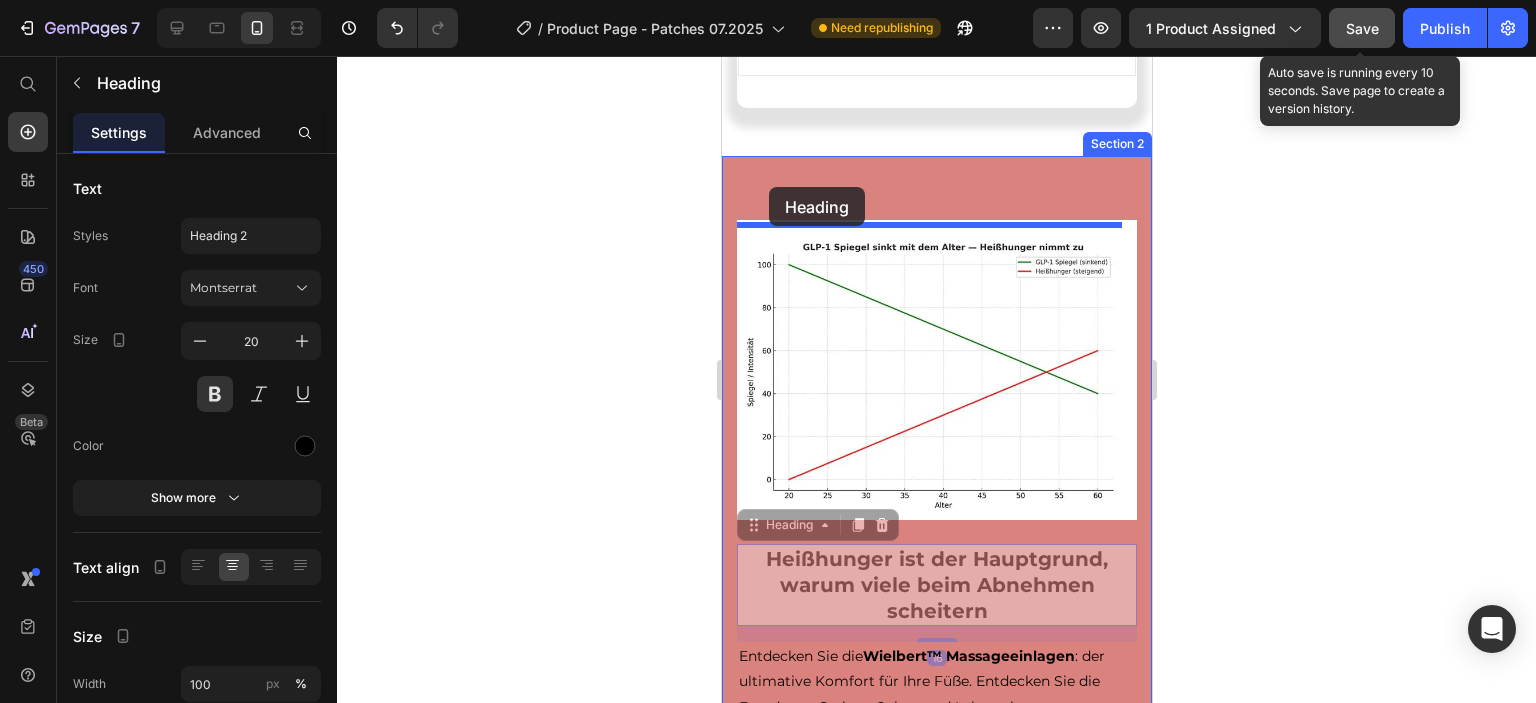 drag, startPoint x: 756, startPoint y: 519, endPoint x: 768, endPoint y: 187, distance: 332.2168 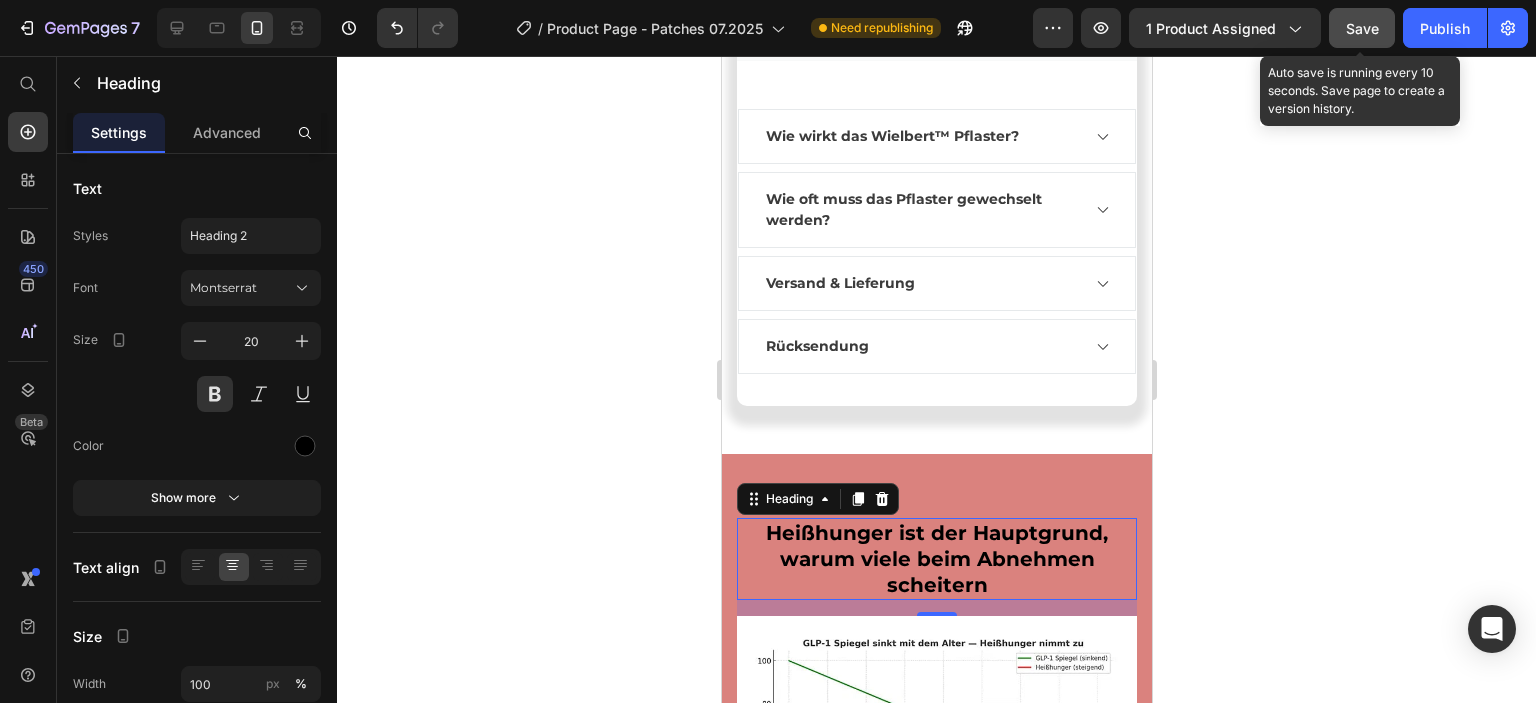 scroll, scrollTop: 1200, scrollLeft: 0, axis: vertical 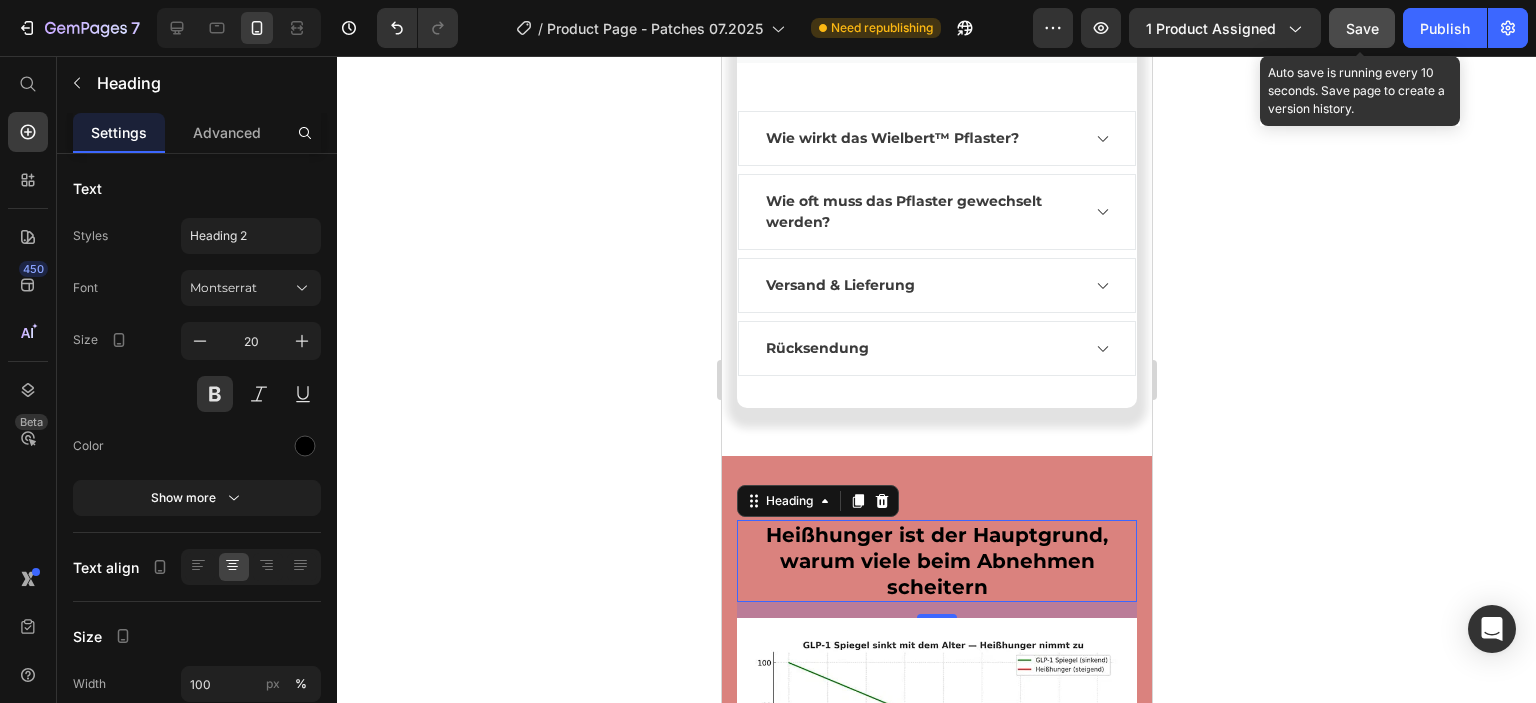 click 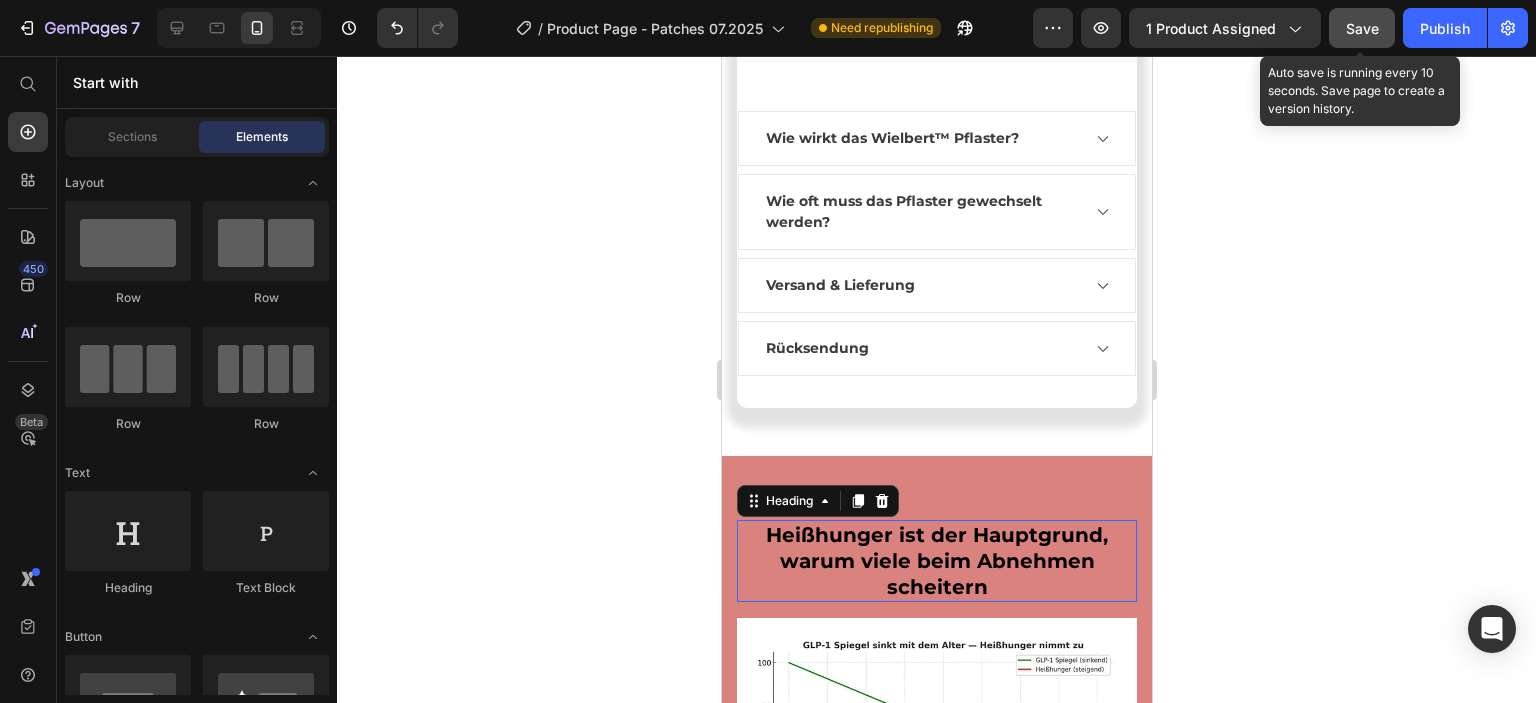 click on "Heißhunger ist der Hauptgrund, warum viele beim Abnehmen scheitern" at bounding box center (936, 561) 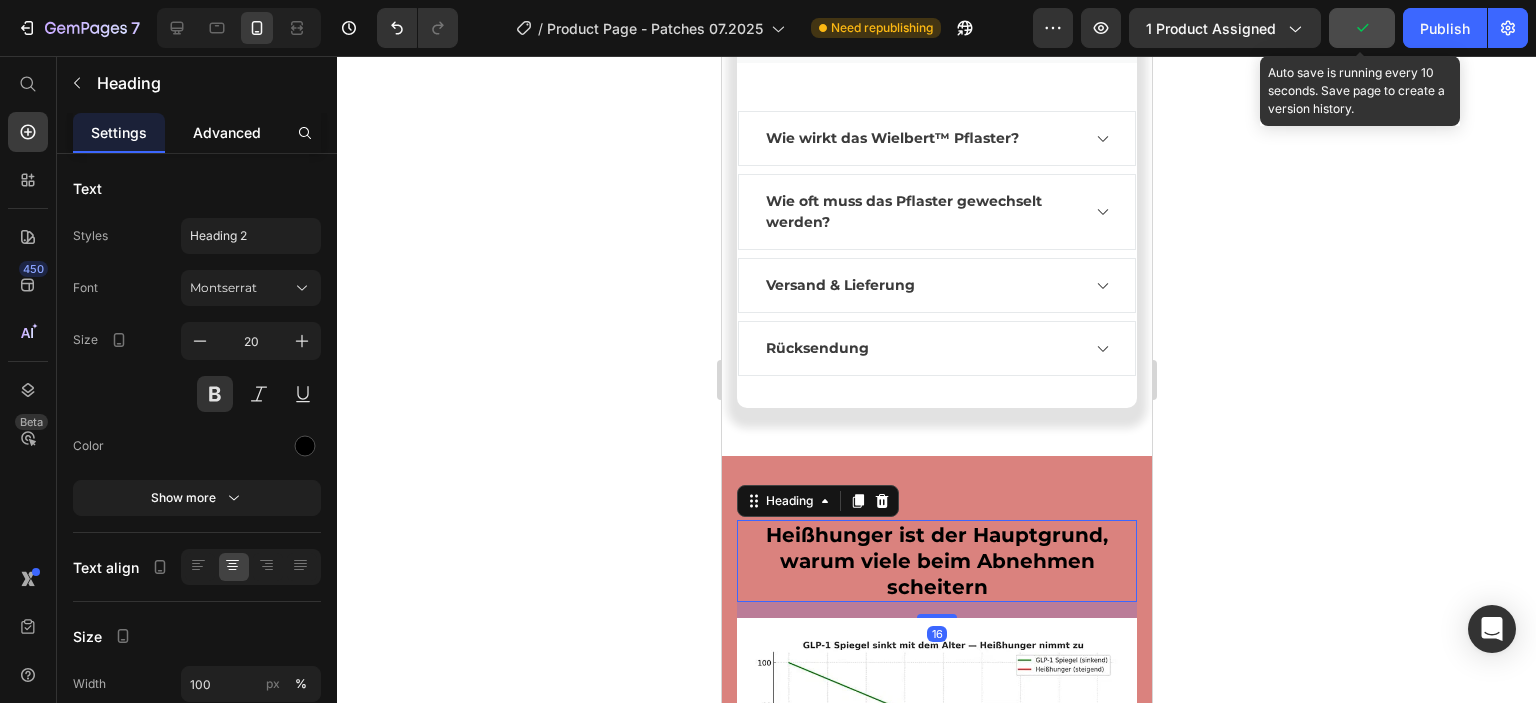 click on "Advanced" at bounding box center [227, 132] 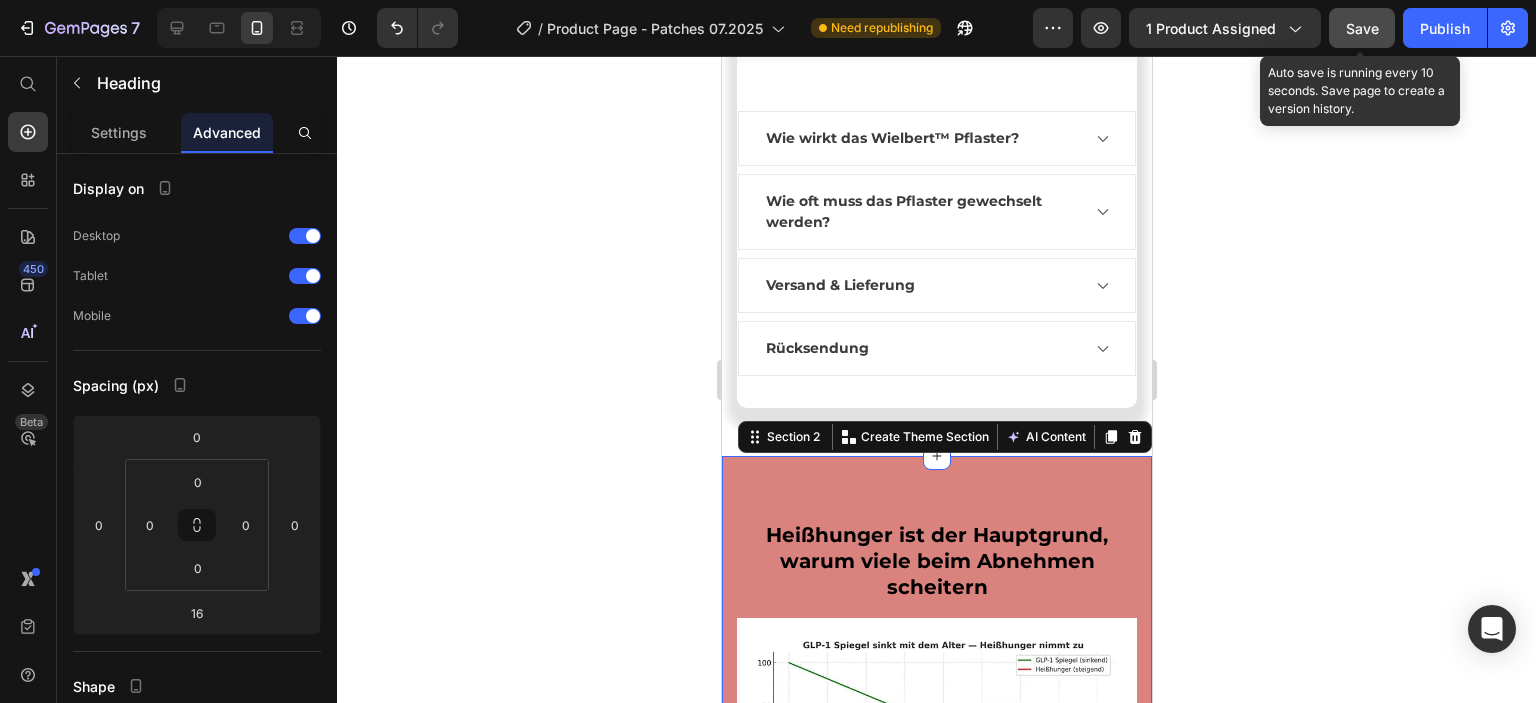 click on "Entdecken Sie die  Wielbert™ Massageeinlagen : der ultimative Komfort für Ihre Füße. Entdecken Sie die Freude am Stehen, Gehen und Leben ohne Fußschmerzen. Text Block Row Heißhunger ist der Hauptgrund, warum viele beim Abnehmen scheitern Heading Image Section 2   You can create reusable sections Create Theme Section AI Content Write with GemAI What would you like to describe here? Tone and Voice Persuasive Product Show more Generate" at bounding box center [936, 775] 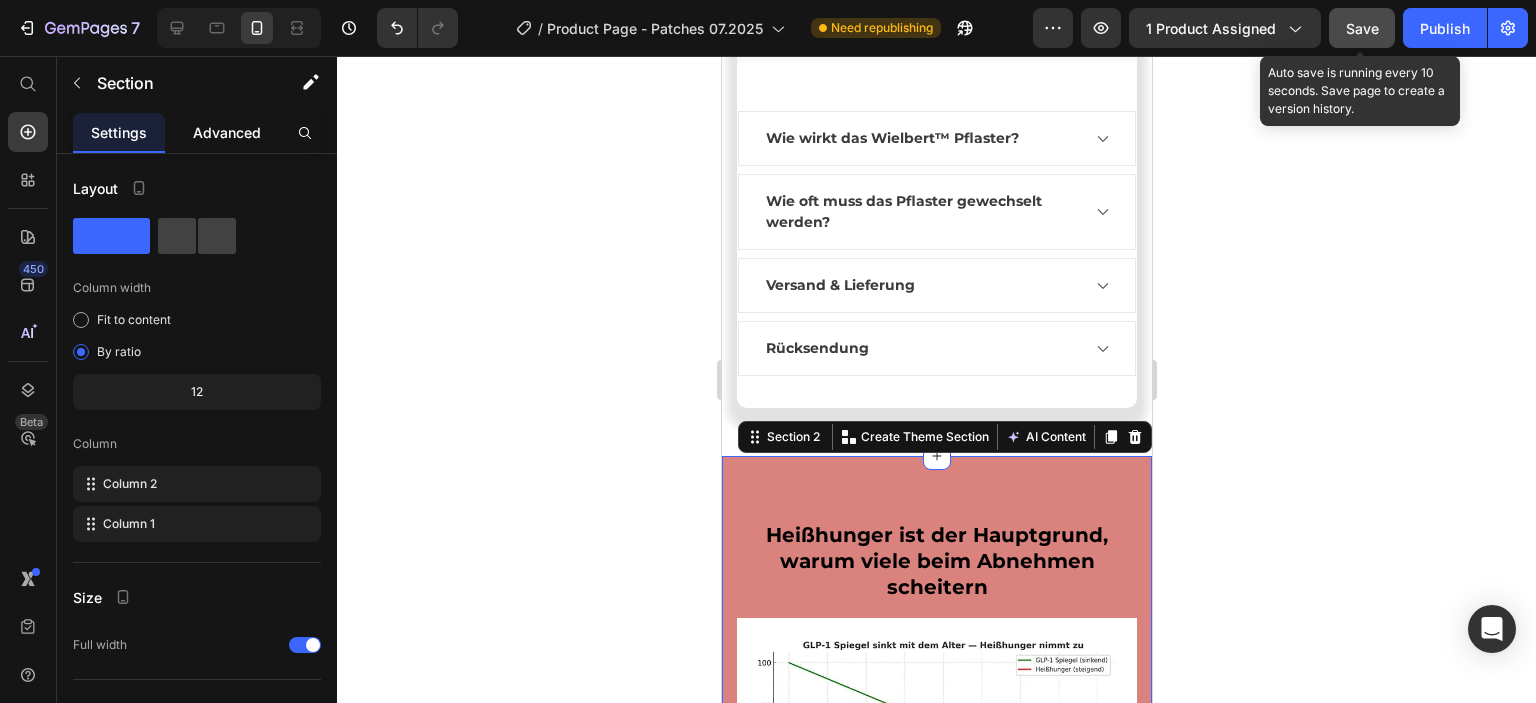 click on "Advanced" at bounding box center [227, 132] 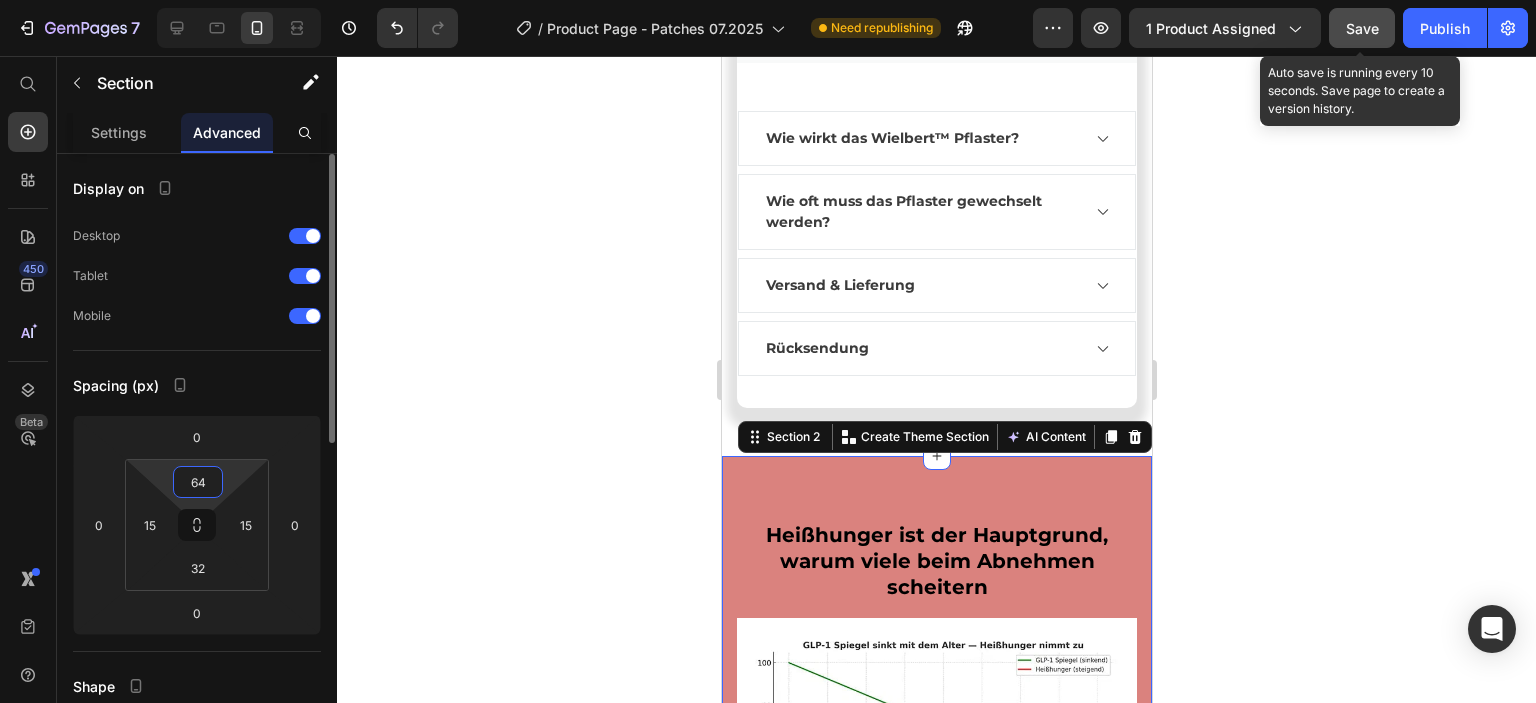 click on "64" at bounding box center (198, 482) 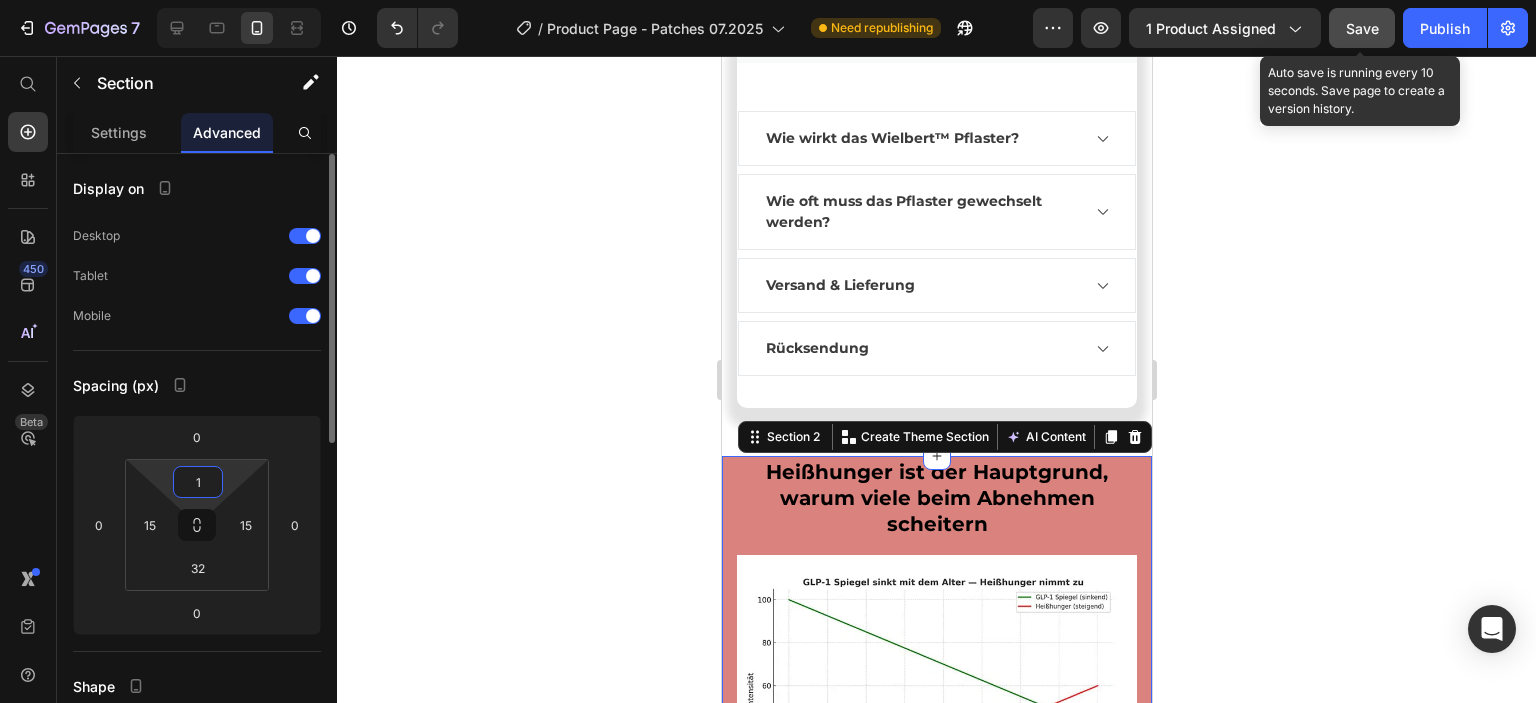 type on "12" 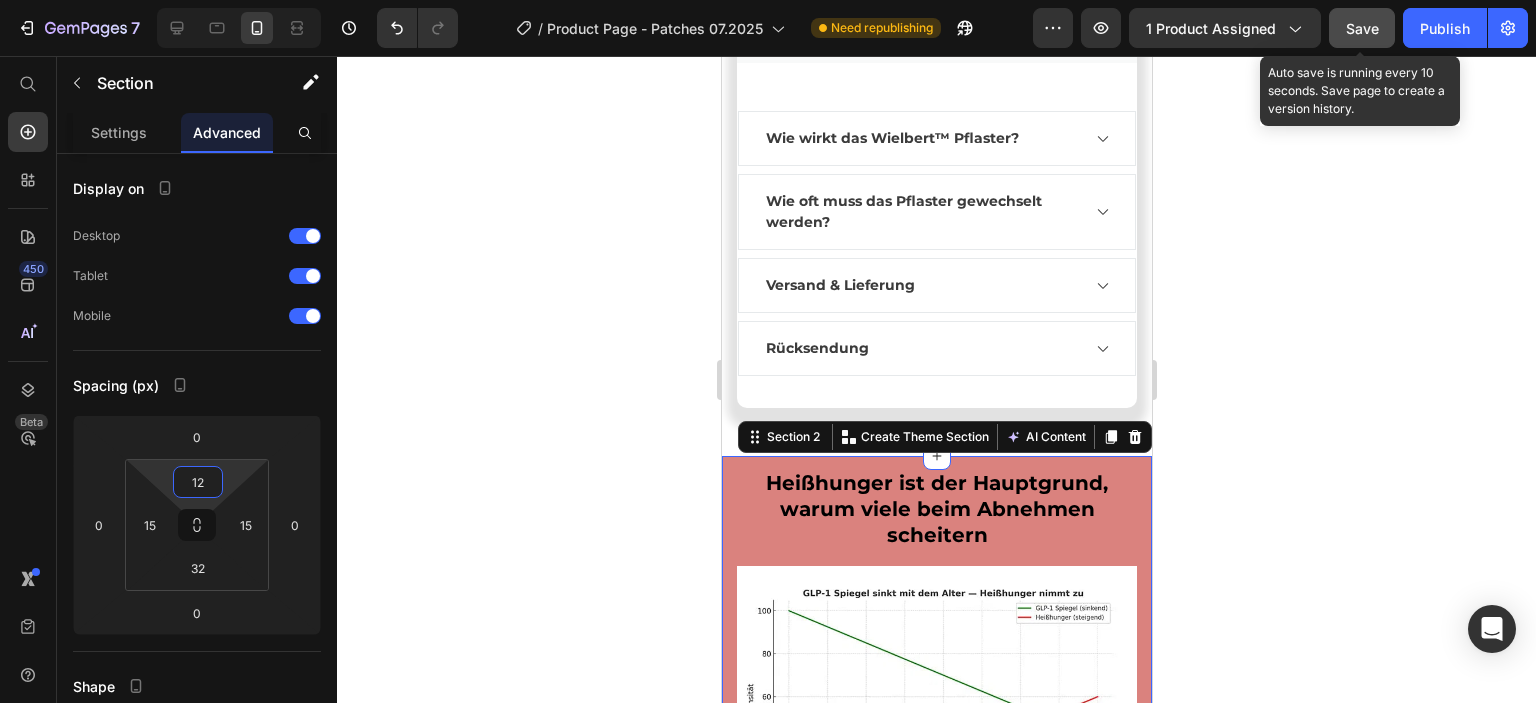 click 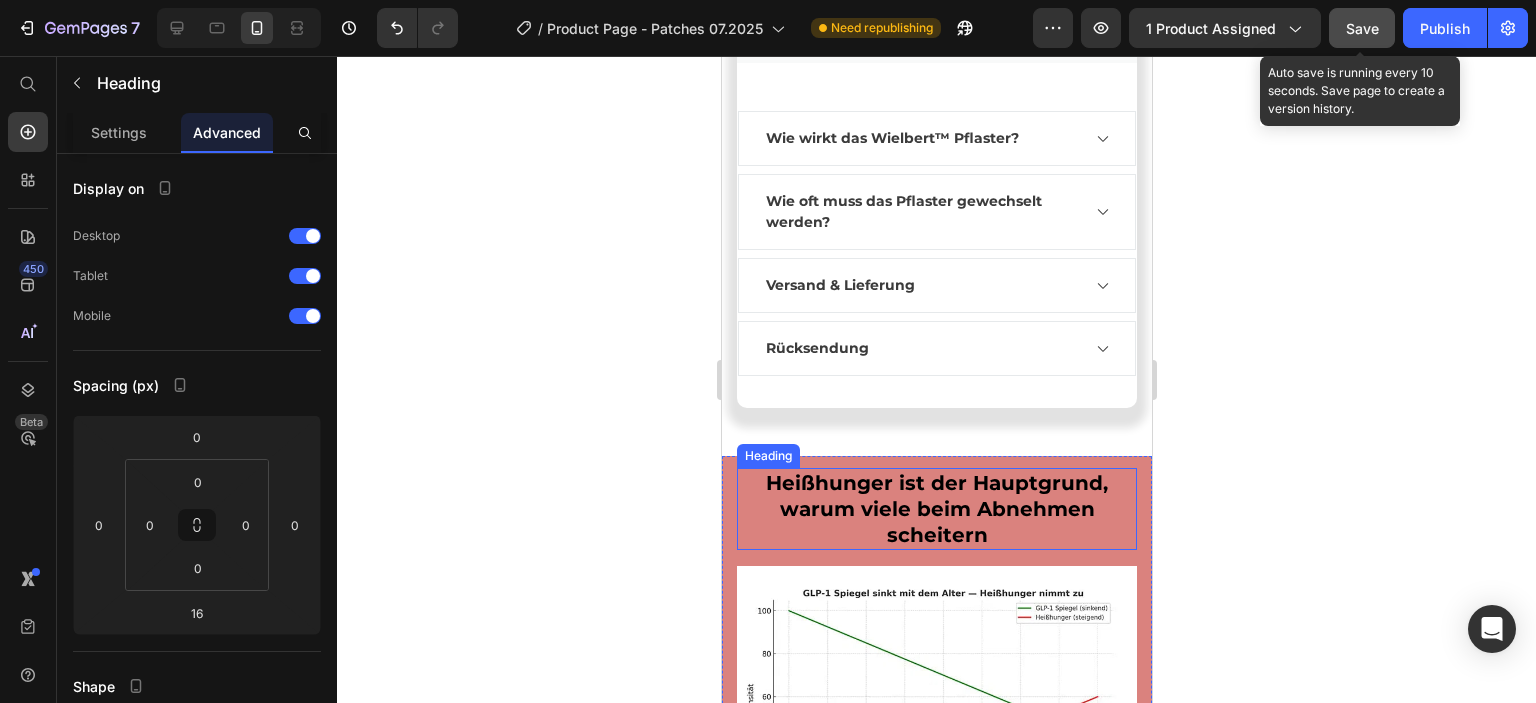 click on "Heißhunger ist der Hauptgrund, warum viele beim Abnehmen scheitern" at bounding box center (936, 509) 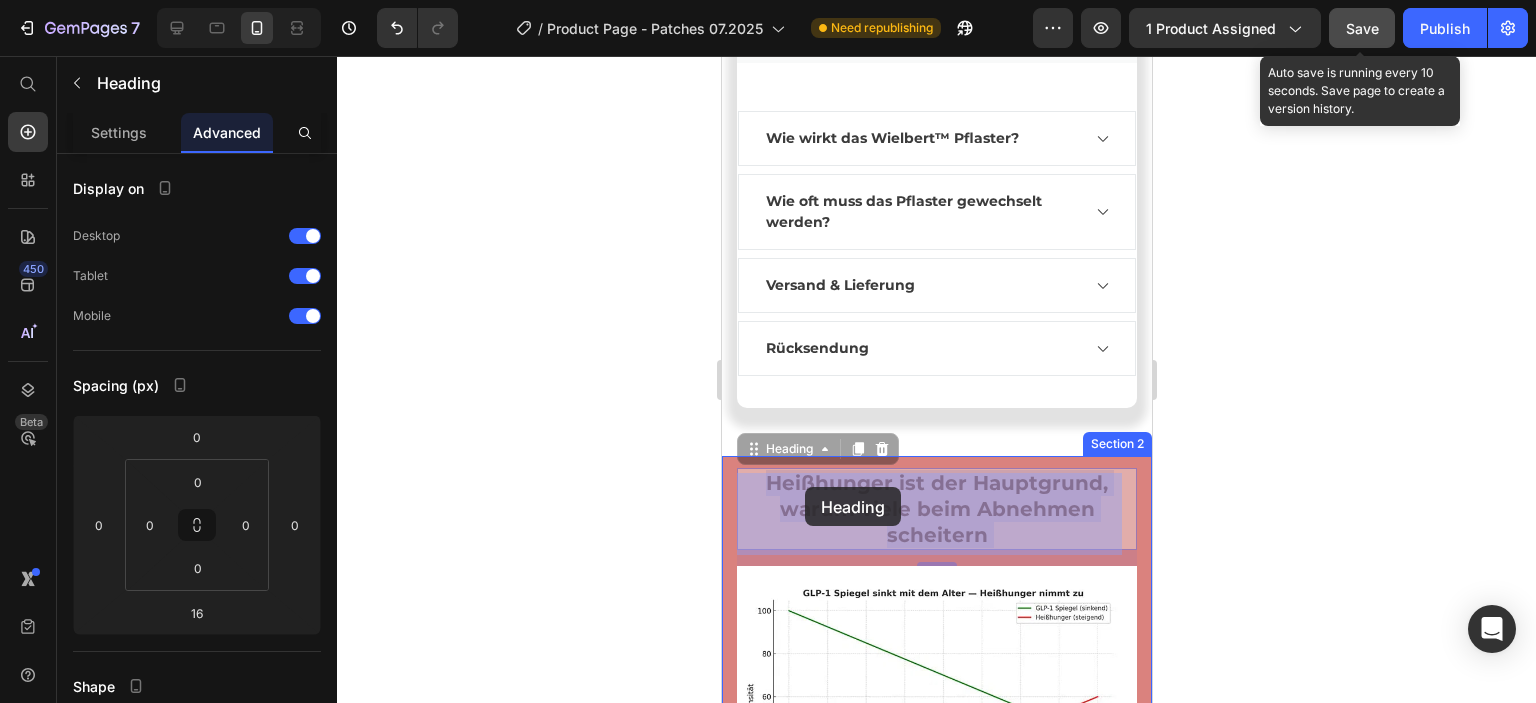 drag, startPoint x: 987, startPoint y: 541, endPoint x: 804, endPoint y: 487, distance: 190.80095 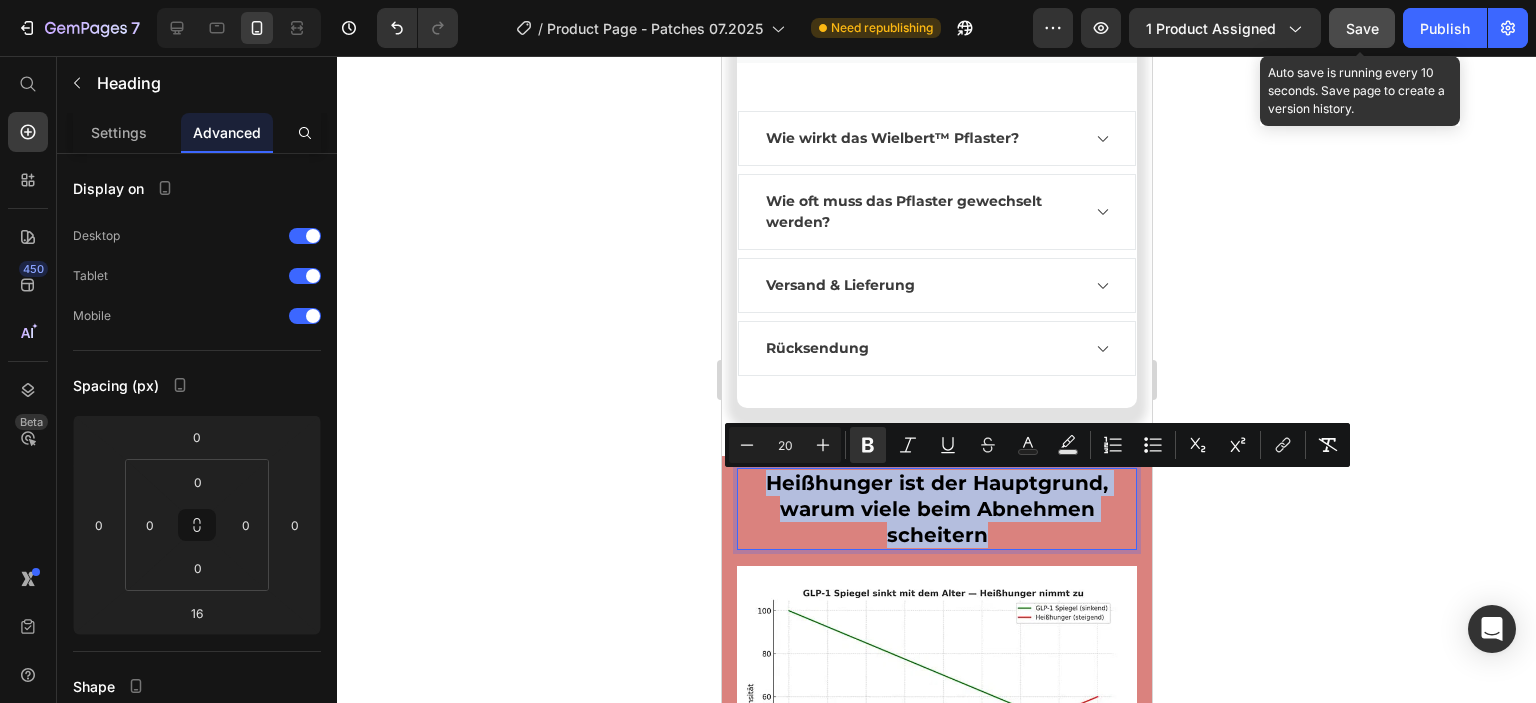 drag, startPoint x: 764, startPoint y: 485, endPoint x: 1007, endPoint y: 547, distance: 250.78477 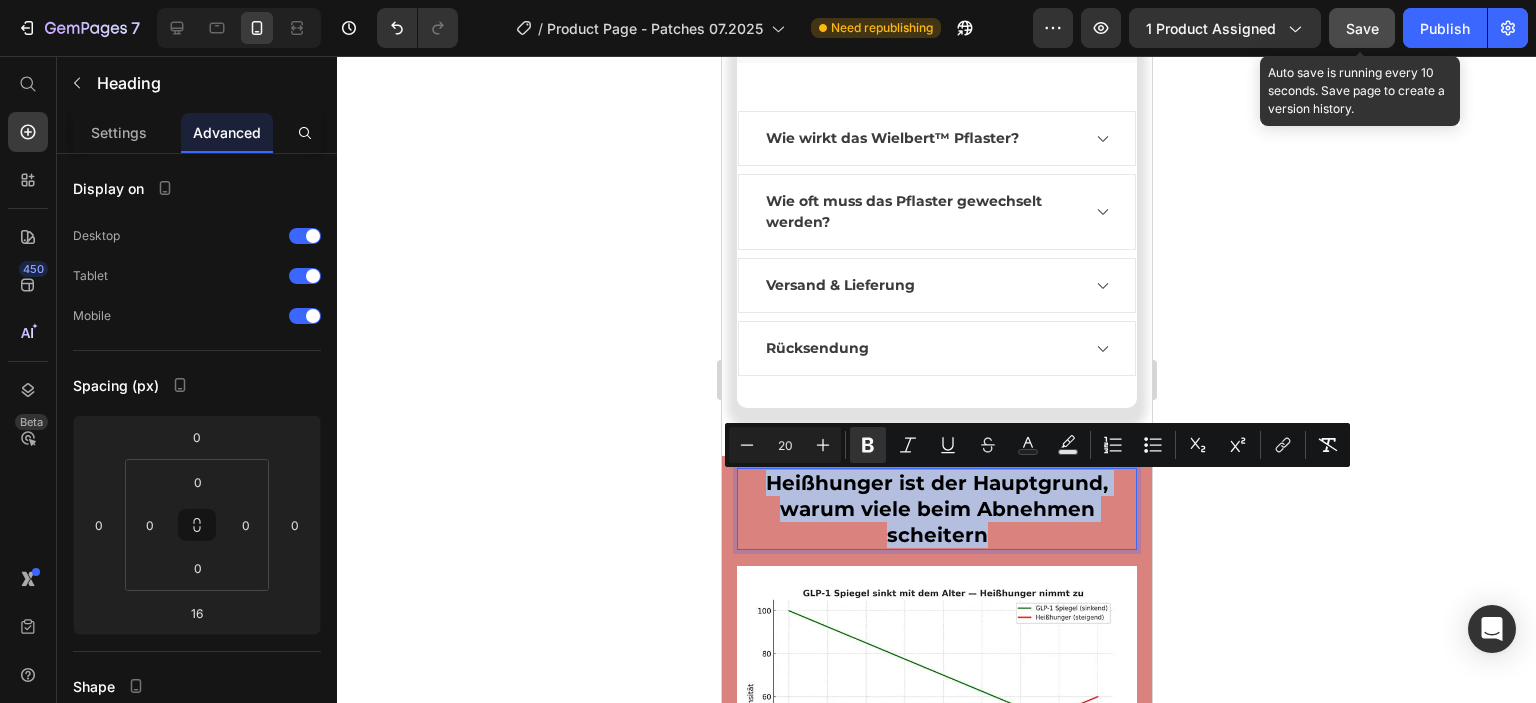 click on "Heißhunger ist der Hauptgrund, warum viele beim Abnehmen scheitern" at bounding box center [936, 509] 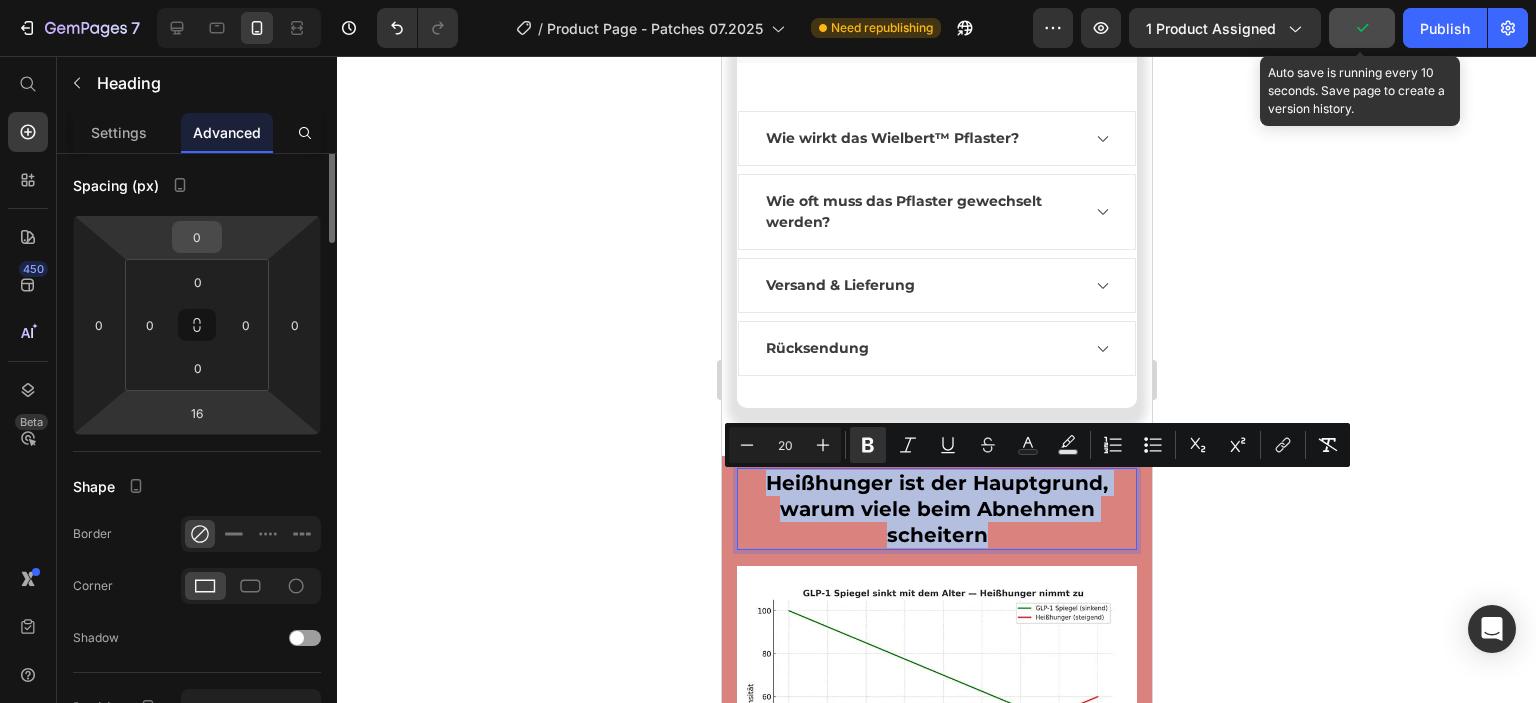 scroll, scrollTop: 0, scrollLeft: 0, axis: both 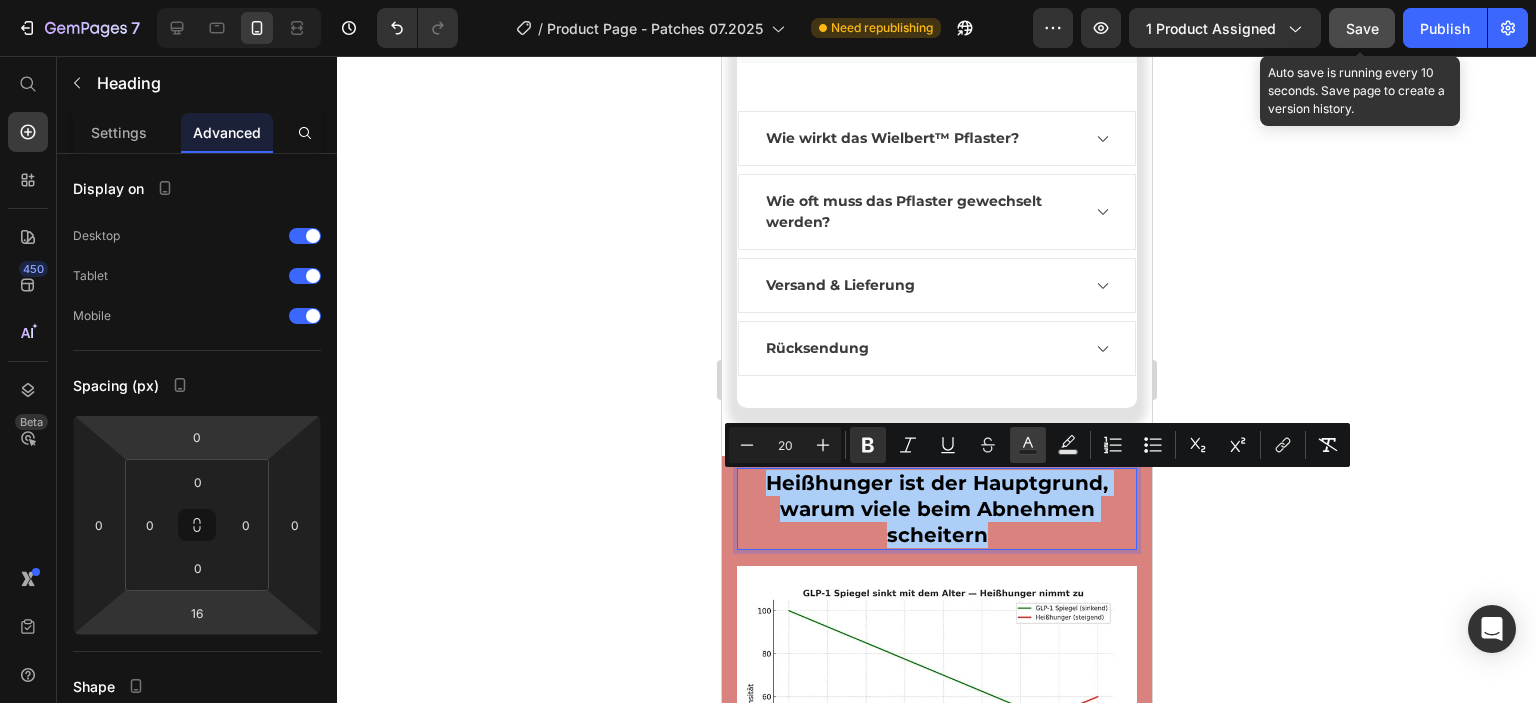click 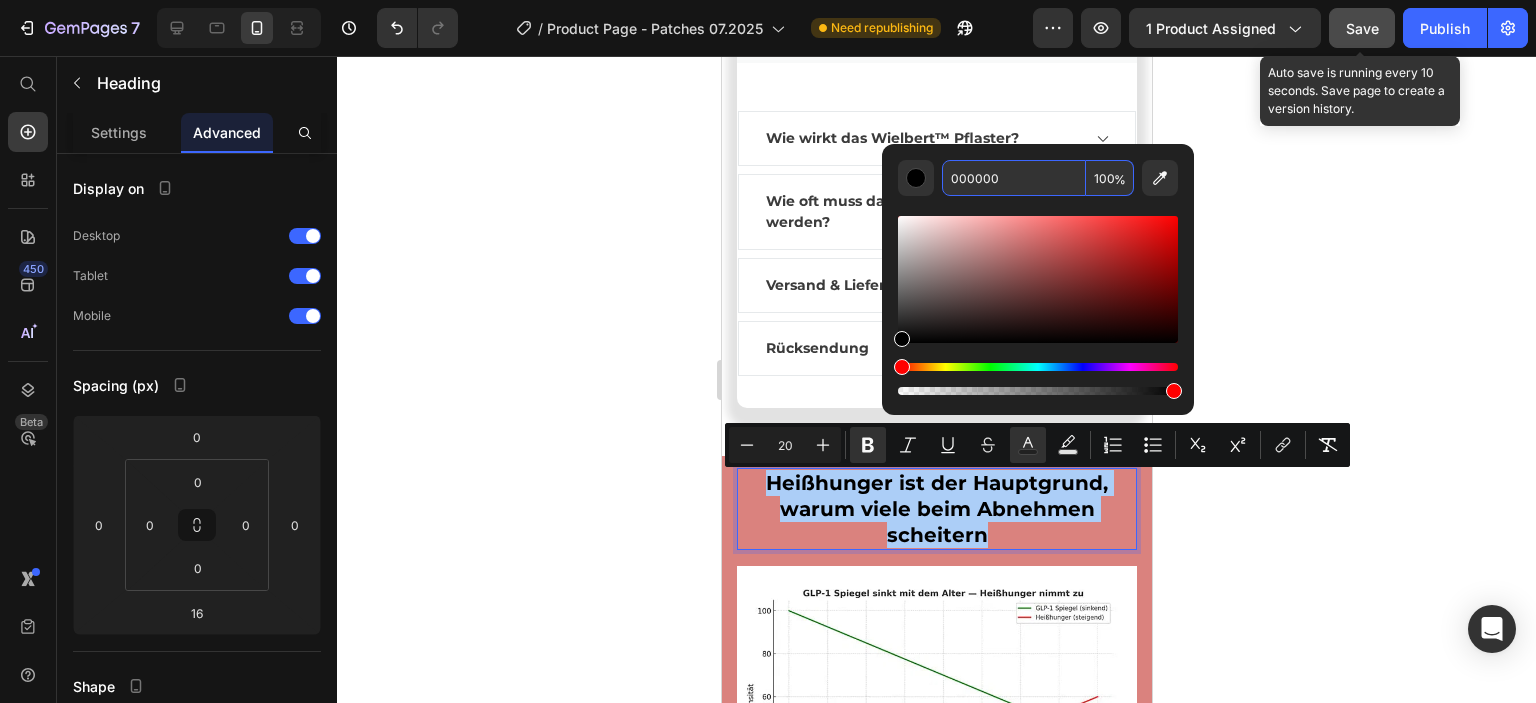 click on "000000" at bounding box center [1014, 178] 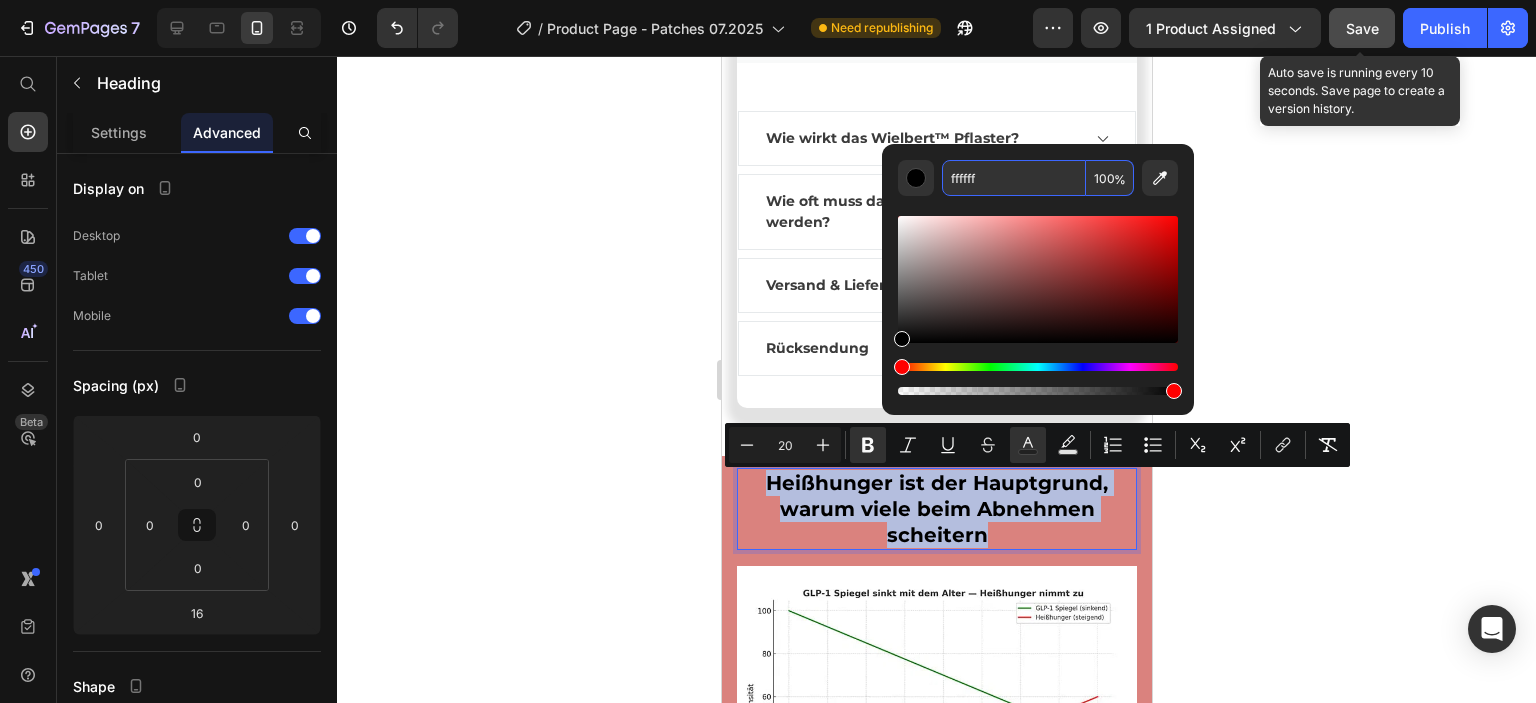type on "FFFFFF" 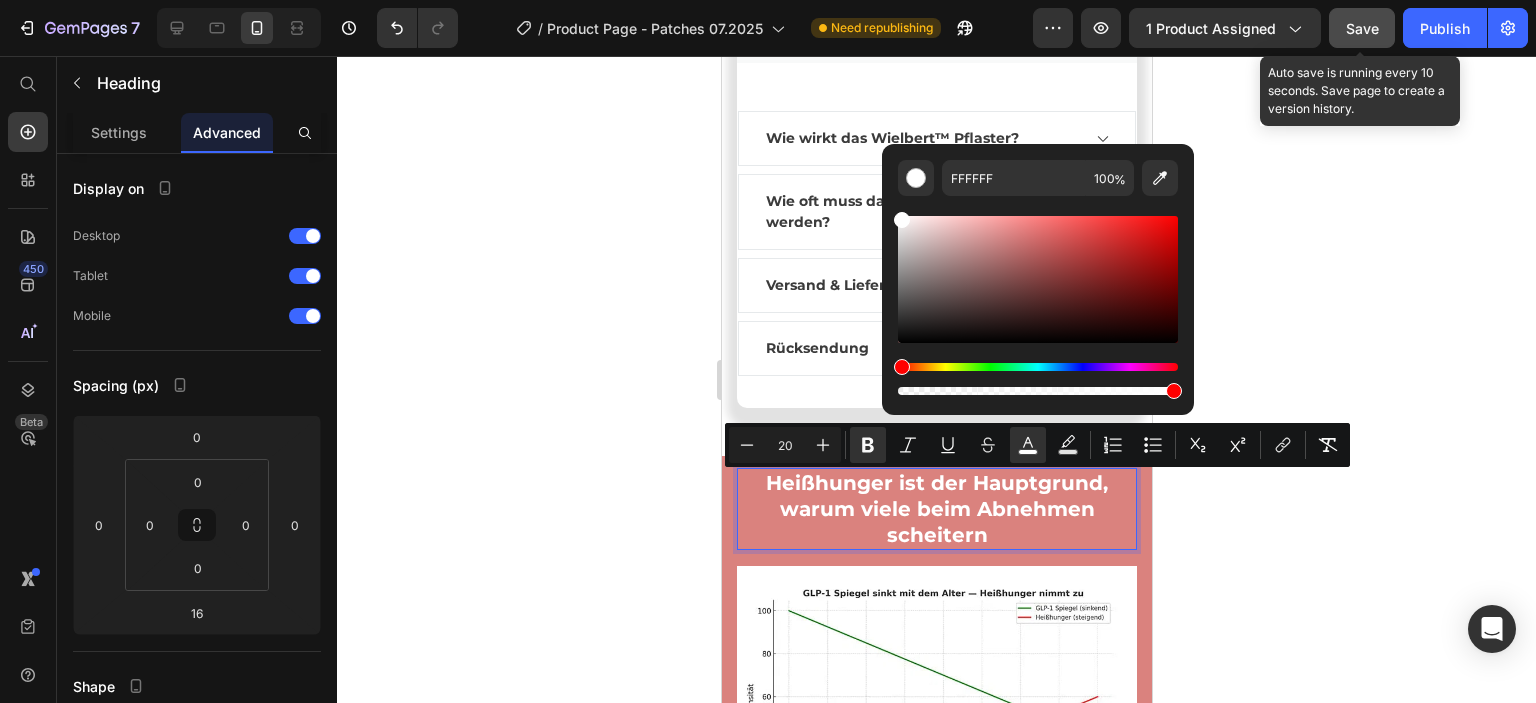 click 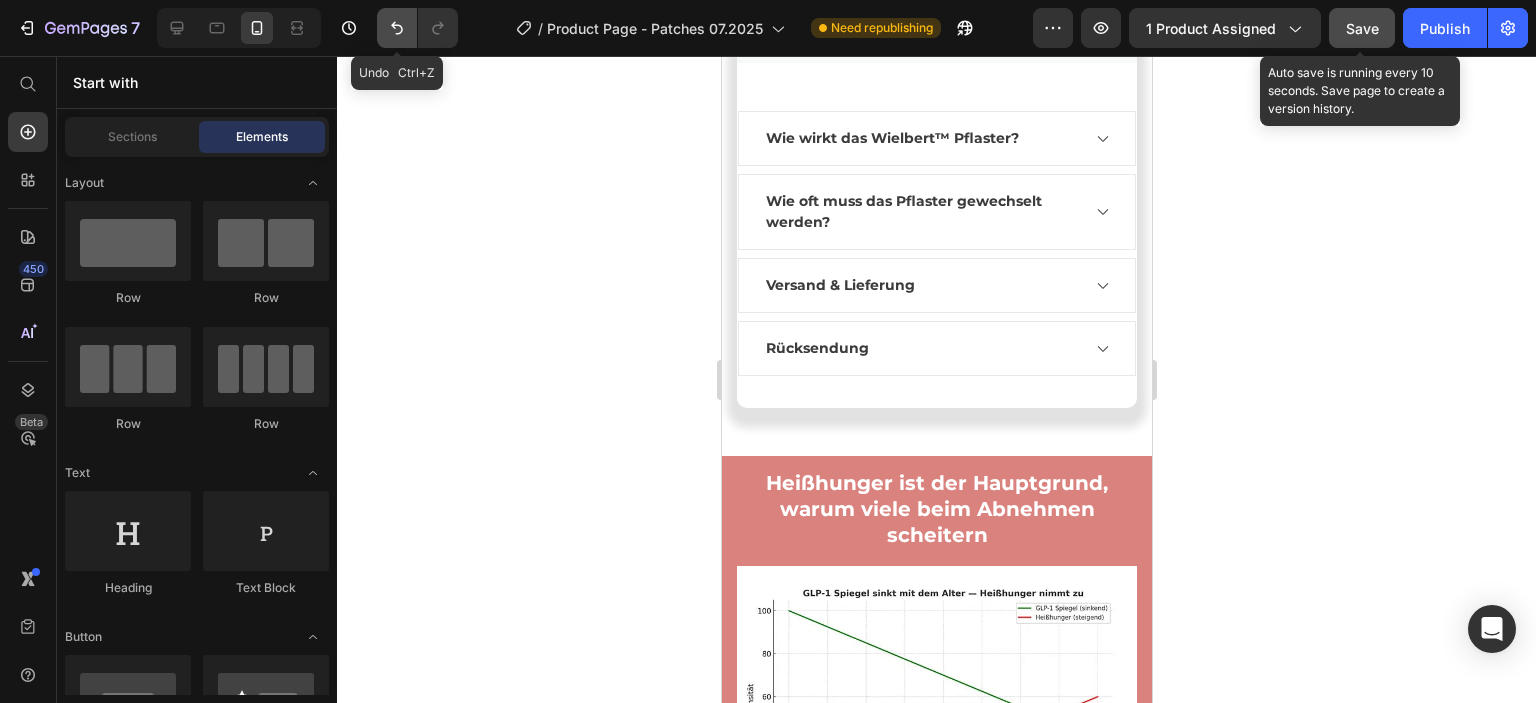 click 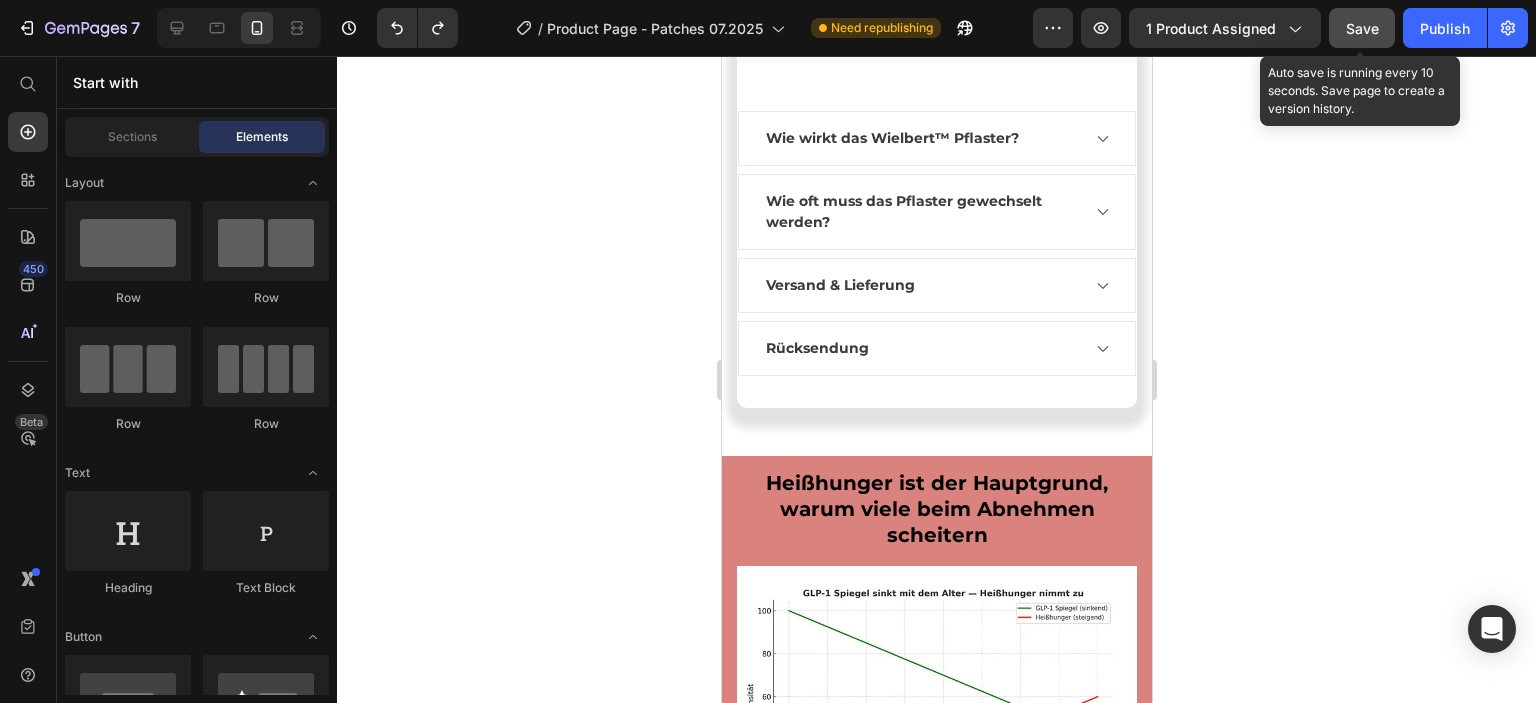 click 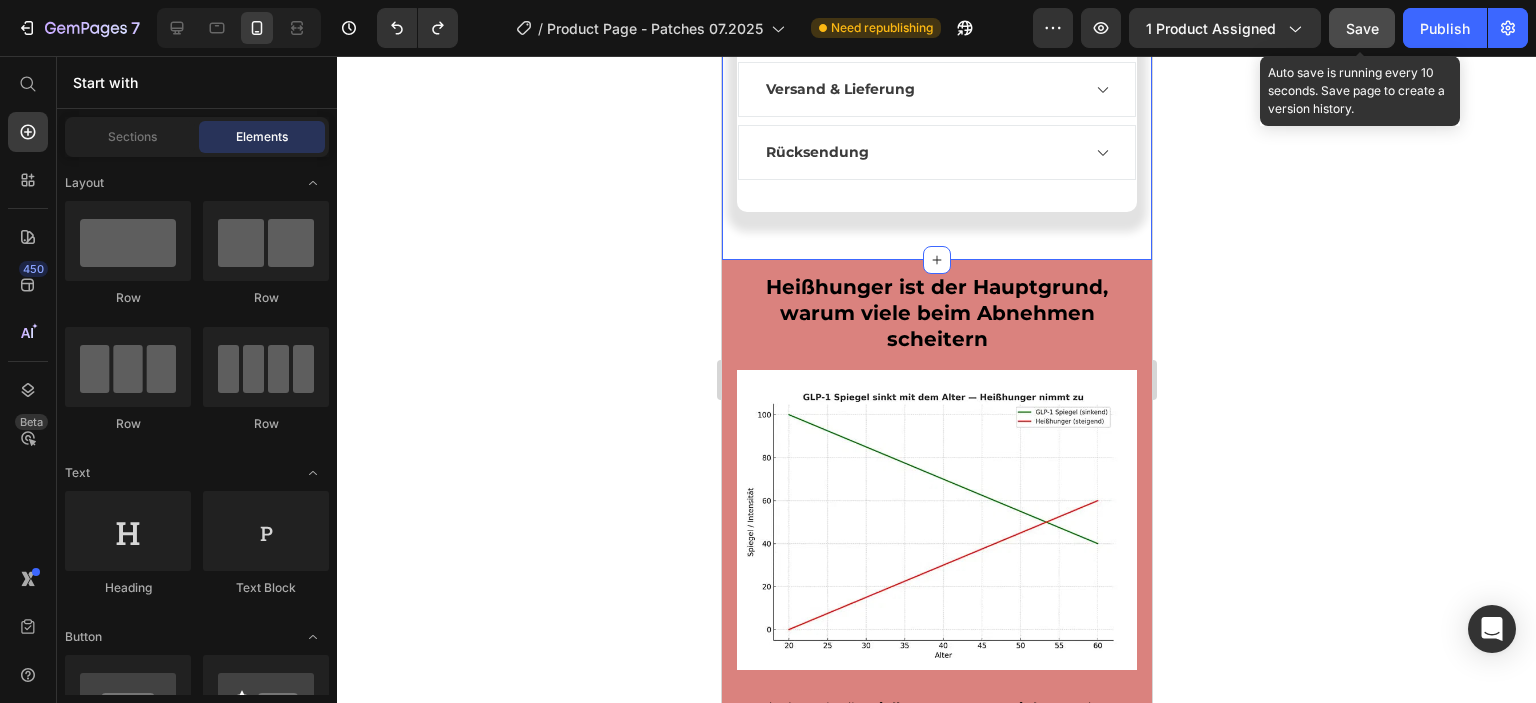 scroll, scrollTop: 1500, scrollLeft: 0, axis: vertical 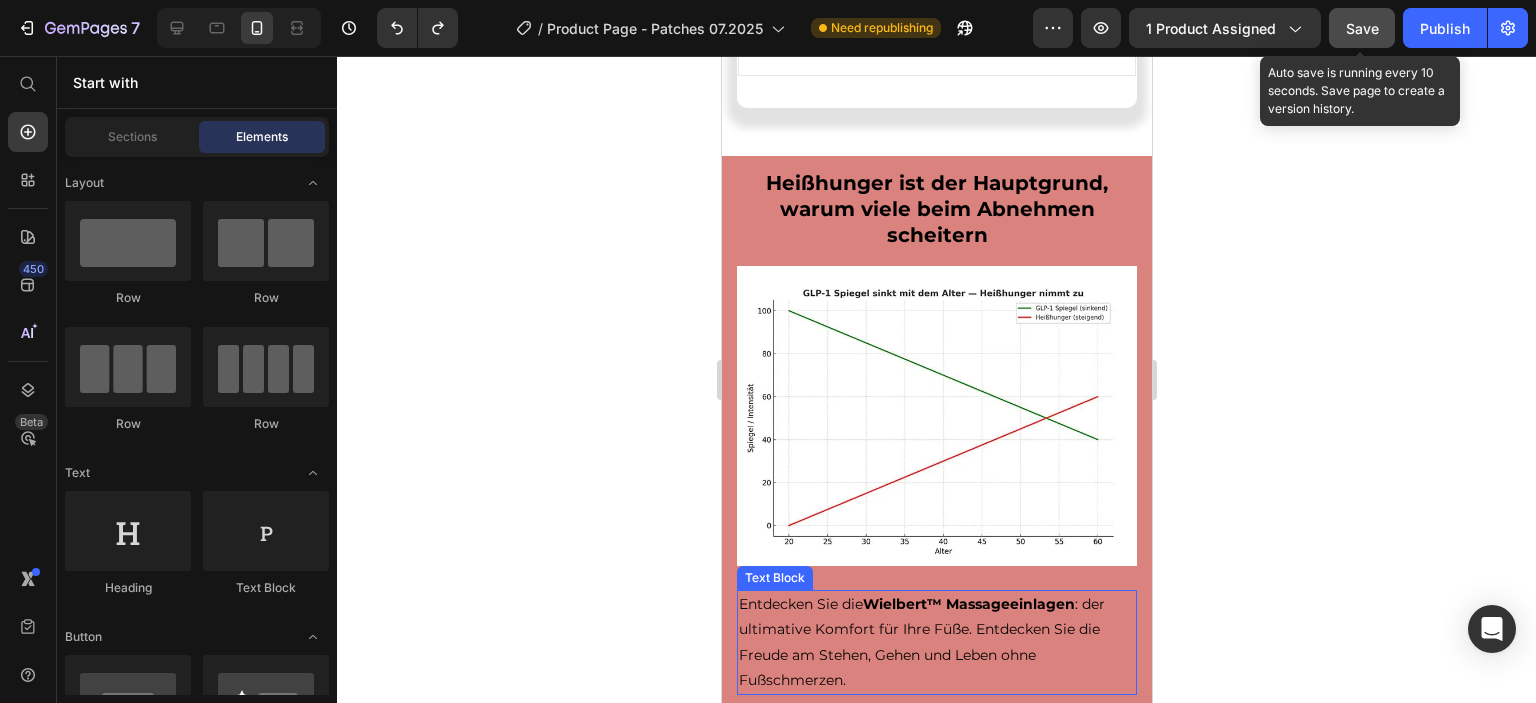 click on "Entdecken Sie die  Wielbert™ Massageeinlagen : der ultimative Komfort für Ihre Füße. Entdecken Sie die Freude am Stehen, Gehen und Leben ohne Fußschmerzen." at bounding box center [936, 642] 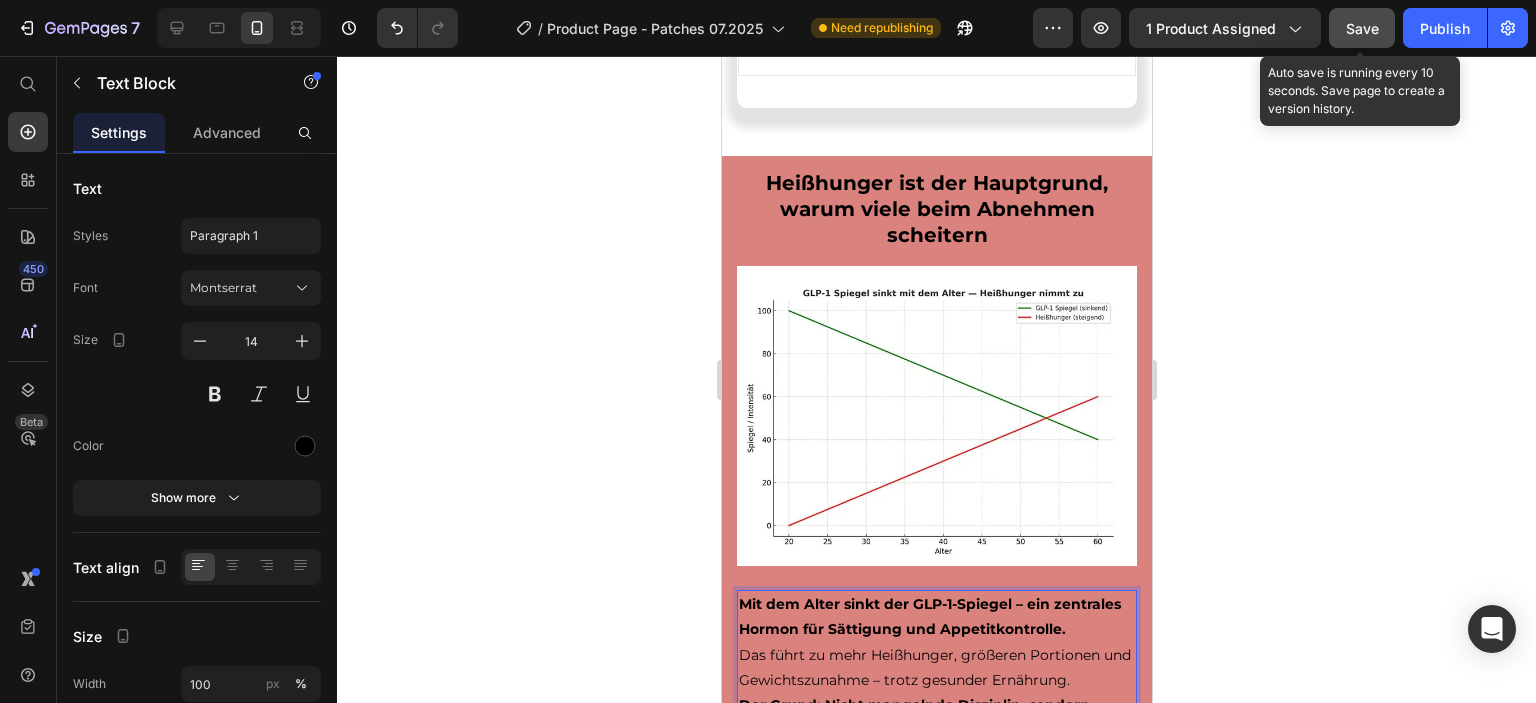 scroll, scrollTop: 1600, scrollLeft: 0, axis: vertical 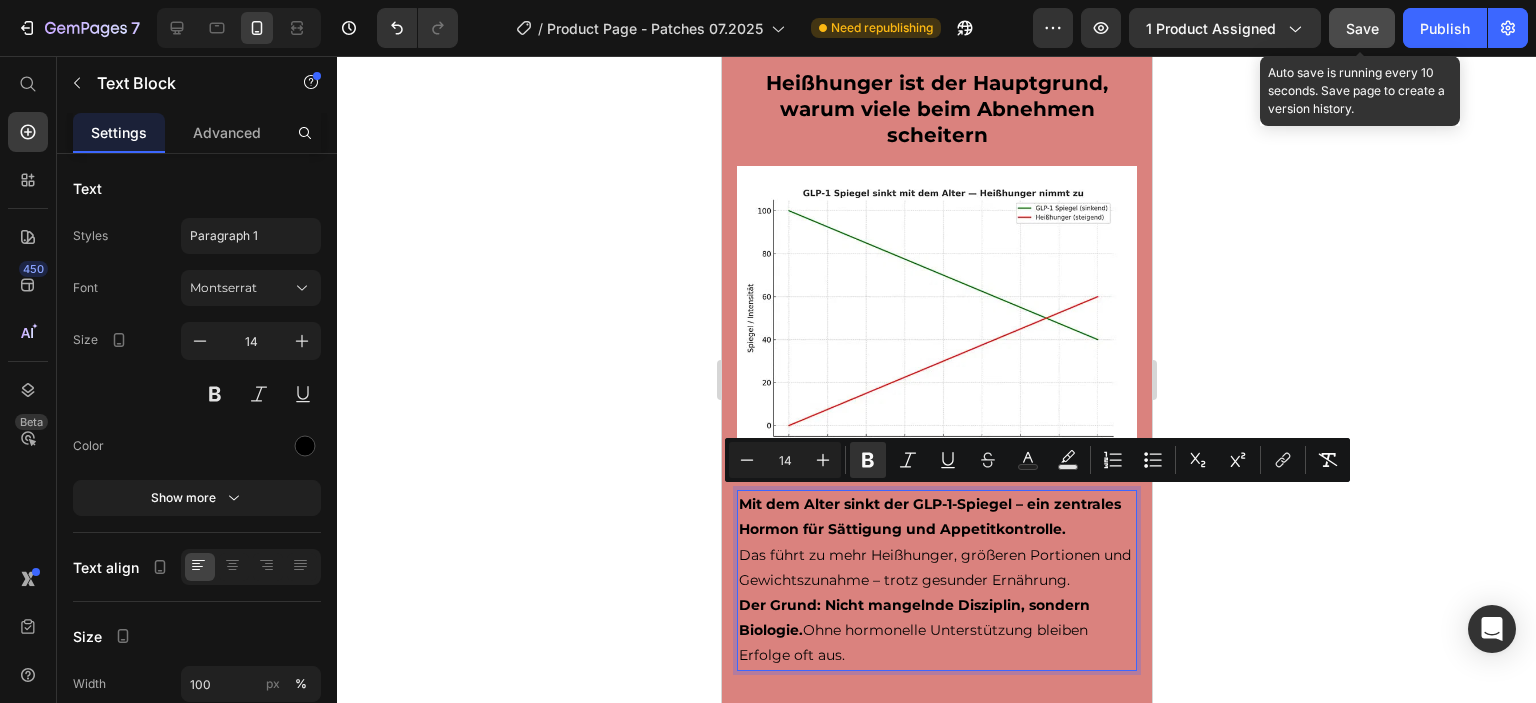 drag, startPoint x: 855, startPoint y: 667, endPoint x: 740, endPoint y: 504, distance: 199.48433 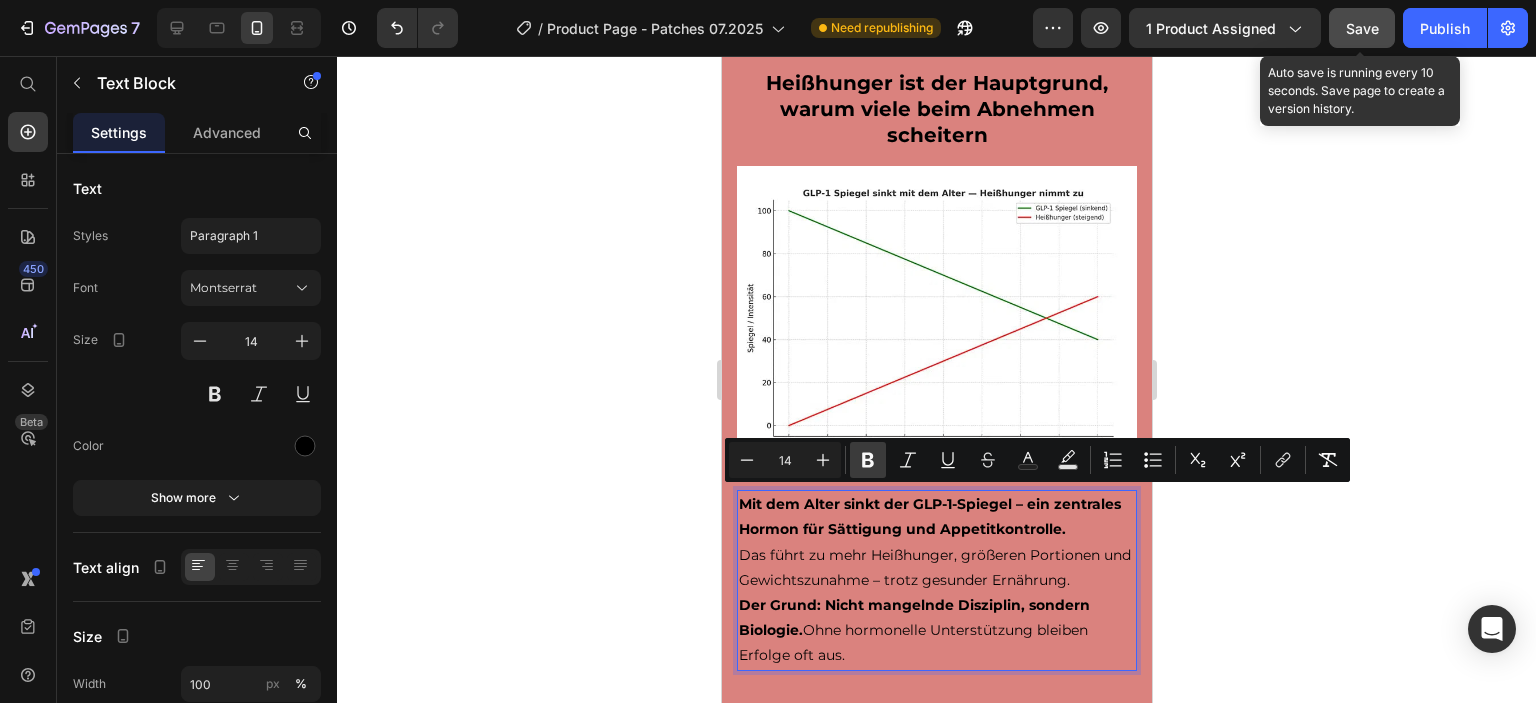click 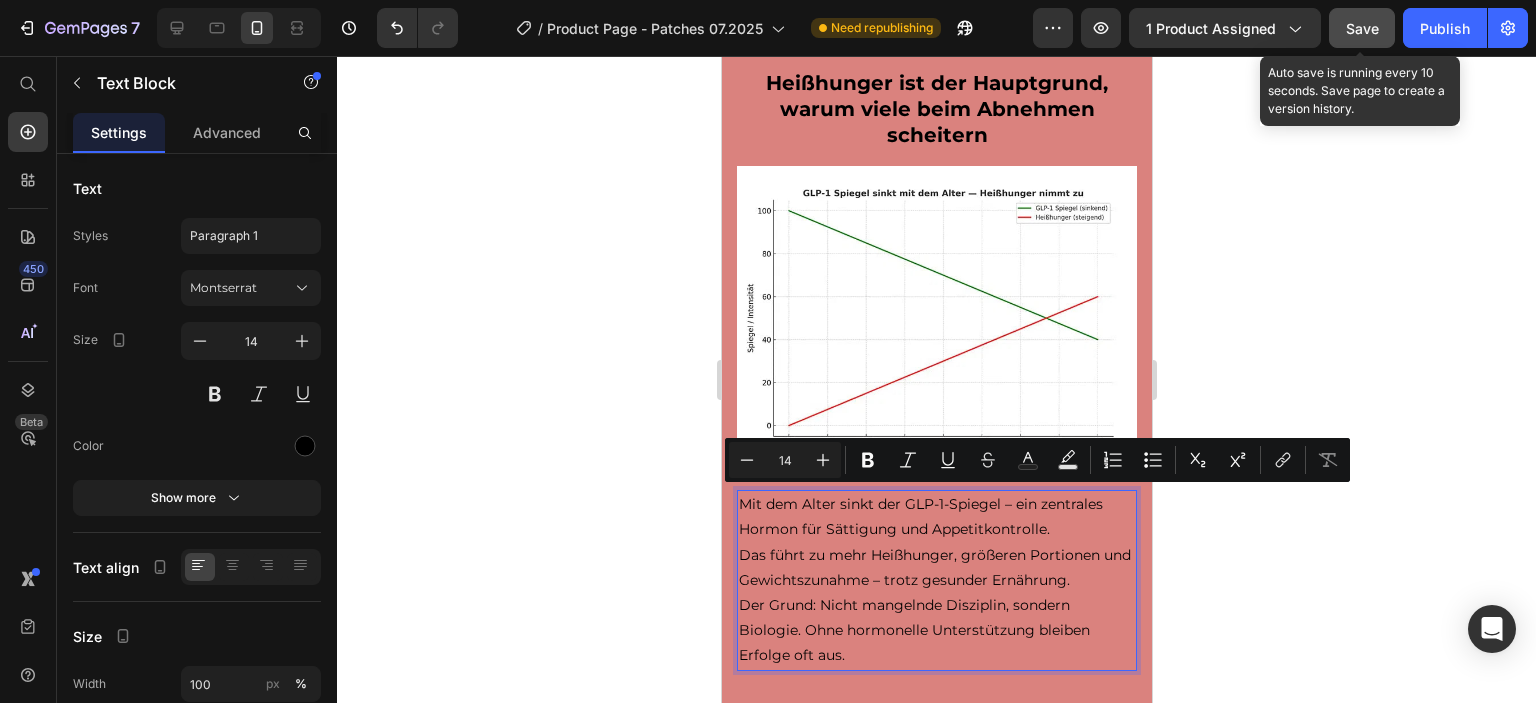 click on "Mit dem Alter sinkt der GLP-1-Spiegel – ein zentrales Hormon für Sättigung und Appetitkontrolle. Das führt zu mehr Heißhunger, größeren Portionen und Gewichtszunahme – trotz gesunder Ernährung. Der Grund: Nicht mangelnde Disziplin, sondern Biologie. Ohne hormonelle Unterstützung bleiben Erfolge oft aus." at bounding box center [936, 580] 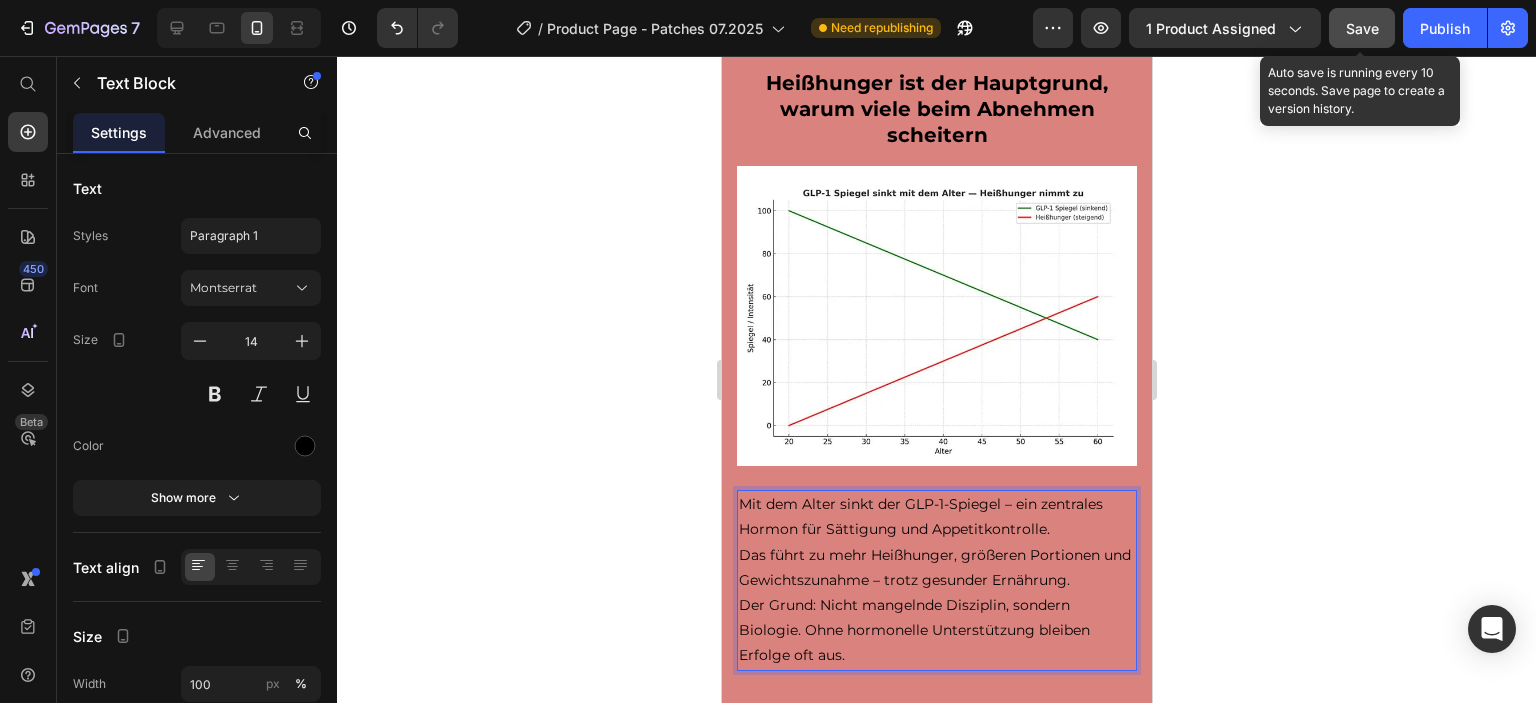 click on "Mit dem Alter sinkt der GLP-1-Spiegel – ein zentrales Hormon für Sättigung und Appetitkontrolle. Das führt zu mehr Heißhunger, größeren Portionen und Gewichtszunahme – trotz gesunder Ernährung. Der Grund: Nicht mangelnde Disziplin, sondern Biologie. Ohne hormonelle Unterstützung bleiben Erfolge oft aus." at bounding box center (936, 580) 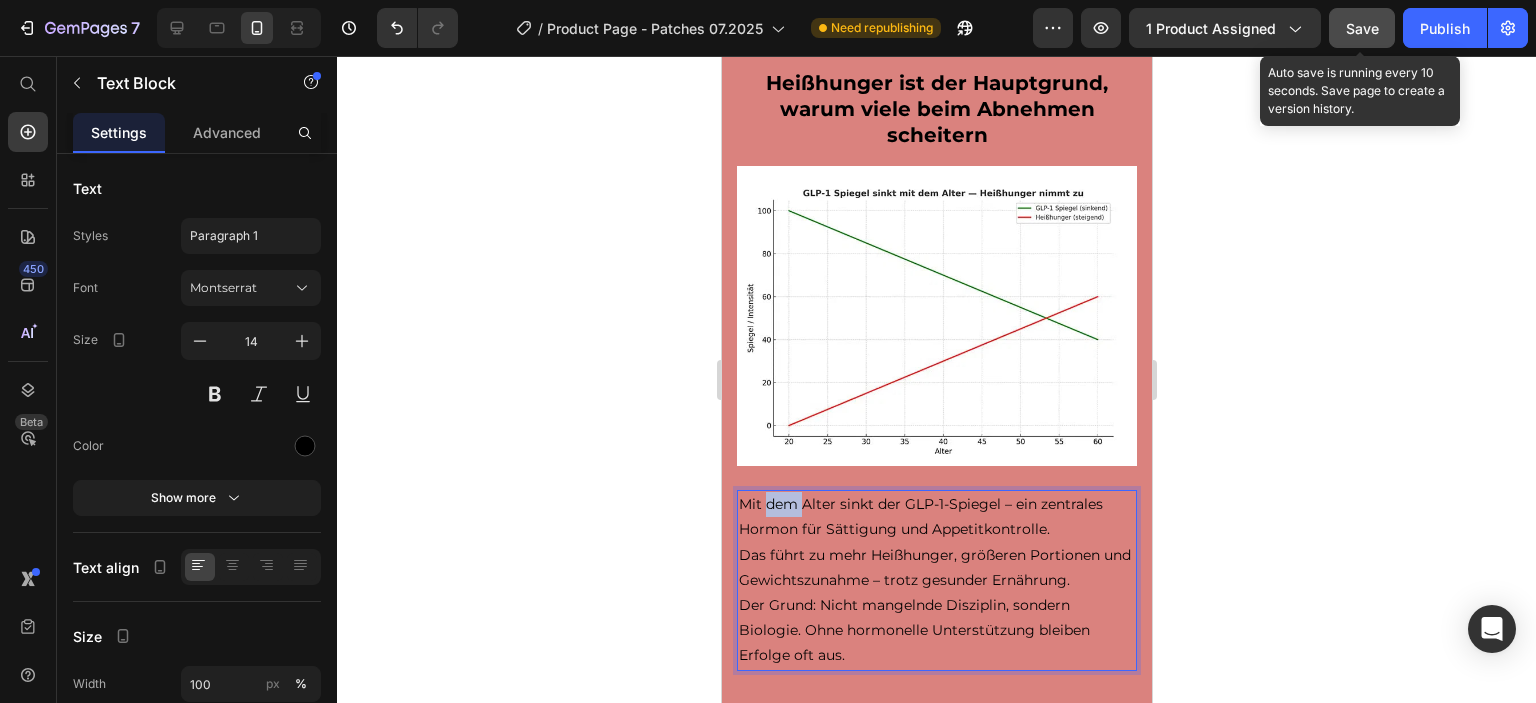 click on "Mit dem Alter sinkt der GLP-1-Spiegel – ein zentrales Hormon für Sättigung und Appetitkontrolle. Das führt zu mehr Heißhunger, größeren Portionen und Gewichtszunahme – trotz gesunder Ernährung. Der Grund: Nicht mangelnde Disziplin, sondern Biologie. Ohne hormonelle Unterstützung bleiben Erfolge oft aus." at bounding box center [936, 580] 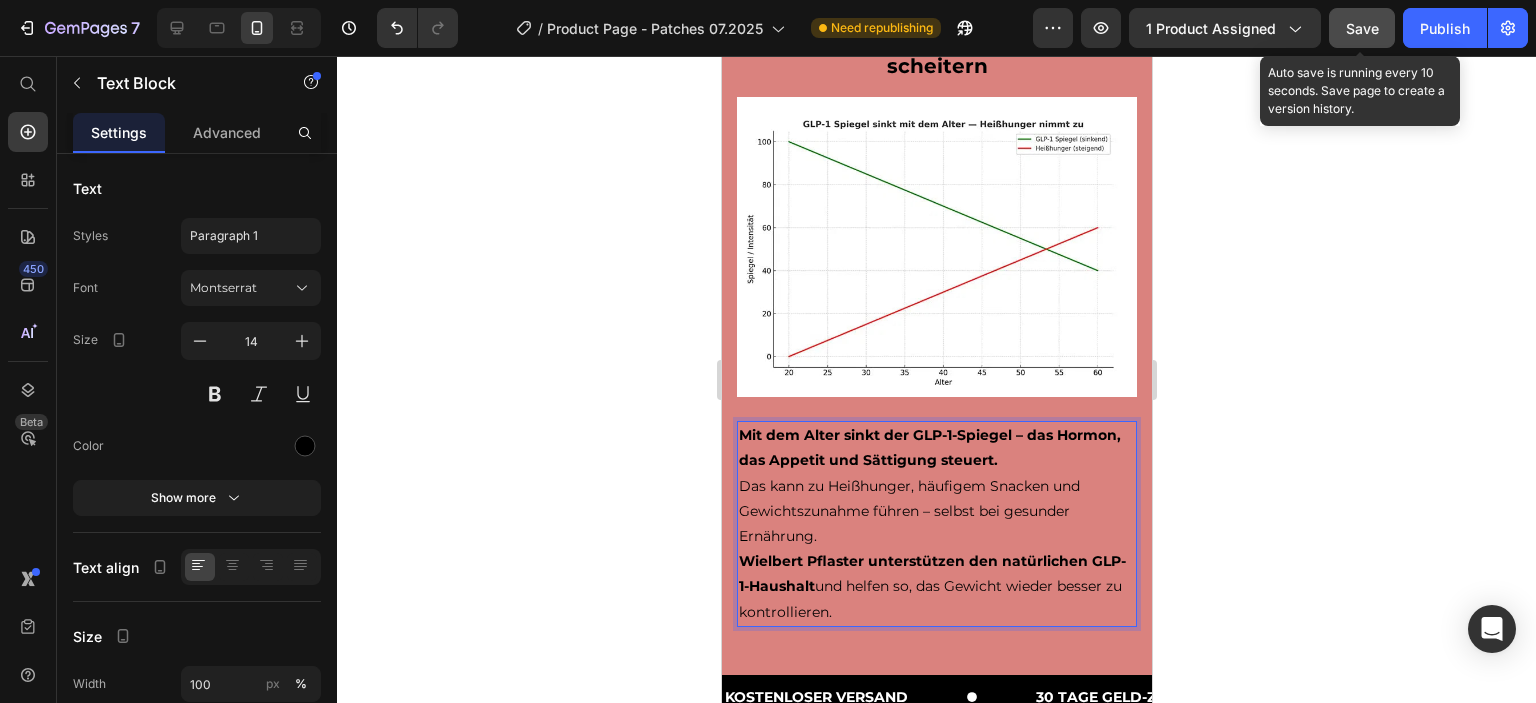 scroll, scrollTop: 1700, scrollLeft: 0, axis: vertical 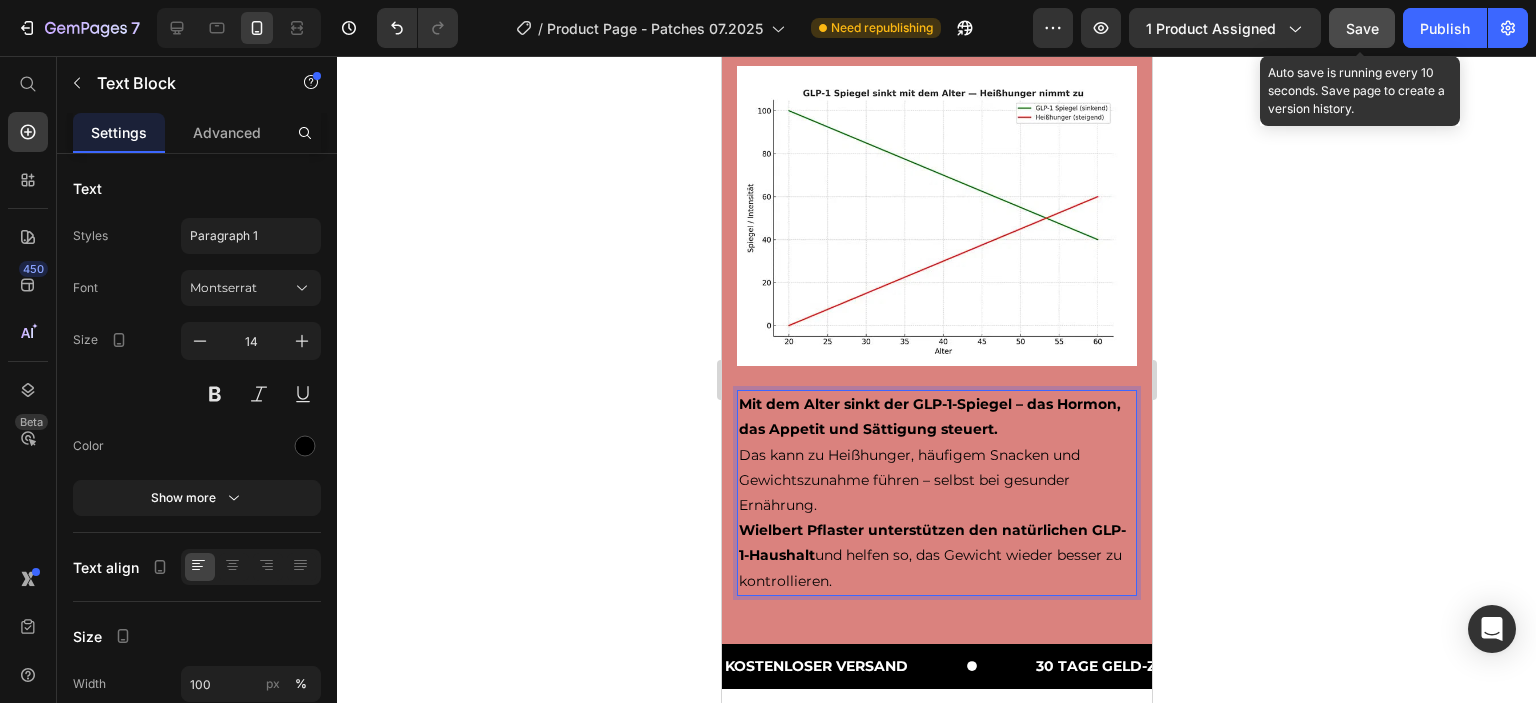 click on "Save" at bounding box center (1362, 28) 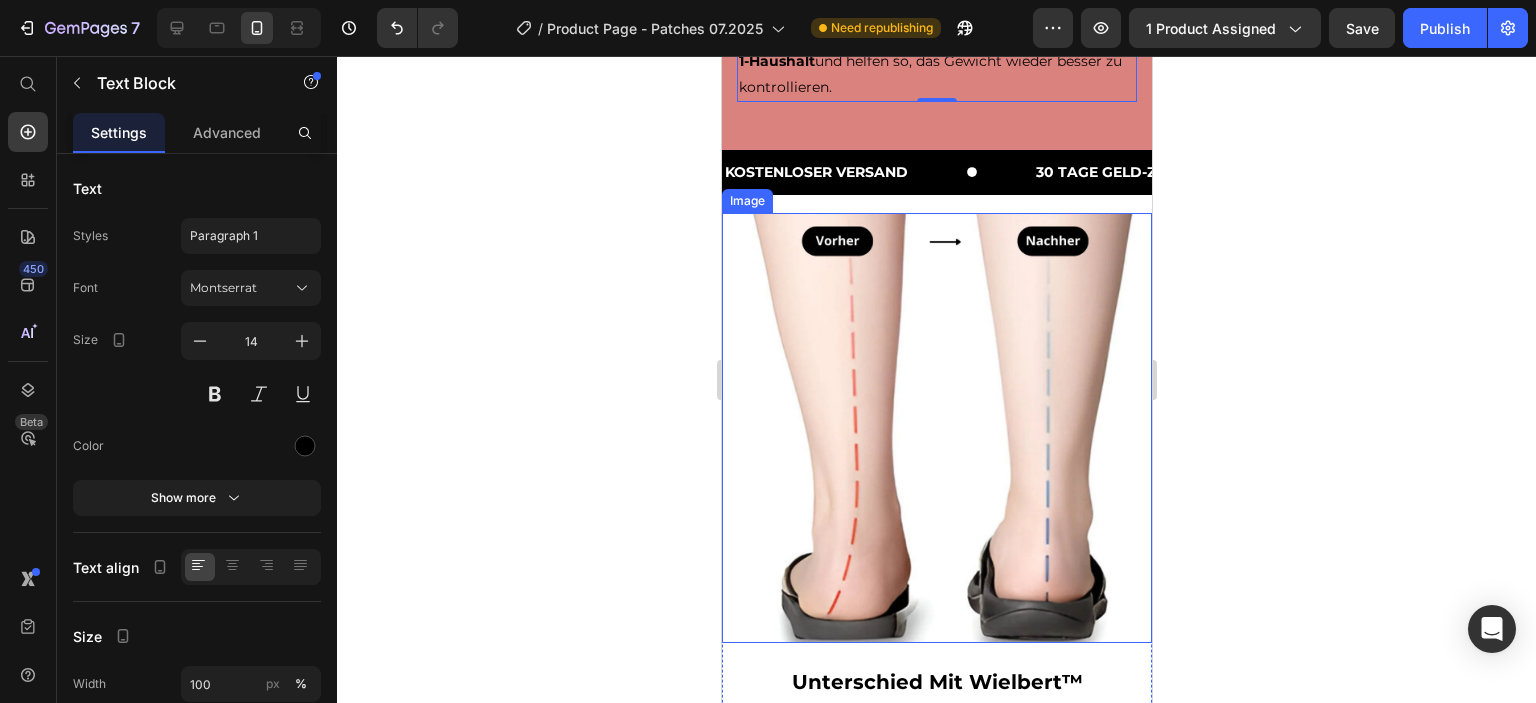 scroll, scrollTop: 2200, scrollLeft: 0, axis: vertical 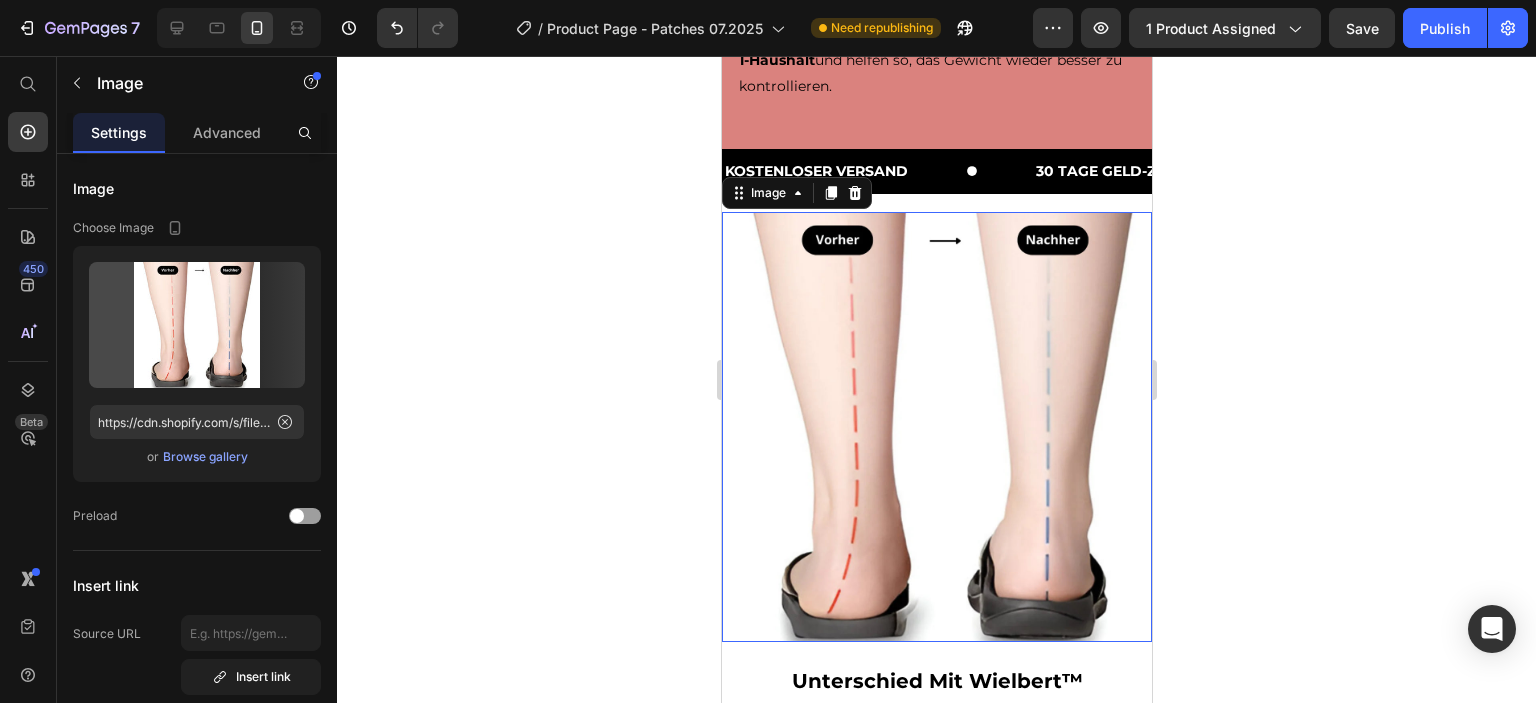 click at bounding box center (936, 427) 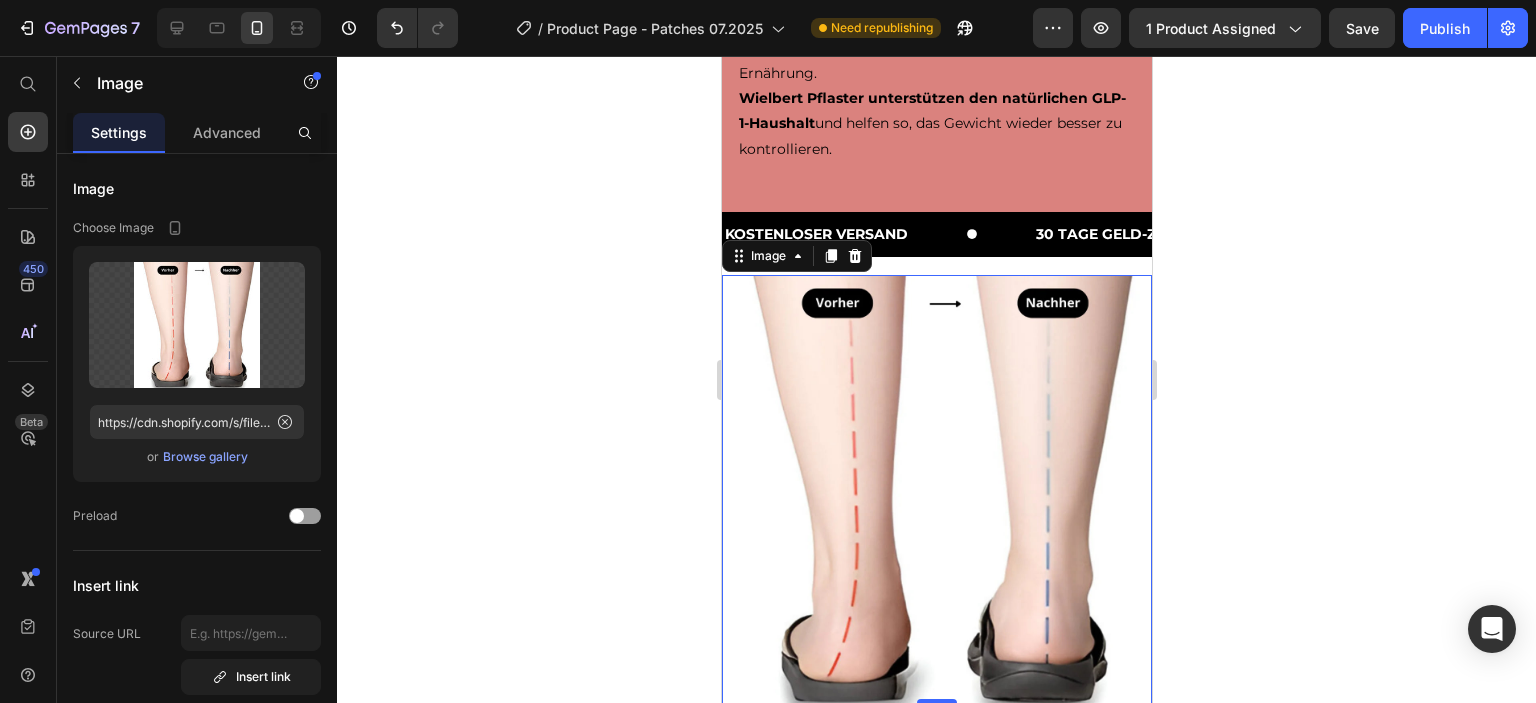 scroll, scrollTop: 2000, scrollLeft: 0, axis: vertical 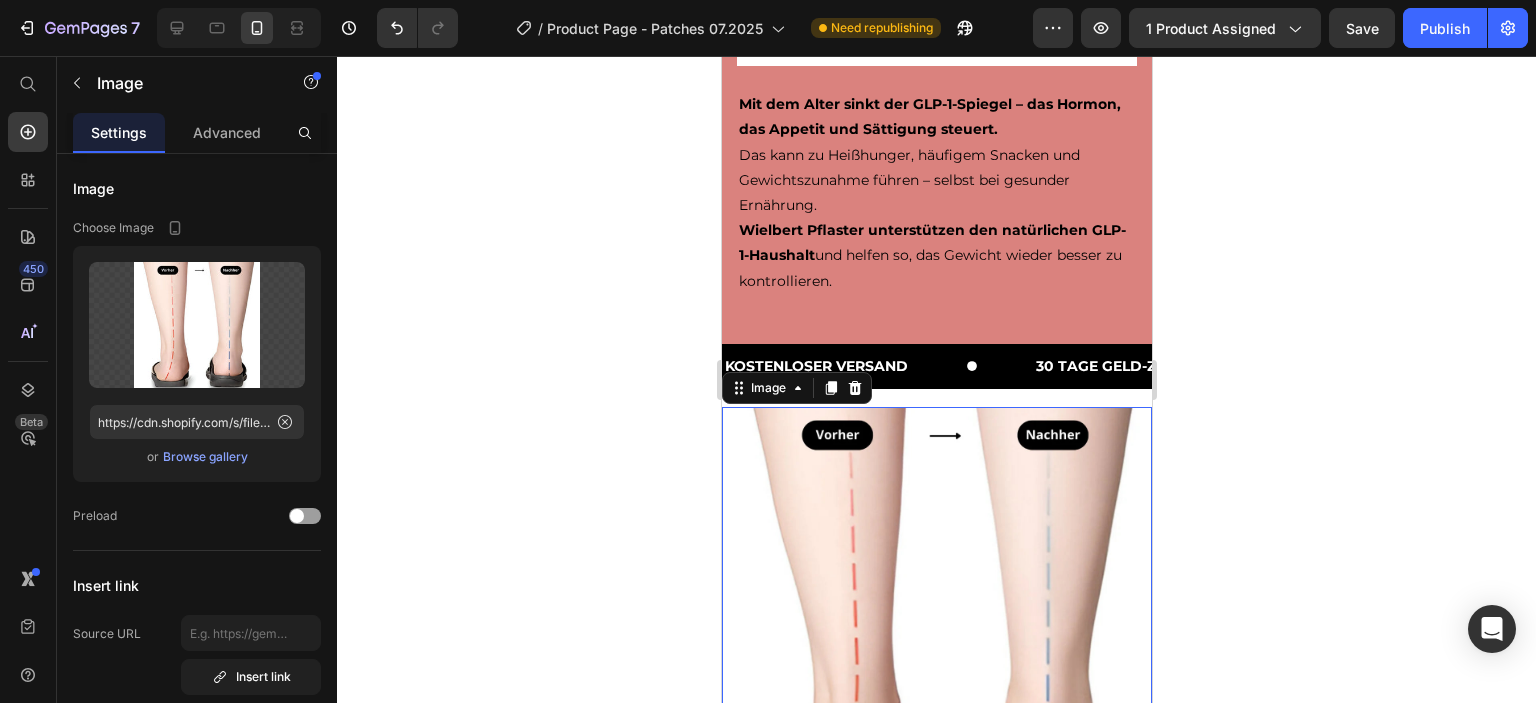 click at bounding box center (936, 622) 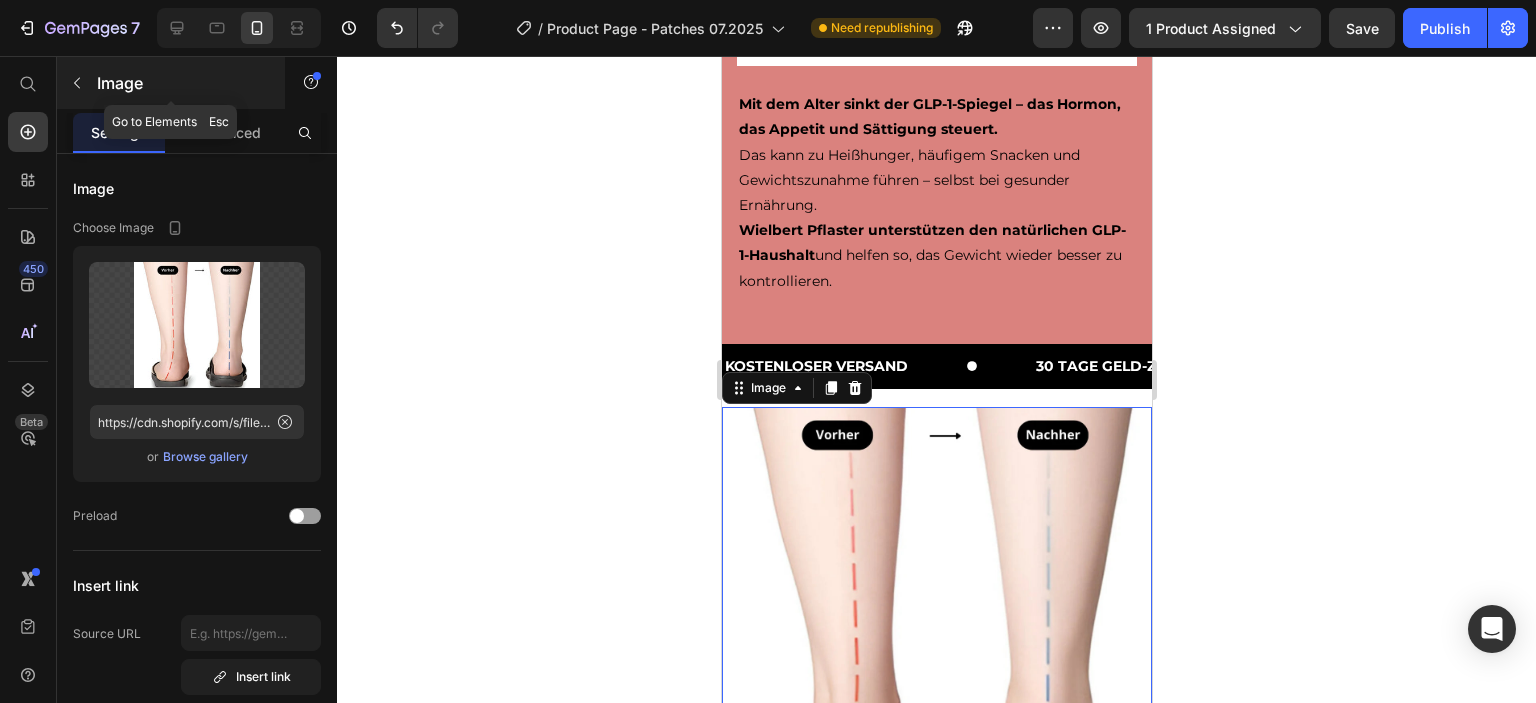 click 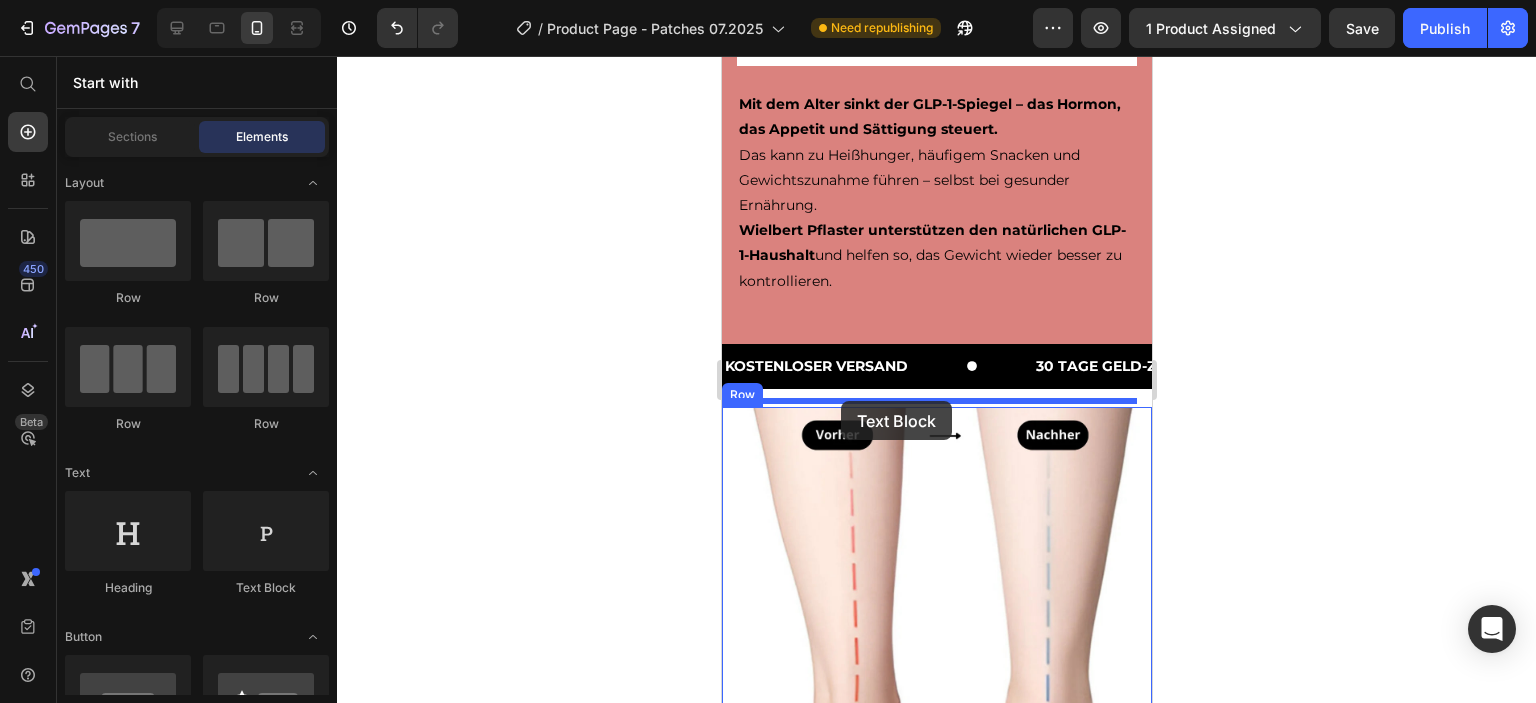 drag, startPoint x: 967, startPoint y: 612, endPoint x: 840, endPoint y: 401, distance: 246.2722 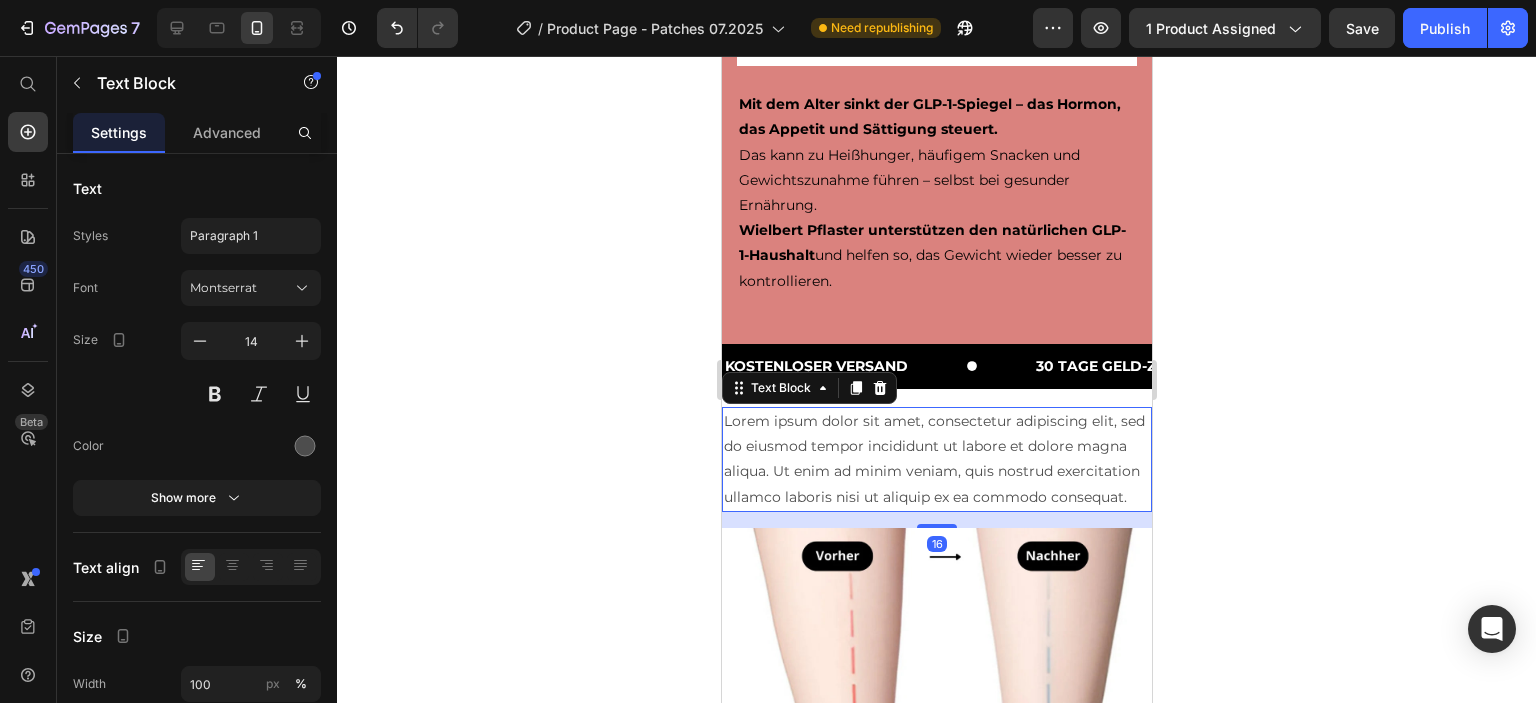 click on "Lorem ipsum dolor sit amet, consectetur adipiscing elit, sed do eiusmod tempor incididunt ut labore et dolore magna aliqua. Ut enim ad minim veniam, quis nostrud exercitation ullamco laboris nisi ut aliquip ex ea commodo consequat." at bounding box center [936, 459] 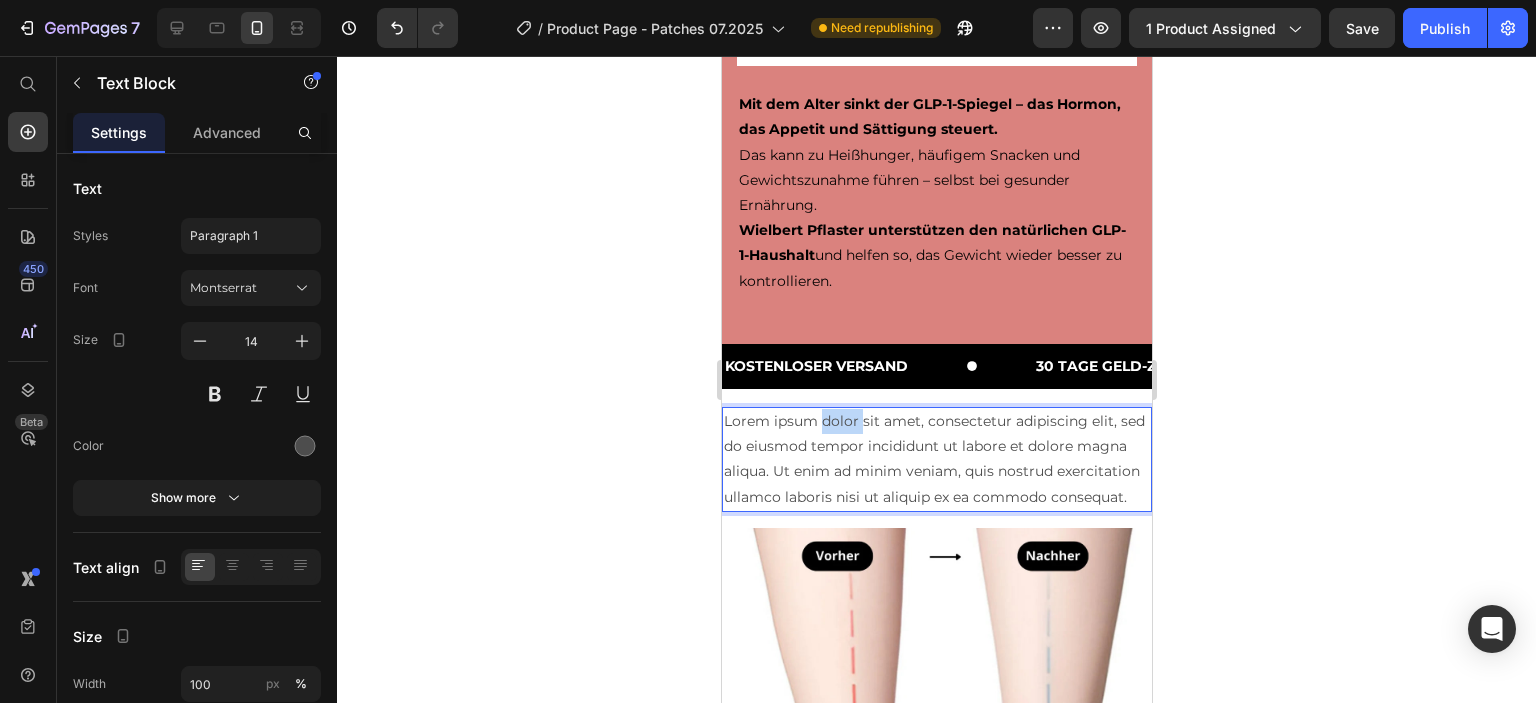 click on "Lorem ipsum dolor sit amet, consectetur adipiscing elit, sed do eiusmod tempor incididunt ut labore et dolore magna aliqua. Ut enim ad minim veniam, quis nostrud exercitation ullamco laboris nisi ut aliquip ex ea commodo consequat." at bounding box center (936, 459) 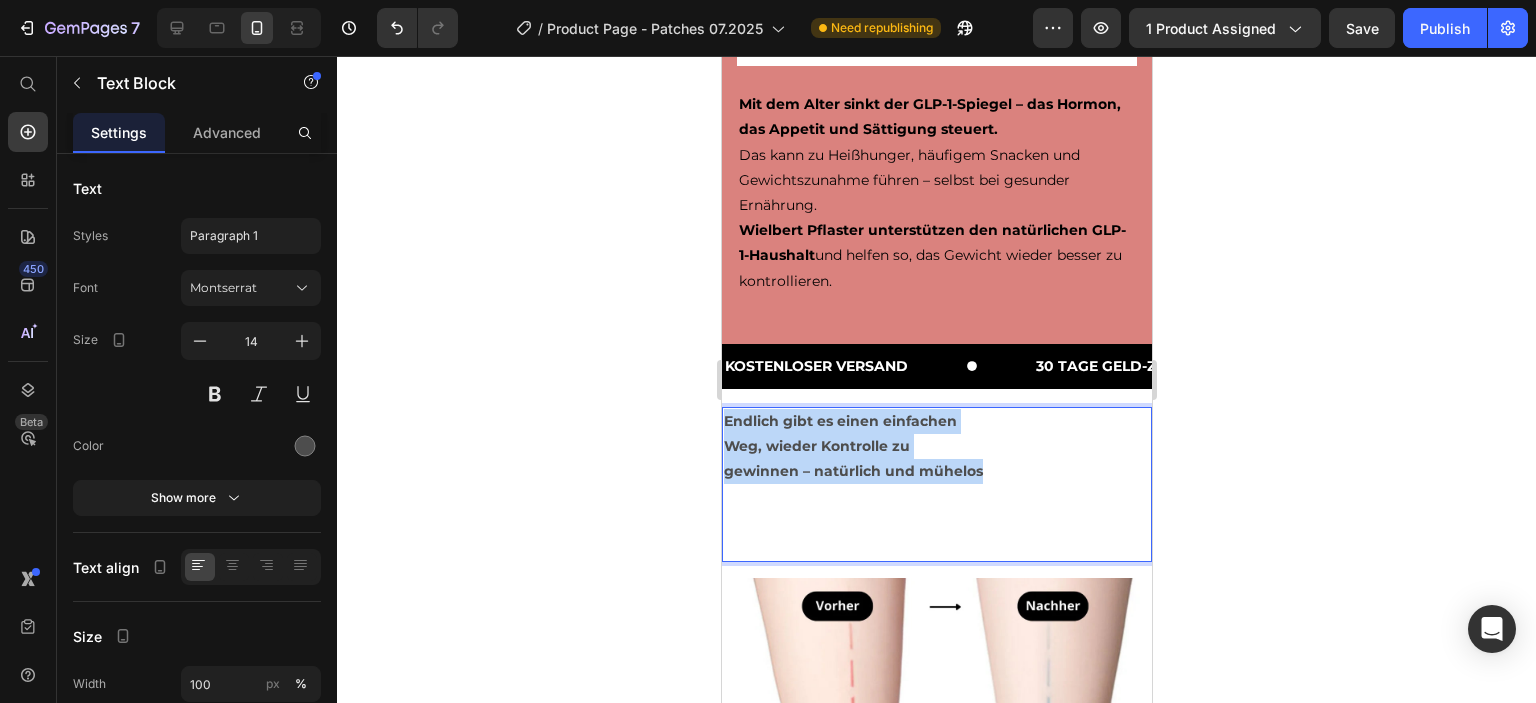 drag, startPoint x: 983, startPoint y: 464, endPoint x: 725, endPoint y: 415, distance: 262.61188 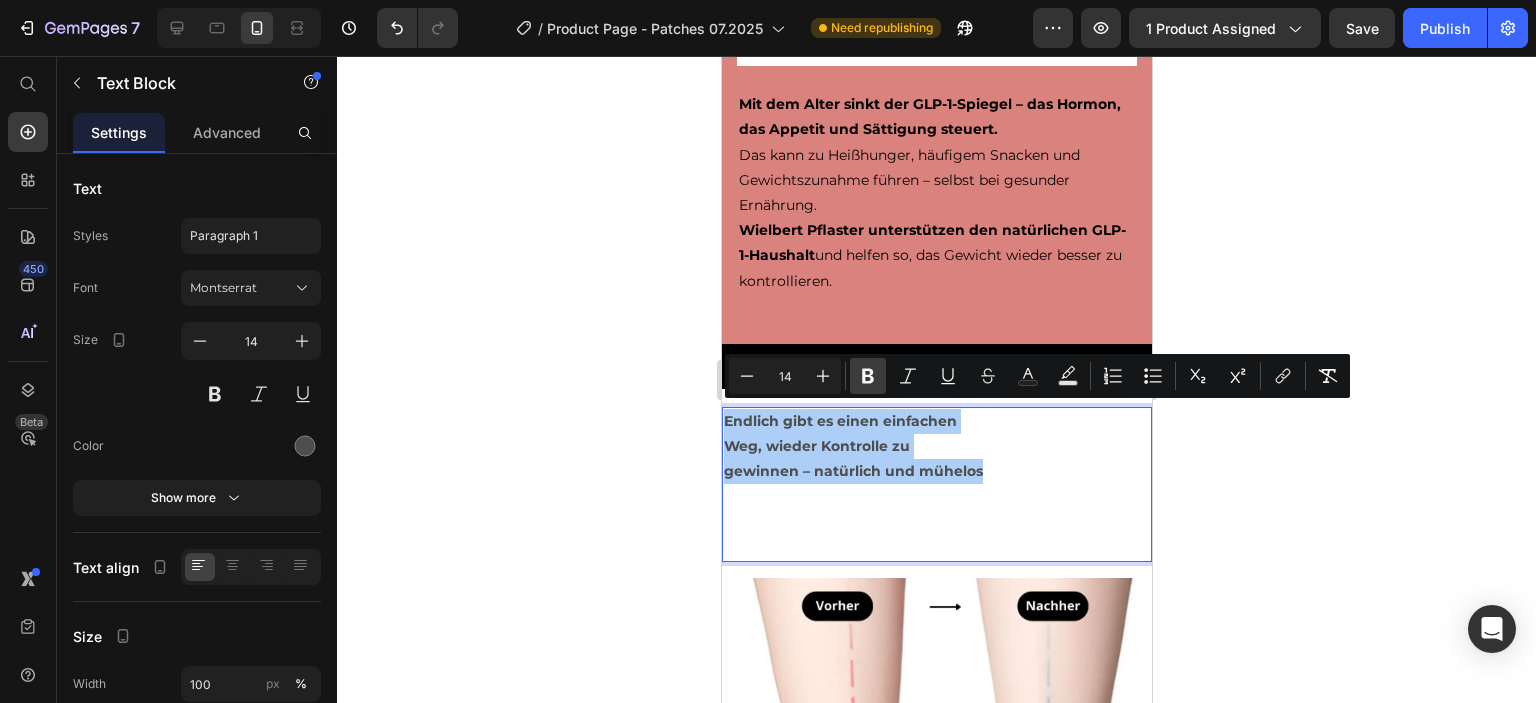 click 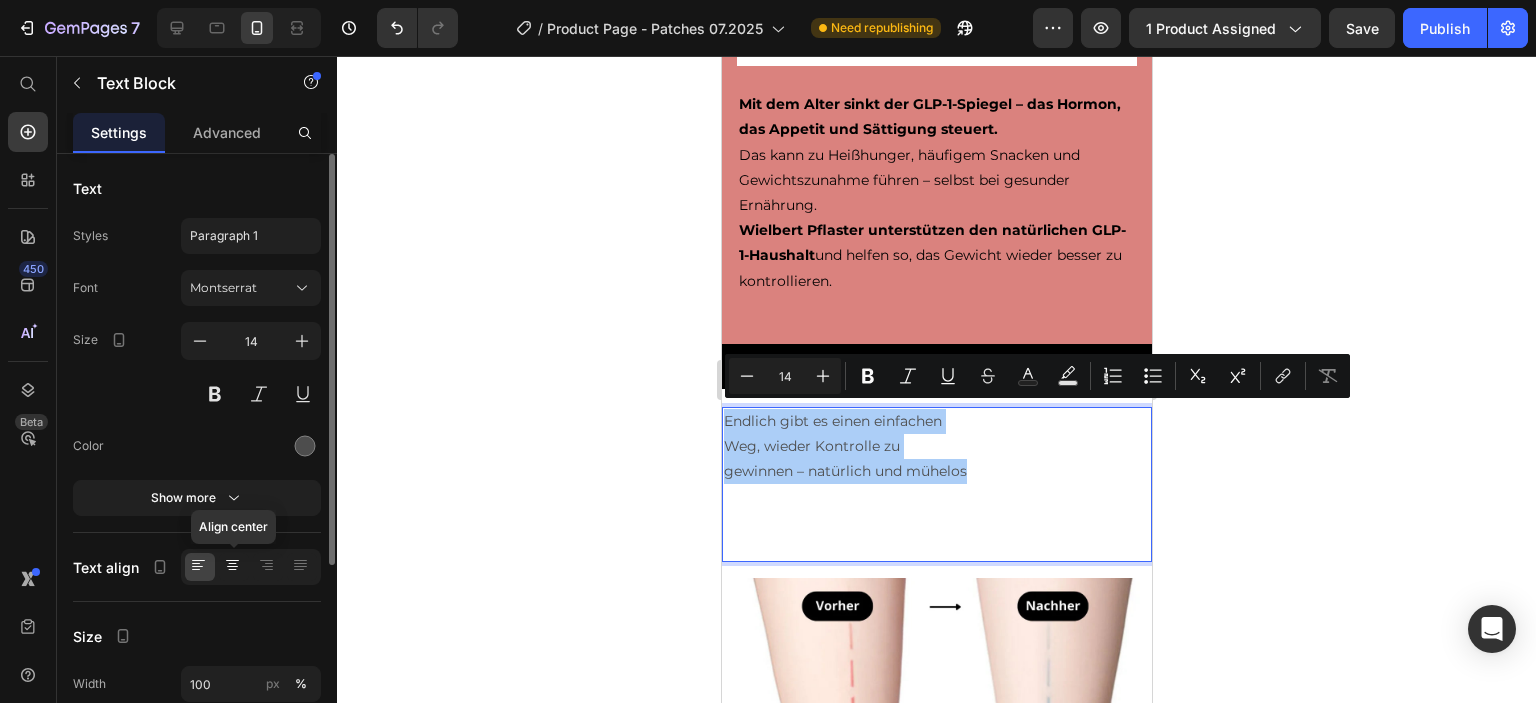 click 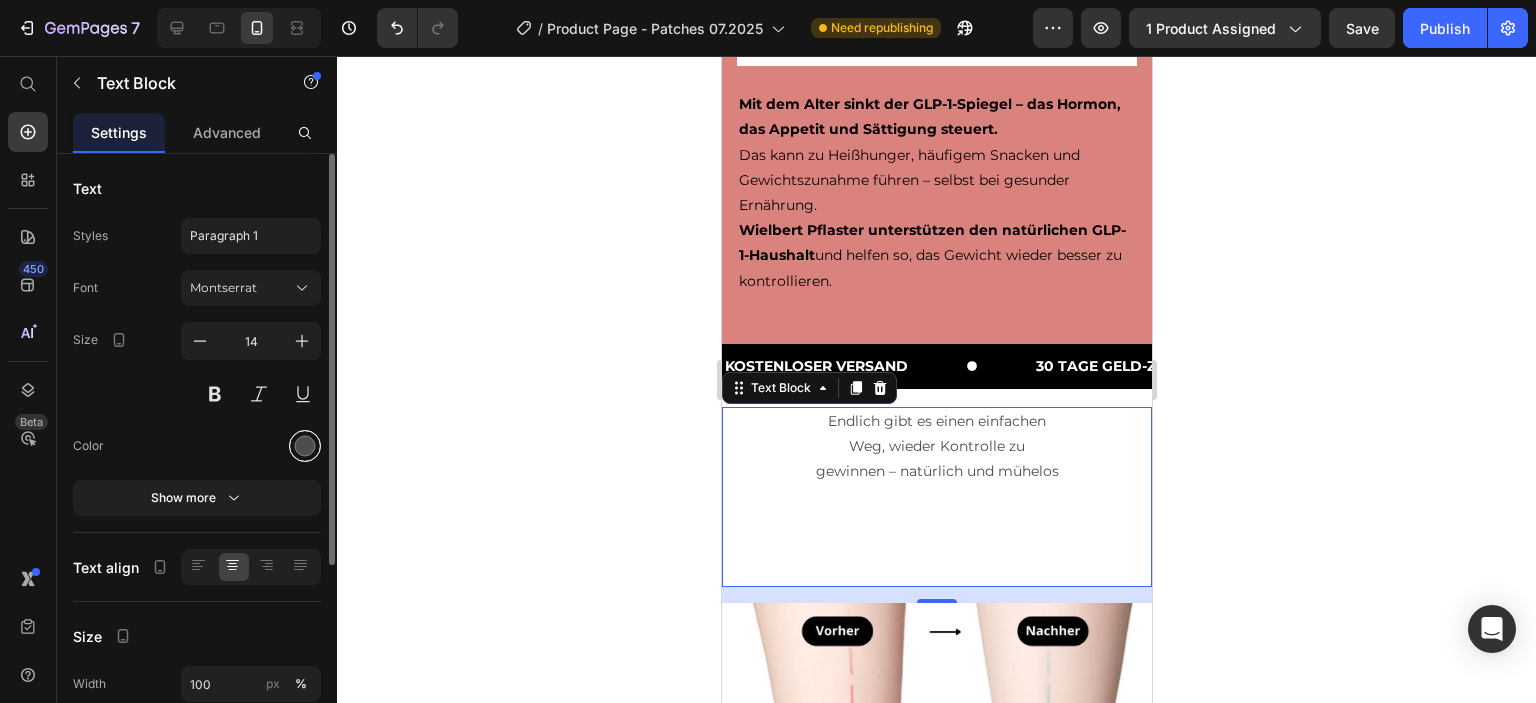 click at bounding box center (305, 446) 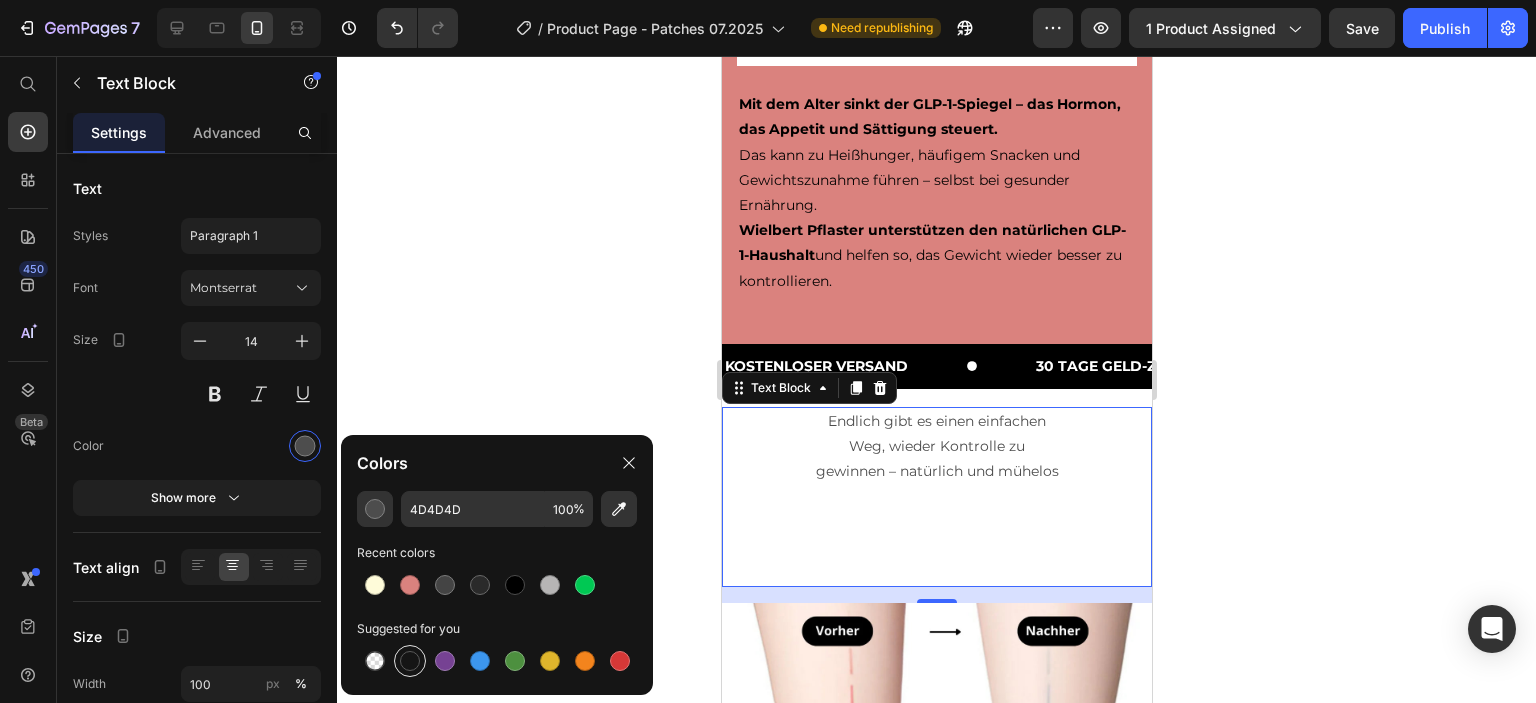 click at bounding box center [410, 661] 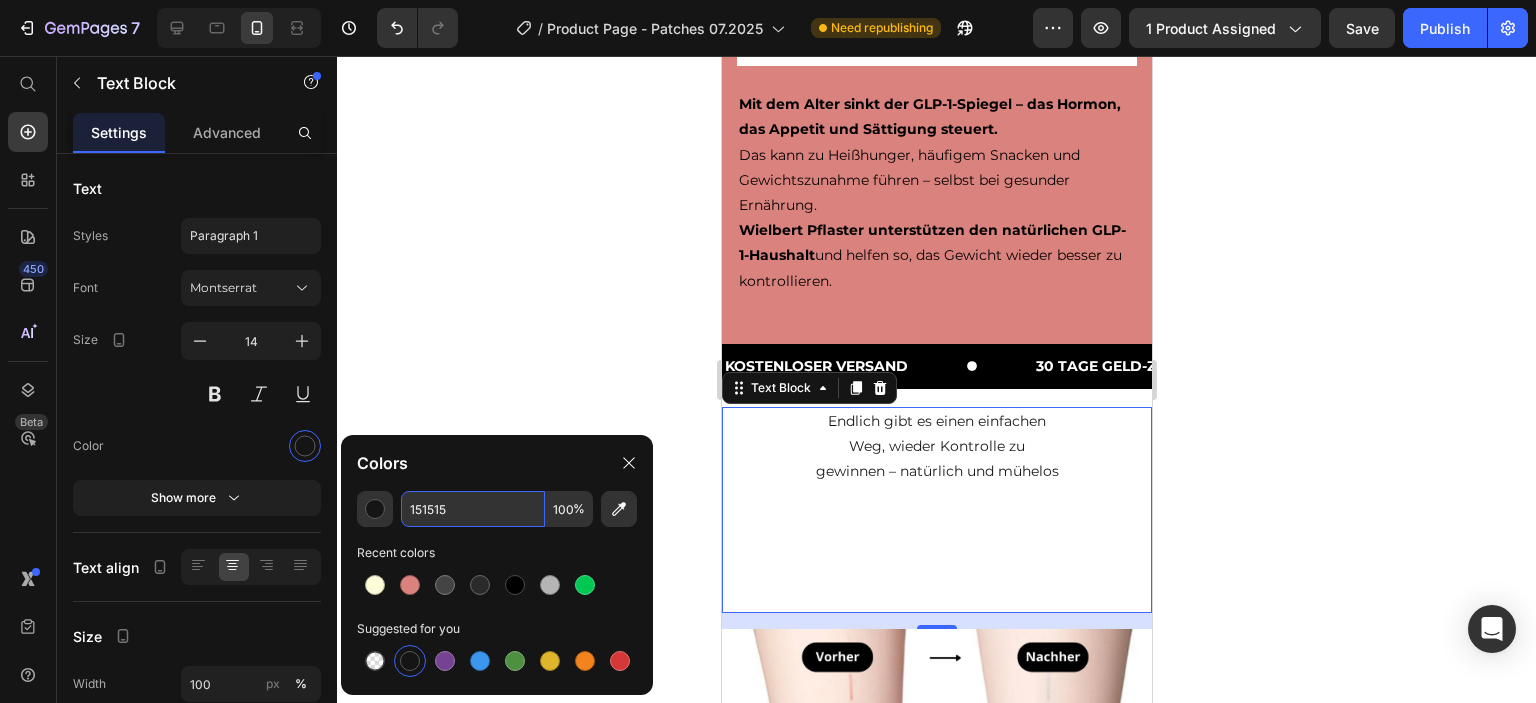 click on "151515" at bounding box center (473, 509) 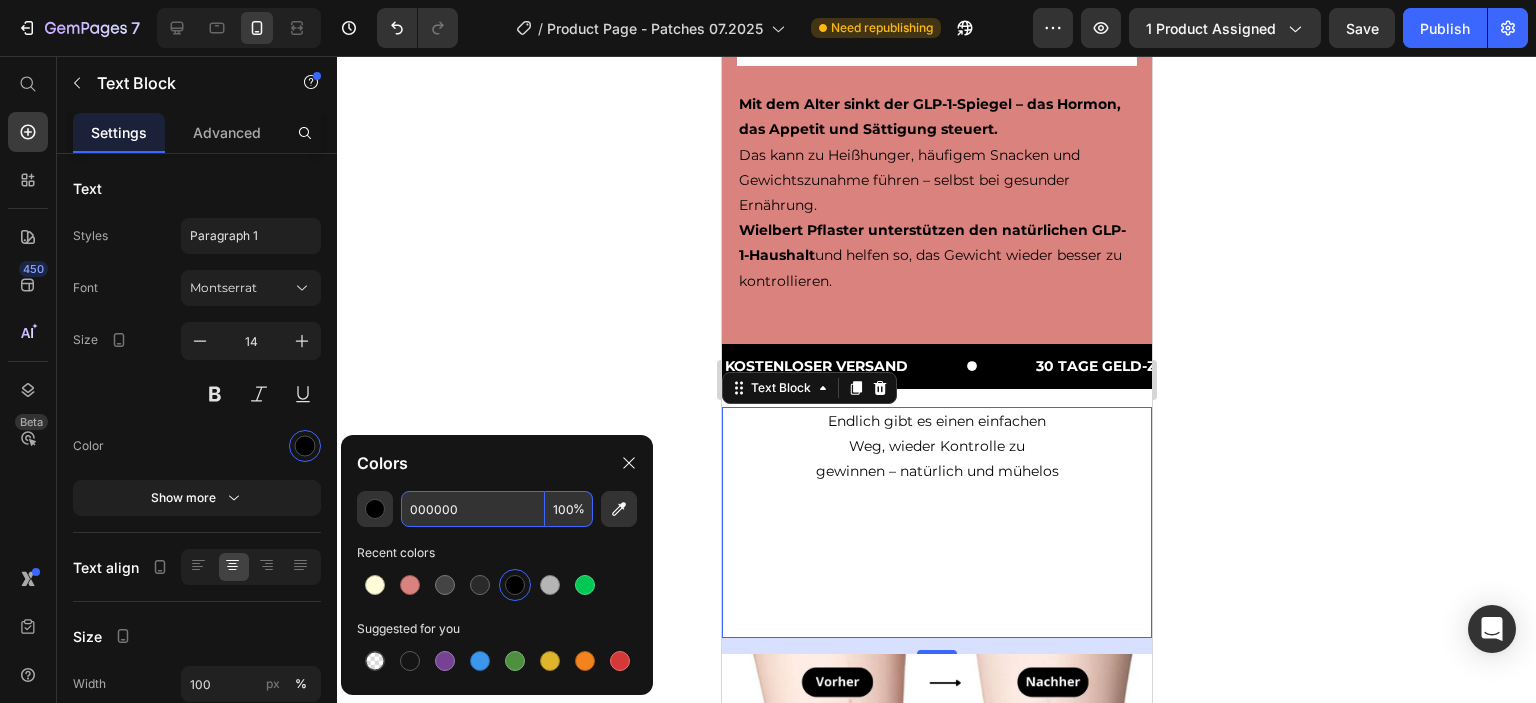 type on "000000" 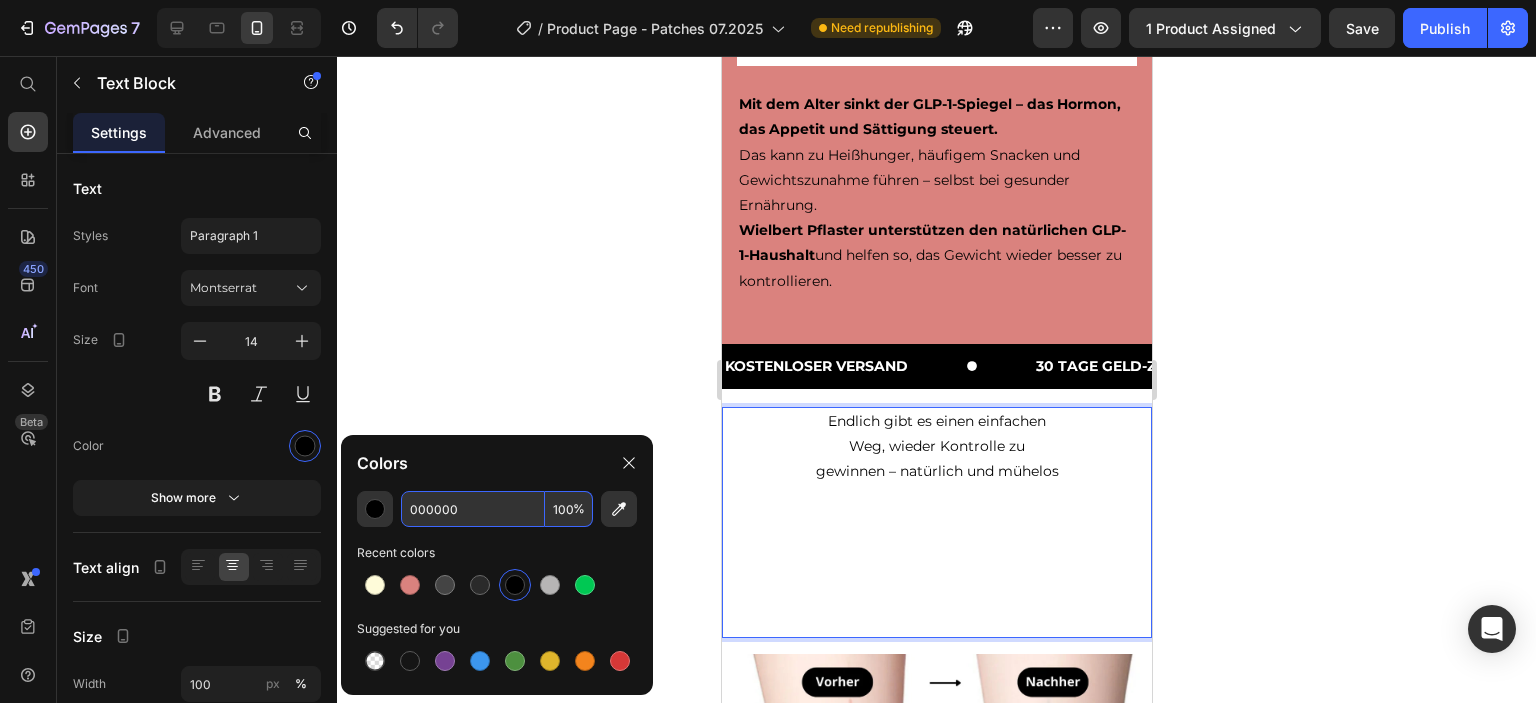 click at bounding box center [936, 573] 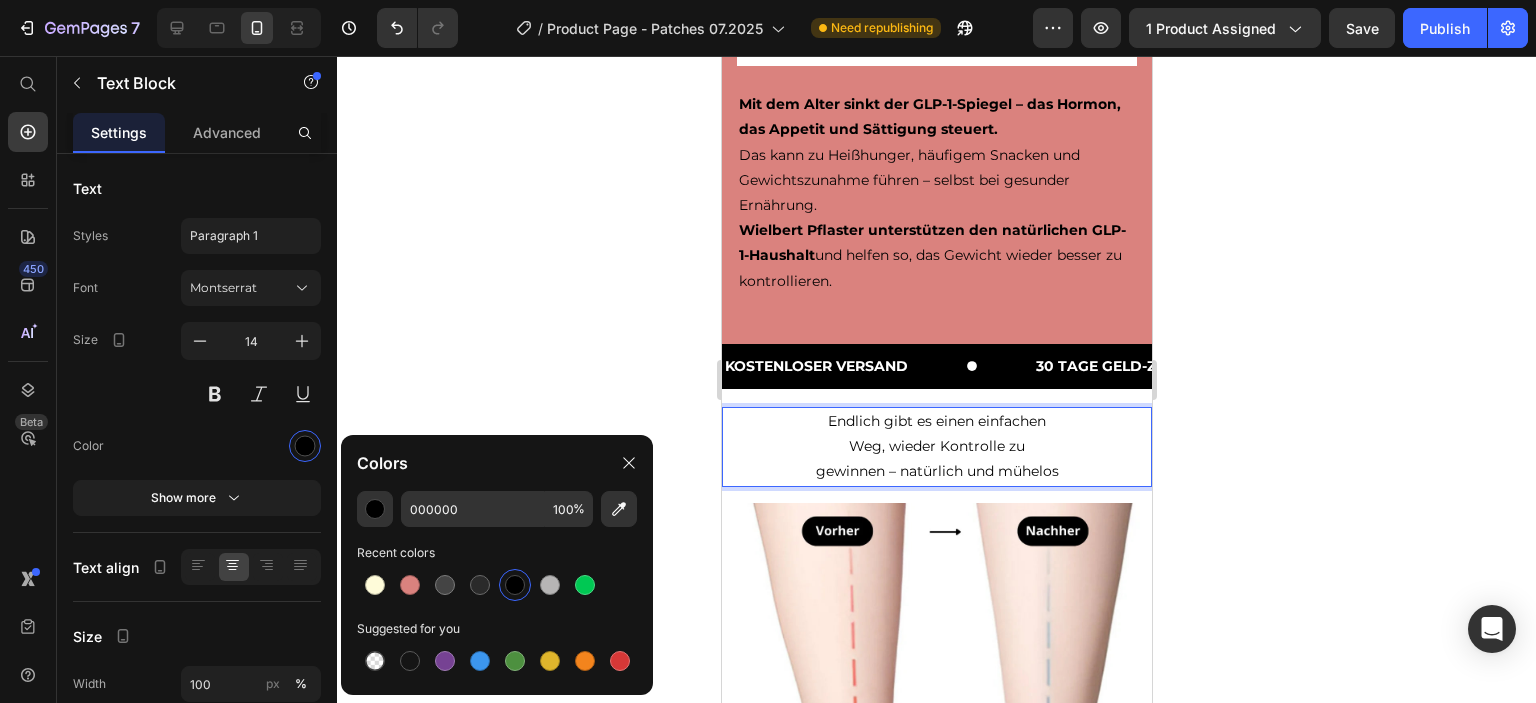 drag, startPoint x: 1285, startPoint y: 467, endPoint x: 1171, endPoint y: 460, distance: 114.21471 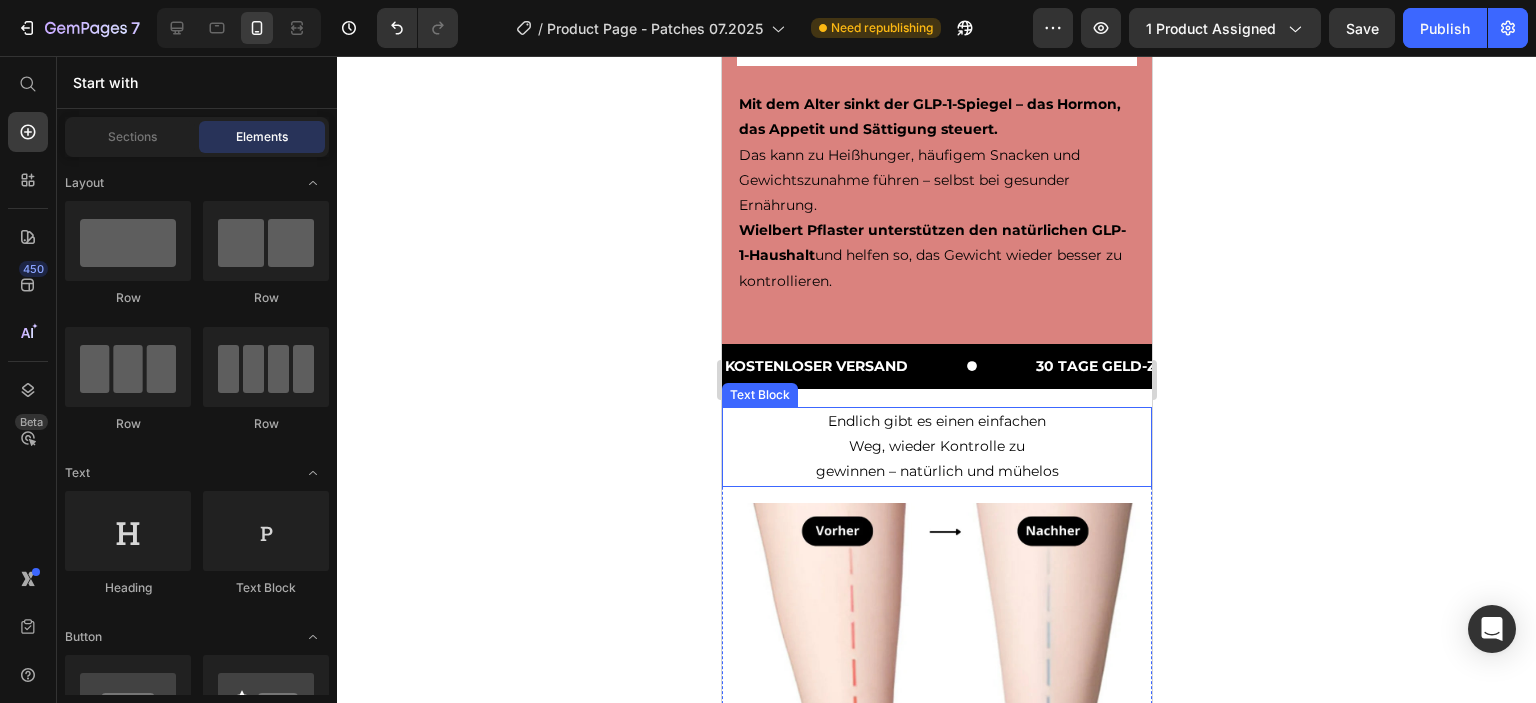 click on "Weg, wieder Kontrolle zu" at bounding box center [936, 446] 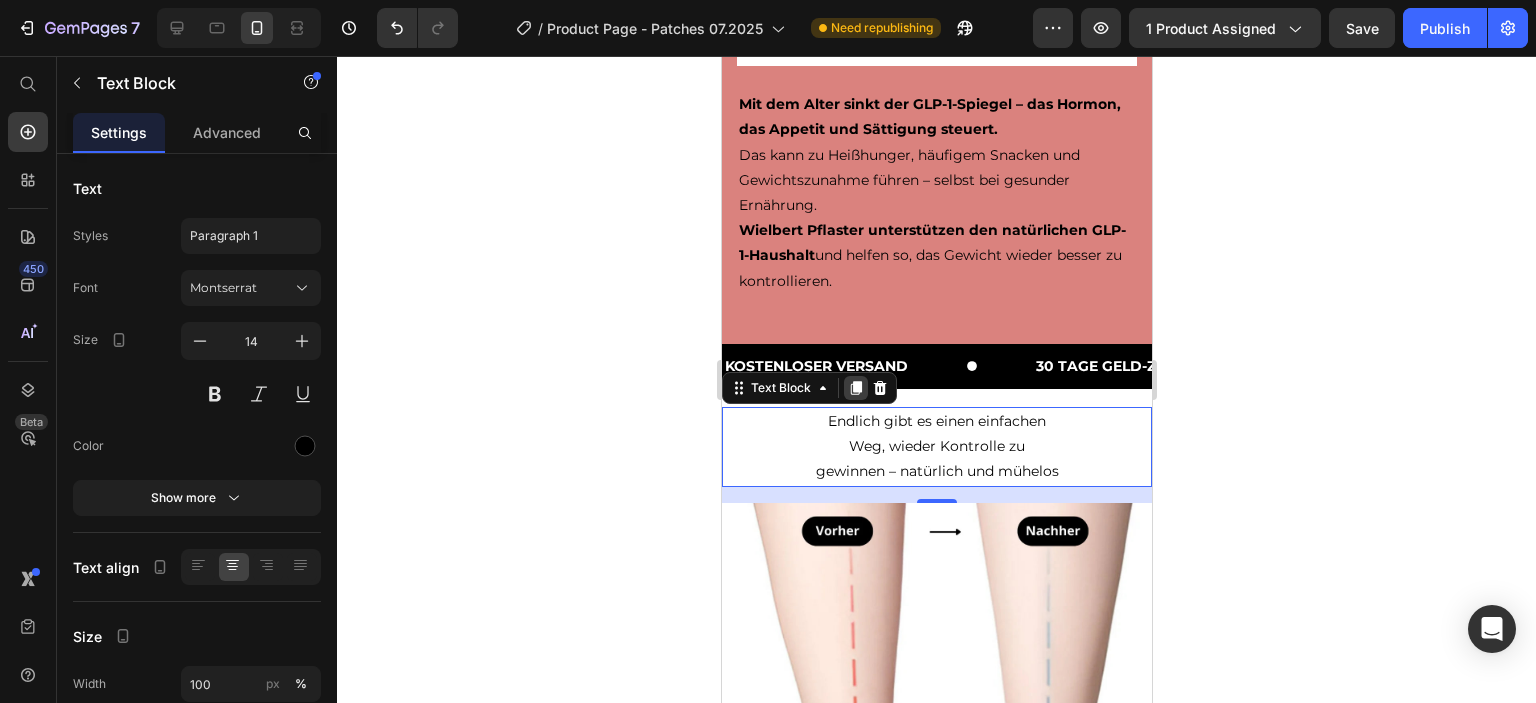click 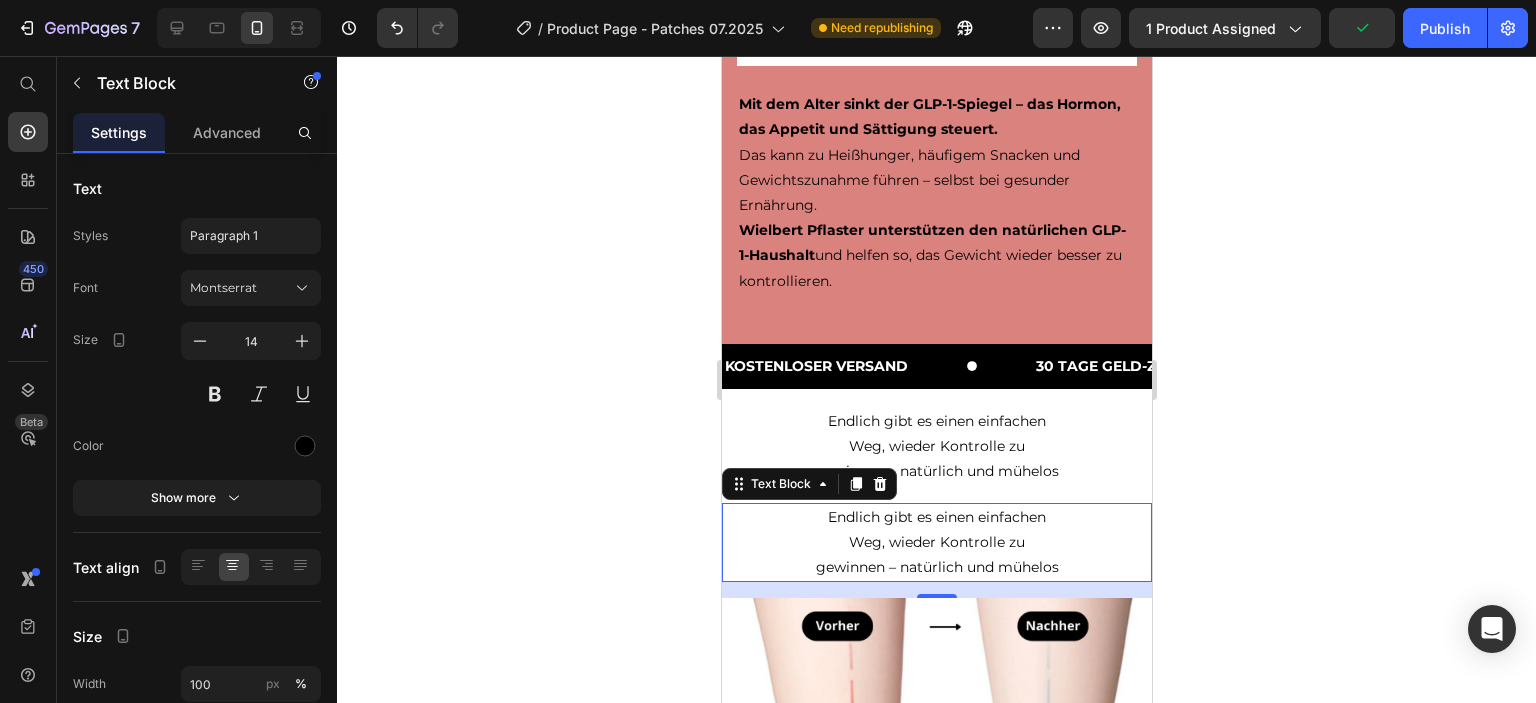 click on "Endlich gibt es einen einfachen" at bounding box center (936, 517) 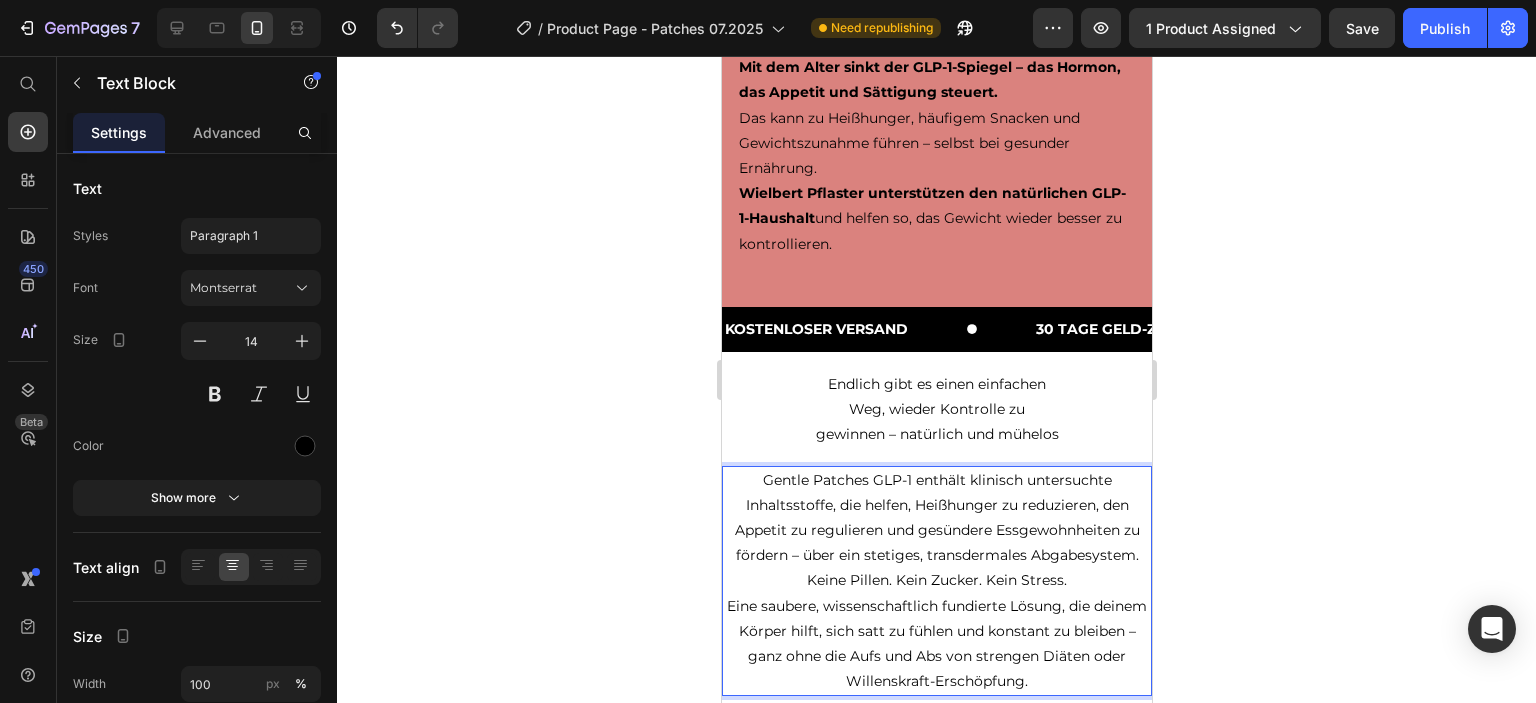 scroll, scrollTop: 37, scrollLeft: 0, axis: vertical 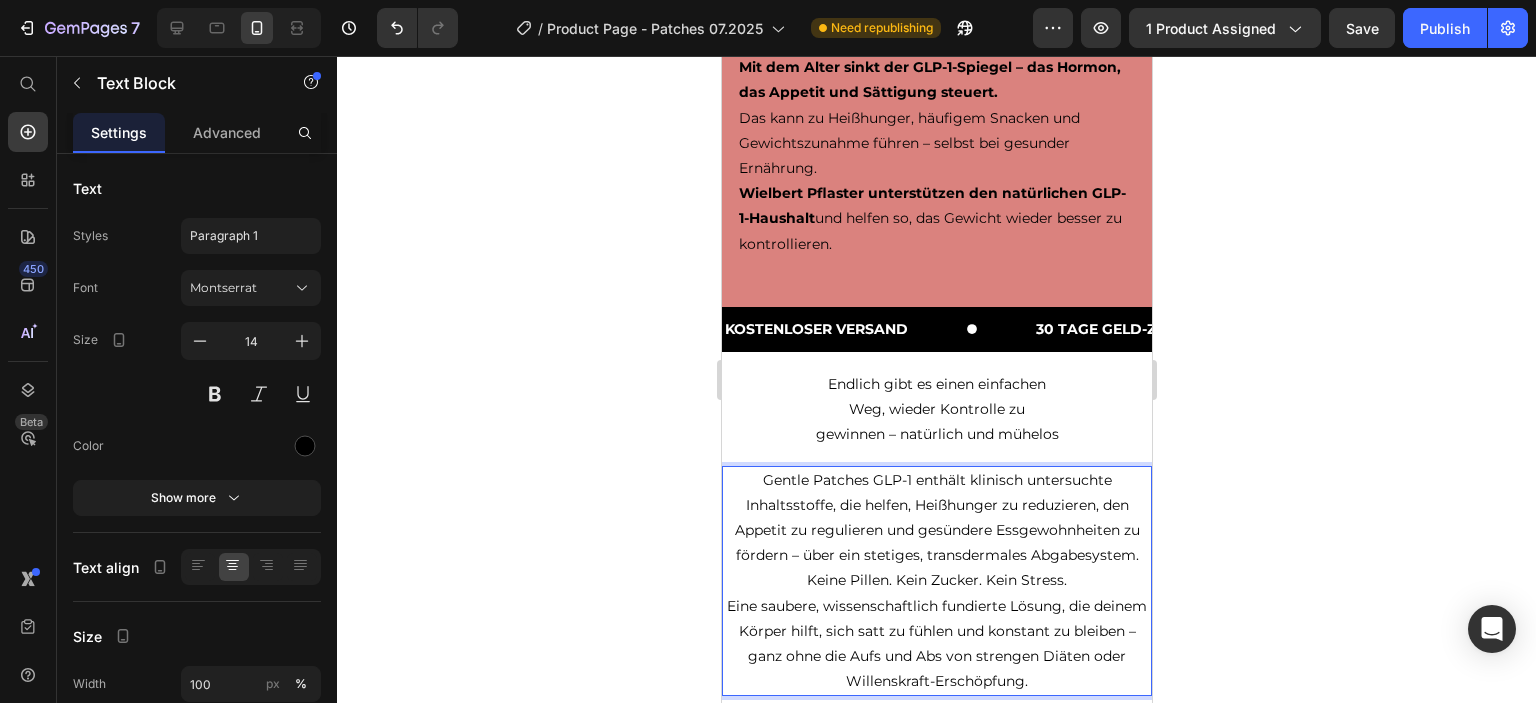 click on "Gentle Patches GLP-1 enthält klinisch untersuchte Inhaltsstoffe, die helfen, Heißhunger zu reduzieren, den Appetit zu regulieren und gesündere Essgewohnheiten zu fördern – über ein stetiges, transdermales Abgabesystem." at bounding box center (936, 518) 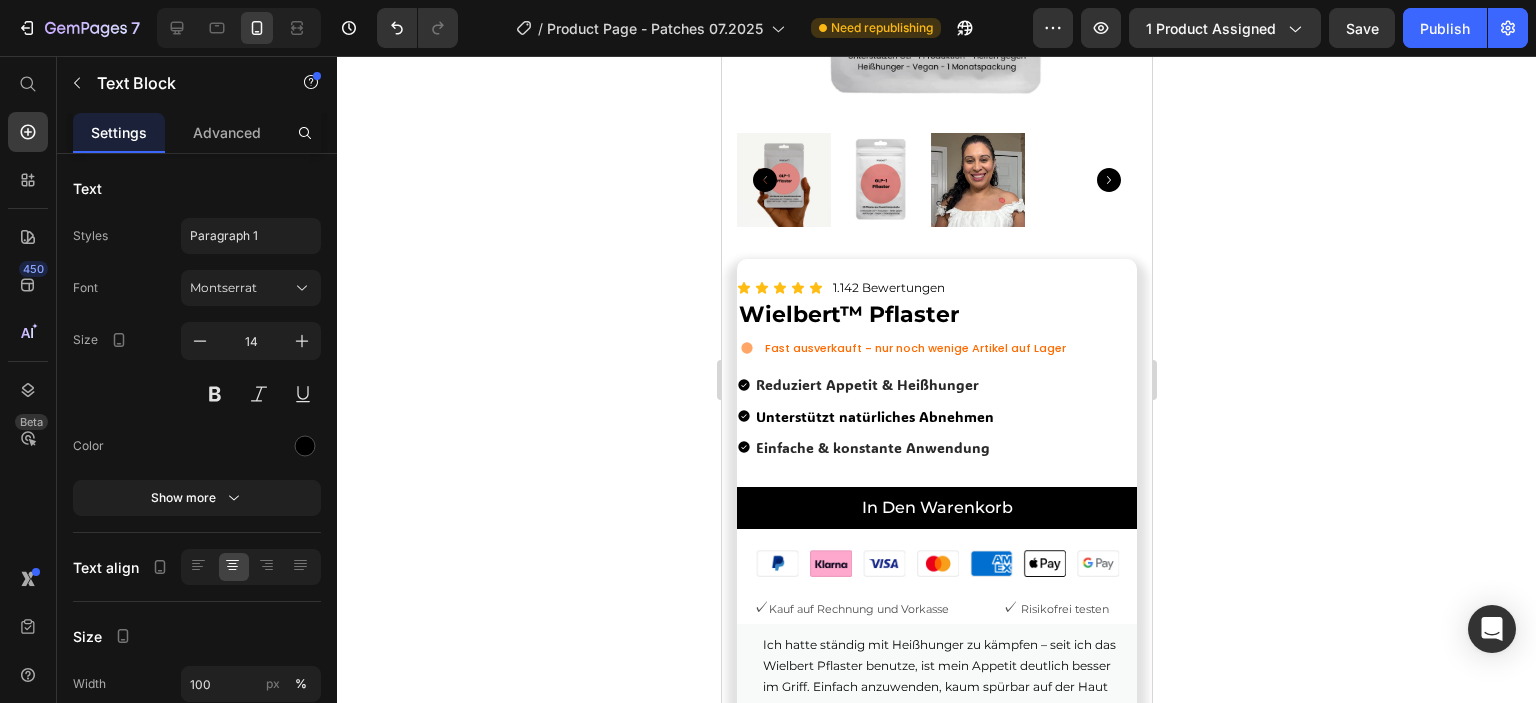 scroll, scrollTop: 337, scrollLeft: 0, axis: vertical 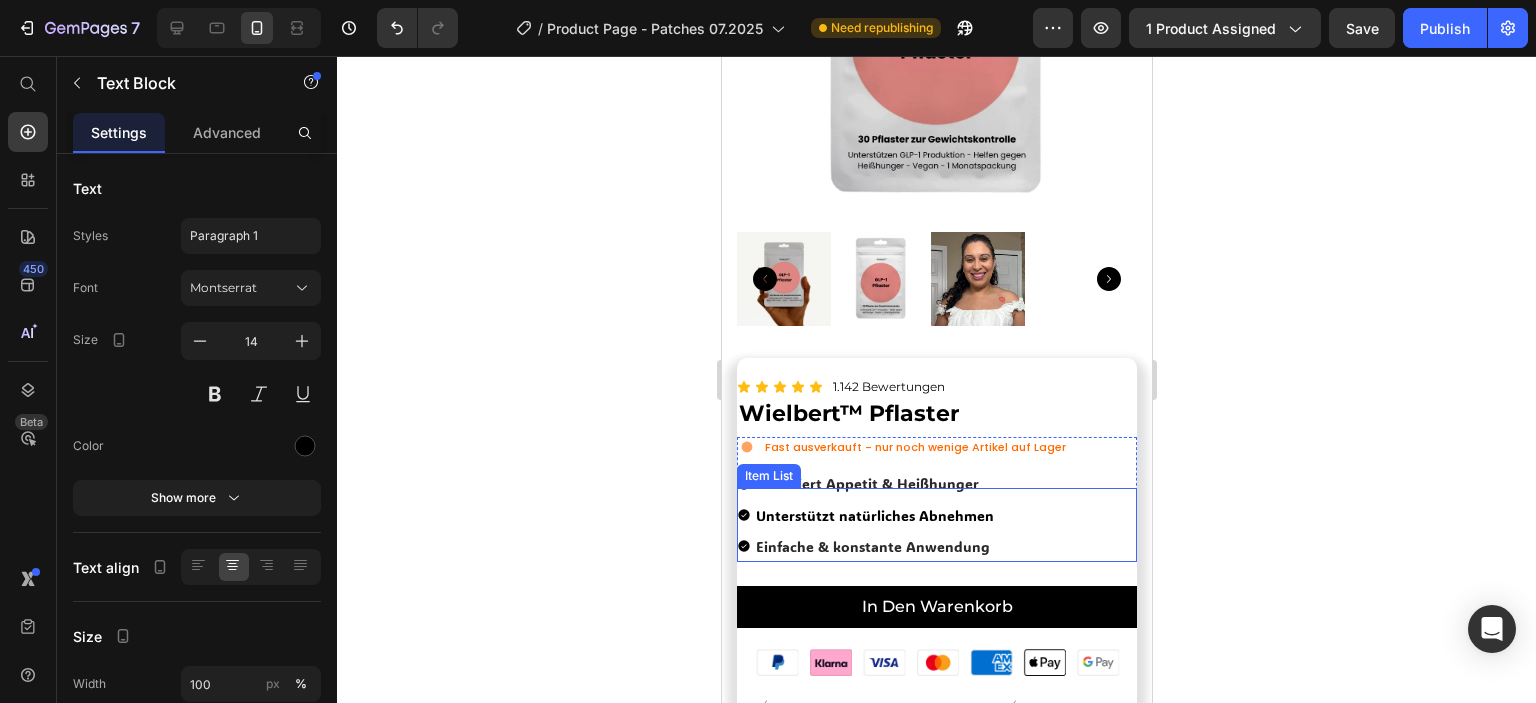 click on "Reduziert Appetit & Heißhunger" at bounding box center [866, 483] 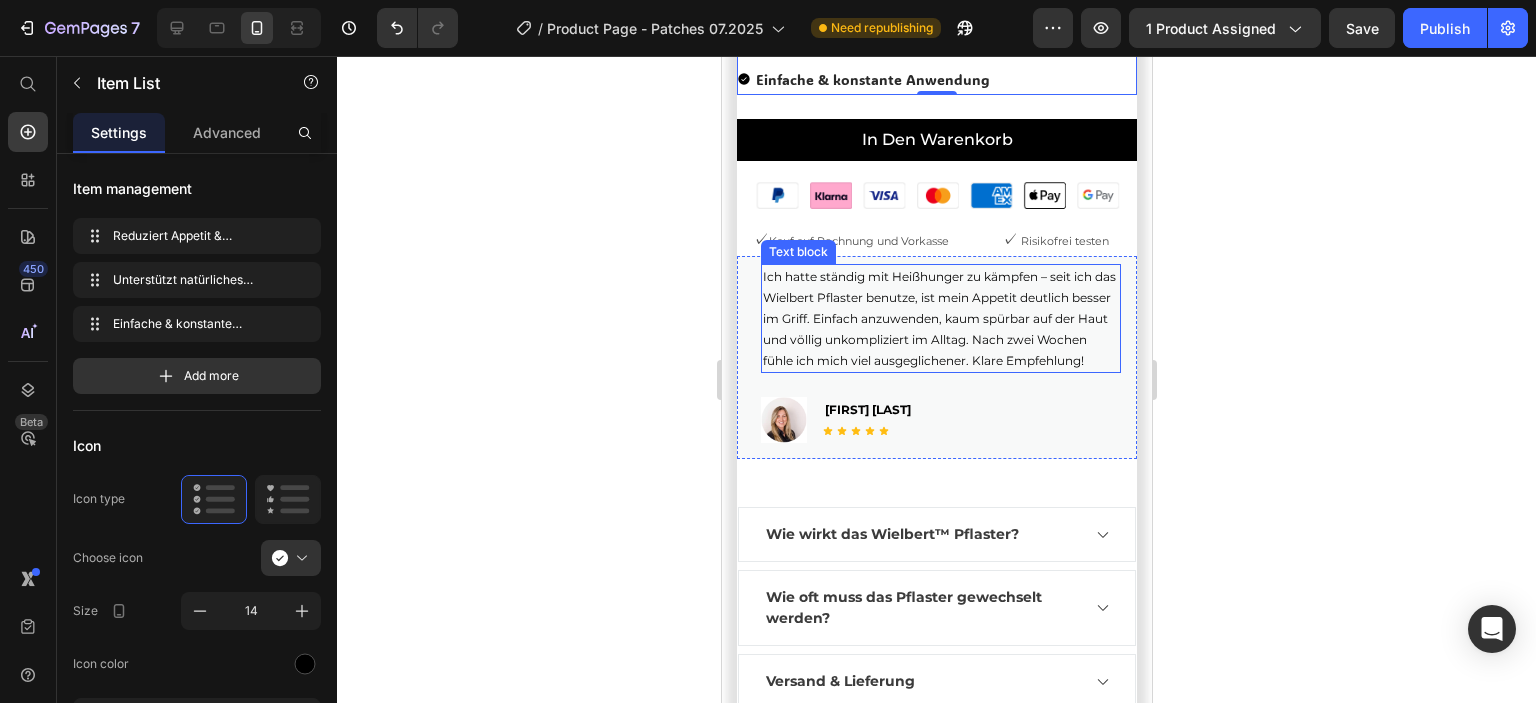 scroll, scrollTop: 1000, scrollLeft: 0, axis: vertical 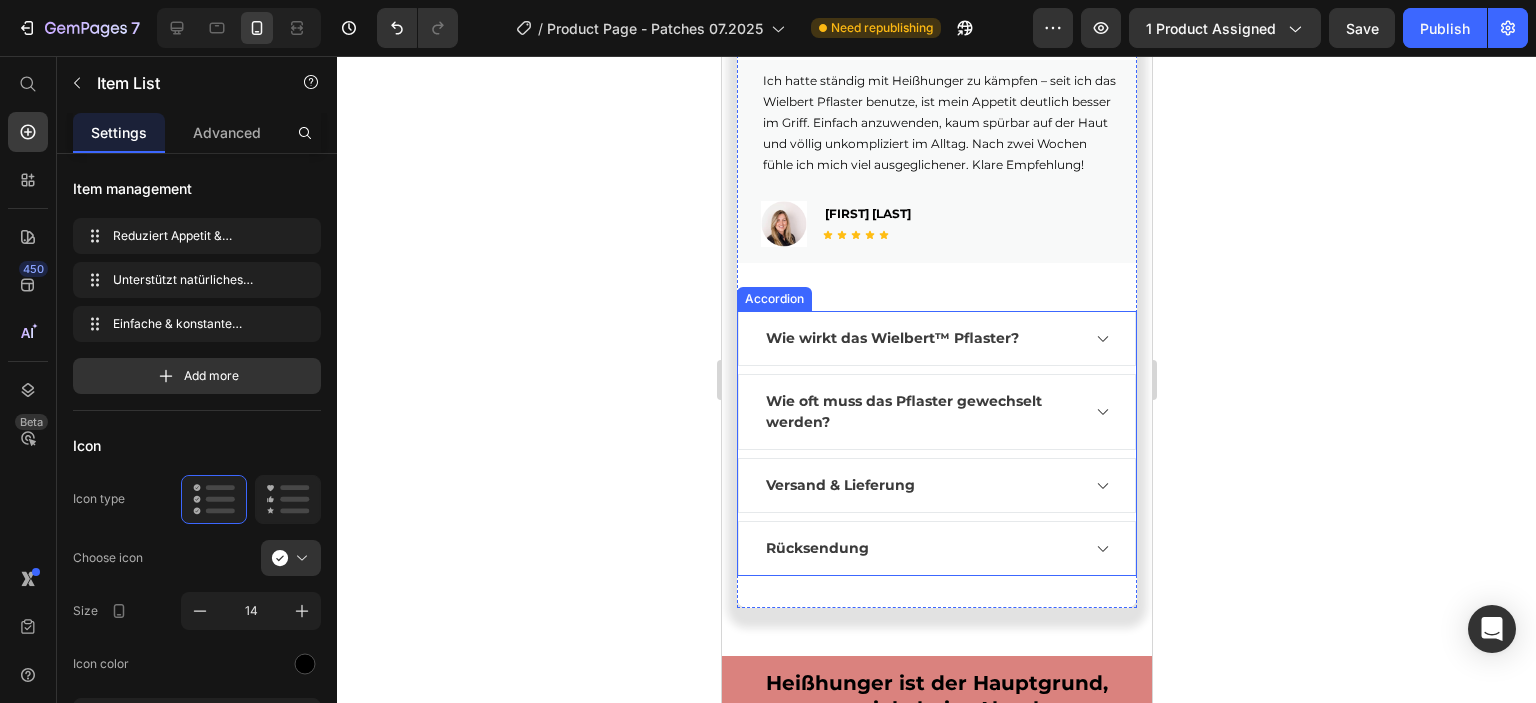 click on "Wie wirkt das Wielbert™ Pflaster?" at bounding box center [936, 338] 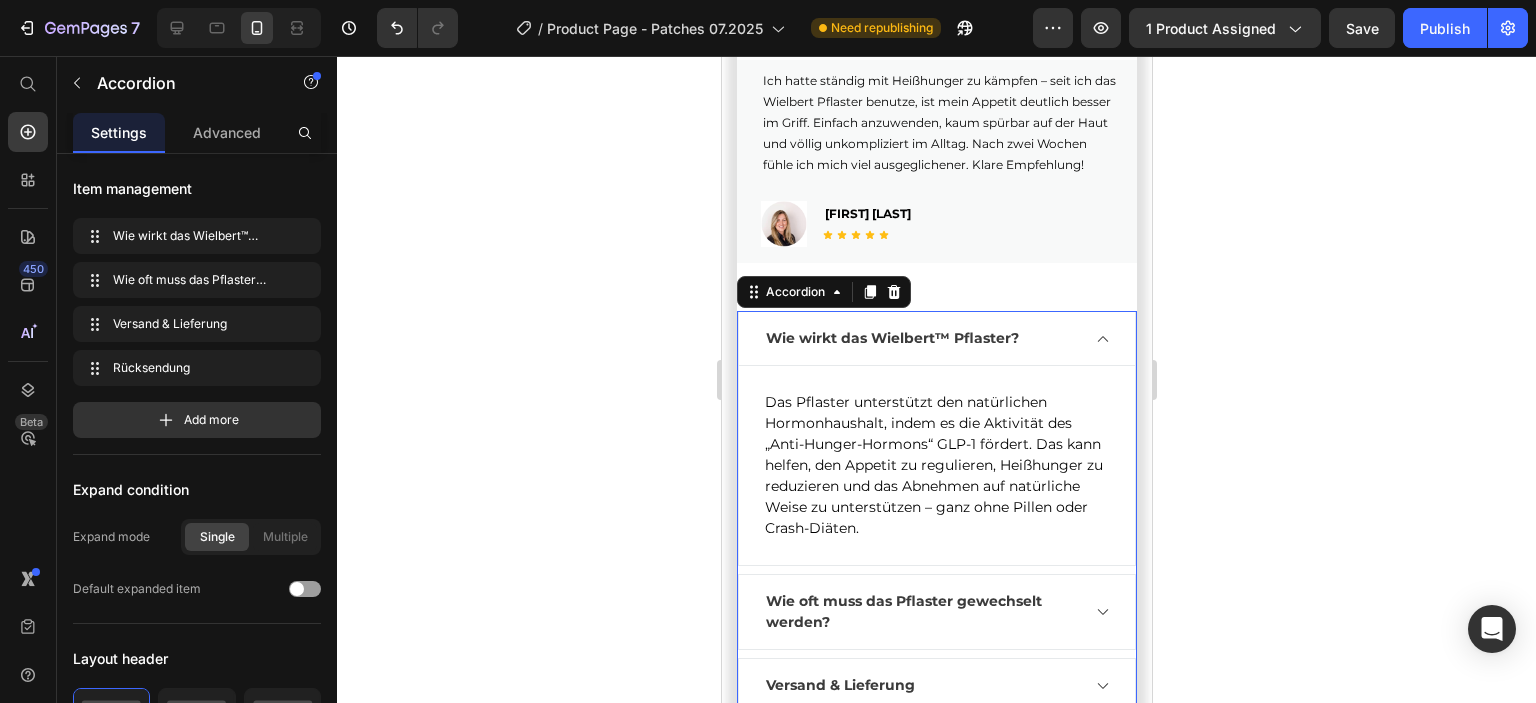 click on "Wie wirkt das Wielbert™ Pflaster?" at bounding box center (891, 338) 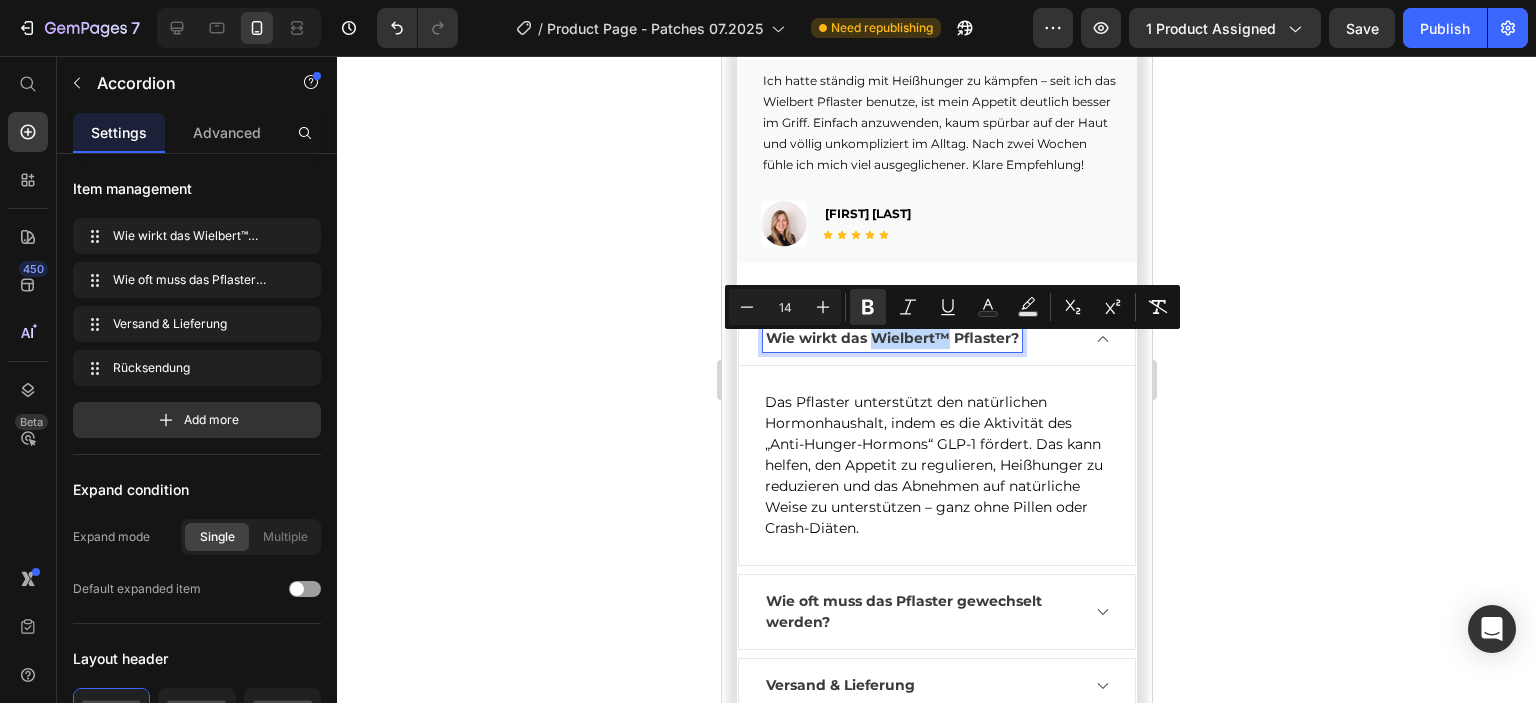 drag, startPoint x: 874, startPoint y: 343, endPoint x: 949, endPoint y: 343, distance: 75 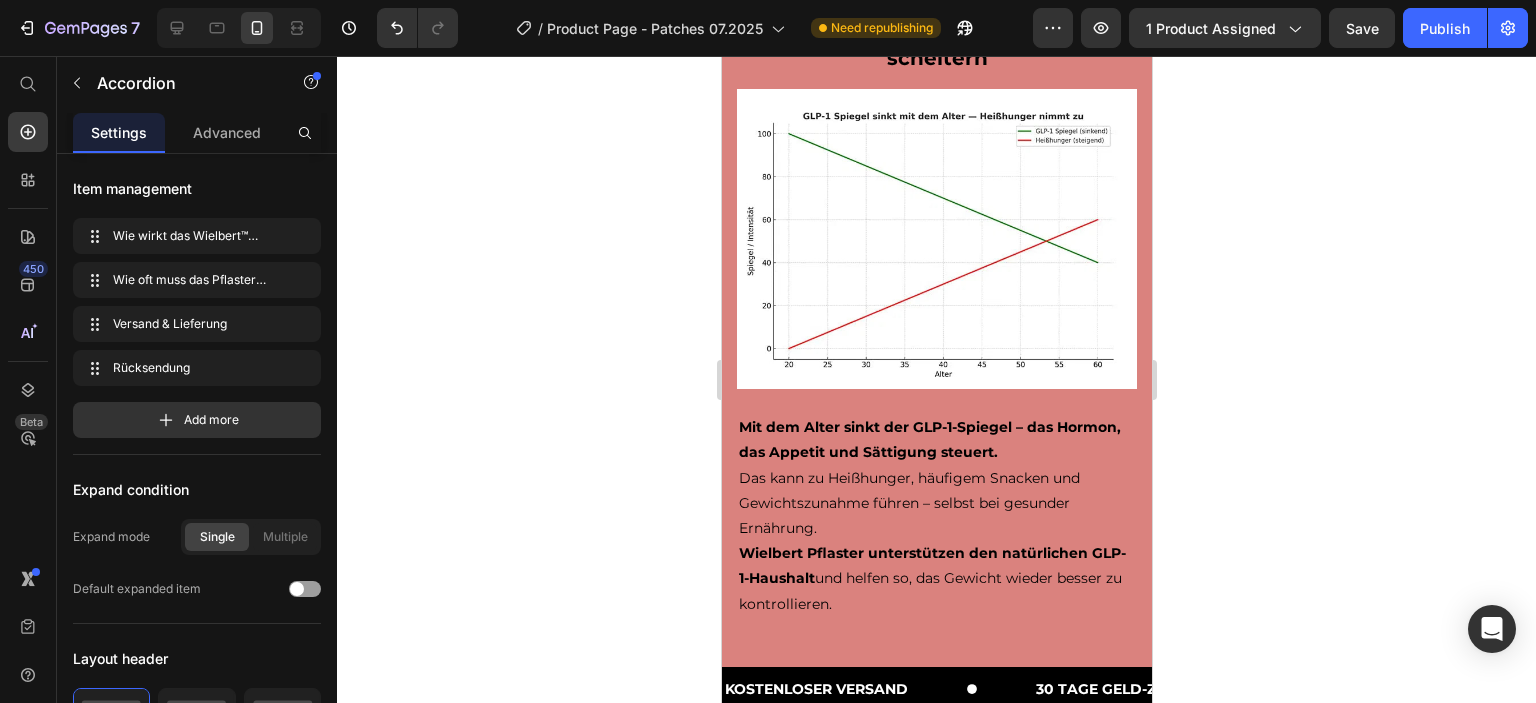 scroll, scrollTop: 1900, scrollLeft: 0, axis: vertical 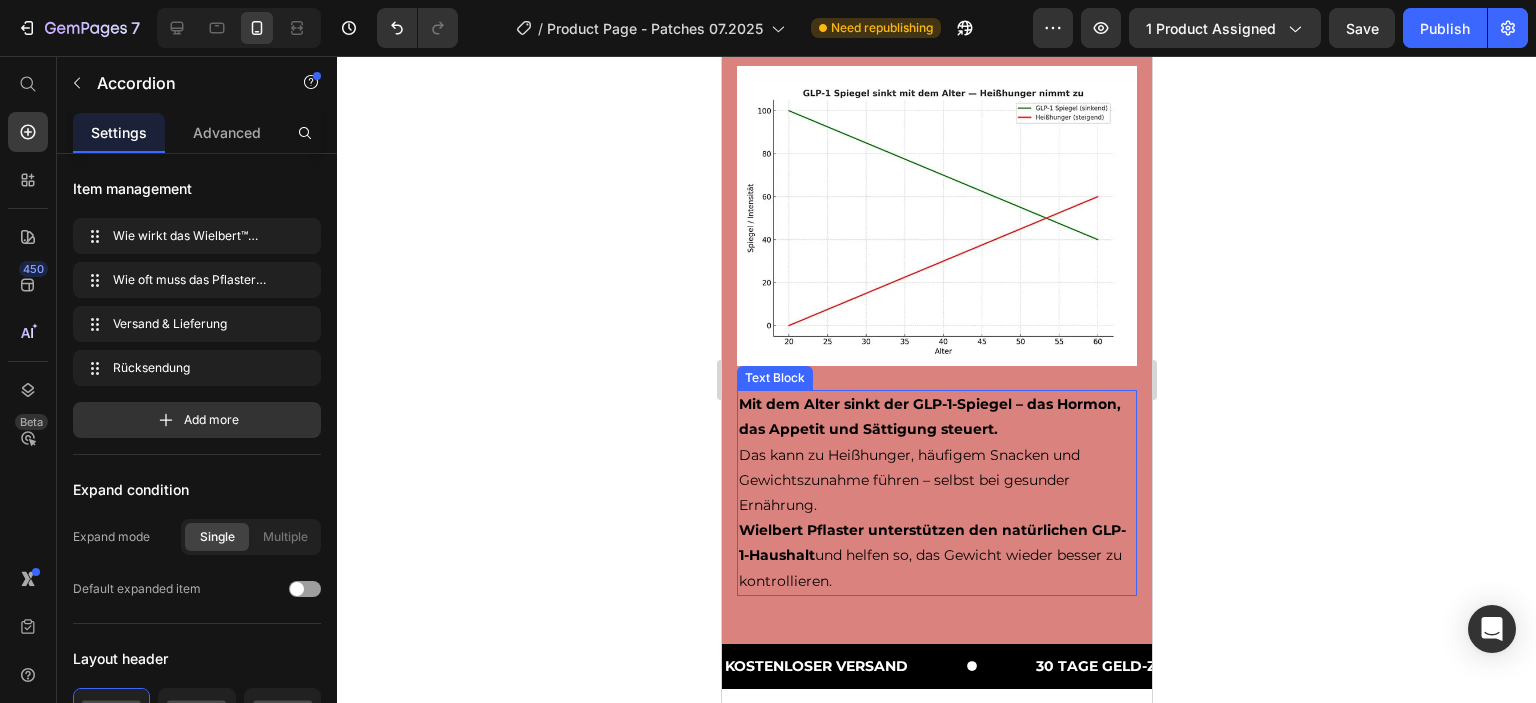click on "Wielbert Pflaster unterstützen den natürlichen GLP-1-Haushalt" at bounding box center (931, 542) 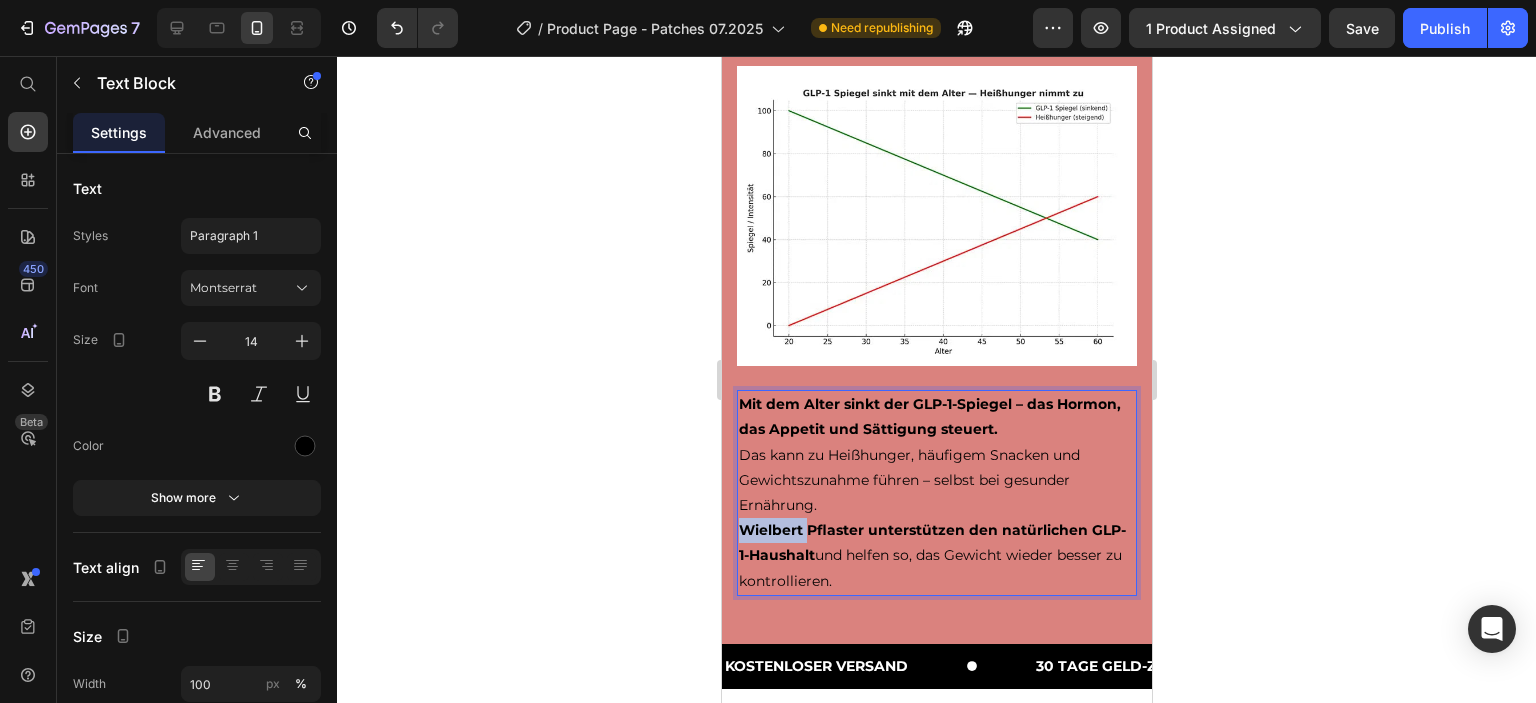 click on "Wielbert Pflaster unterstützen den natürlichen GLP-1-Haushalt" at bounding box center (931, 542) 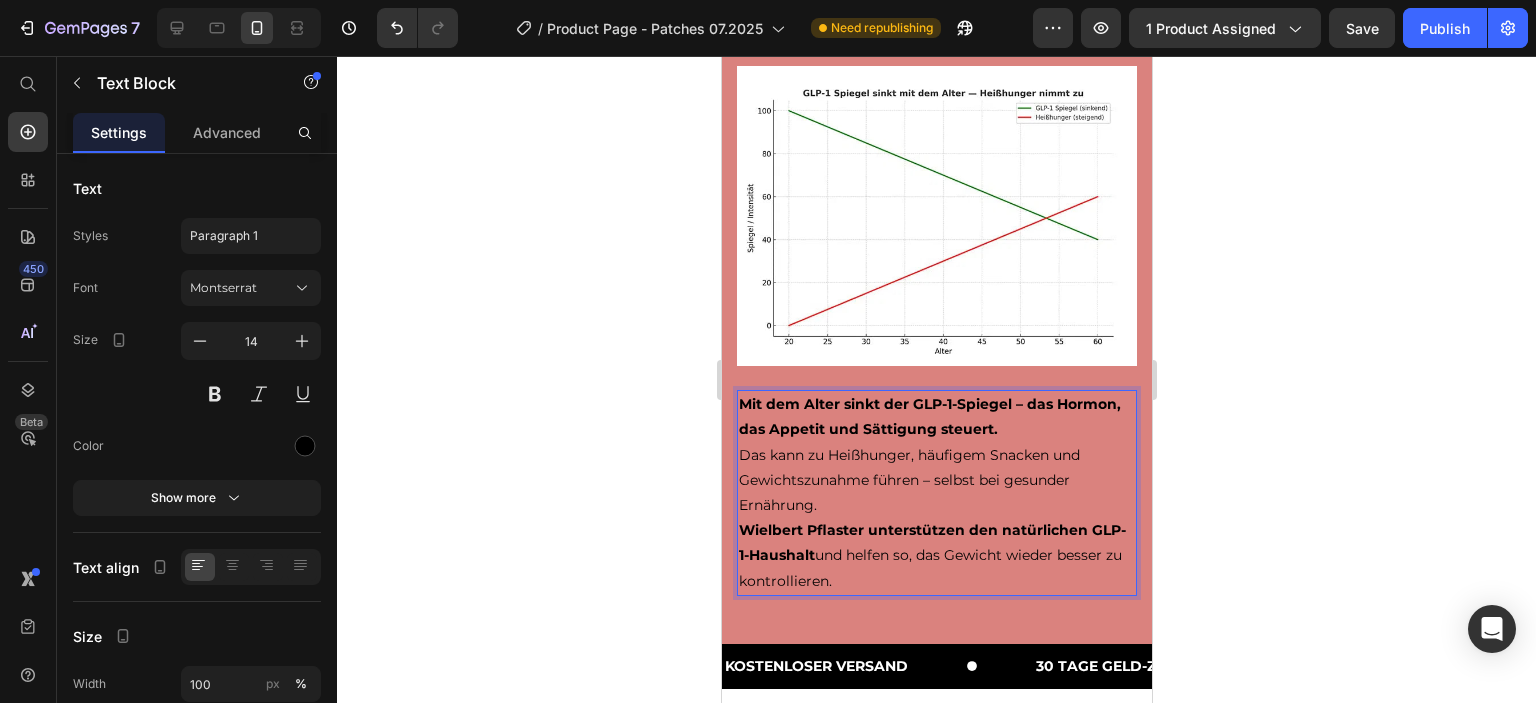 click on "Wielbert Pflaster unterstützen den natürlichen GLP-1-Haushalt" at bounding box center [931, 542] 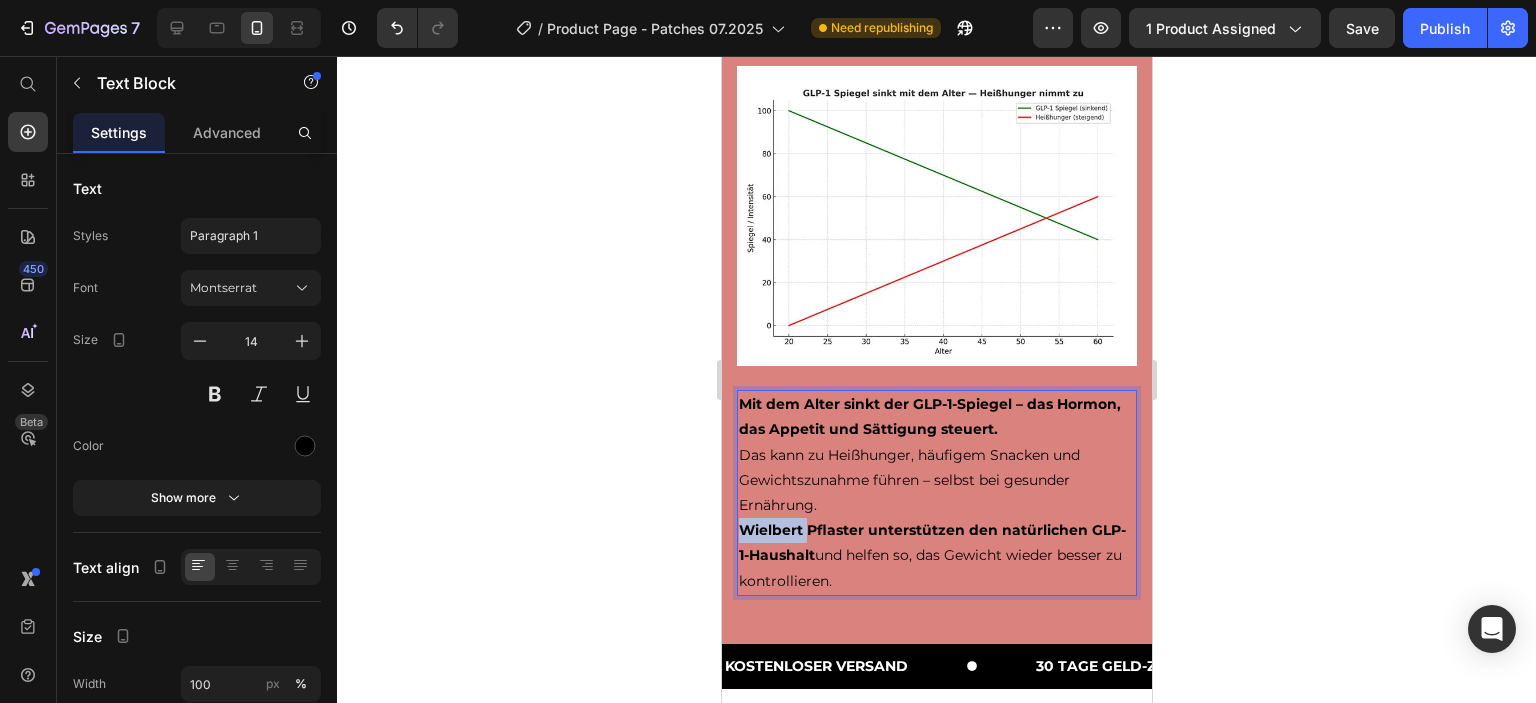click on "Wielbert Pflaster unterstützen den natürlichen GLP-1-Haushalt" at bounding box center (931, 542) 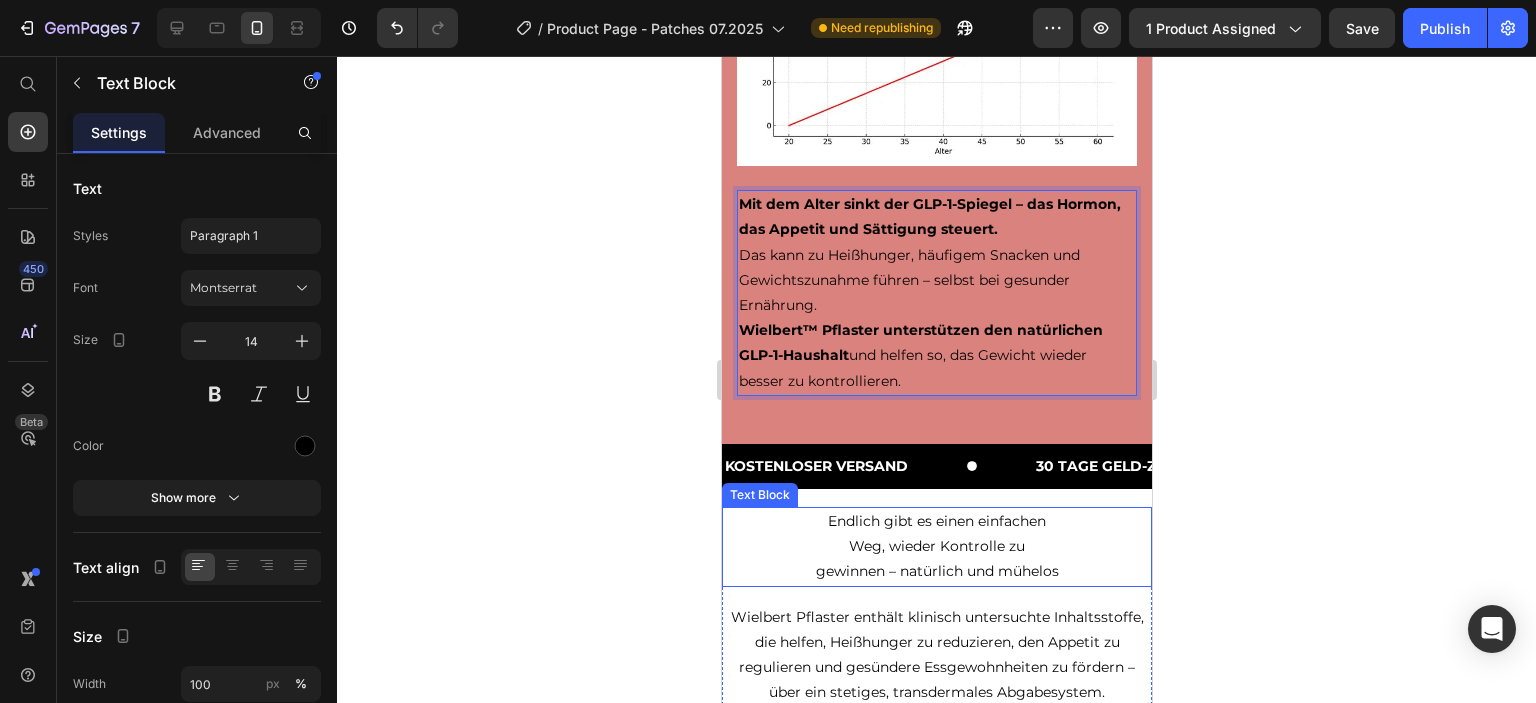 scroll, scrollTop: 2200, scrollLeft: 0, axis: vertical 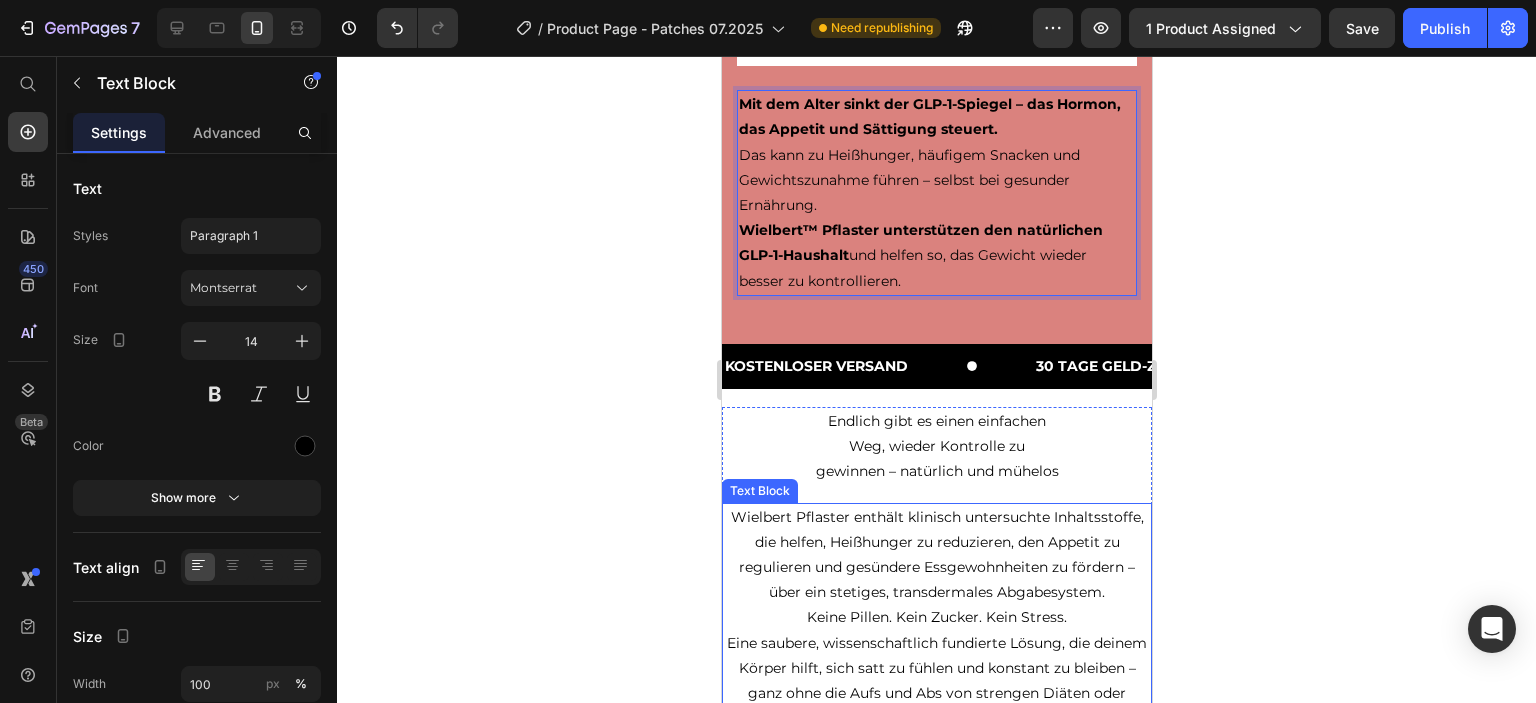 click on "Wielbert Pflaster enthält klinisch untersuchte Inhaltsstoffe, die helfen, Heißhunger zu reduzieren, den Appetit zu regulieren und gesündere Essgewohnheiten zu fördern – über ein stetiges, transdermales Abgabesystem." at bounding box center (936, 555) 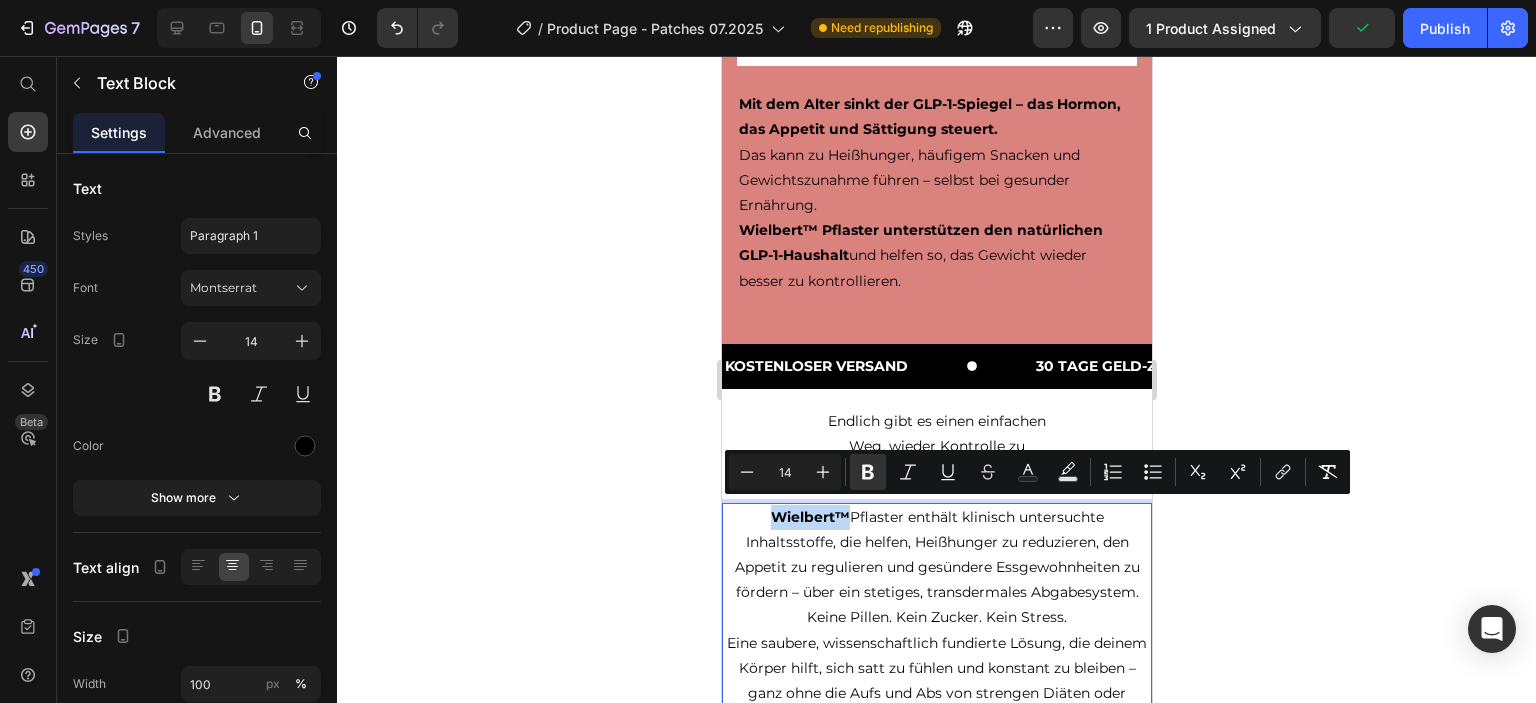 drag, startPoint x: 839, startPoint y: 507, endPoint x: 765, endPoint y: 510, distance: 74.06078 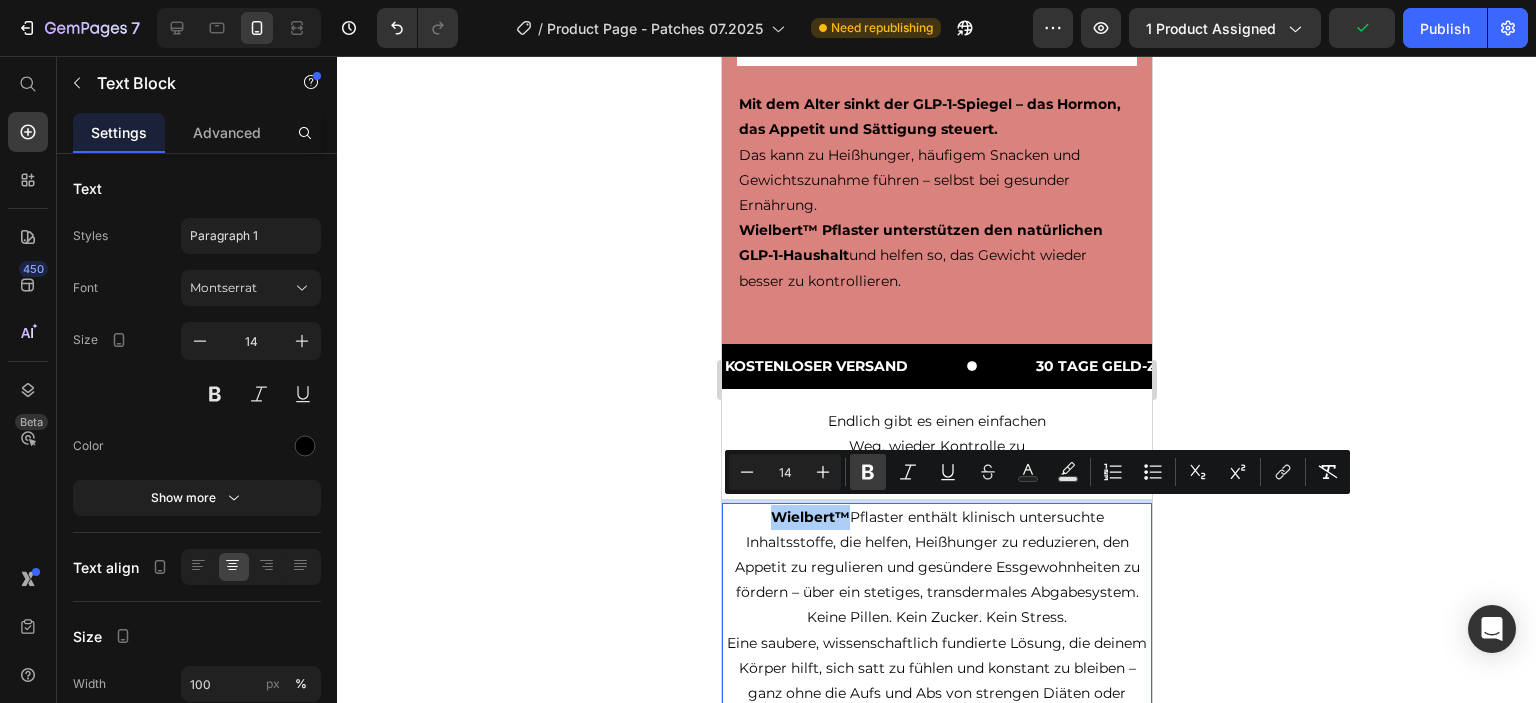 click 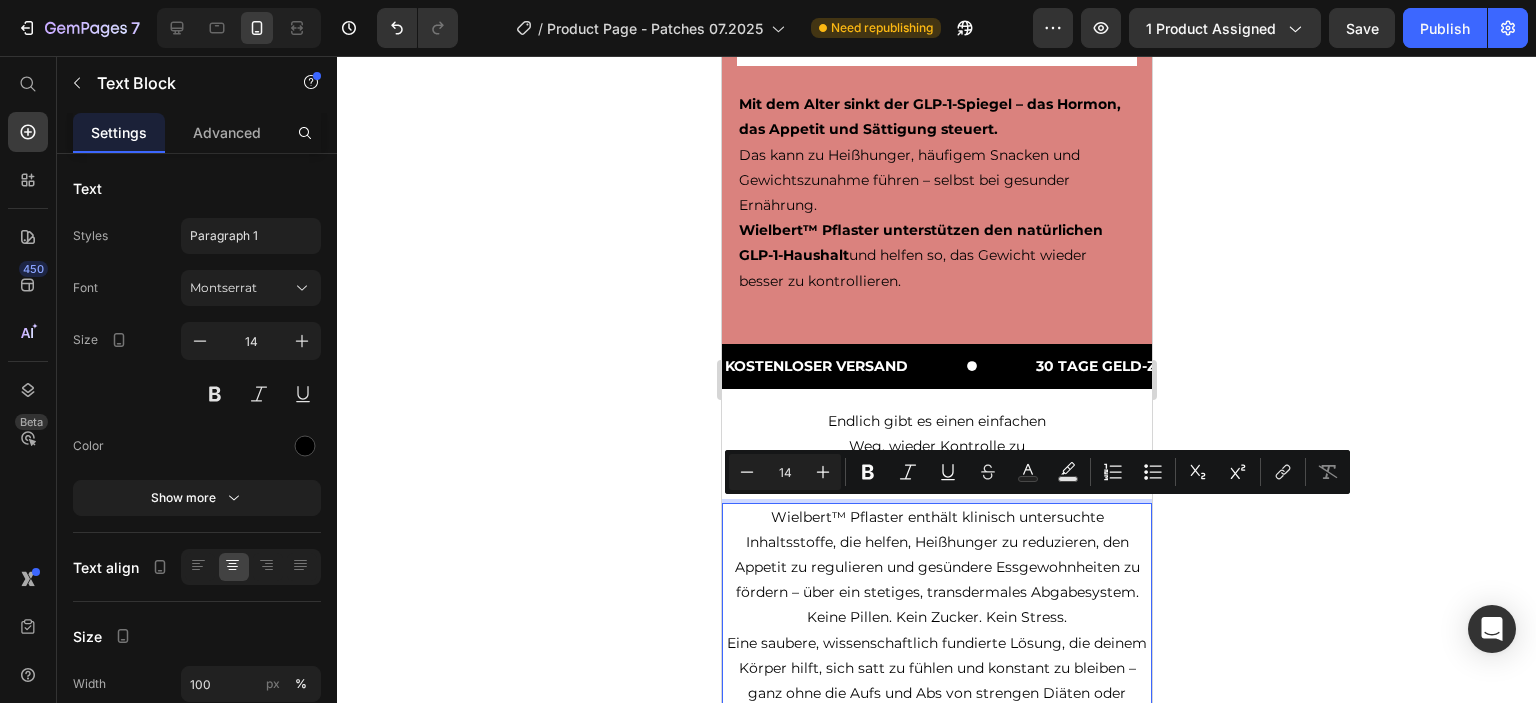 click on "Wielbert™   Pflaster enthält klinisch untersuchte Inhaltsstoffe, die helfen, Heißhunger zu reduzieren, den Appetit zu regulieren und gesündere Essgewohnheiten zu fördern – über ein stetiges, transdermales Abgabesystem." at bounding box center (936, 555) 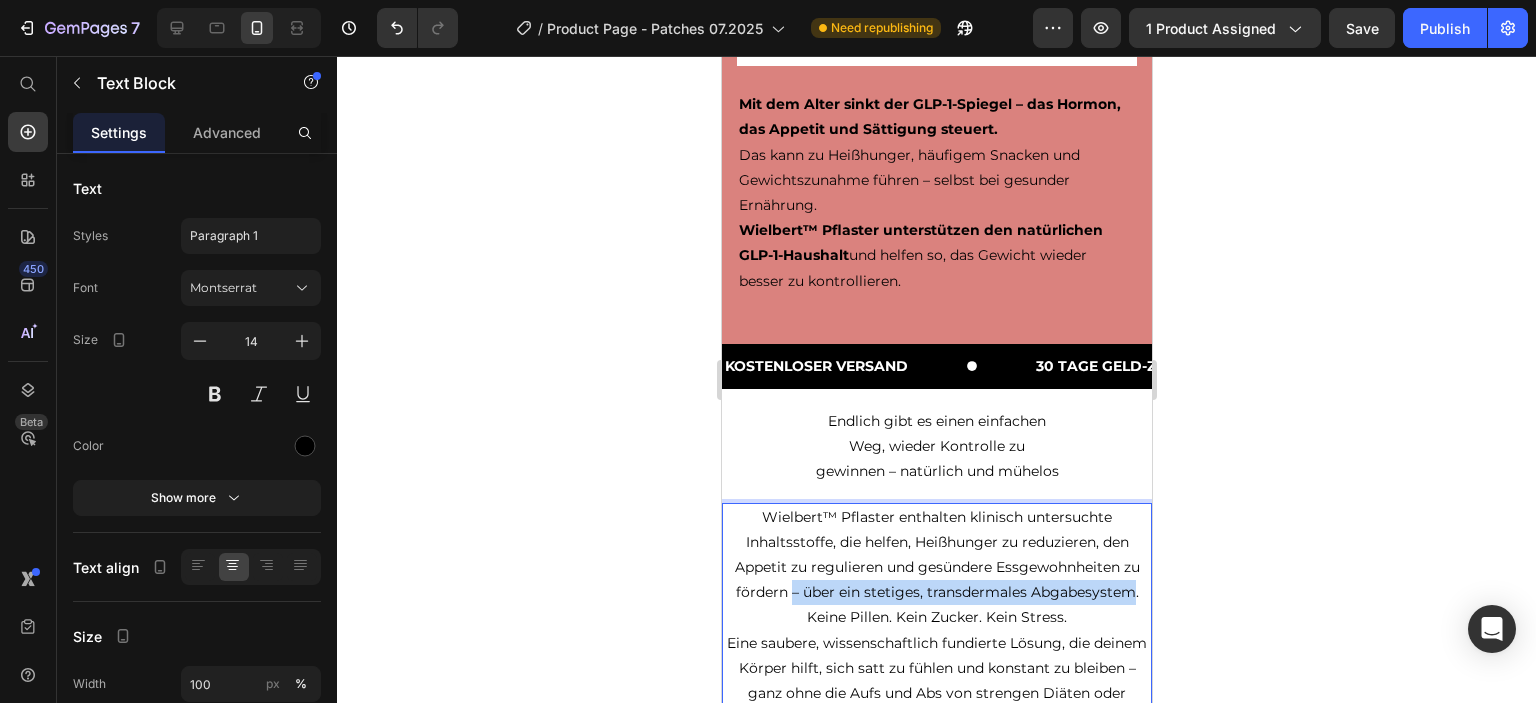 drag, startPoint x: 1124, startPoint y: 587, endPoint x: 784, endPoint y: 587, distance: 340 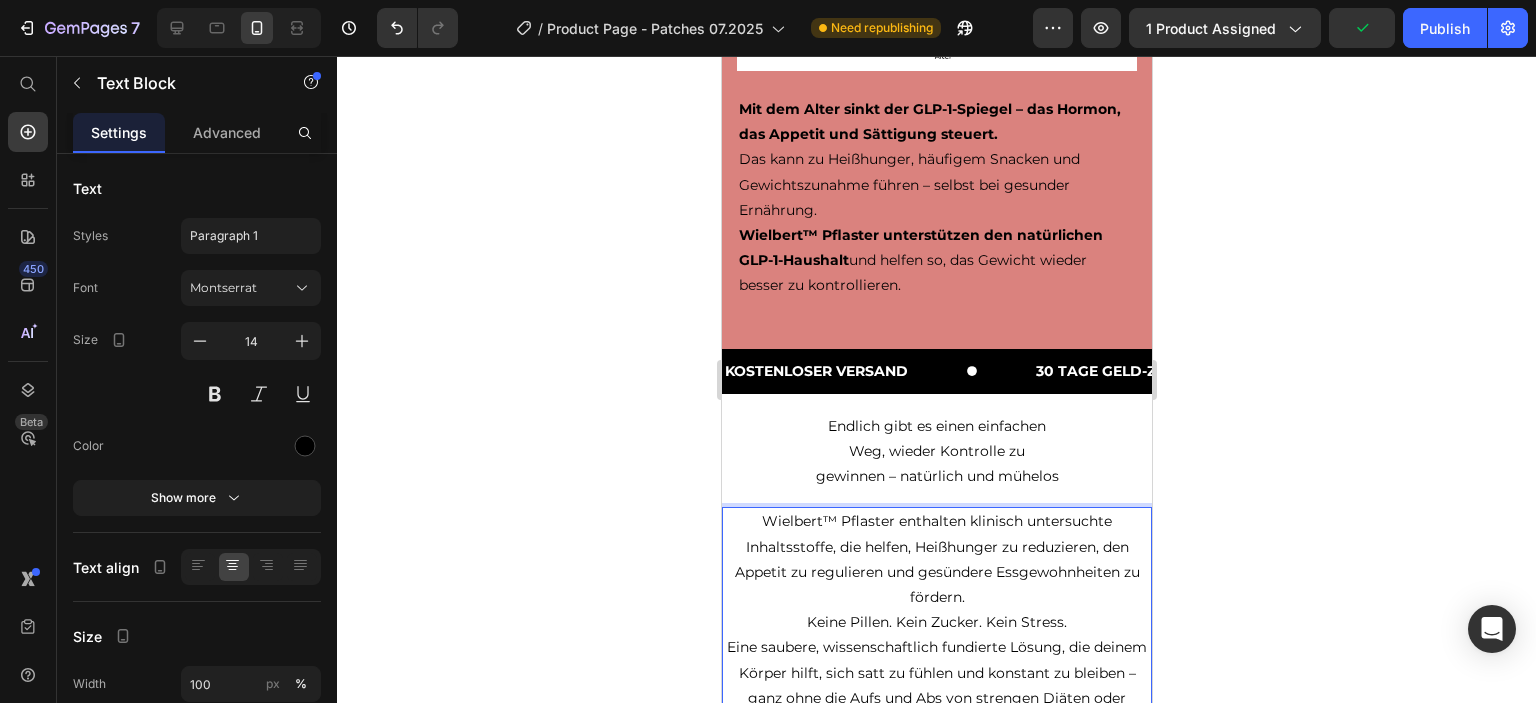 scroll, scrollTop: 2500, scrollLeft: 0, axis: vertical 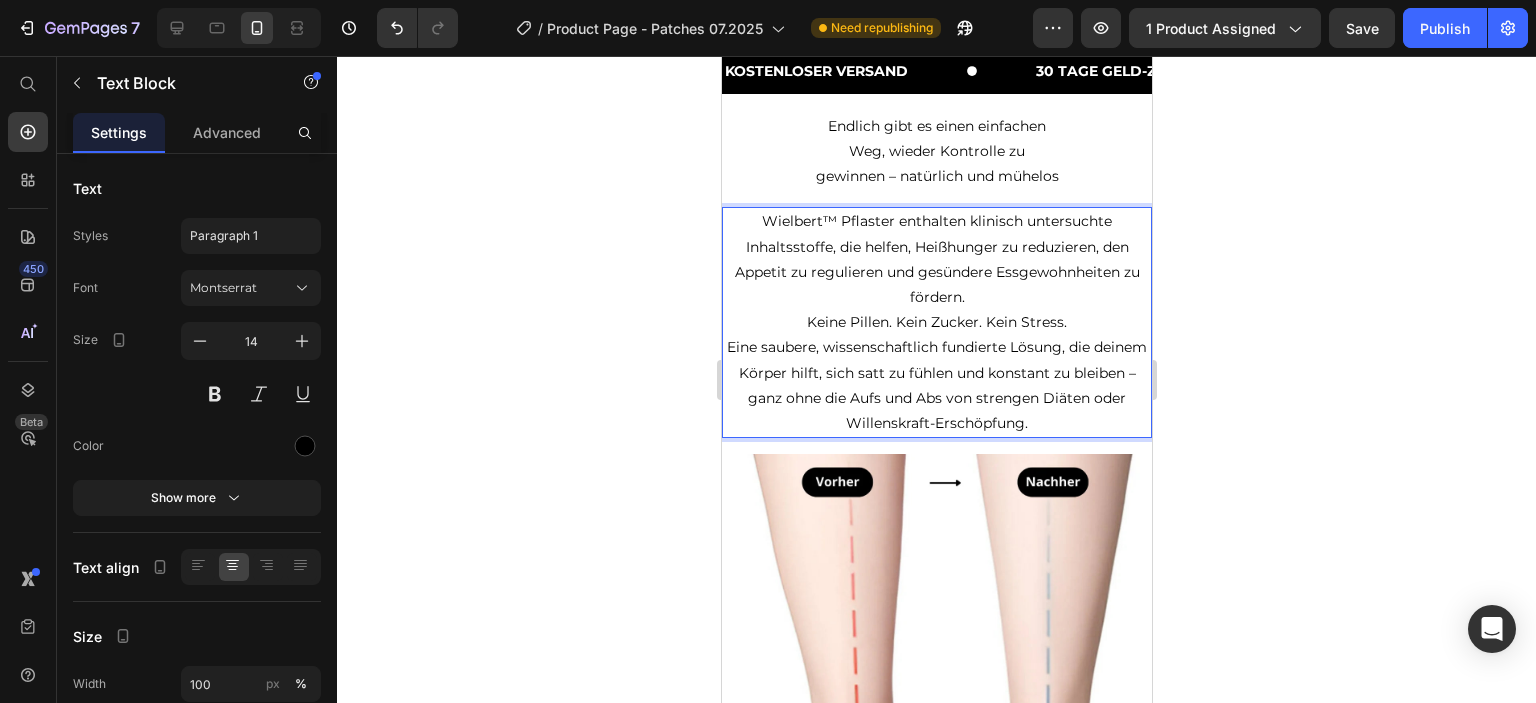 click on "Keine Pillen. Kein Zucker. Kein Stress." at bounding box center [936, 322] 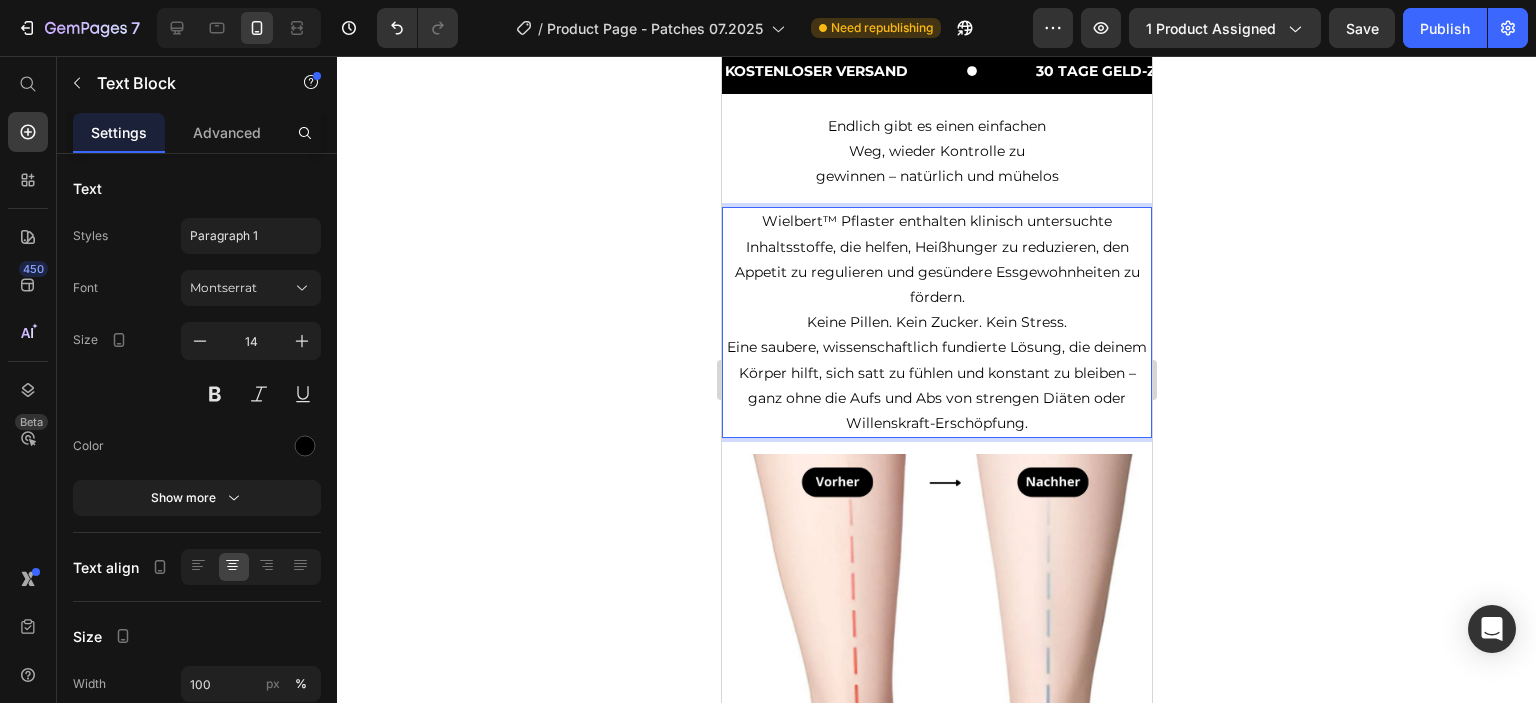click 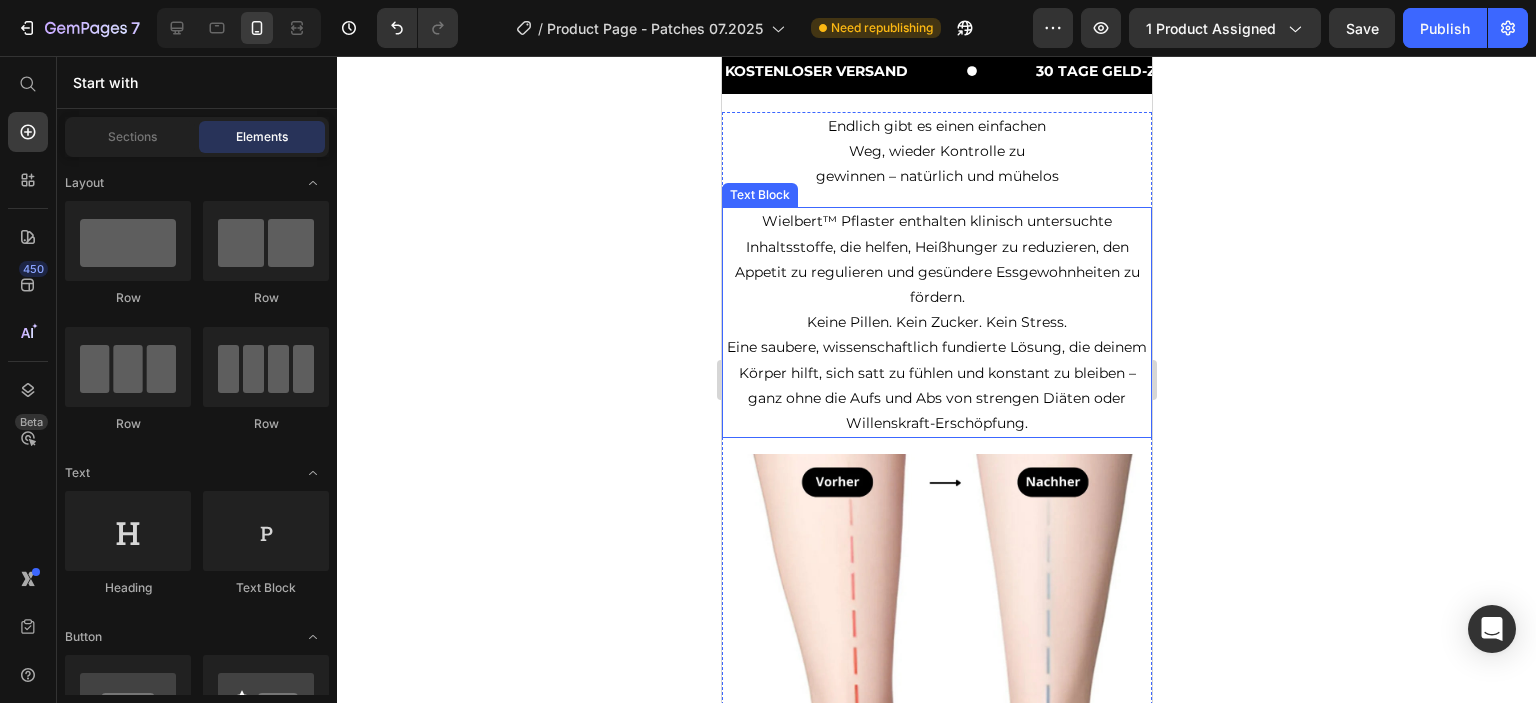 click on "Keine Pillen. Kein Zucker. Kein Stress." at bounding box center (936, 322) 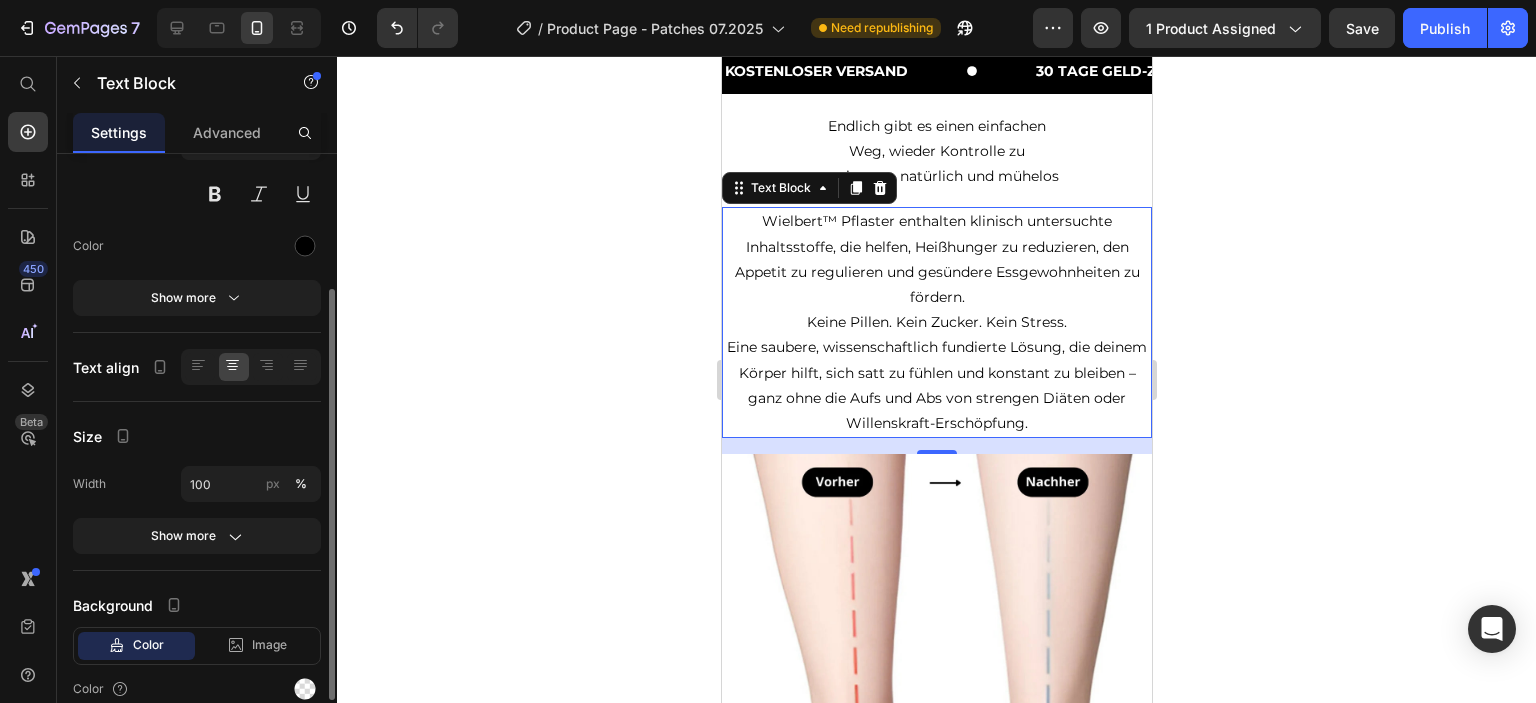 scroll, scrollTop: 286, scrollLeft: 0, axis: vertical 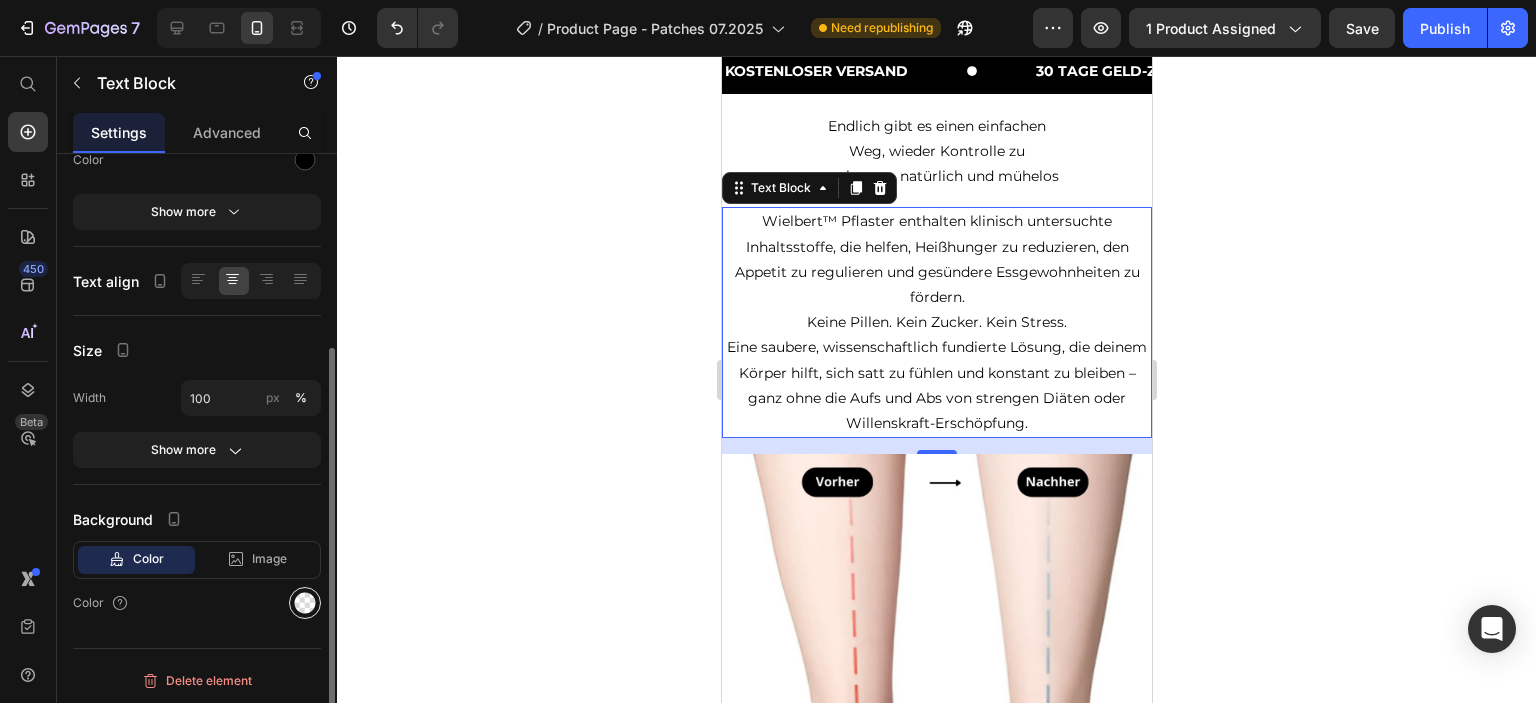 click at bounding box center [305, 603] 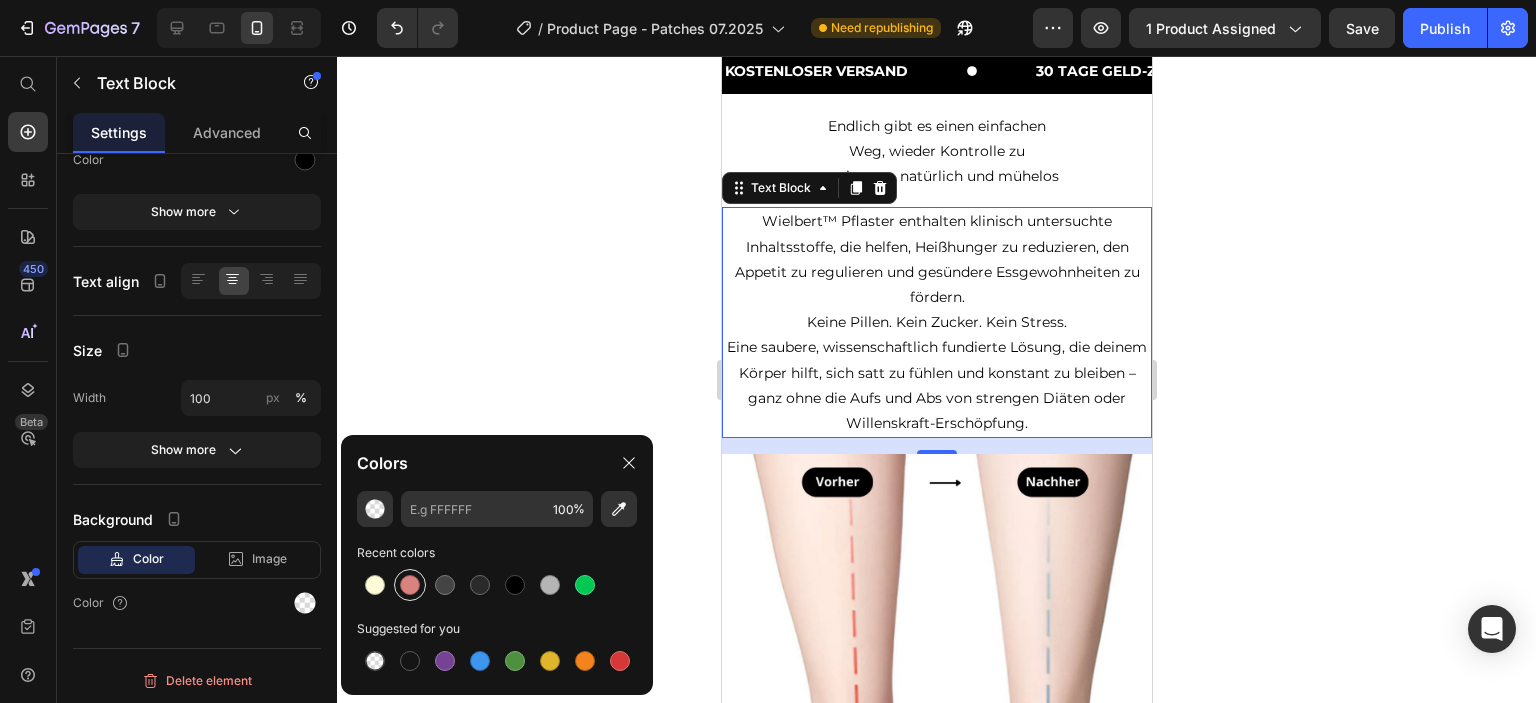 click at bounding box center [410, 585] 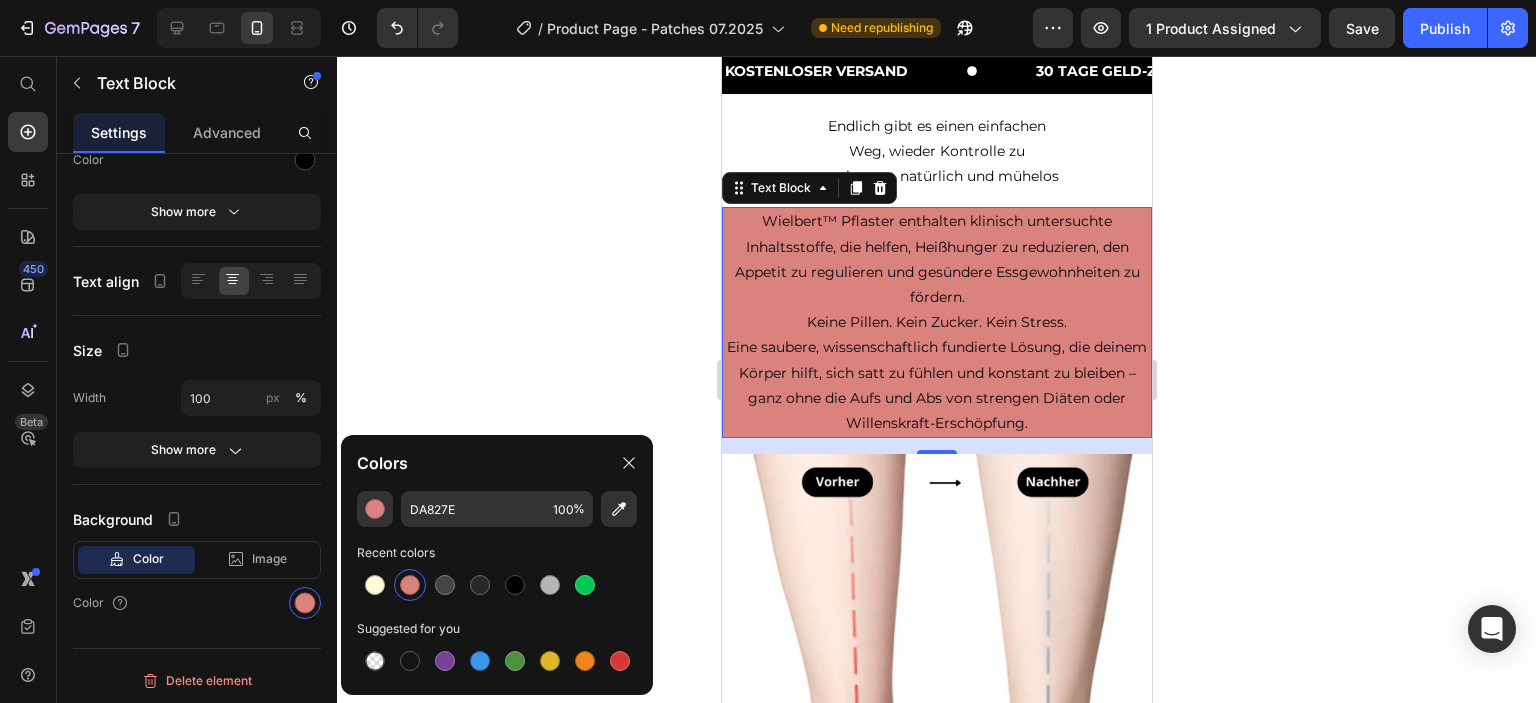 click 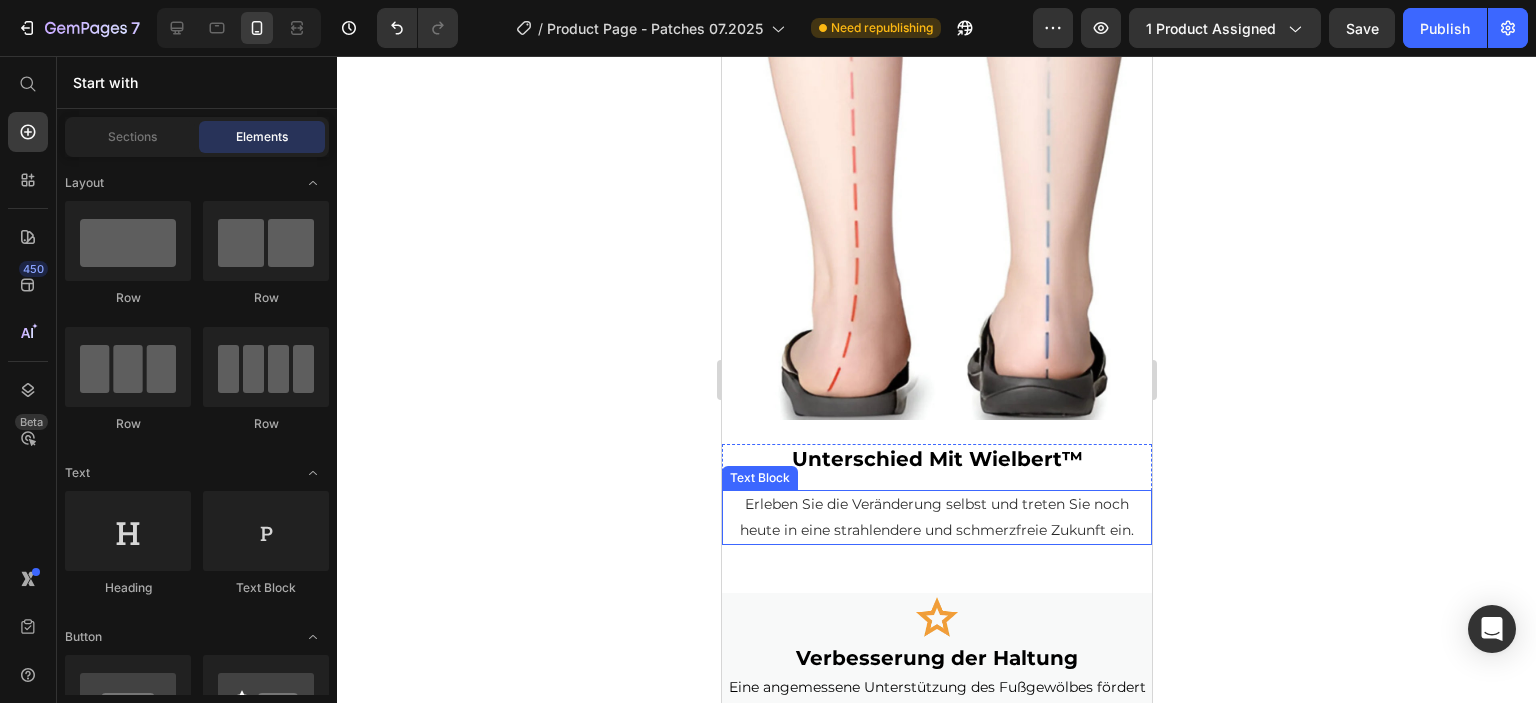 scroll, scrollTop: 2600, scrollLeft: 0, axis: vertical 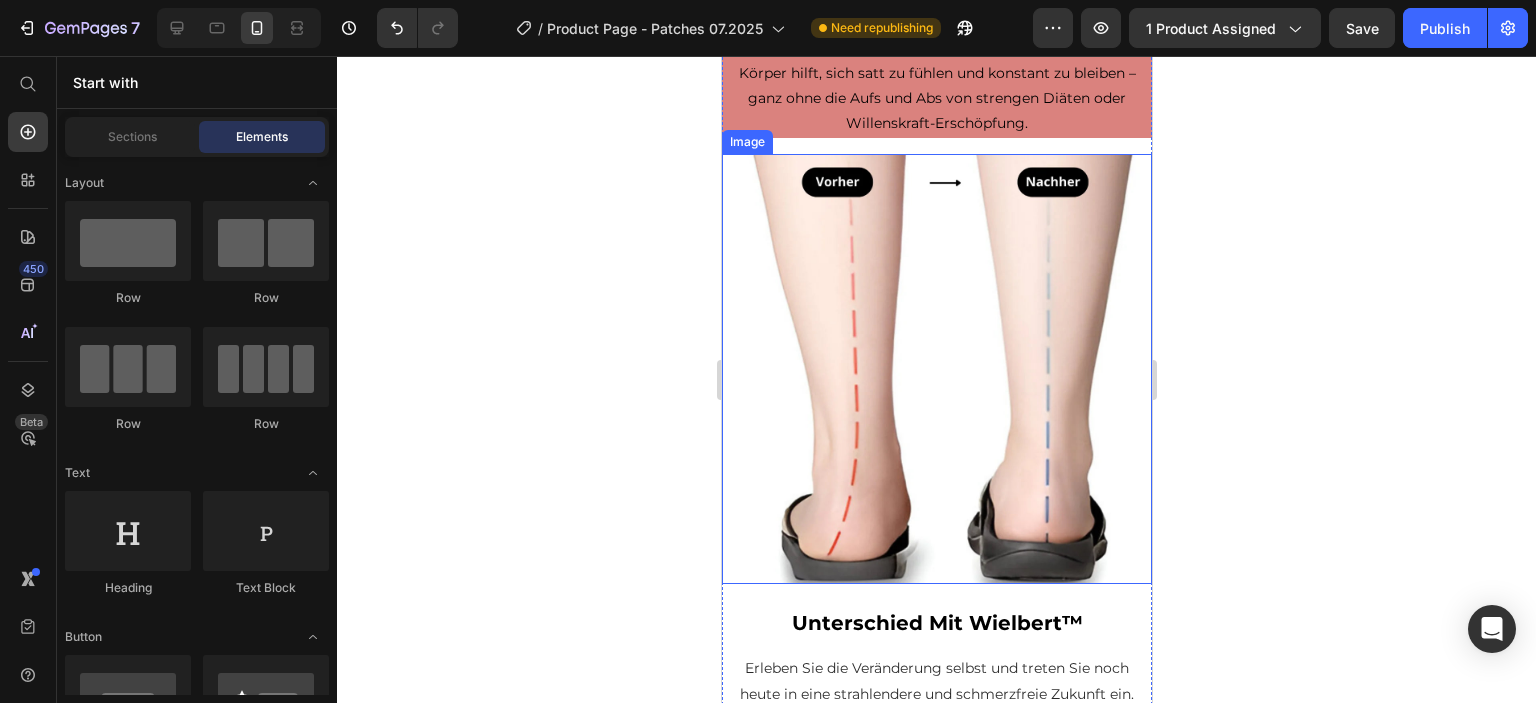 click at bounding box center (936, 369) 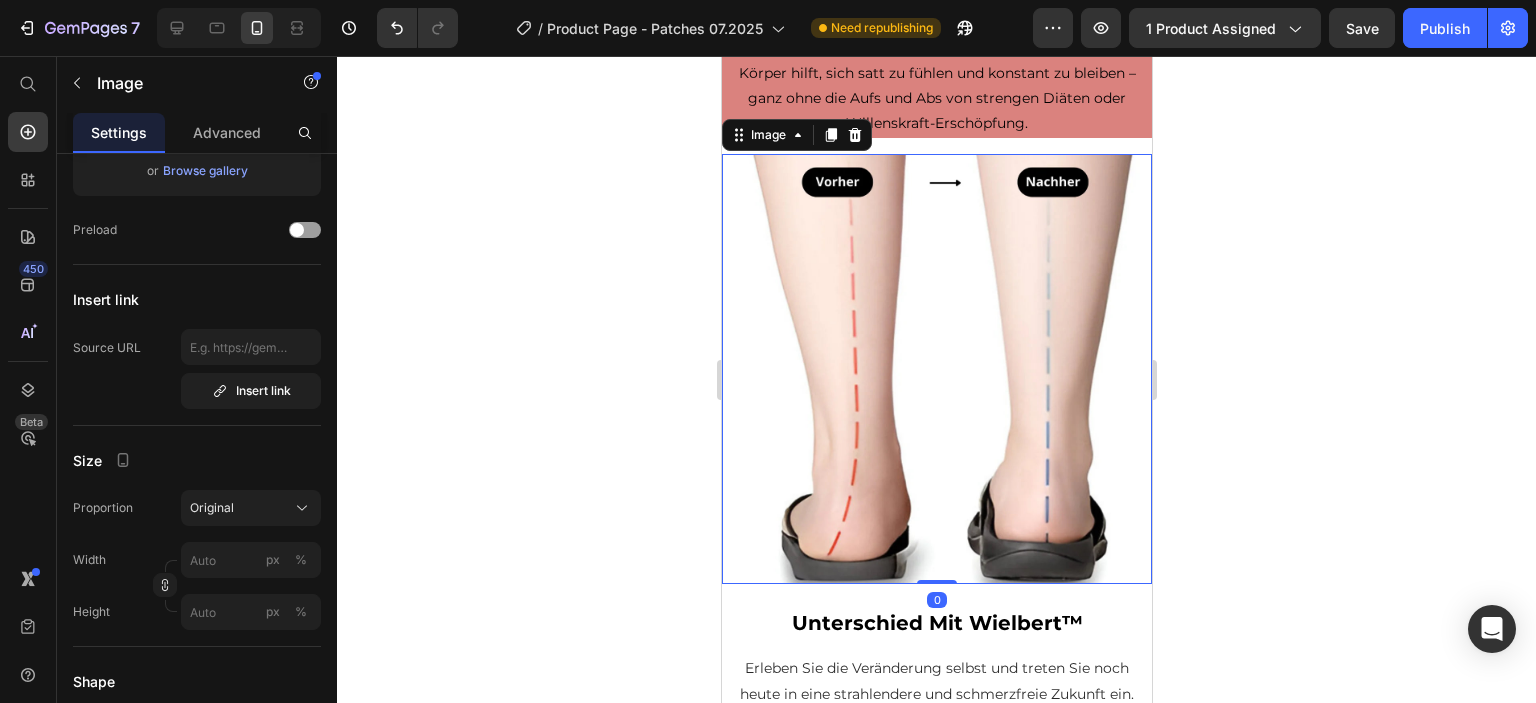 scroll, scrollTop: 0, scrollLeft: 0, axis: both 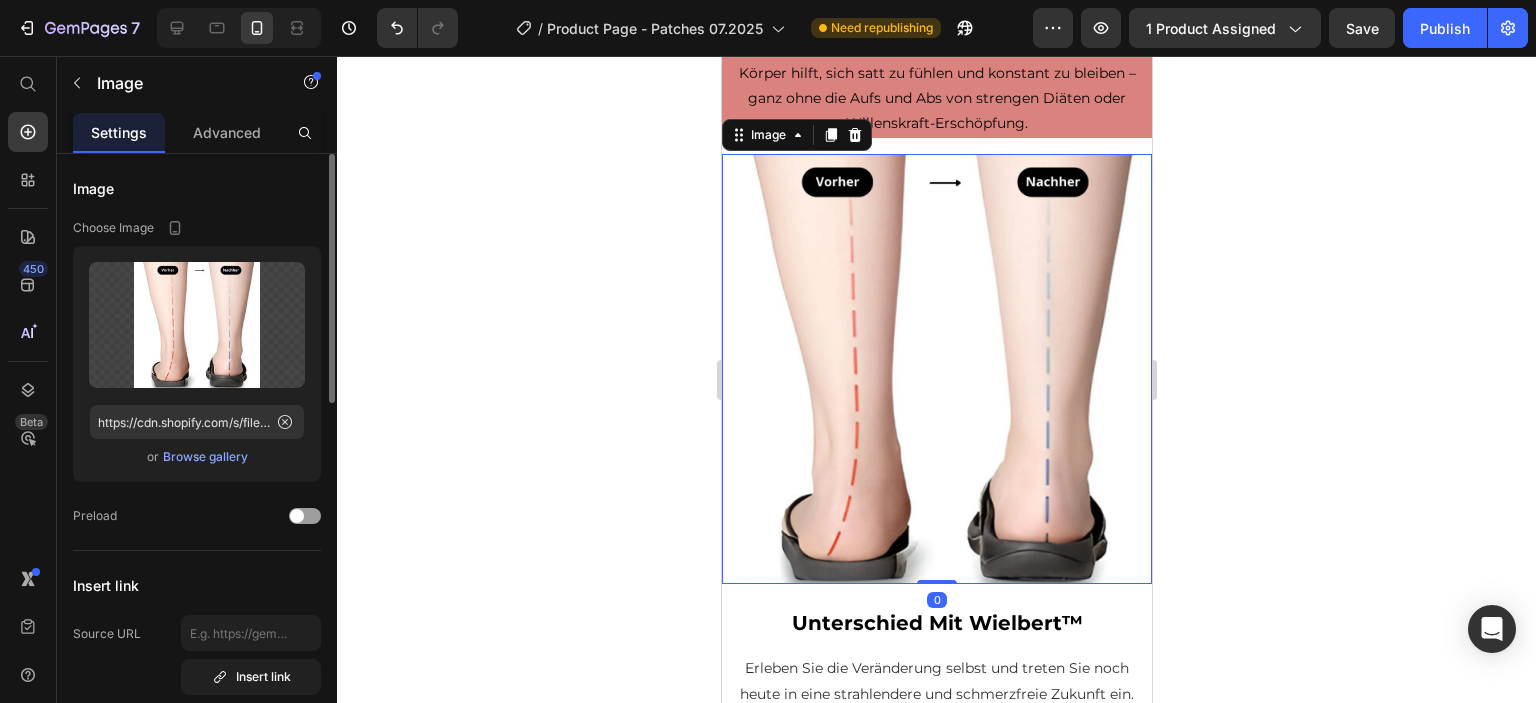 click on "Browse gallery" at bounding box center [205, 457] 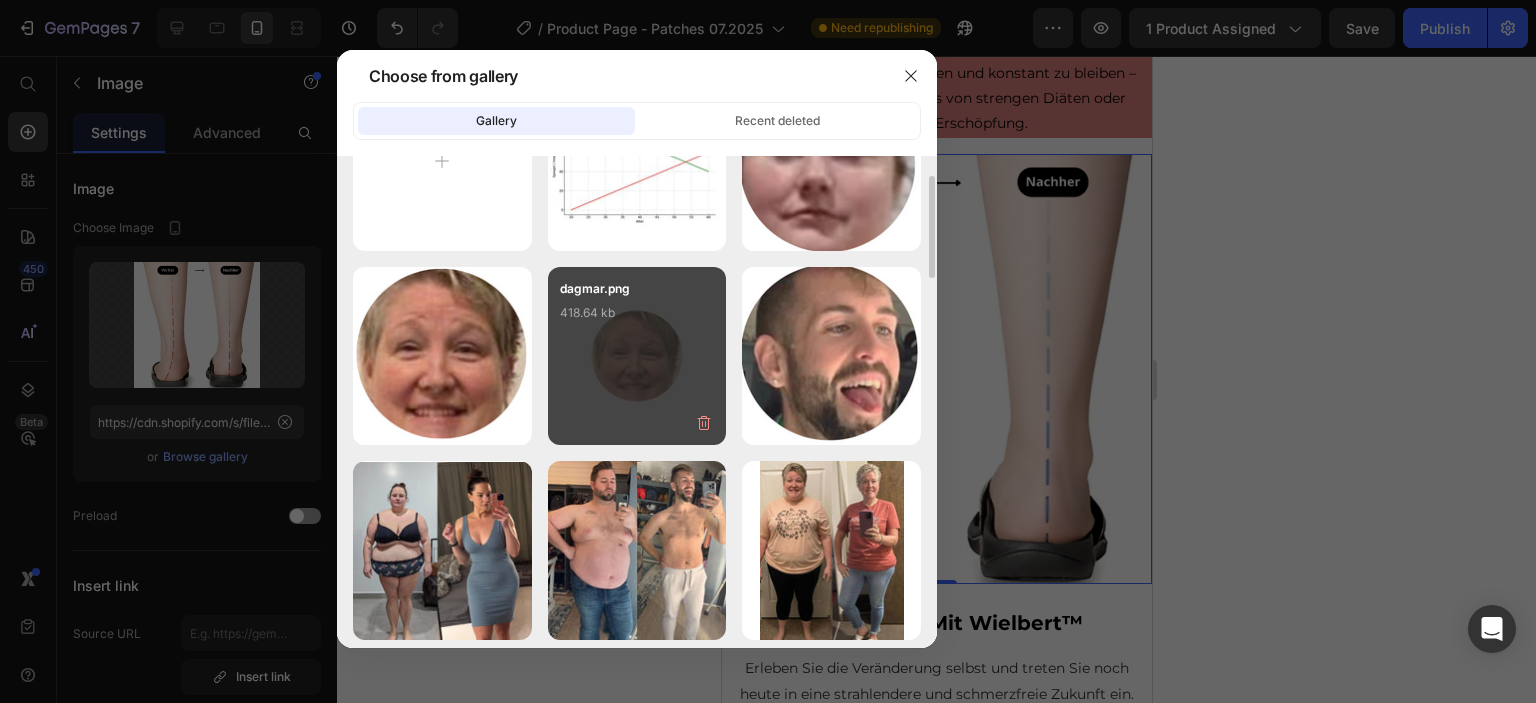 scroll, scrollTop: 0, scrollLeft: 0, axis: both 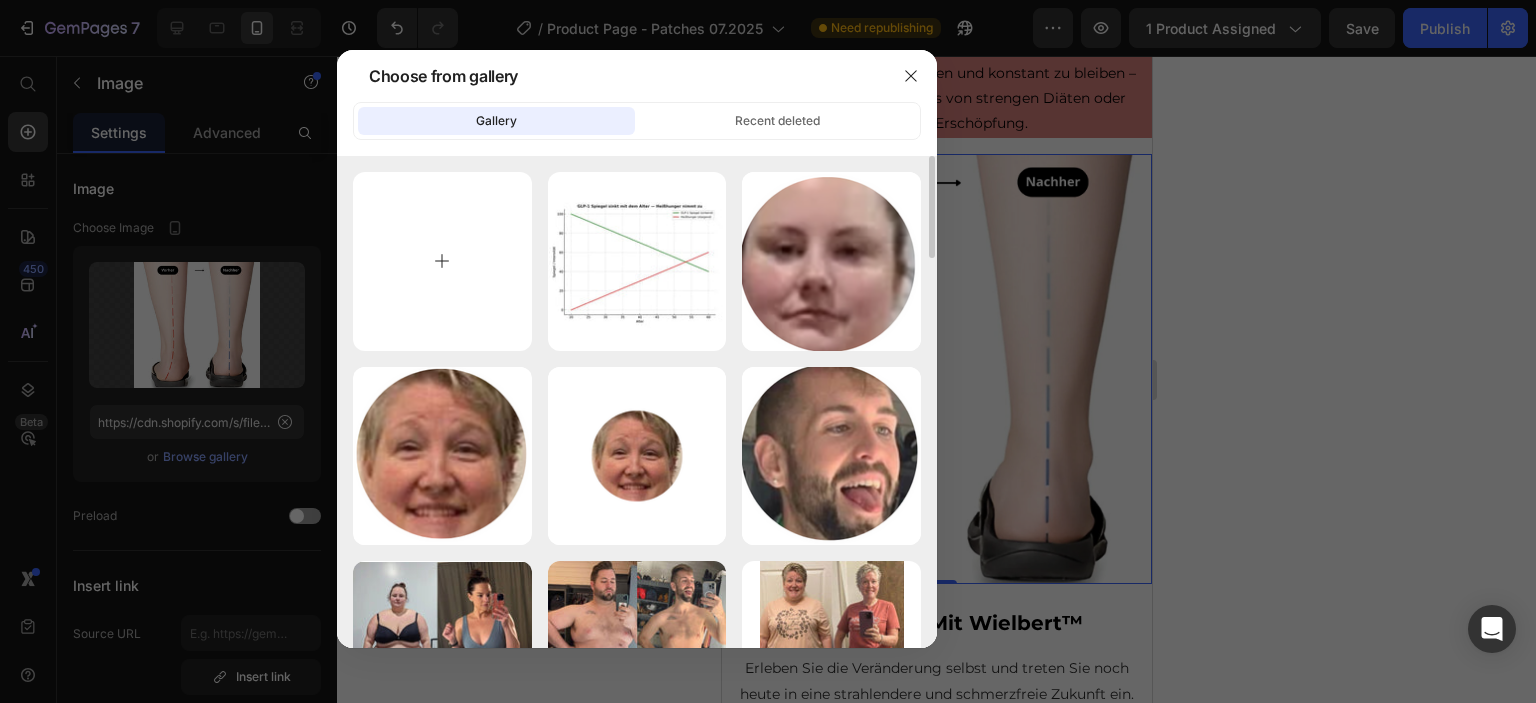 click at bounding box center [442, 261] 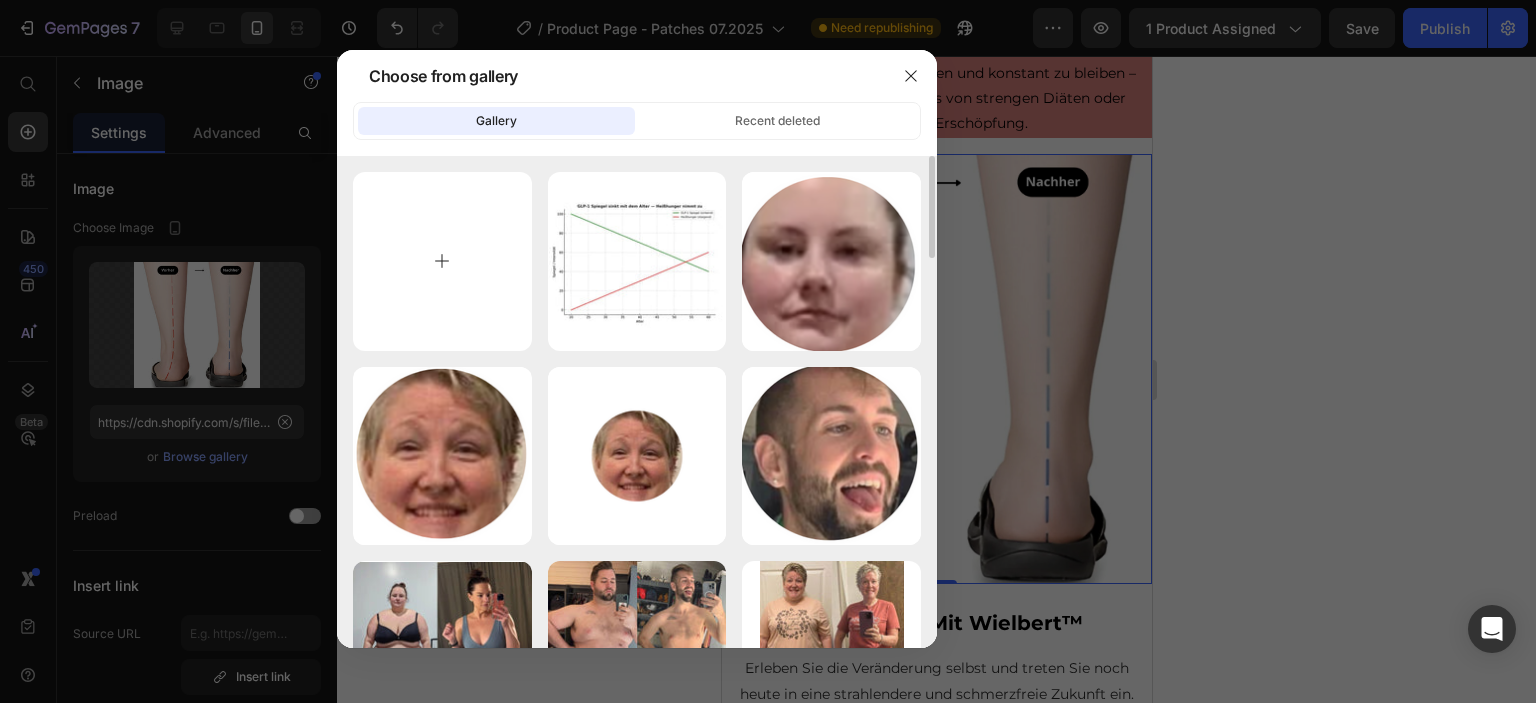 type on "C:\fakepath\WhatsApp Image 2025-07-07 at 18.34.56 (1).jpeg" 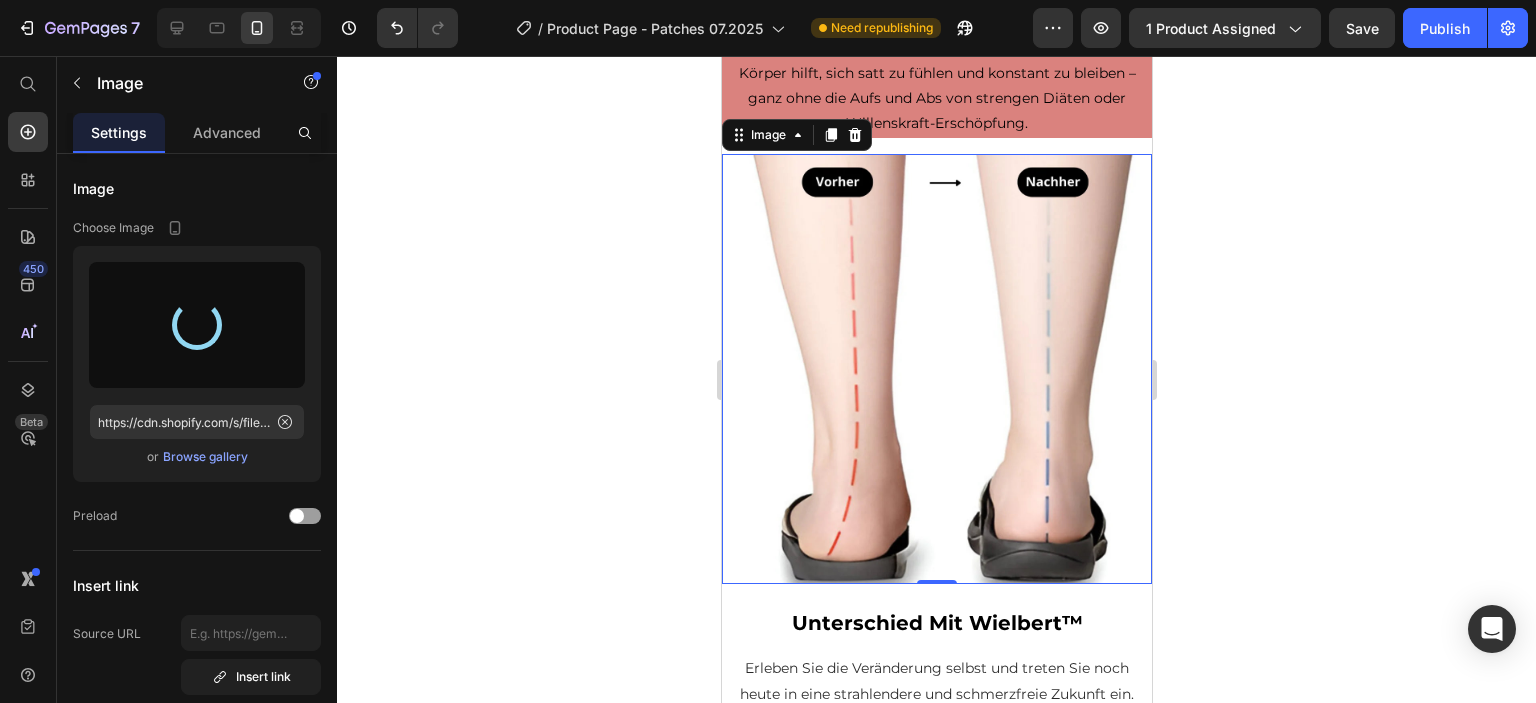 type on "https://cdn.shopify.com/s/files/1/0880/1524/1555/files/gempages_517420248928879776-7d290b27-ee7c-49d8-bfa6-5a76ca86fc51.jpg" 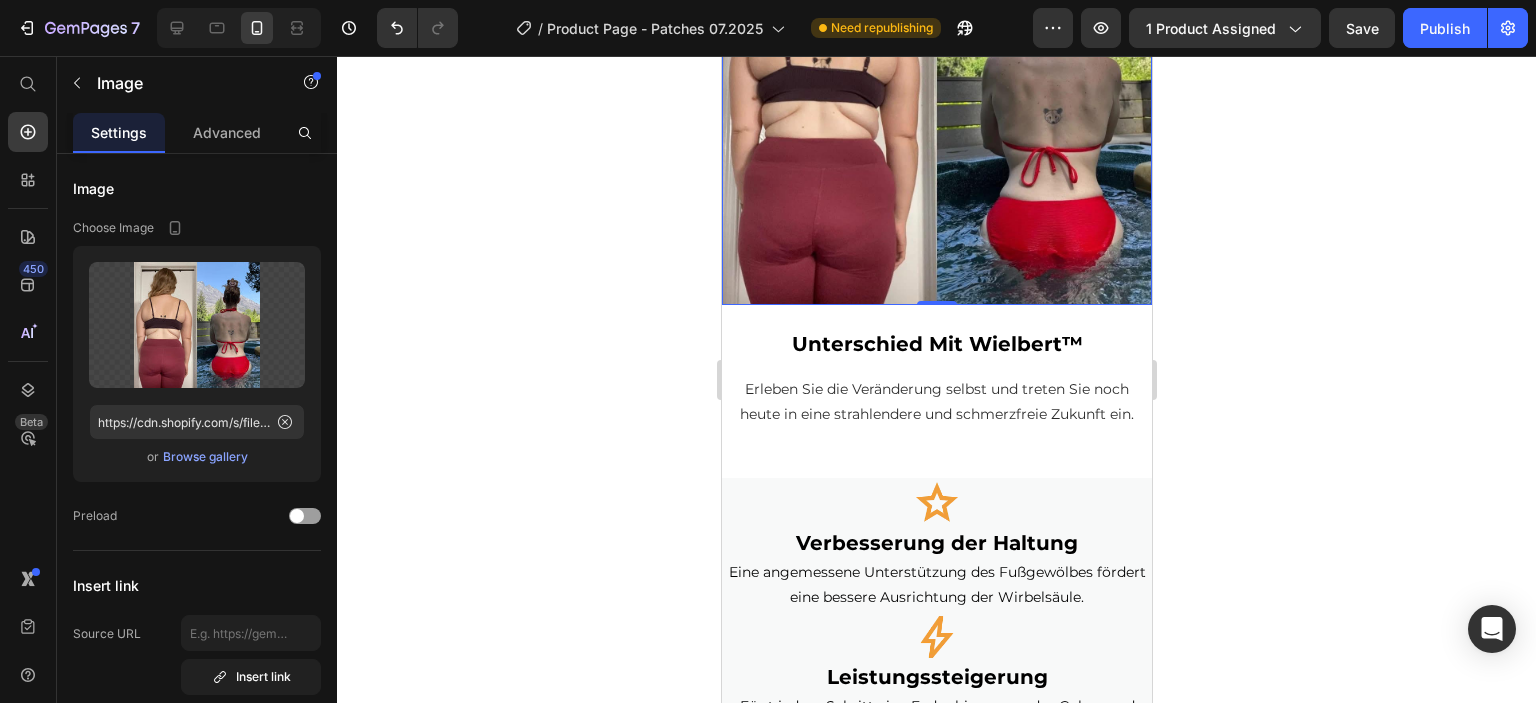 scroll, scrollTop: 2900, scrollLeft: 0, axis: vertical 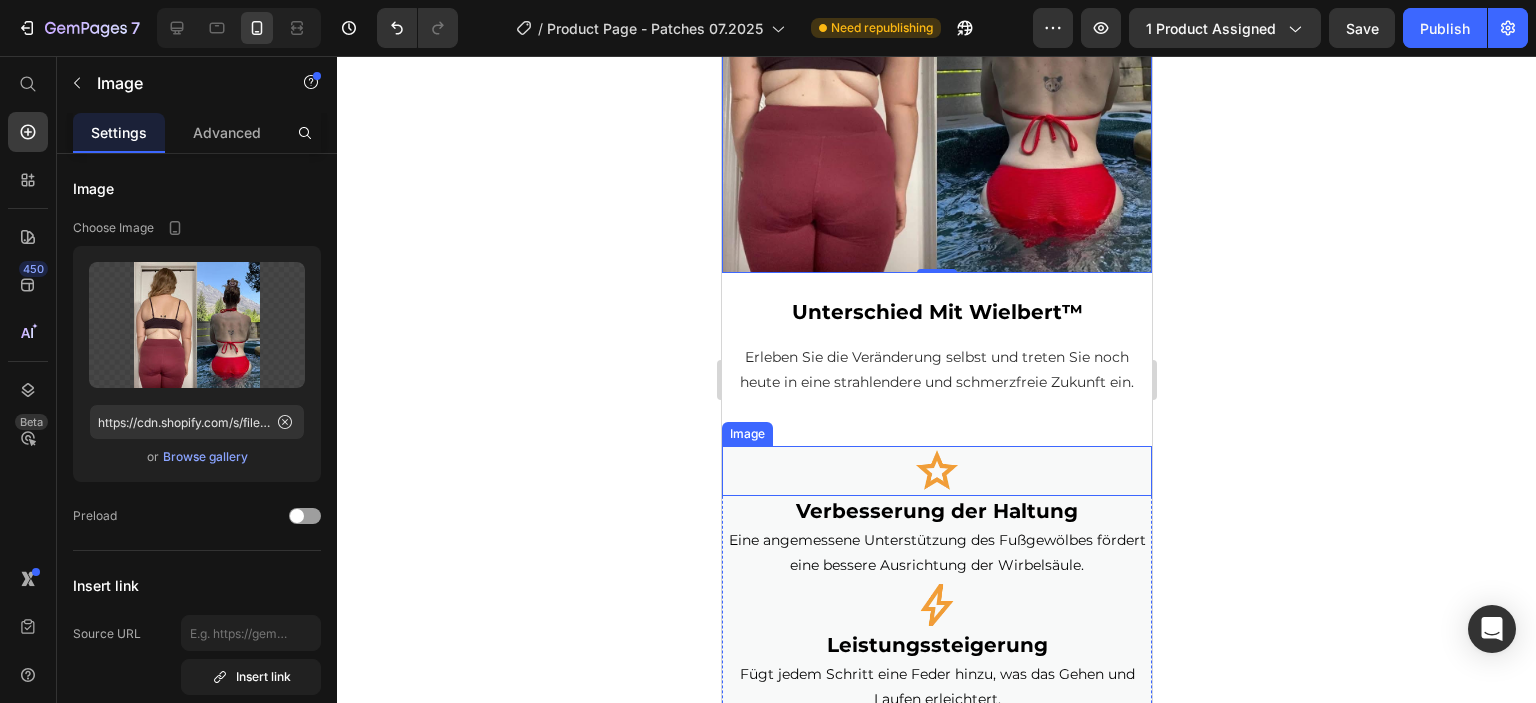 click at bounding box center [936, 471] 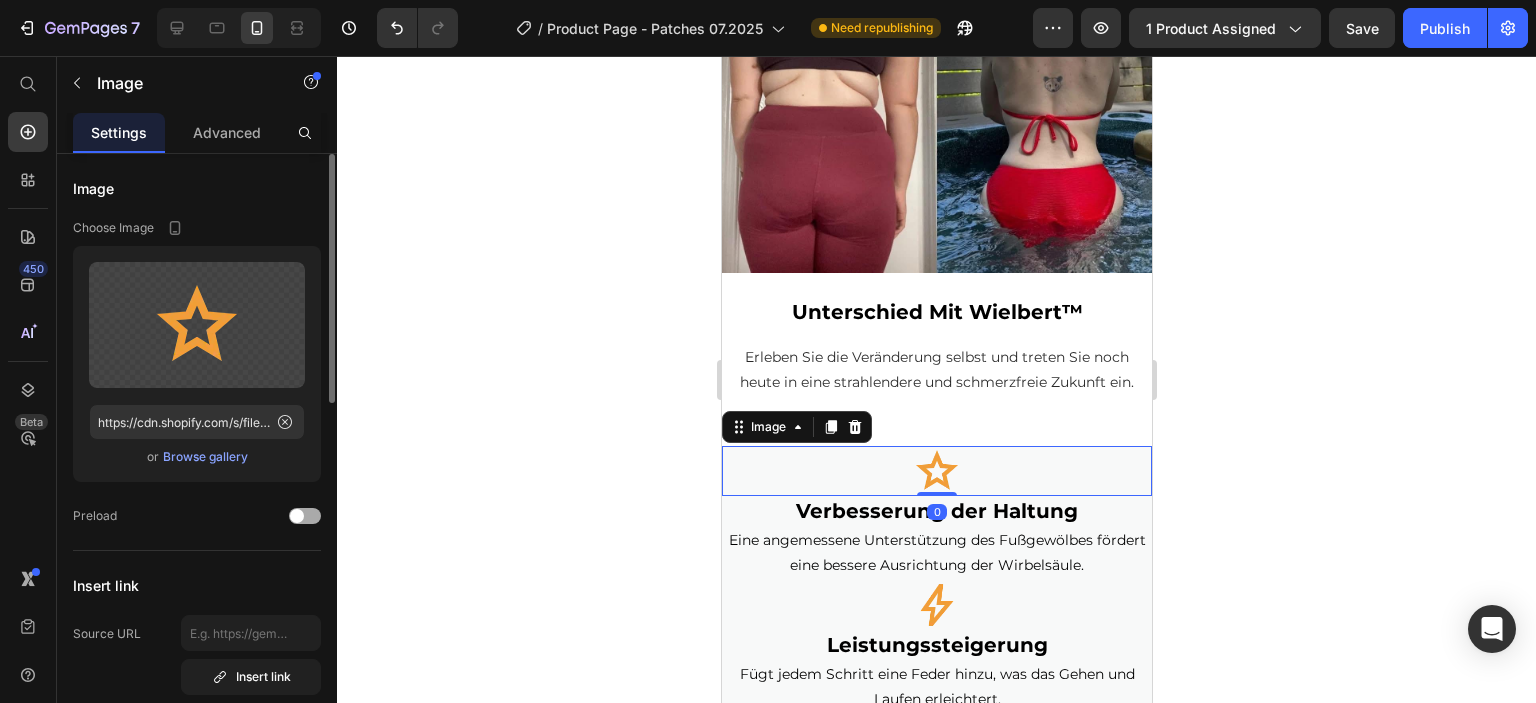 scroll, scrollTop: 100, scrollLeft: 0, axis: vertical 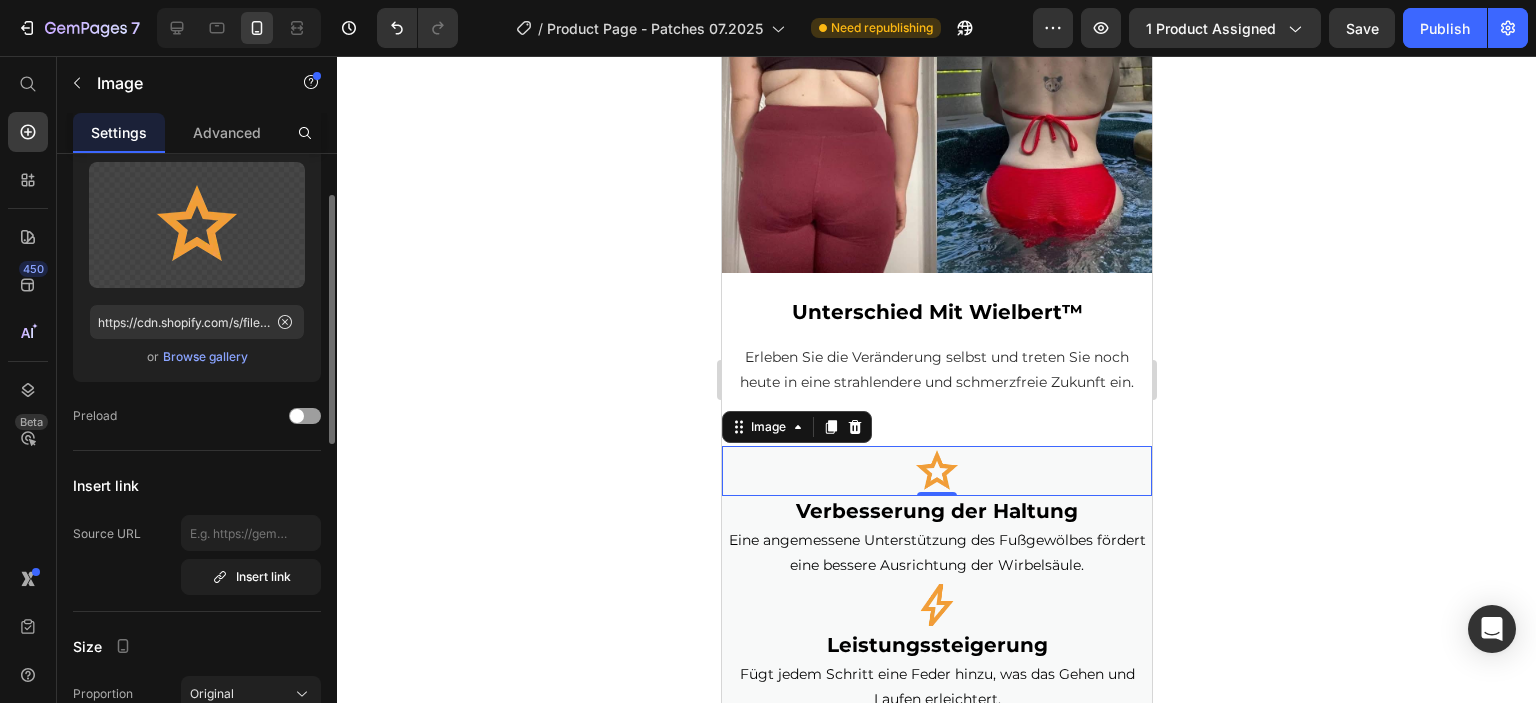 click on "Browse gallery" at bounding box center [205, 357] 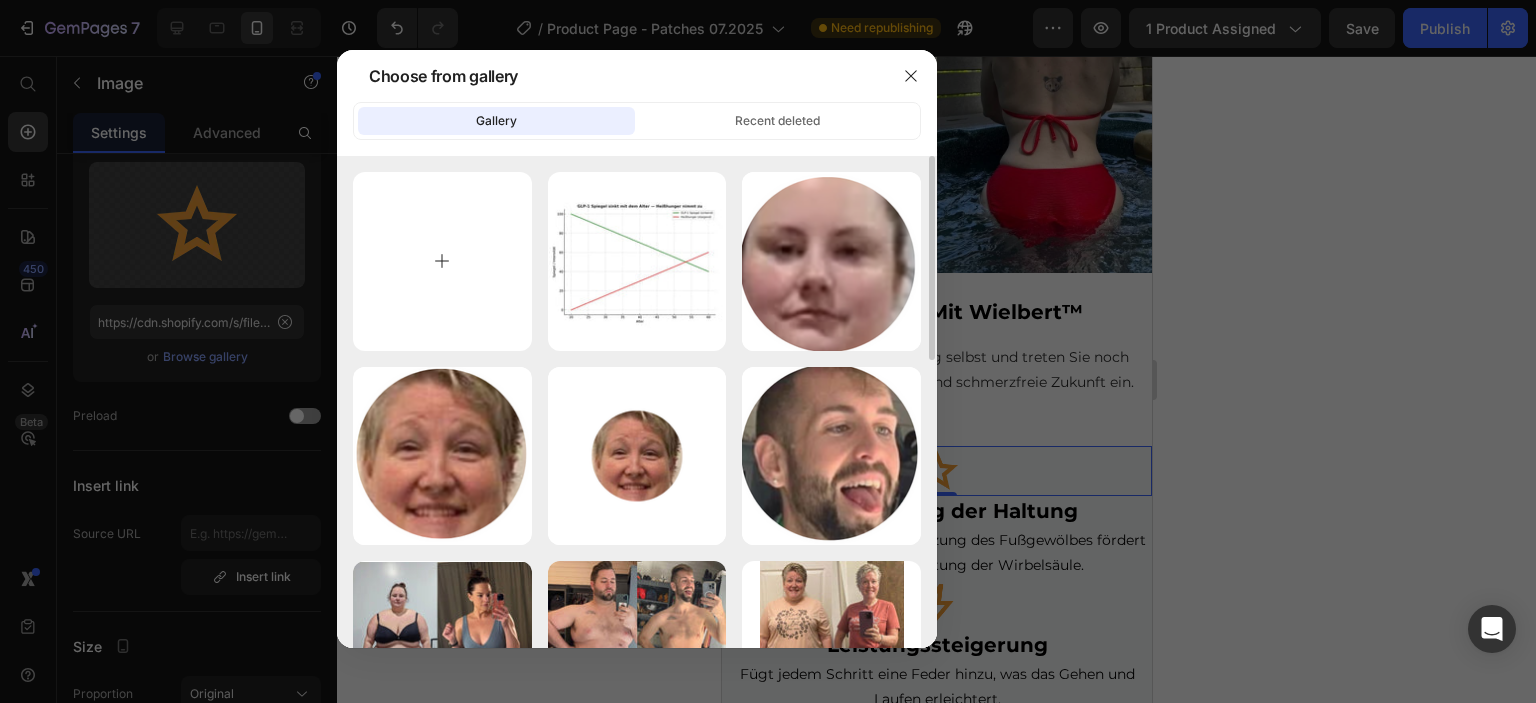 click at bounding box center (442, 261) 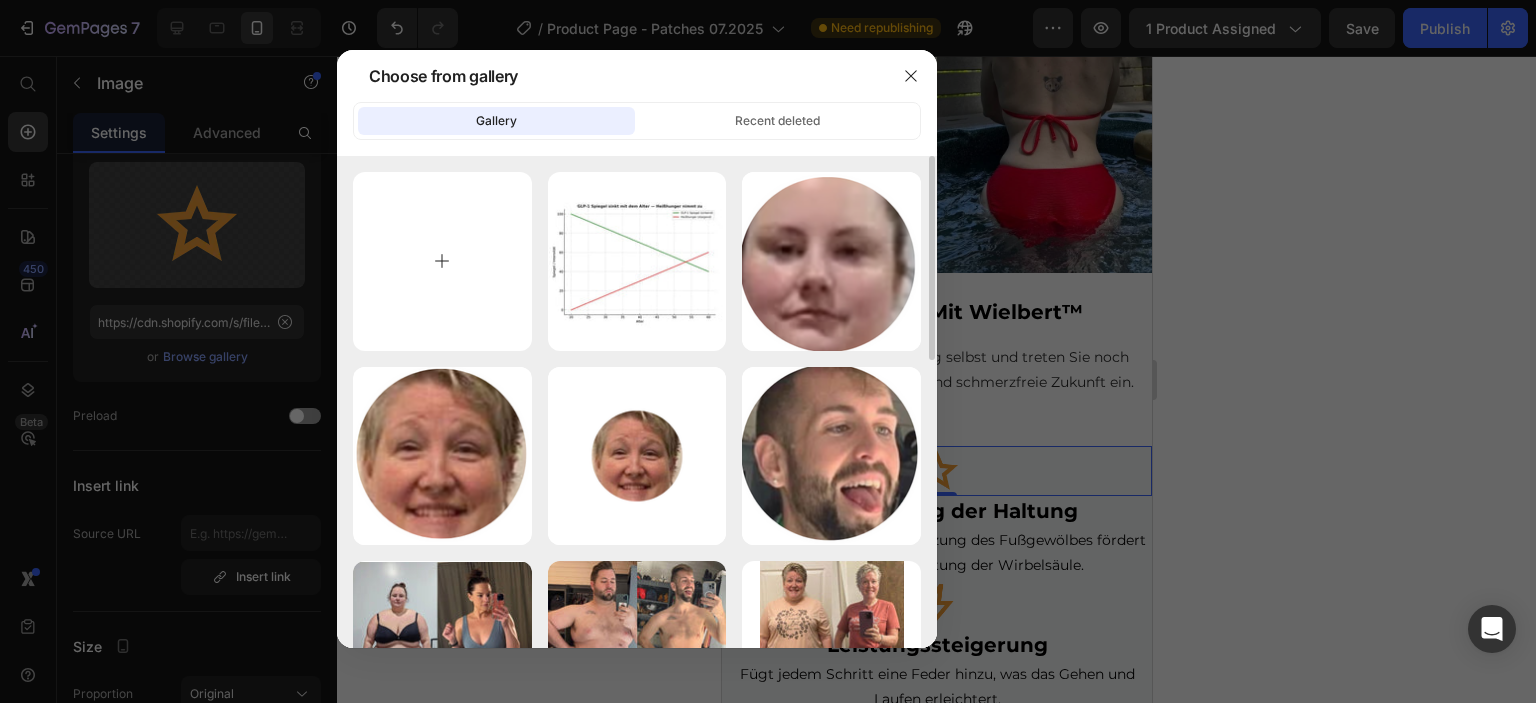 type on "C:\fakepath\berberine-min.webp" 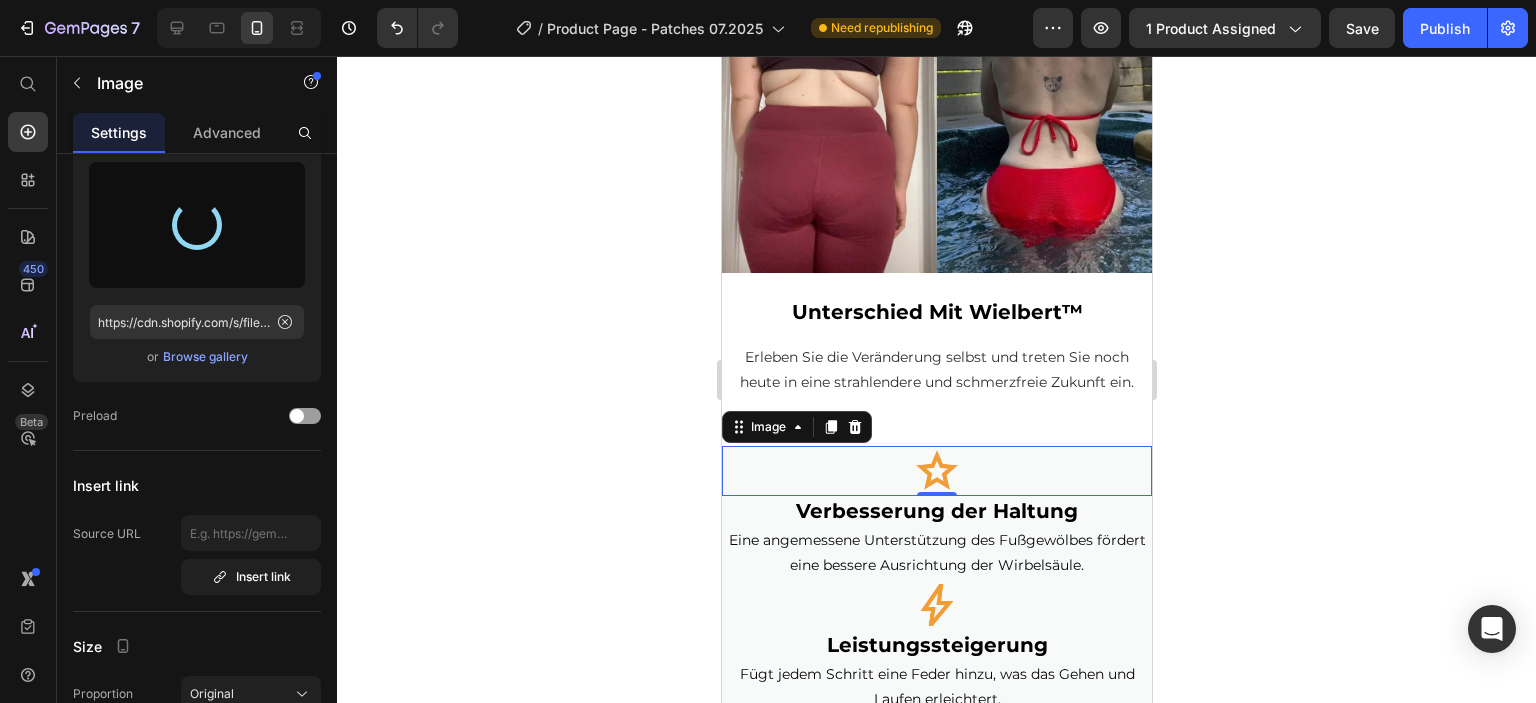 type on "https://cdn.shopify.com/s/files/1/0880/1524/1555/files/gempages_517420248928879776-81864308-f517-4336-ada3-c4569e1c4e10.webp" 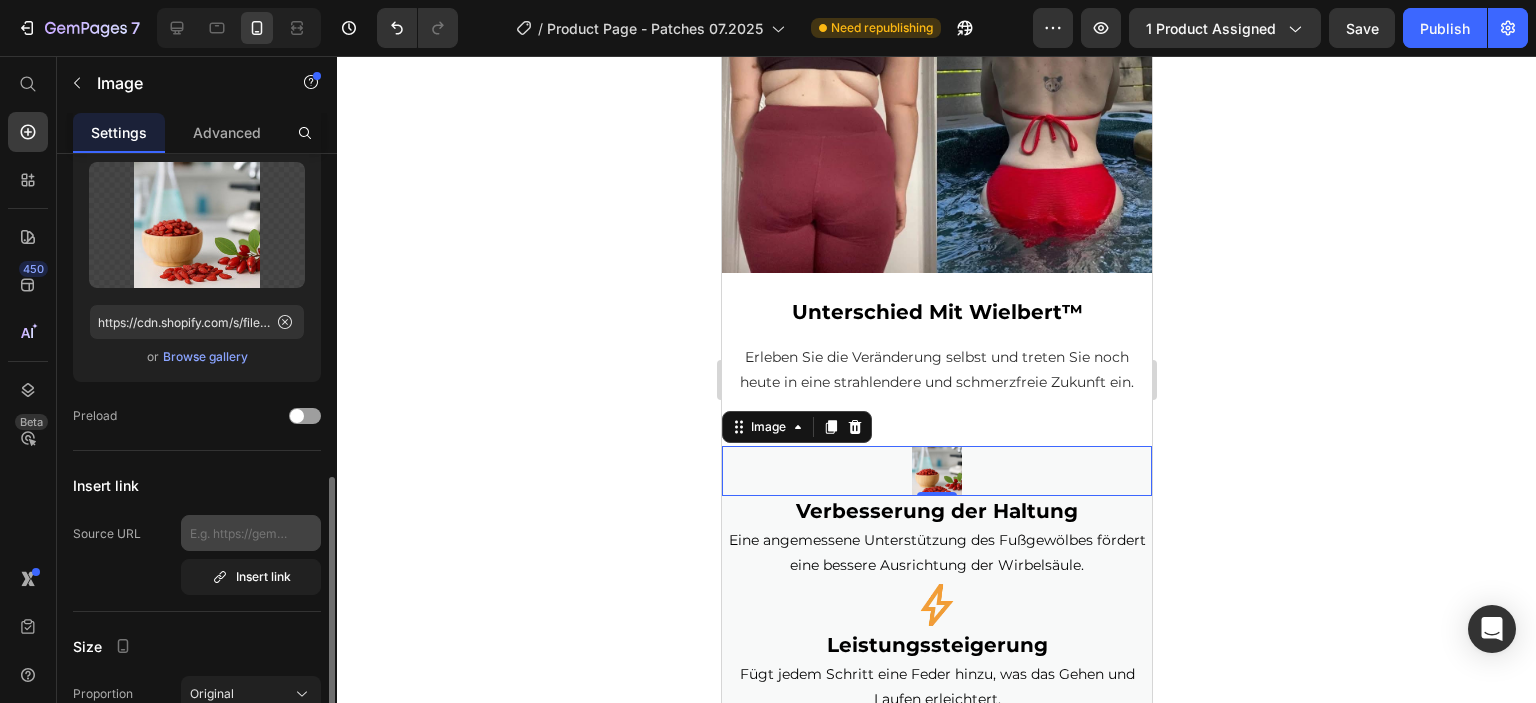 scroll, scrollTop: 300, scrollLeft: 0, axis: vertical 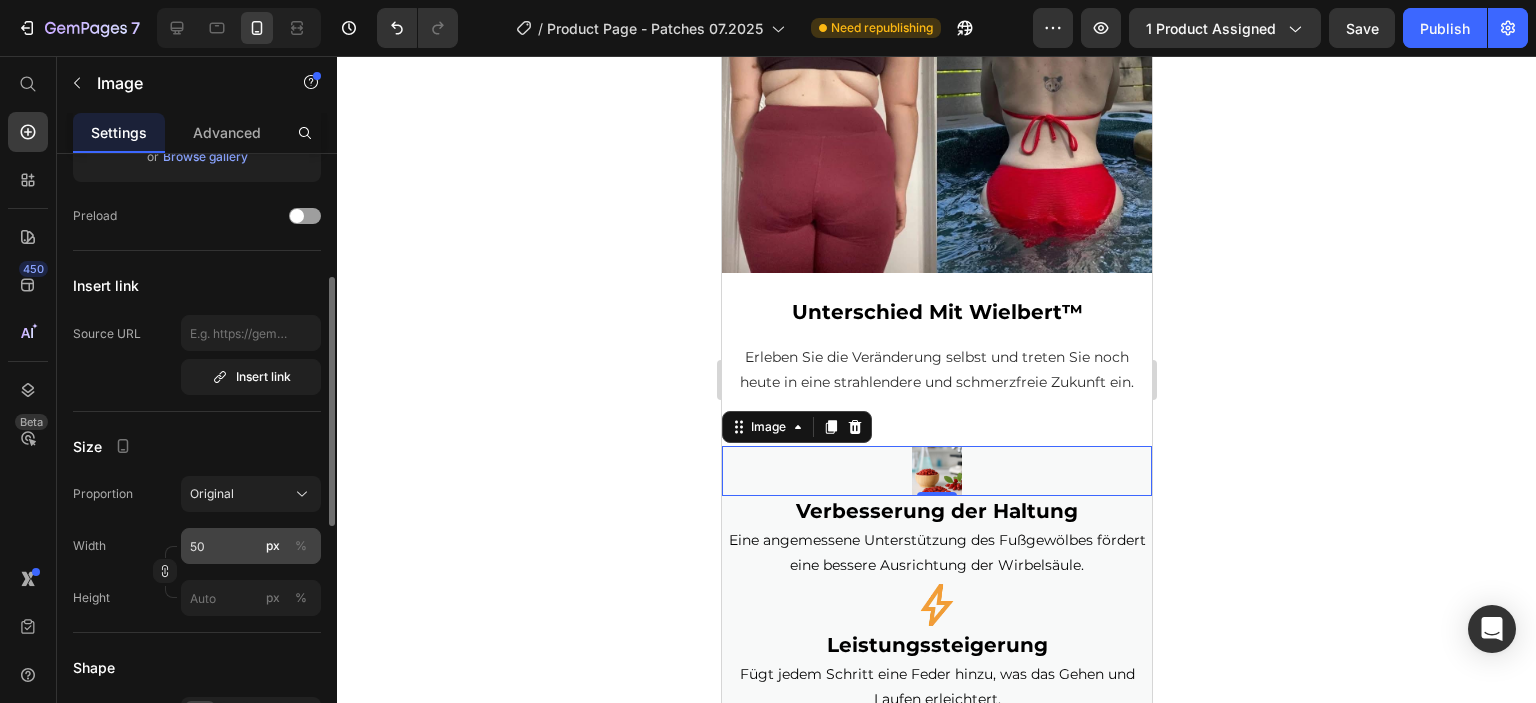 click on "%" at bounding box center (301, 546) 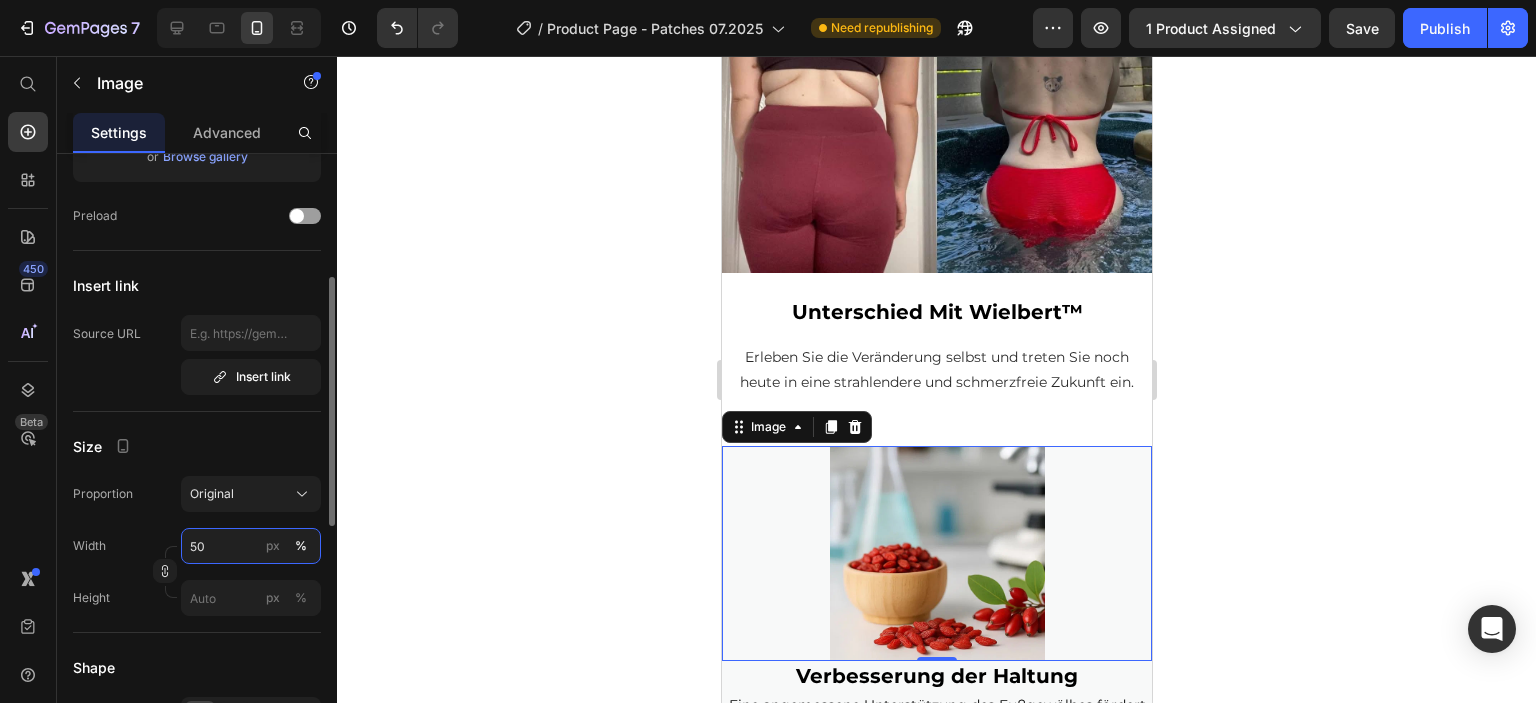 click on "50" at bounding box center [251, 546] 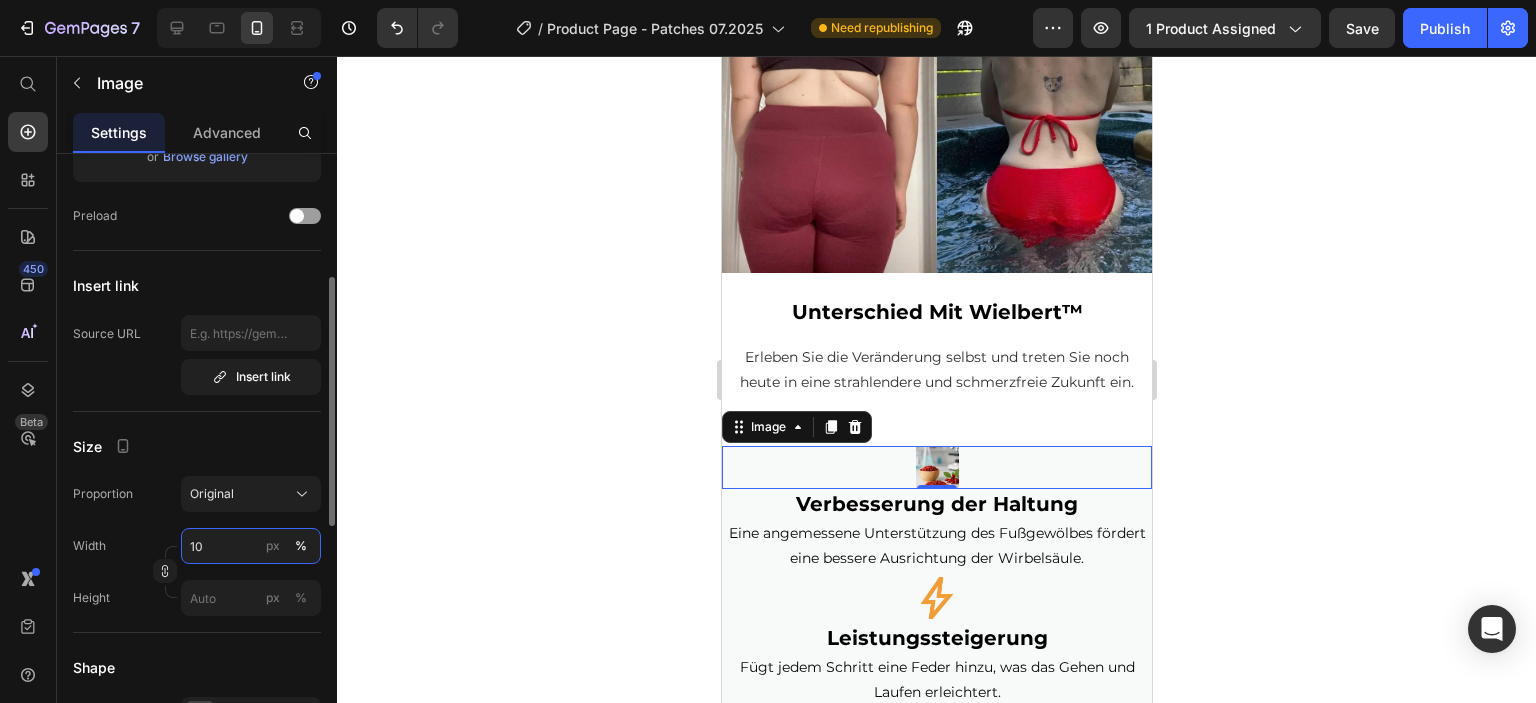 type on "100" 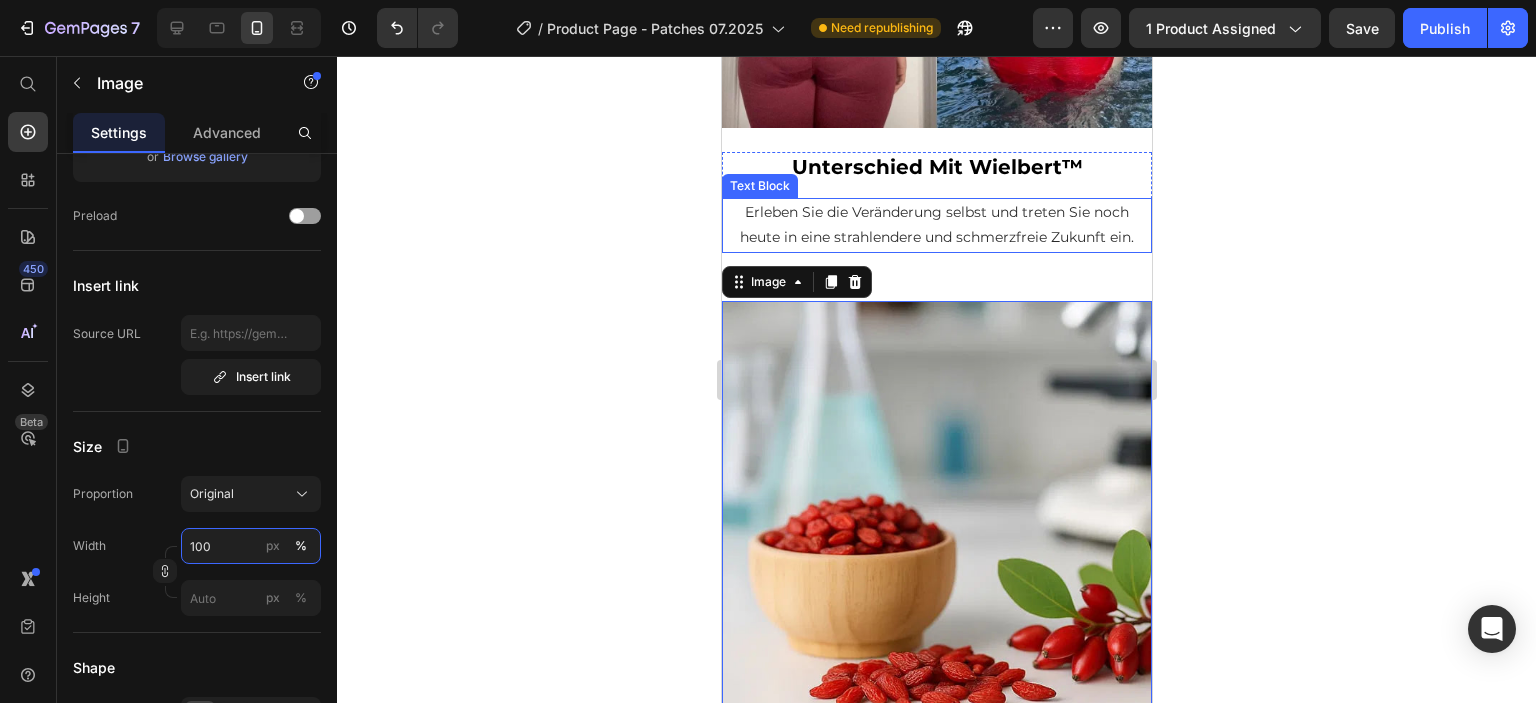 scroll, scrollTop: 3000, scrollLeft: 0, axis: vertical 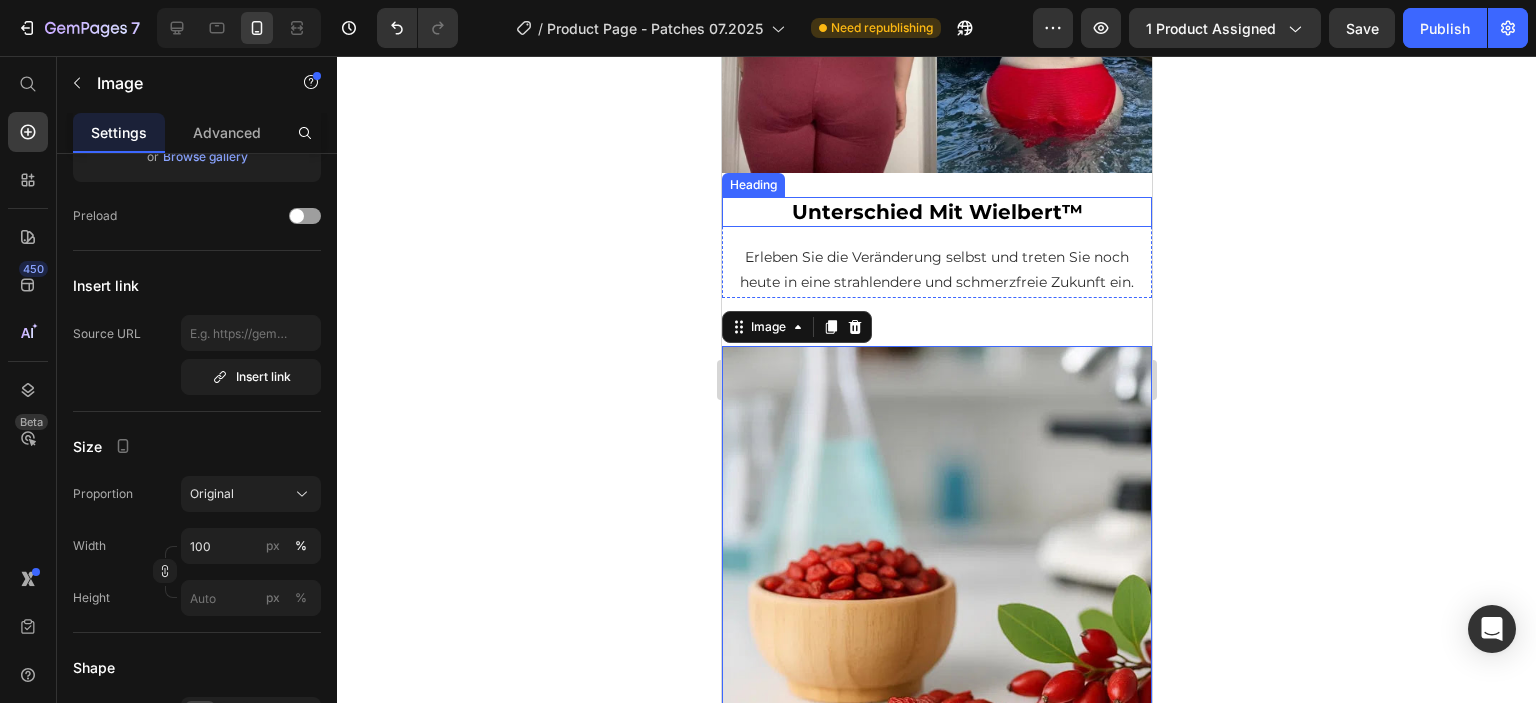 click on "Unterschied Mit Wielbert™" at bounding box center (936, 212) 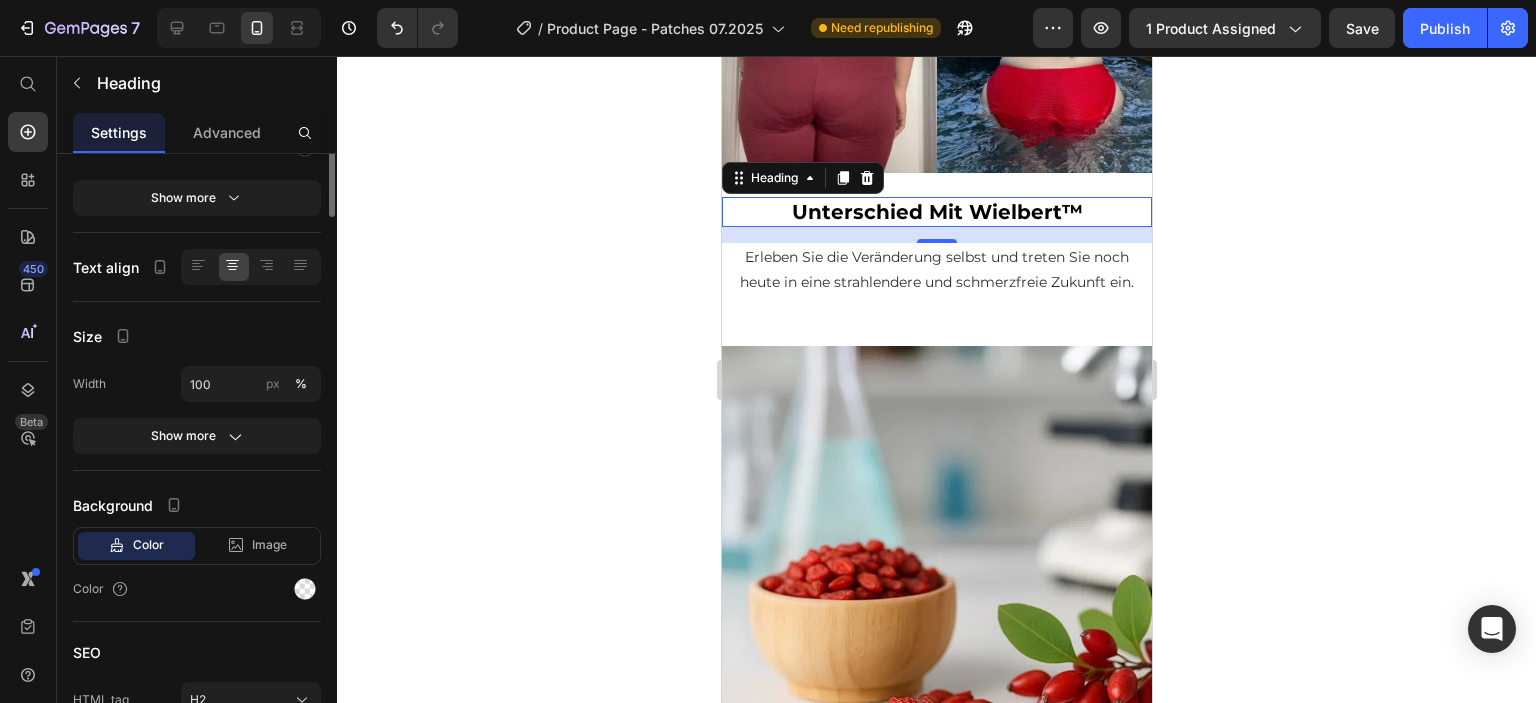 scroll, scrollTop: 0, scrollLeft: 0, axis: both 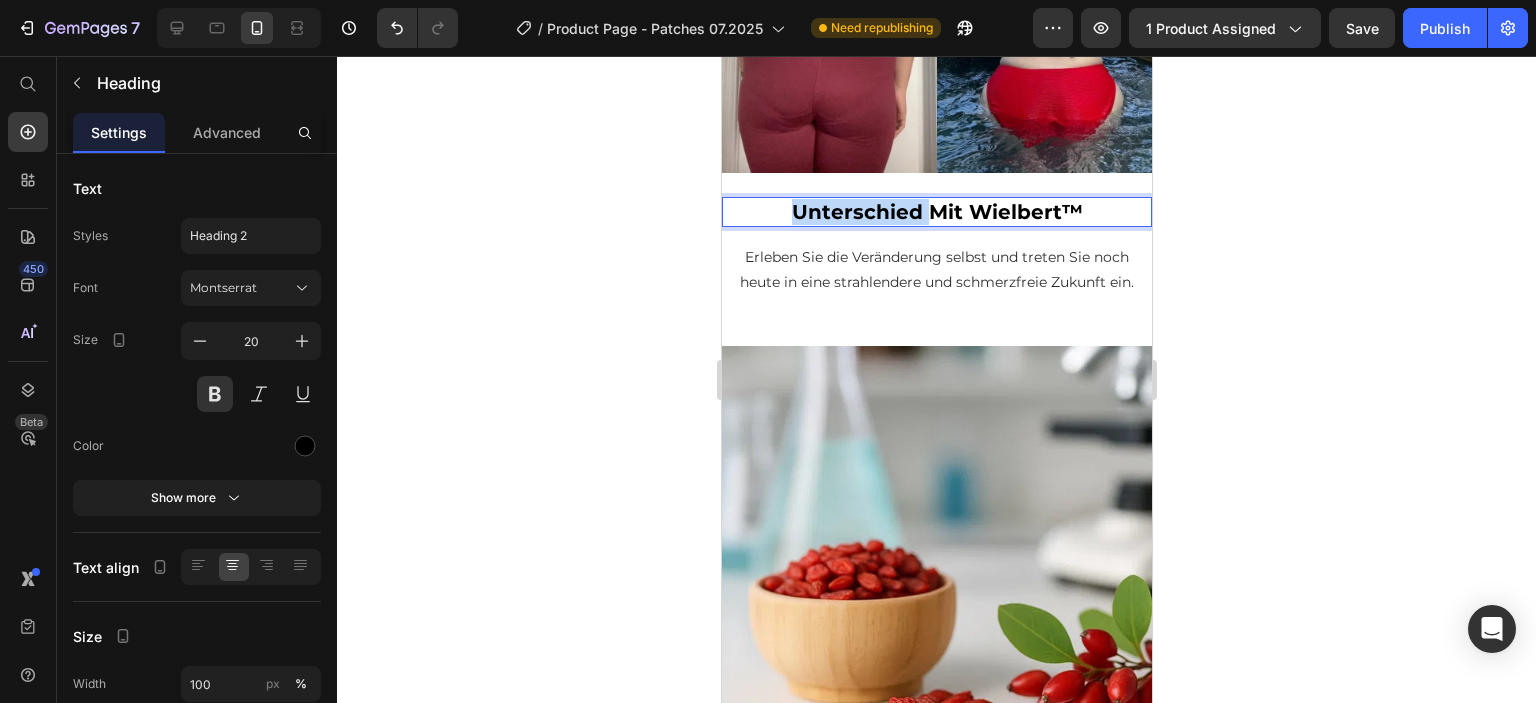 click on "Unterschied Mit Wielbert™" at bounding box center (936, 212) 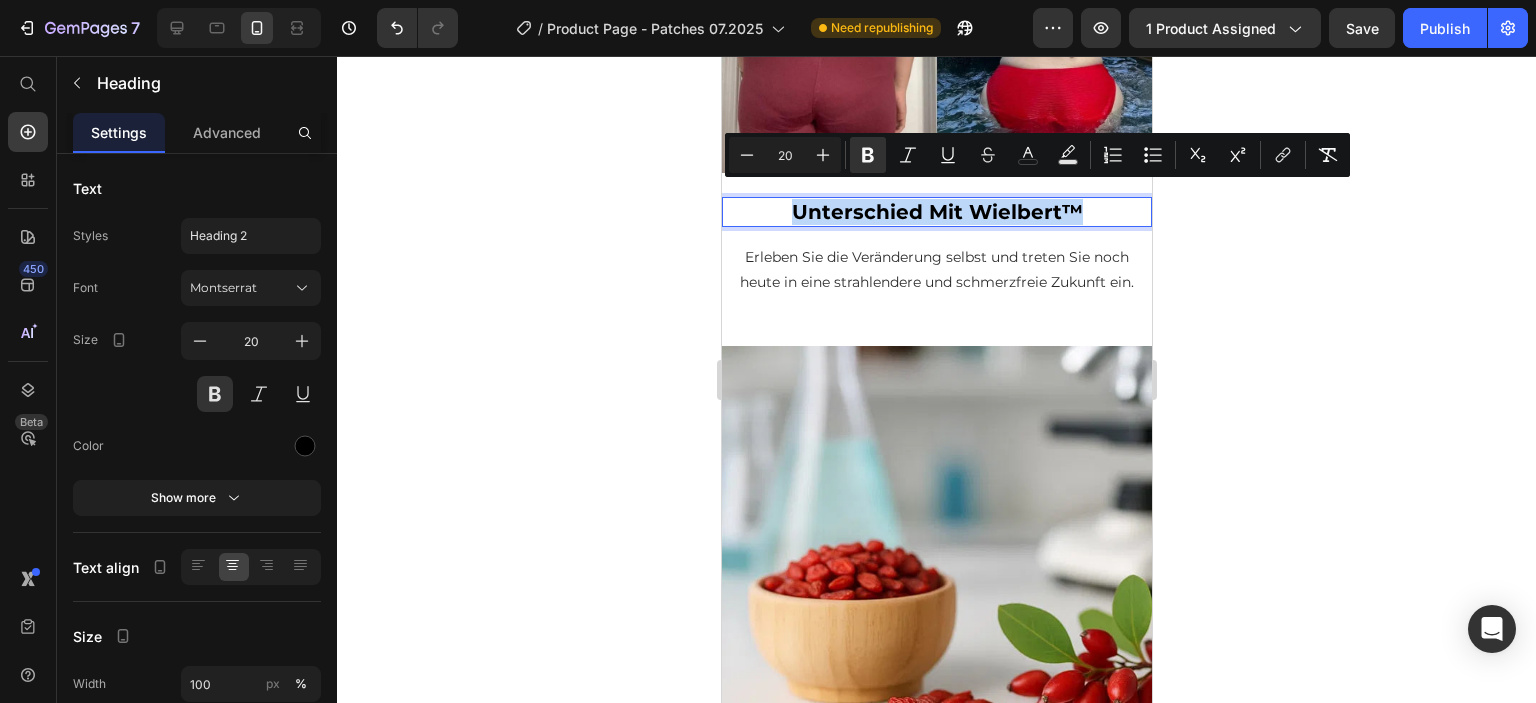 drag, startPoint x: 1073, startPoint y: 197, endPoint x: 792, endPoint y: 195, distance: 281.0071 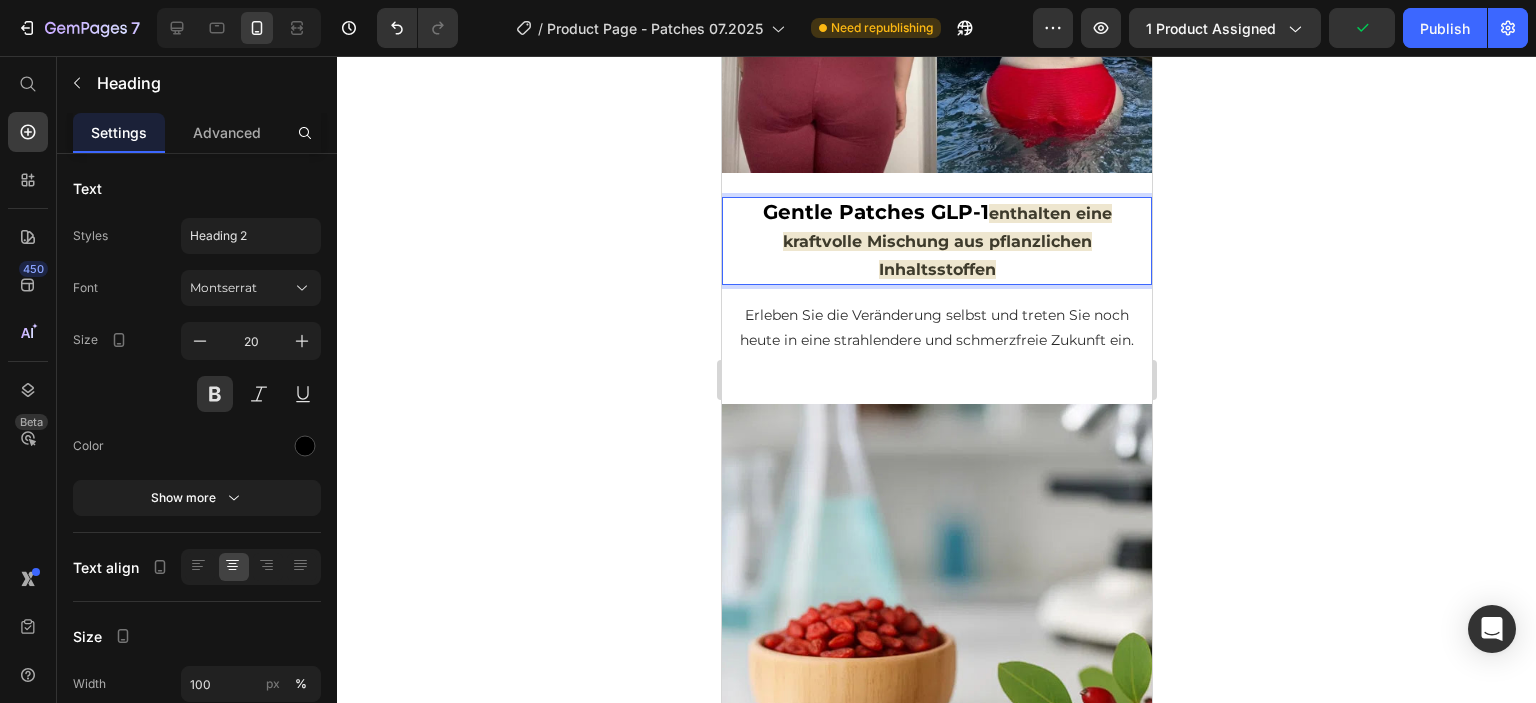 click on "enthalten eine kraftvolle Mischung aus pflanzlichen Inhaltsstoffen" at bounding box center (946, 241) 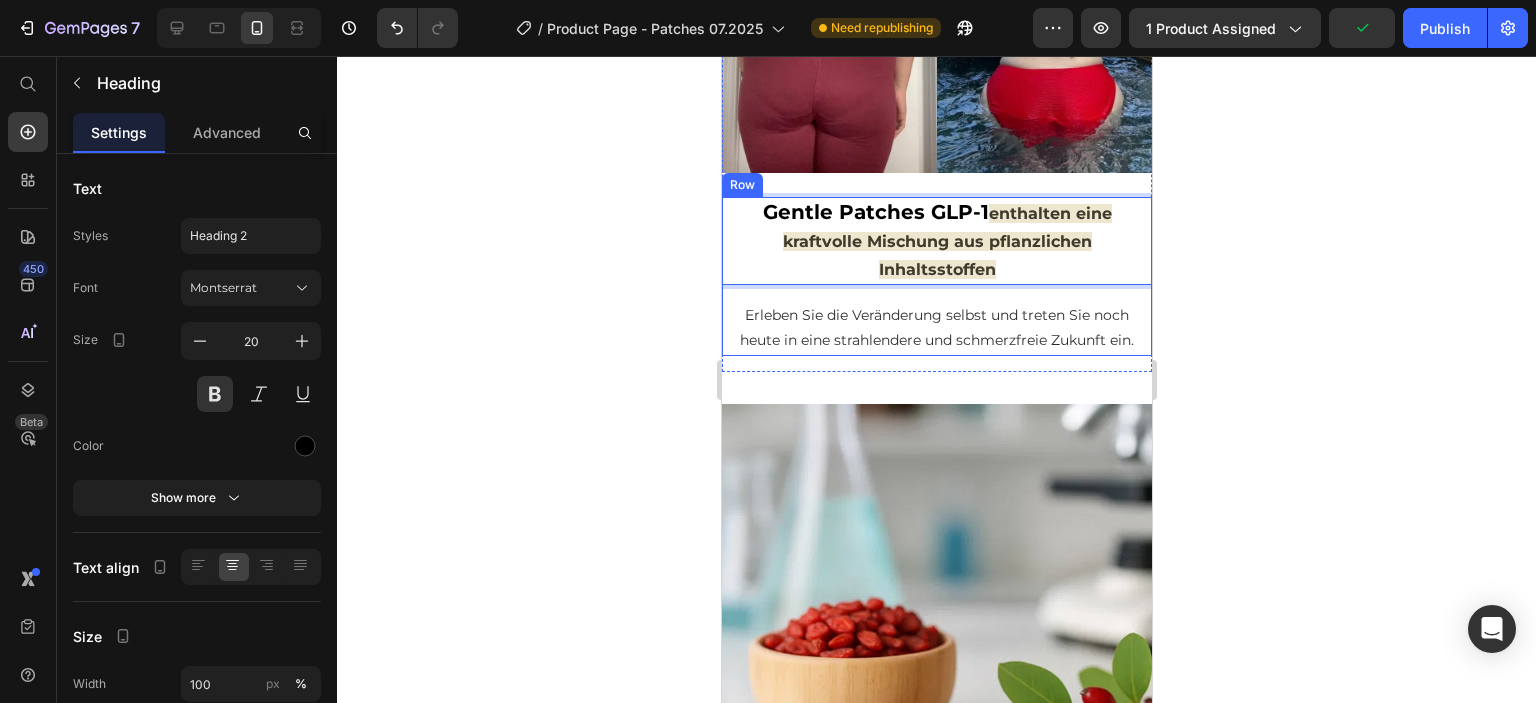 click on "Gentle Patches GLP-1  enthalten eine kraftvolle Mischung aus pflanzlichen Inhaltsstoffen Heading   16 Erleben Sie die Veränderung selbst und treten Sie noch heute in eine strahlendere und schmerzfreie Zukunft ein. Text Block" at bounding box center [936, 276] 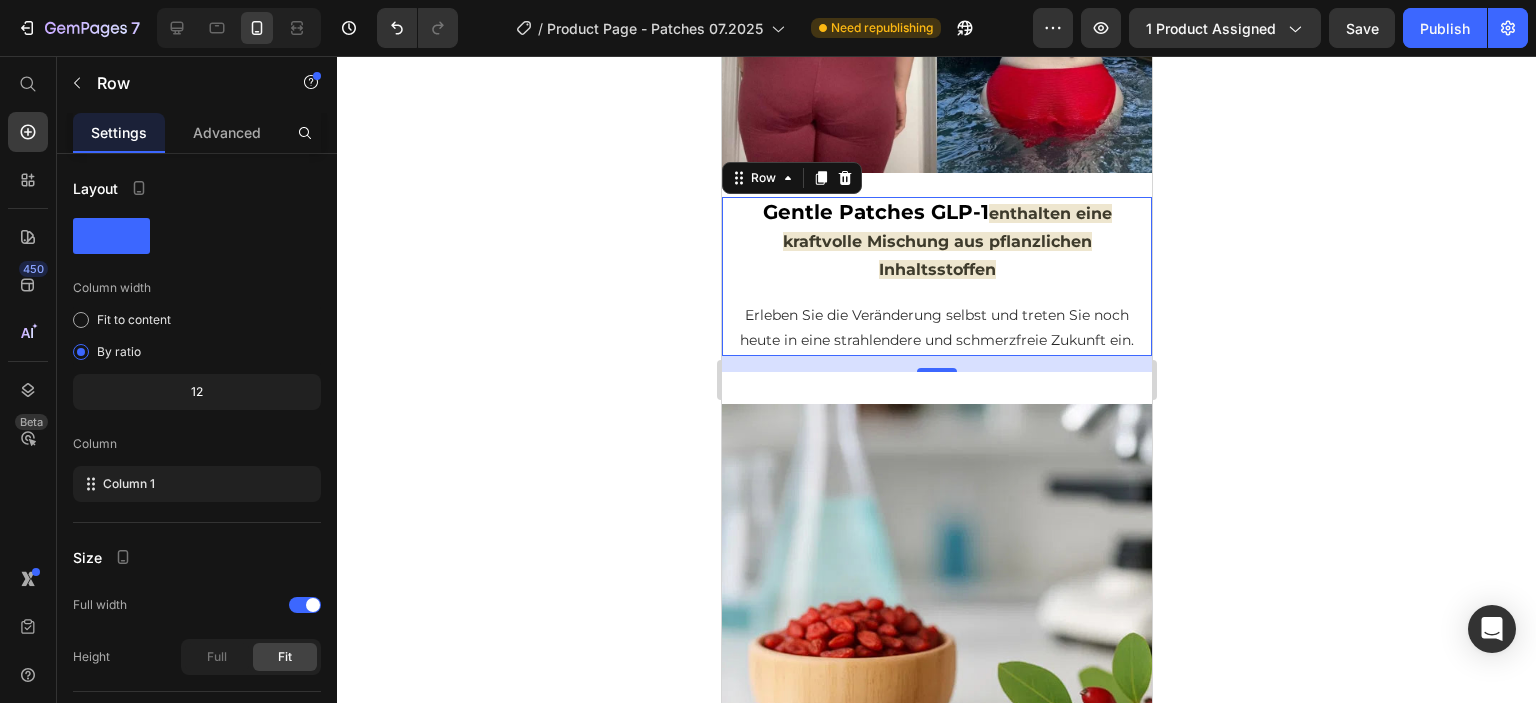 click 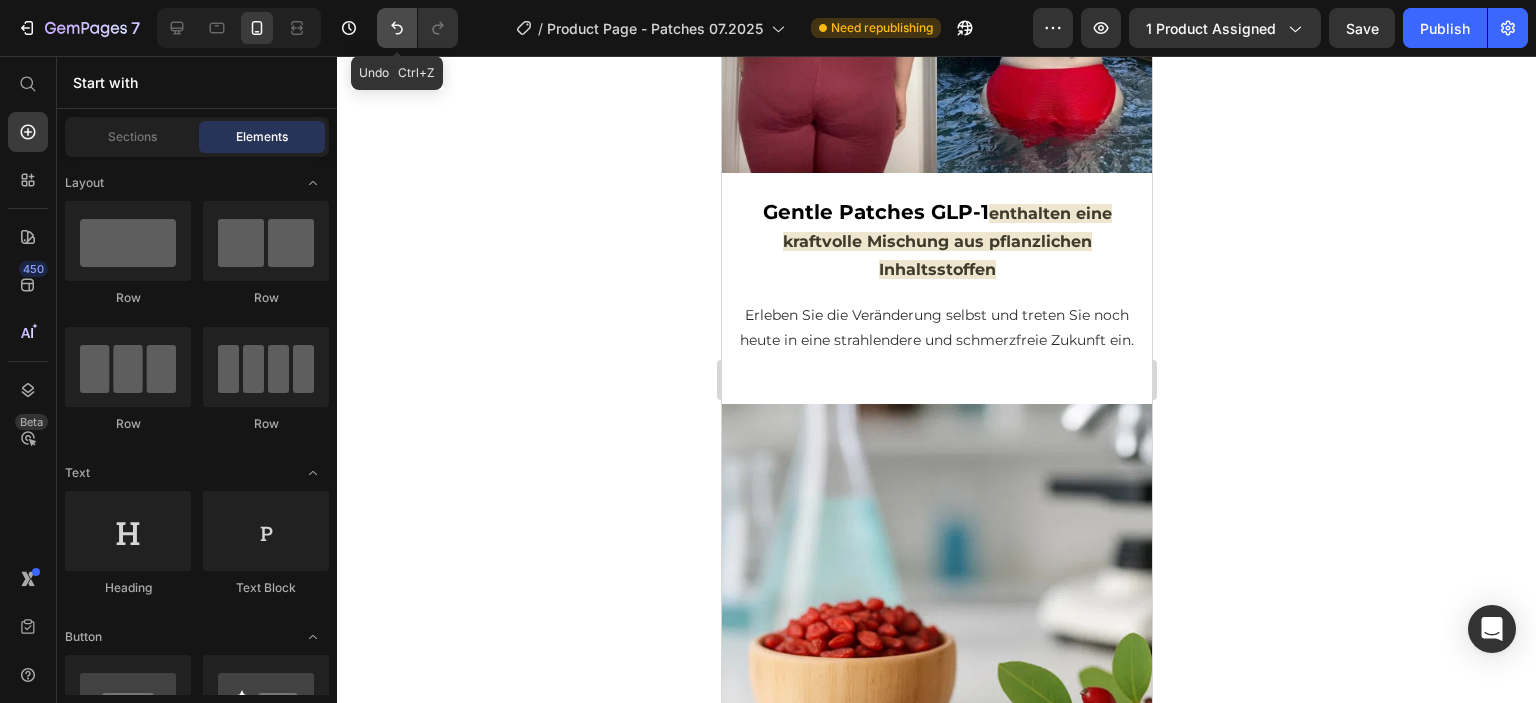 click 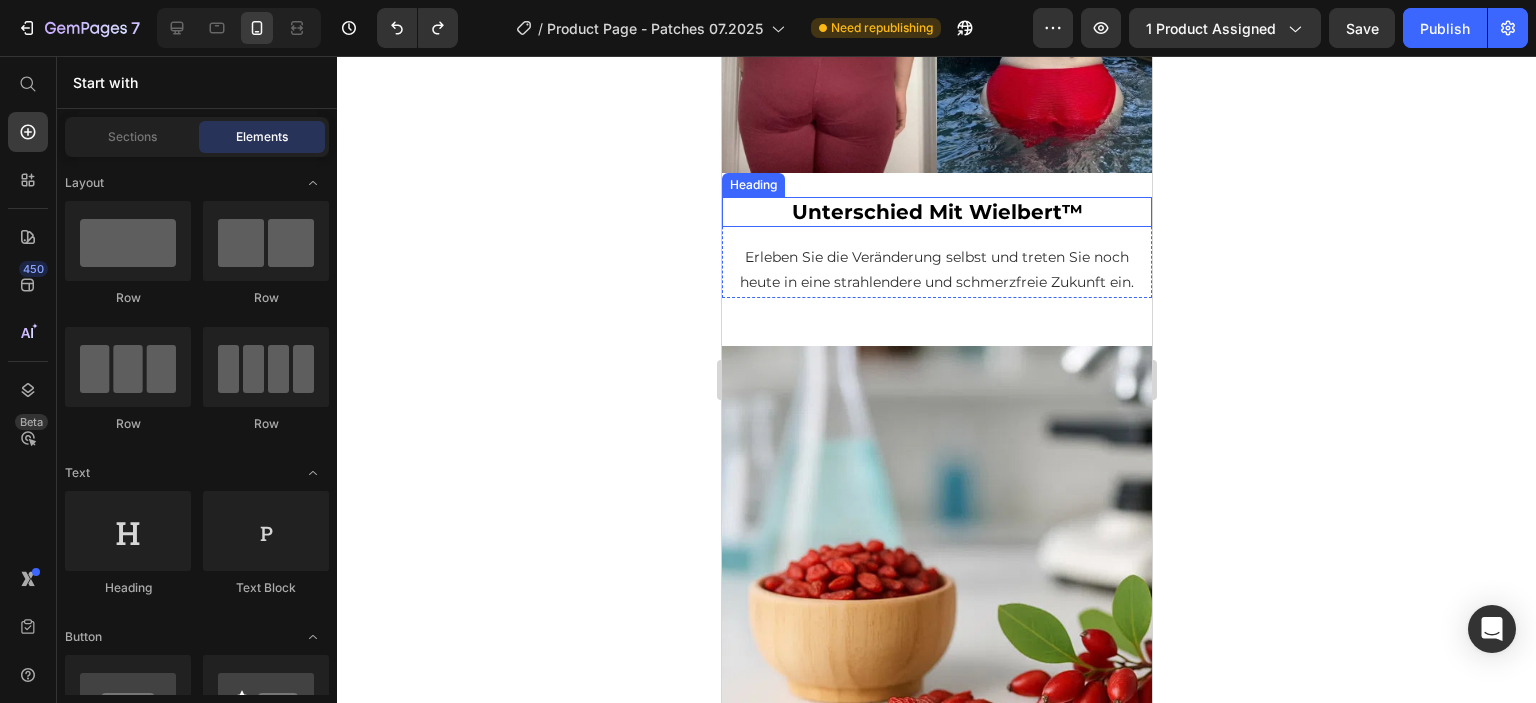 click on "Unterschied Mit Wielbert™" at bounding box center (936, 212) 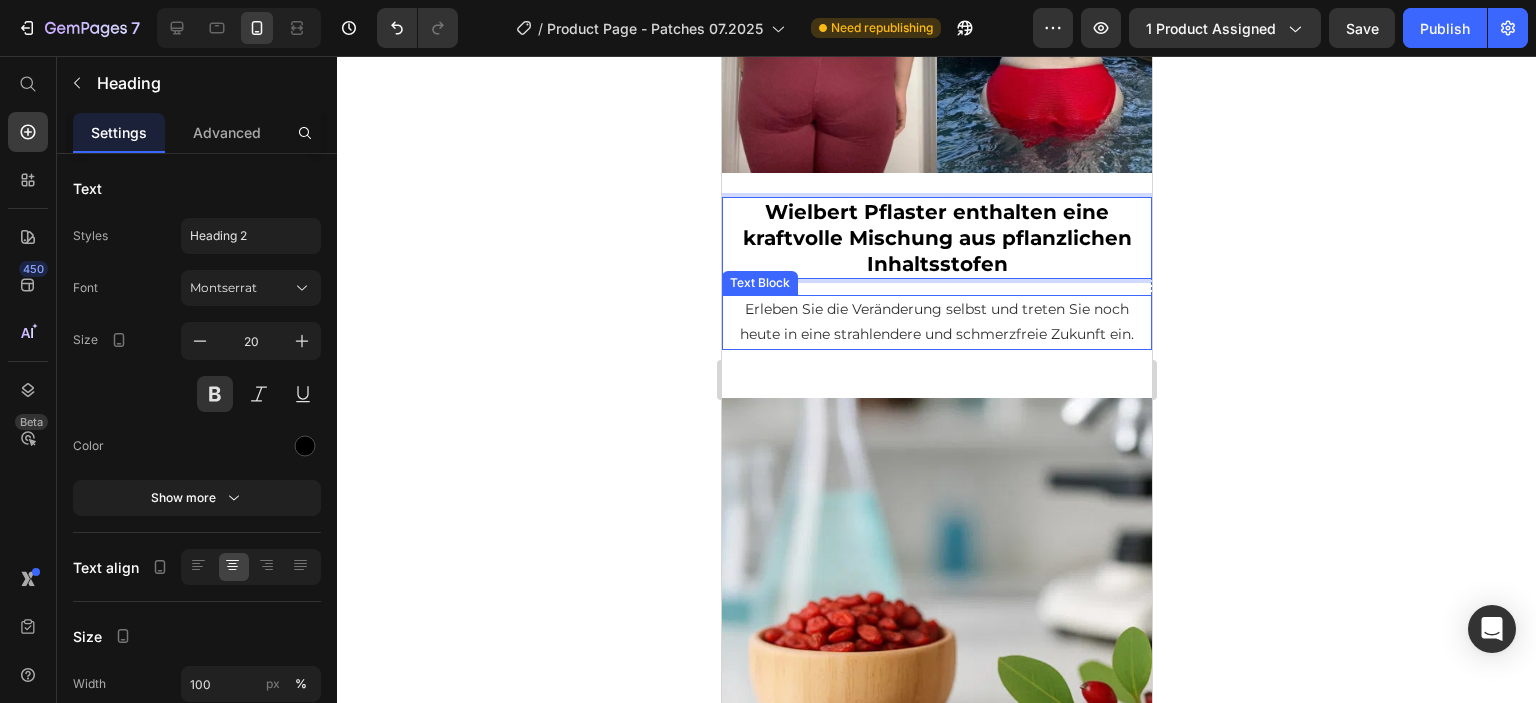 click on "Erleben Sie die Veränderung selbst und treten Sie noch heute in eine strahlendere und schmerzfreie Zukunft ein." at bounding box center (936, 322) 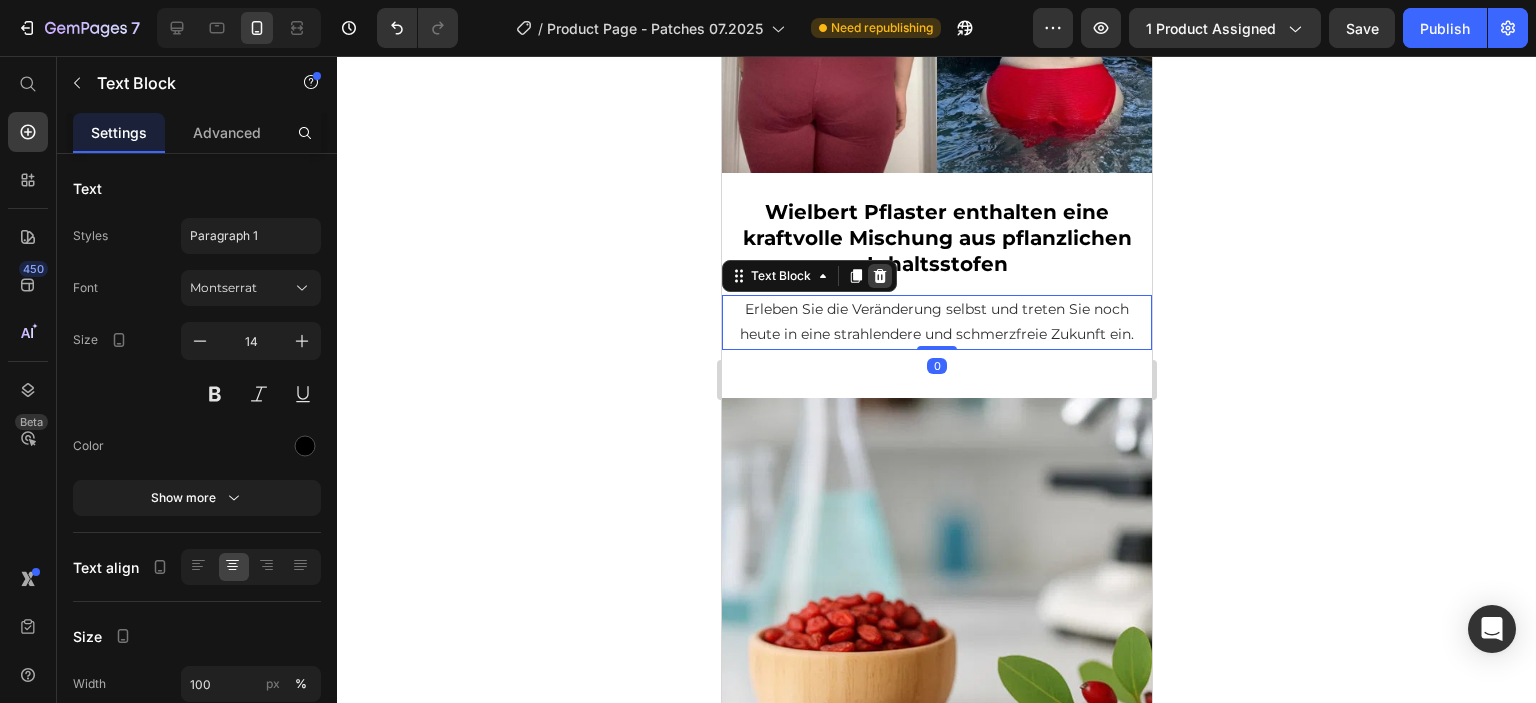 click 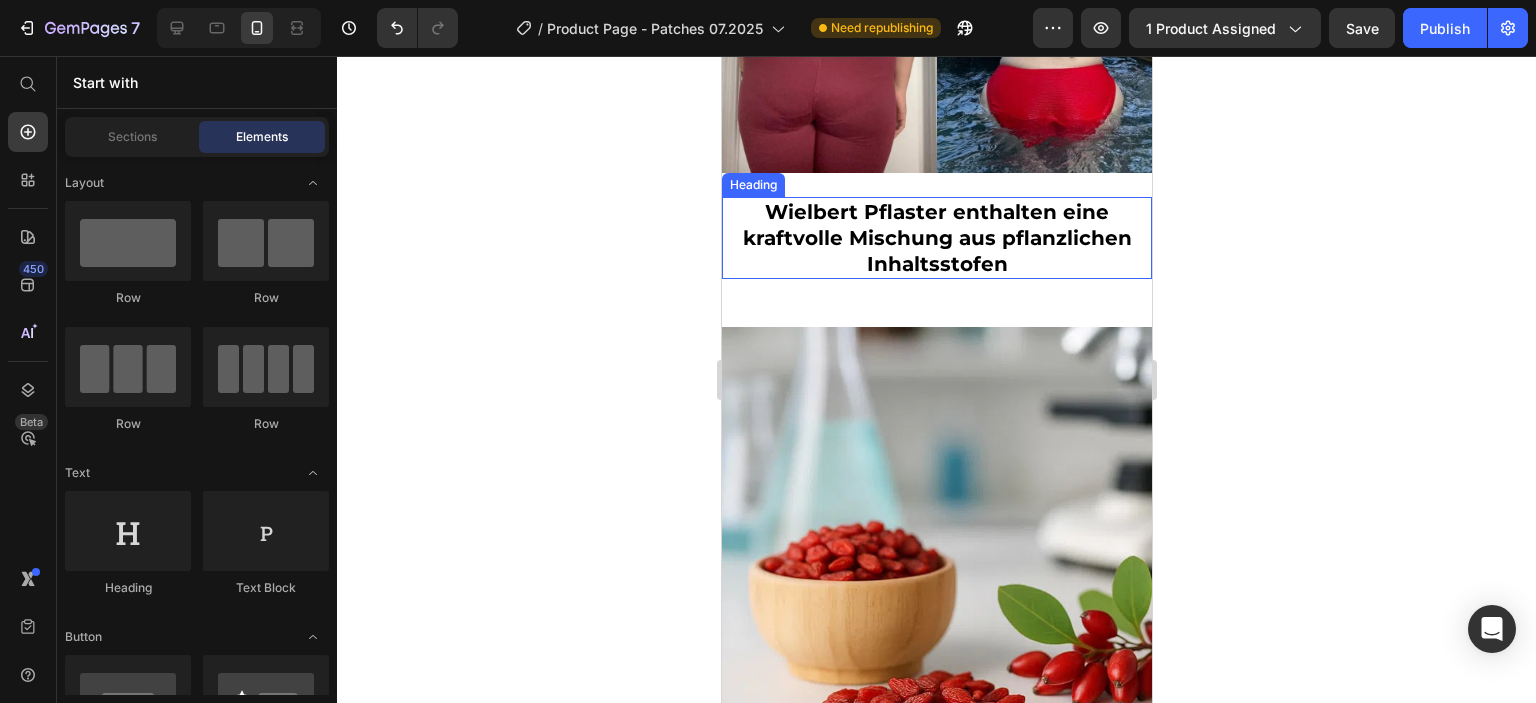 click on "Wielbert Pflaster enthalten eine kraftvolle Mischung aus pflanzlichen Inhaltsstofen" at bounding box center [936, 238] 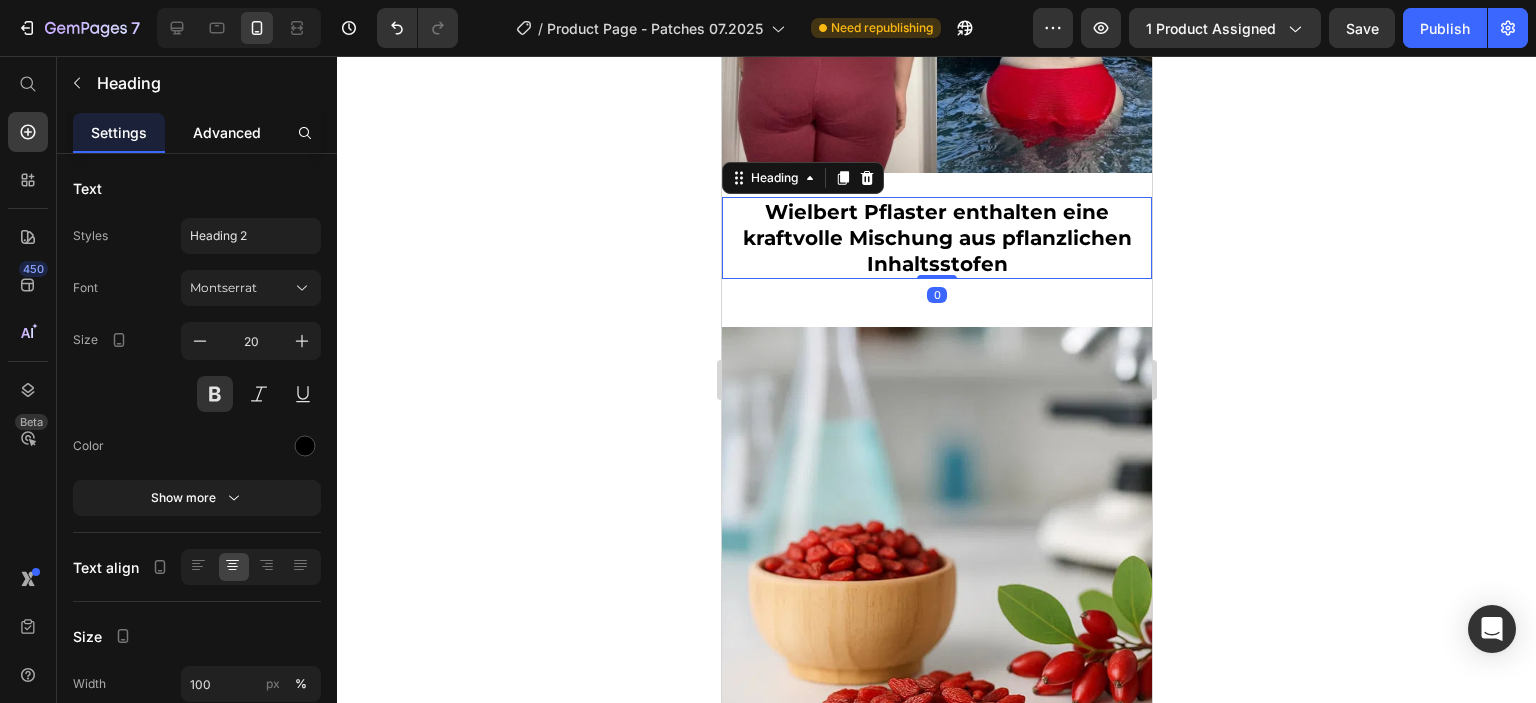 click on "Advanced" at bounding box center [227, 132] 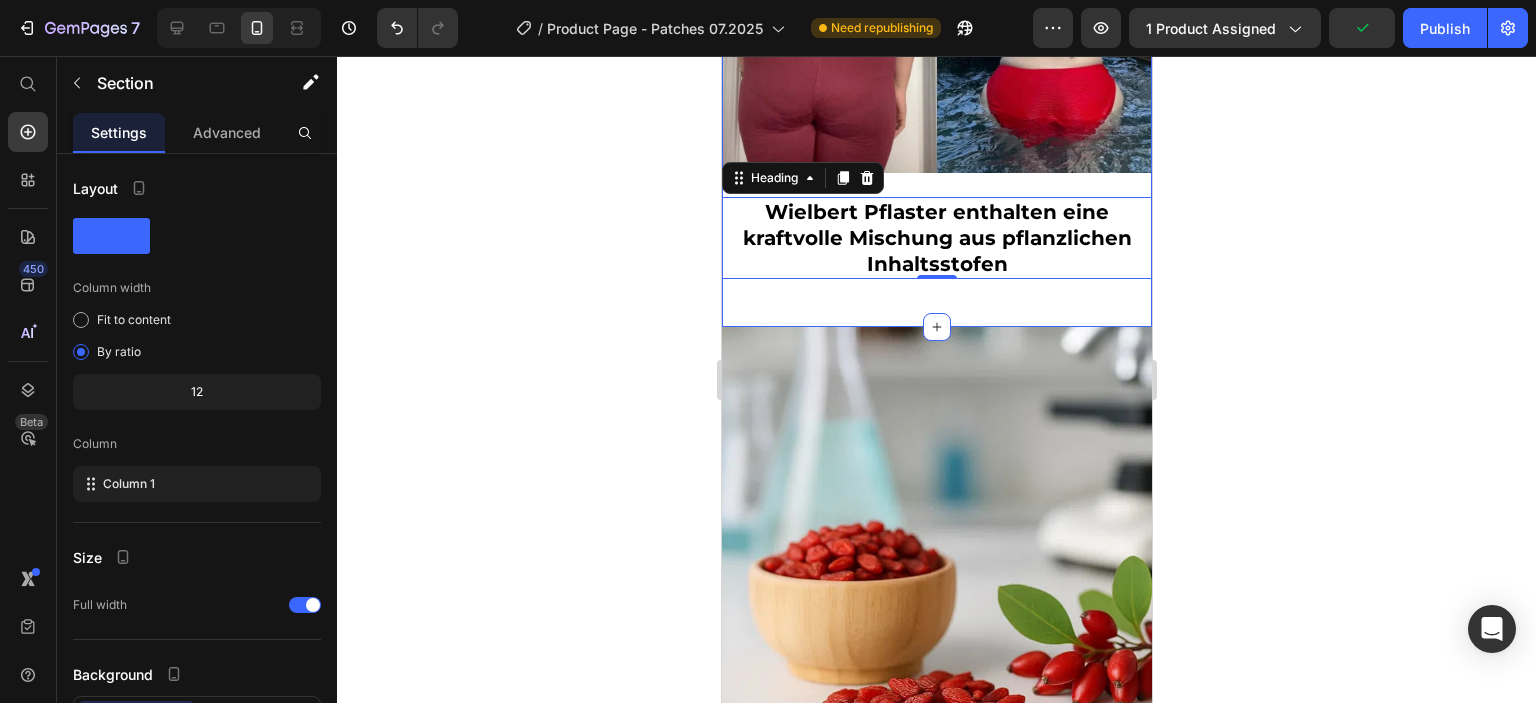 click on "Endlich gibt es einen einfachen Weg, wieder Kontrolle zu gewinnen – natürlich und mühelos Text Block Wielbert™   Pflaster enthalten klinisch untersuchte Inhaltsstoffe, die helfen, Heißhunger zu reduzieren, den Appetit zu regulieren und gesündere Essgewohnheiten zu fördern. Keine Pillen. Kein Zucker. Kein Stress. Eine saubere, wissenschaftlich fundierte Lösung, die deinem Körper hilft, sich satt zu fühlen und konstant zu bleiben – ganz ohne die Aufs und Abs von strengen Diäten oder Willenskraft-Erschöpfung. Text Block Image Wielbert Pflaster enthalten eine kraftvolle Mischung aus pflanzlichen Inhaltsstofen Heading   0 Row Row Section 4" at bounding box center (936, -145) 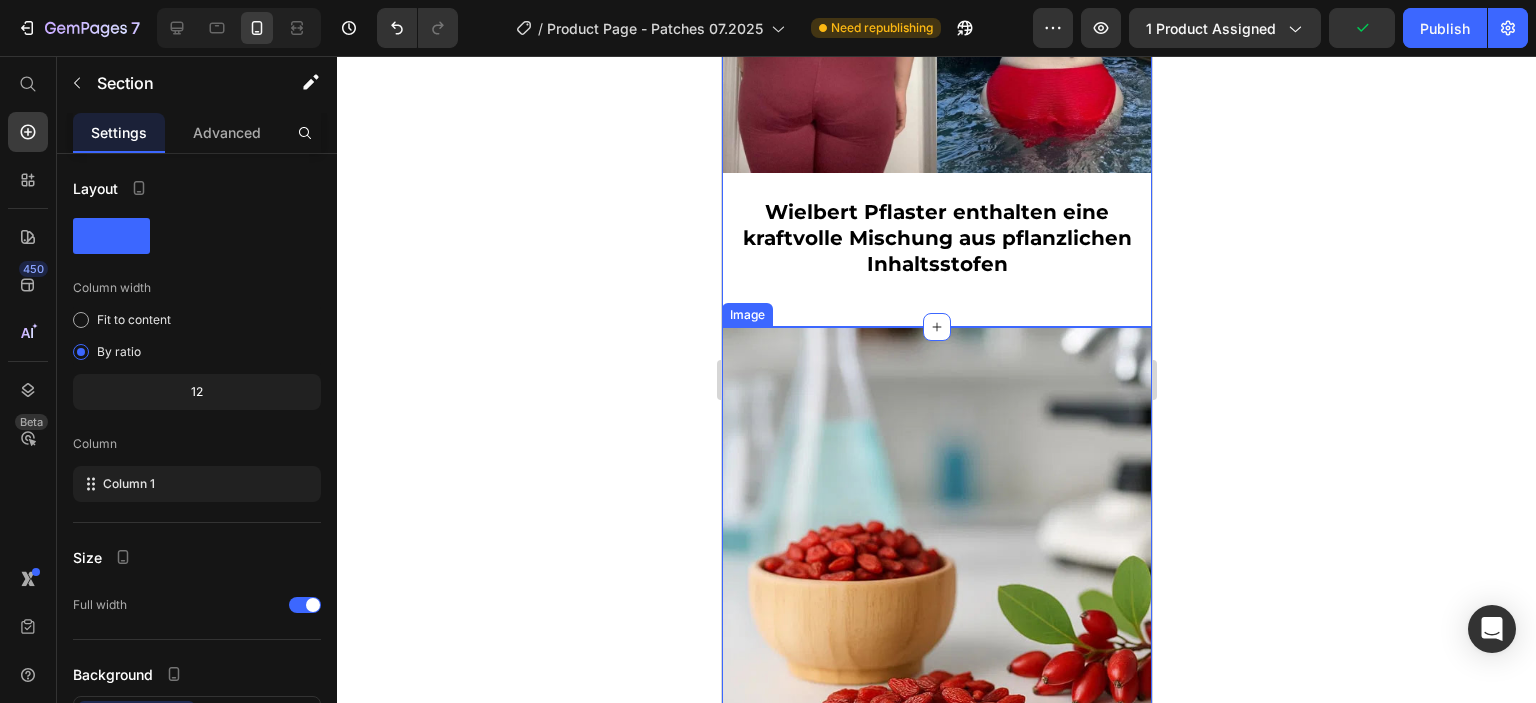 click at bounding box center (936, 542) 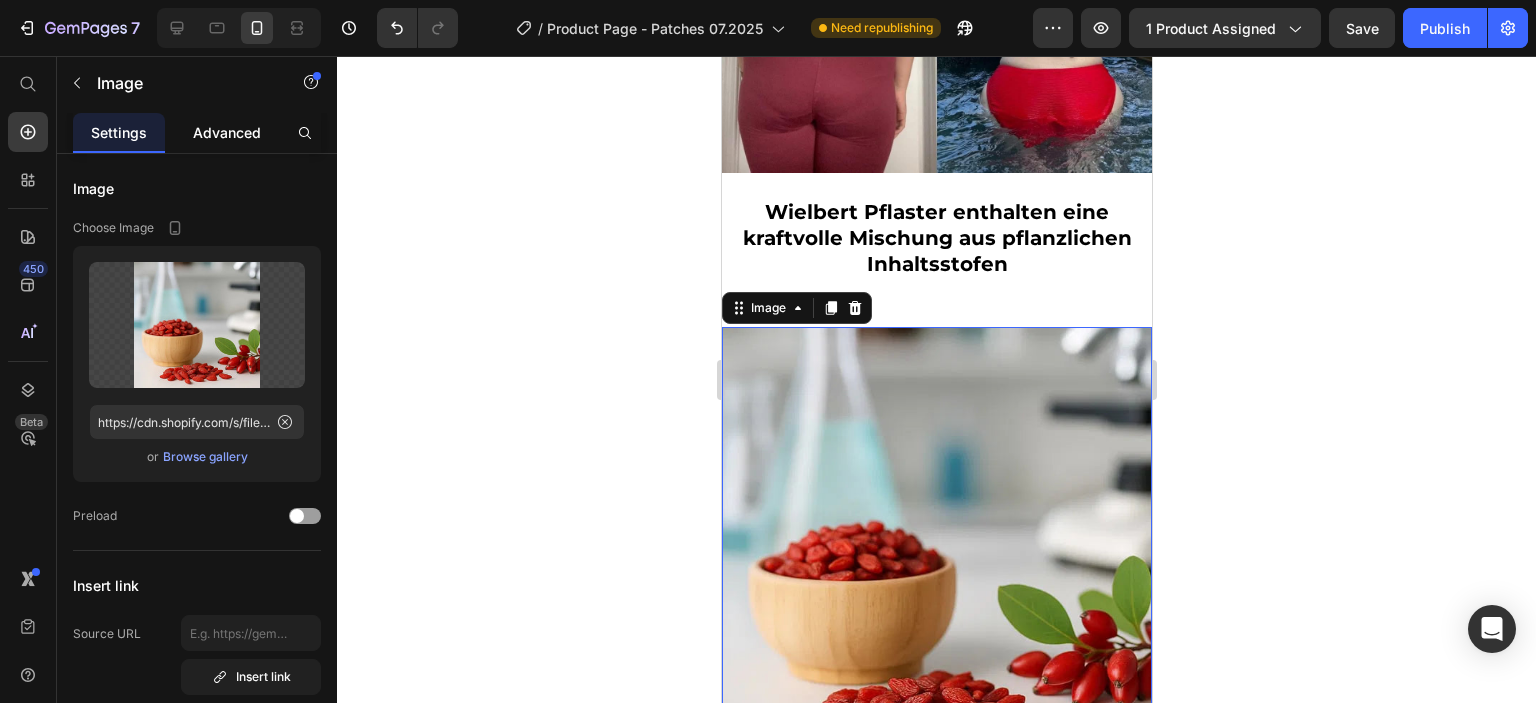 click on "Advanced" at bounding box center [227, 132] 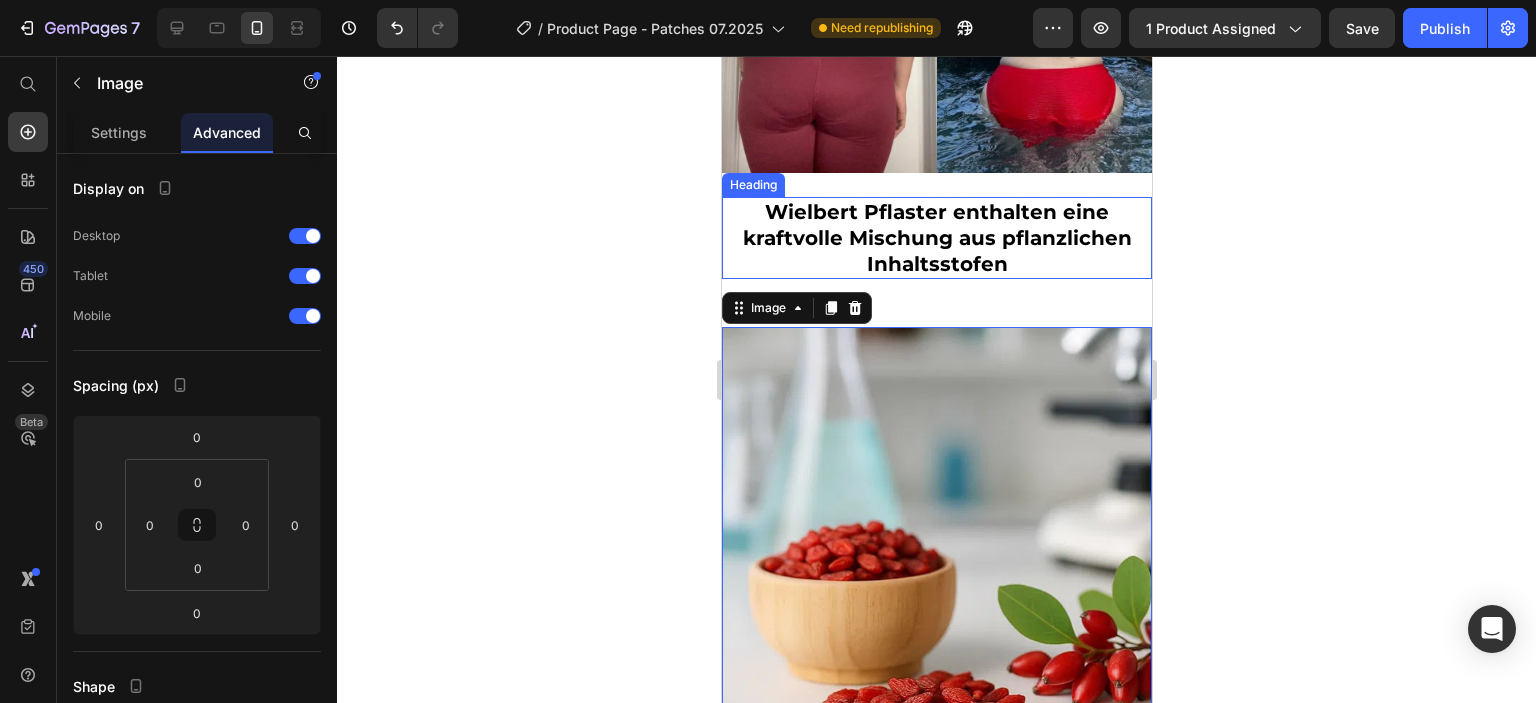 click on "Wielbert Pflaster enthalten eine kraftvolle Mischung aus pflanzlichen Inhaltsstofen" at bounding box center (936, 238) 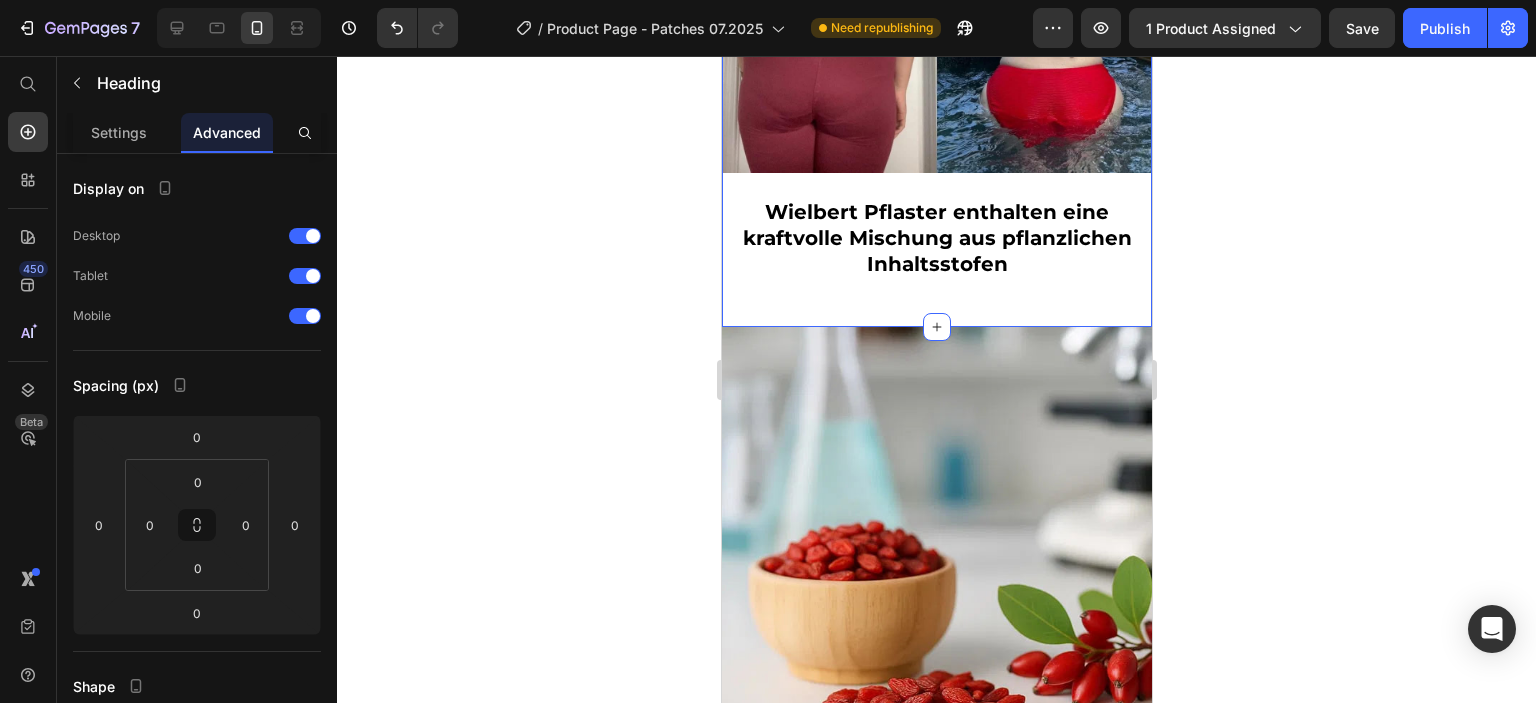 click on "Endlich gibt es einen einfachen Weg, wieder Kontrolle zu gewinnen – natürlich und mühelos Text Block Wielbert™   Pflaster enthalten klinisch untersuchte Inhaltsstoffe, die helfen, Heißhunger zu reduzieren, den Appetit zu regulieren und gesündere Essgewohnheiten zu fördern. Keine Pillen. Kein Zucker. Kein Stress. Eine saubere, wissenschaftlich fundierte Lösung, die deinem Körper hilft, sich satt zu fühlen und konstant zu bleiben – ganz ohne die Aufs und Abs von strengen Diäten oder Willenskraft-Erschöpfung. Text Block Image Wielbert Pflaster enthalten eine kraftvolle Mischung aus pflanzlichen Inhaltsstofen Heading Row Row" at bounding box center (936, -144) 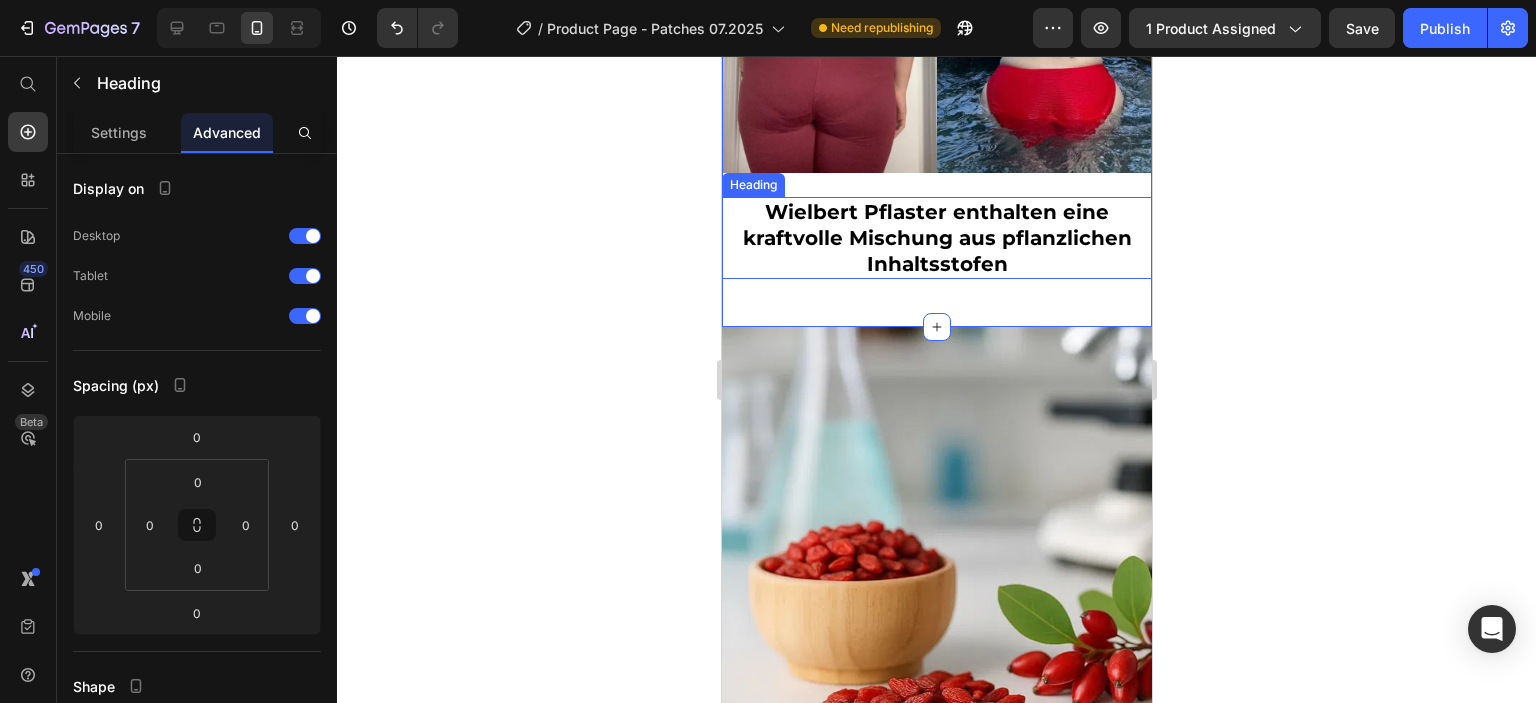 click on "Wielbert Pflaster enthalten eine kraftvolle Mischung aus pflanzlichen Inhaltsstofen" at bounding box center (936, 238) 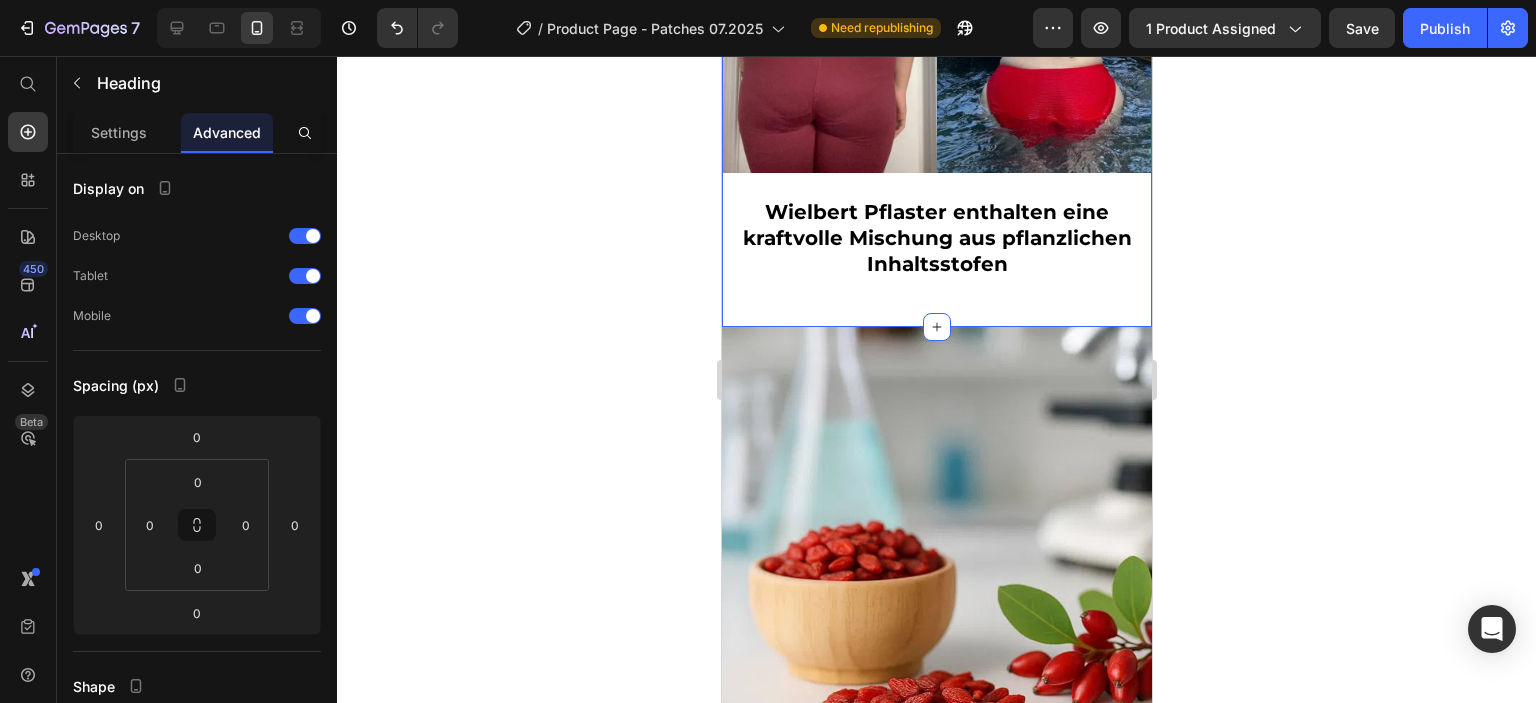 click on "Endlich gibt es einen einfachen Weg, wieder Kontrolle zu gewinnen – natürlich und mühelos Text Block Wielbert™   Pflaster enthalten klinisch untersuchte Inhaltsstoffe, die helfen, Heißhunger zu reduzieren, den Appetit zu regulieren und gesündere Essgewohnheiten zu fördern. Keine Pillen. Kein Zucker. Kein Stress. Eine saubere, wissenschaftlich fundierte Lösung, die deinem Körper hilft, sich satt zu fühlen und konstant zu bleiben – ganz ohne die Aufs und Abs von strengen Diäten oder Willenskraft-Erschöpfung. Text Block Image Wielbert Pflaster enthalten eine kraftvolle Mischung aus pflanzlichen Inhaltsstofen Heading Row Row" at bounding box center [936, -144] 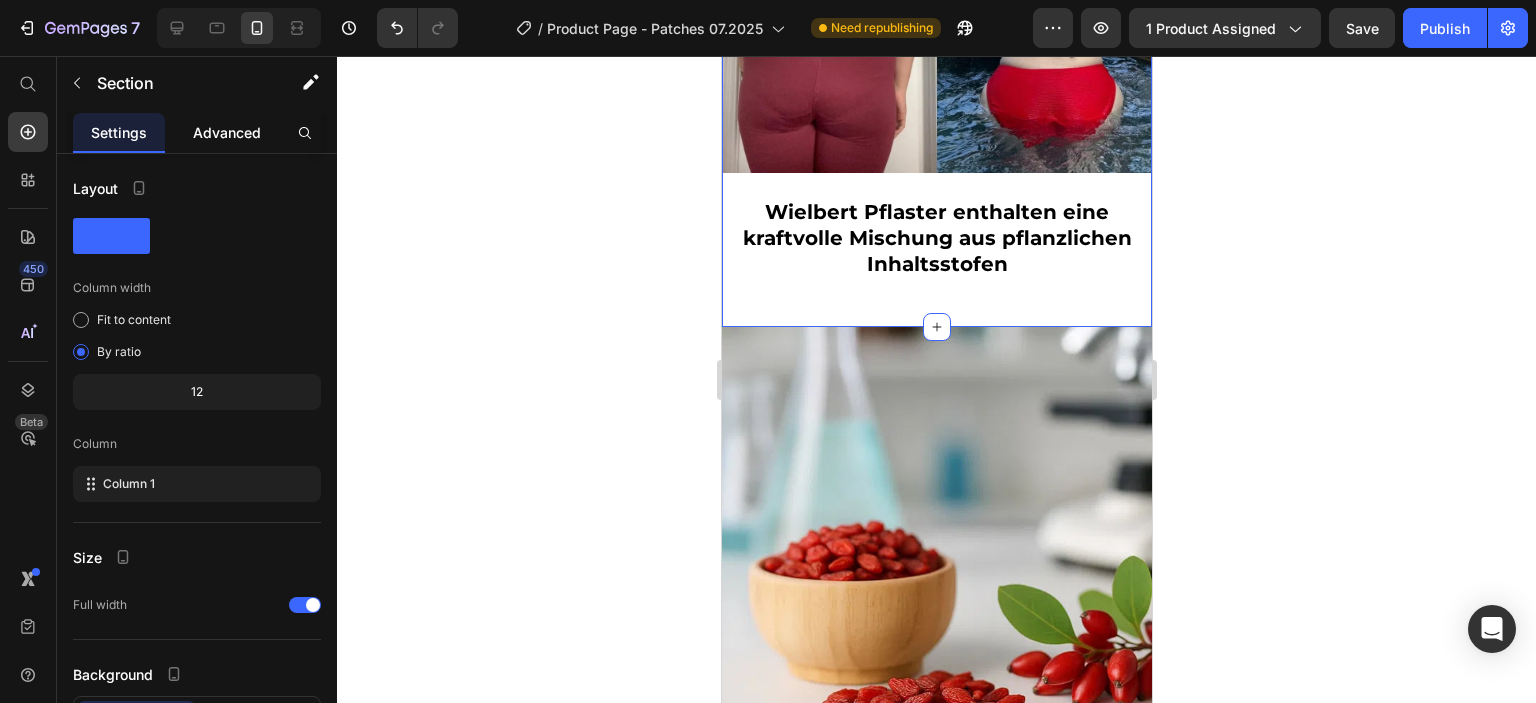 click on "Advanced" at bounding box center (227, 132) 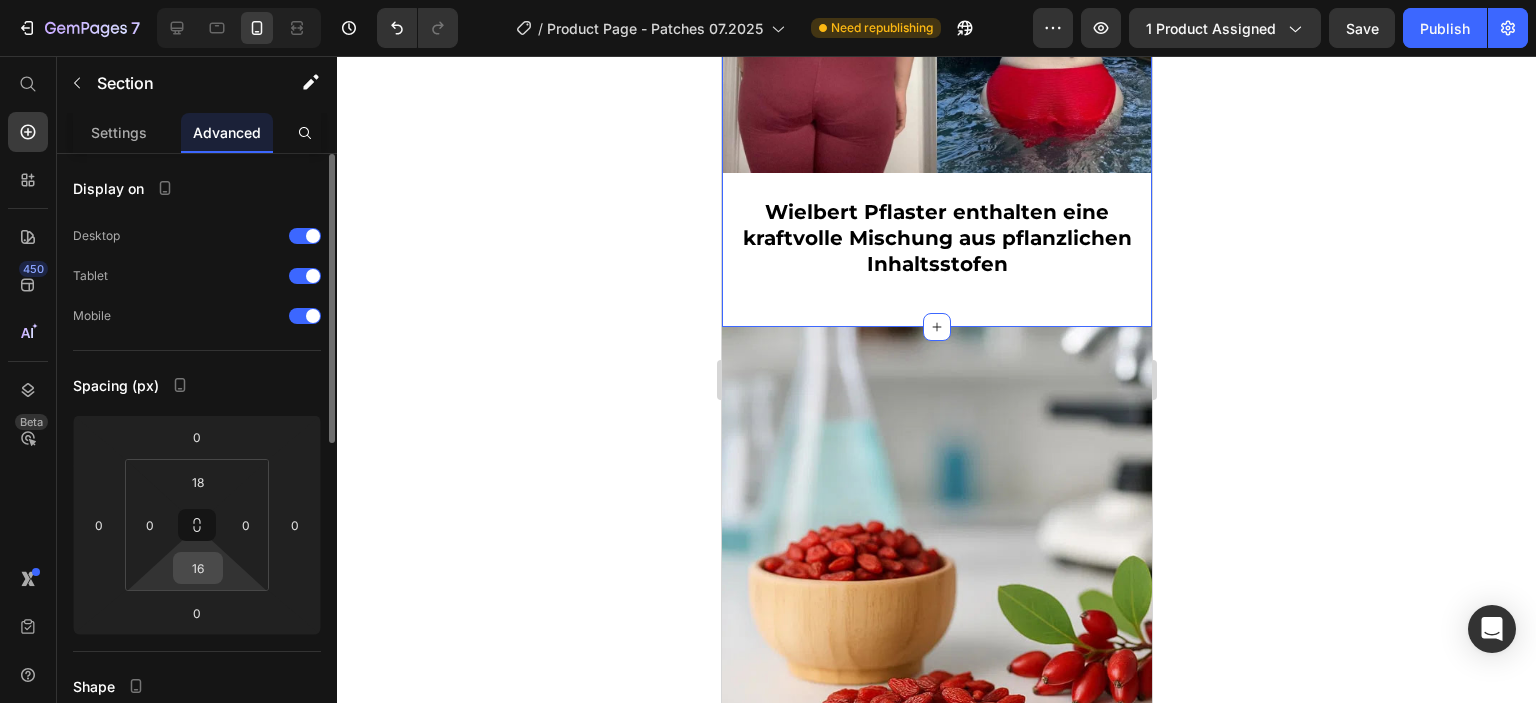 click on "16" at bounding box center (198, 568) 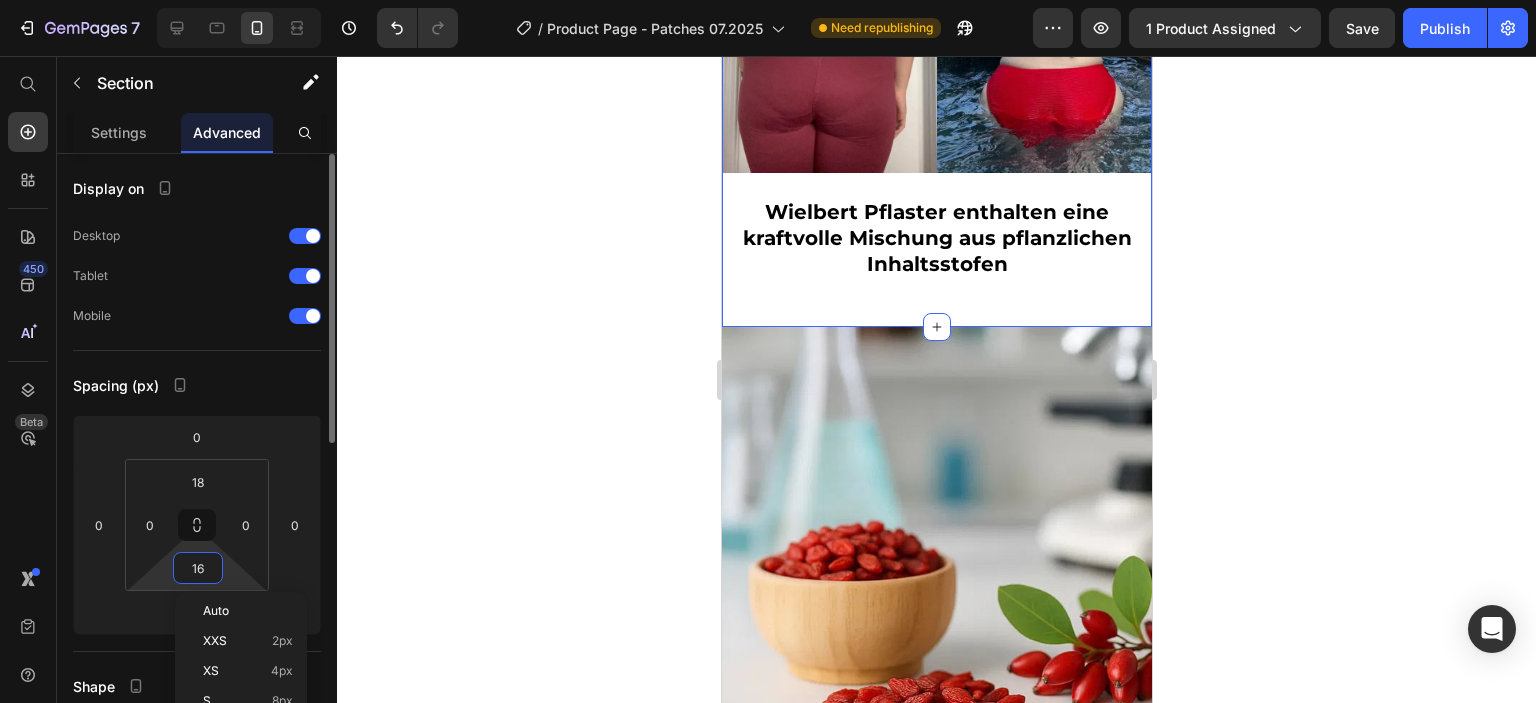 type on "0" 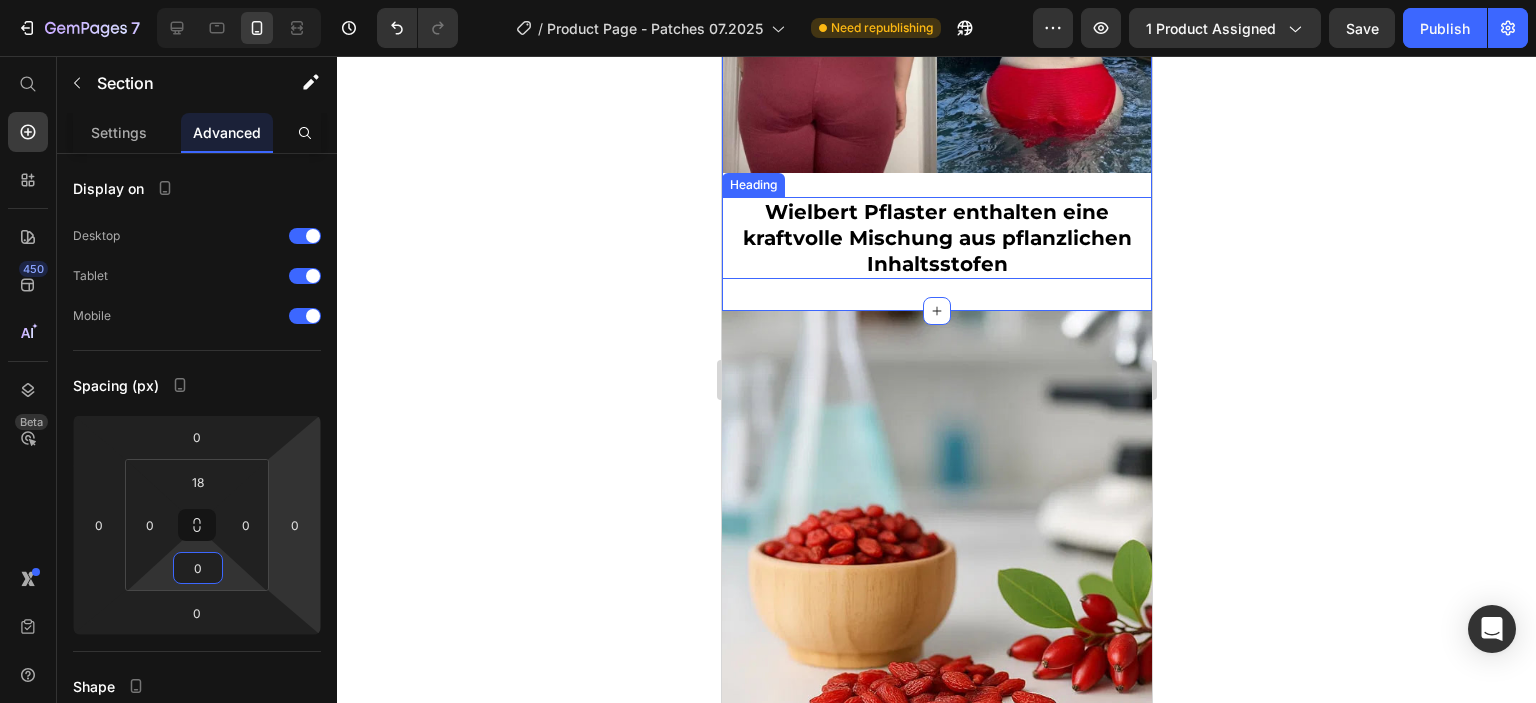 click on "Wielbert Pflaster enthalten eine kraftvolle Mischung aus pflanzlichen Inhaltsstofen" at bounding box center (936, 238) 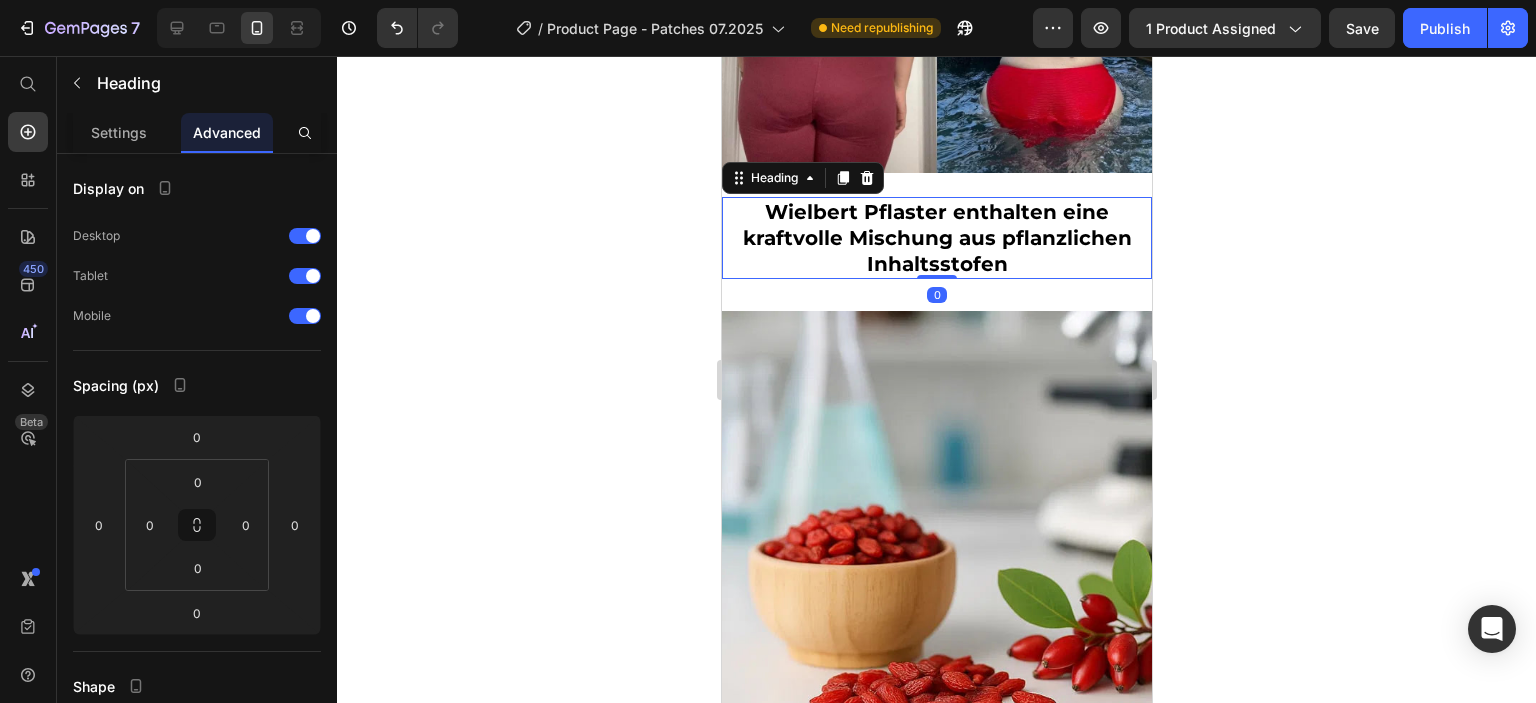 click 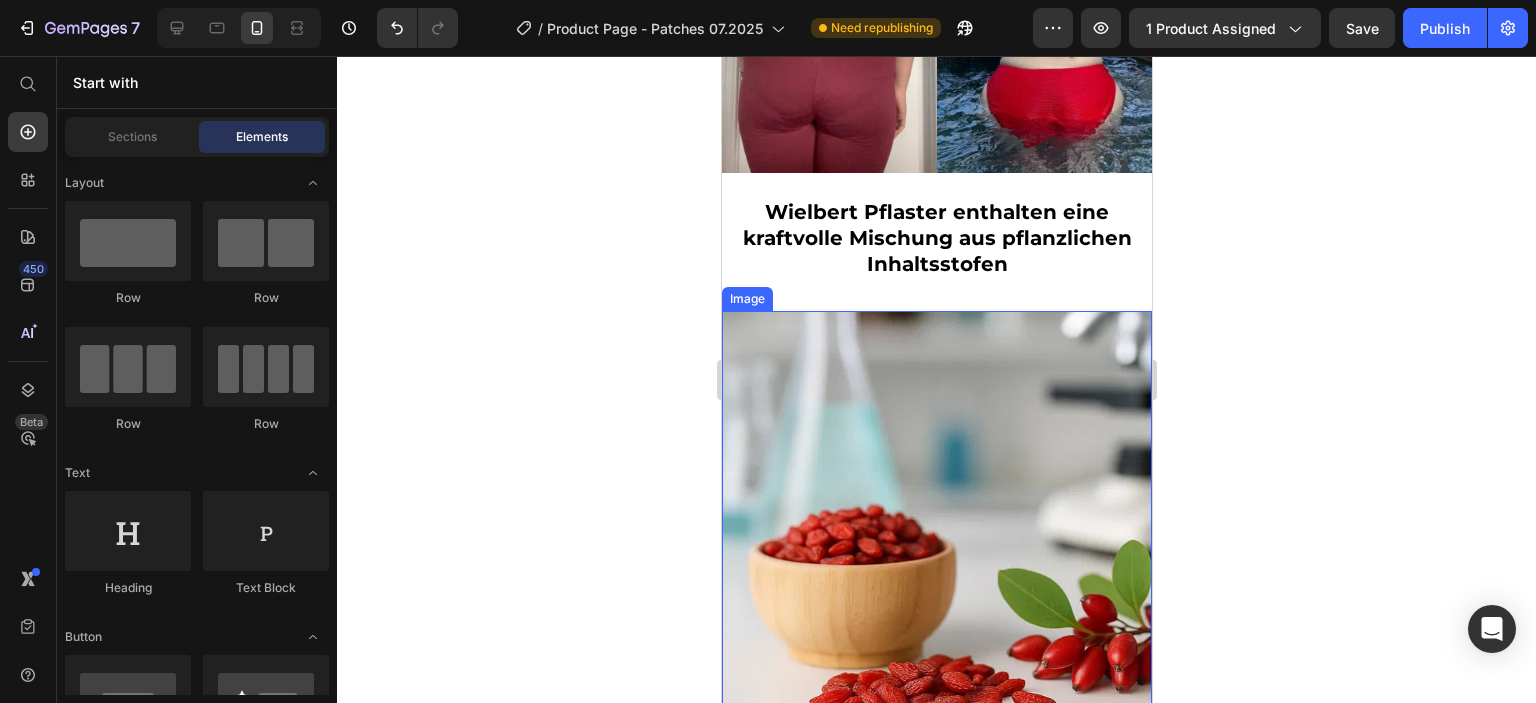 click at bounding box center [936, 526] 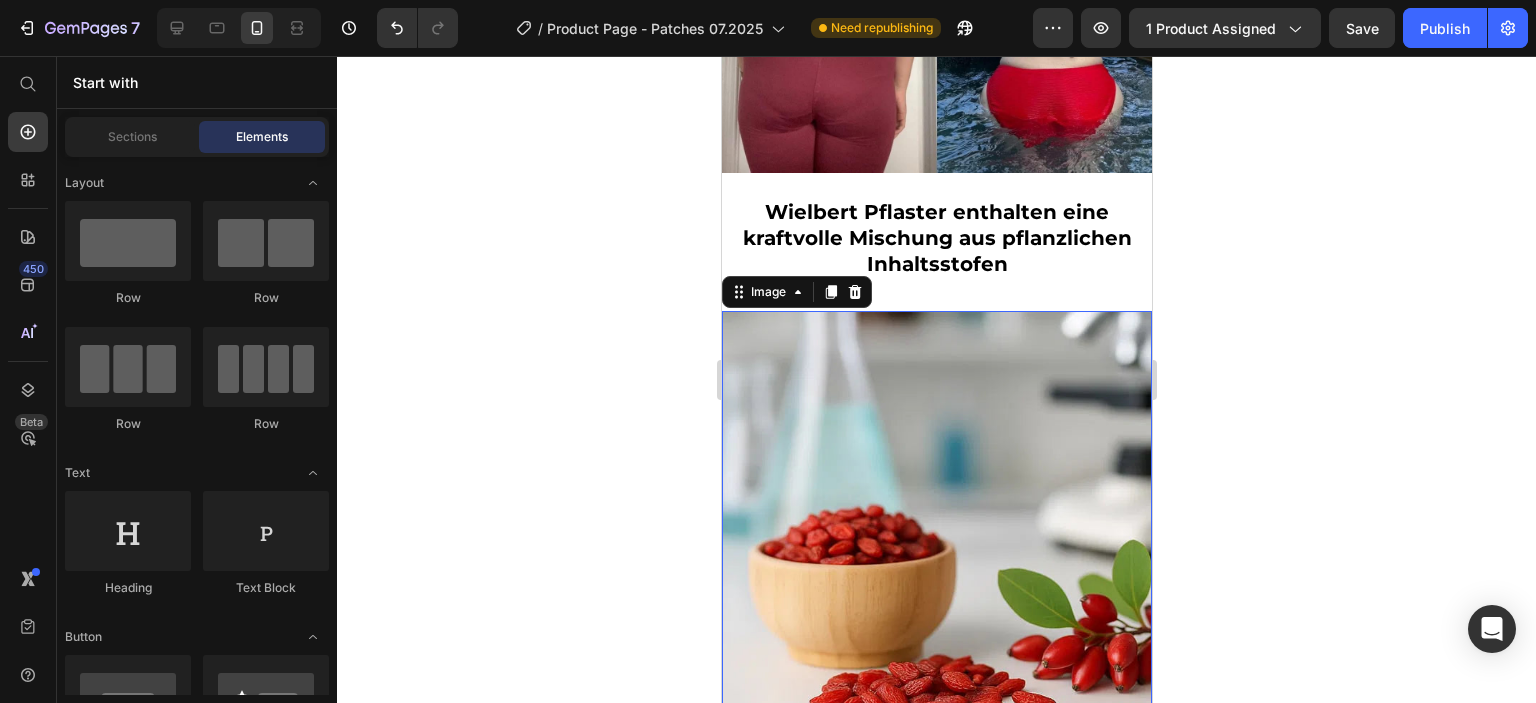 click at bounding box center [936, 526] 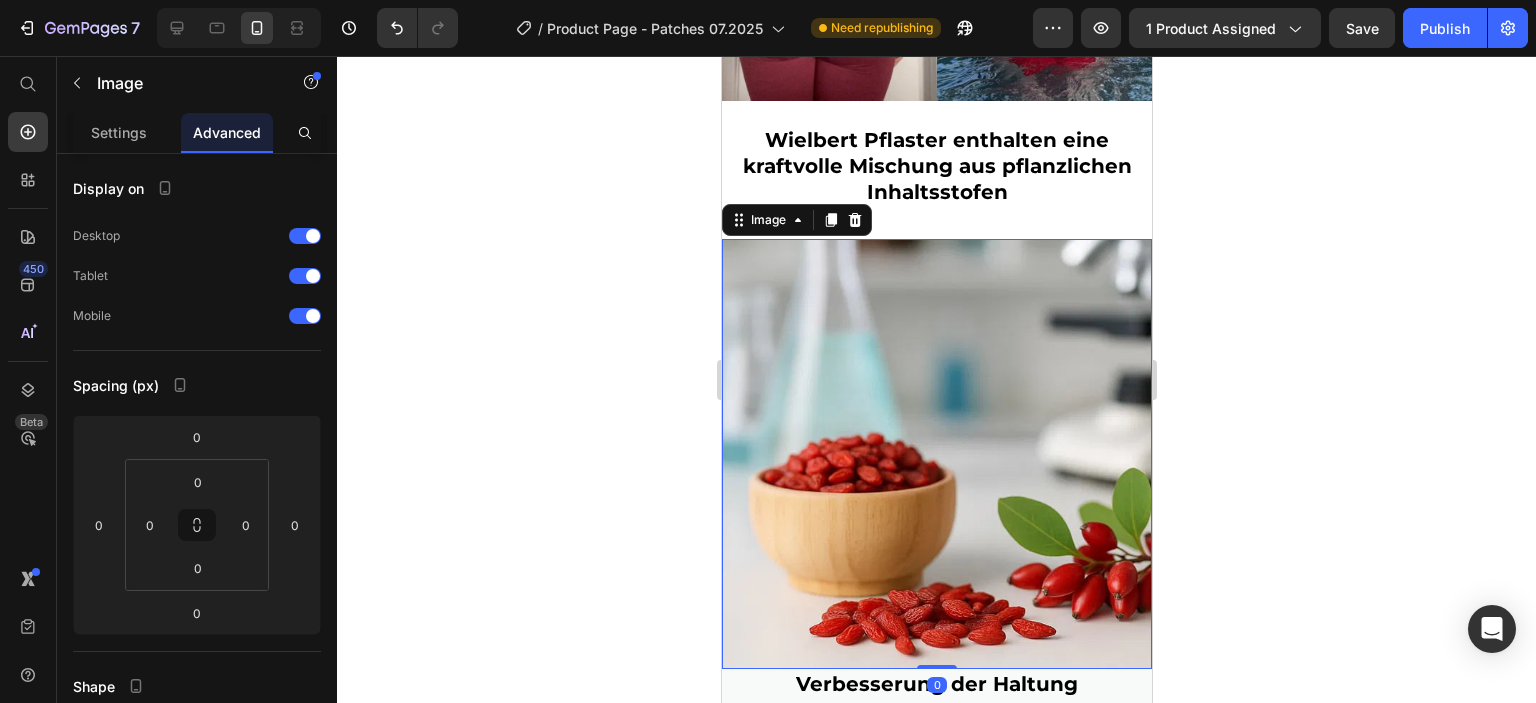 scroll, scrollTop: 3200, scrollLeft: 0, axis: vertical 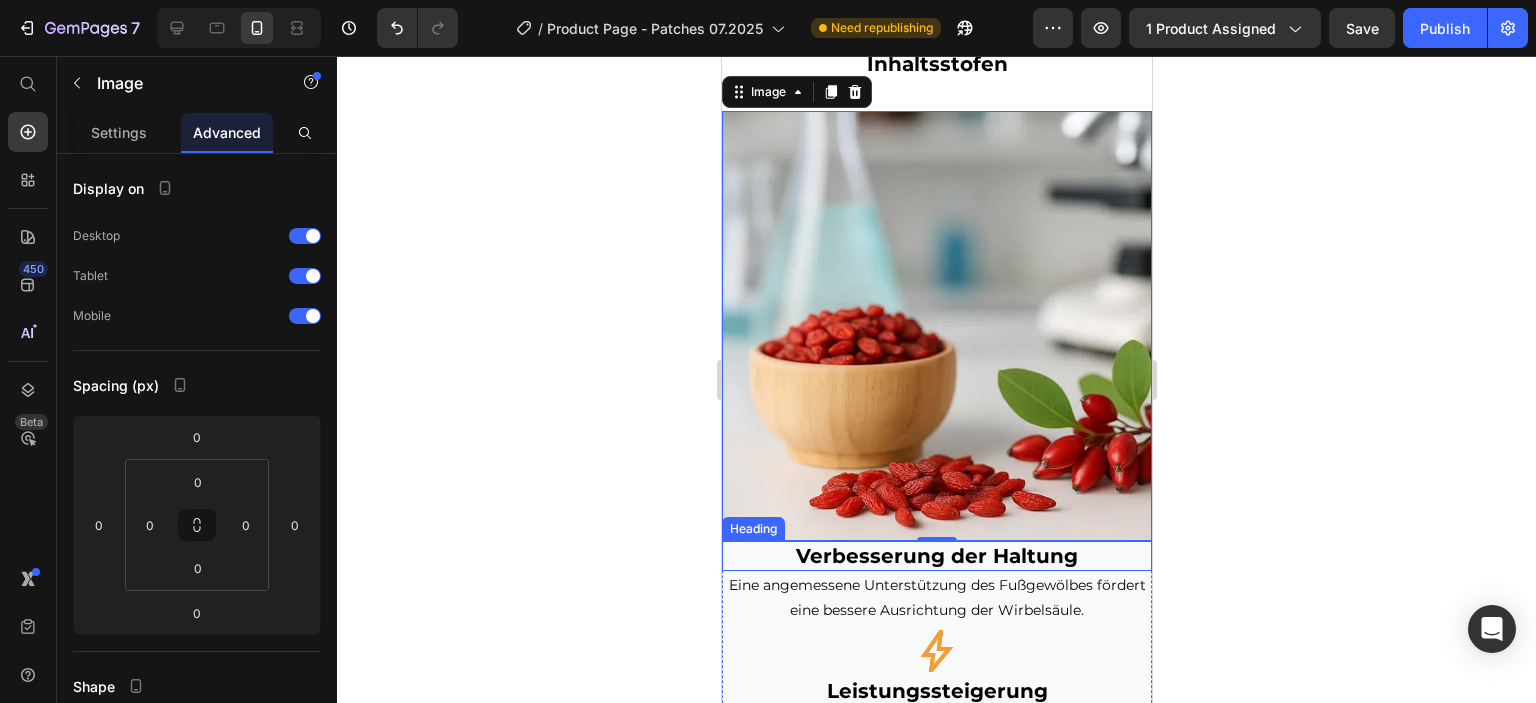 click on "Verbesserung der Haltung" at bounding box center [936, 556] 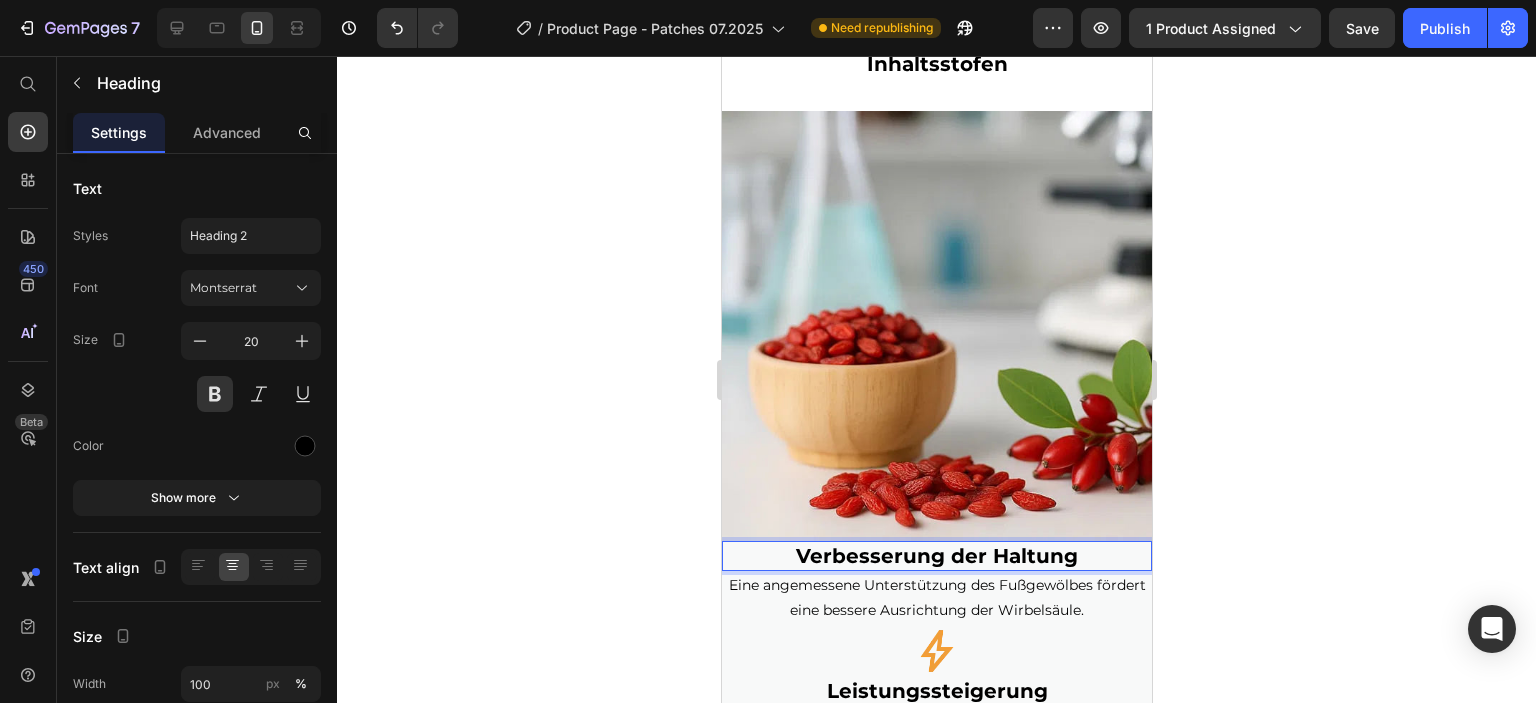 click on "Verbesserung der Haltung" at bounding box center [936, 556] 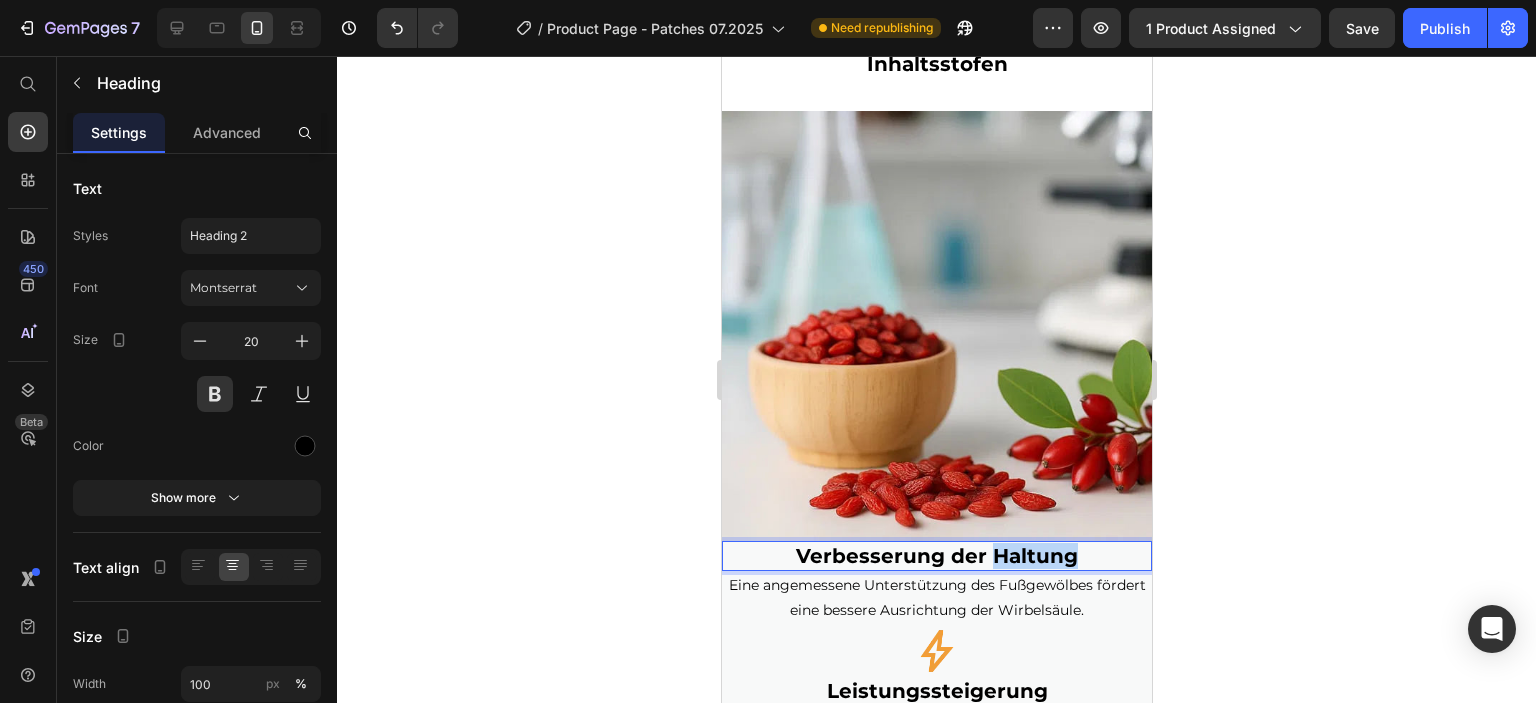 click on "Verbesserung der Haltung" at bounding box center [936, 556] 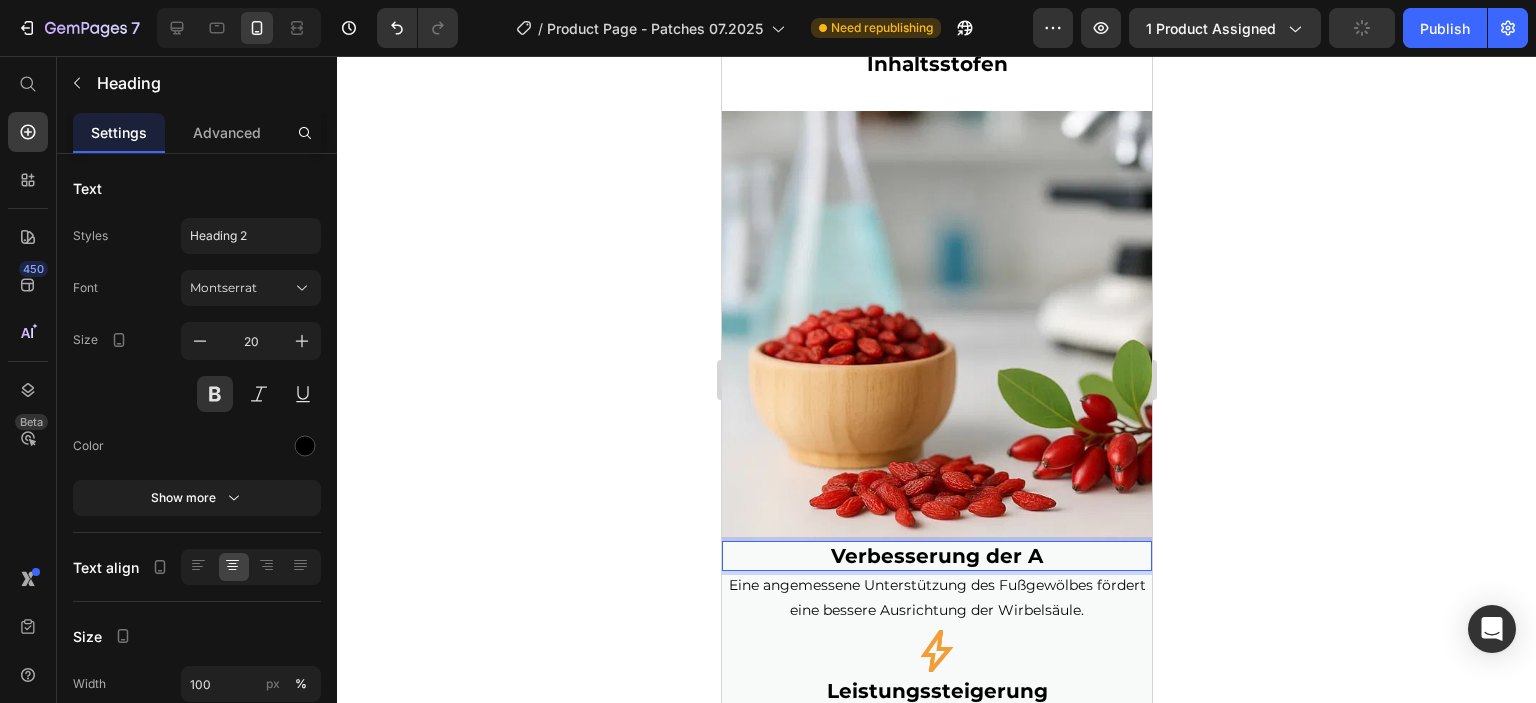 click on "Verbesserung der A" at bounding box center (936, 556) 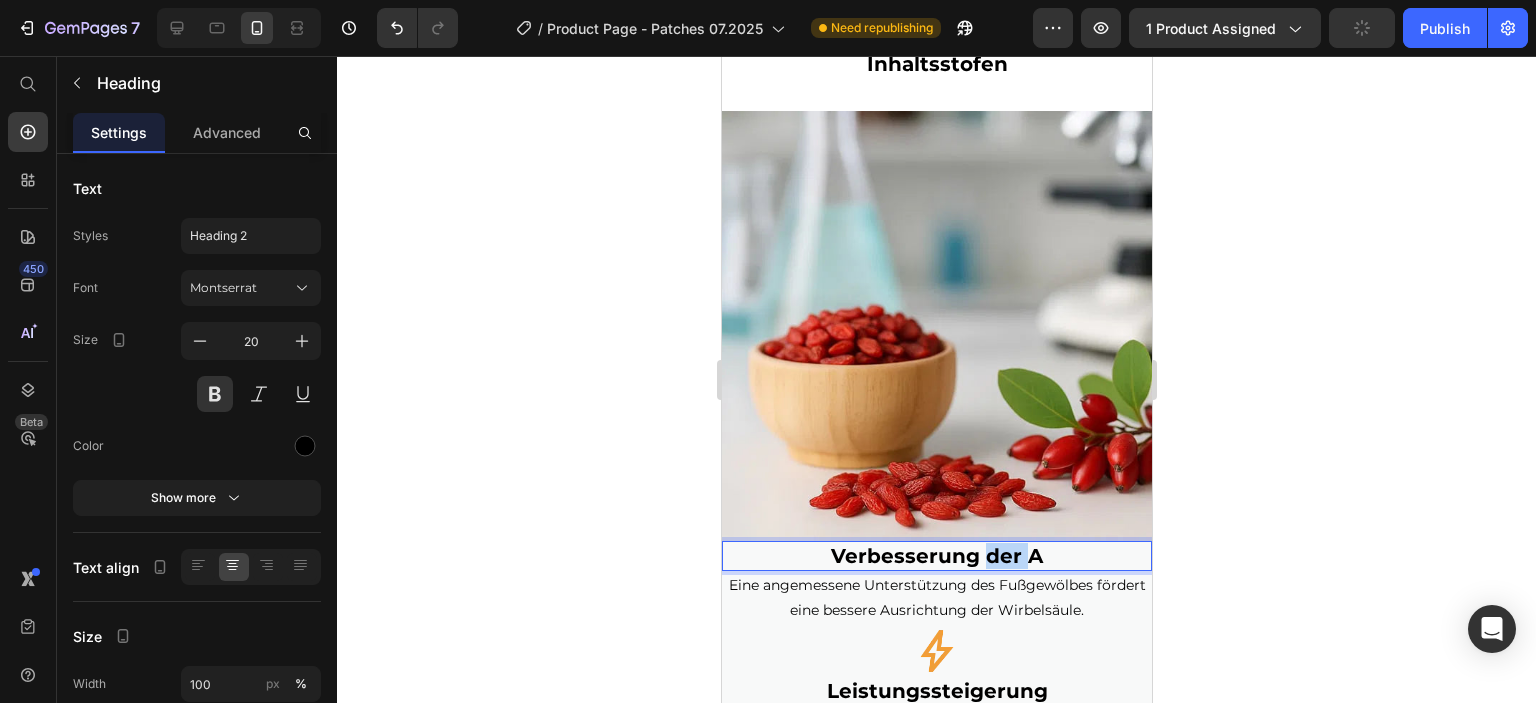 click on "Verbesserung der A" at bounding box center [936, 556] 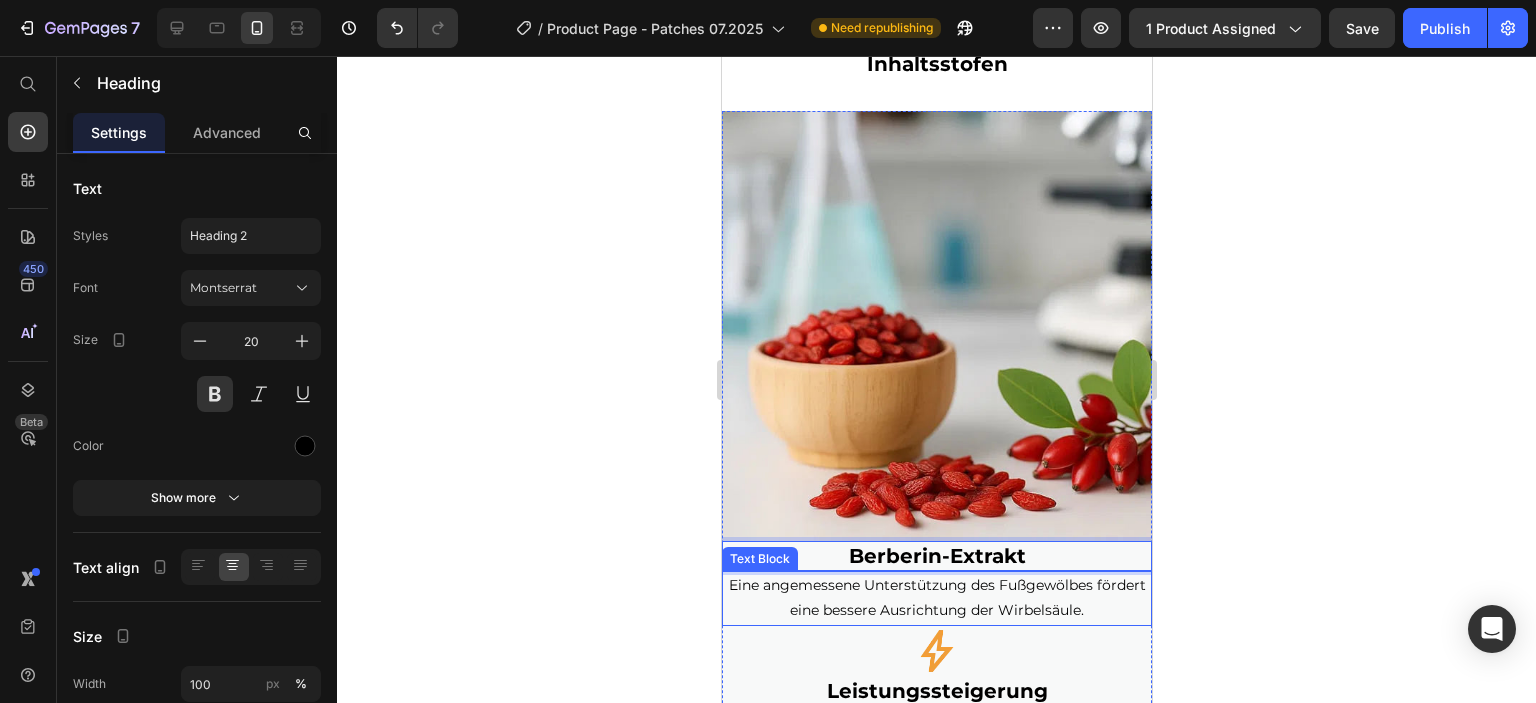 click on "Eine angemessene Unterstützung des Fußgewölbes fördert eine bessere Ausrichtung der Wirbelsäule." at bounding box center (936, 598) 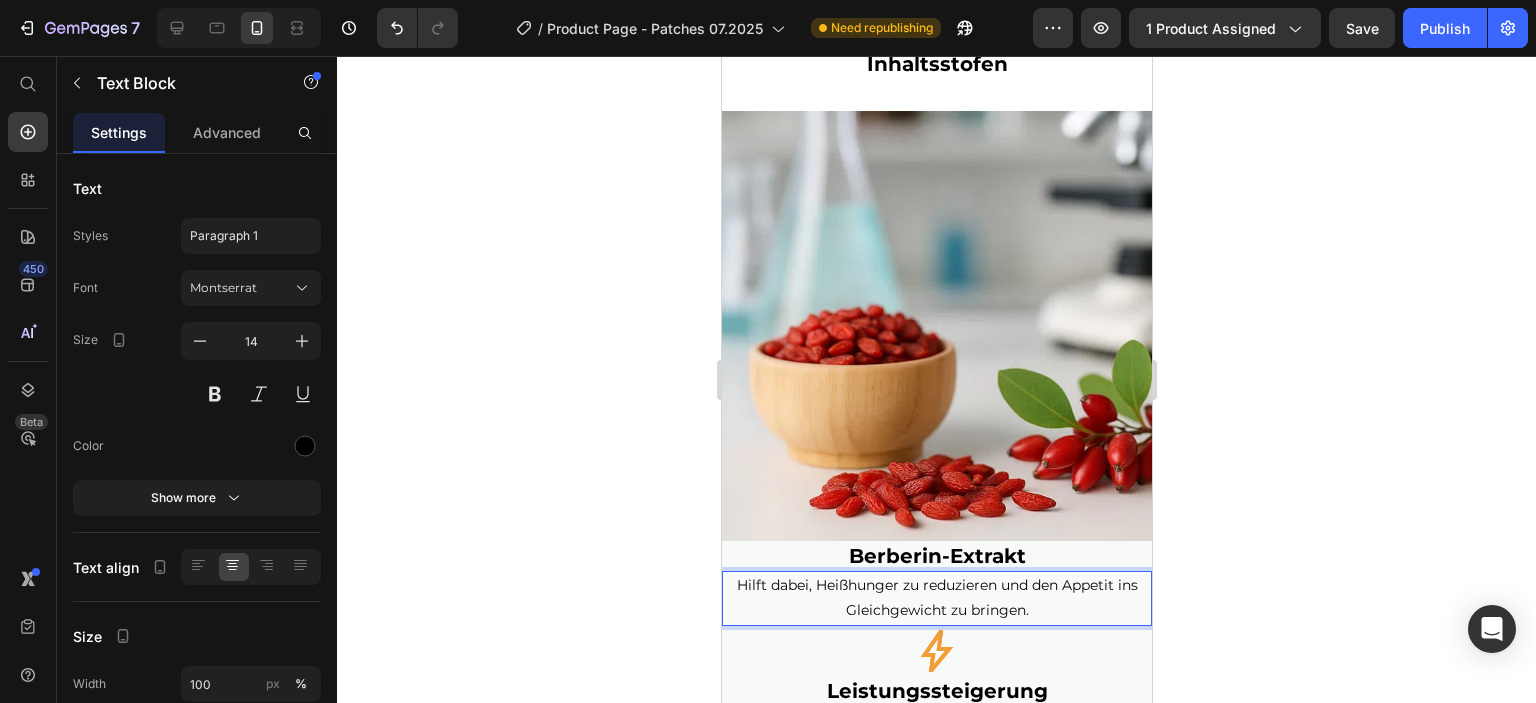 scroll, scrollTop: 3300, scrollLeft: 0, axis: vertical 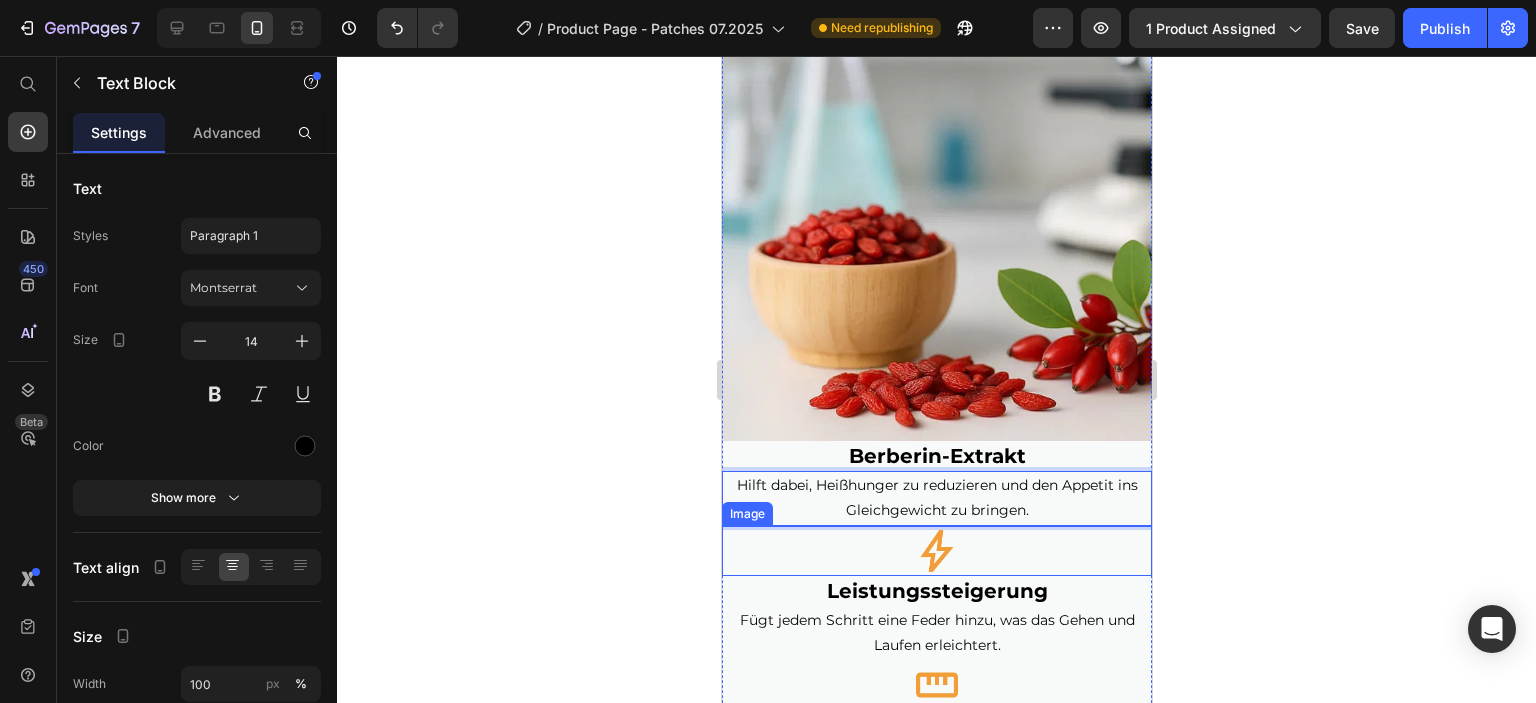 click at bounding box center [936, 551] 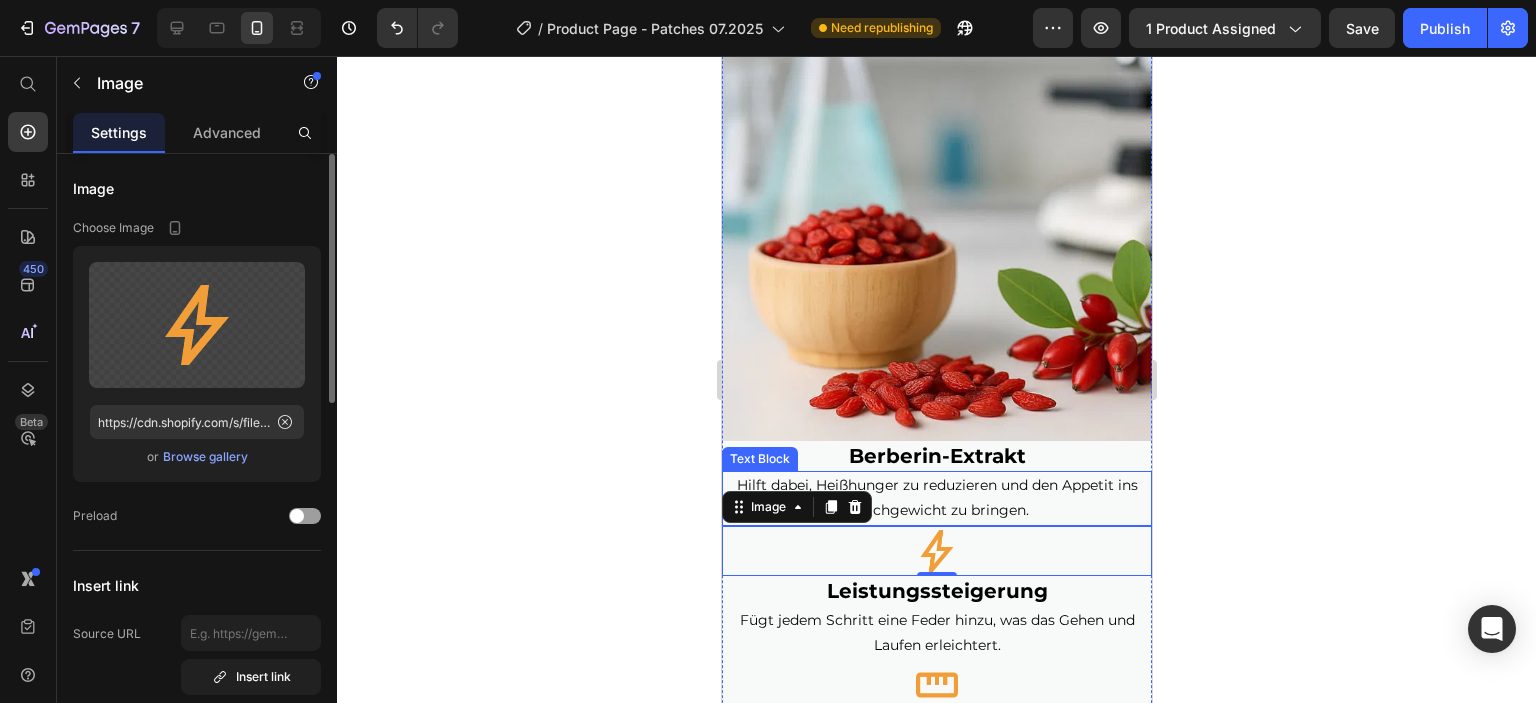 click on "Browse gallery" at bounding box center (205, 457) 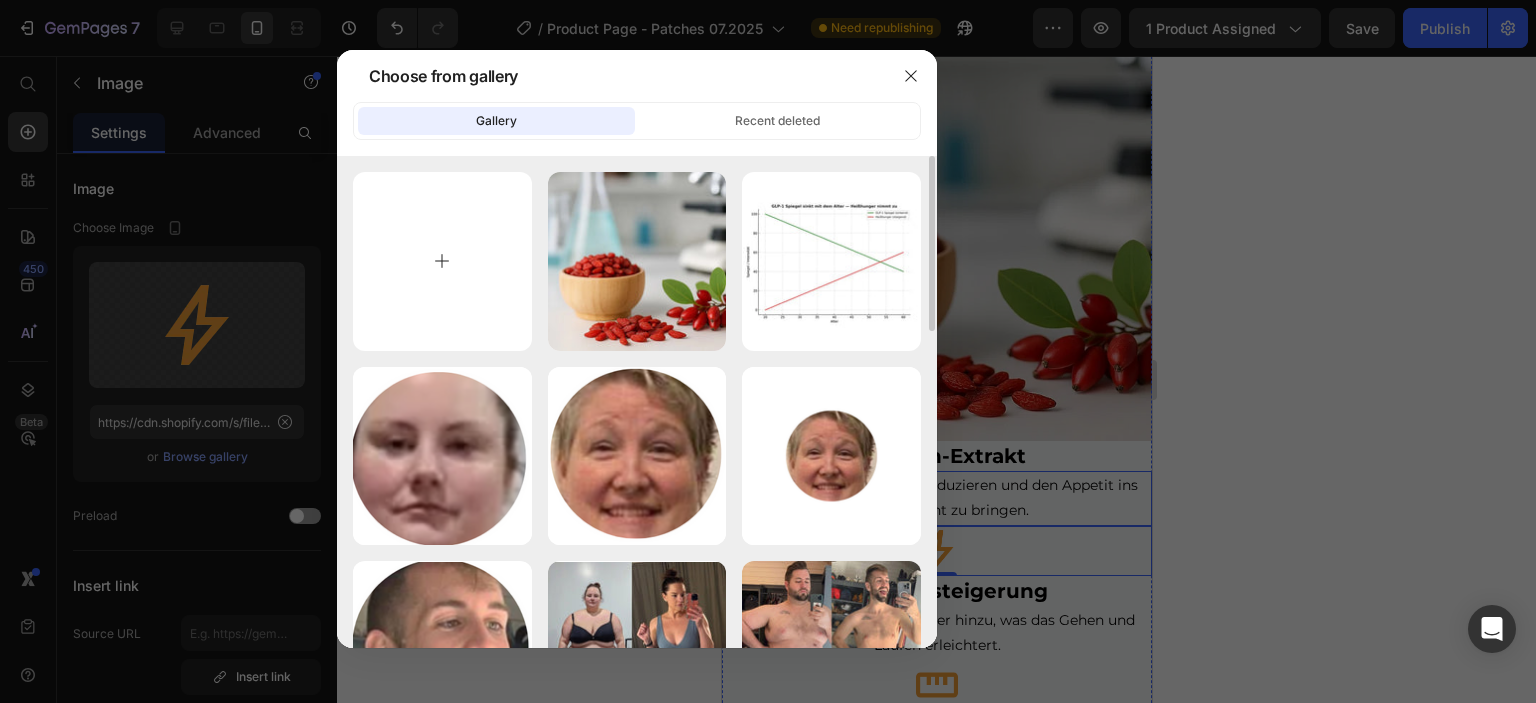 click at bounding box center [442, 261] 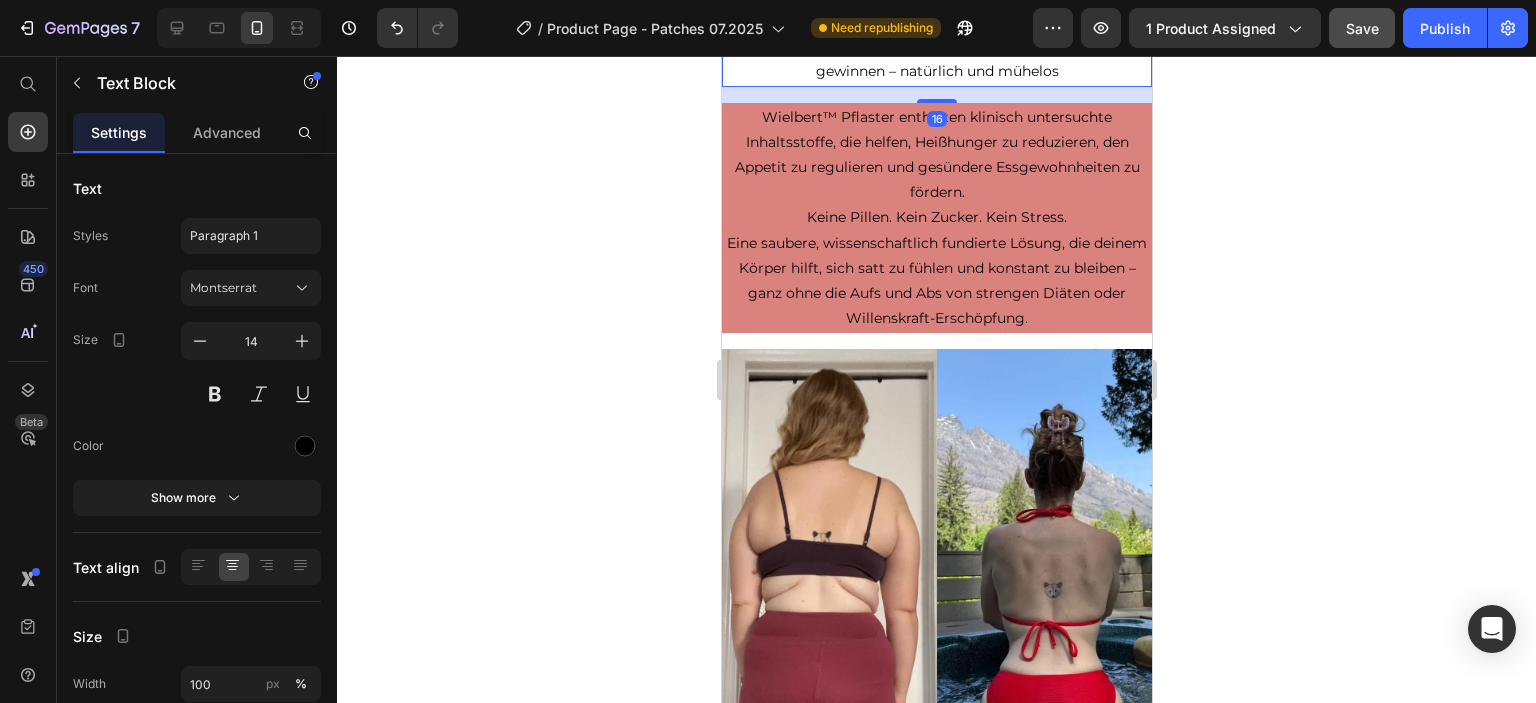 click on "Endlich gibt es einen einfachen Weg, wieder Kontrolle zu gewinnen – natürlich und mühelos" at bounding box center [936, 47] 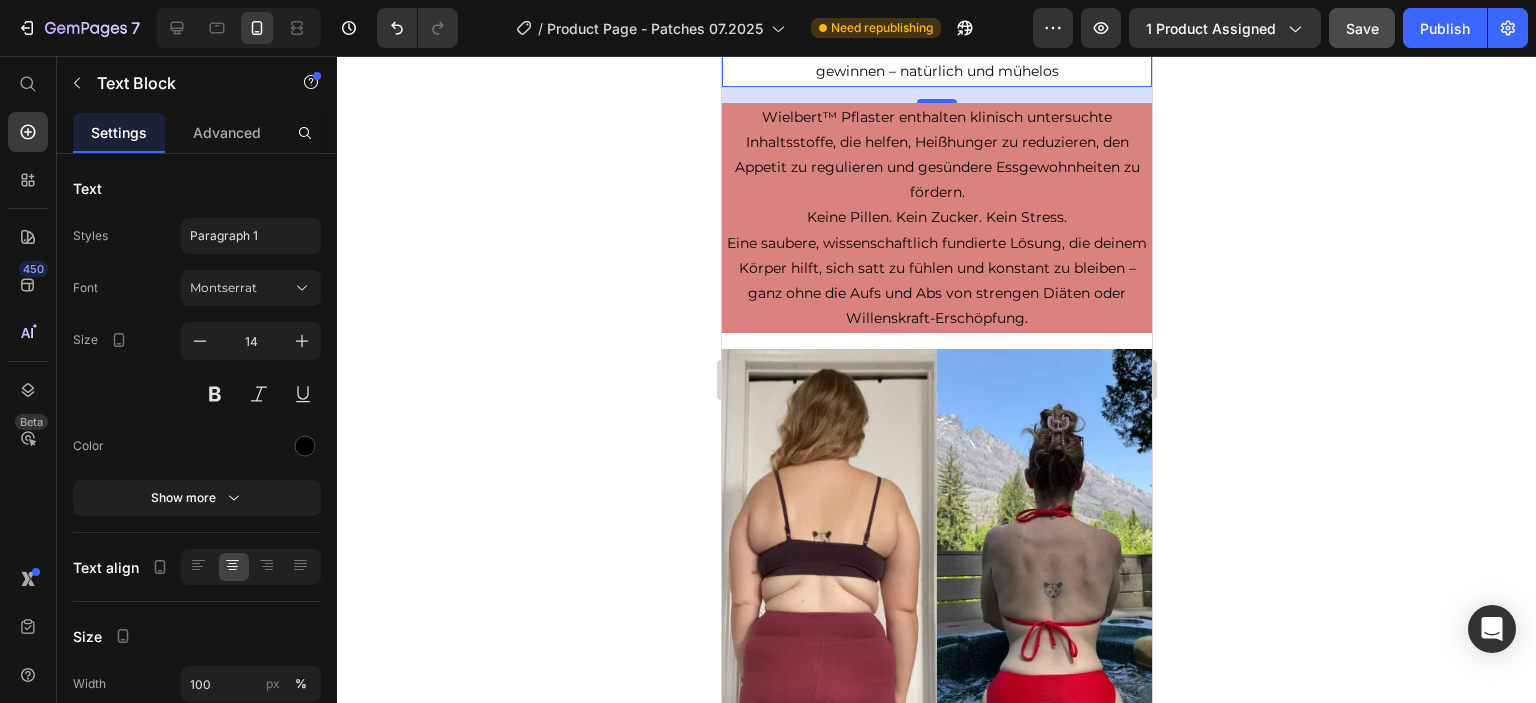 drag, startPoint x: 819, startPoint y: 315, endPoint x: 831, endPoint y: 323, distance: 14.422205 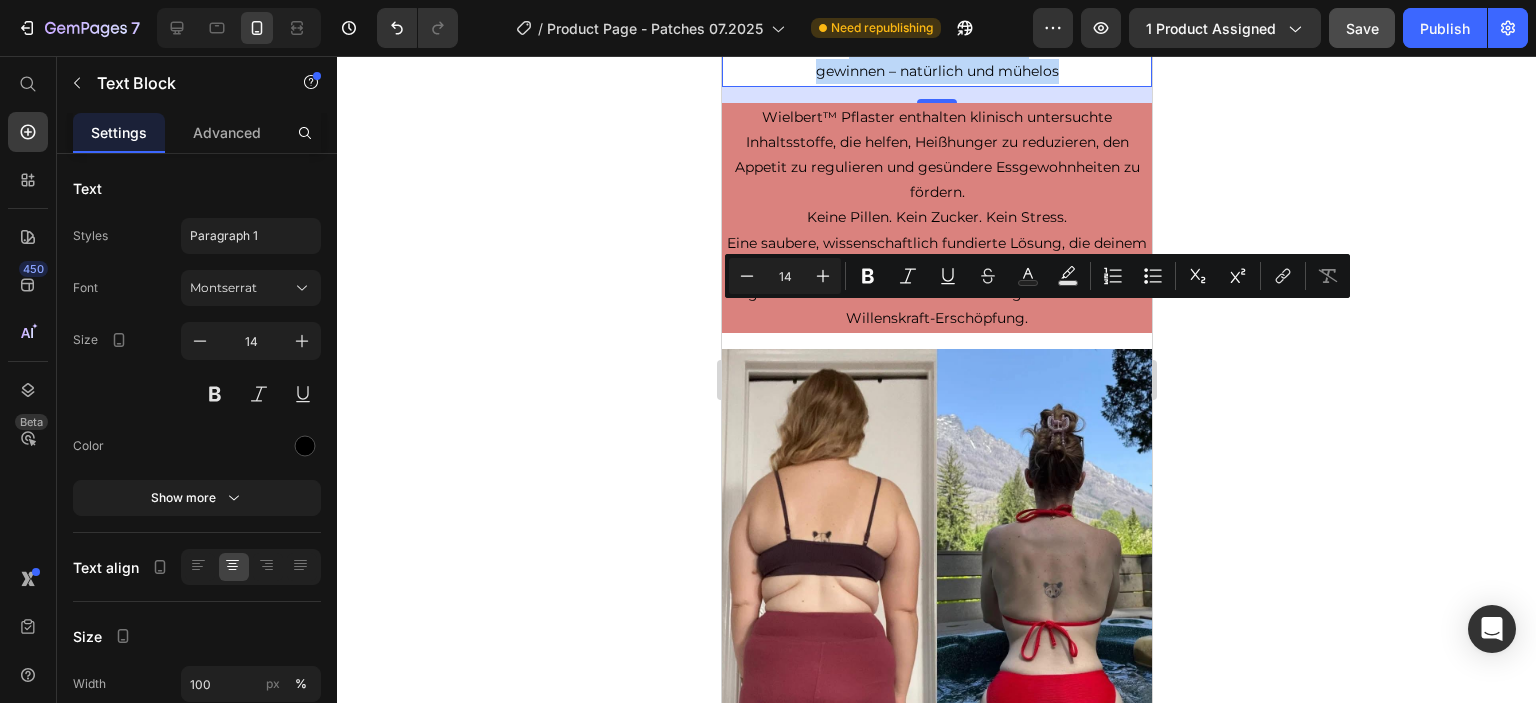 drag, startPoint x: 820, startPoint y: 312, endPoint x: 1060, endPoint y: 359, distance: 244.55879 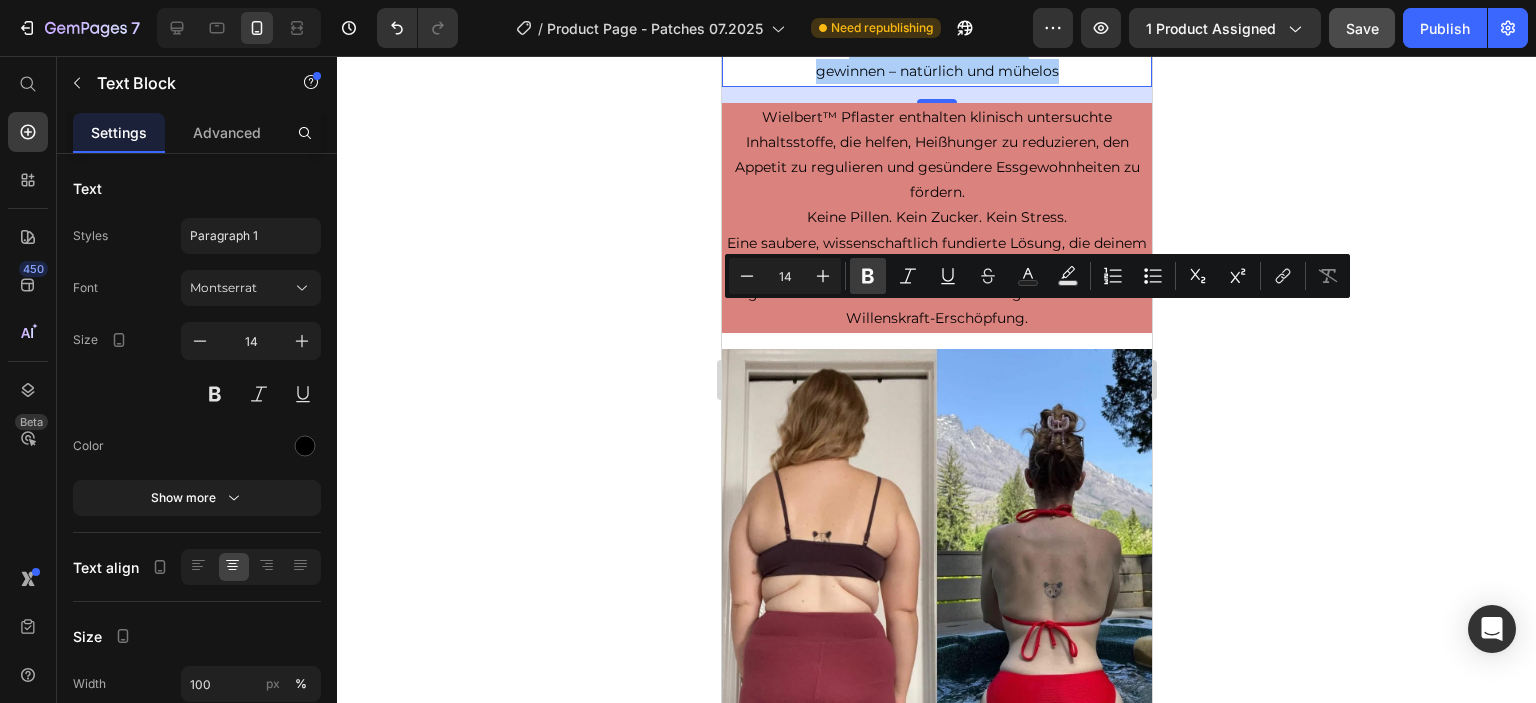 click 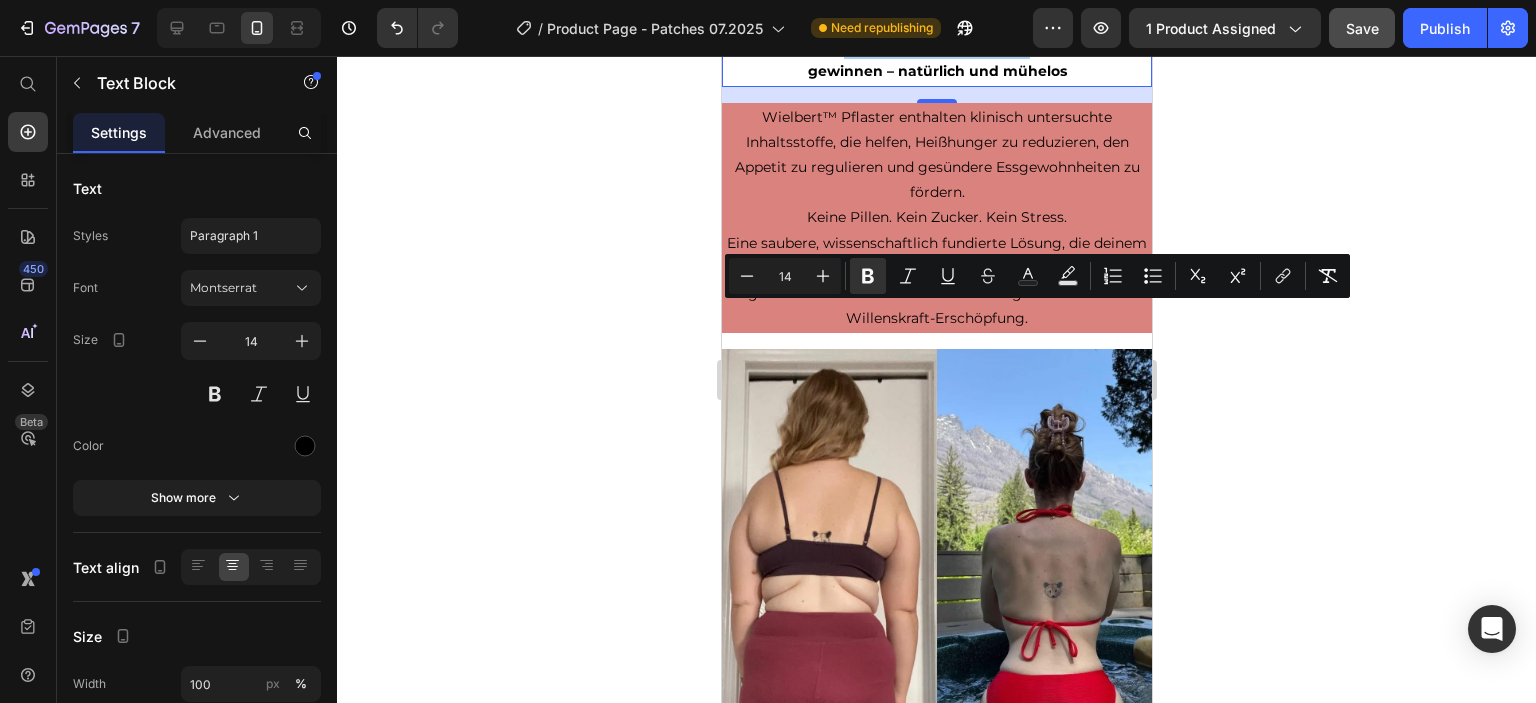 click 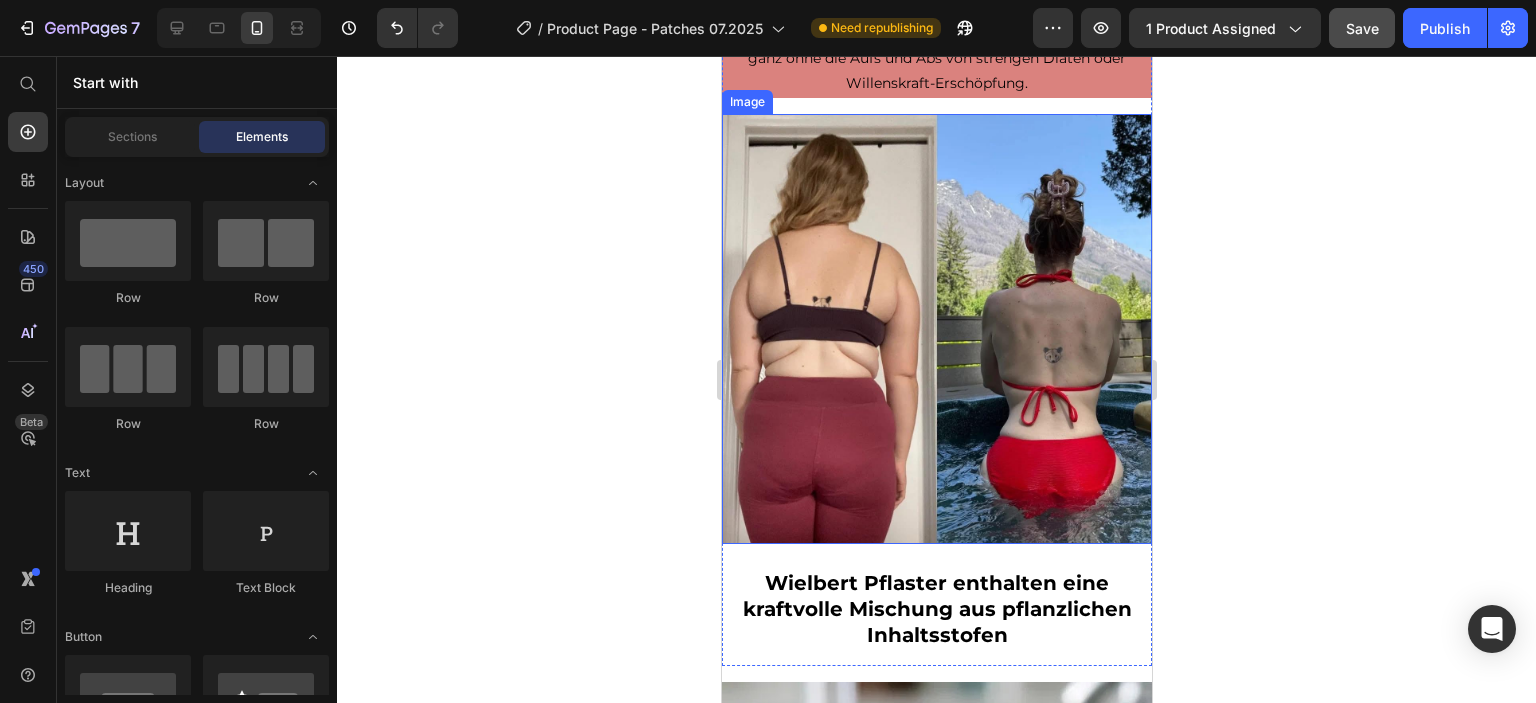 scroll, scrollTop: 2800, scrollLeft: 0, axis: vertical 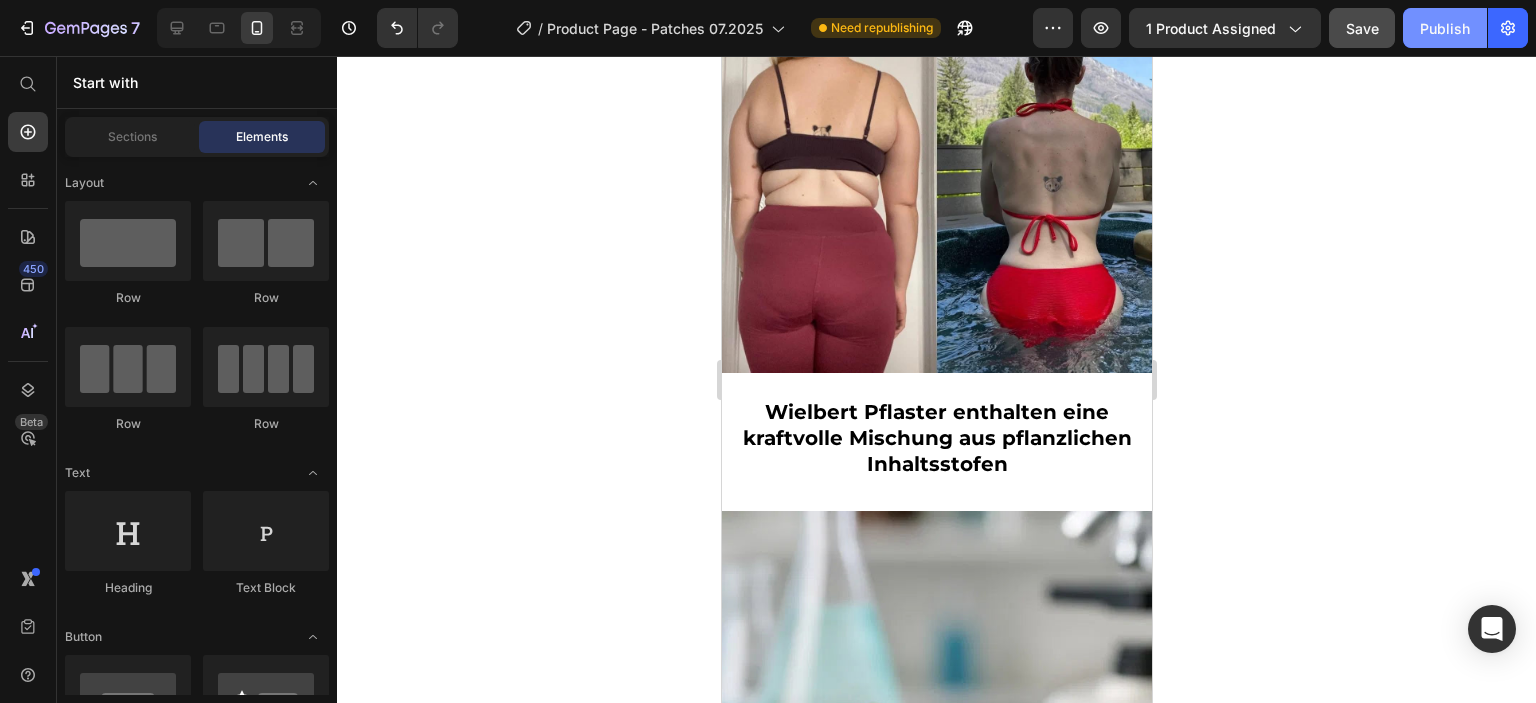 click on "Publish" at bounding box center [1445, 28] 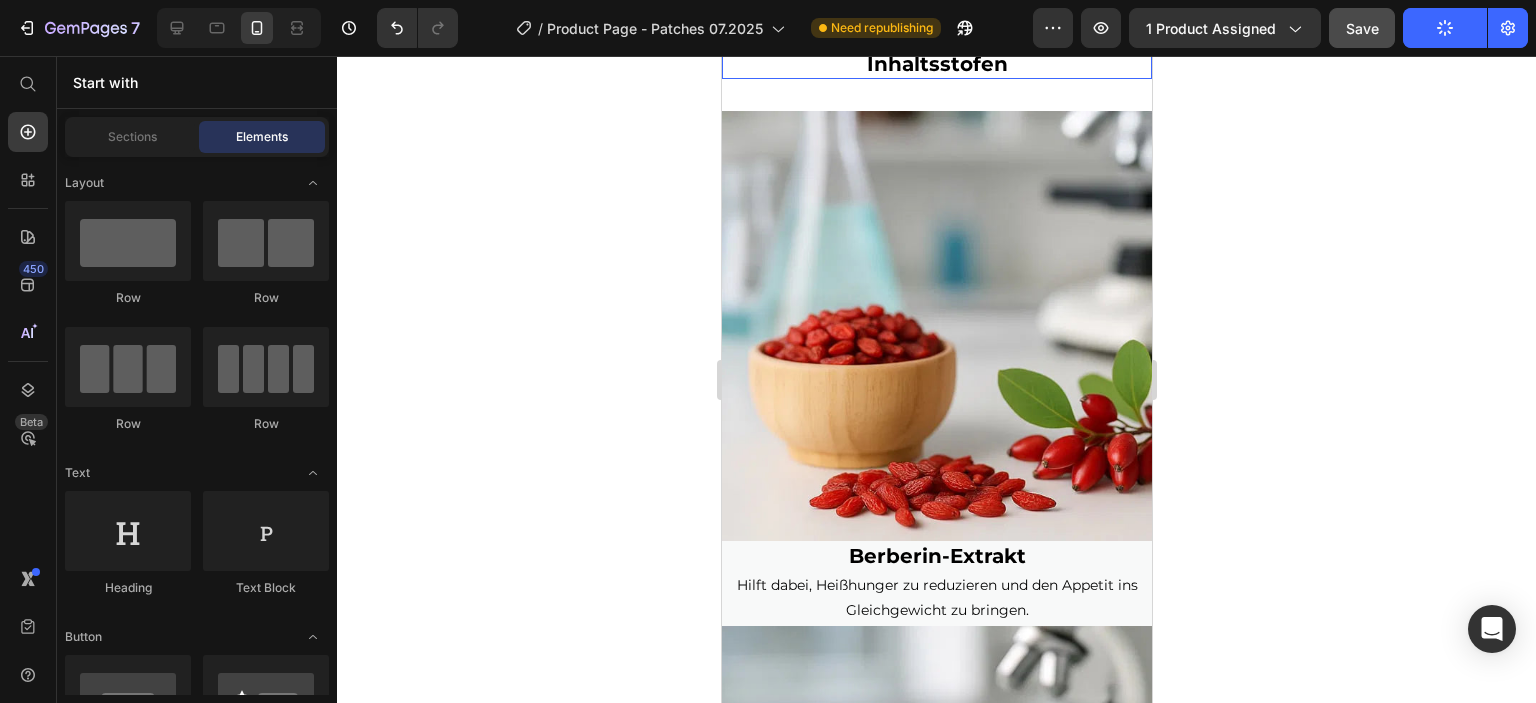 scroll, scrollTop: 3100, scrollLeft: 0, axis: vertical 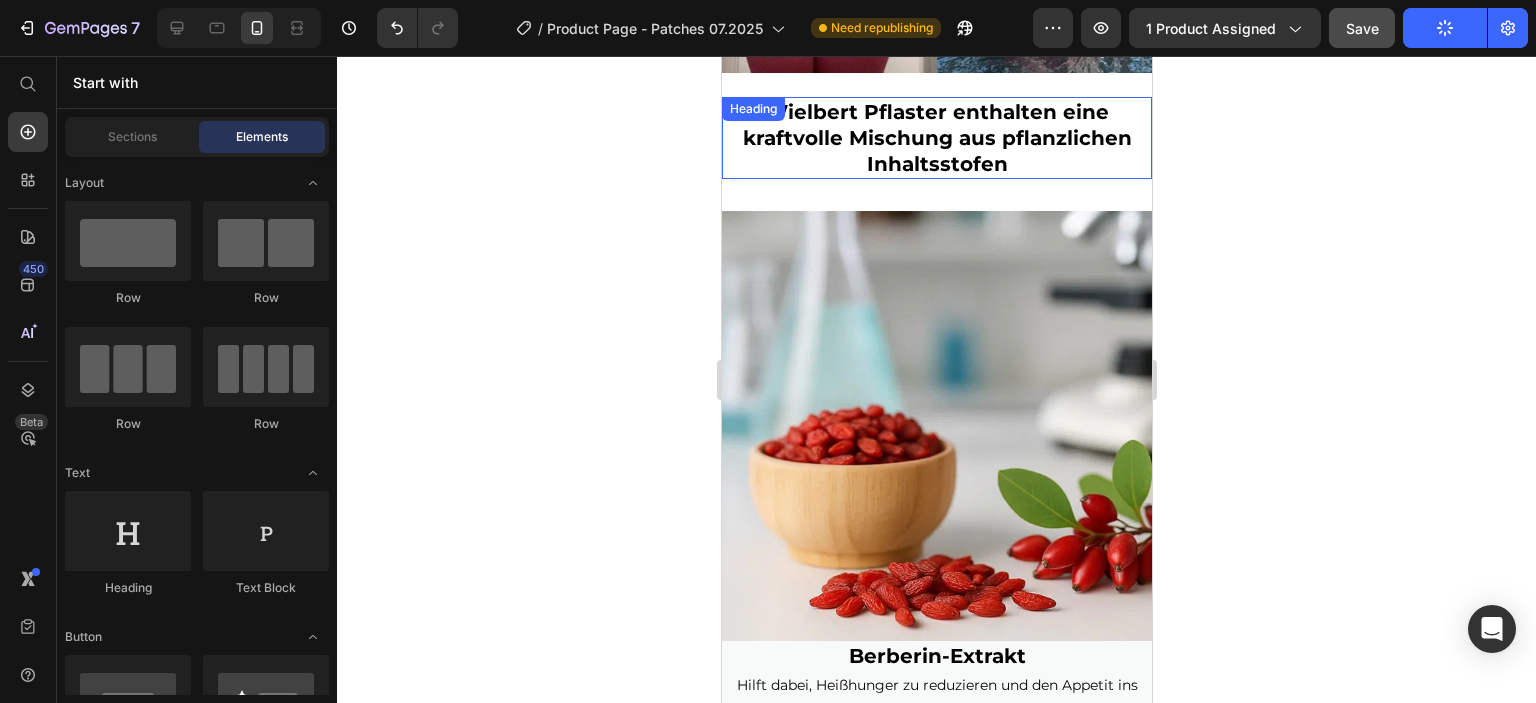 click on "Wielbert Pflaster enthalten eine kraftvolle Mischung aus pflanzlichen Inhaltsstofen" at bounding box center [936, 138] 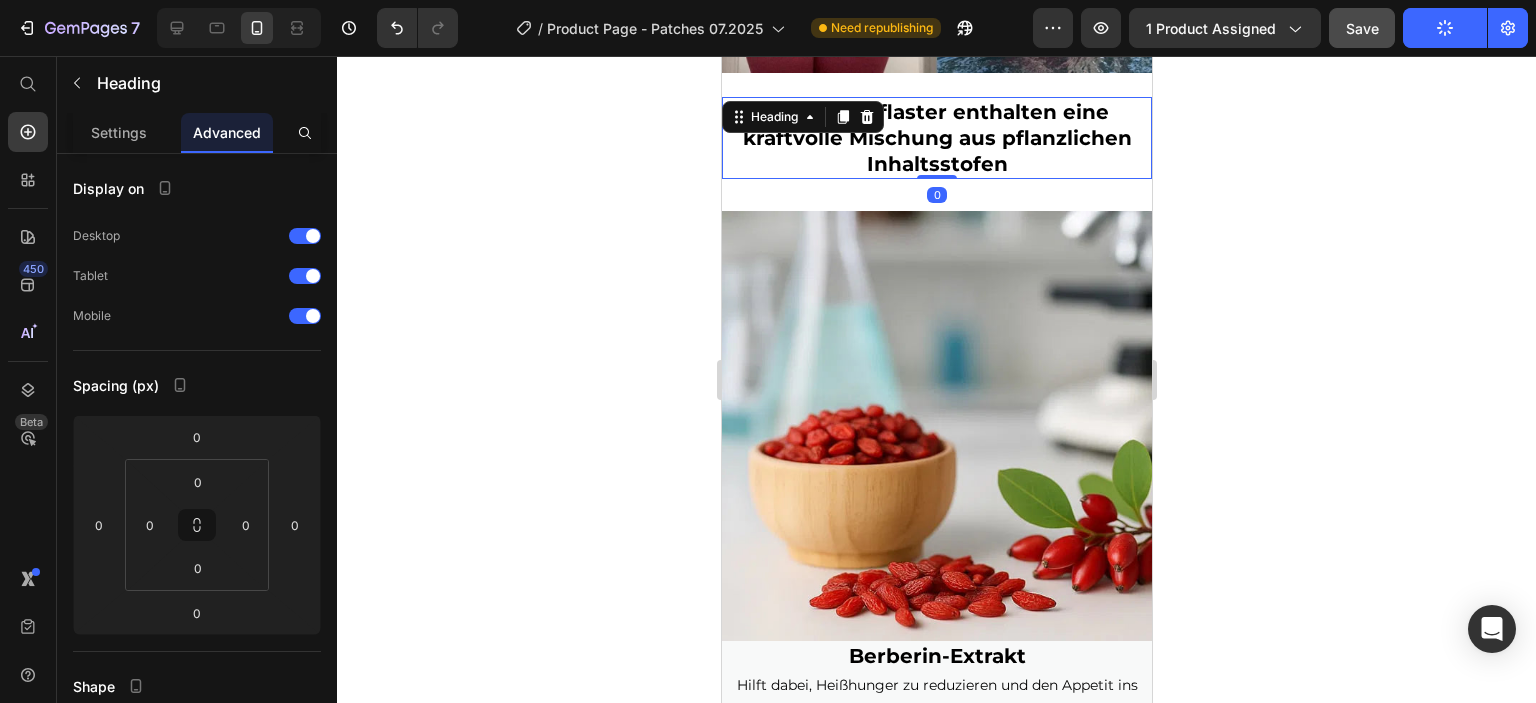 click on "Wielbert Pflaster enthalten eine kraftvolle Mischung aus pflanzlichen Inhaltsstofen" at bounding box center [936, 138] 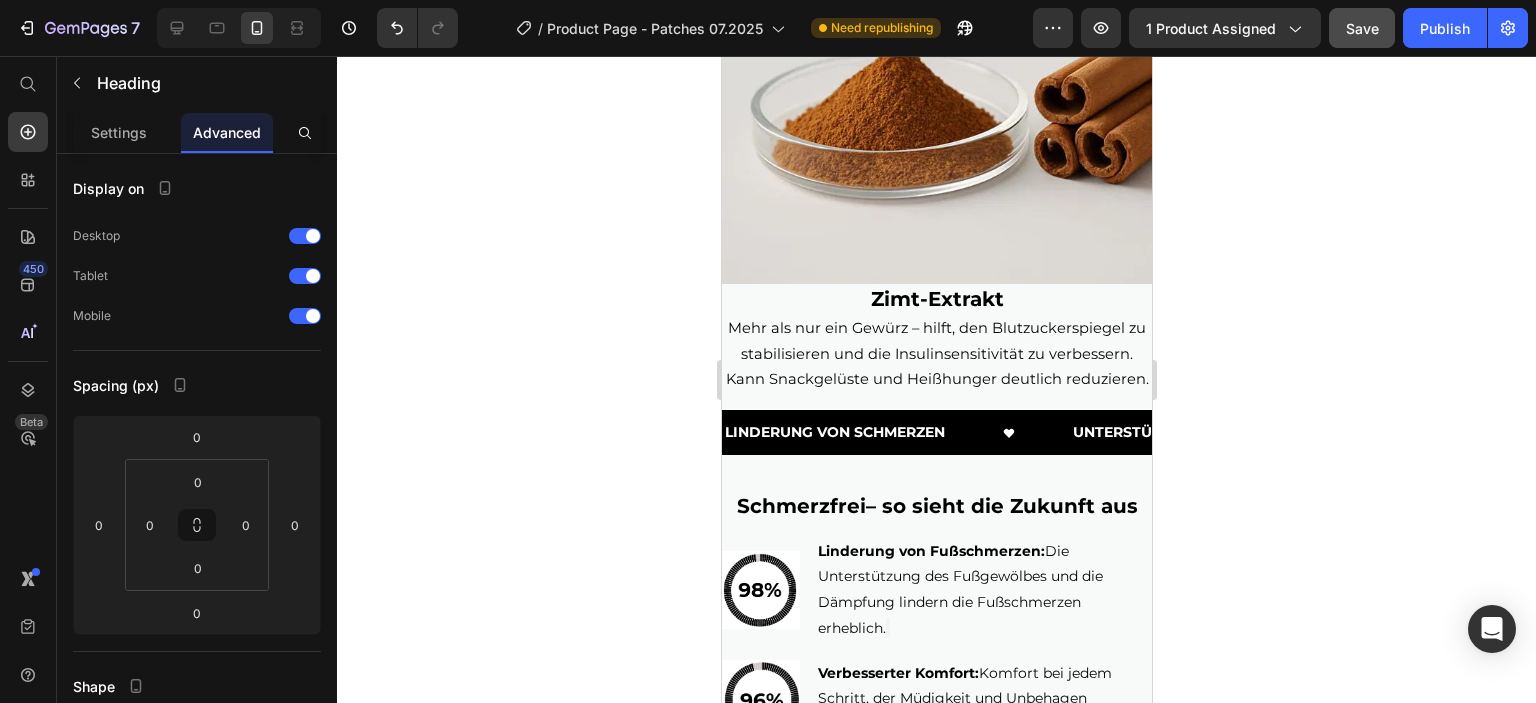 scroll, scrollTop: 4500, scrollLeft: 0, axis: vertical 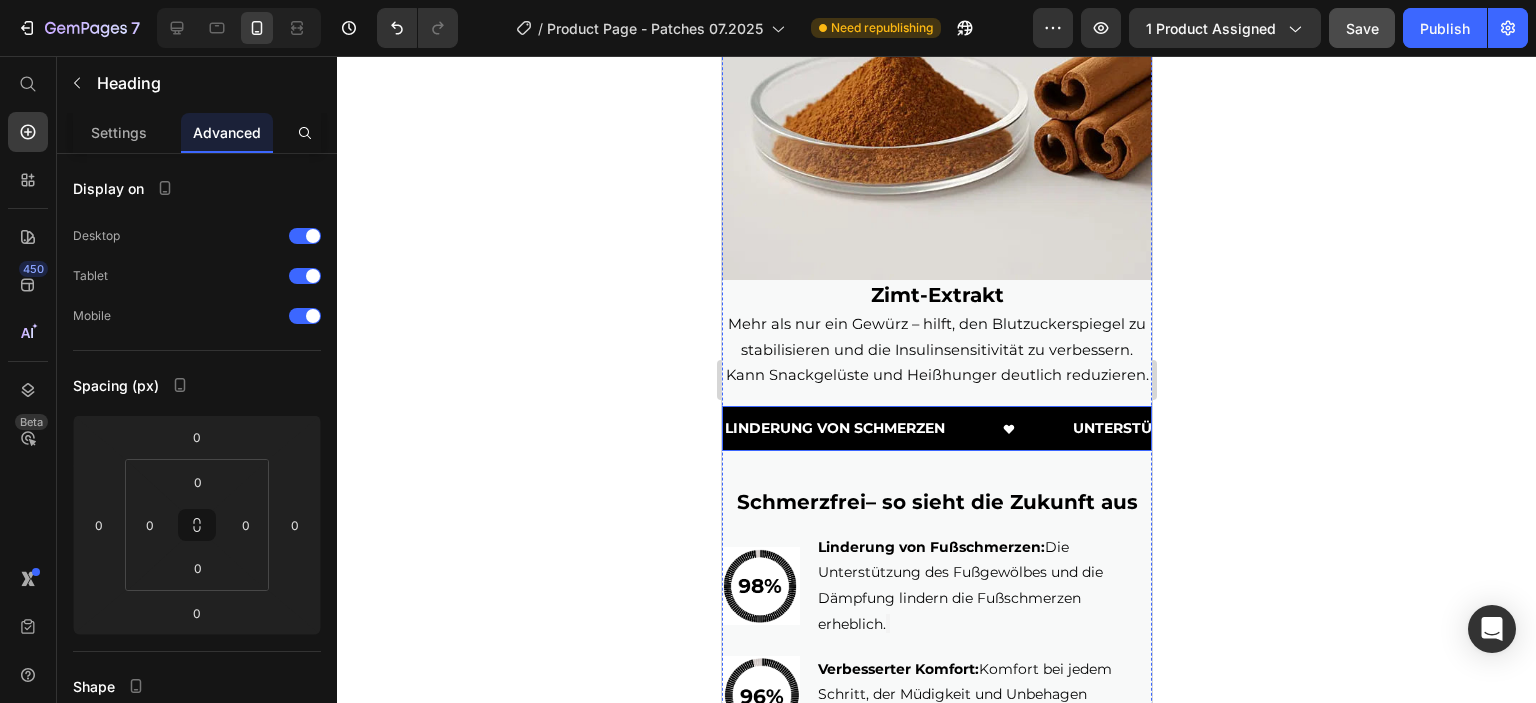 click on "LINDERUNG VON SCHMERZEN Text" at bounding box center [896, 428] 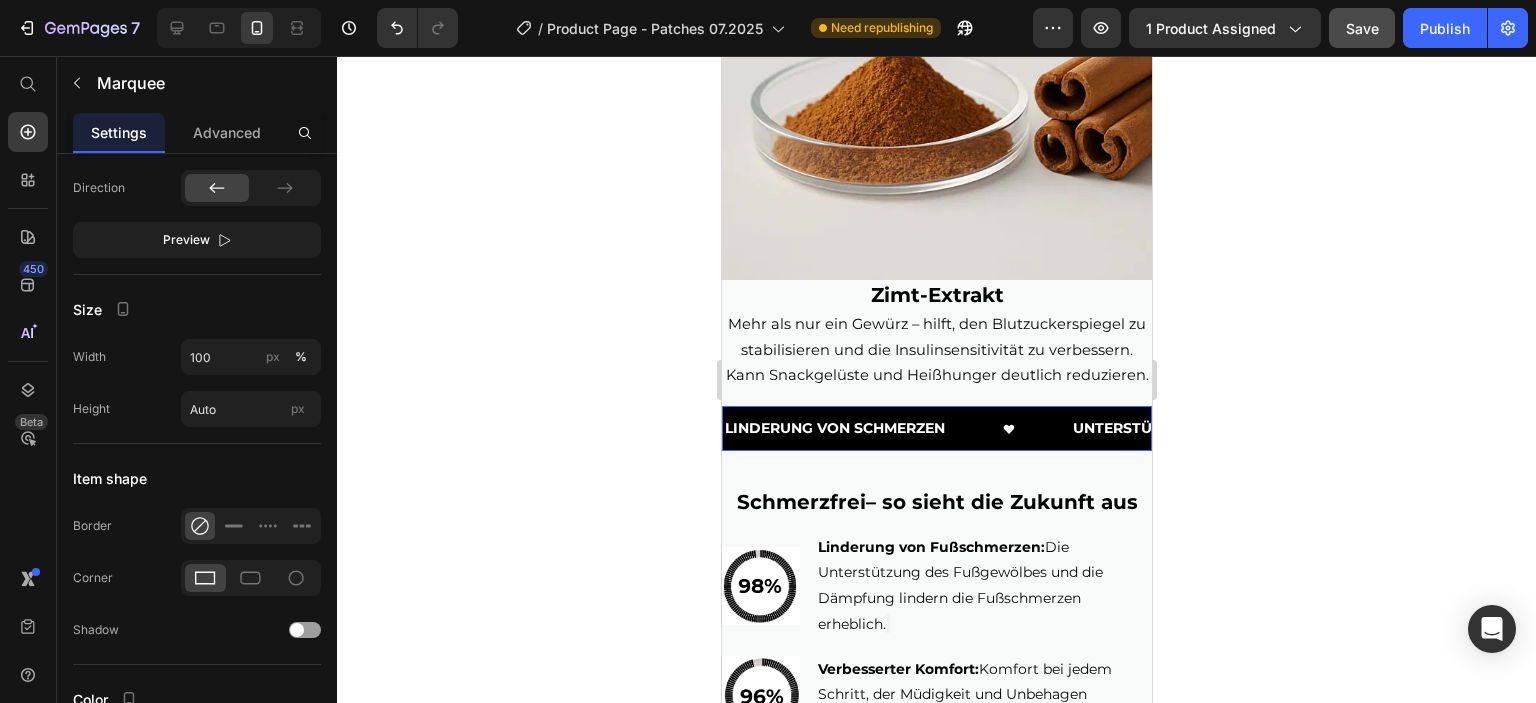 scroll, scrollTop: 1003, scrollLeft: 0, axis: vertical 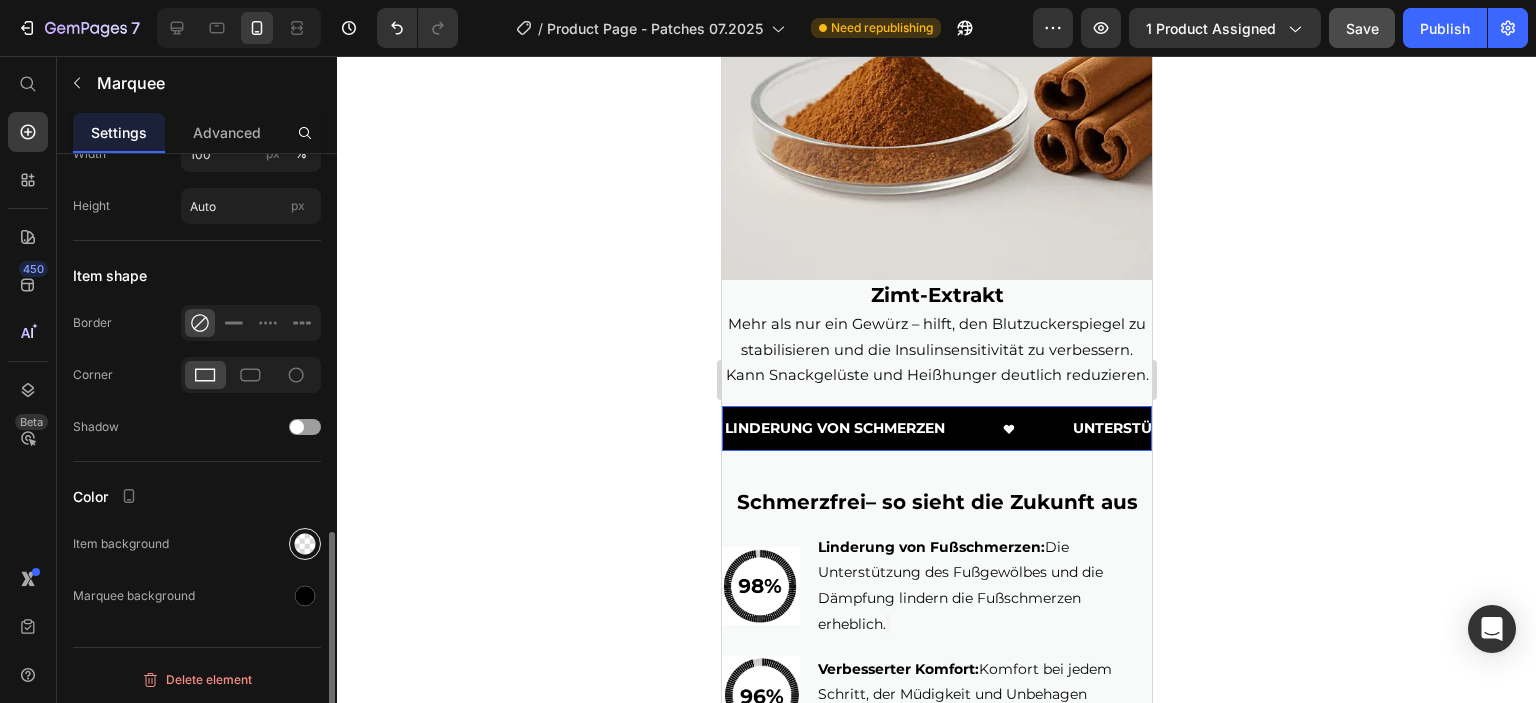 click at bounding box center [305, 544] 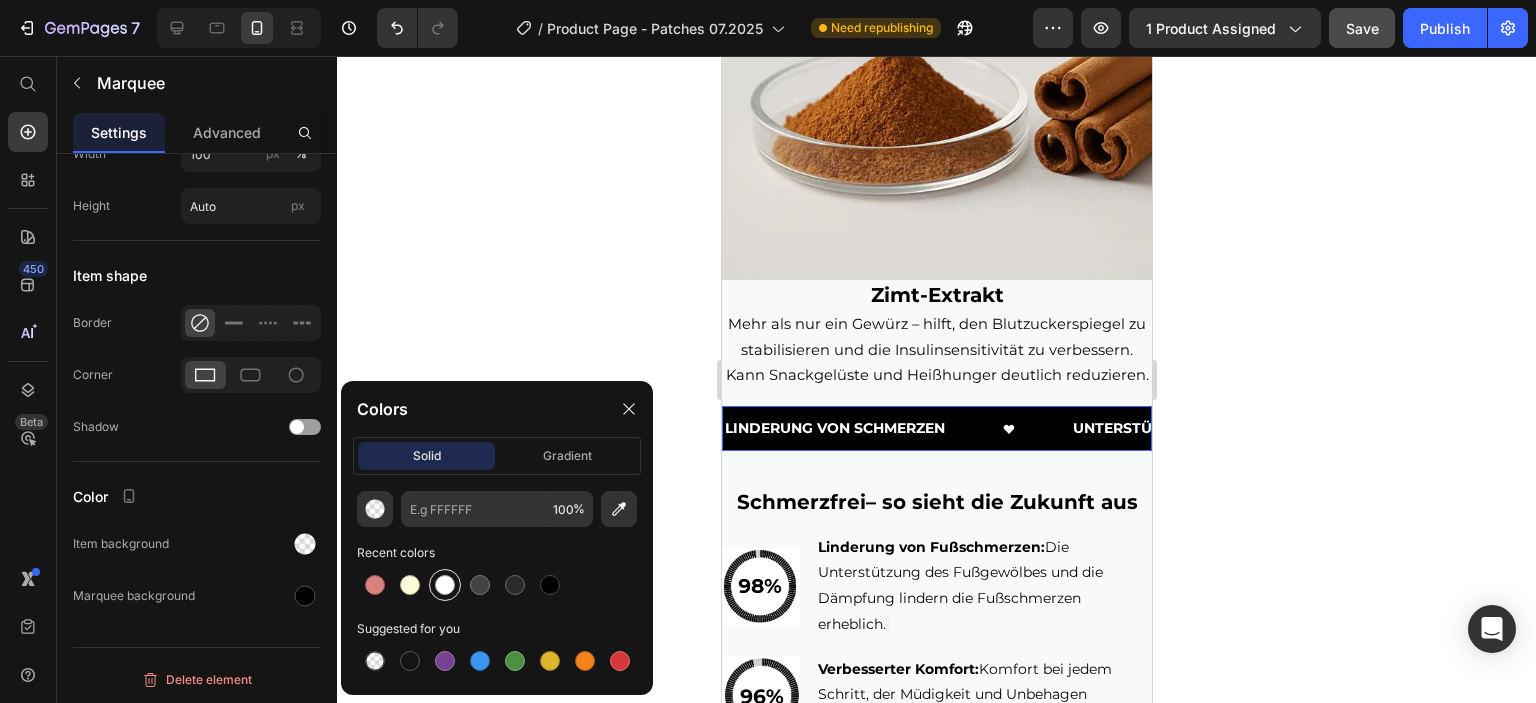 click at bounding box center [445, 585] 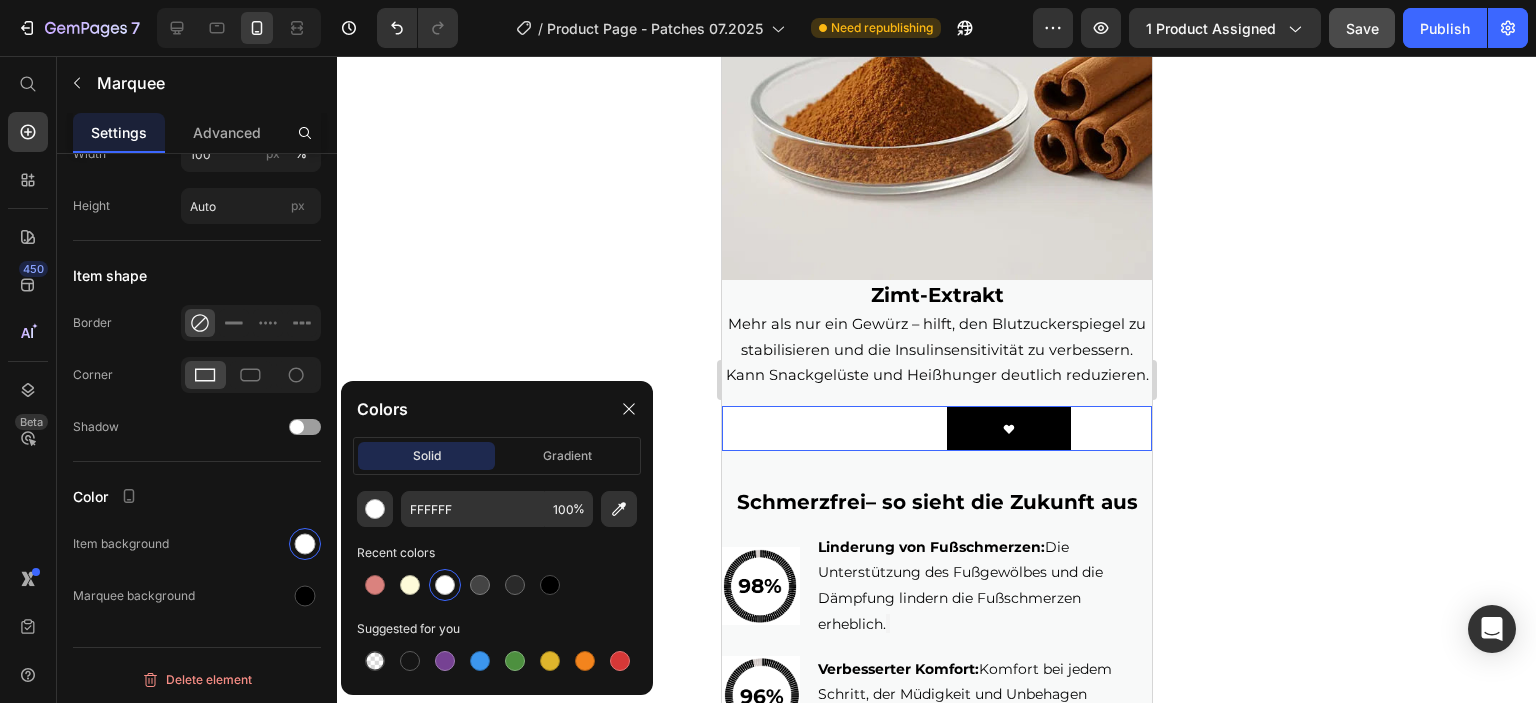 click on "LINDERUNG VON SCHMERZEN Text" at bounding box center (896, 428) 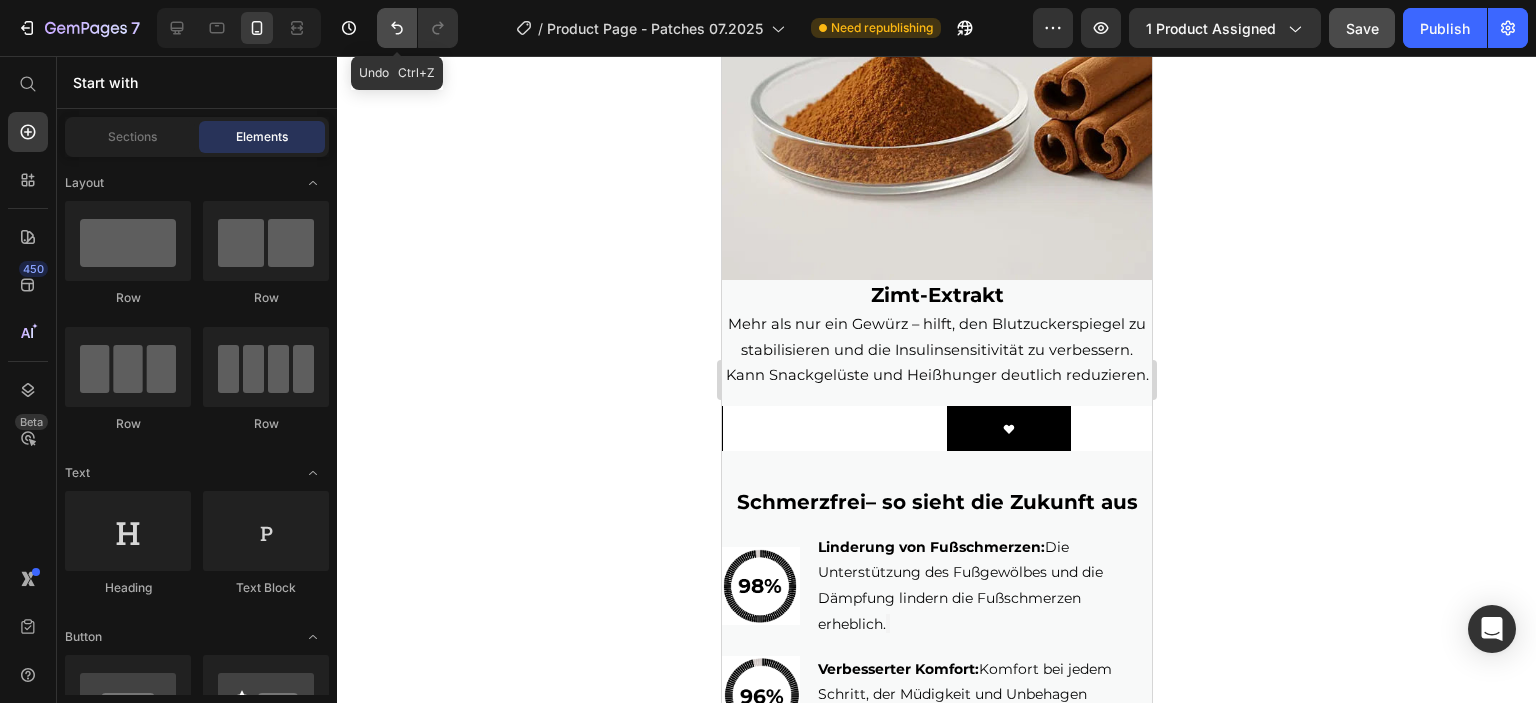 click 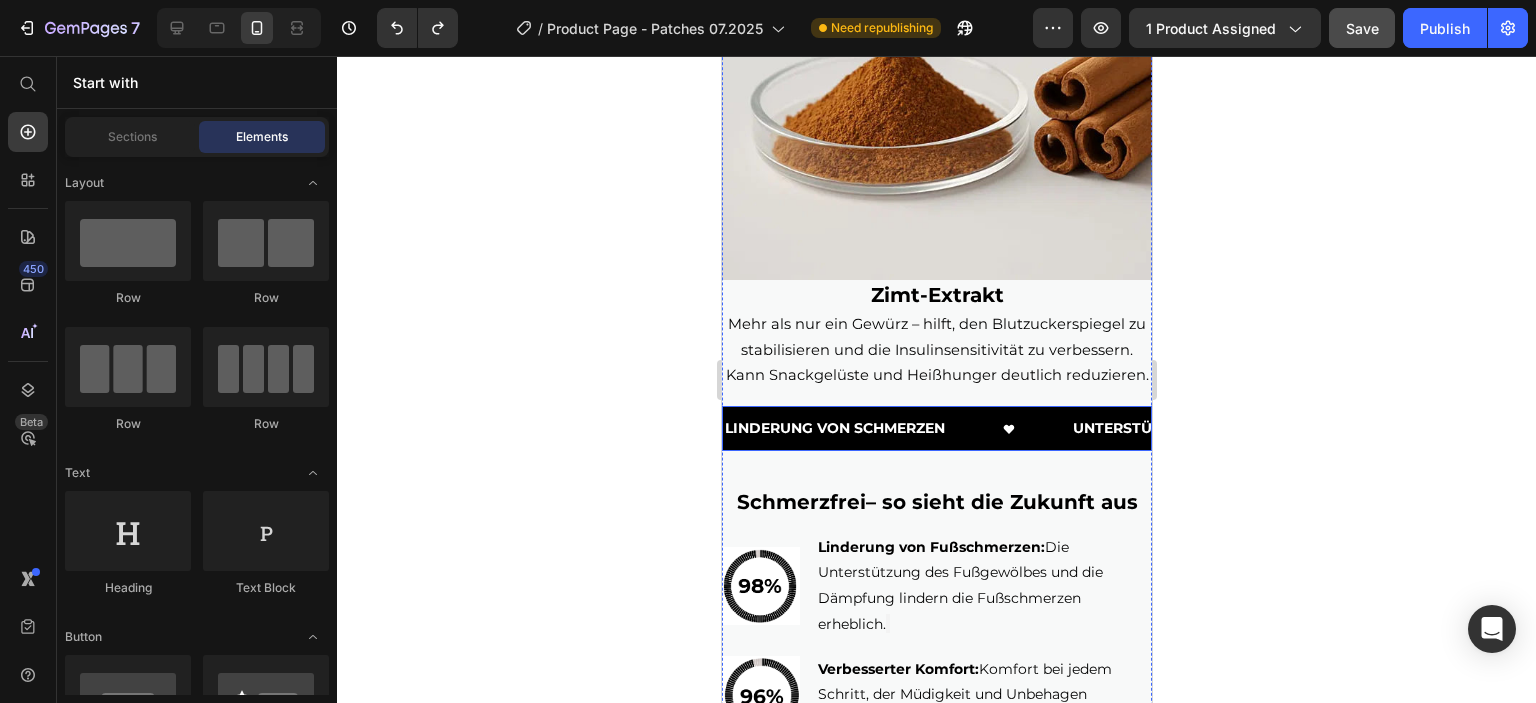 click on "LINDERUNG VON SCHMERZEN Text" at bounding box center [896, 428] 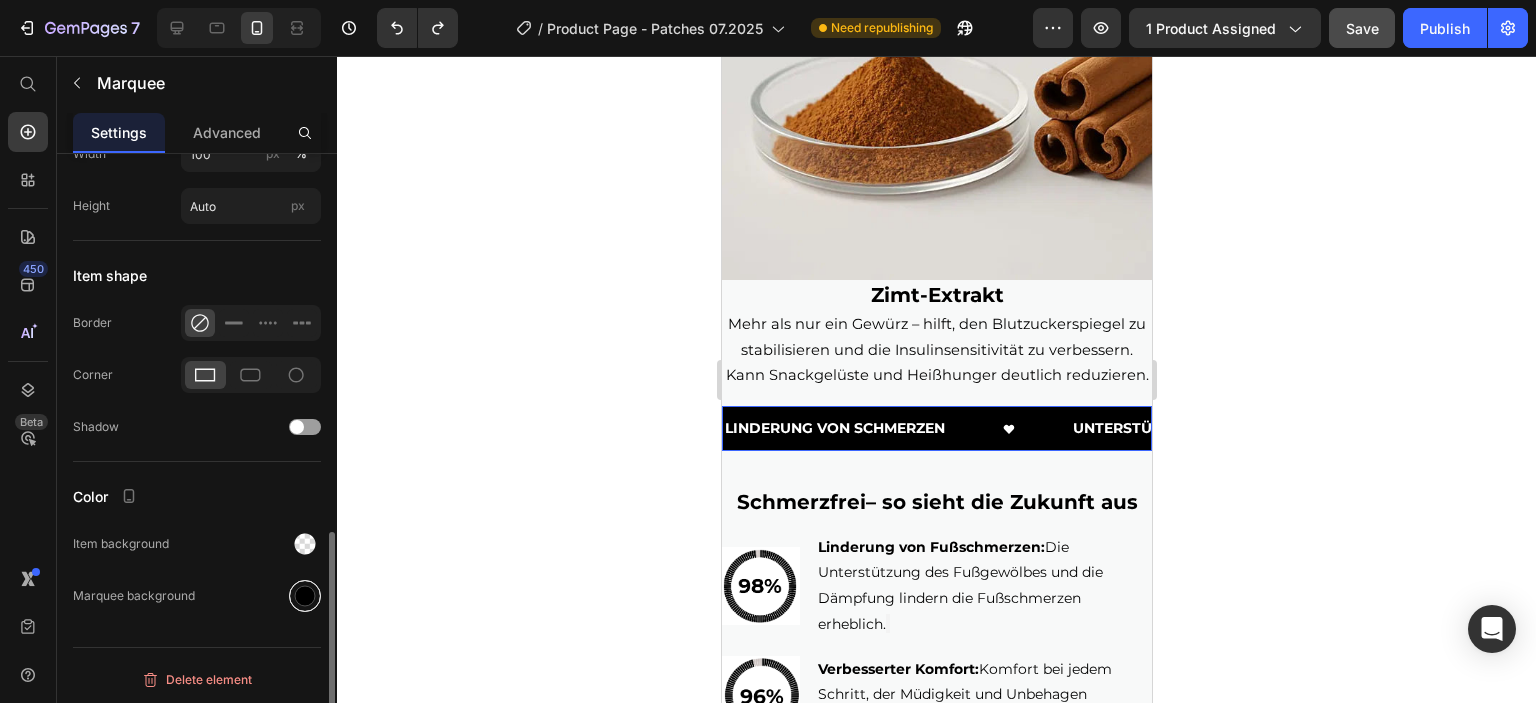 click at bounding box center (305, 596) 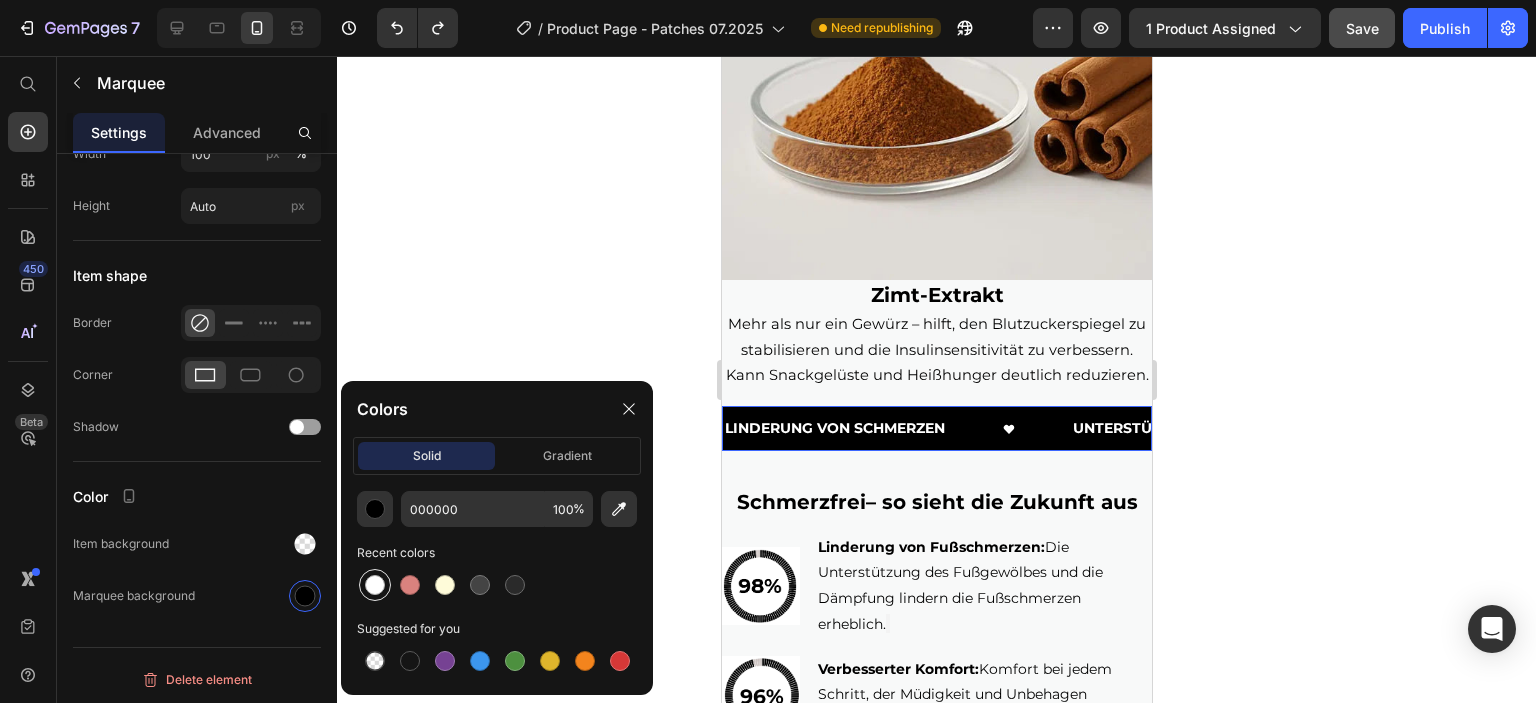 click at bounding box center [375, 585] 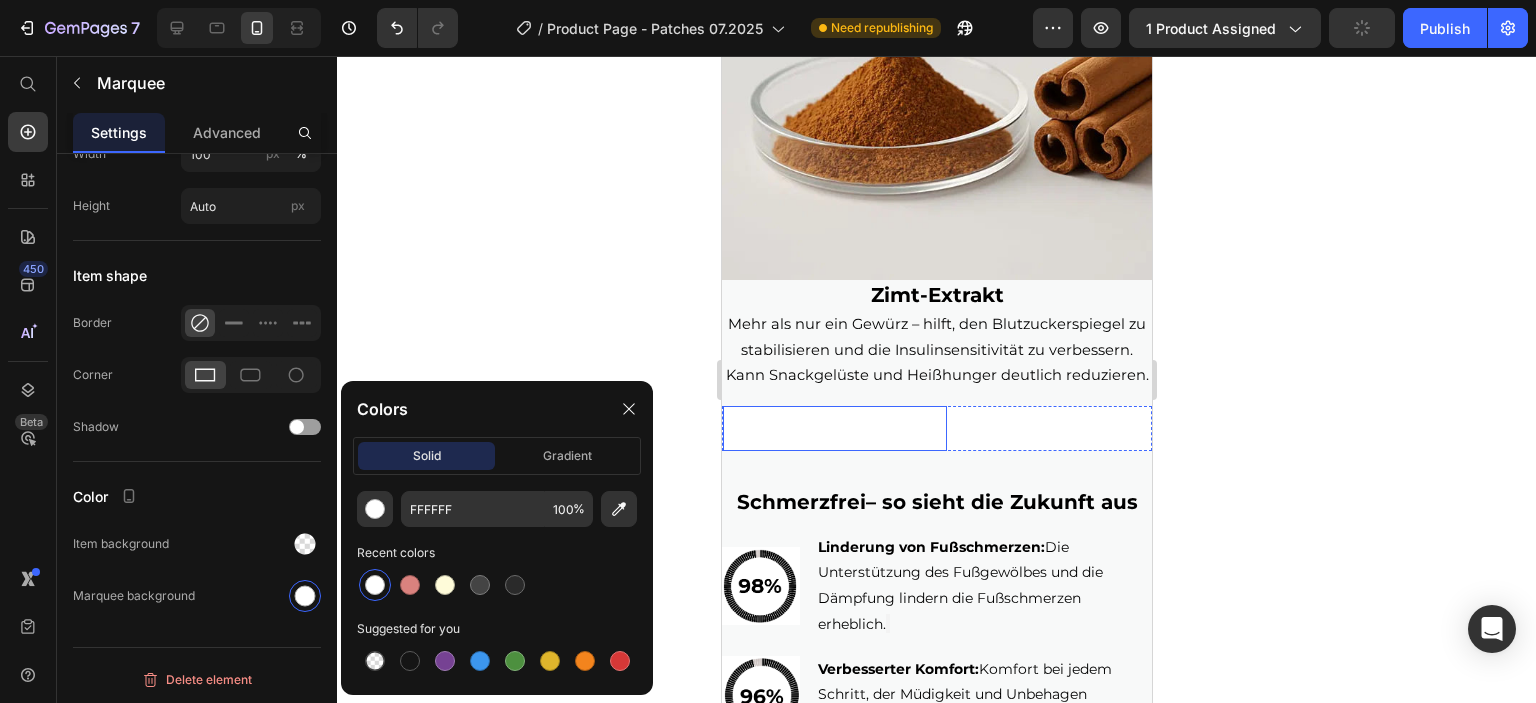 click on "LINDERUNG VON SCHMERZEN" at bounding box center (834, 428) 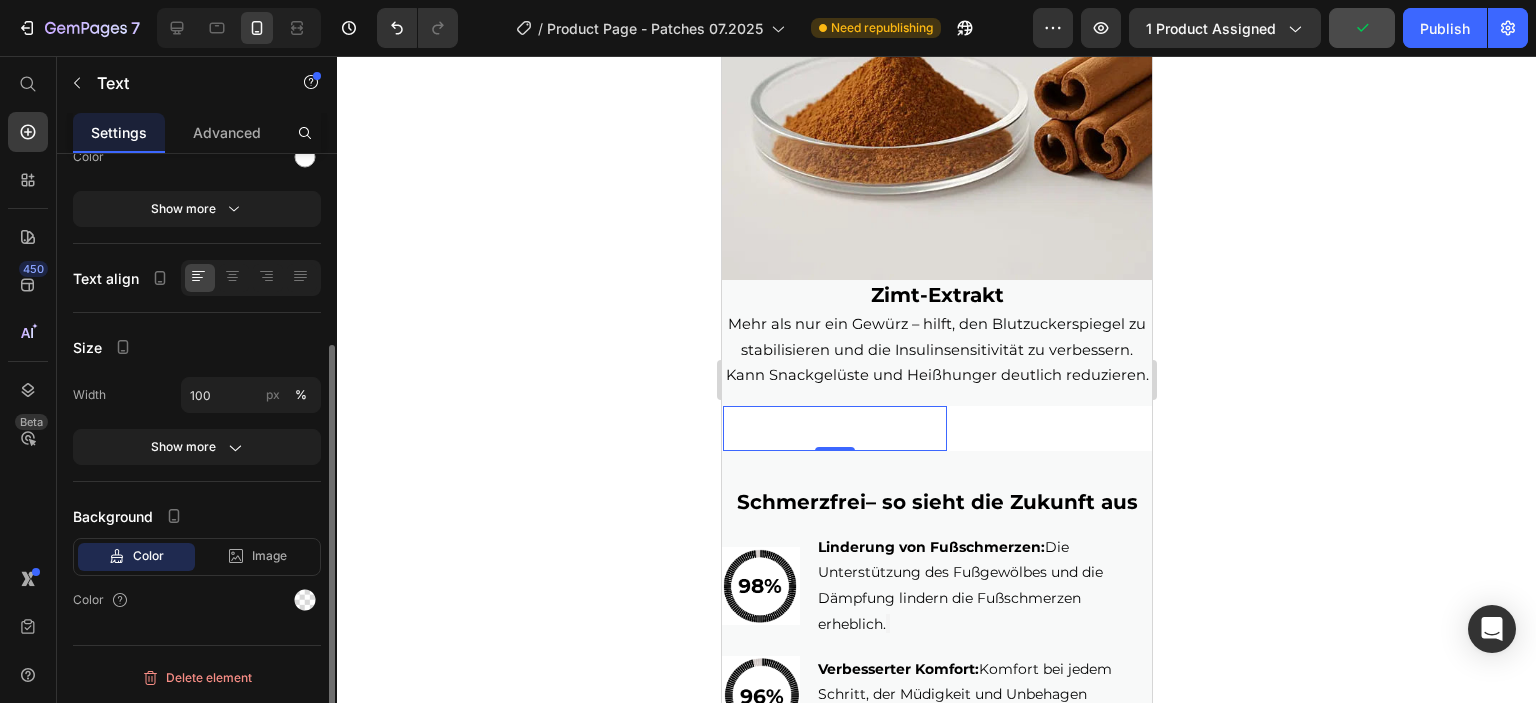 scroll, scrollTop: 0, scrollLeft: 0, axis: both 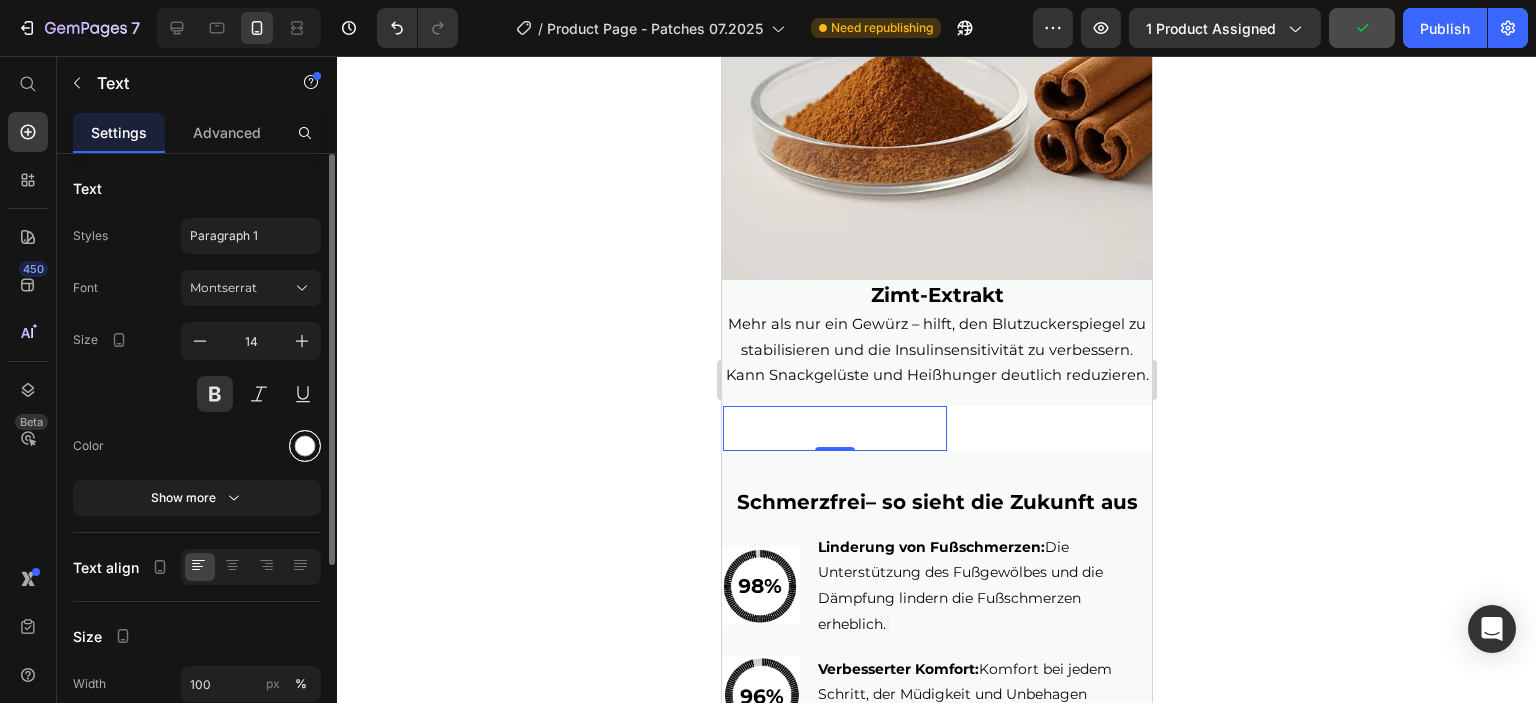 click at bounding box center [305, 446] 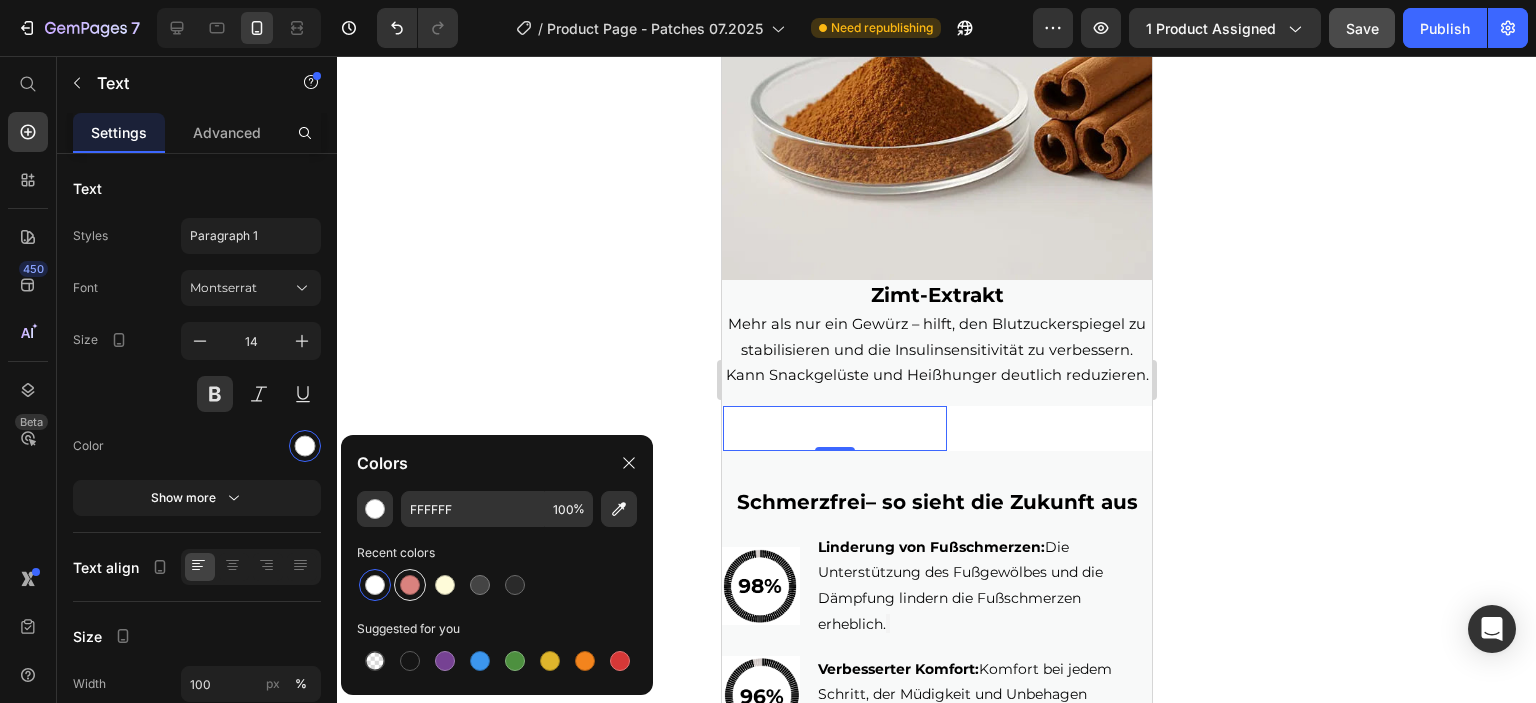 click at bounding box center (410, 585) 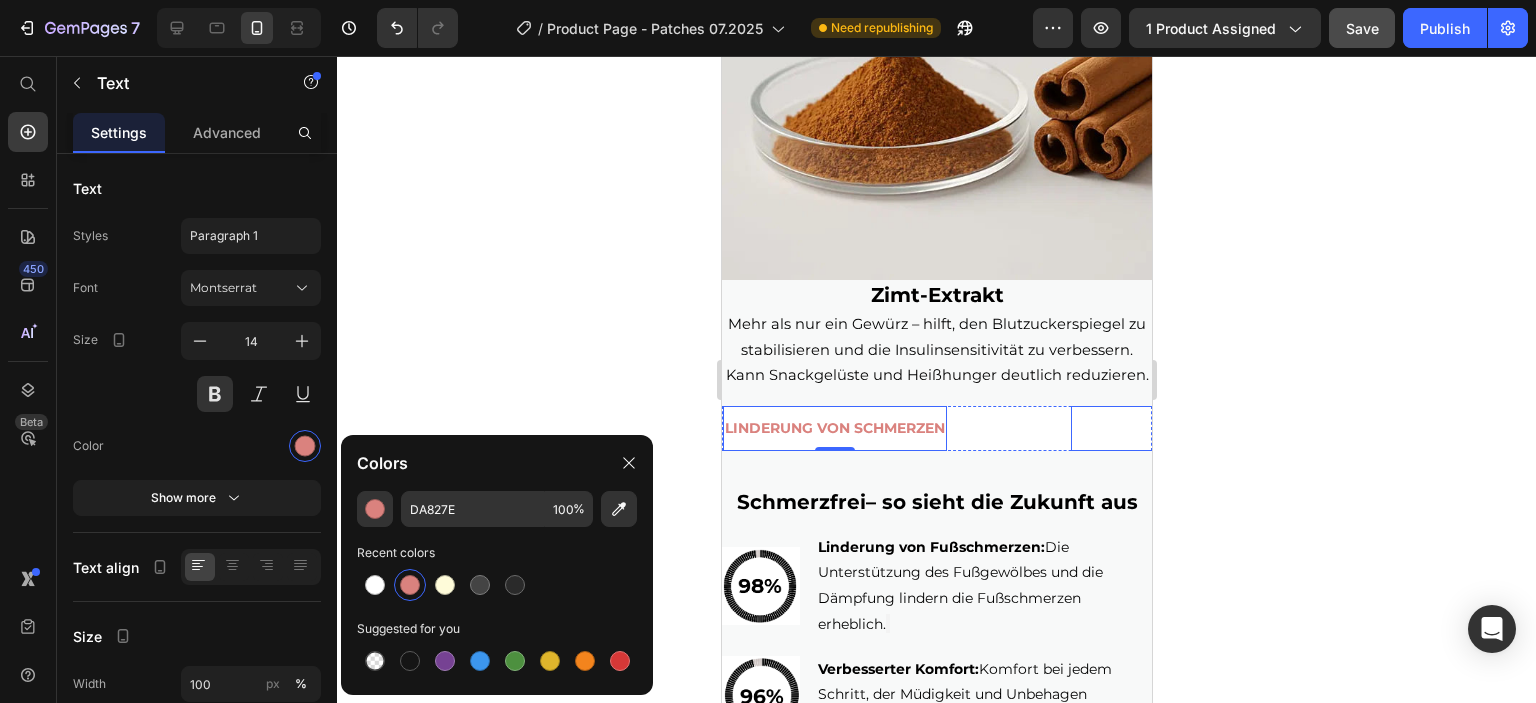 click on "UNTERSTÜTZUNG DES FUßGEWÖLBES" at bounding box center [1213, 428] 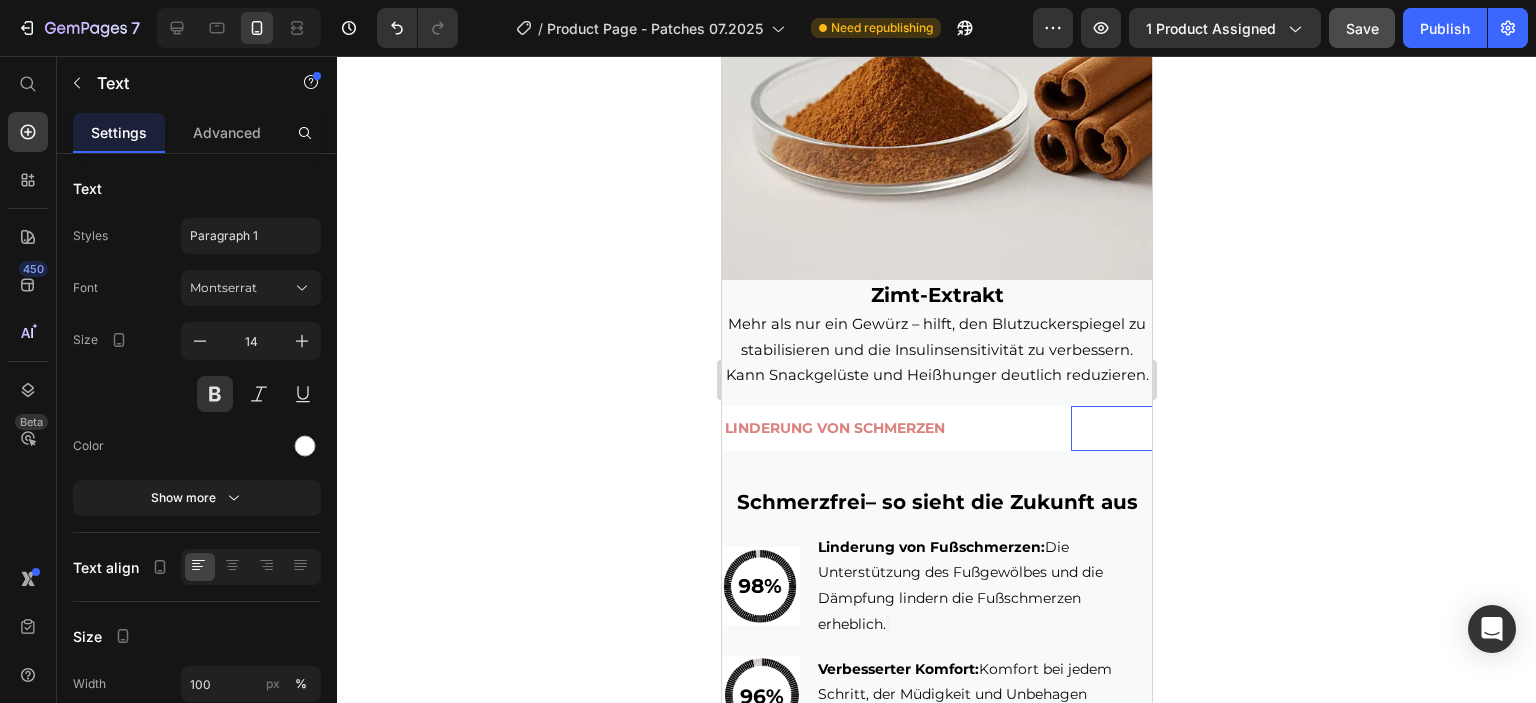 click on "UNTERSTÜTZUNG DES FUßGEWÖLBES" at bounding box center [1213, 428] 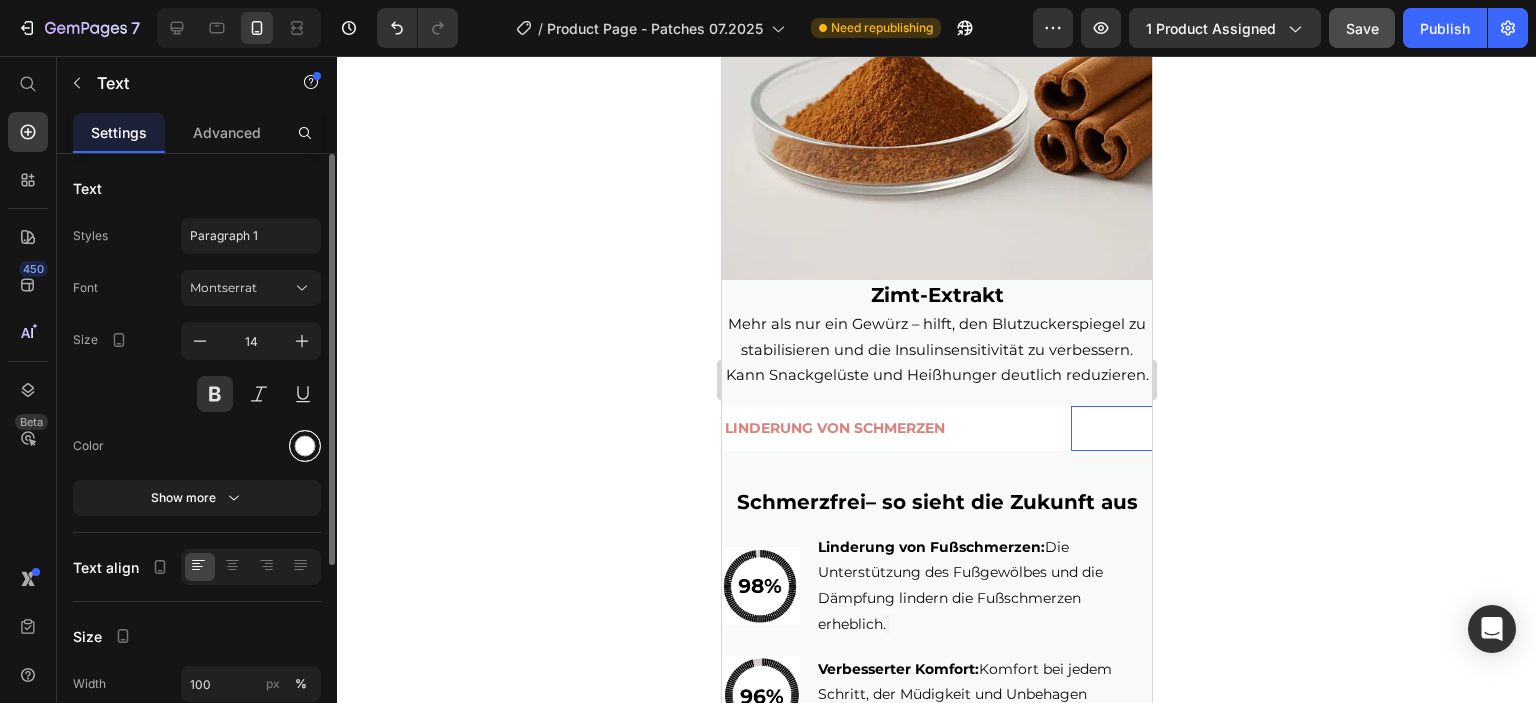 click at bounding box center (305, 446) 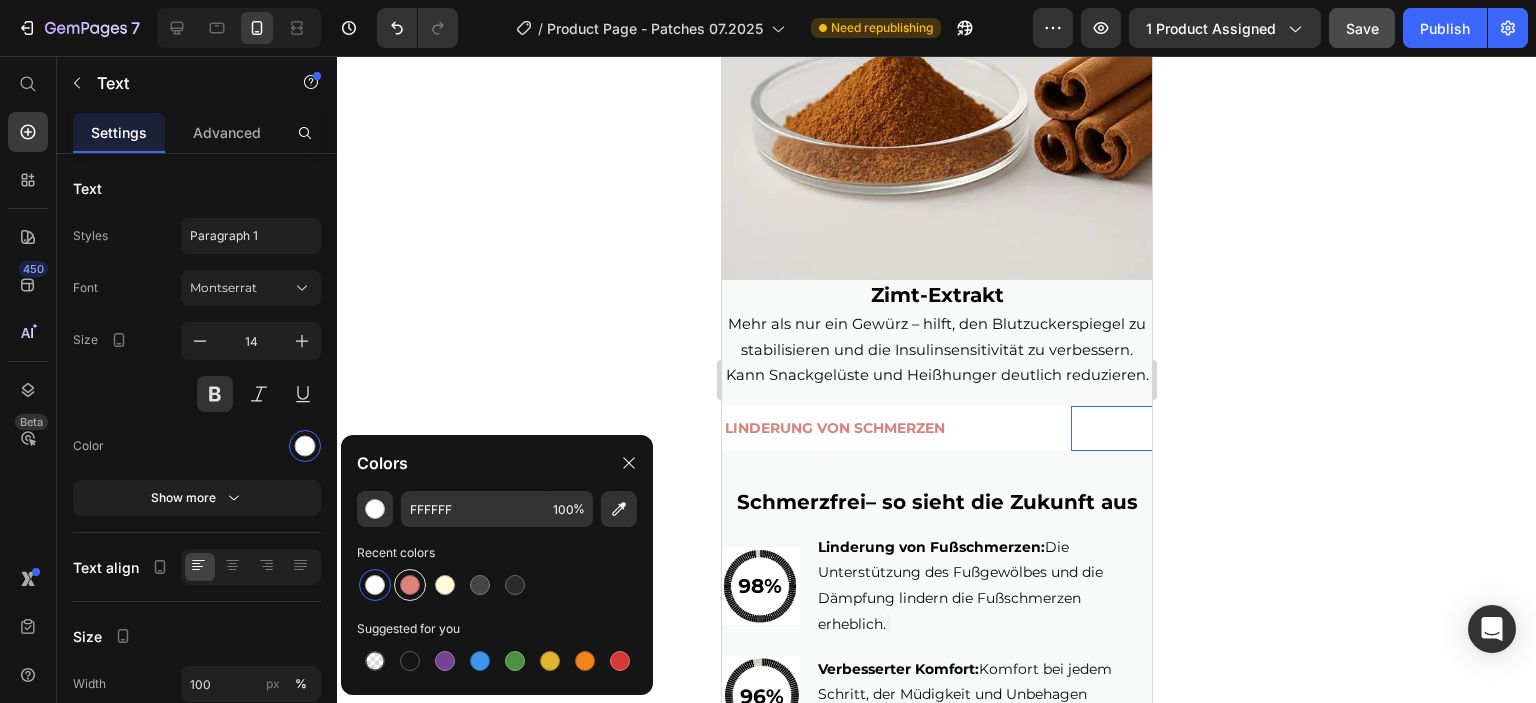 click at bounding box center (410, 585) 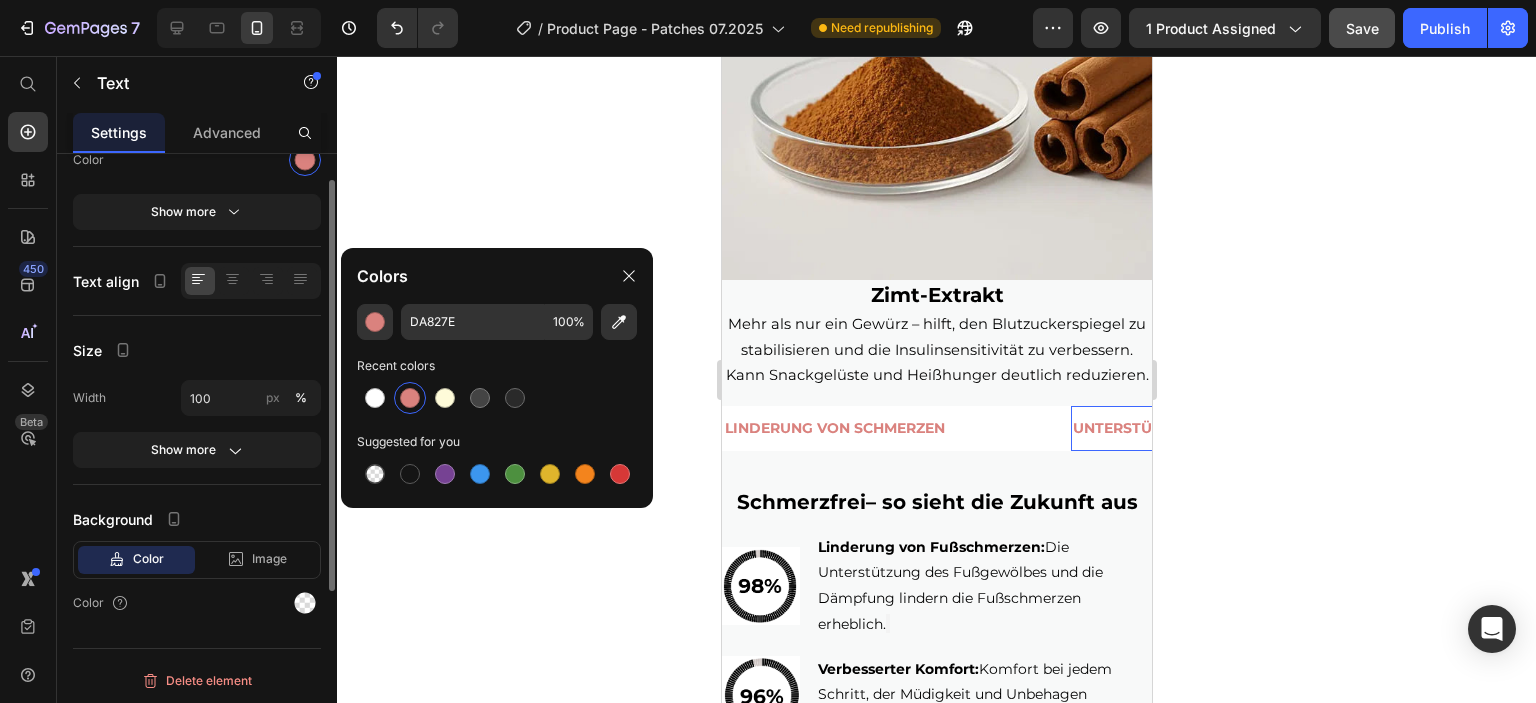 scroll, scrollTop: 86, scrollLeft: 0, axis: vertical 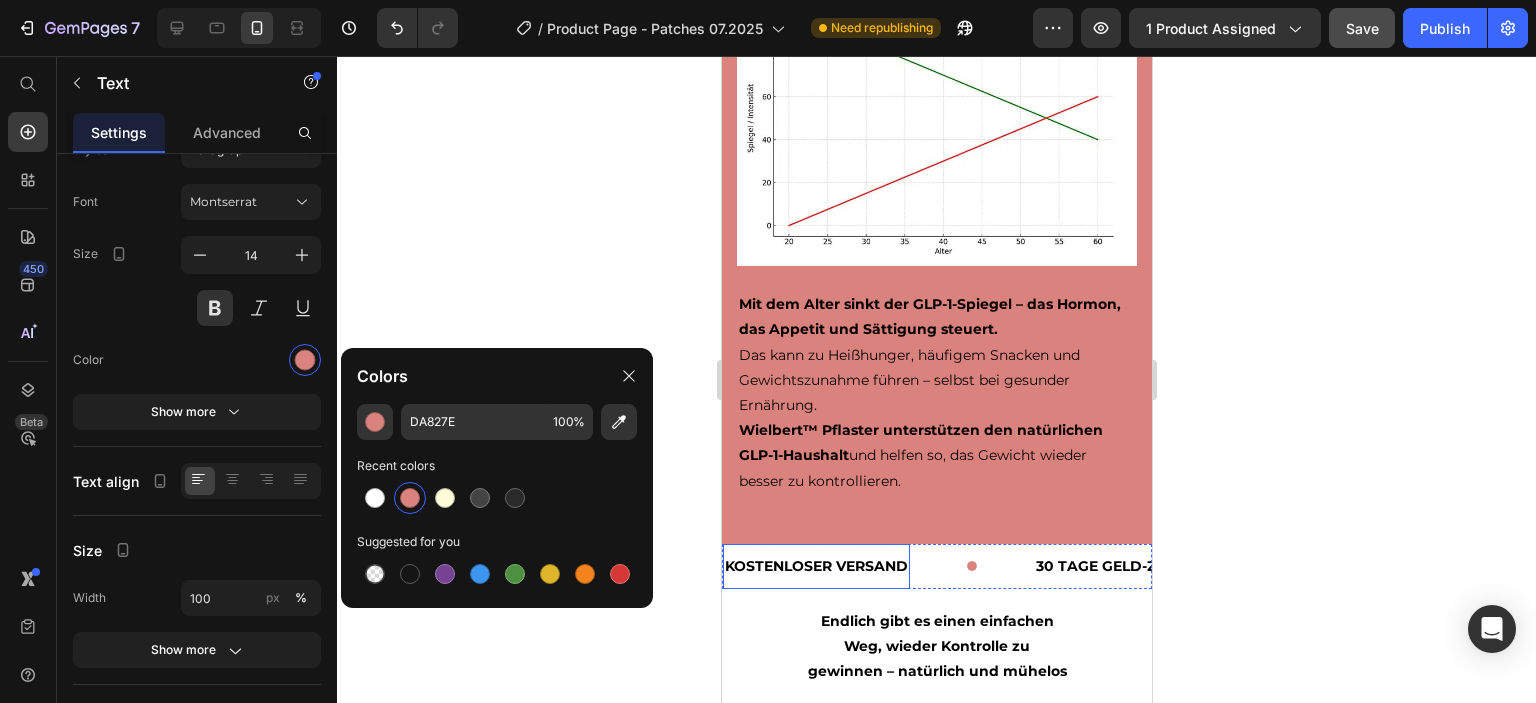 click on "KOSTENLOSER VERSAND" at bounding box center (815, 566) 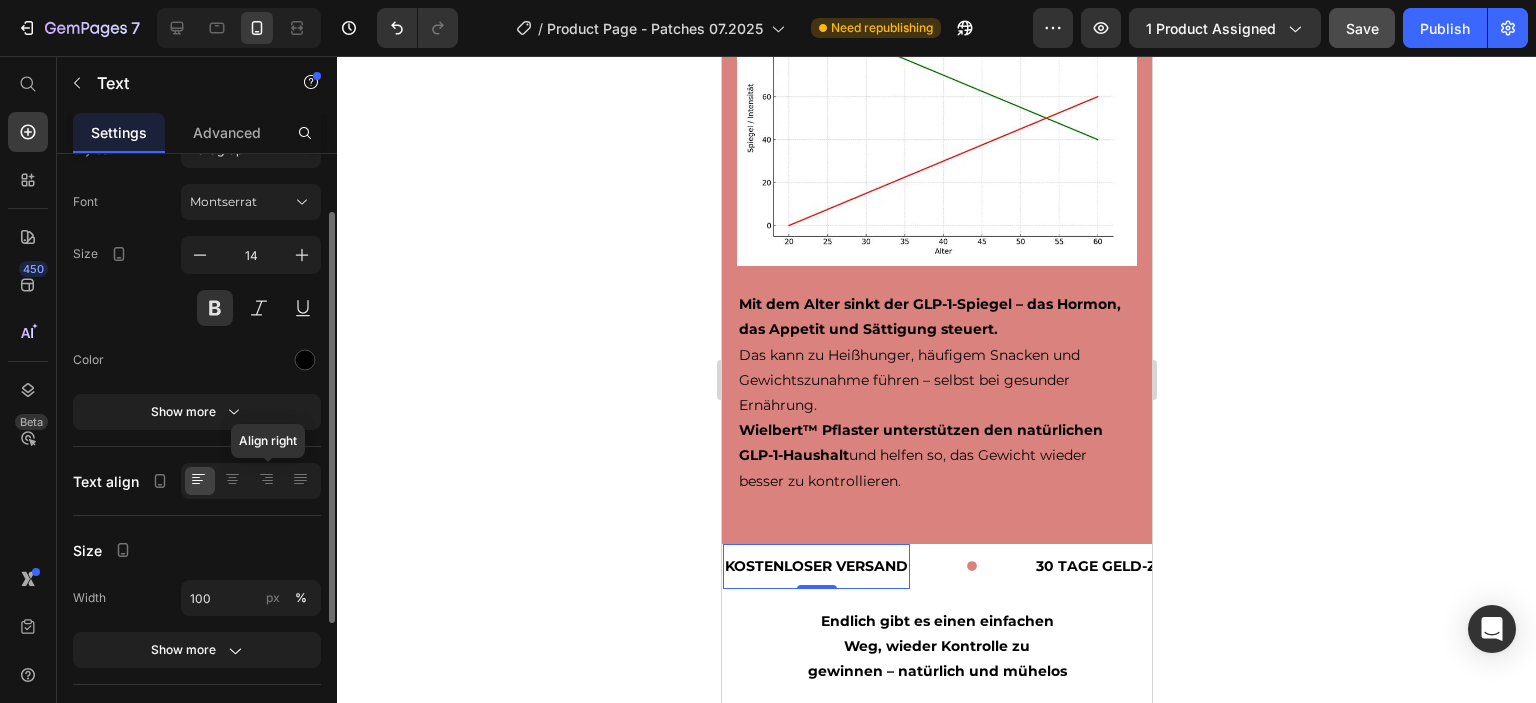 scroll, scrollTop: 0, scrollLeft: 0, axis: both 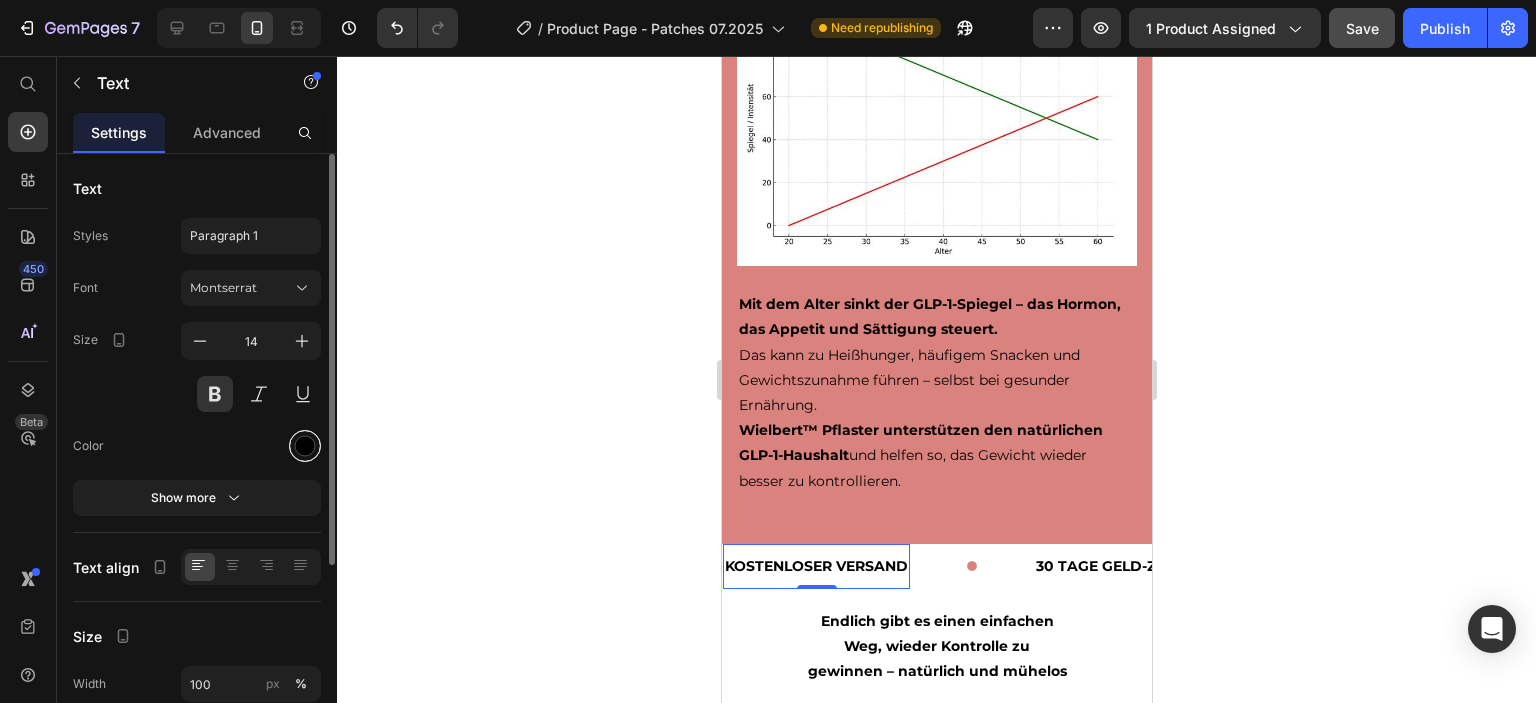 click at bounding box center (305, 446) 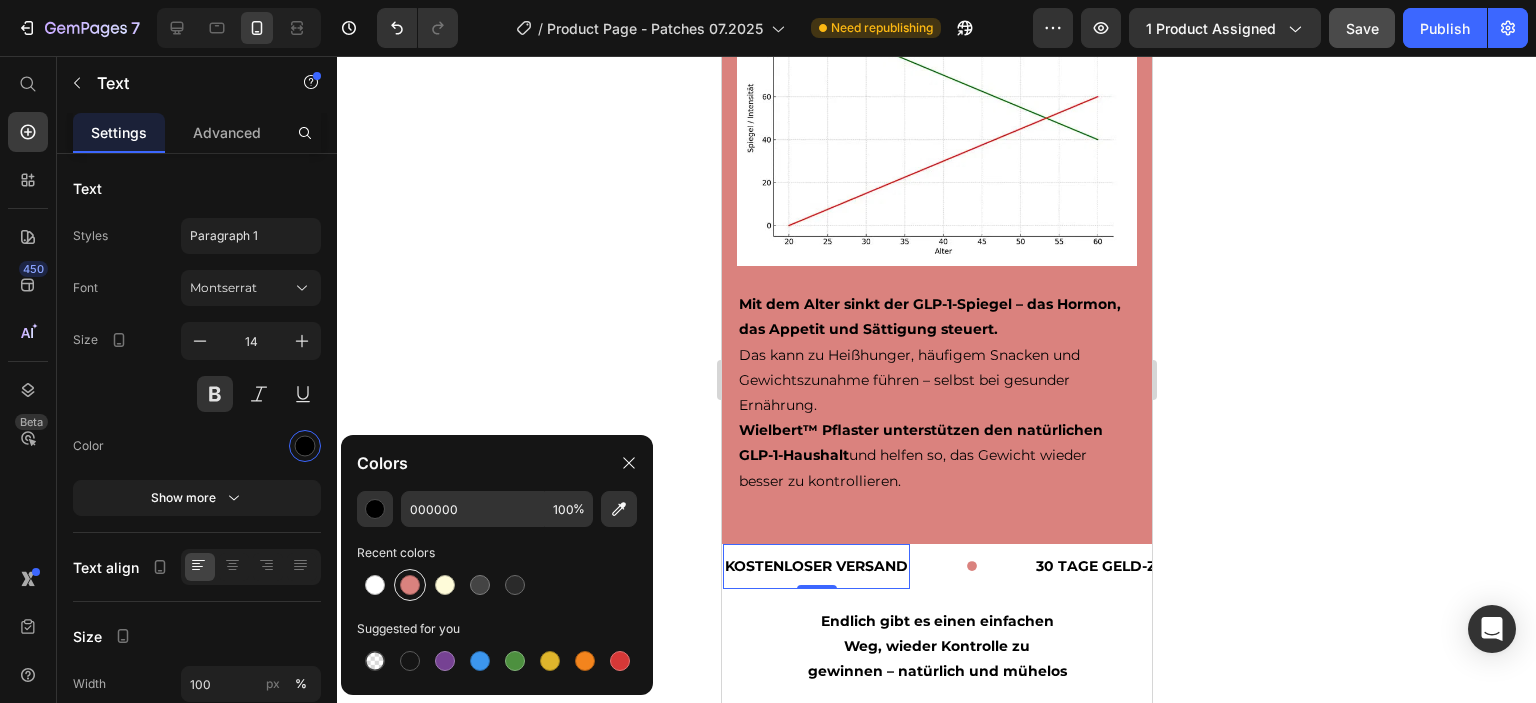 click at bounding box center (410, 585) 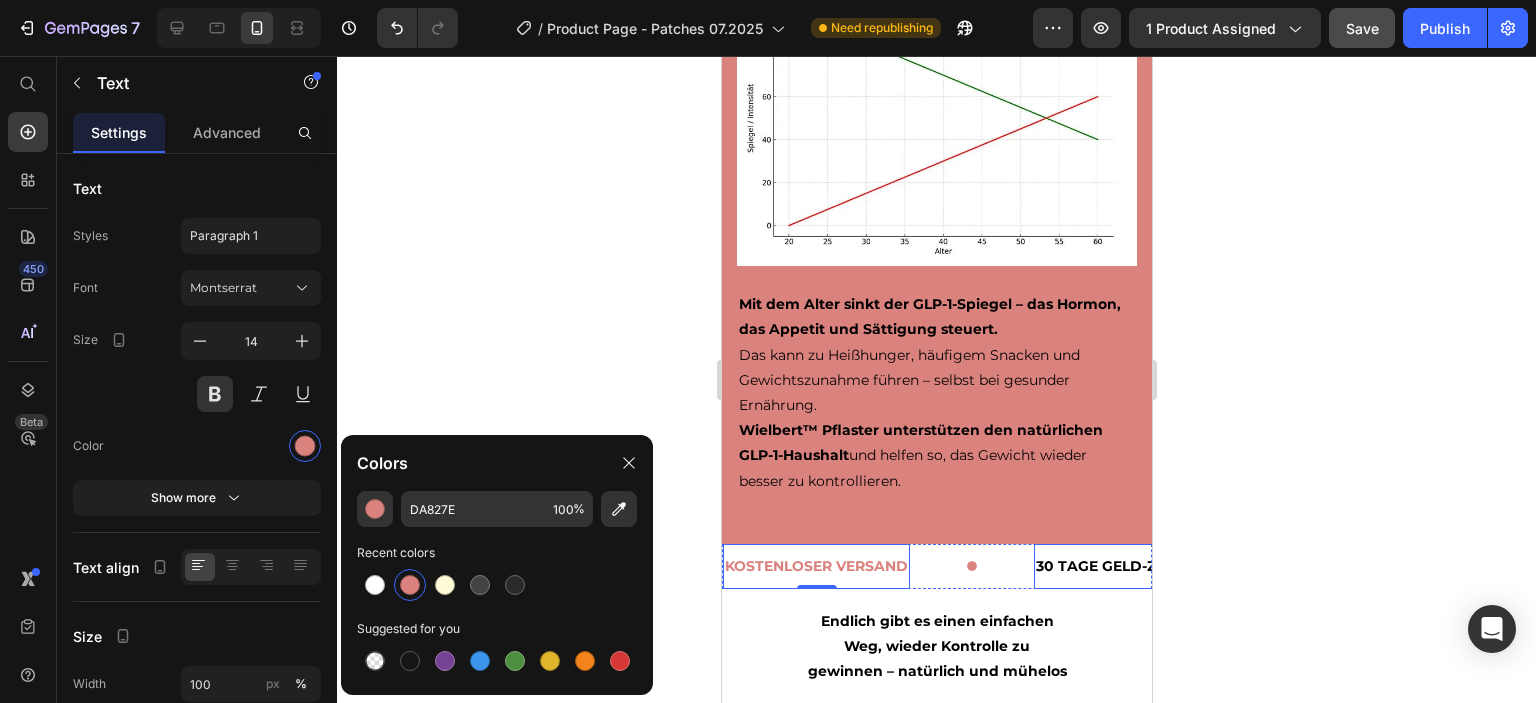 click on "30 TAGE GELD-ZURÜCK-GARANTIE" at bounding box center (1161, 566) 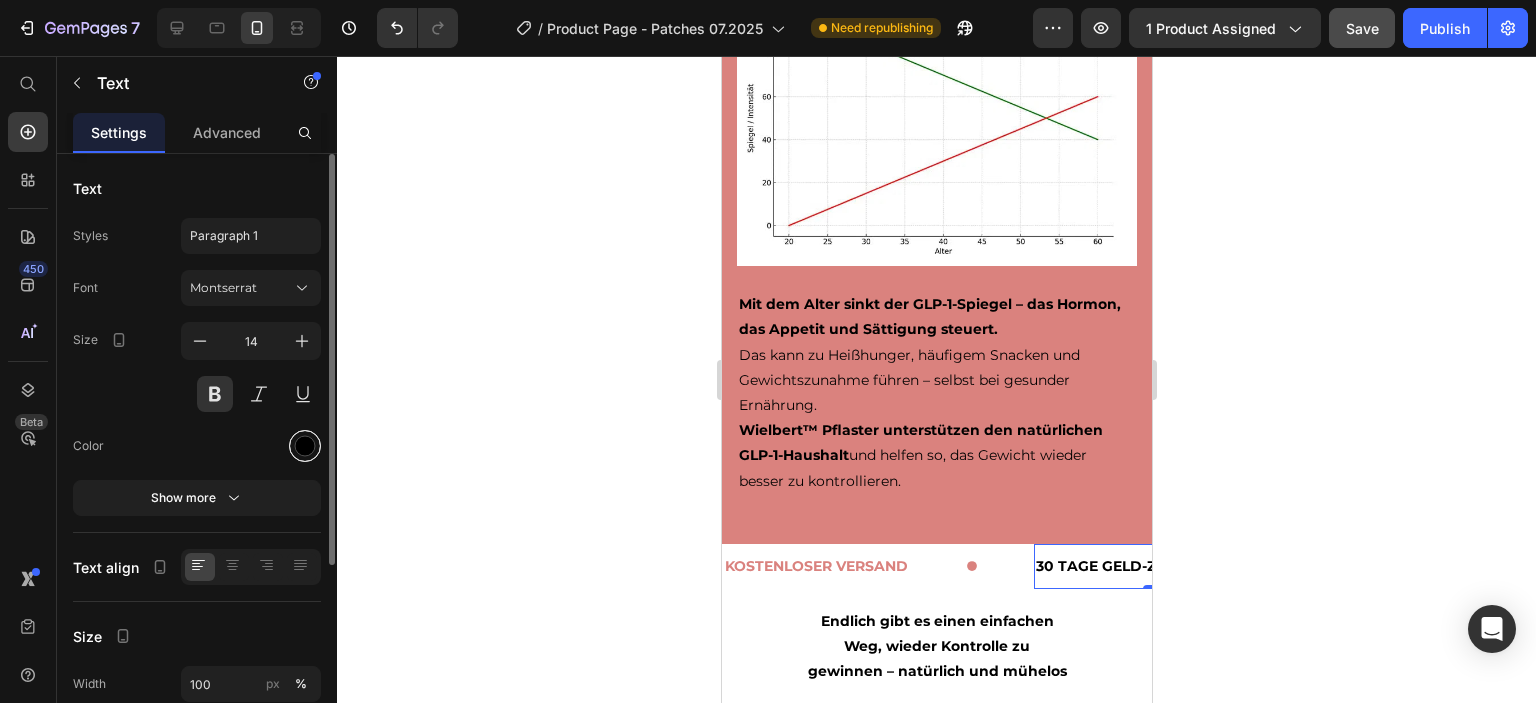 click at bounding box center (305, 446) 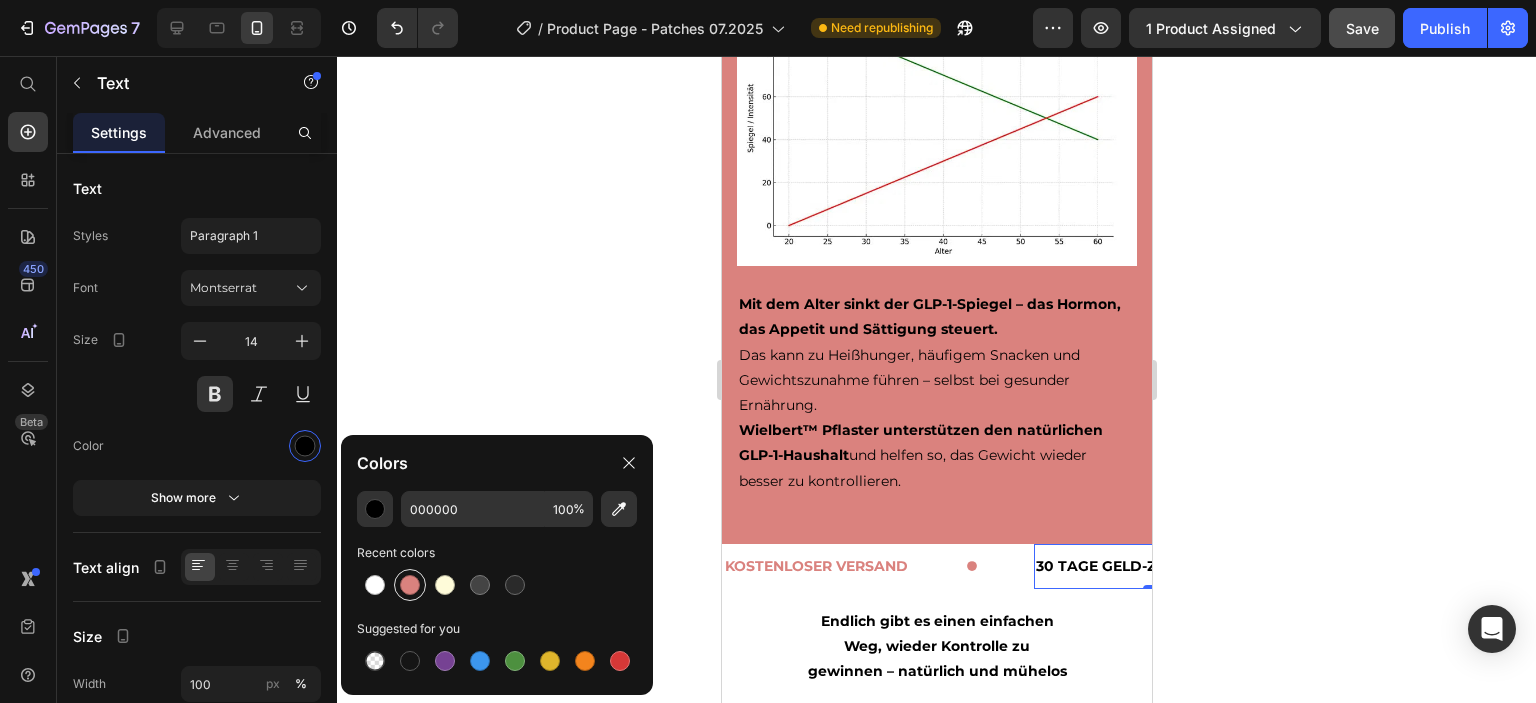 click at bounding box center (410, 585) 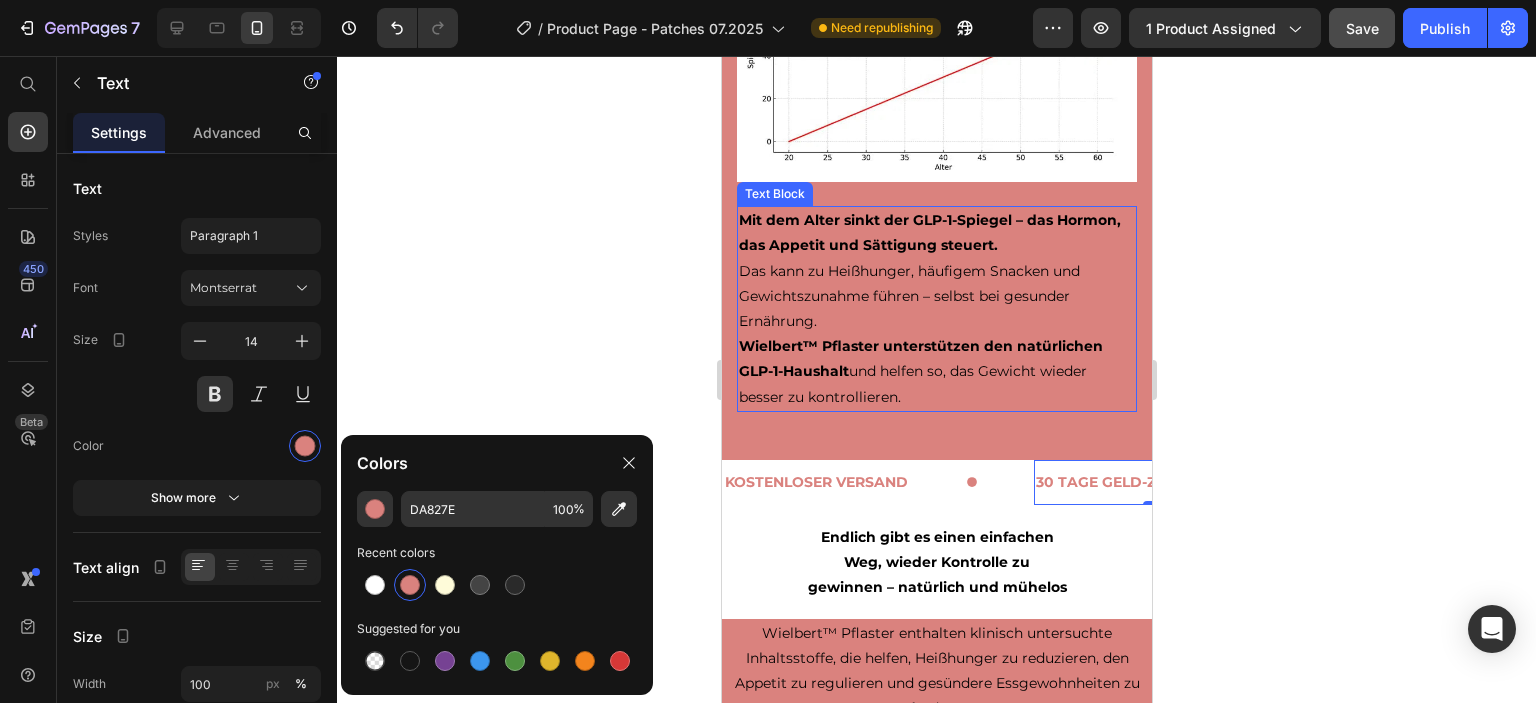 scroll, scrollTop: 2000, scrollLeft: 0, axis: vertical 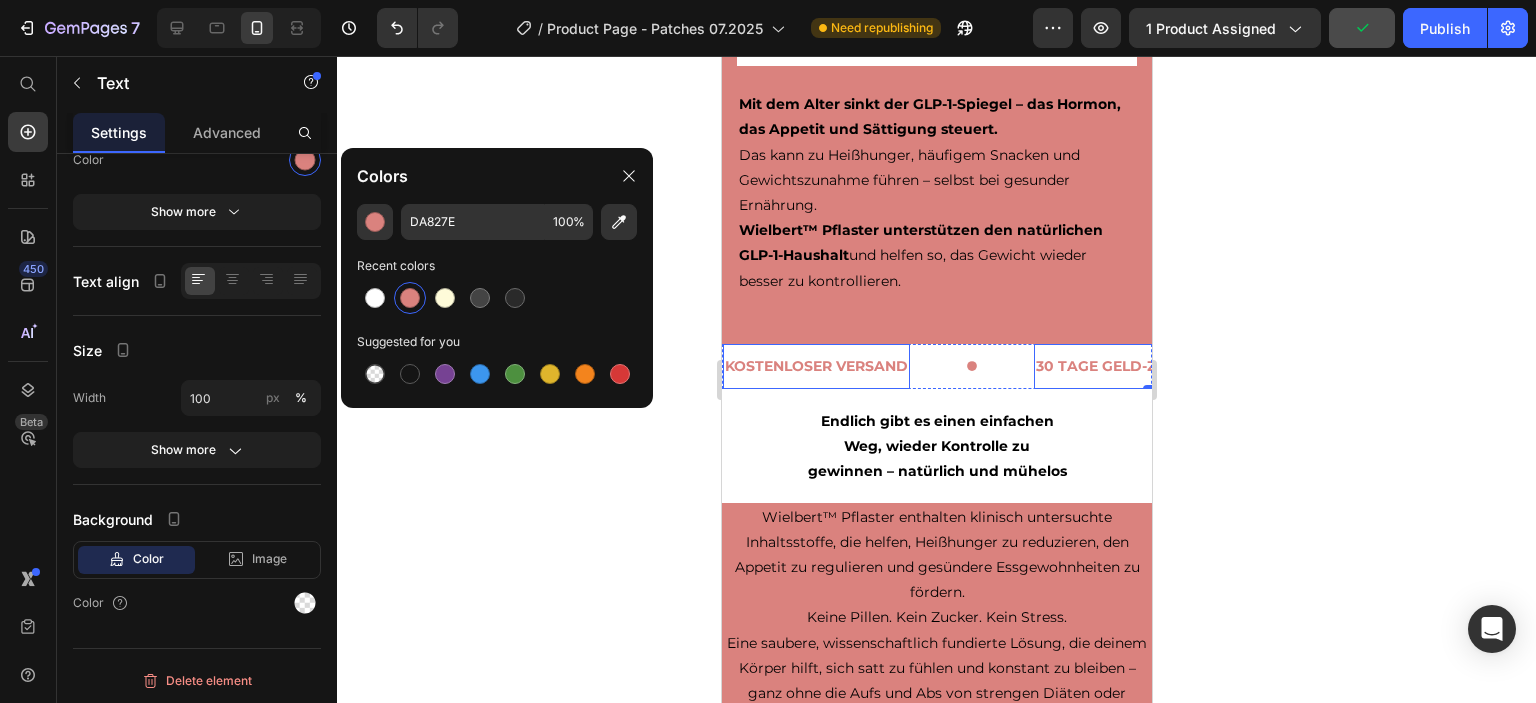 click on "KOSTENLOSER VERSAND" at bounding box center [815, 366] 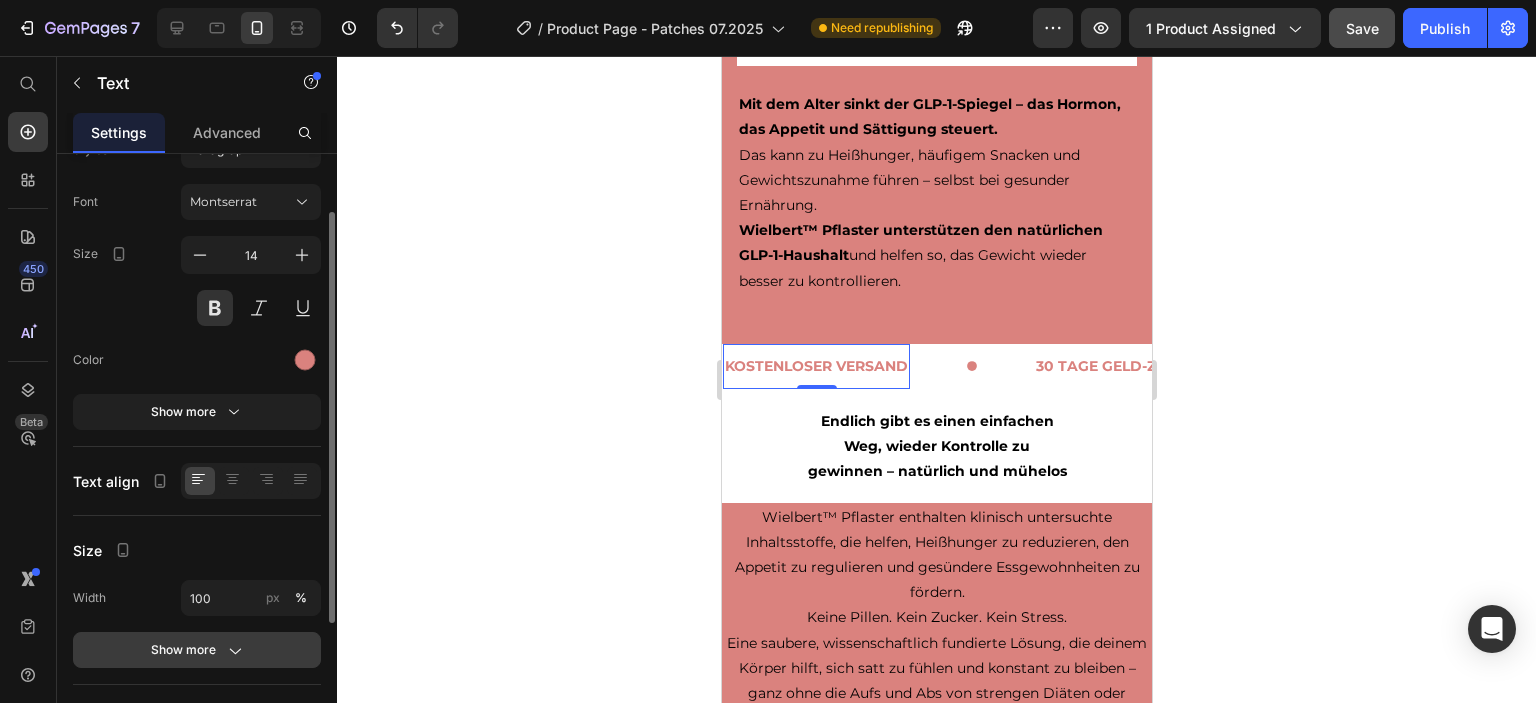 scroll, scrollTop: 0, scrollLeft: 0, axis: both 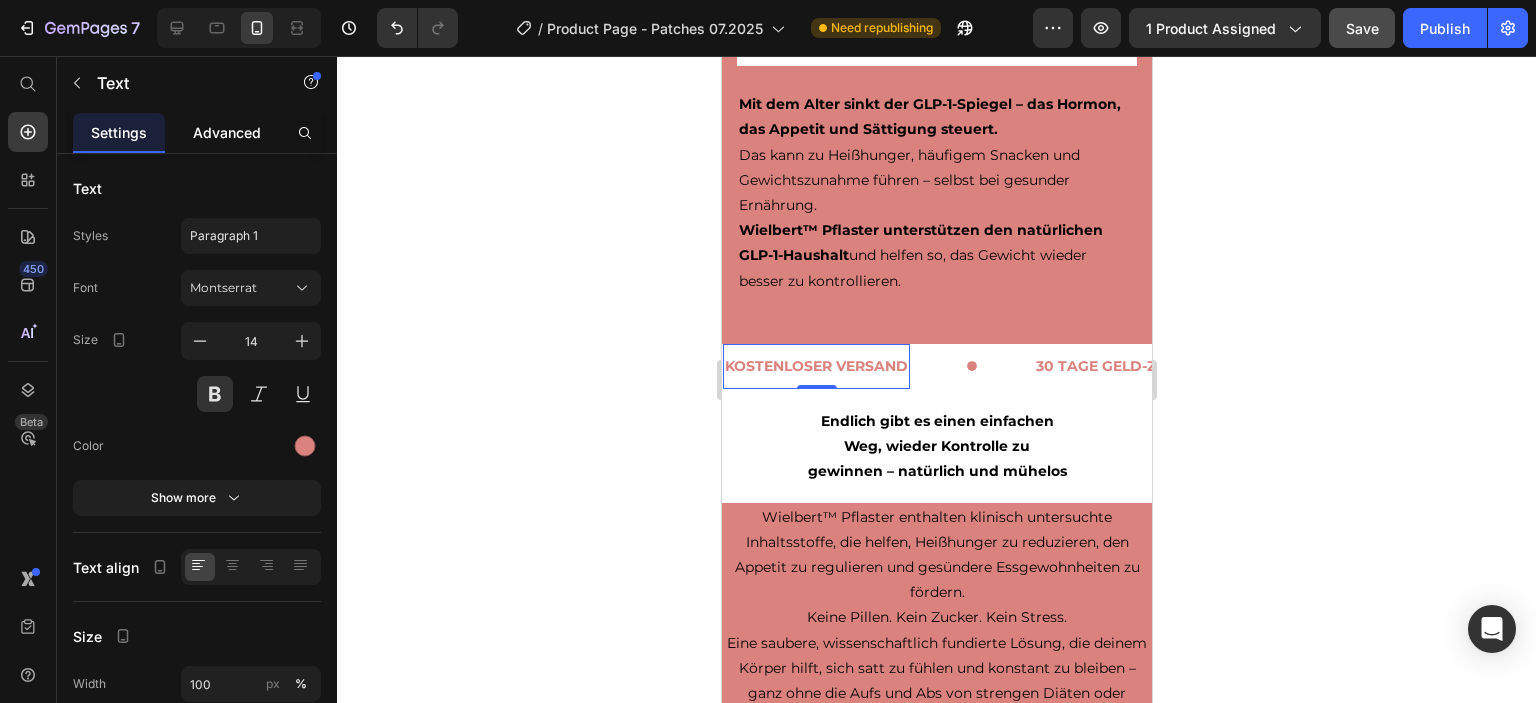 click on "Advanced" at bounding box center (227, 132) 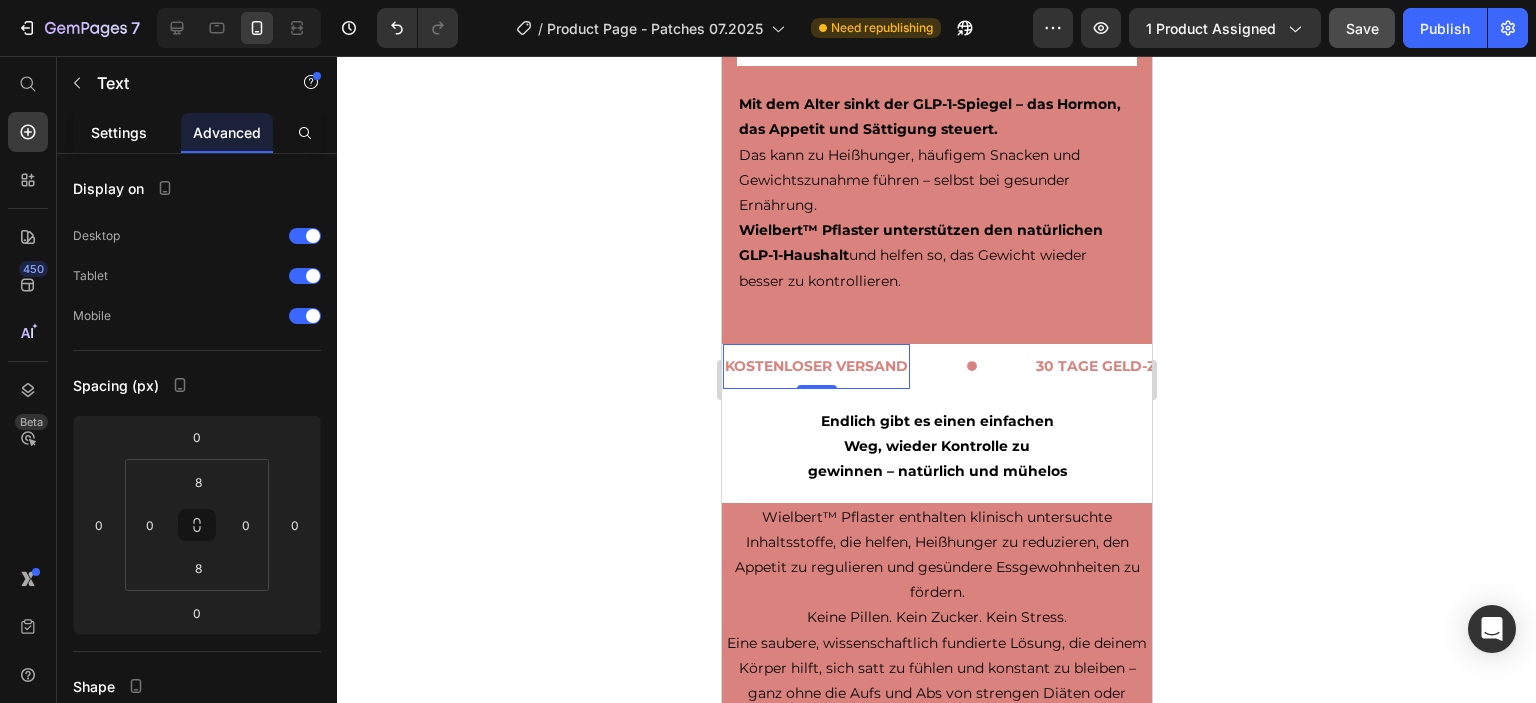 click on "Settings" at bounding box center (119, 132) 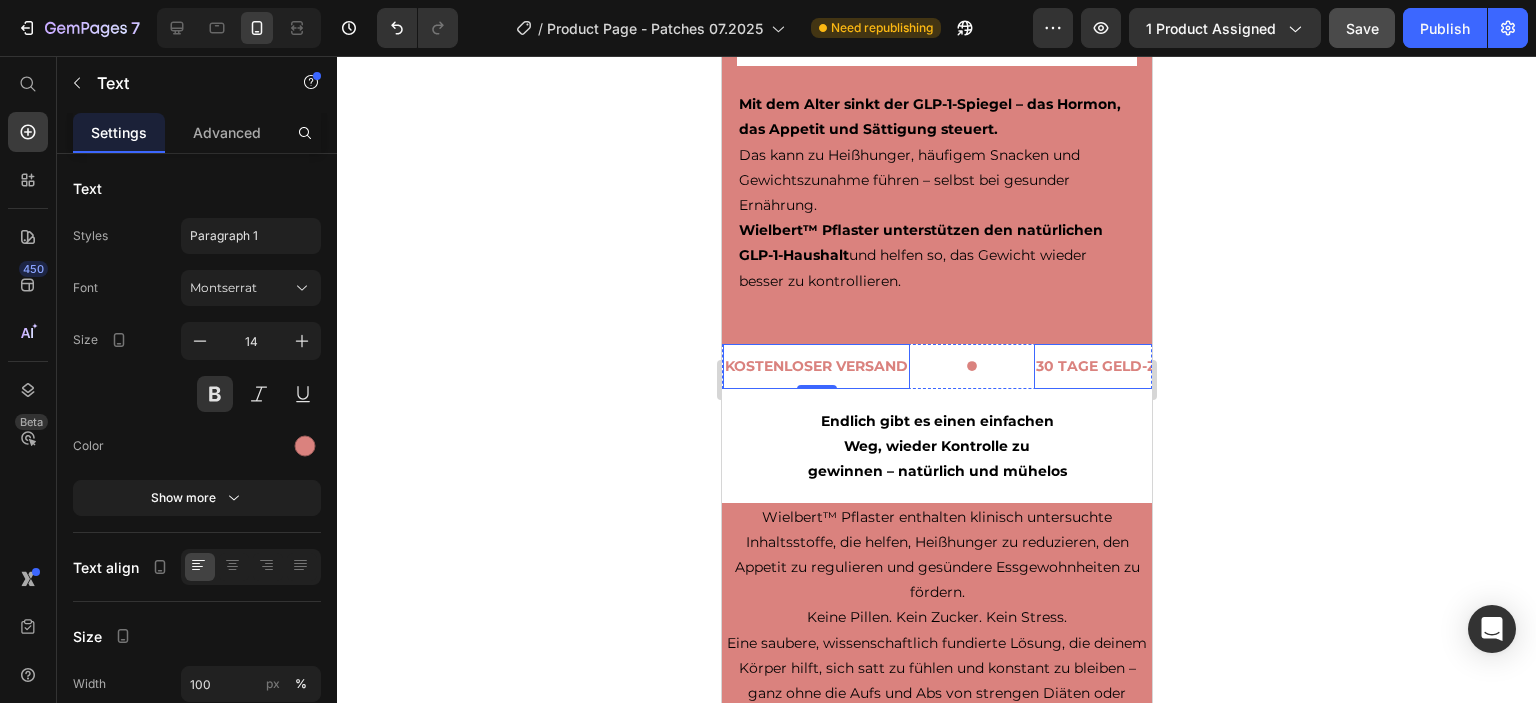 click on "30 TAGE GELD-ZURÜCK-GARANTIE" at bounding box center (1161, 366) 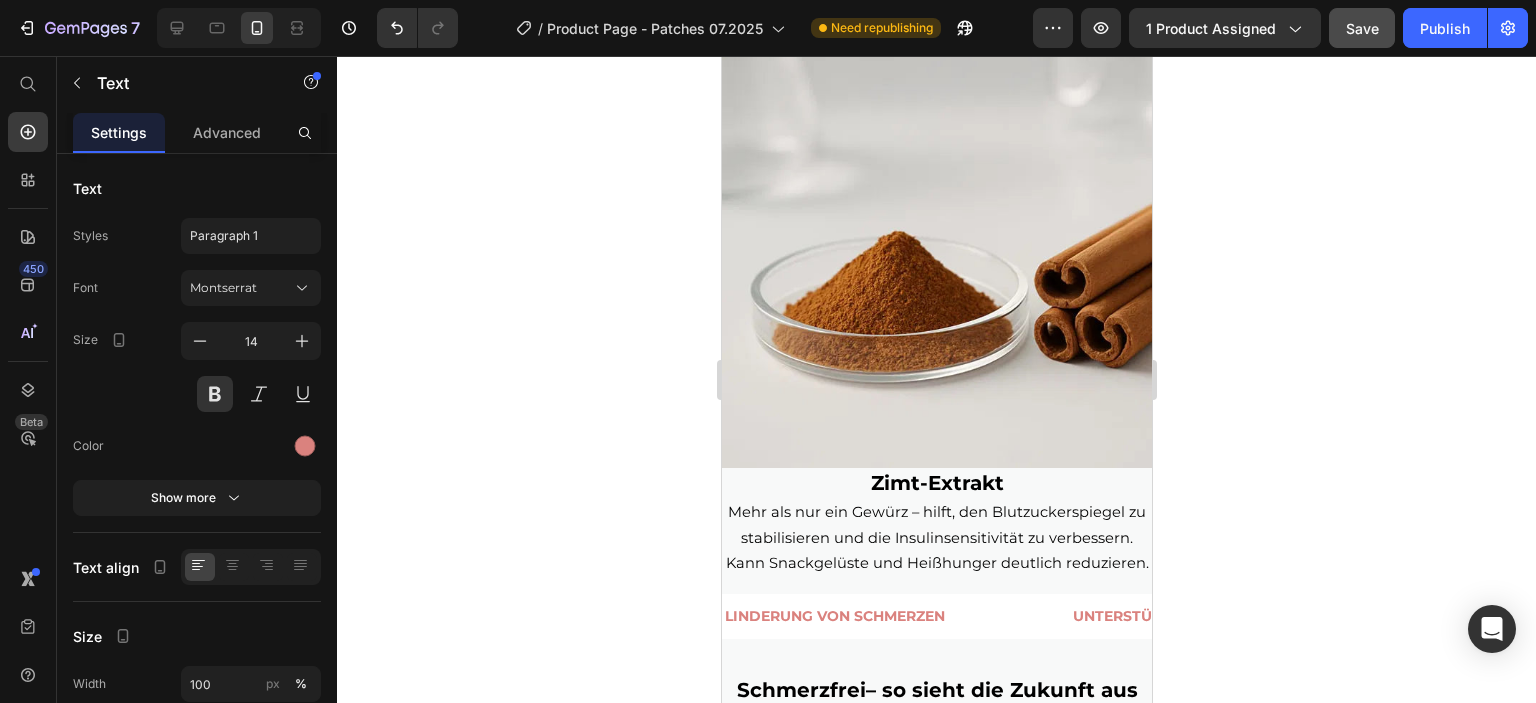 scroll, scrollTop: 4500, scrollLeft: 0, axis: vertical 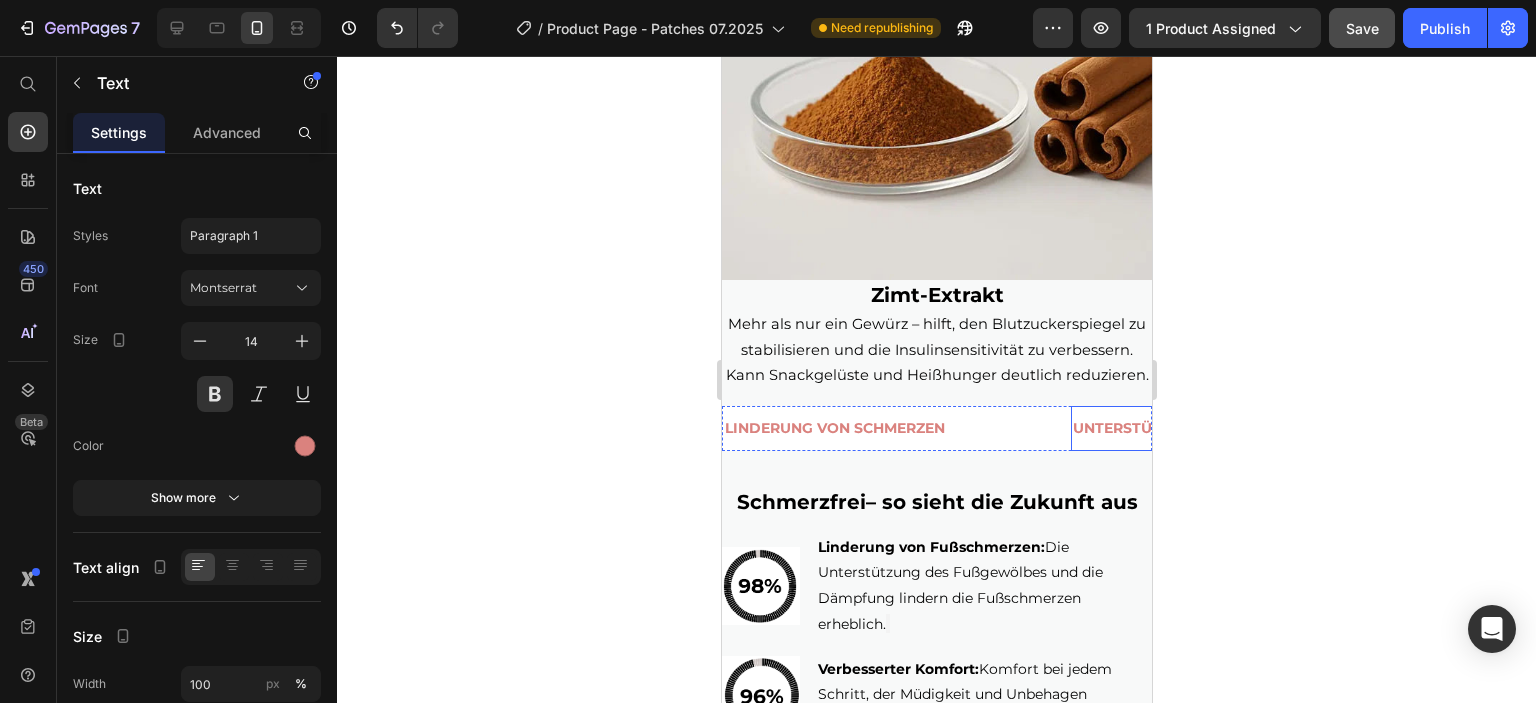 click on "UNTERSTÜTZUNG DES FUßGEWÖLBES" at bounding box center [1213, 428] 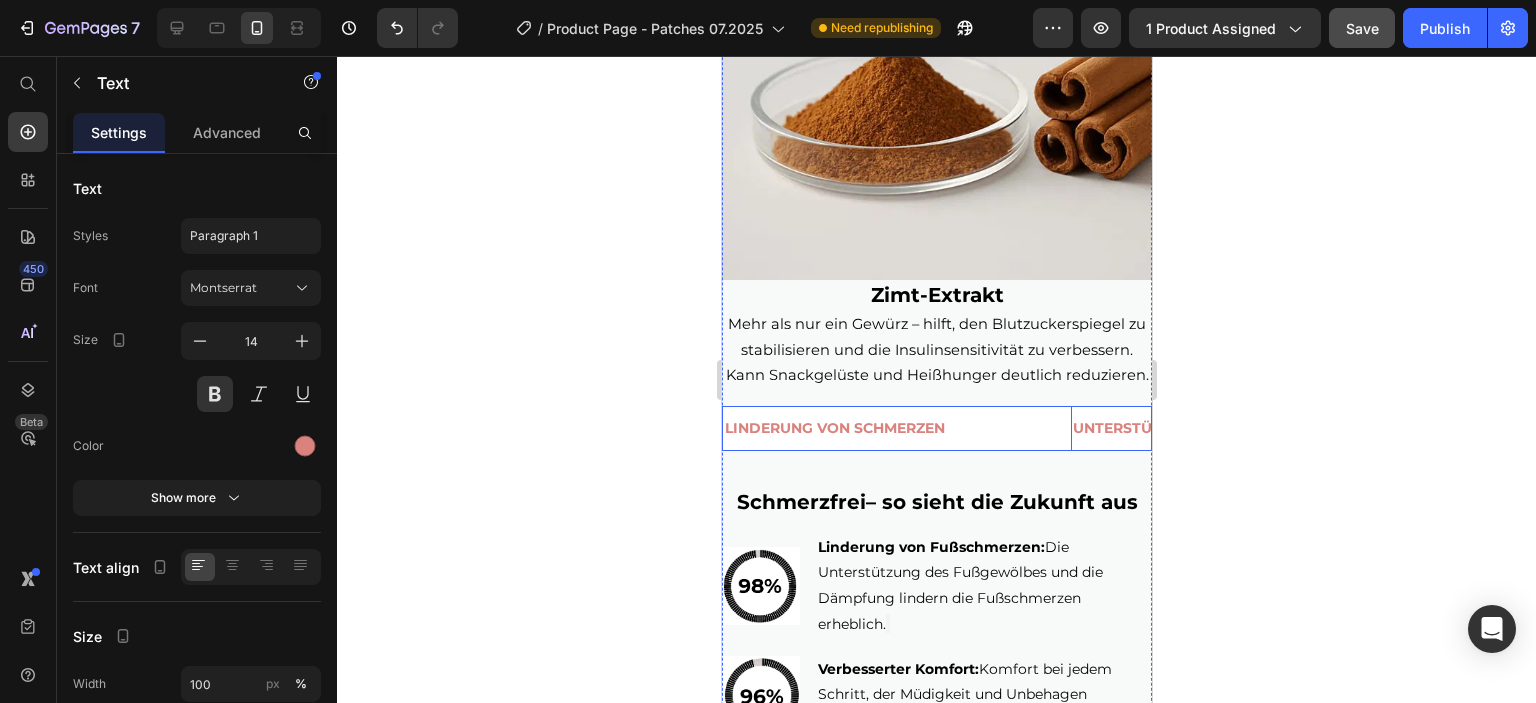 click 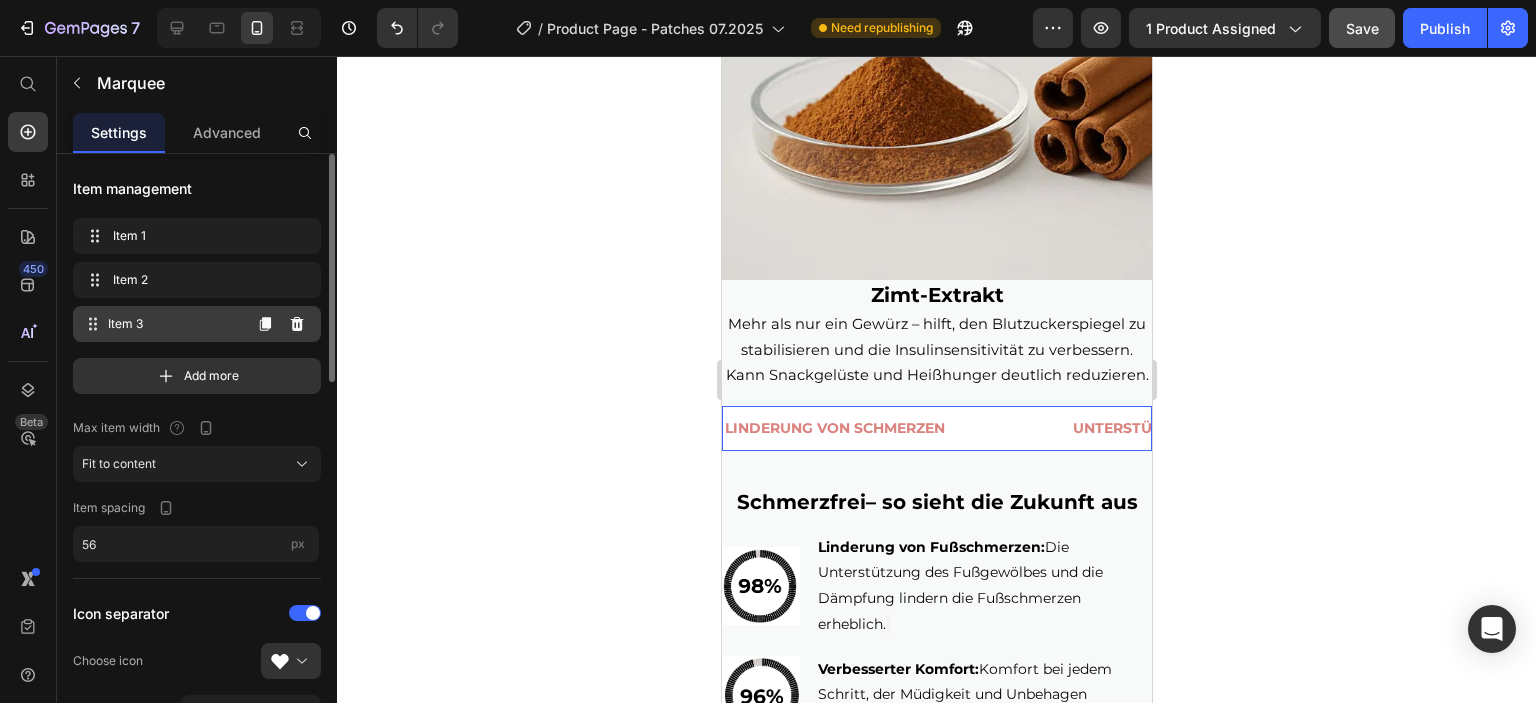click on "Item 3" at bounding box center [174, 324] 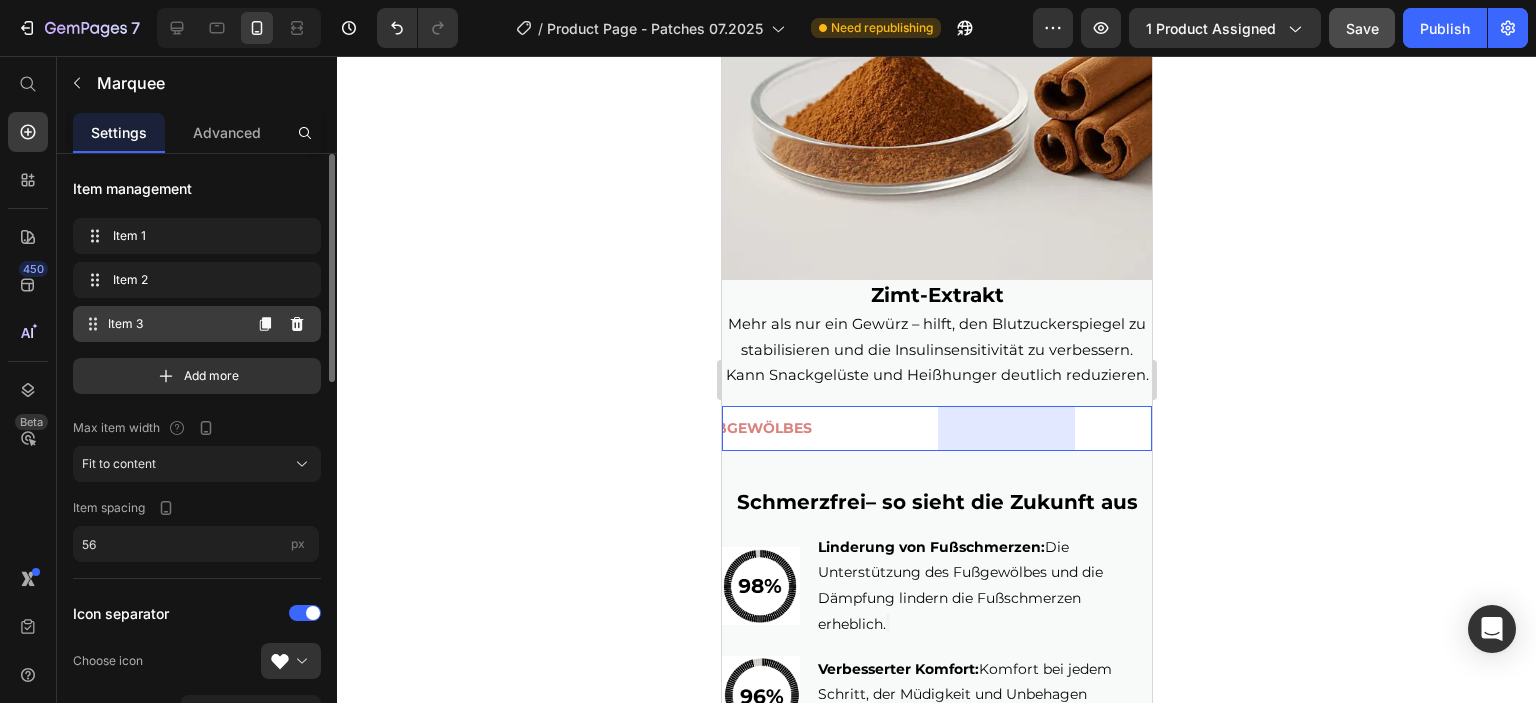 scroll, scrollTop: 0, scrollLeft: 624, axis: horizontal 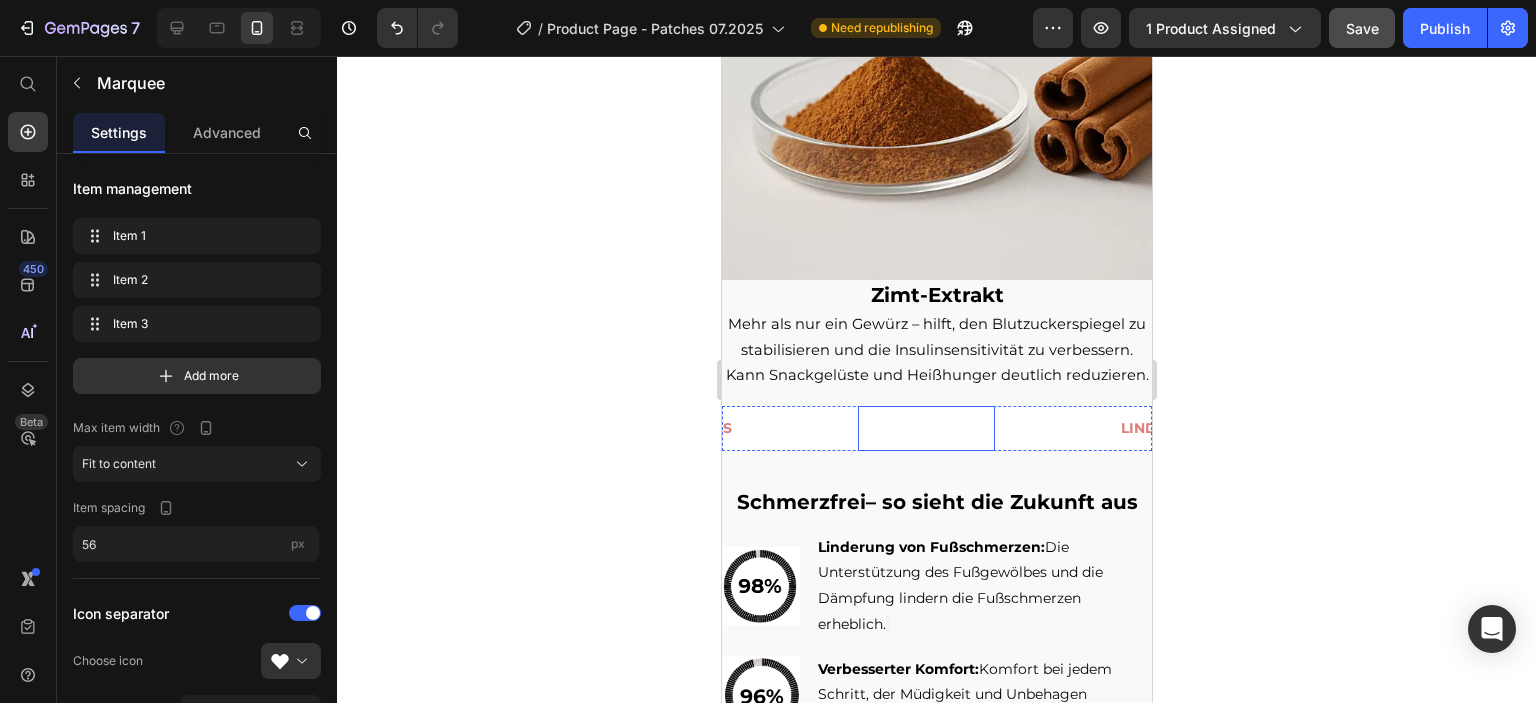 click on "MASSAGEPUNKTE" at bounding box center [925, 428] 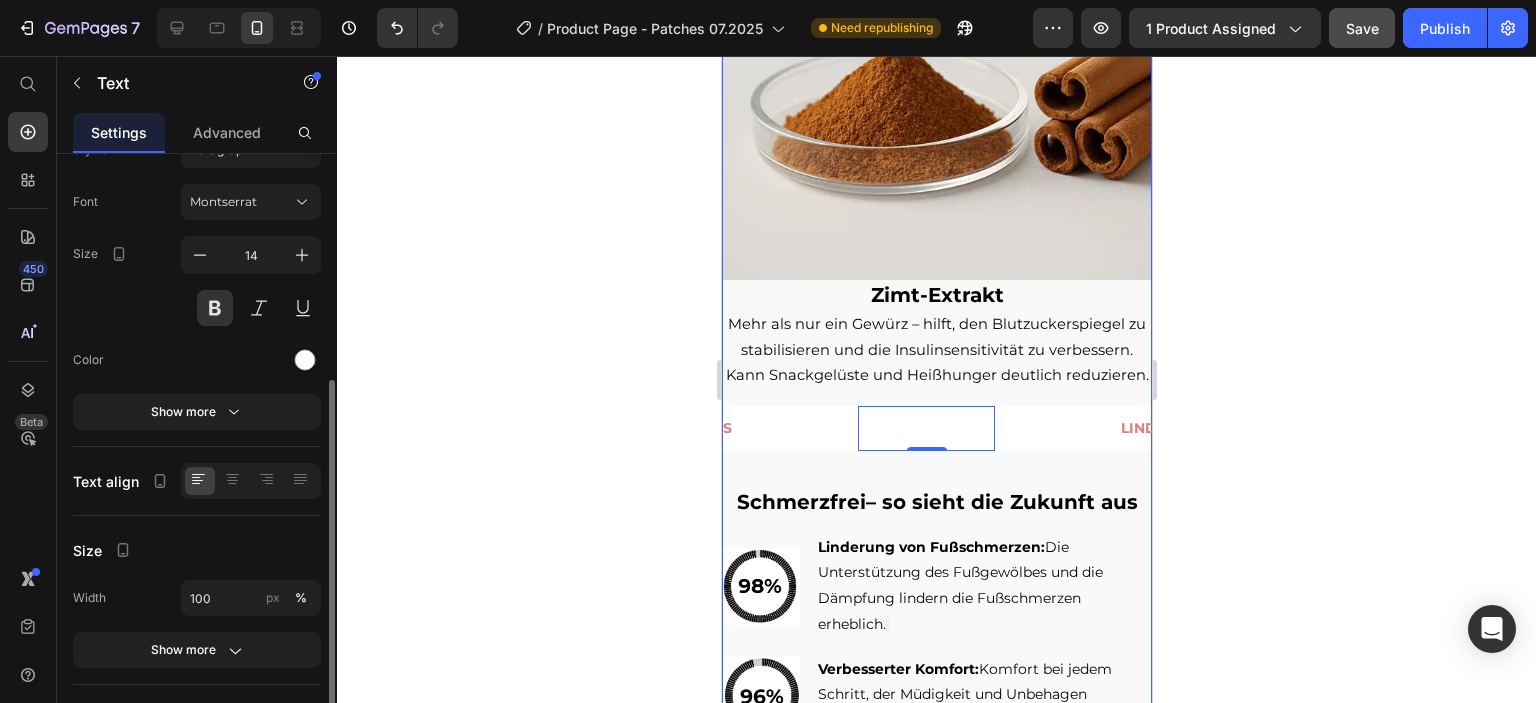 scroll, scrollTop: 0, scrollLeft: 0, axis: both 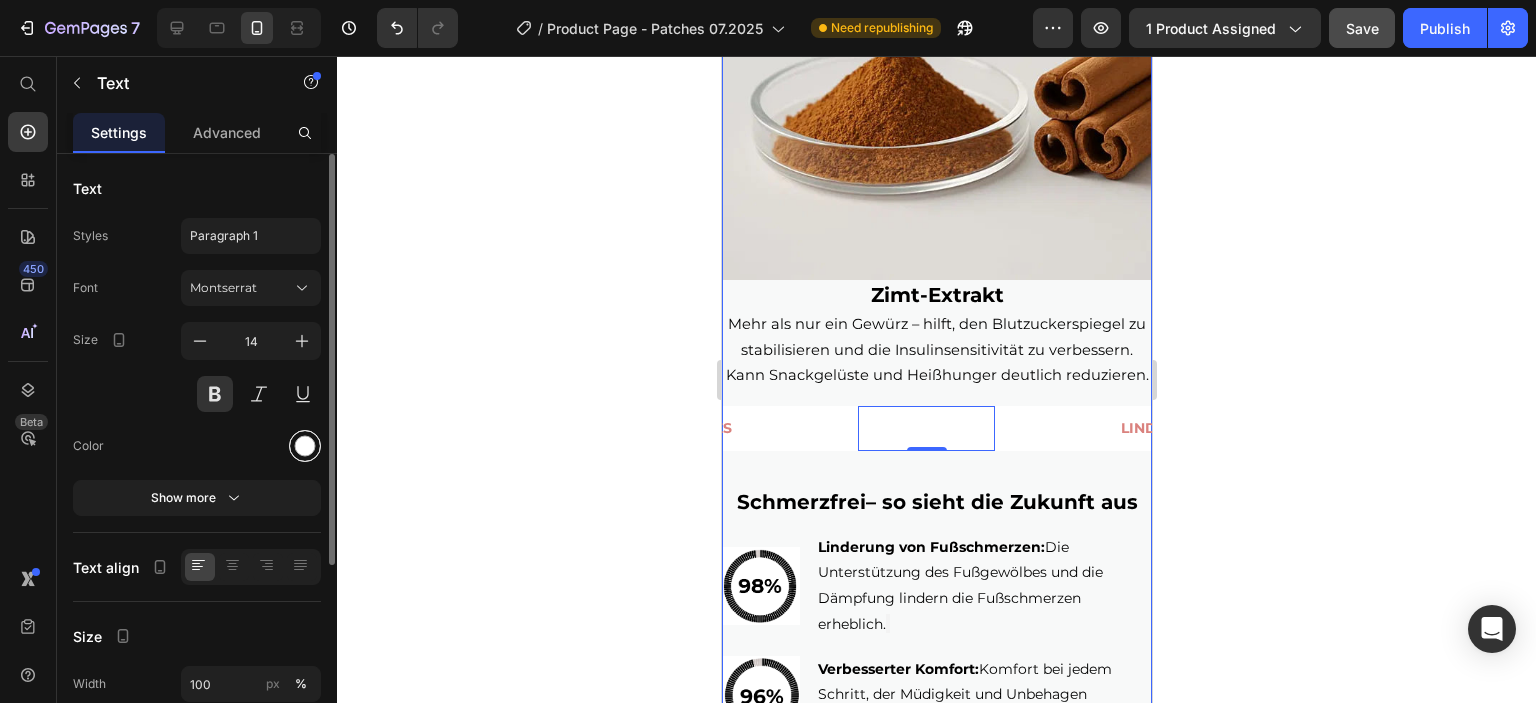 click at bounding box center (305, 446) 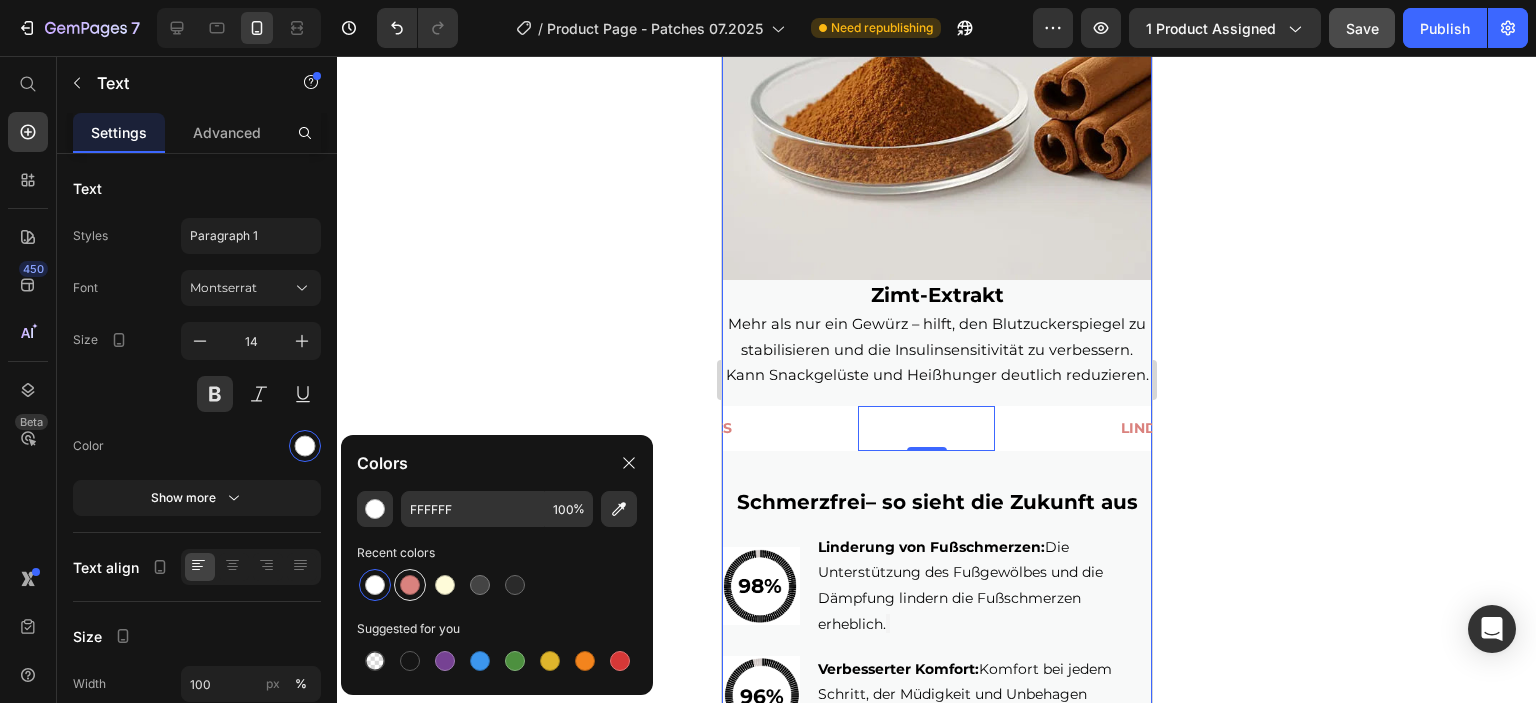 click at bounding box center [410, 585] 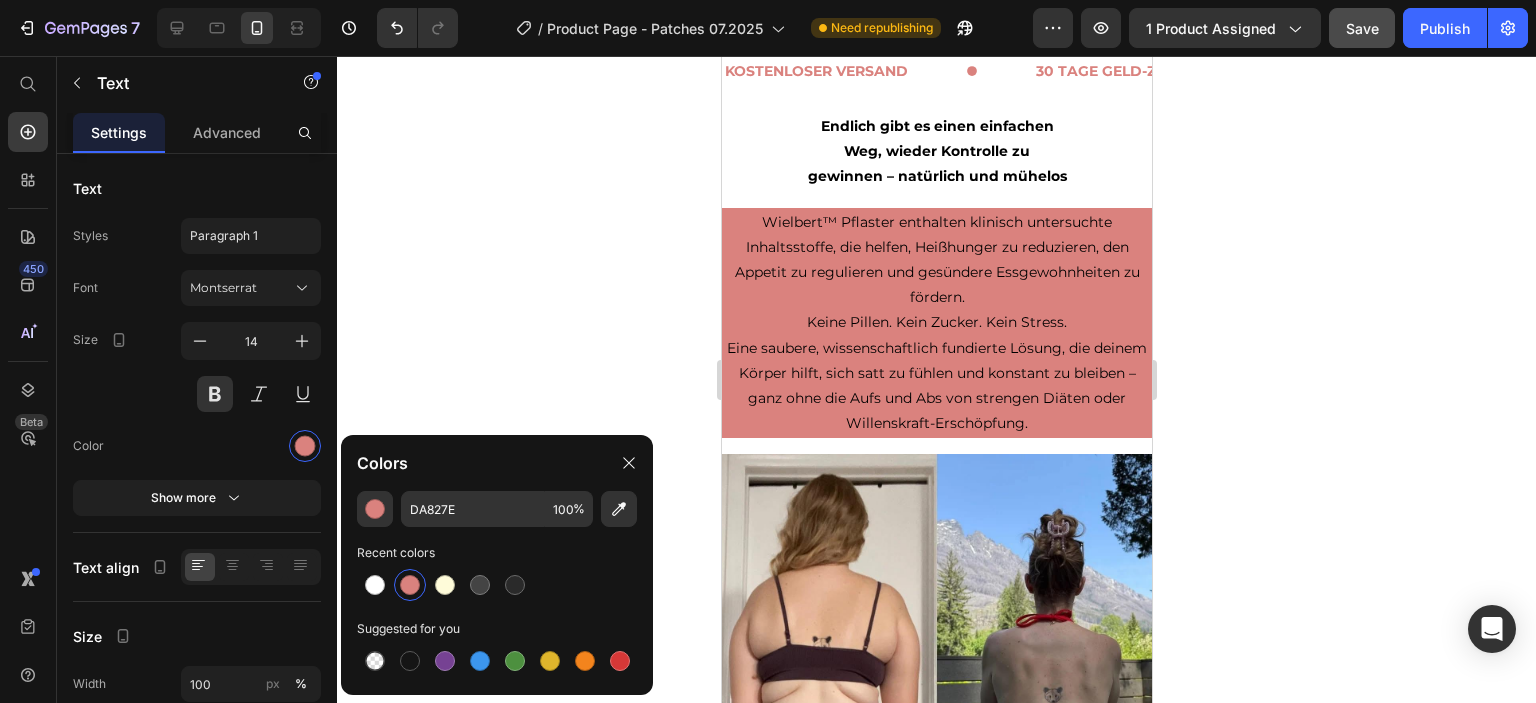 scroll, scrollTop: 2100, scrollLeft: 0, axis: vertical 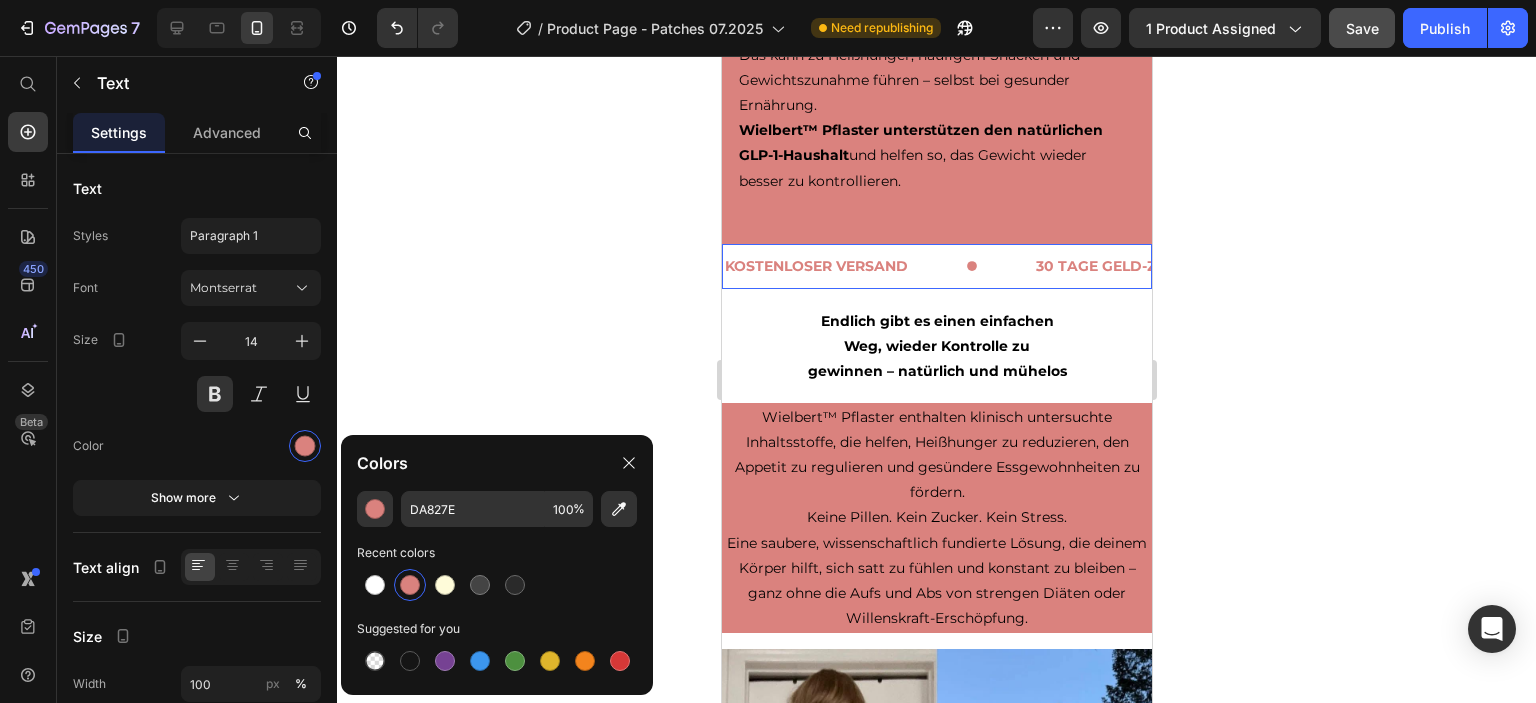 click on "KOSTENLOSER VERSAND Text" at bounding box center [877, 266] 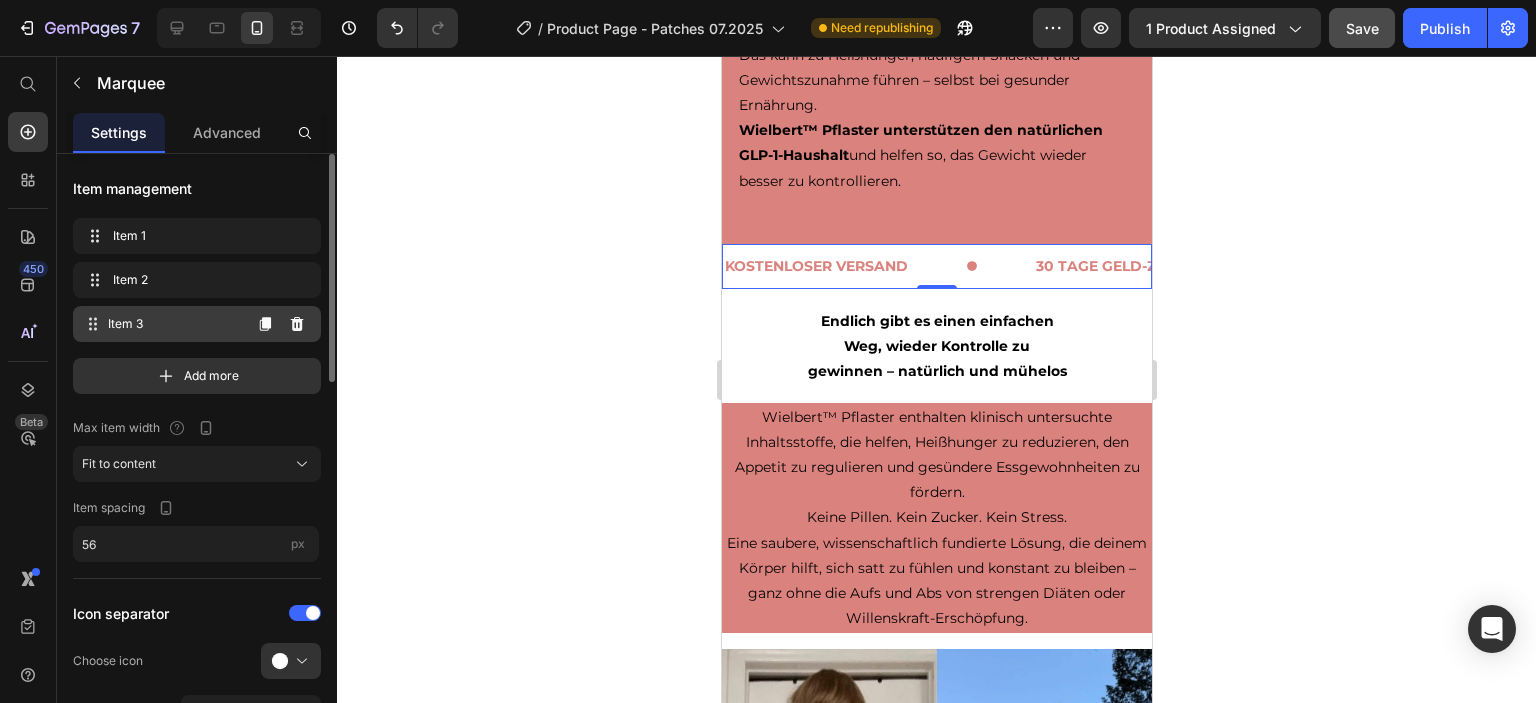 click on "Item 3" at bounding box center [174, 324] 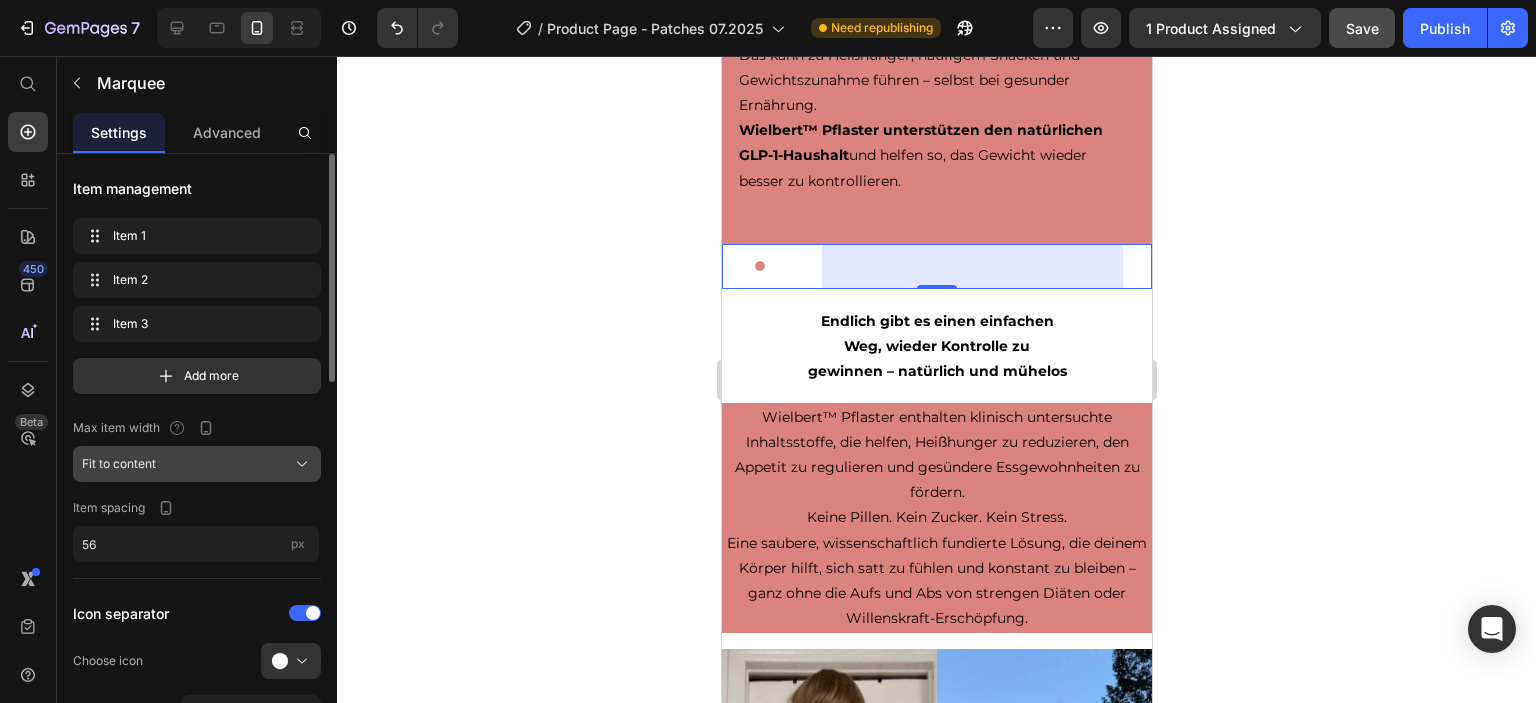 scroll, scrollTop: 0, scrollLeft: 639, axis: horizontal 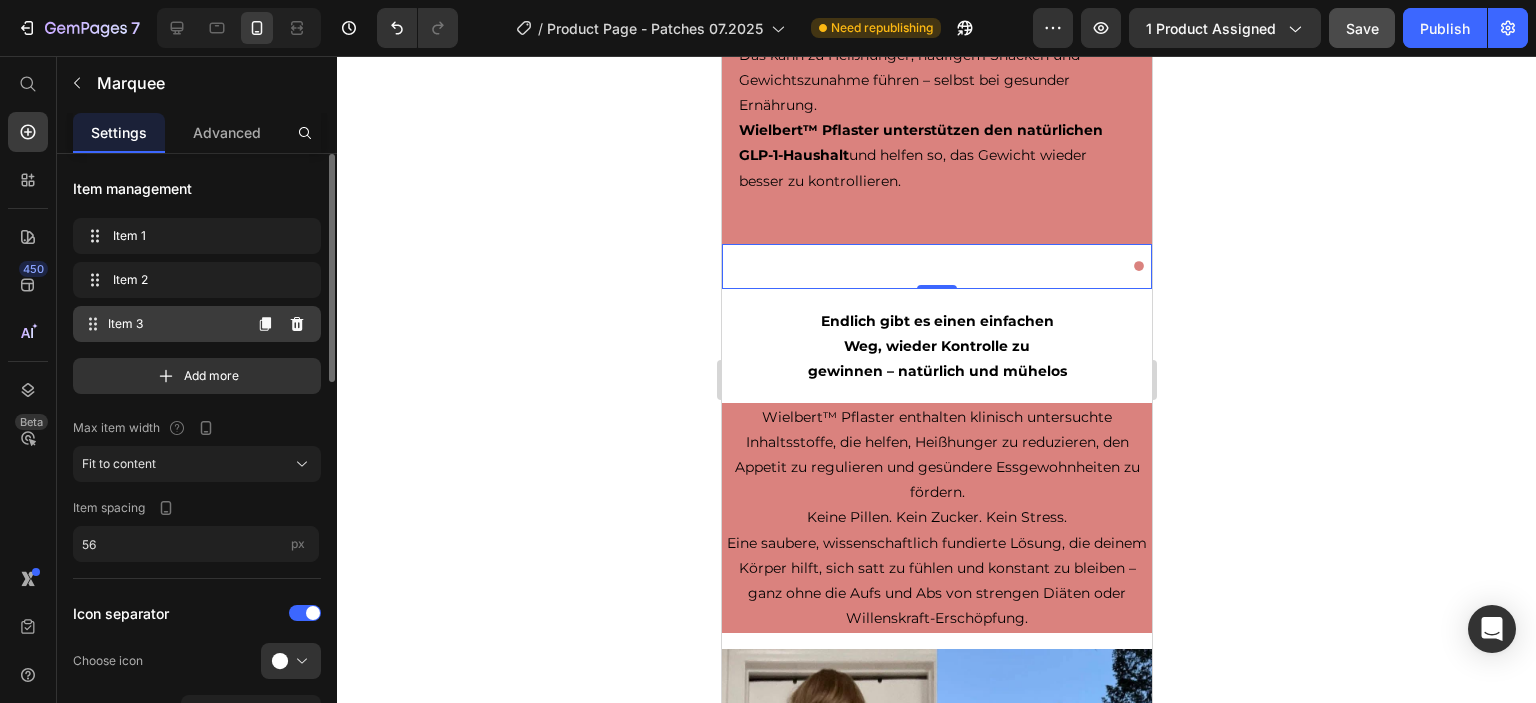 click on "Item 3" at bounding box center (174, 324) 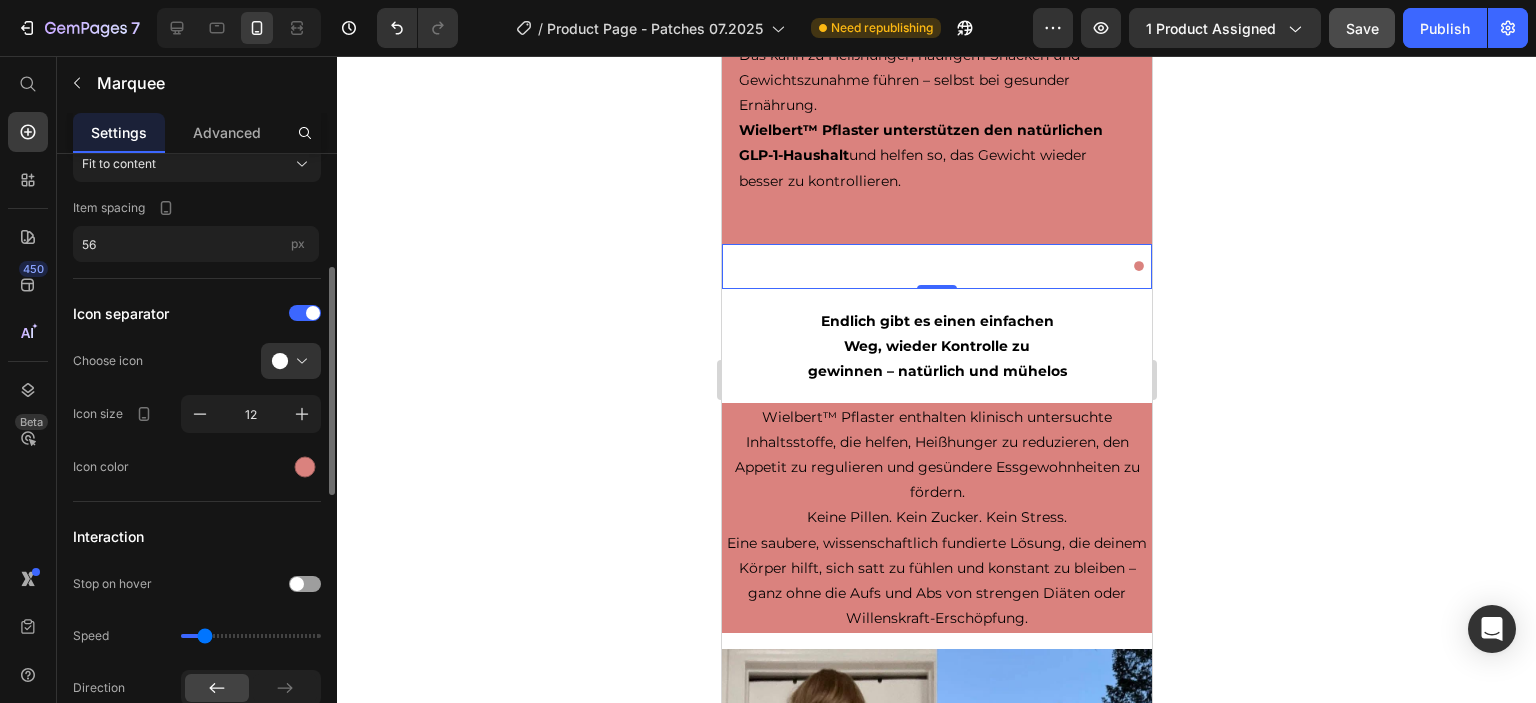 scroll, scrollTop: 0, scrollLeft: 0, axis: both 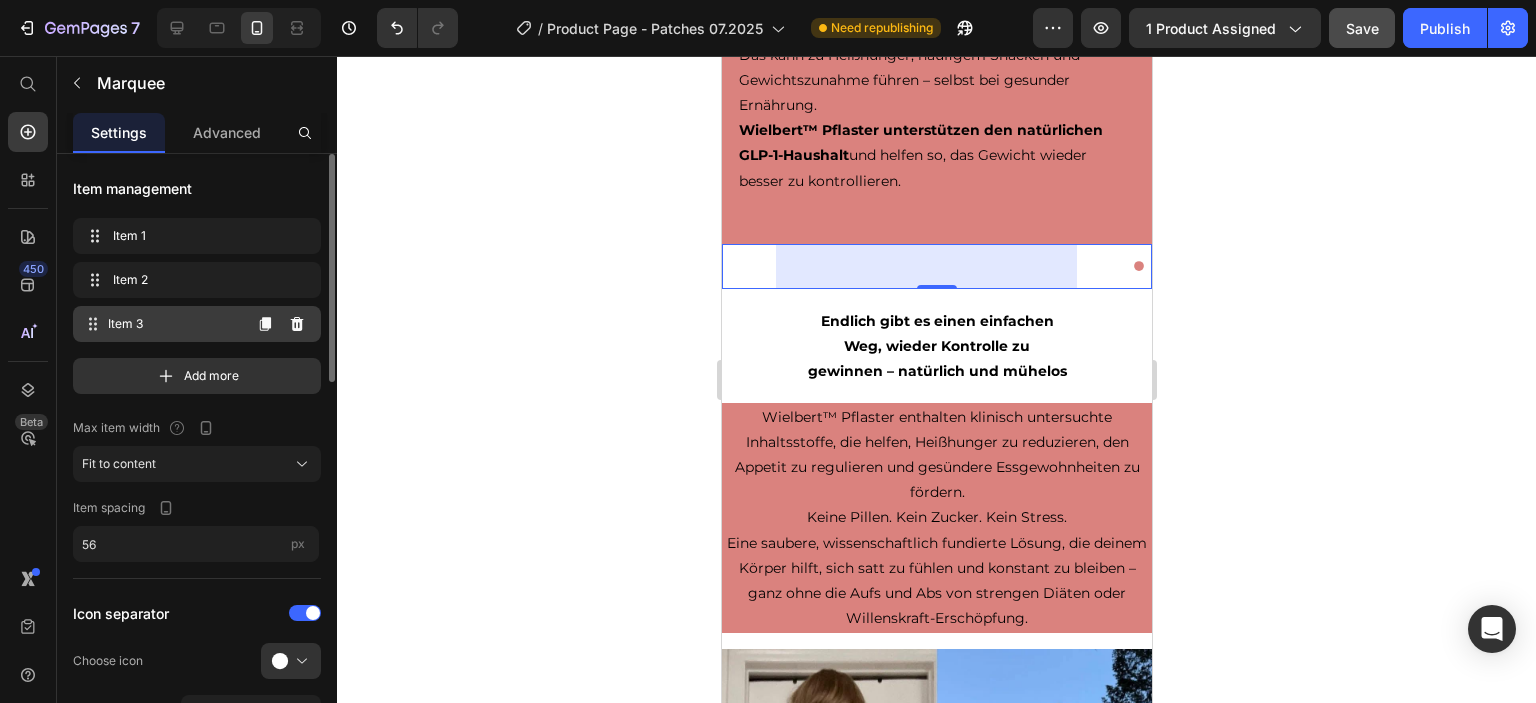 click on "Item 3" at bounding box center (174, 324) 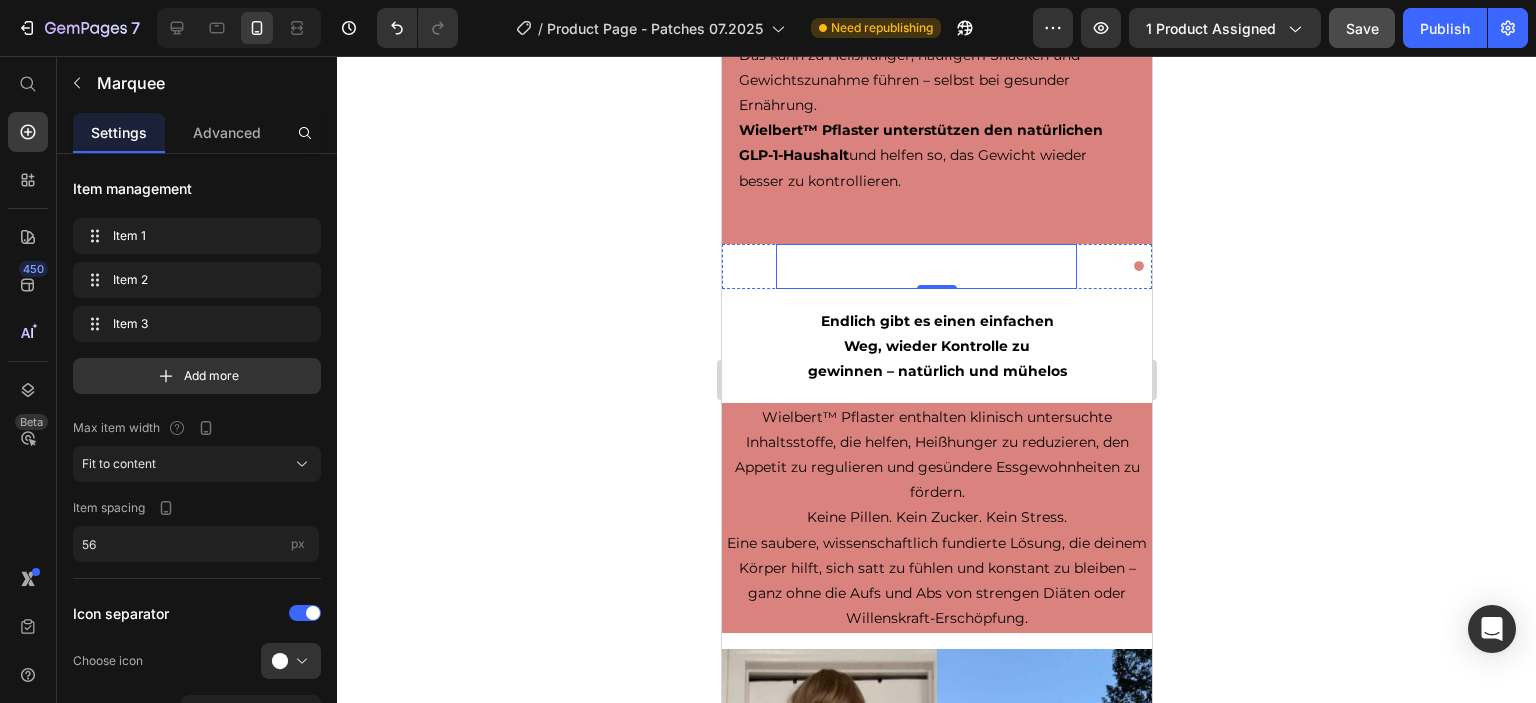 click on "MEHR ALS 50.000 ZUFRIEDENE KUNDEN" at bounding box center [925, 266] 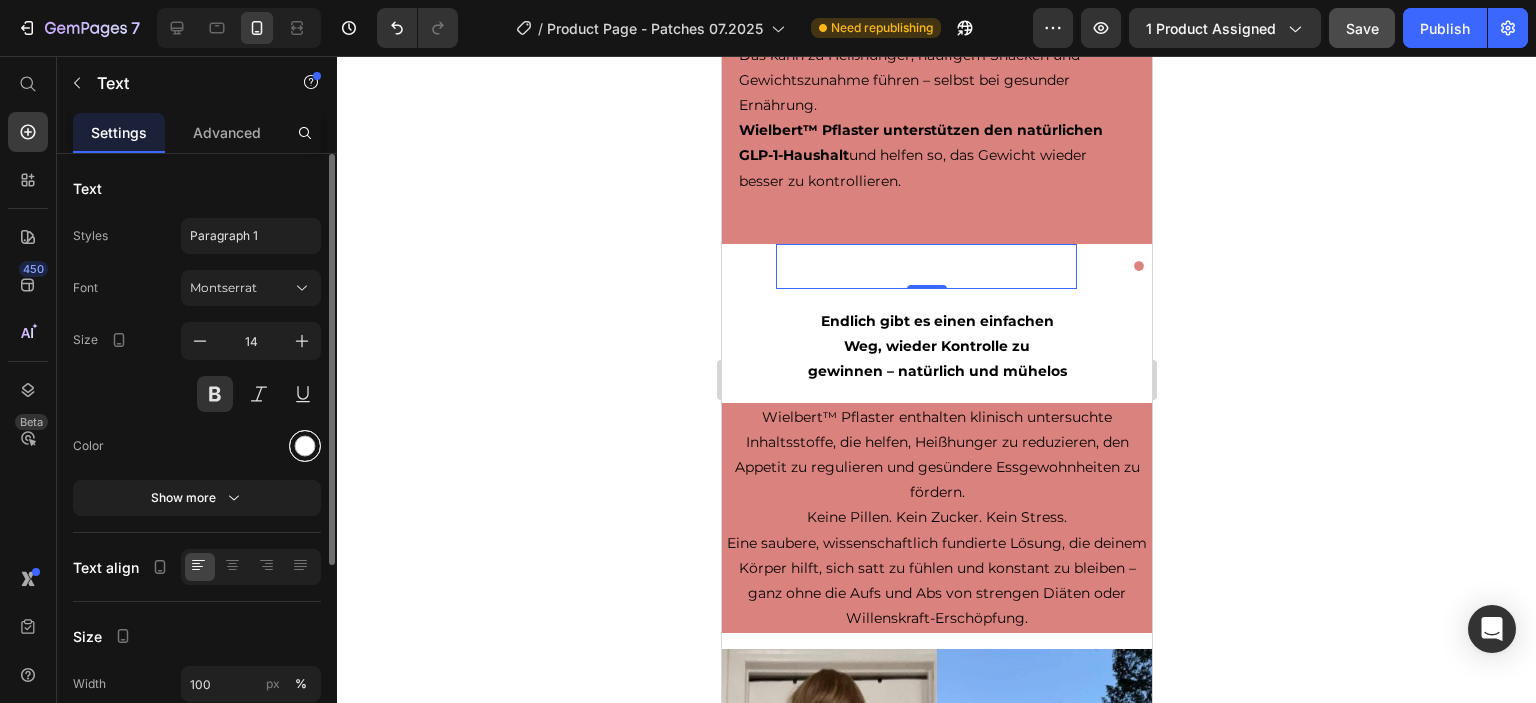click at bounding box center (305, 446) 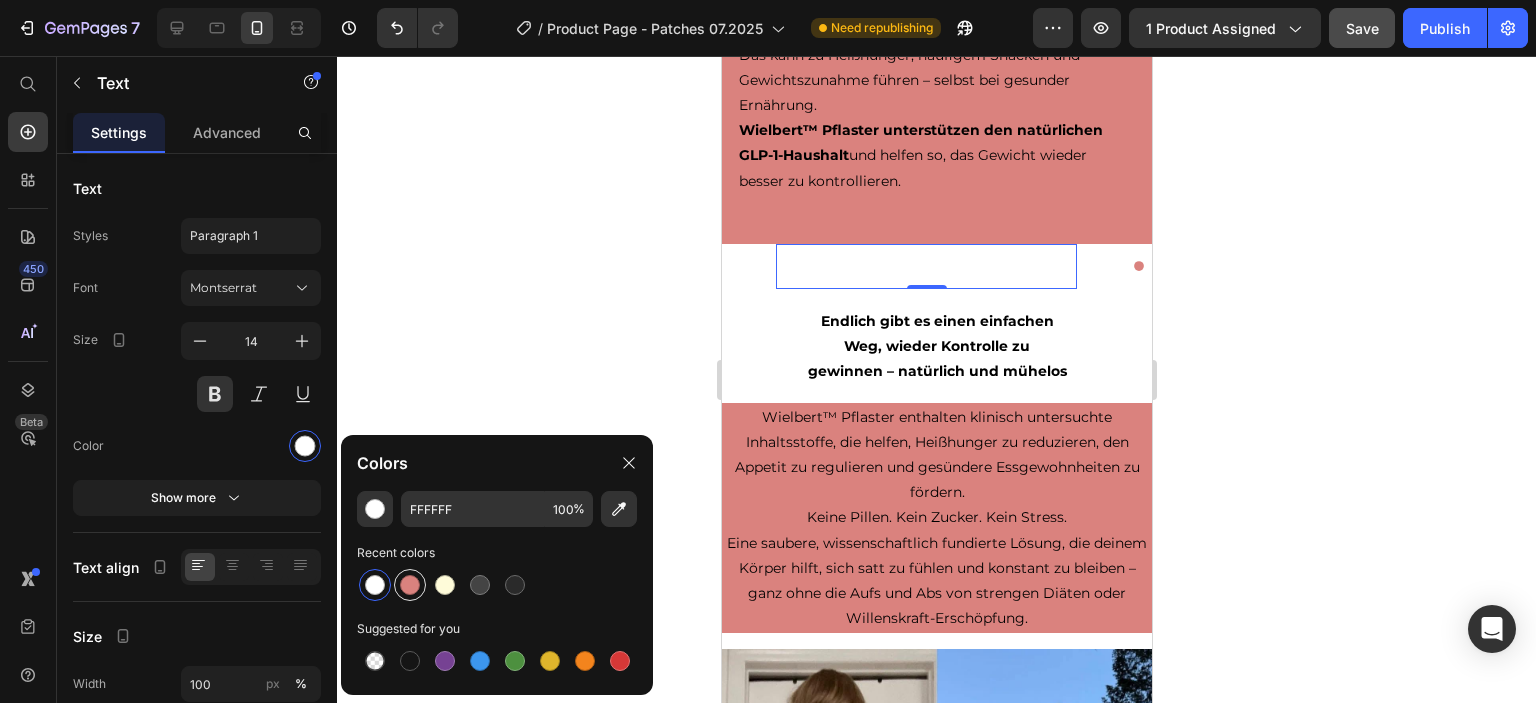 click at bounding box center (410, 585) 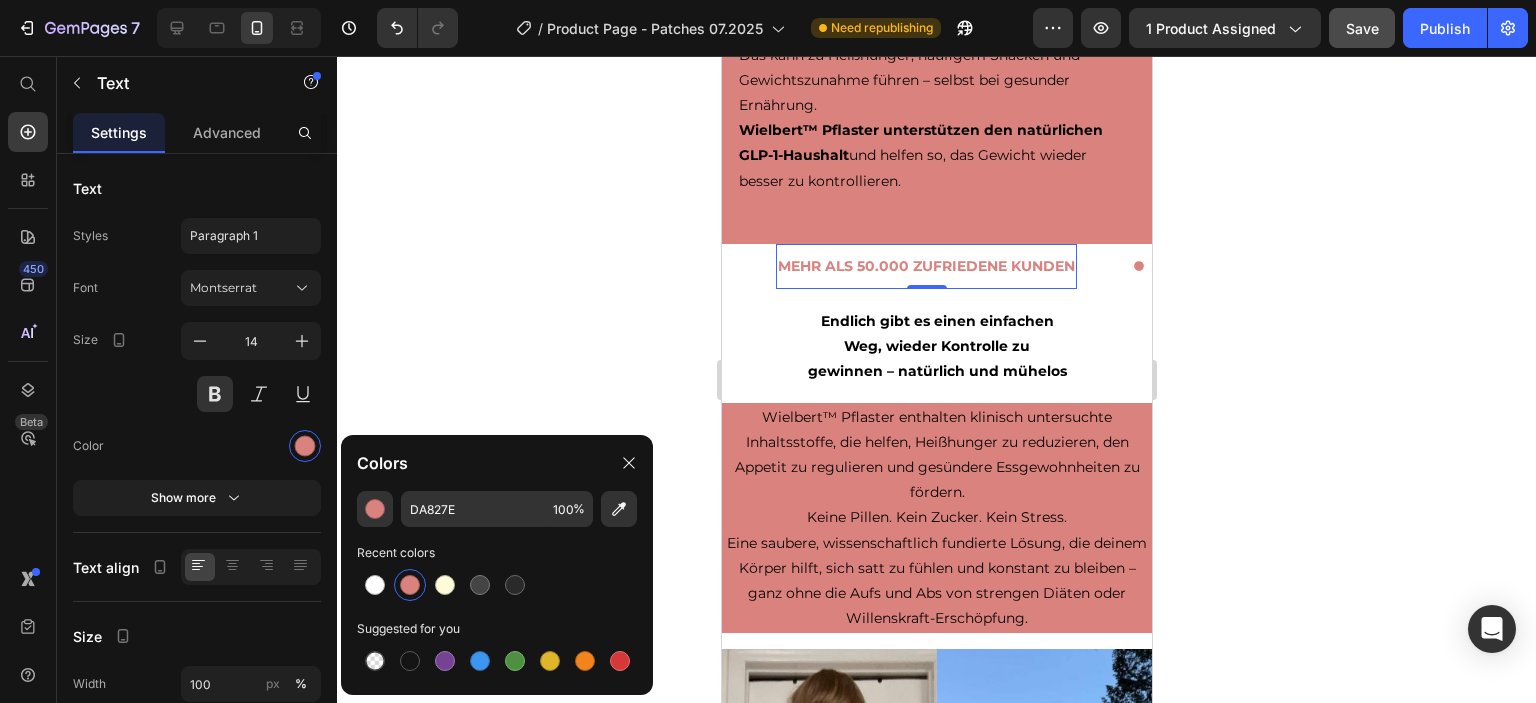 click 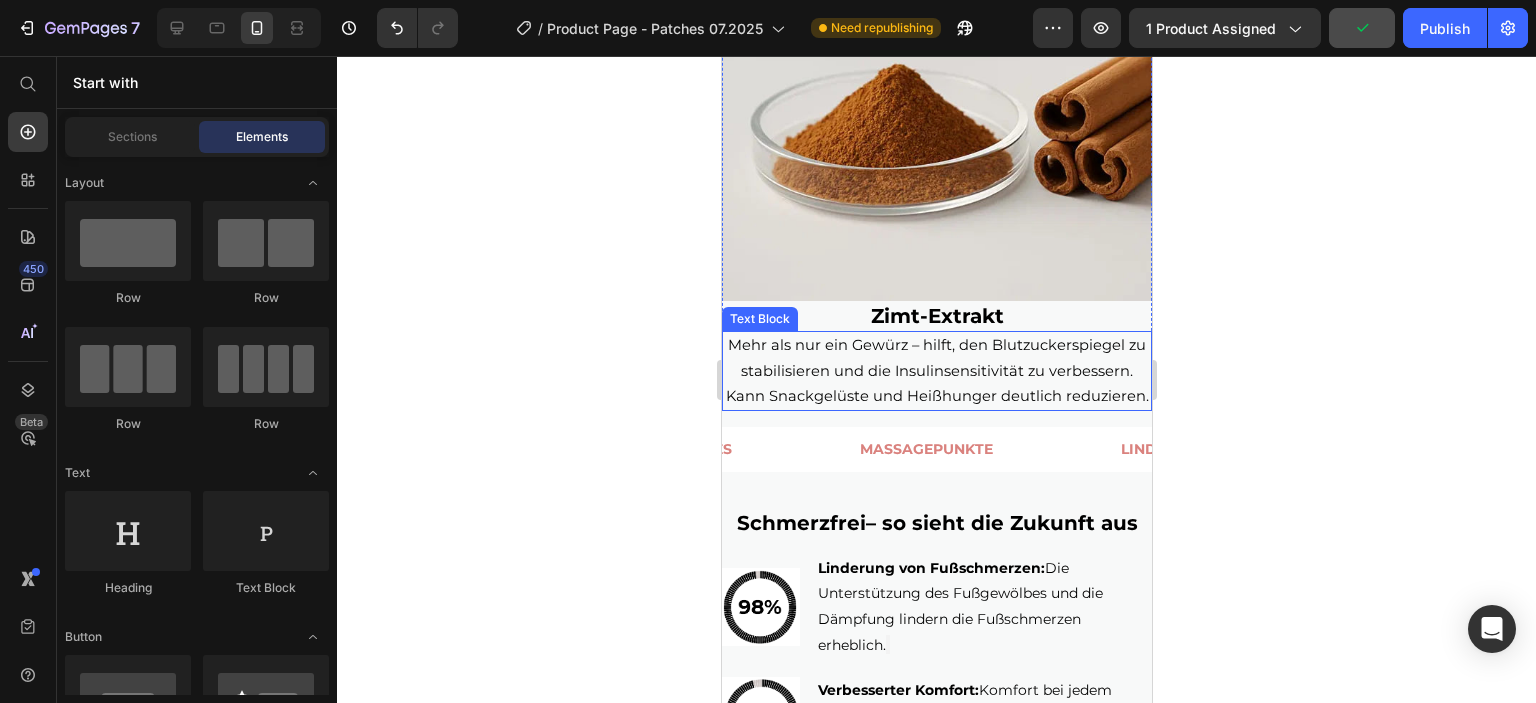 scroll, scrollTop: 4500, scrollLeft: 0, axis: vertical 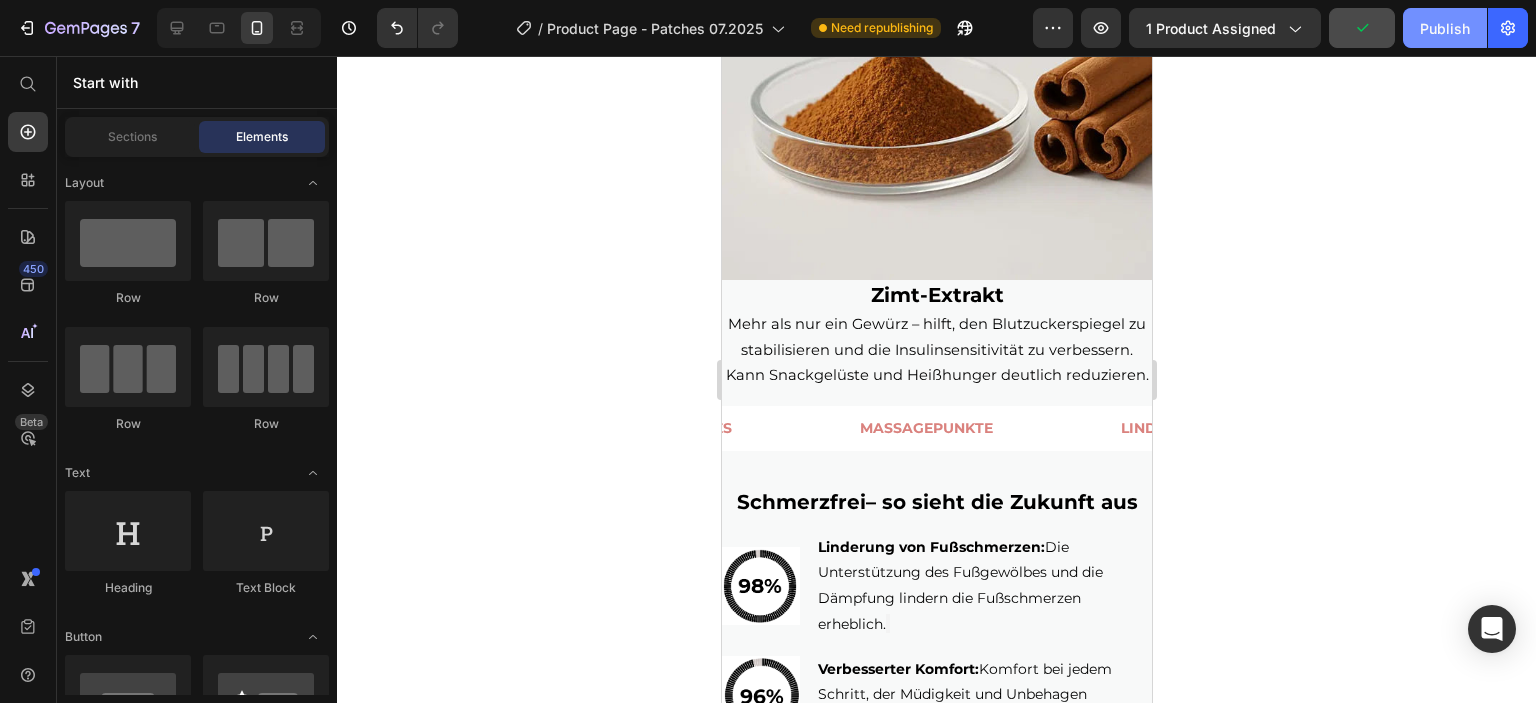 click on "Publish" at bounding box center [1445, 28] 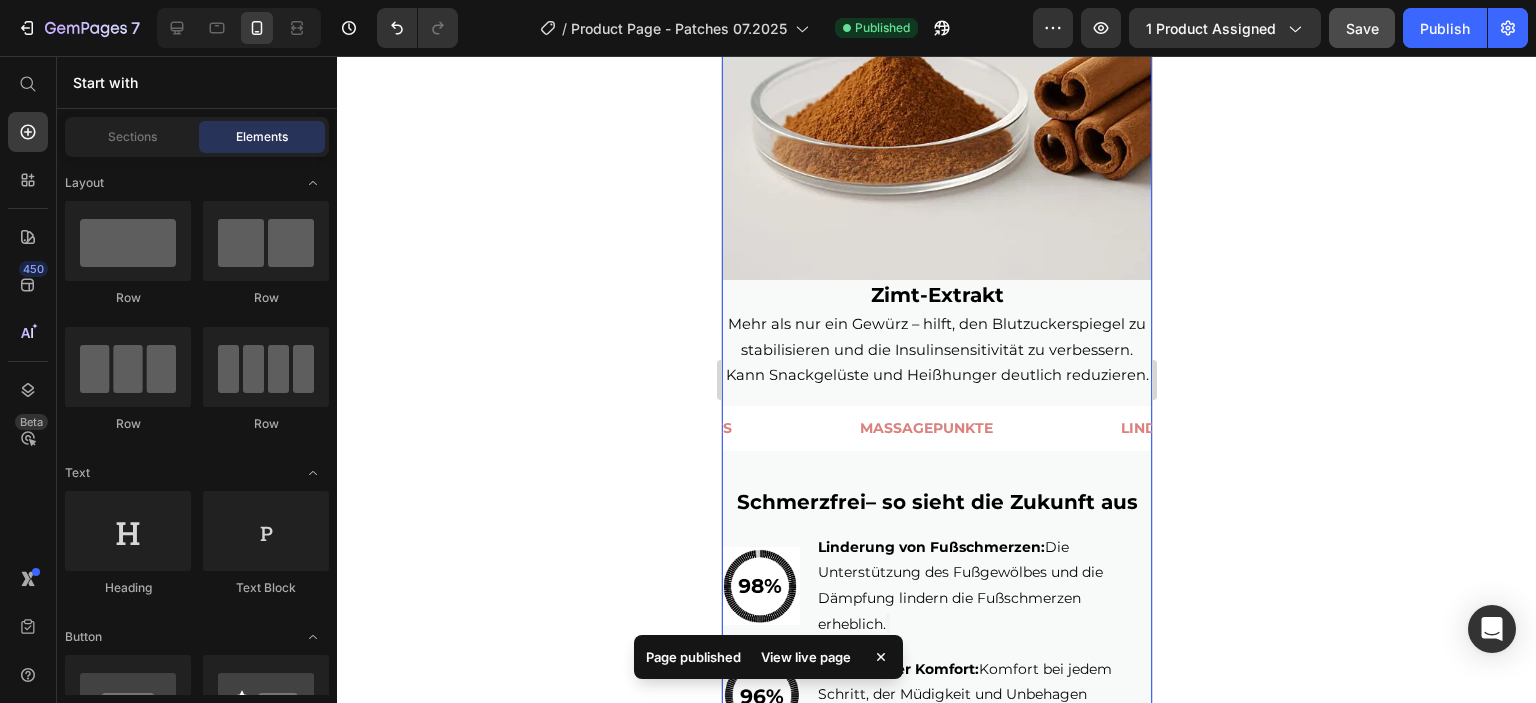 click on "LINDERUNG VON SCHMERZEN Text
UNTERSTÜTZUNG DES FUßGEWÖLBES Text
MASSAGEPUNKTE Text
LINDERUNG VON SCHMERZEN Text
UNTERSTÜTZUNG DES FUßGEWÖLBES Text
MASSAGEPUNKTE Text
Marquee" at bounding box center (936, 436) 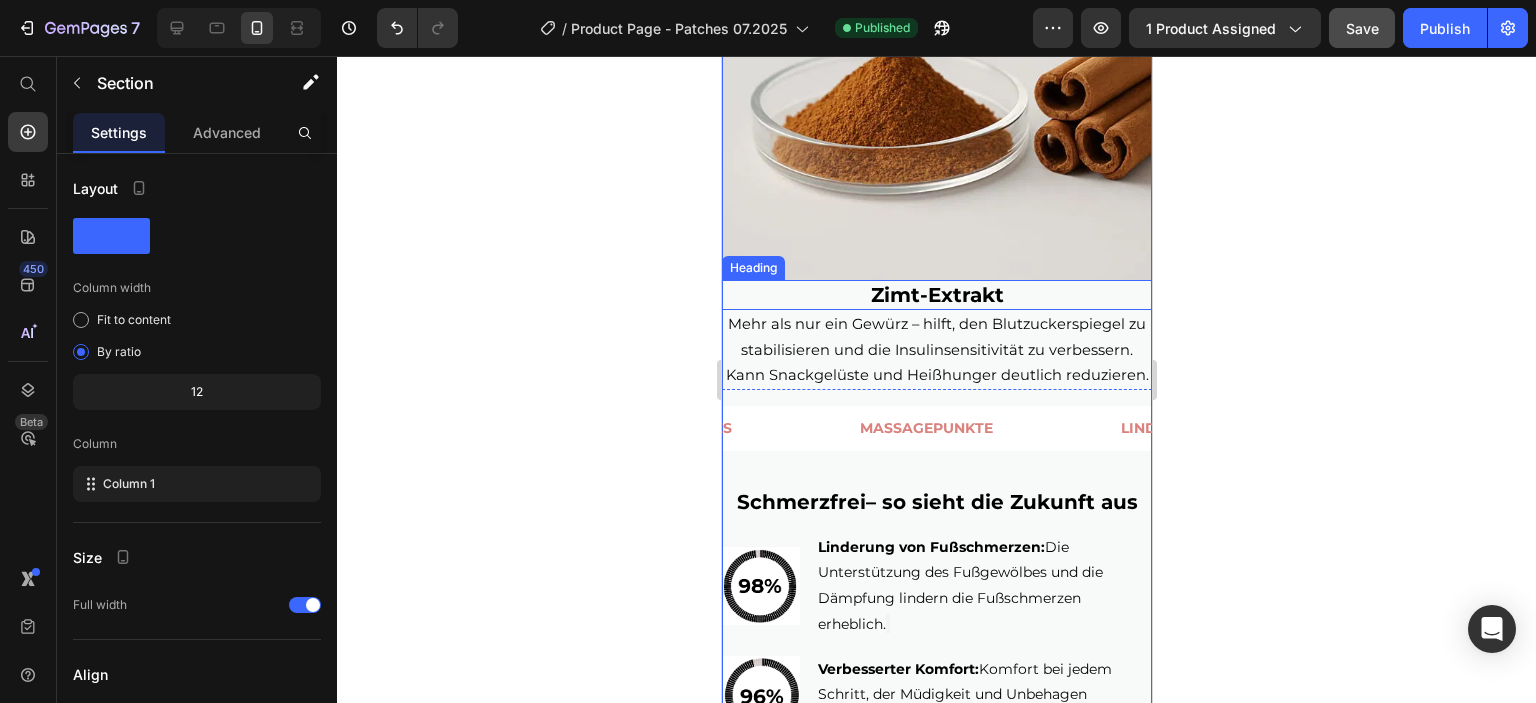 click on "Zimt-Extrakt" at bounding box center (936, 295) 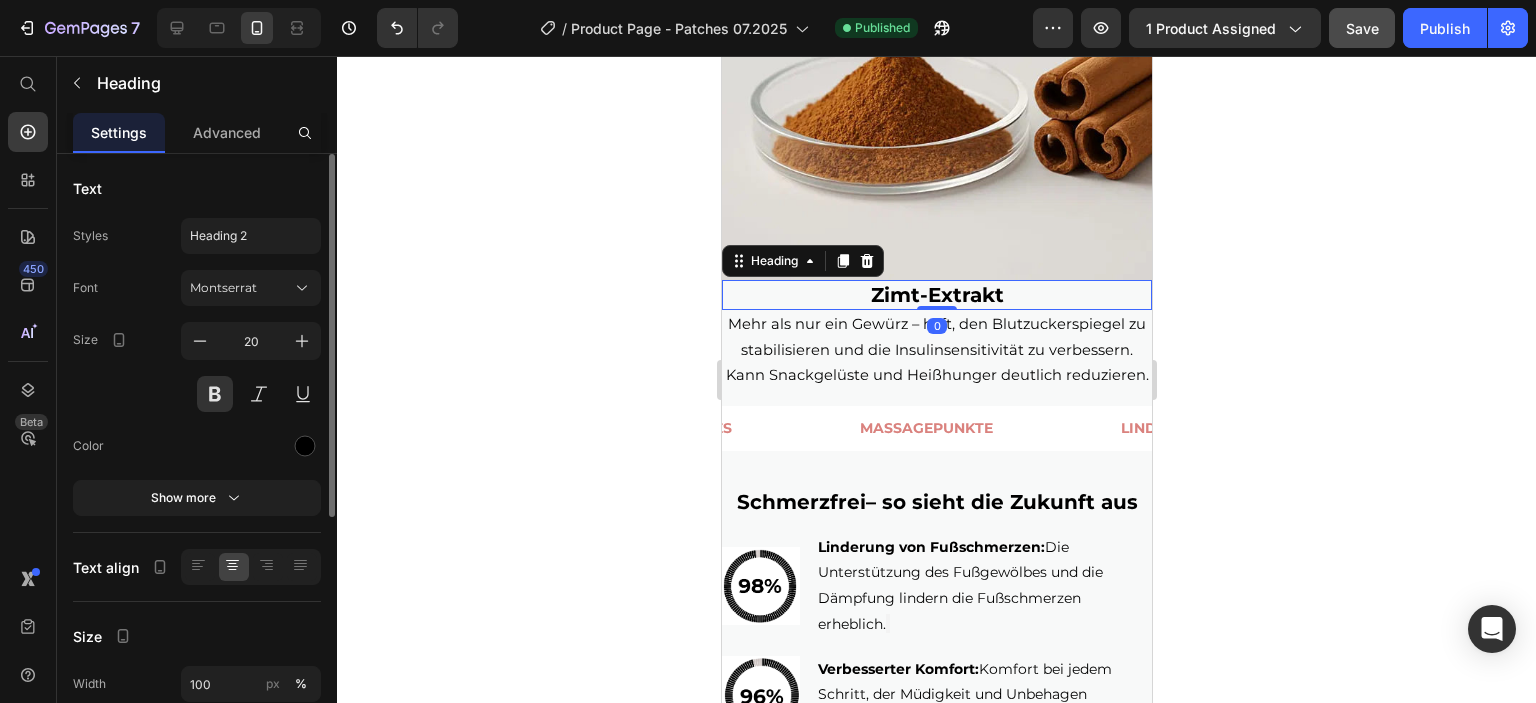 scroll, scrollTop: 403, scrollLeft: 0, axis: vertical 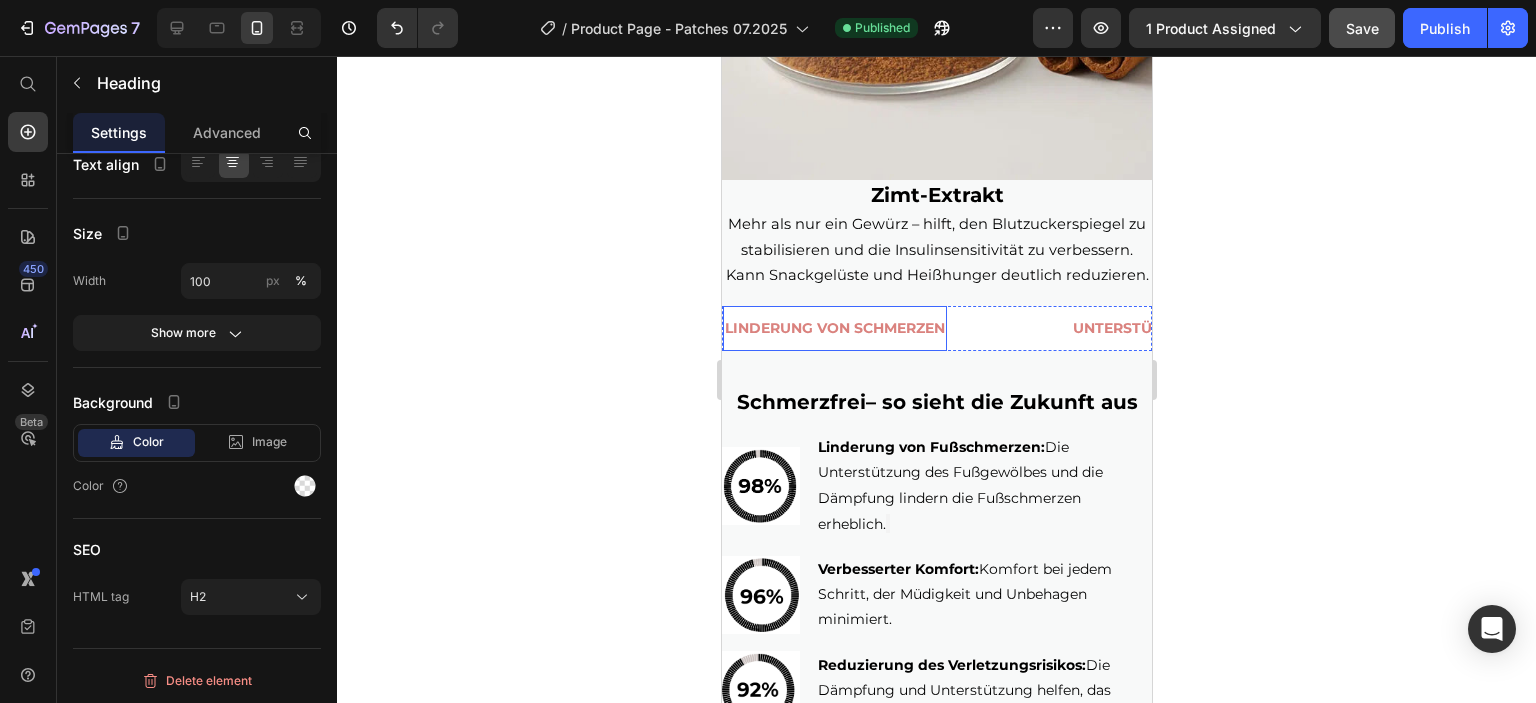 click on "LINDERUNG VON SCHMERZEN" at bounding box center (834, 328) 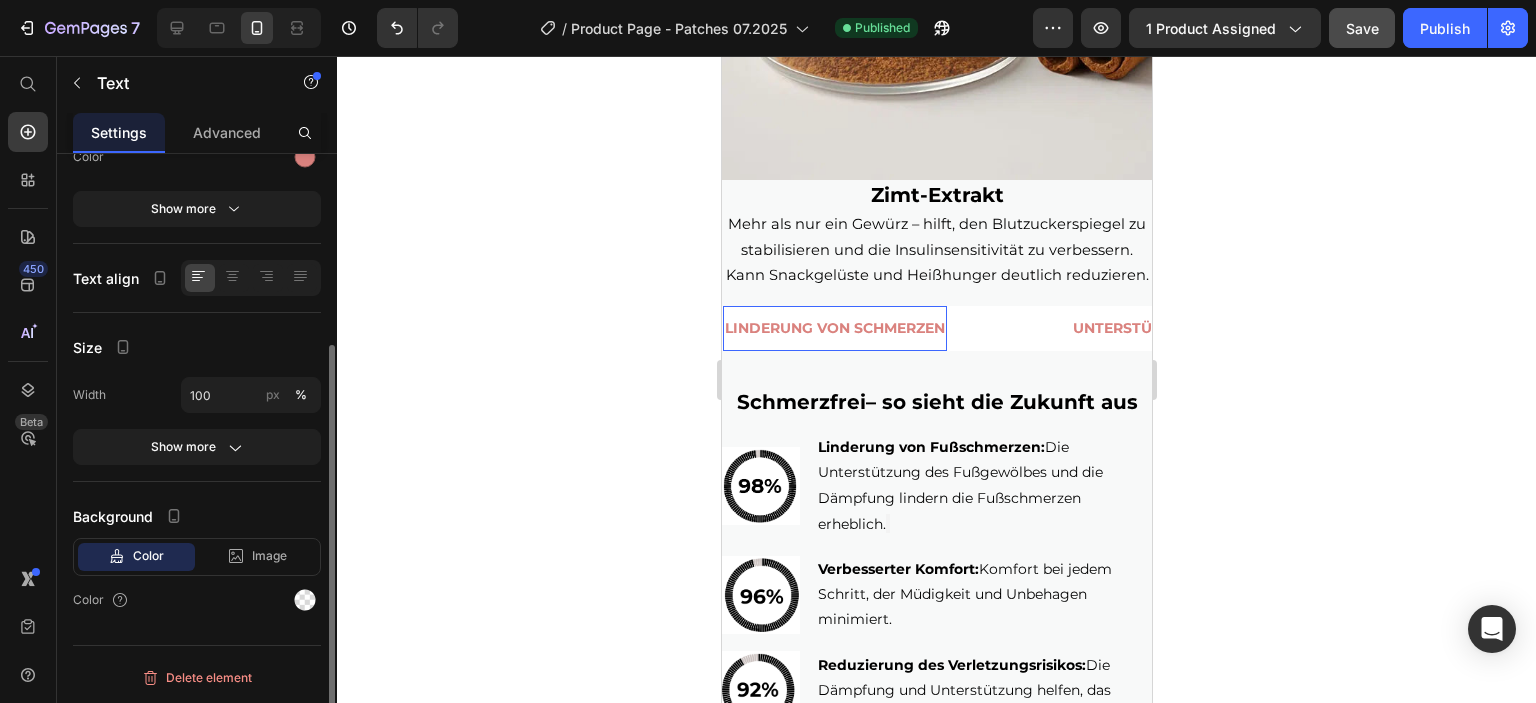 scroll, scrollTop: 0, scrollLeft: 0, axis: both 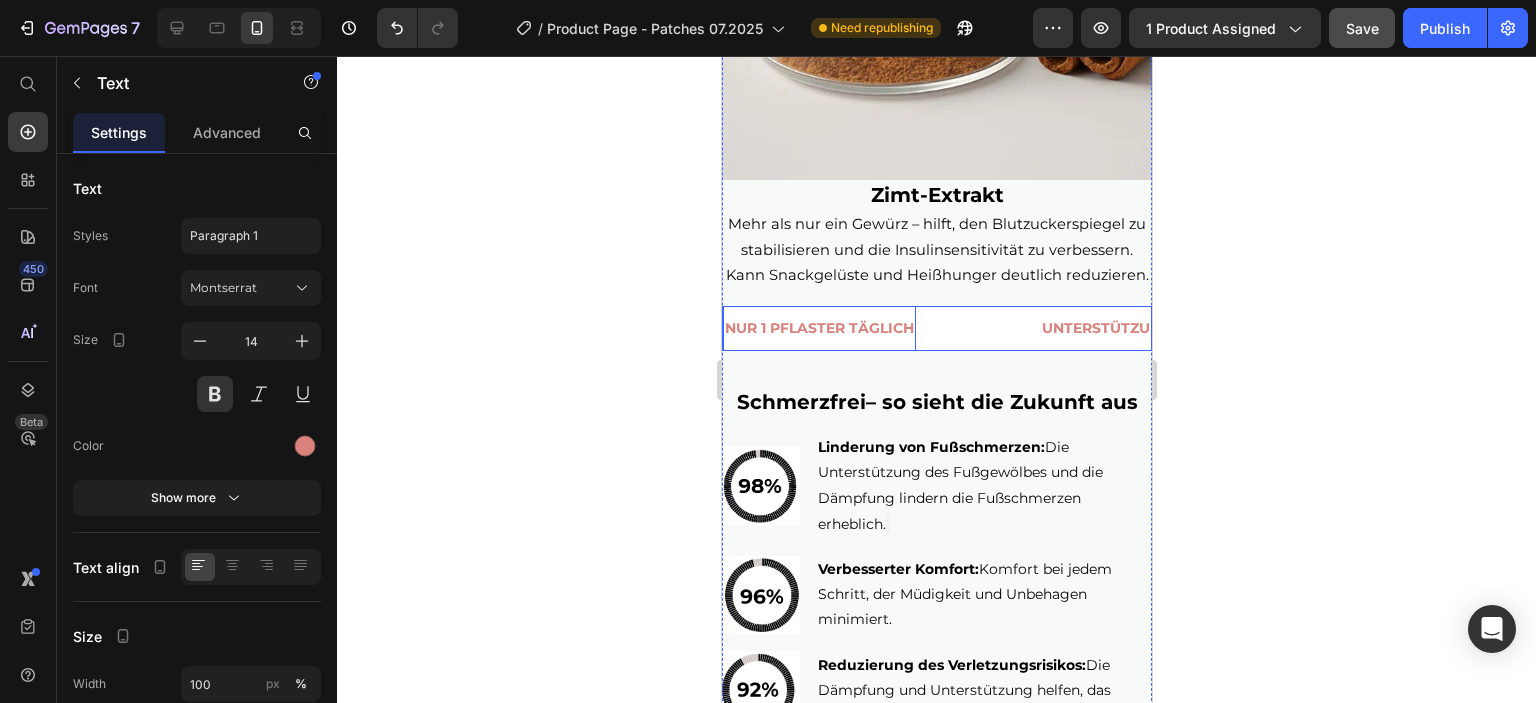 click on "UNTERSTÜTZUNG DES FUßGEWÖLBES" at bounding box center [1182, 328] 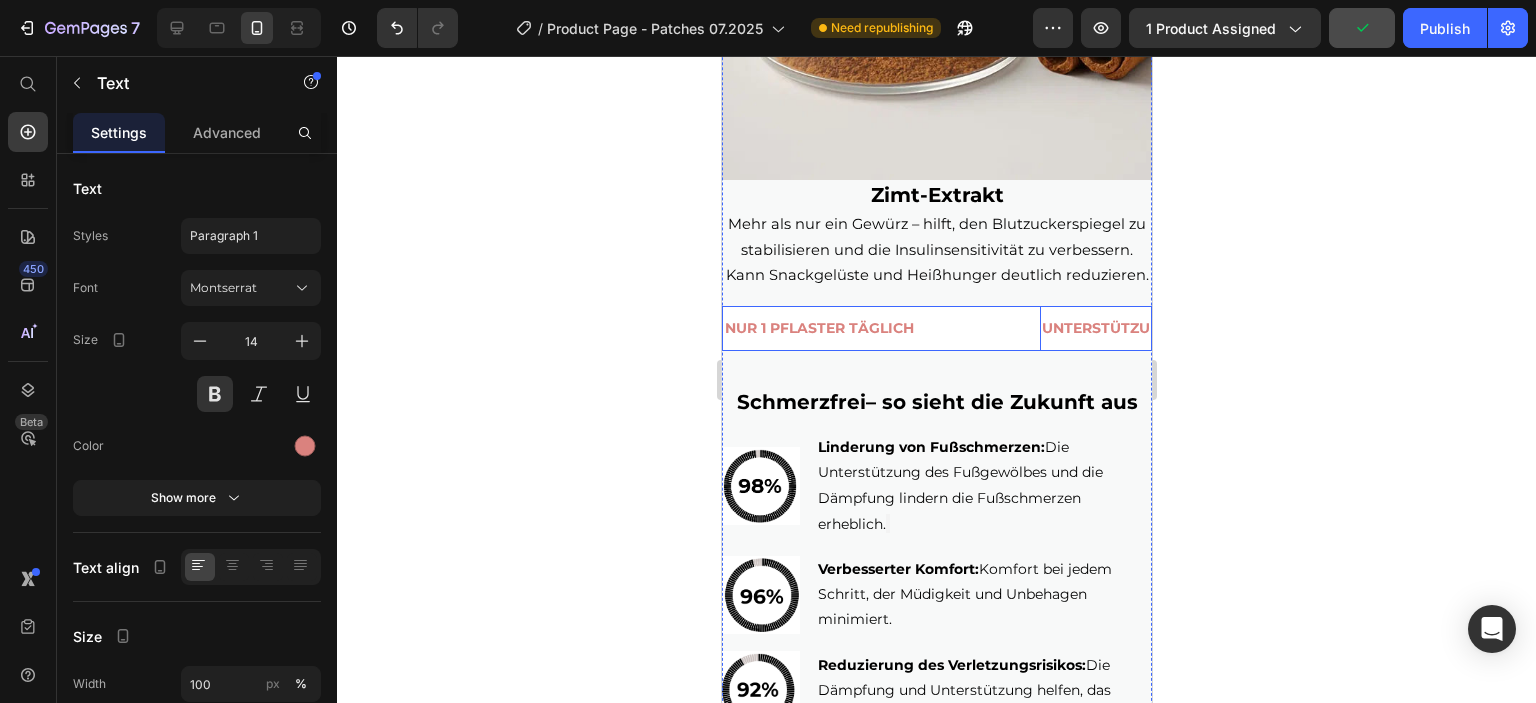 click 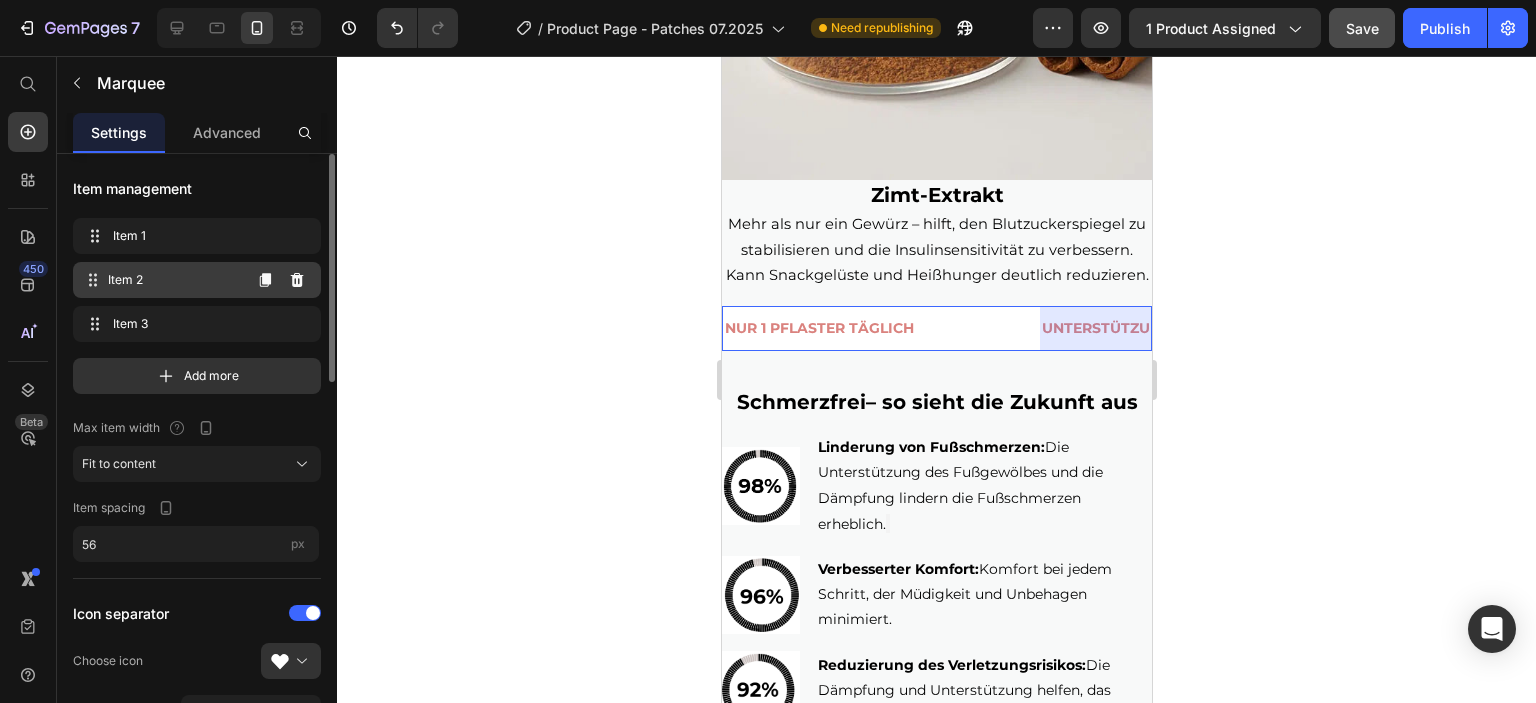 click on "Item 2" at bounding box center [174, 280] 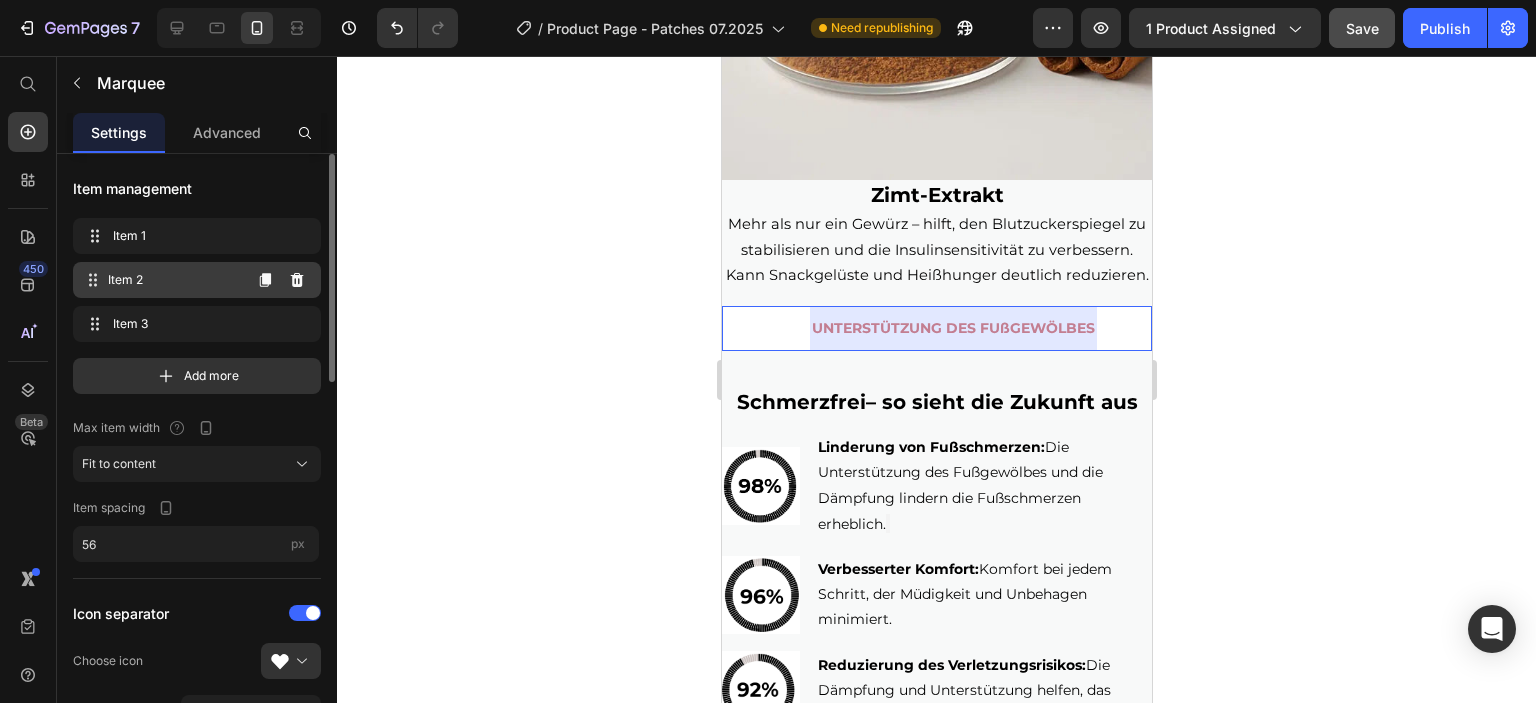 scroll, scrollTop: 0, scrollLeft: 254, axis: horizontal 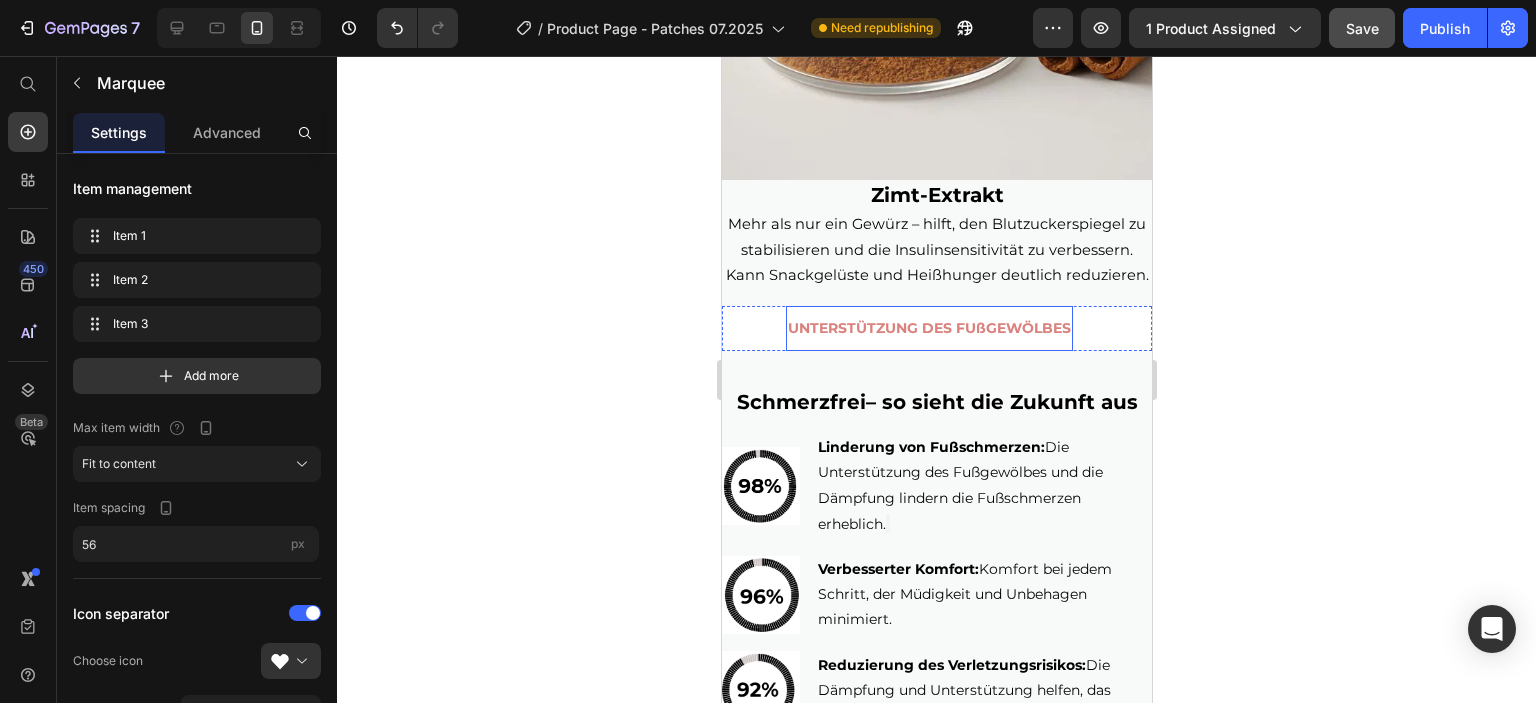 click on "UNTERSTÜTZUNG DES FUßGEWÖLBES" at bounding box center (928, 328) 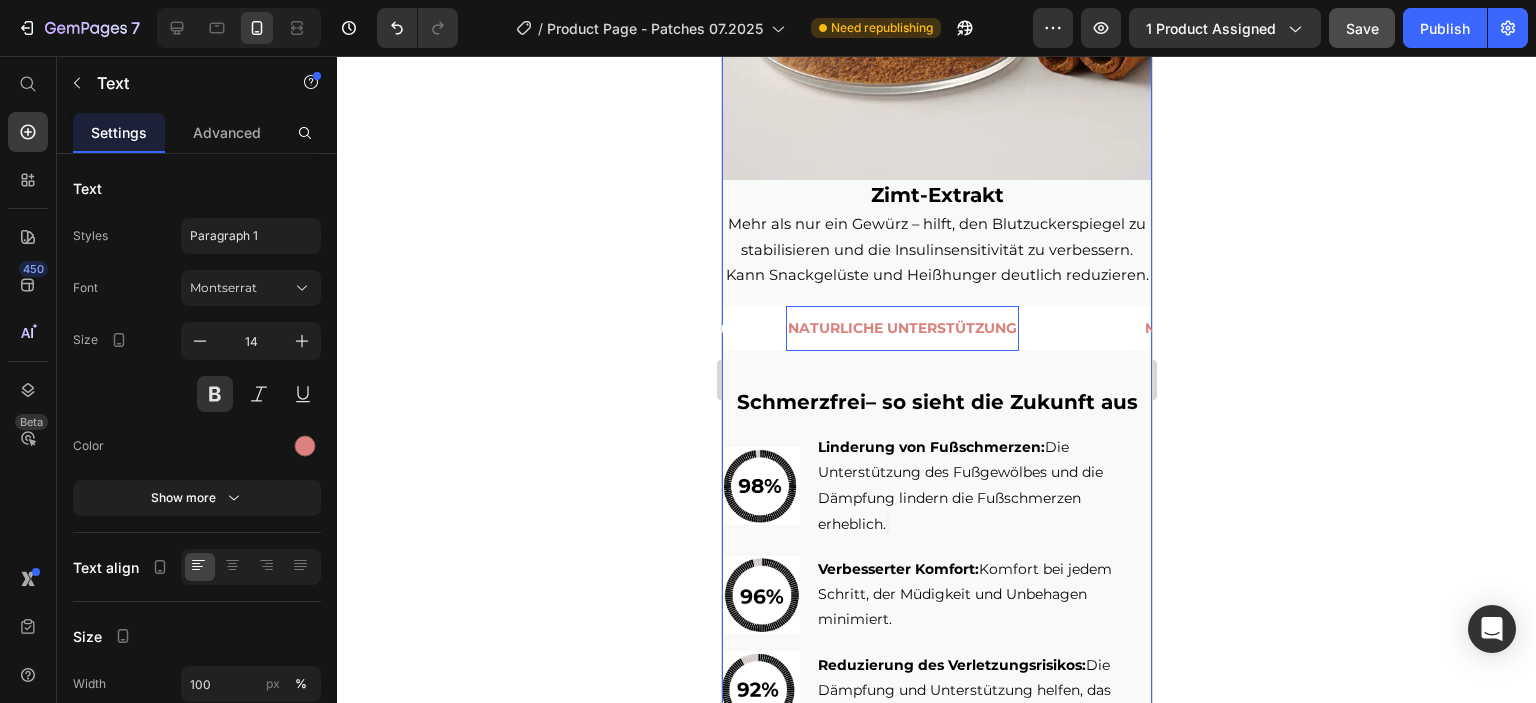 click on "NATURLICHE UNTERSTÜTZUNG Text   0" at bounding box center [963, 328] 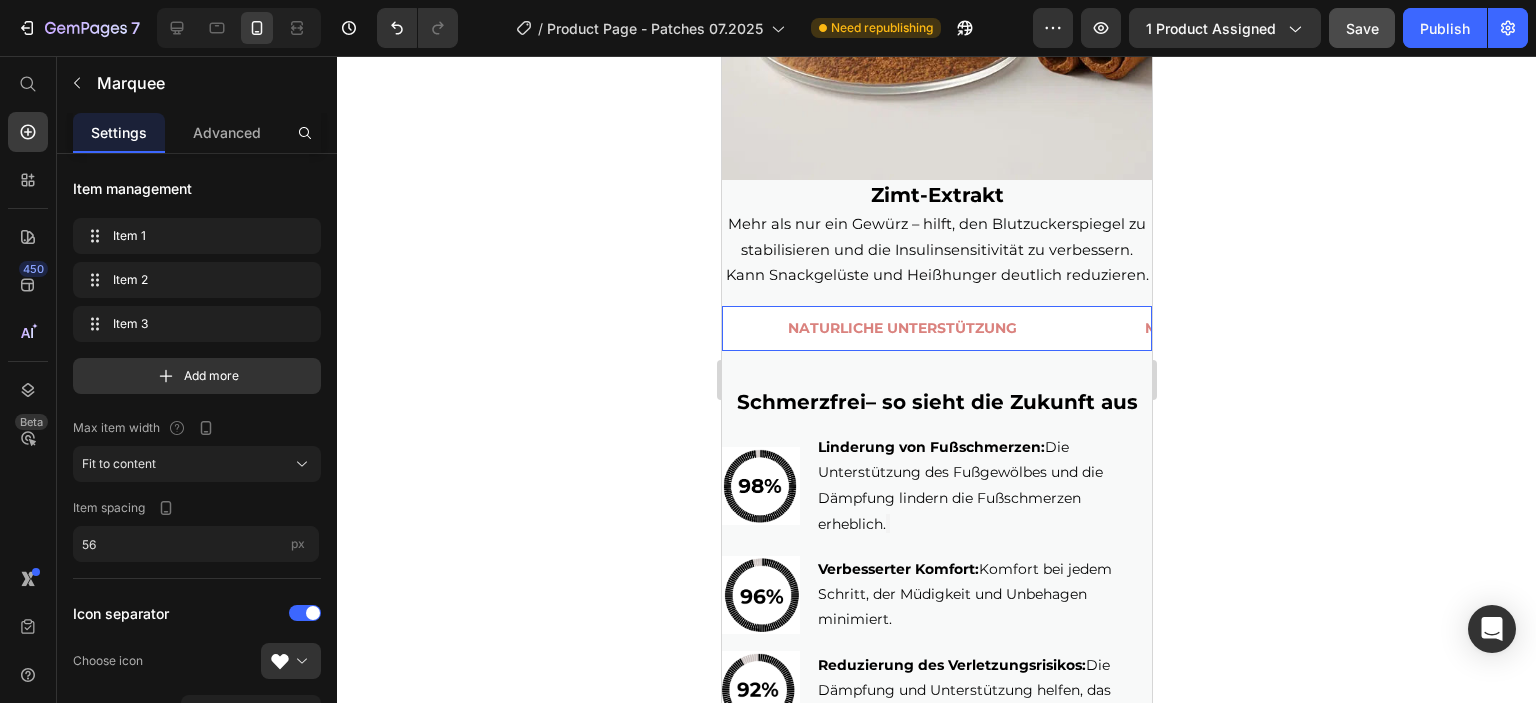 click 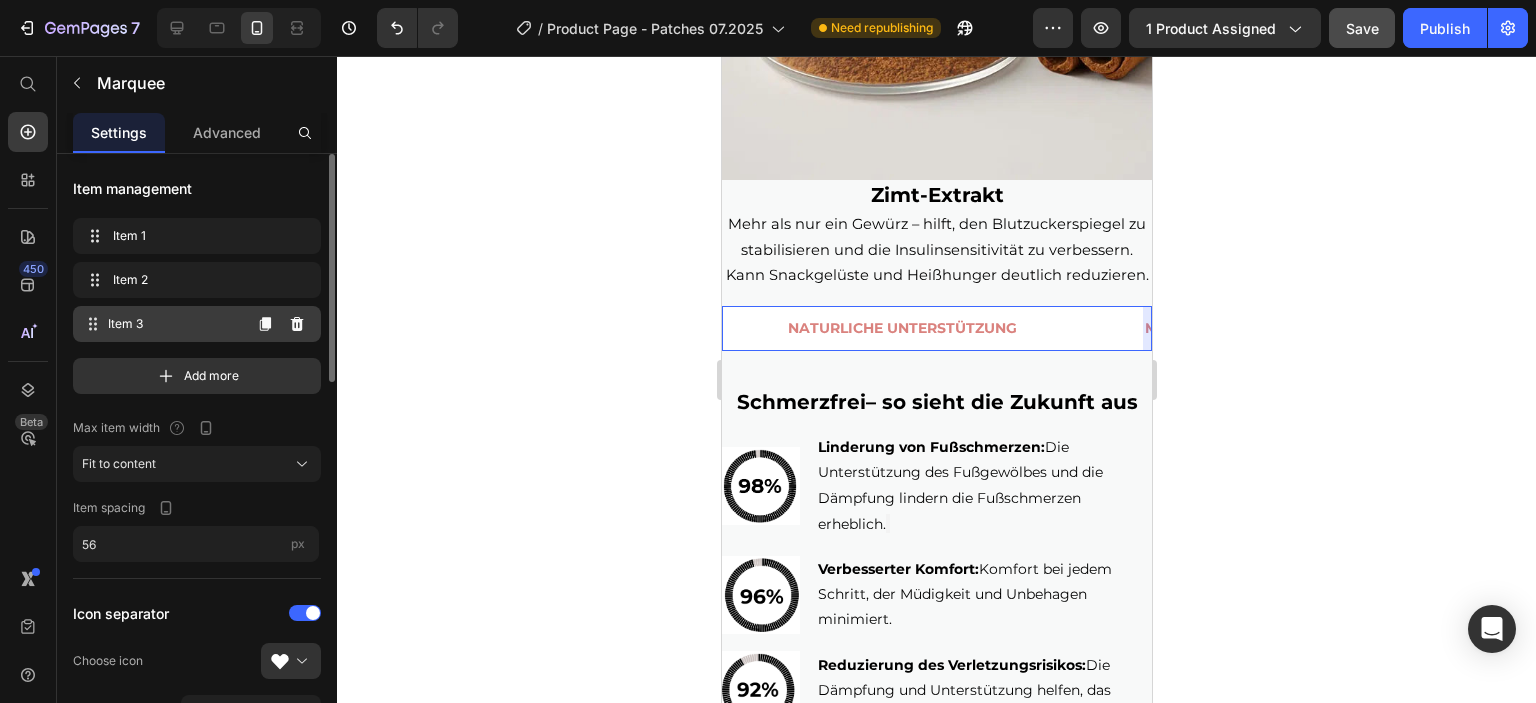 click on "Item 3" at bounding box center (174, 324) 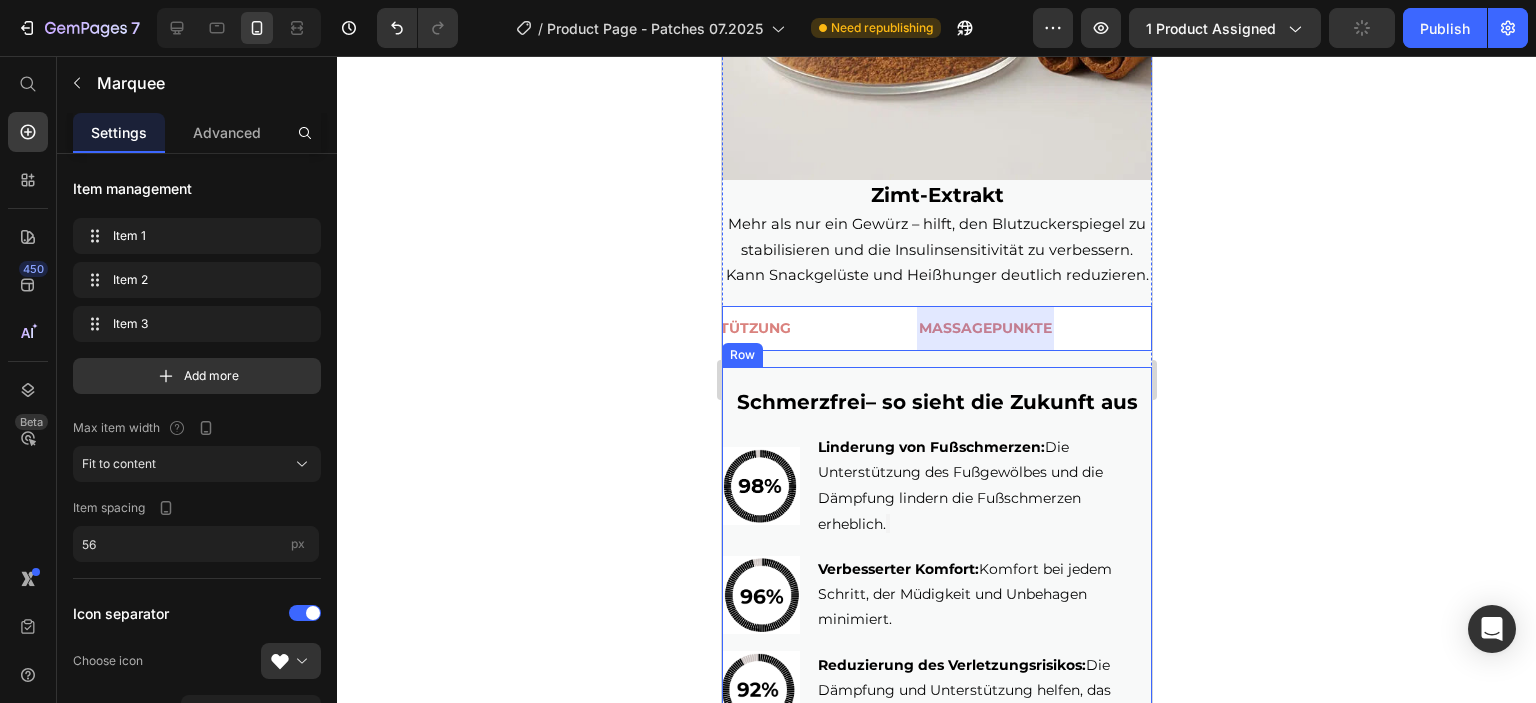scroll, scrollTop: 0, scrollLeft: 536, axis: horizontal 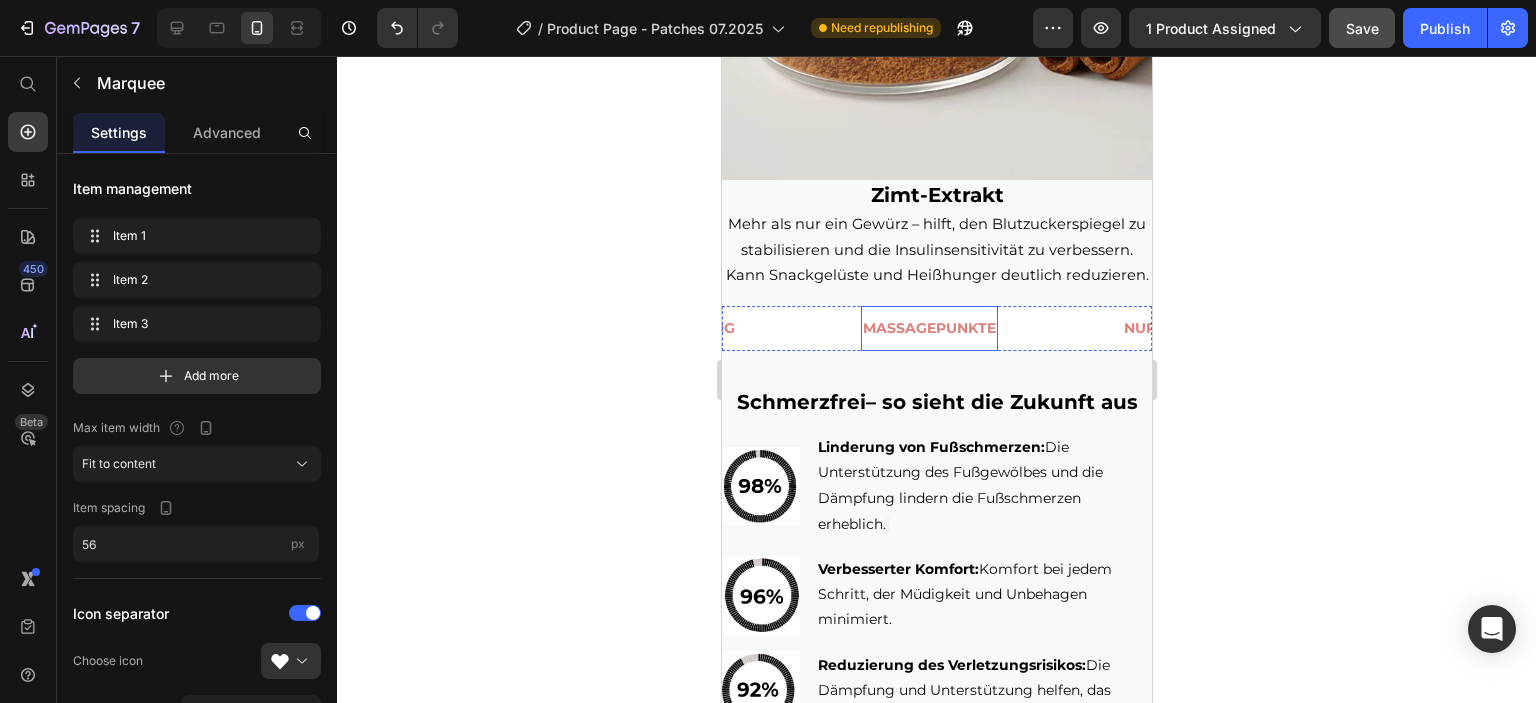 click on "MASSAGEPUNKTE" at bounding box center [928, 328] 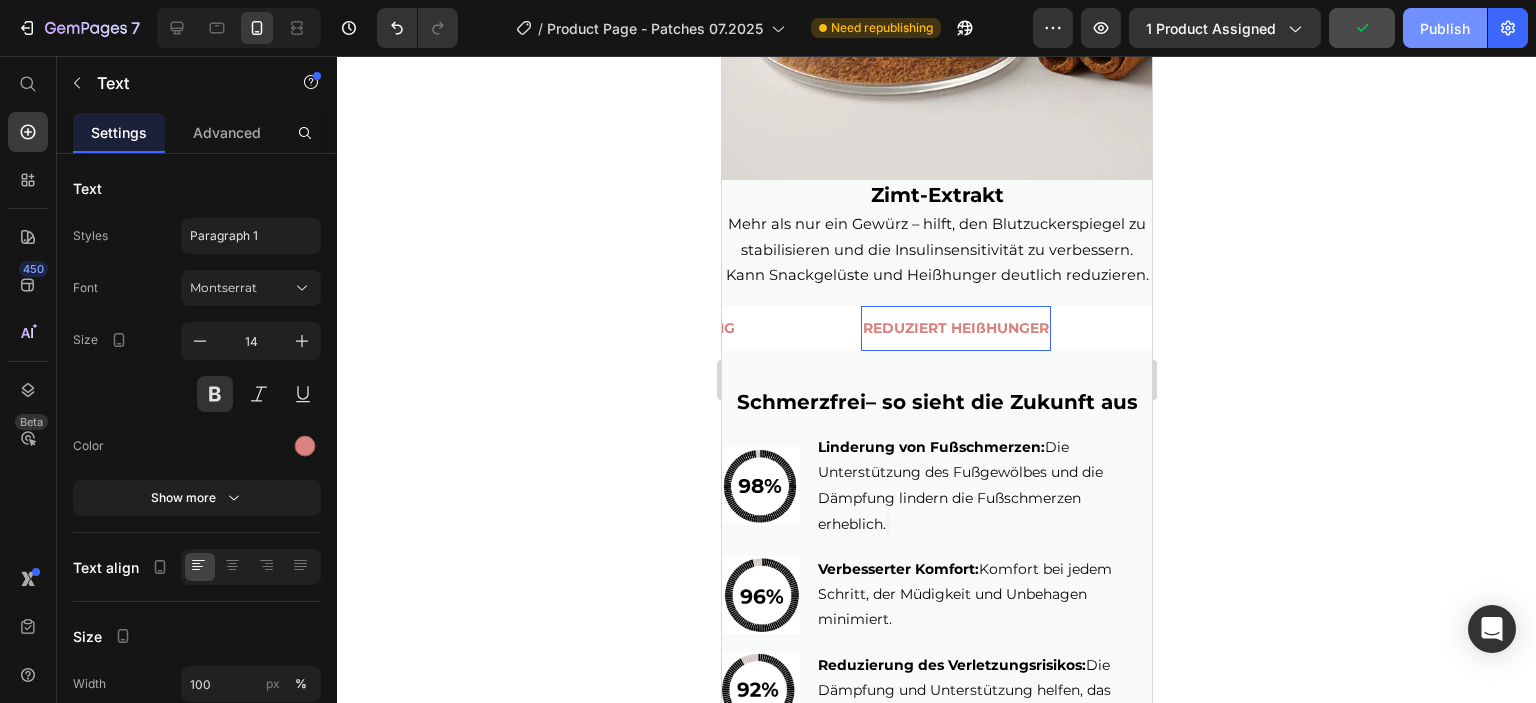 click on "Publish" at bounding box center (1445, 28) 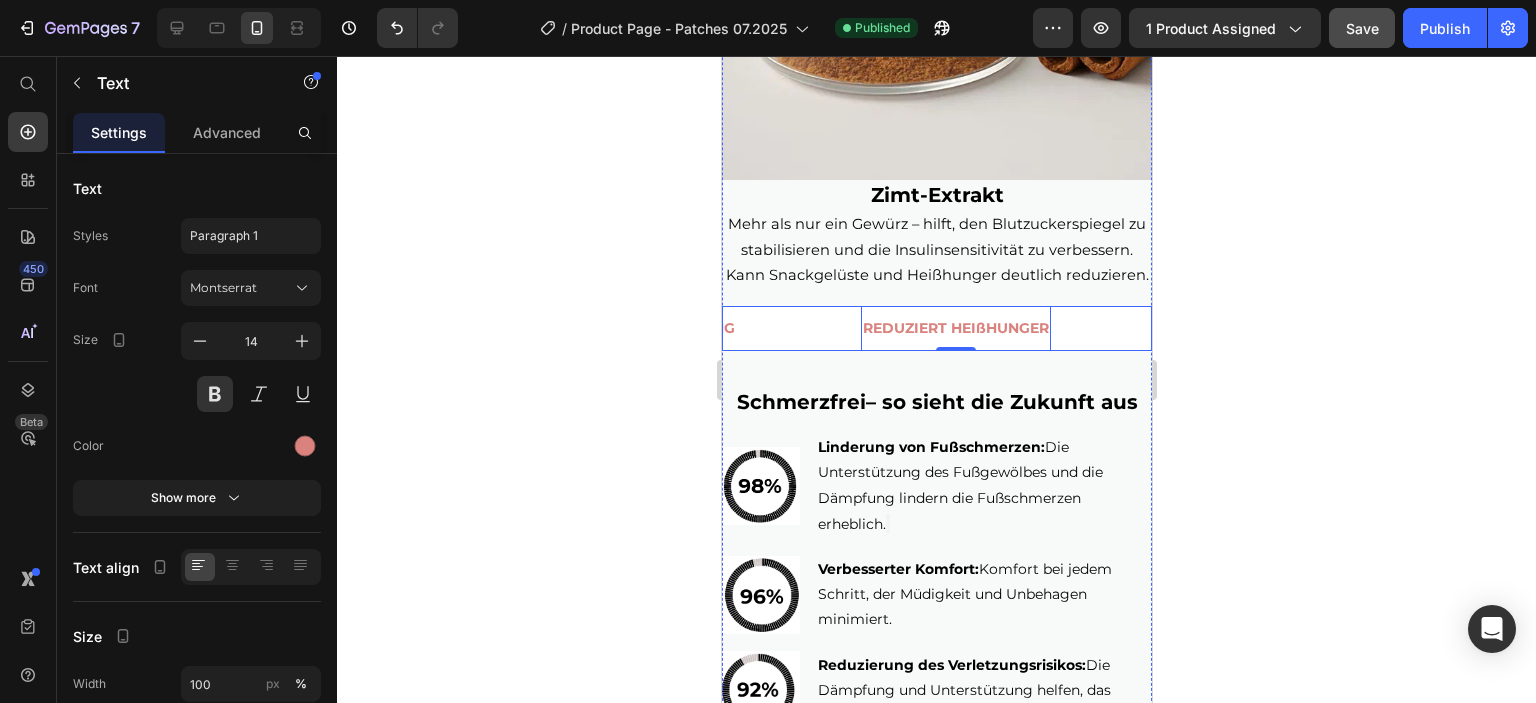 click on "REDUZIERT HEIßHUNGER Text   0" at bounding box center [1017, 328] 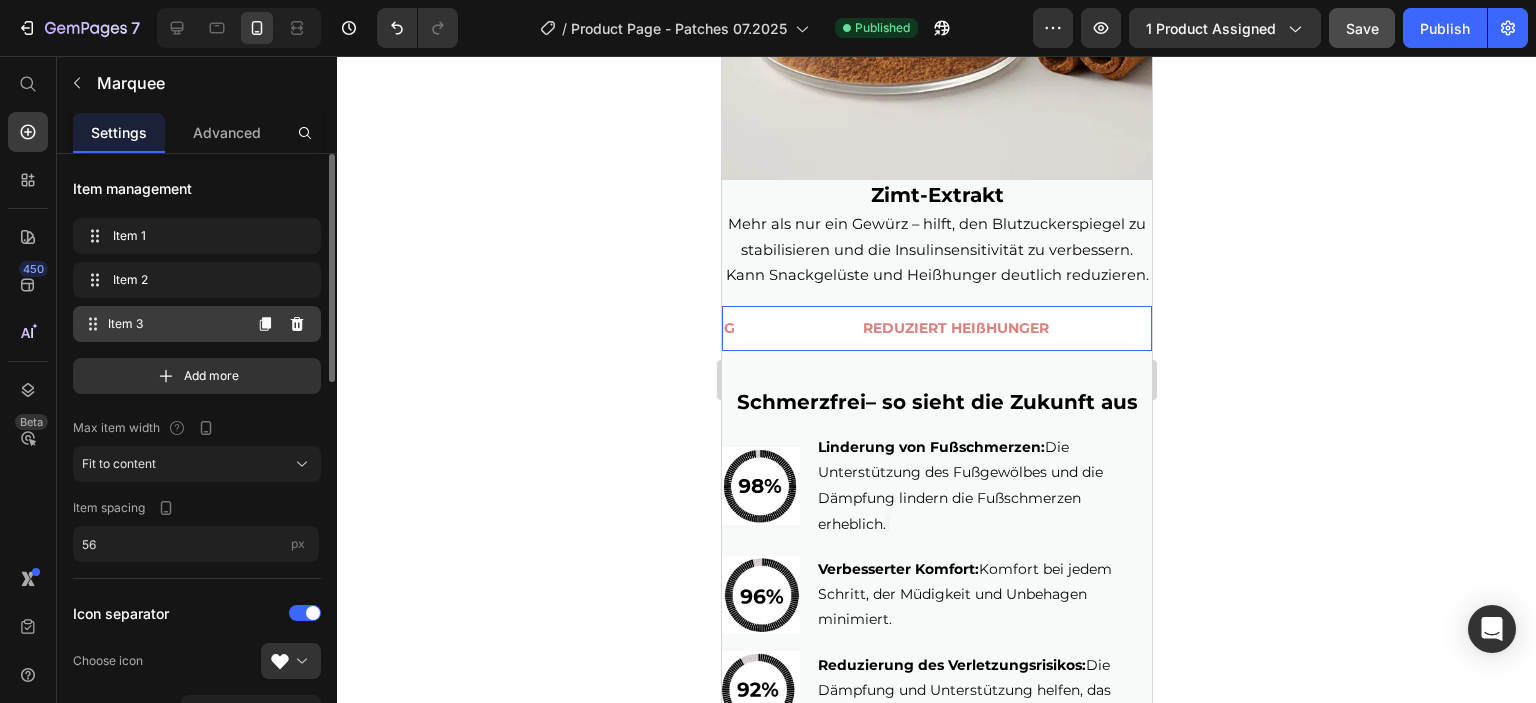 click on "Item 3" at bounding box center (174, 324) 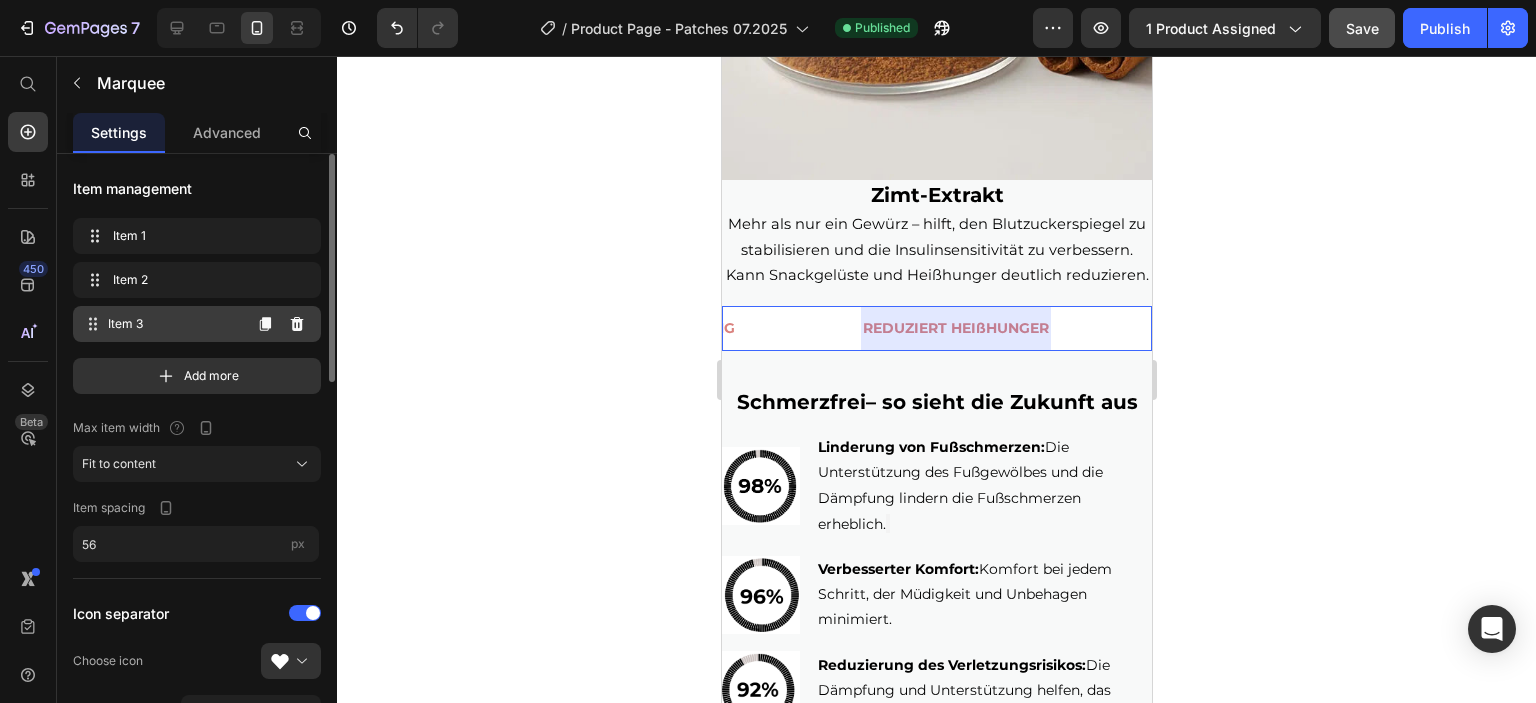 scroll, scrollTop: 0, scrollLeft: 564, axis: horizontal 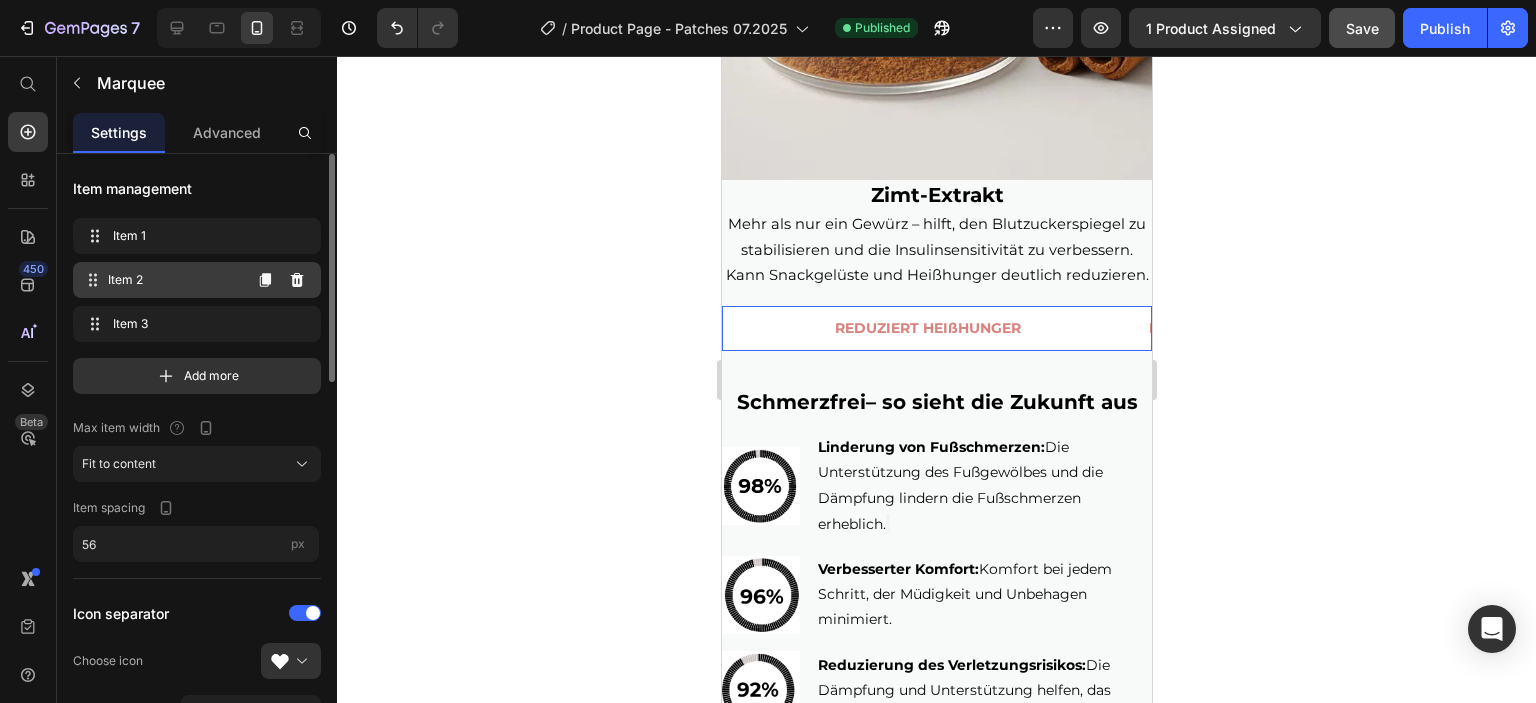 click on "Item 2" at bounding box center [174, 280] 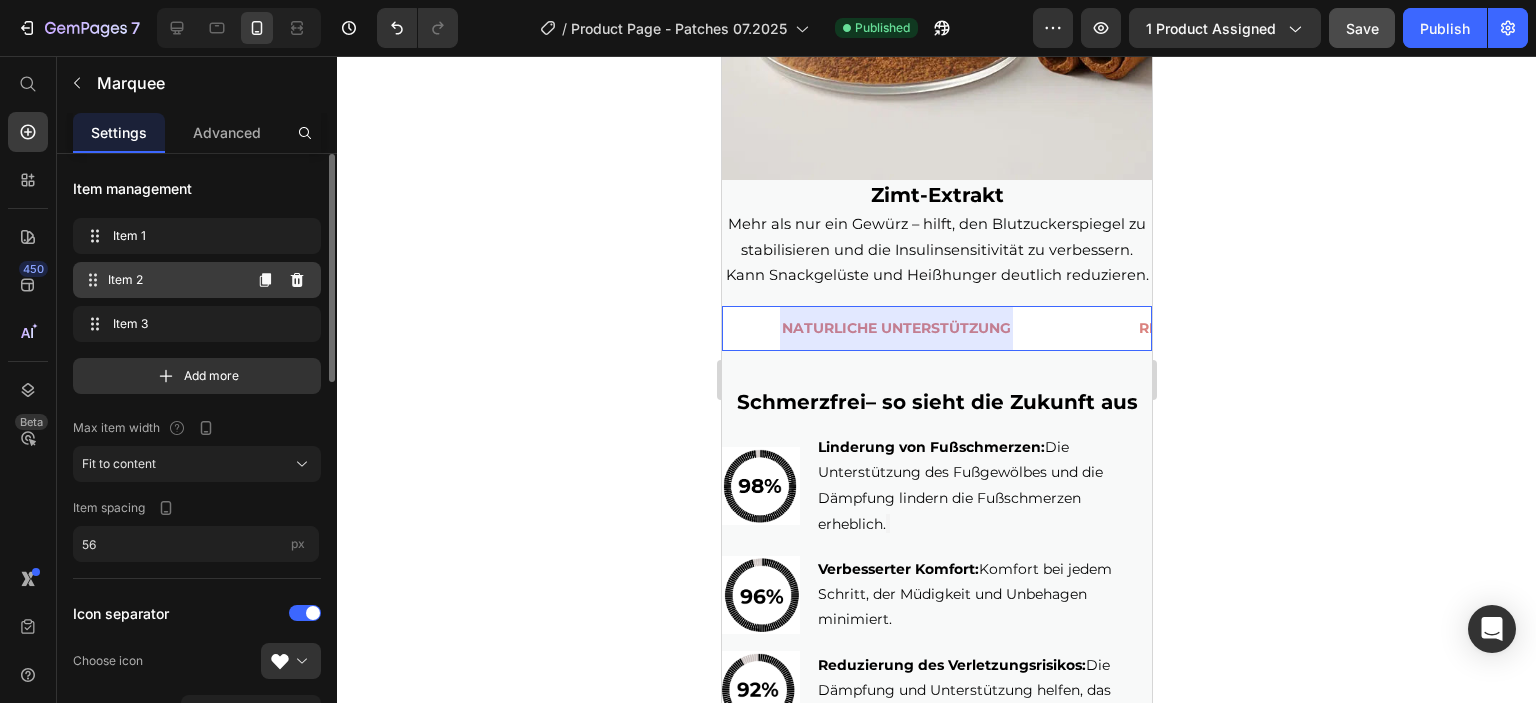 scroll, scrollTop: 0, scrollLeft: 227, axis: horizontal 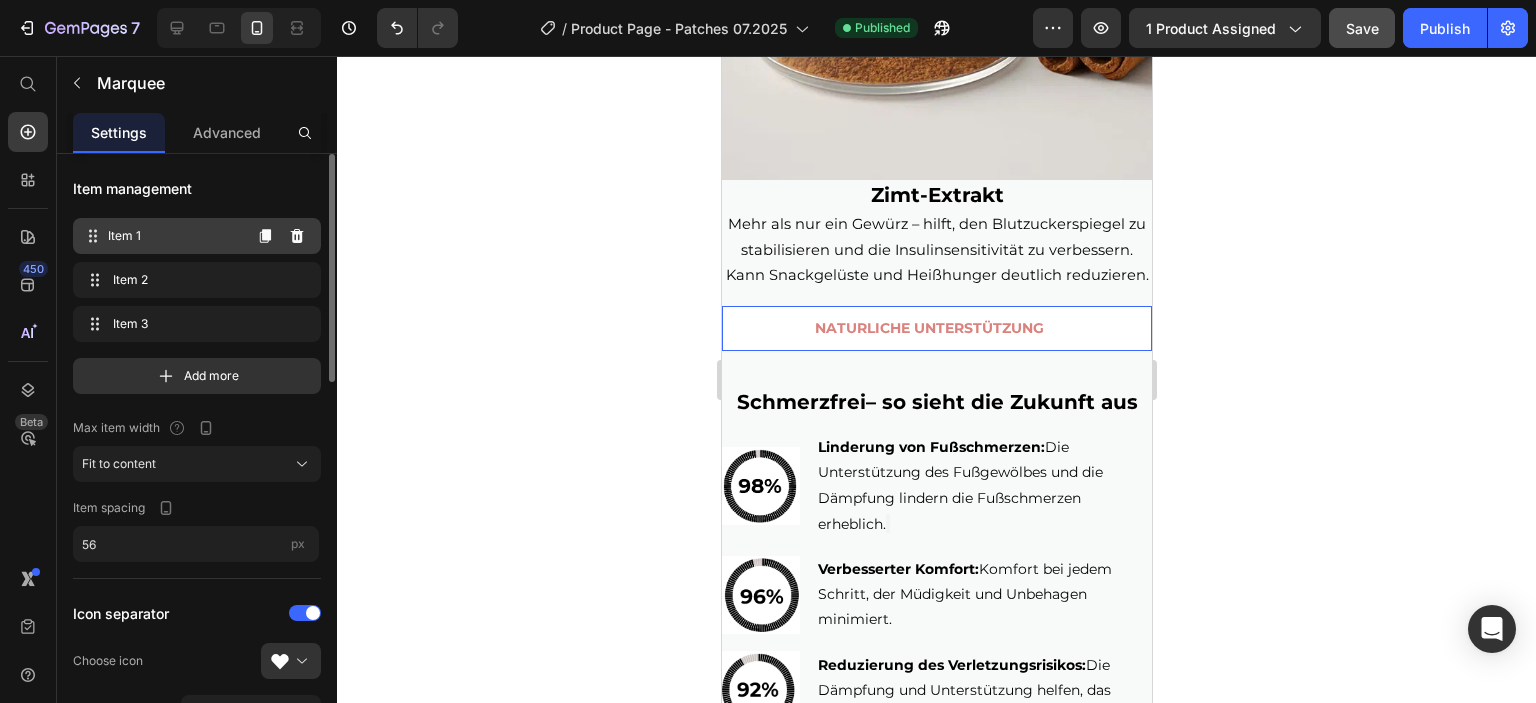 click on "Item 1" at bounding box center [174, 236] 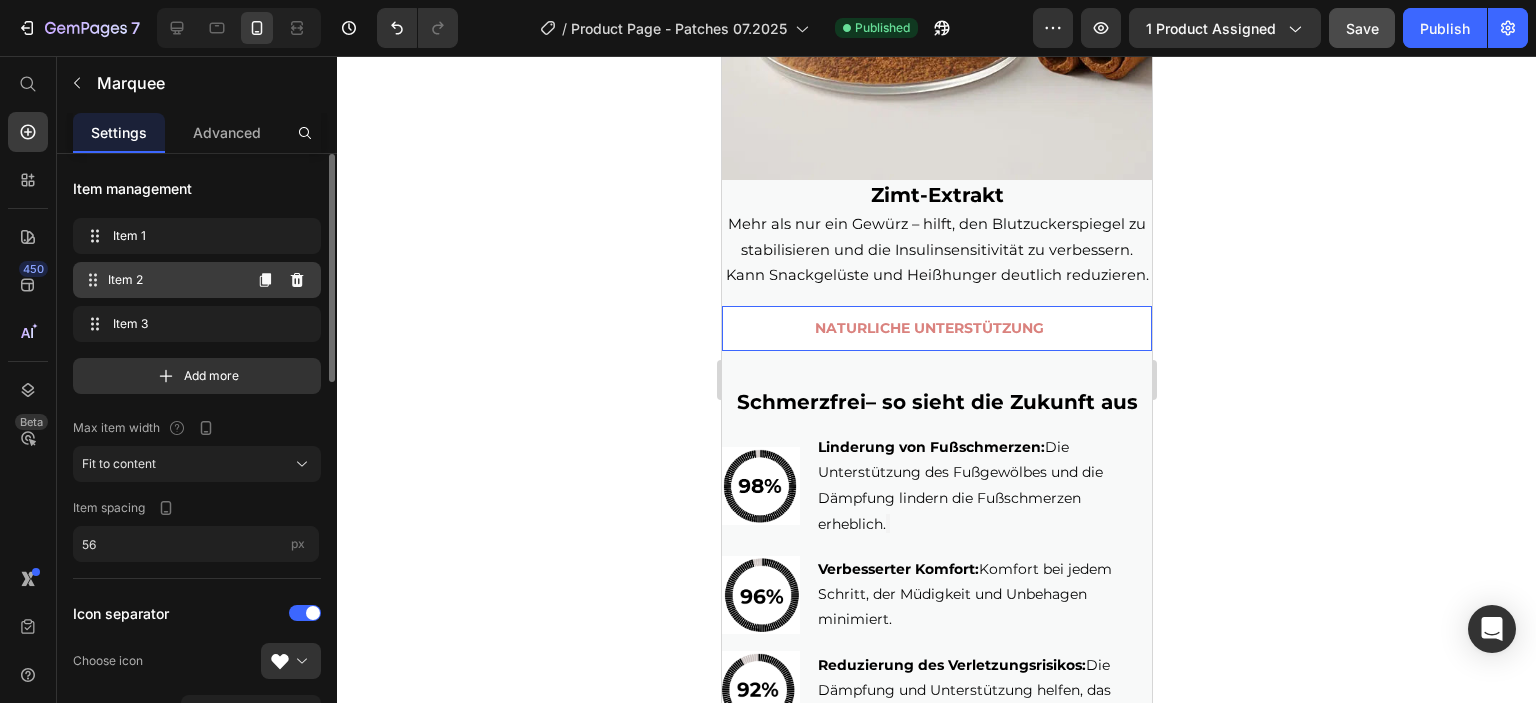 scroll, scrollTop: 0, scrollLeft: 0, axis: both 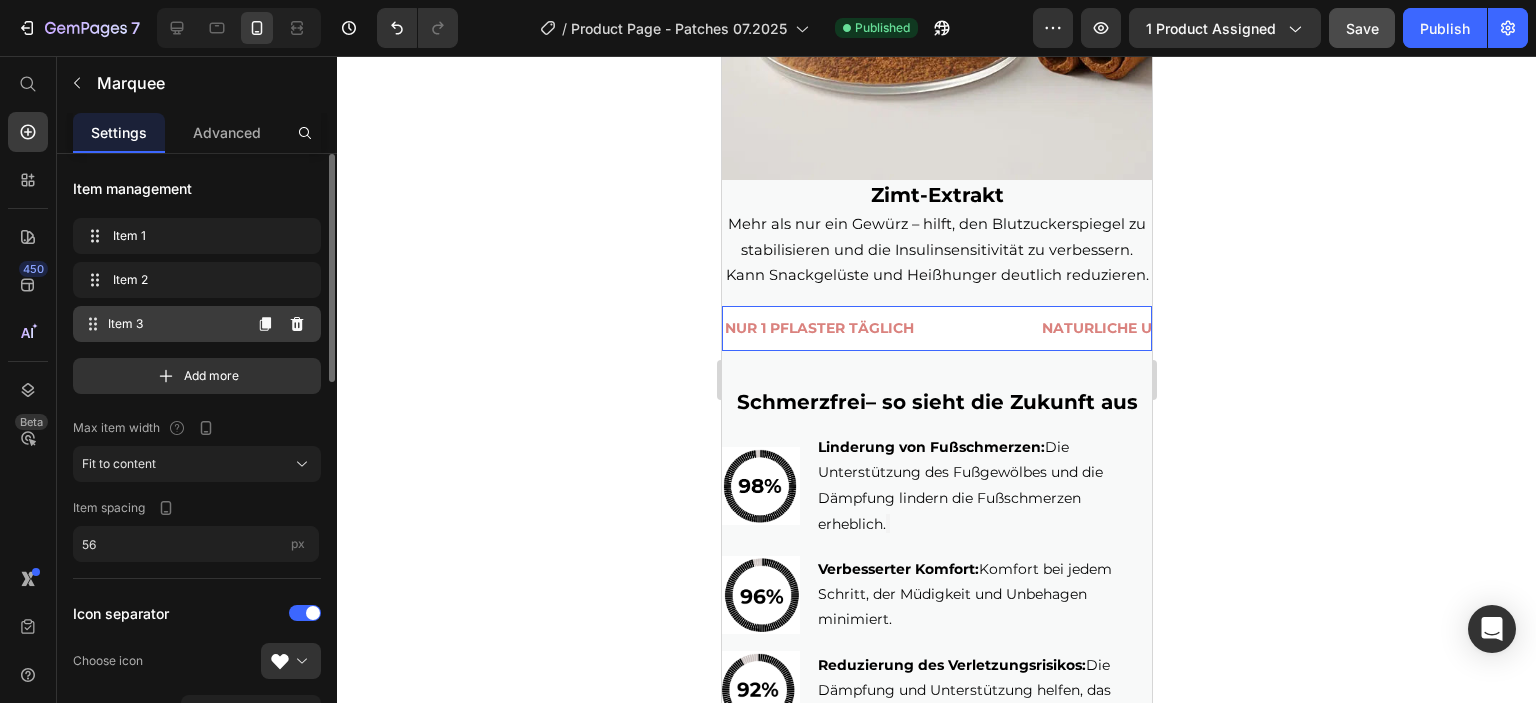 click on "Item 3" at bounding box center [174, 324] 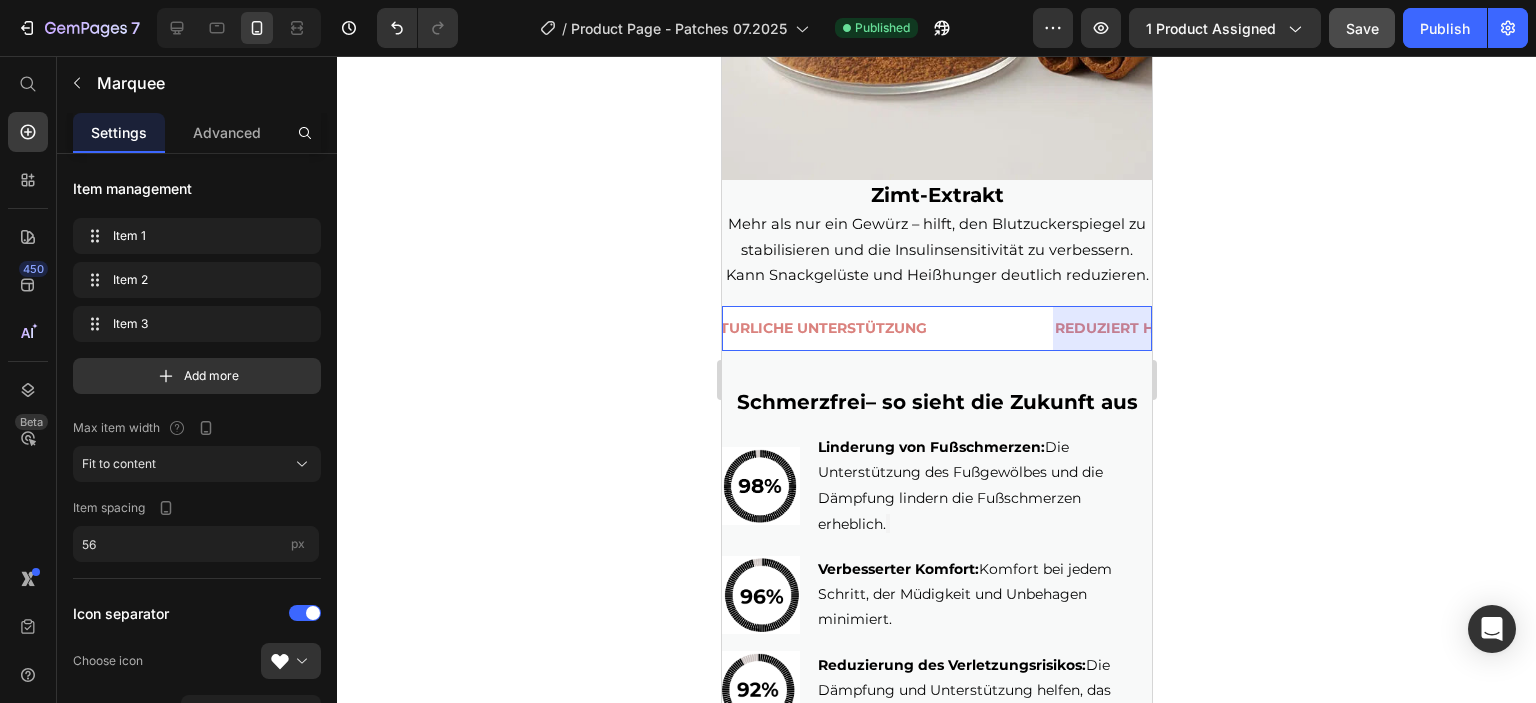 scroll, scrollTop: 0, scrollLeft: 564, axis: horizontal 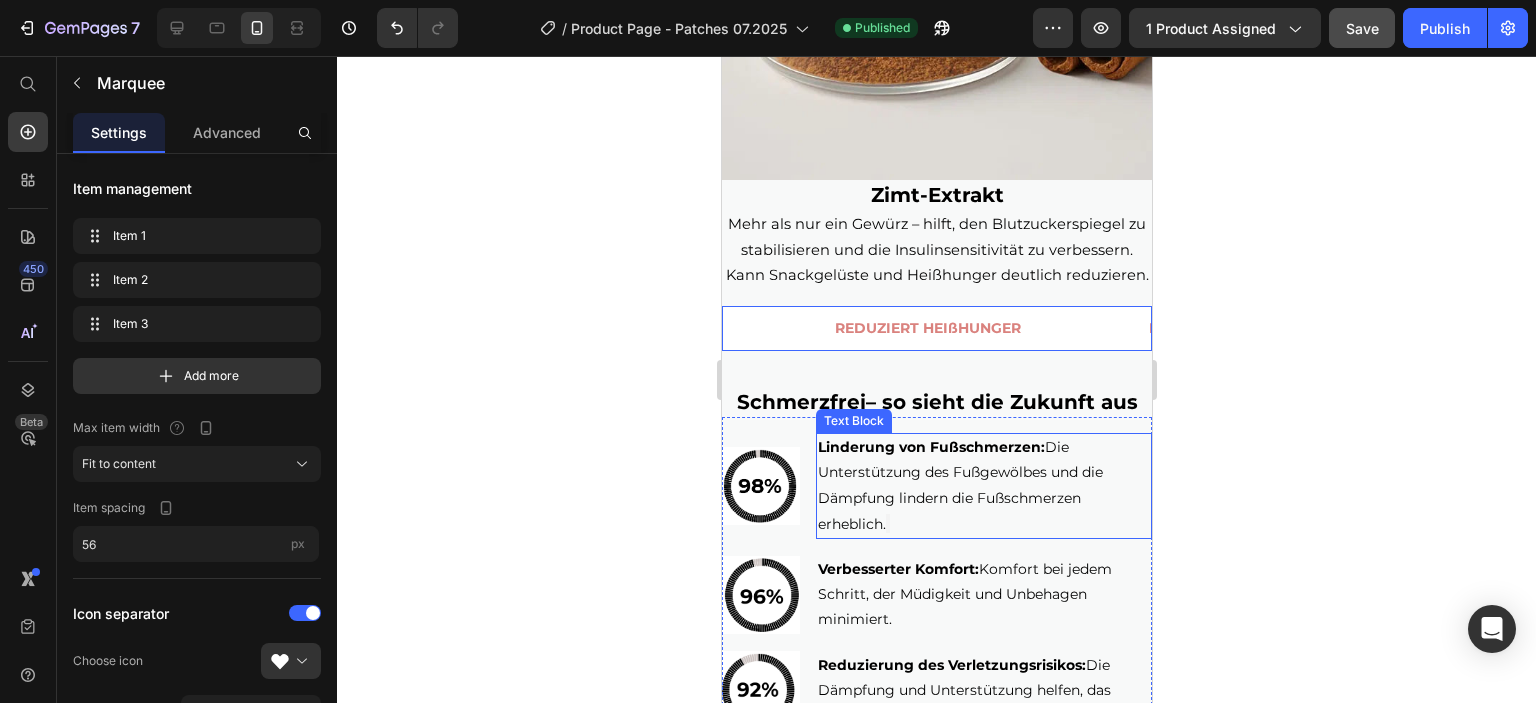 click on "Linderung von Fußschmerzen:" at bounding box center (930, 447) 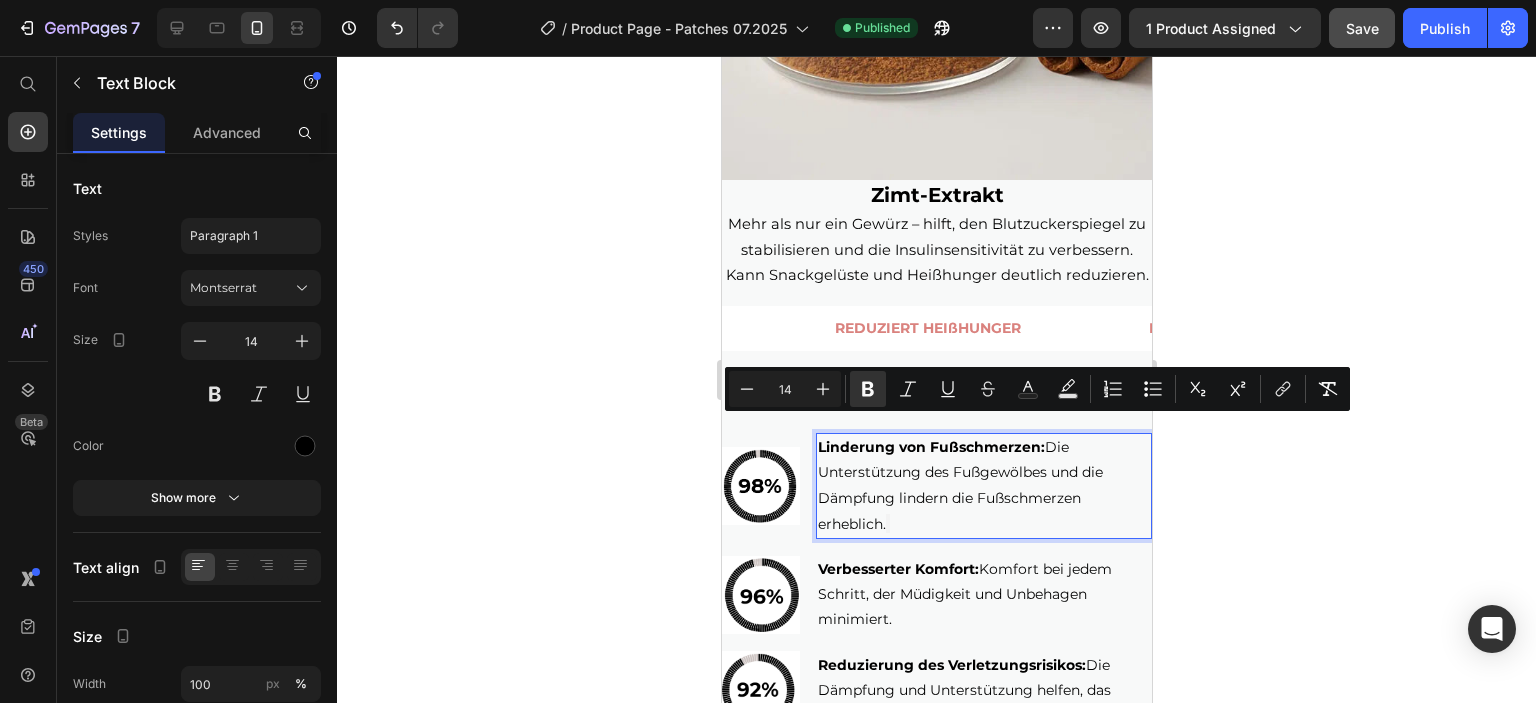 click on "Linderung von Fußschmerzen:  Die Unterstützung des Fußgewölbes und die Dämpfung lindern die Fußschmerzen erheblich." at bounding box center (983, 486) 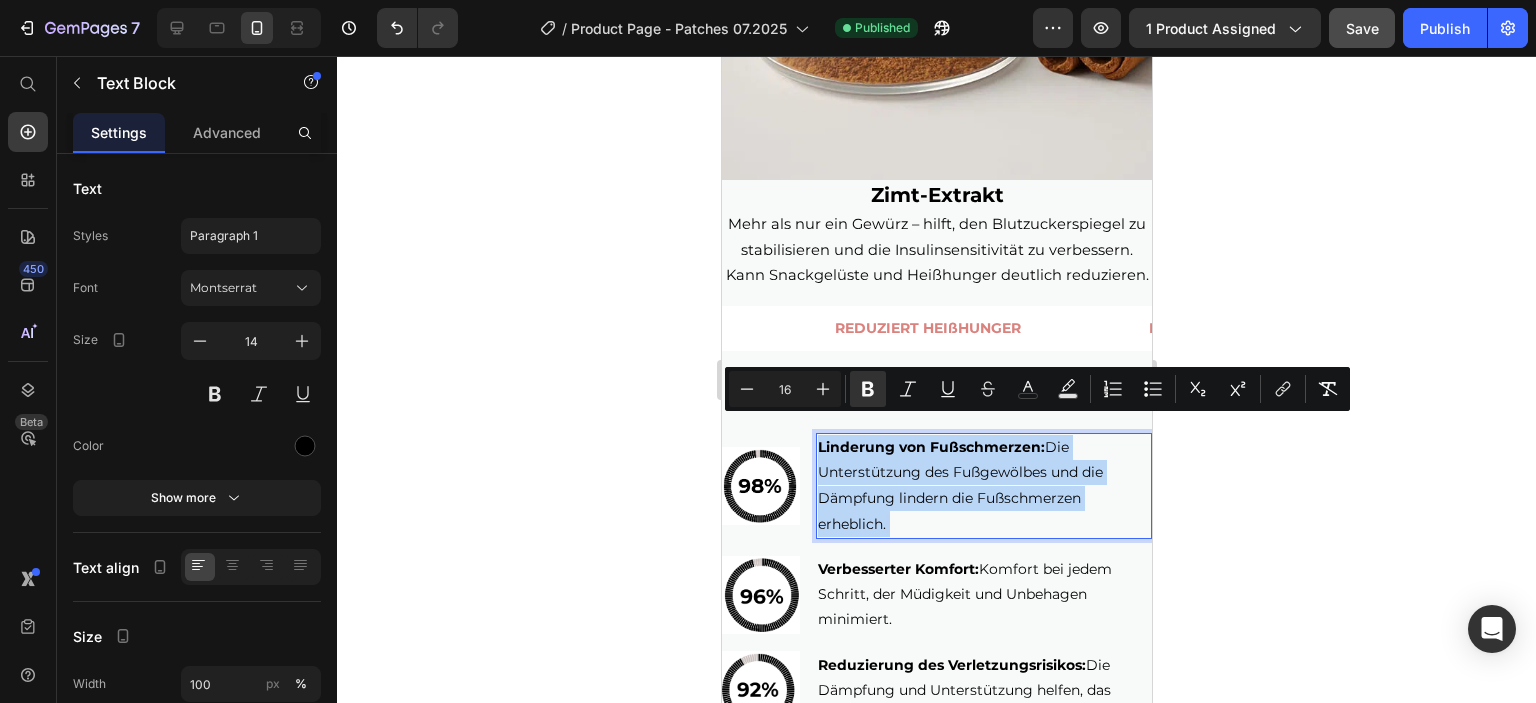 drag, startPoint x: 897, startPoint y: 503, endPoint x: 817, endPoint y: 428, distance: 109.65856 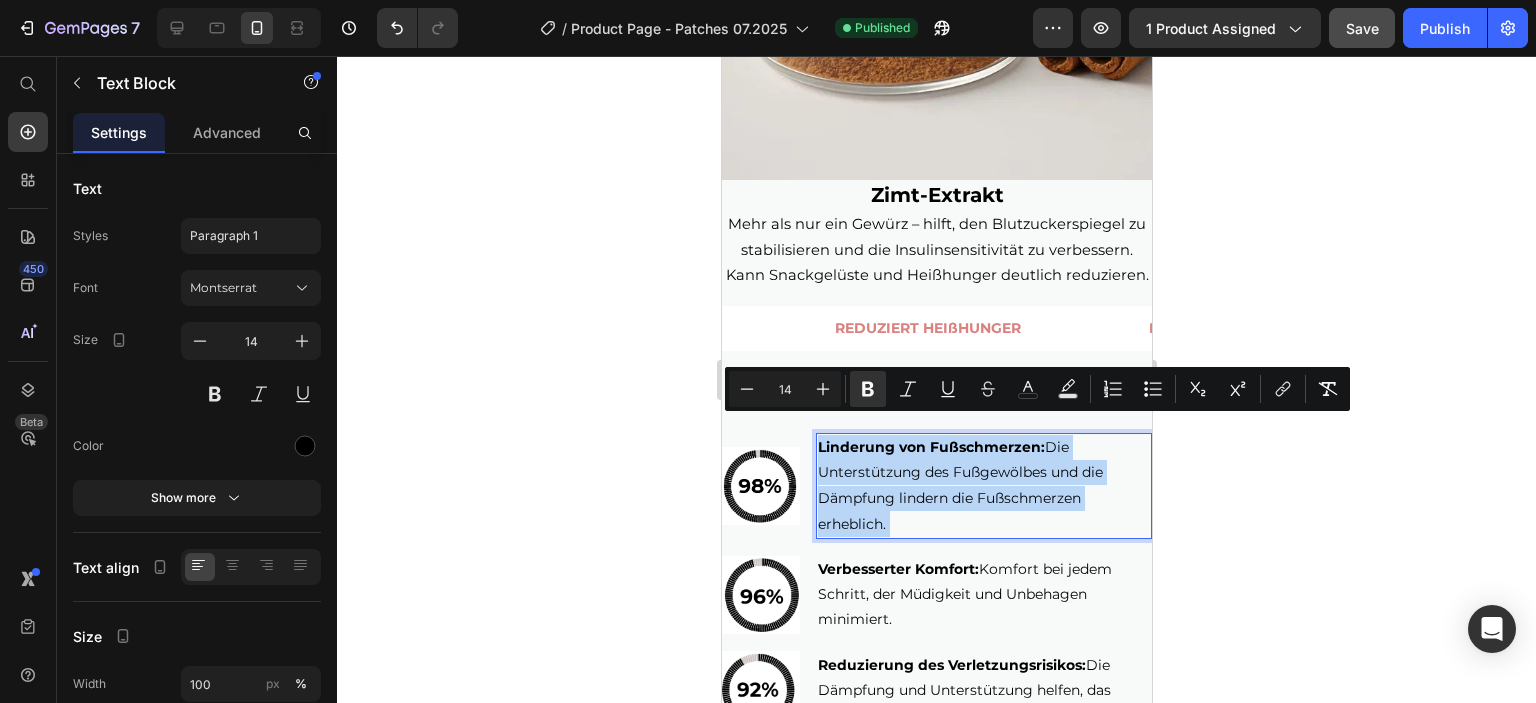 scroll, scrollTop: 4612, scrollLeft: 0, axis: vertical 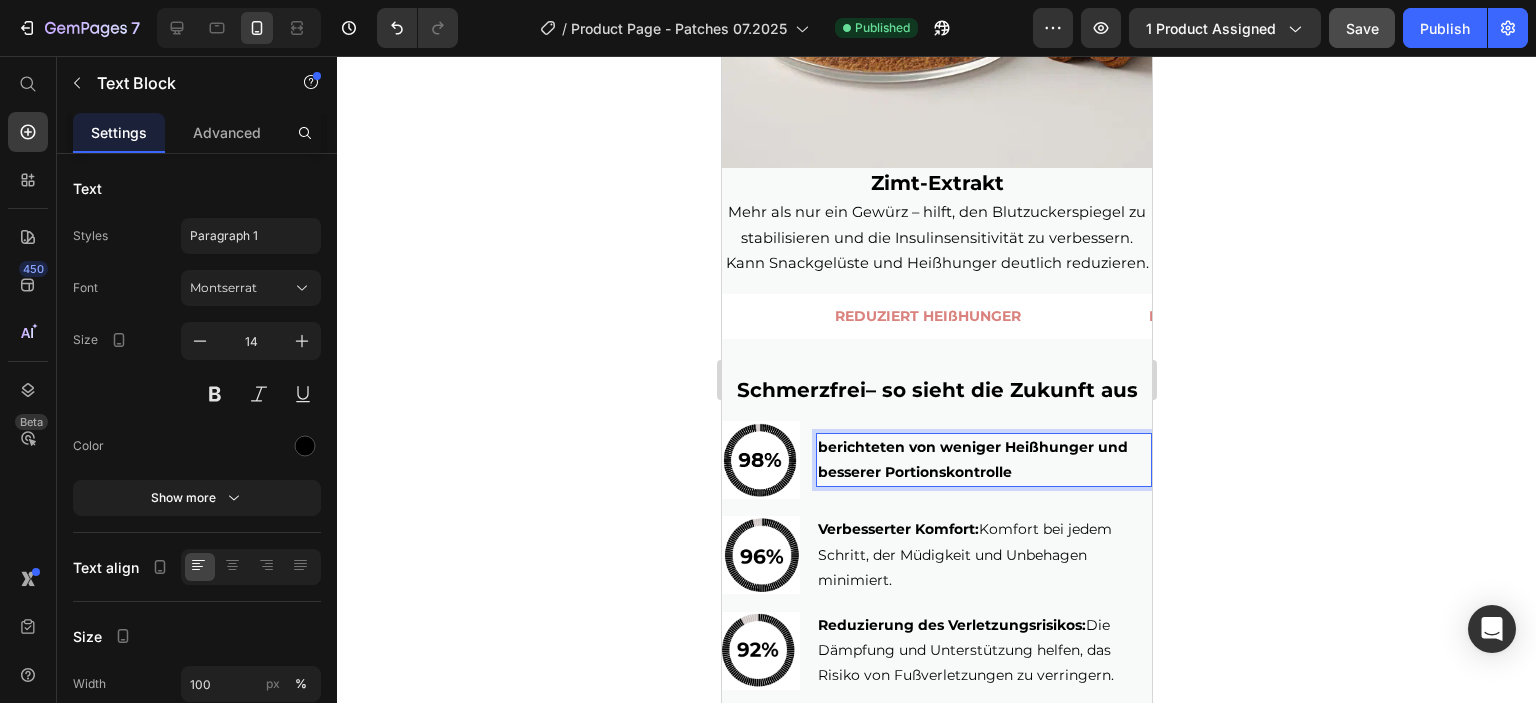 click on "berichteten von weniger Heißhunger und besserer Portionskontrolle" at bounding box center (983, 460) 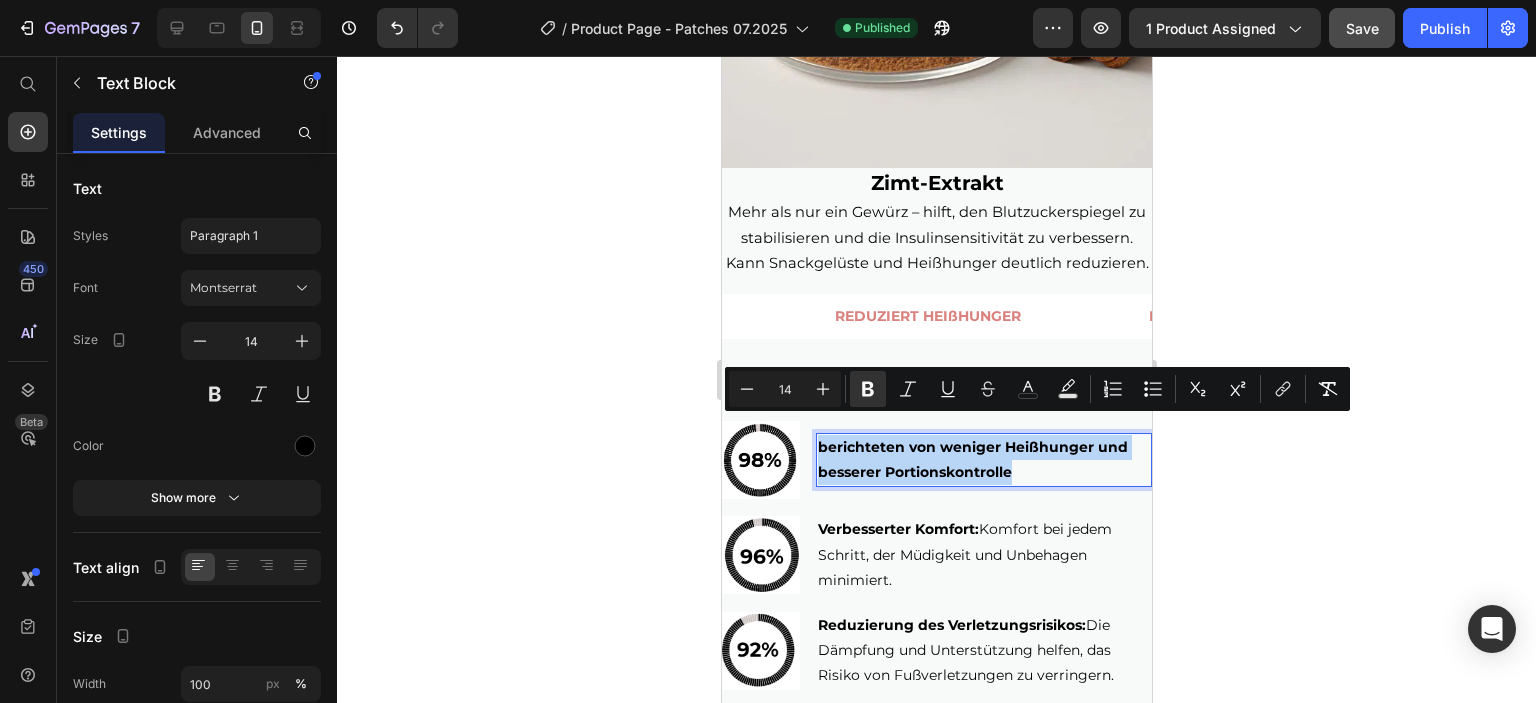 drag, startPoint x: 1022, startPoint y: 453, endPoint x: 817, endPoint y: 433, distance: 205.9733 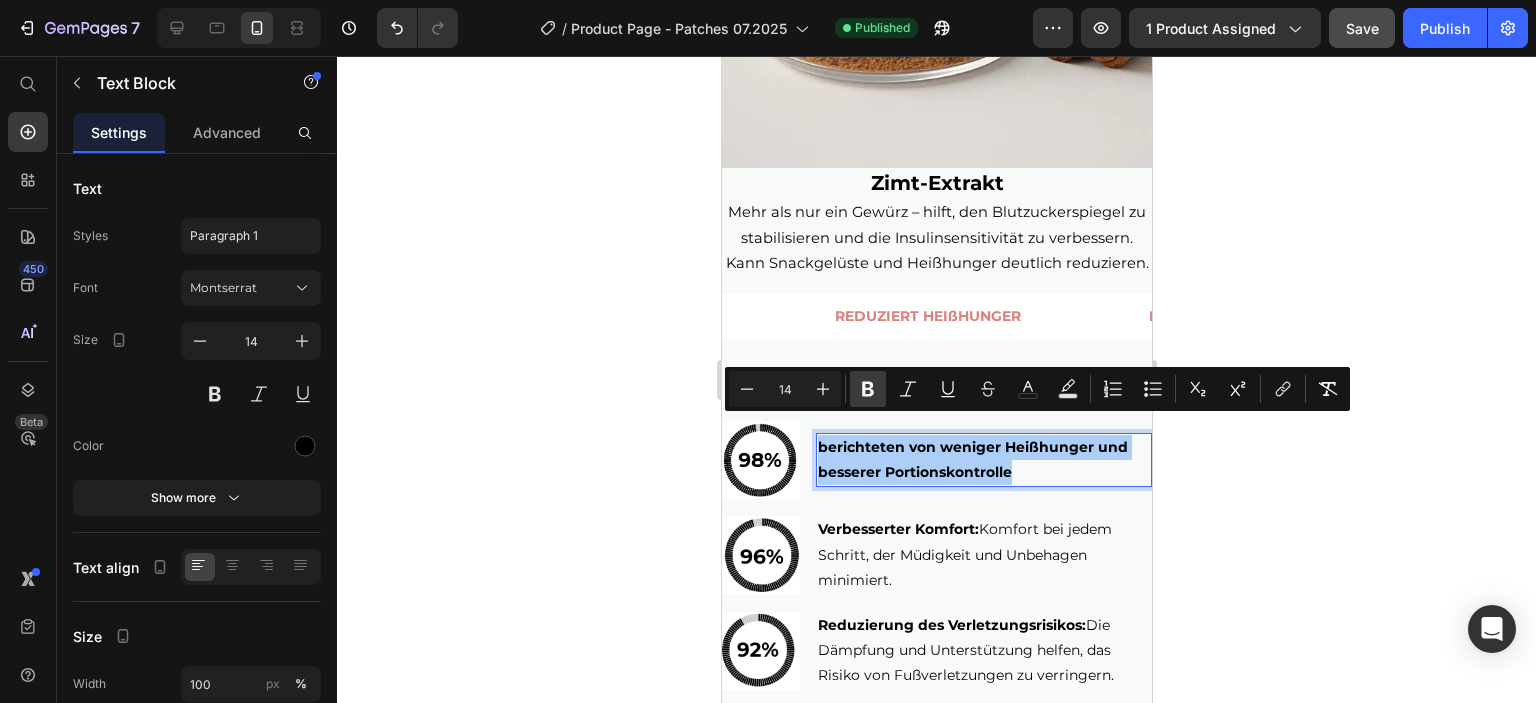 click 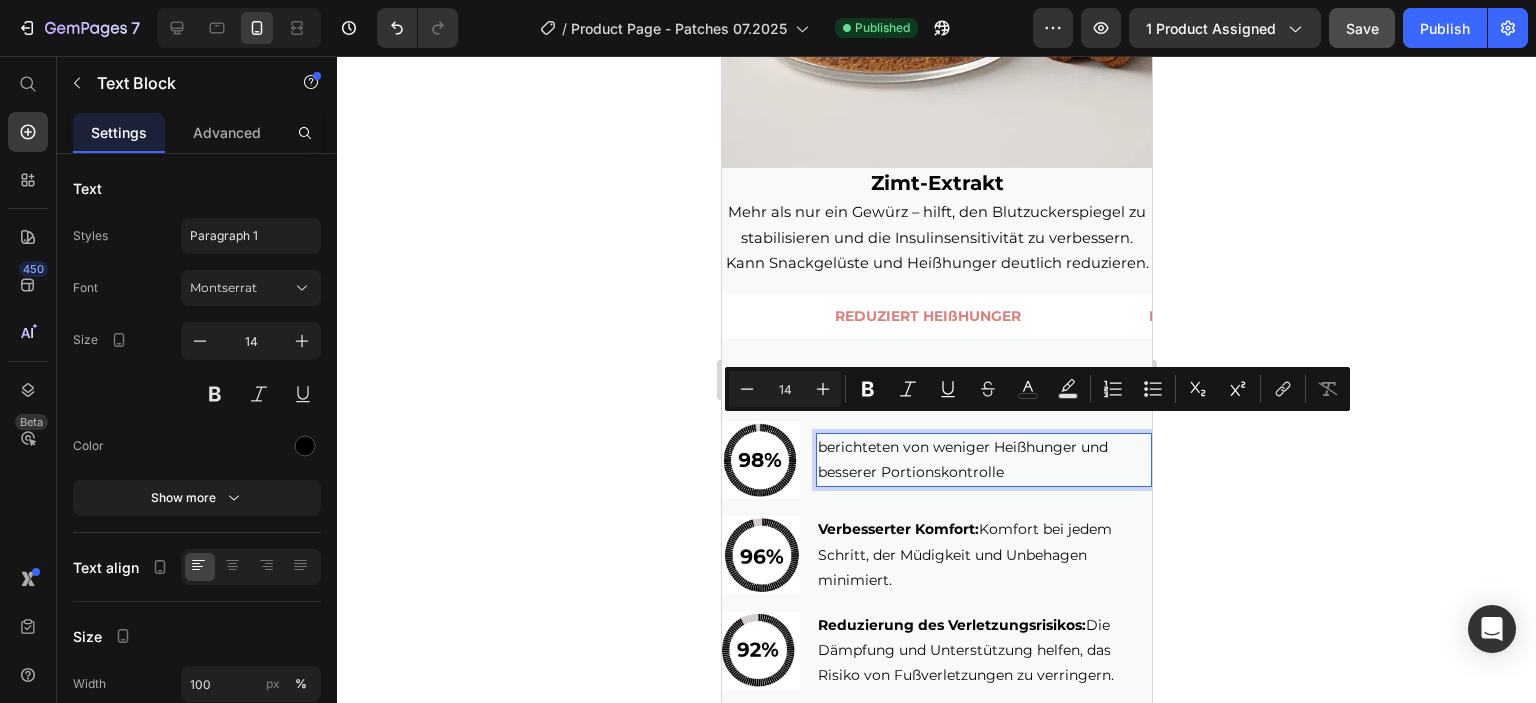 click on "berichteten von weniger Heißhunger und besserer Portionskontrolle" at bounding box center [983, 460] 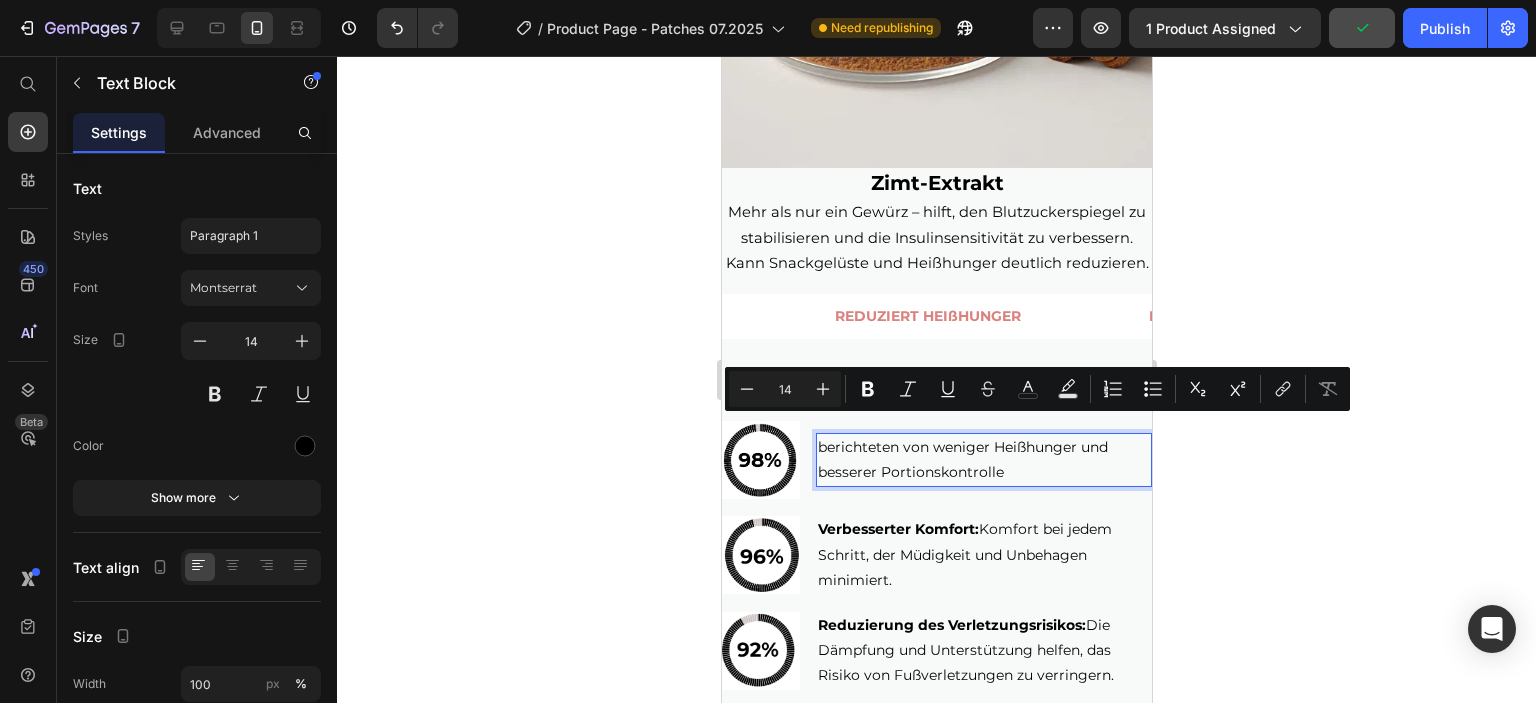 click on "berichteten von weniger Heißhunger und besserer Portionskontrolle" at bounding box center [983, 460] 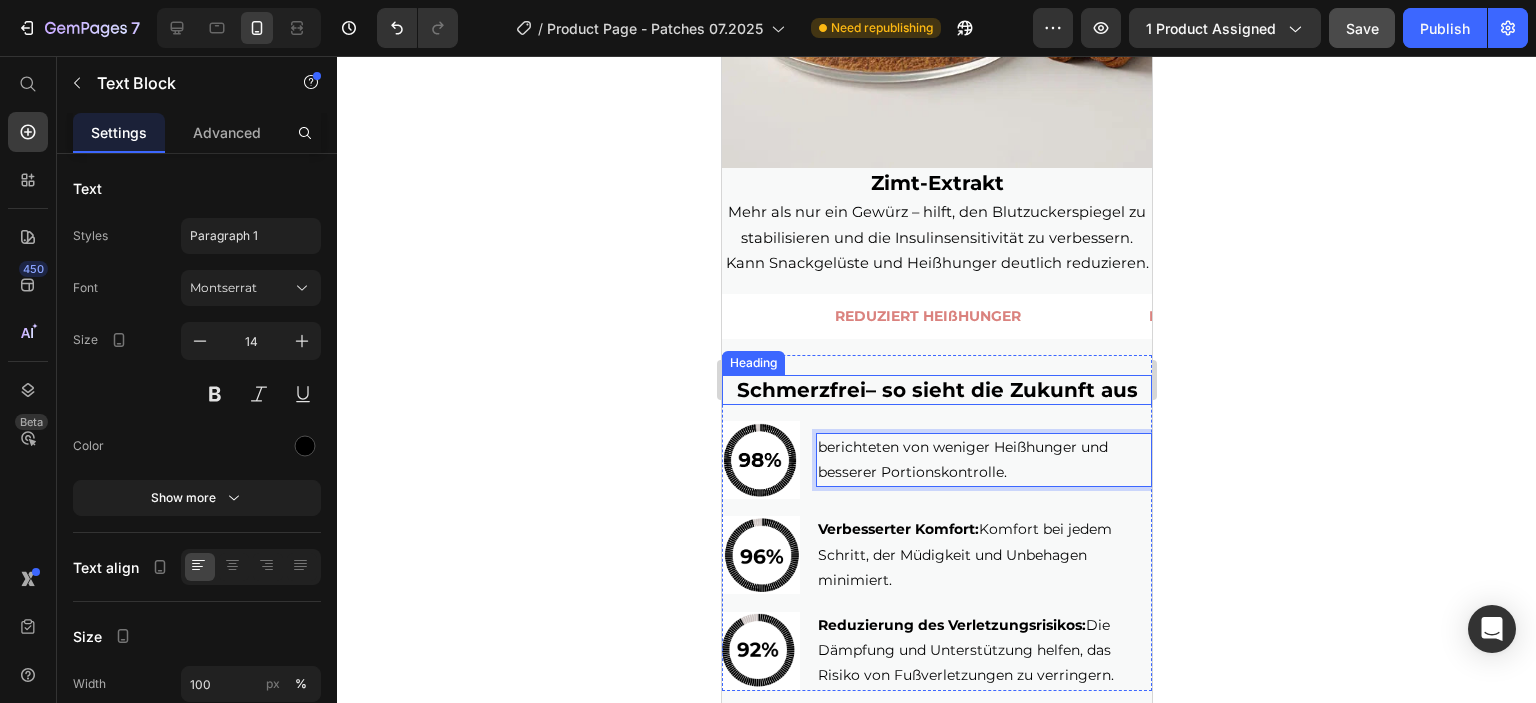 click on "Schmerzfrei  – so sieht die Zukunft aus" at bounding box center (936, 390) 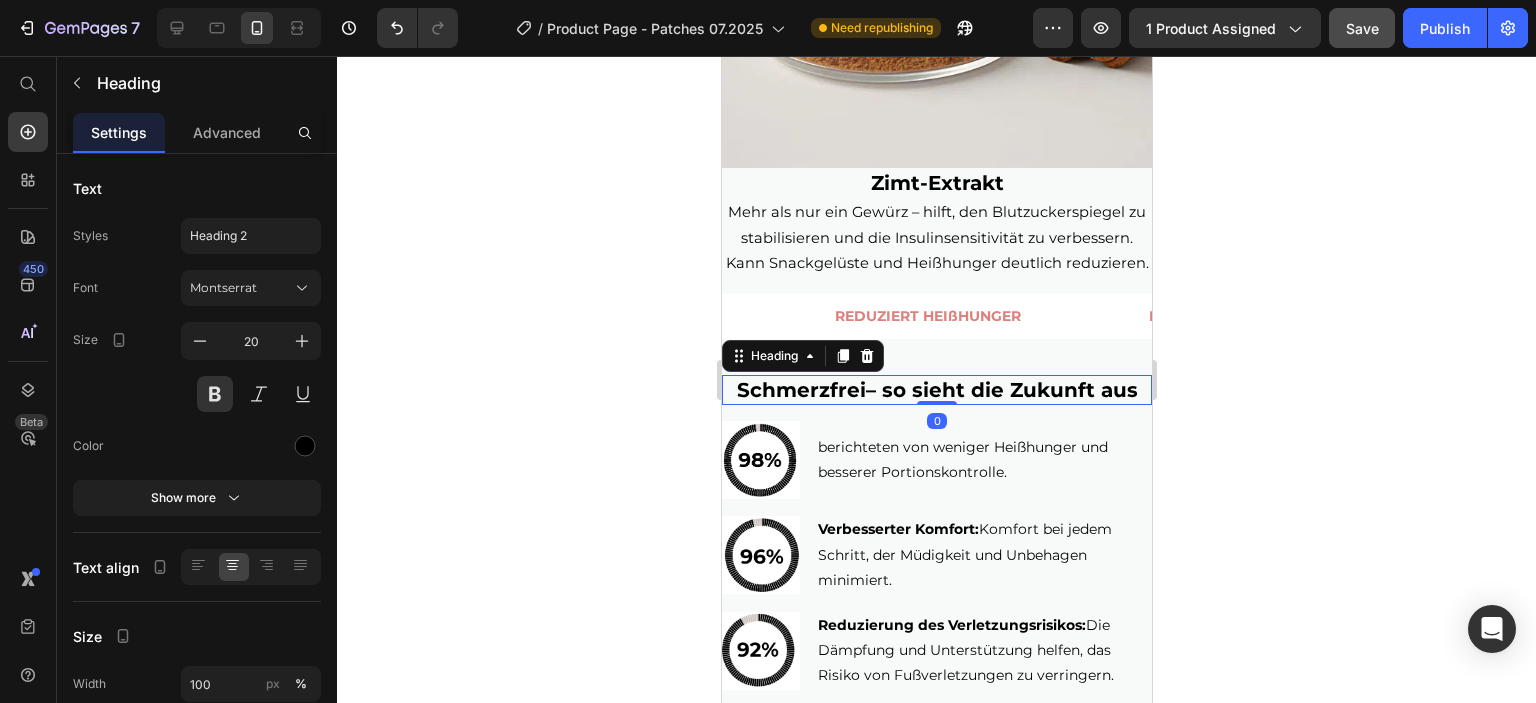 click on "Schmerzfrei  – so sieht die Zukunft aus" at bounding box center (936, 390) 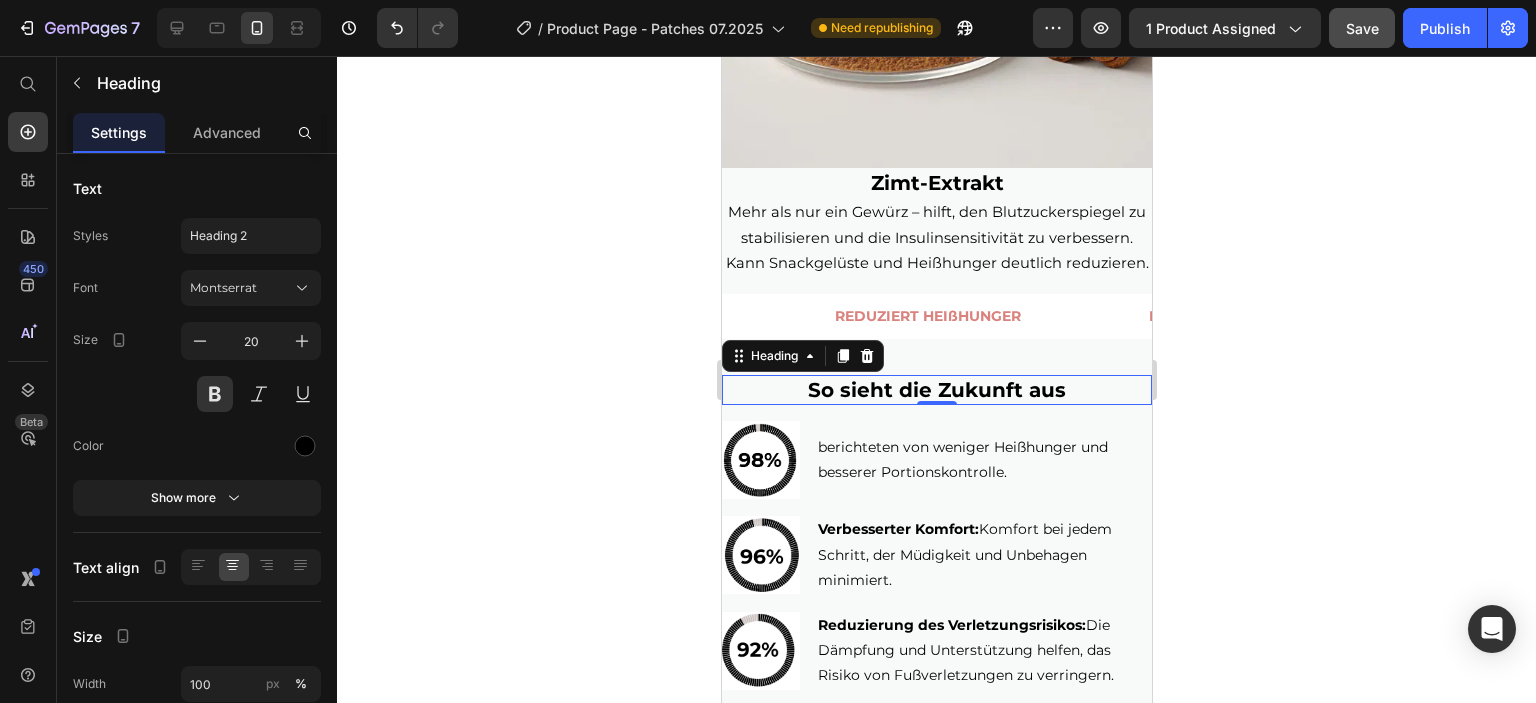 click on "Verbesserter Komfort:  Komfort bei jedem Schritt, der Müdigkeit und Unbehagen minimiert." at bounding box center [983, 555] 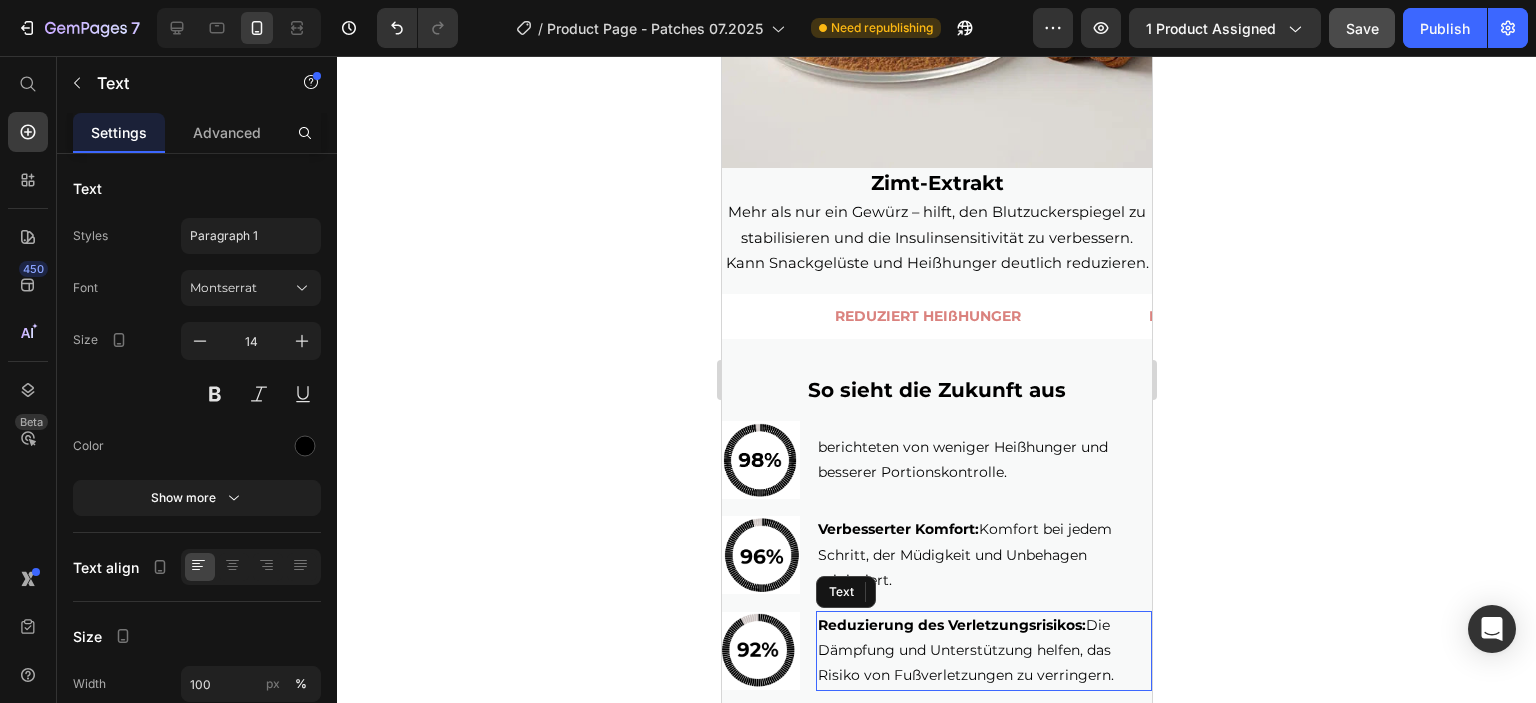click on "Reduzierung des Verletzungsrisikos:" at bounding box center [951, 625] 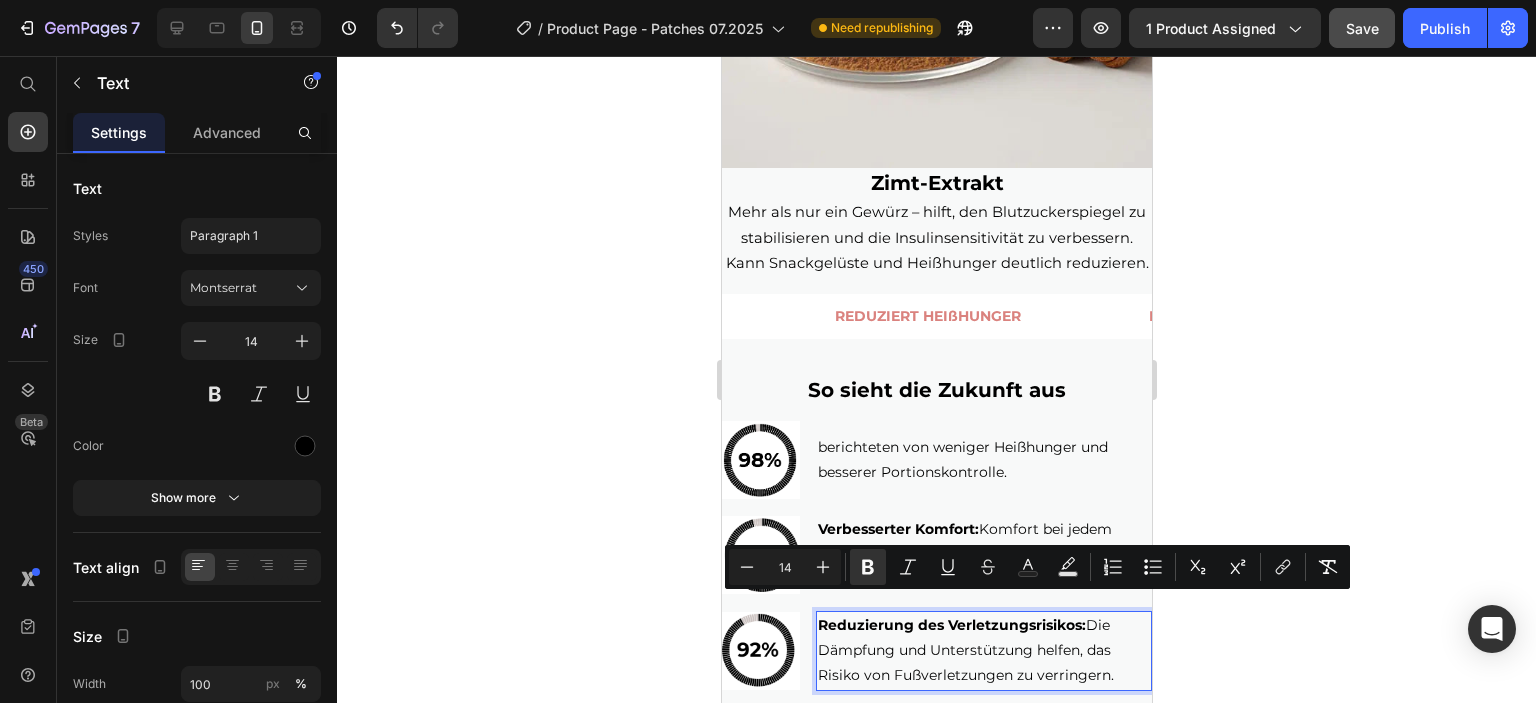 scroll, scrollTop: 4623, scrollLeft: 0, axis: vertical 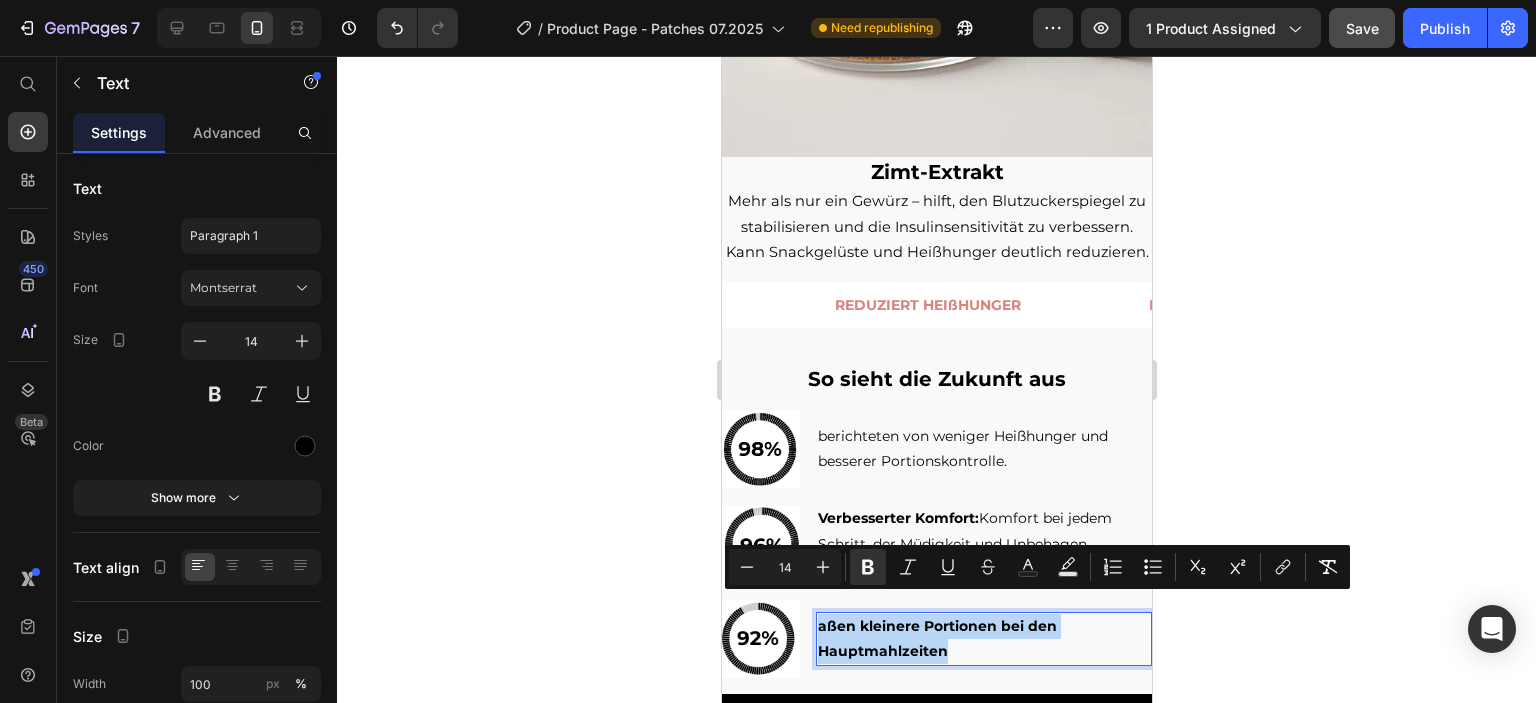 drag, startPoint x: 960, startPoint y: 627, endPoint x: 817, endPoint y: 602, distance: 145.16887 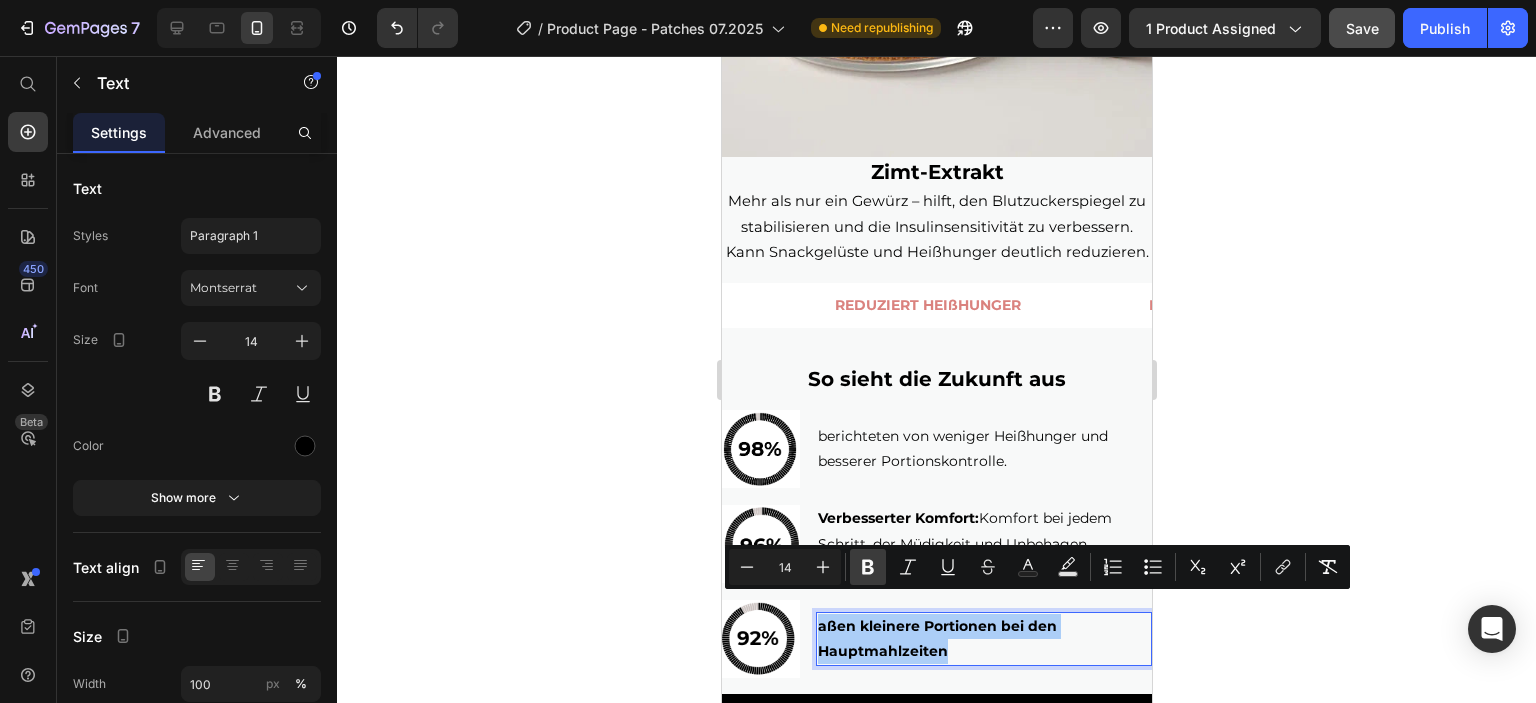 click 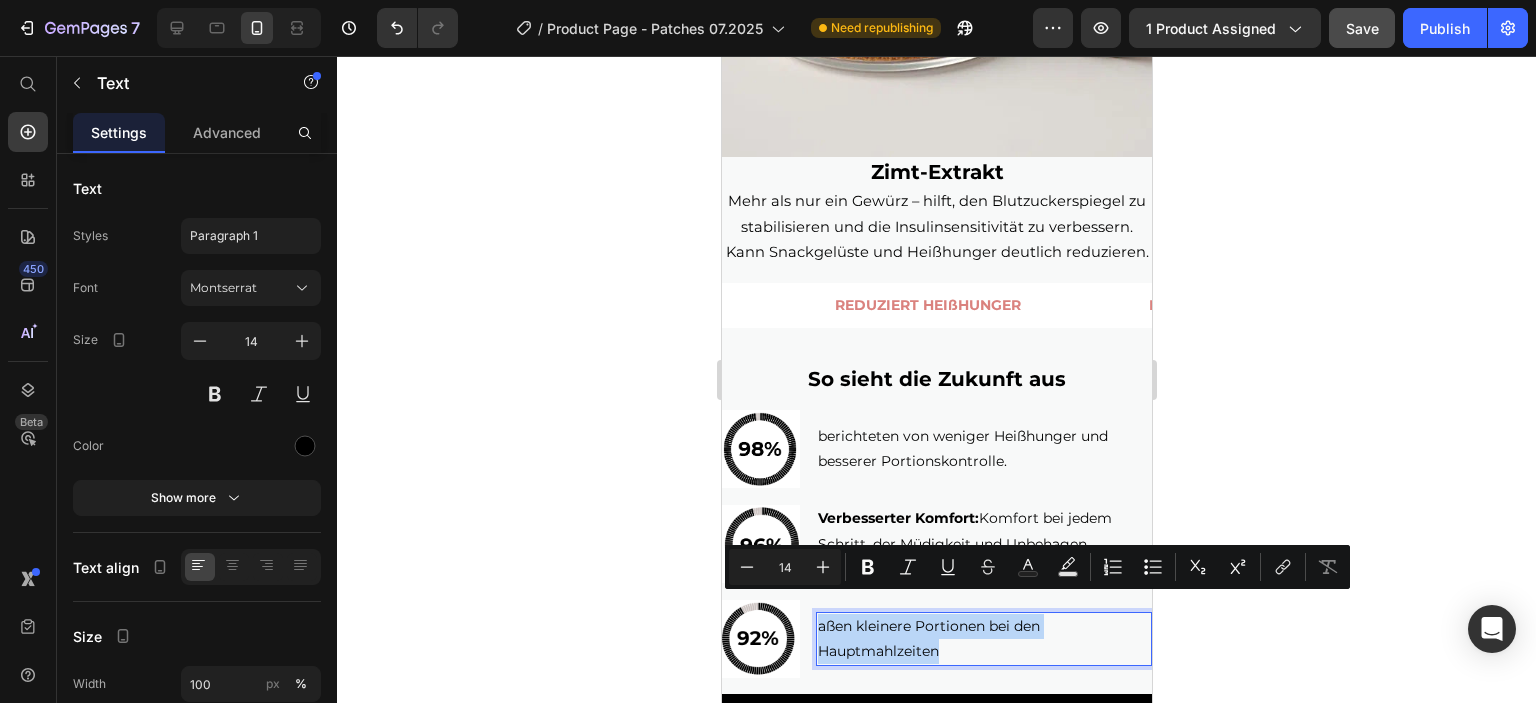 click on "aßen kleinere Portionen bei den Hauptmahlzeiten" at bounding box center [983, 639] 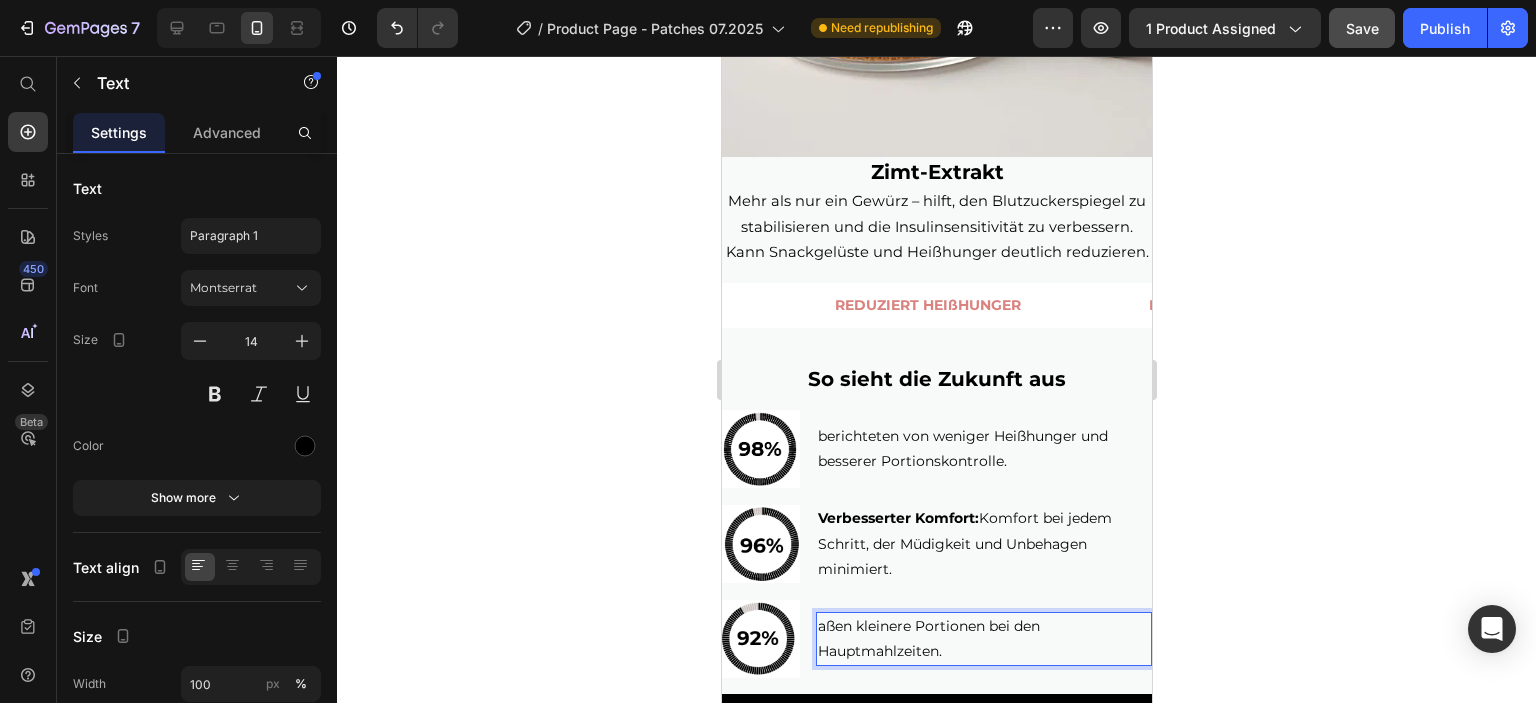 click on "aßen kleinere Portionen bei den Hauptmahlzeiten." at bounding box center (983, 639) 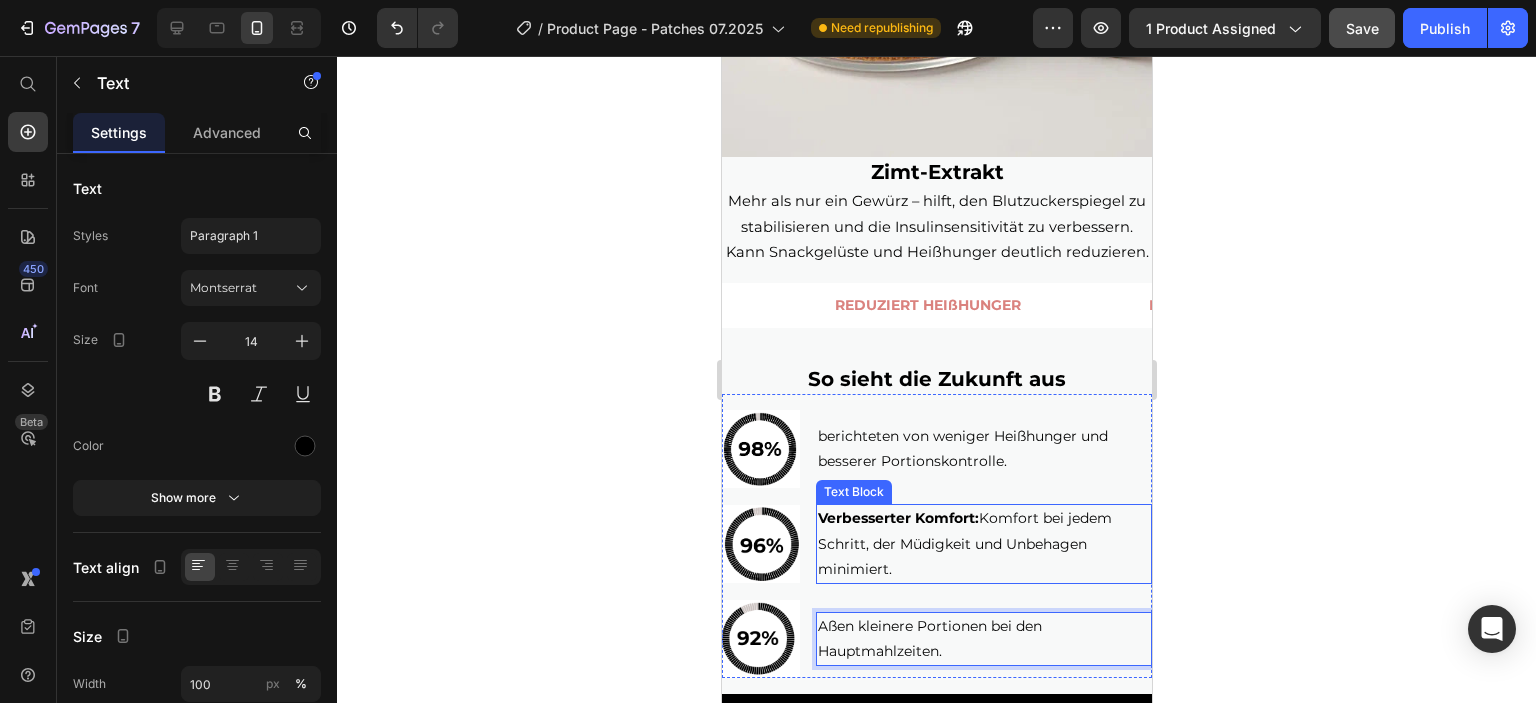 click on "Verbesserter Komfort:  Komfort bei jedem Schritt, der Müdigkeit und Unbehagen minimiert." at bounding box center [983, 544] 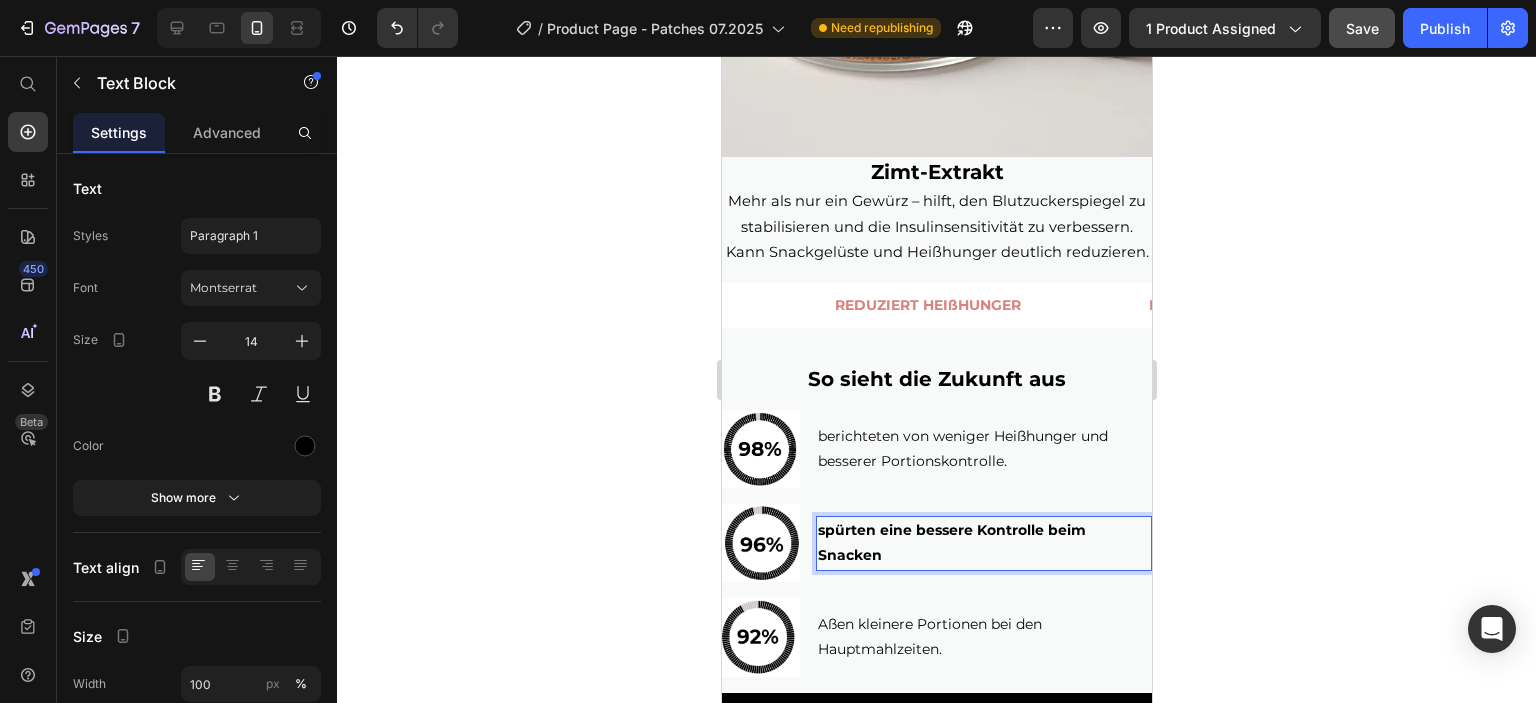 scroll, scrollTop: 4635, scrollLeft: 0, axis: vertical 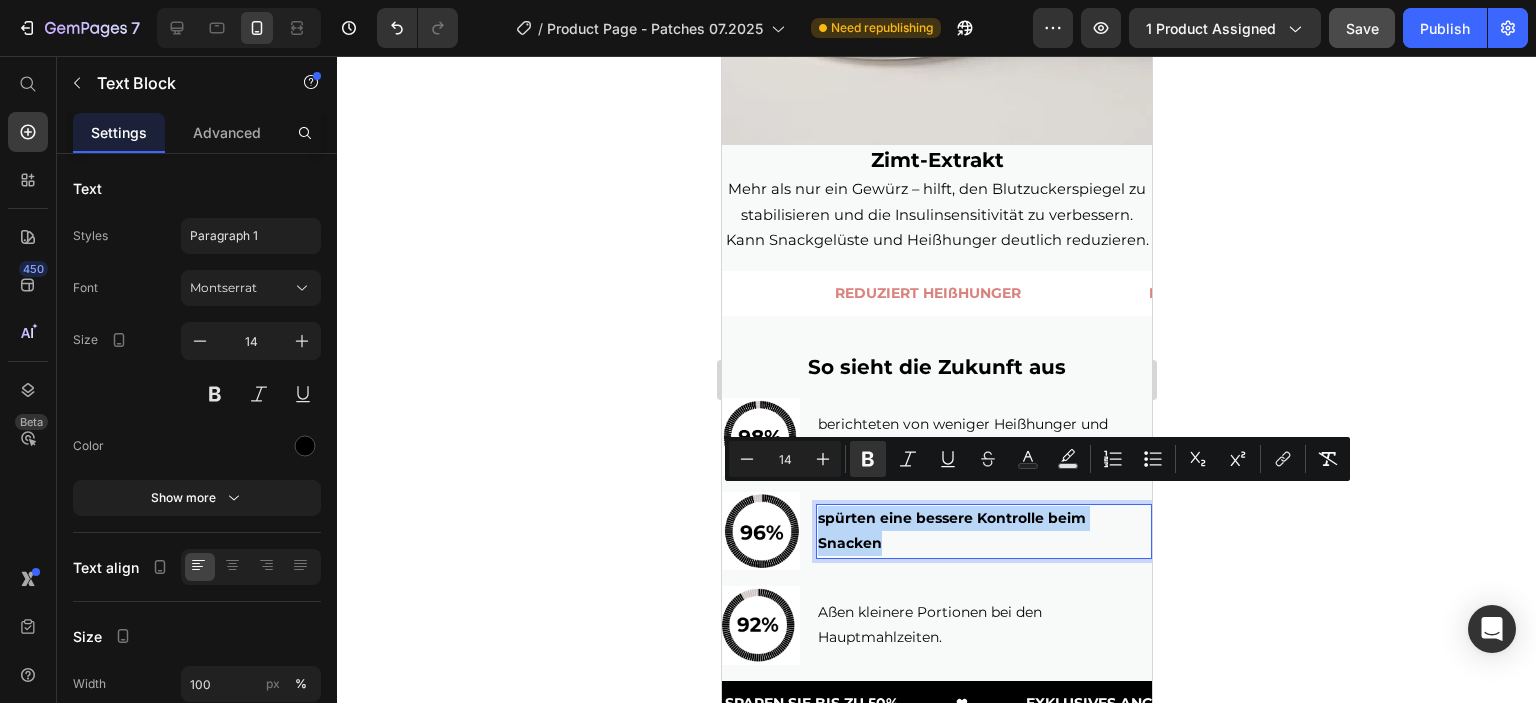 drag, startPoint x: 885, startPoint y: 519, endPoint x: 814, endPoint y: 498, distance: 74.04053 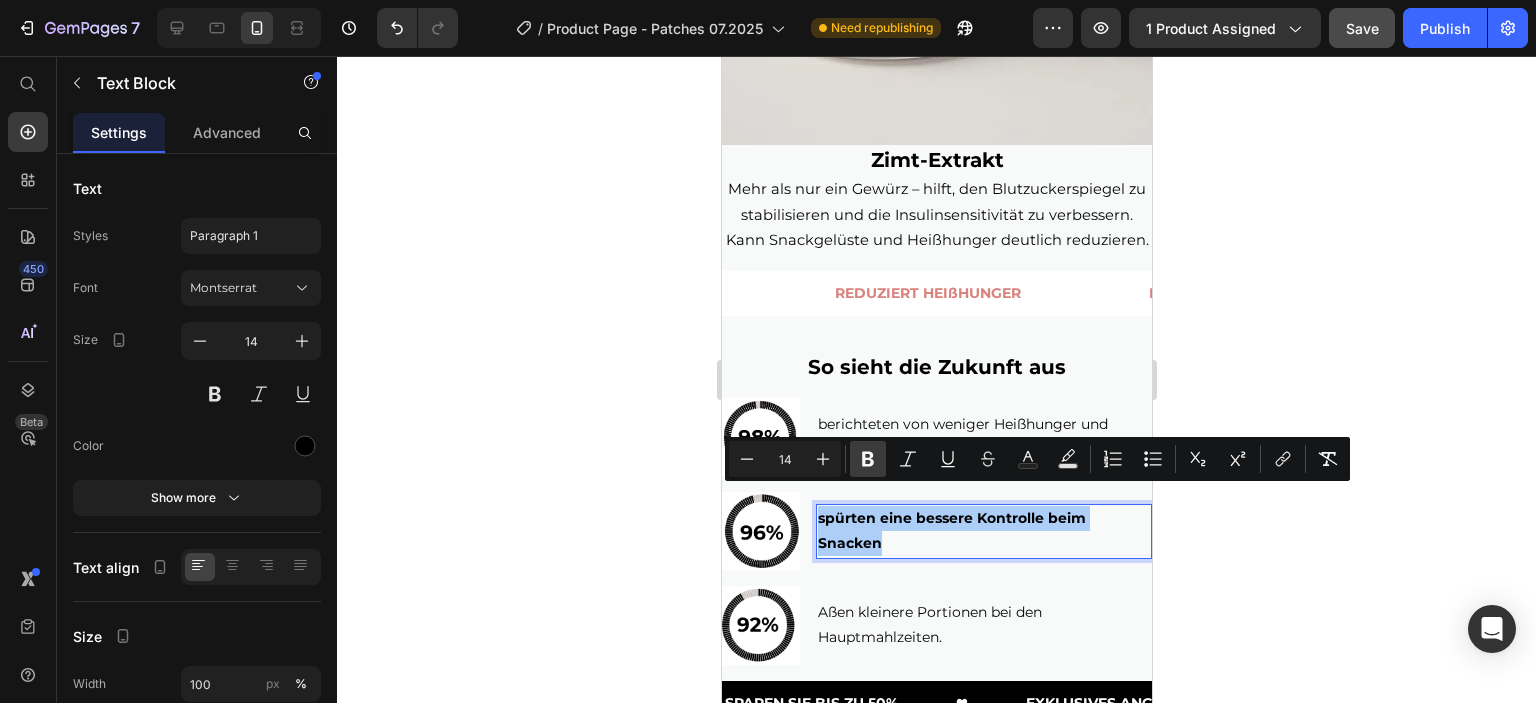 click 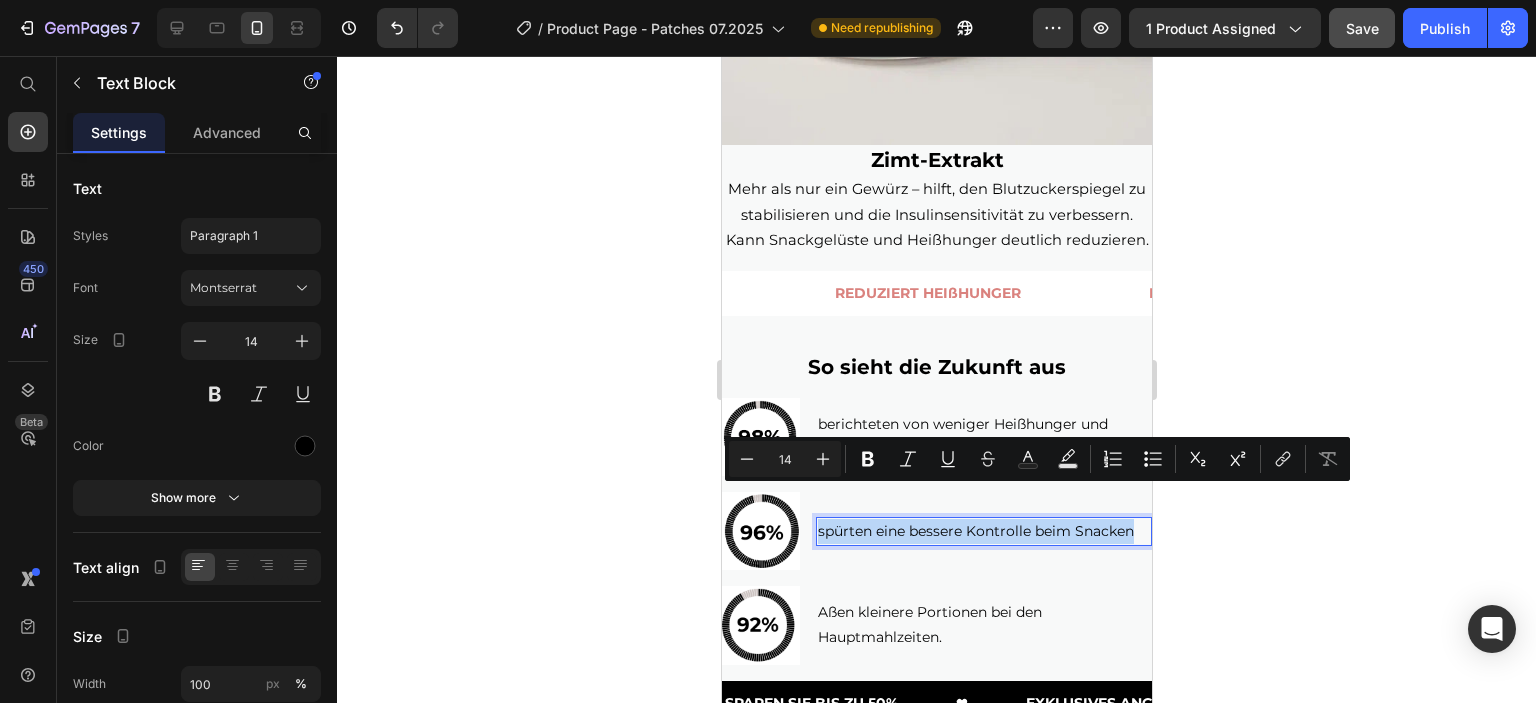click on "spürten eine bessere Kontrolle beim Snacken" at bounding box center (983, 531) 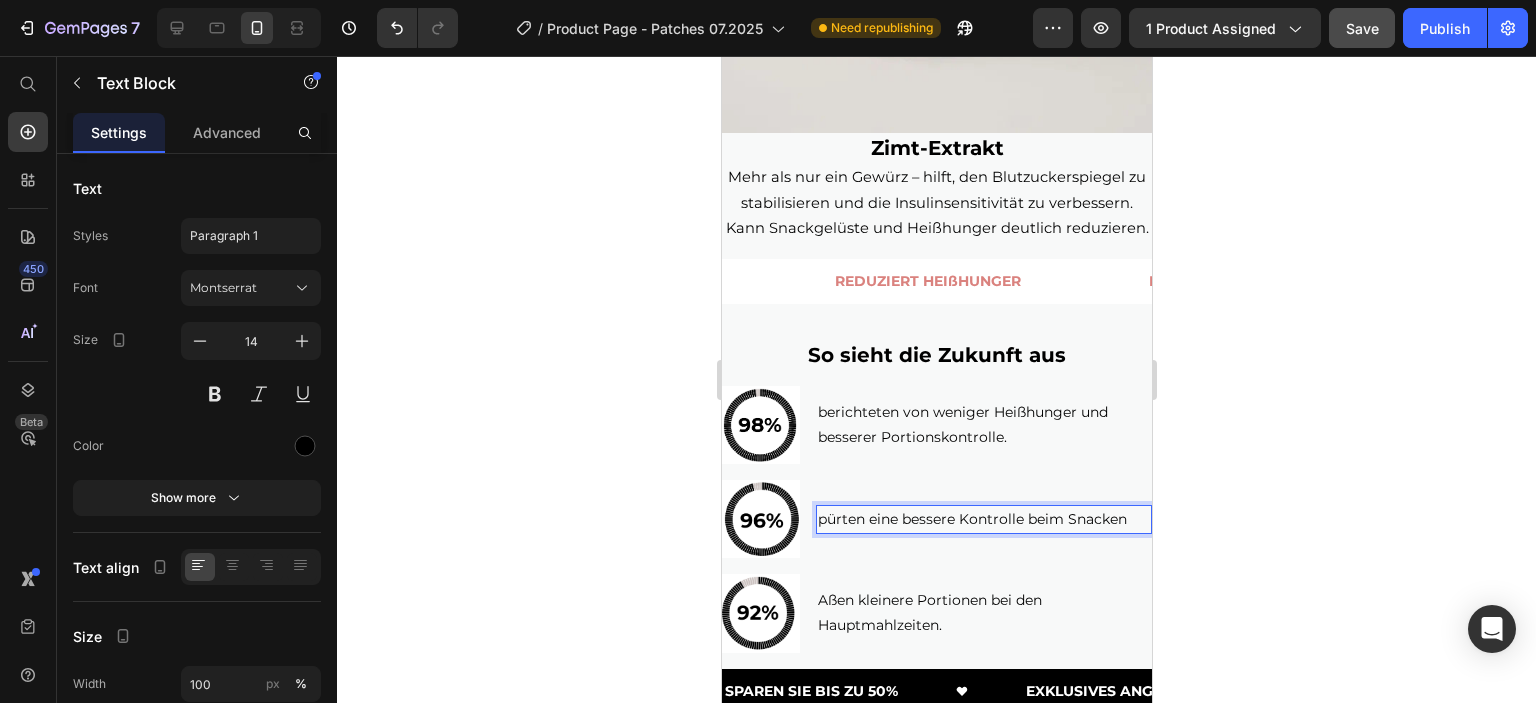 scroll, scrollTop: 4635, scrollLeft: 0, axis: vertical 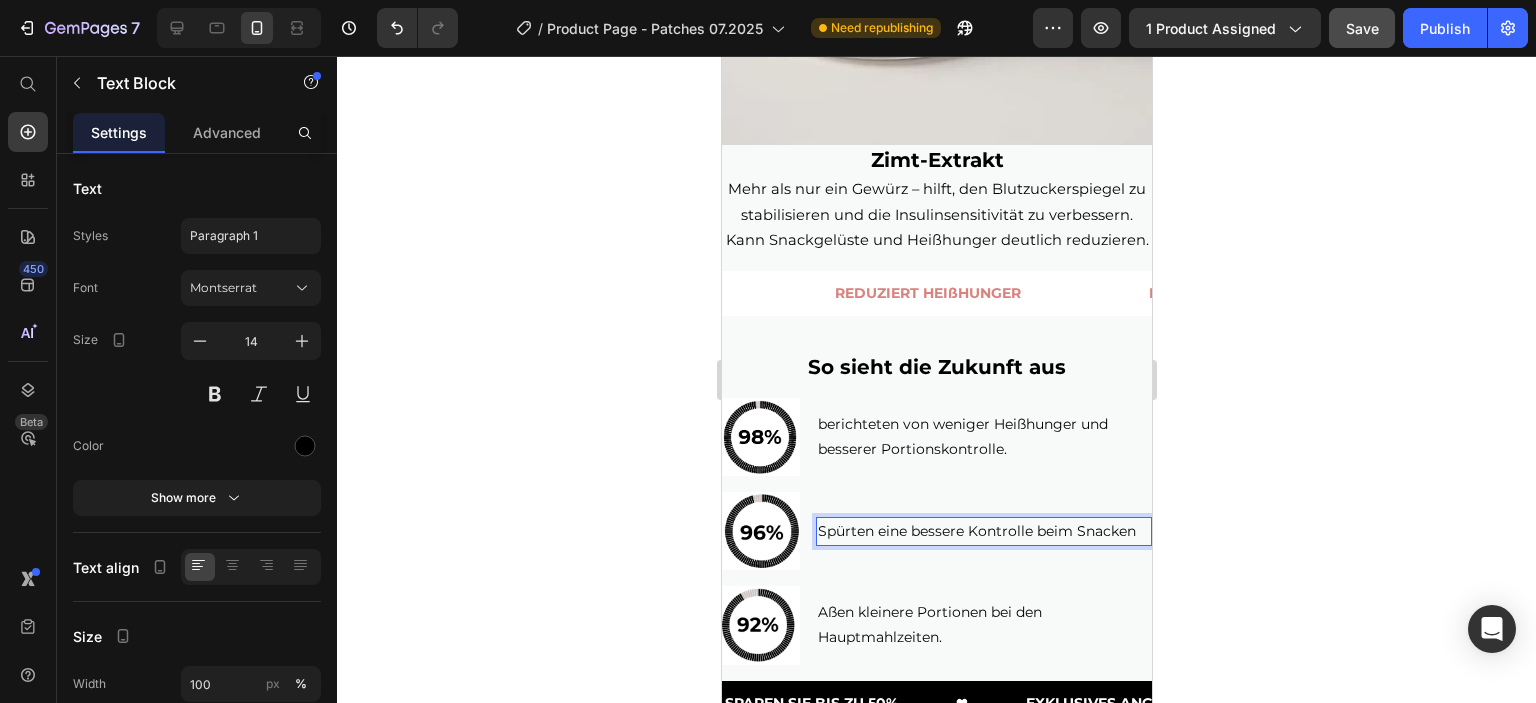 click on "Spürten eine bessere Kontrolle beim Snacken" at bounding box center [983, 531] 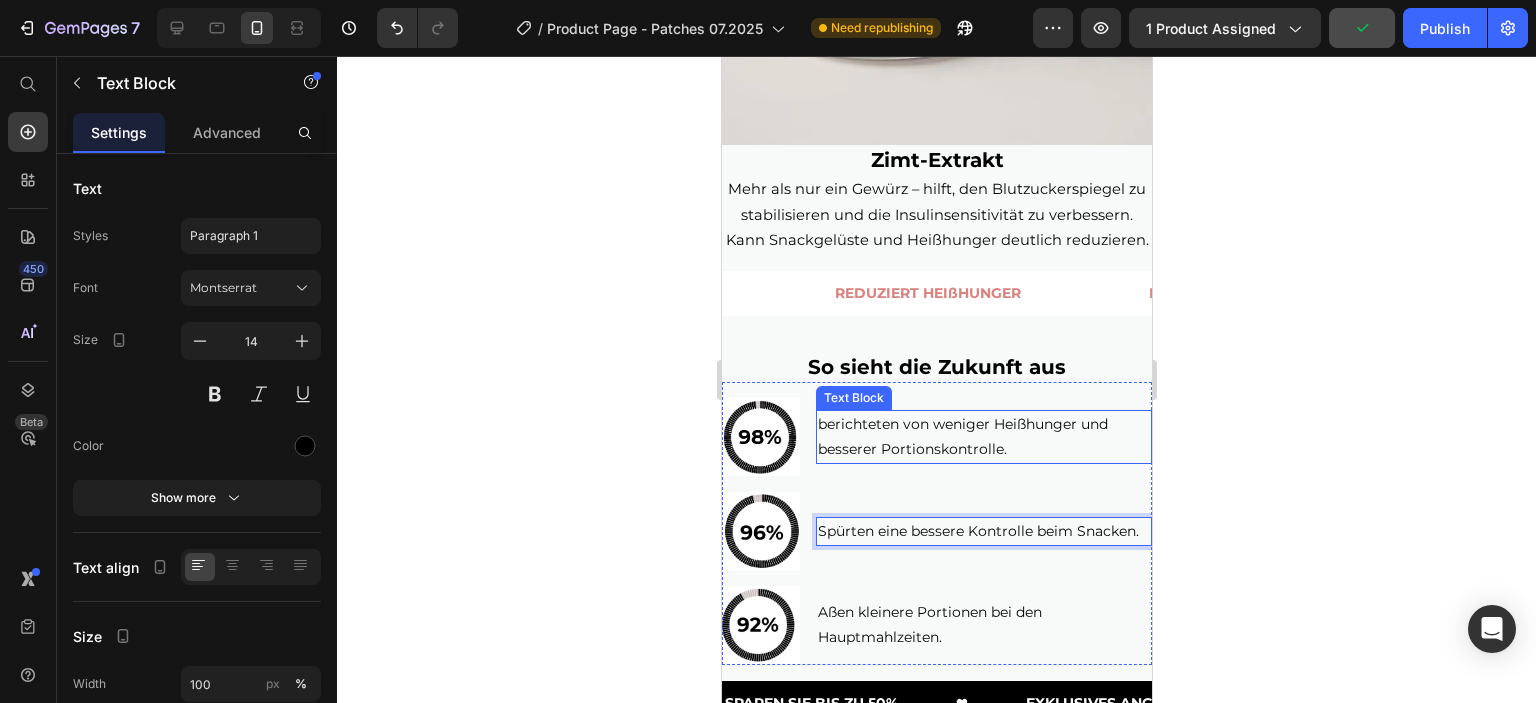 click on "berichteten von weniger Heißhunger und besserer Portionskontrolle." at bounding box center [983, 437] 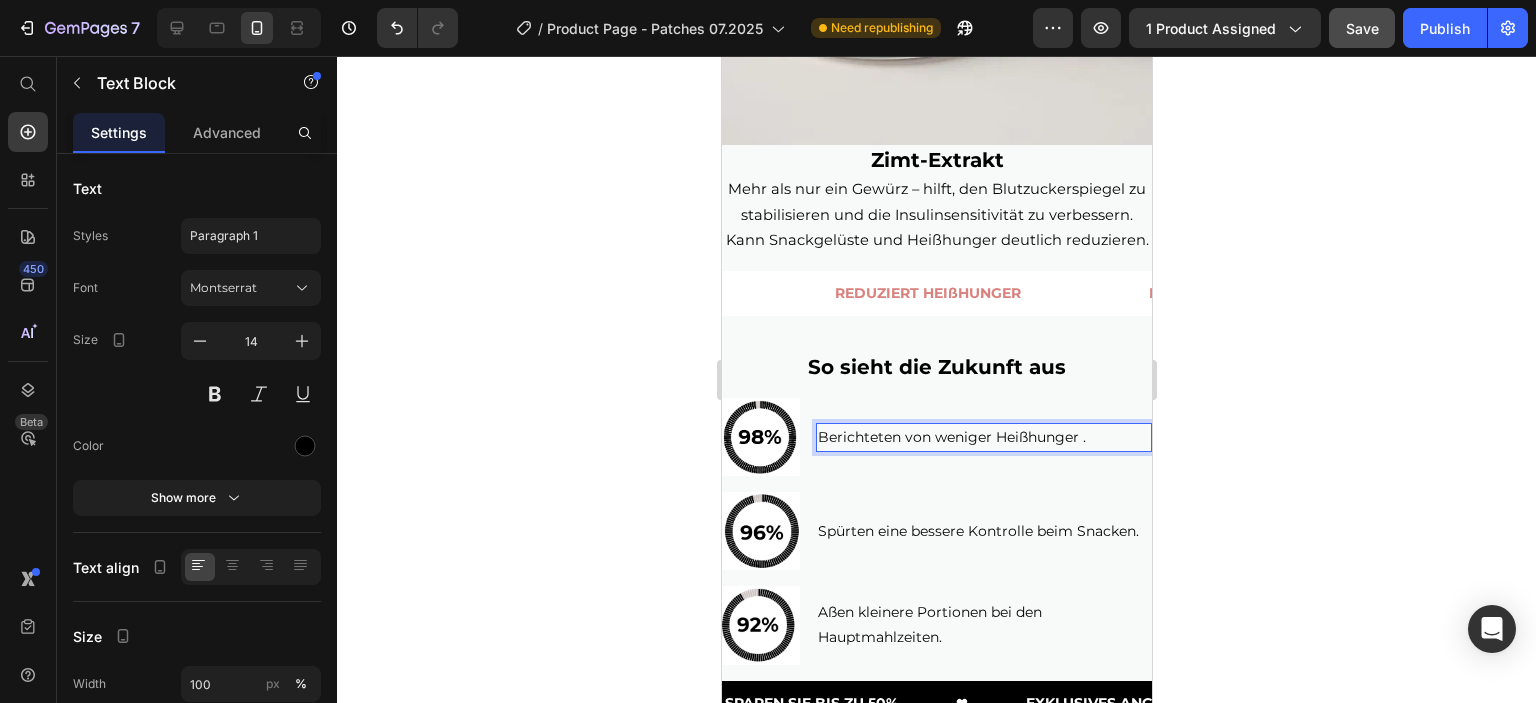 scroll, scrollTop: 4647, scrollLeft: 0, axis: vertical 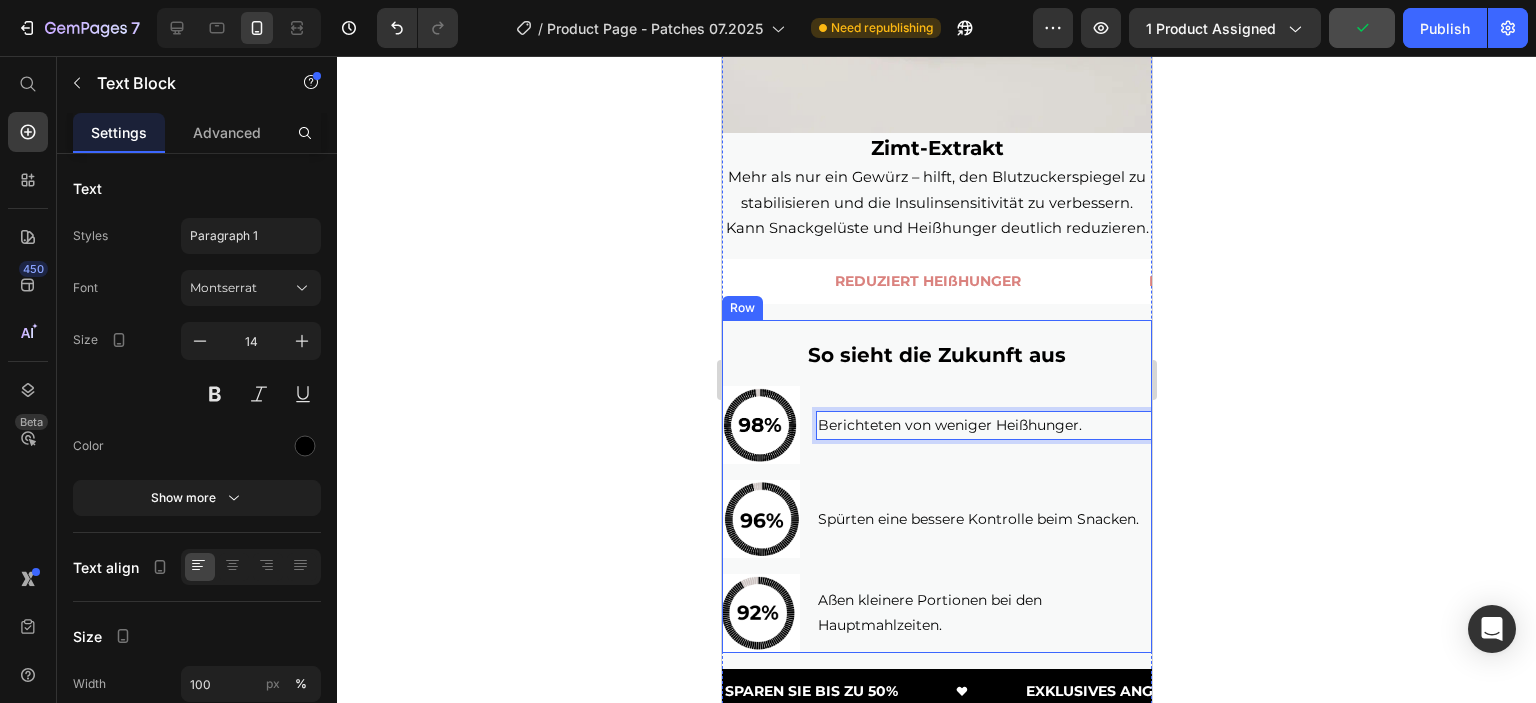 click on "So sieht die Zukunft aus Heading" at bounding box center (936, 345) 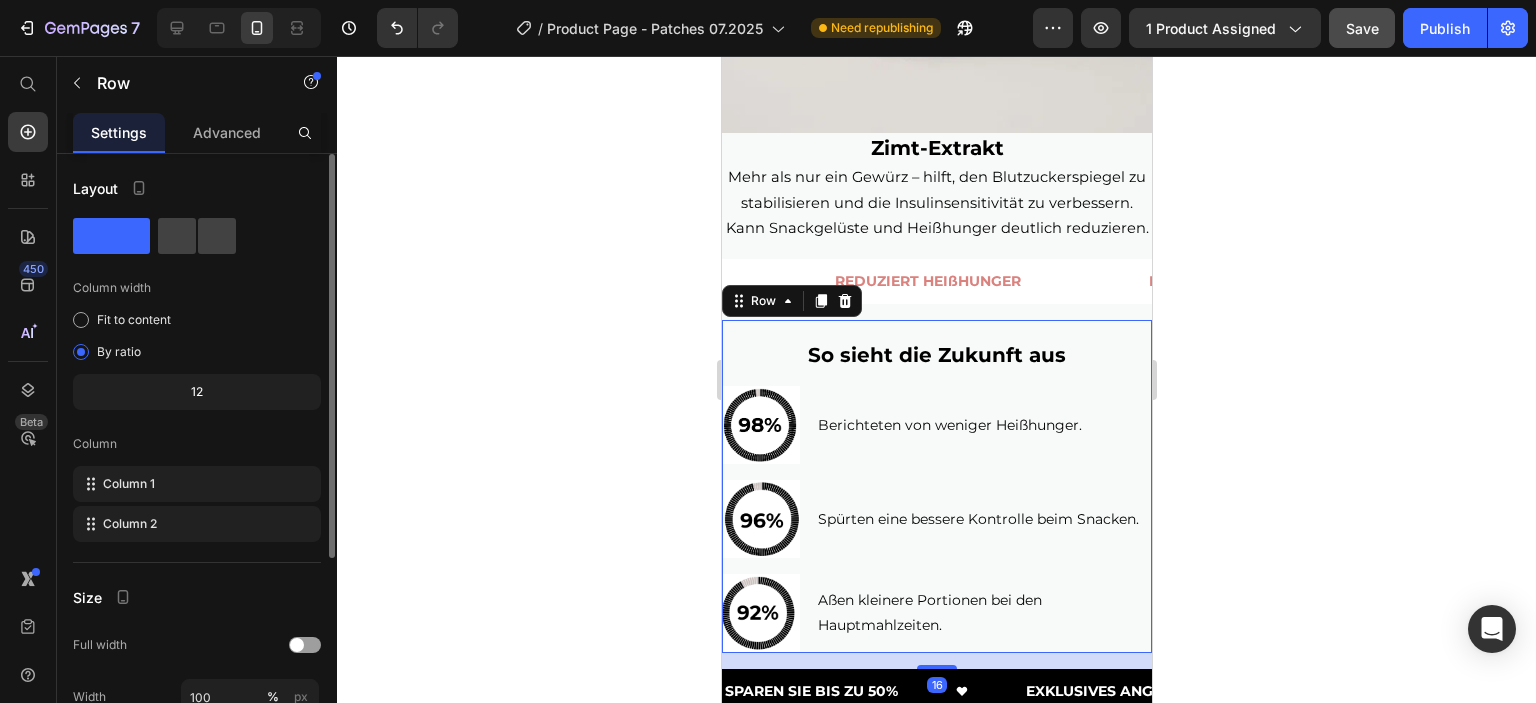 scroll, scrollTop: 300, scrollLeft: 0, axis: vertical 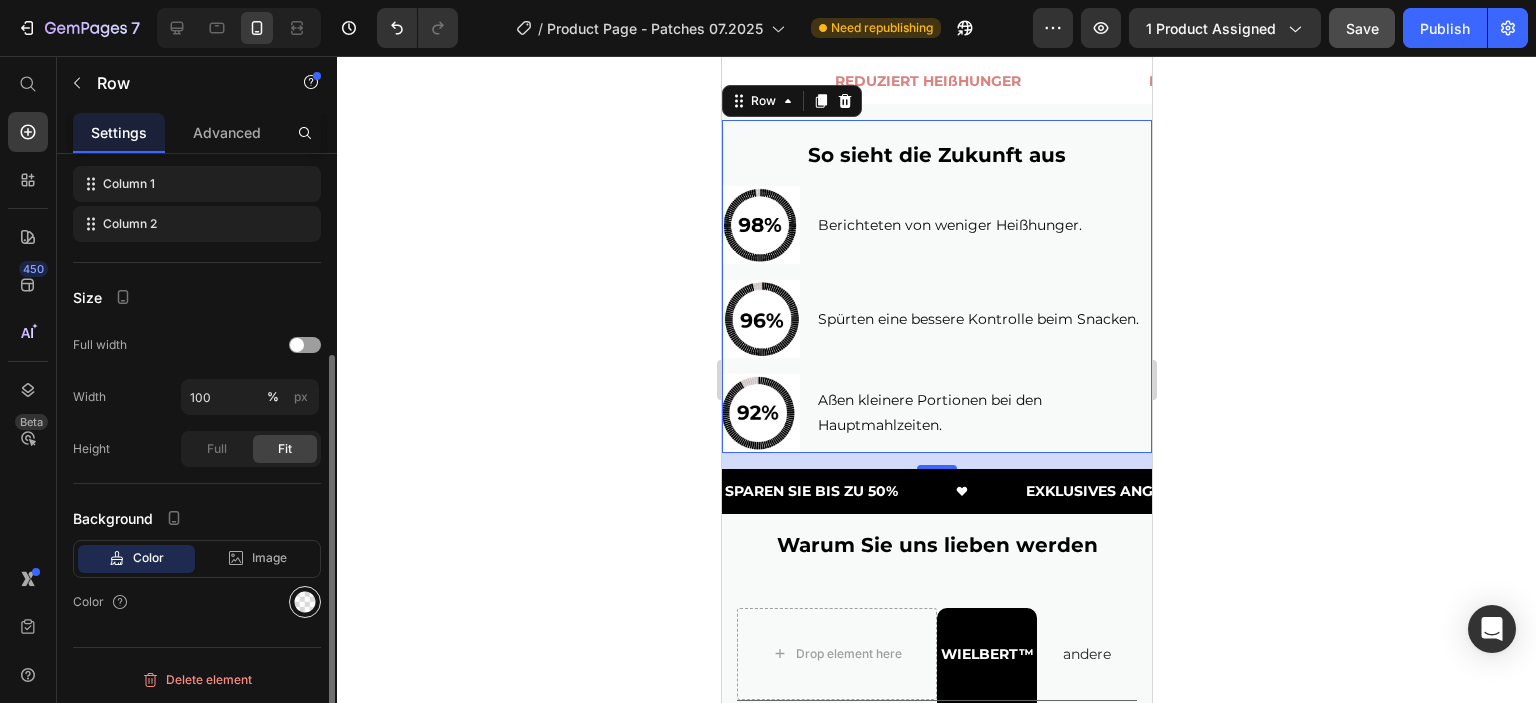 click at bounding box center (305, 602) 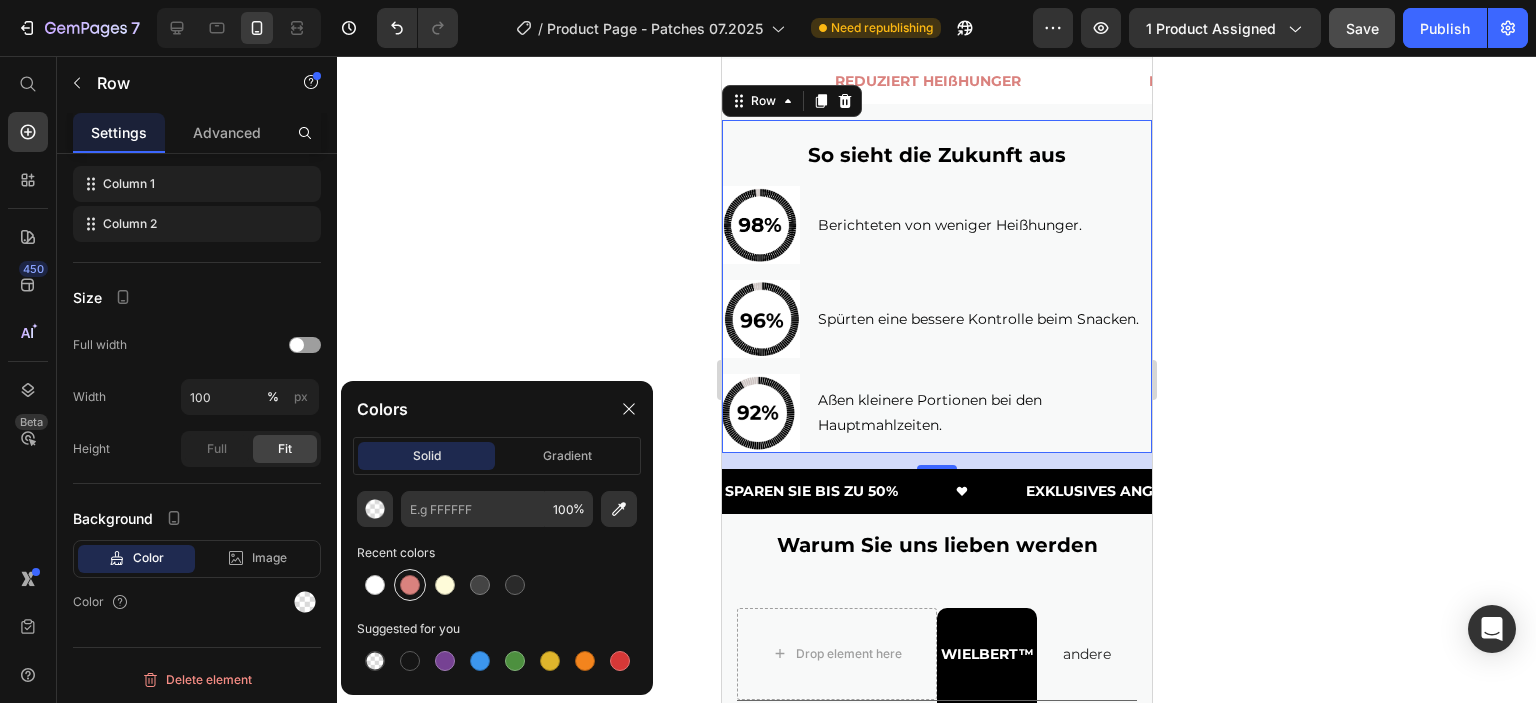 click at bounding box center (410, 585) 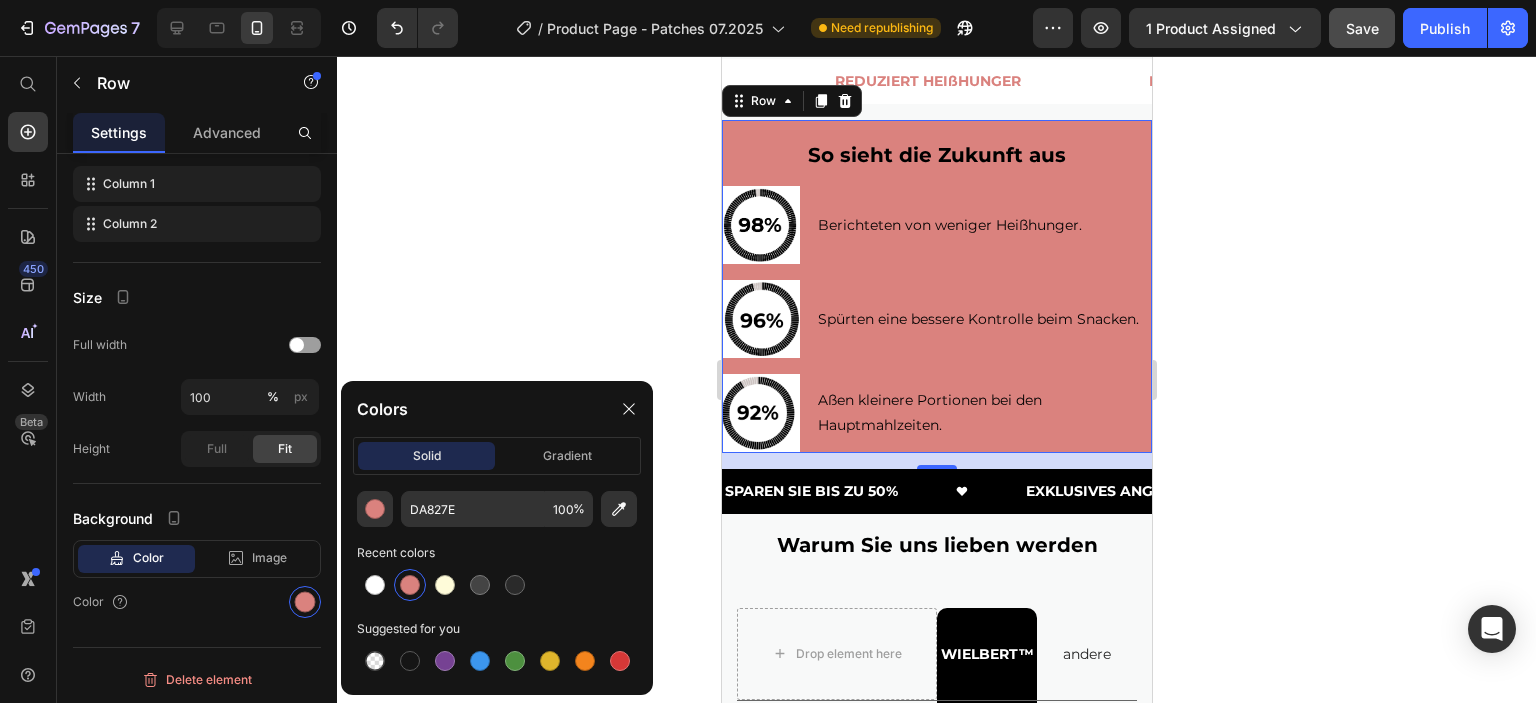 drag, startPoint x: 546, startPoint y: 279, endPoint x: 525, endPoint y: 242, distance: 42.544094 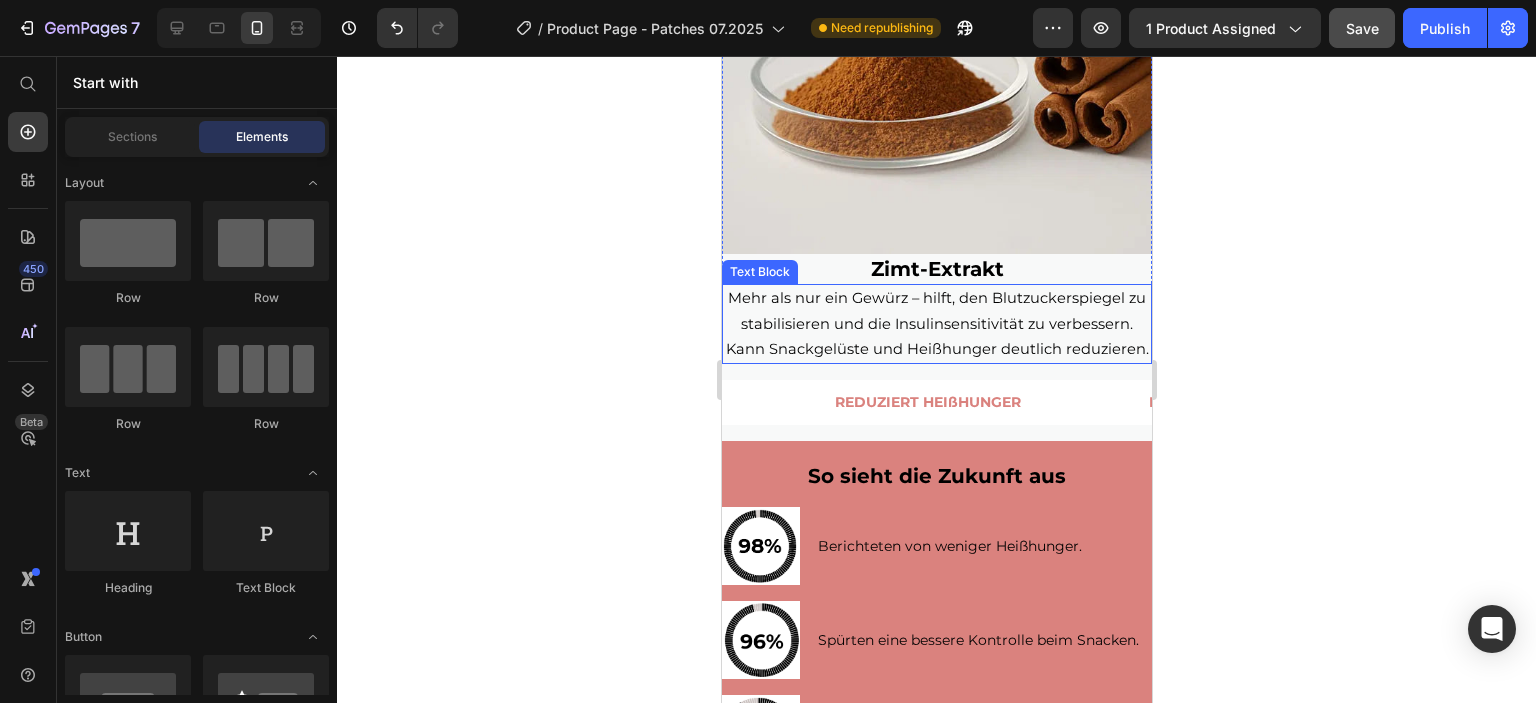 scroll, scrollTop: 4447, scrollLeft: 0, axis: vertical 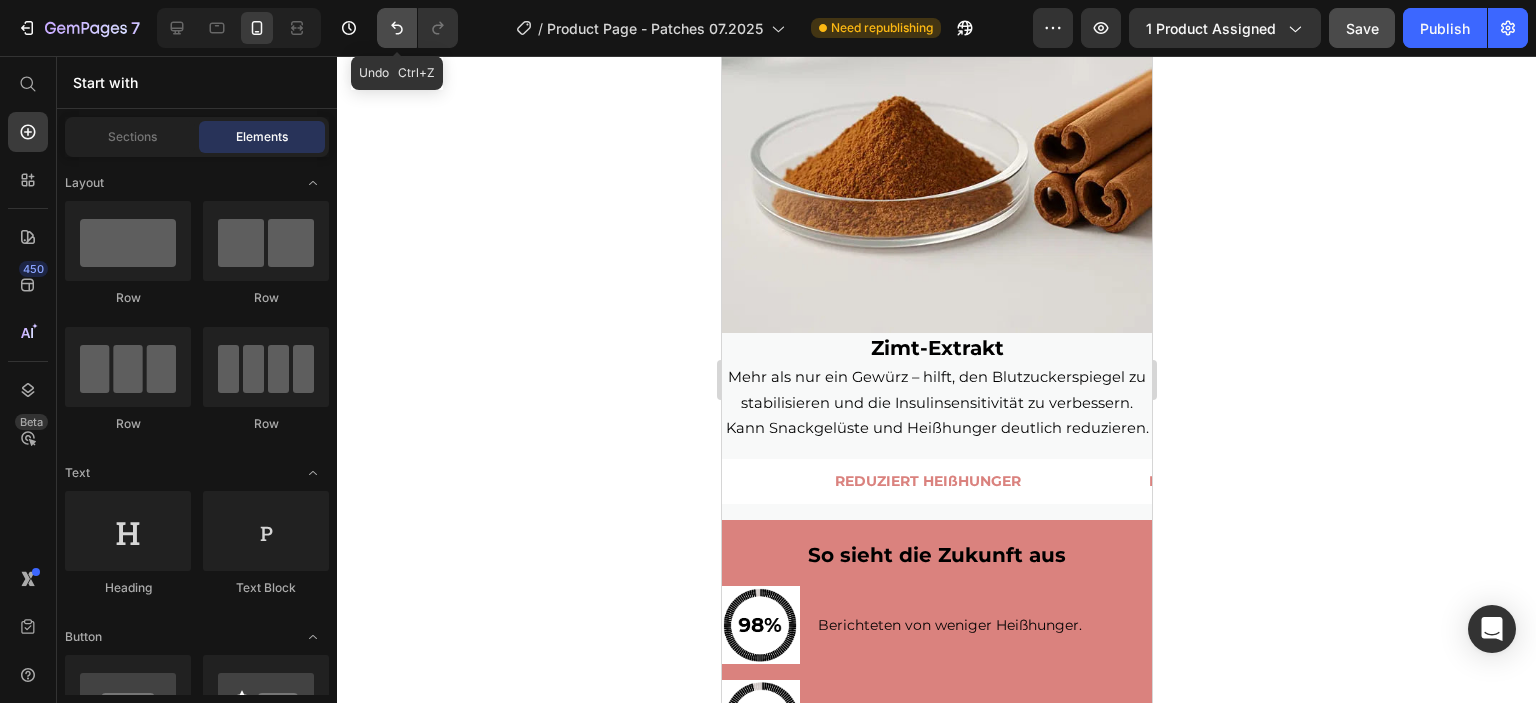 click 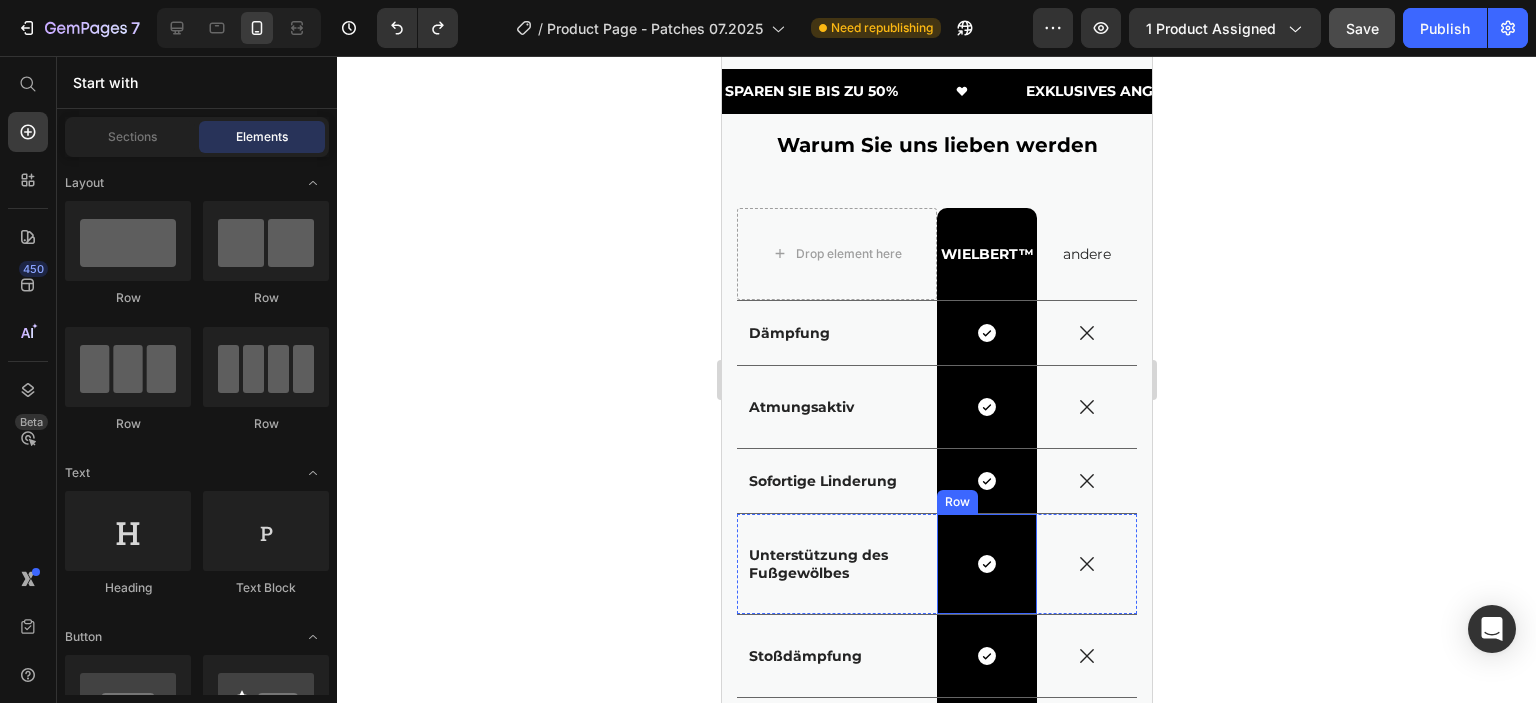 scroll, scrollTop: 4947, scrollLeft: 0, axis: vertical 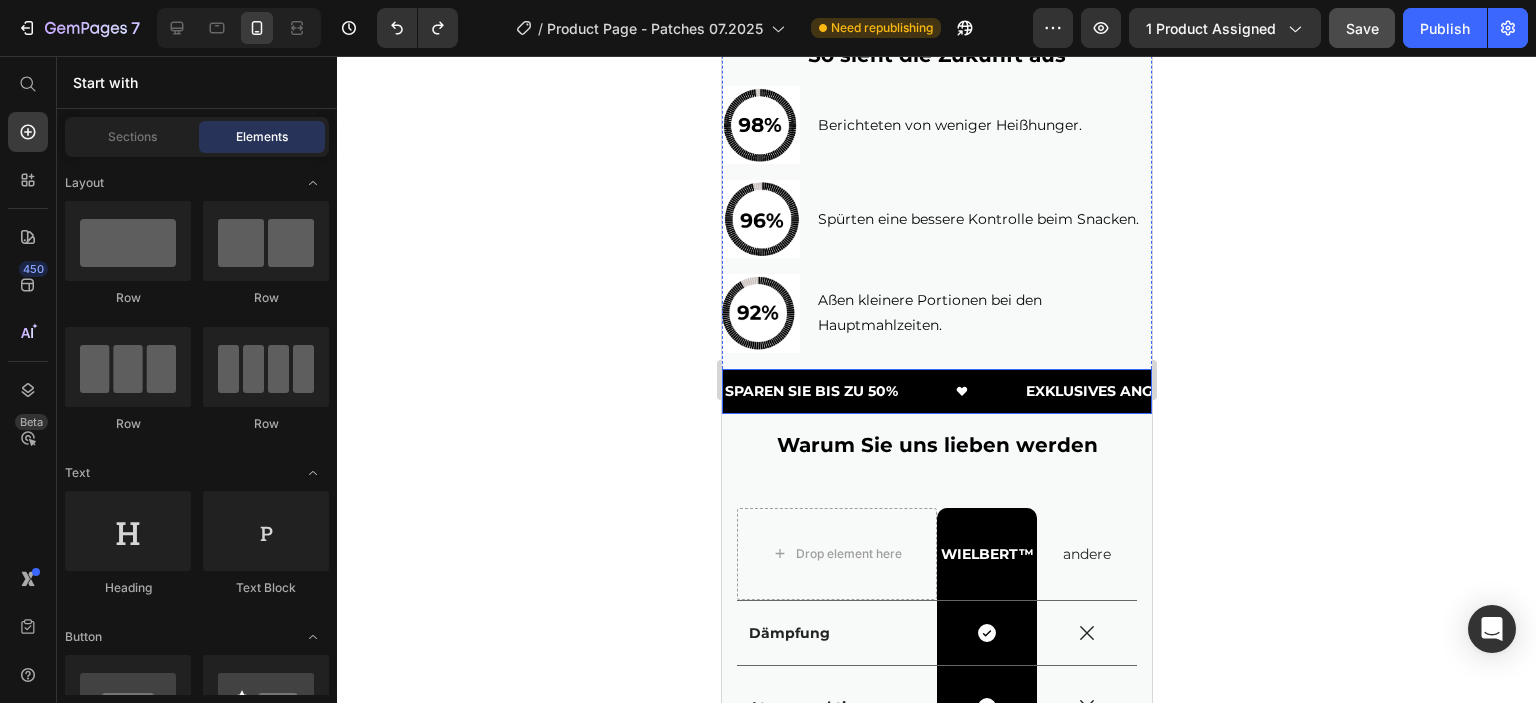 click on "SPAREN SIE BIS ZU 50% Text" at bounding box center (872, 391) 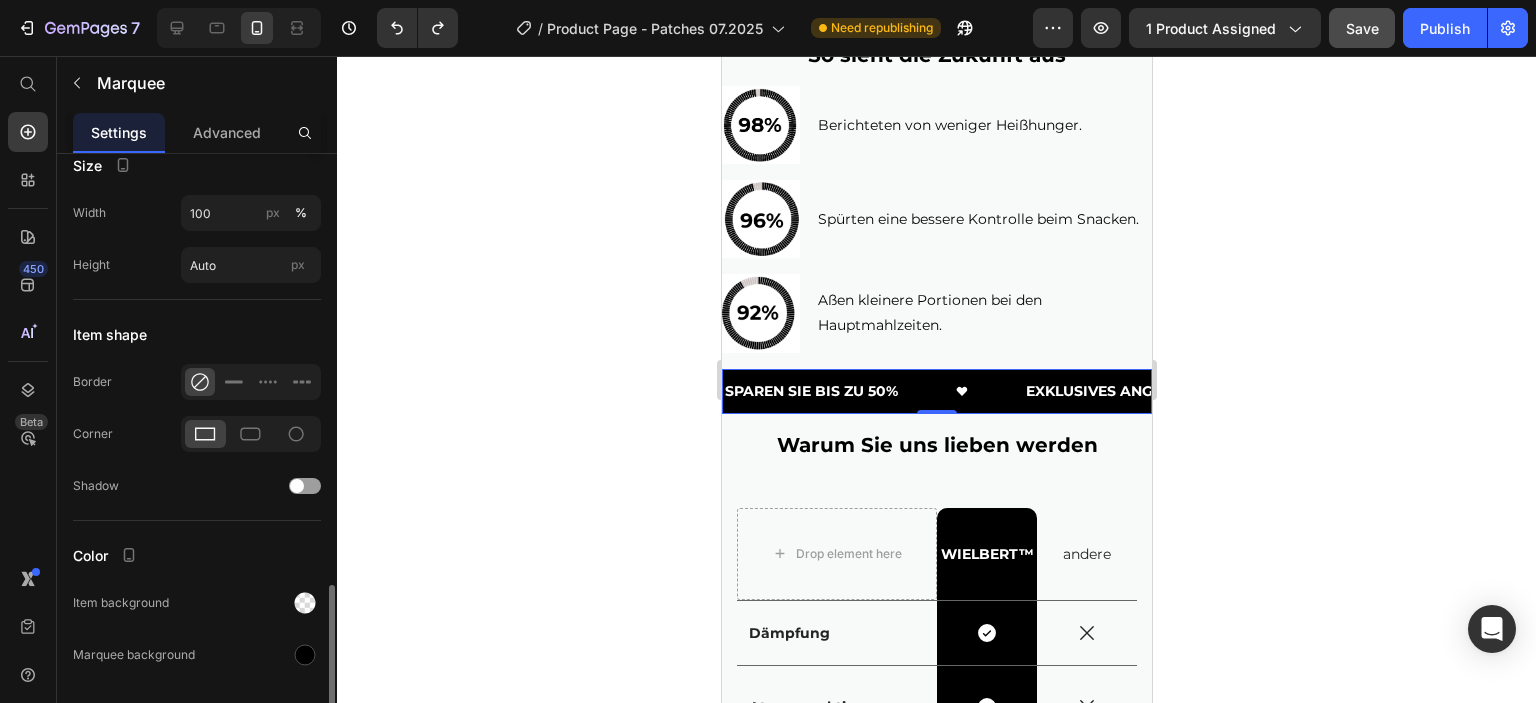 scroll, scrollTop: 959, scrollLeft: 0, axis: vertical 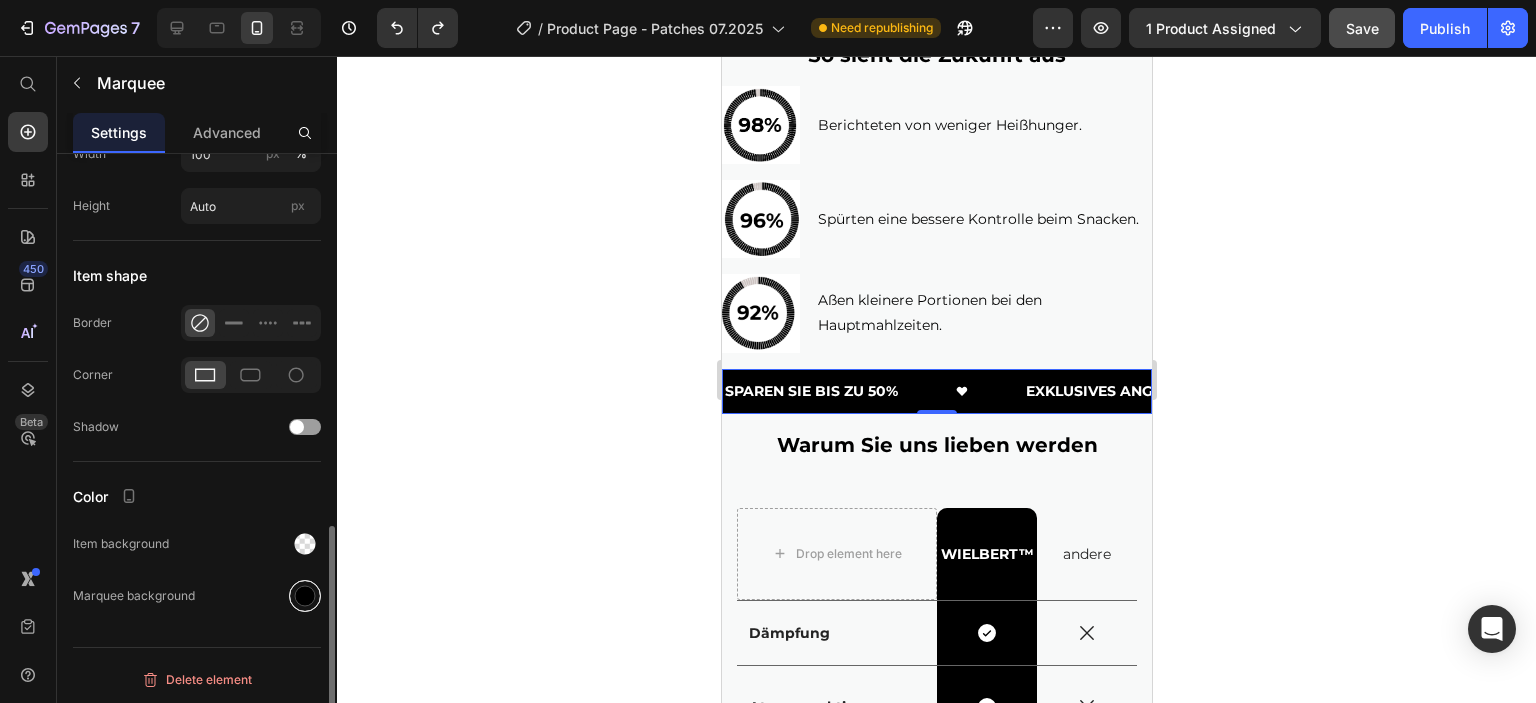 click at bounding box center [305, 596] 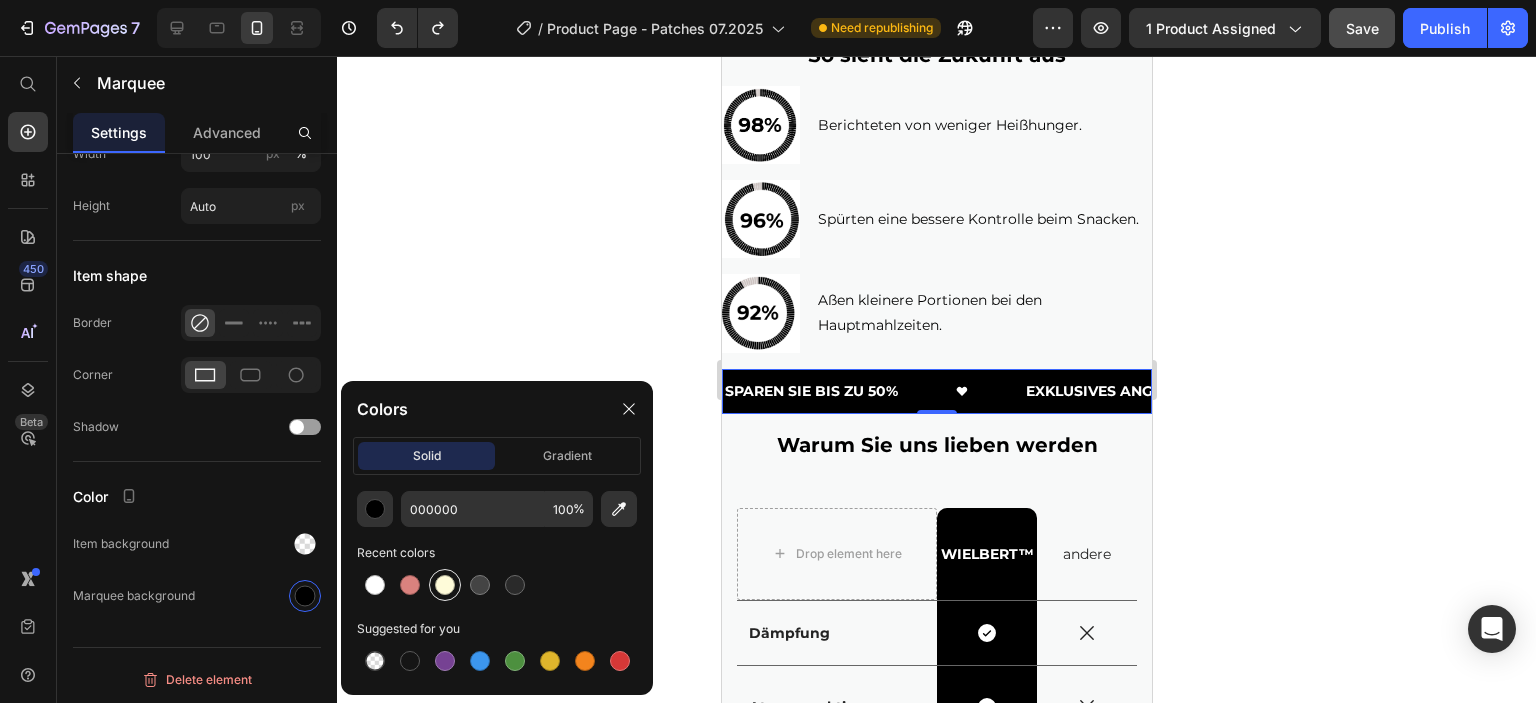 click at bounding box center (445, 585) 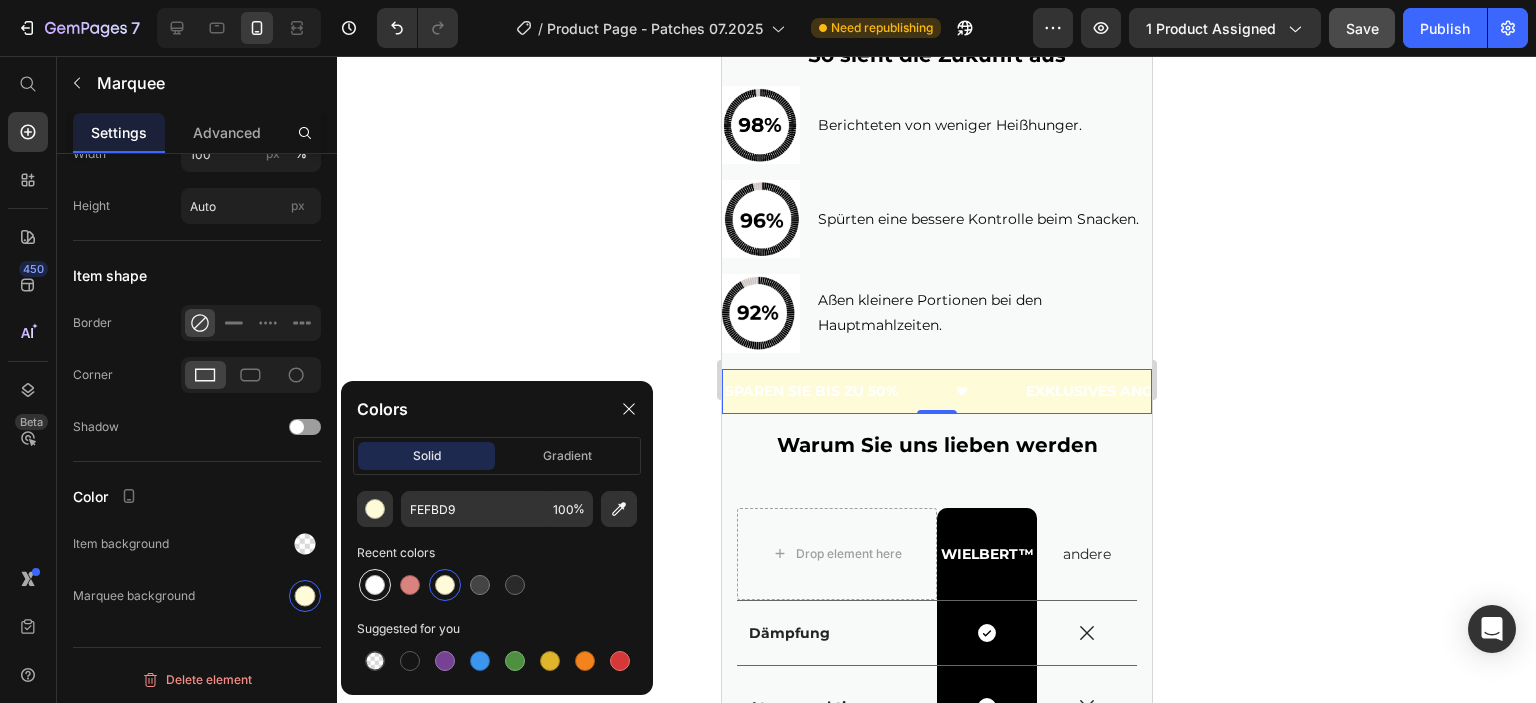 click at bounding box center (375, 585) 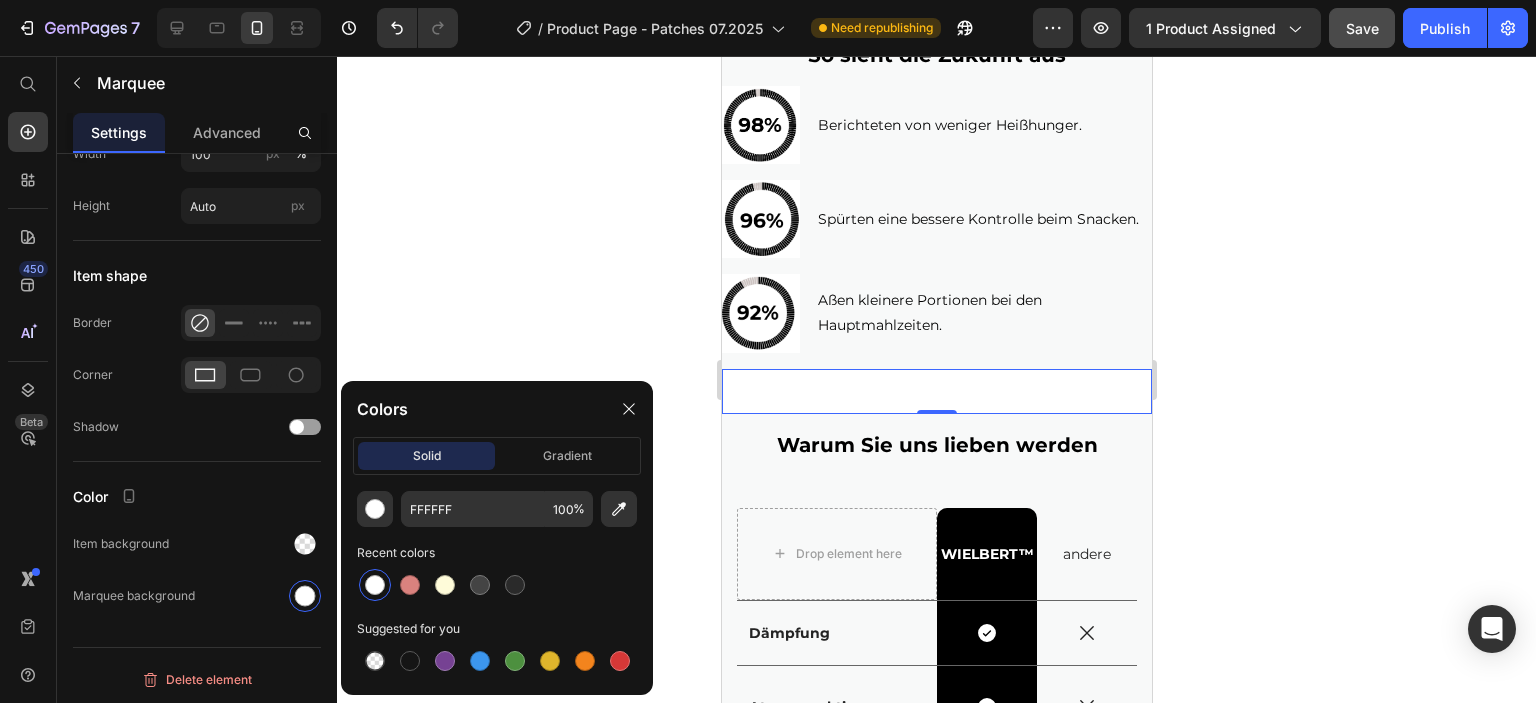 click on "SPAREN SIE BIS ZU 50% Text" at bounding box center (872, 391) 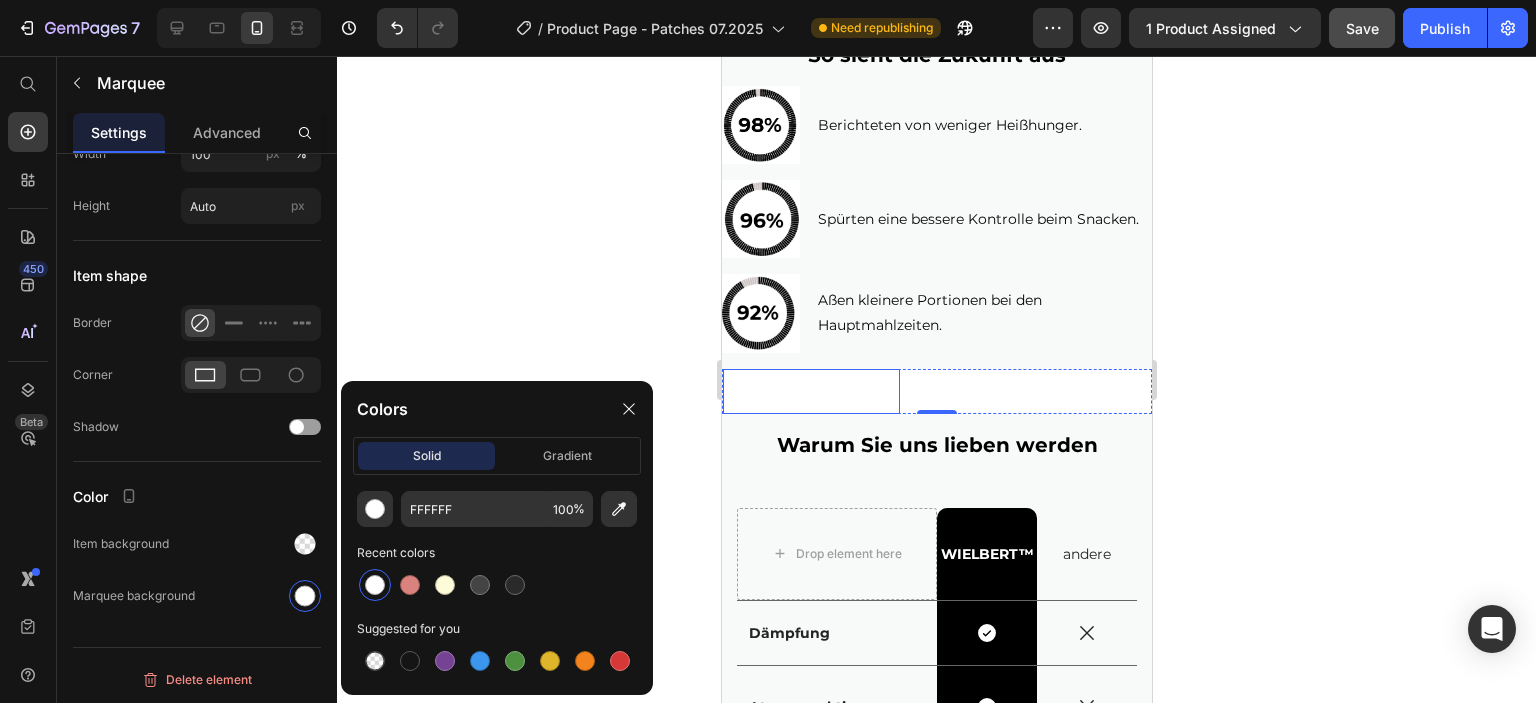 click on "SPAREN SIE BIS ZU 50%" at bounding box center [810, 391] 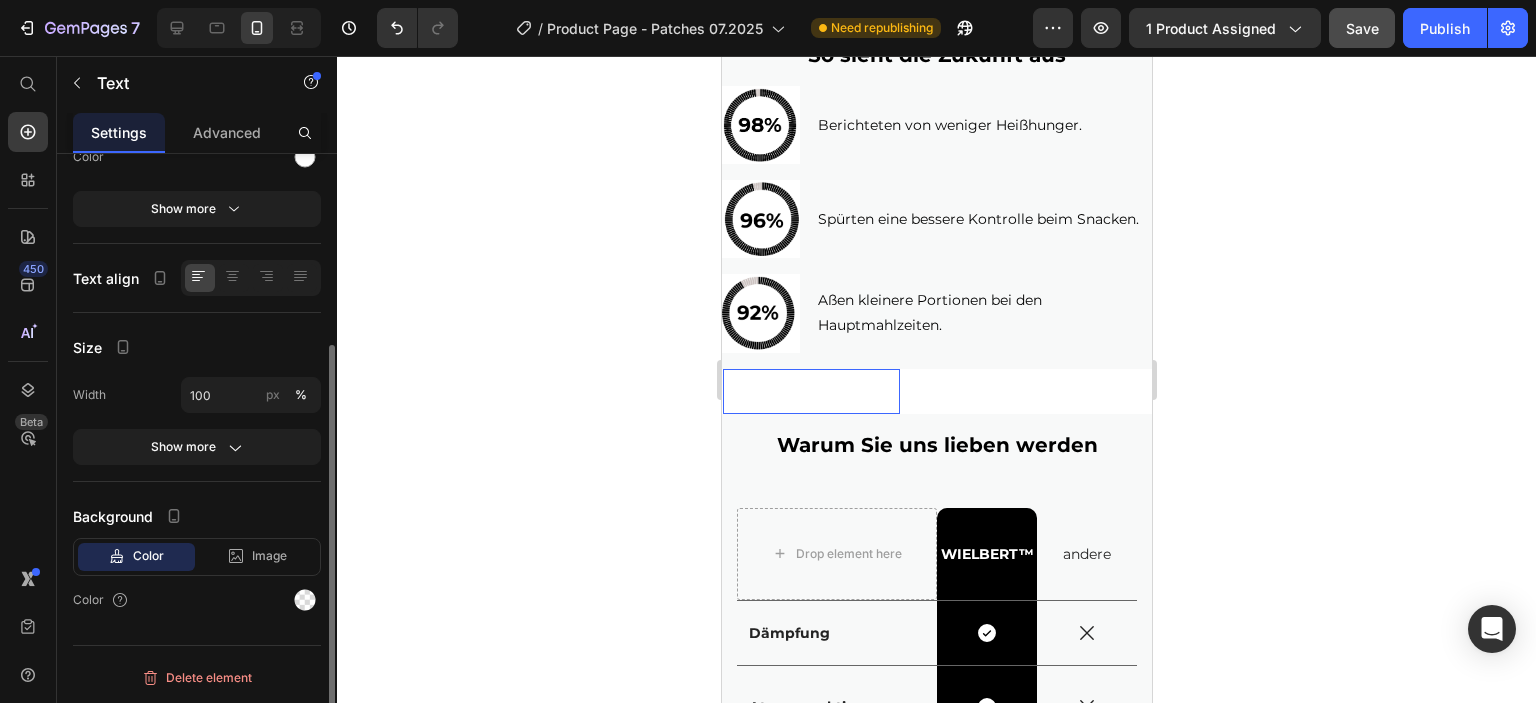 scroll, scrollTop: 0, scrollLeft: 0, axis: both 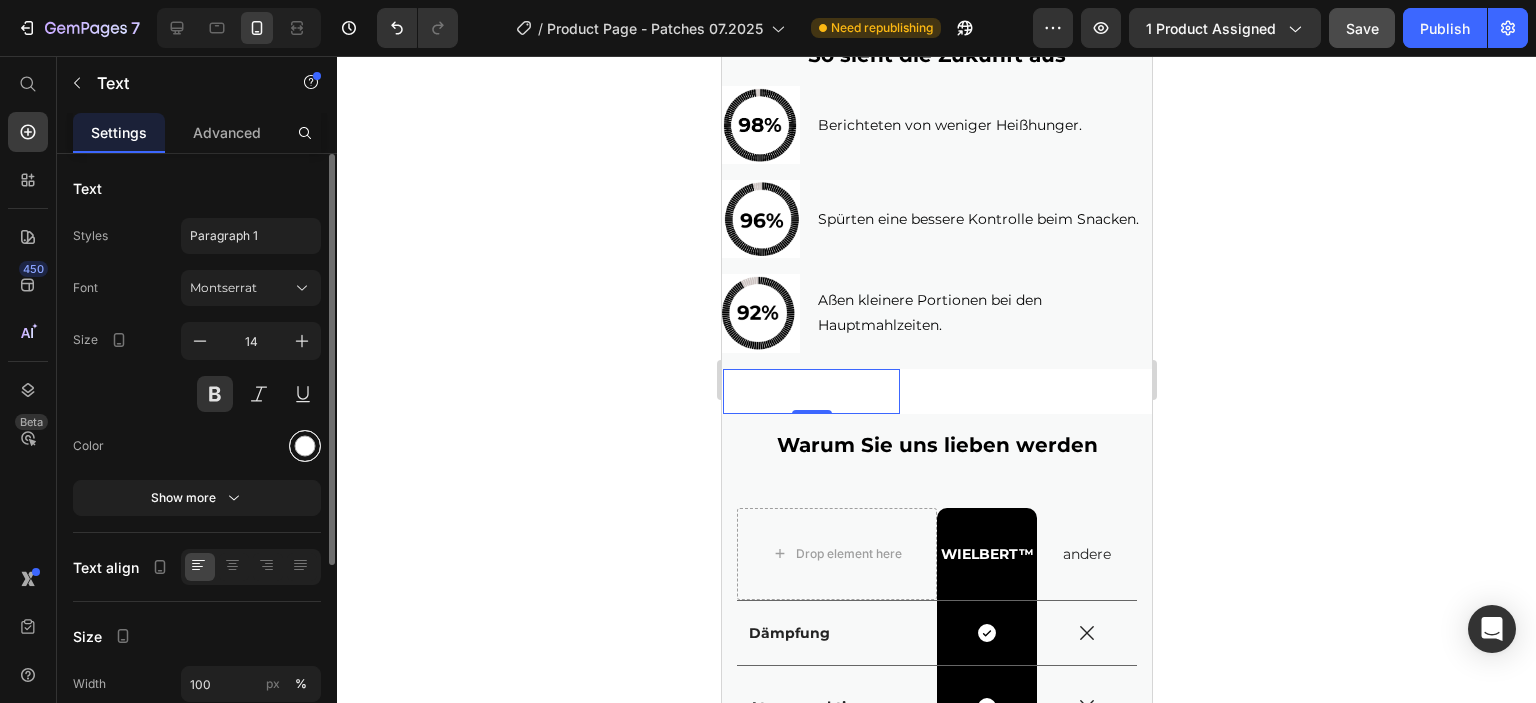 click at bounding box center (305, 446) 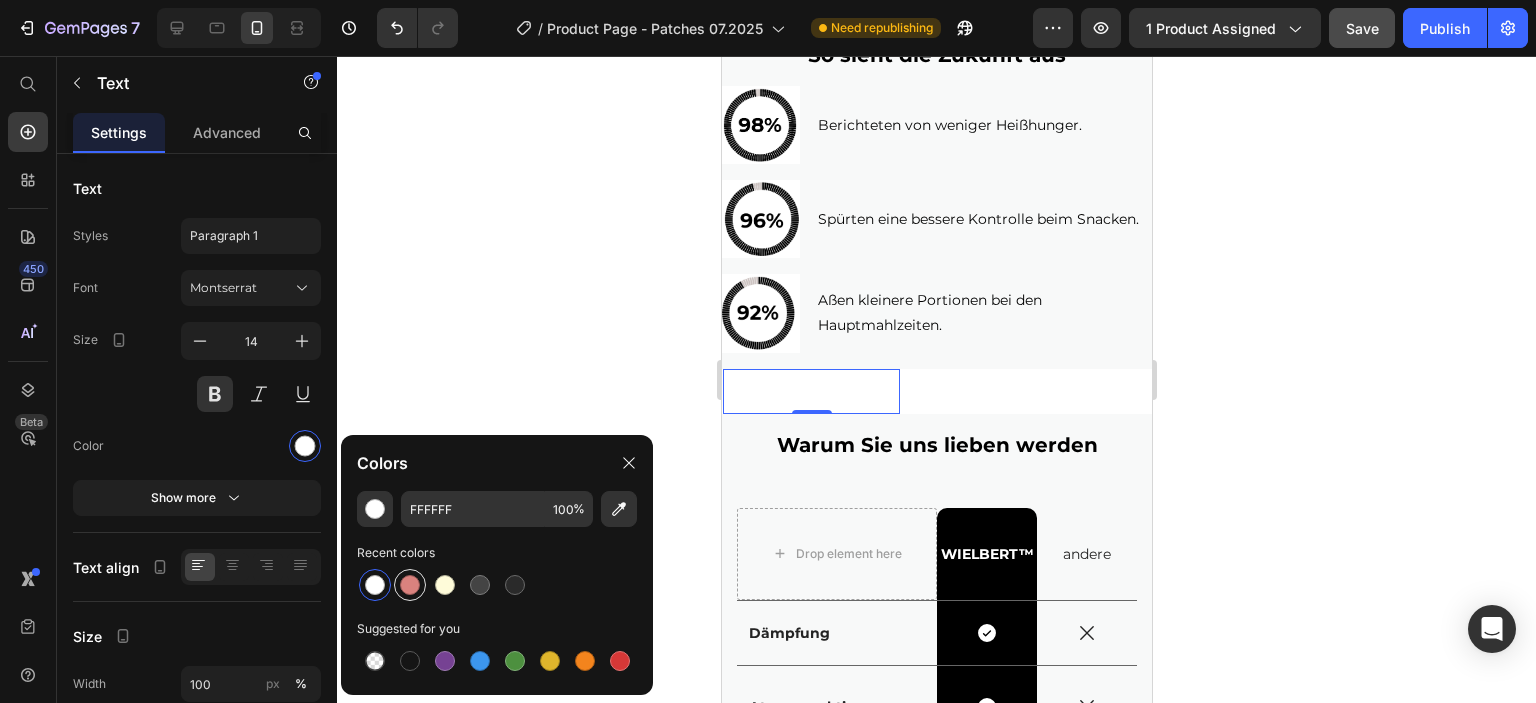 click at bounding box center [410, 585] 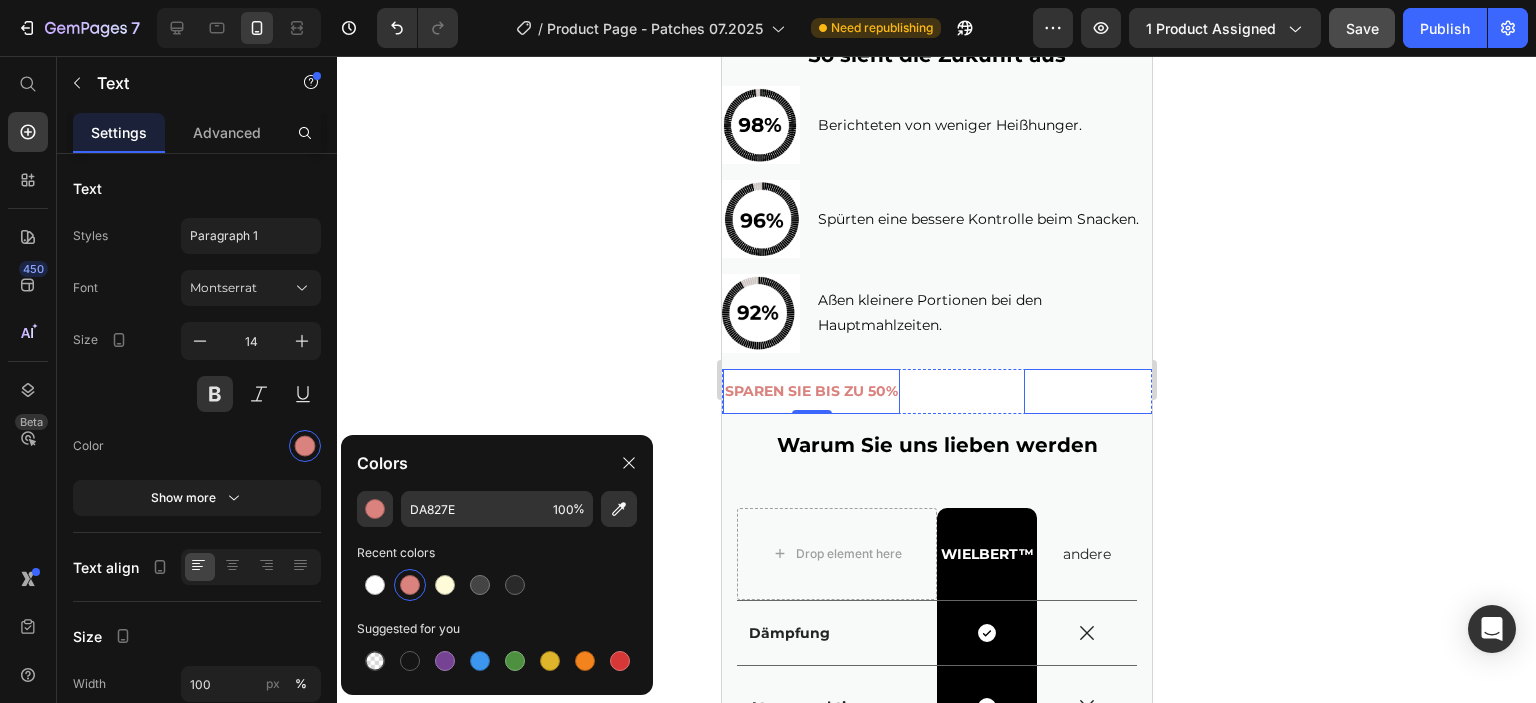 click on "EXKLUSIVES ANGEBOT" at bounding box center (1109, 391) 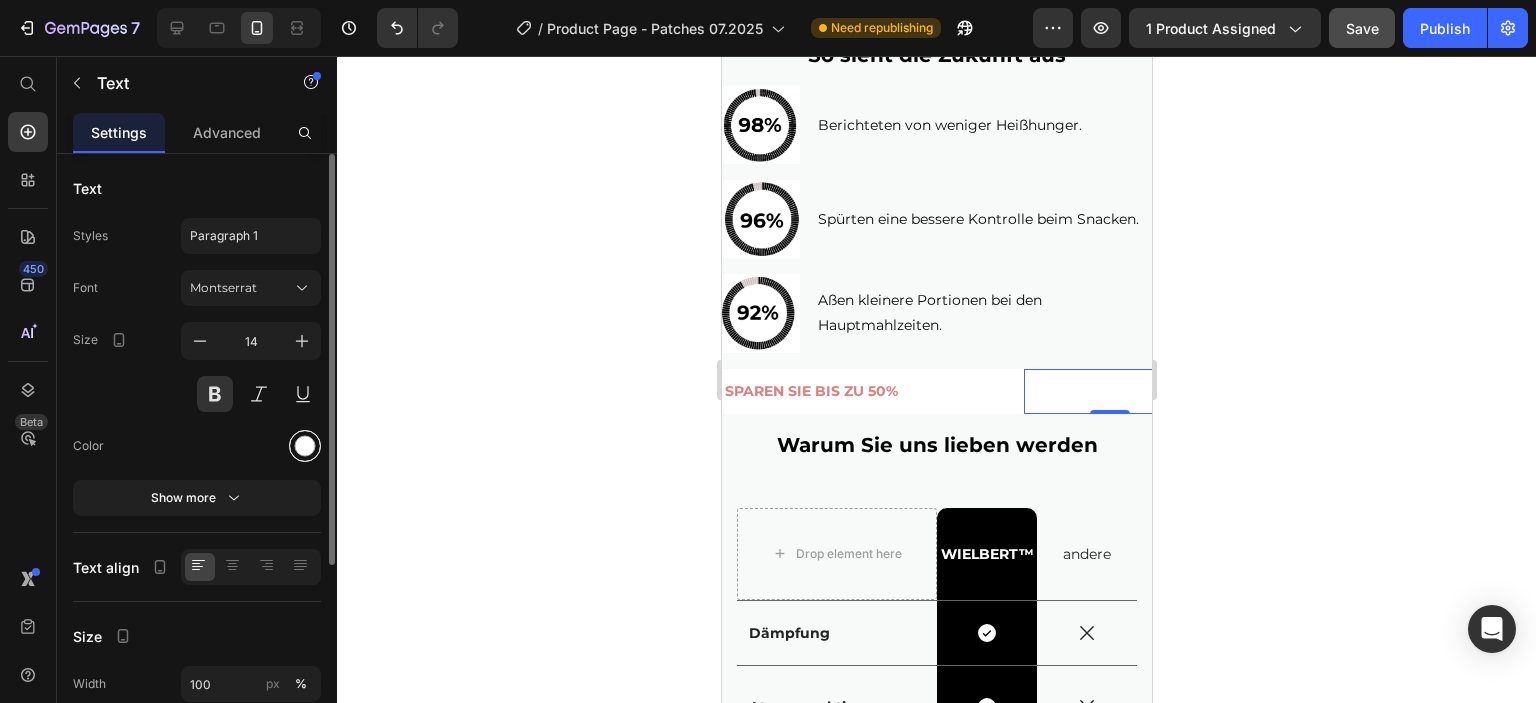 click at bounding box center (305, 446) 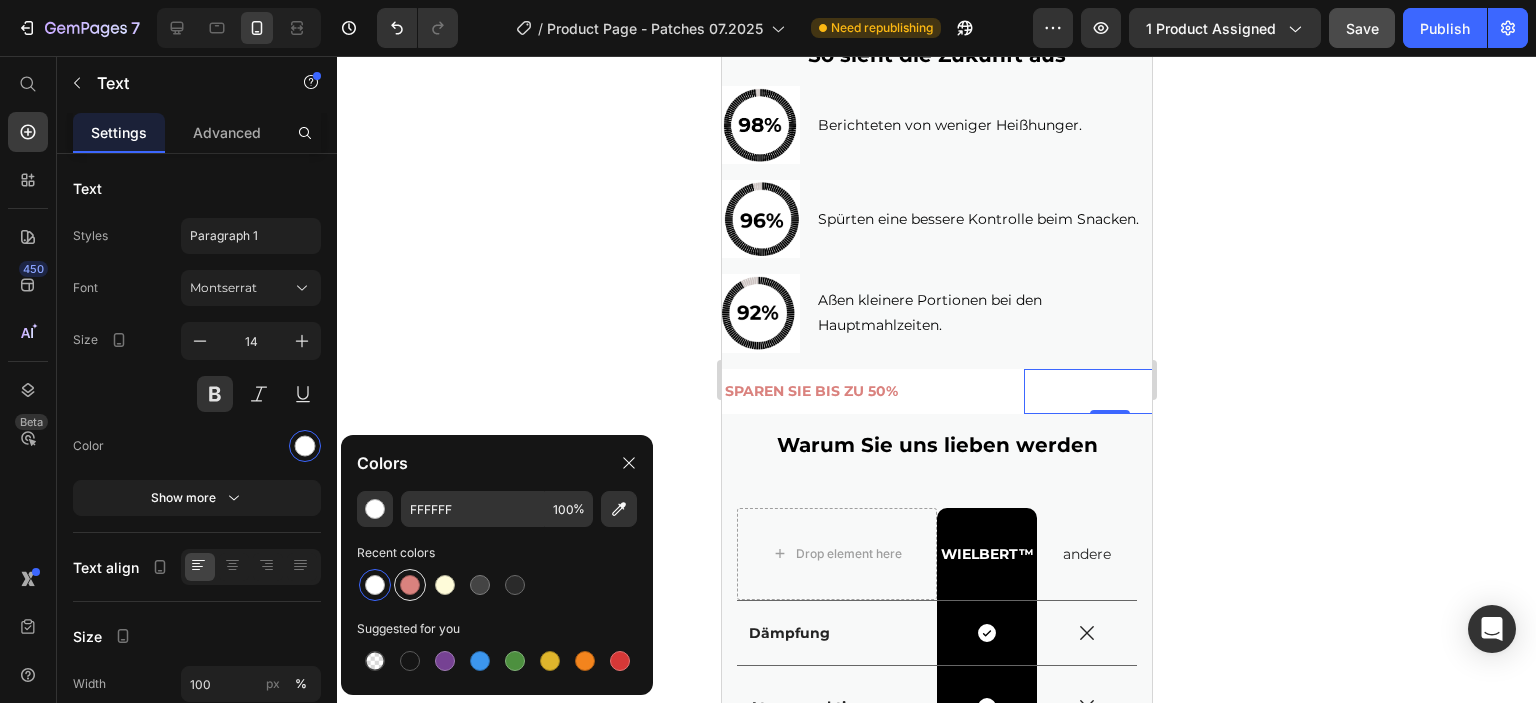 click at bounding box center [410, 585] 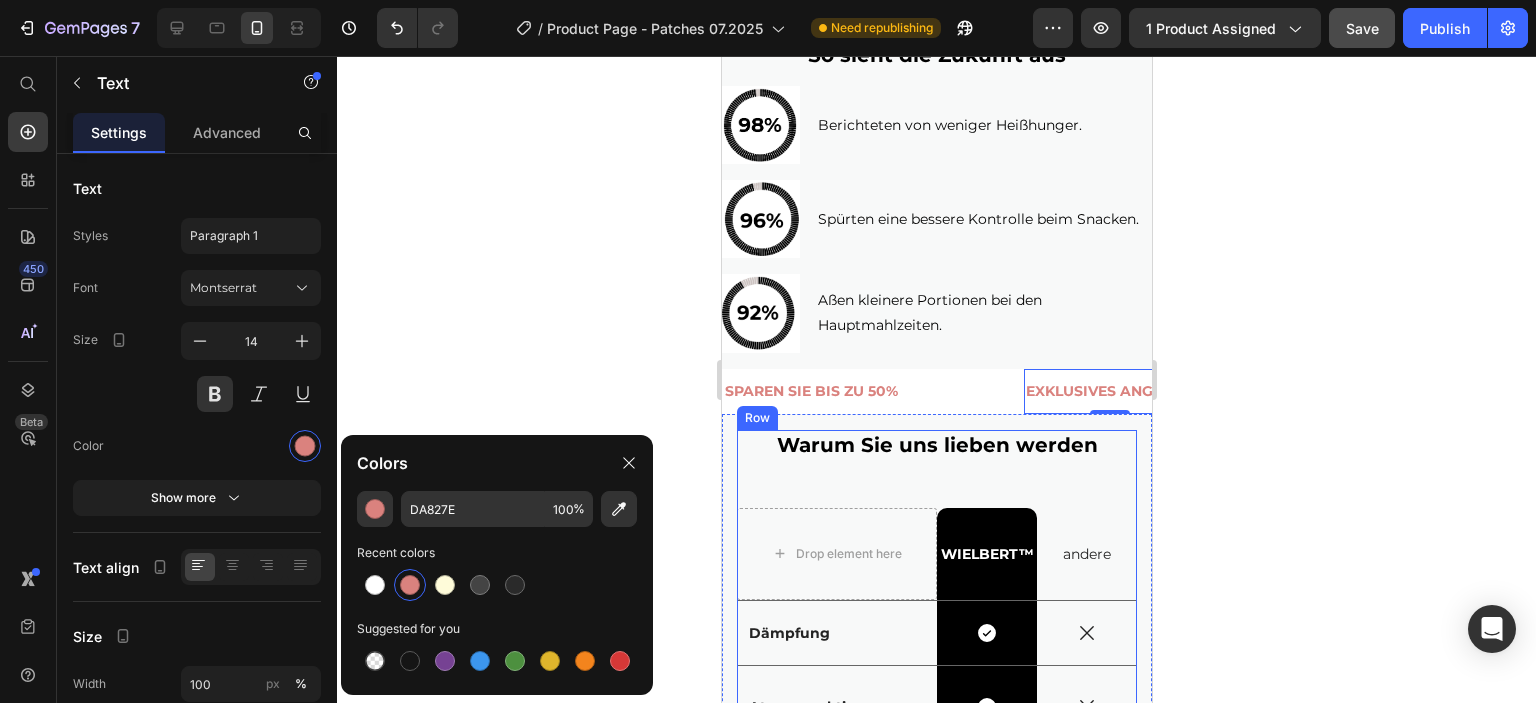 click 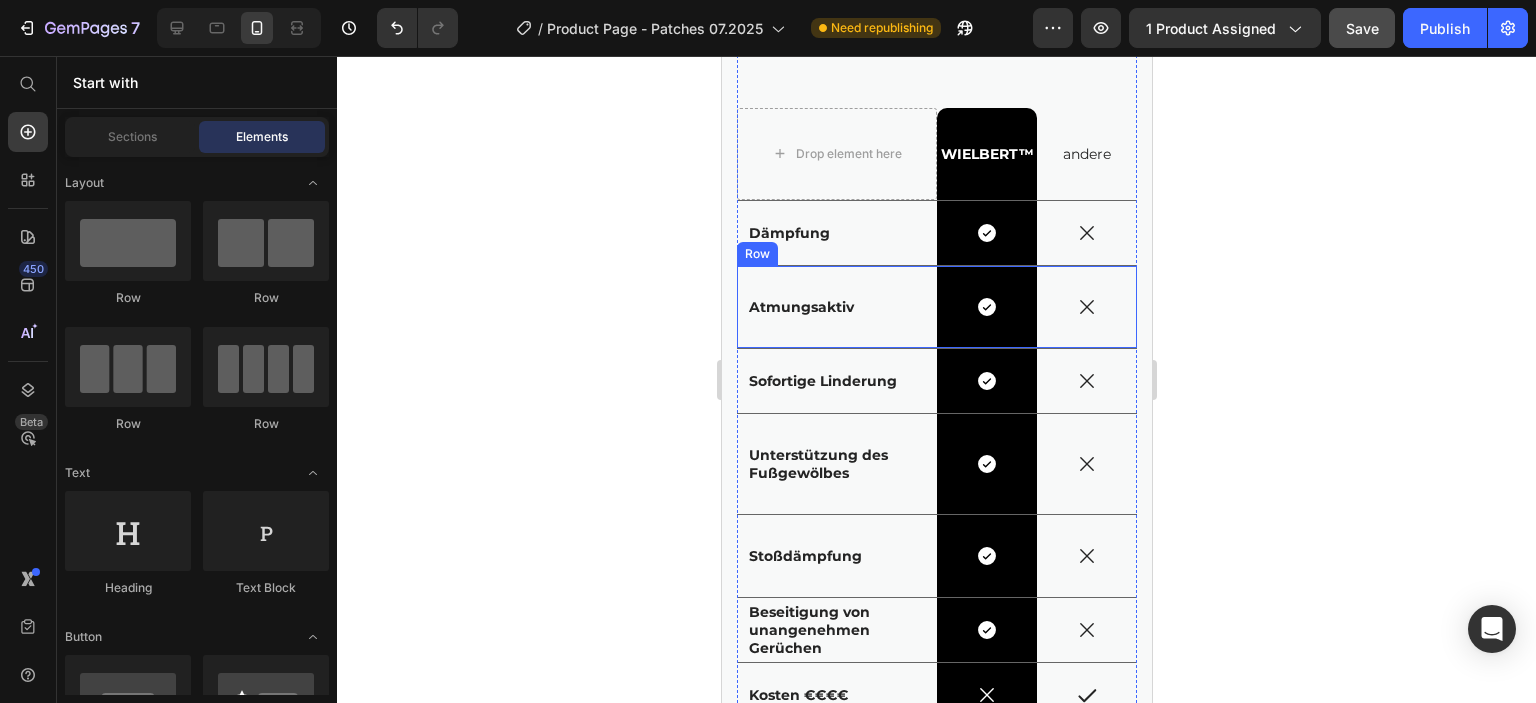 scroll, scrollTop: 5247, scrollLeft: 0, axis: vertical 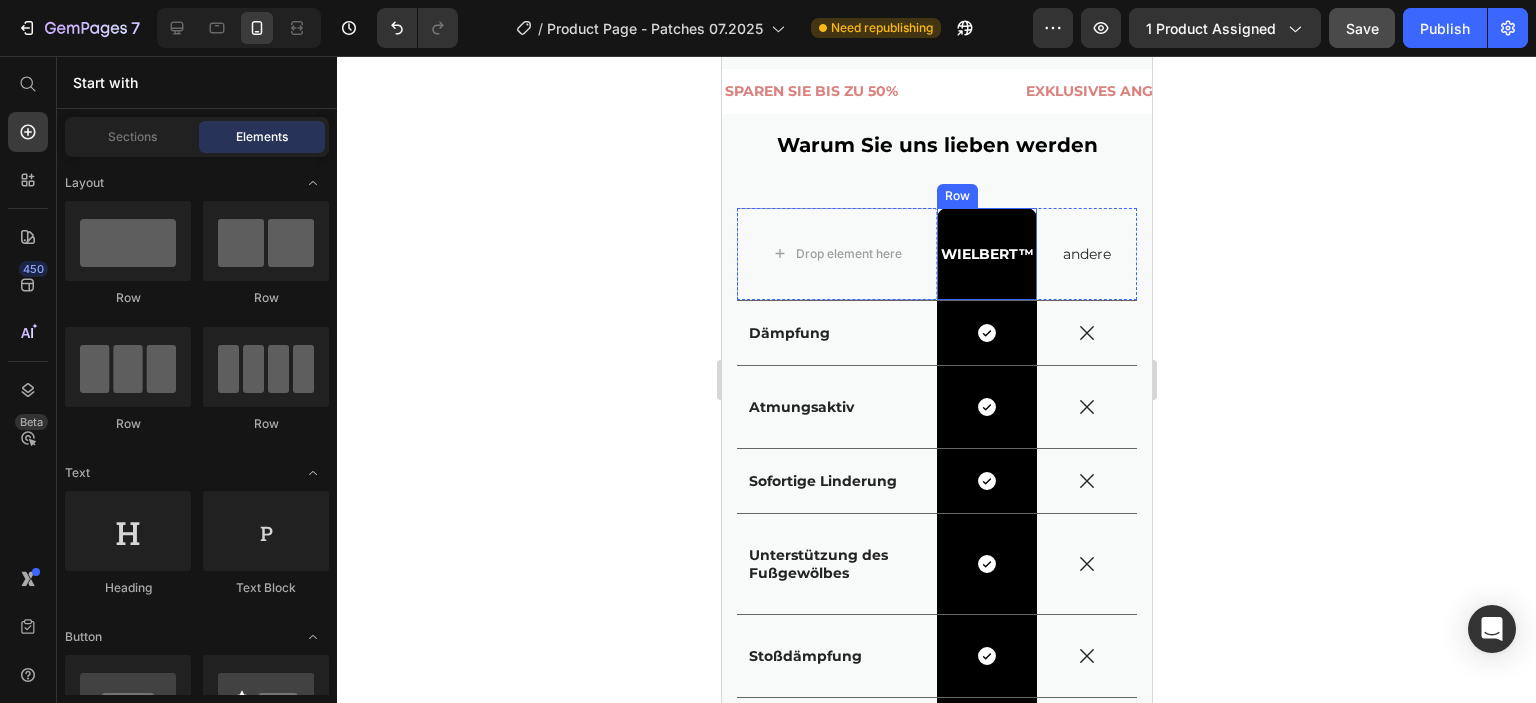 click on "WIELBERT™ Text Block Row" at bounding box center [986, 254] 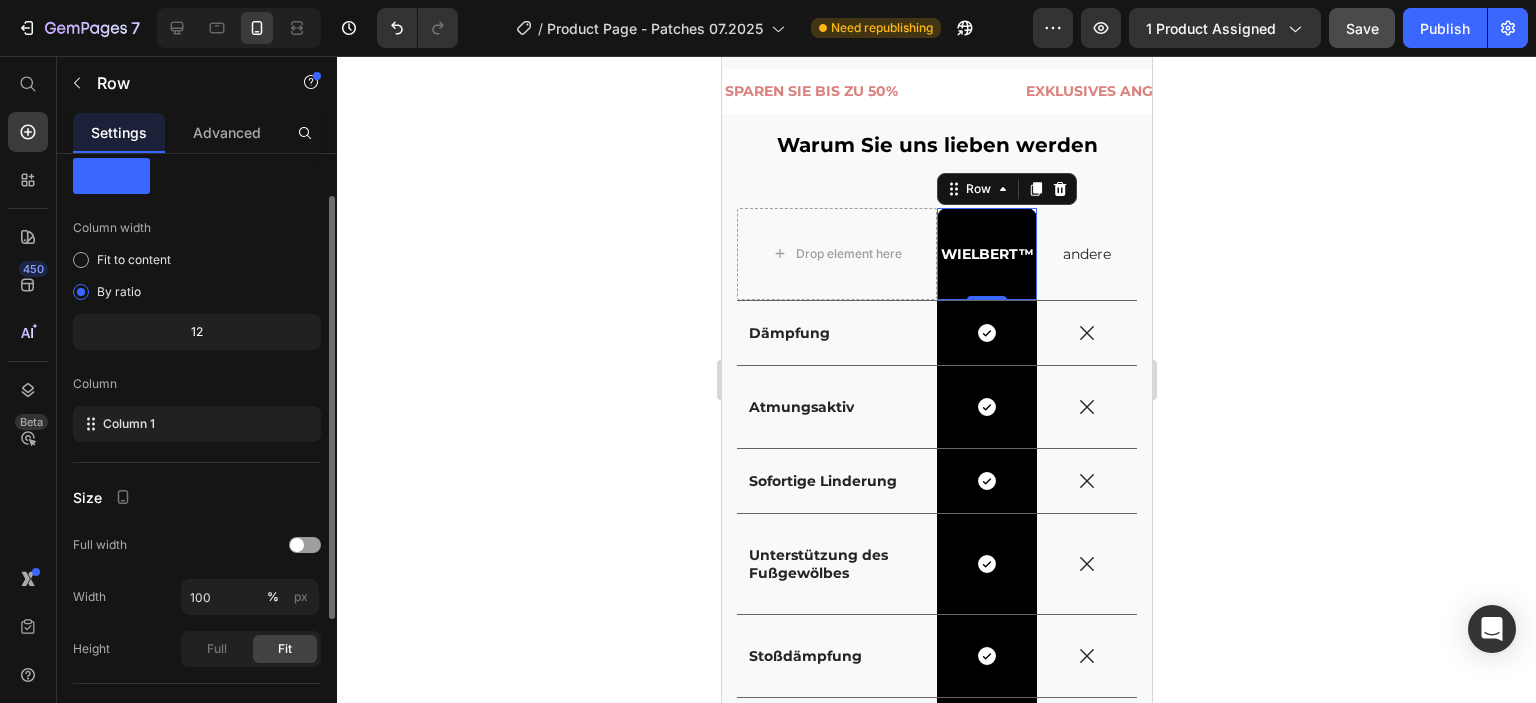 scroll, scrollTop: 0, scrollLeft: 0, axis: both 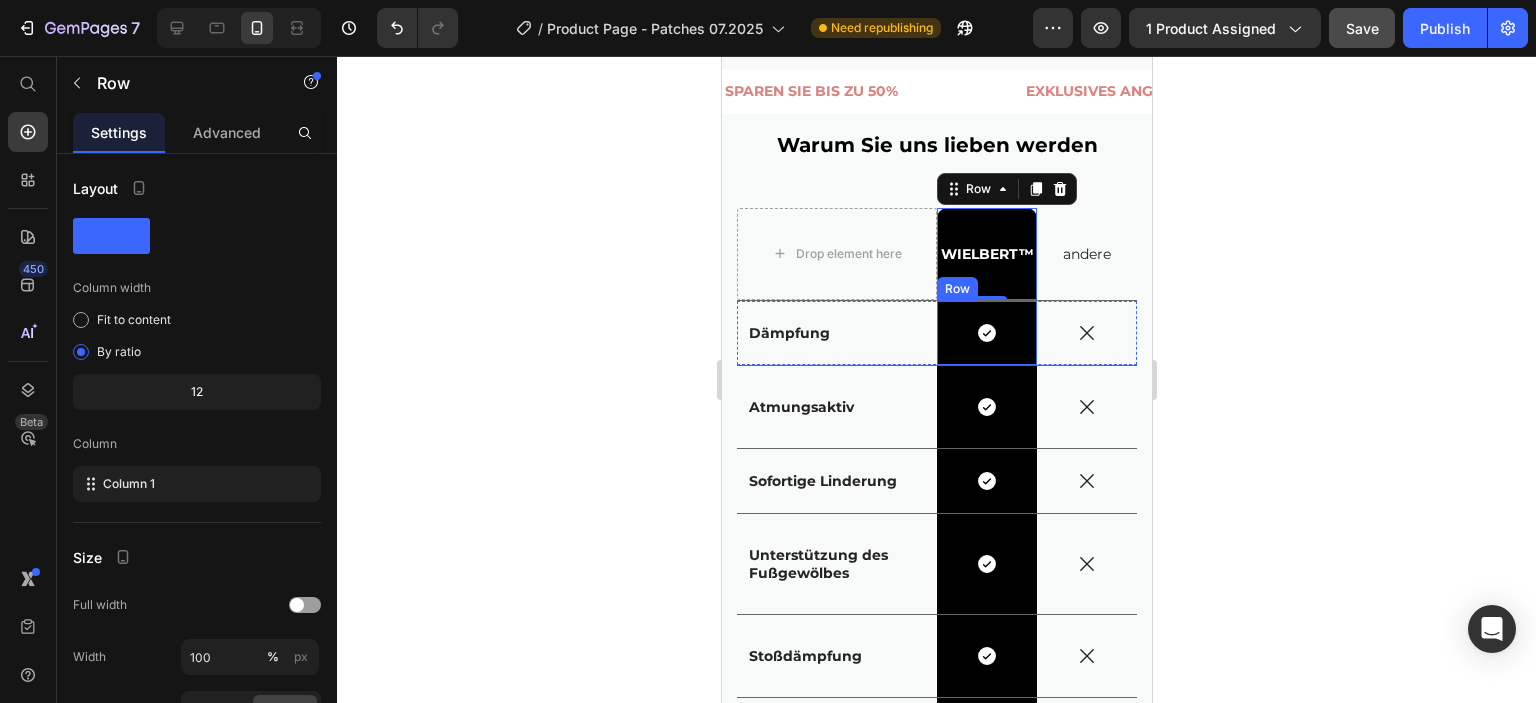 click on "Icon Row" at bounding box center (986, 333) 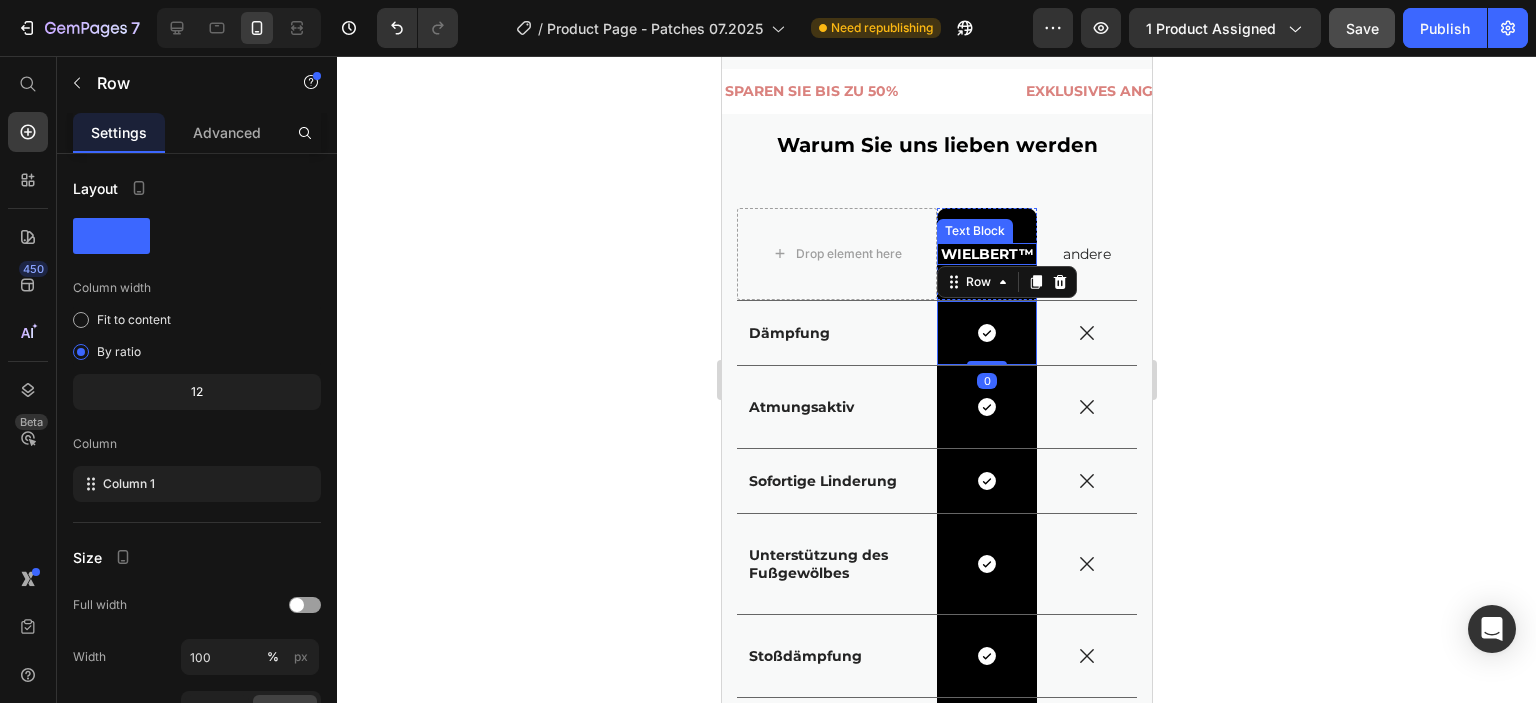 click on "WIELBERT™" at bounding box center [986, 254] 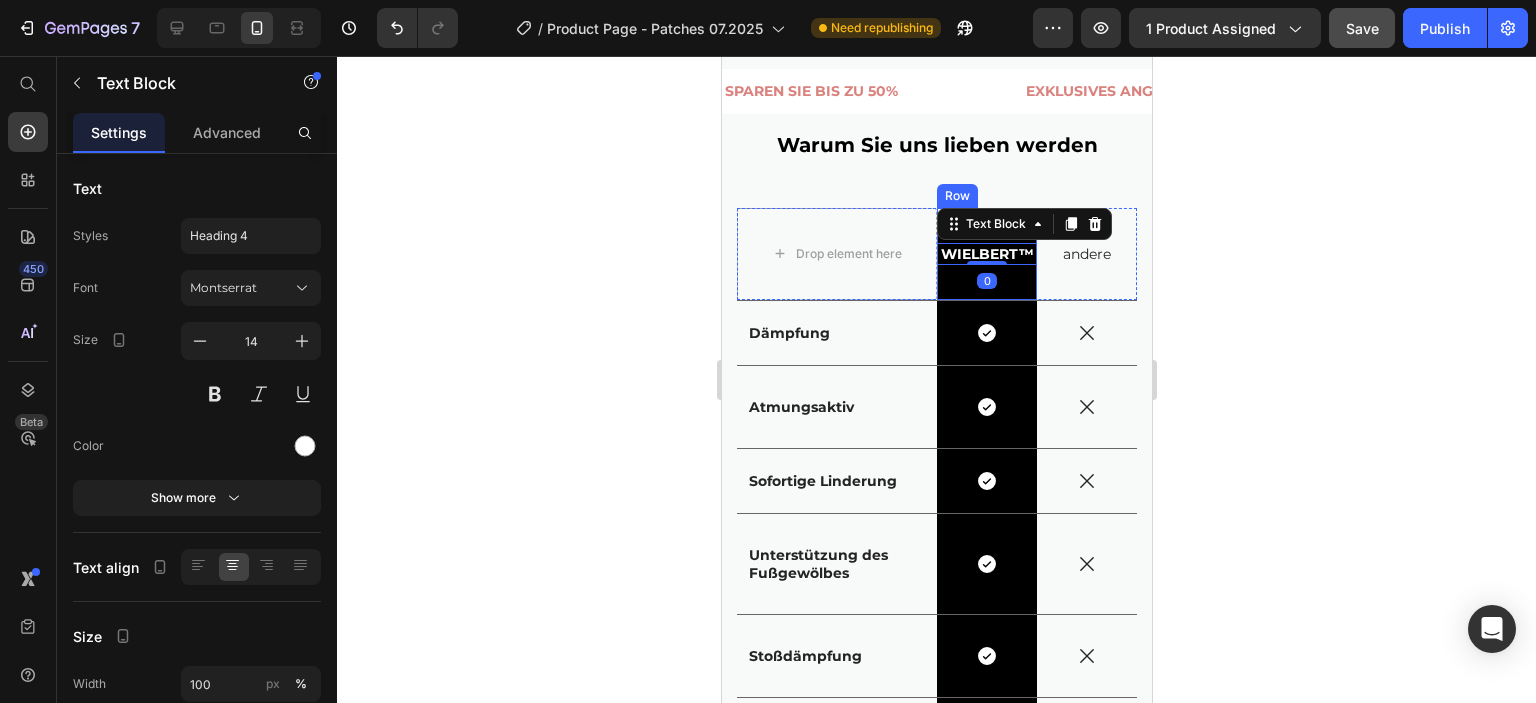 click on "WIELBERT™ Text Block   0 Row" at bounding box center (986, 254) 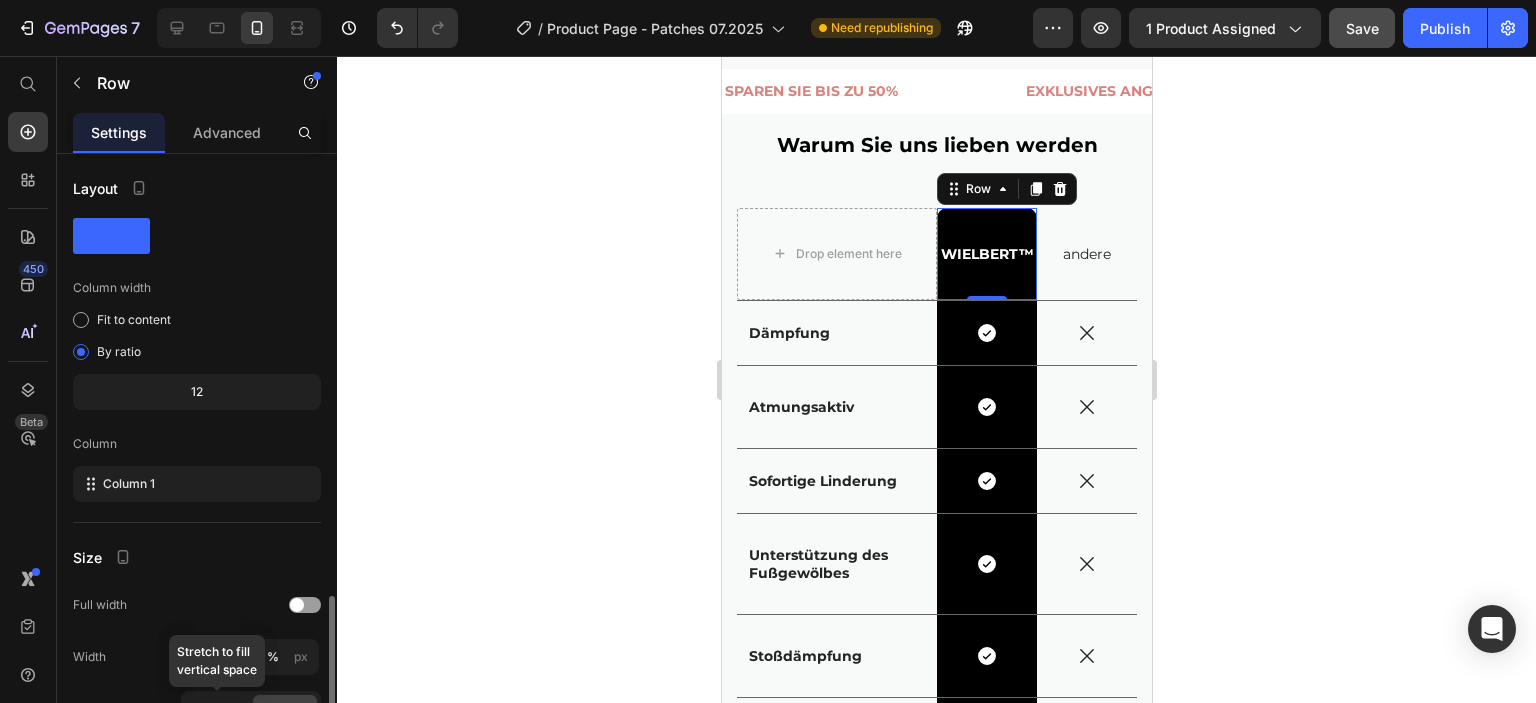 scroll, scrollTop: 260, scrollLeft: 0, axis: vertical 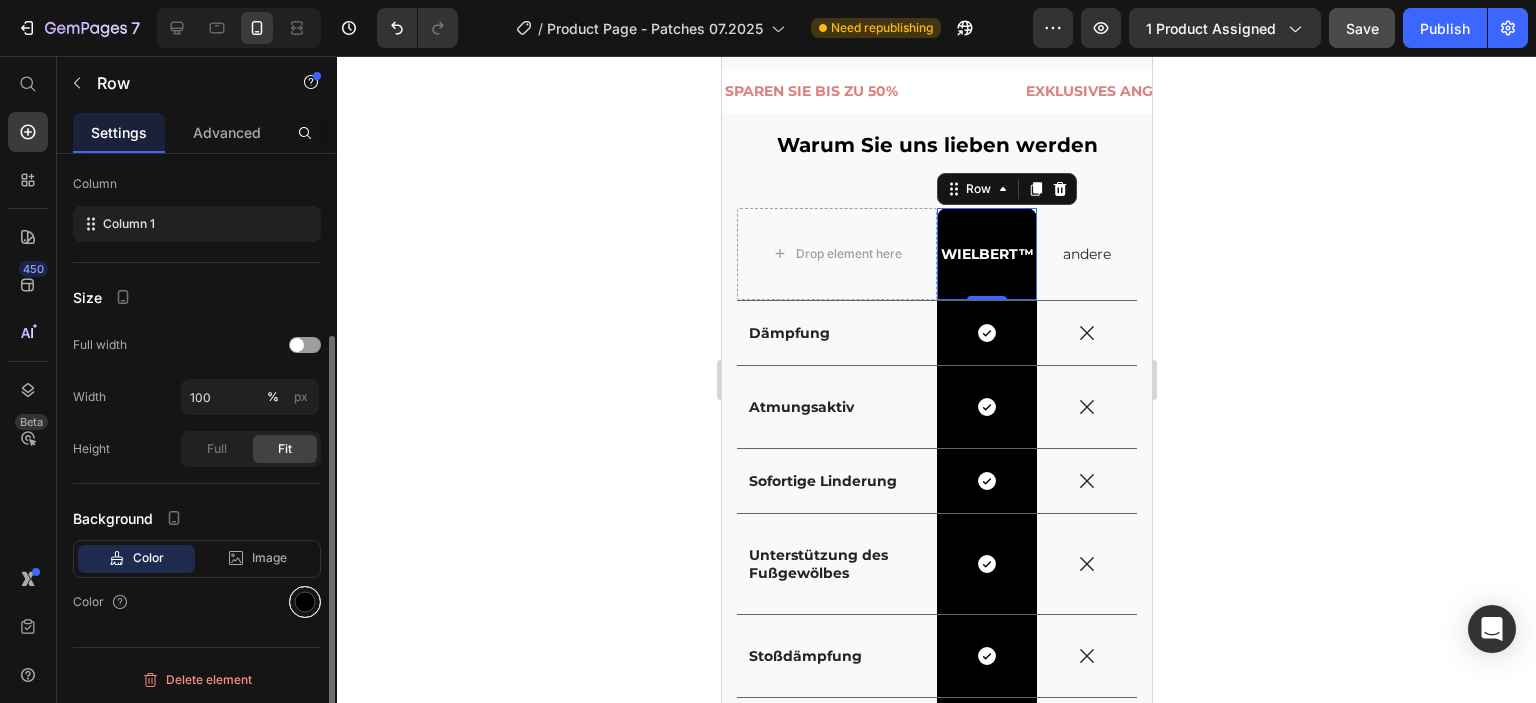 click at bounding box center (305, 602) 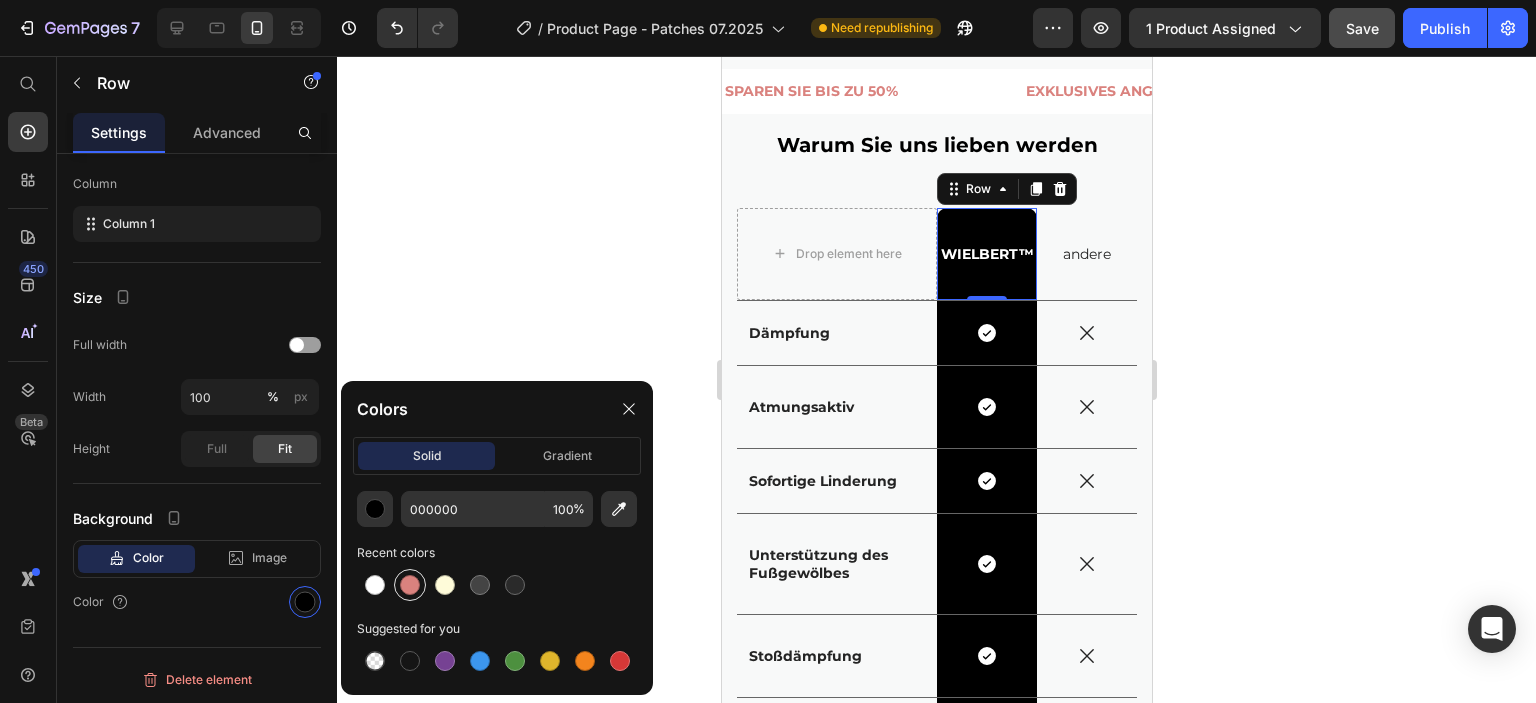 click at bounding box center (410, 585) 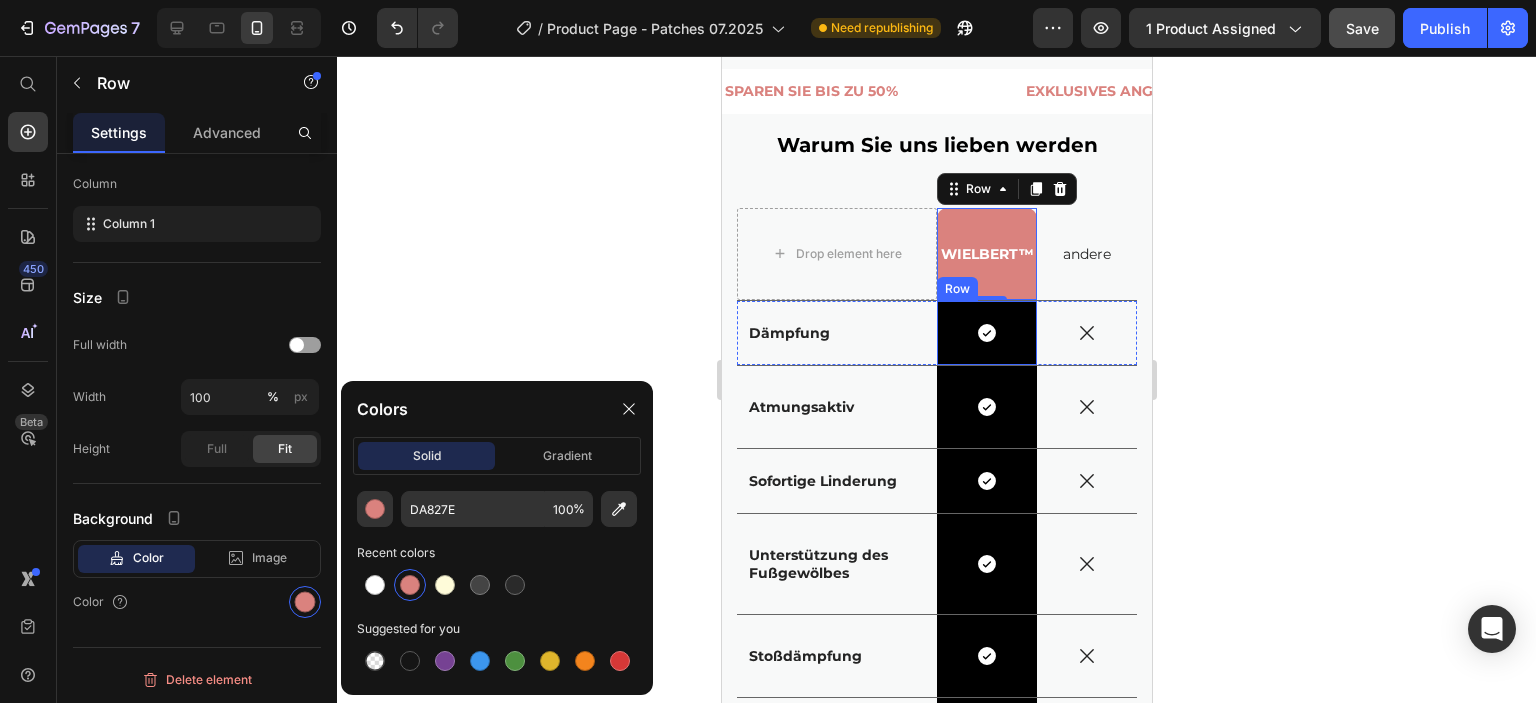 click on "Icon Row" at bounding box center (986, 333) 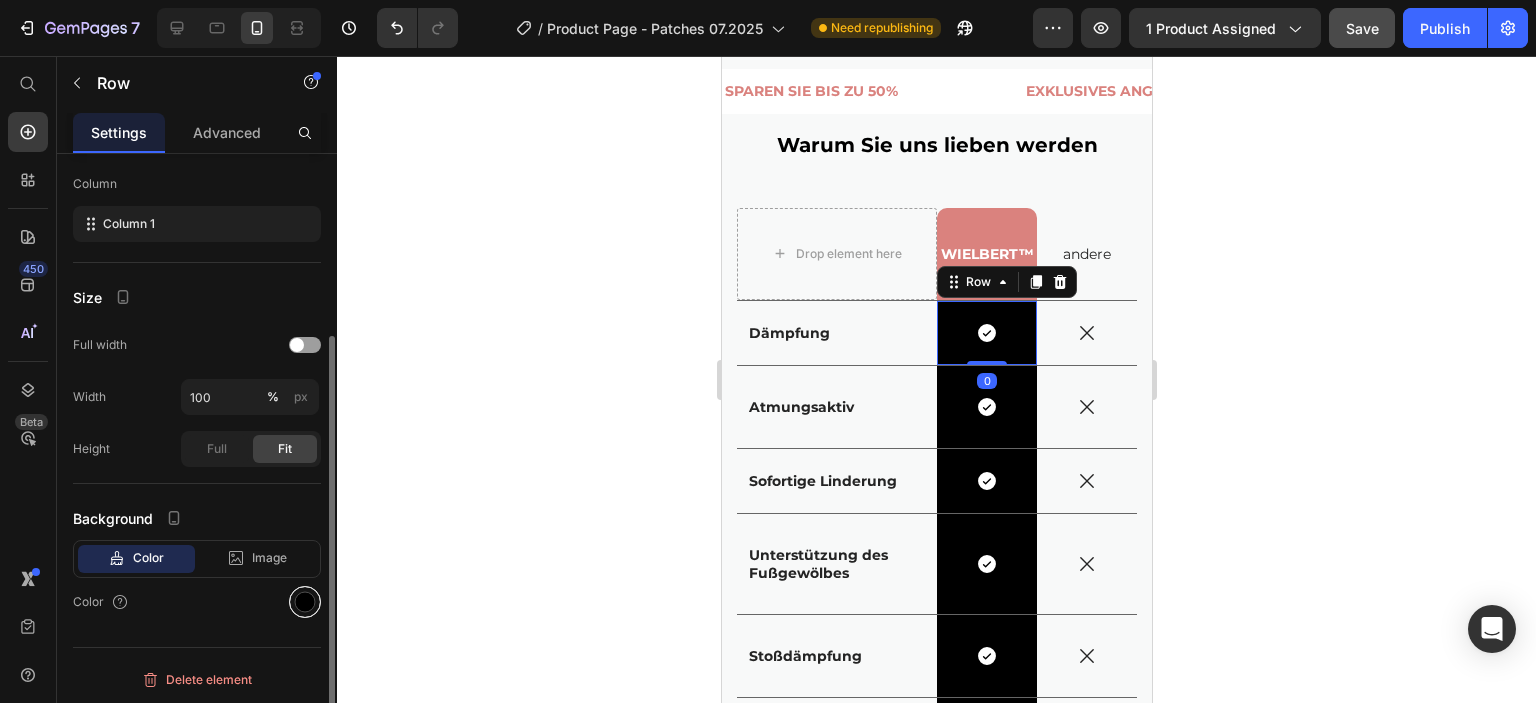 click at bounding box center [305, 602] 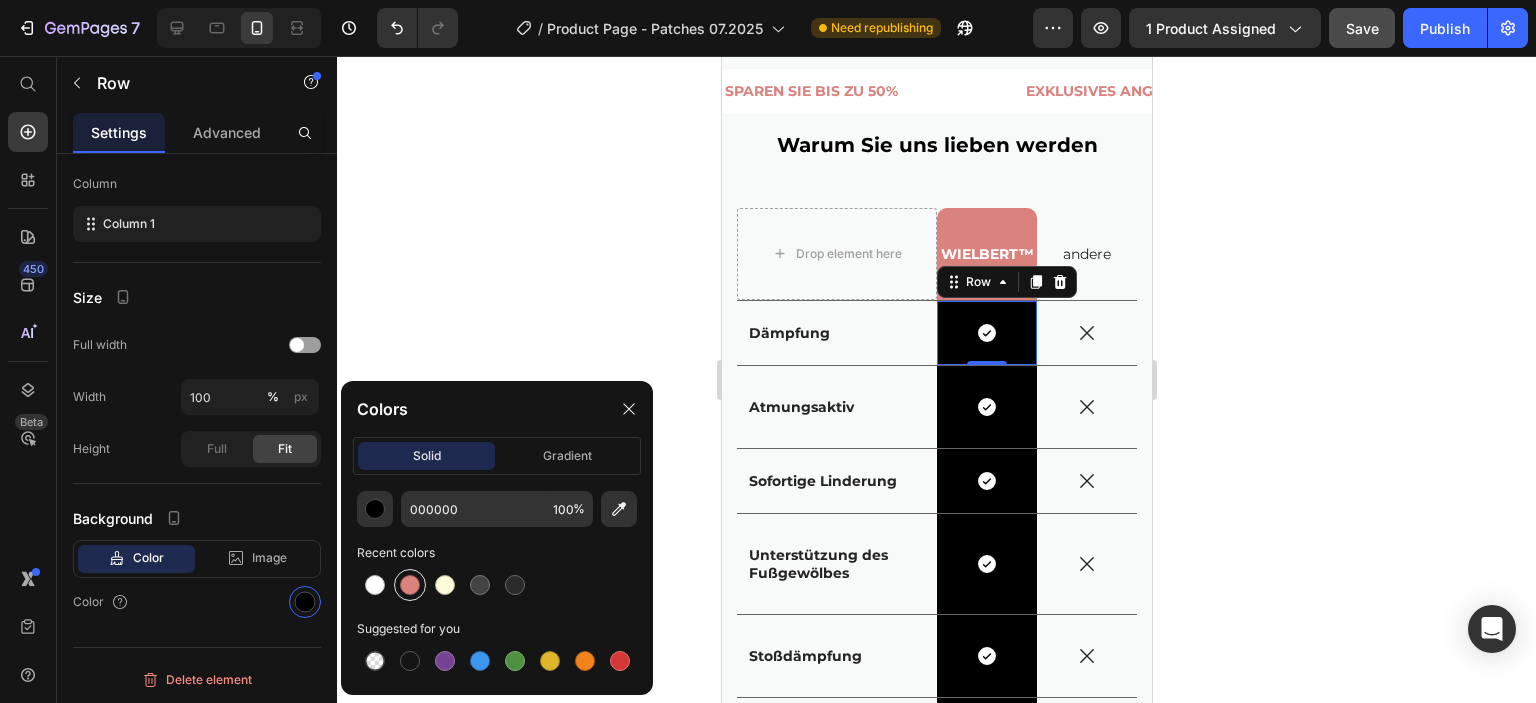 click at bounding box center [410, 585] 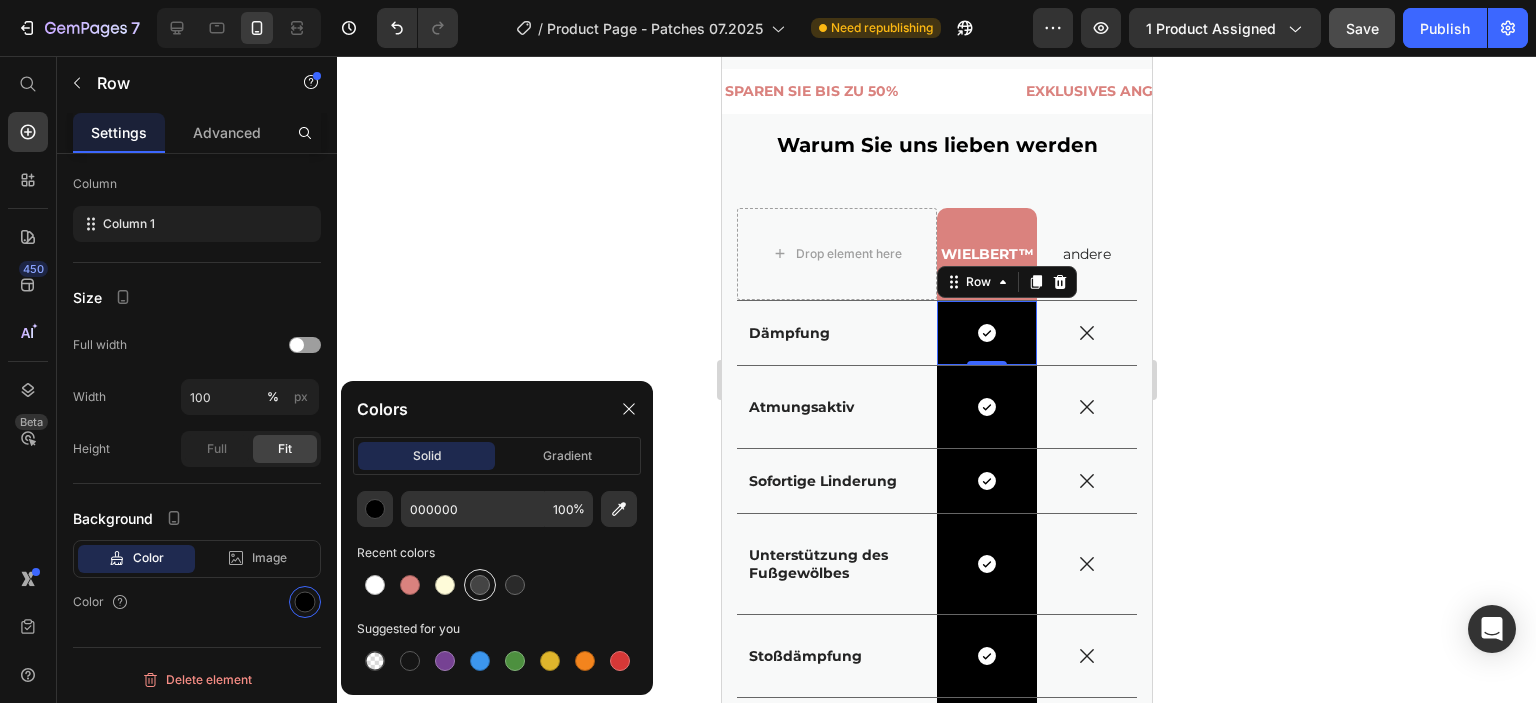 type on "DA827E" 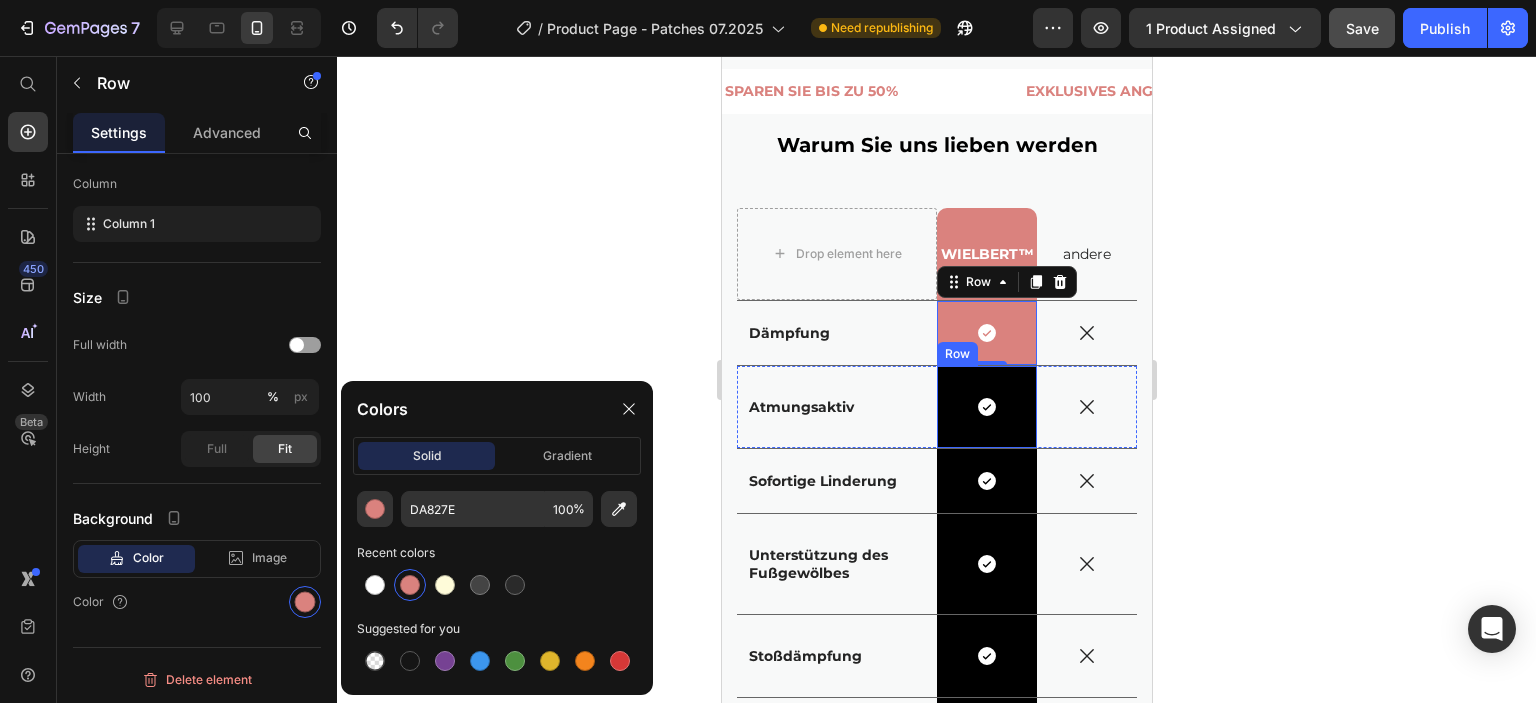 click on "Icon Row" at bounding box center [986, 407] 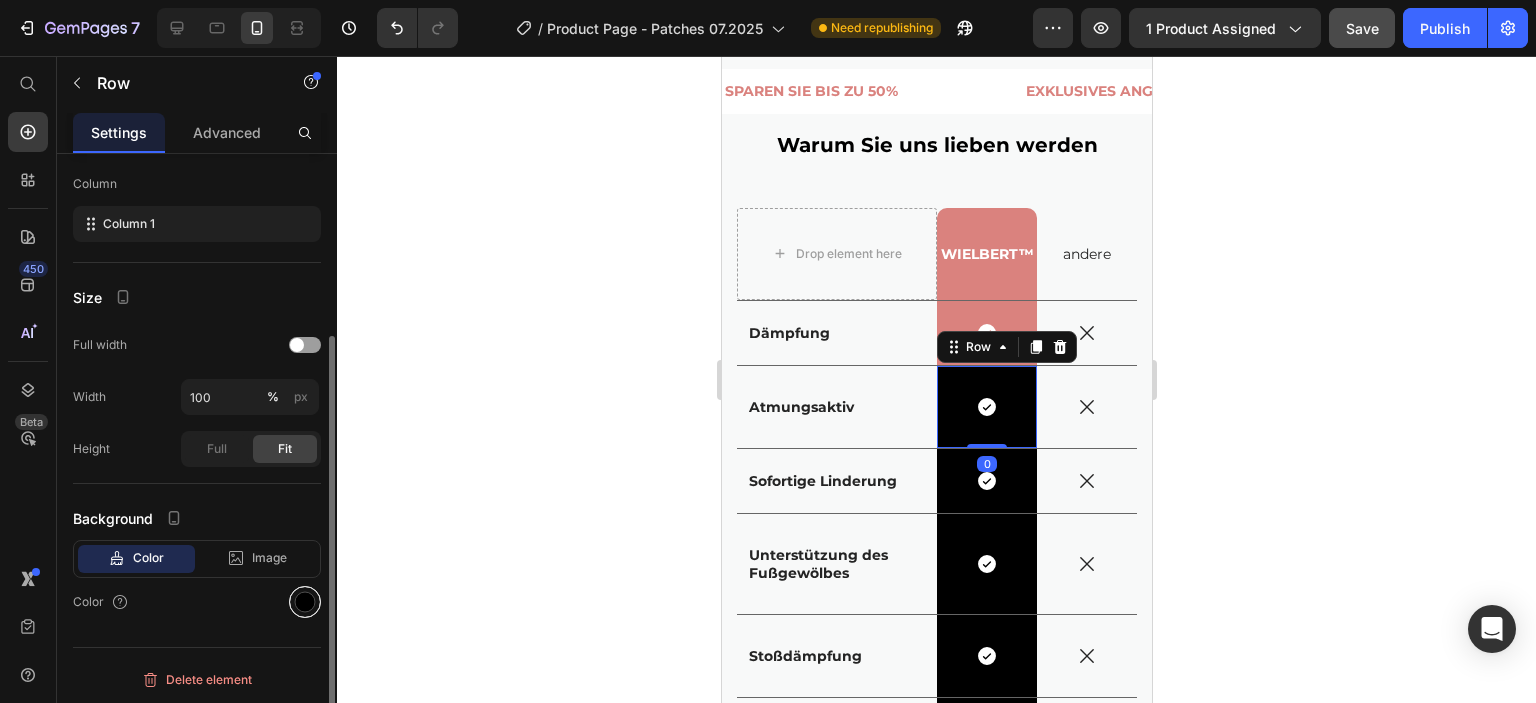click at bounding box center (305, 602) 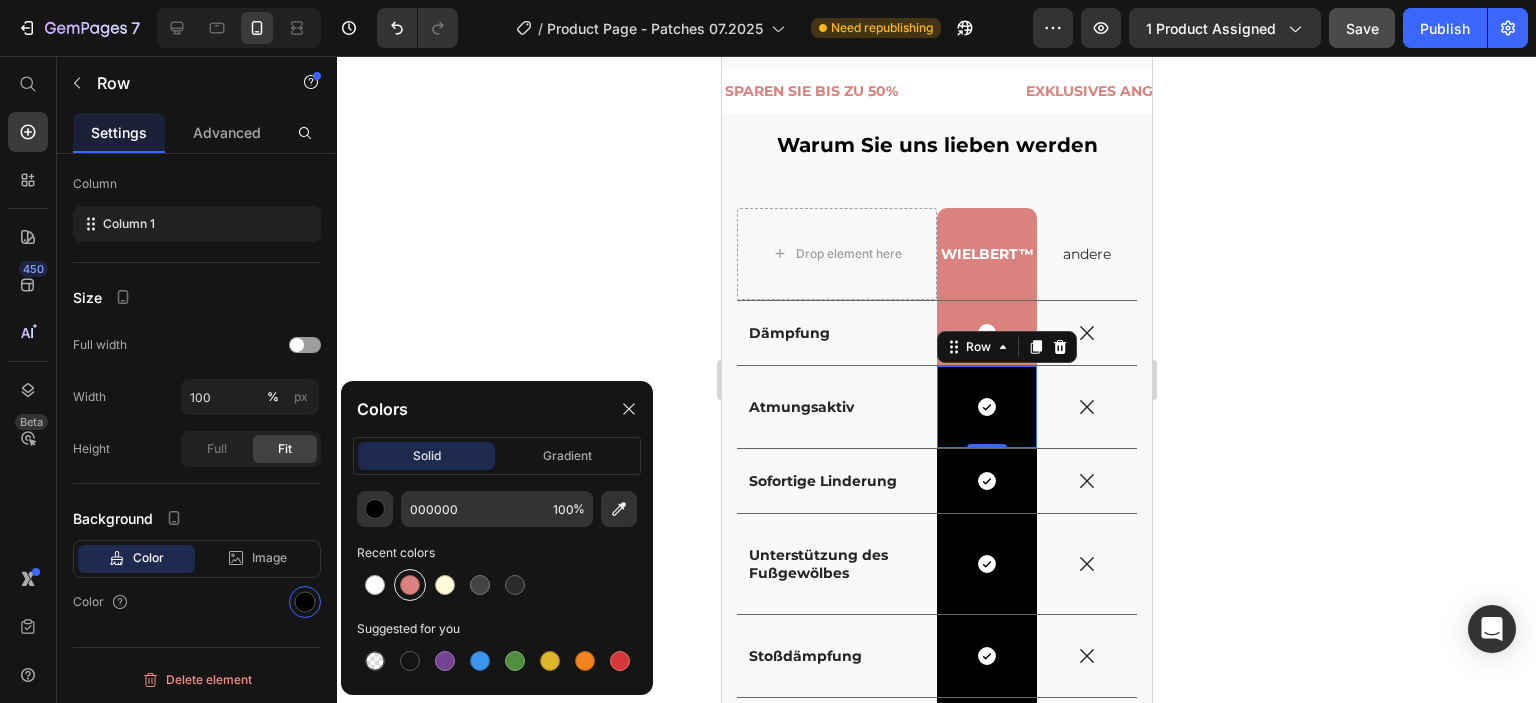 click at bounding box center (410, 585) 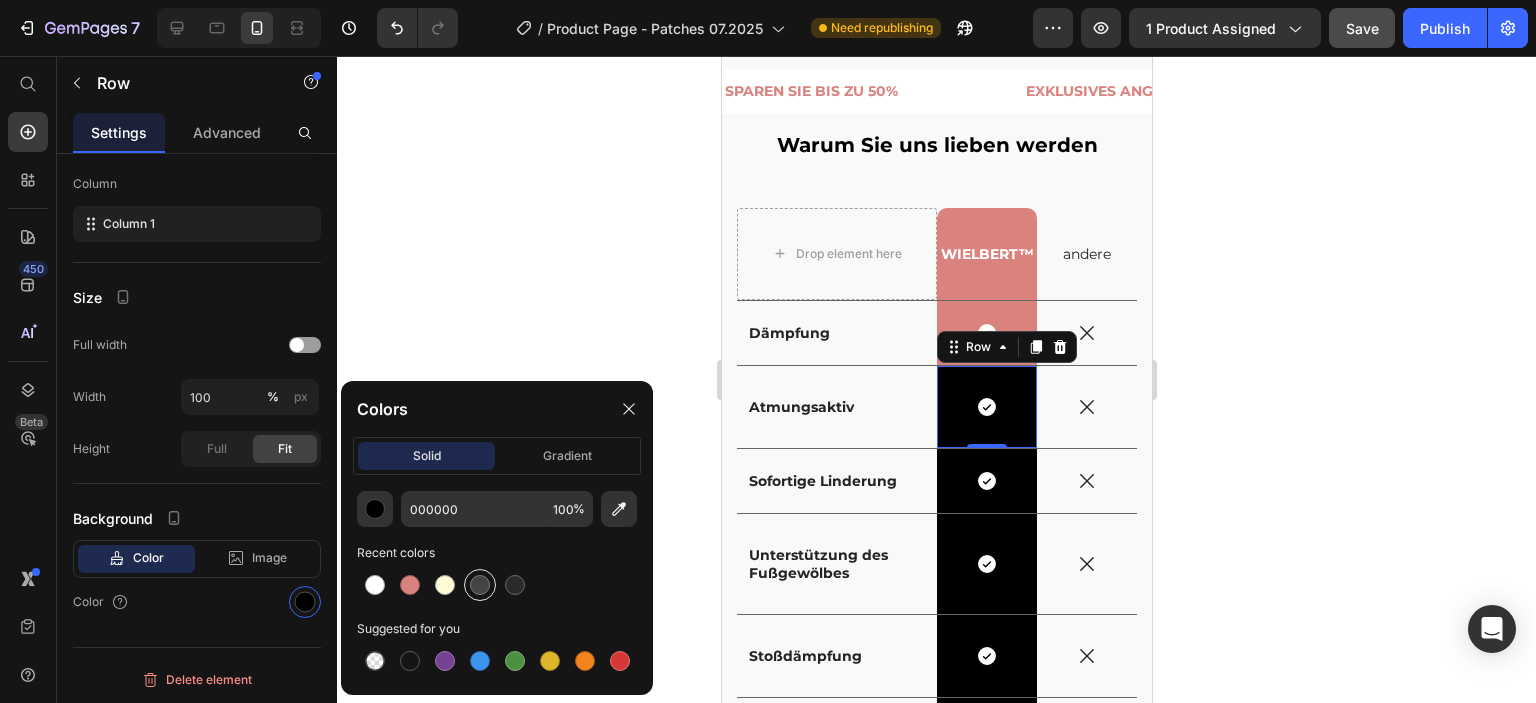 type on "DA827E" 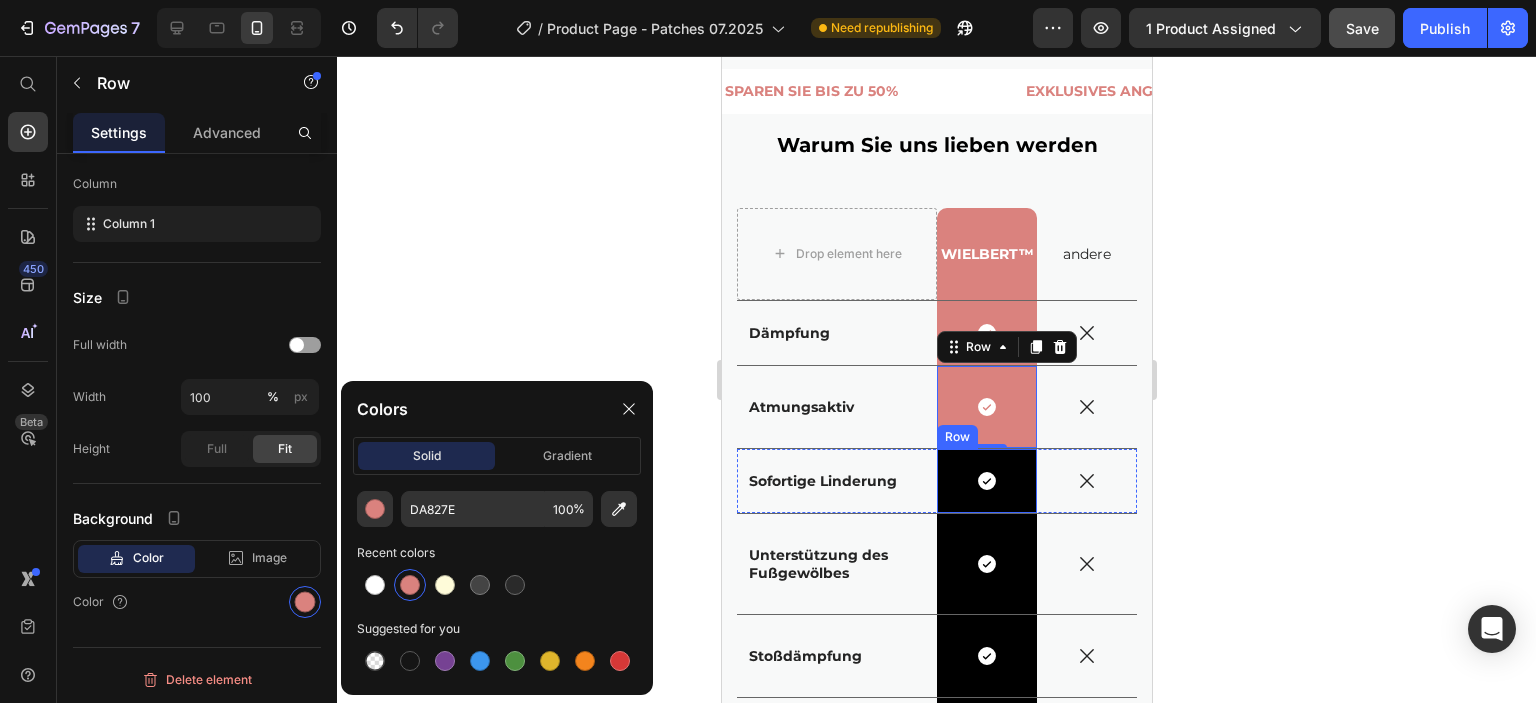 click on "Icon Row" at bounding box center (986, 481) 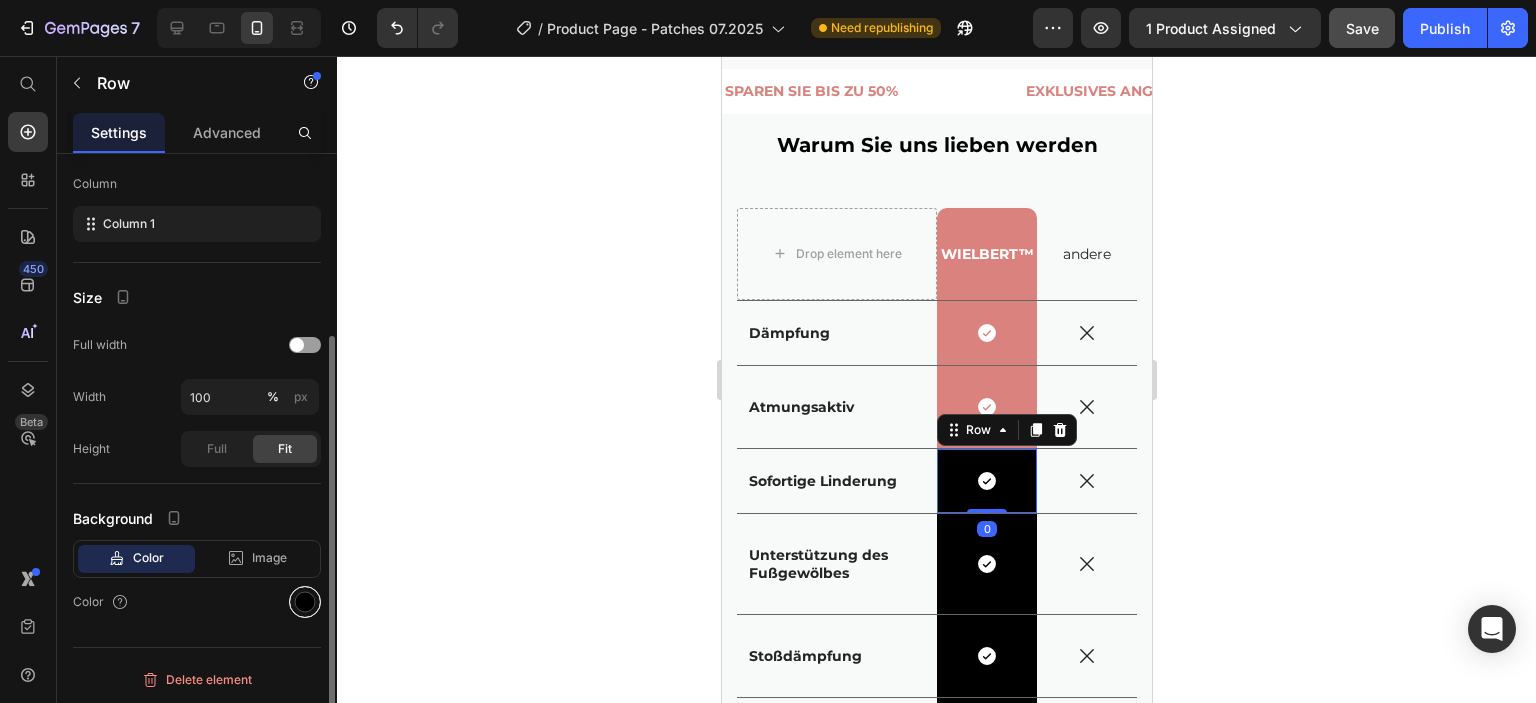 click at bounding box center [305, 602] 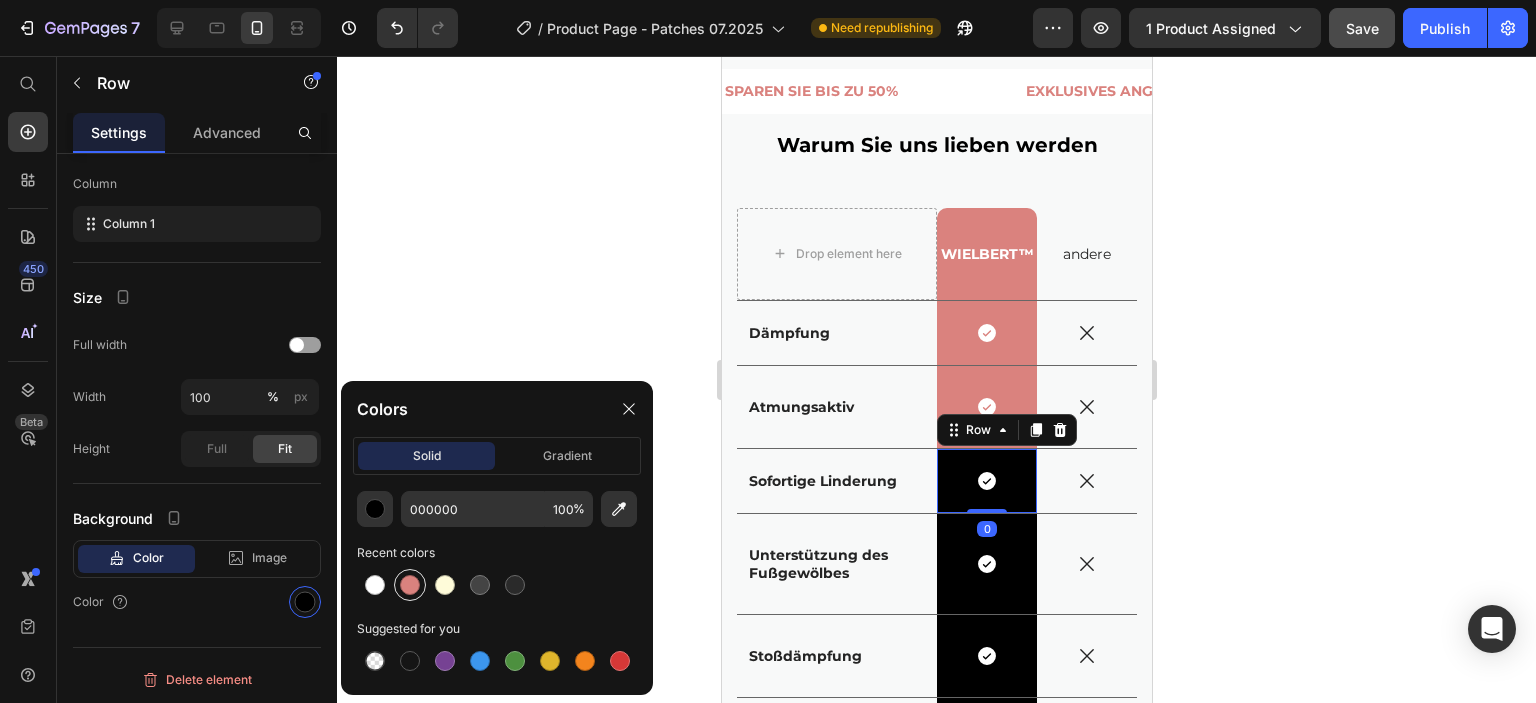 drag, startPoint x: 409, startPoint y: 590, endPoint x: 47, endPoint y: 519, distance: 368.897 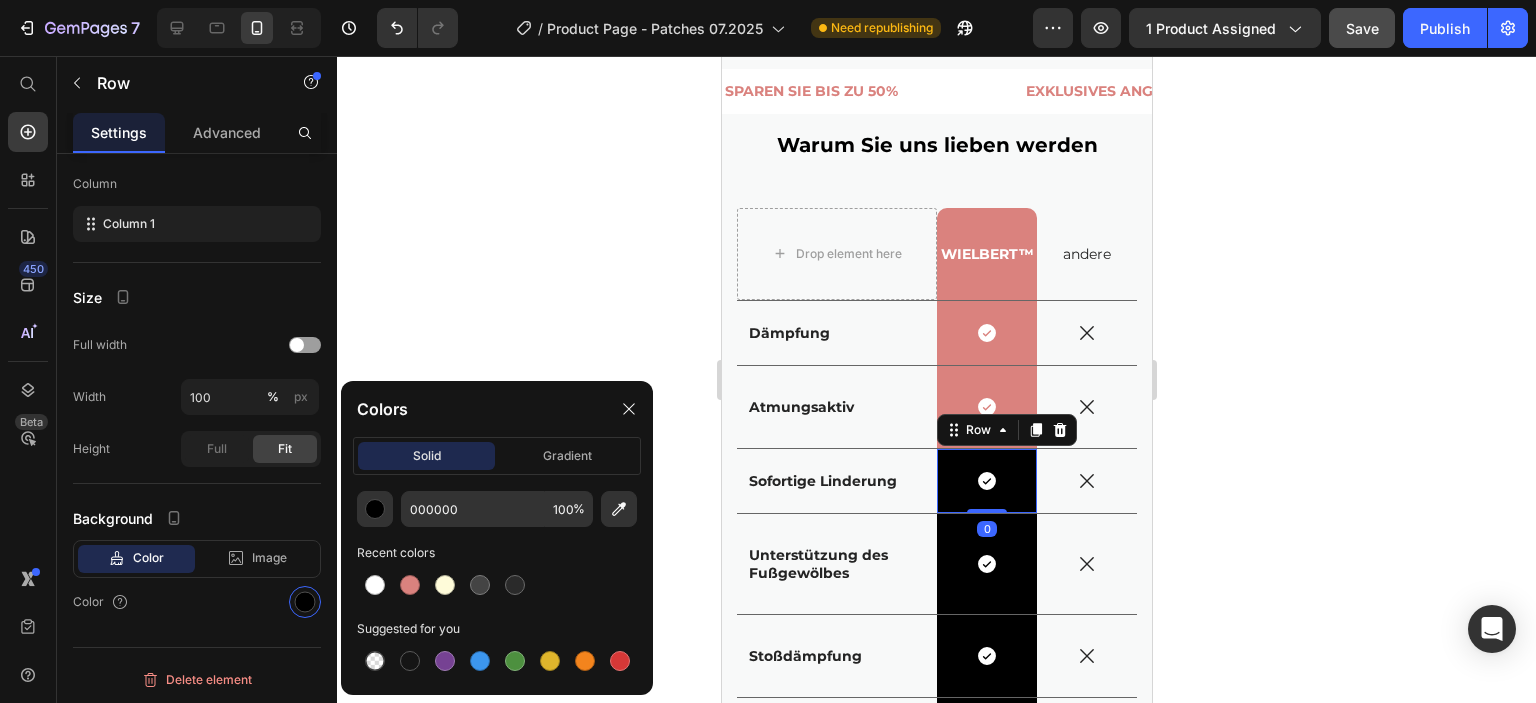 type on "DA827E" 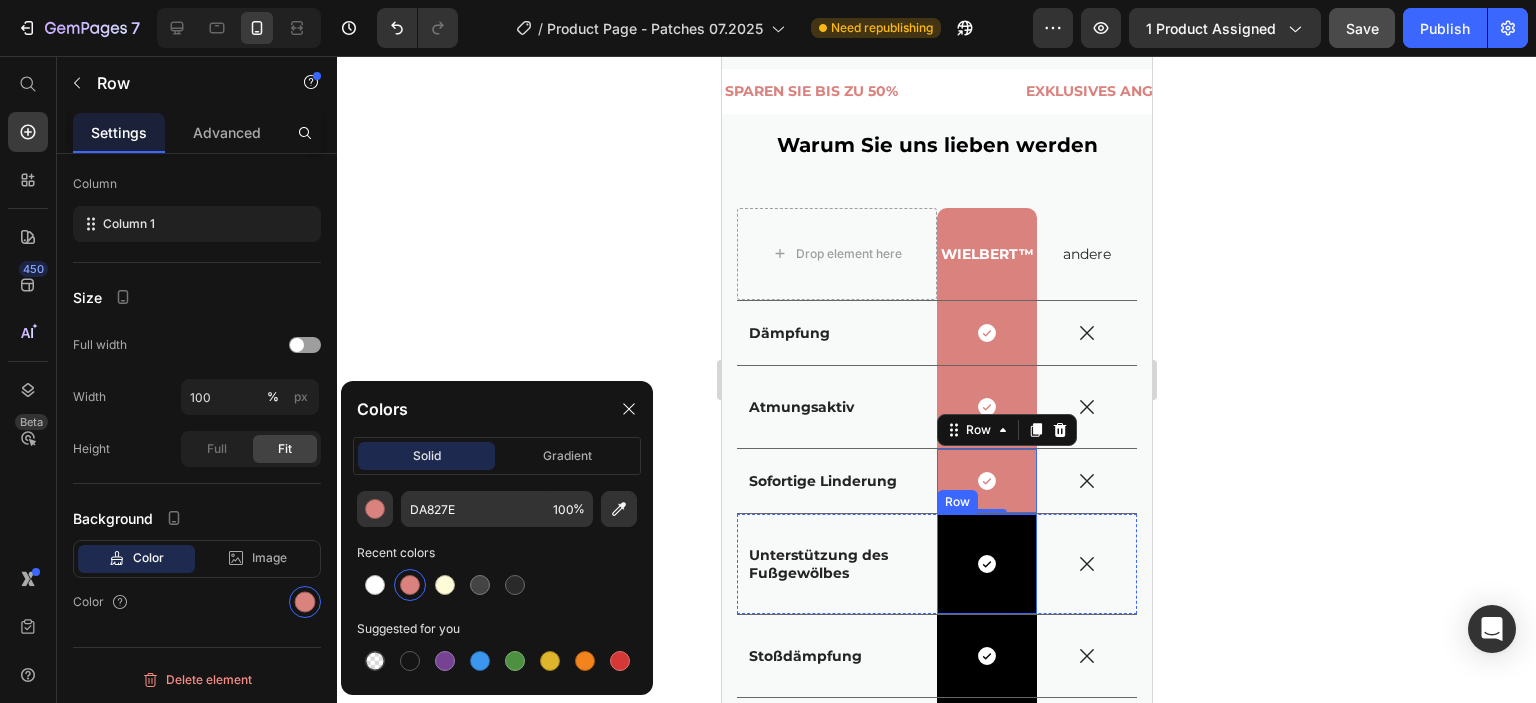 click on "Icon Row" at bounding box center (986, 564) 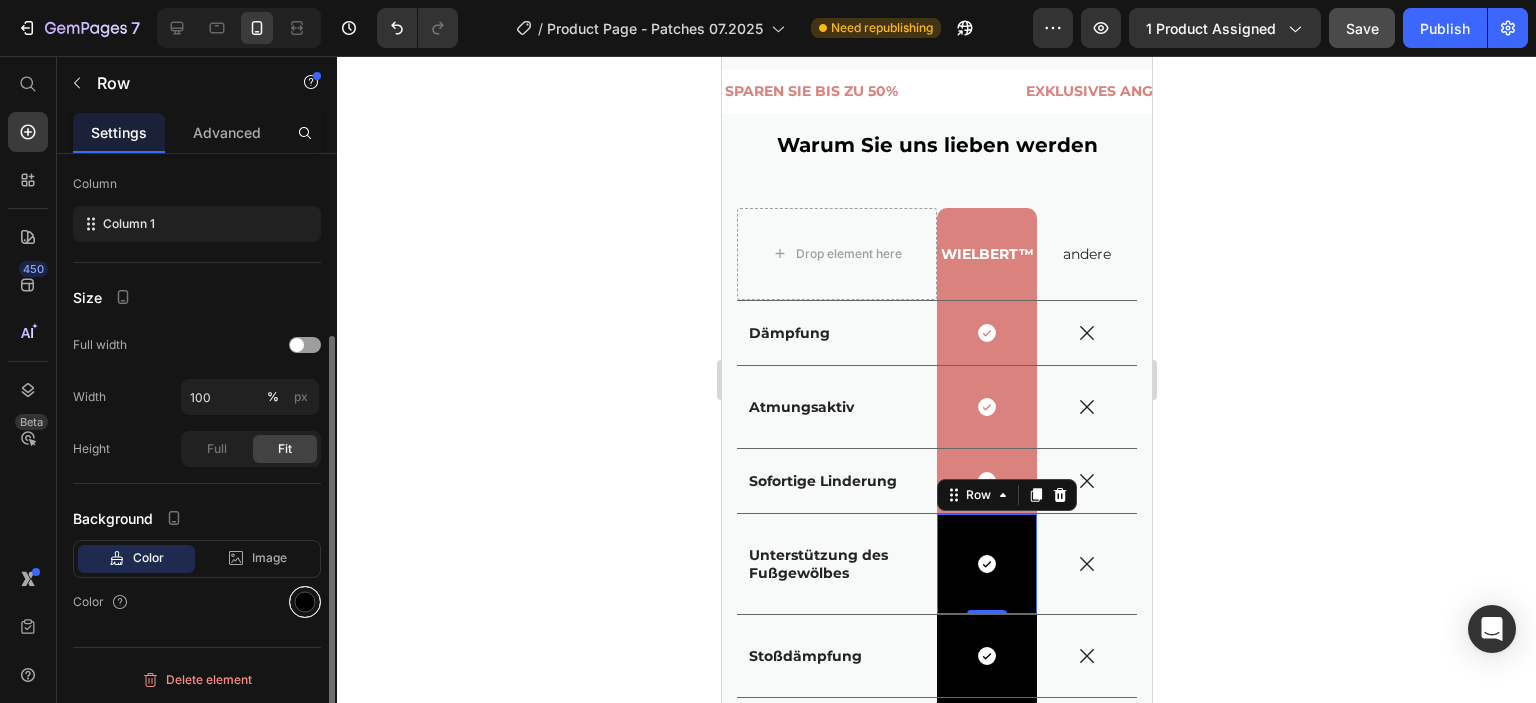 click at bounding box center (305, 602) 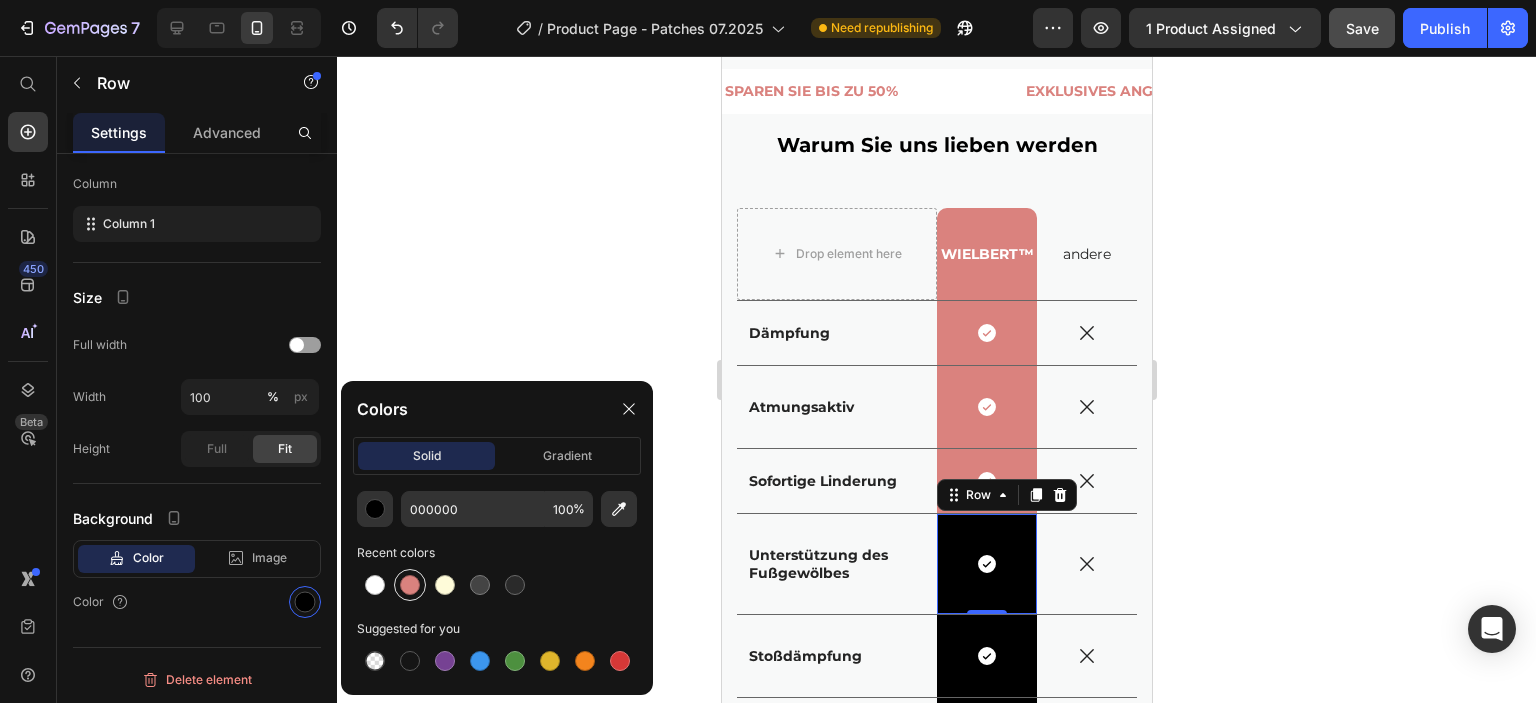 click at bounding box center (410, 585) 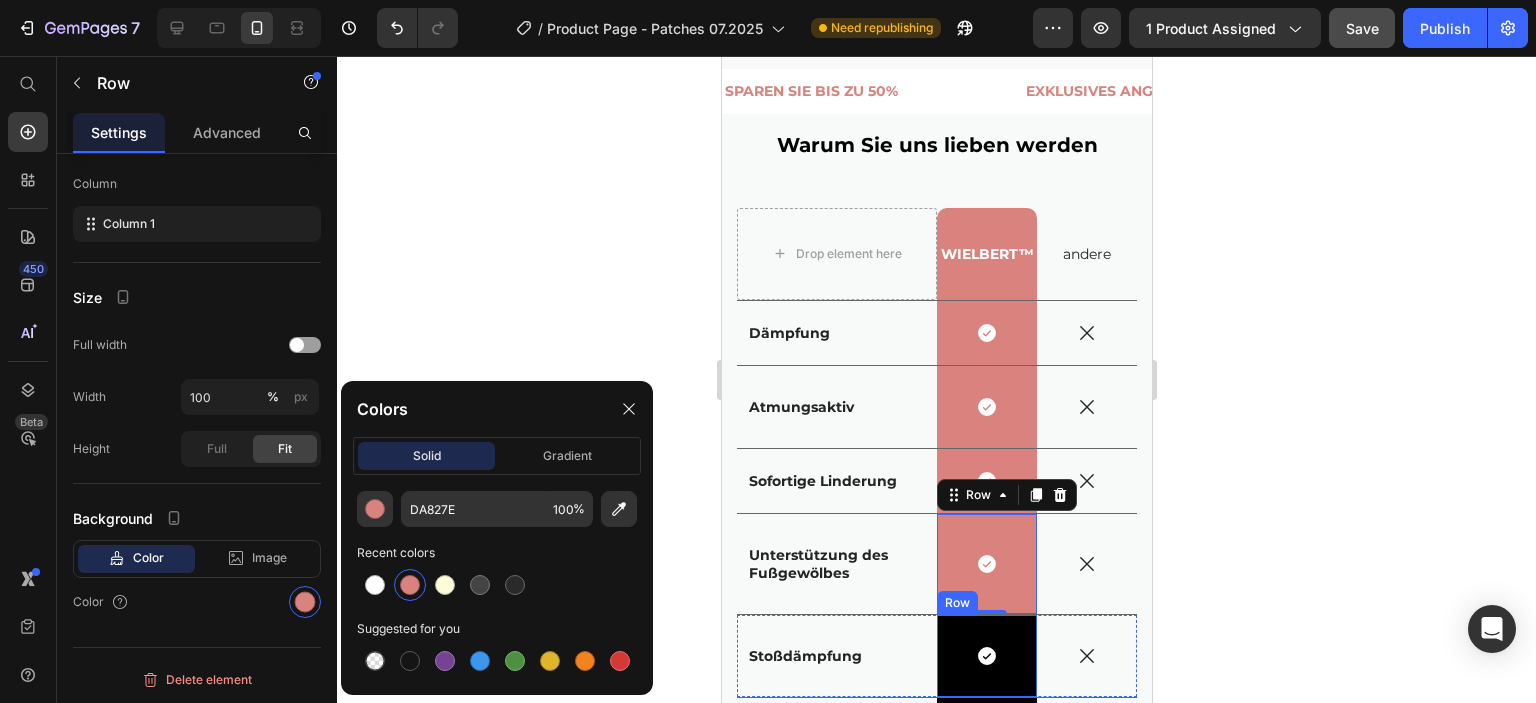 click on "Icon Row" at bounding box center (986, 656) 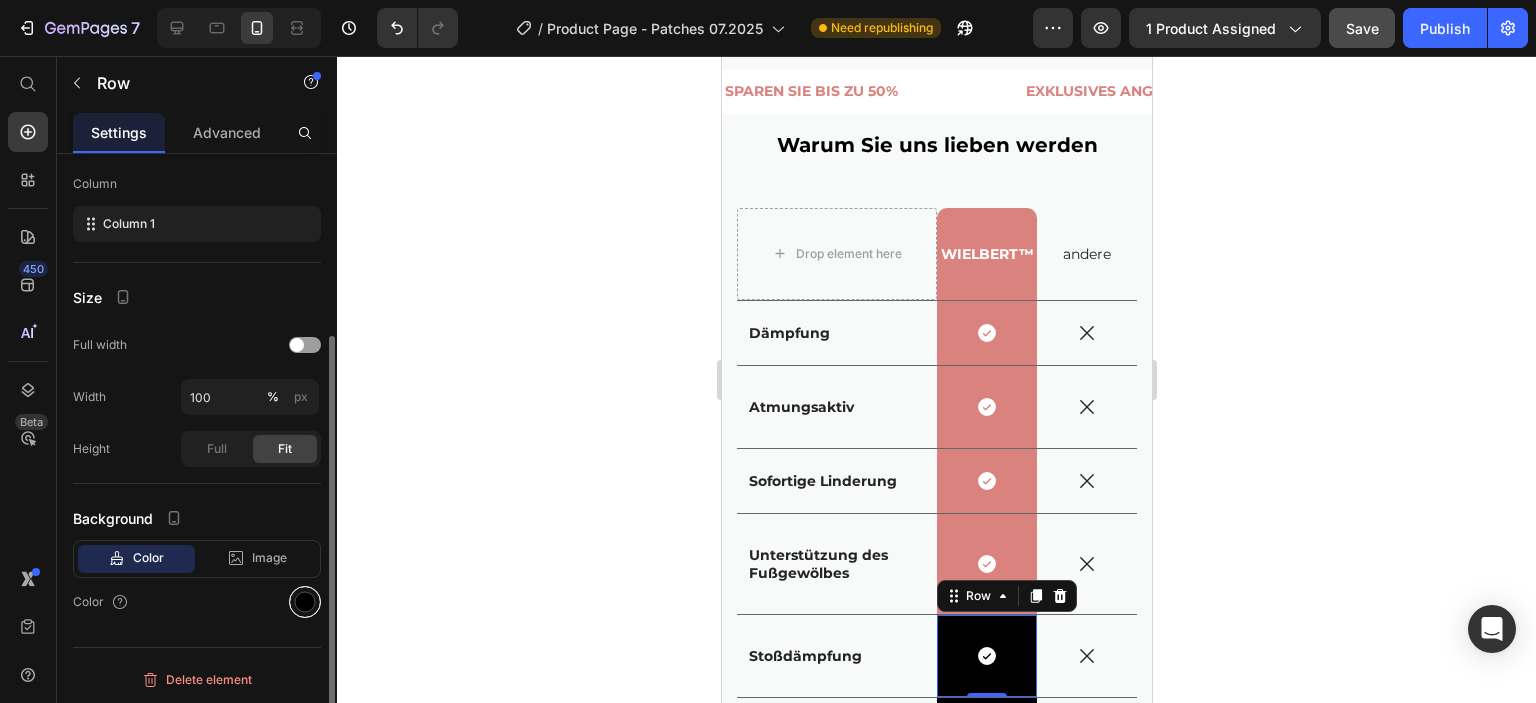 click at bounding box center (305, 602) 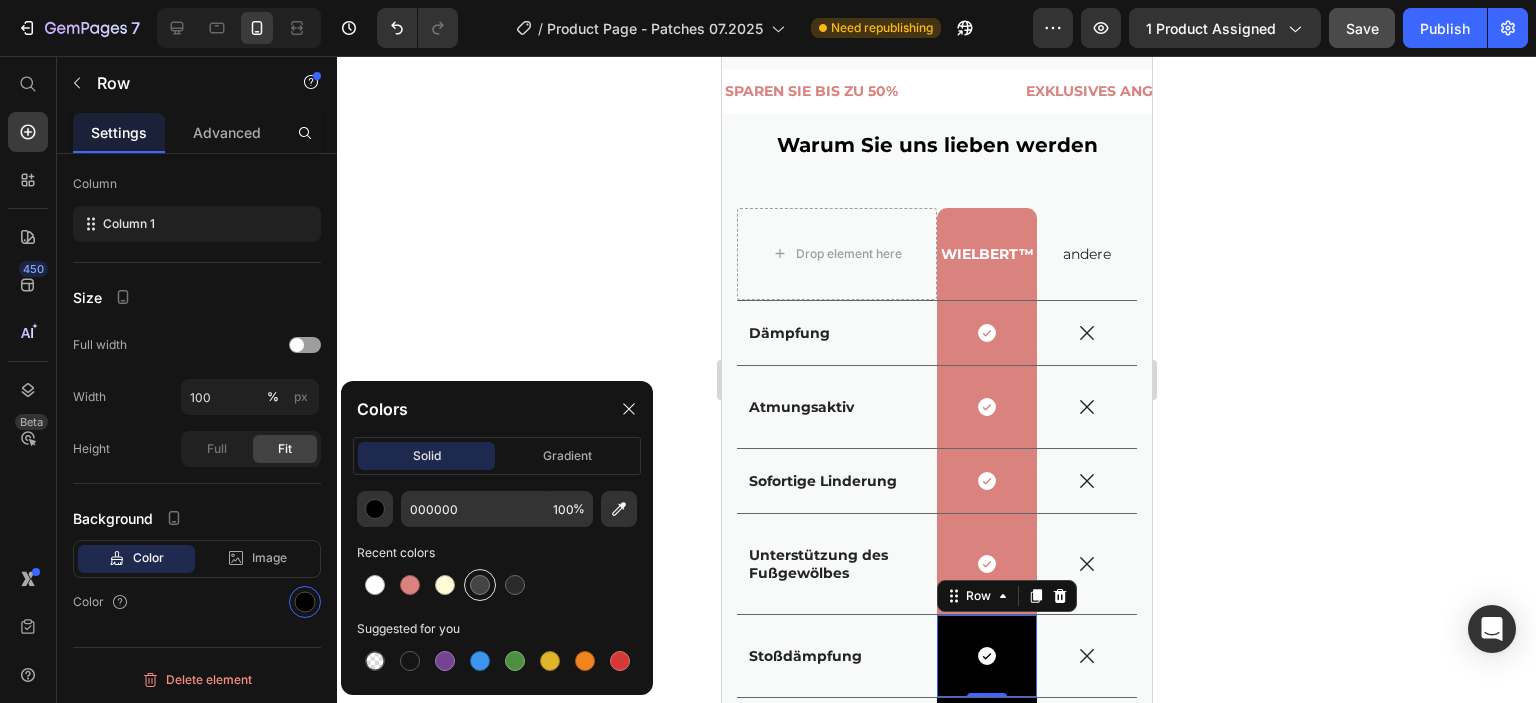 click at bounding box center [410, 585] 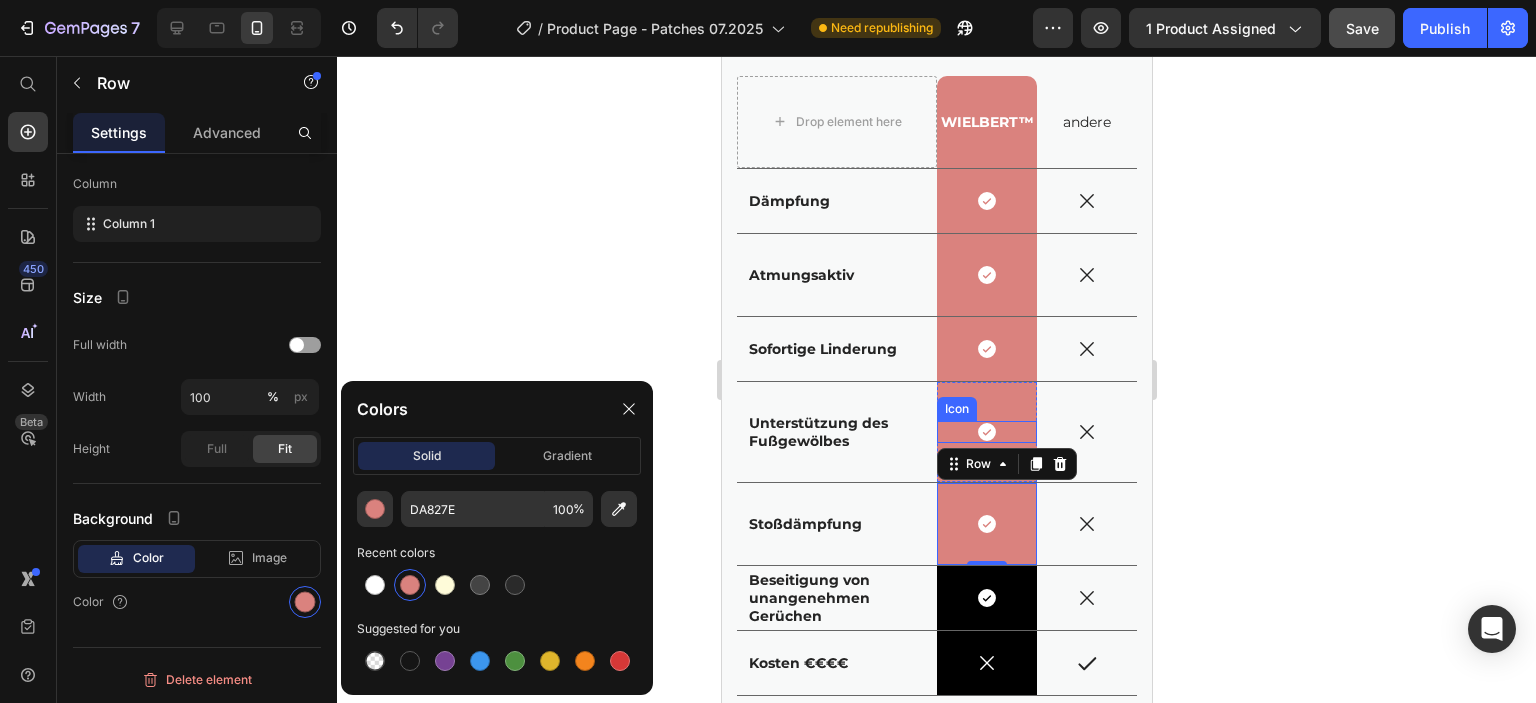 scroll, scrollTop: 5547, scrollLeft: 0, axis: vertical 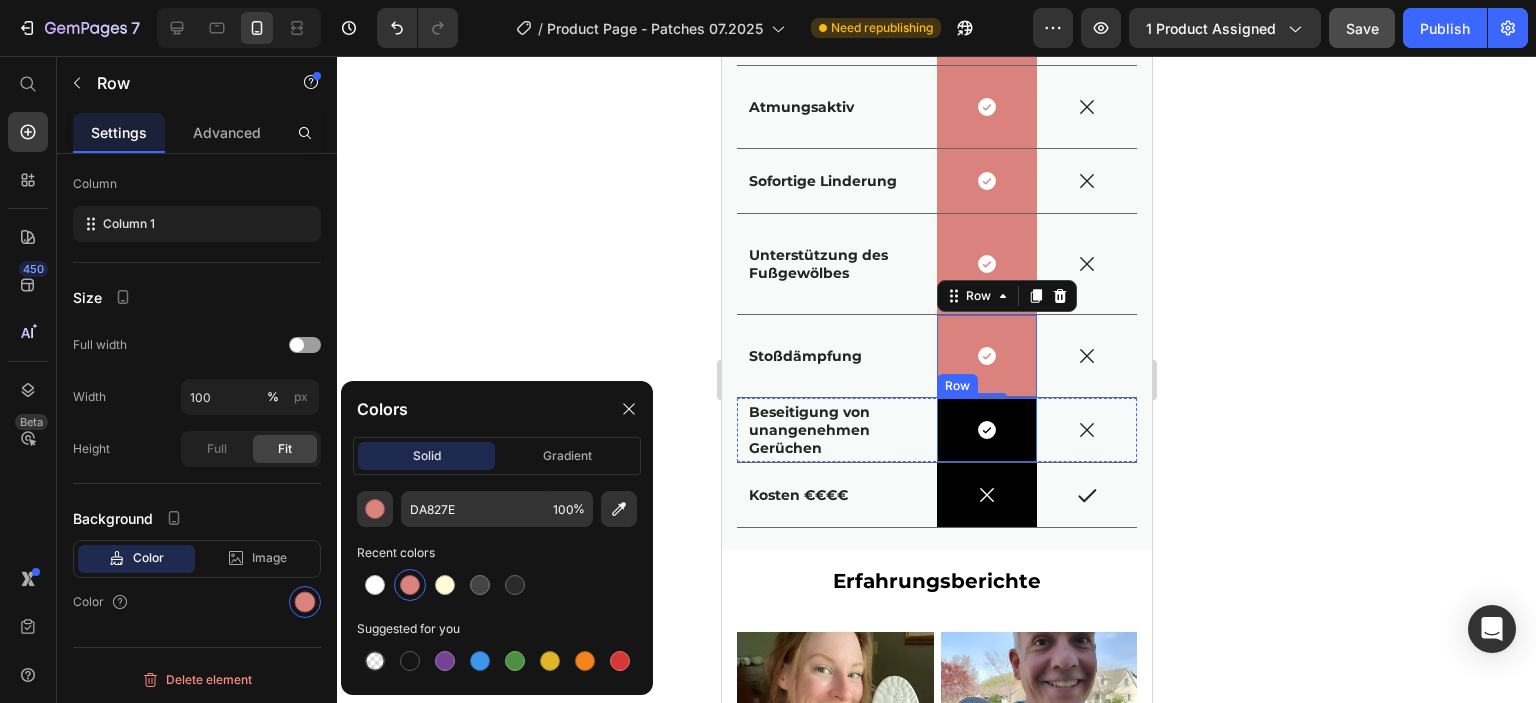 click on "Icon Row" at bounding box center (986, 430) 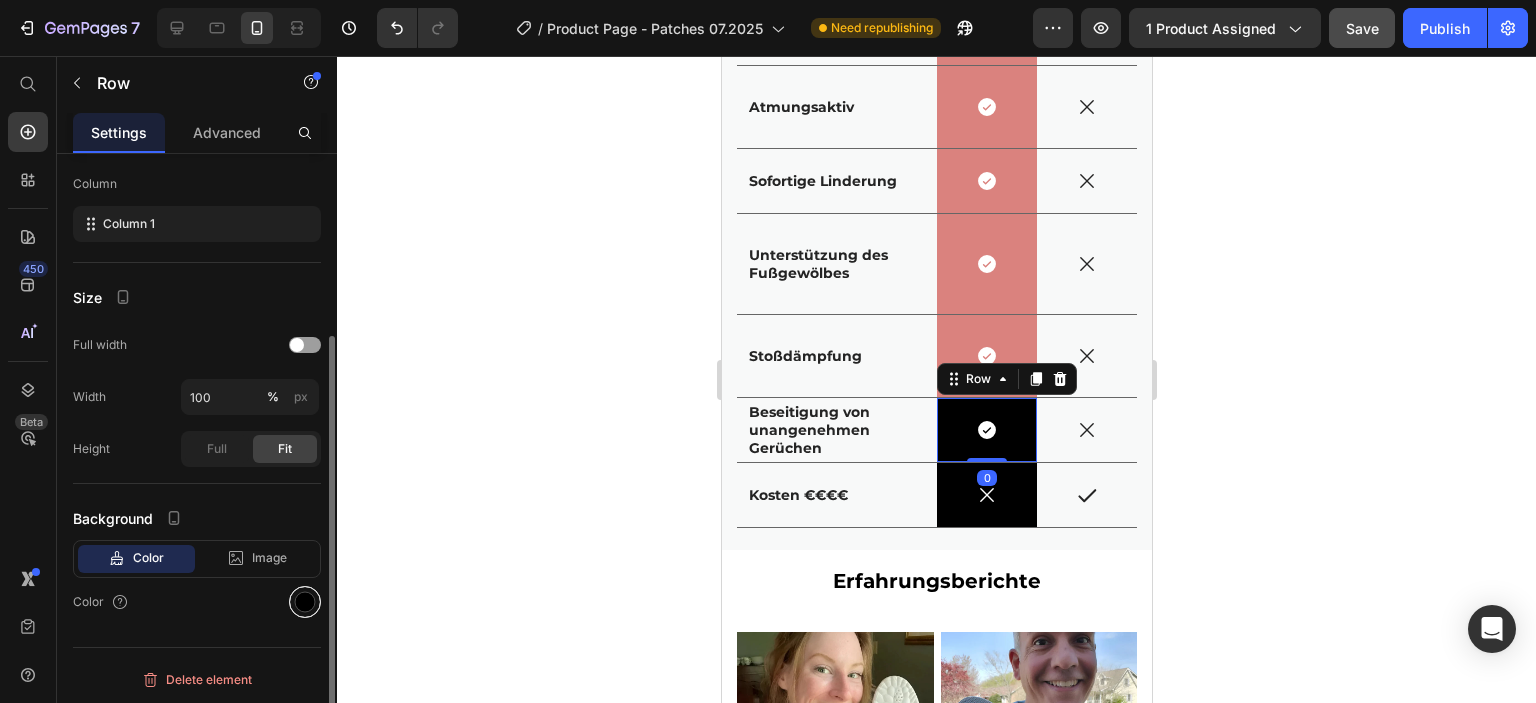 click at bounding box center [305, 602] 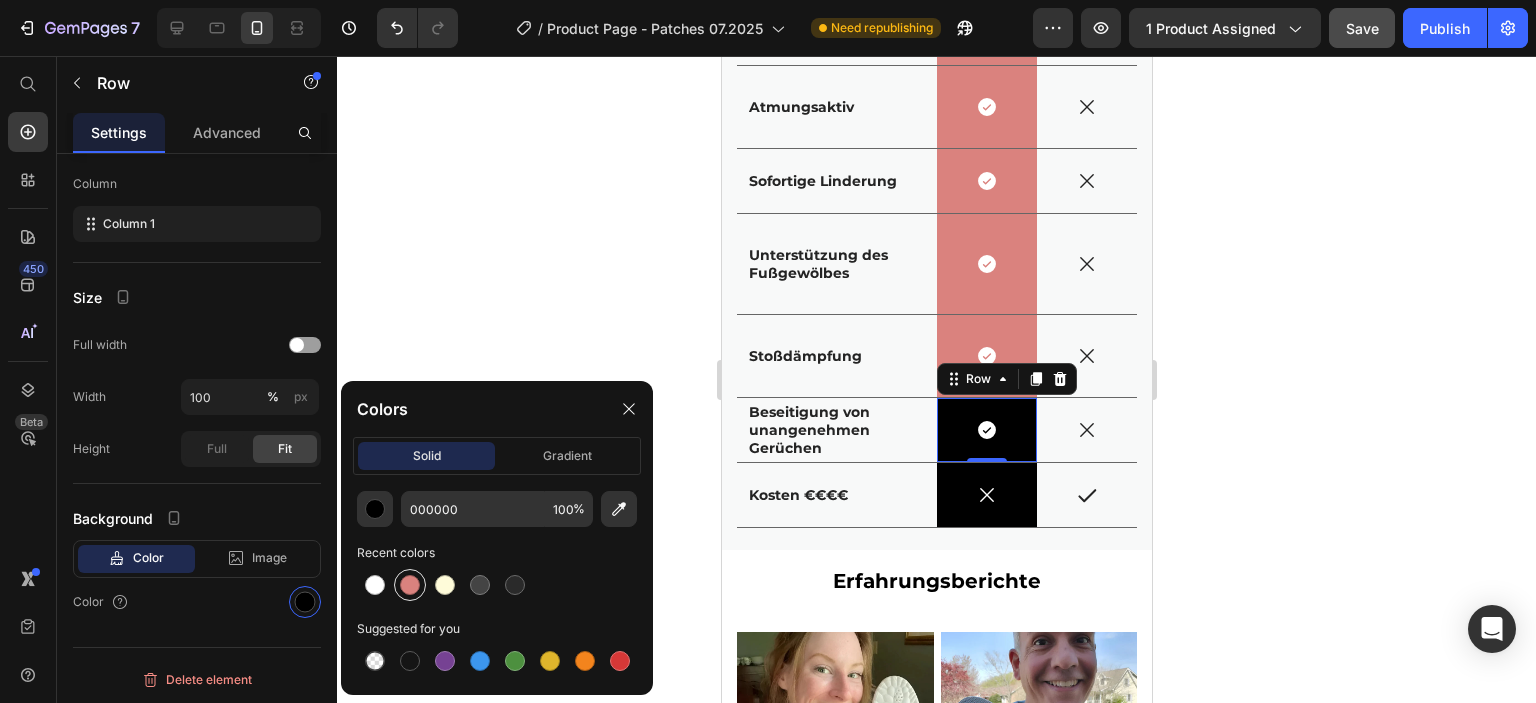 click at bounding box center [410, 585] 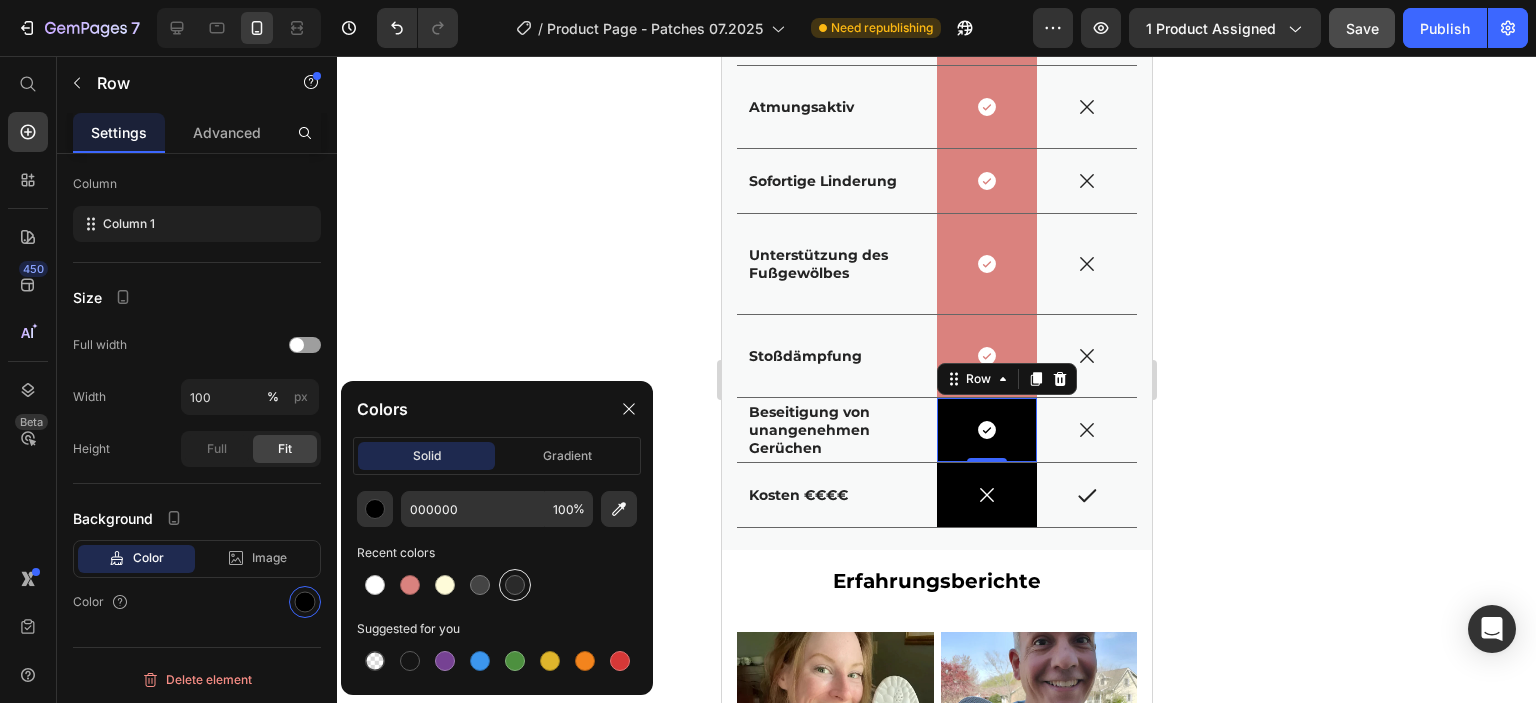 type on "DA827E" 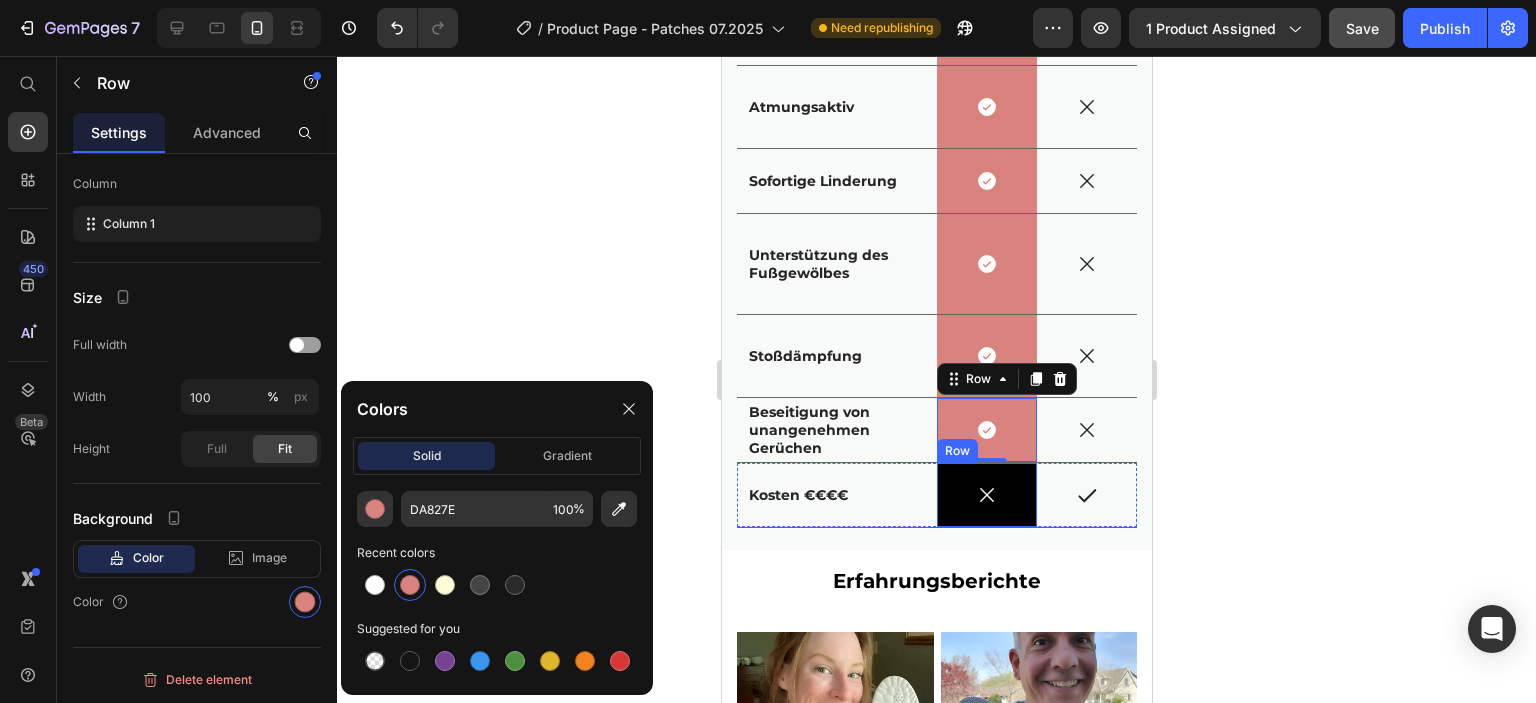 click on "Icon Row" at bounding box center [986, 495] 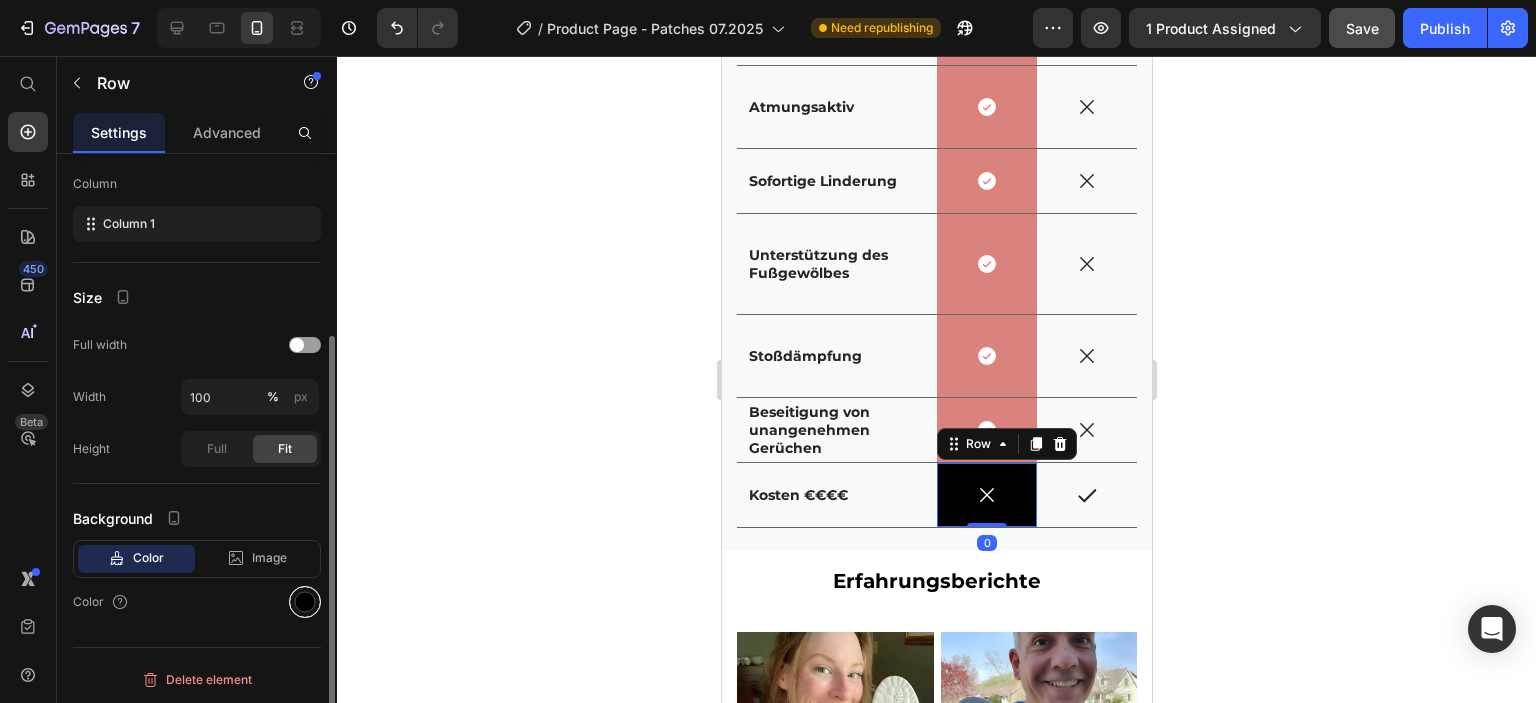 click at bounding box center (305, 602) 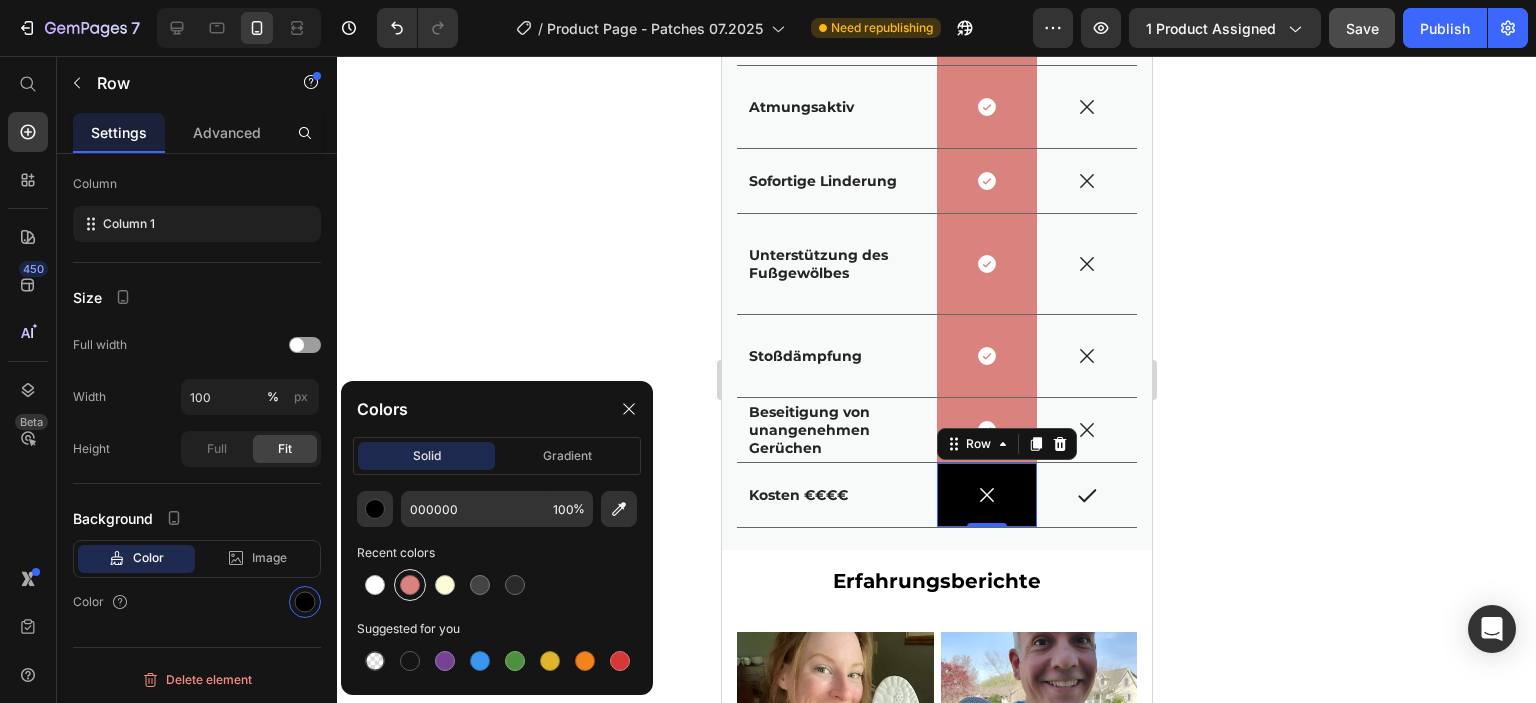 click at bounding box center [410, 585] 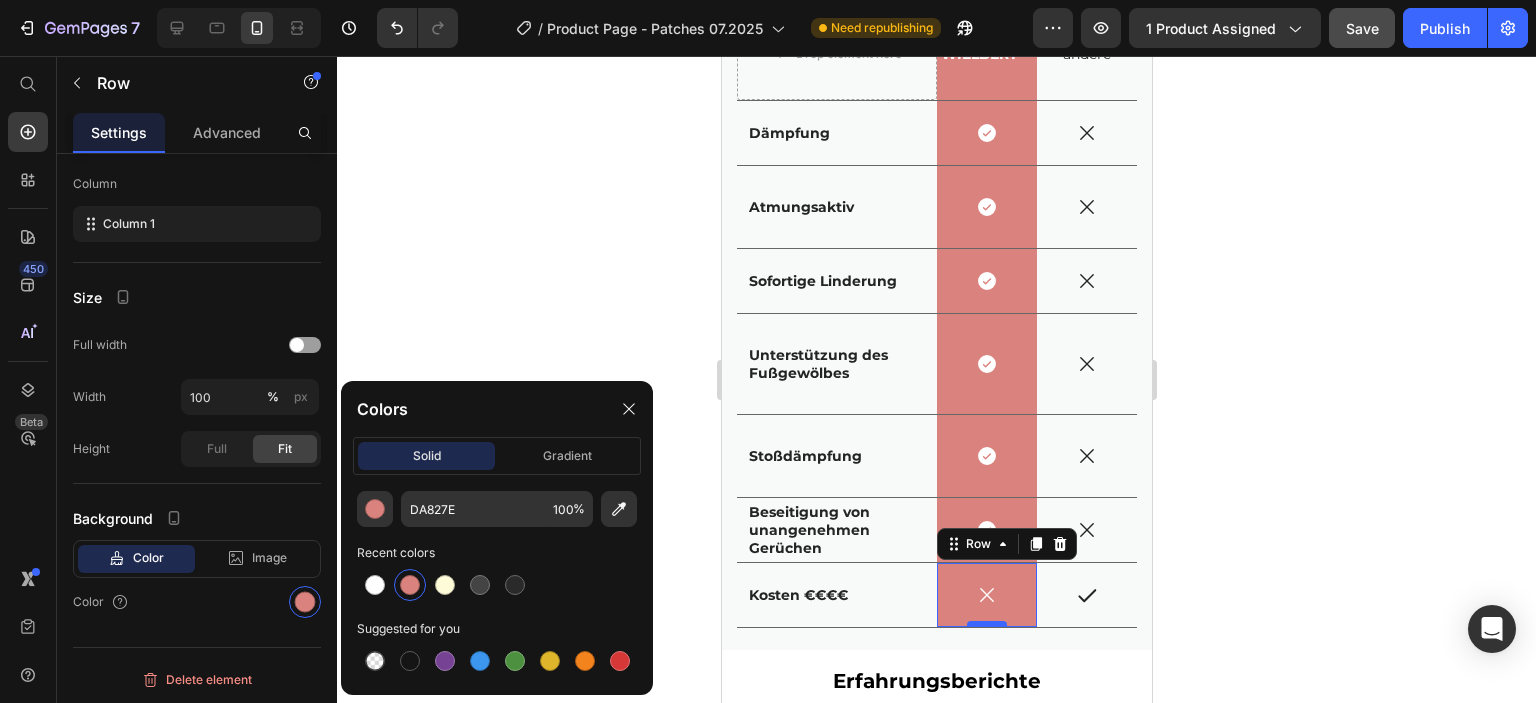 scroll, scrollTop: 5247, scrollLeft: 0, axis: vertical 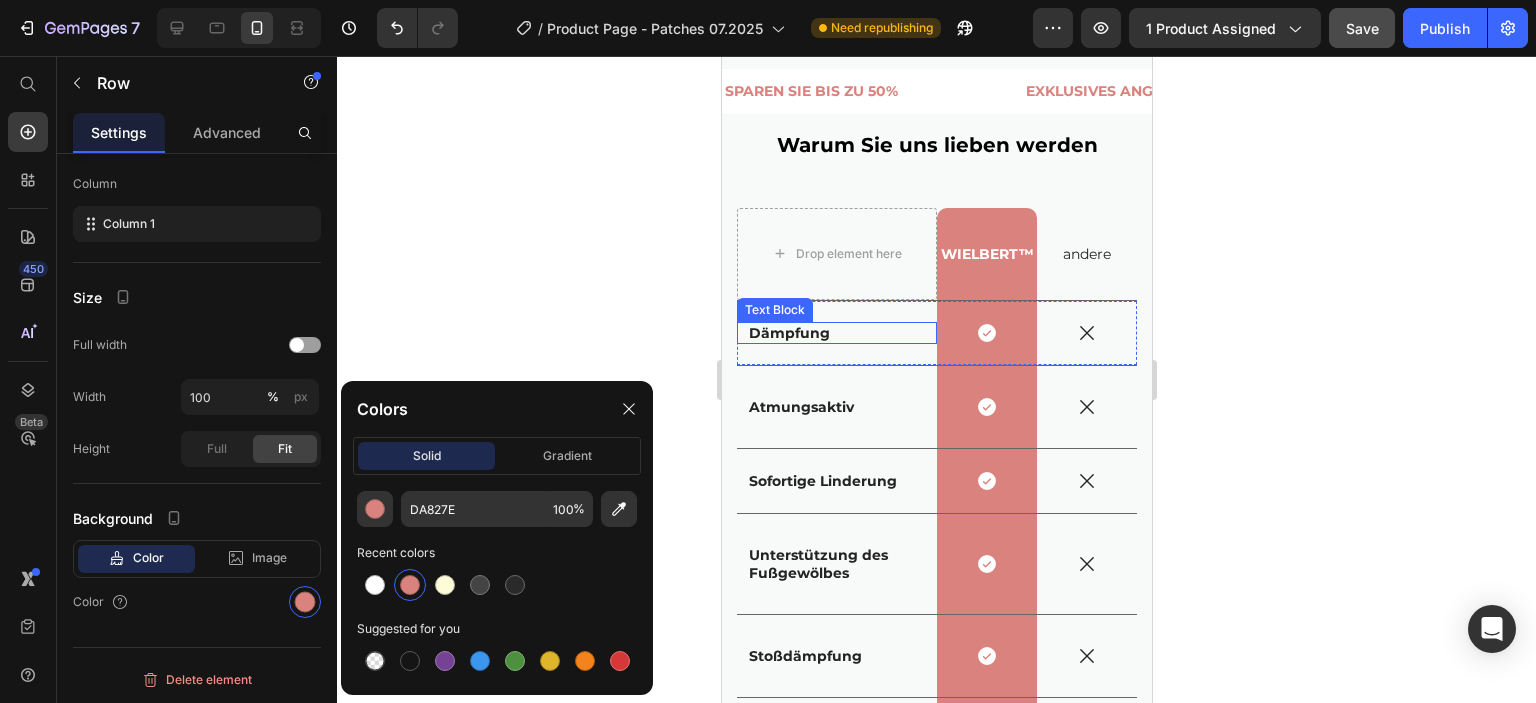 click on "Dämpfung" at bounding box center (788, 333) 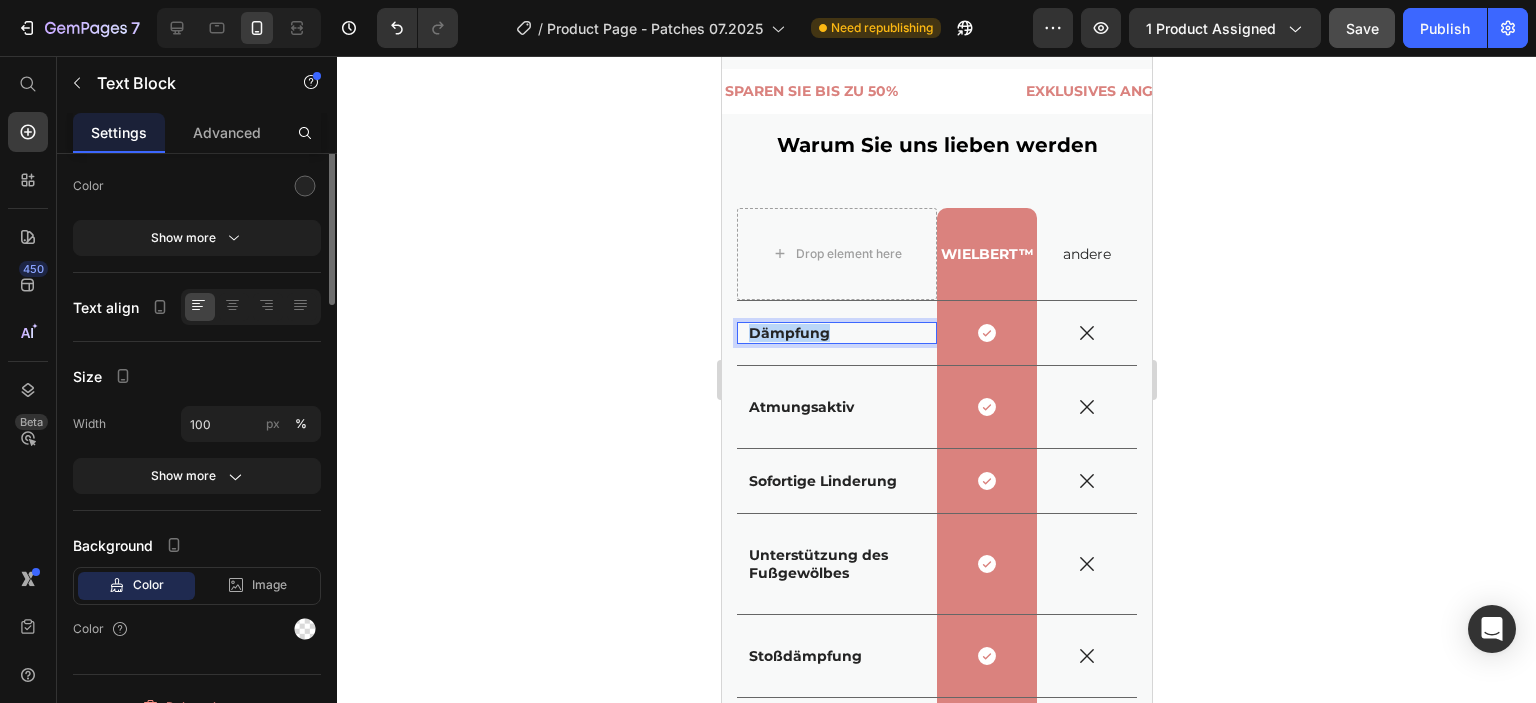 scroll, scrollTop: 0, scrollLeft: 0, axis: both 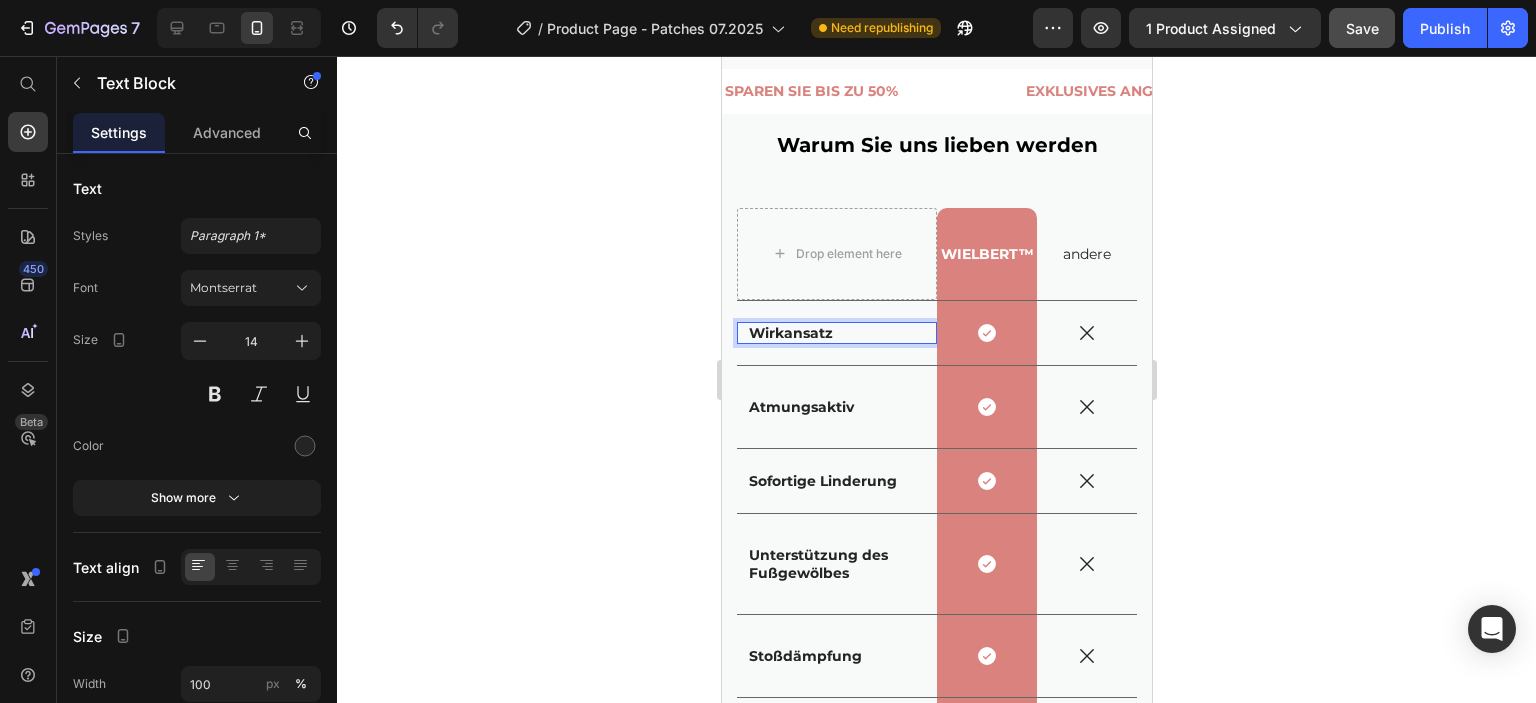 click on "Wirkansatz" at bounding box center (790, 333) 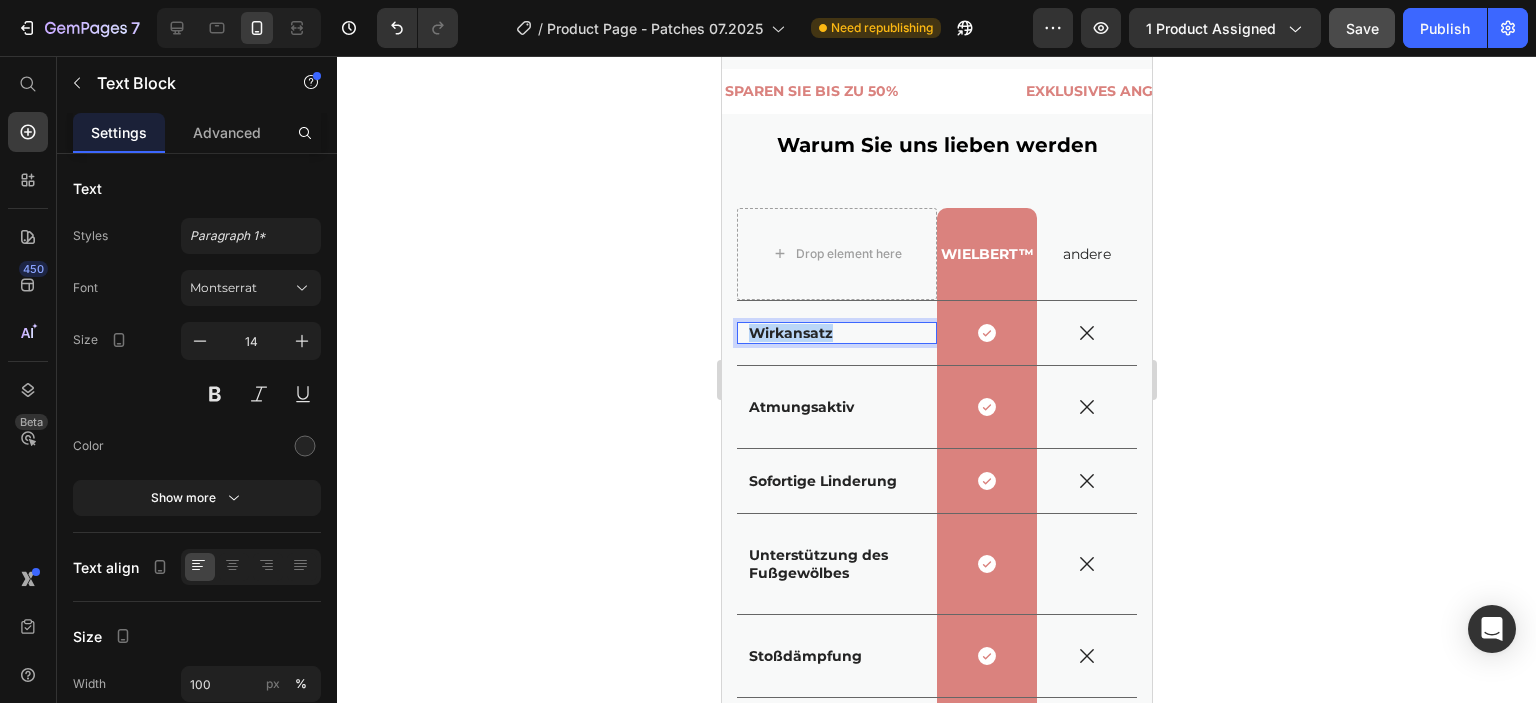 click on "Wirkansatz" at bounding box center [790, 333] 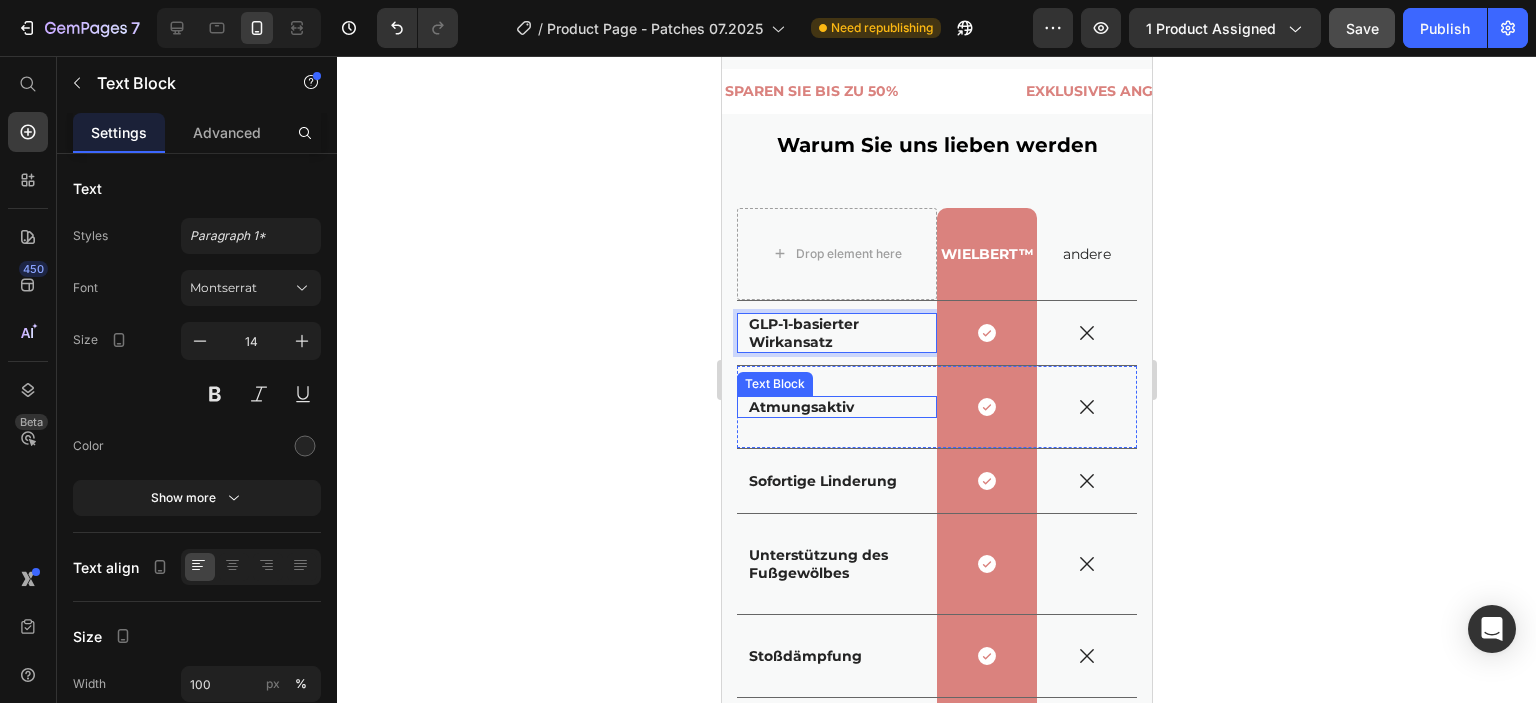 click on "Atmungsaktiv" at bounding box center [800, 407] 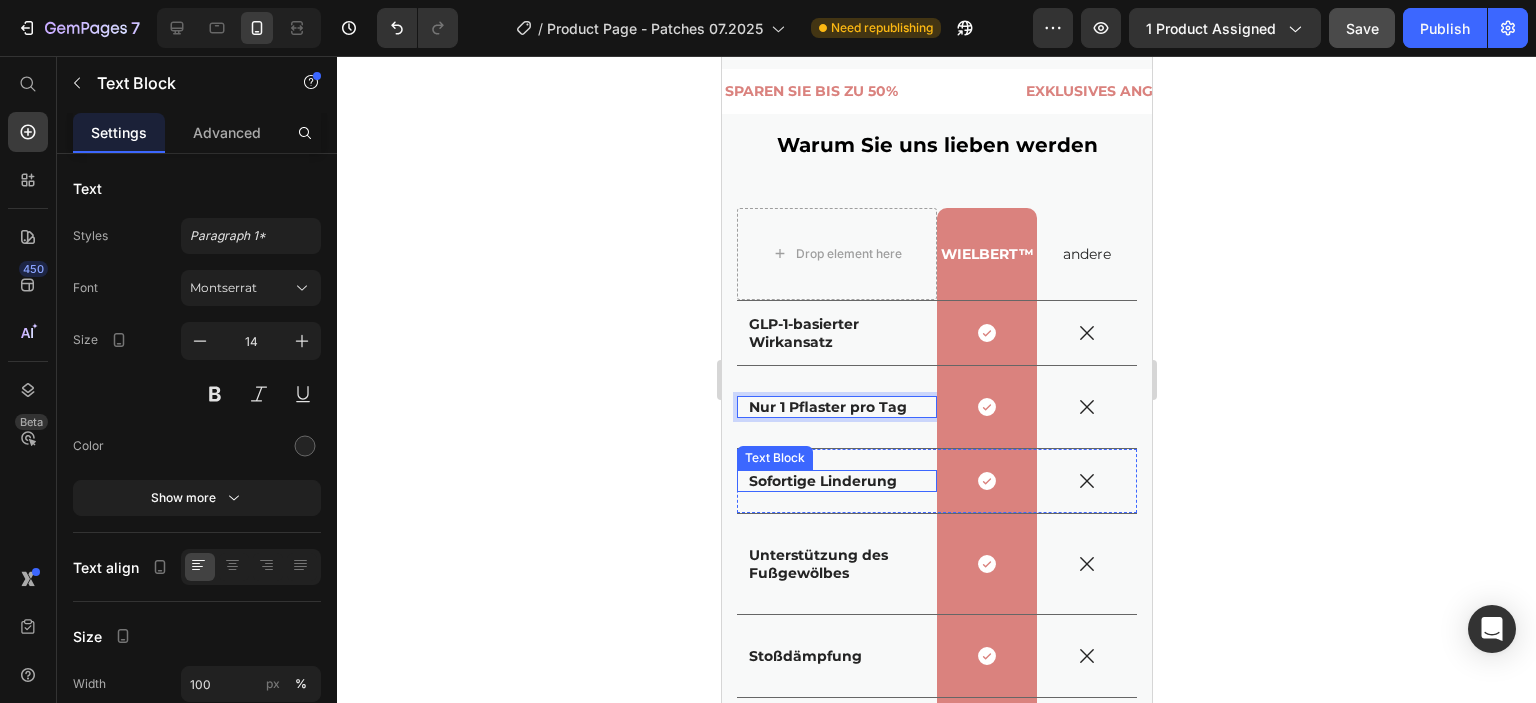 click on "Sofortige Linderung" at bounding box center (822, 481) 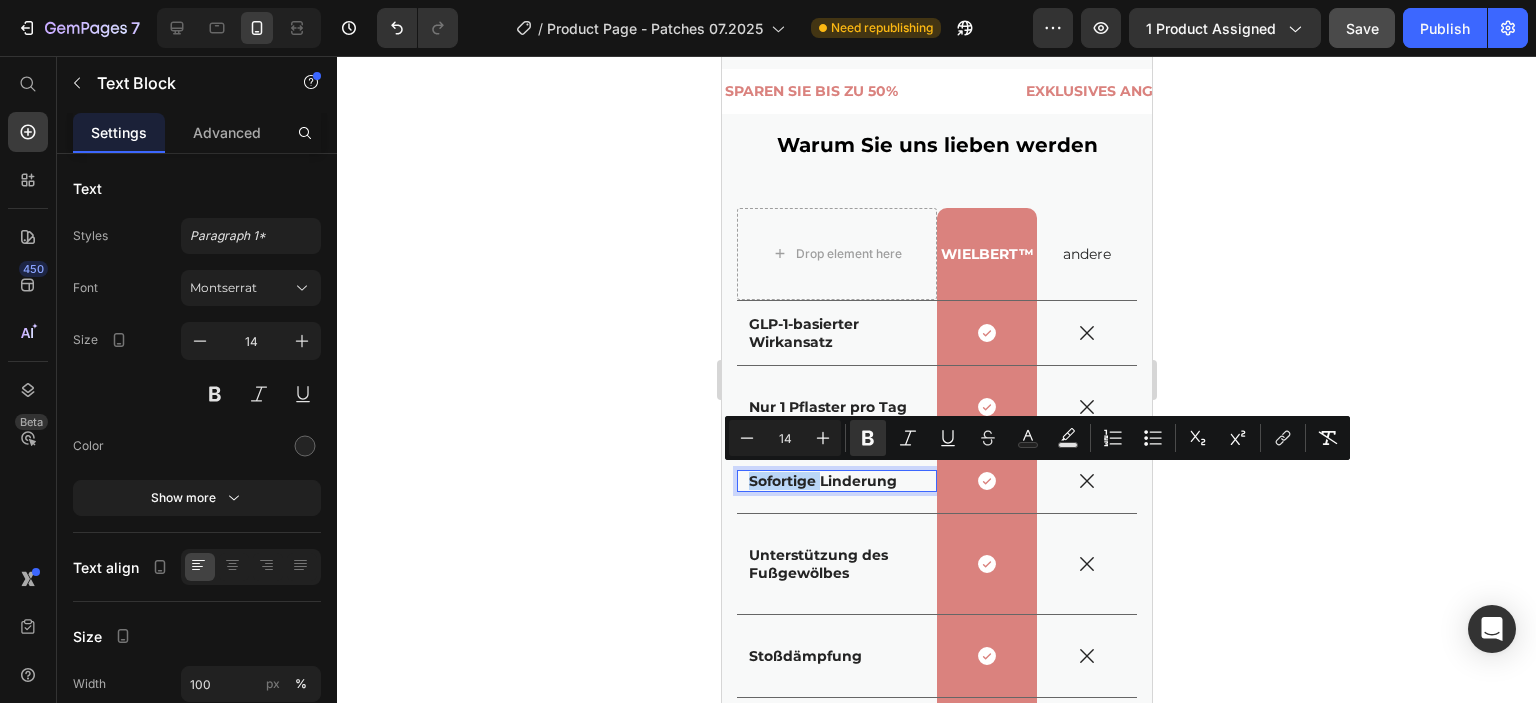 scroll, scrollTop: 5238, scrollLeft: 0, axis: vertical 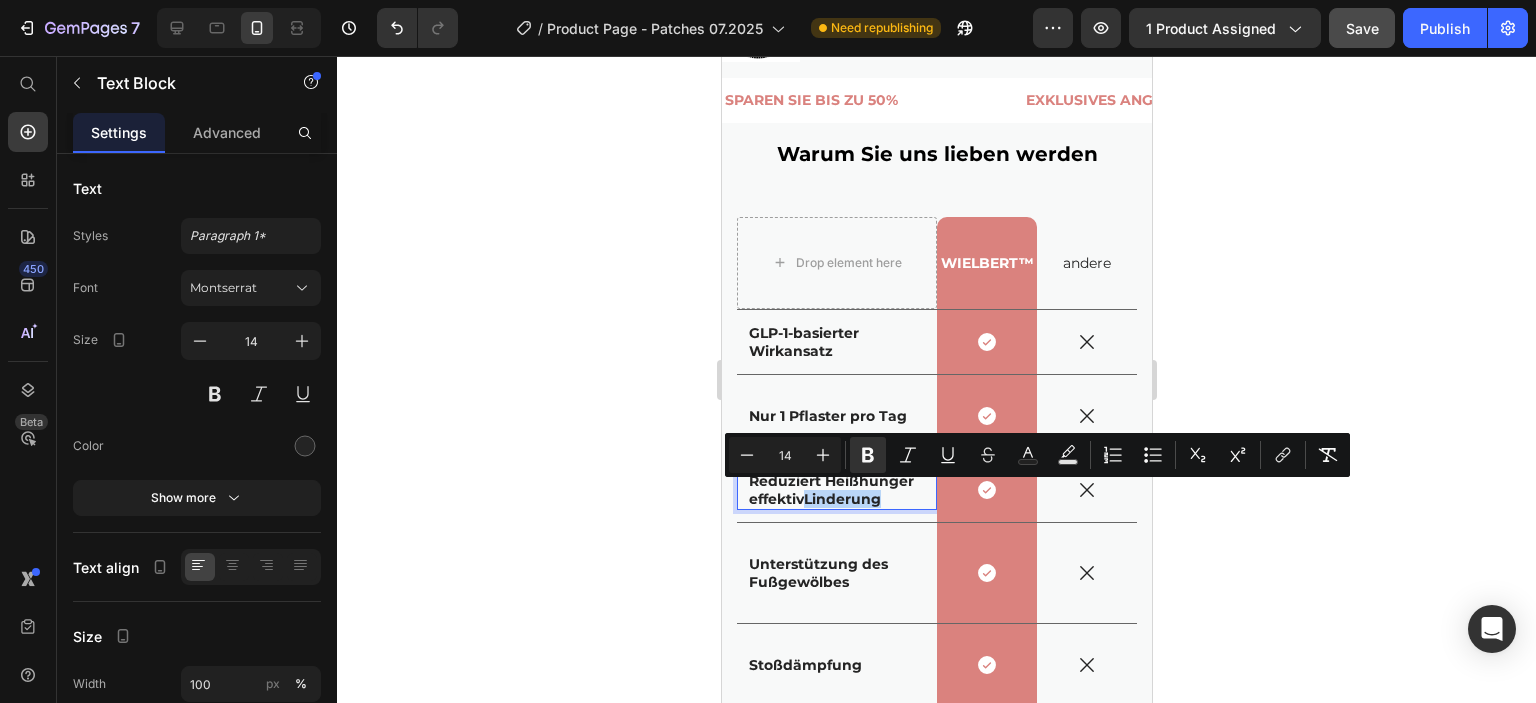 drag, startPoint x: 883, startPoint y: 487, endPoint x: 806, endPoint y: 495, distance: 77.41447 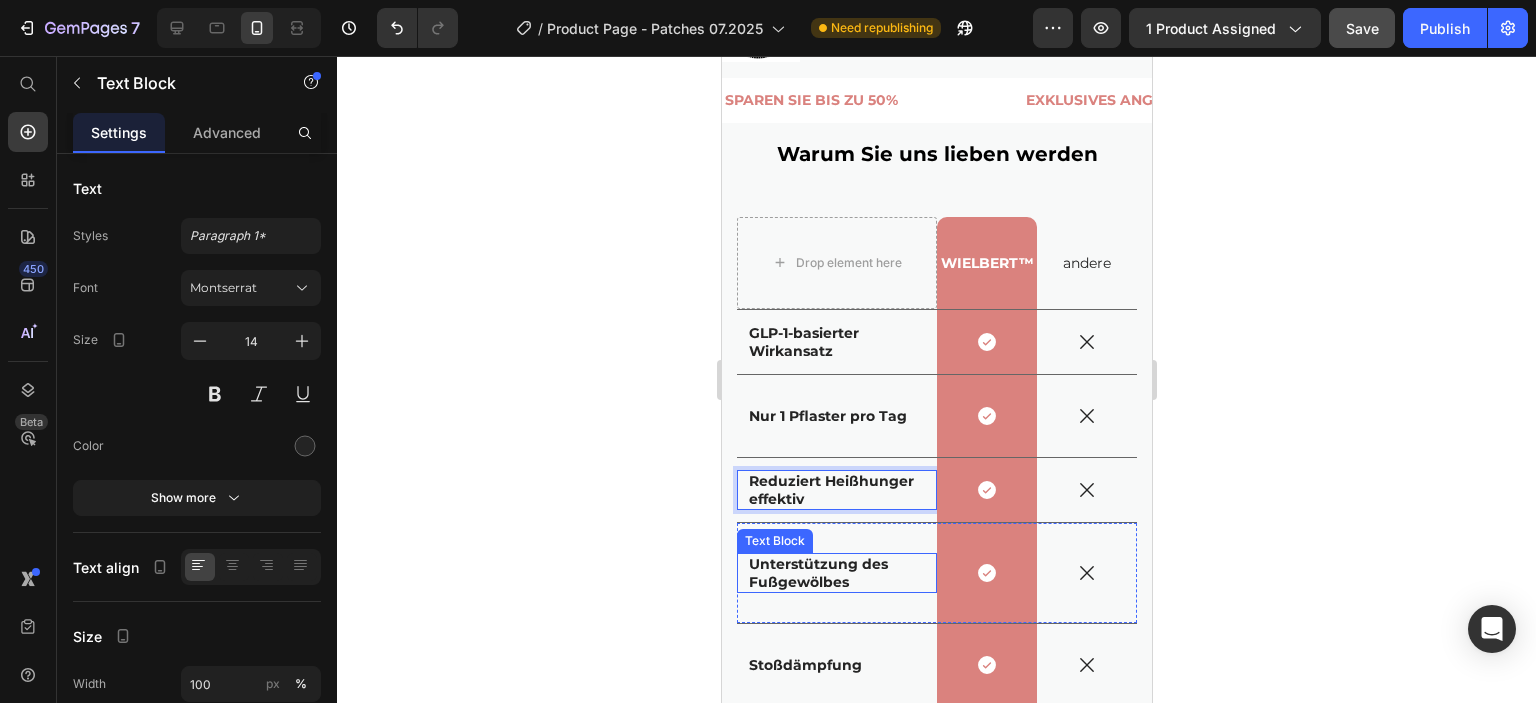 click on "Unterstützung des Fußgewölbes" at bounding box center [817, 573] 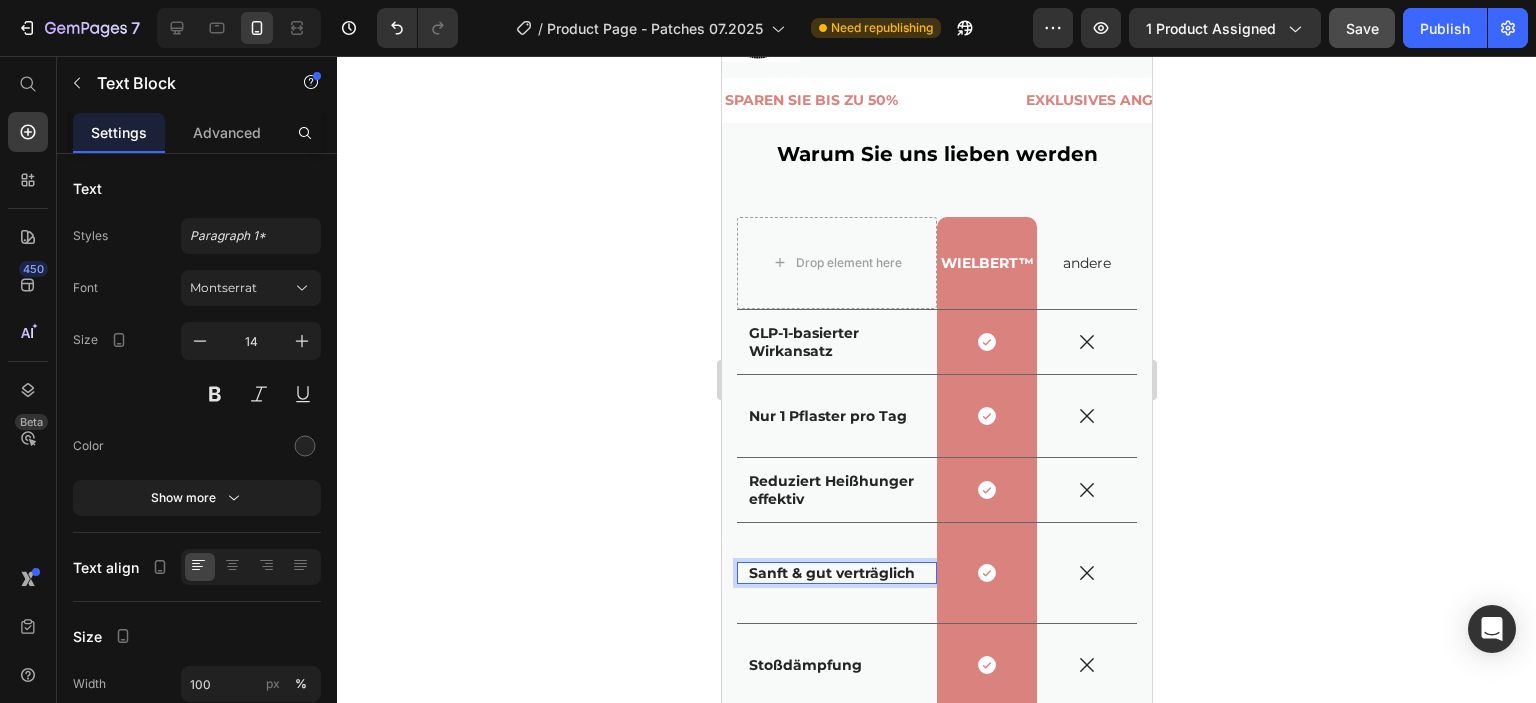 scroll, scrollTop: 5247, scrollLeft: 0, axis: vertical 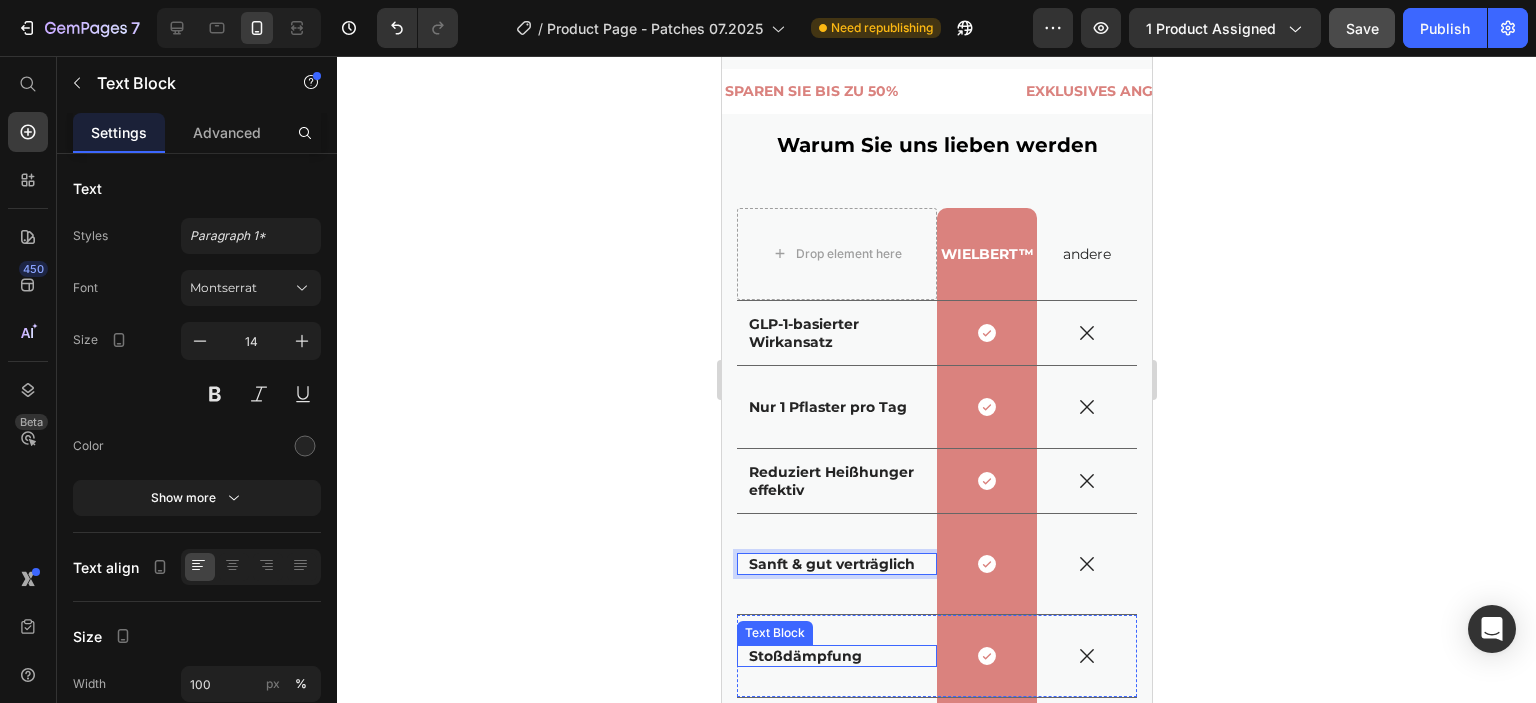click on "Stoßdämpfung" at bounding box center (804, 656) 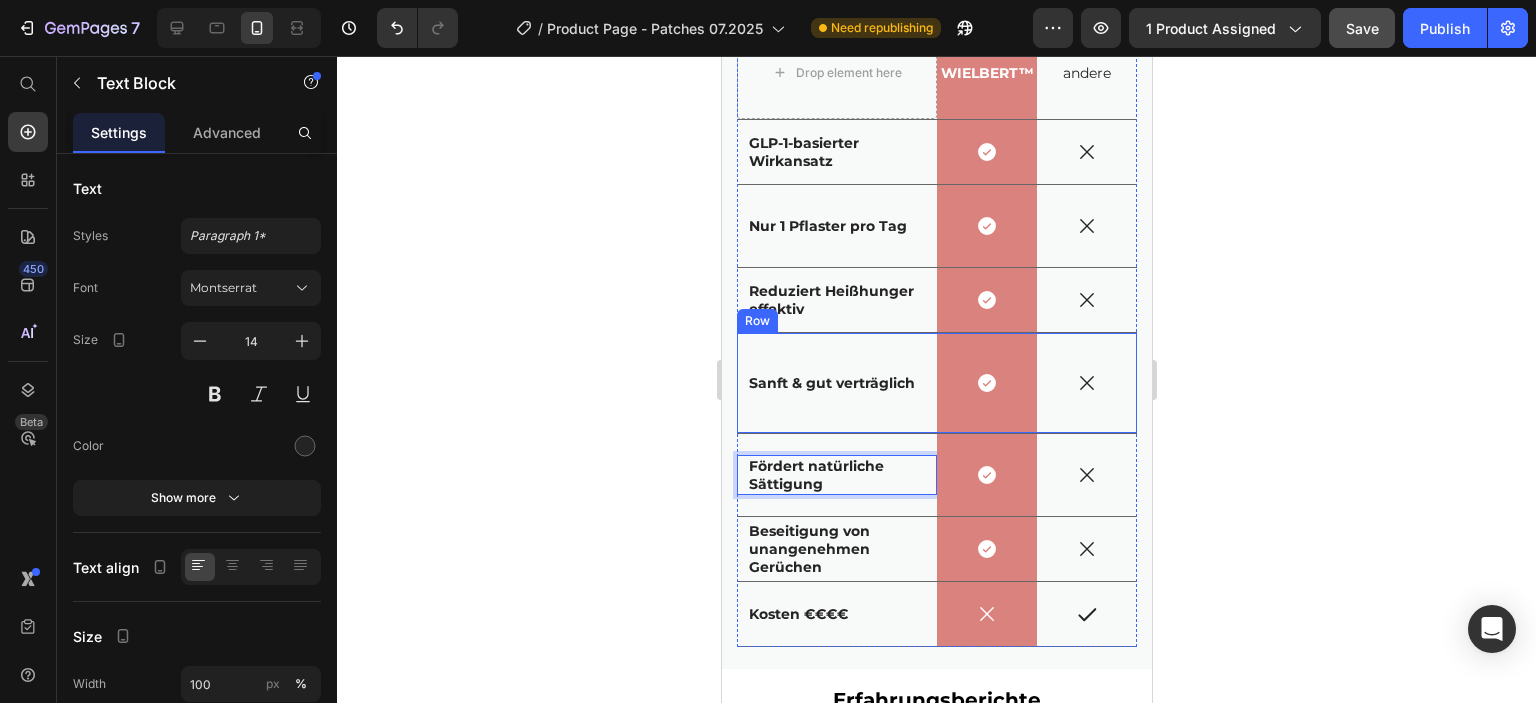 scroll, scrollTop: 5437, scrollLeft: 0, axis: vertical 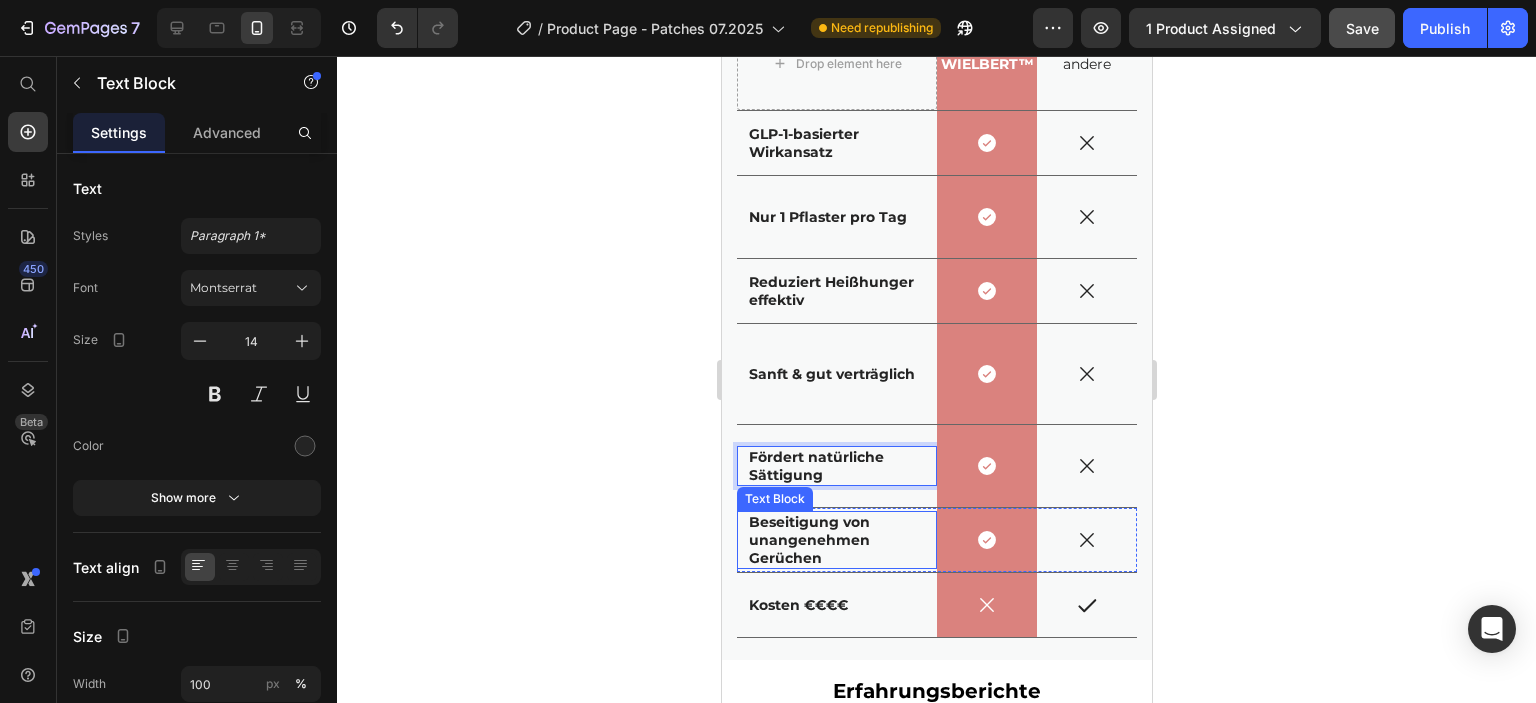 click on "Beseitigung von unangenehmen Gerüchen" at bounding box center (808, 540) 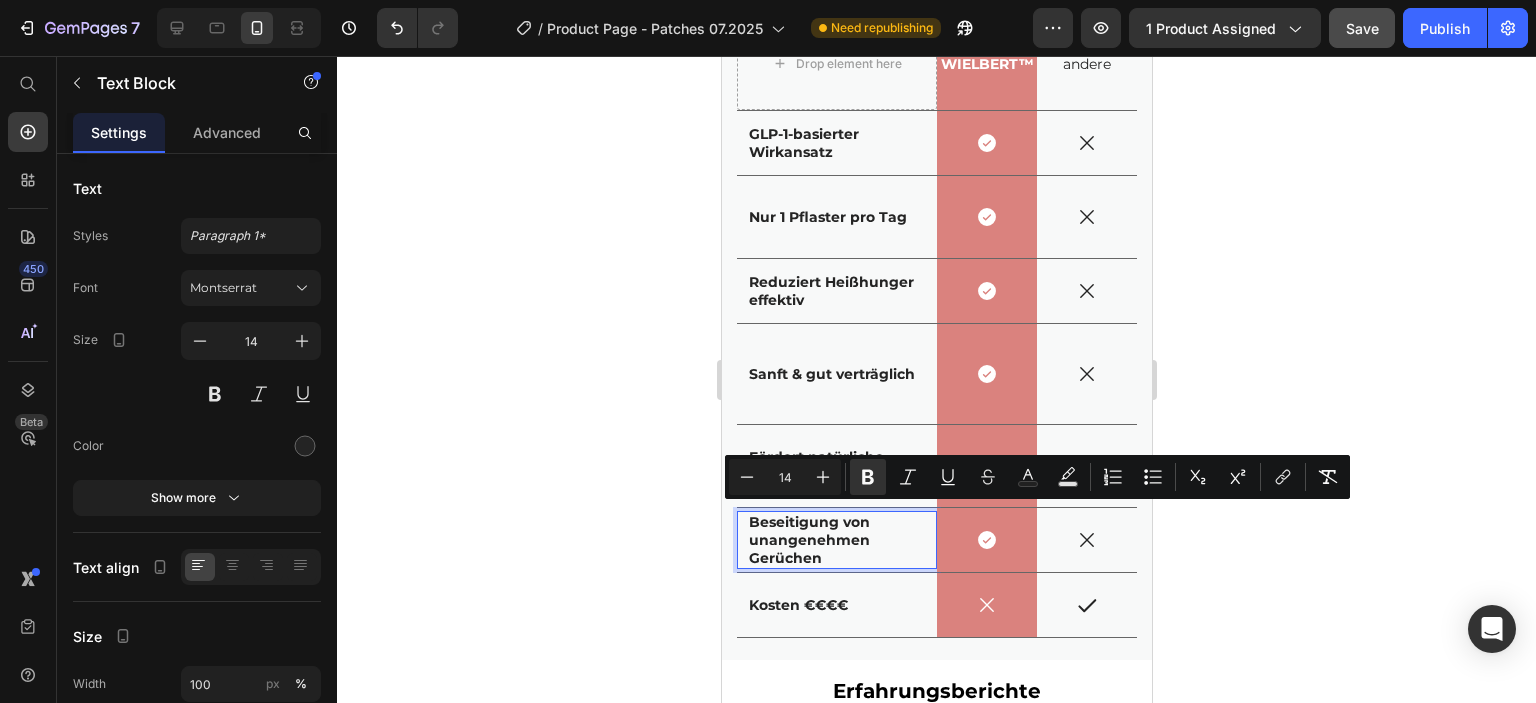 scroll, scrollTop: 5447, scrollLeft: 0, axis: vertical 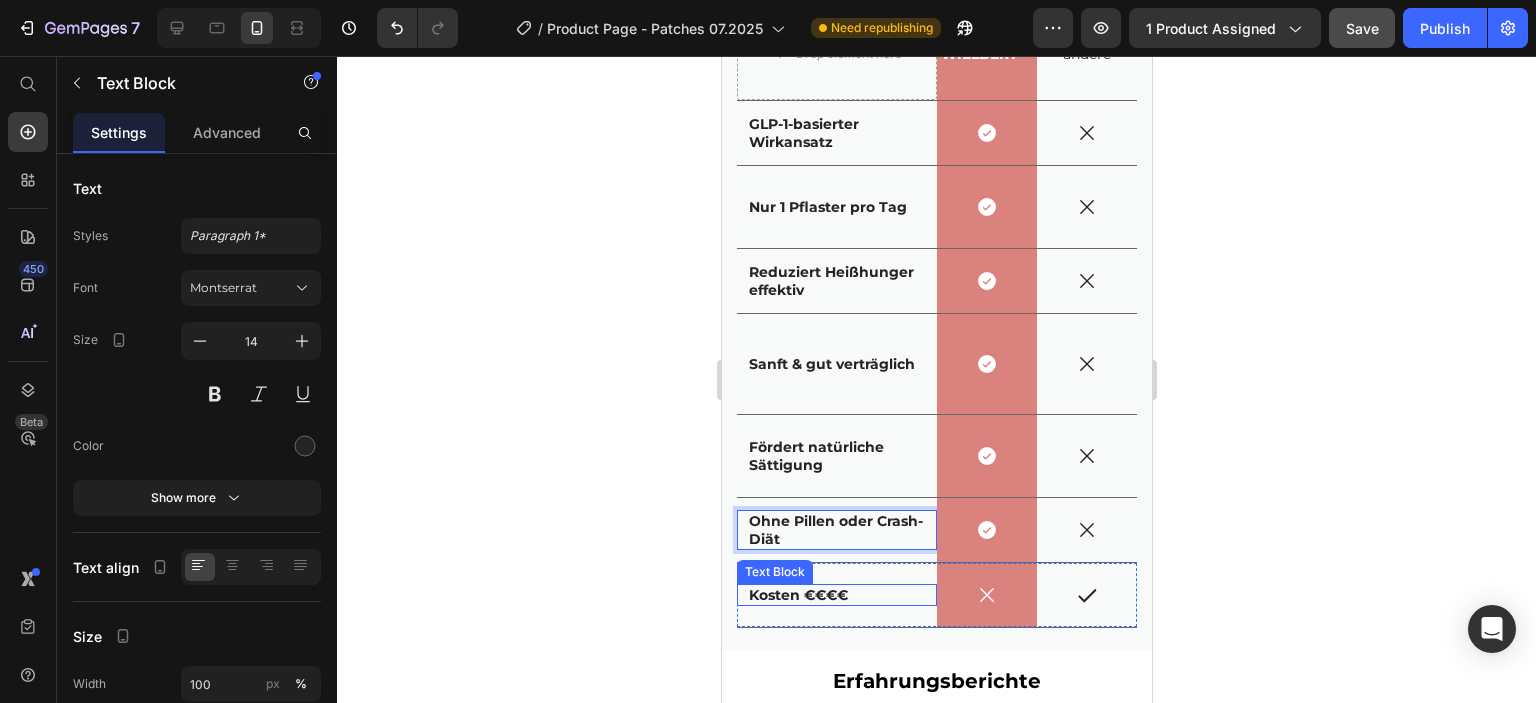 click on "Kosten €€€€" at bounding box center [797, 595] 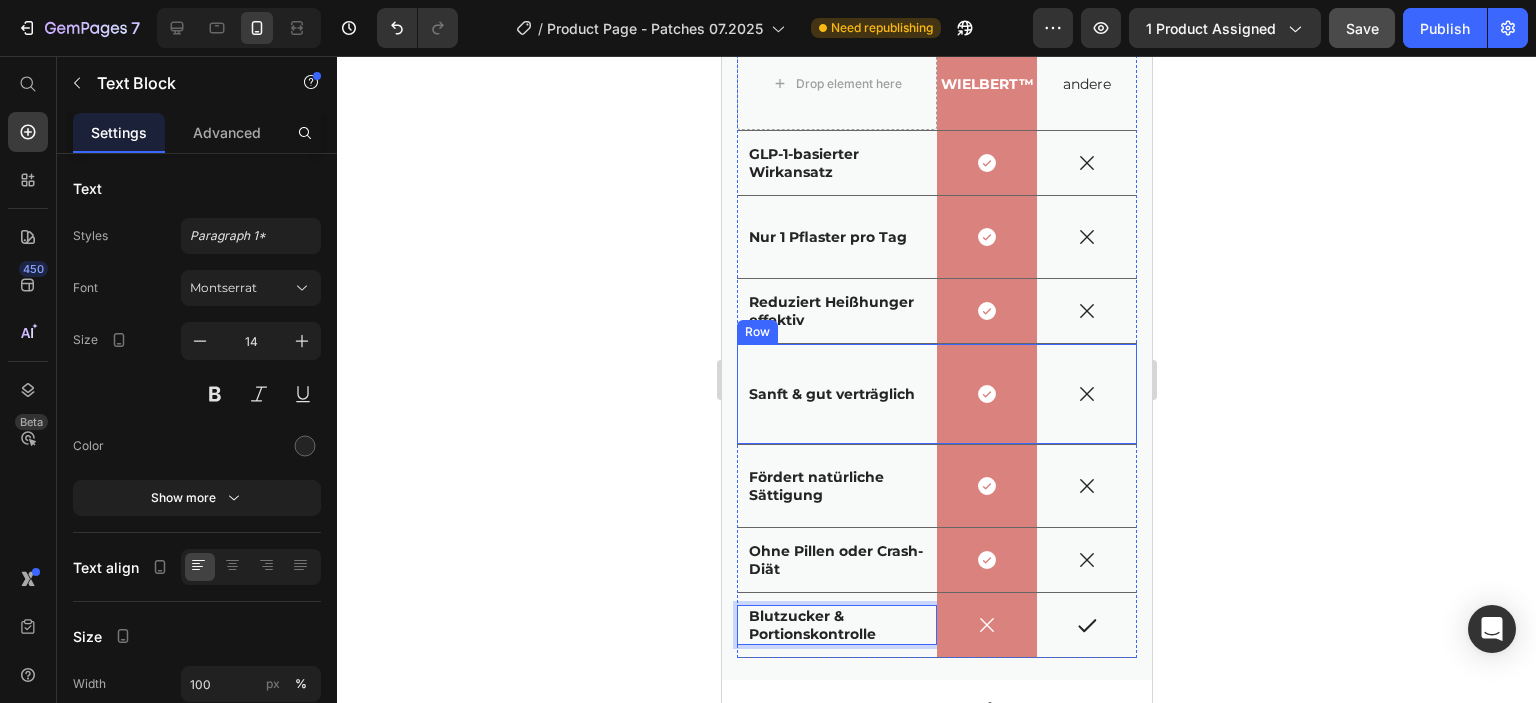 scroll, scrollTop: 5438, scrollLeft: 0, axis: vertical 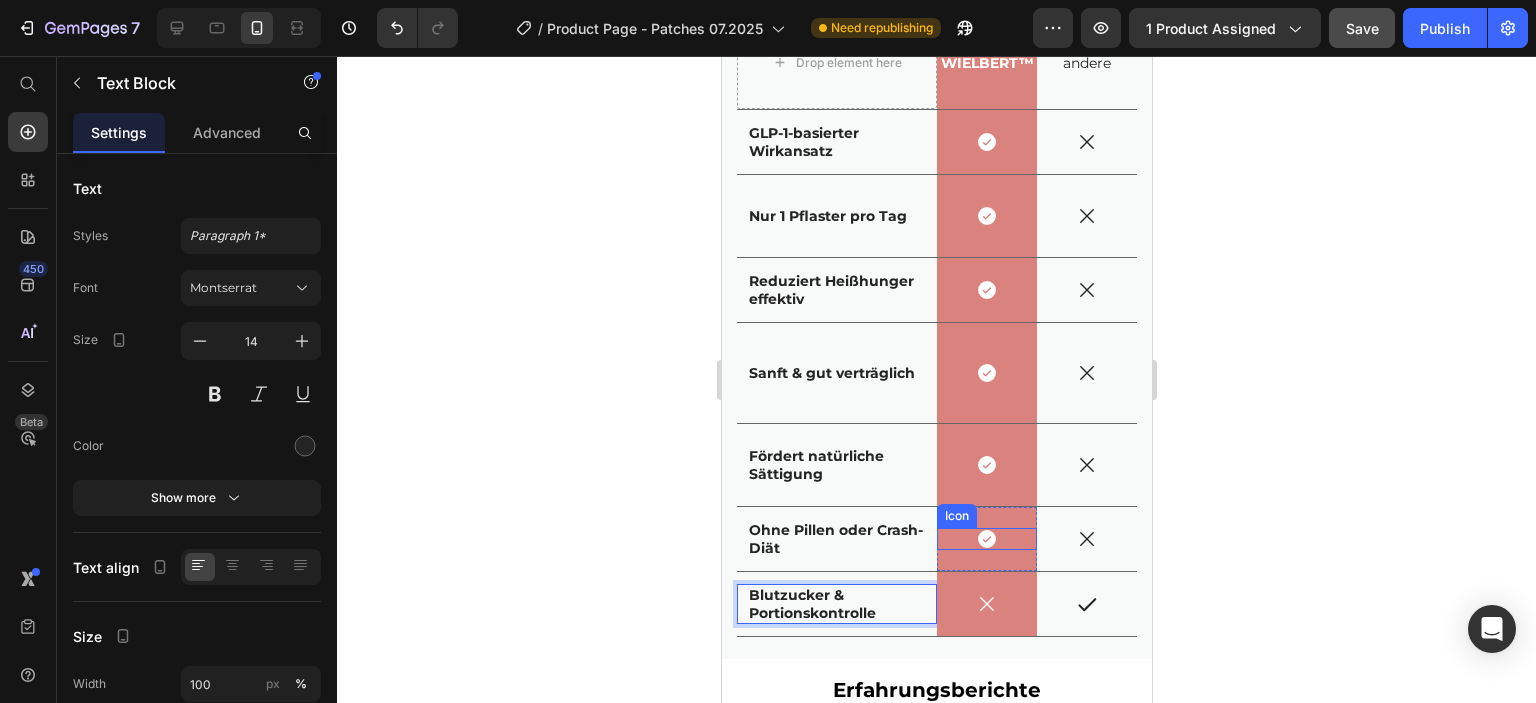 click 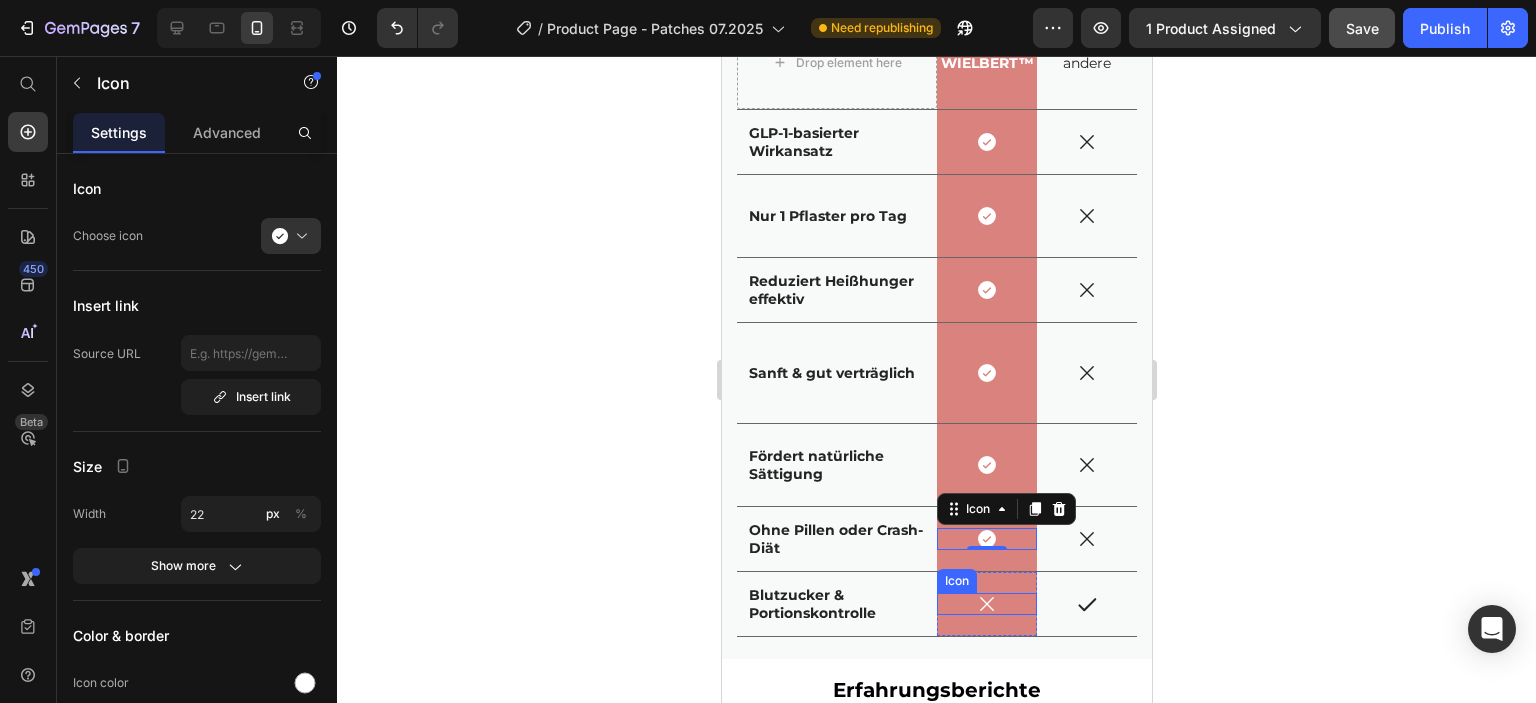 click 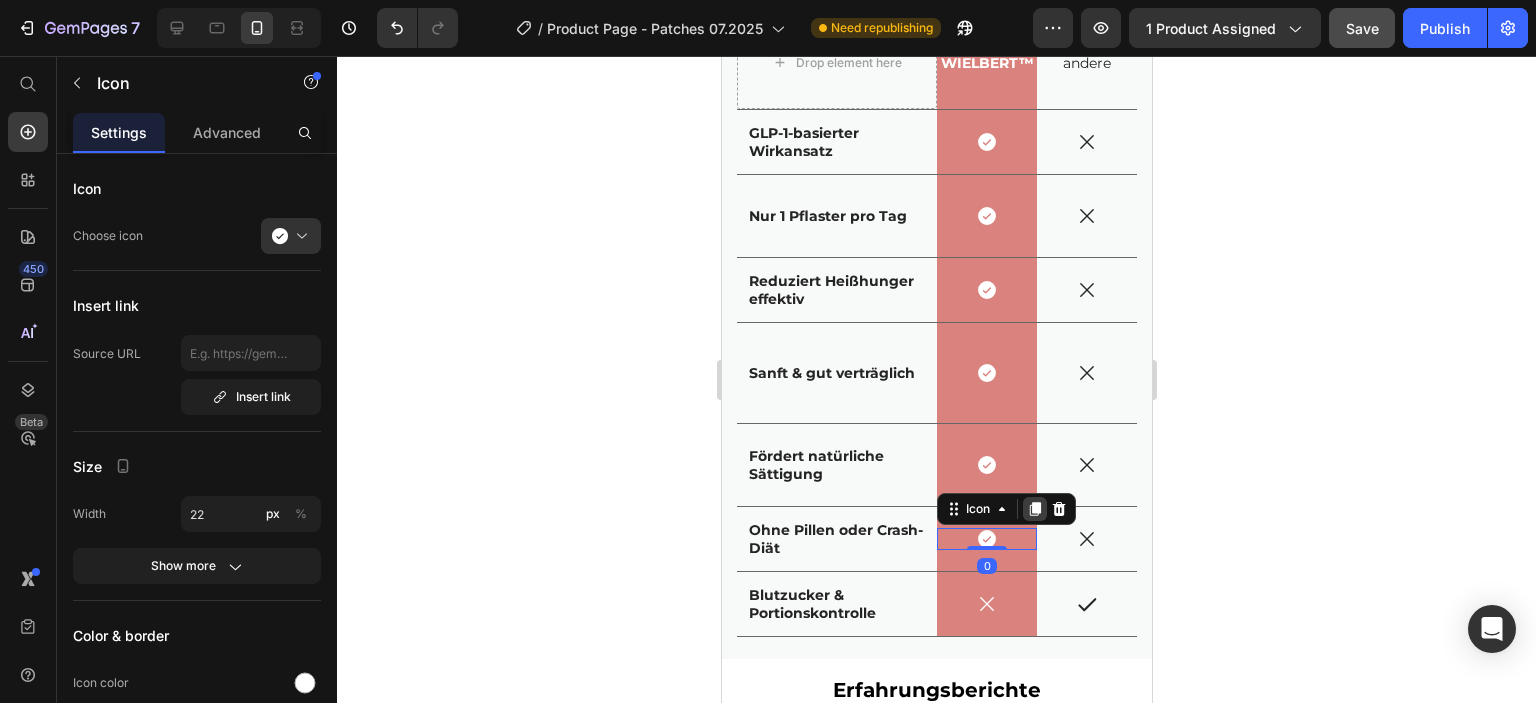 click 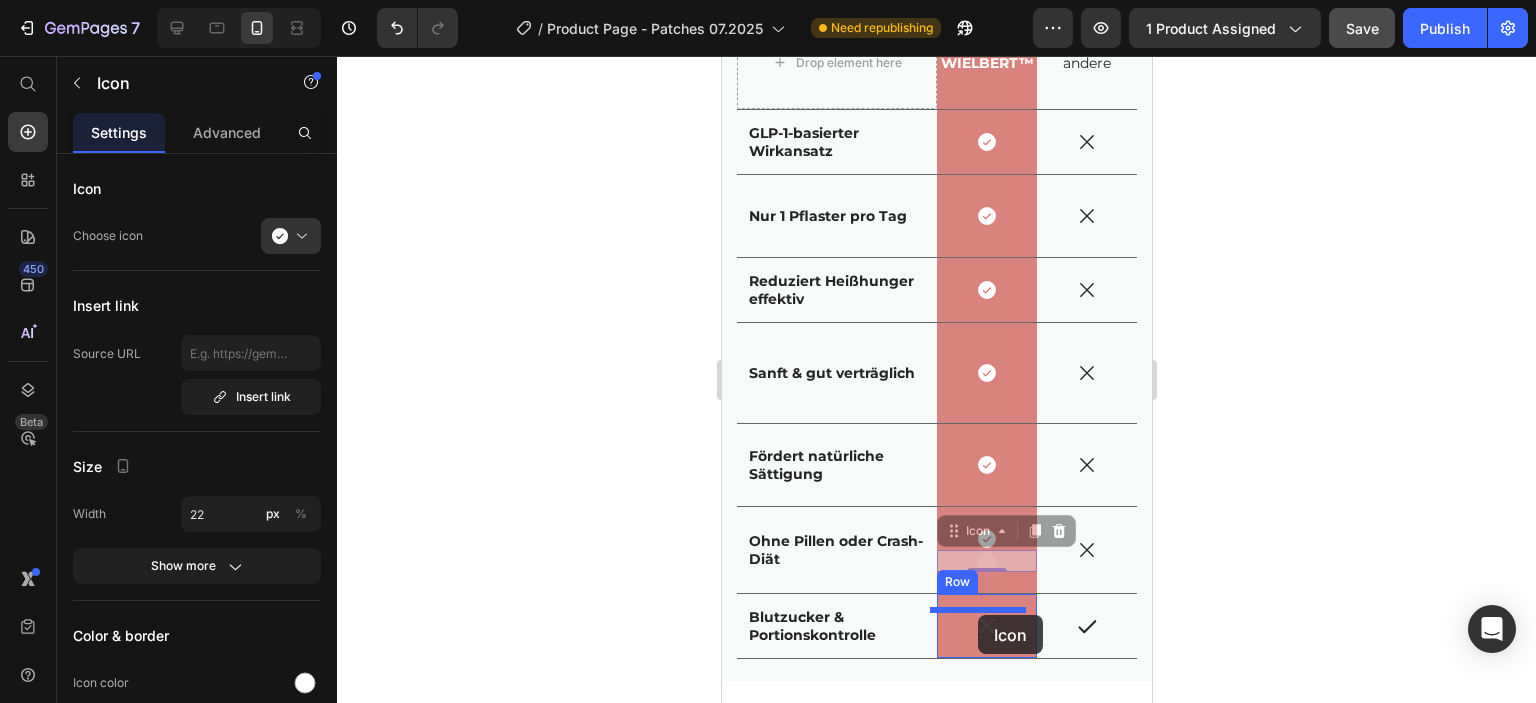 drag, startPoint x: 948, startPoint y: 529, endPoint x: 977, endPoint y: 615, distance: 90.75792 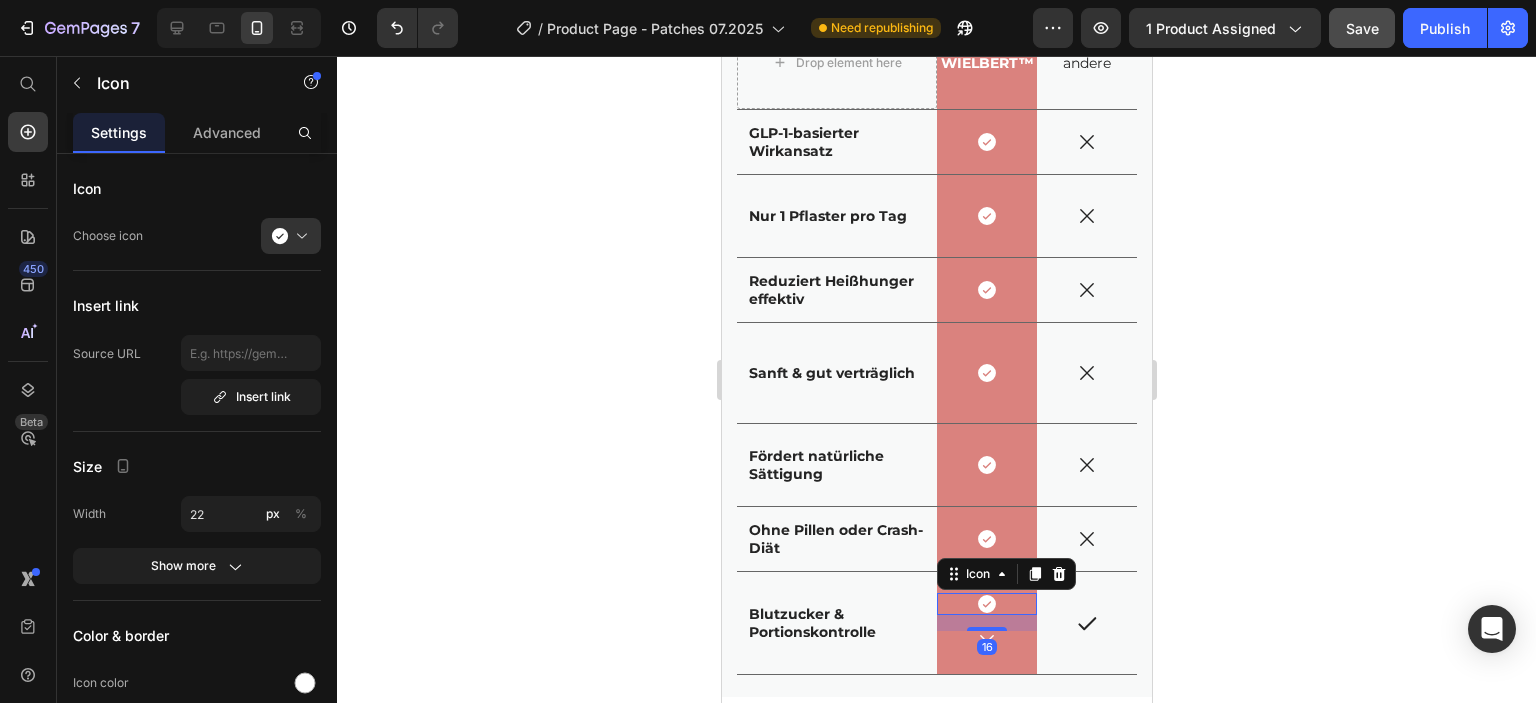 click on "16" at bounding box center (986, 647) 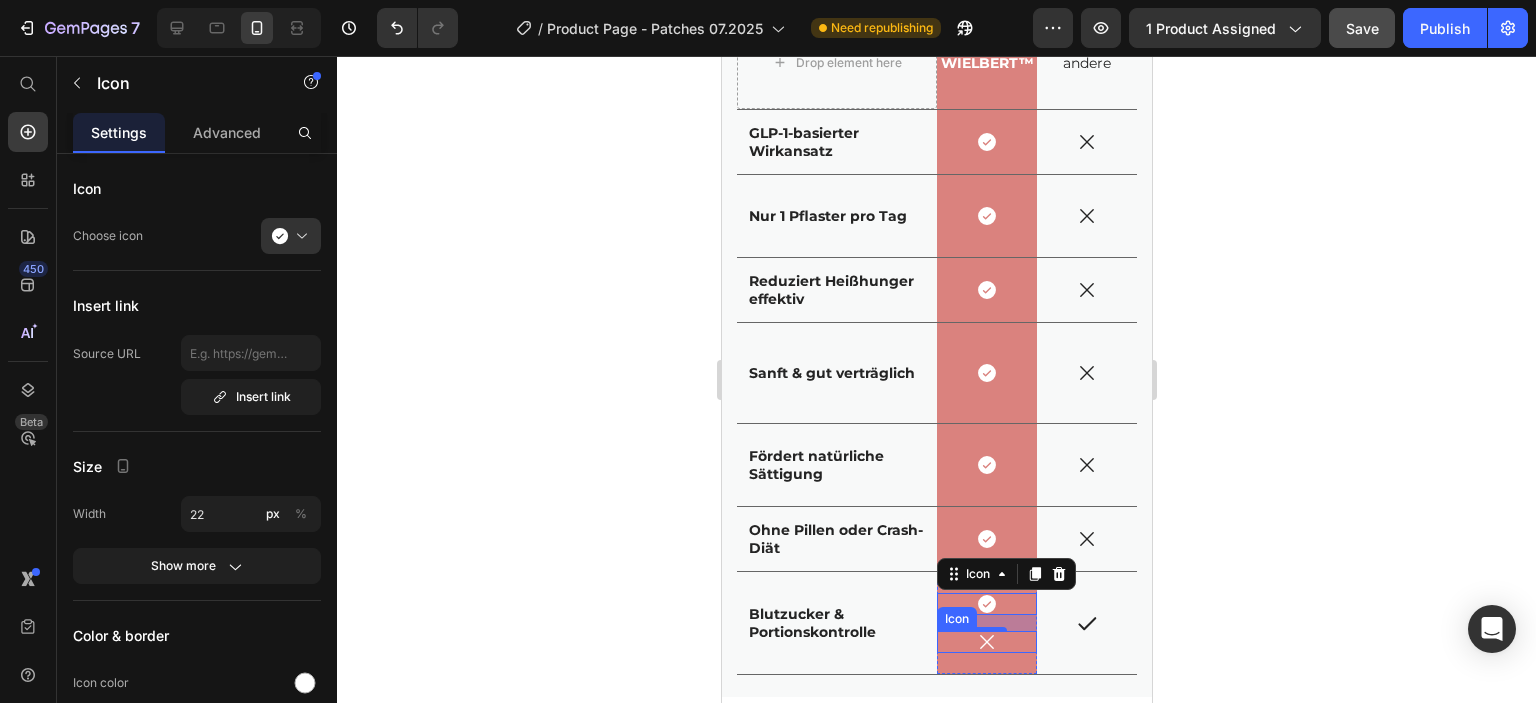 click on "Icon   16
Icon Row" at bounding box center (986, 623) 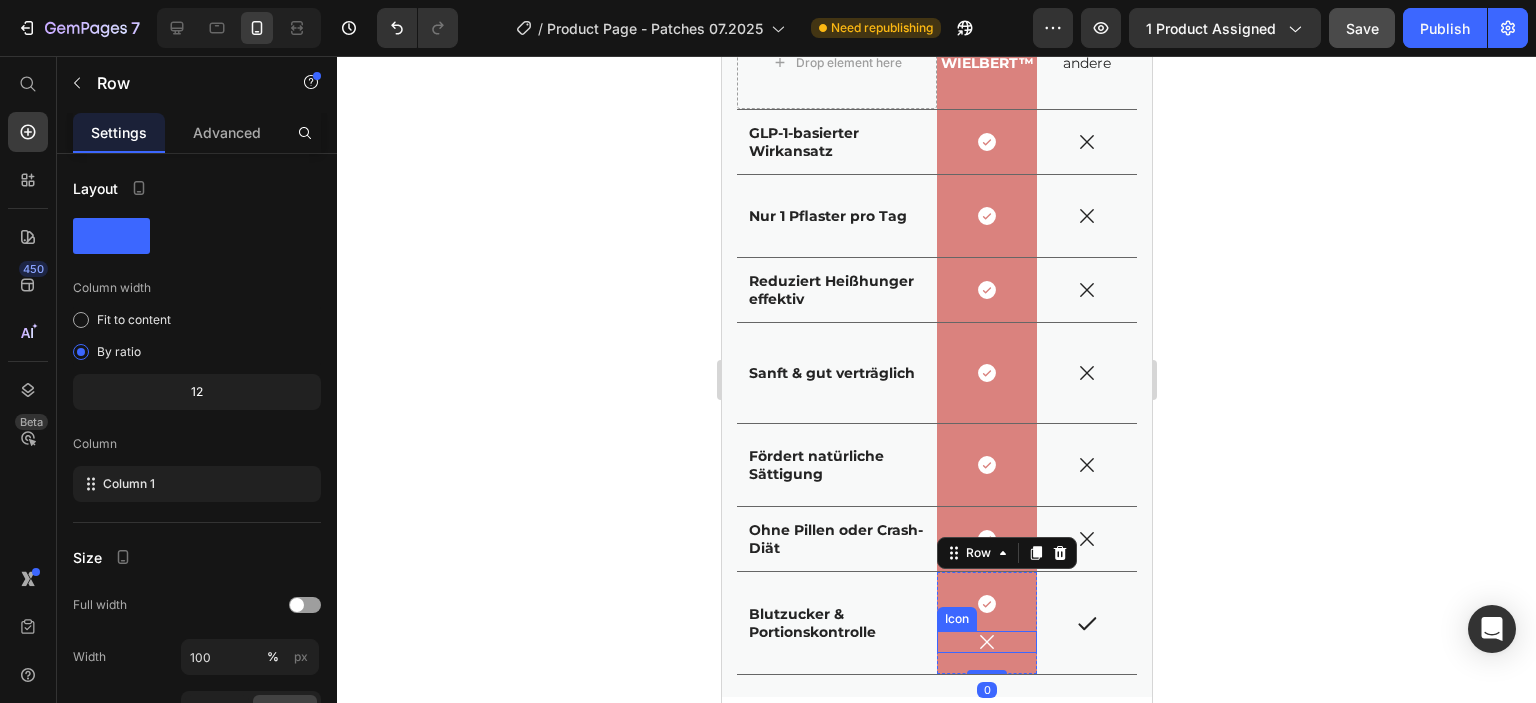 click 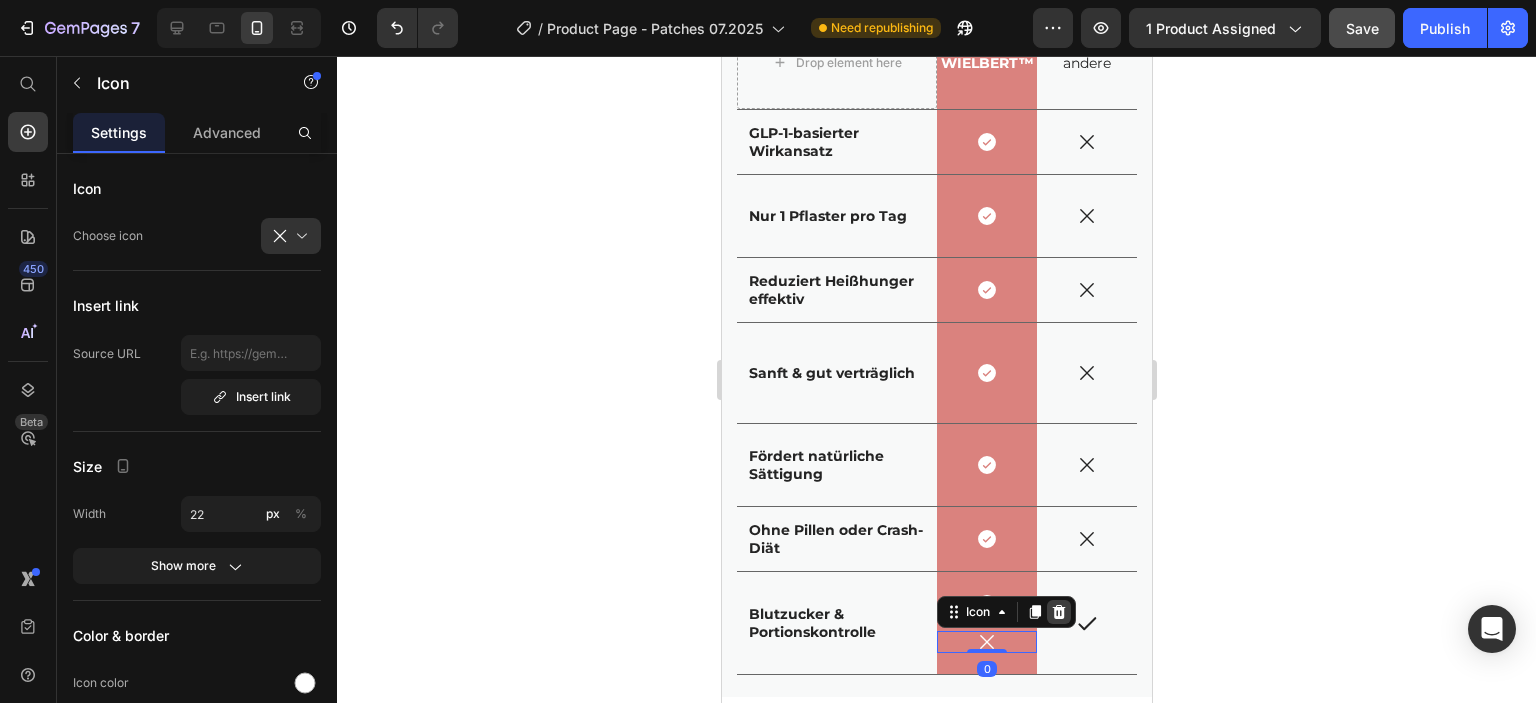 click 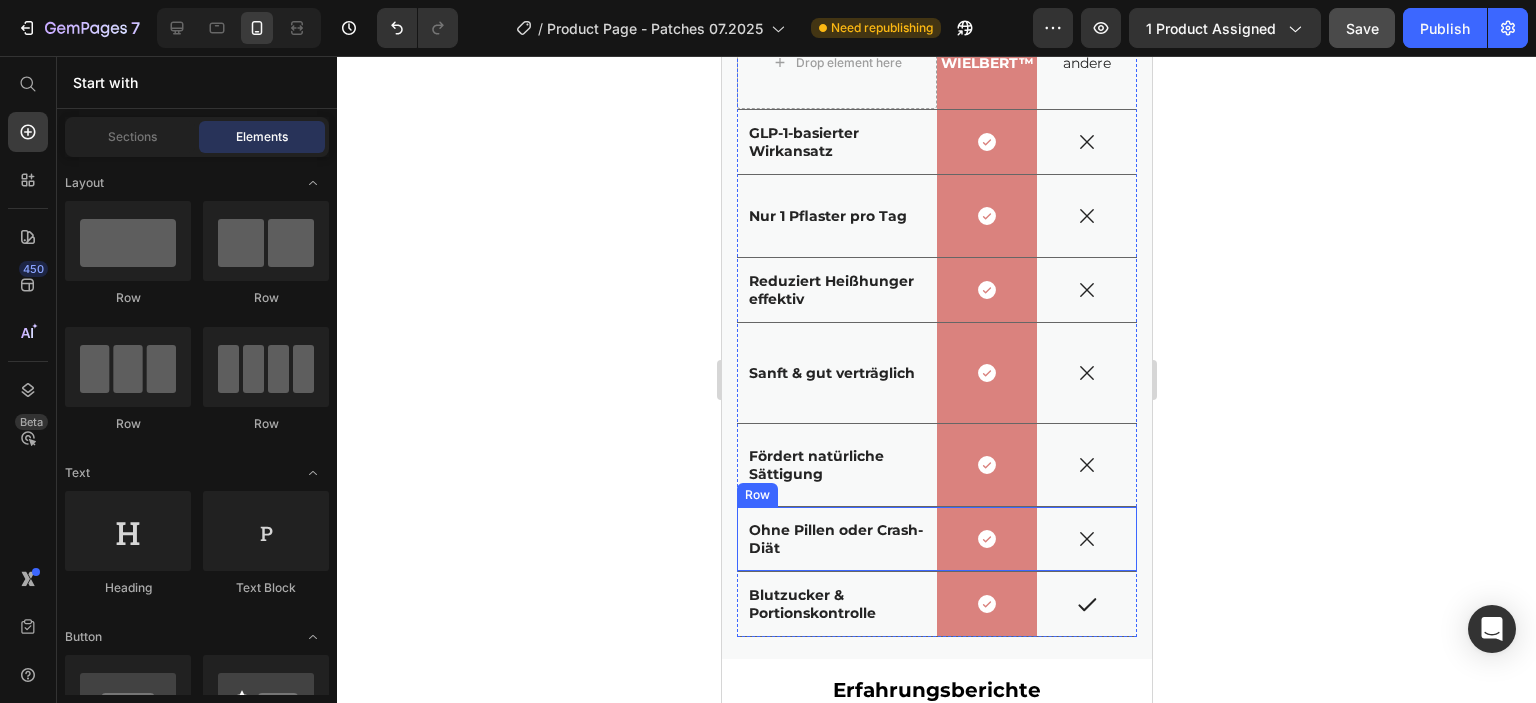 click 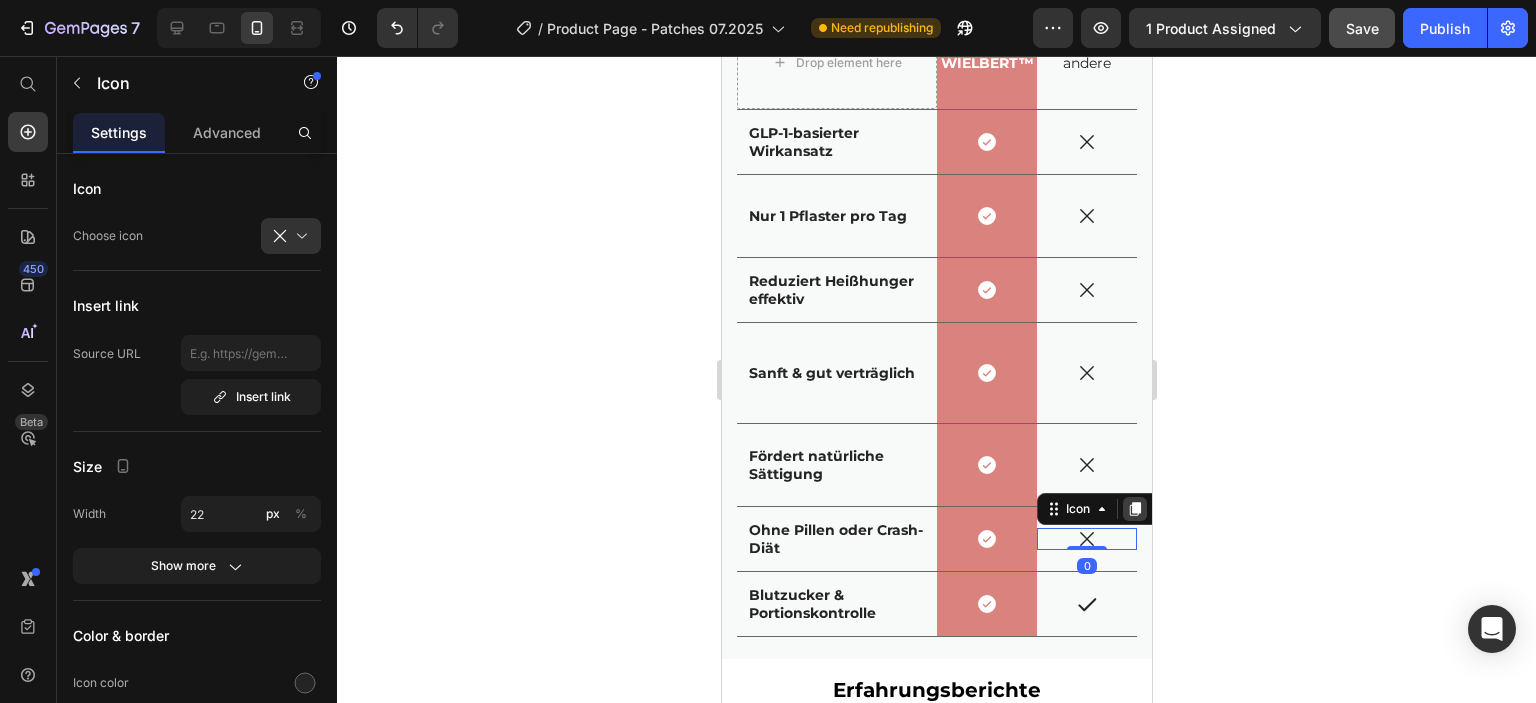 click 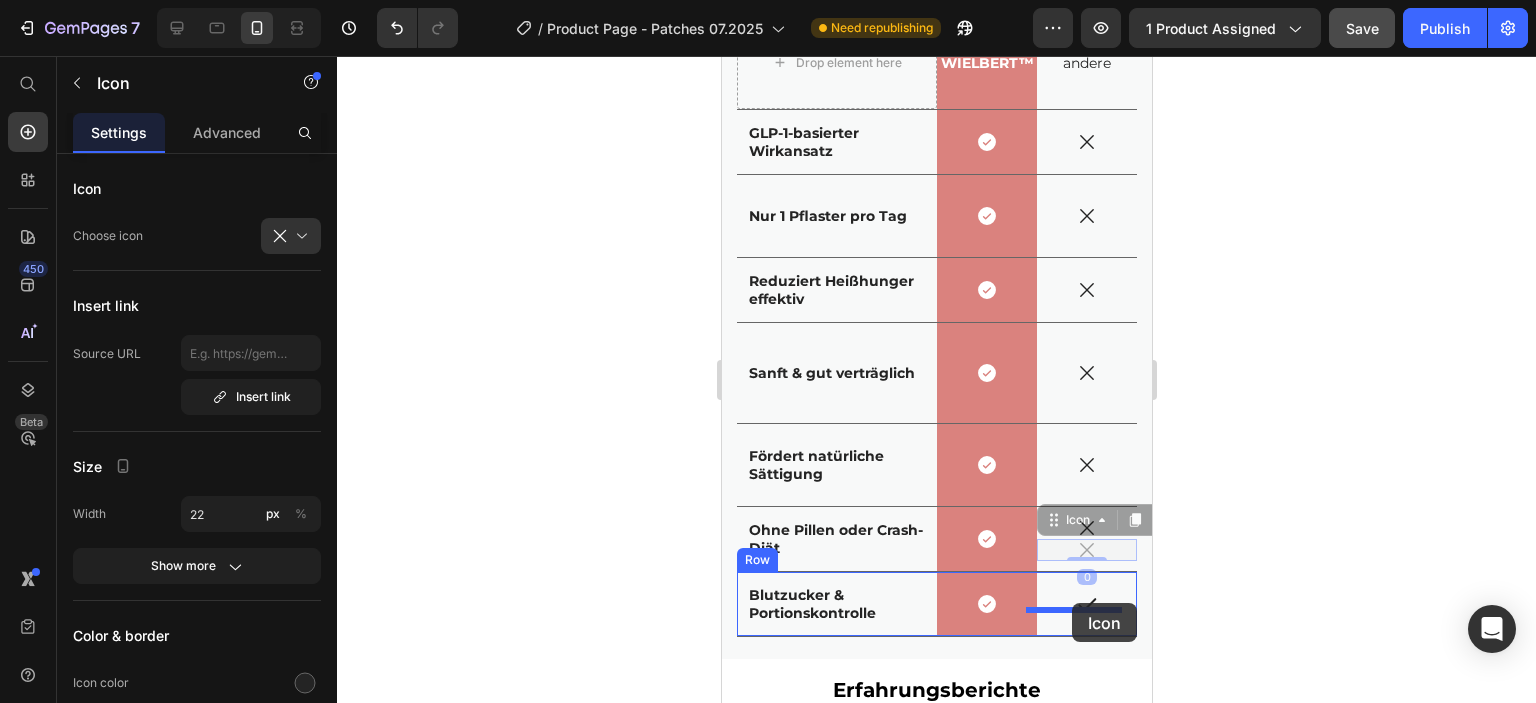 drag, startPoint x: 1041, startPoint y: 515, endPoint x: 1071, endPoint y: 603, distance: 92.973114 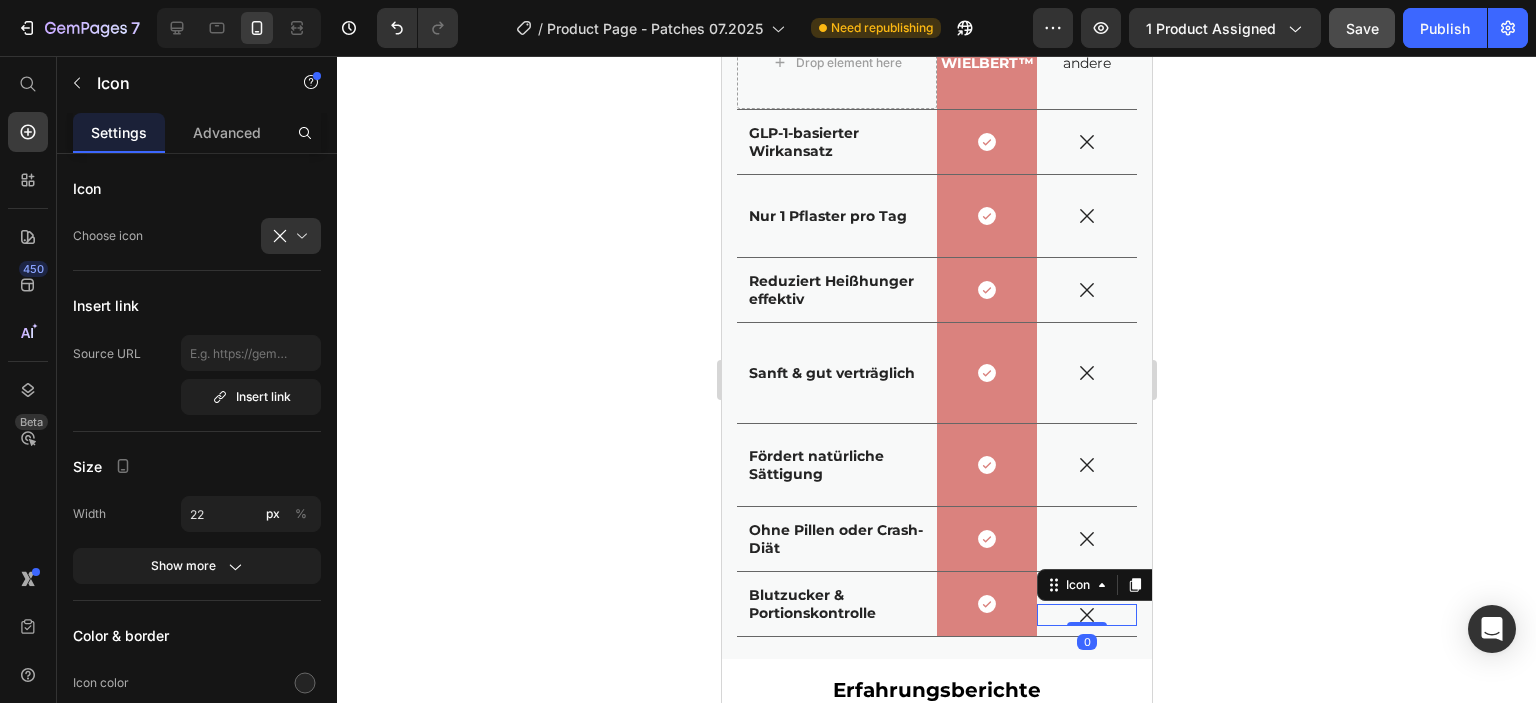 click 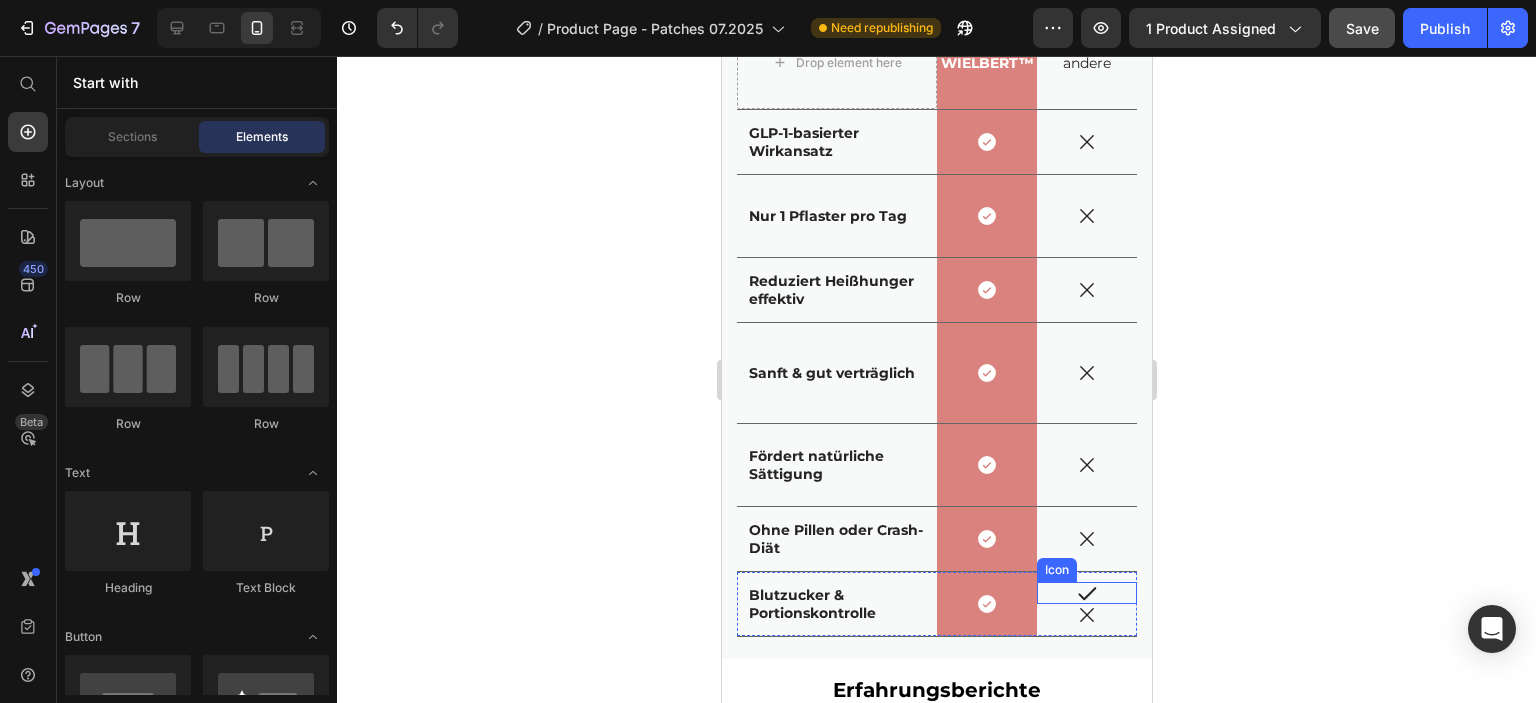 click 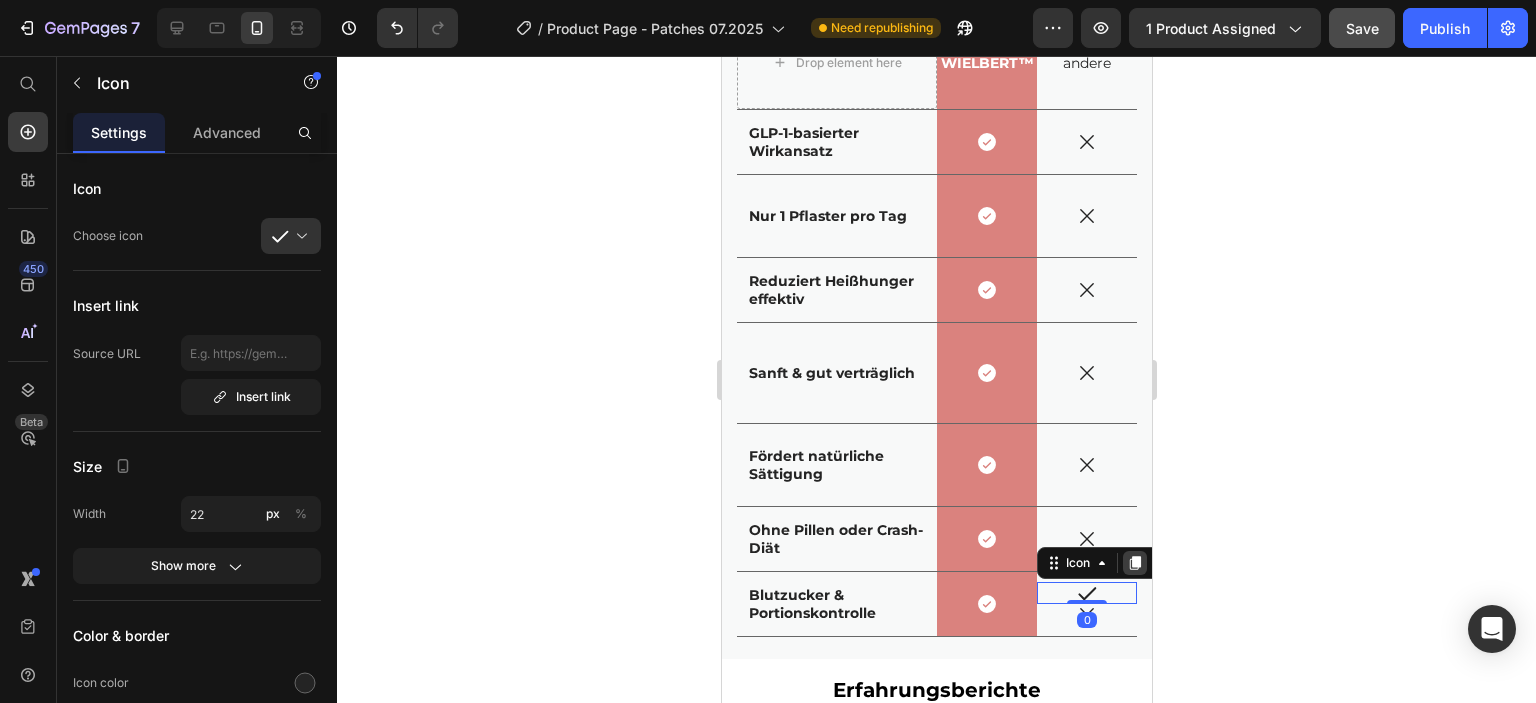 click 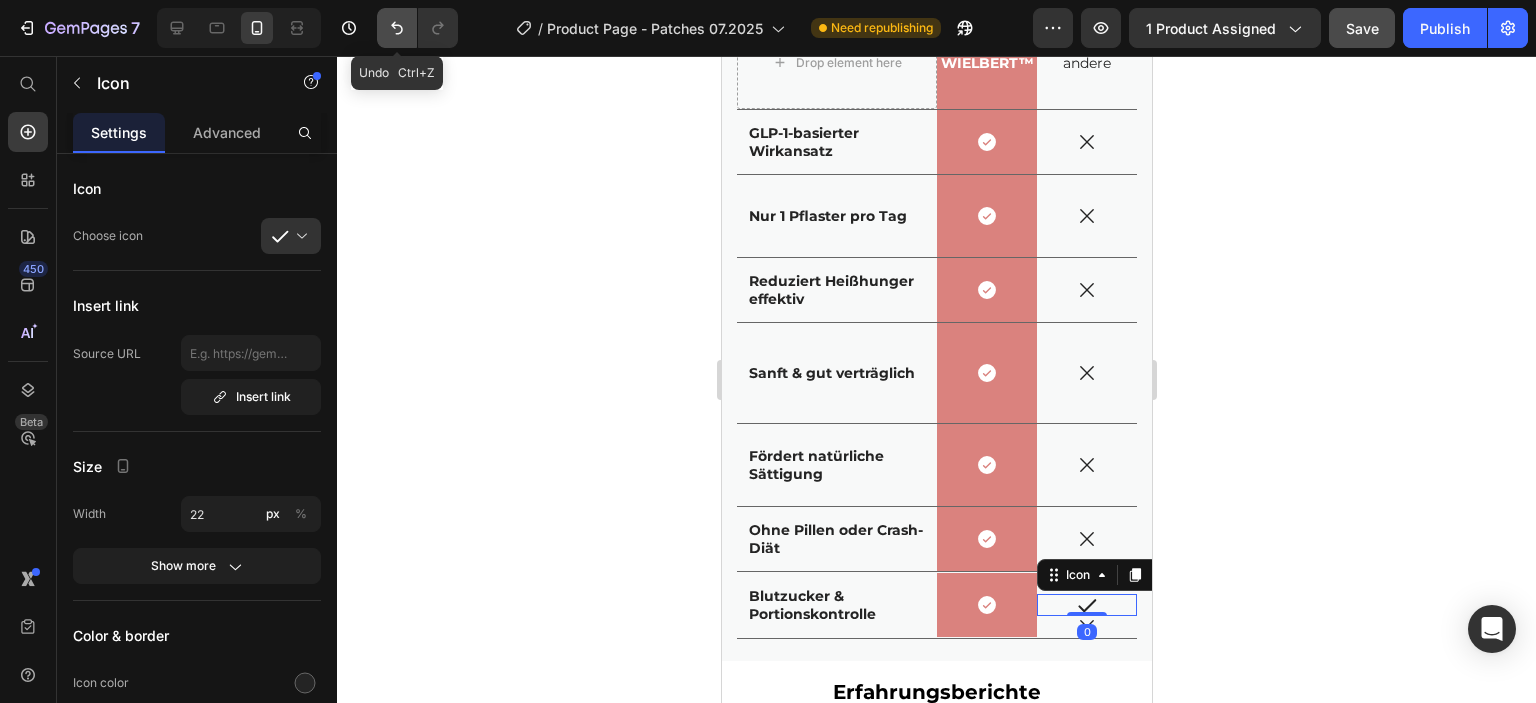 click 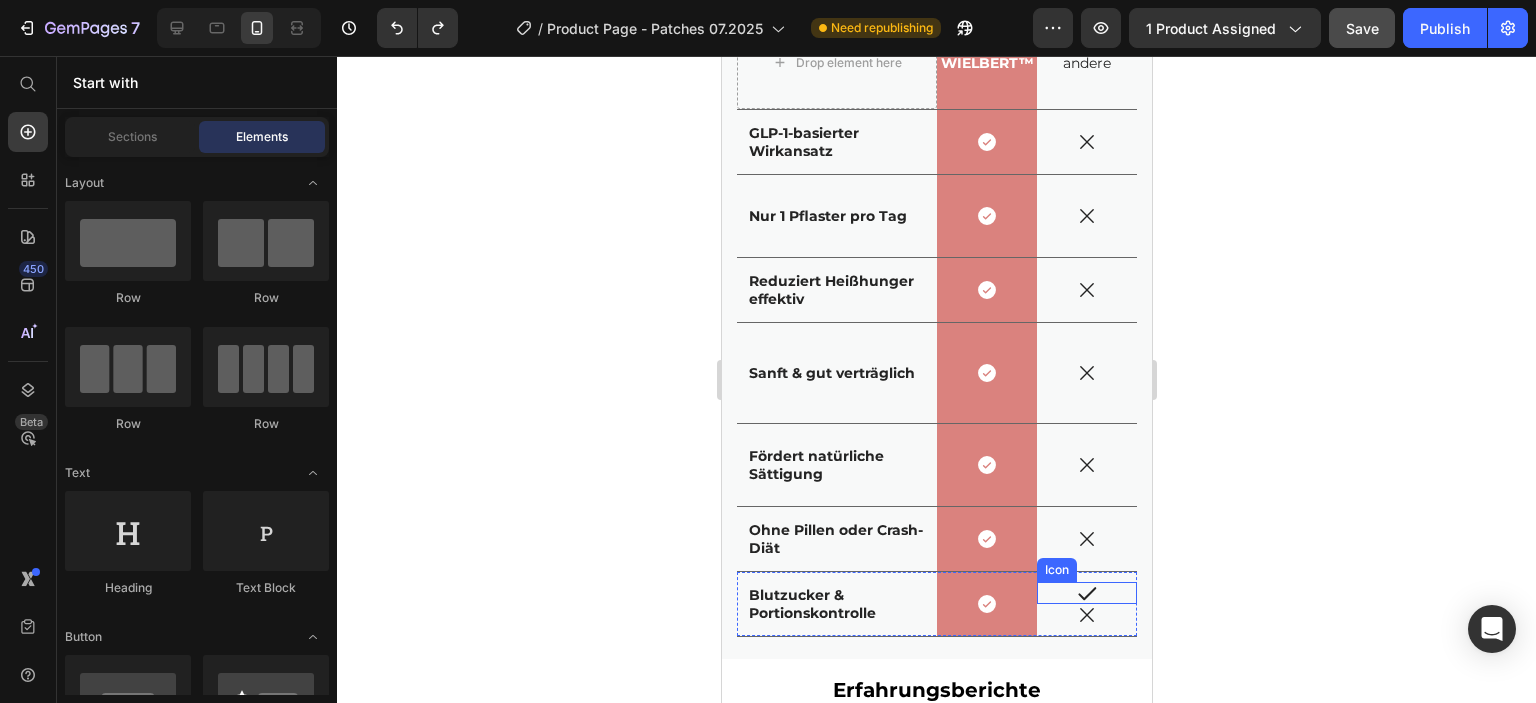 click 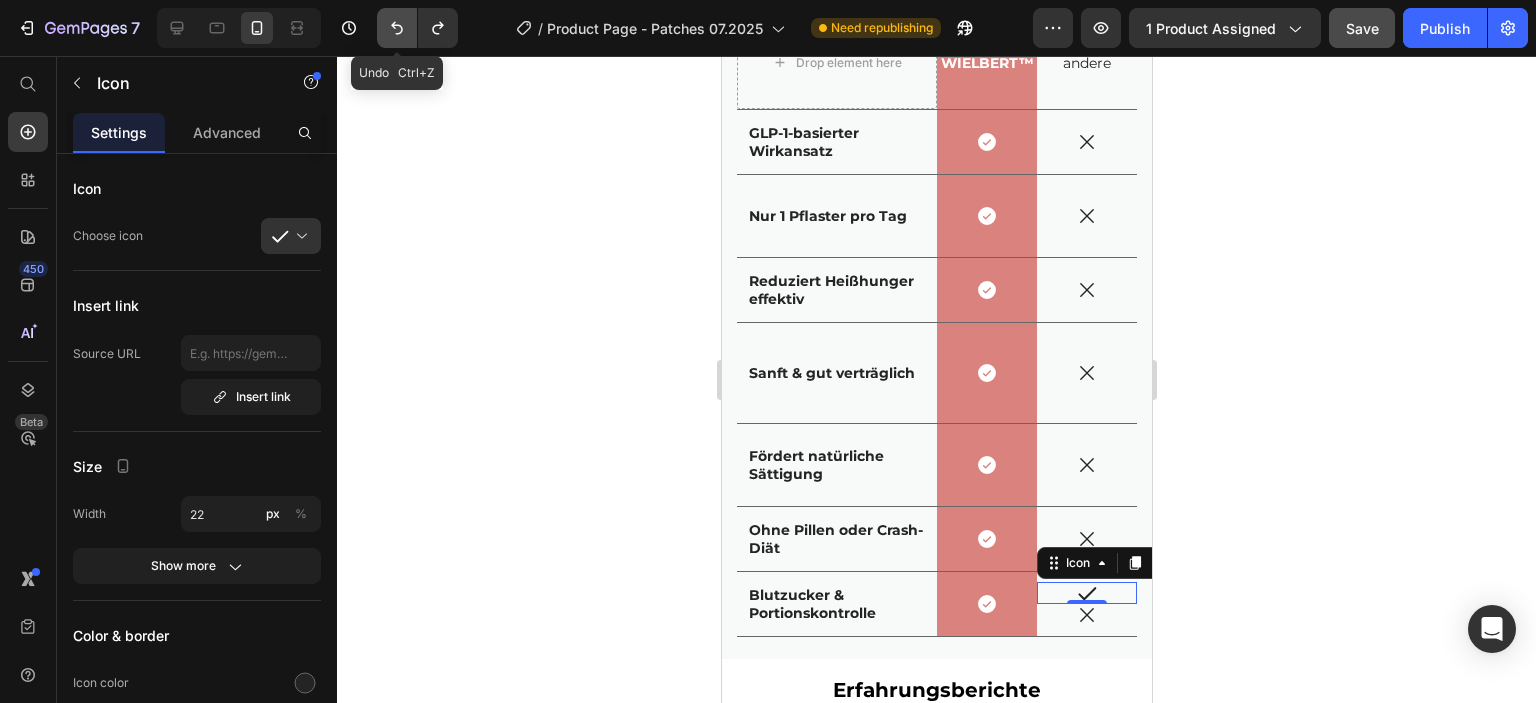 click 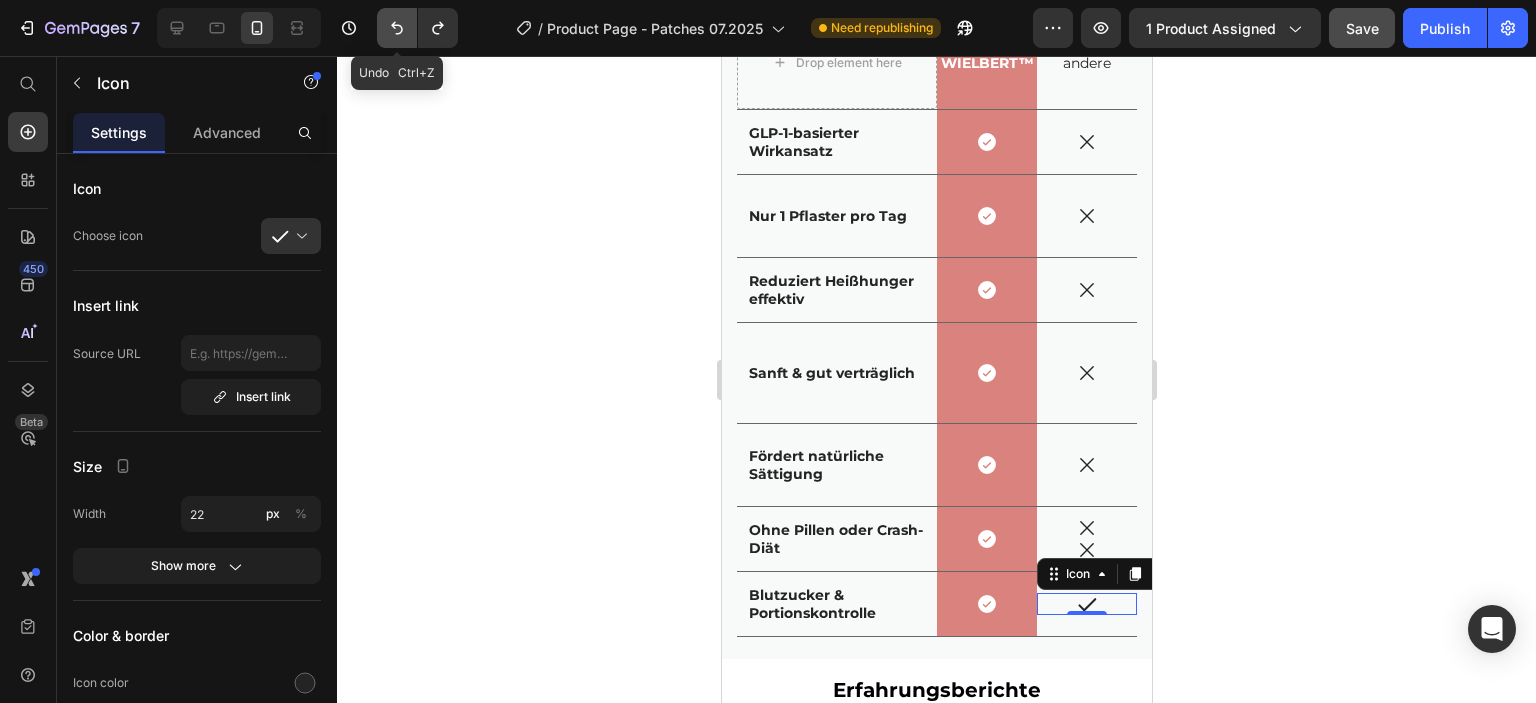 click 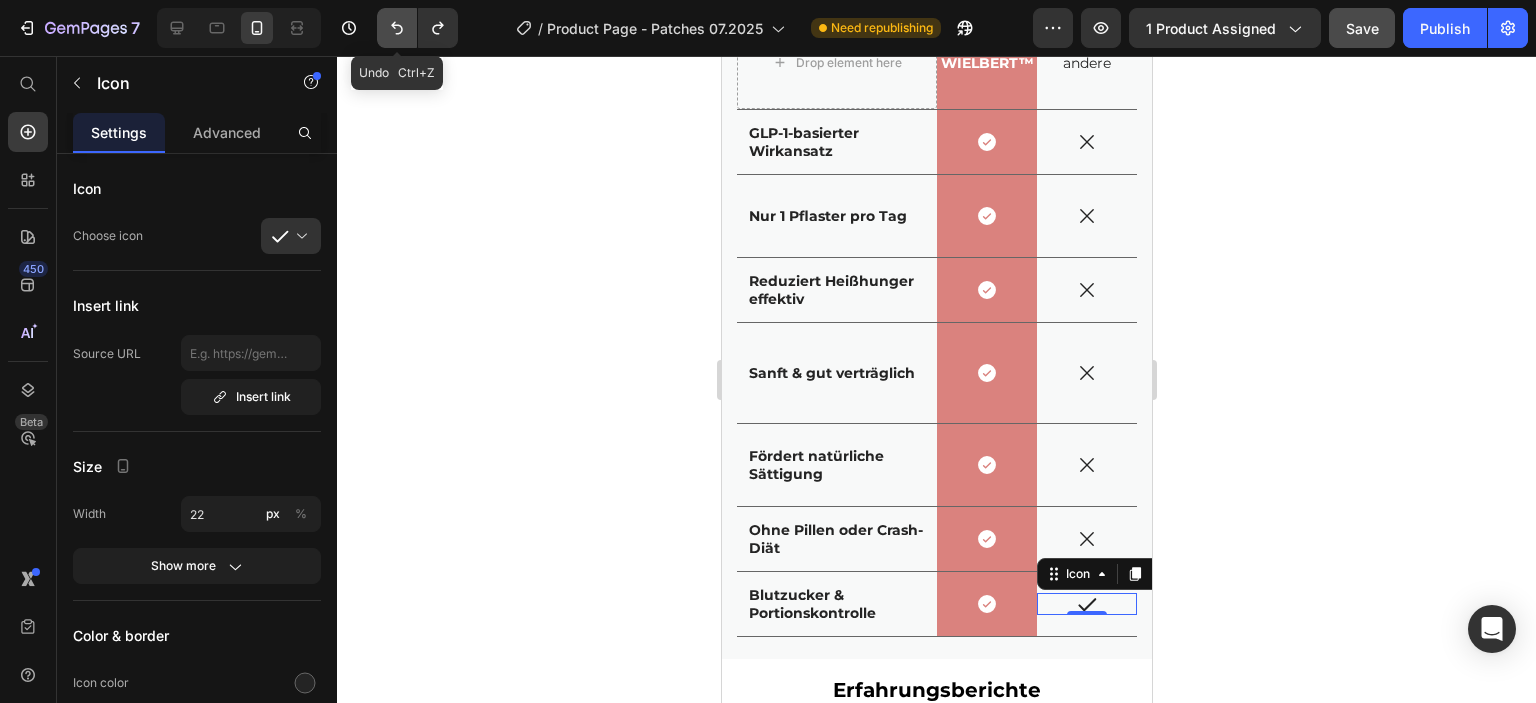 click 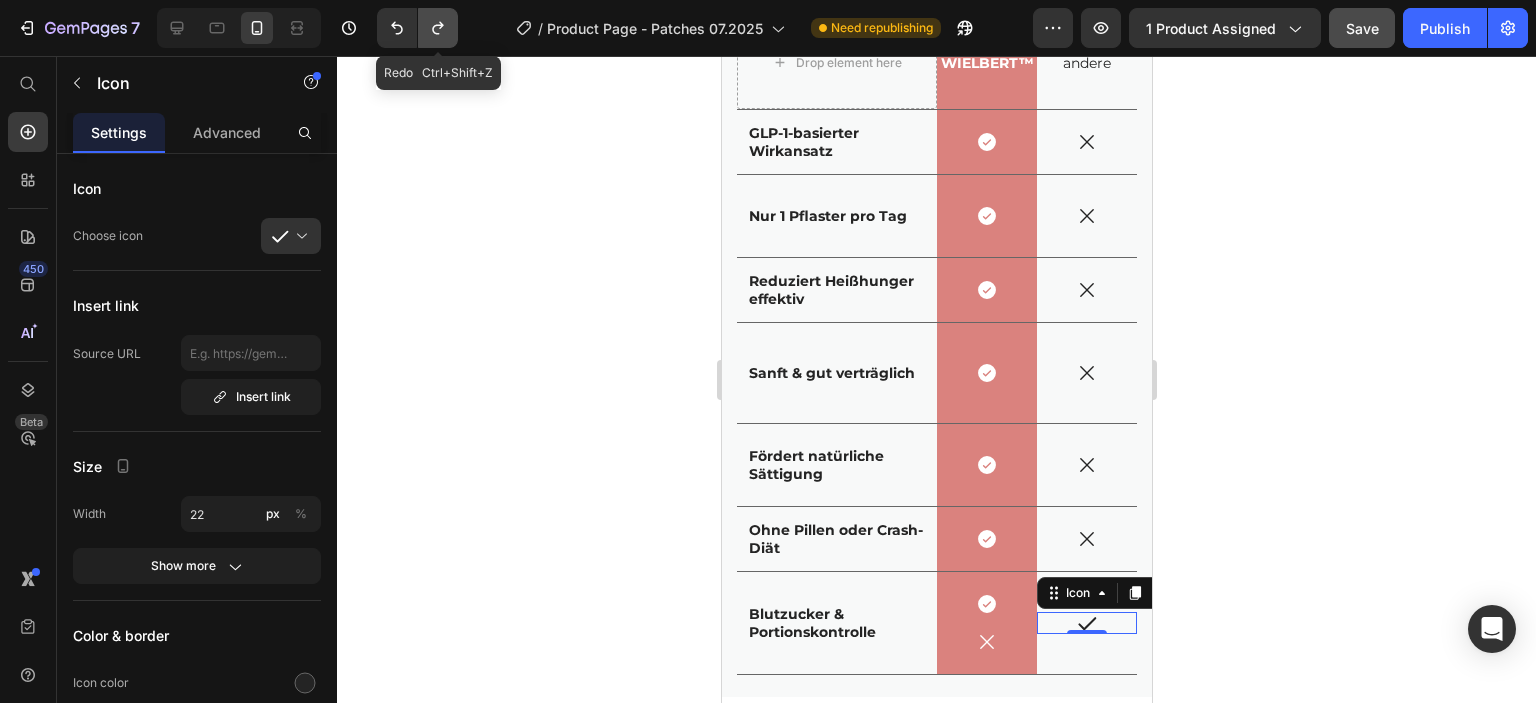 click 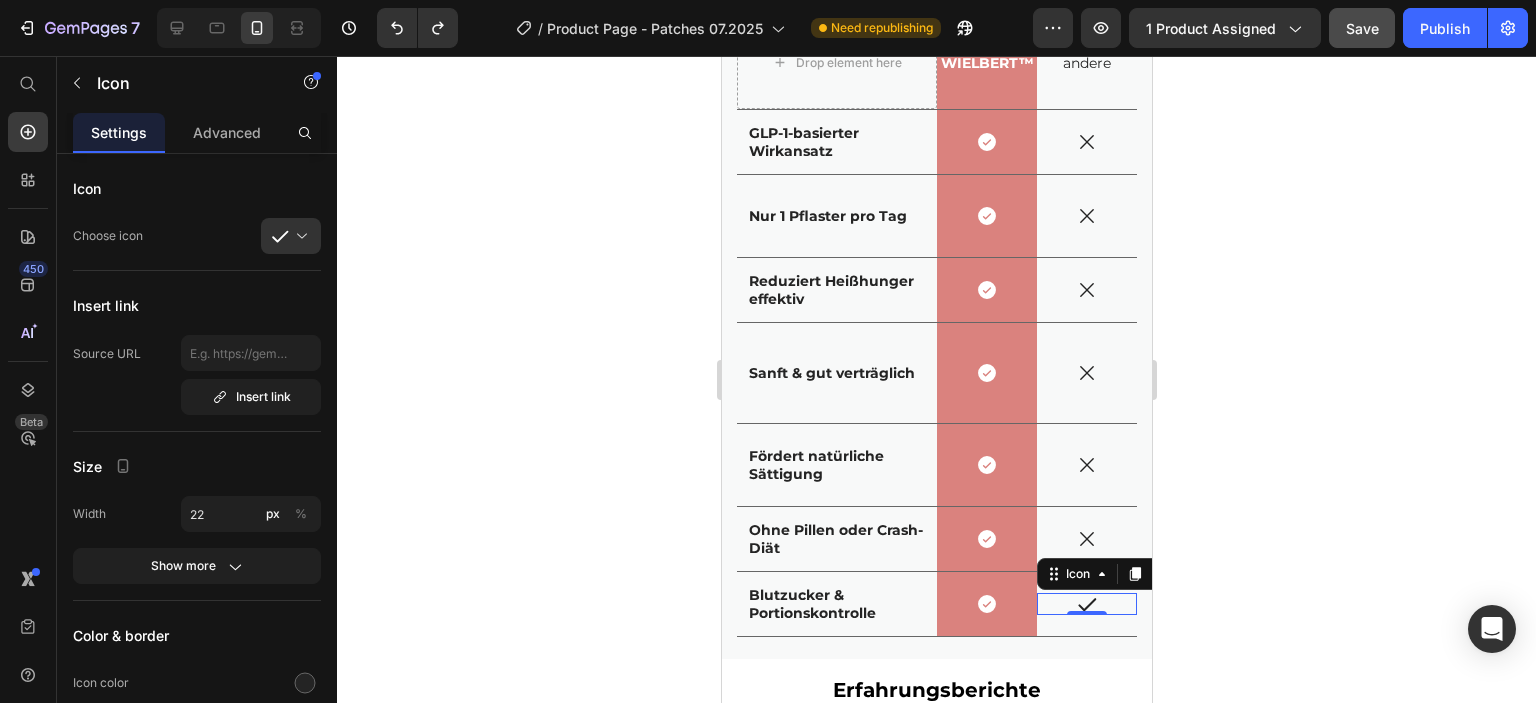 click 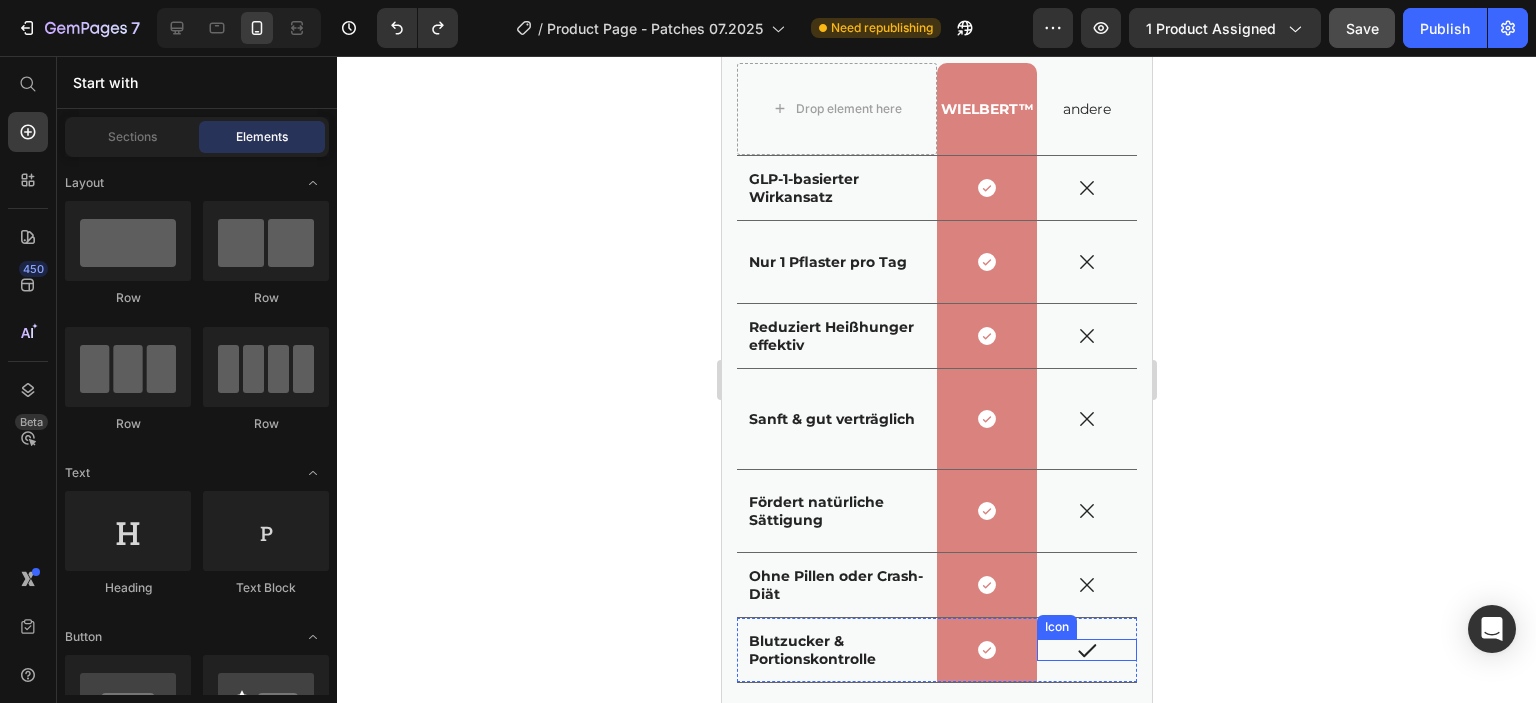 scroll, scrollTop: 5438, scrollLeft: 0, axis: vertical 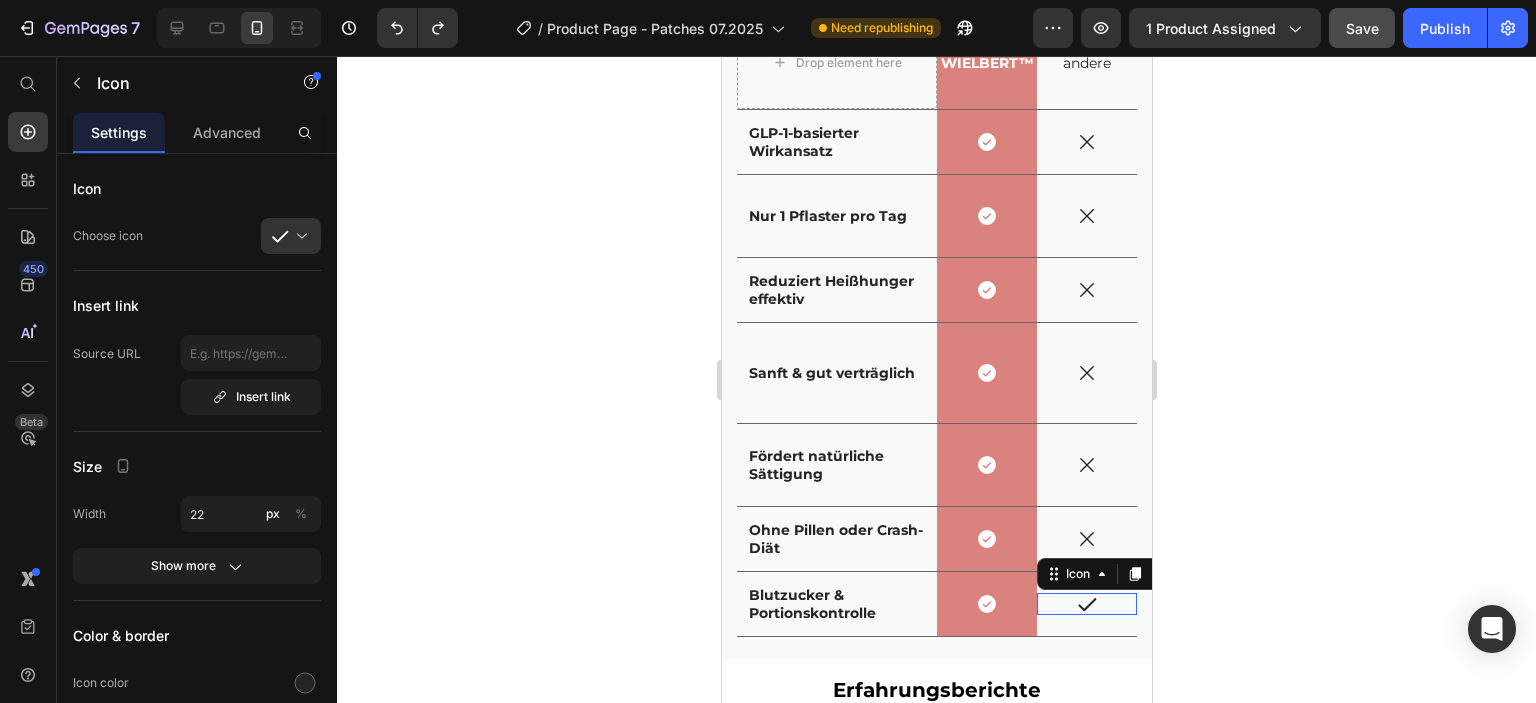 click 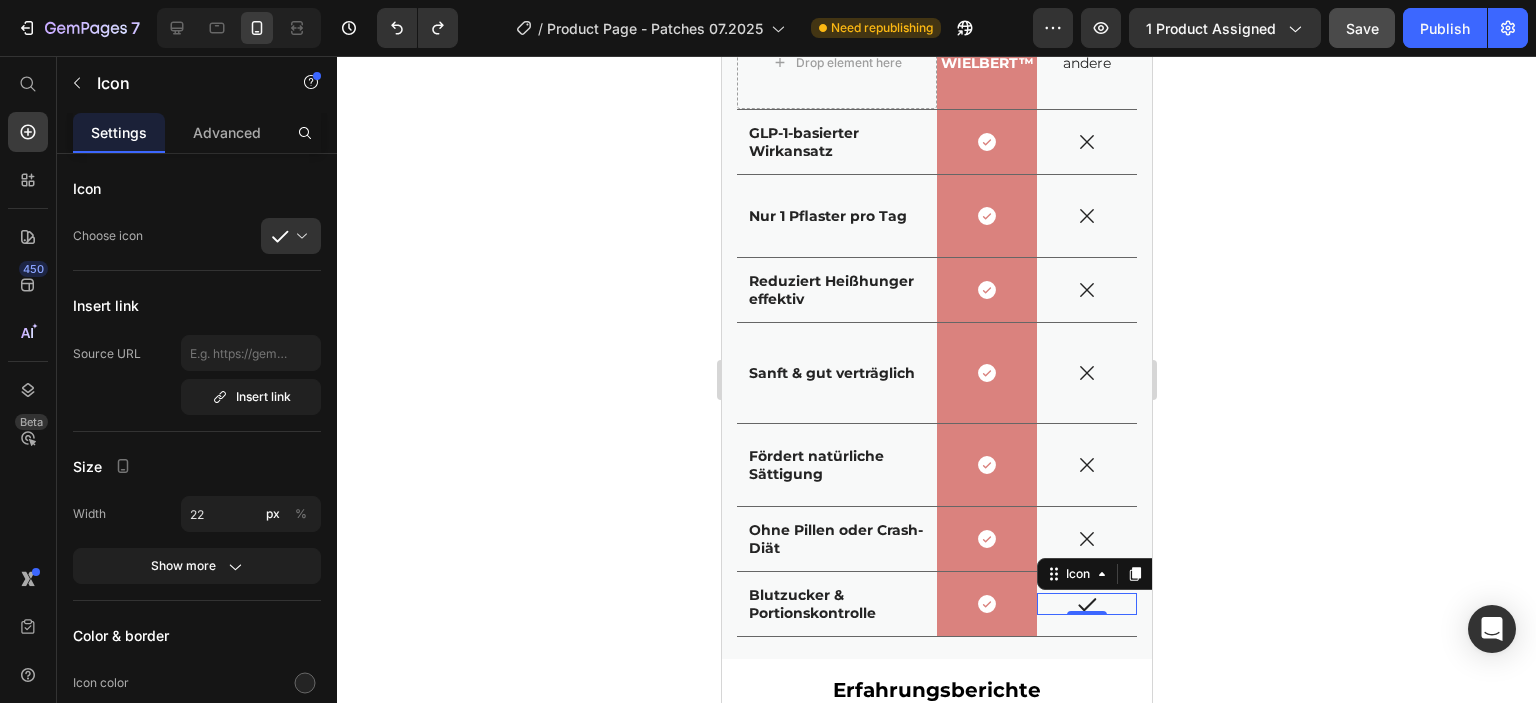 click 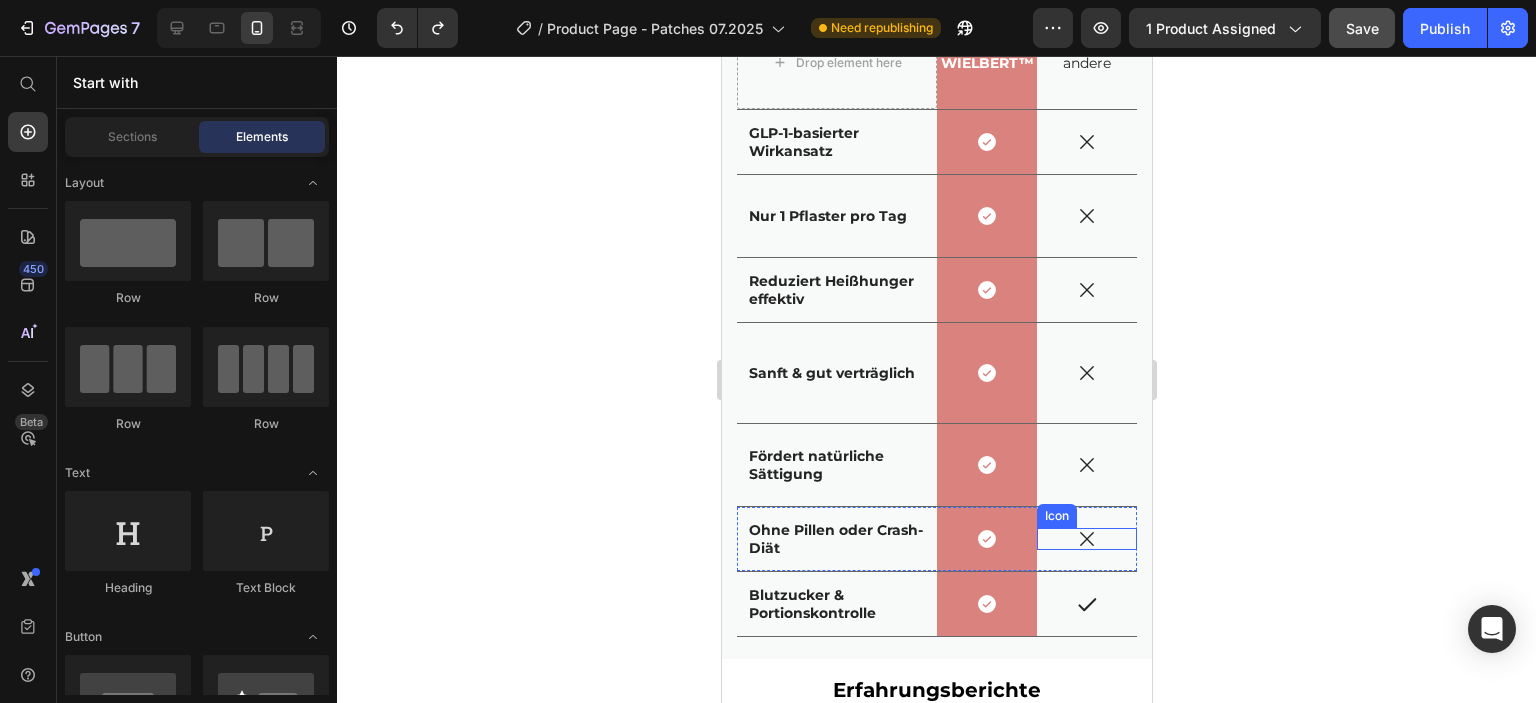 click 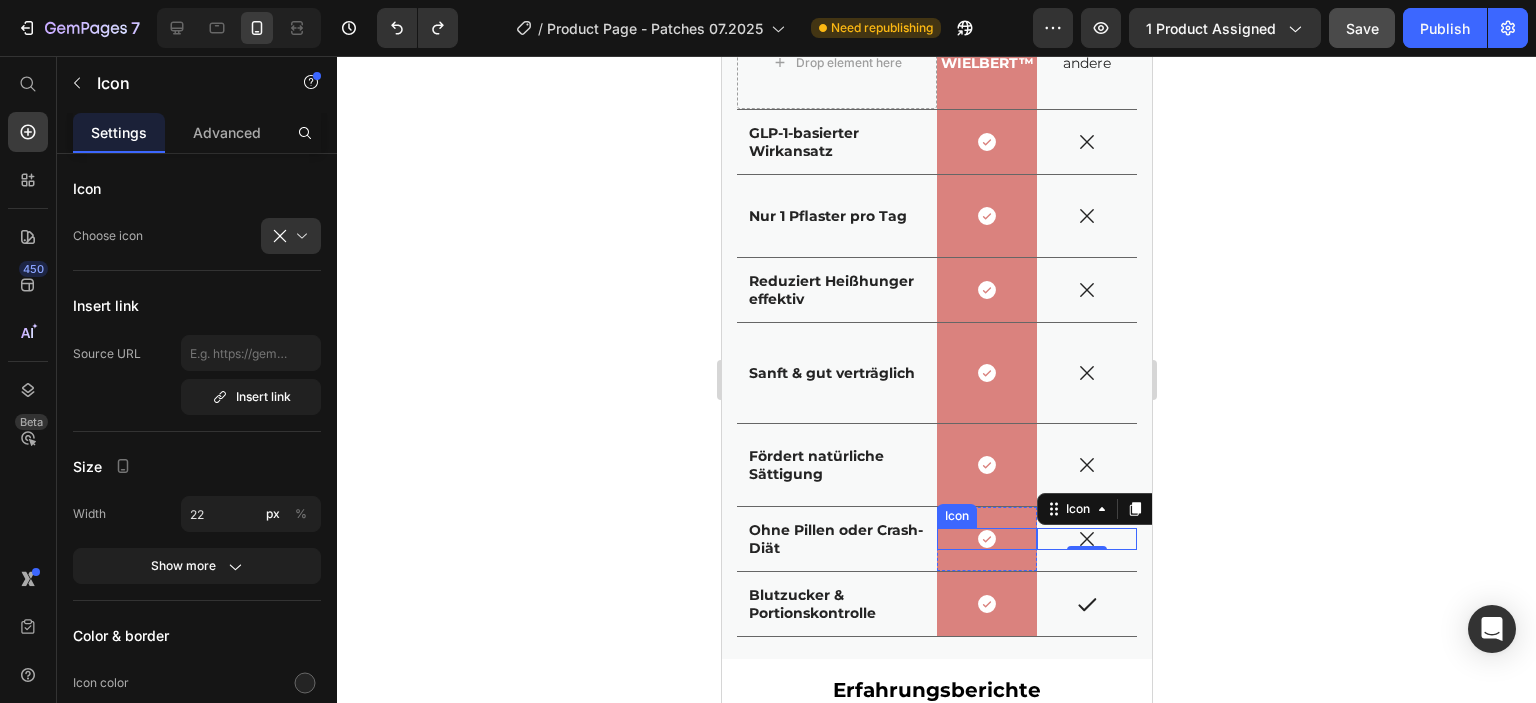 click 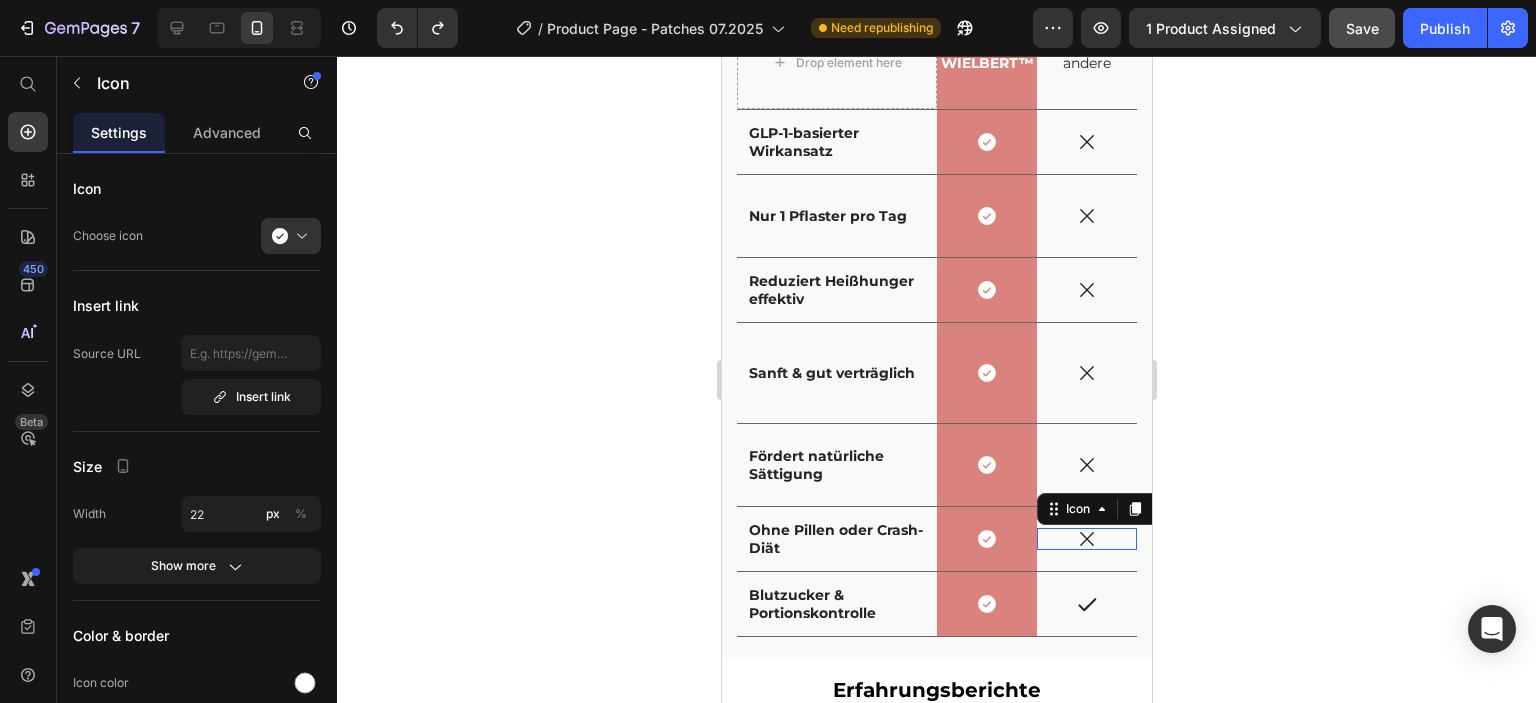 click 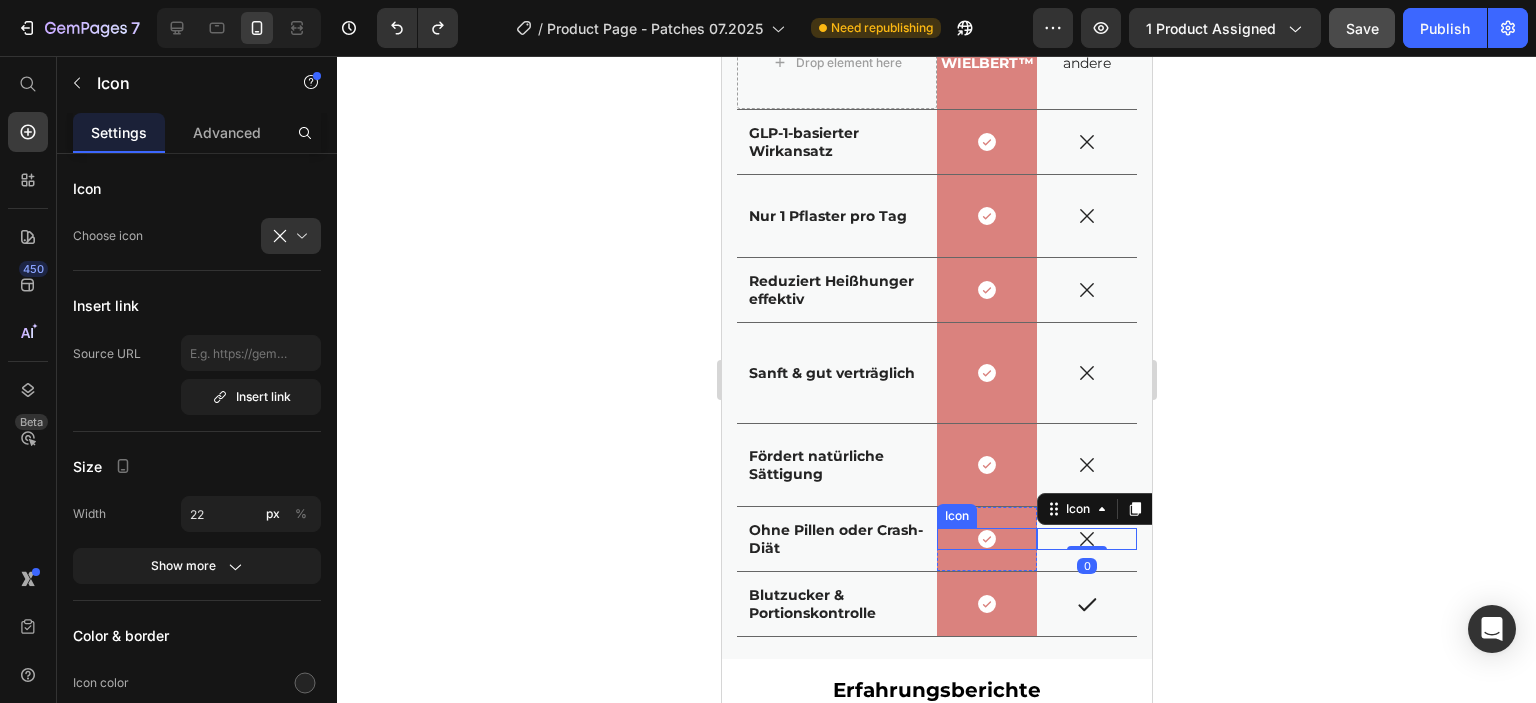 click 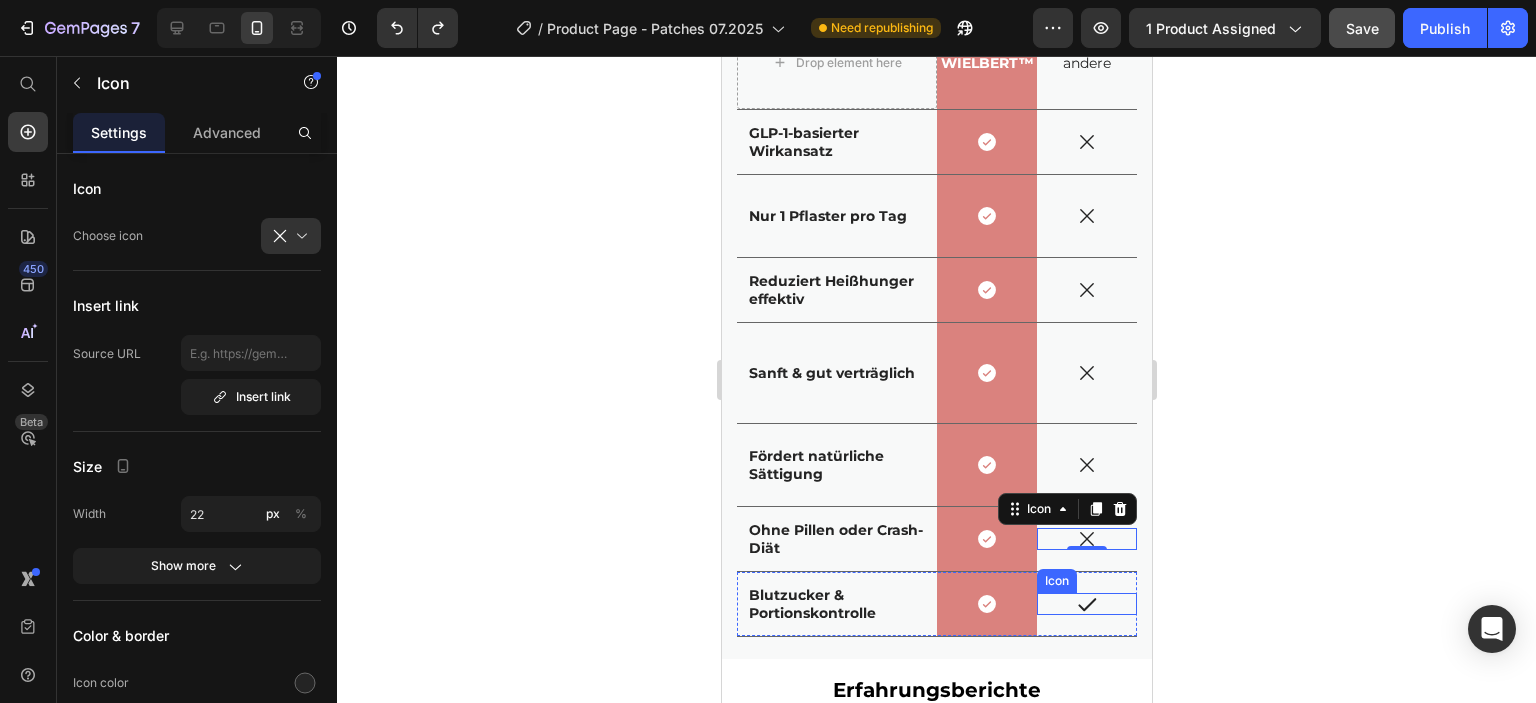 click 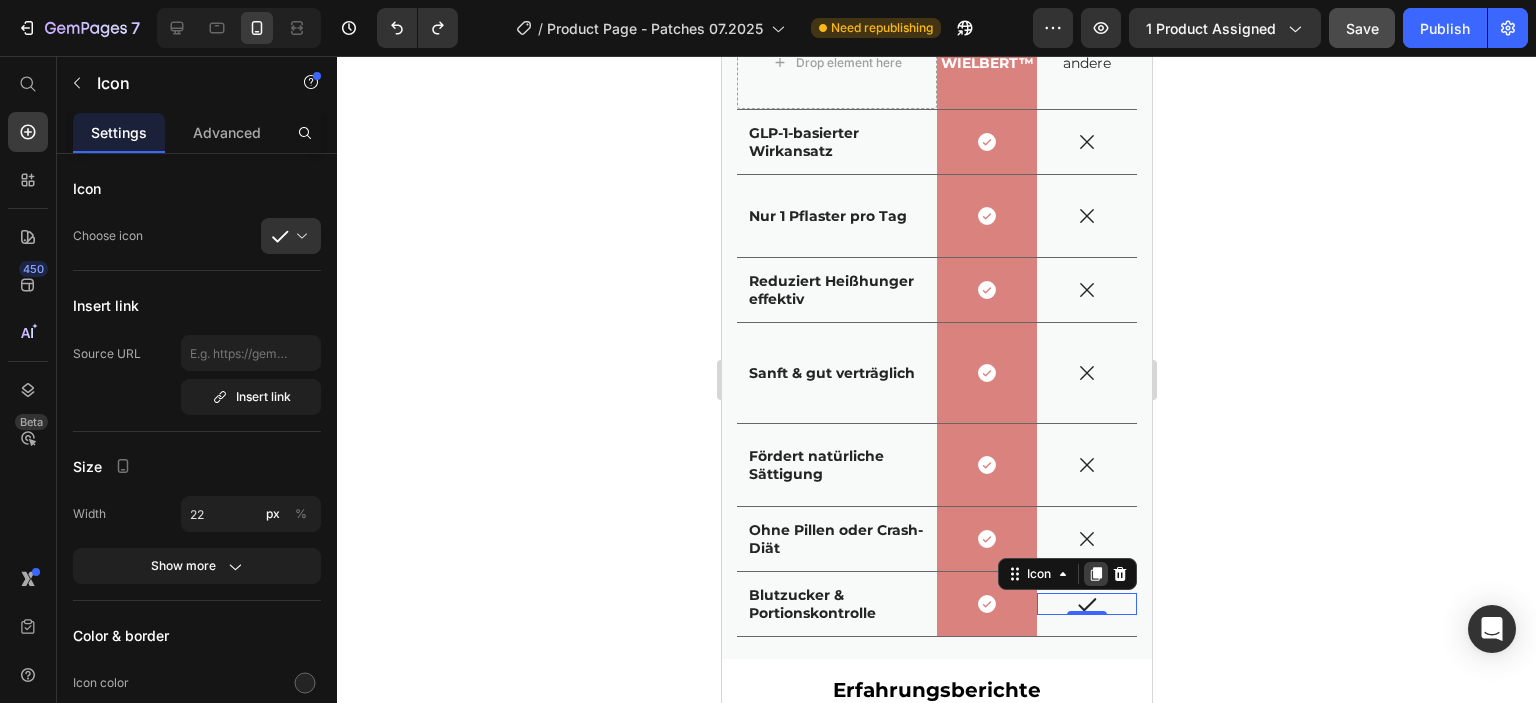 click at bounding box center [1095, 574] 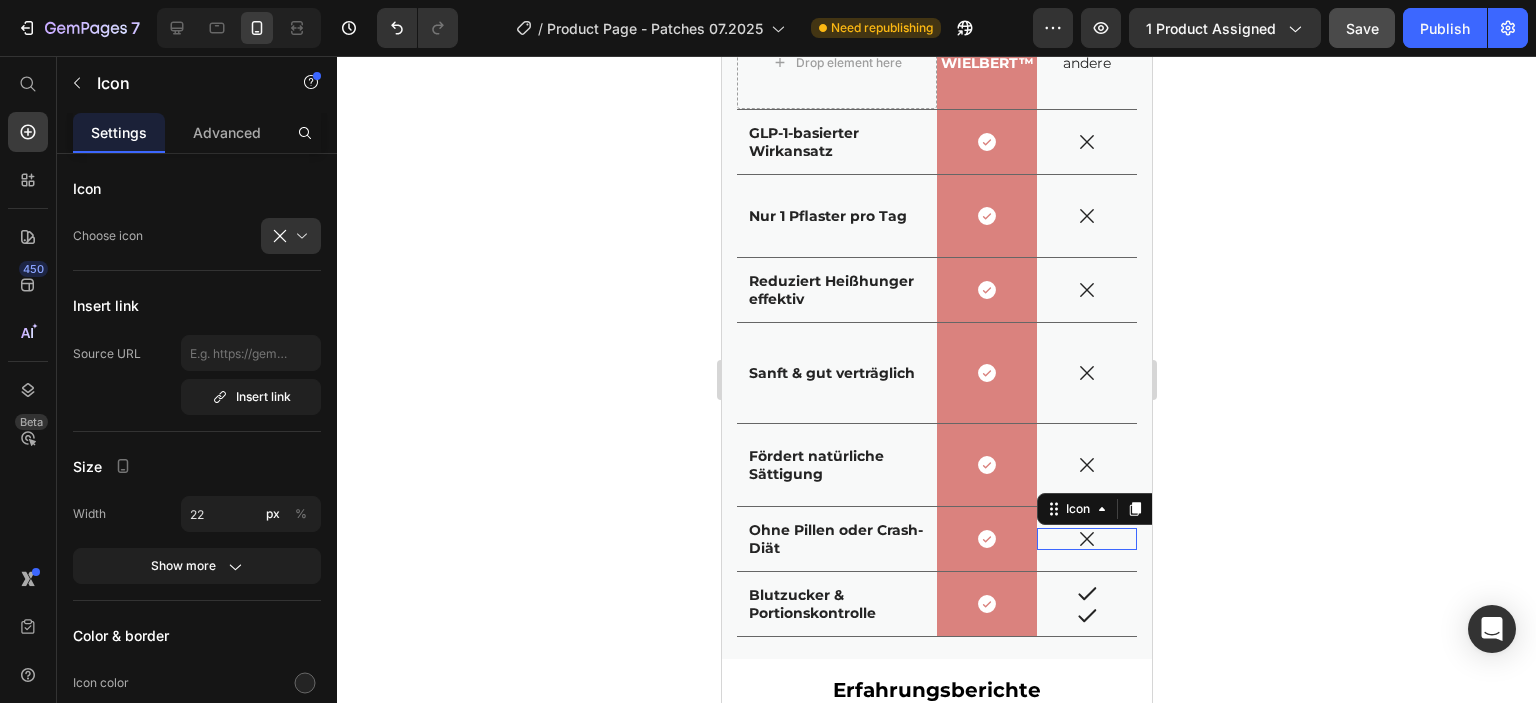 click 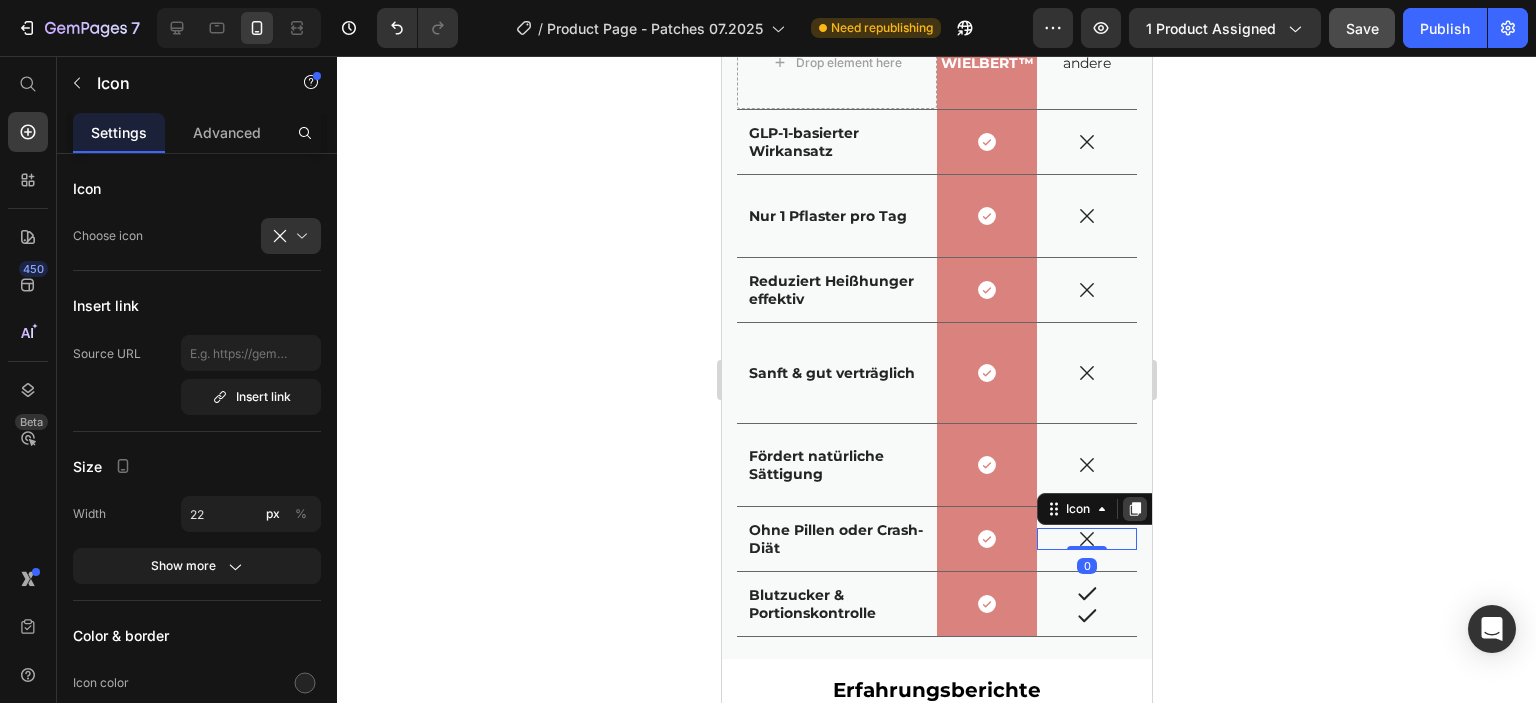 click 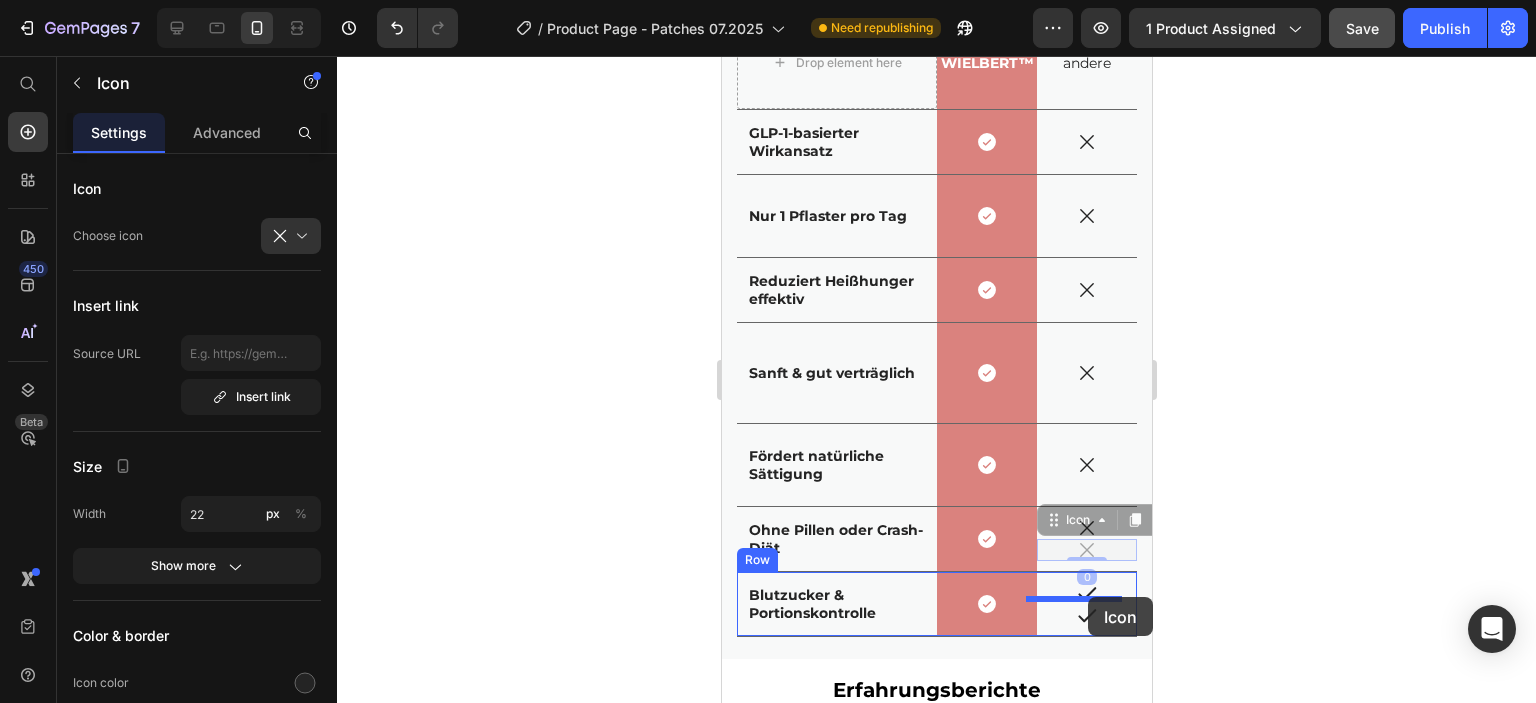 drag, startPoint x: 1077, startPoint y: 546, endPoint x: 1087, endPoint y: 597, distance: 51.971146 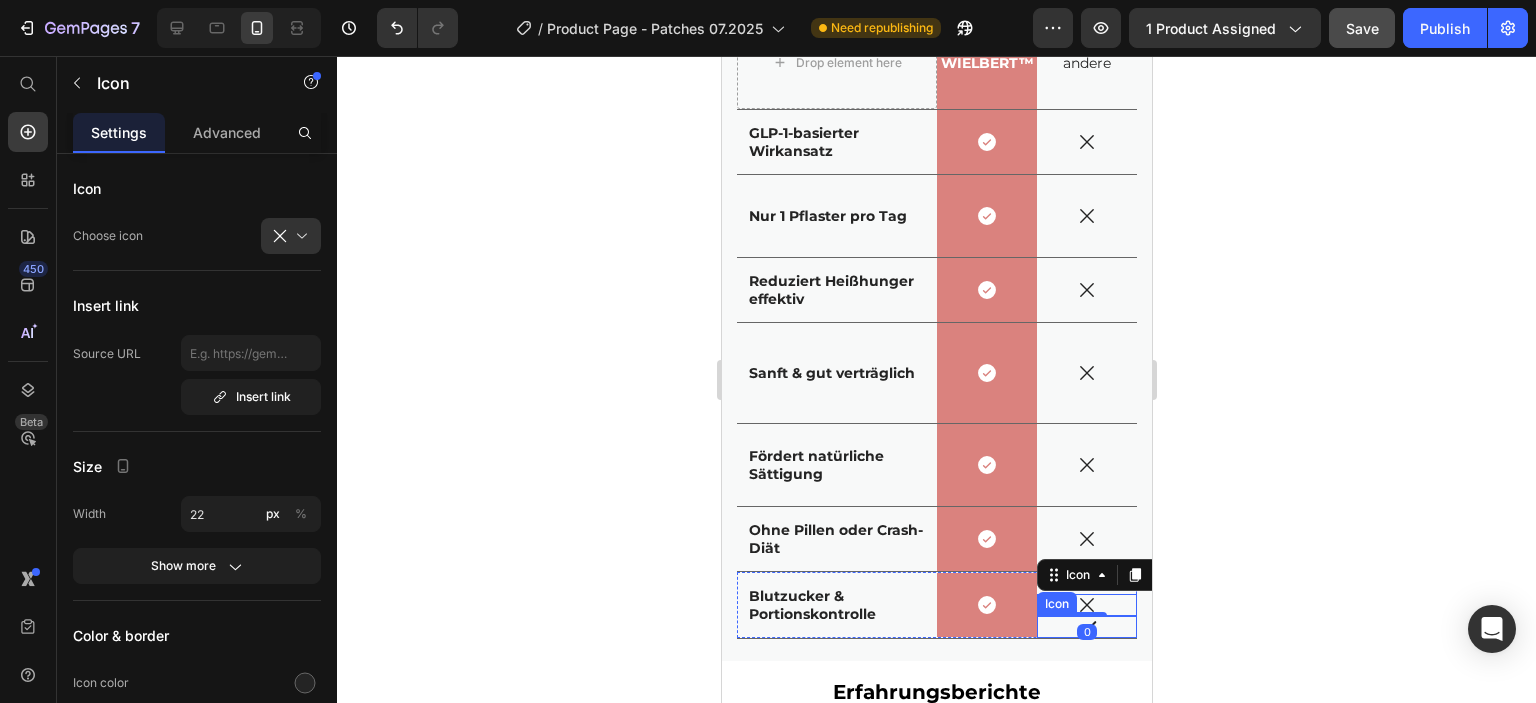 click on "Icon" at bounding box center (1086, 627) 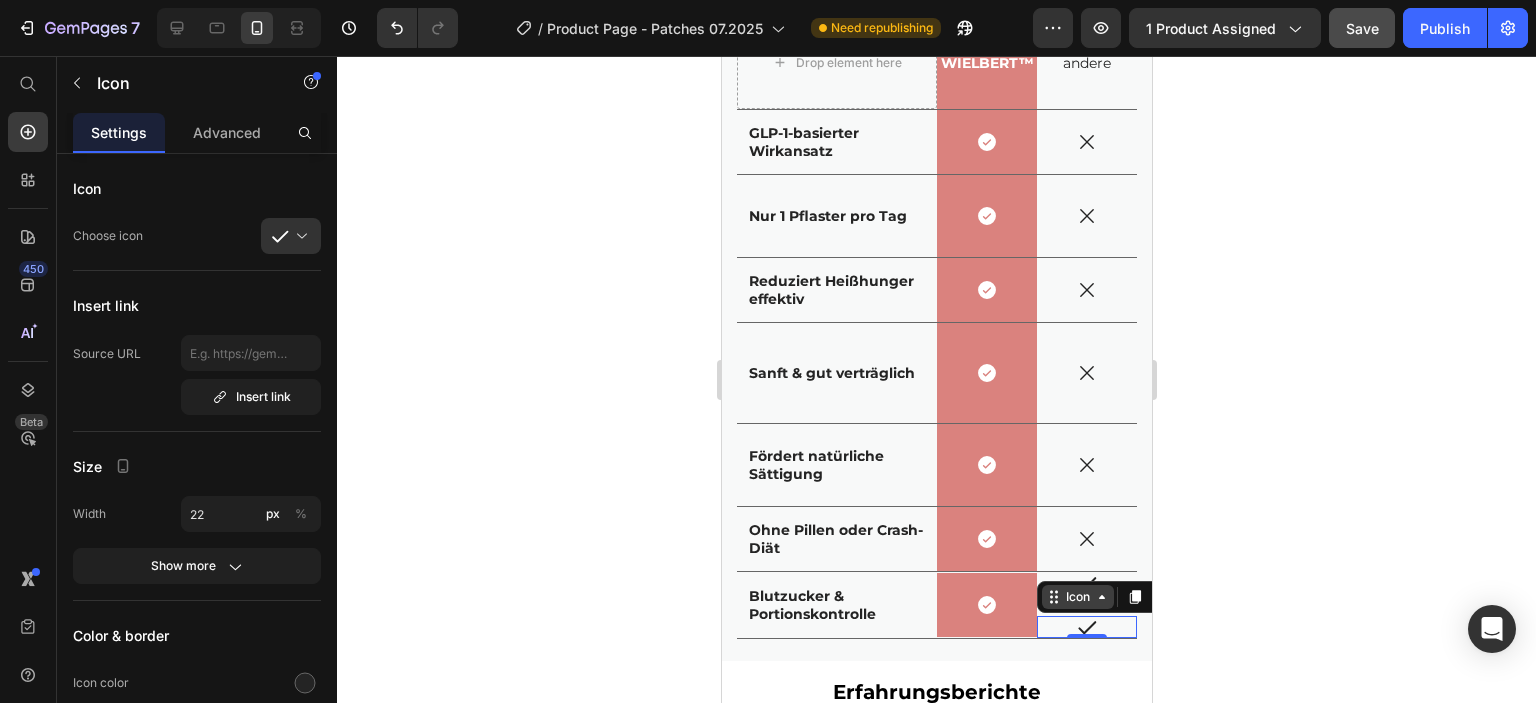 click on "Icon" at bounding box center (1077, 597) 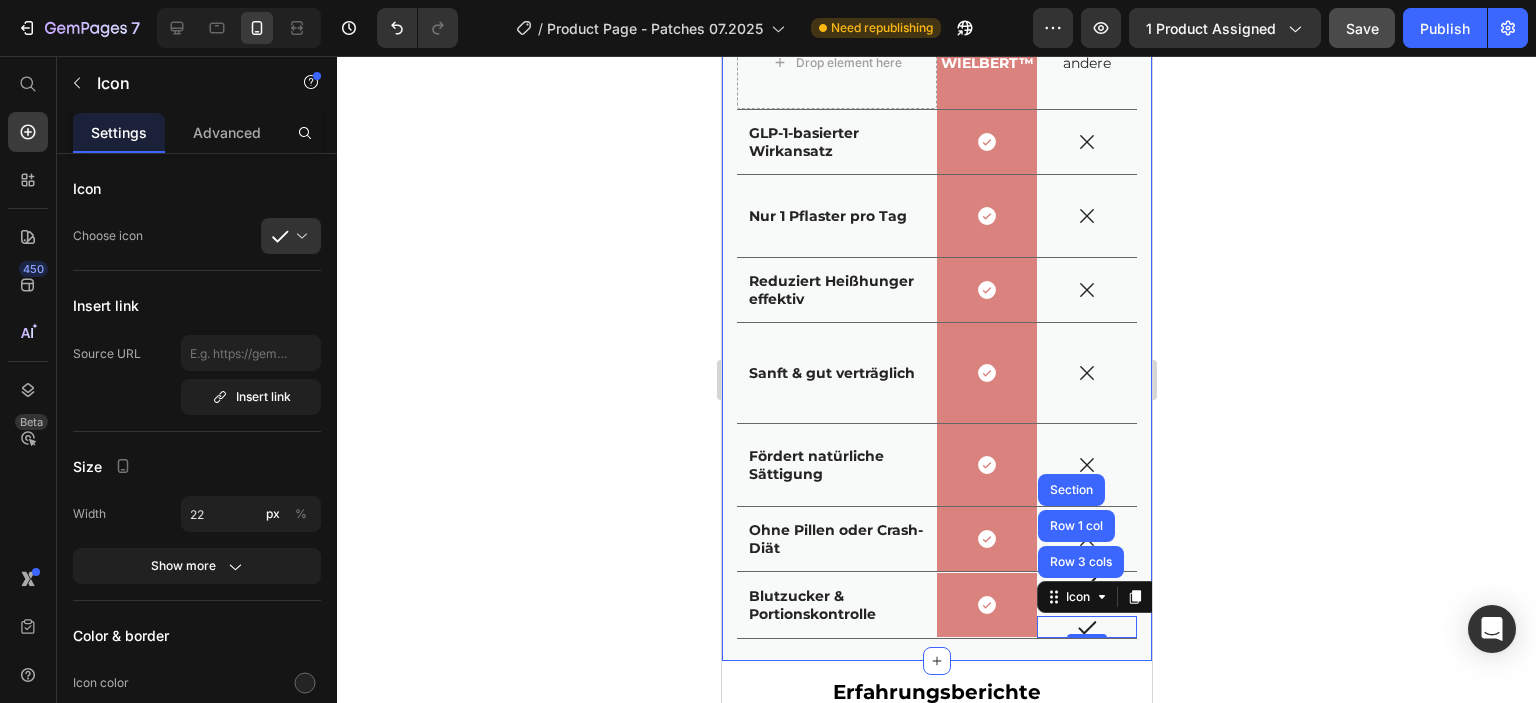 click on "Warum Sie uns lieben werden Heading
Drop element here WIELBERT™ Text Block Row andere Text Block Row GLP-1-basierter Wirkansatz Text Block
Icon Row
Icon Row Nur 1 Pflaster pro Tag Text Block
Icon Row
Icon Row Reduziert Heißhunger effektiv Text Block
Icon Row
Icon Row Sanft & gut verträglich Text Block
Icon Row
Icon Row Fördert natürliche Sättigung Text Block
Icon Row
Icon Row Ohne Pillen oder Crash-Diät Text Block
Icon Row
Icon Row Blutzucker & Portionskontrolle Text Block
Icon Row
Icon
Icon
Icon Row 3 cols Row 1 col Section   0 Row Row Section 6" at bounding box center (936, 292) 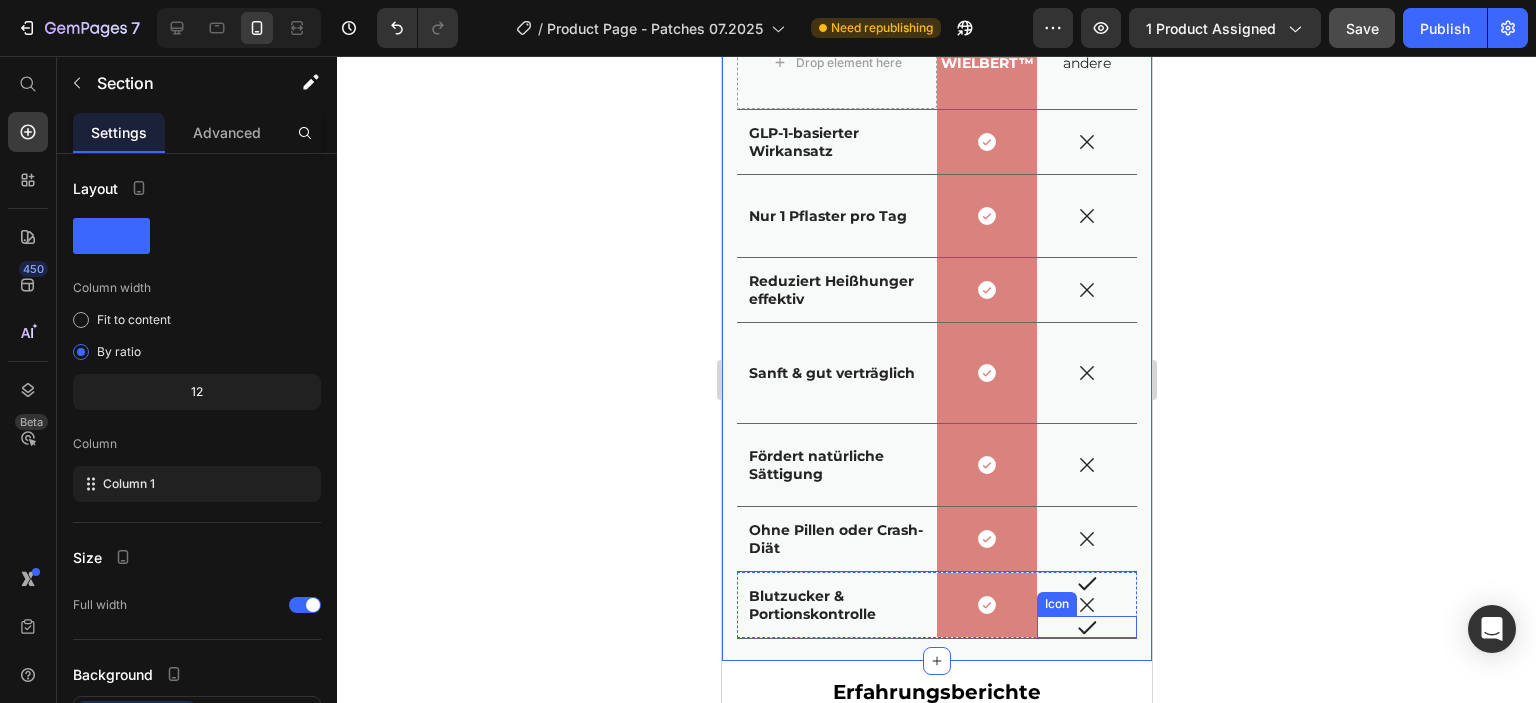 click 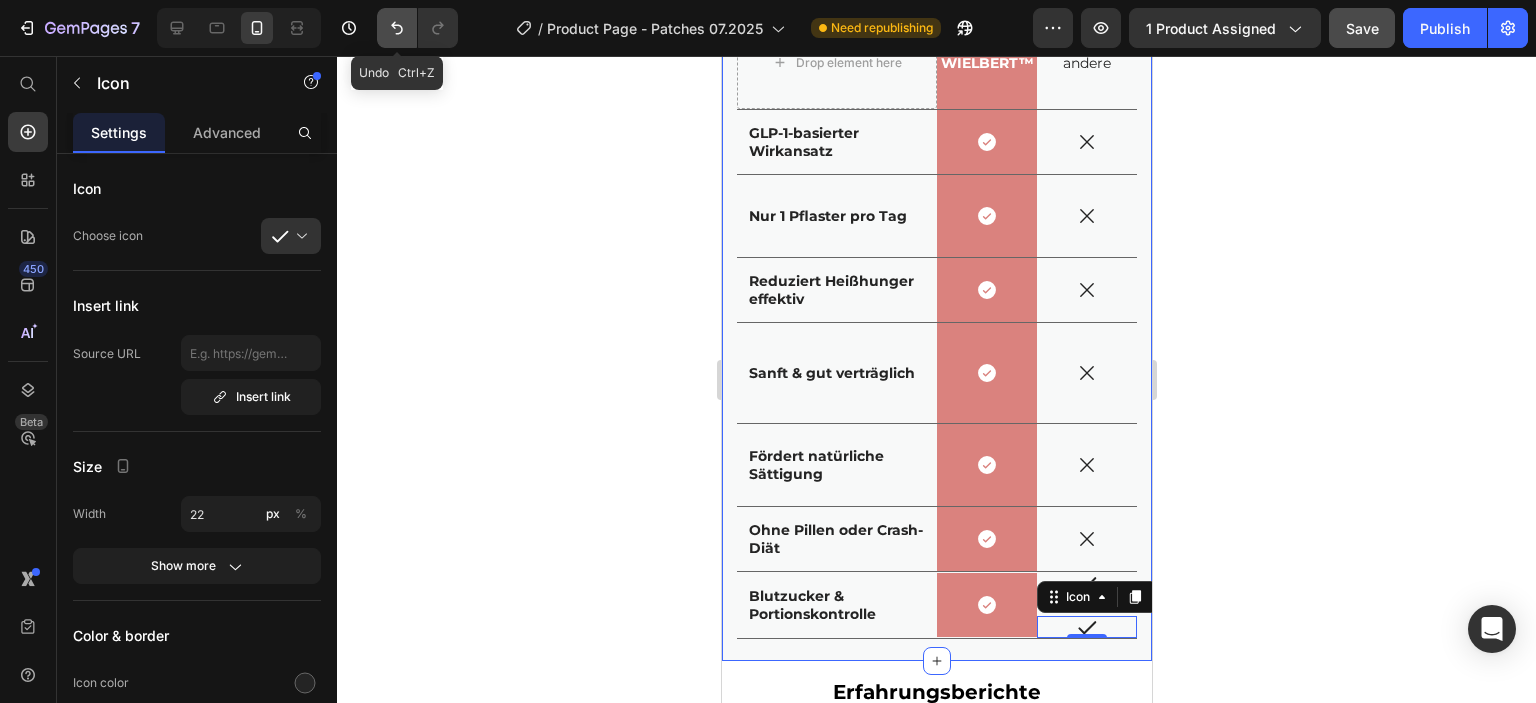click 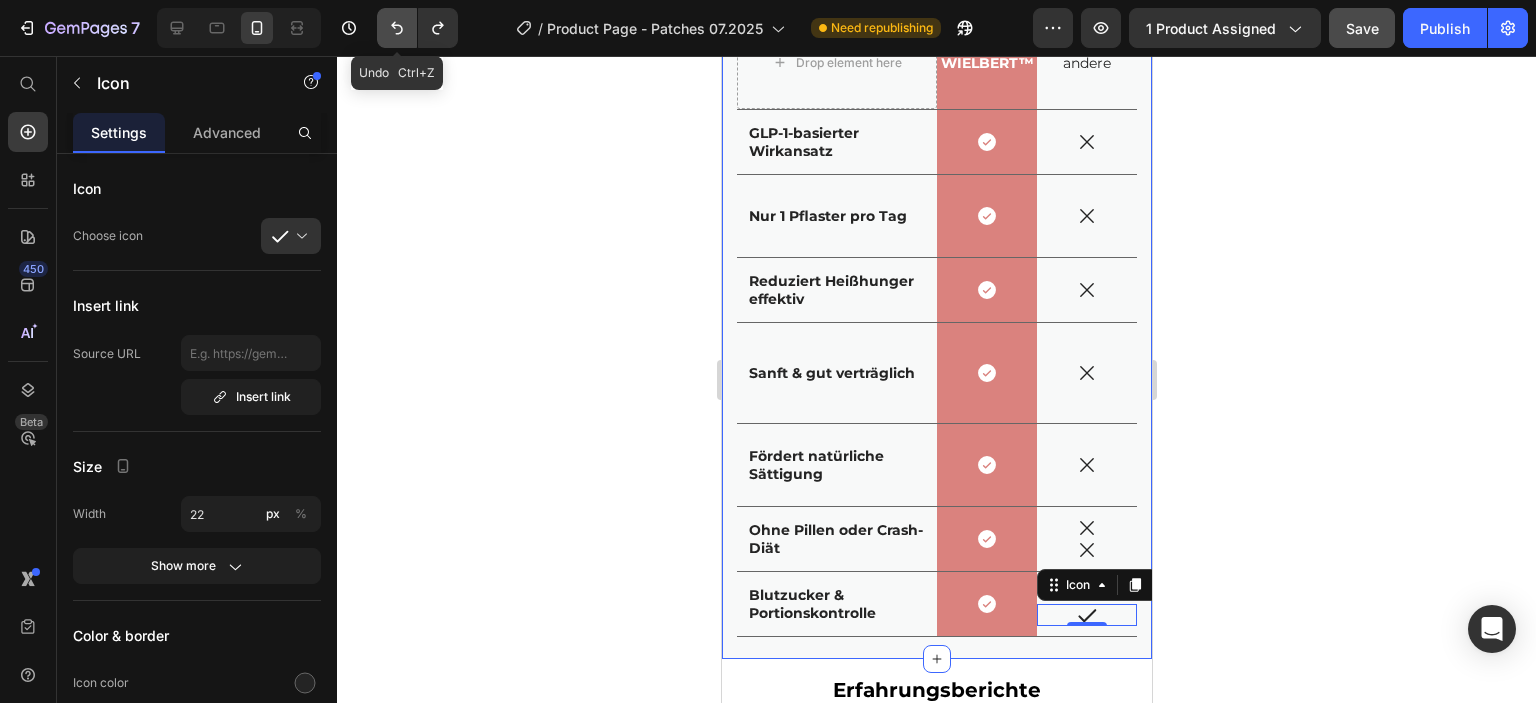 click 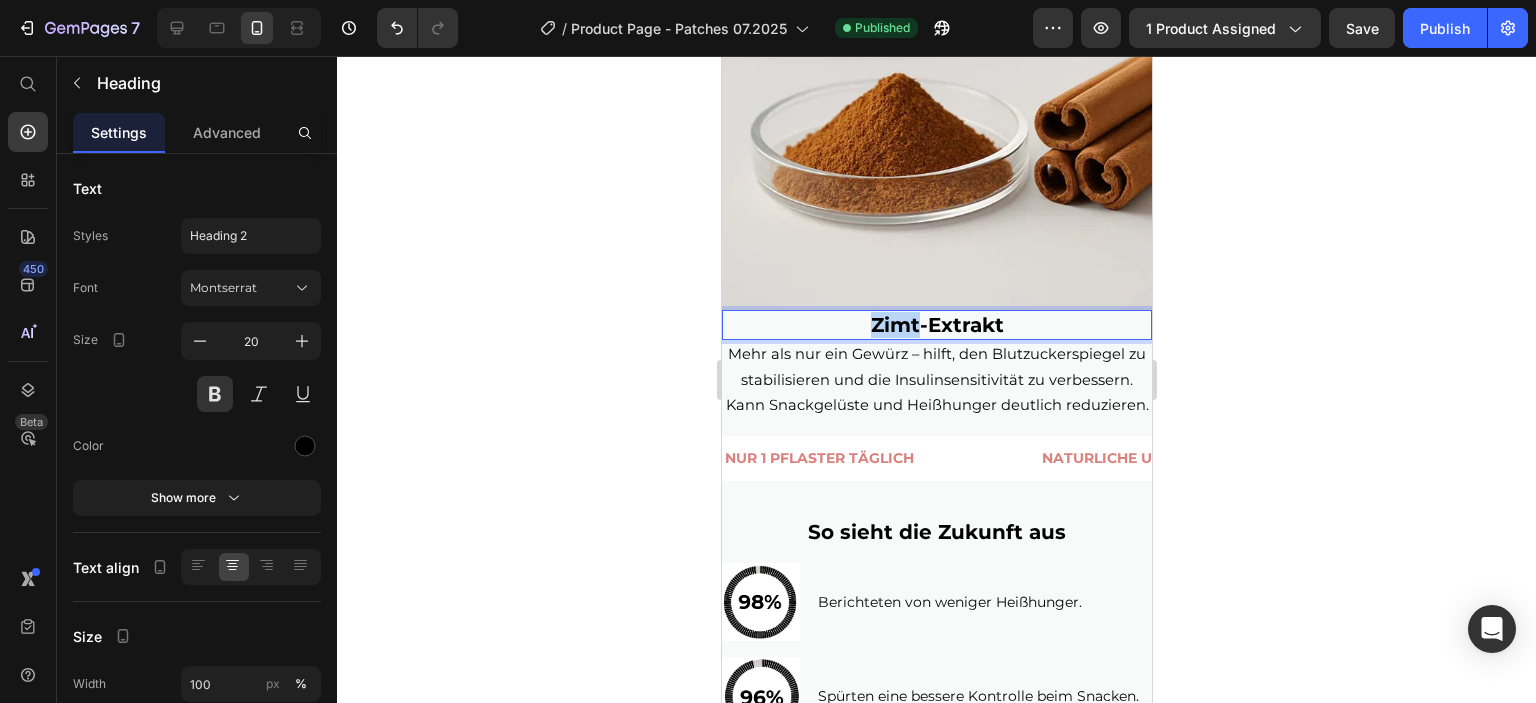 click on "Zimt-Extrakt" at bounding box center [936, 325] 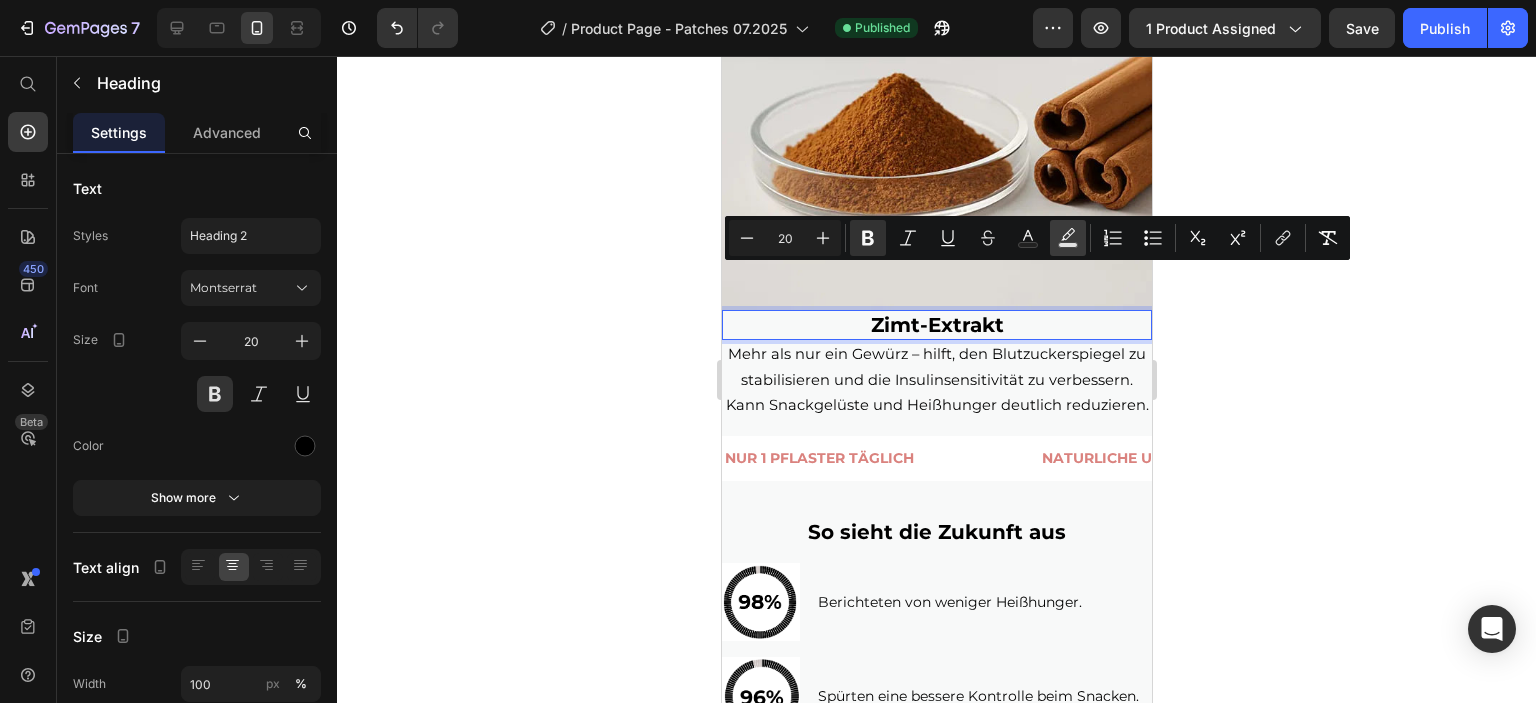click 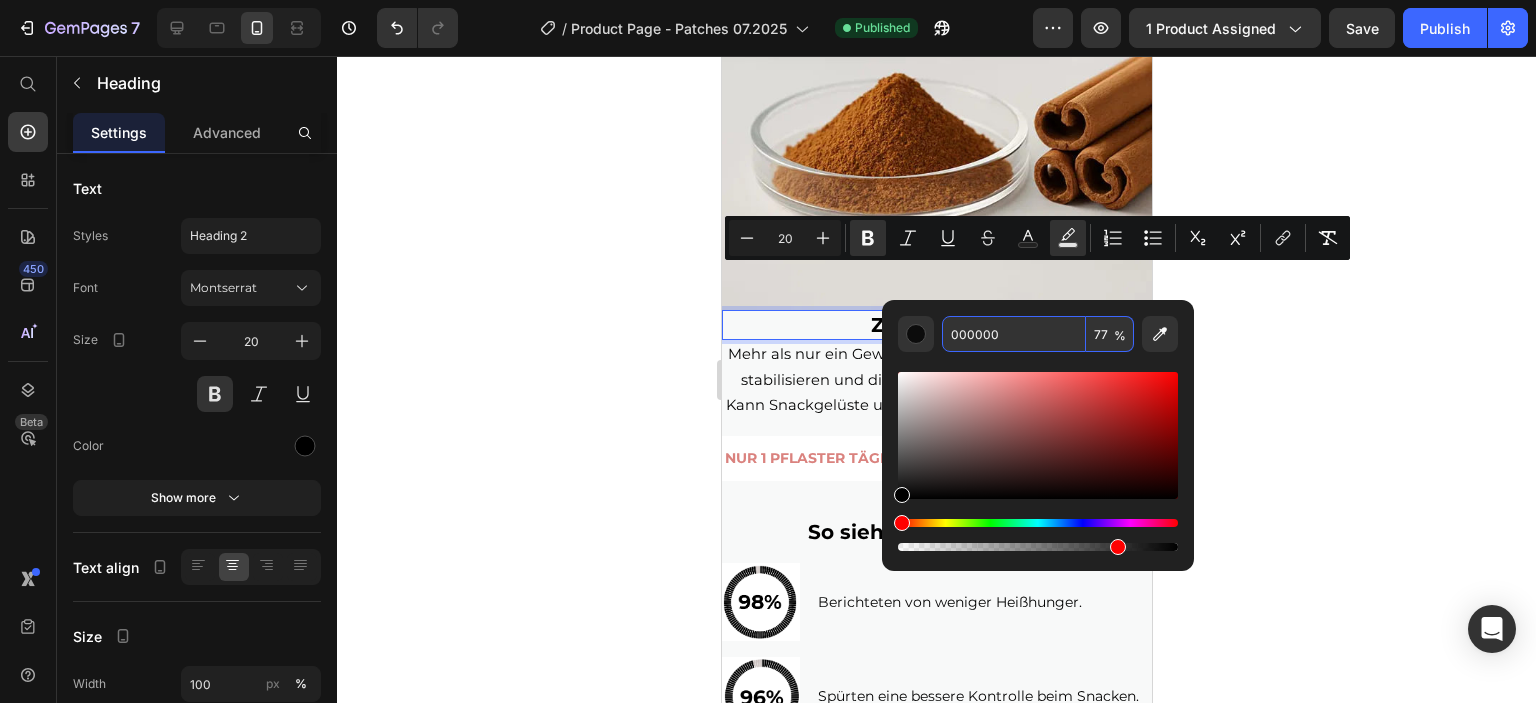 click on "000000" at bounding box center [1014, 334] 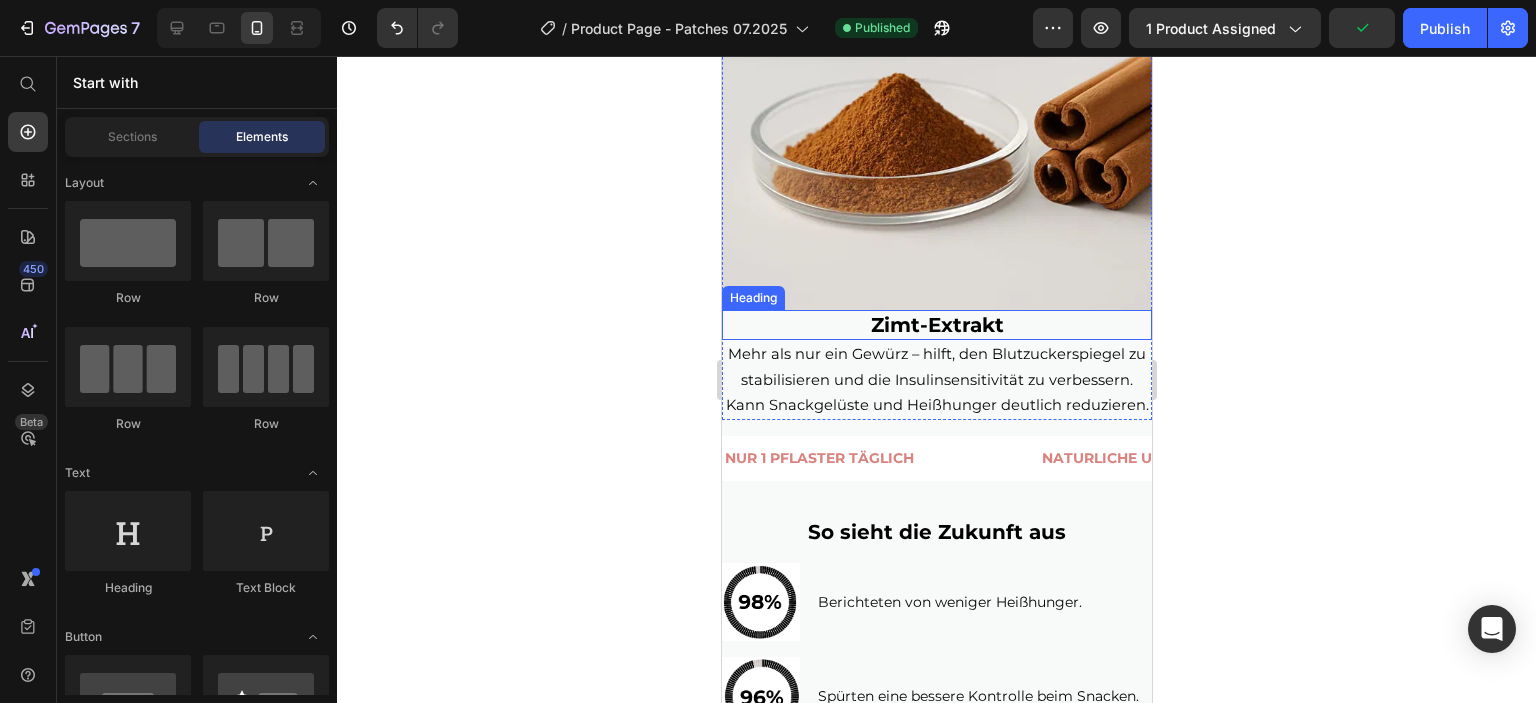 click on "Zimt-Extrakt" at bounding box center [936, 325] 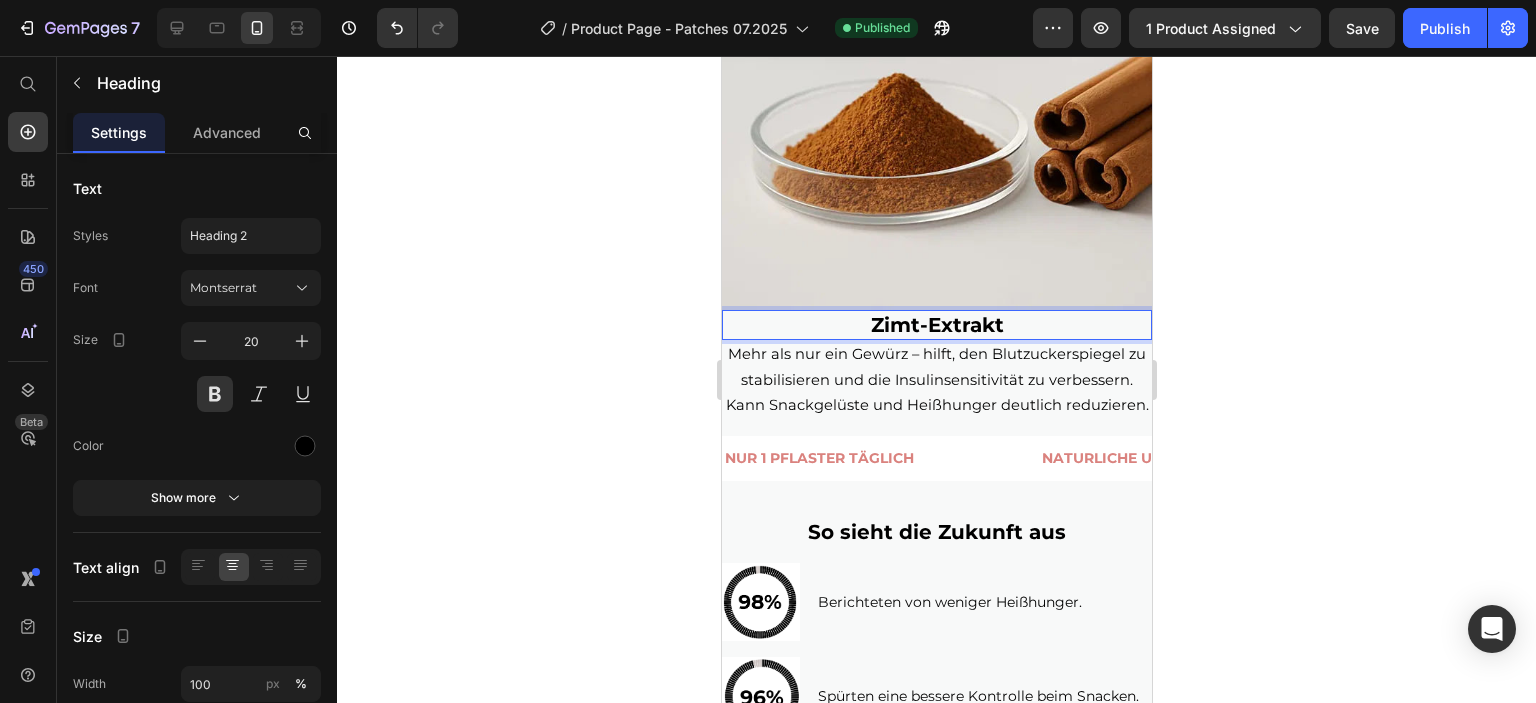 click on "Zimt-Extrakt" at bounding box center [936, 325] 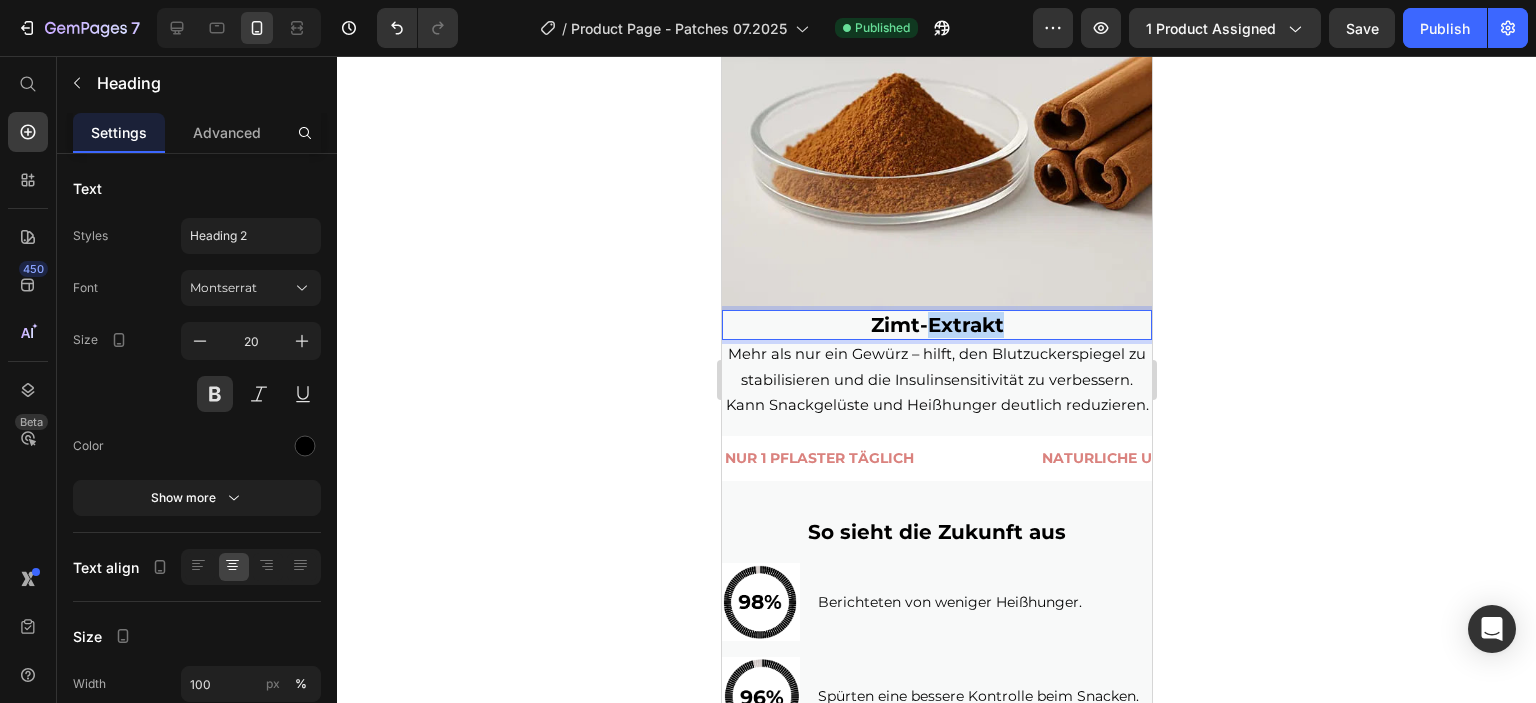 click on "Zimt-Extrakt" at bounding box center [936, 325] 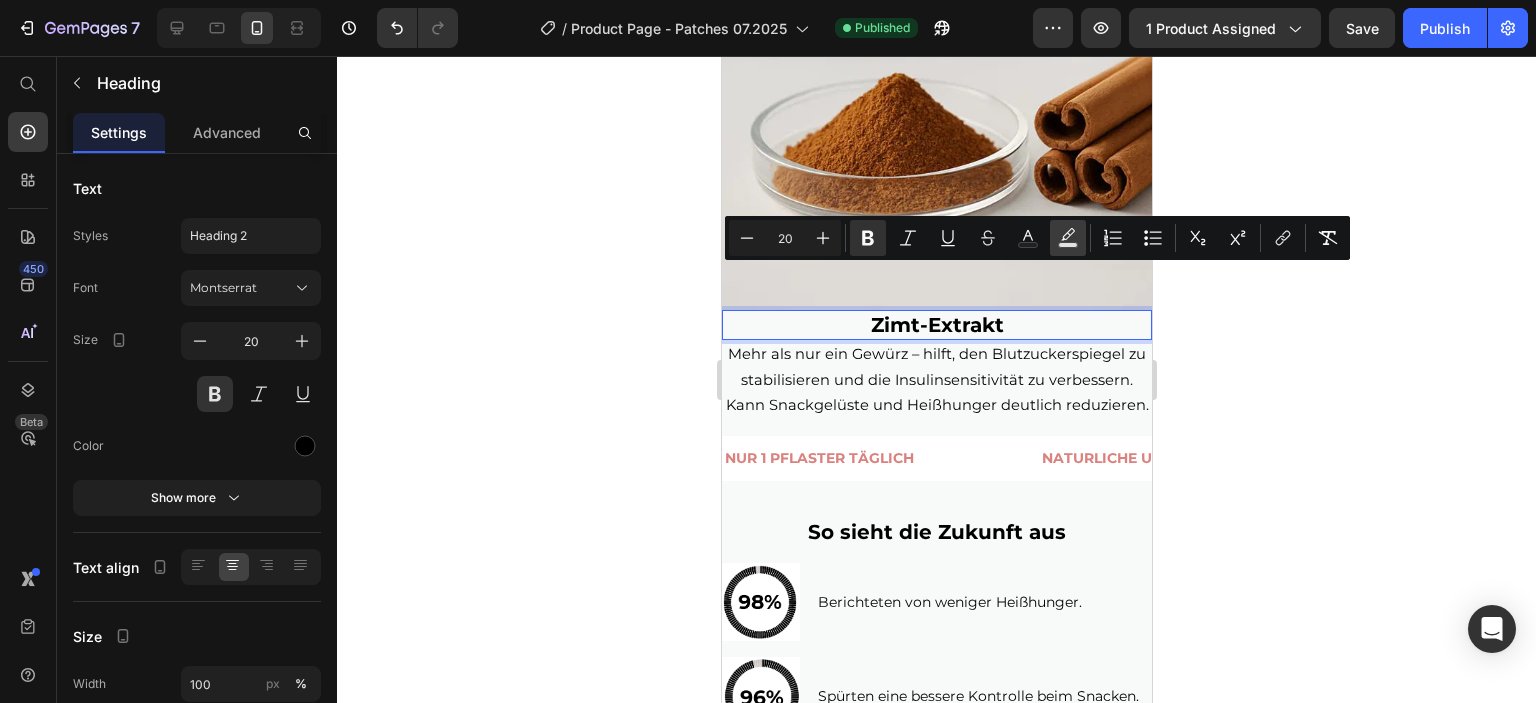 click 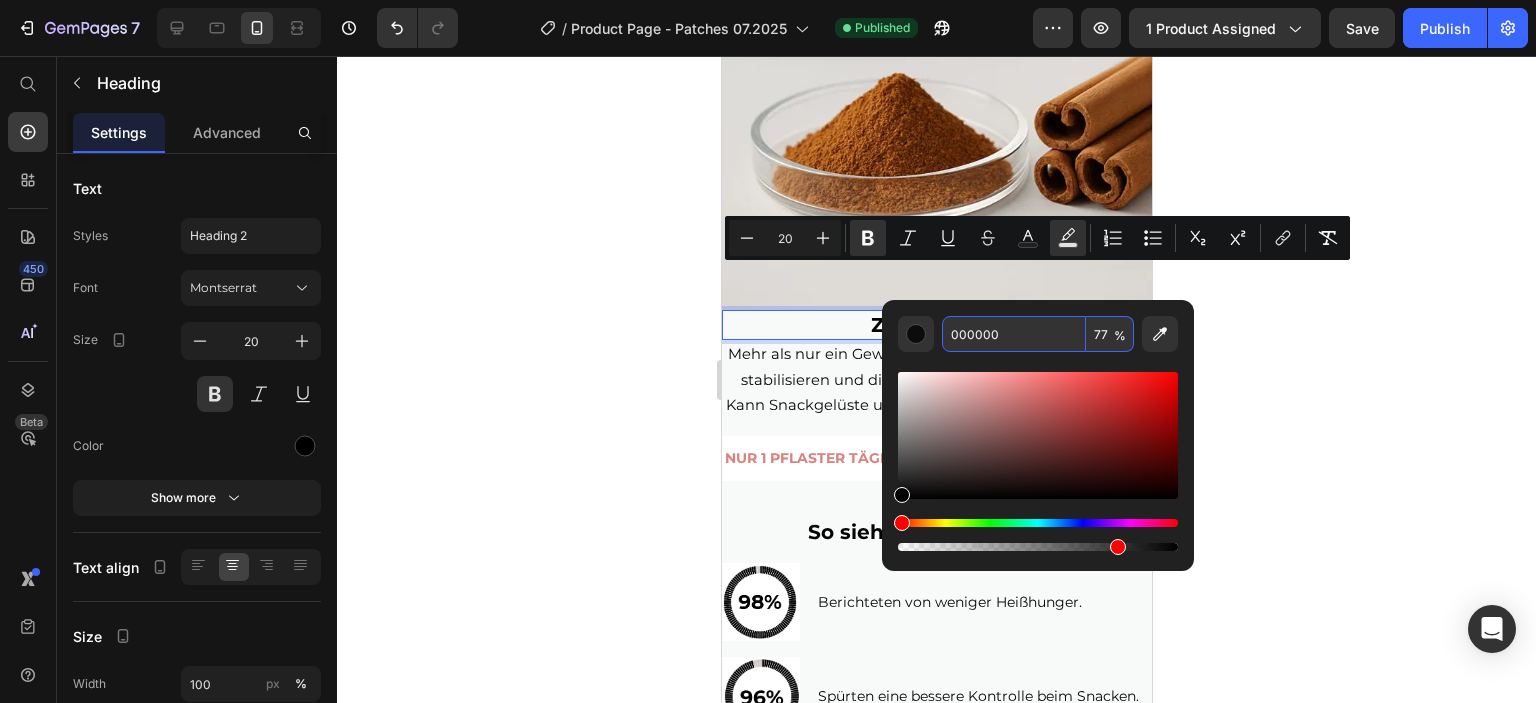 click on "000000" at bounding box center (1014, 334) 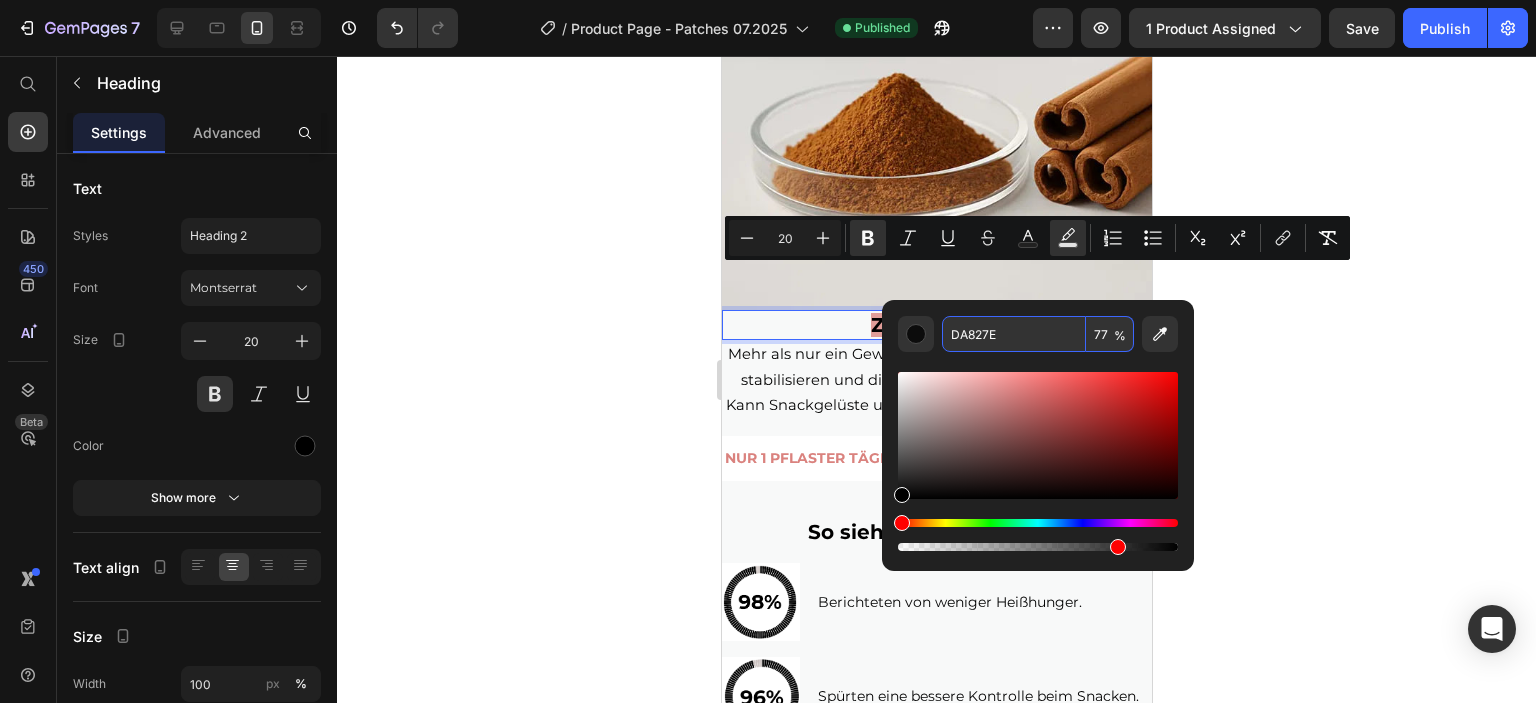 click 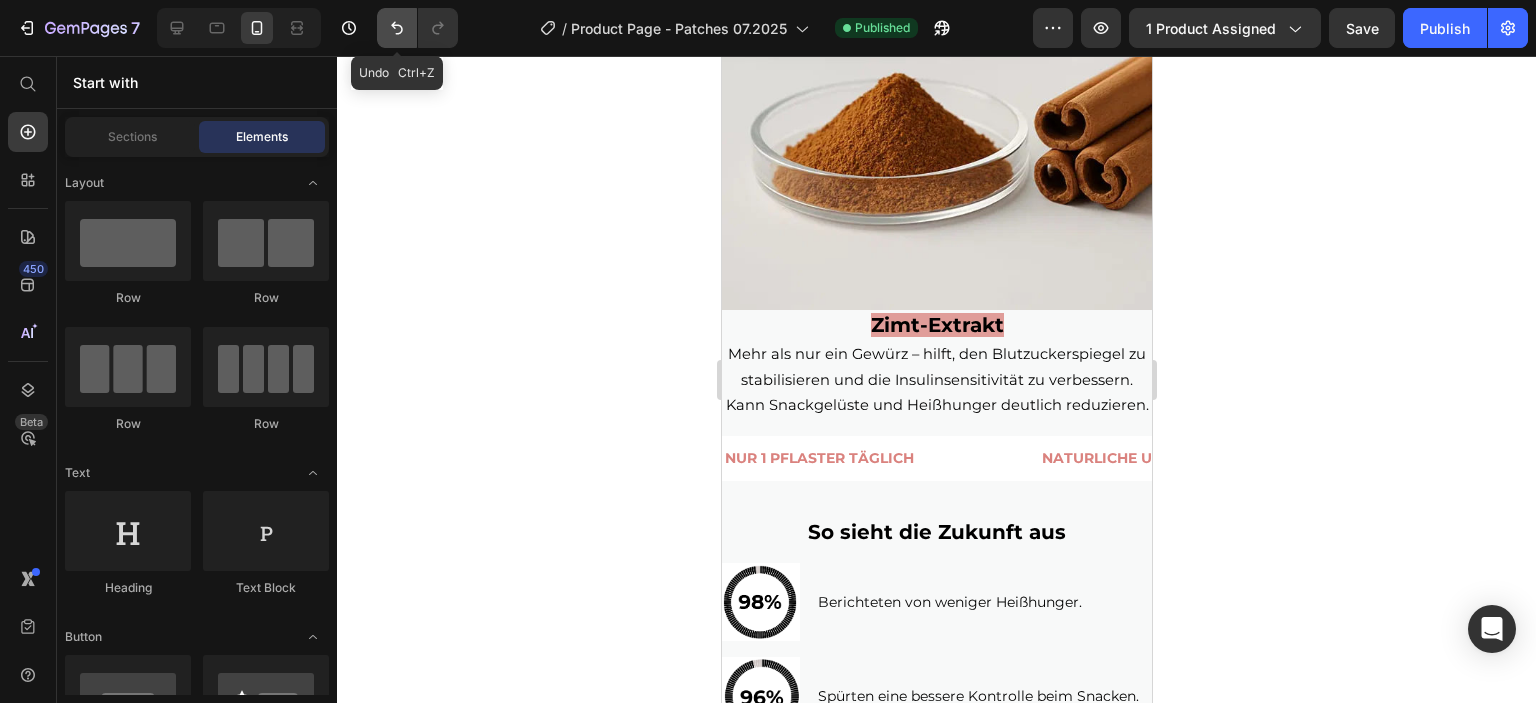 click 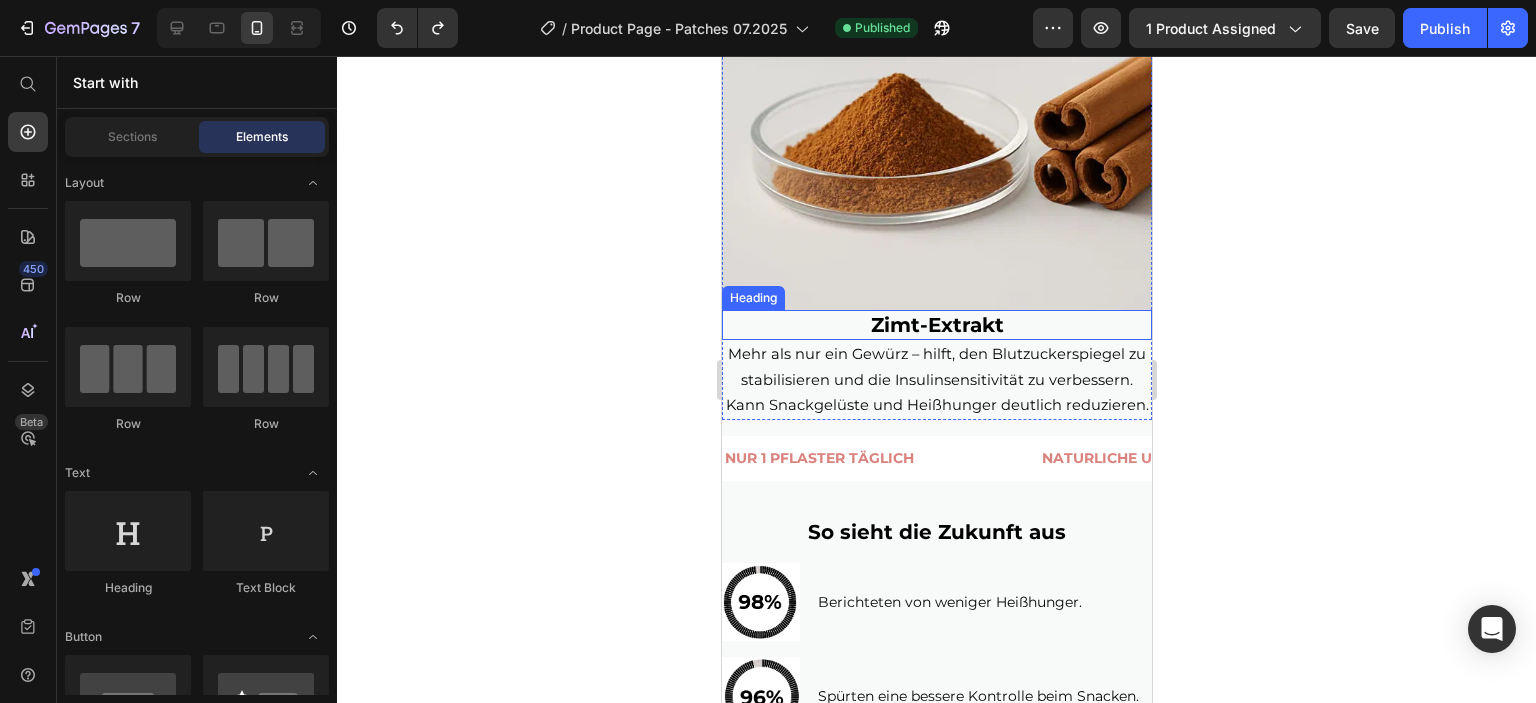 click on "Zimt-Extrakt" at bounding box center [936, 325] 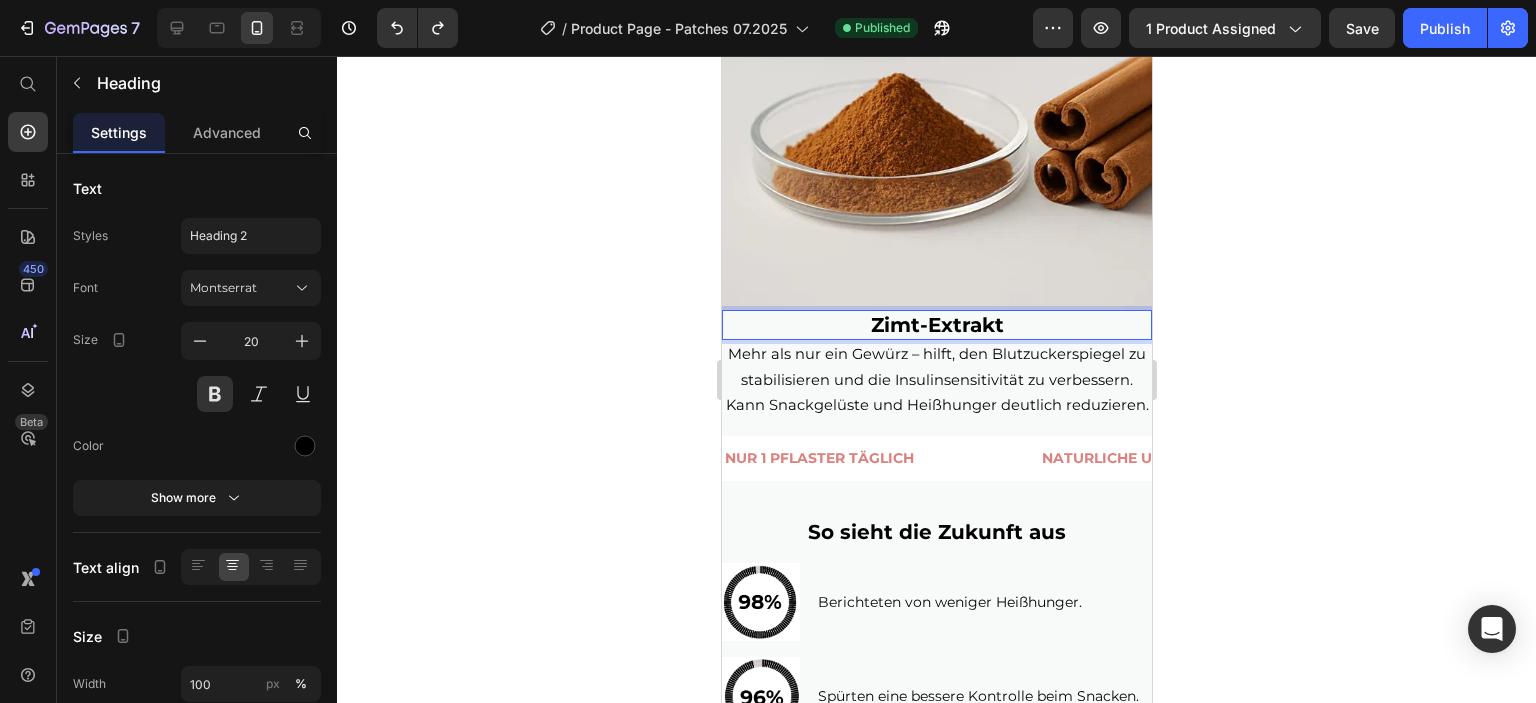 click on "Zimt-Extrakt" at bounding box center (936, 325) 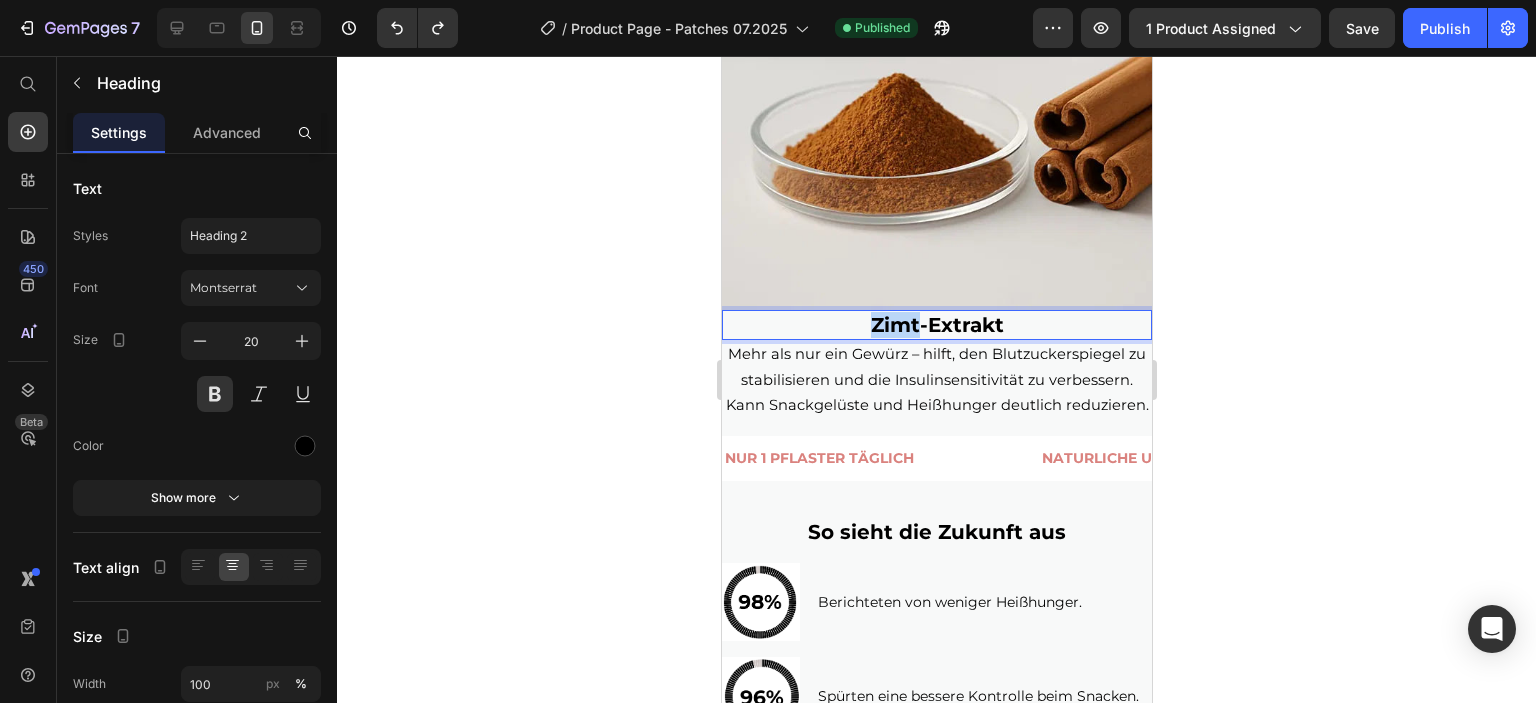 click on "Zimt-Extrakt" at bounding box center (936, 325) 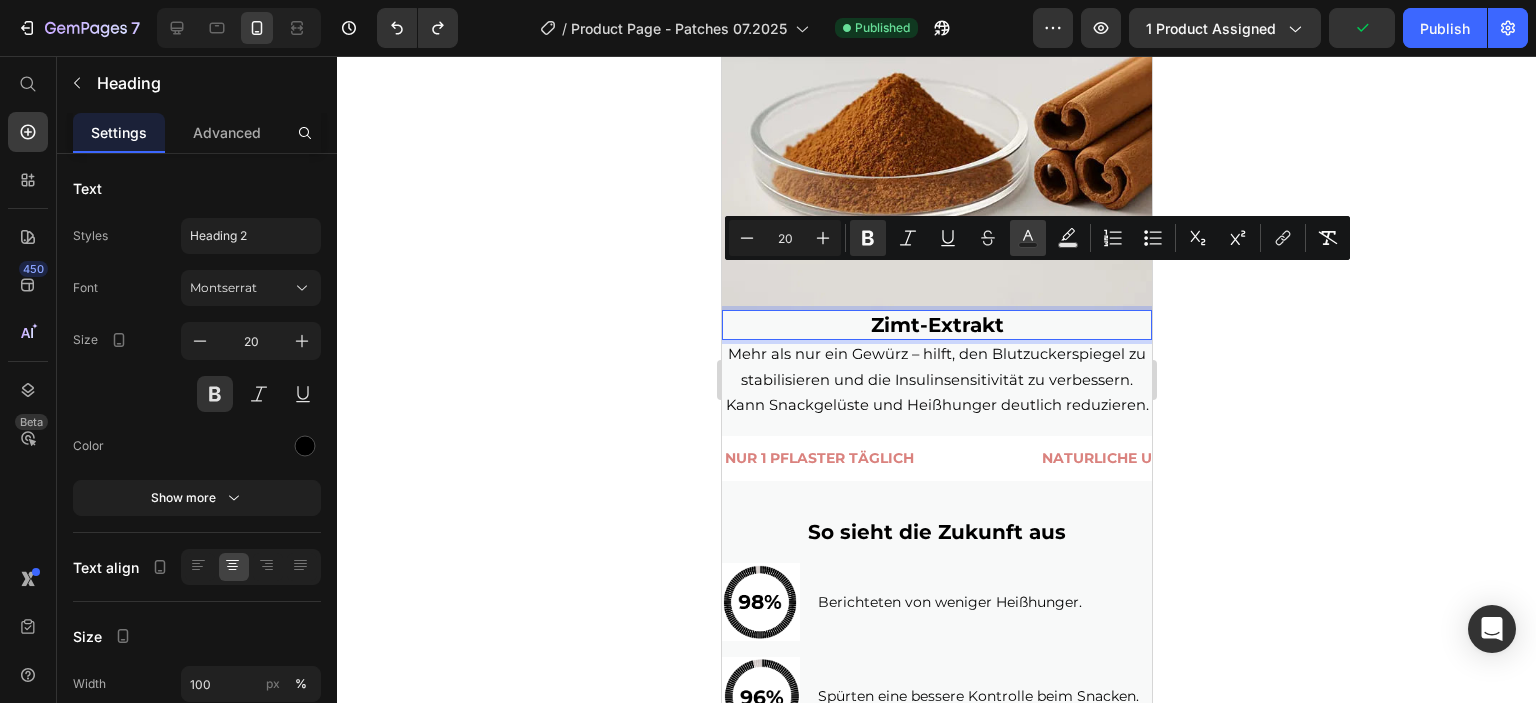 click 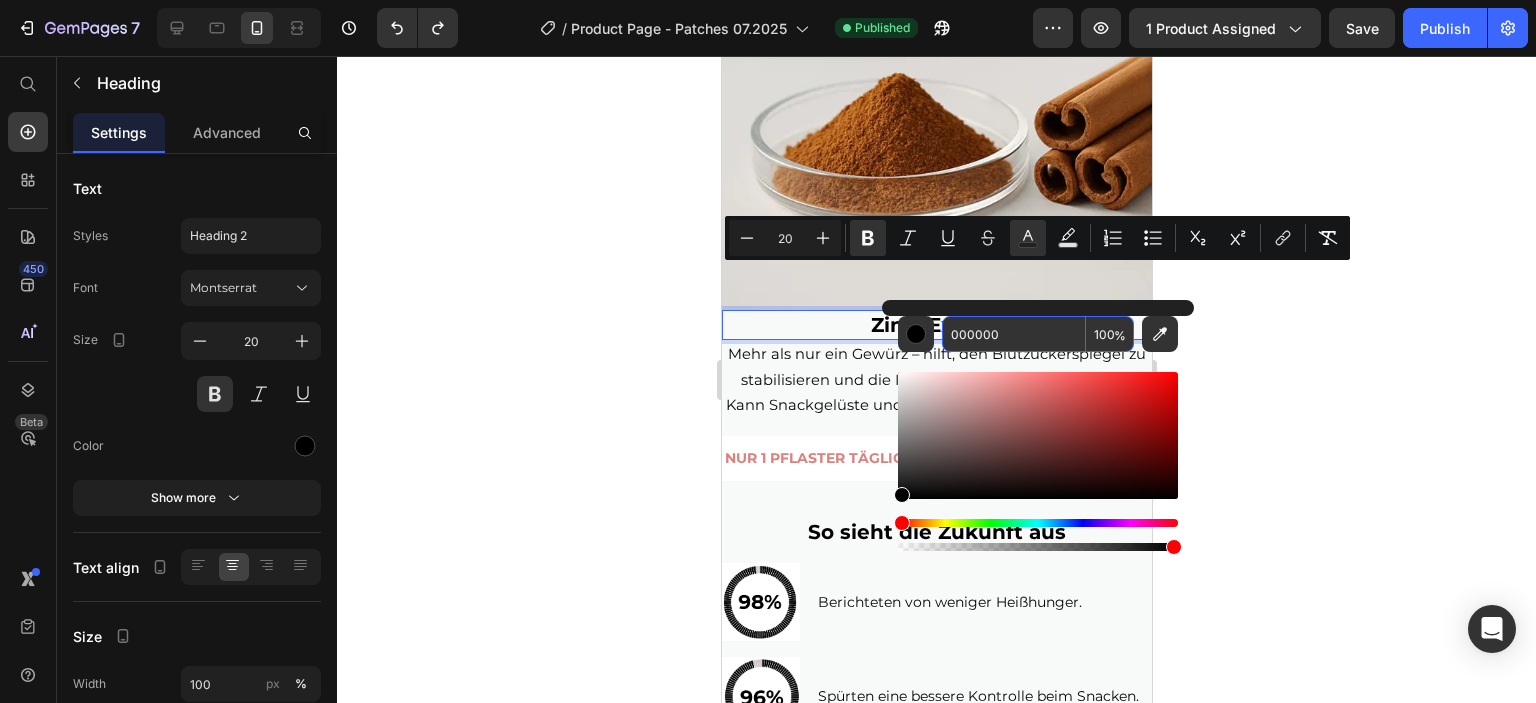 click on "000000" at bounding box center [1014, 334] 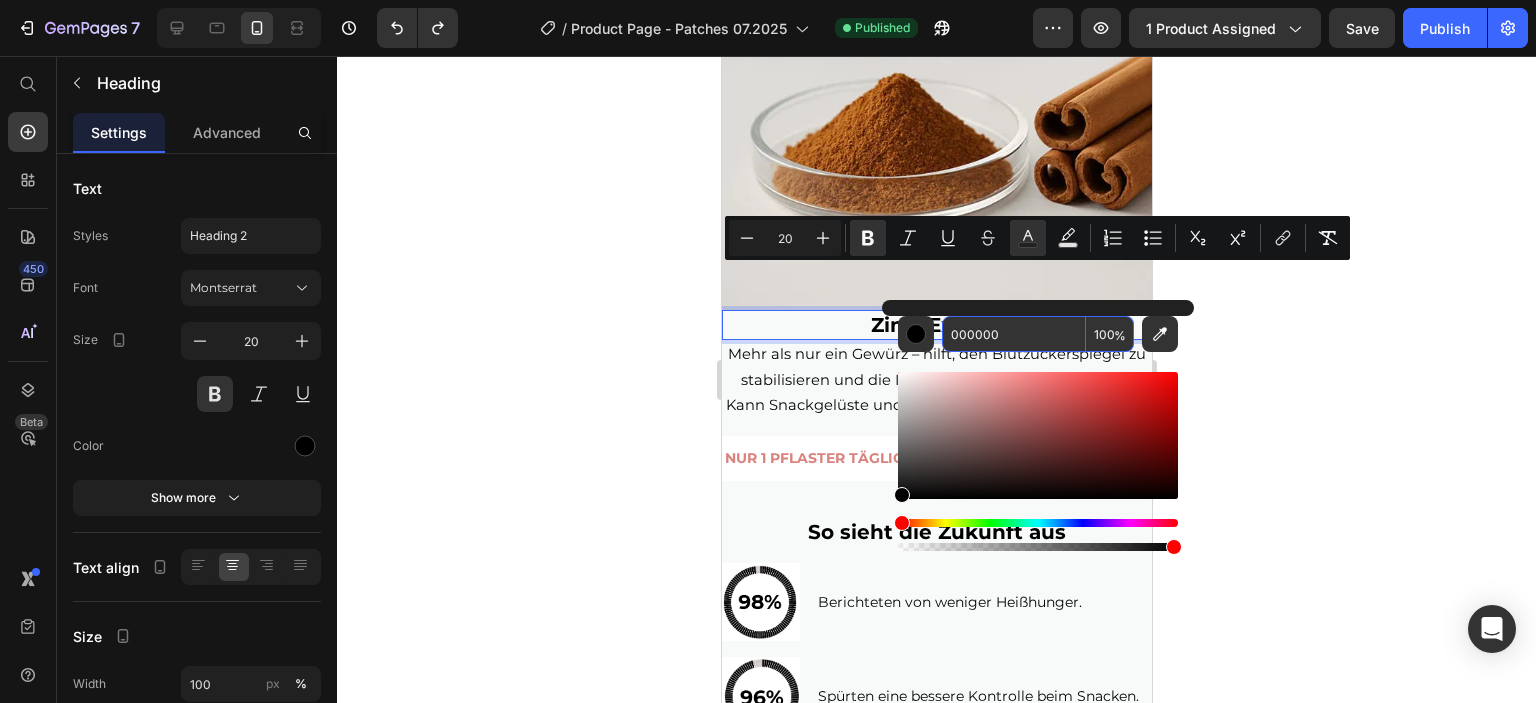 paste on "DA827E" 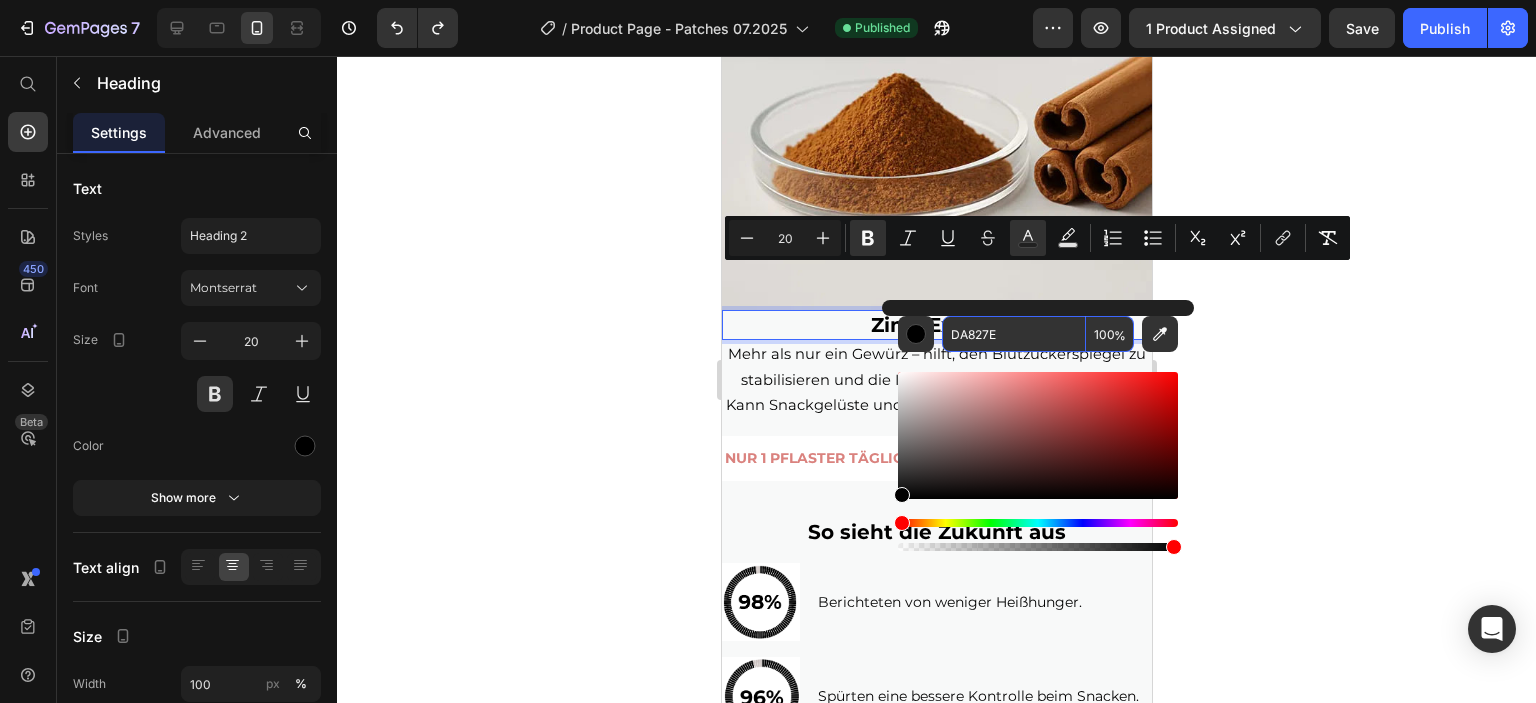 type on "DA827E" 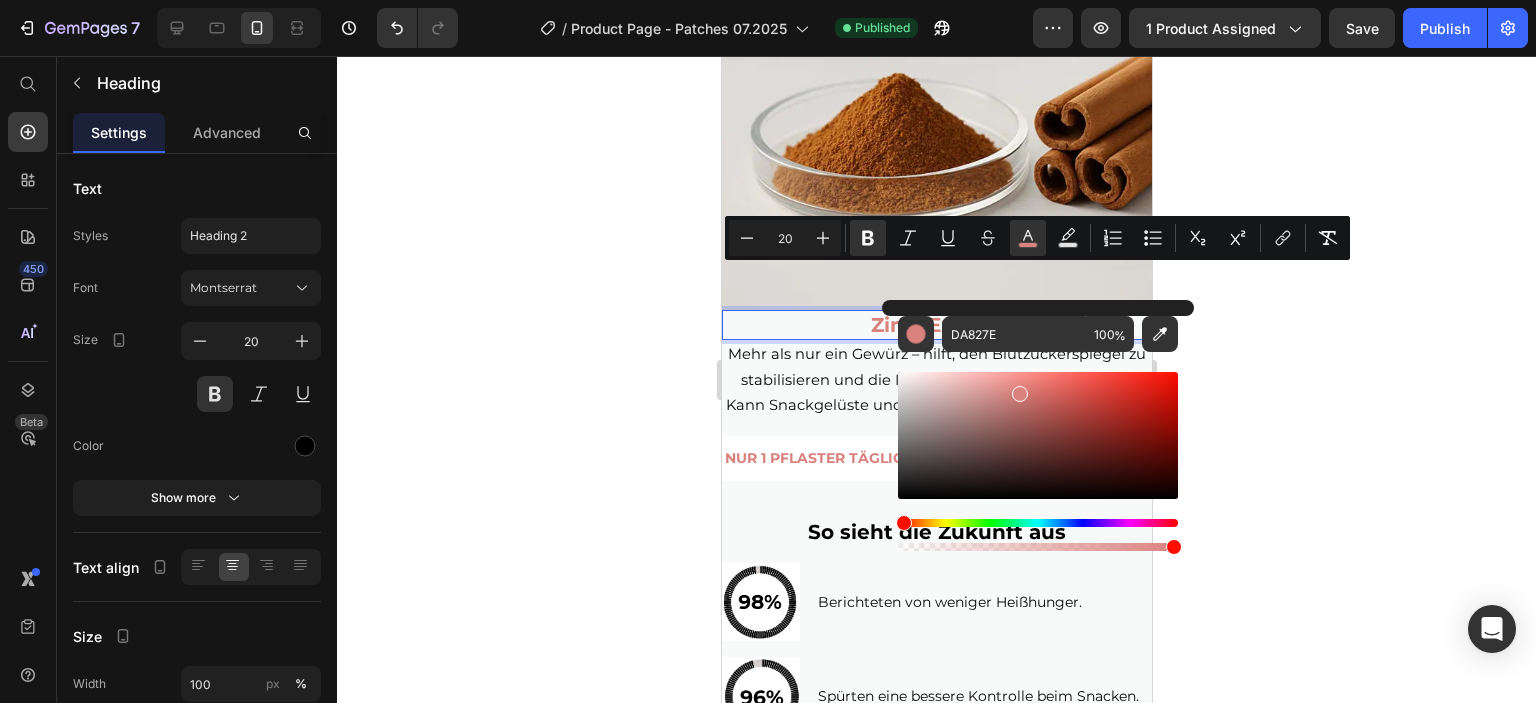 click 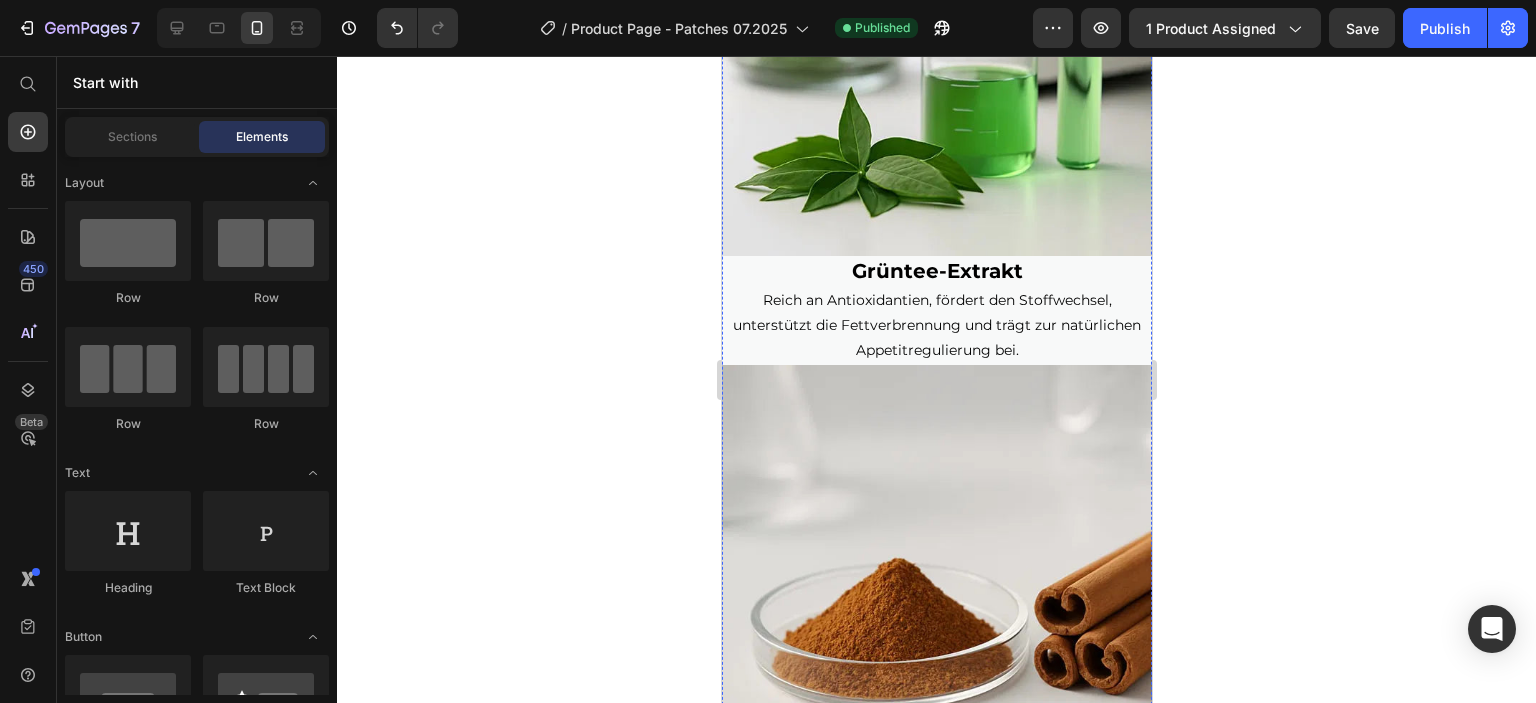 scroll, scrollTop: 3870, scrollLeft: 0, axis: vertical 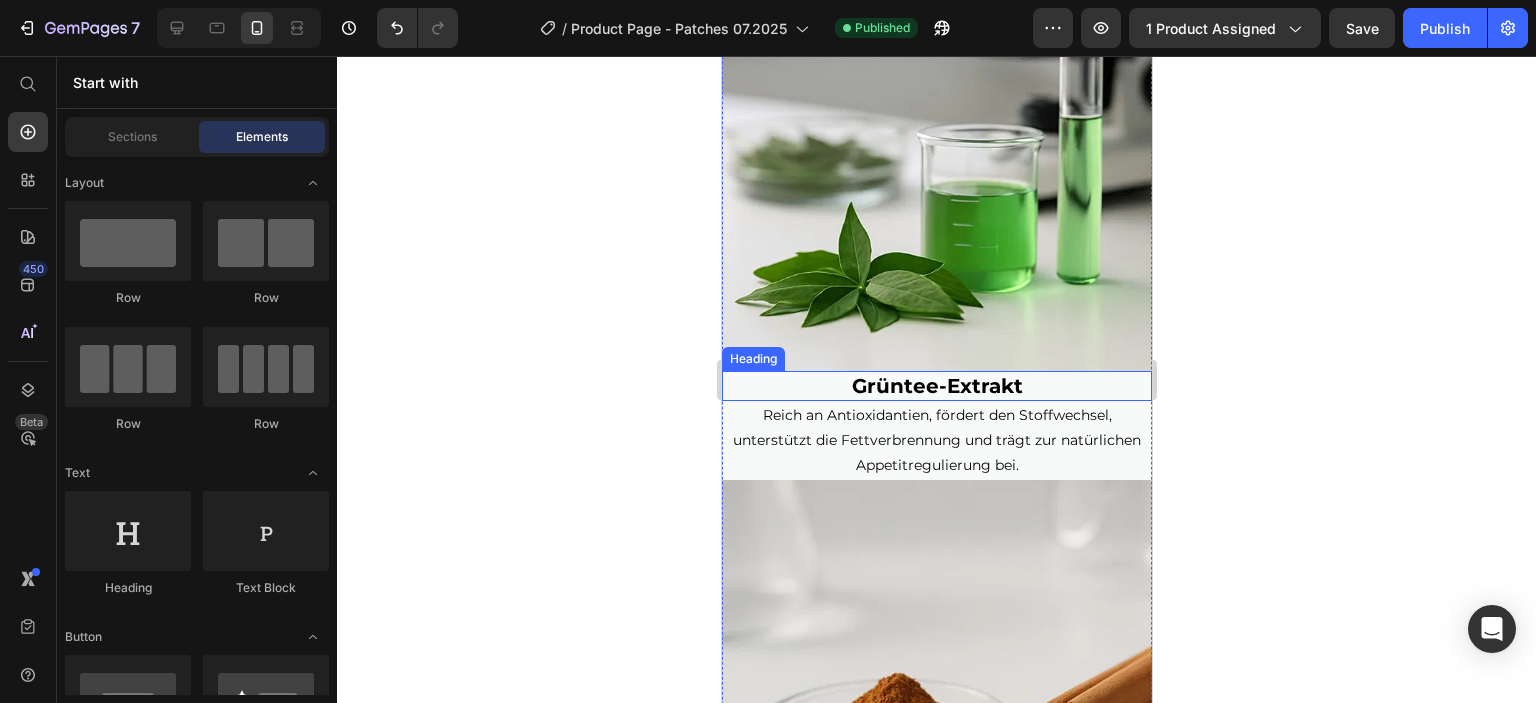 click on "Grüntee-Extrakt" at bounding box center (936, 386) 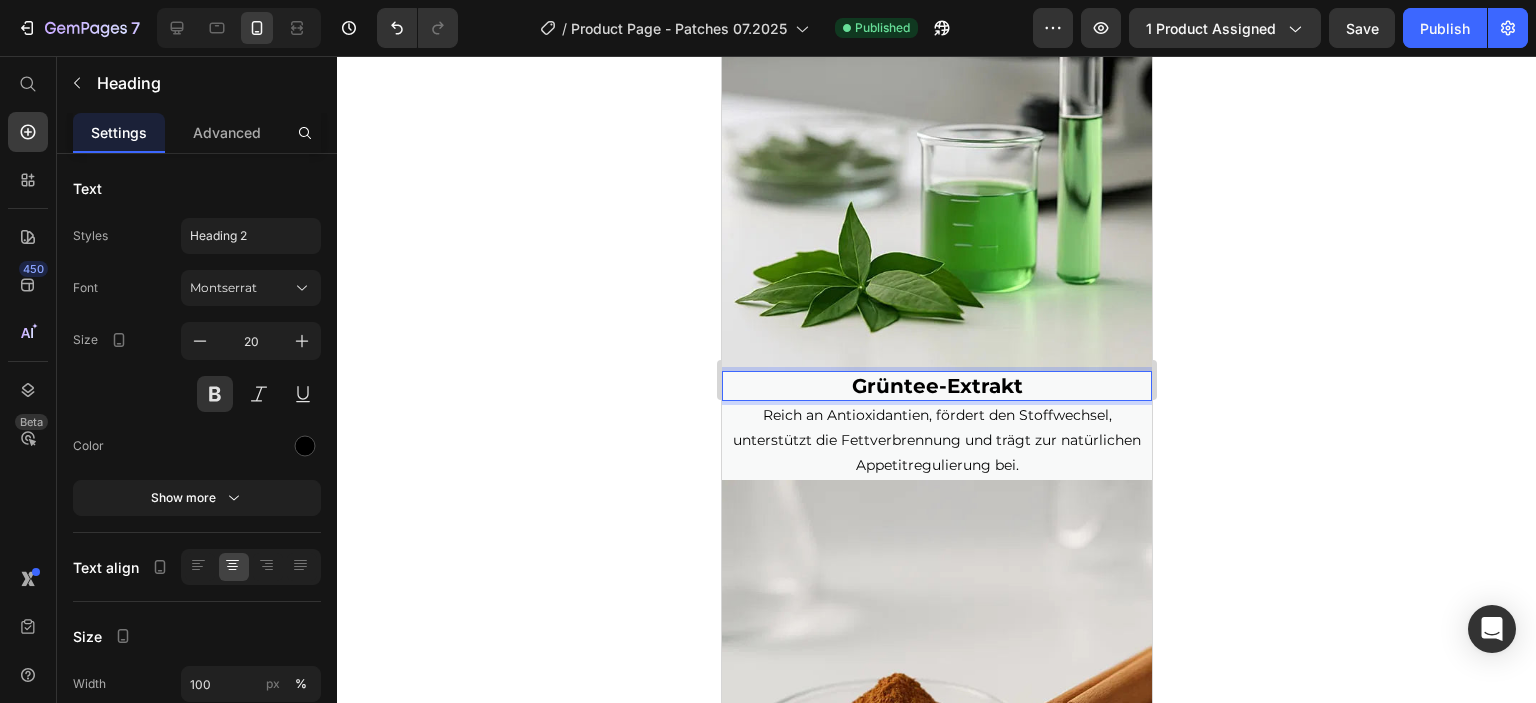 click on "Grüntee-Extrakt" at bounding box center (936, 386) 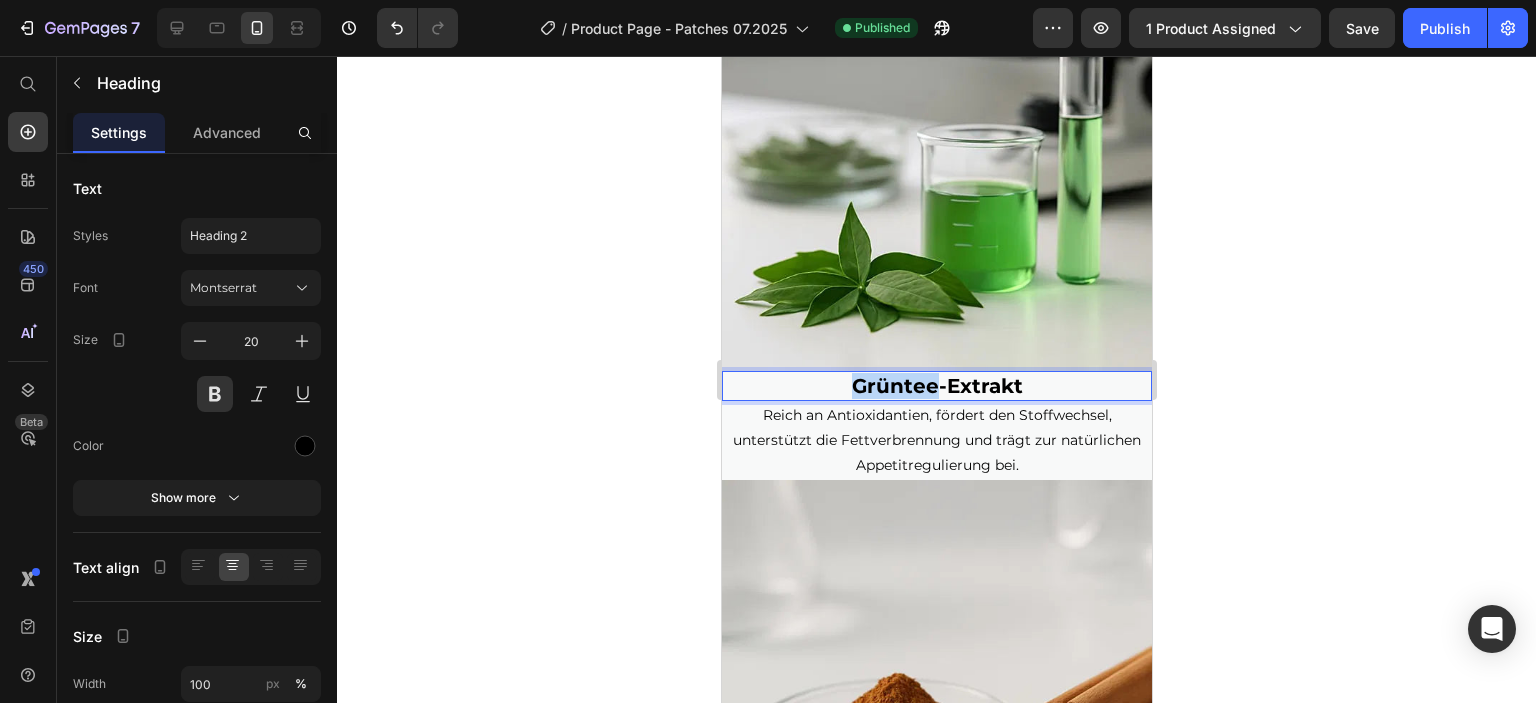 click on "Grüntee-Extrakt" at bounding box center [936, 386] 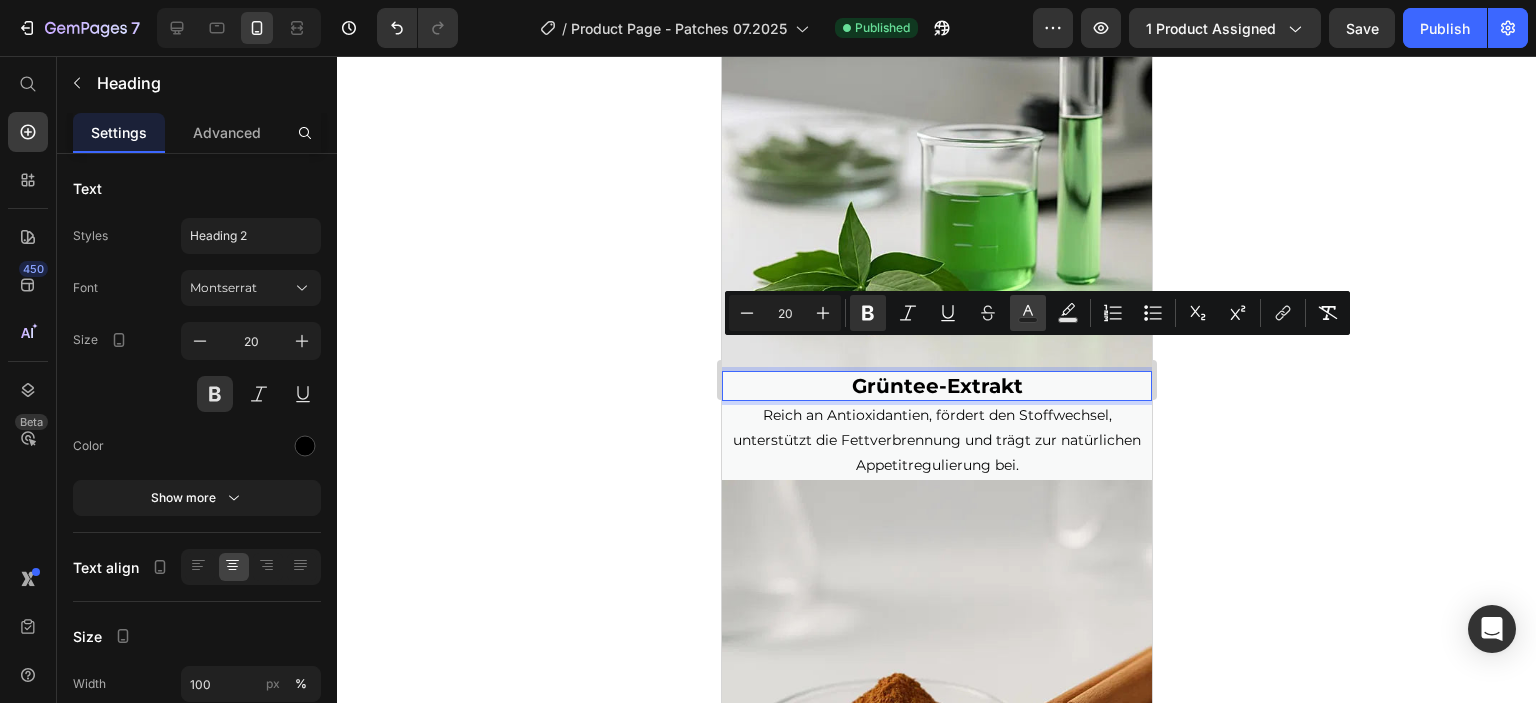 click 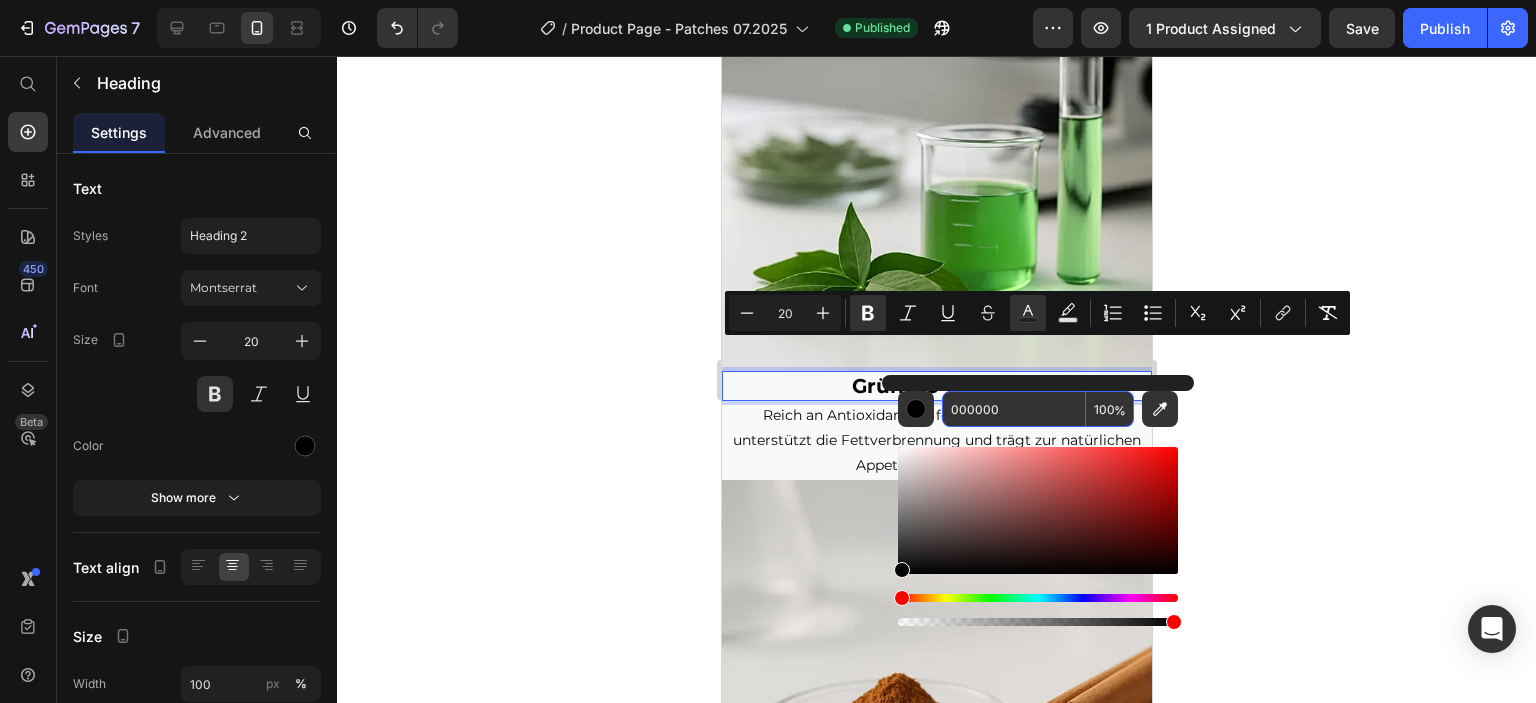 click on "000000" at bounding box center (1014, 409) 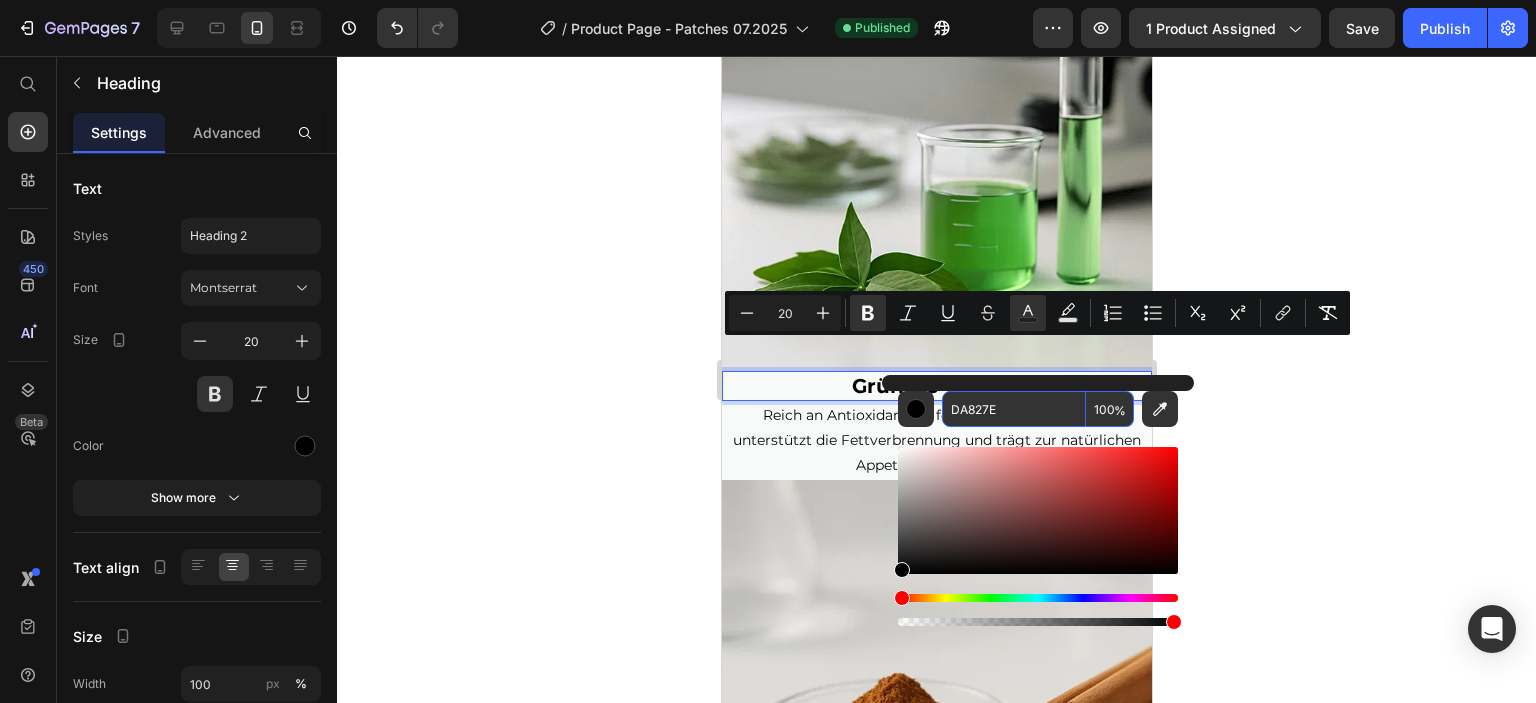 type on "DA827E" 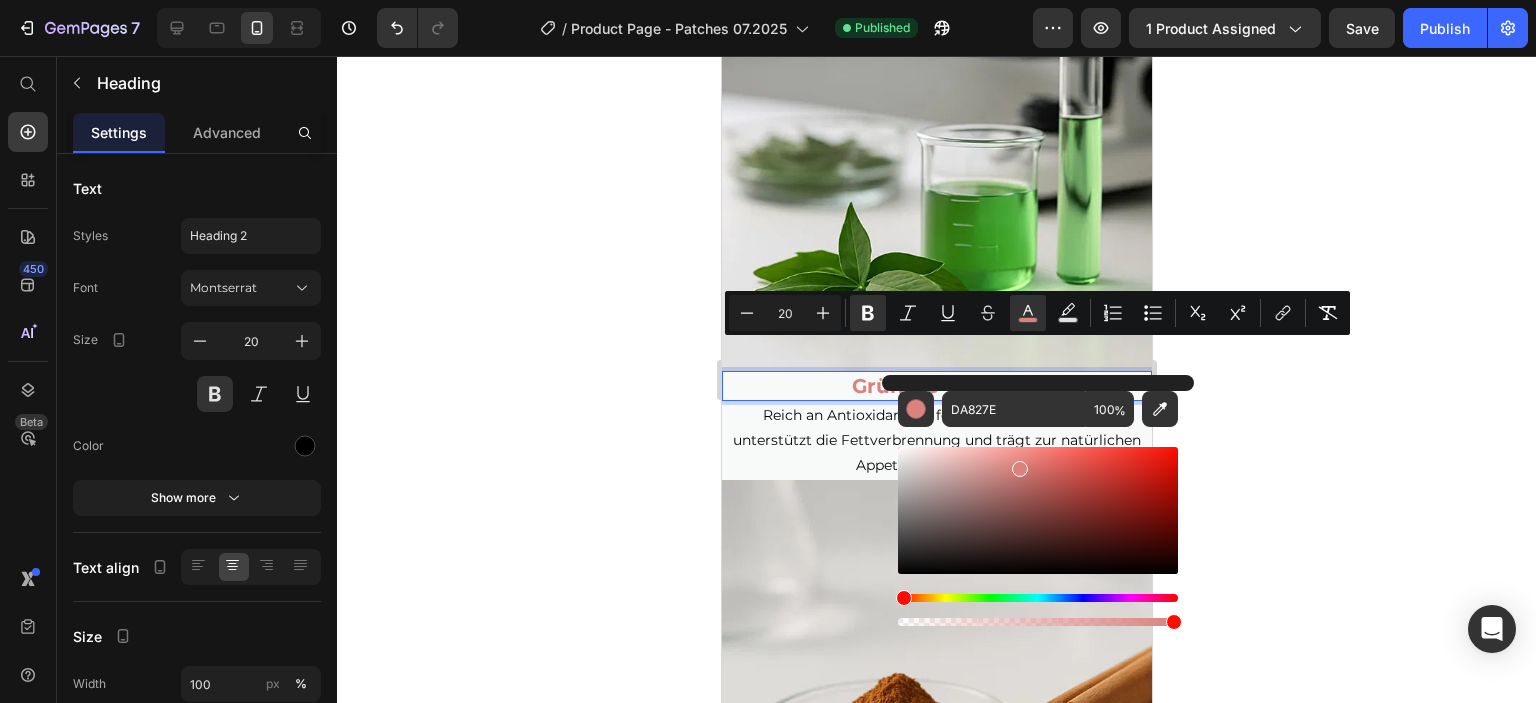 click 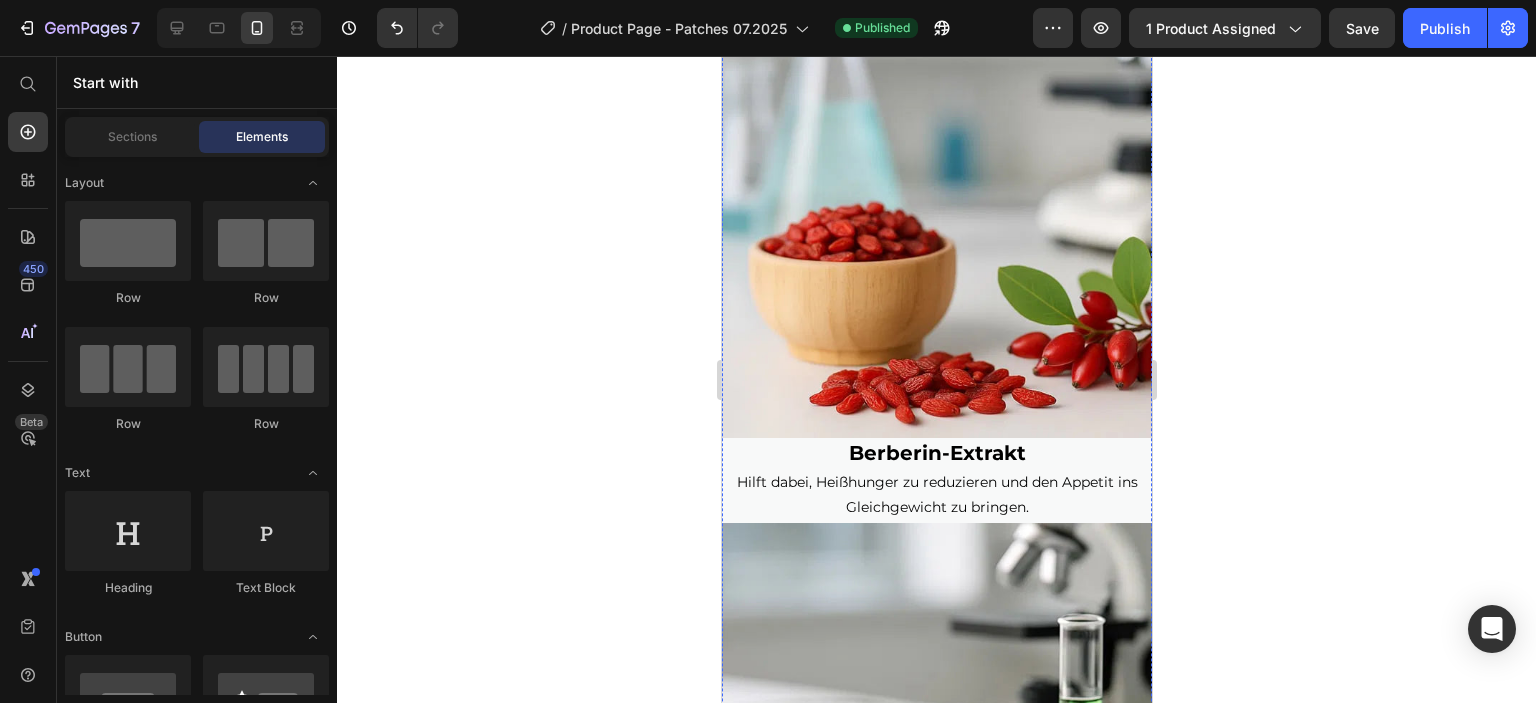 scroll, scrollTop: 3270, scrollLeft: 0, axis: vertical 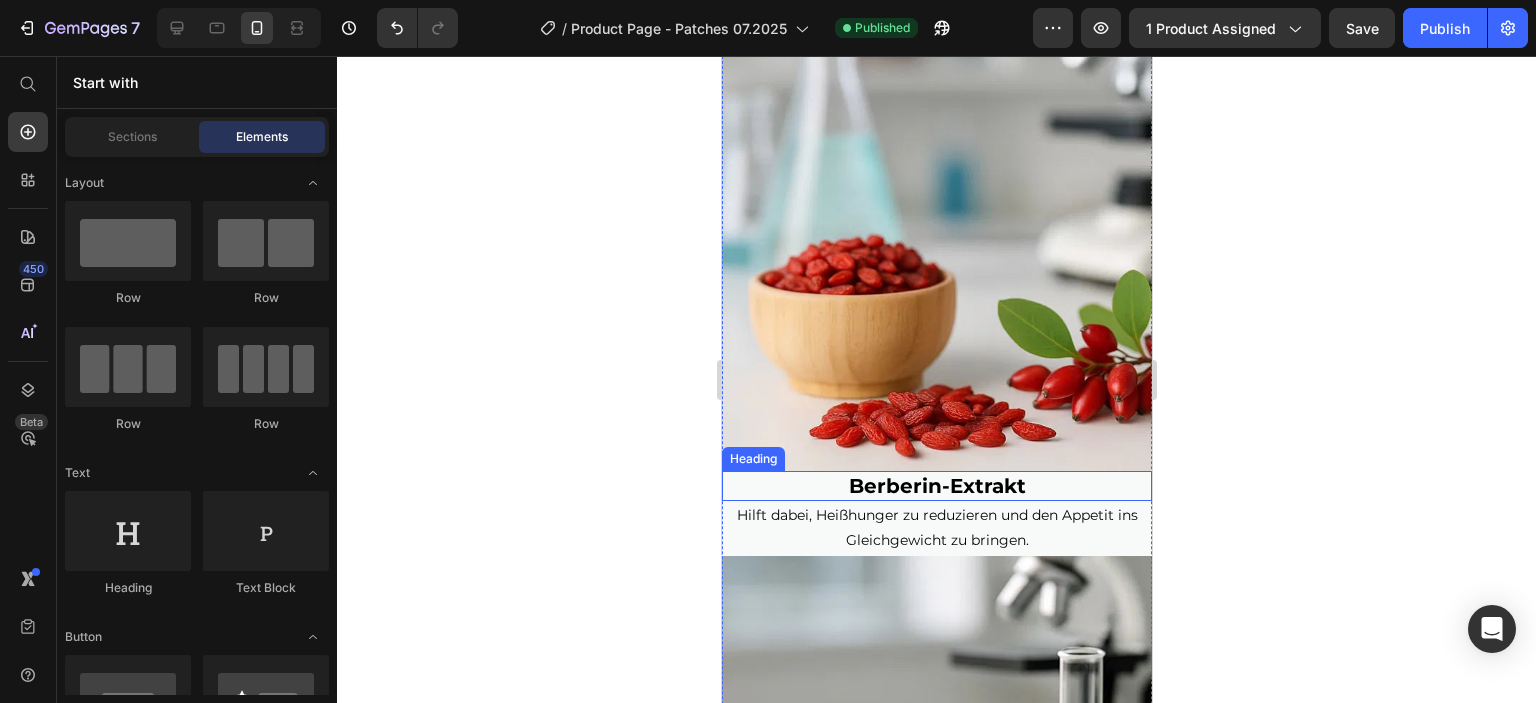 click on "Berberin-Extrakt" at bounding box center (936, 486) 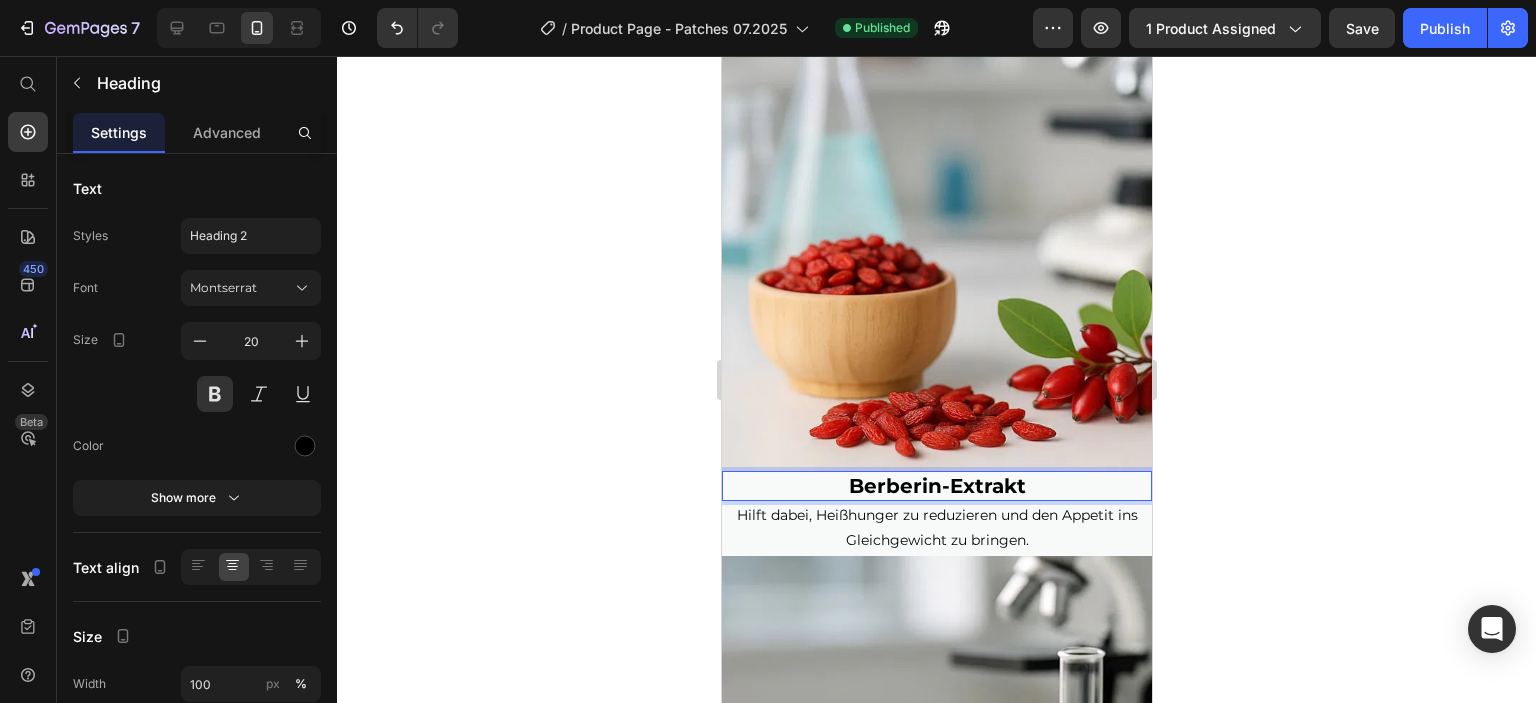 click on "Berberin-Extrakt" at bounding box center [936, 486] 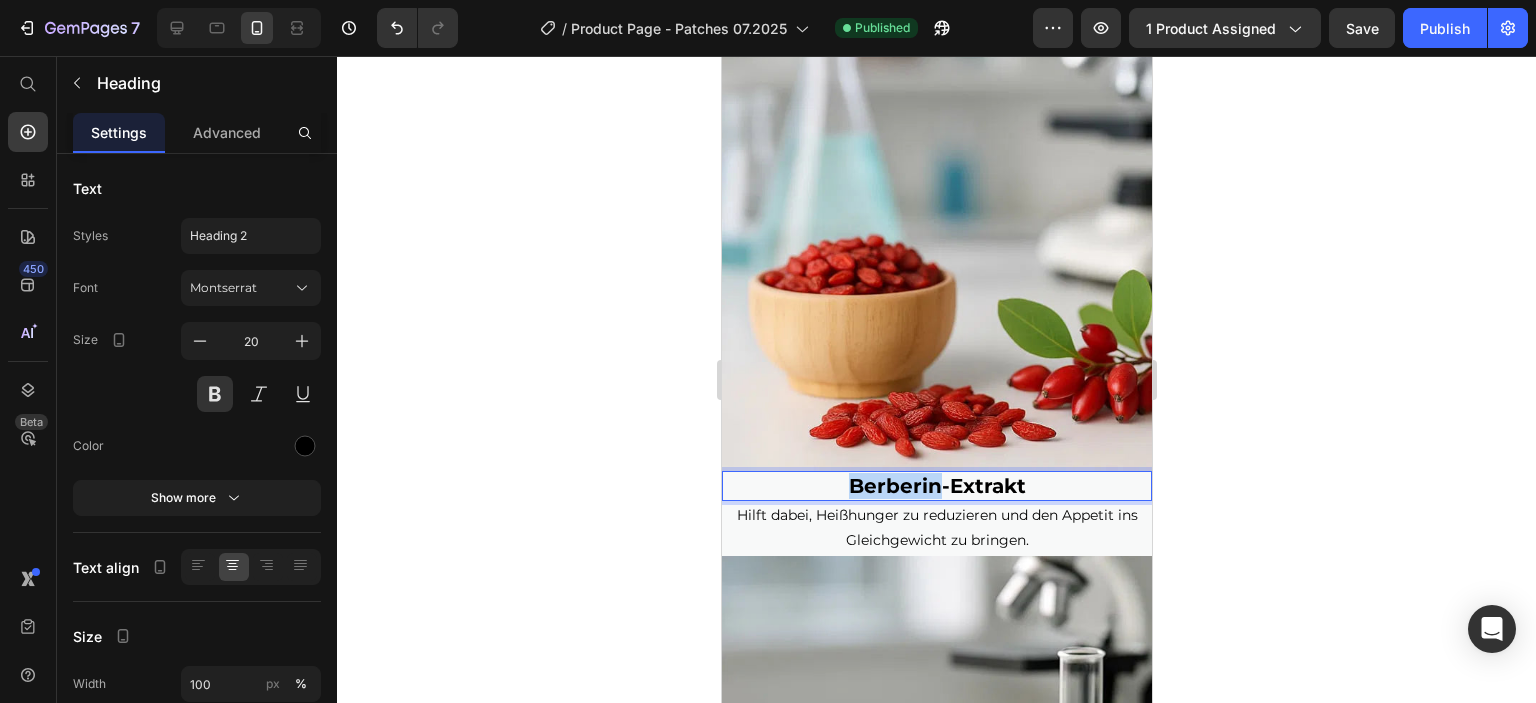 click on "Berberin-Extrakt" at bounding box center [936, 486] 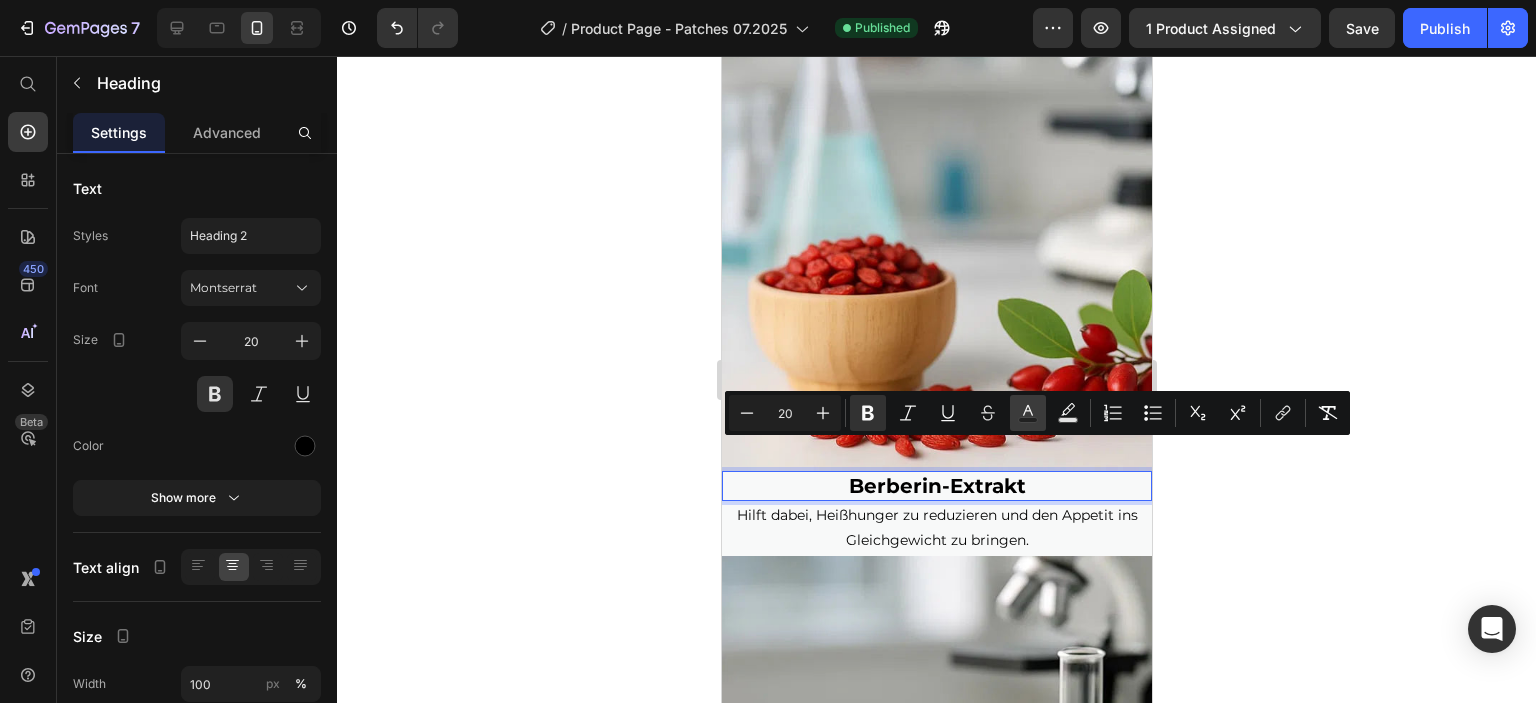 click on "Text Color" at bounding box center [1028, 413] 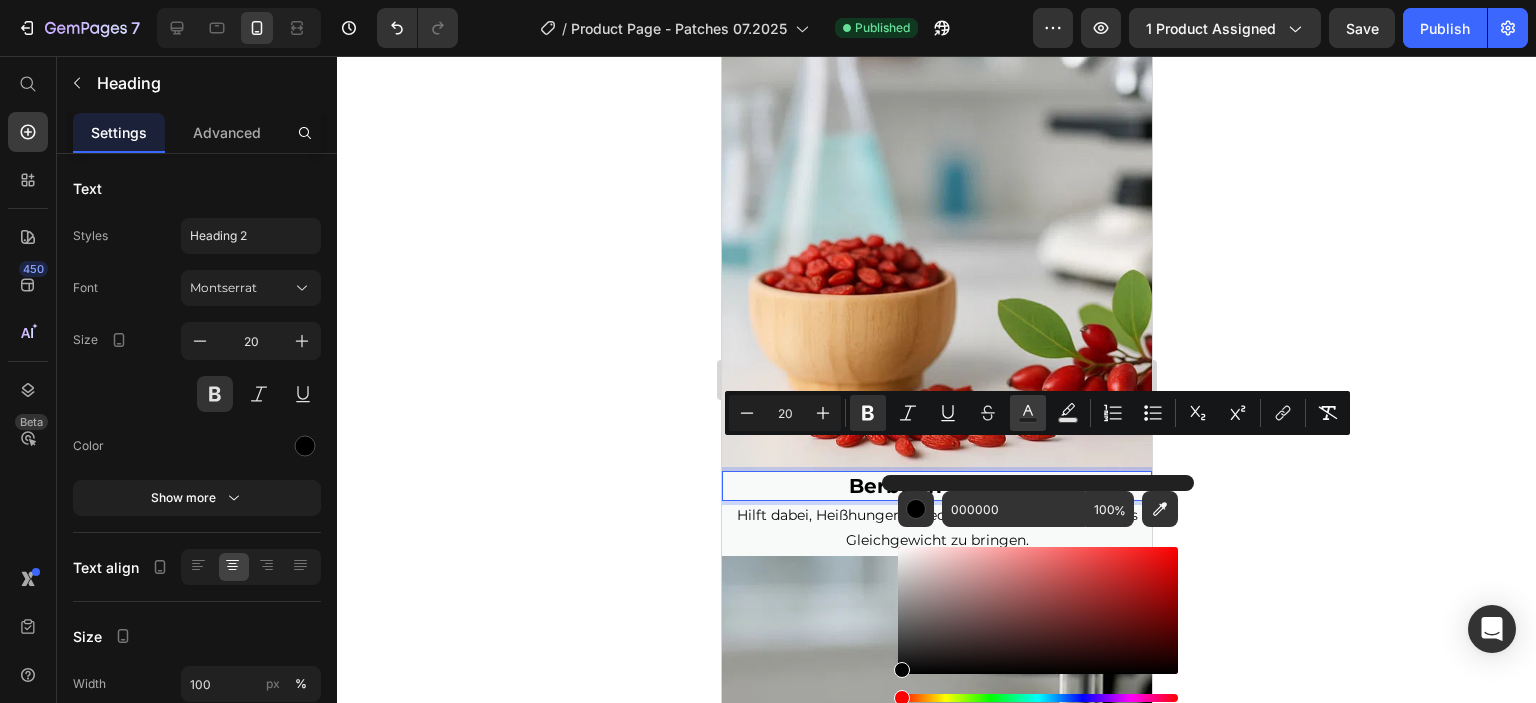 click 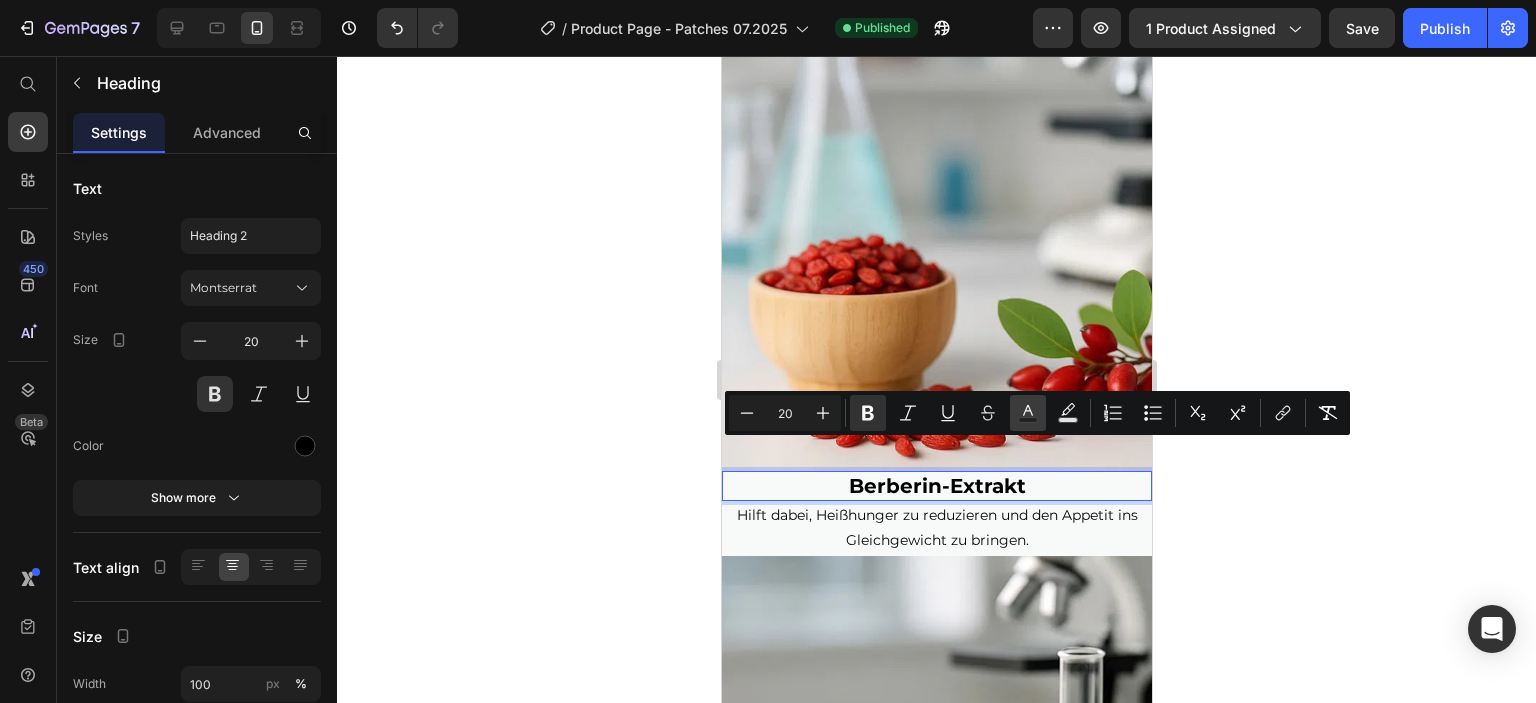 click 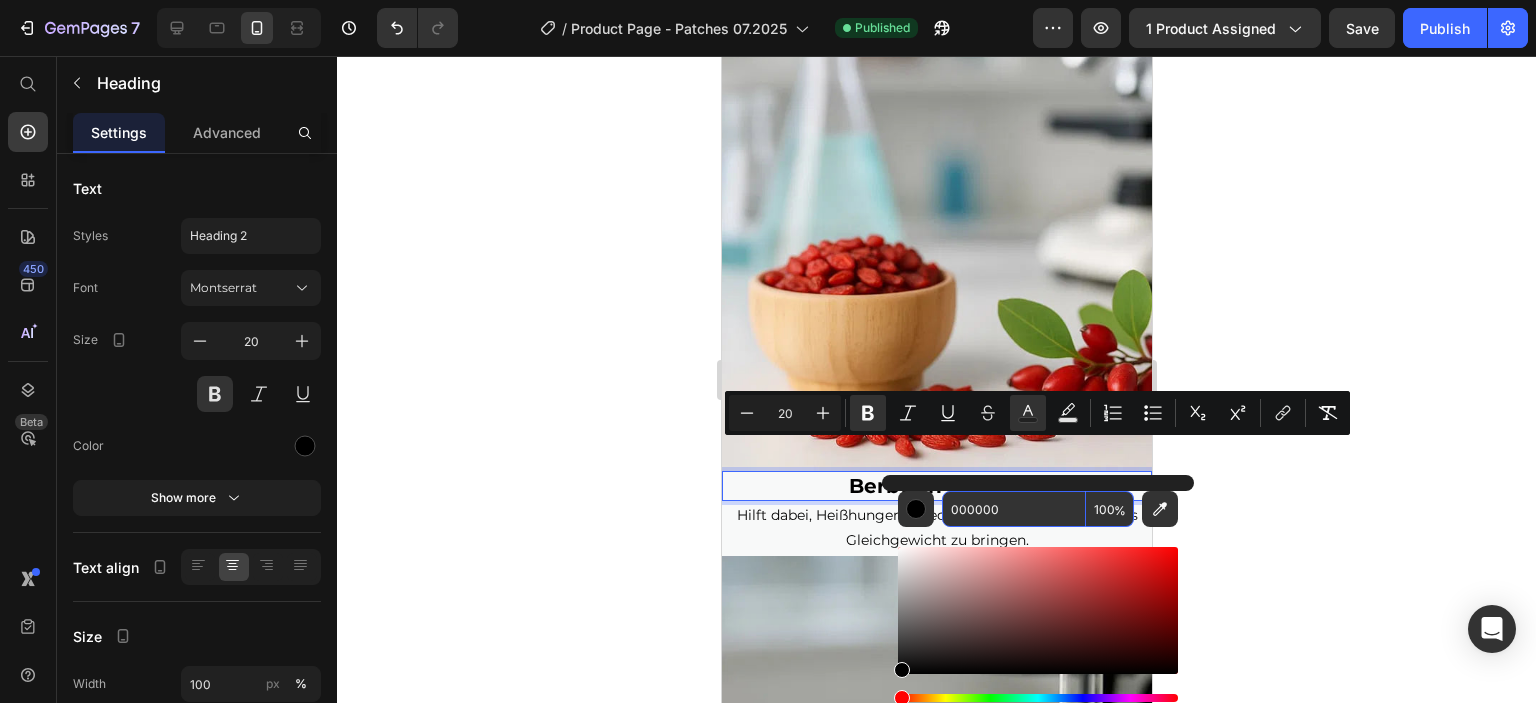 click on "000000" at bounding box center [1014, 509] 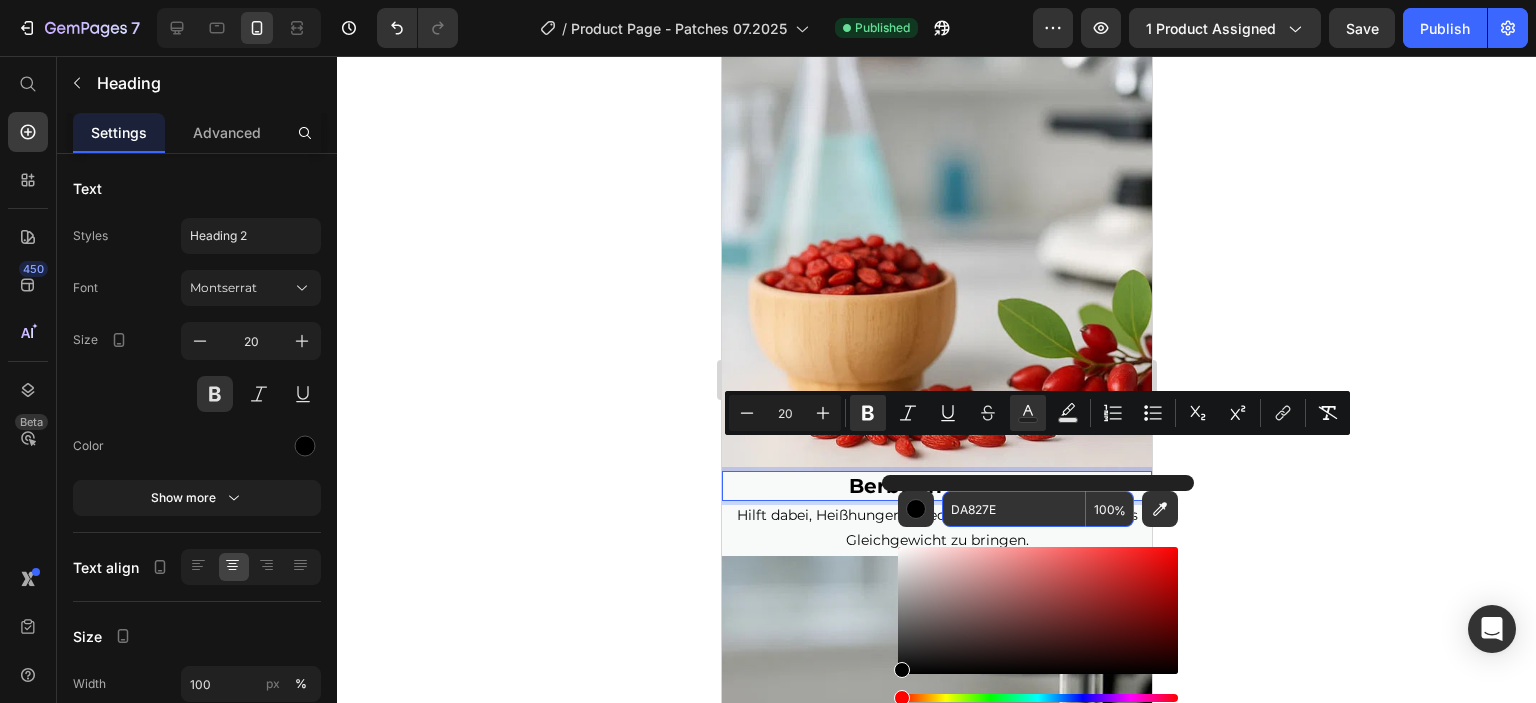 type on "DA827E" 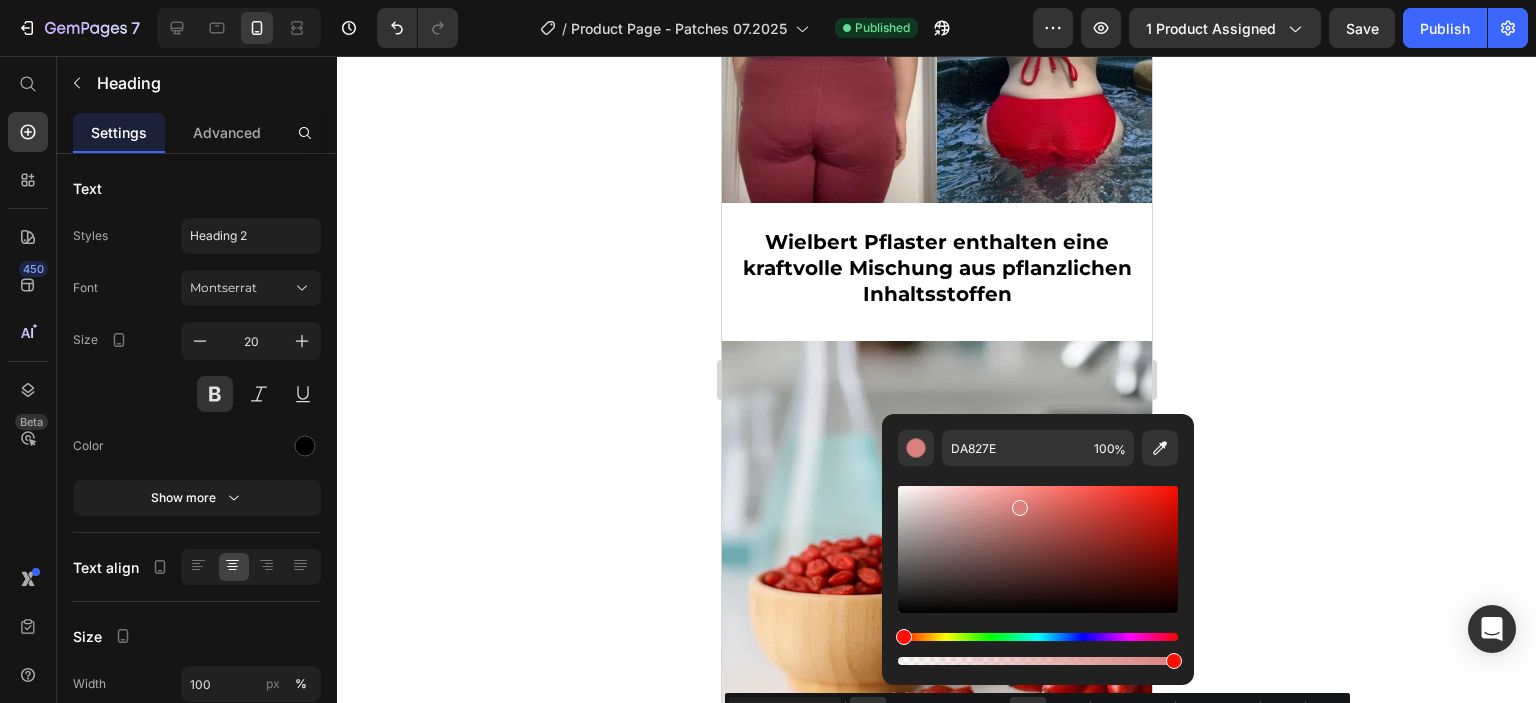 scroll, scrollTop: 2870, scrollLeft: 0, axis: vertical 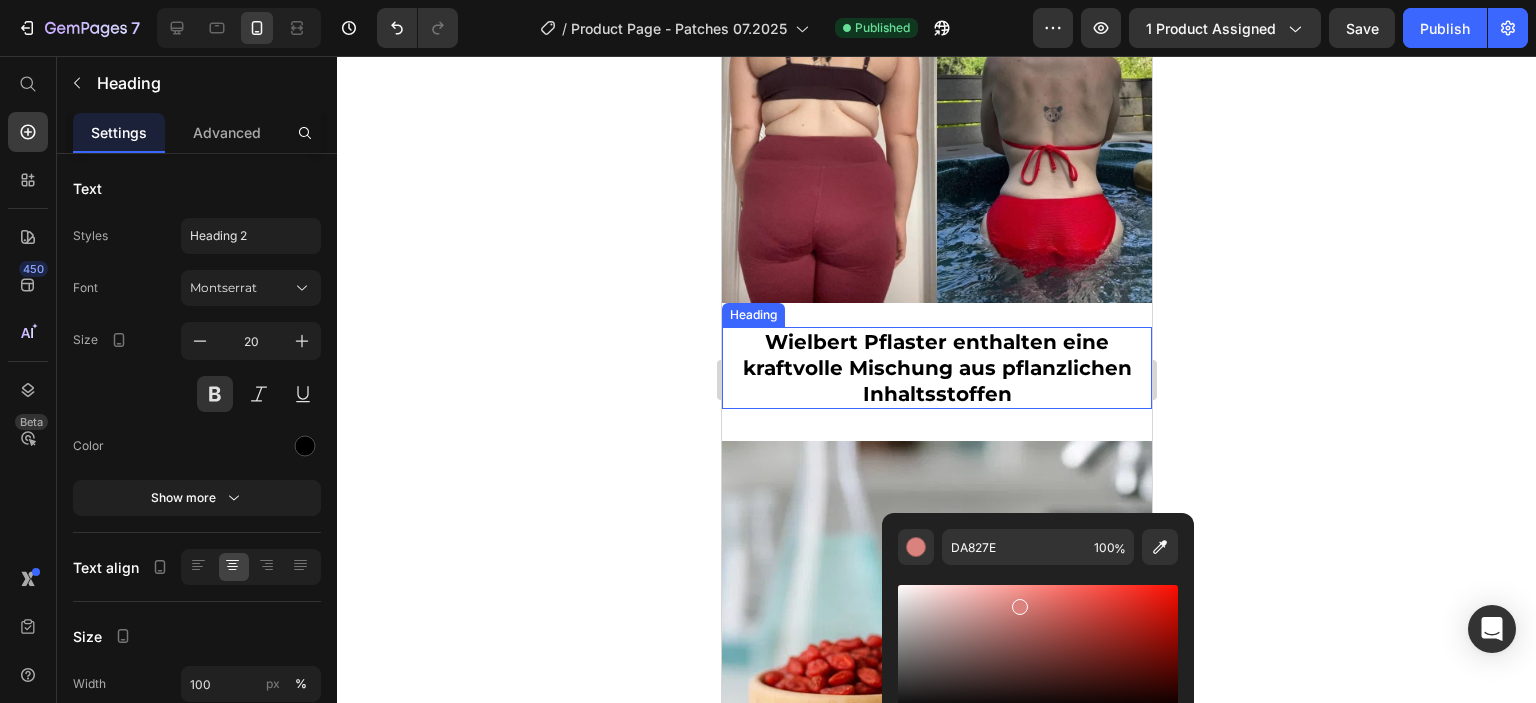click on "Wielbert Pflaster enthalten eine kraftvolle Mischung aus pflanzlichen Inhaltsstoffen" at bounding box center (936, 368) 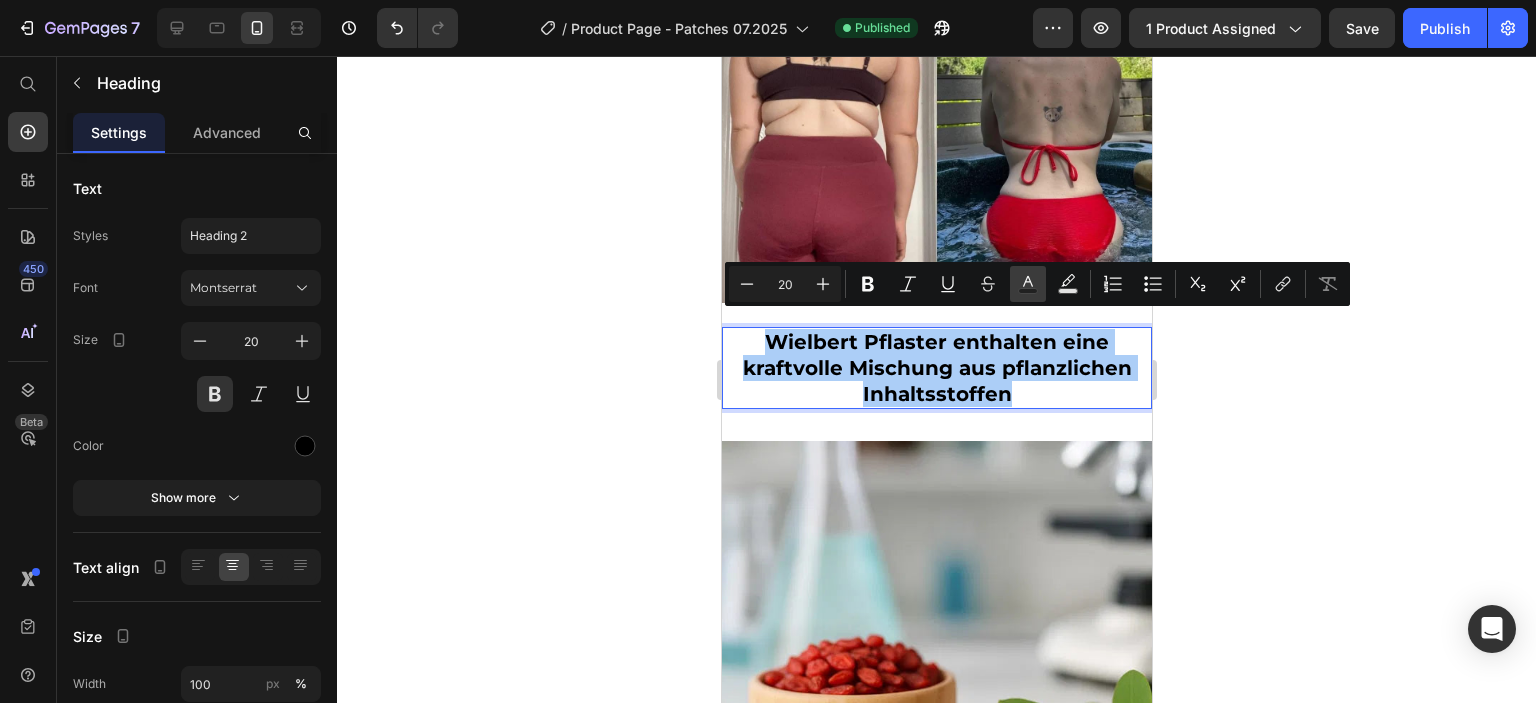 click 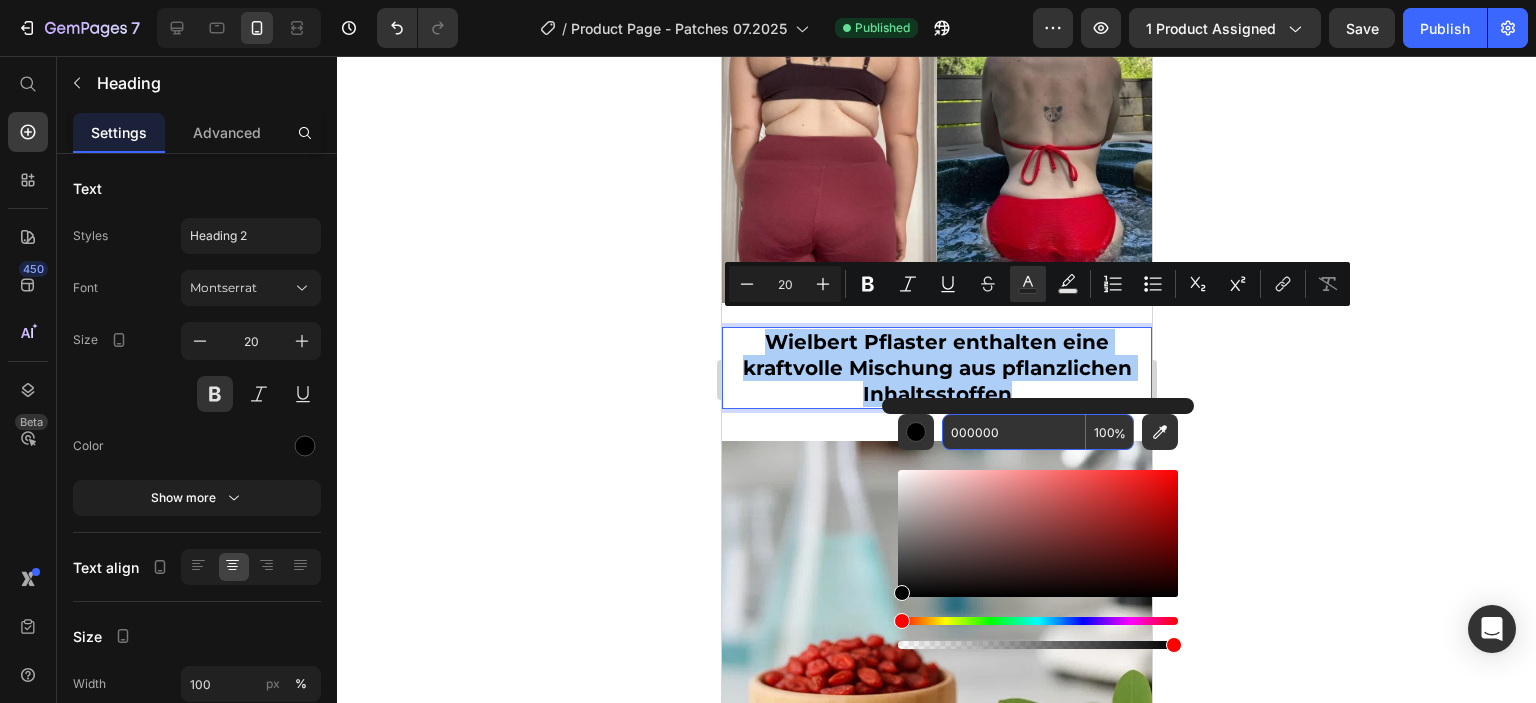 click on "000000" at bounding box center (1014, 432) 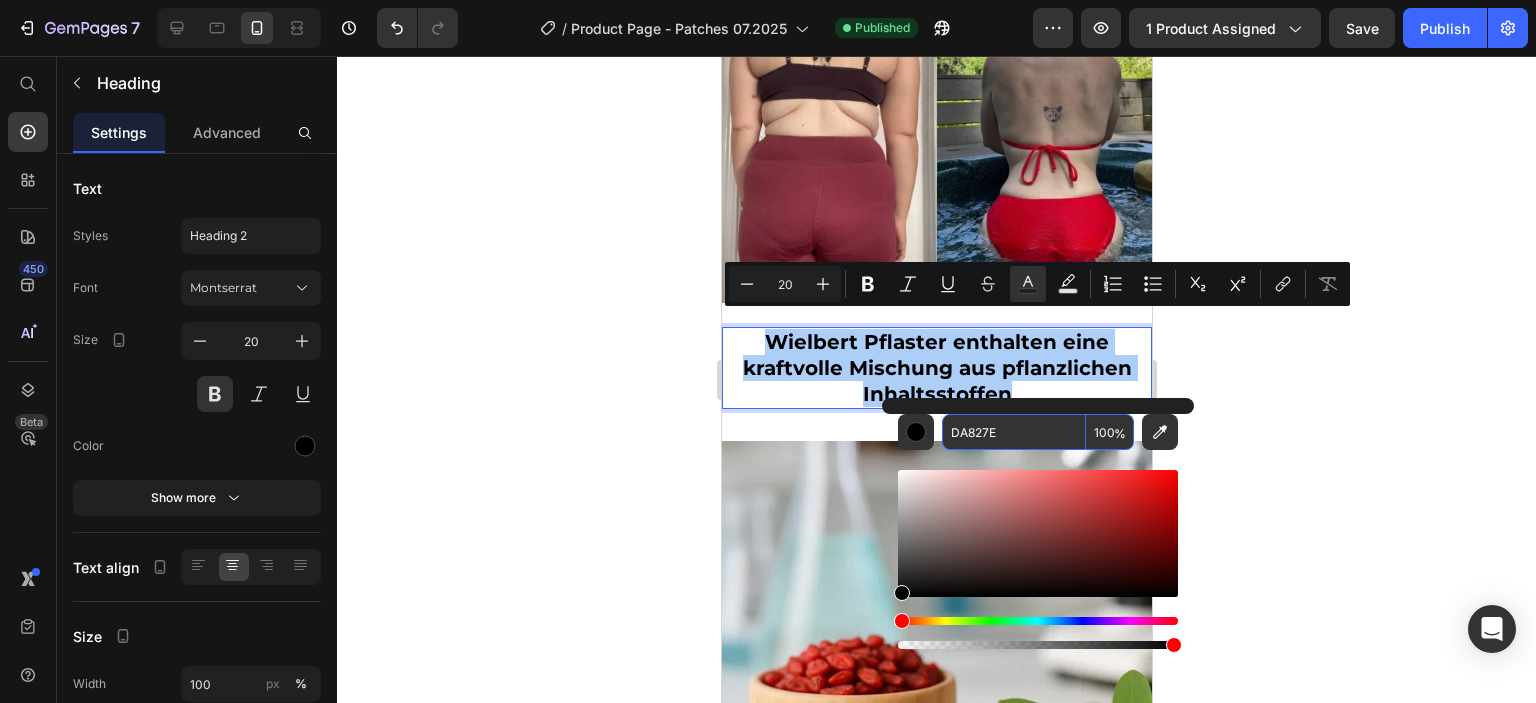 type on "DA827E" 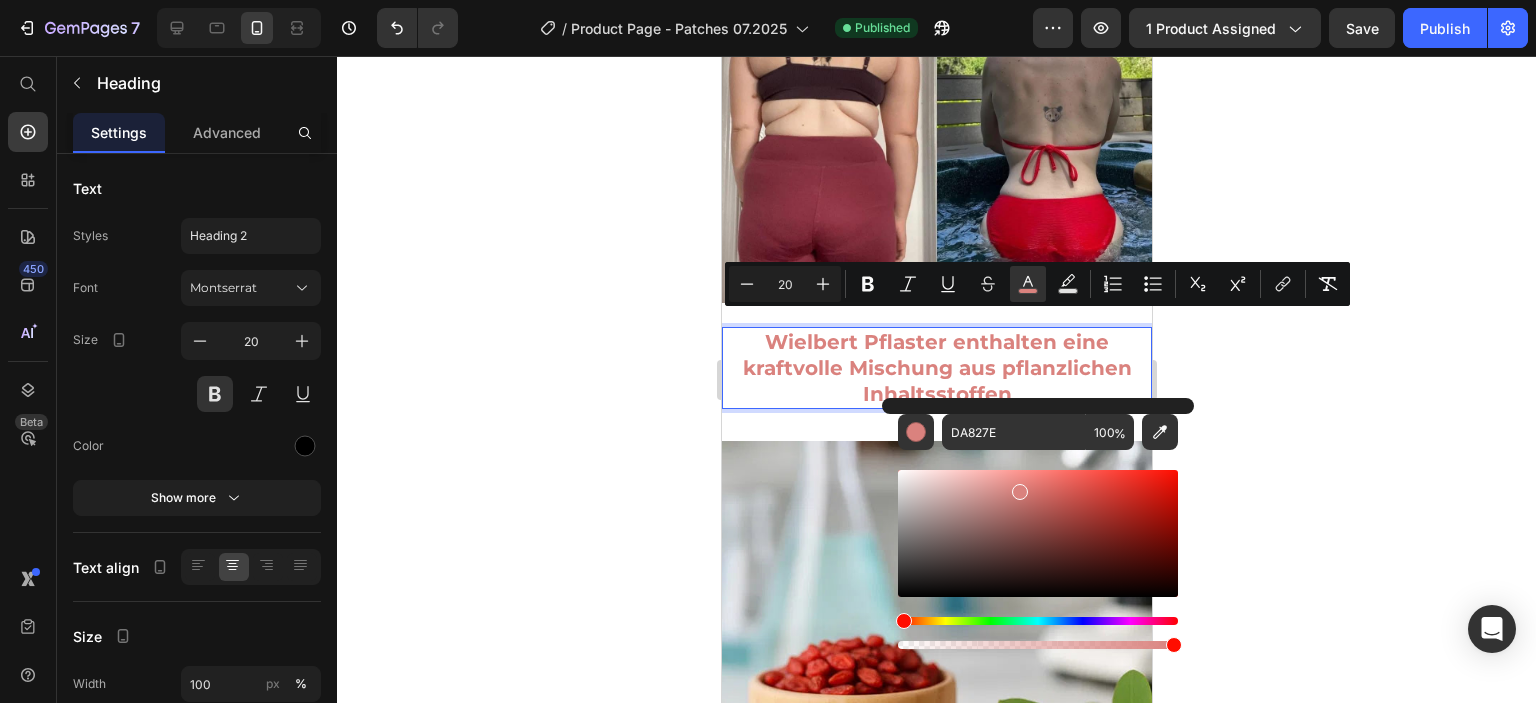 click 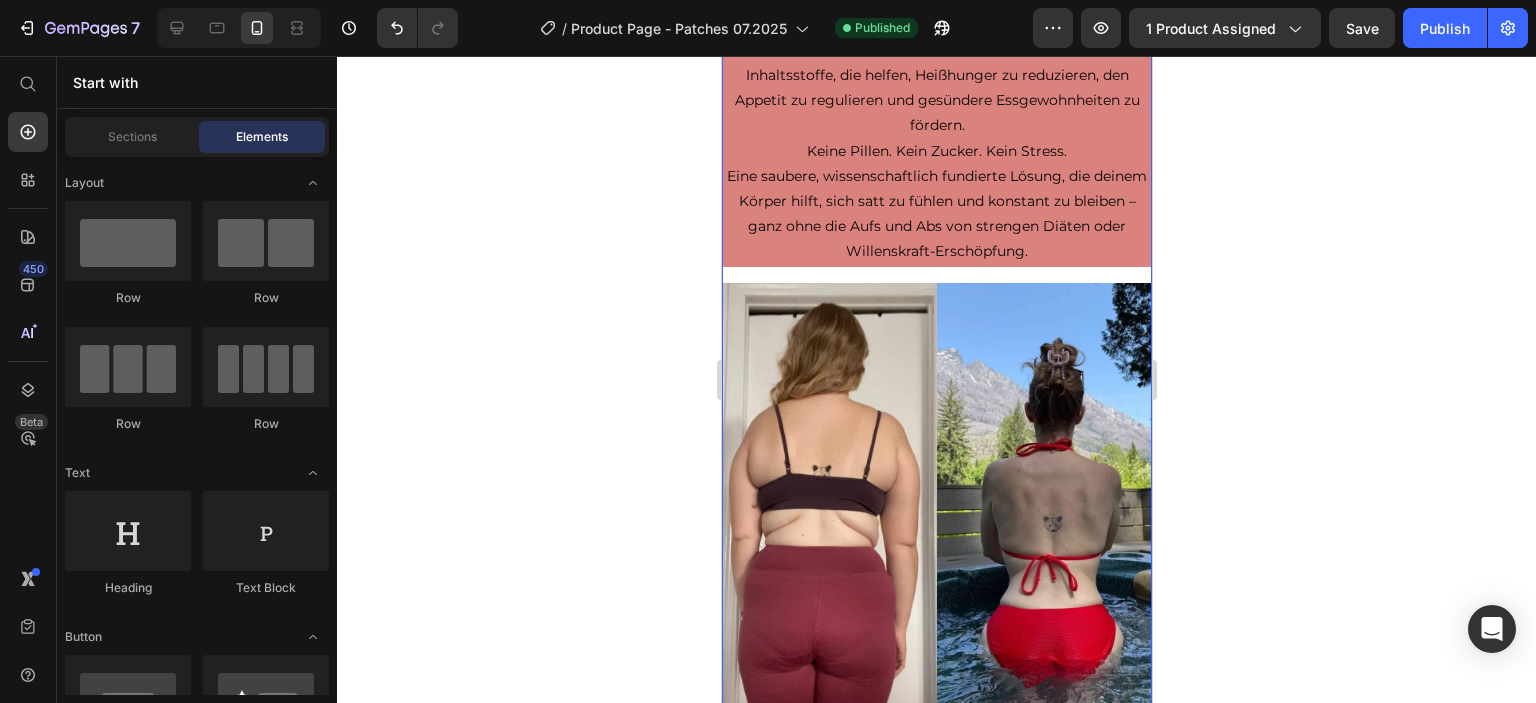 scroll, scrollTop: 2070, scrollLeft: 0, axis: vertical 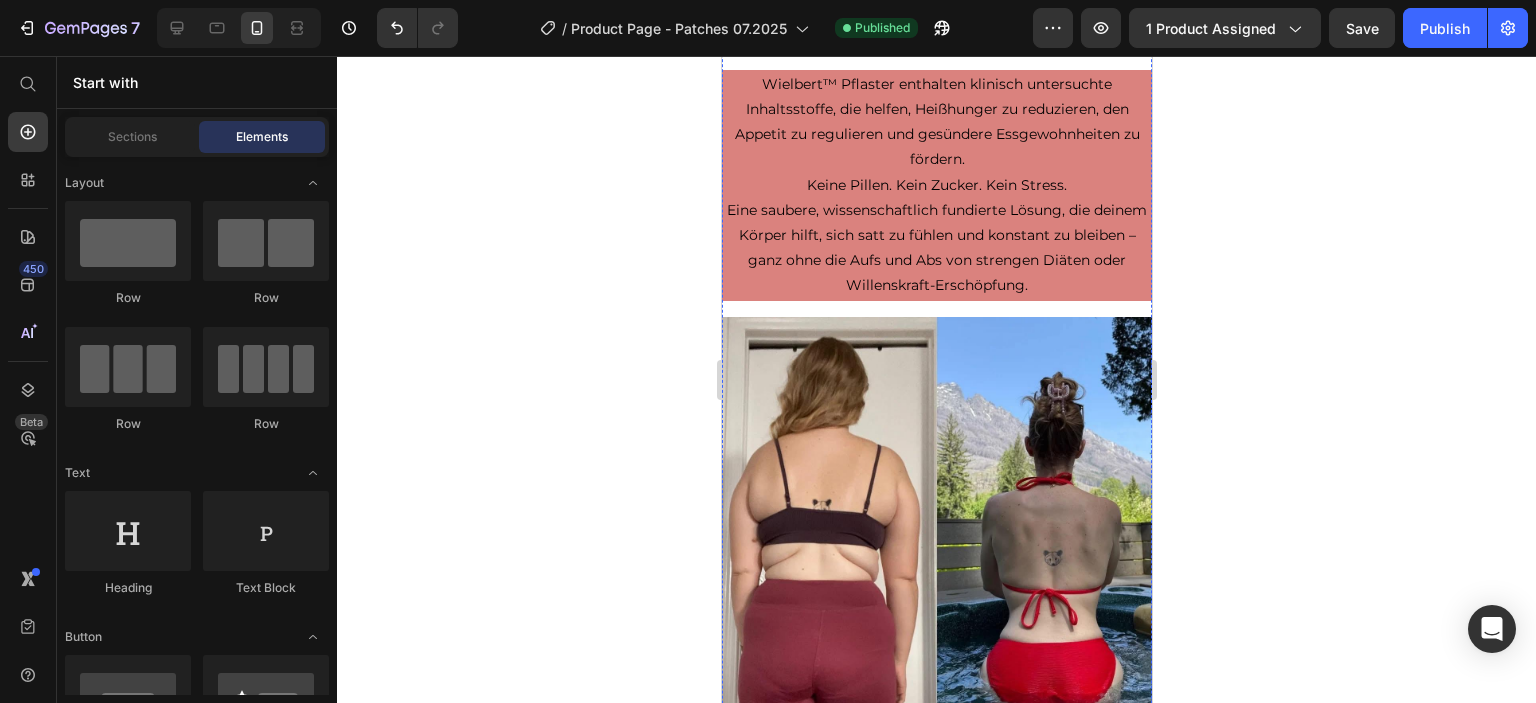 click on "Endlich gibt es einen einfachen" at bounding box center [936, -12] 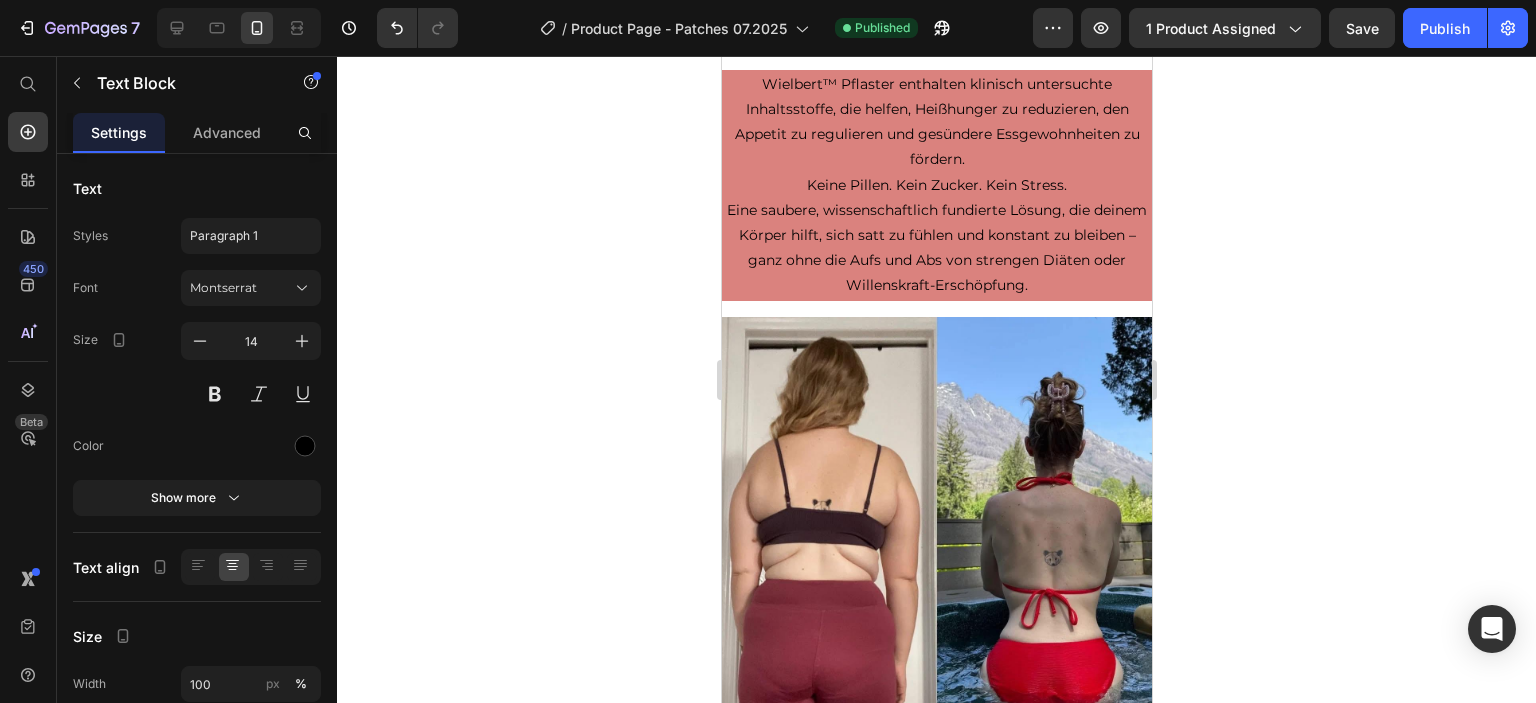 click on "Endlich gibt es einen einfachen" at bounding box center [936, -12] 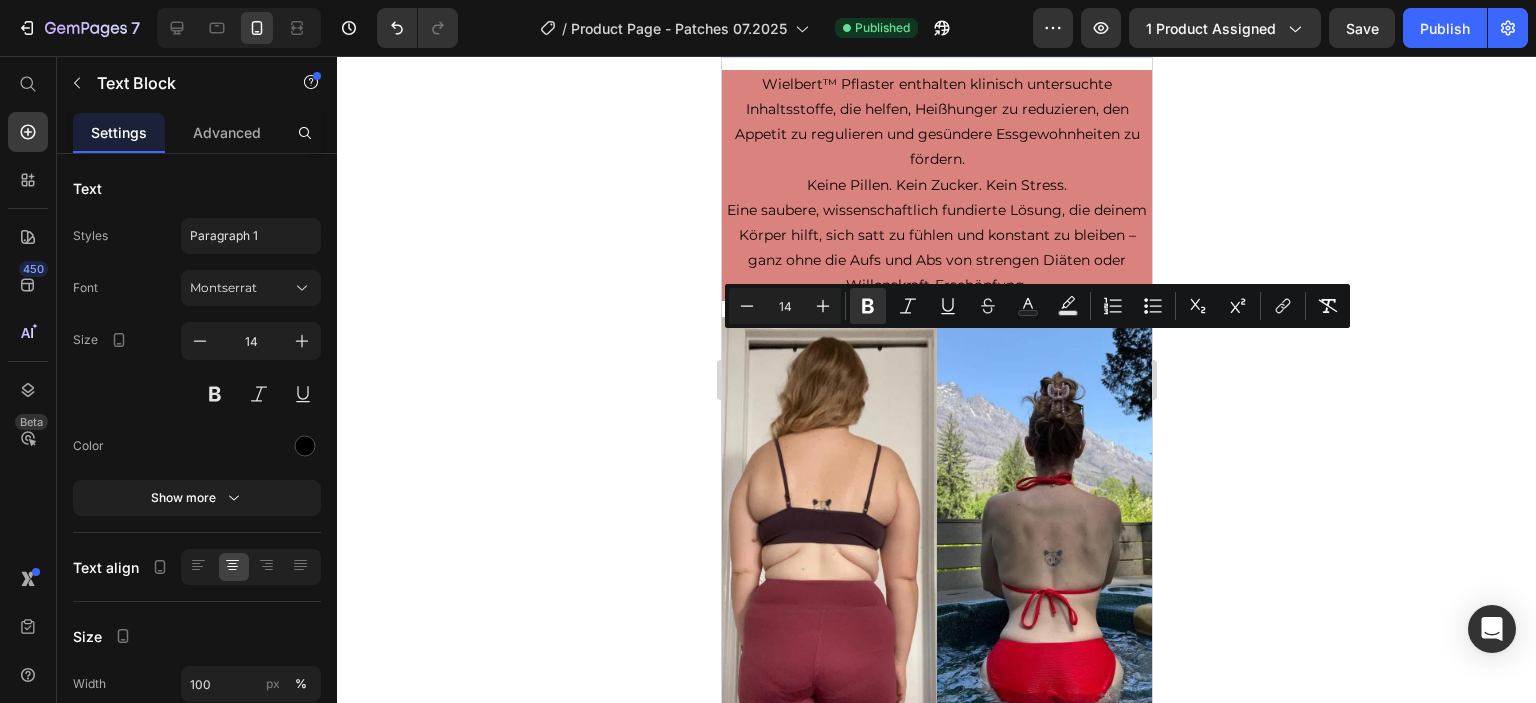click on "Endlich gibt es einen einfachen" at bounding box center [936, -12] 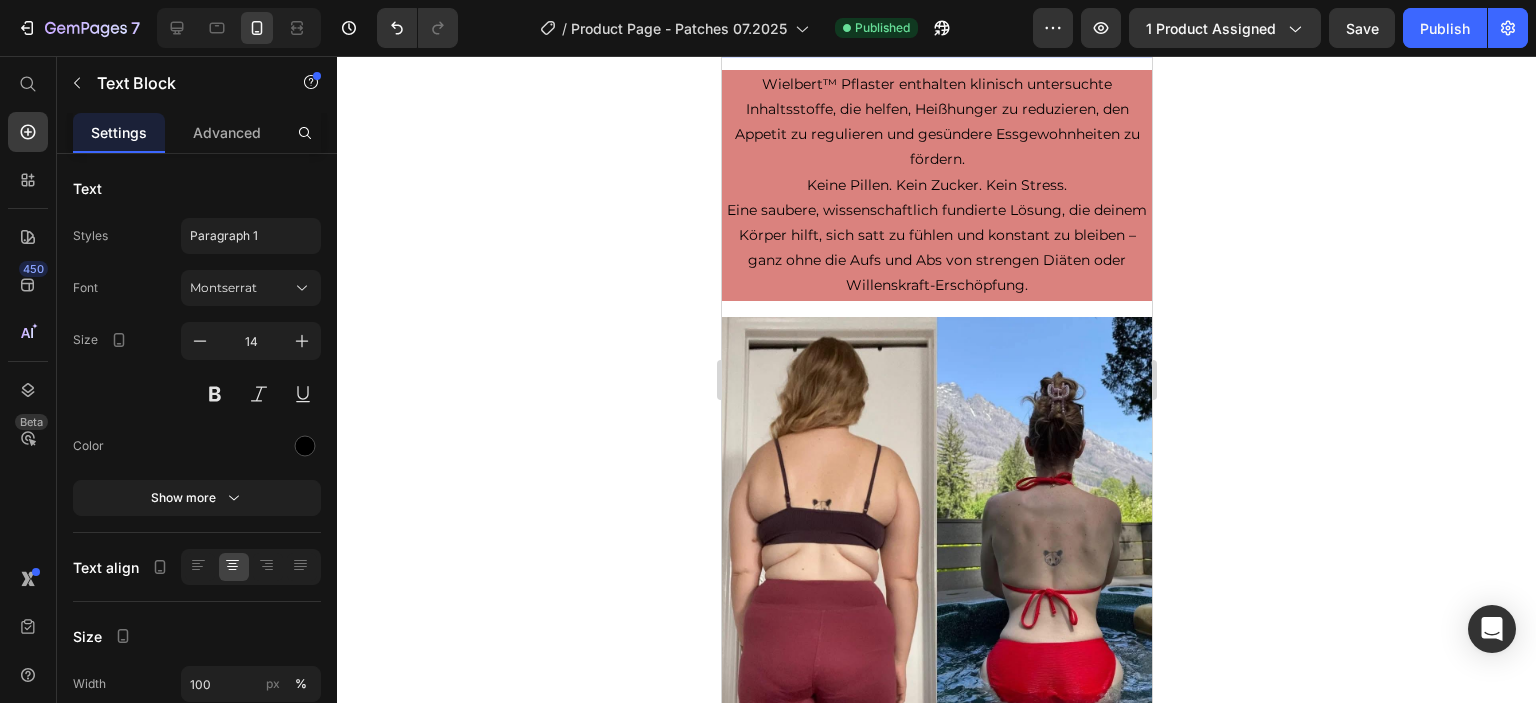 click on "Endlich gibt es einen einfachen" at bounding box center (936, -12) 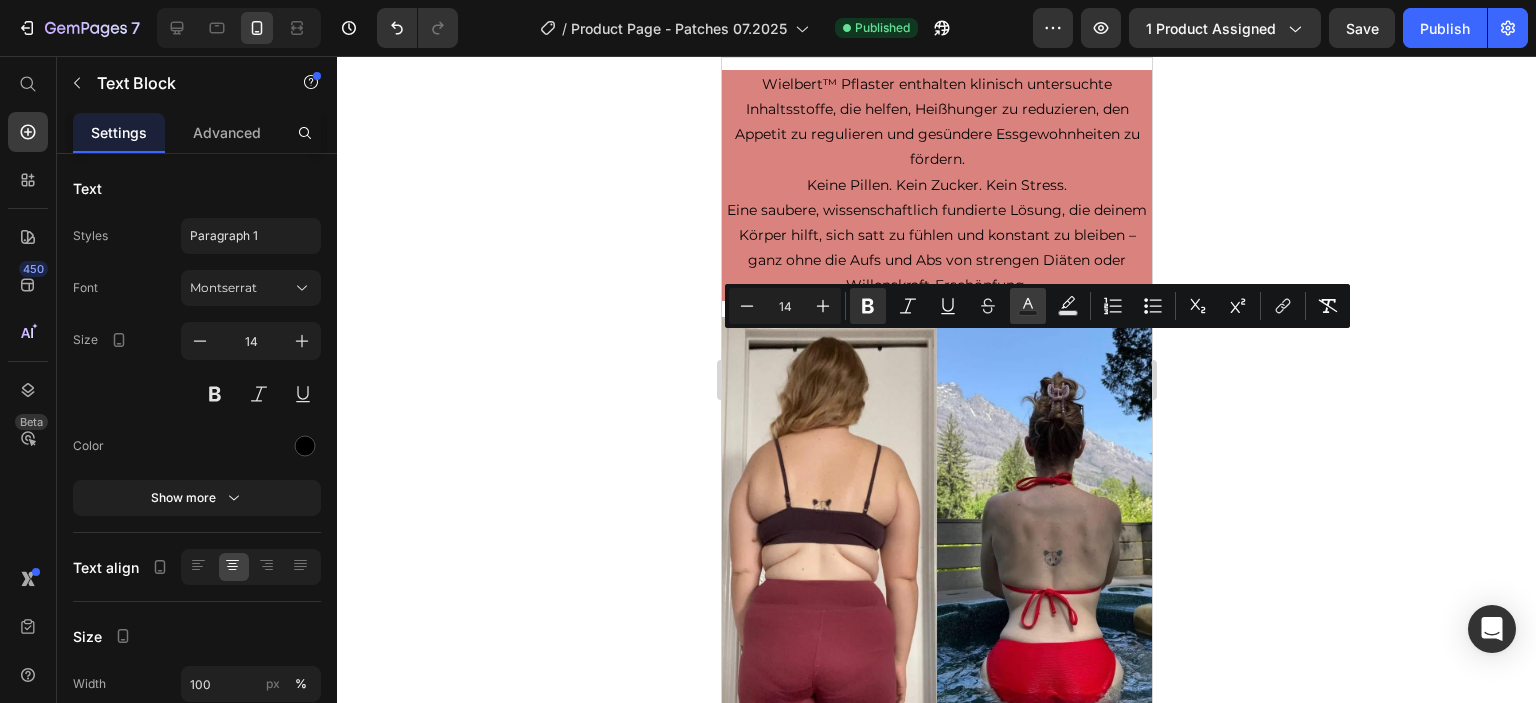 click 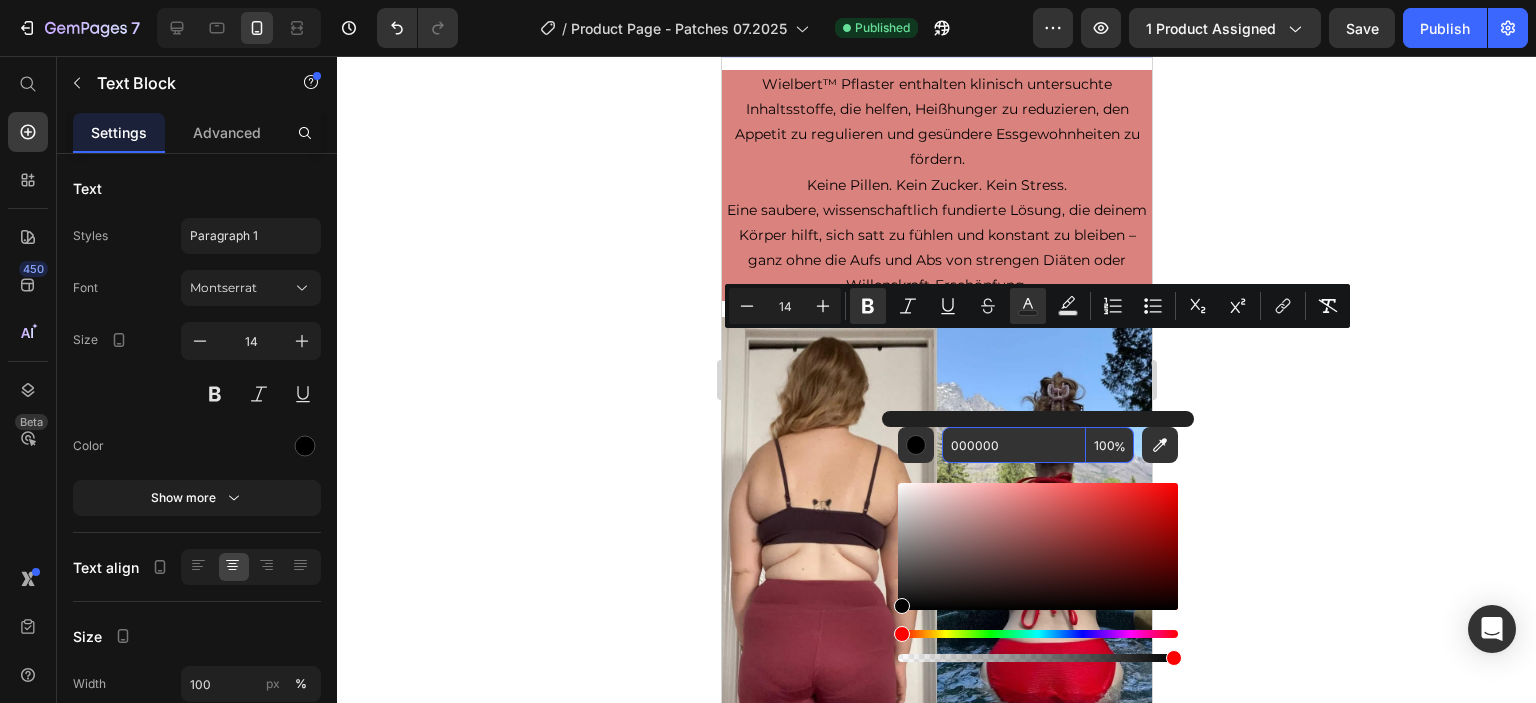 click on "000000" at bounding box center [1014, 445] 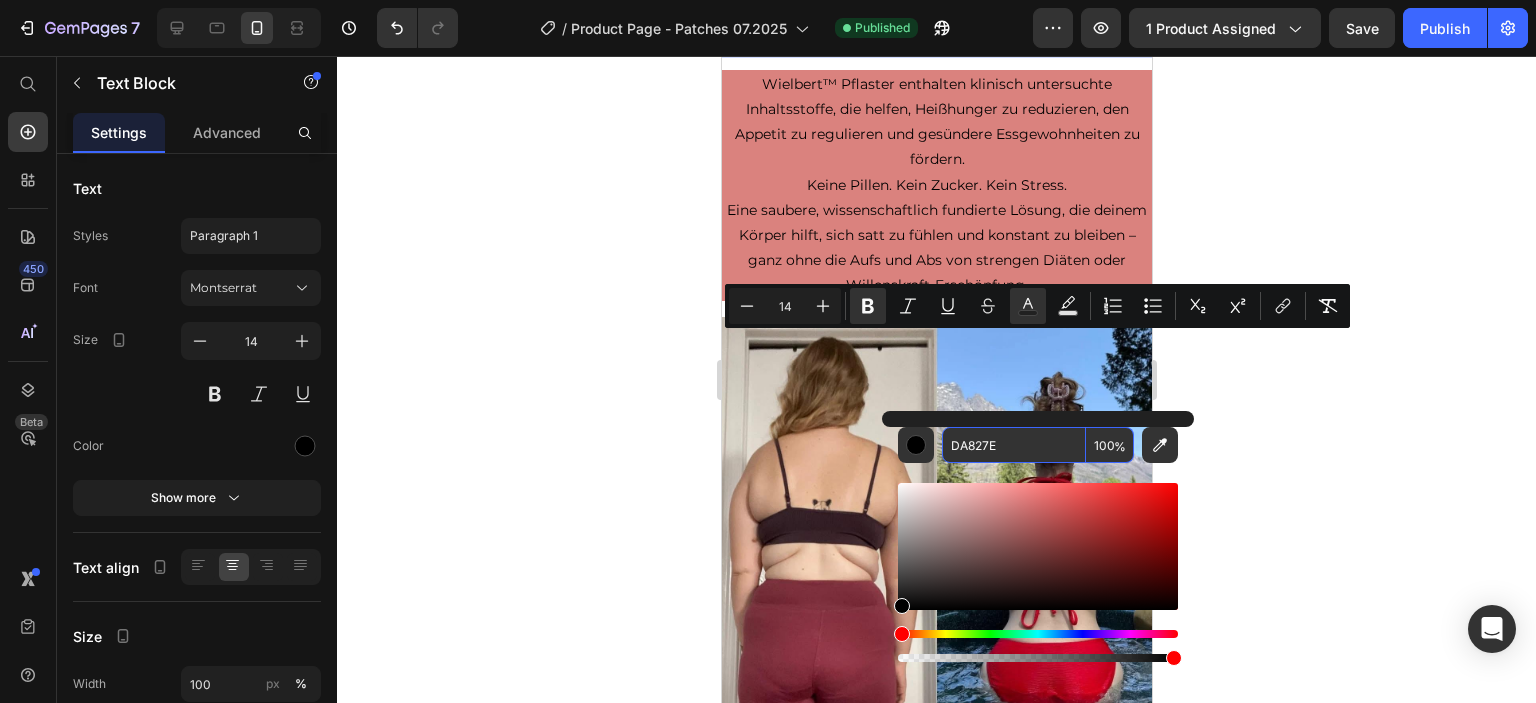 type on "DA827E" 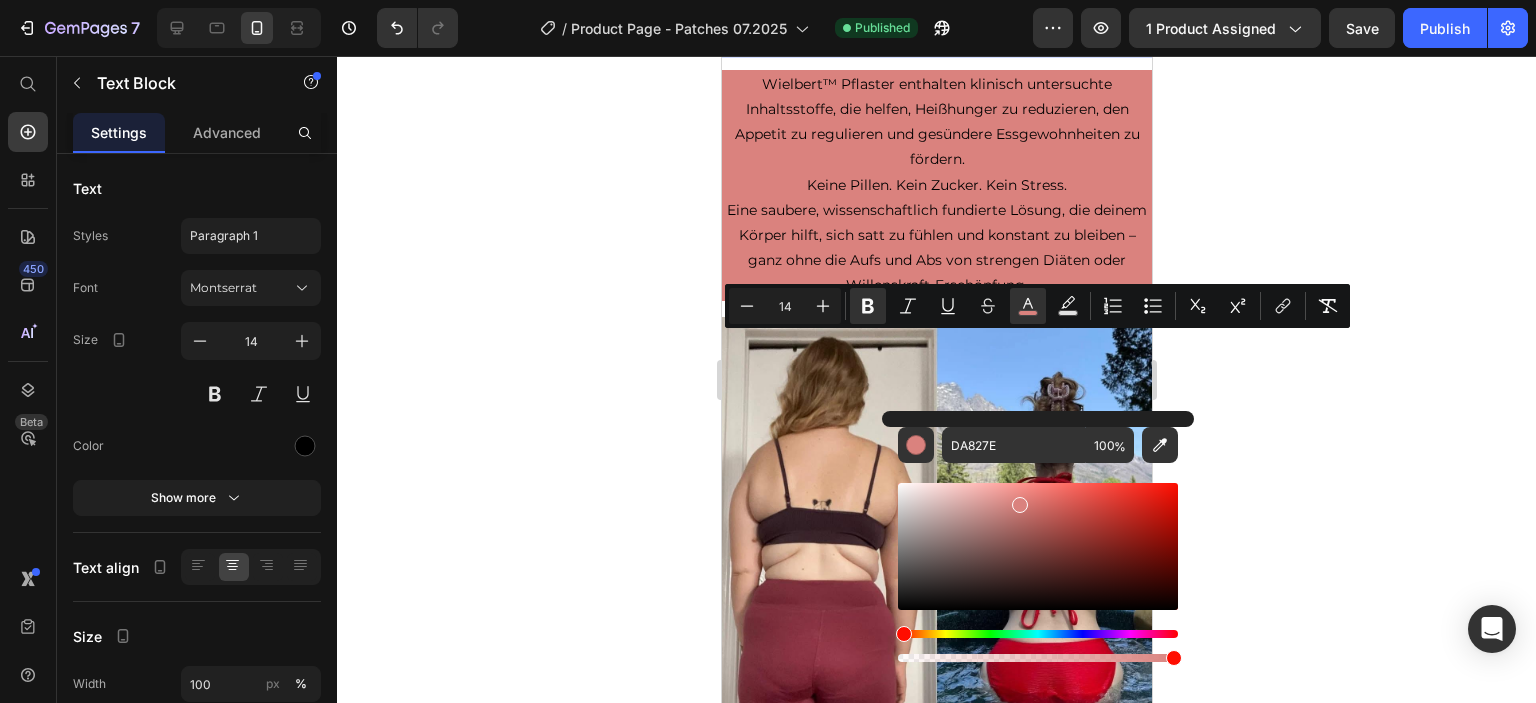 click 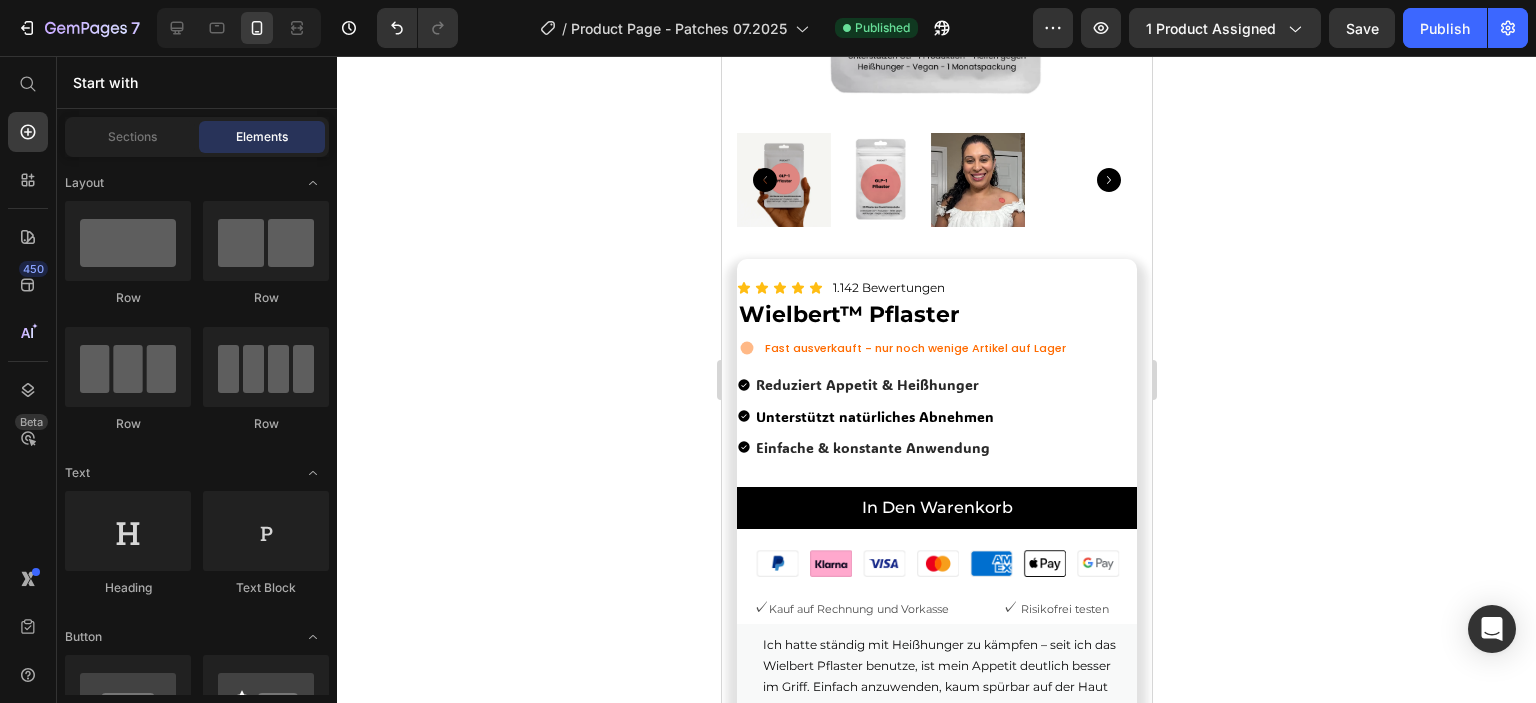scroll, scrollTop: 270, scrollLeft: 0, axis: vertical 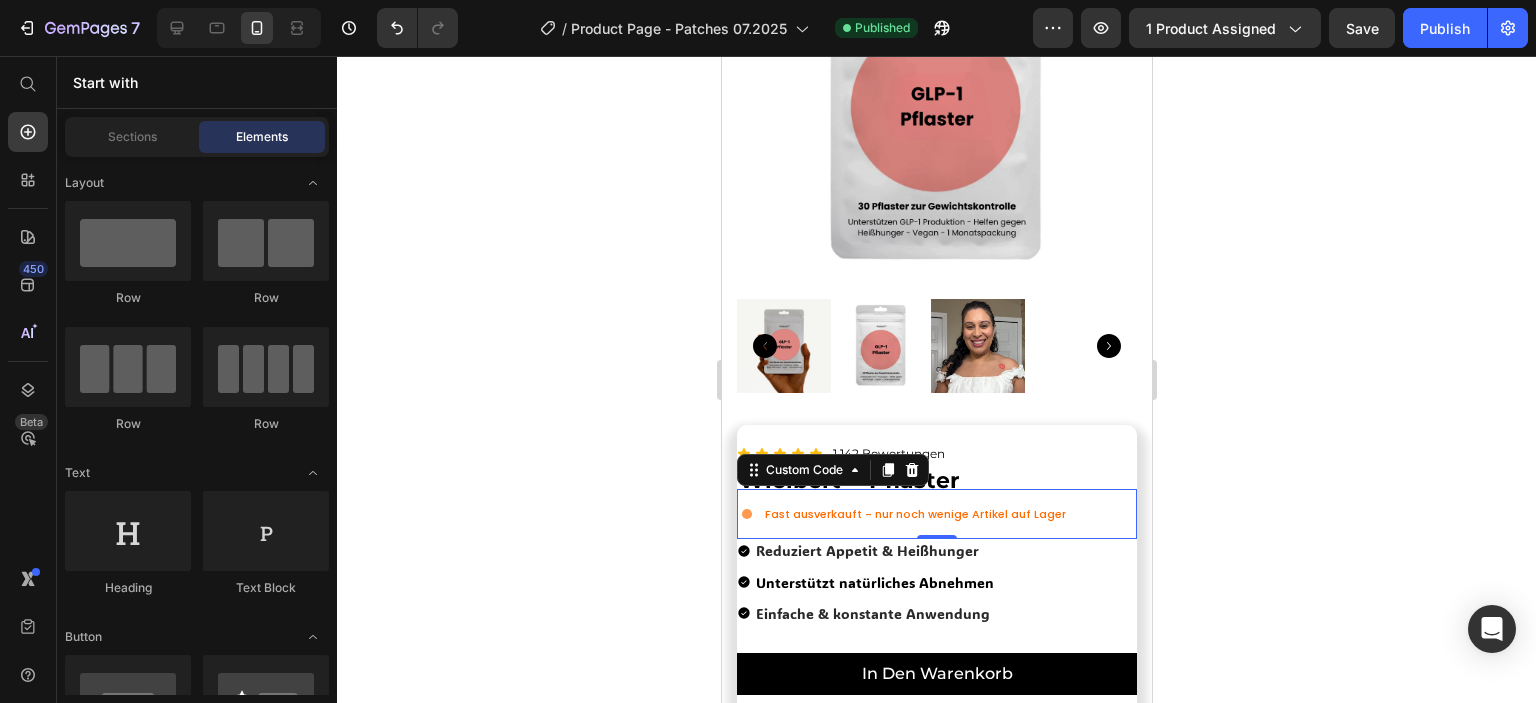 click on "Fast ausverkauft - nur noch wenige Artikel auf Lager" at bounding box center (914, 514) 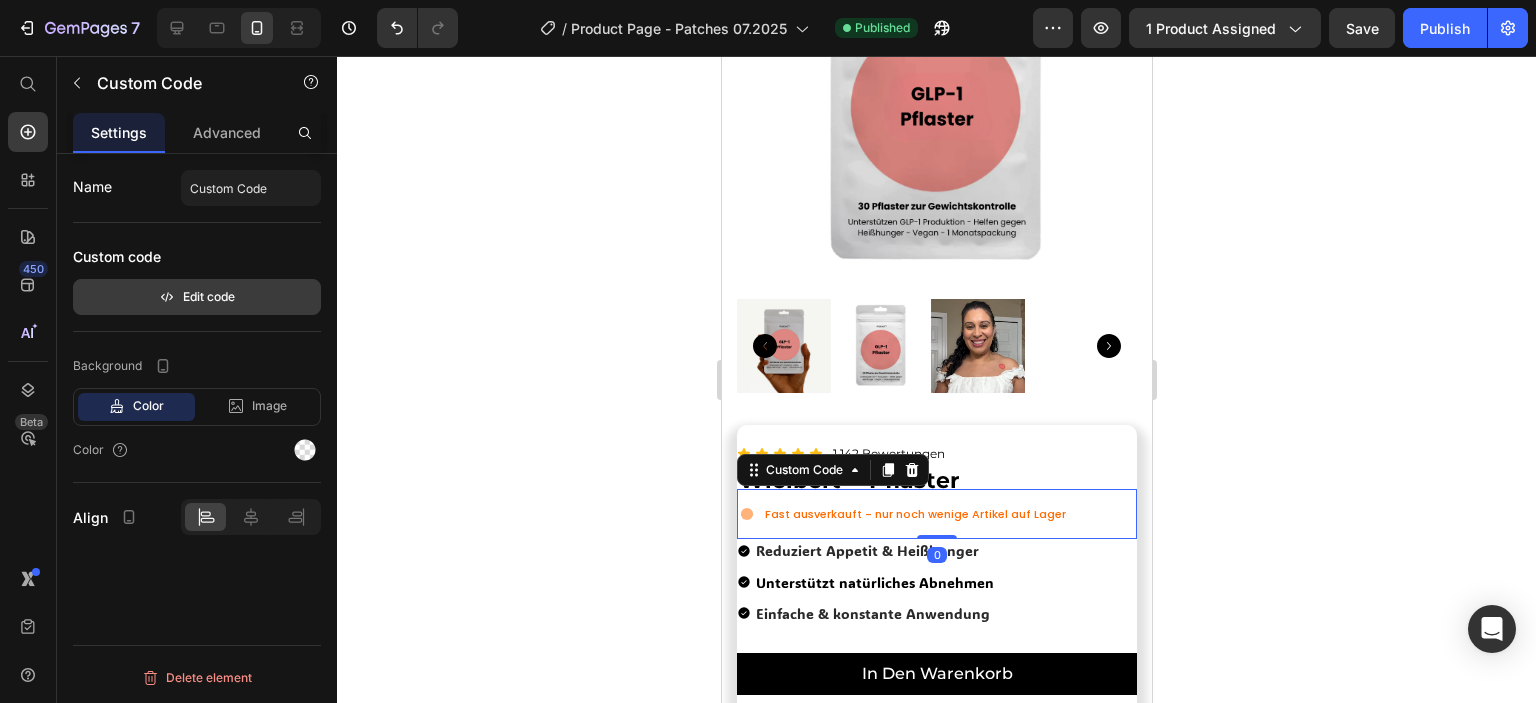 click on "Edit code" at bounding box center [197, 297] 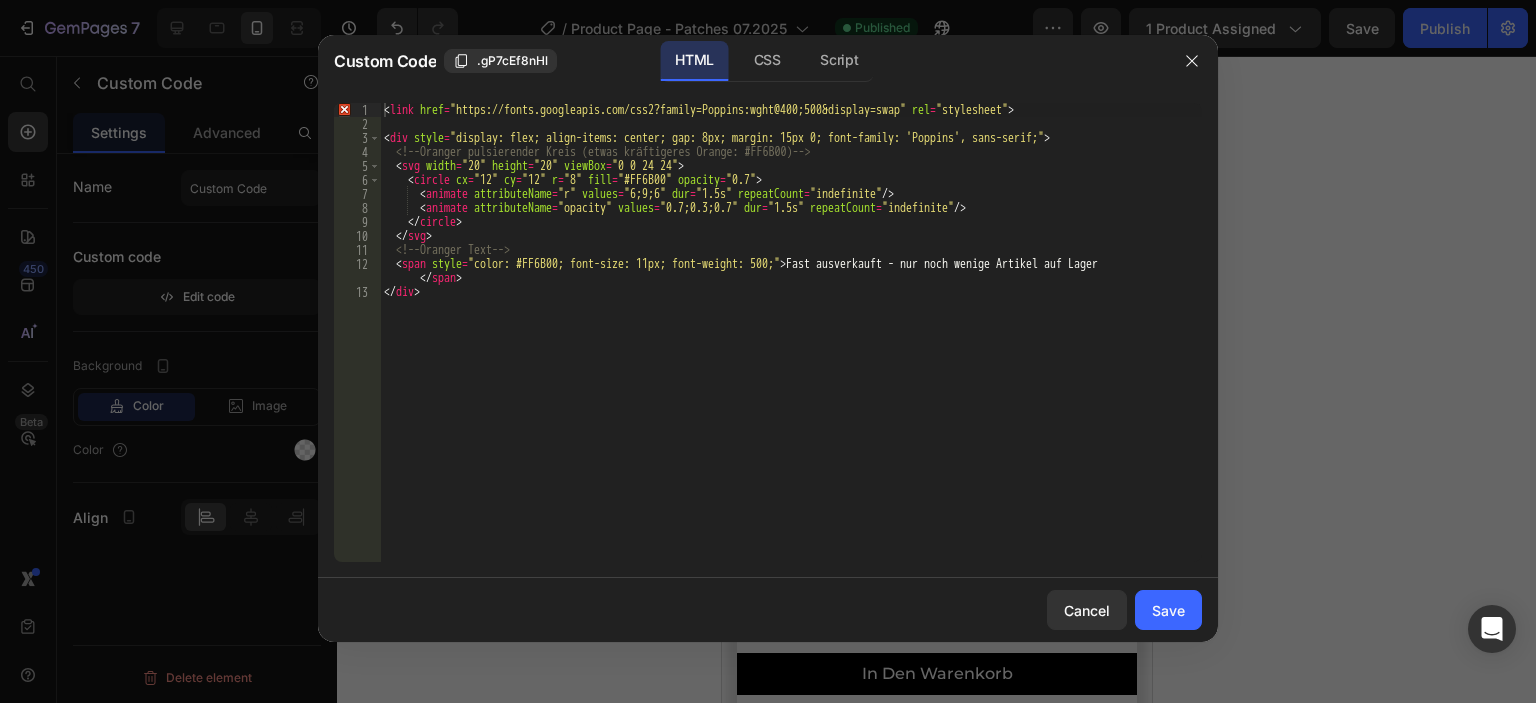click on "< link   href = "https://fonts.googleapis.com/css2?family=Poppins:wght@400;500&display=swap"   rel = "stylesheet" > < div   style = "display: flex; align-items: center; gap: 8px; margin: 15px 0; font-family: 'Poppins', sans-serif;" >    <!--  Oranger pulsierender Kreis (etwas kräftigeres Orange: #FF6B00)  -->    < svg   width = "20"   height = "20"   viewBox = "0 0 24 24" >      < circle   cx = "12"   cy = "12"   r = "8"   fill = "#FF6B00"   opacity = "0.7" >         < animate   attributeName = "r"   values = "6;9;6"   dur = "1.5s"   repeatCount = "indefinite" />         < animate   attributeName = "opacity"   values = "0.7;0.3;0.7"   dur = "1.5s"   repeatCount = "indefinite" />      </ circle >    </ svg >    <!--  Oranger Text  -->    < span   style = "color: #FF6B00; font-size: 11px; font-weight: 500;" > Fast ausverkauft - nur noch wenige Artikel auf Lager        </ span > </ div >" at bounding box center (791, 346) 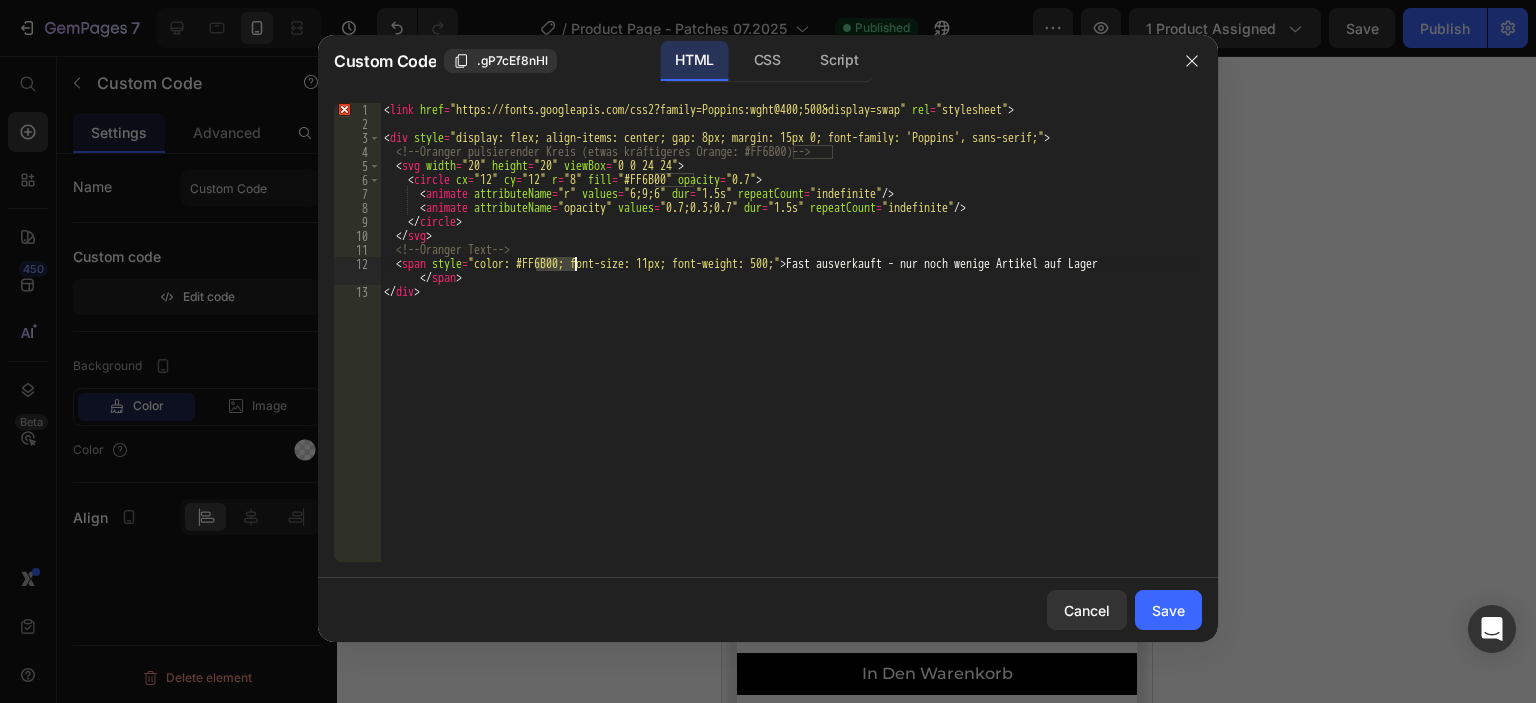 click on "< link   href = "https://fonts.googleapis.com/css2?family=Poppins:wght@400;500&display=swap"   rel = "stylesheet" > < div   style = "display: flex; align-items: center; gap: 8px; margin: 15px 0; font-family: 'Poppins', sans-serif;" >    <!--  Oranger pulsierender Kreis (etwas kräftigeres Orange: #FF6B00)  -->    < svg   width = "20"   height = "20"   viewBox = "0 0 24 24" >      < circle   cx = "12"   cy = "12"   r = "8"   fill = "#FF6B00"   opacity = "0.7" >         < animate   attributeName = "r"   values = "6;9;6"   dur = "1.5s"   repeatCount = "indefinite" />         < animate   attributeName = "opacity"   values = "0.7;0.3;0.7"   dur = "1.5s"   repeatCount = "indefinite" />      </ circle >    </ svg >    <!--  Oranger Text  -->    < span   style = "color: #FF6B00; font-size: 11px; font-weight: 500;" > Fast ausverkauft - nur noch wenige Artikel auf Lager        </ span > </ div >" at bounding box center (791, 346) 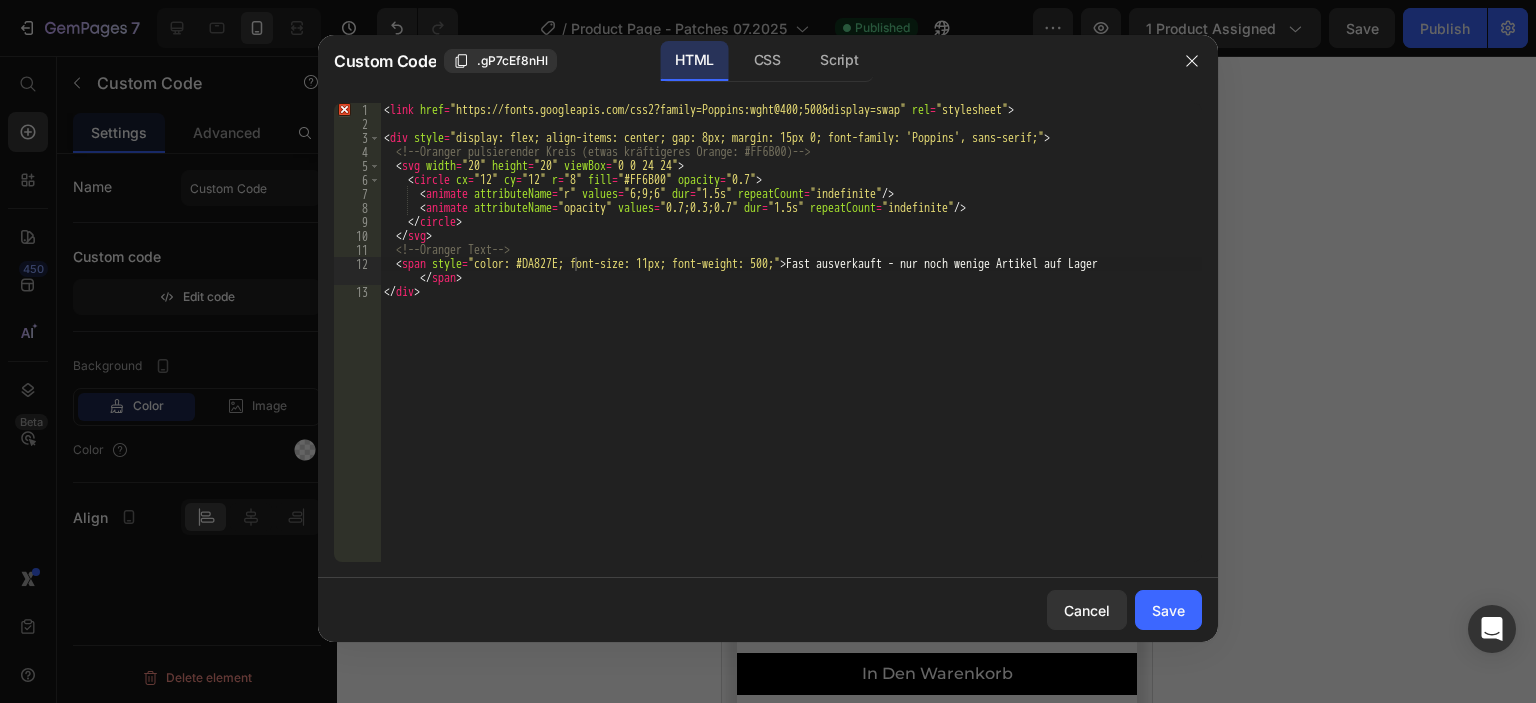 click on "Save" at bounding box center (1168, 610) 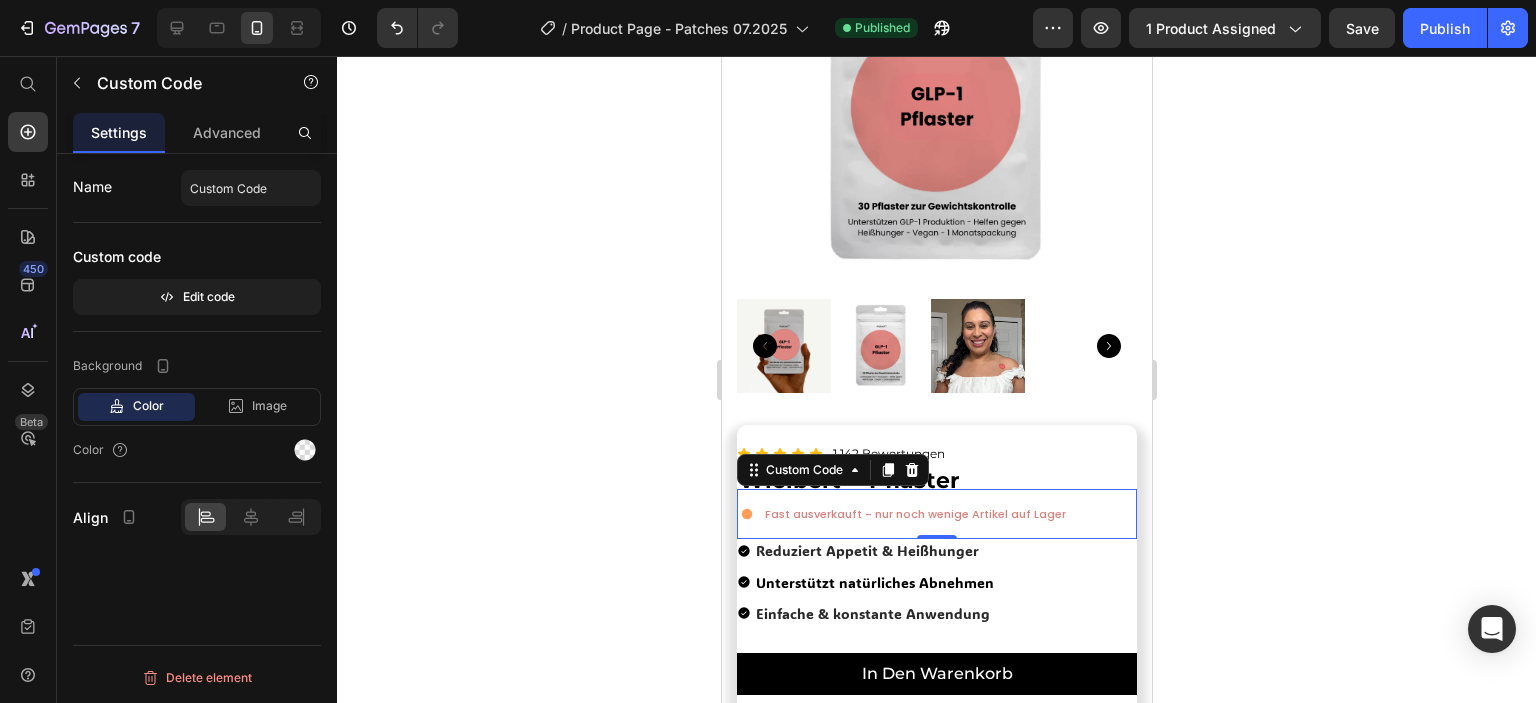click 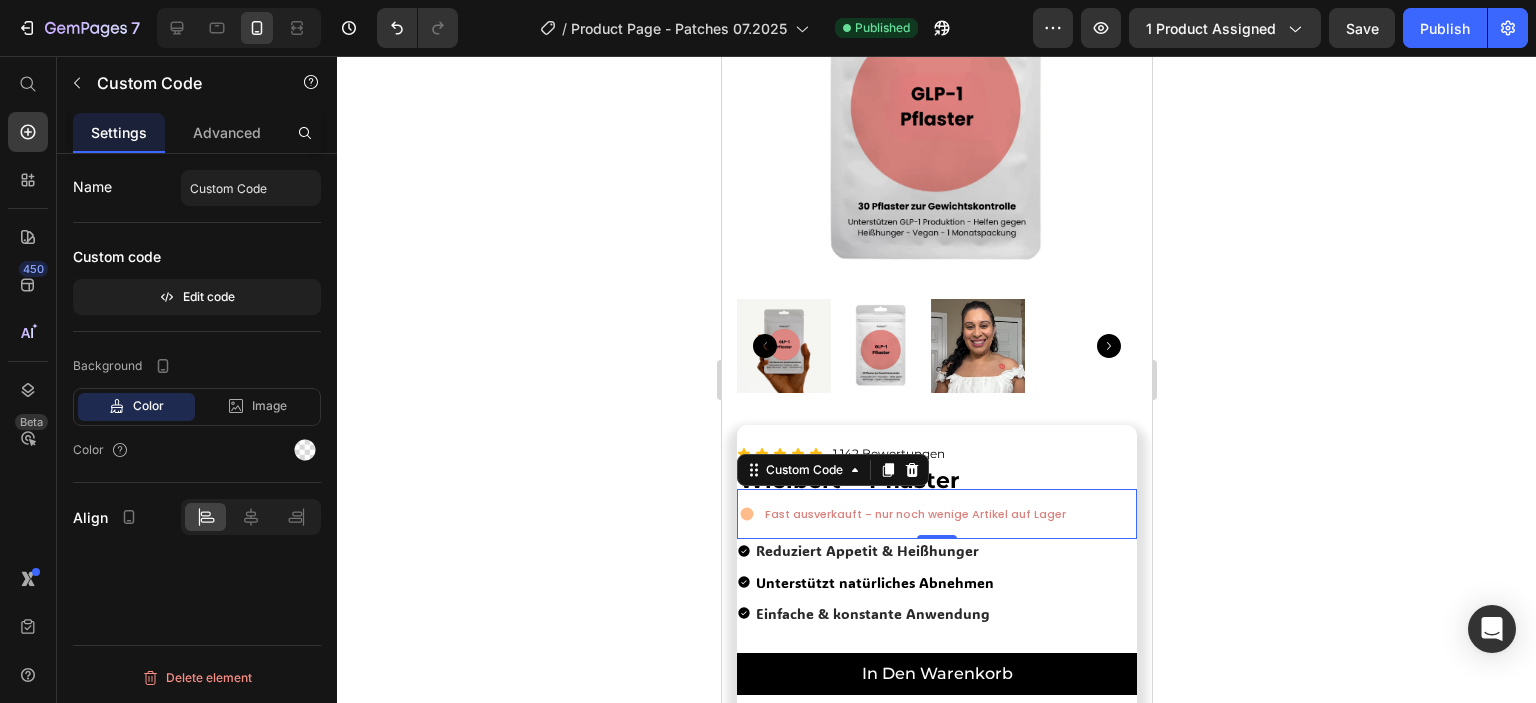 click on "Fast ausverkauft - nur noch wenige Artikel auf Lager" at bounding box center [914, 514] 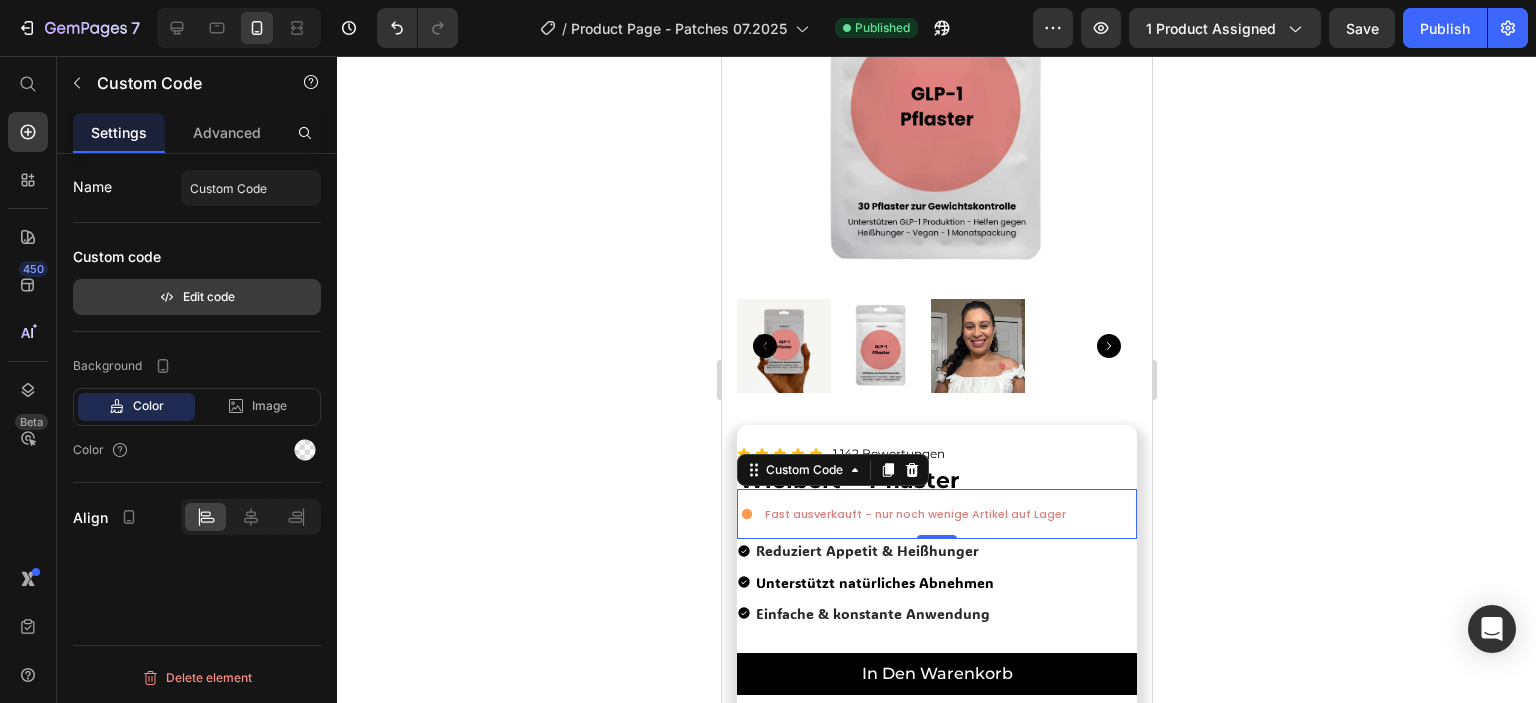 click on "Edit code" at bounding box center (197, 297) 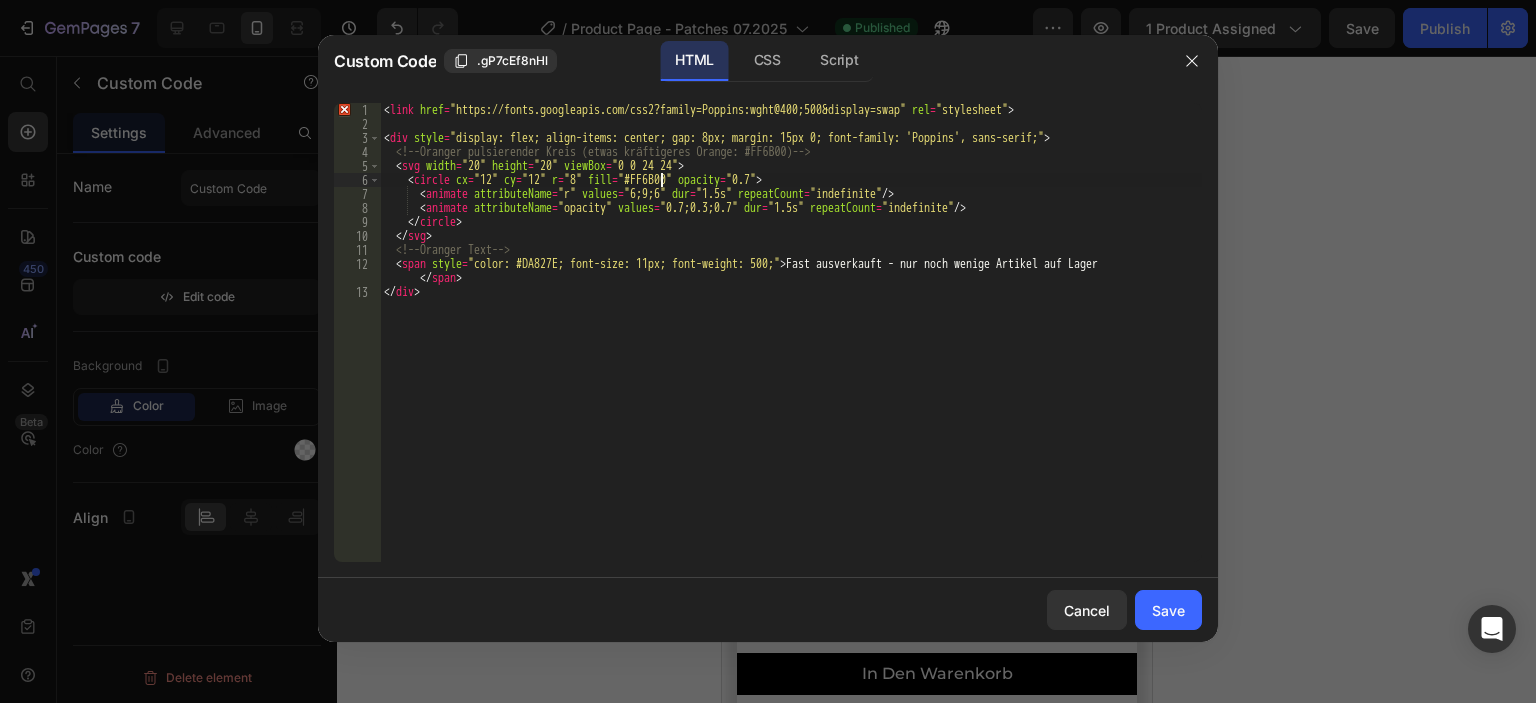 click on "< link   href = "https://fonts.googleapis.com/css2?family=Poppins:wght@400;500&display=swap"   rel = "stylesheet" > < div   style = "display: flex; align-items: center; gap: 8px; margin: 15px 0; font-family: 'Poppins', sans-serif;" >    <!--  Oranger pulsierender Kreis (etwas kräftigeres Orange: #FF6B00)  -->    < svg   width = "20"   height = "20"   viewBox = "0 0 24 24" >      < circle   cx = "12"   cy = "12"   r = "8"   fill = "#FF6B00"   opacity = "0.7" >         < animate   attributeName = "r"   values = "6;9;6"   dur = "1.5s"   repeatCount = "indefinite" />         < animate   attributeName = "opacity"   values = "0.7;0.3;0.7"   dur = "1.5s"   repeatCount = "indefinite" />      </ circle >    </ svg >    <!--  Oranger Text  -->    < span   style = "color: #DA827E; font-size: 11px; font-weight: 500;" > Fast ausverkauft - nur noch wenige Artikel auf Lager        </ span > </ div >" at bounding box center [791, 346] 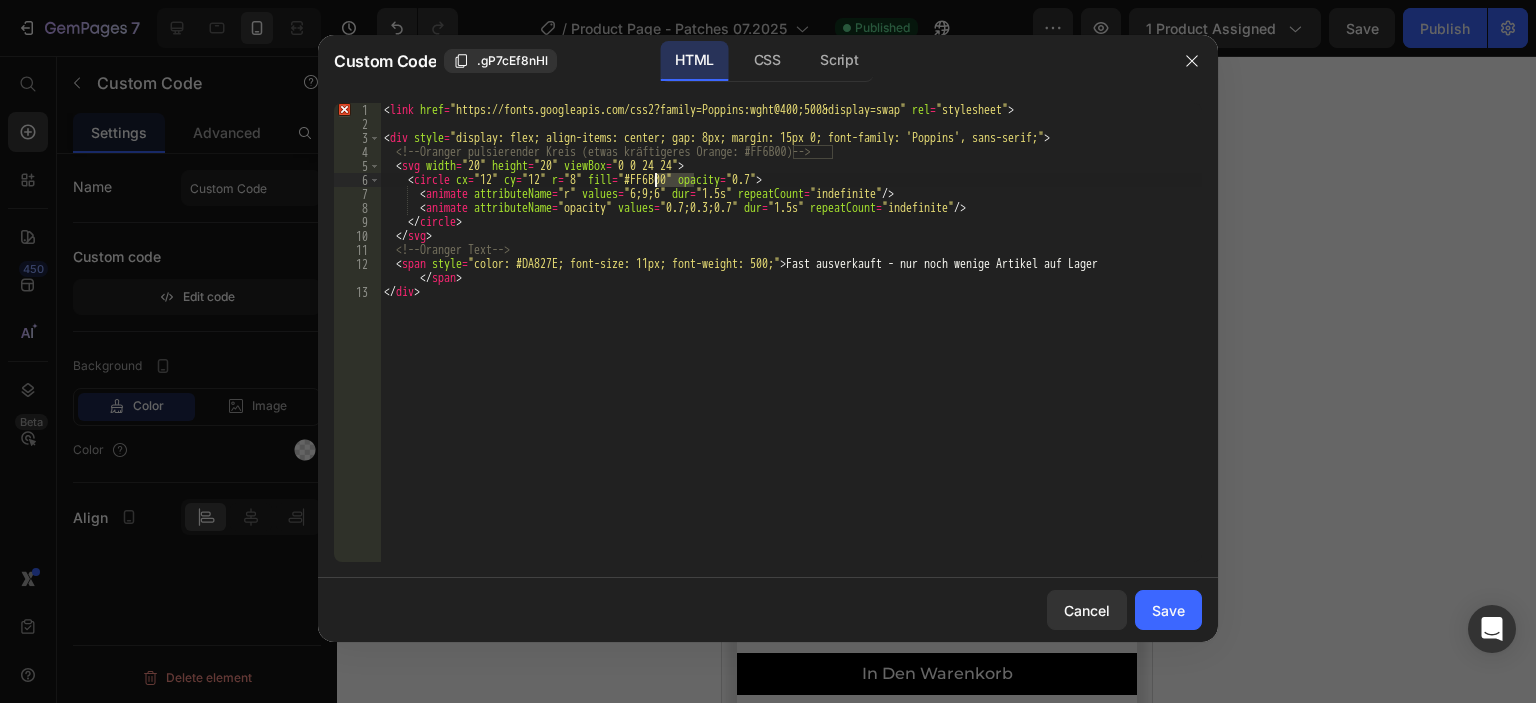 paste on "DA827E" 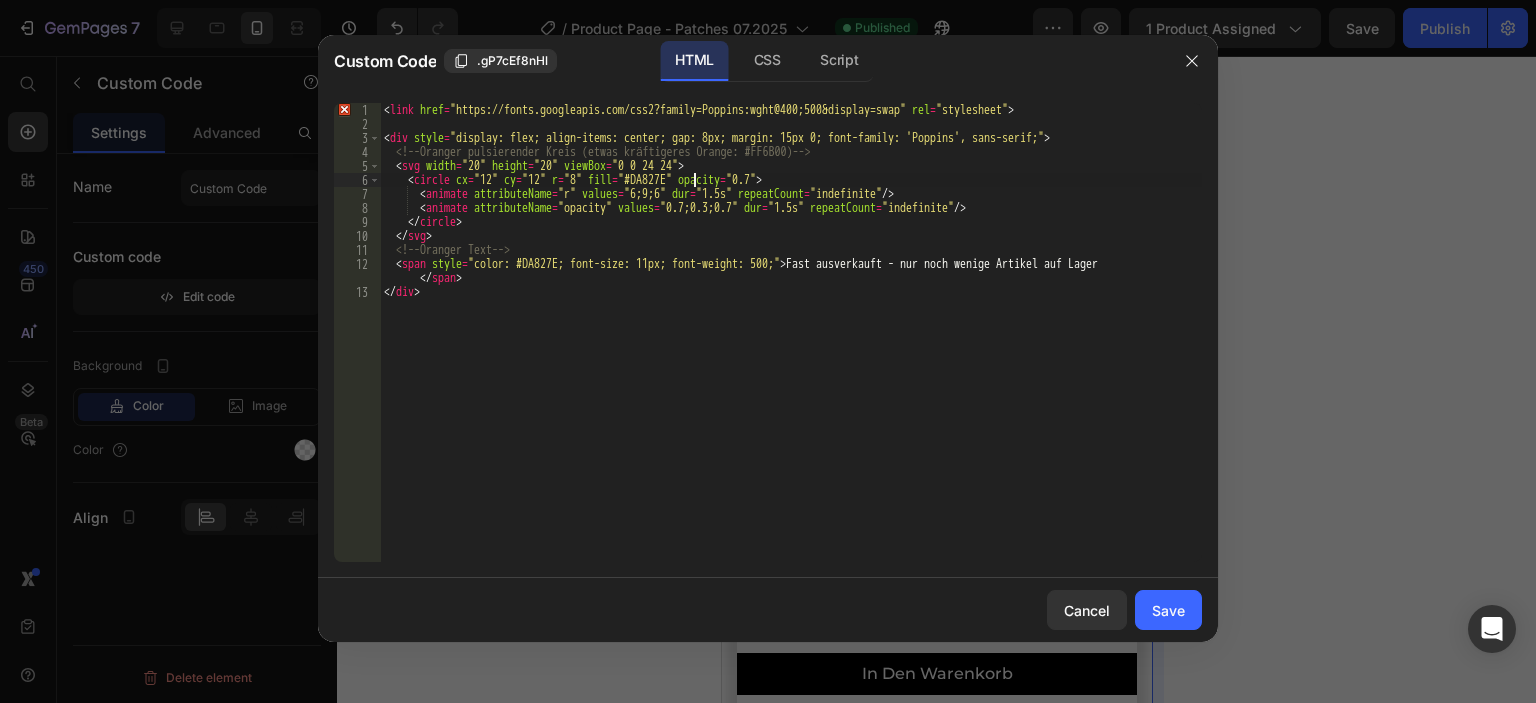 click on "Save" at bounding box center [1168, 610] 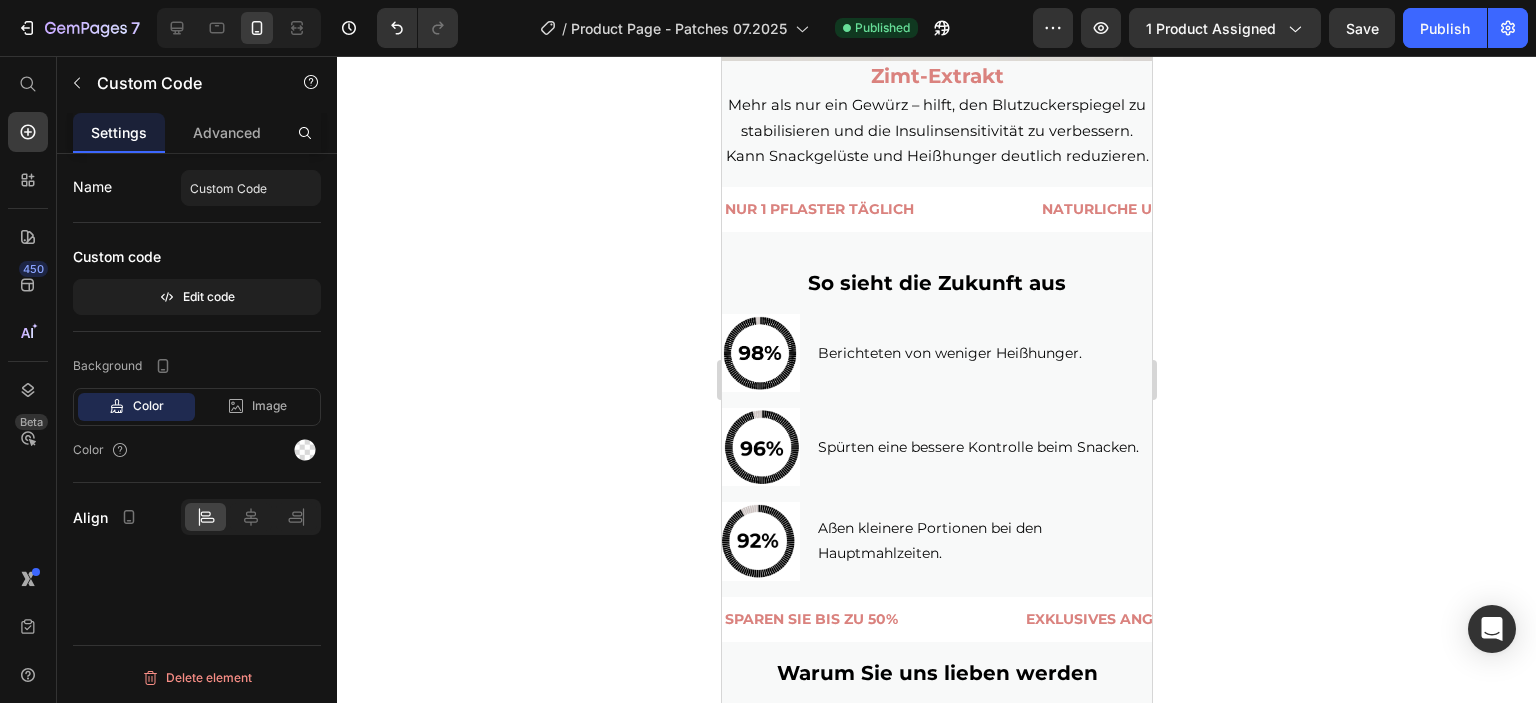 scroll, scrollTop: 4670, scrollLeft: 0, axis: vertical 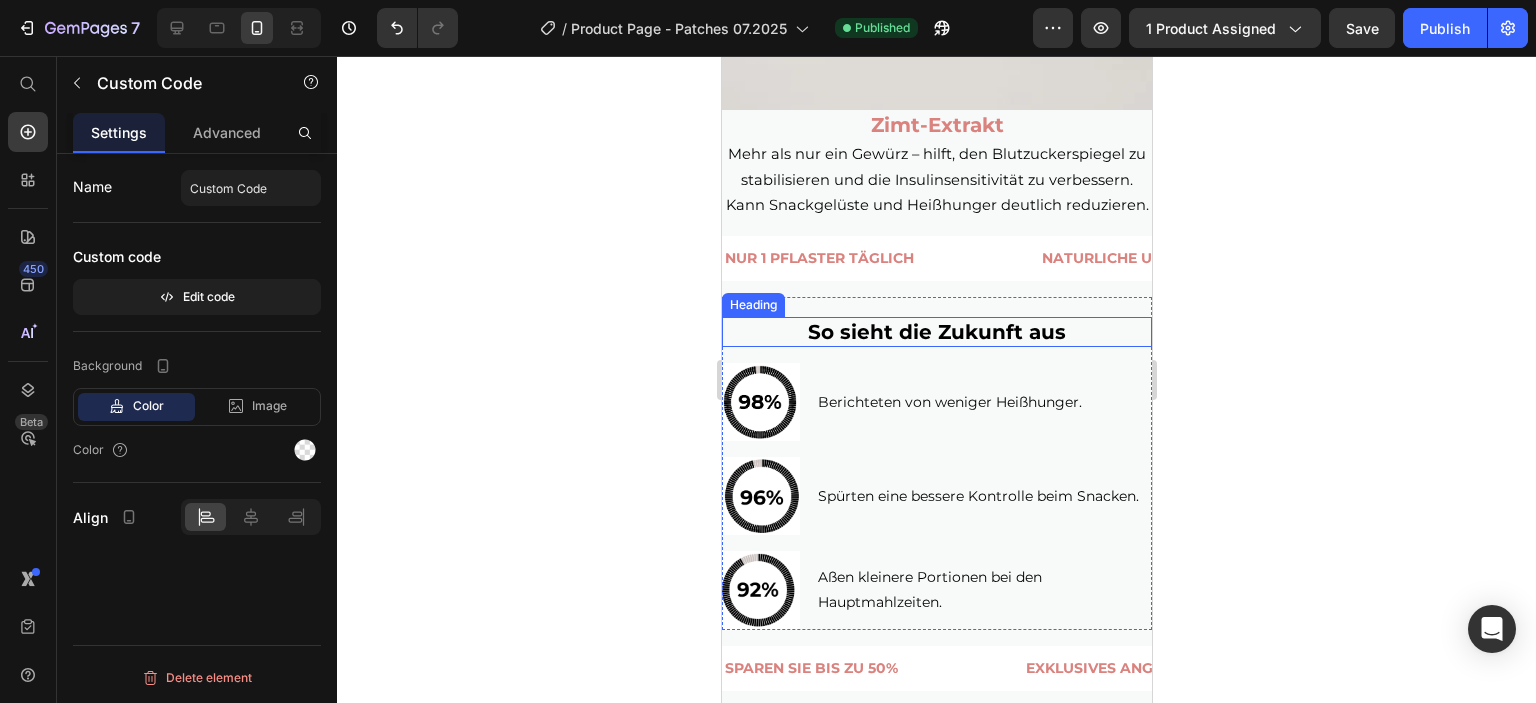 click on "So sieht die Zukunft aus" at bounding box center [936, 332] 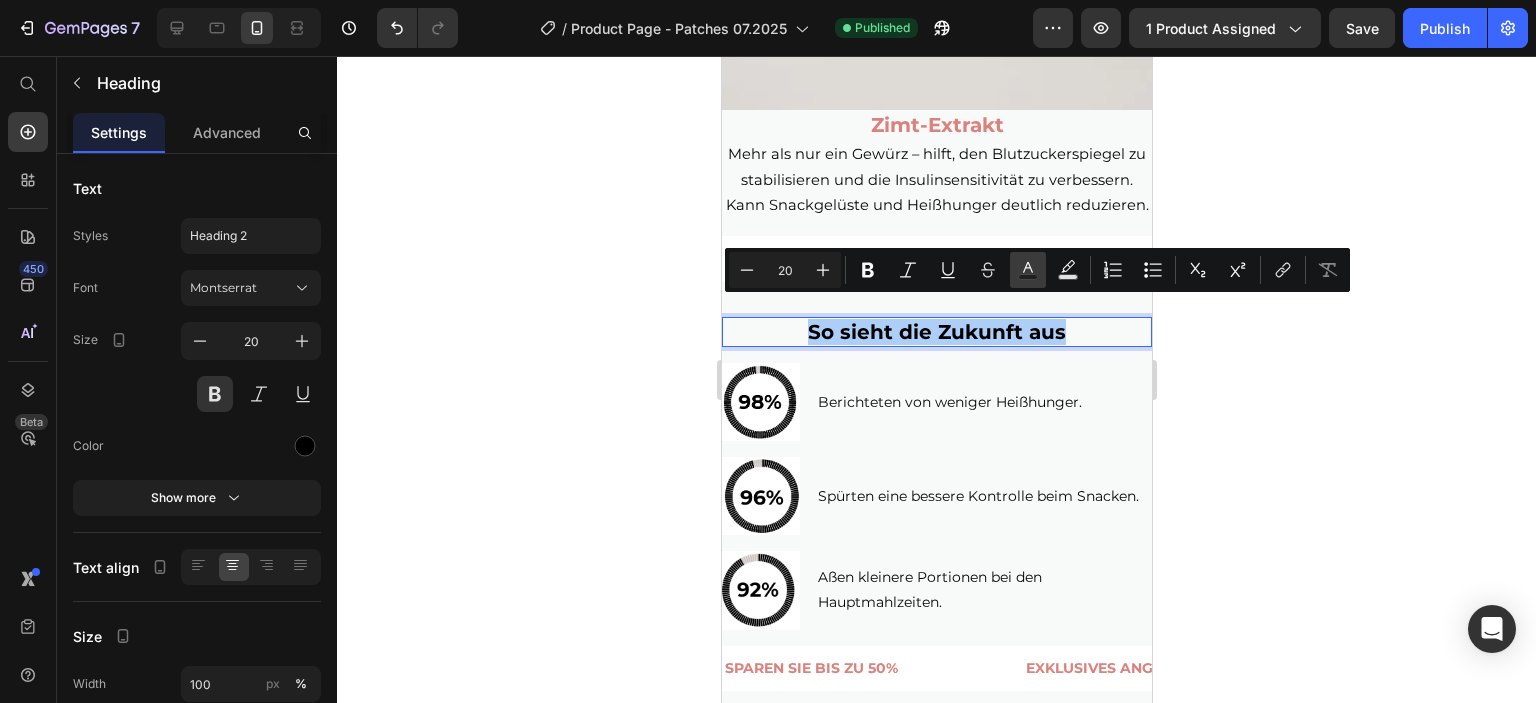 click 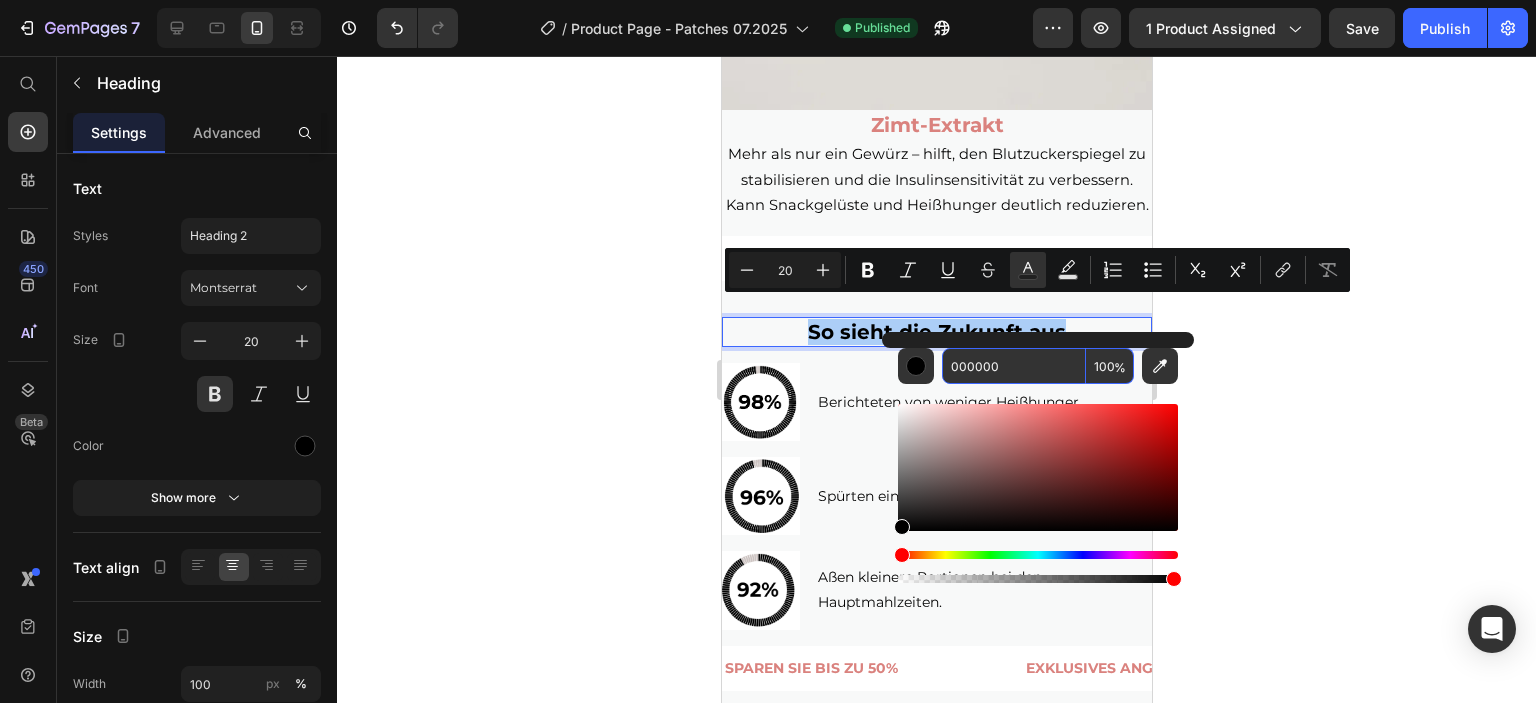 click on "000000" at bounding box center [1014, 366] 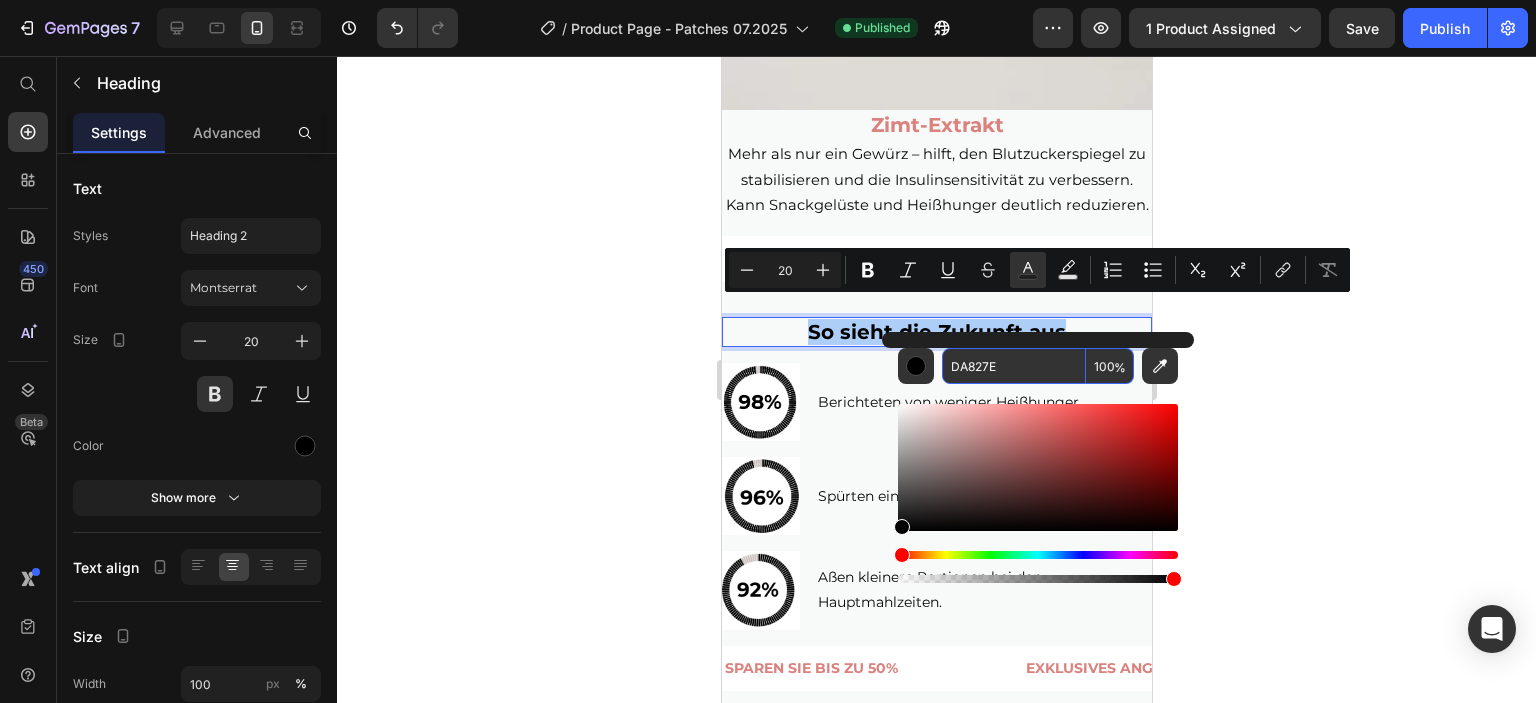 type on "DA827E" 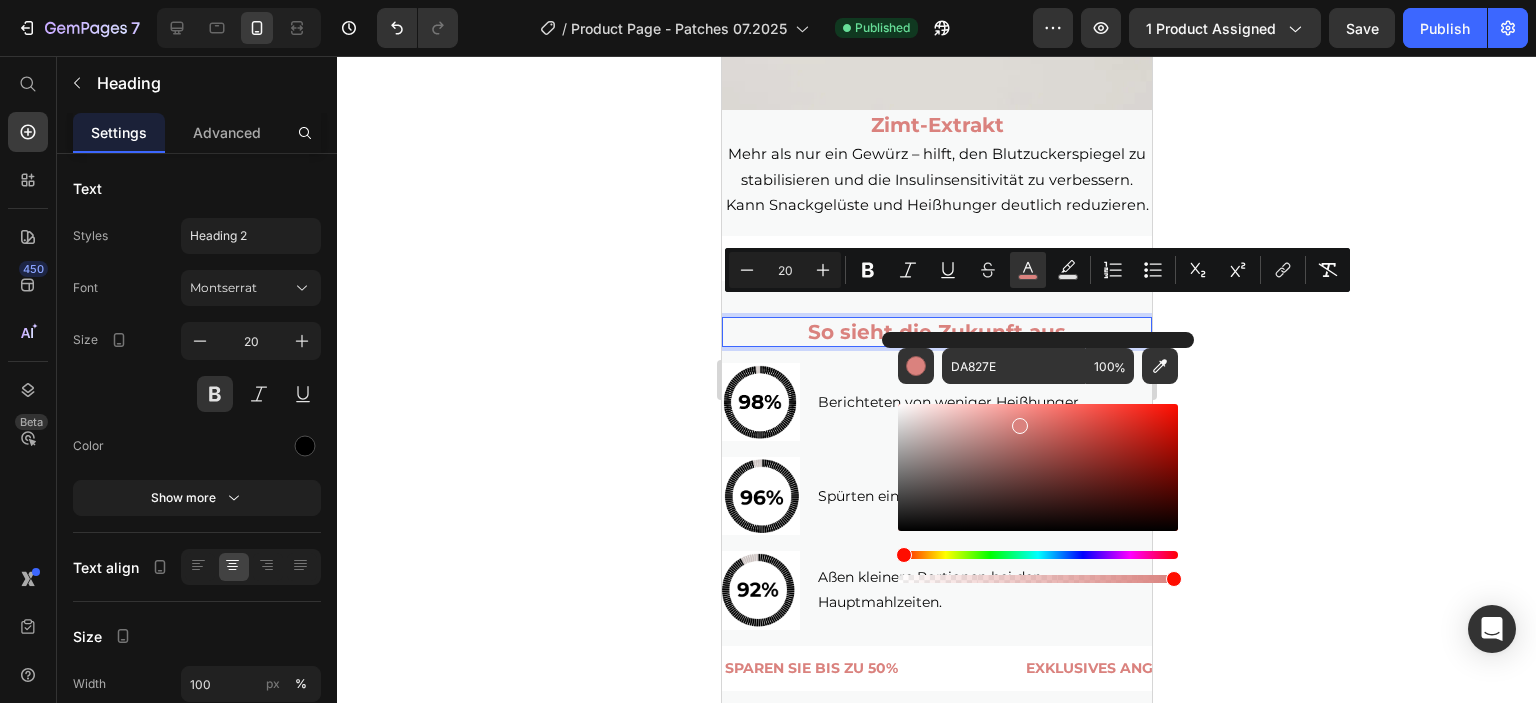 click 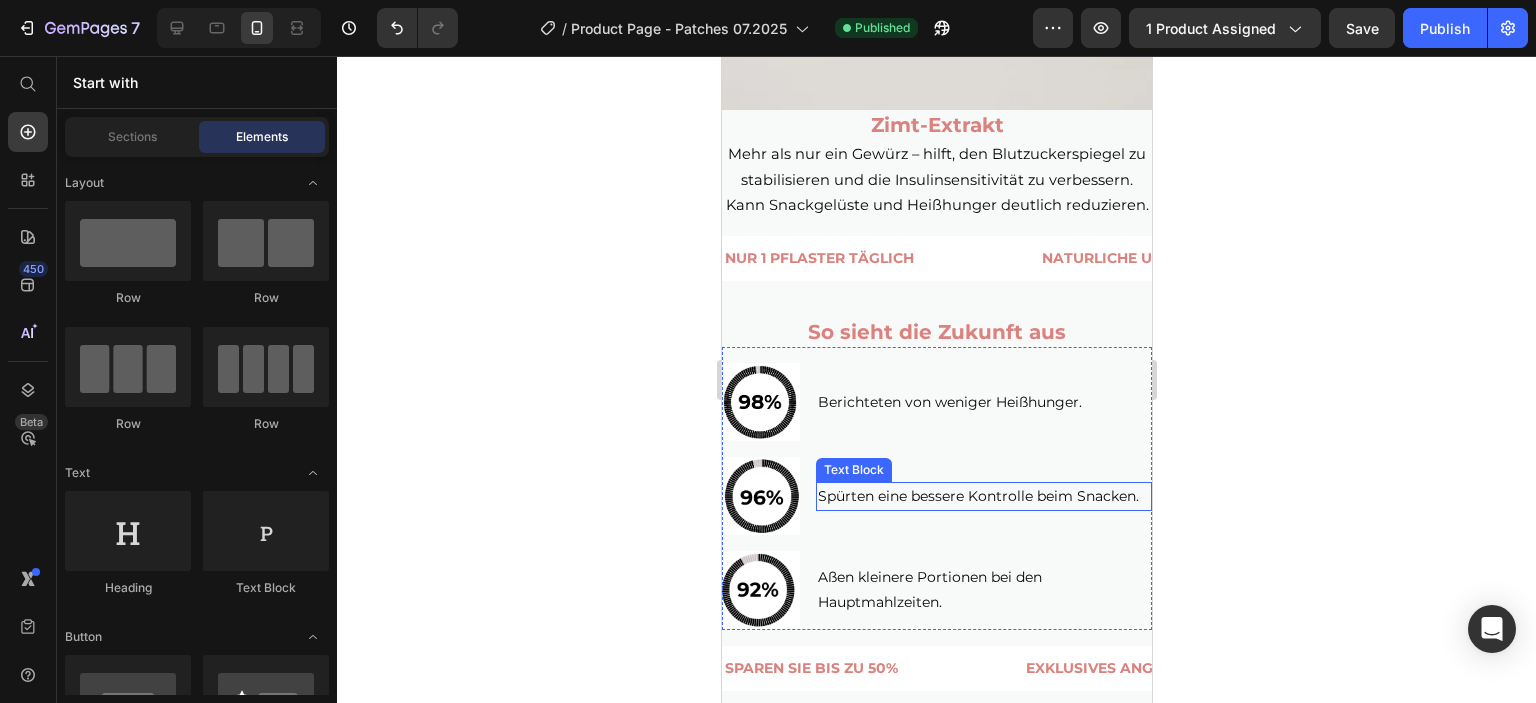 scroll, scrollTop: 4870, scrollLeft: 0, axis: vertical 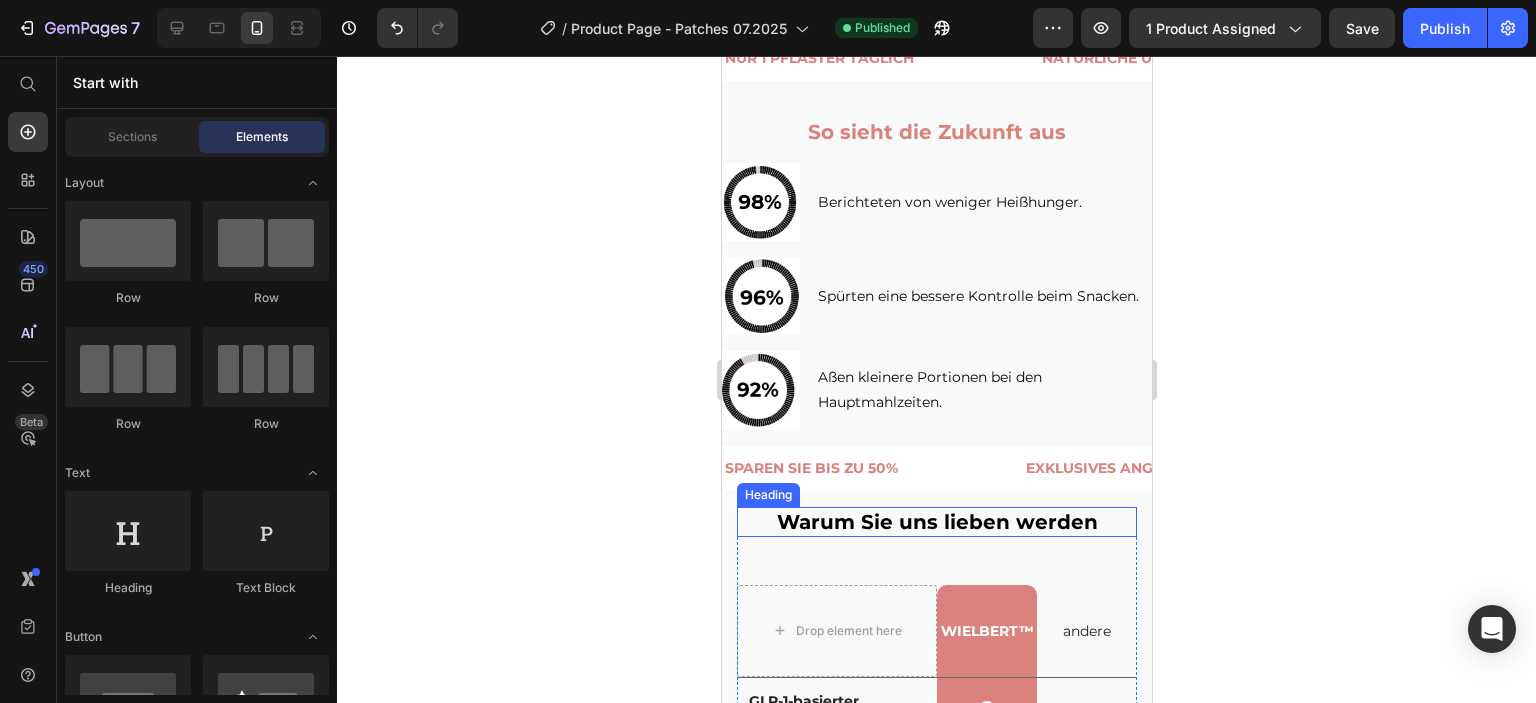 click on "Warum Sie uns lieben werden" at bounding box center (936, 522) 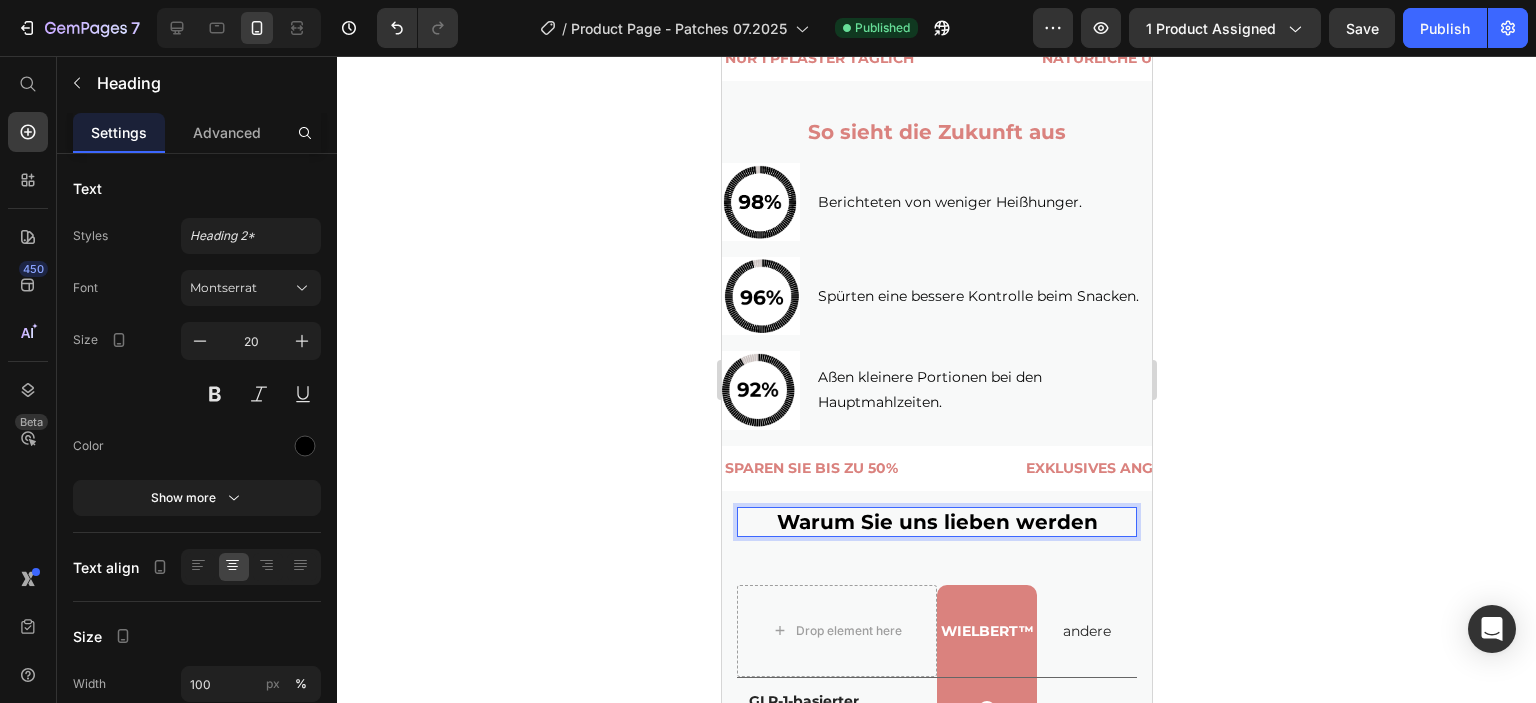 click on "Warum Sie uns lieben werden" at bounding box center (936, 522) 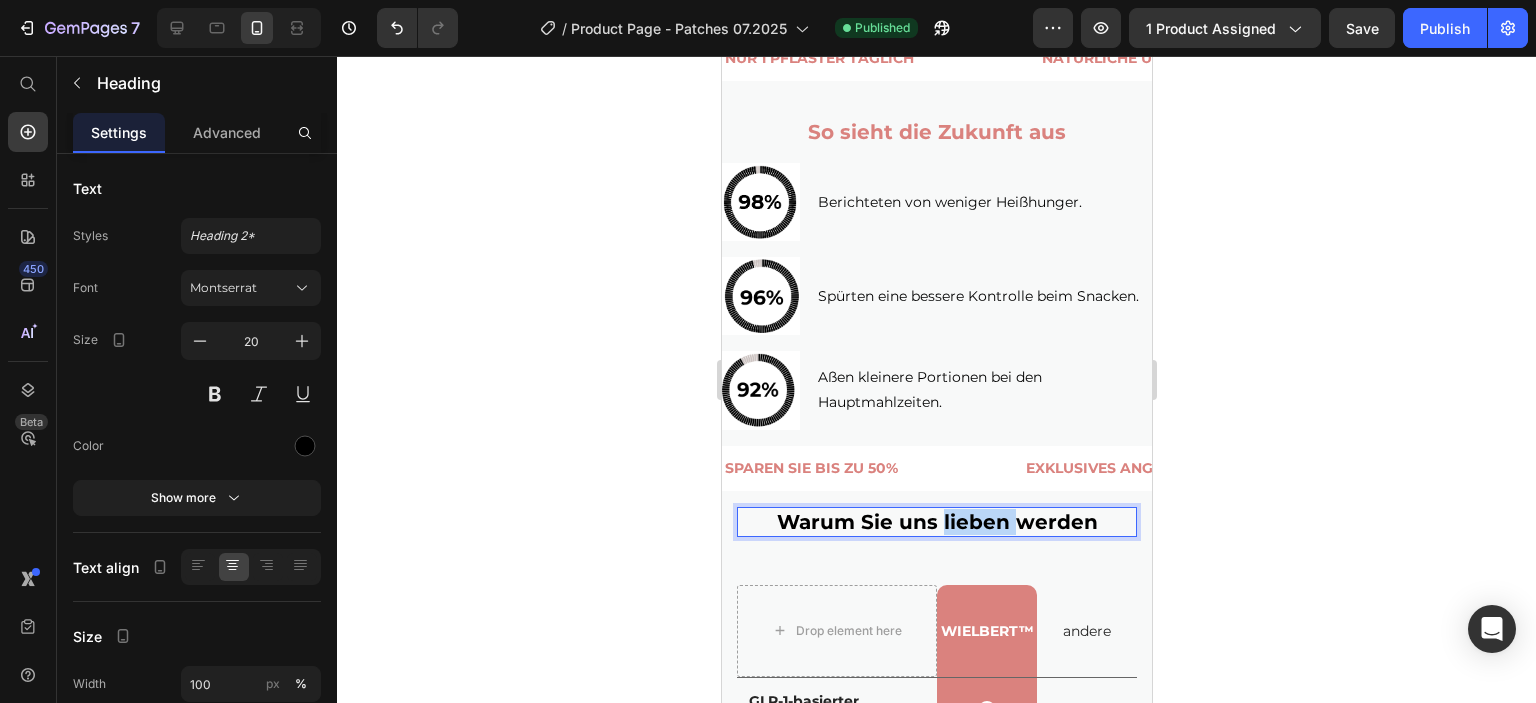 click on "Warum Sie uns lieben werden" at bounding box center (936, 522) 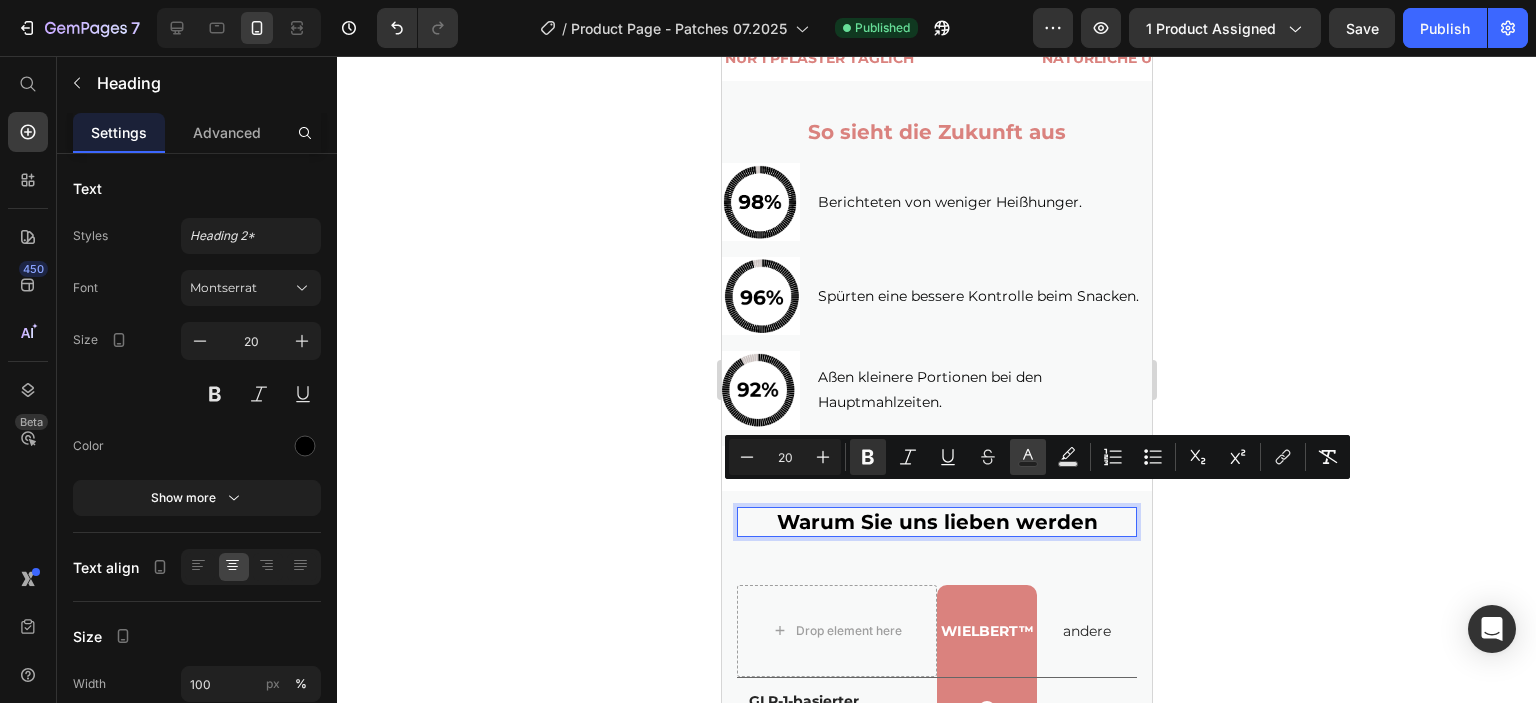 click 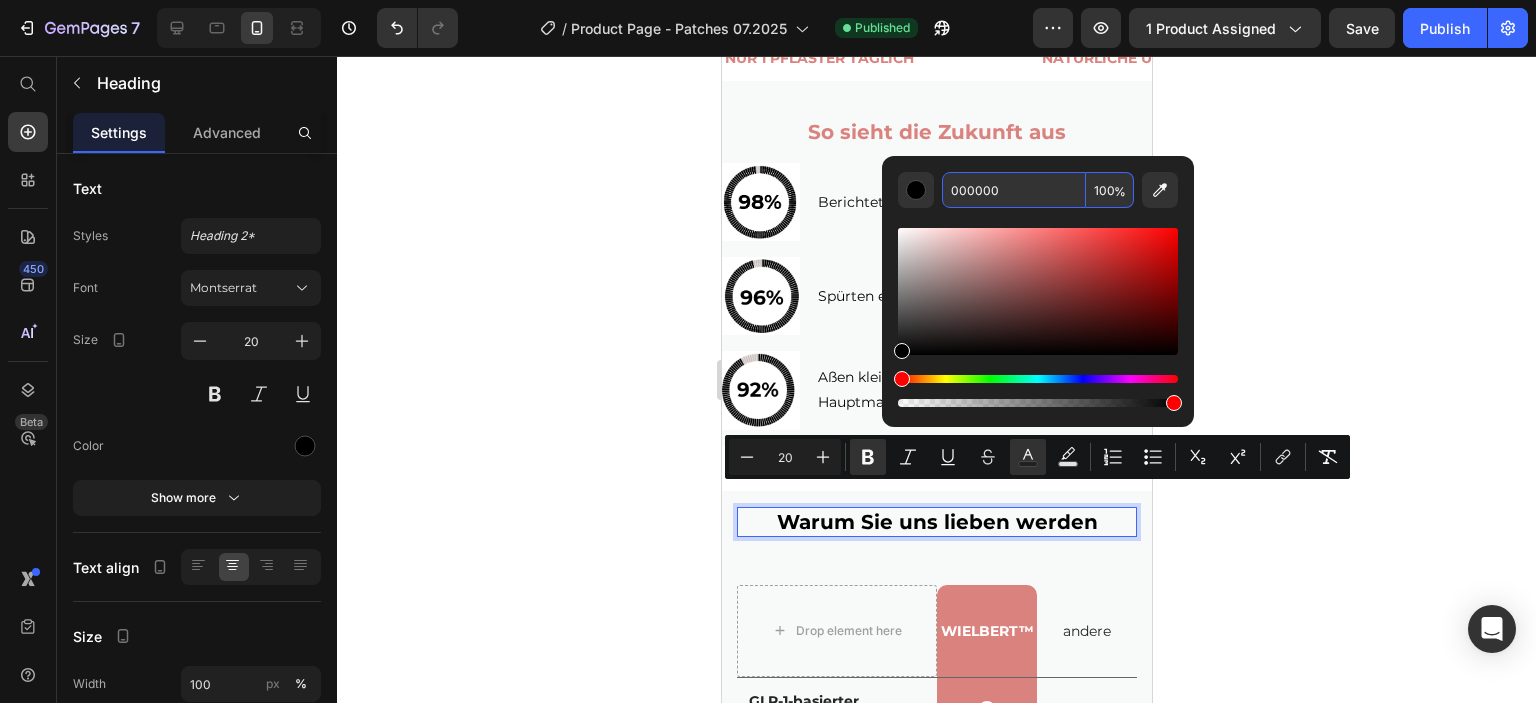 click on "000000" at bounding box center [1014, 190] 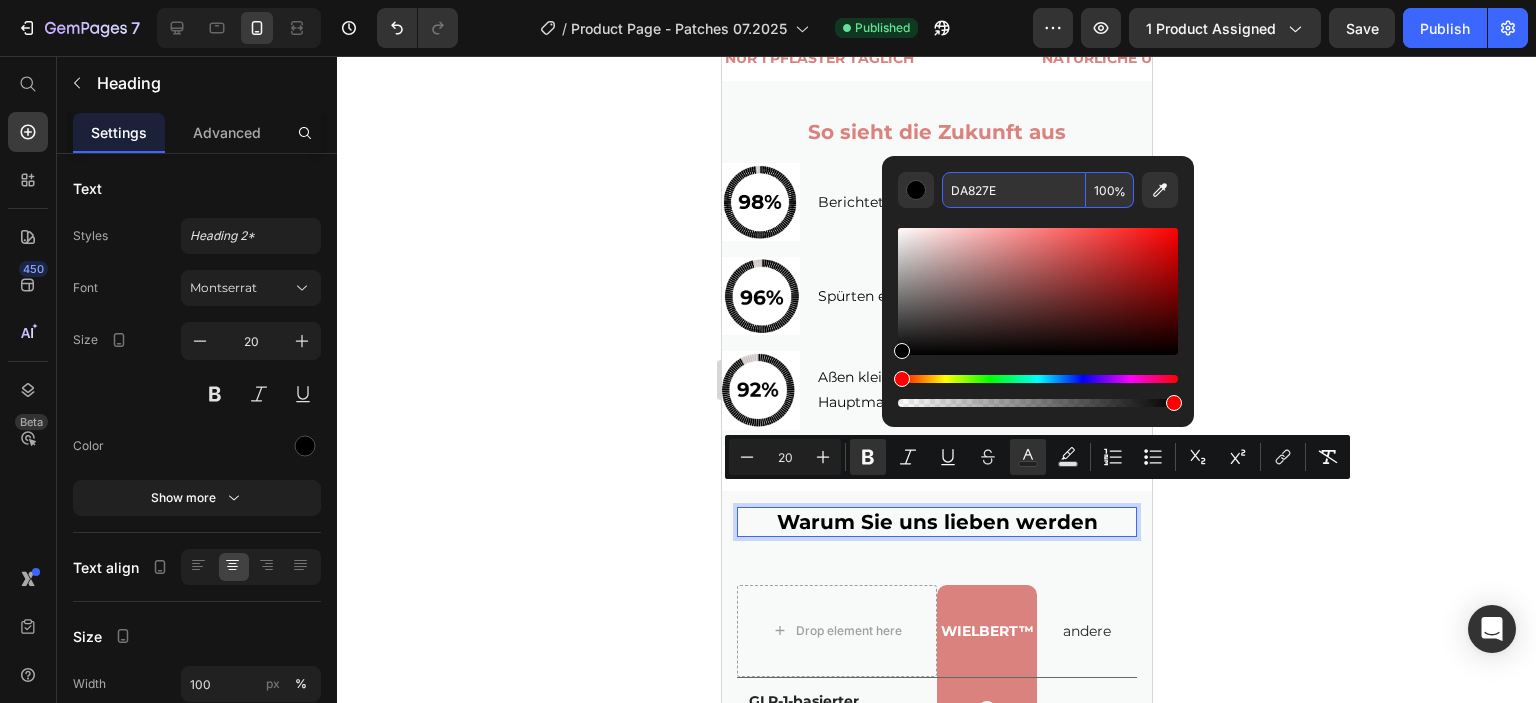 click 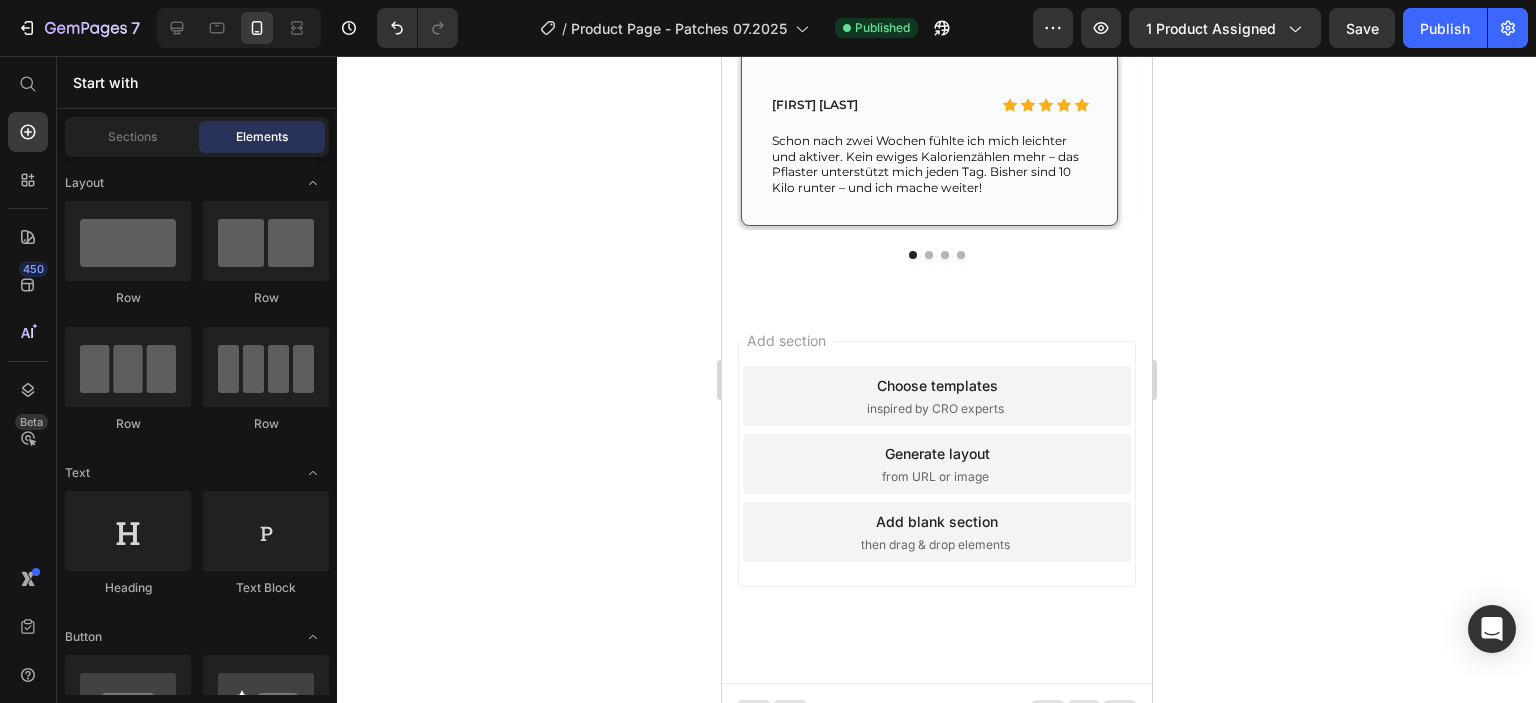 scroll, scrollTop: 6570, scrollLeft: 0, axis: vertical 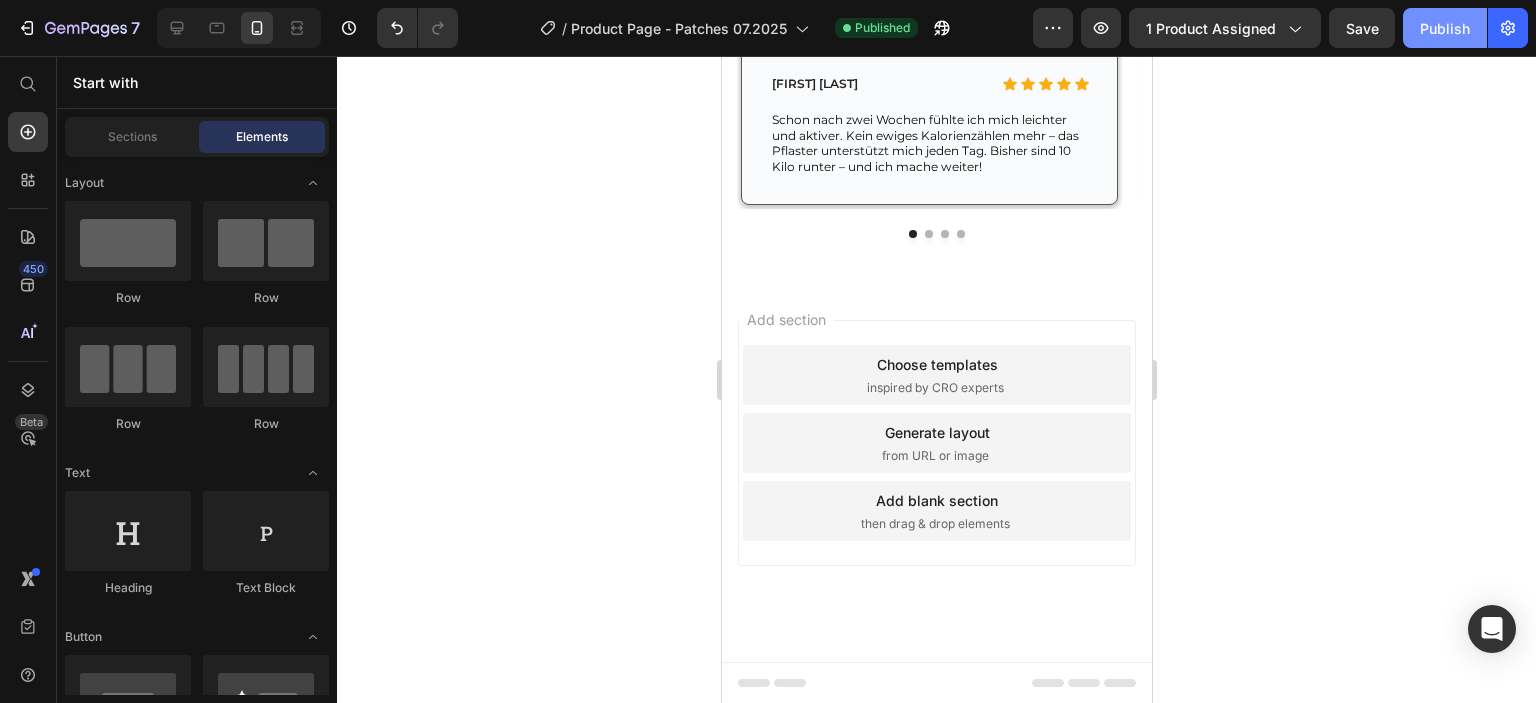 drag, startPoint x: 1425, startPoint y: 34, endPoint x: 1465, endPoint y: 47, distance: 42.059483 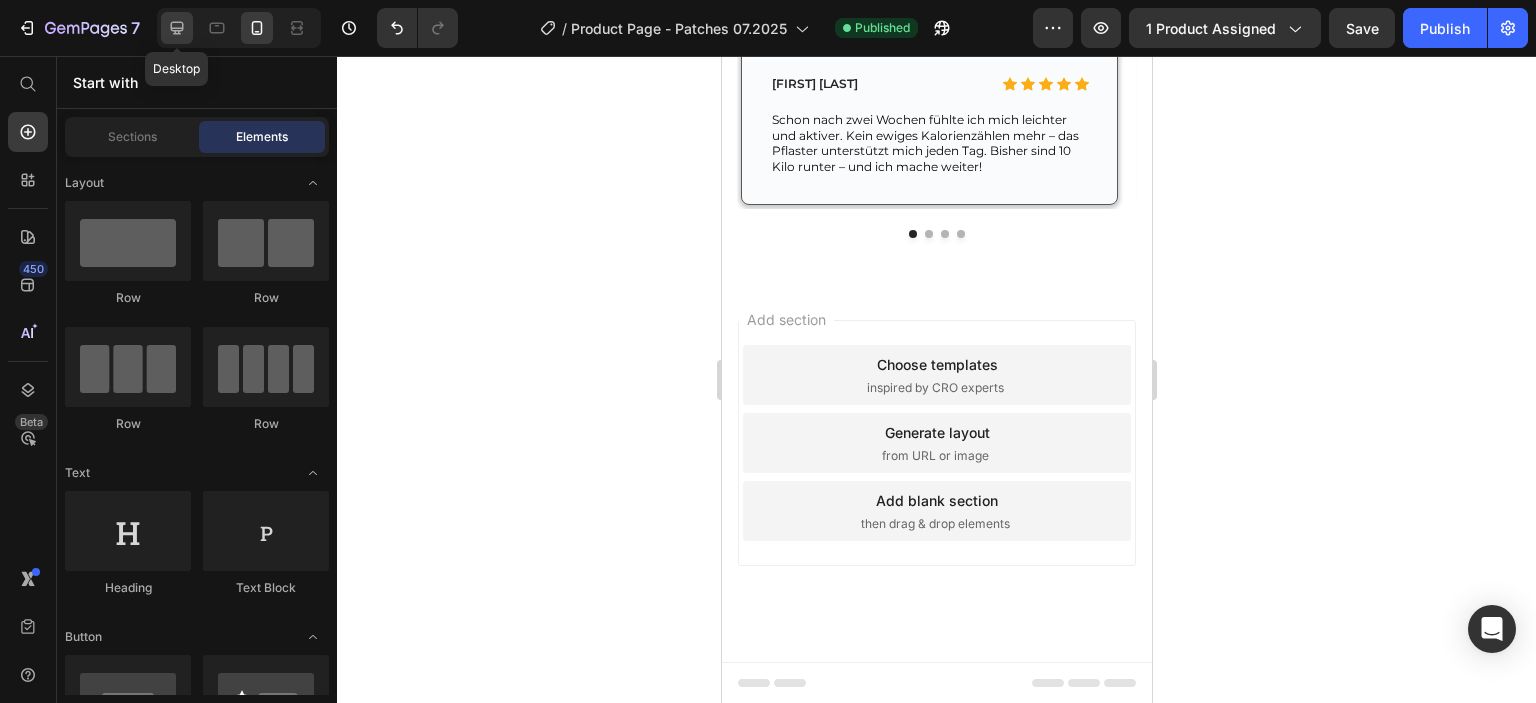 click 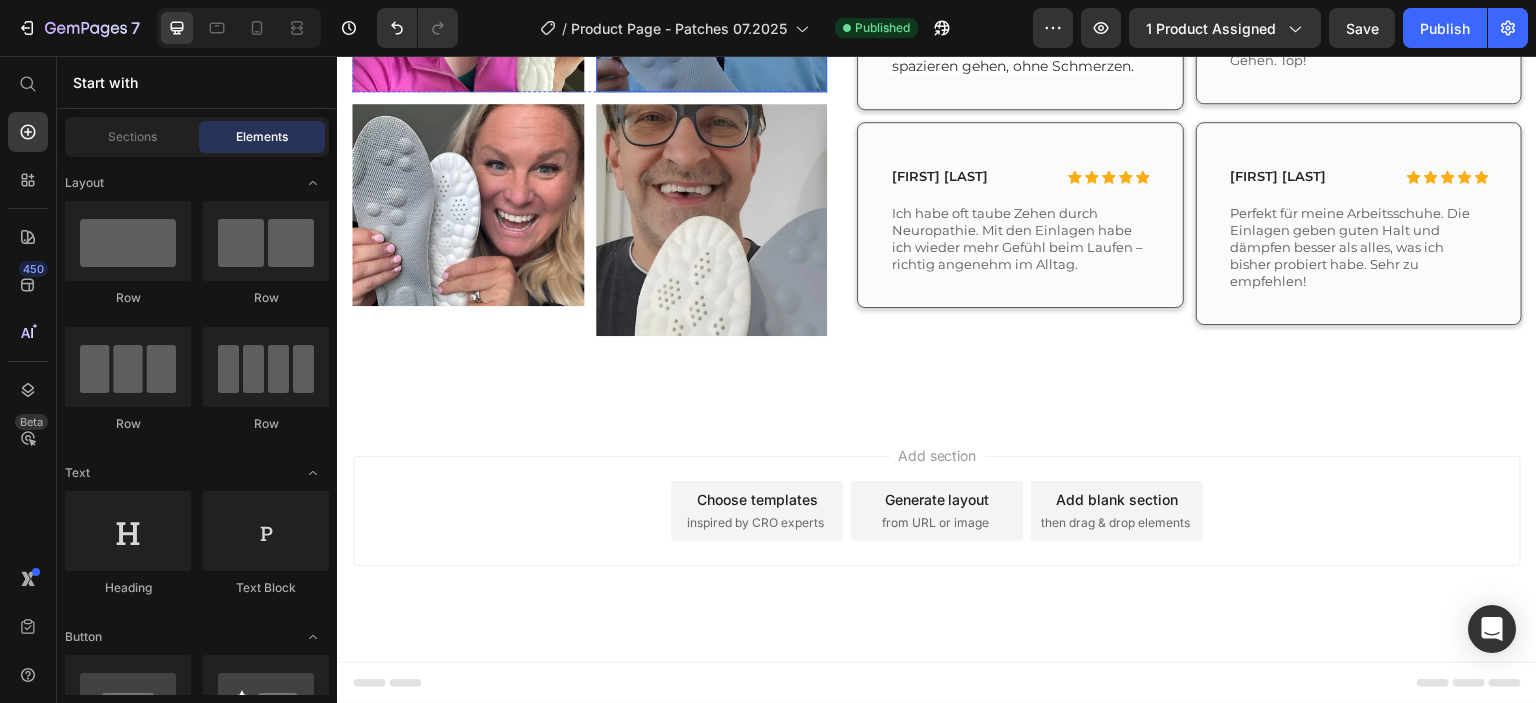 scroll, scrollTop: 6508, scrollLeft: 0, axis: vertical 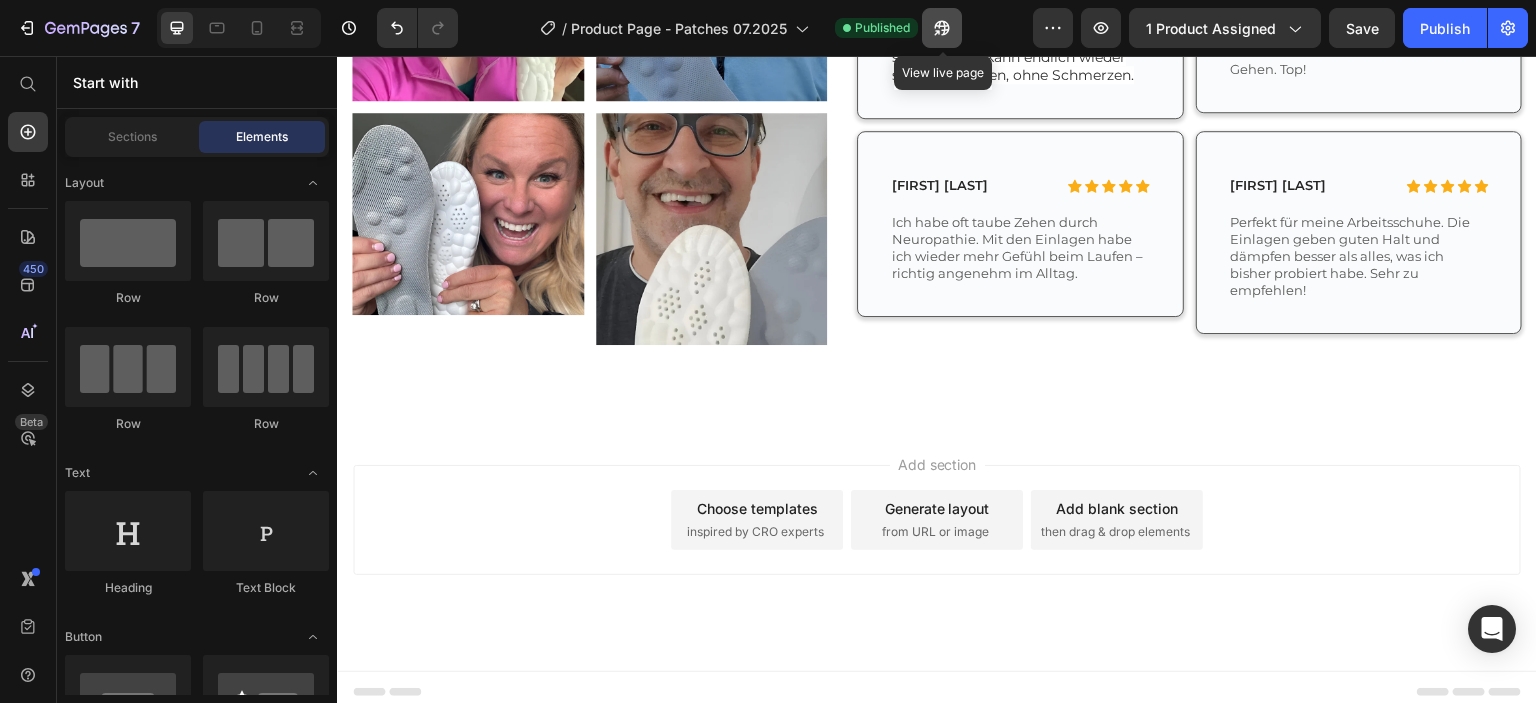 click 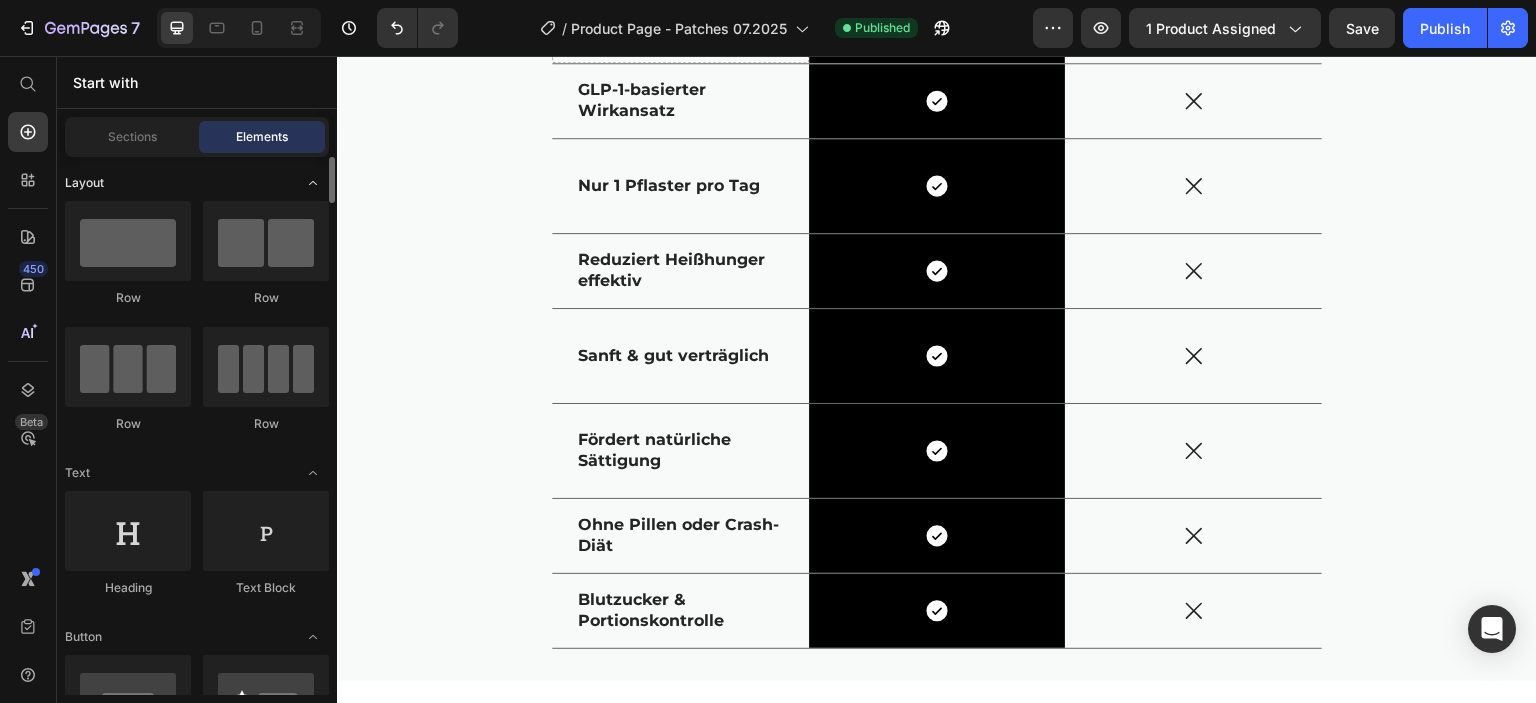 scroll, scrollTop: 3986, scrollLeft: 0, axis: vertical 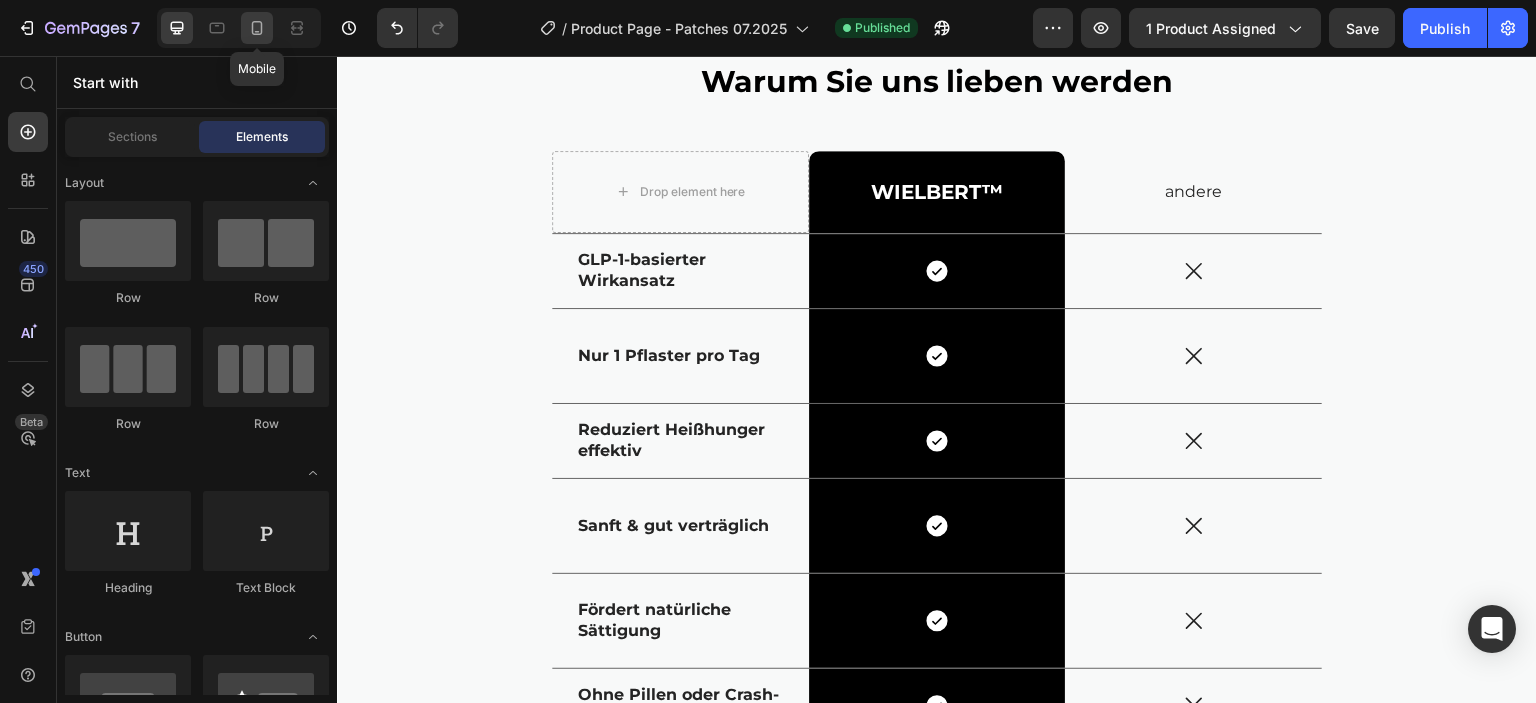 click 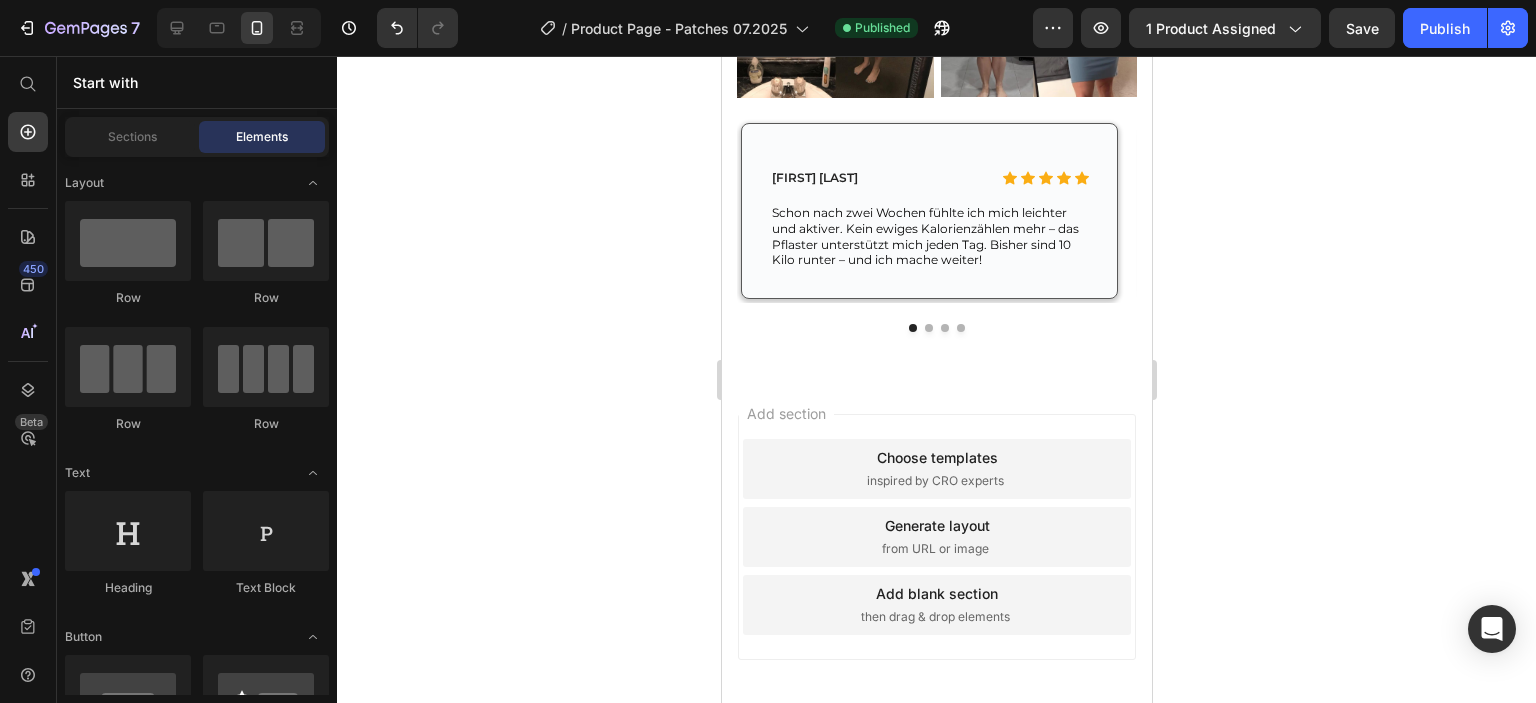 scroll, scrollTop: 6488, scrollLeft: 0, axis: vertical 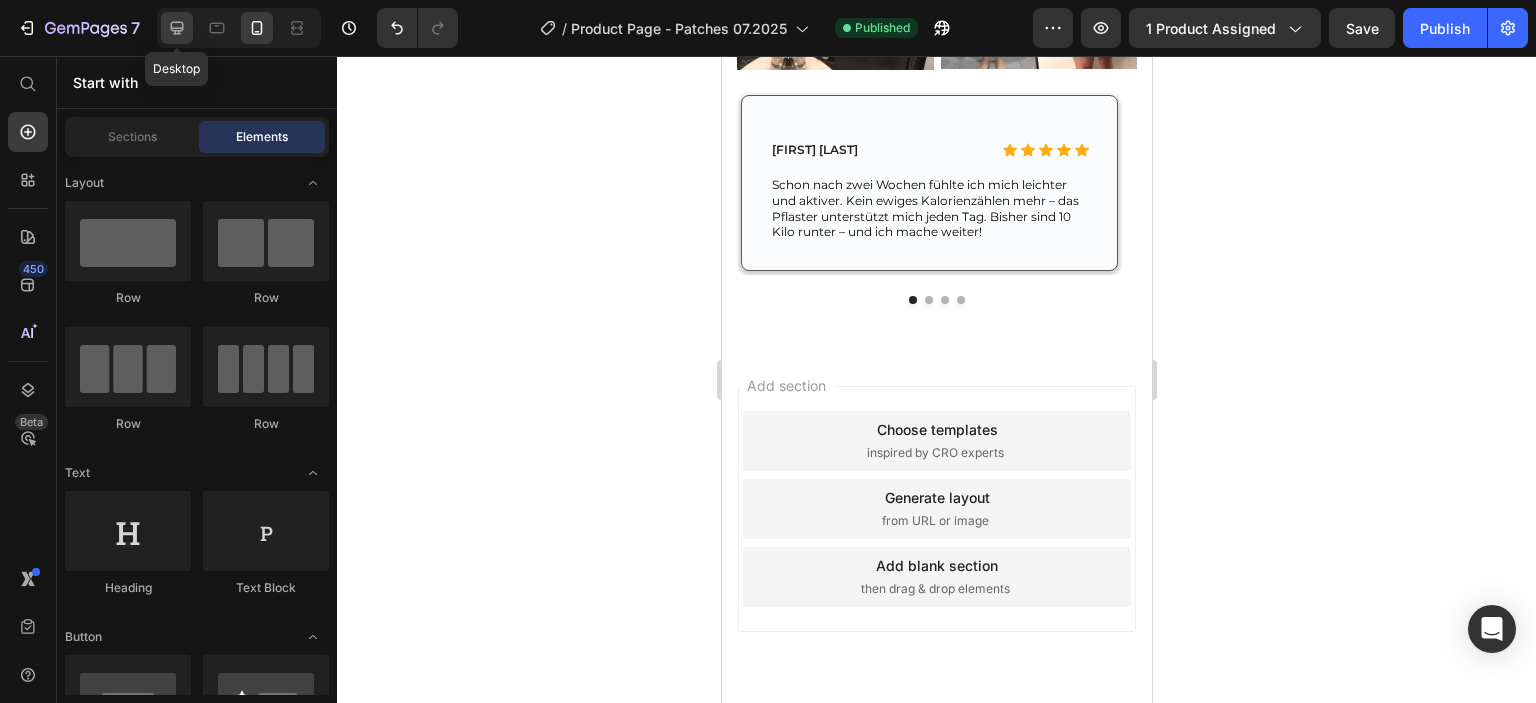 click 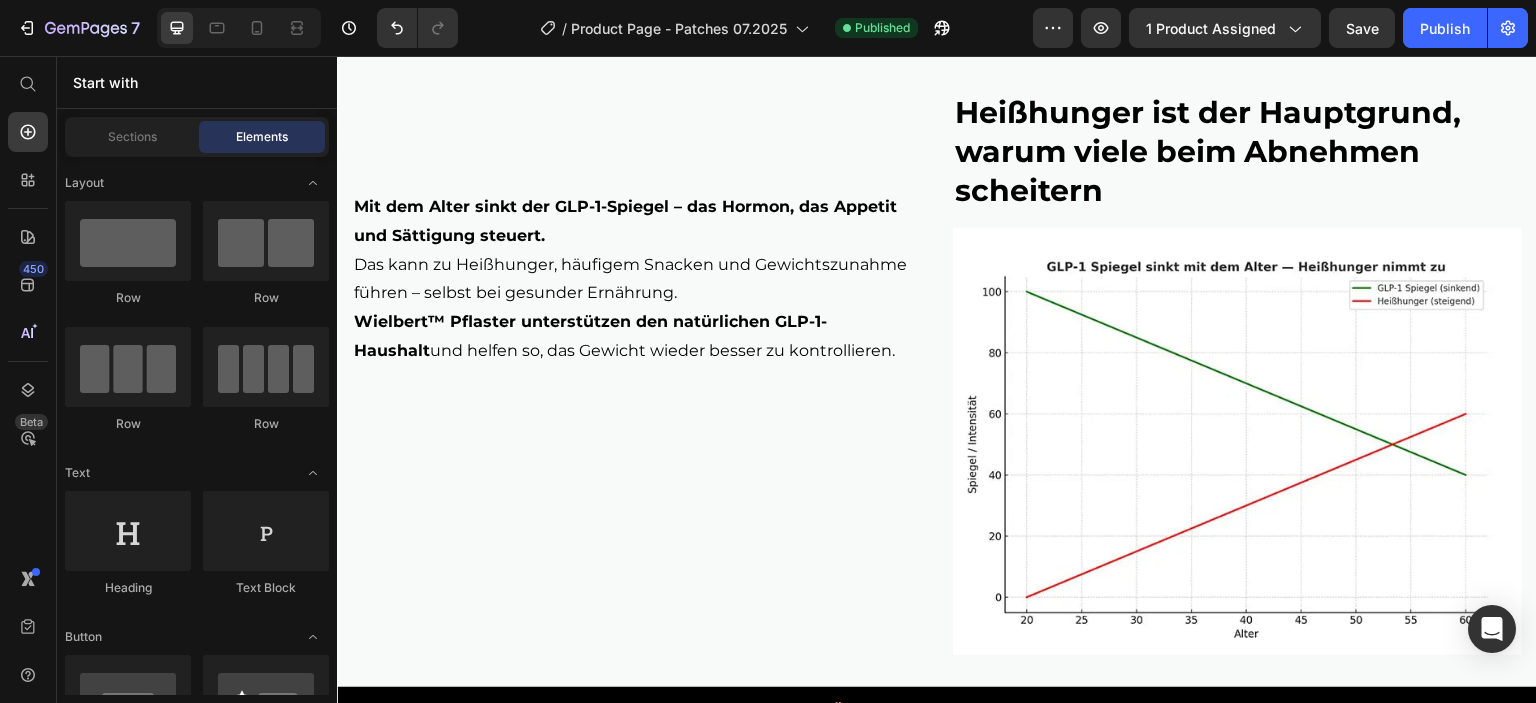 scroll, scrollTop: 900, scrollLeft: 0, axis: vertical 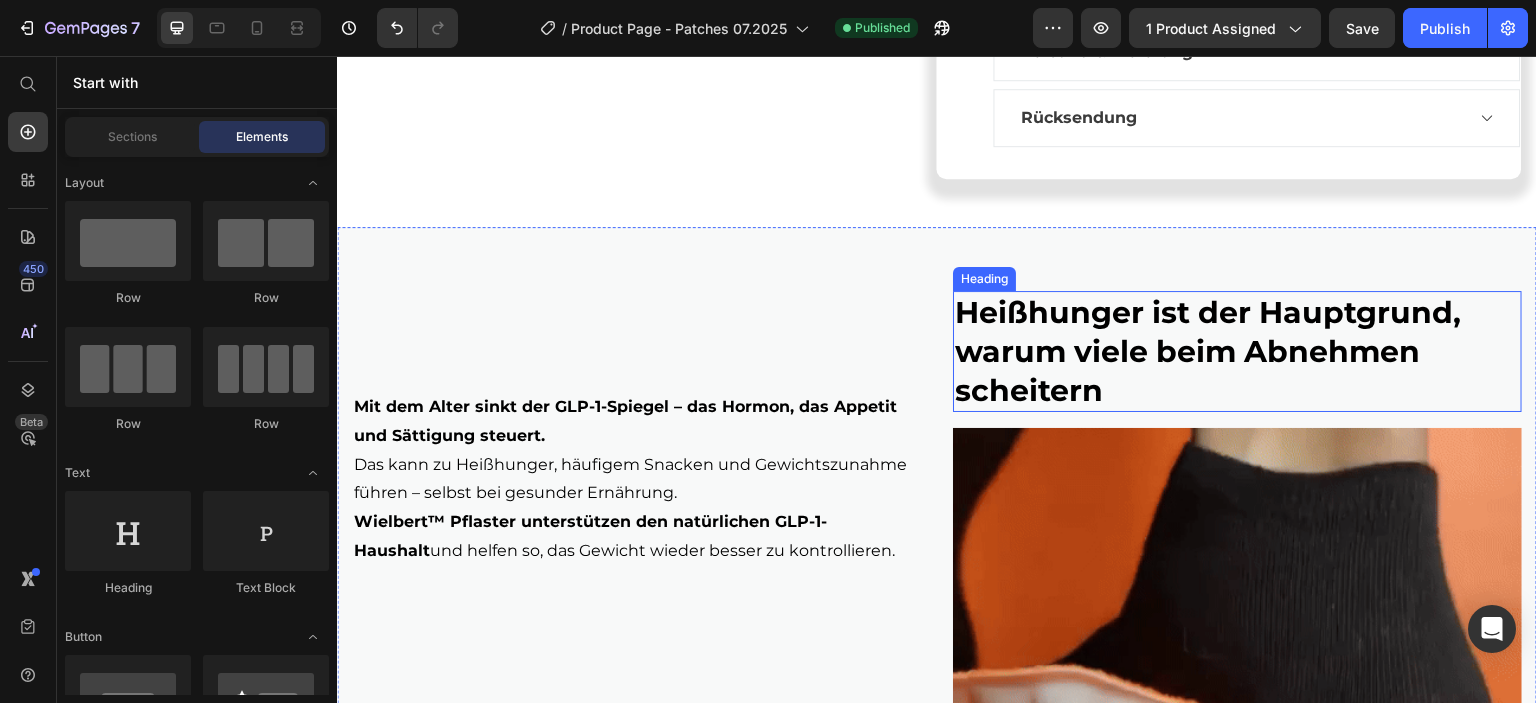 click on "Heißhunger ist der Hauptgrund, warum viele beim Abnehmen scheitern" at bounding box center [1208, 351] 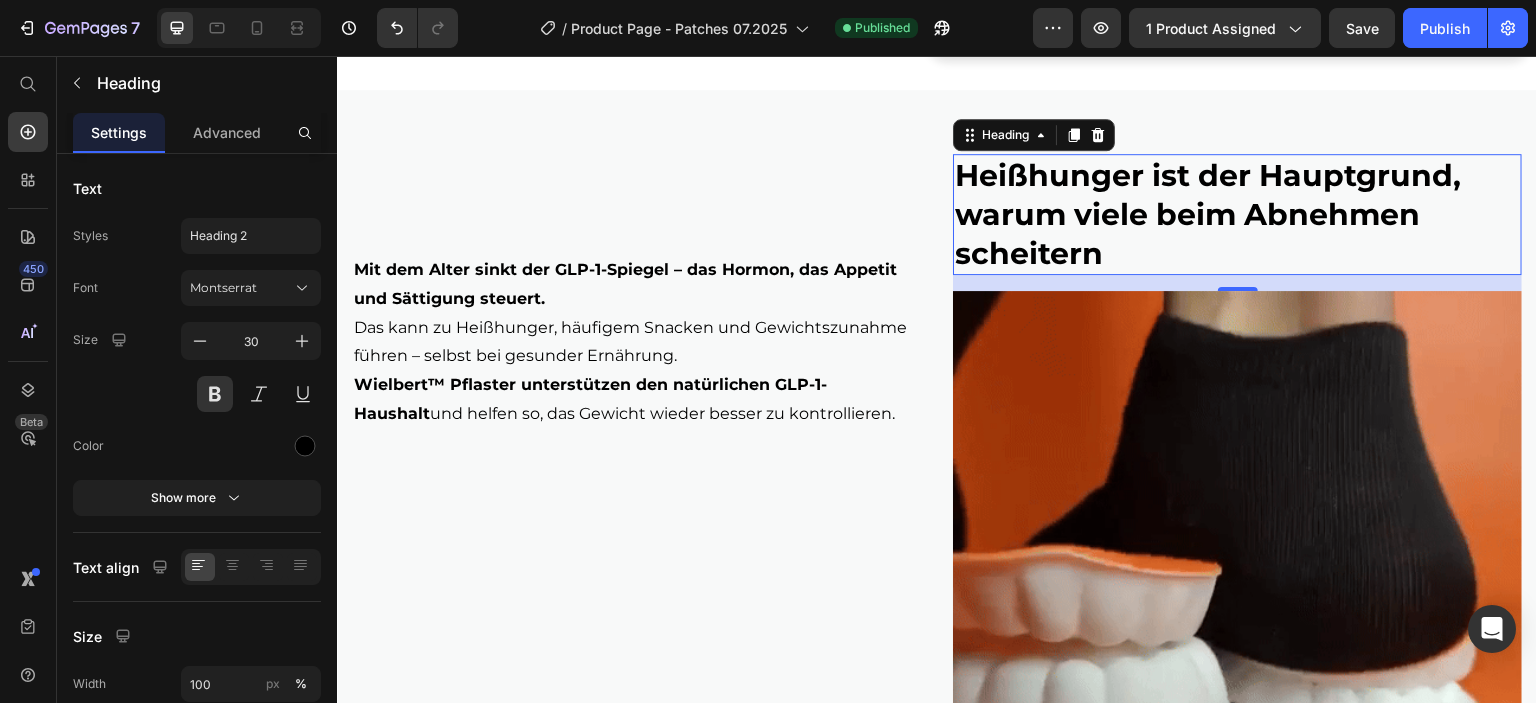 scroll, scrollTop: 1100, scrollLeft: 0, axis: vertical 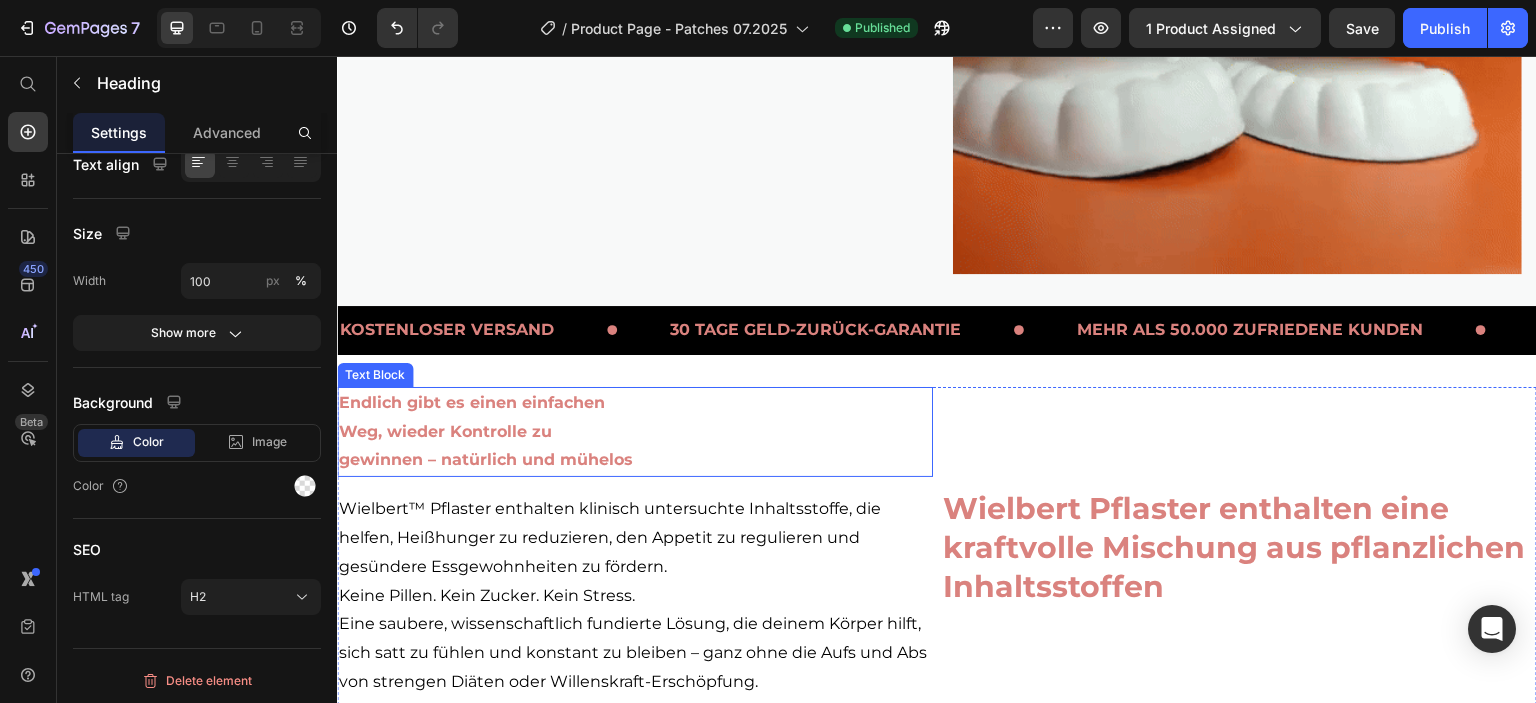 click on "Endlich gibt es einen einfachen" at bounding box center (472, 402) 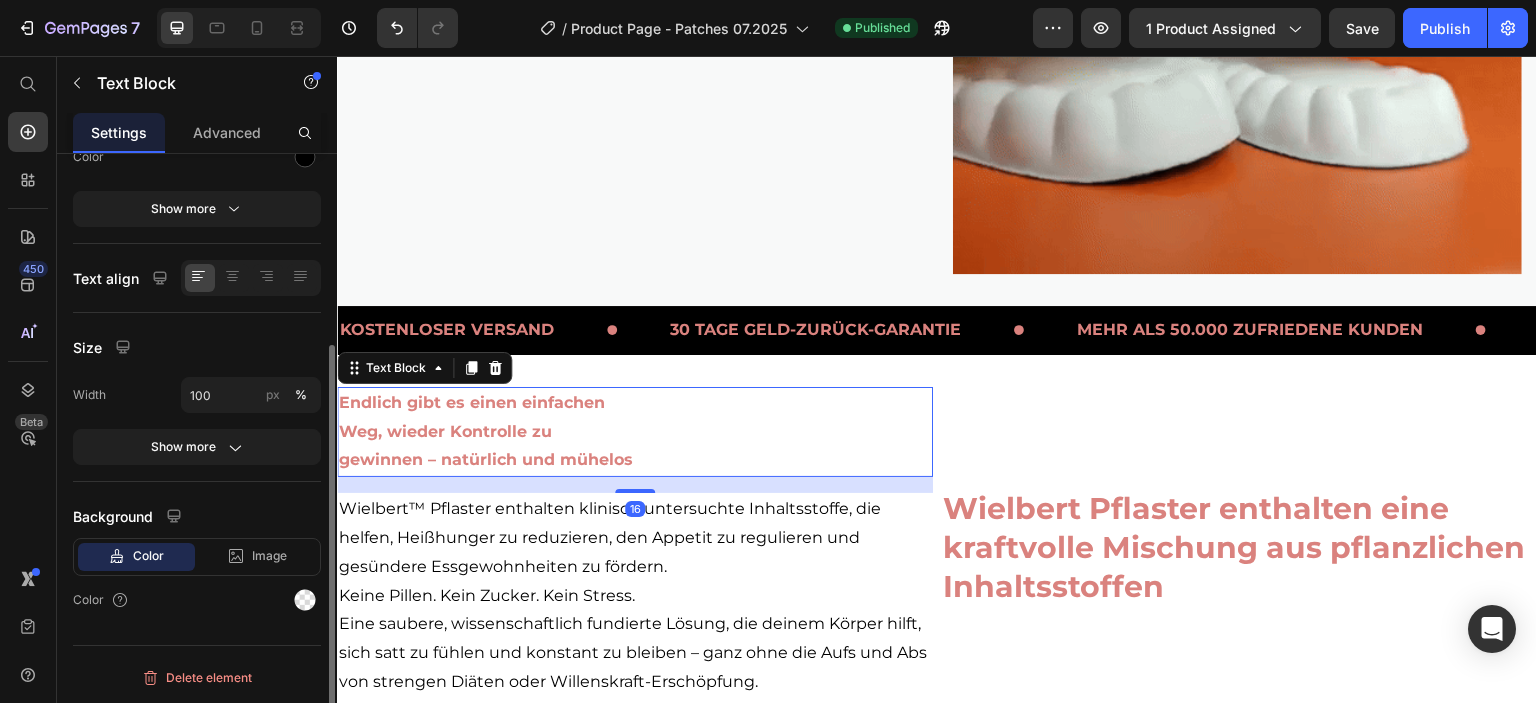 scroll, scrollTop: 0, scrollLeft: 0, axis: both 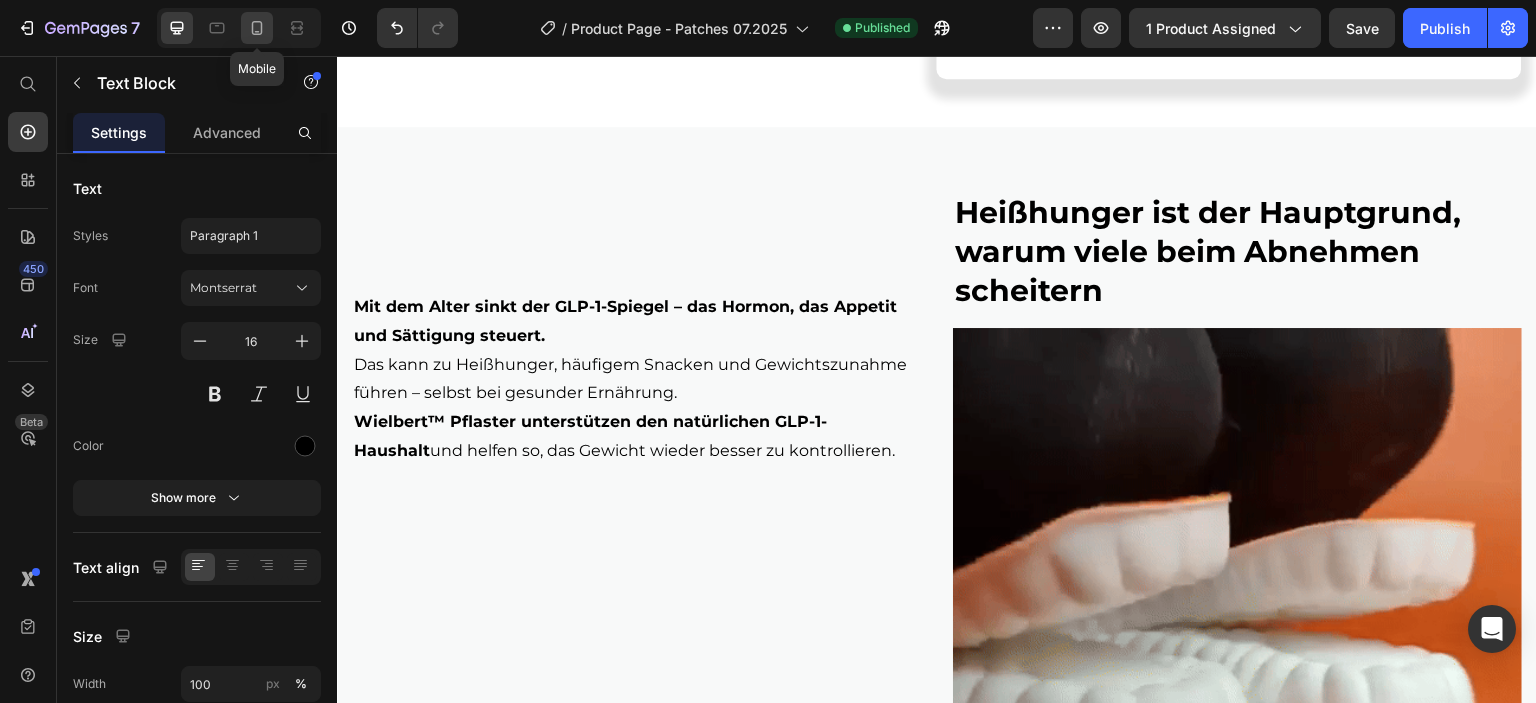 click 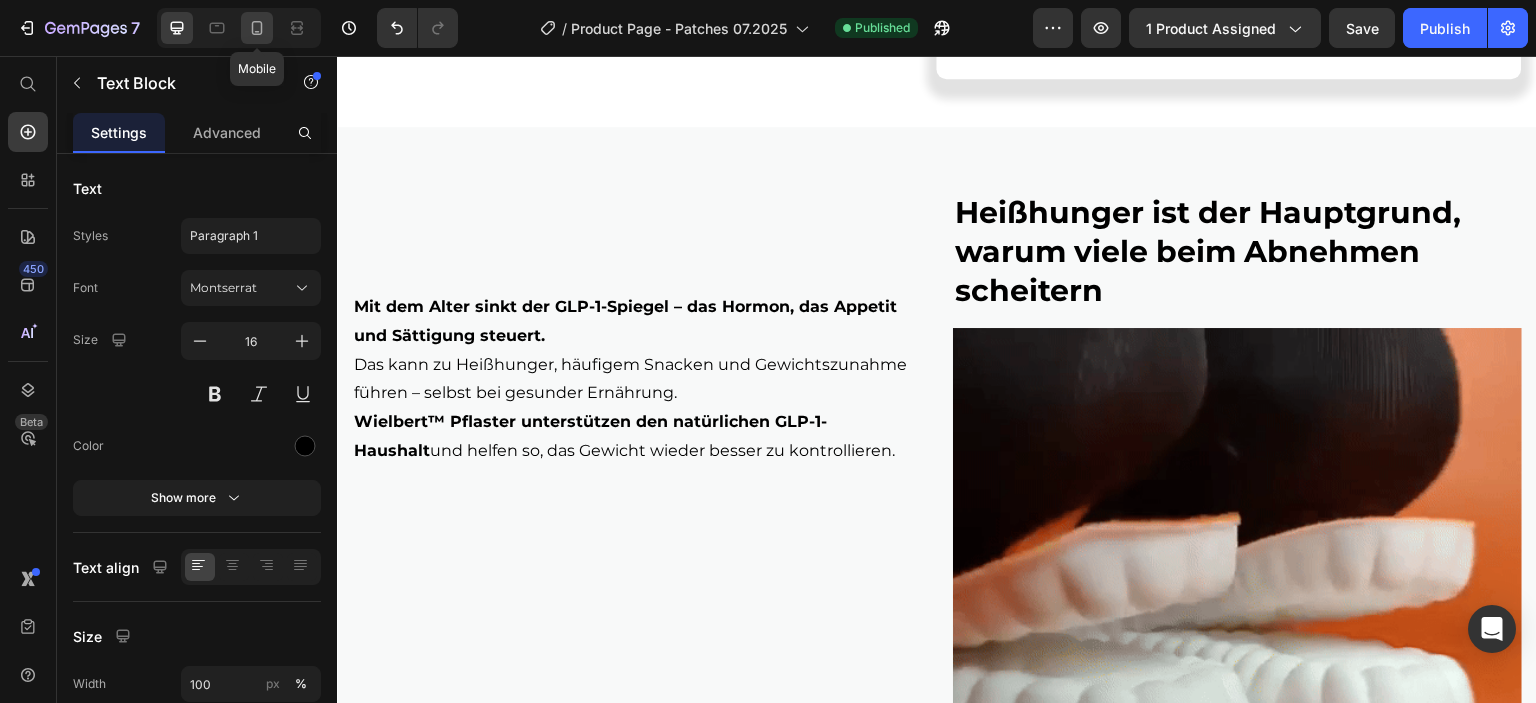 type on "14" 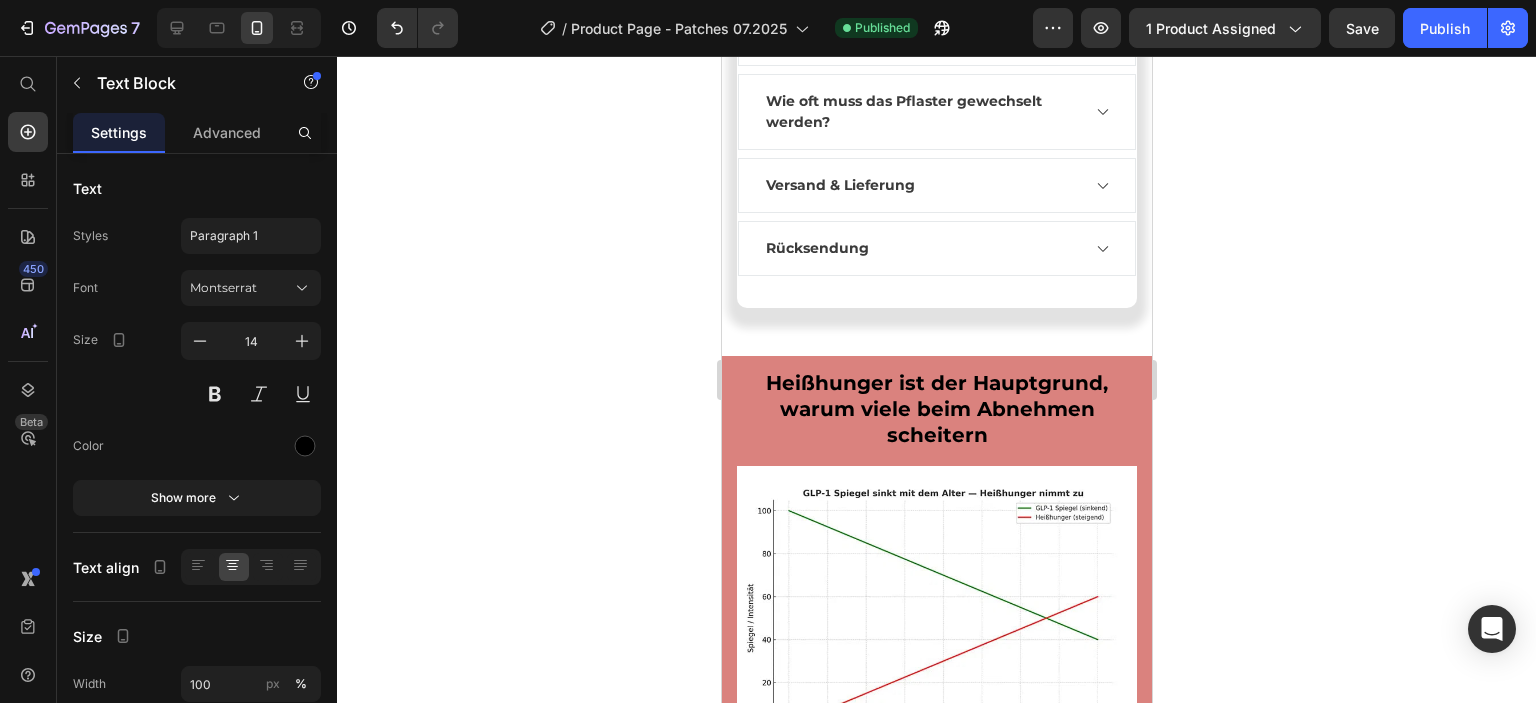 scroll, scrollTop: 1600, scrollLeft: 0, axis: vertical 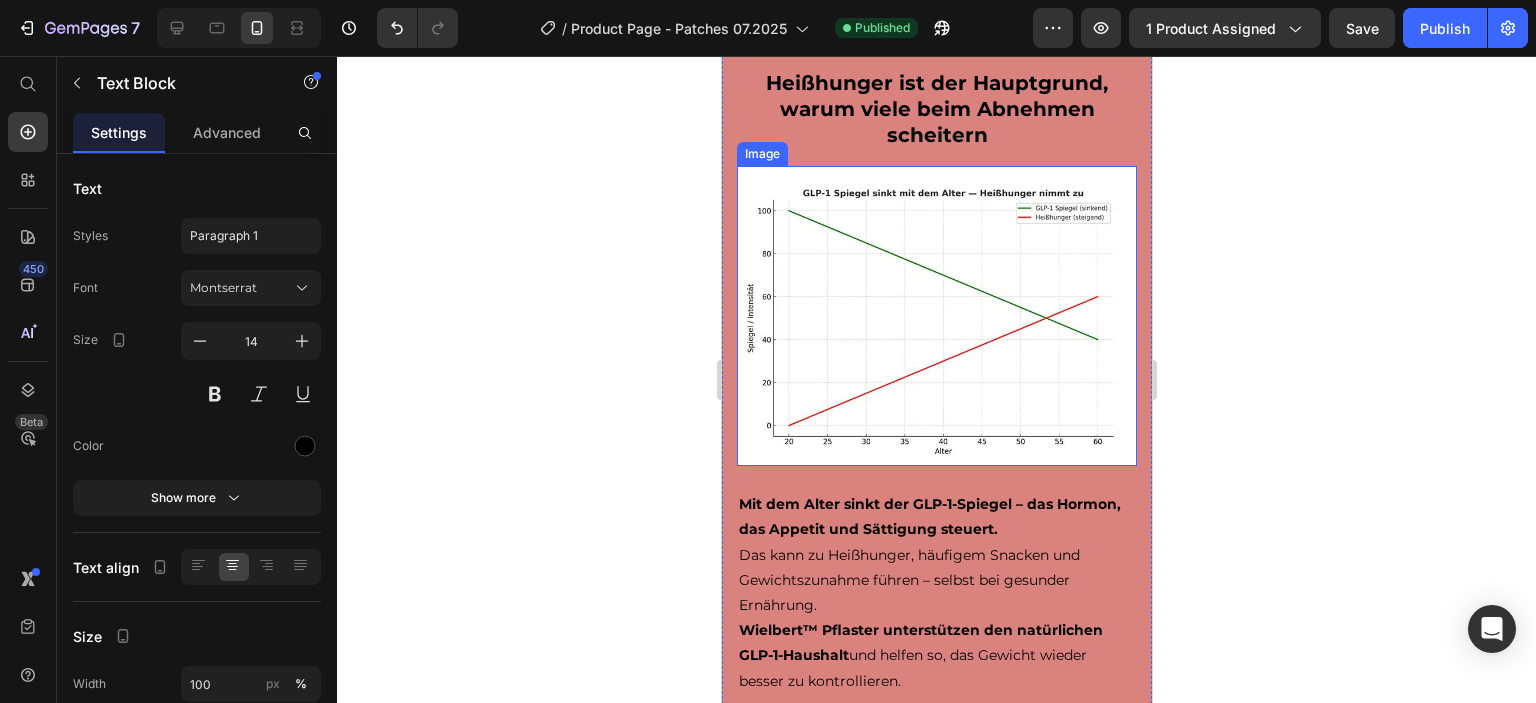 click at bounding box center [936, 316] 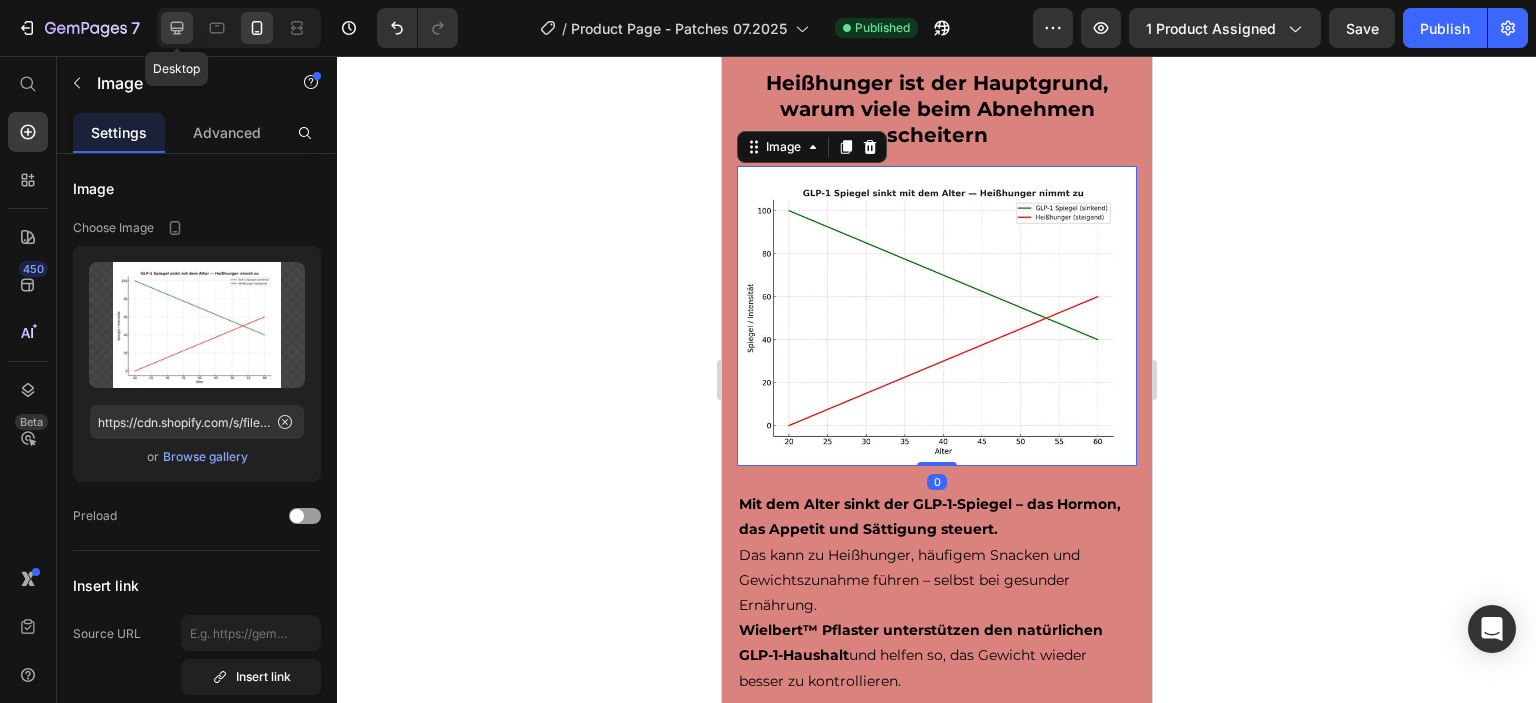 click 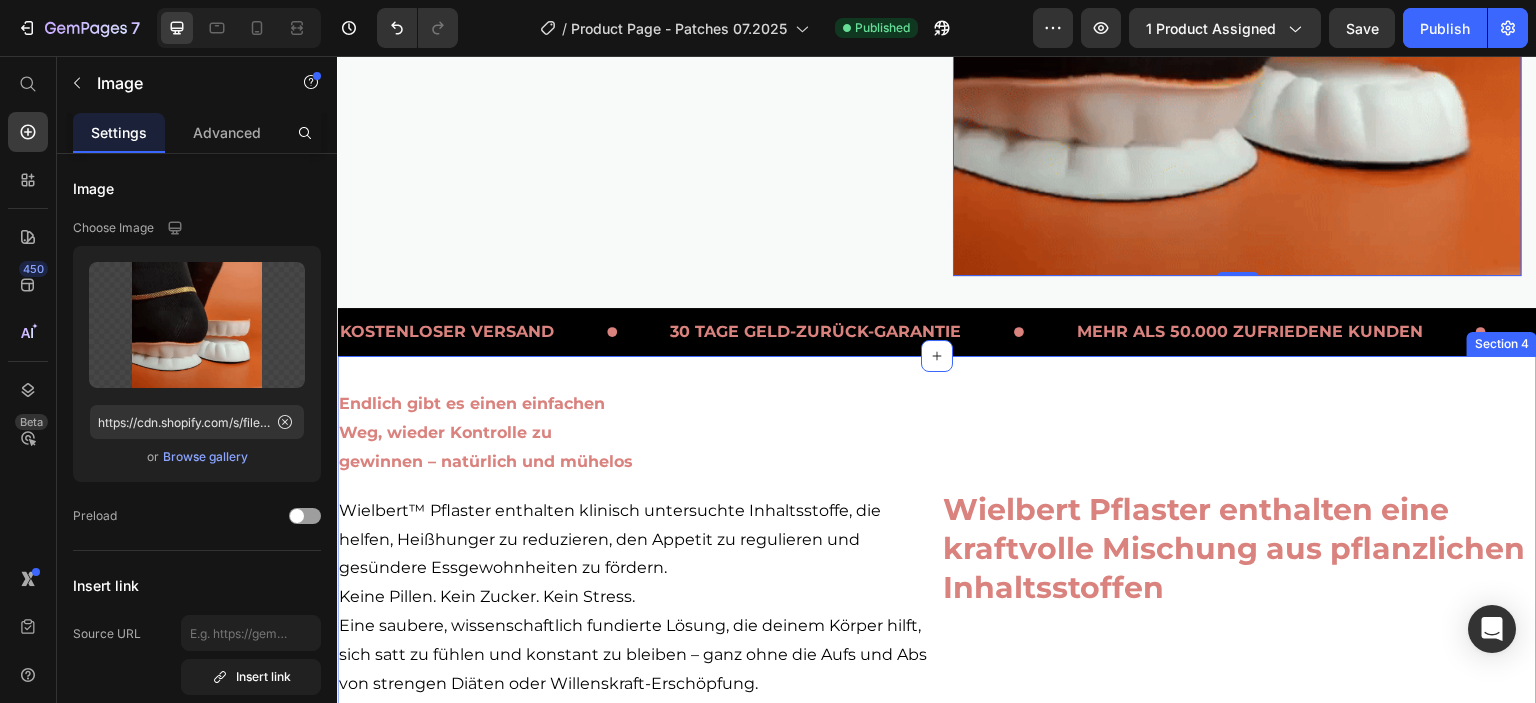 scroll, scrollTop: 1200, scrollLeft: 0, axis: vertical 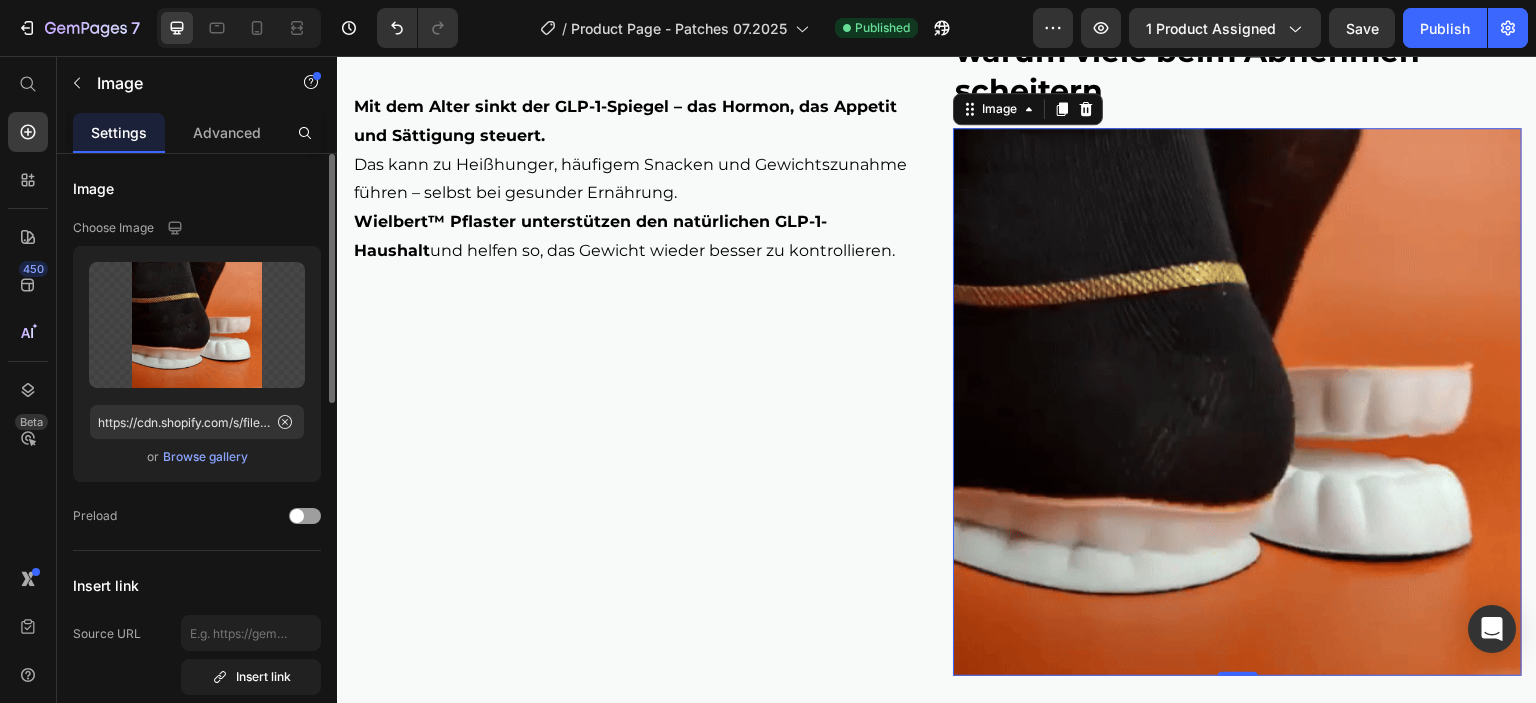 click on "Browse gallery" at bounding box center (205, 457) 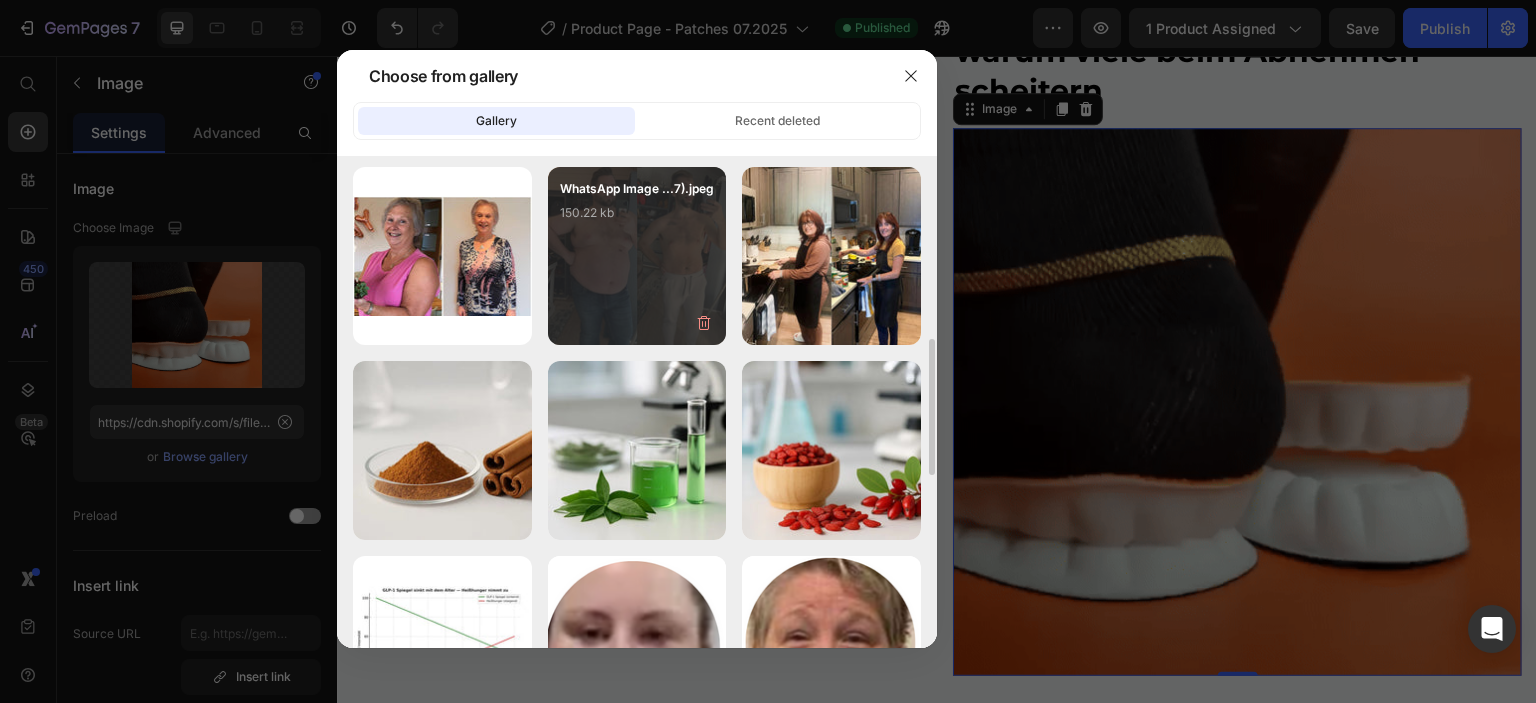 scroll, scrollTop: 400, scrollLeft: 0, axis: vertical 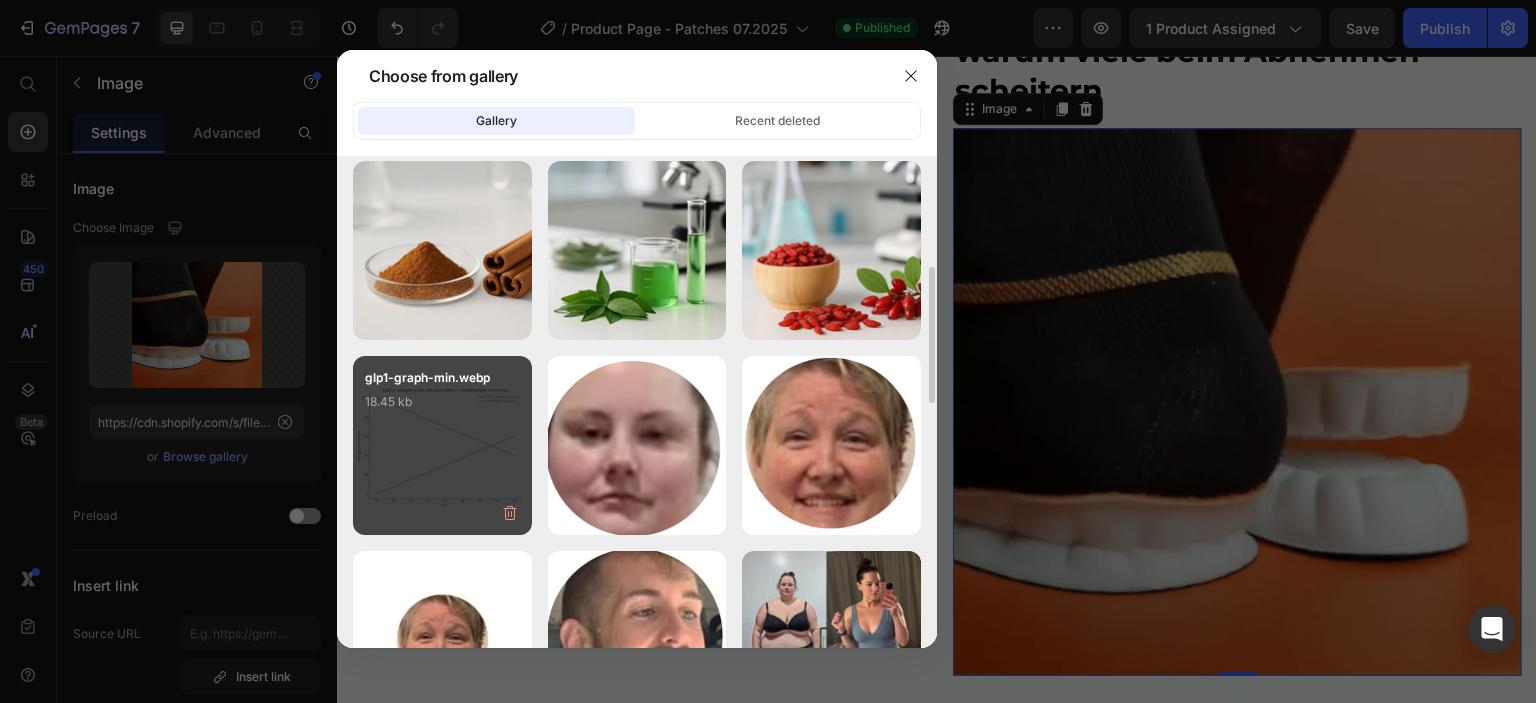 click on "glp1-graph-min.webp 18.45 kb" at bounding box center [442, 408] 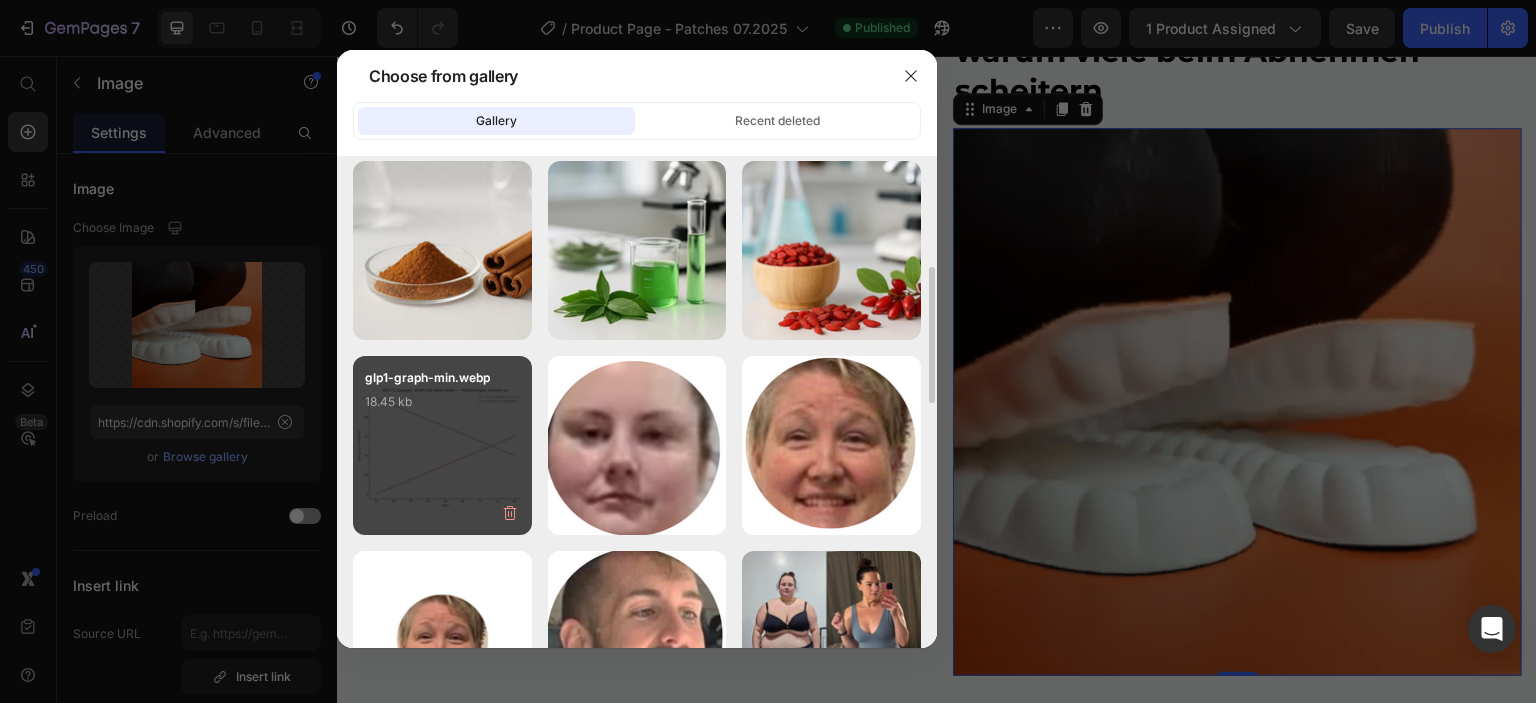 type on "https://cdn.shopify.com/s/files/1/0880/1524/1555/files/gempages_517420248928879776-119699d5-9157-4720-90d8-d6070586928a.webp" 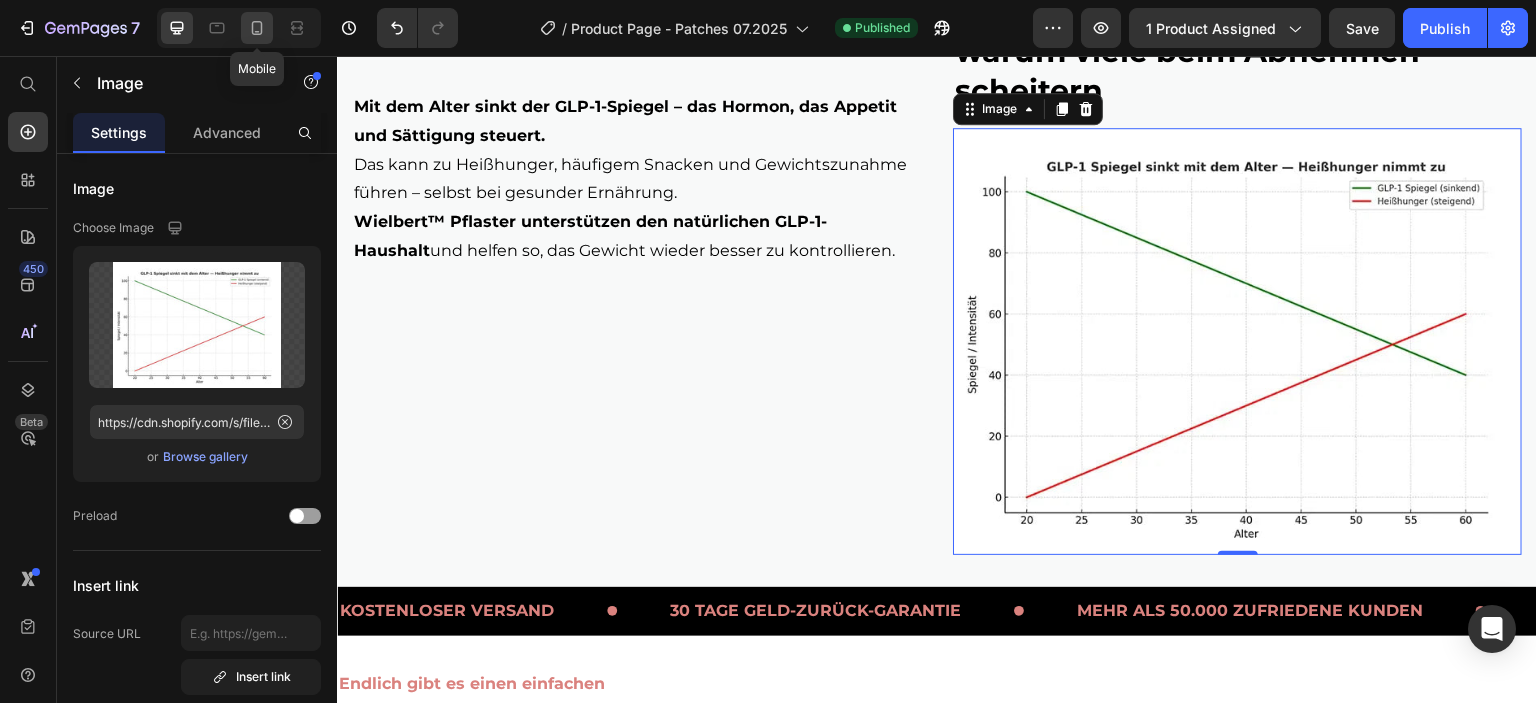 click 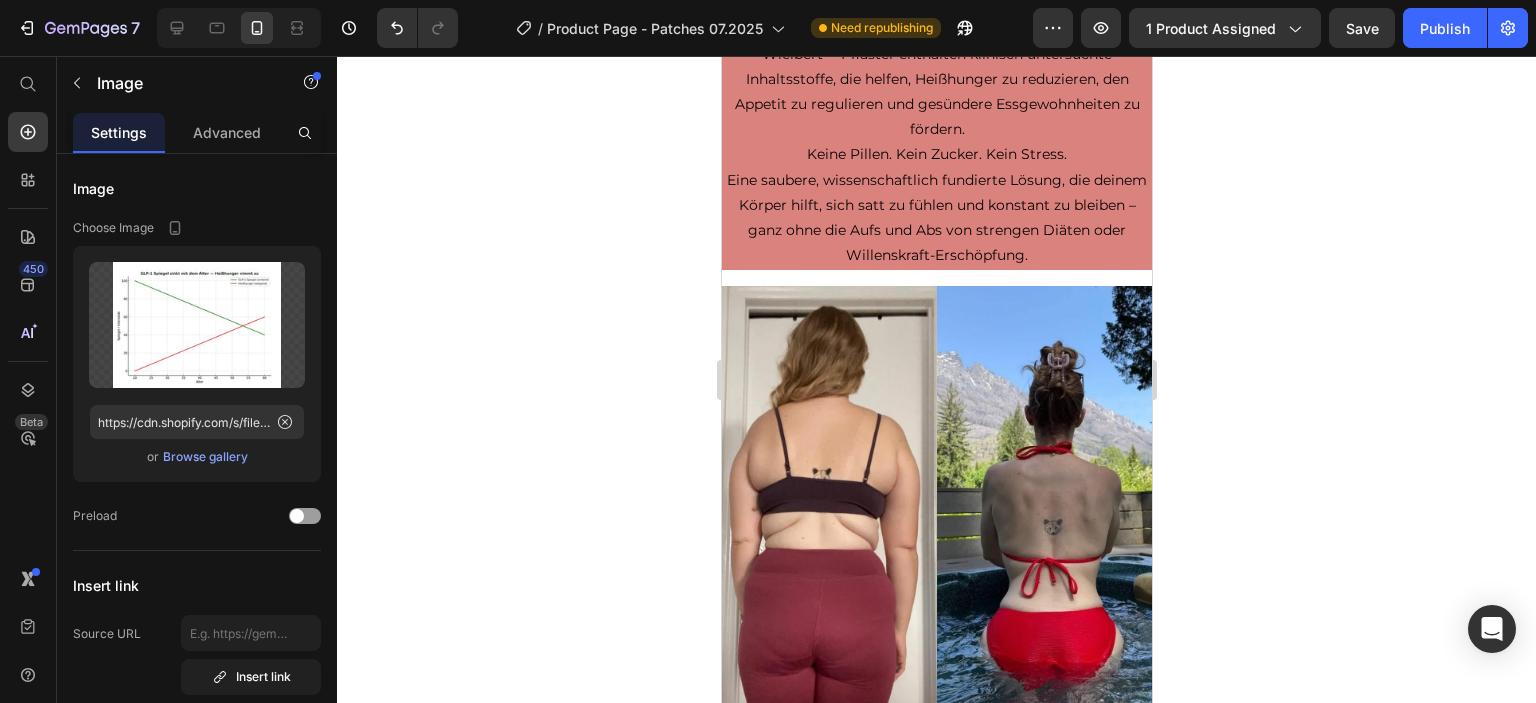 scroll, scrollTop: 2644, scrollLeft: 0, axis: vertical 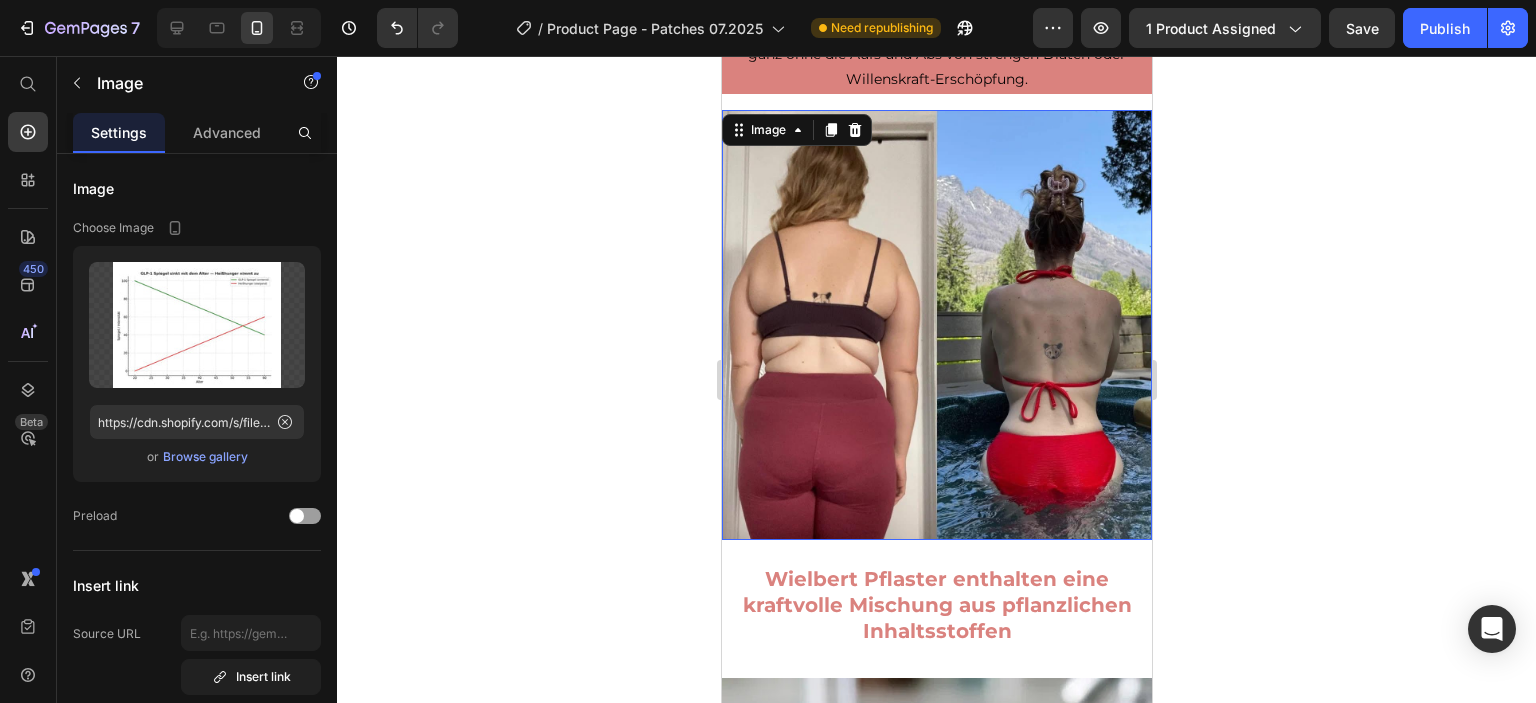 click at bounding box center (936, 325) 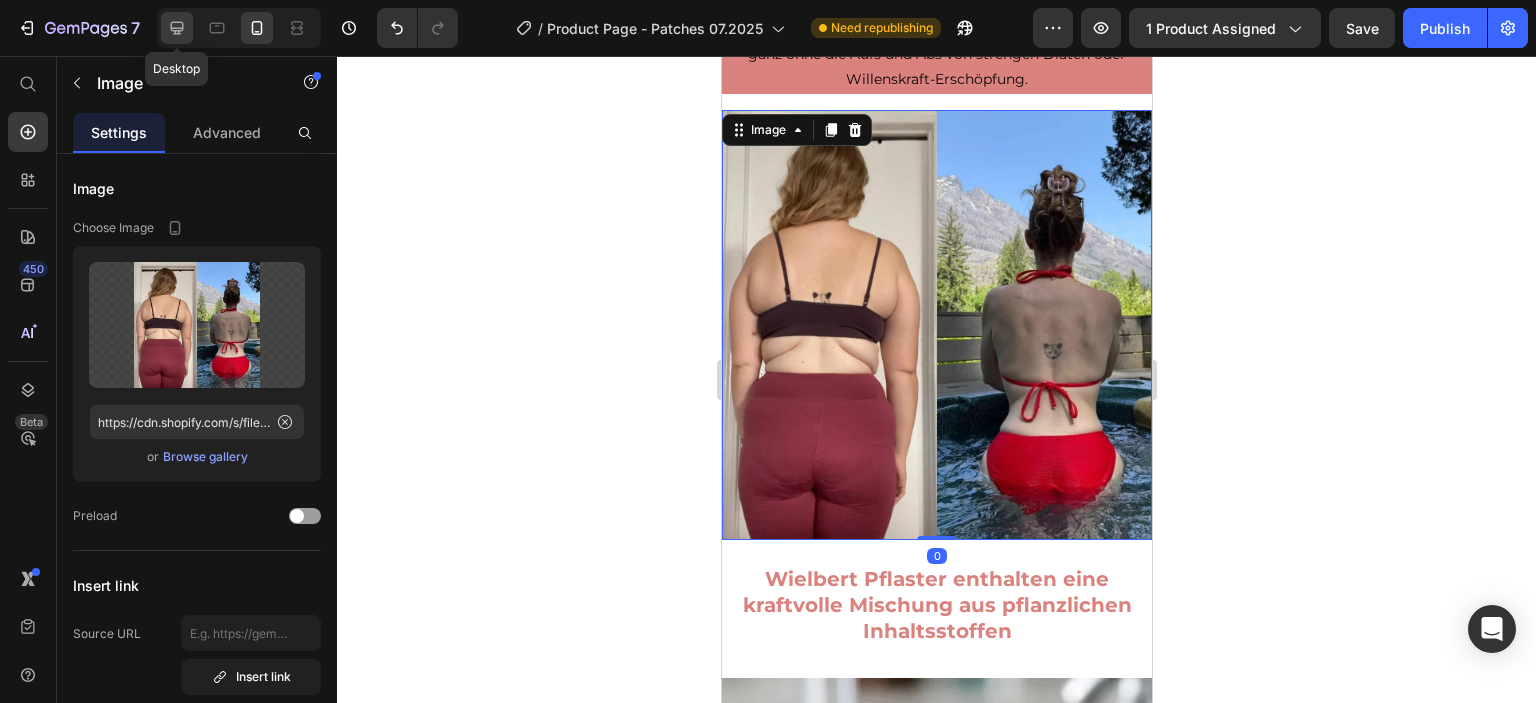 click 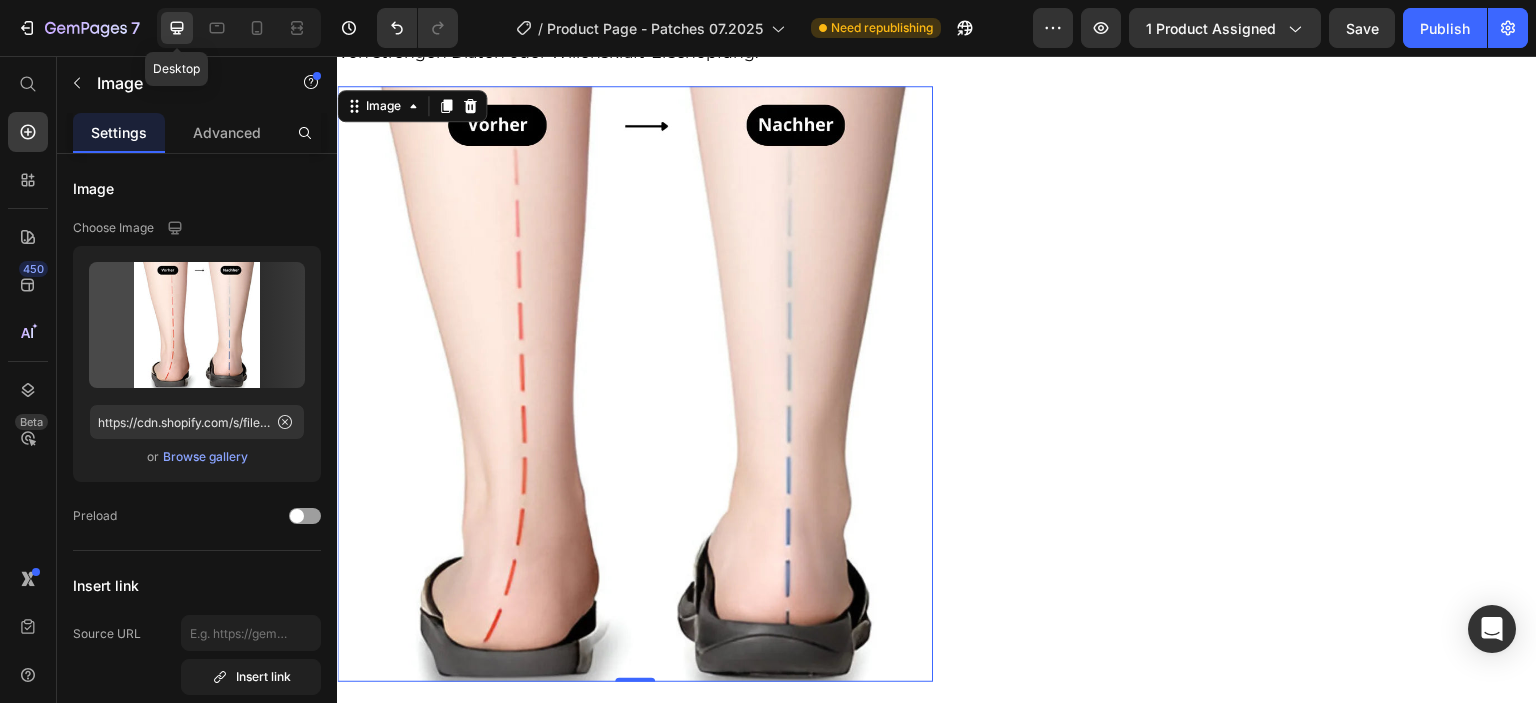 scroll, scrollTop: 2597, scrollLeft: 0, axis: vertical 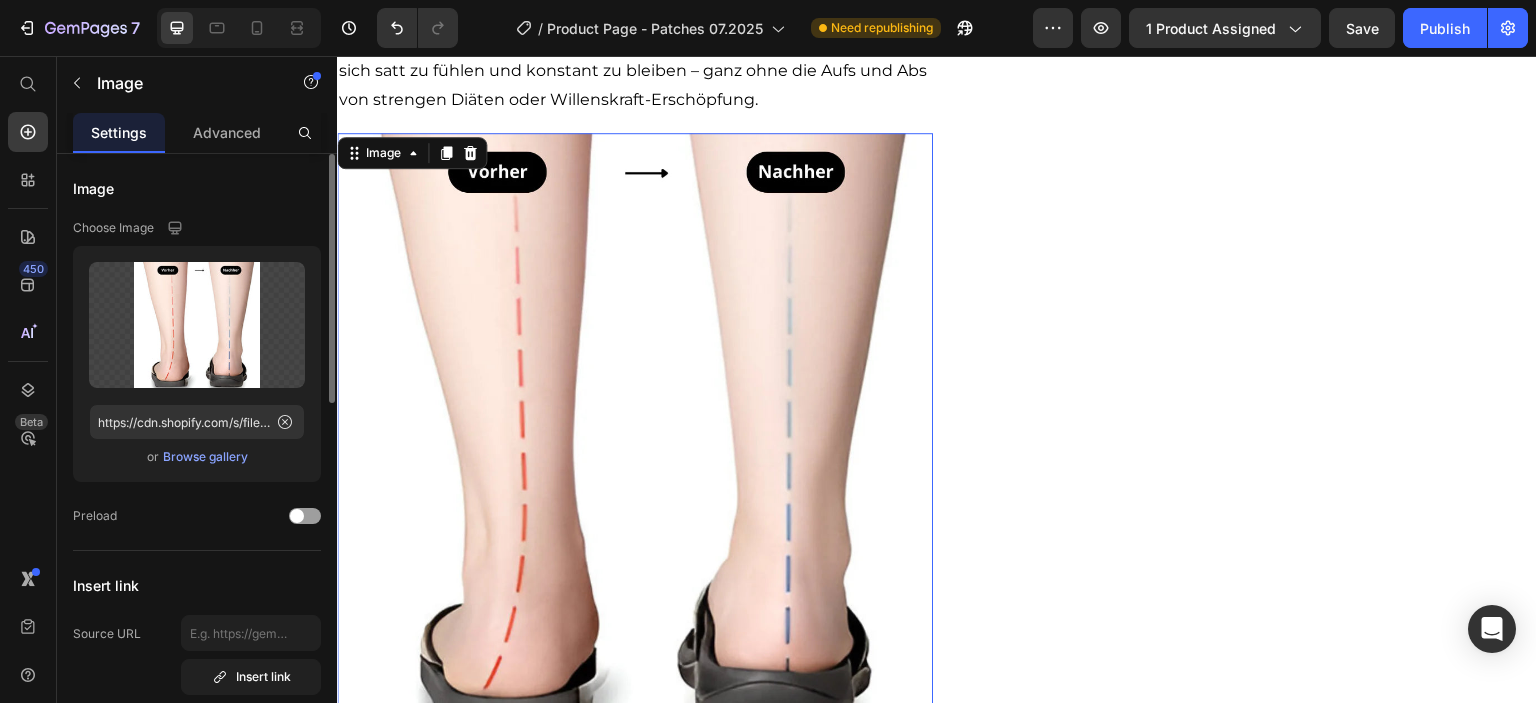 click on "Browse gallery" at bounding box center [205, 457] 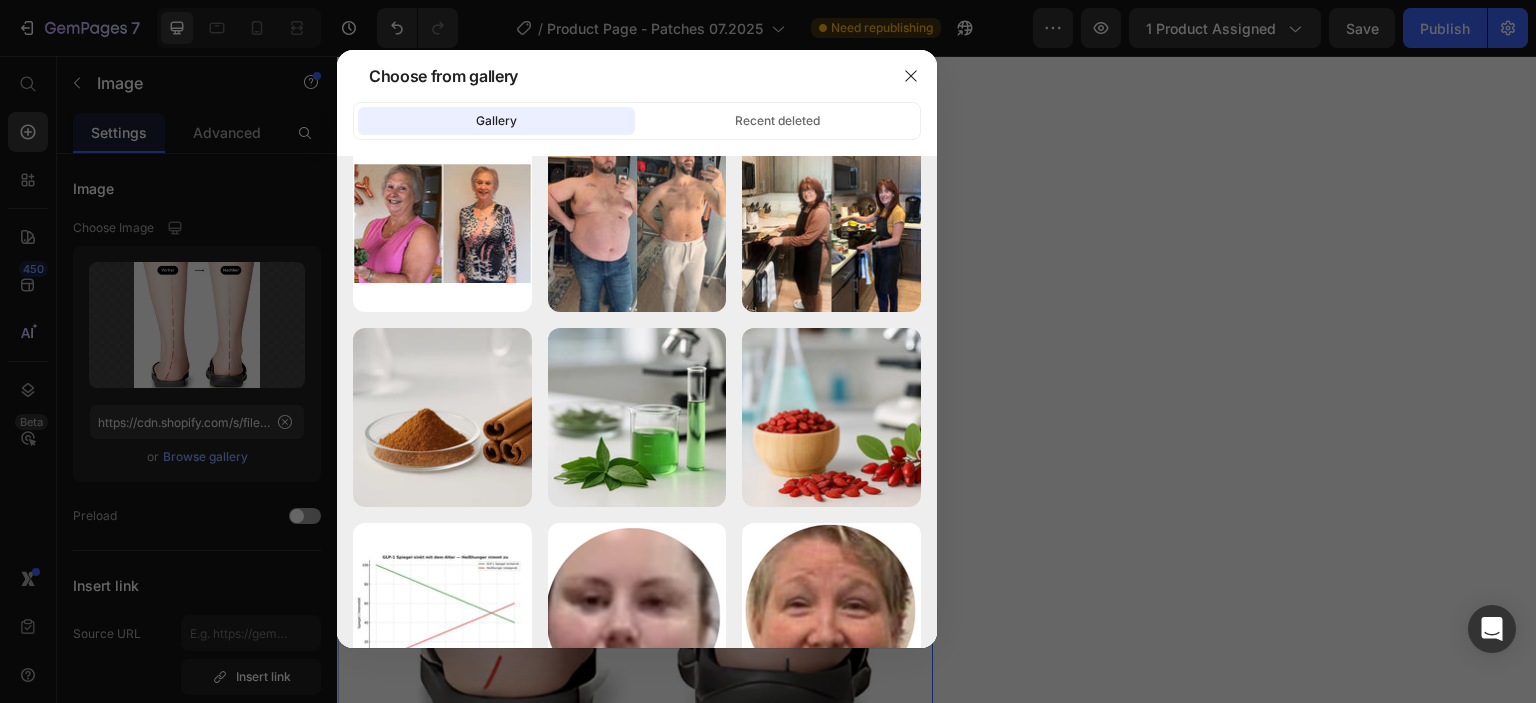 scroll, scrollTop: 0, scrollLeft: 0, axis: both 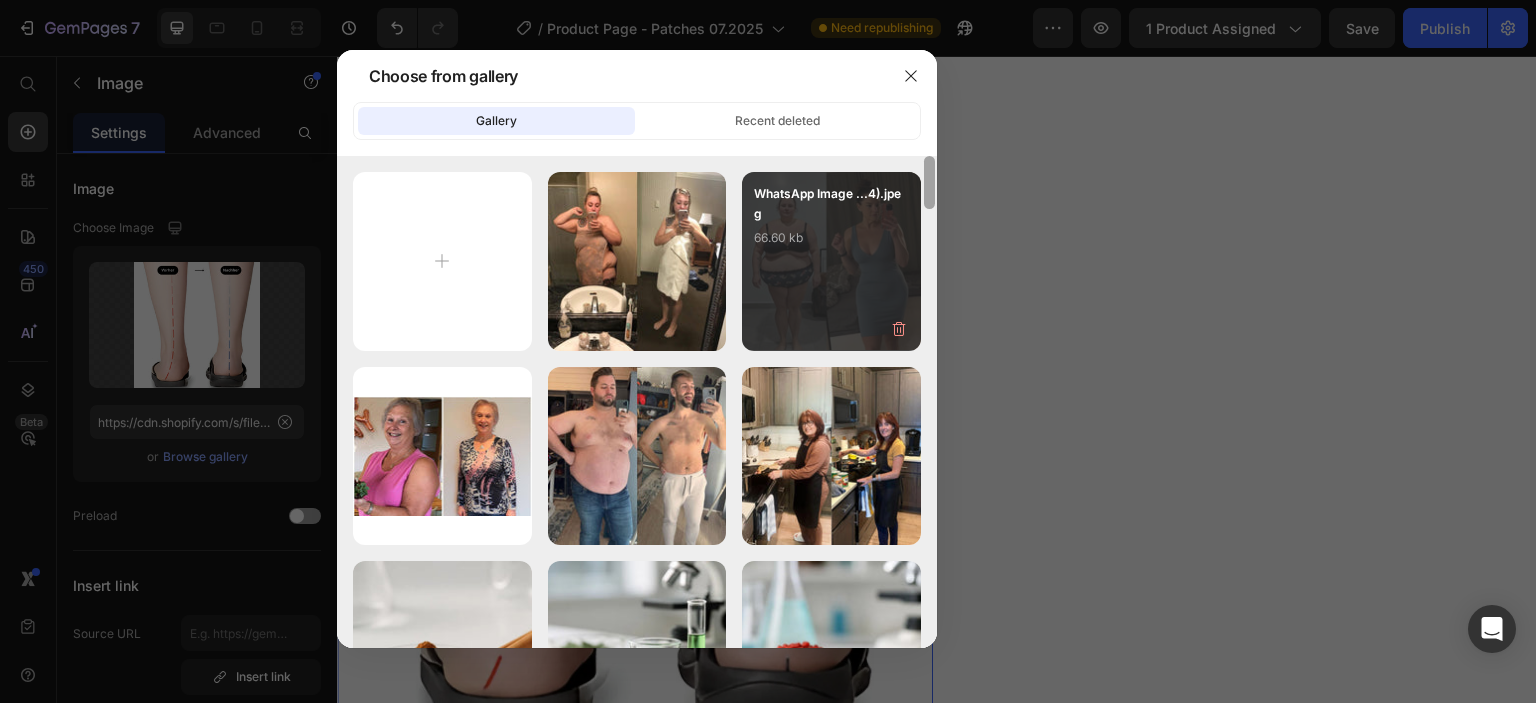 drag, startPoint x: 931, startPoint y: 180, endPoint x: 765, endPoint y: 173, distance: 166.14752 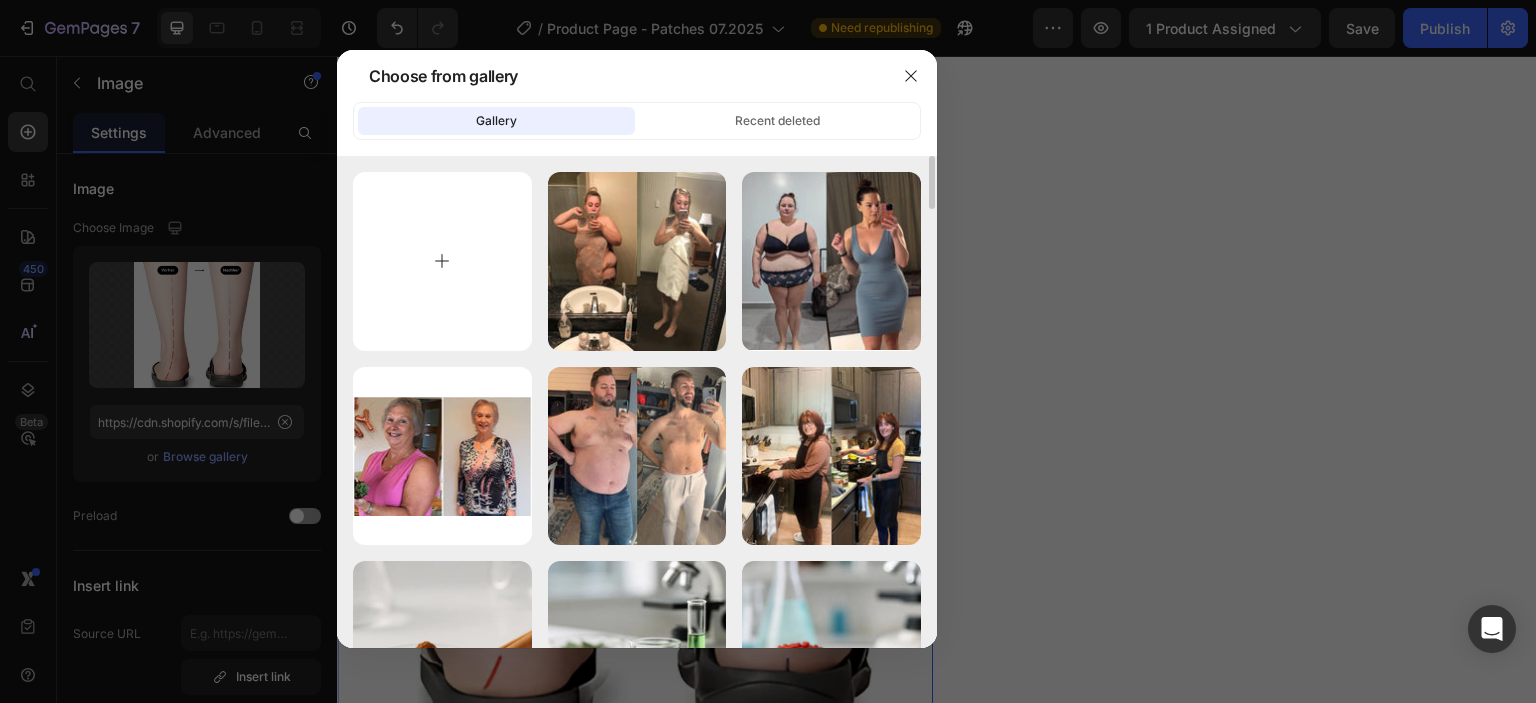 click at bounding box center [442, 261] 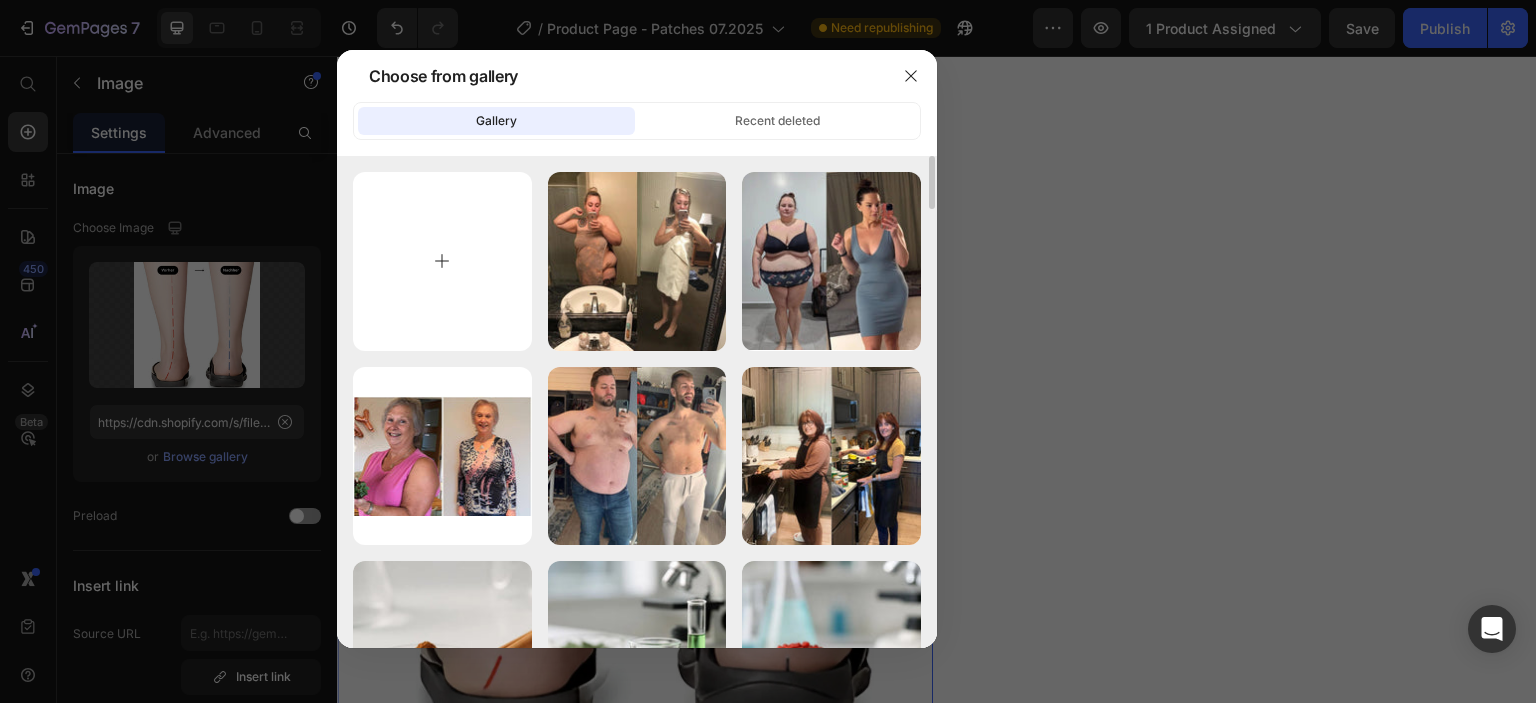 type on "C:\fakepath\WhatsApp Image 2025-07-07 at 18.34.56 (1).jpeg" 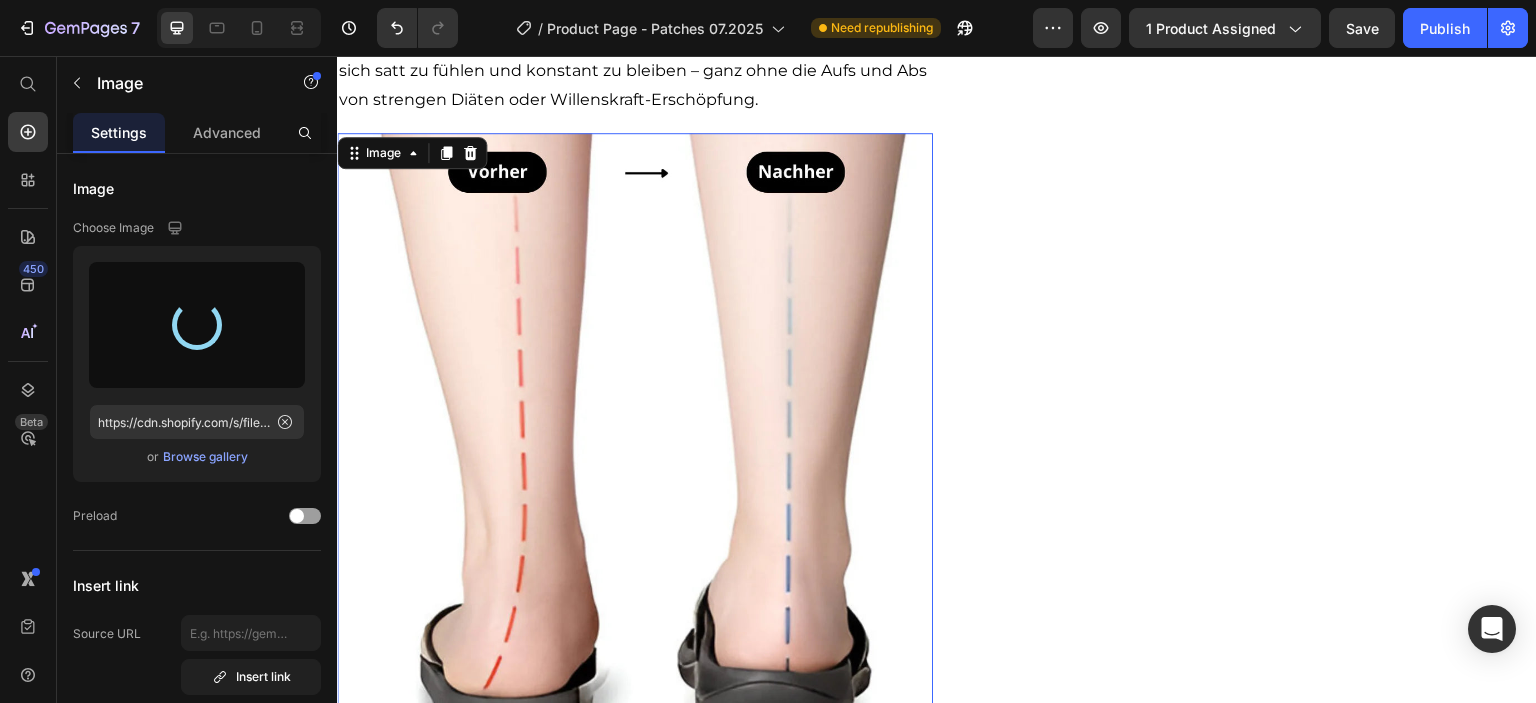 type on "https://cdn.shopify.com/s/files/1/0880/1524/1555/files/gempages_517420248928879776-7d290b27-ee7c-49d8-bfa6-5a76ca86fc51.jpg" 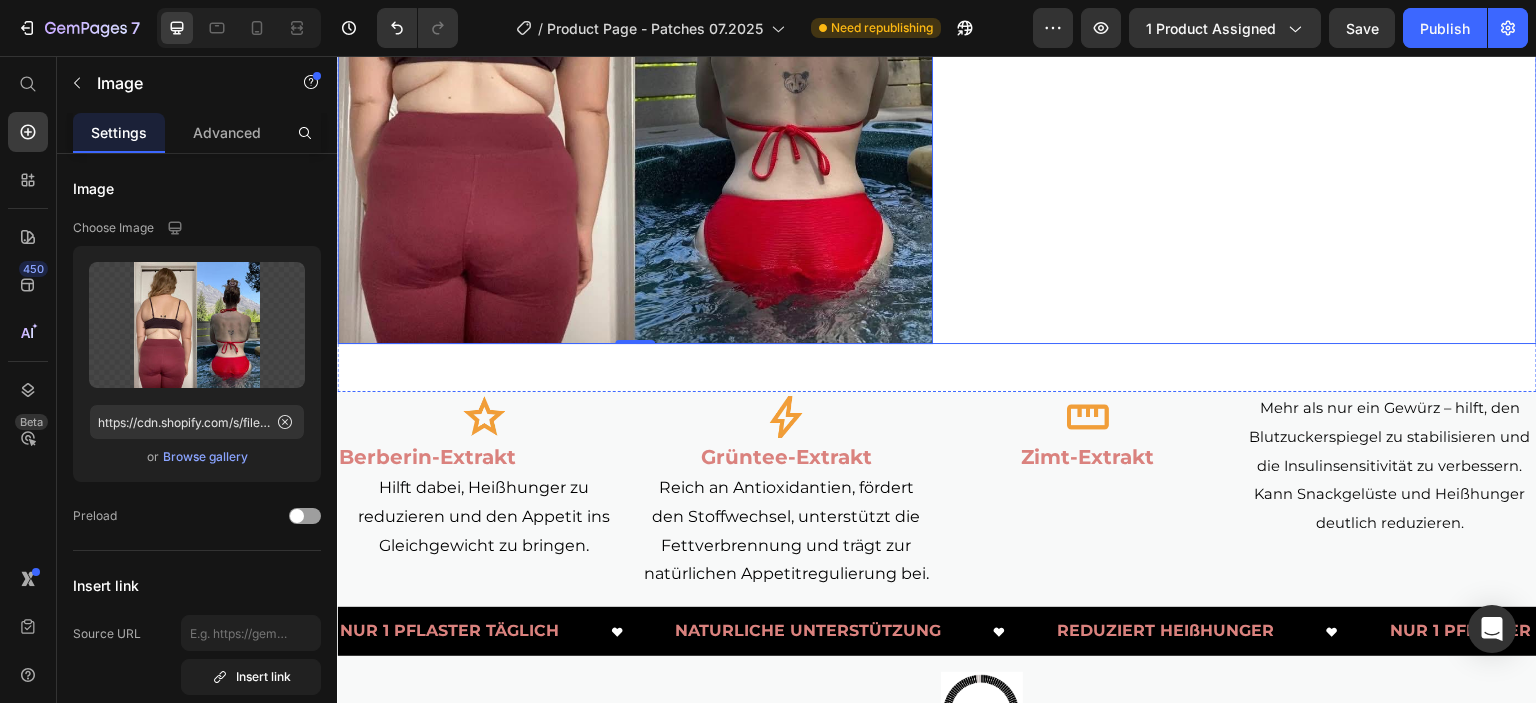 scroll, scrollTop: 2997, scrollLeft: 0, axis: vertical 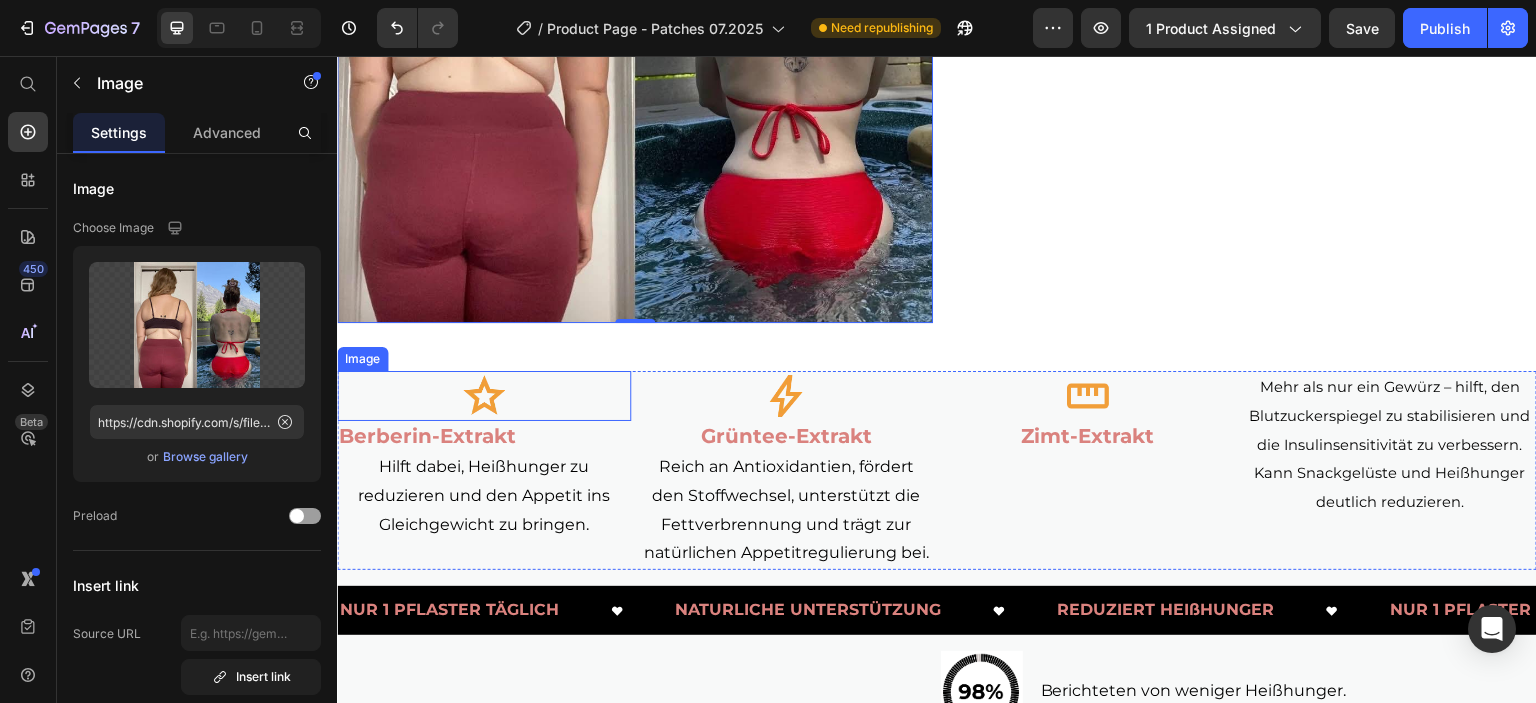 click at bounding box center (484, 396) 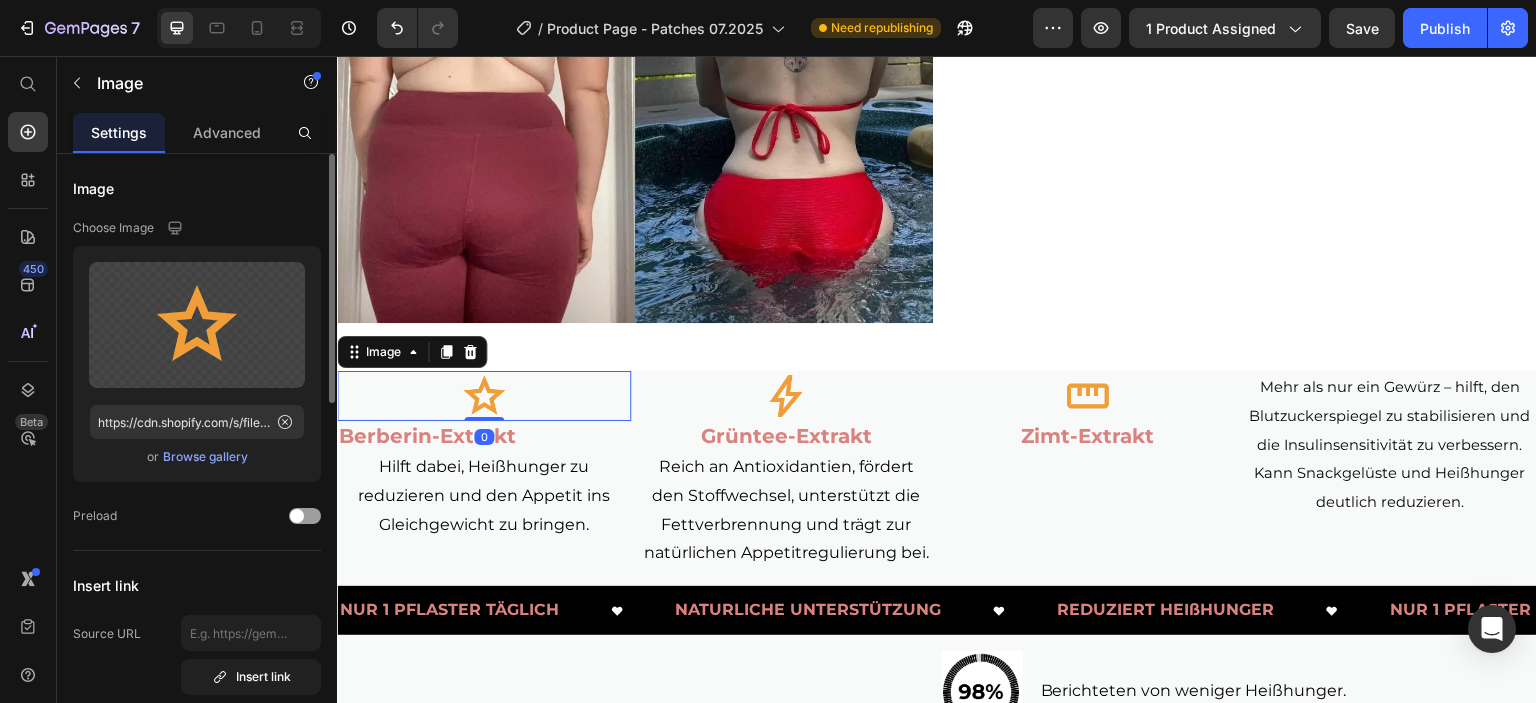 click on "Browse gallery" at bounding box center (205, 457) 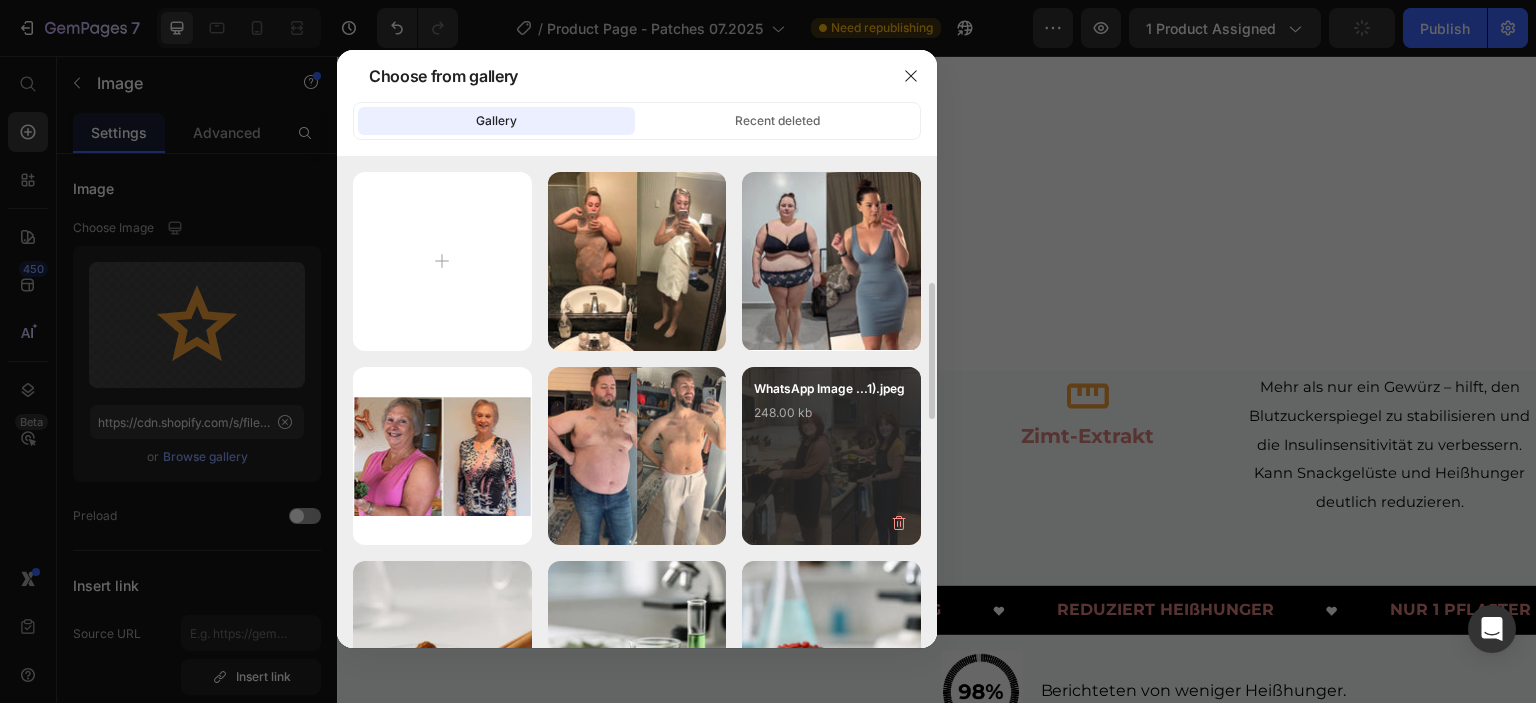 scroll, scrollTop: 200, scrollLeft: 0, axis: vertical 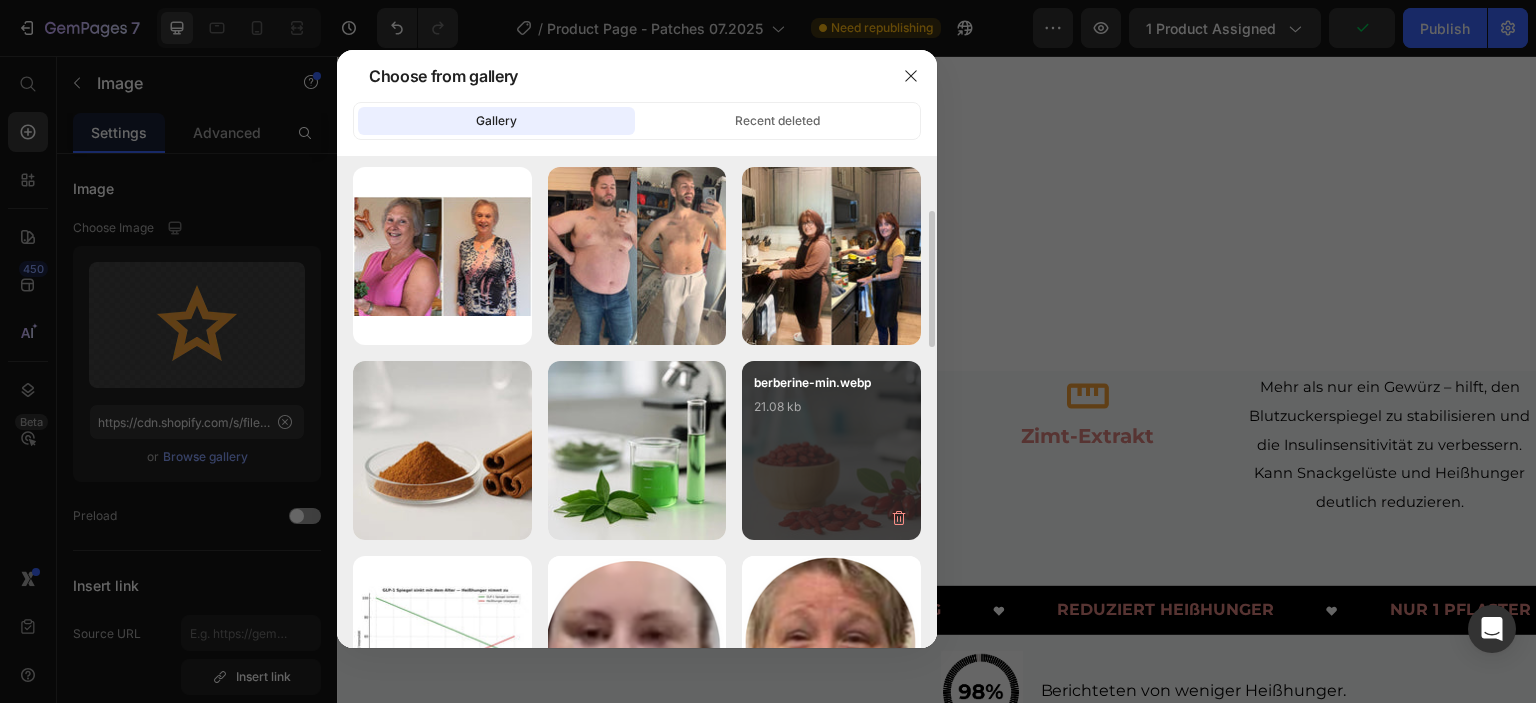 click on "berberine-min.webp 21.08 kb" at bounding box center [831, 413] 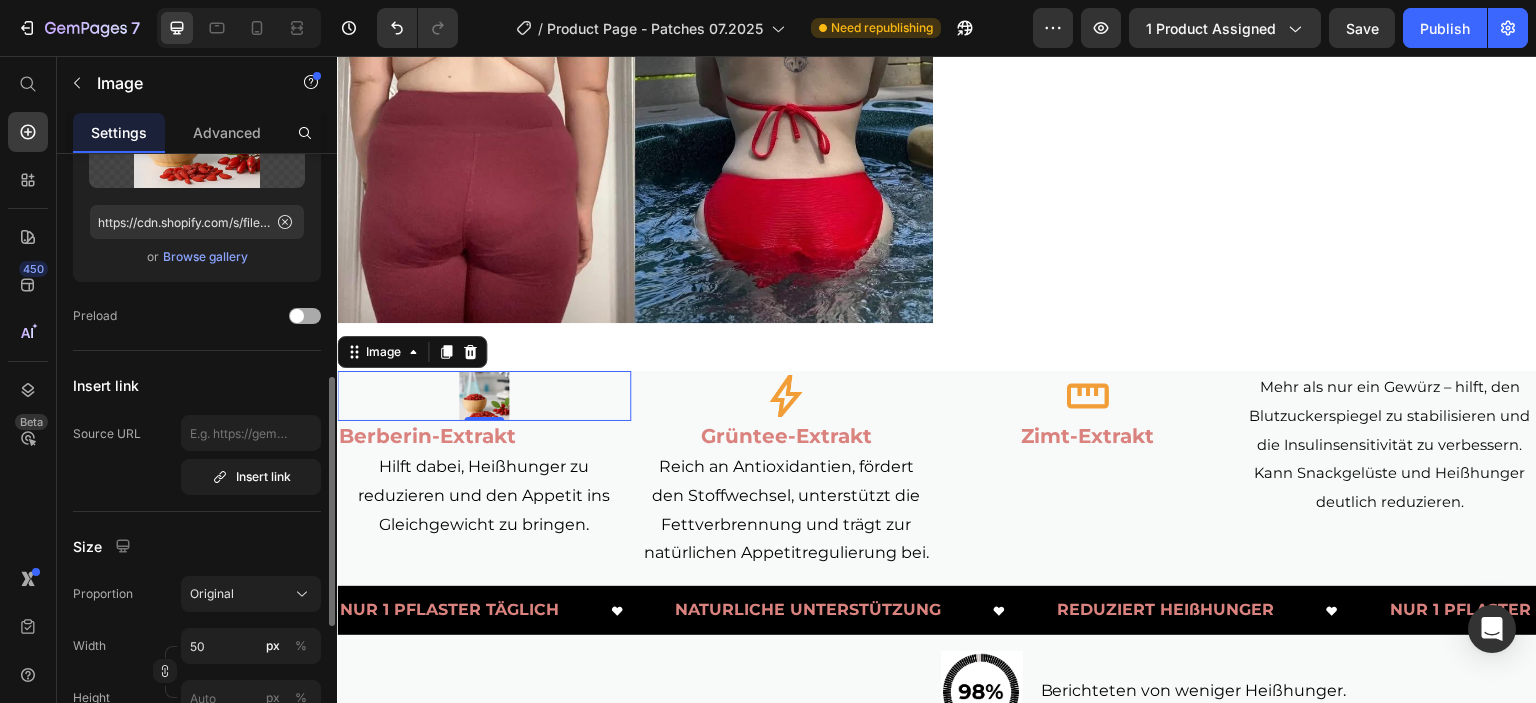 scroll, scrollTop: 300, scrollLeft: 0, axis: vertical 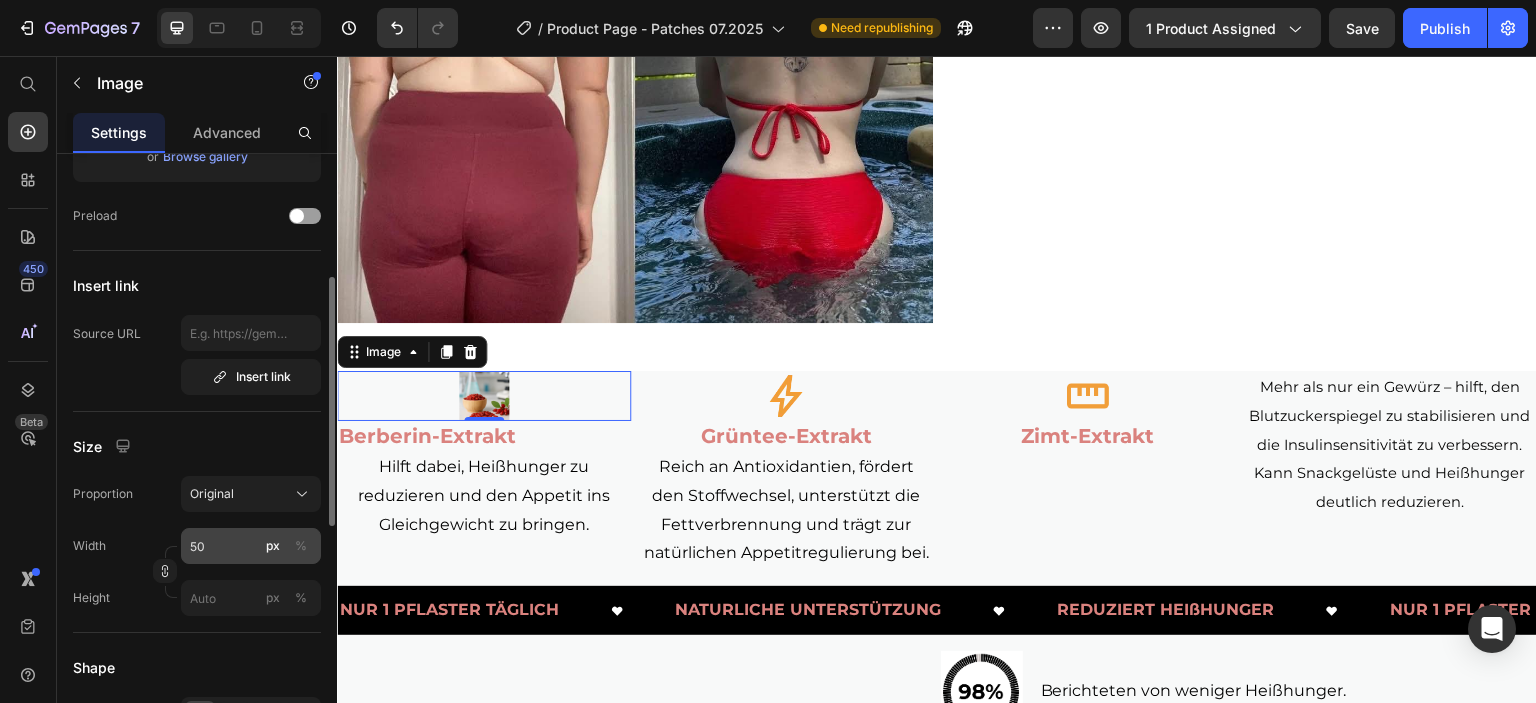 click on "%" at bounding box center [301, 546] 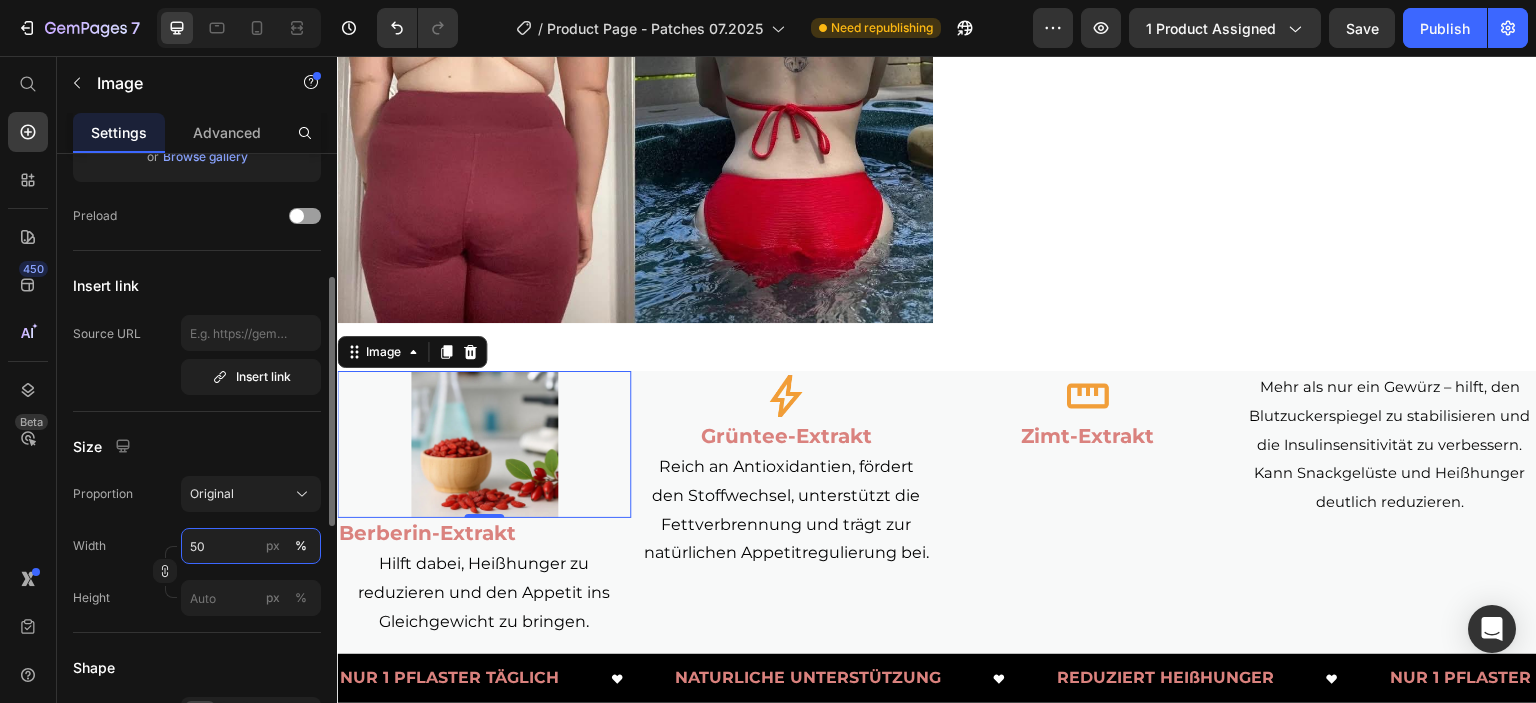 click on "50" at bounding box center (251, 546) 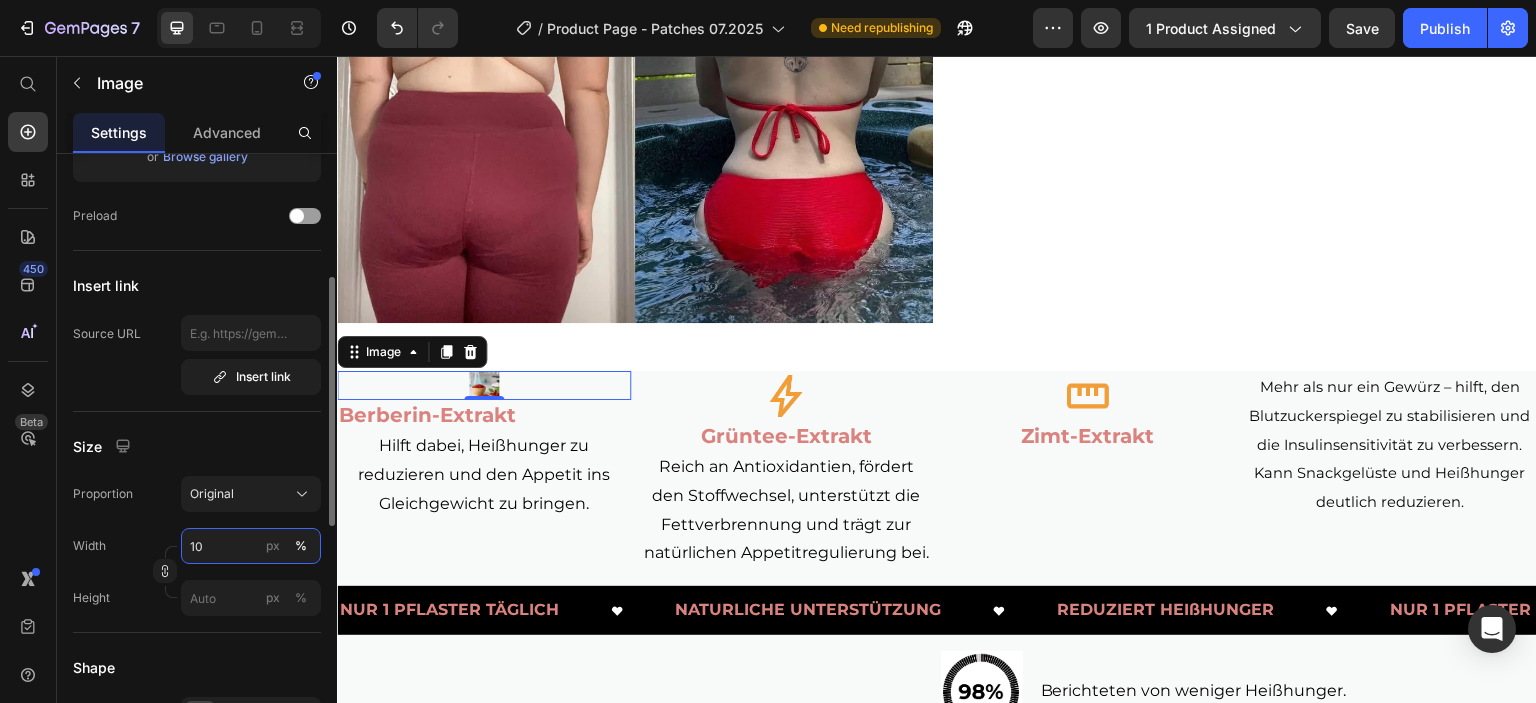 type on "100" 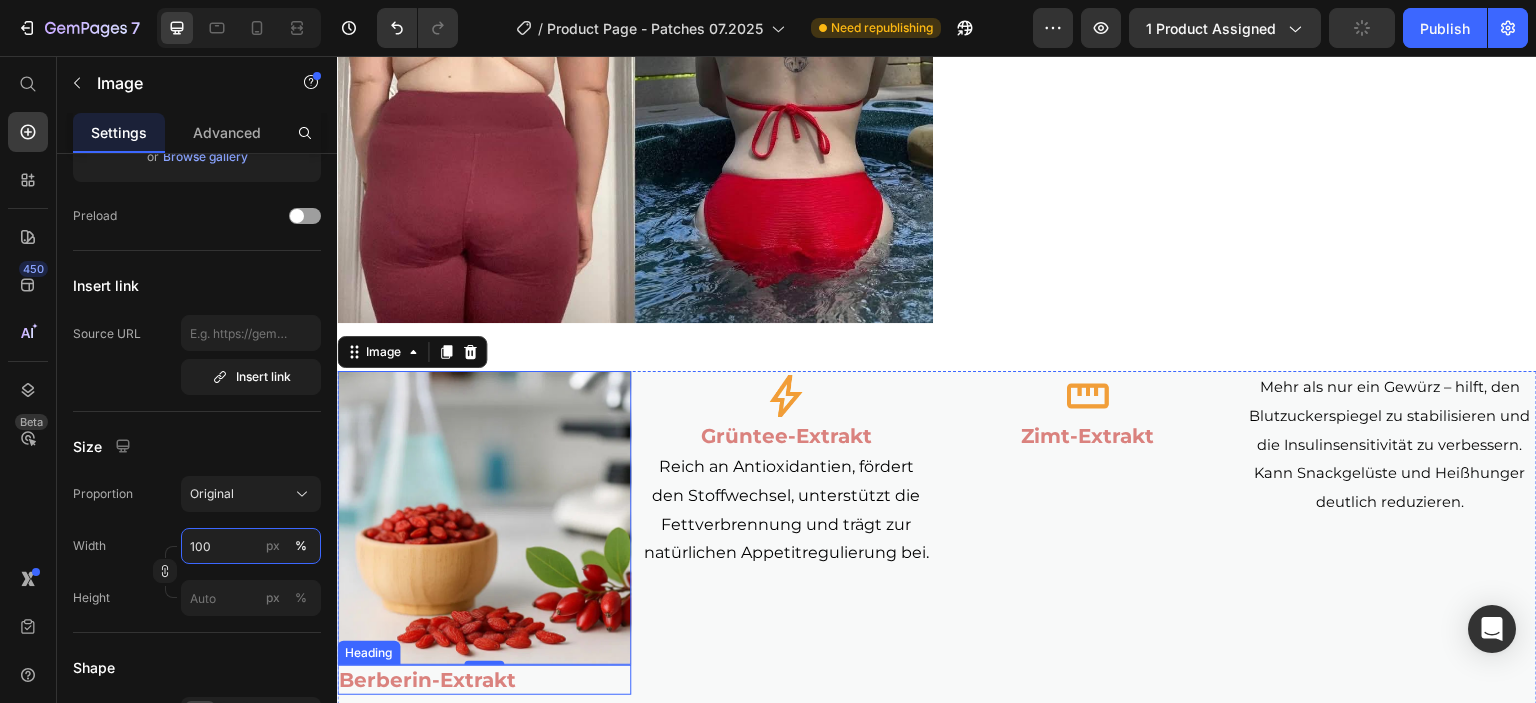 scroll, scrollTop: 3197, scrollLeft: 0, axis: vertical 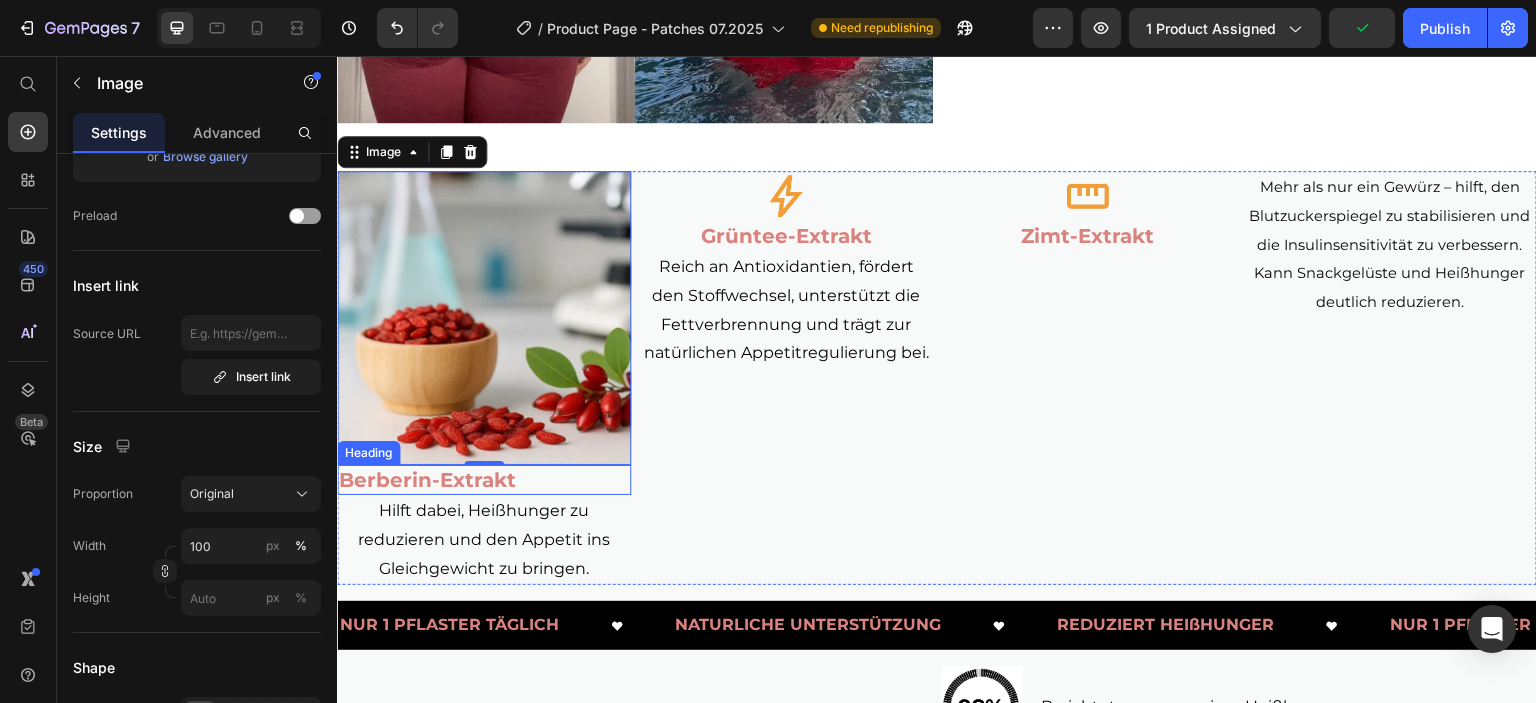 click on "Berberin-Extrakt" at bounding box center [427, 480] 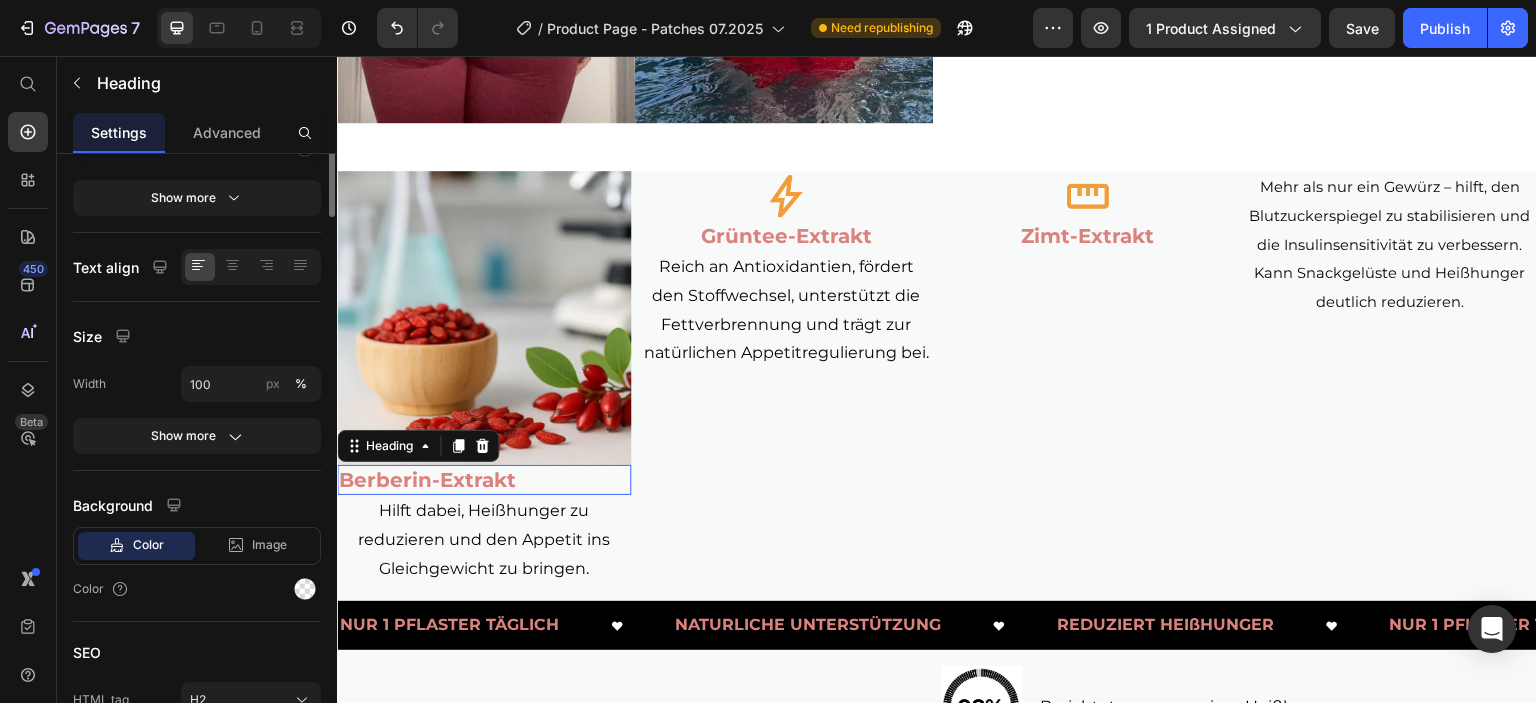 scroll, scrollTop: 0, scrollLeft: 0, axis: both 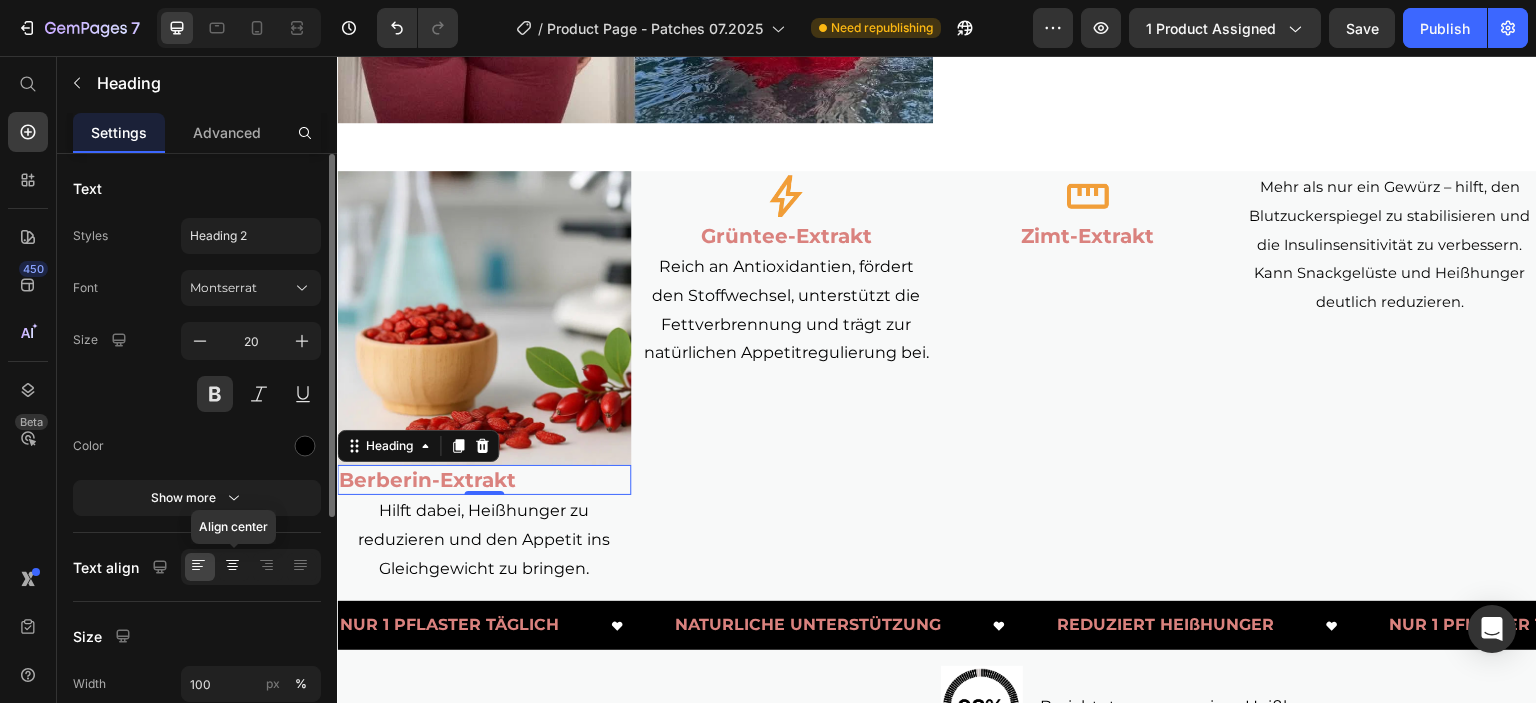 click 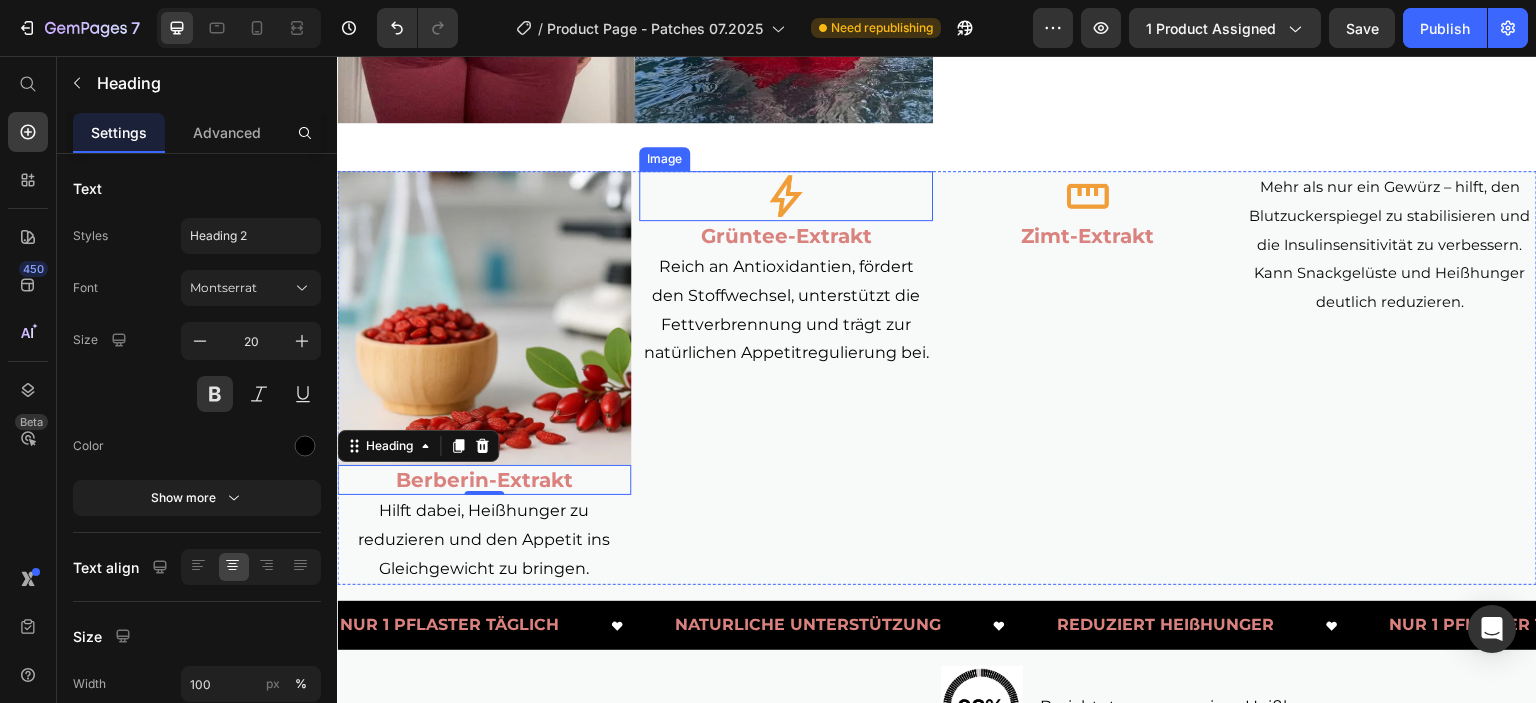 click at bounding box center (786, 196) 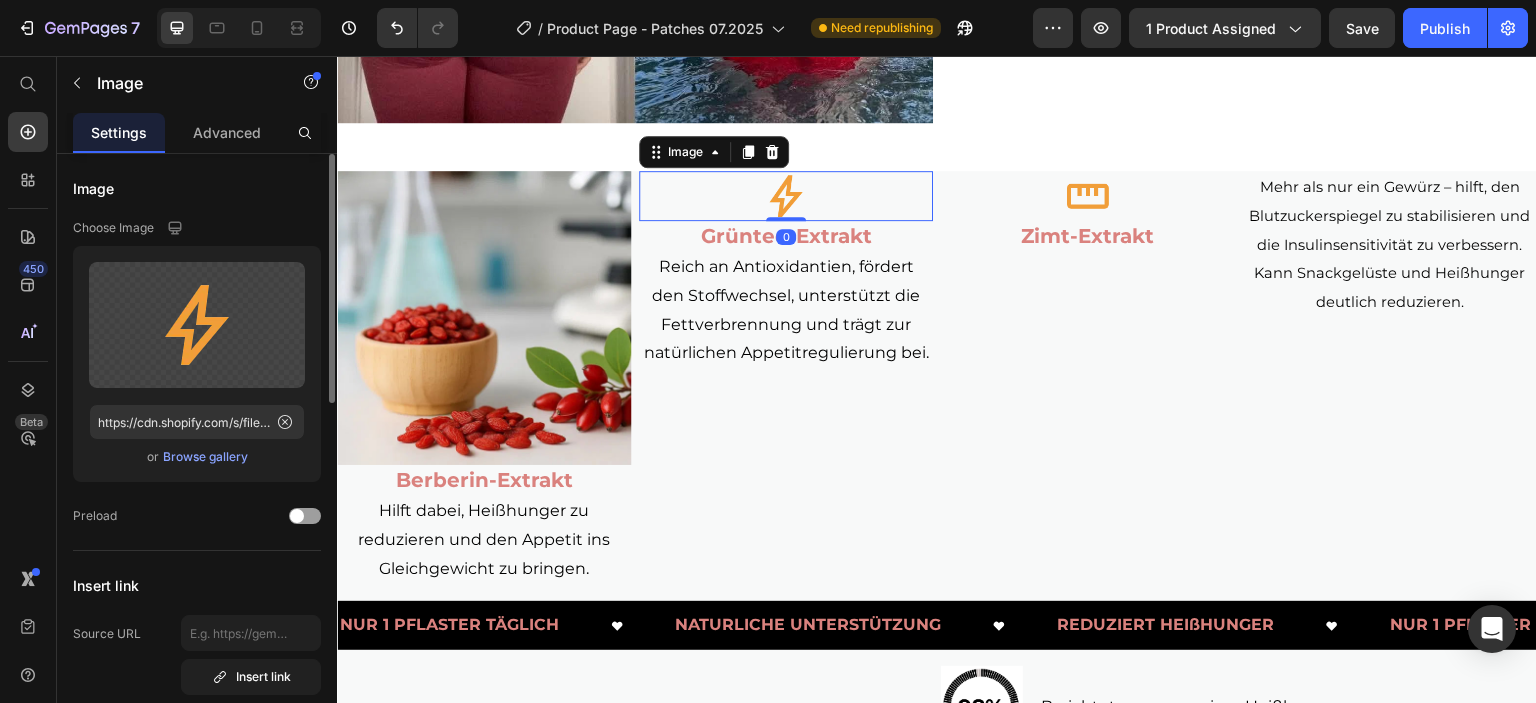 click on "Browse gallery" at bounding box center (205, 457) 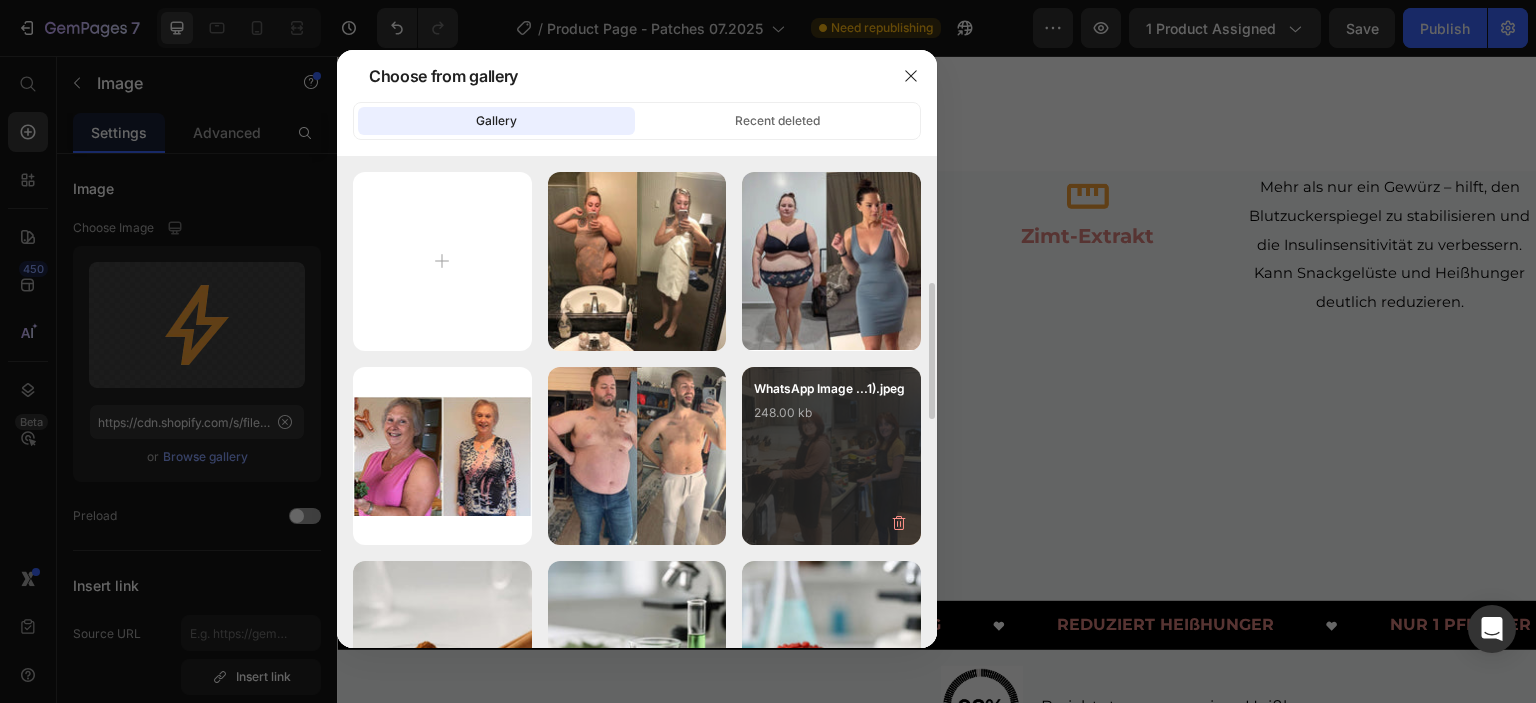 scroll, scrollTop: 200, scrollLeft: 0, axis: vertical 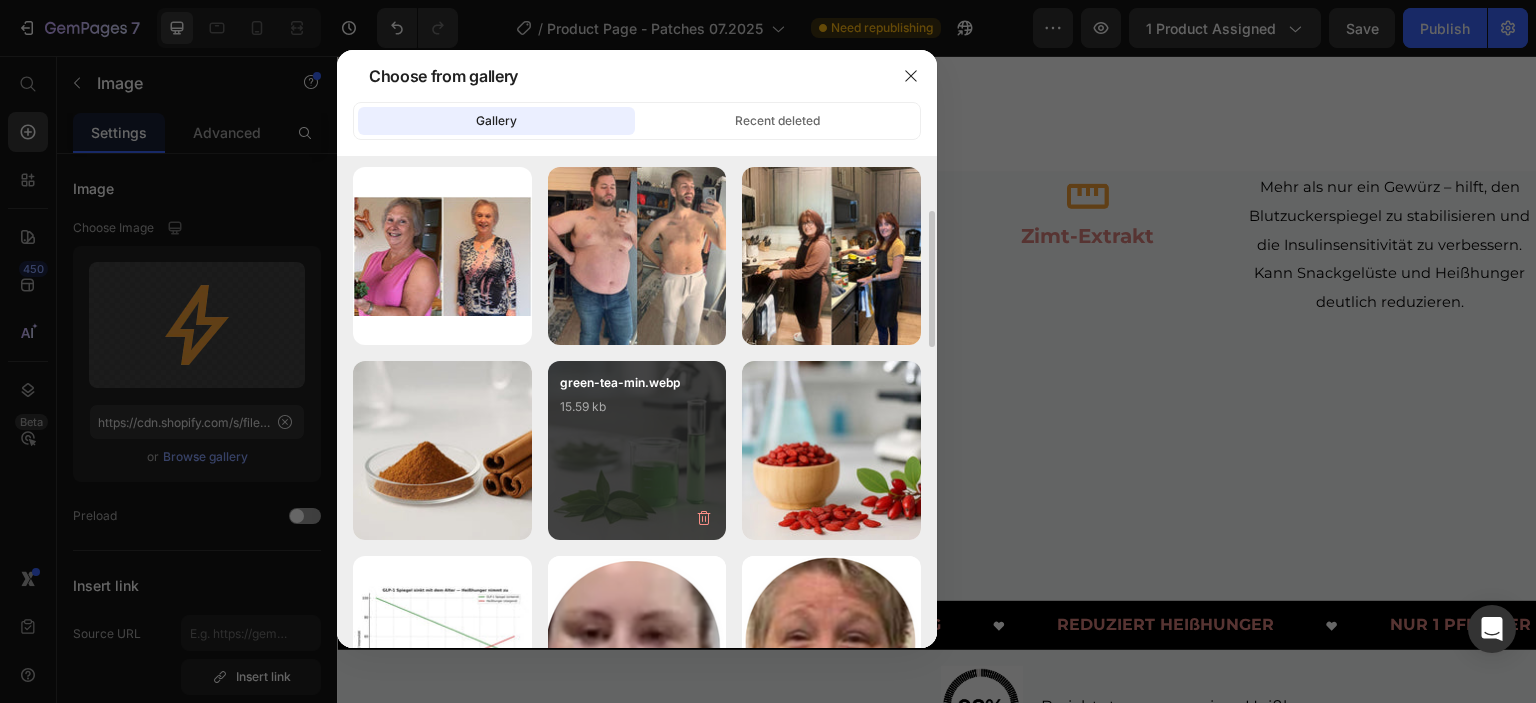 click on "green-tea-min.webp 15.59 kb" at bounding box center [637, 413] 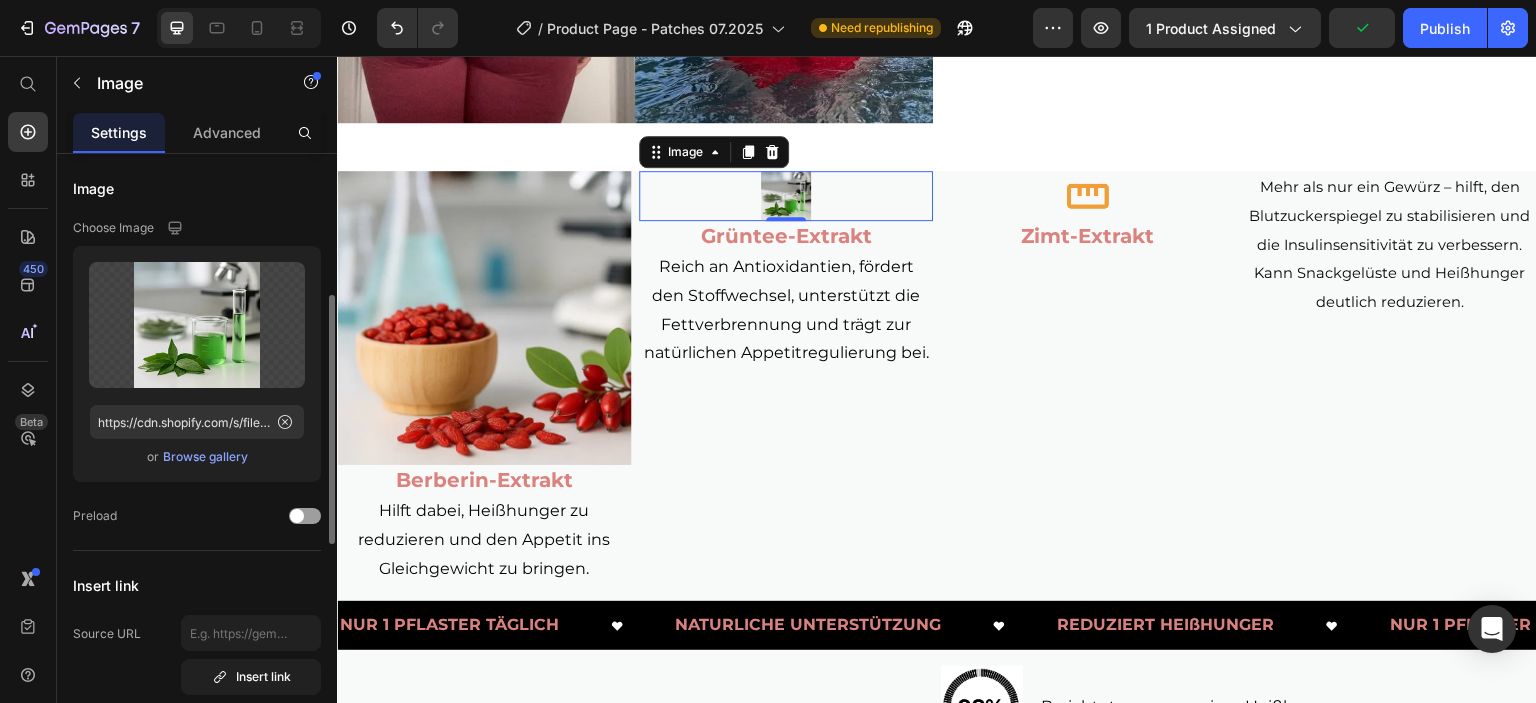 scroll, scrollTop: 400, scrollLeft: 0, axis: vertical 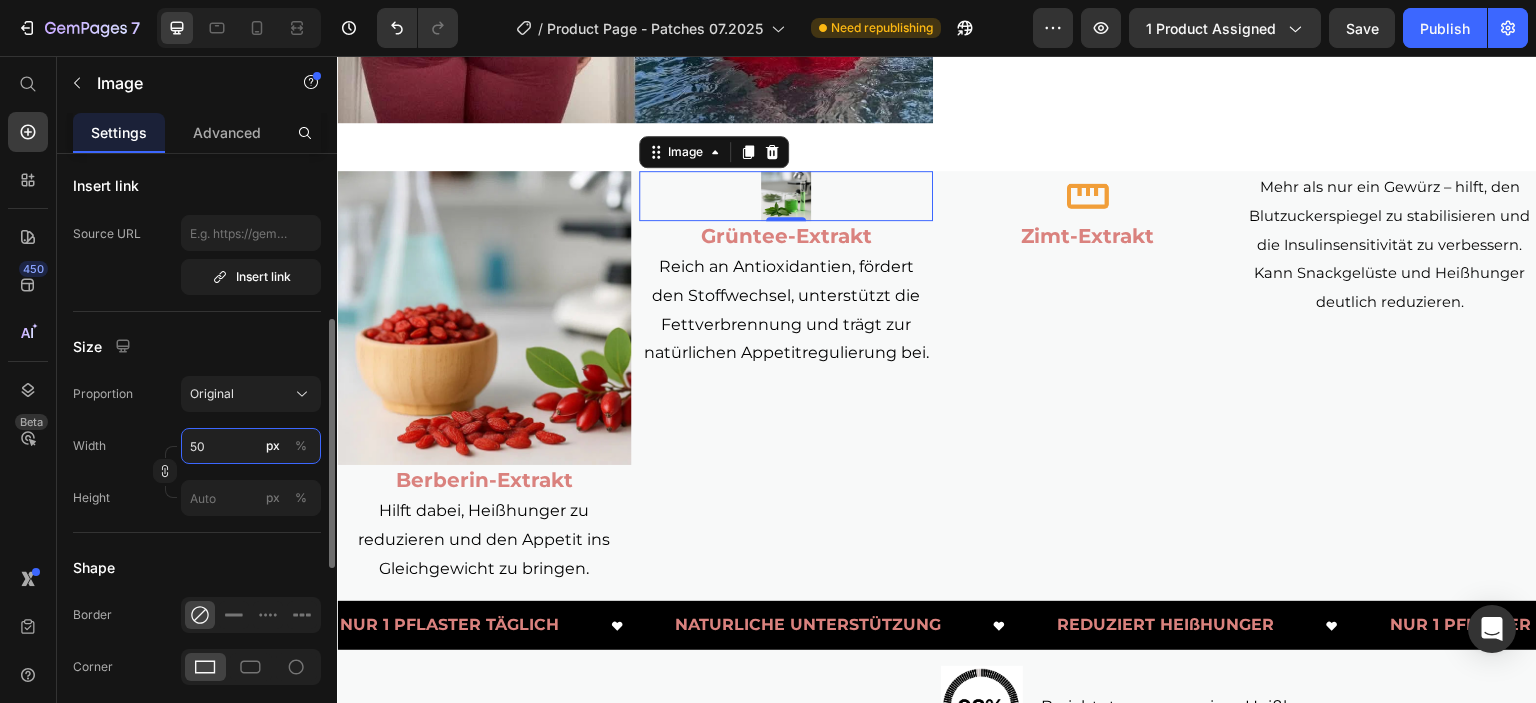 click on "50" at bounding box center (251, 446) 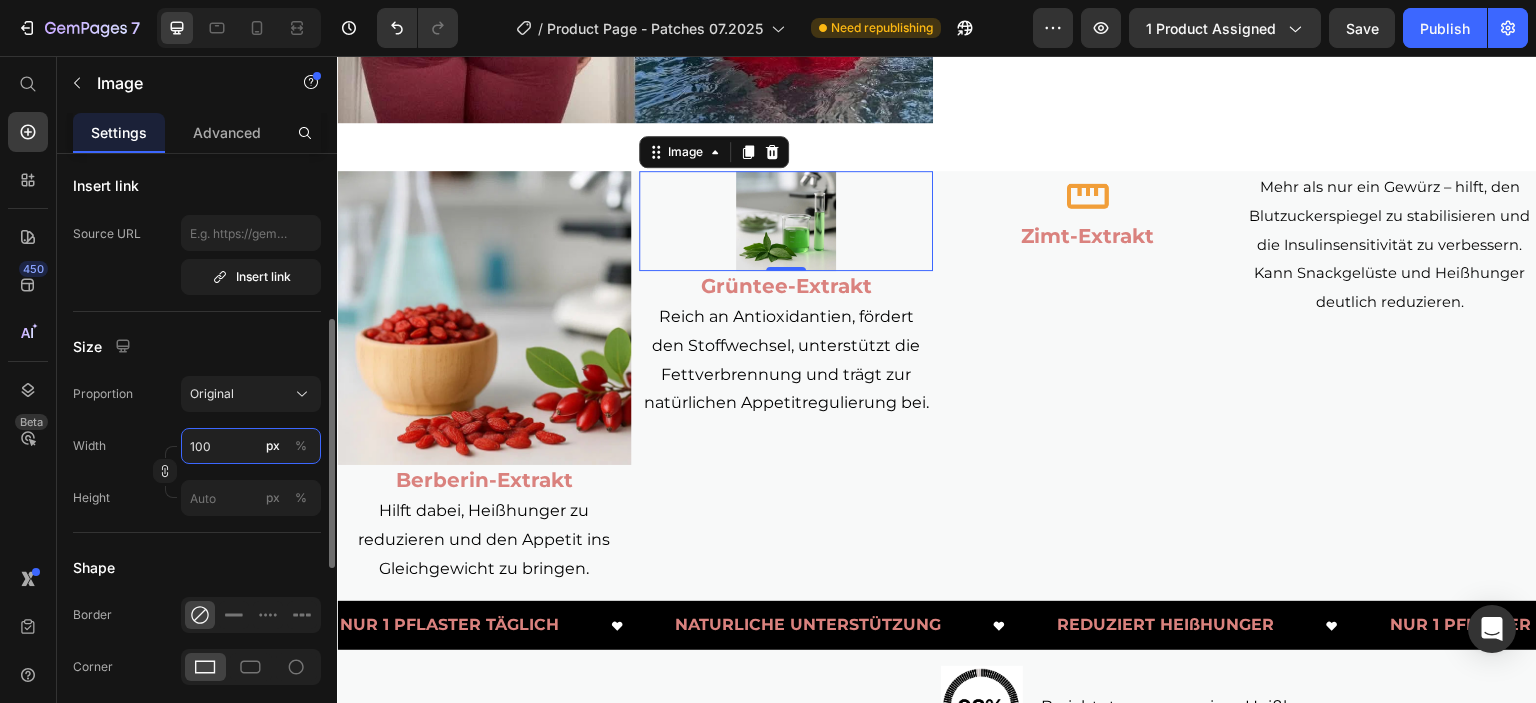 type on "100" 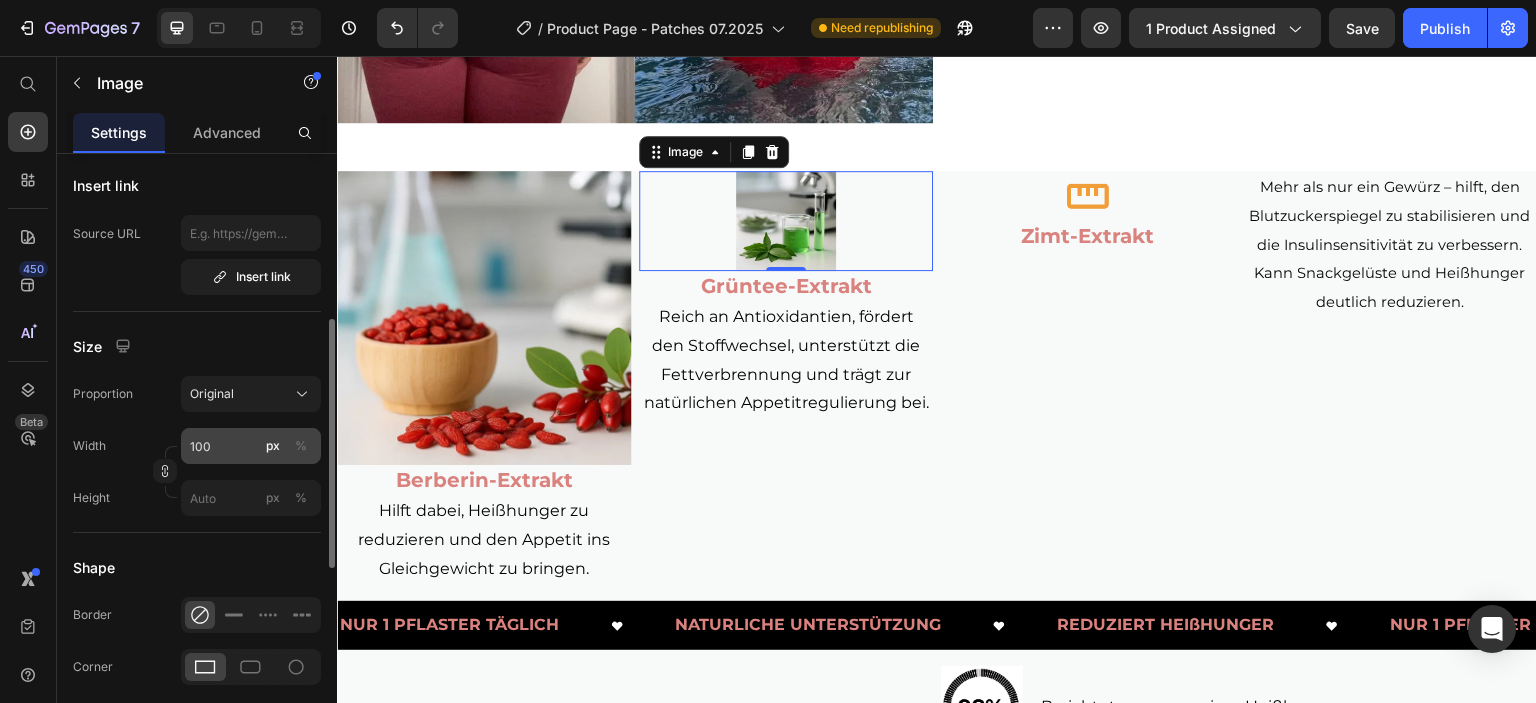 click on "%" at bounding box center (301, 446) 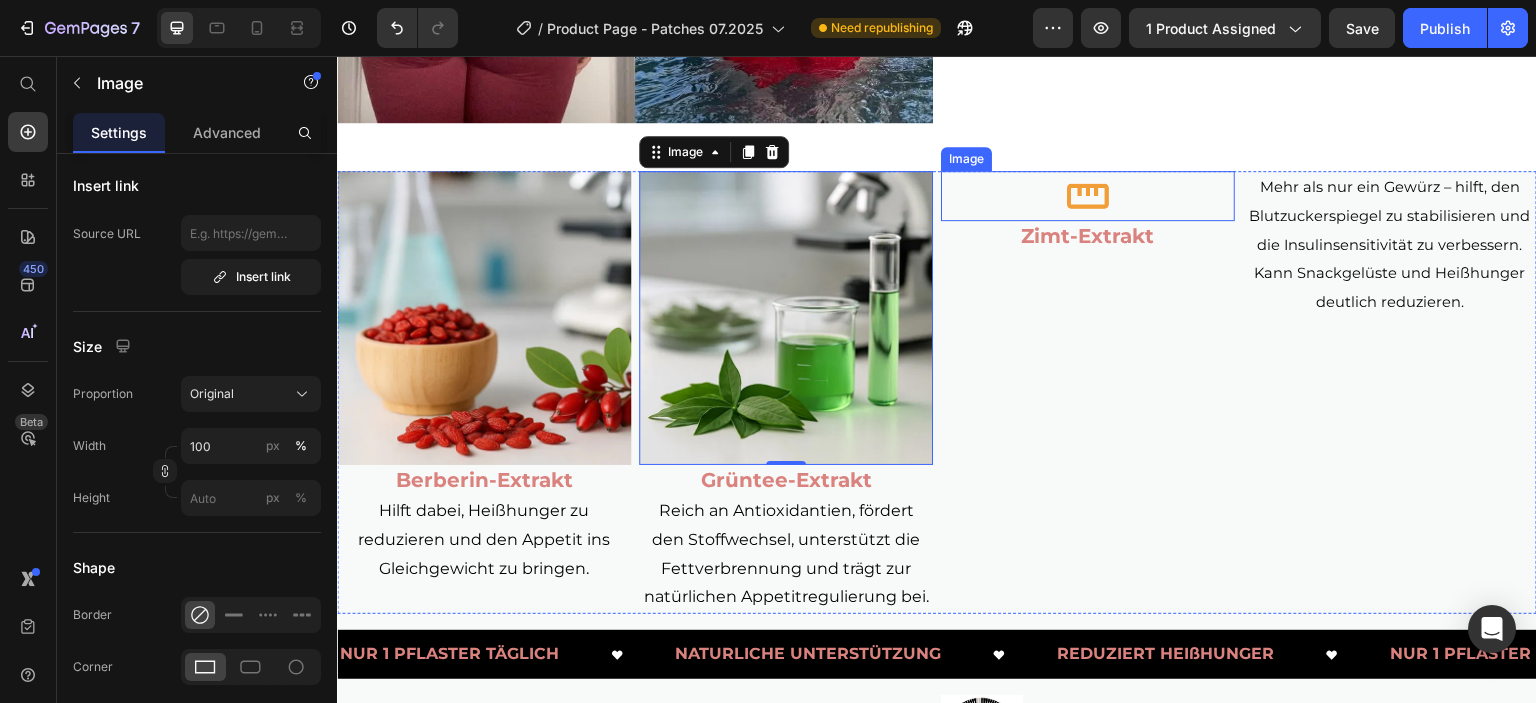 click at bounding box center (1088, 196) 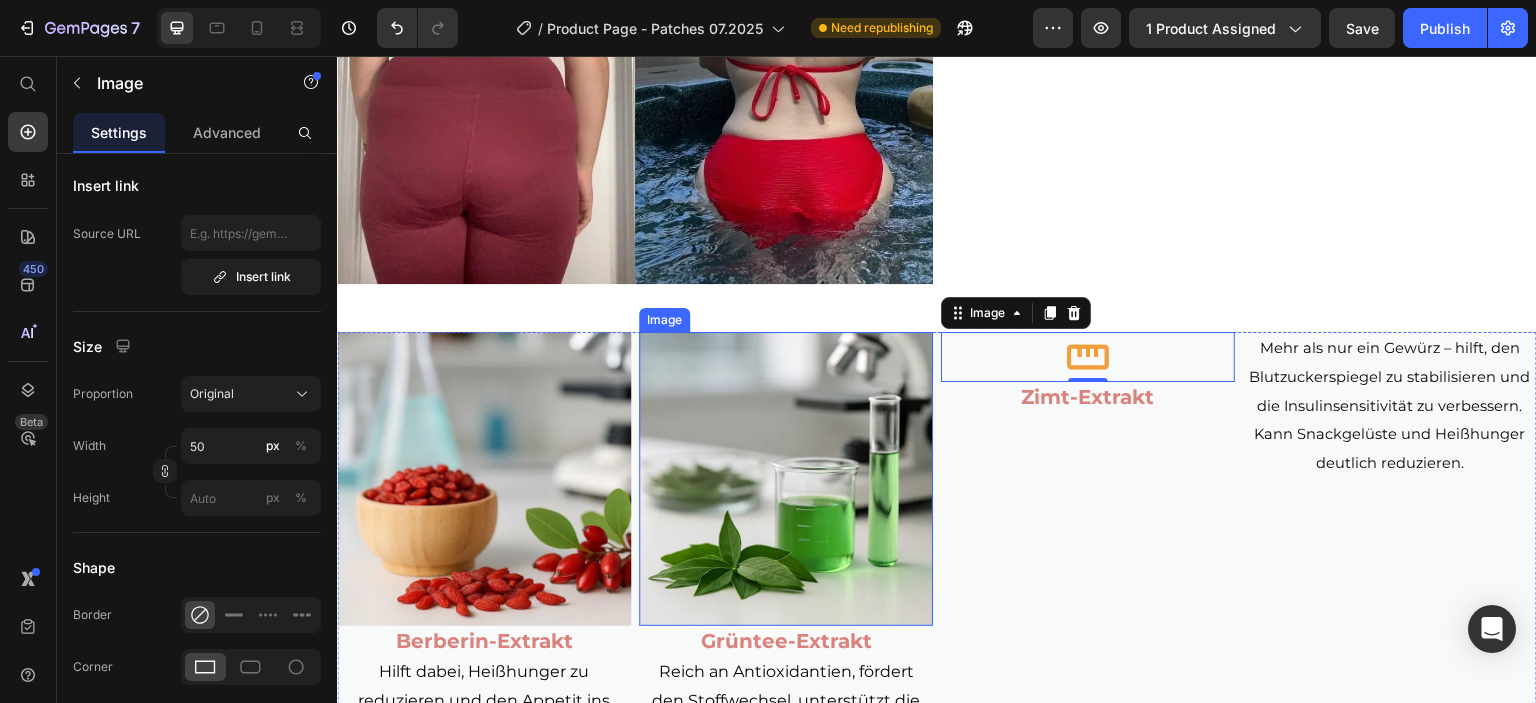 scroll, scrollTop: 3097, scrollLeft: 0, axis: vertical 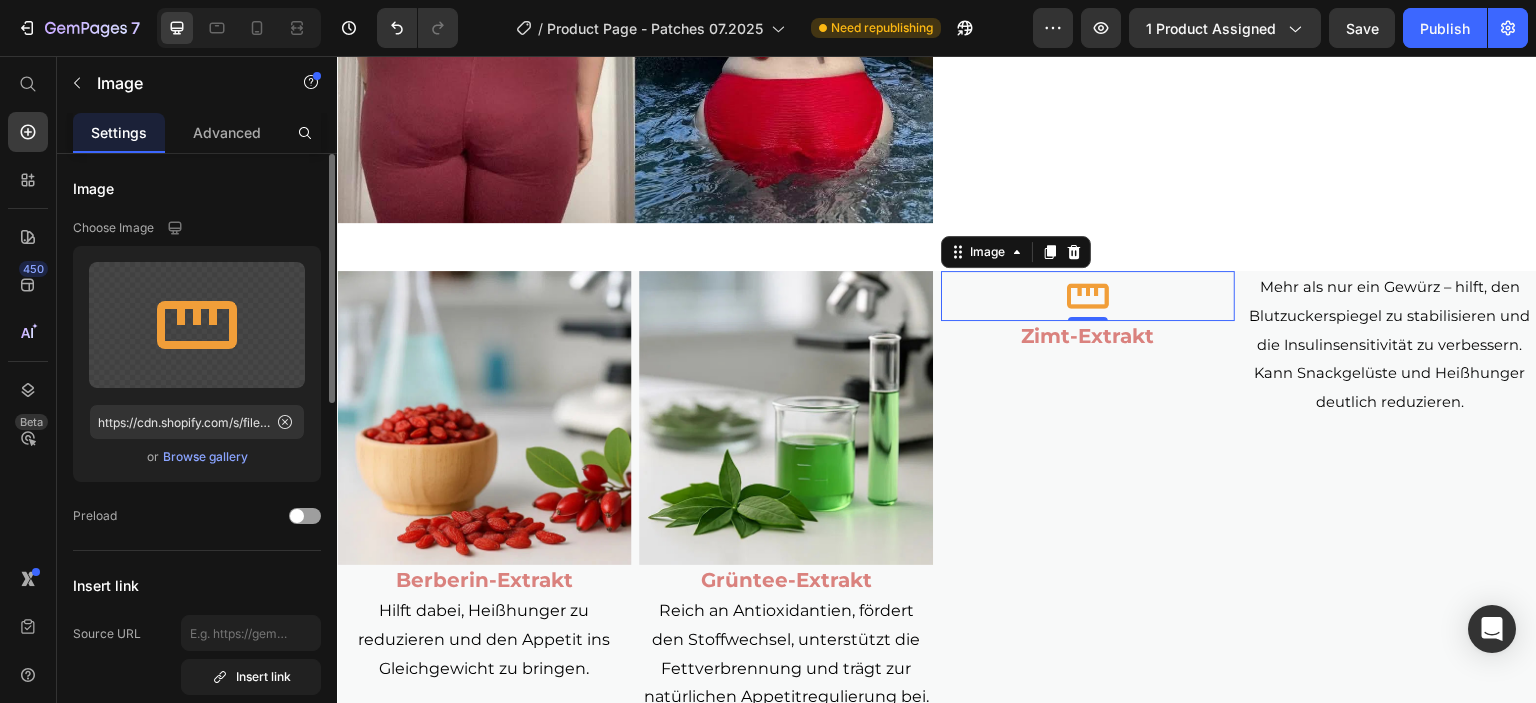 click on "Browse gallery" at bounding box center [205, 457] 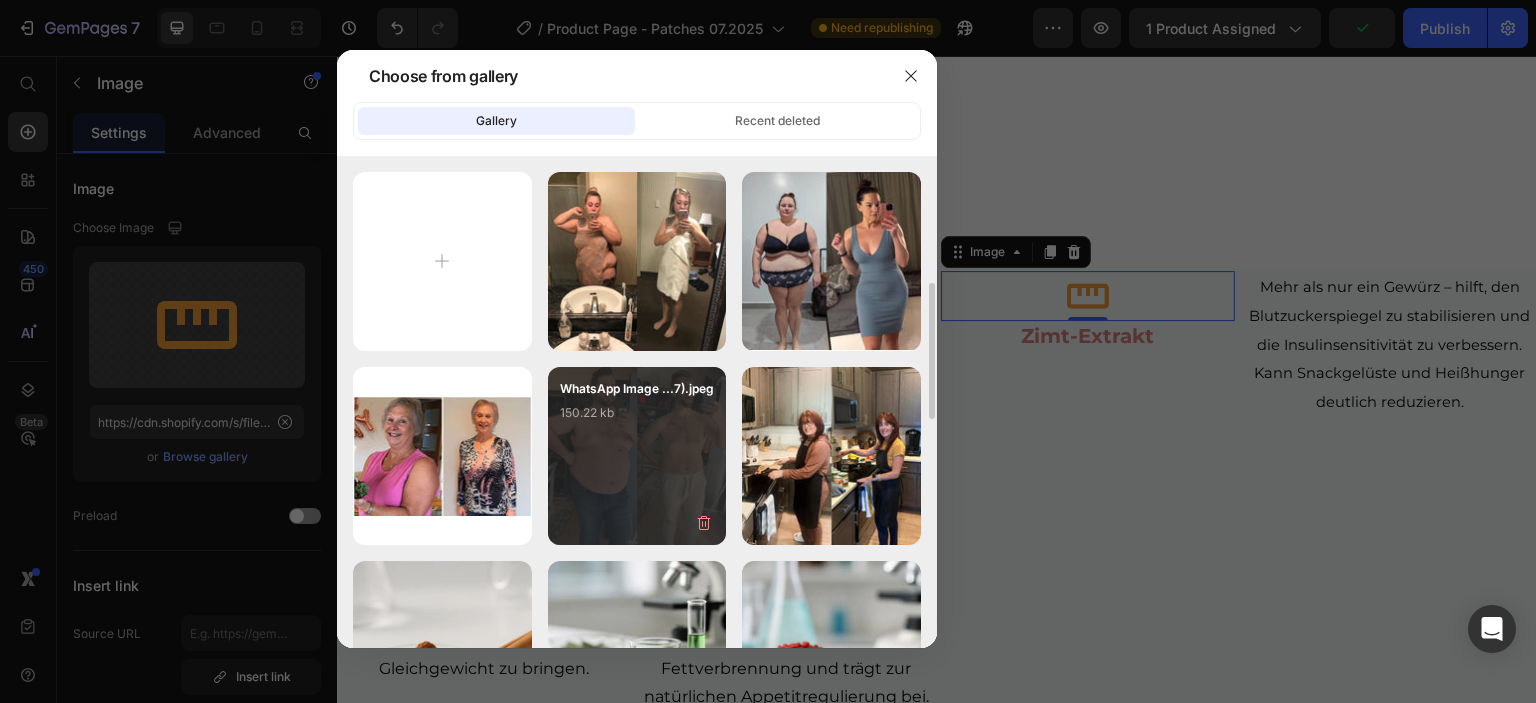 scroll, scrollTop: 100, scrollLeft: 0, axis: vertical 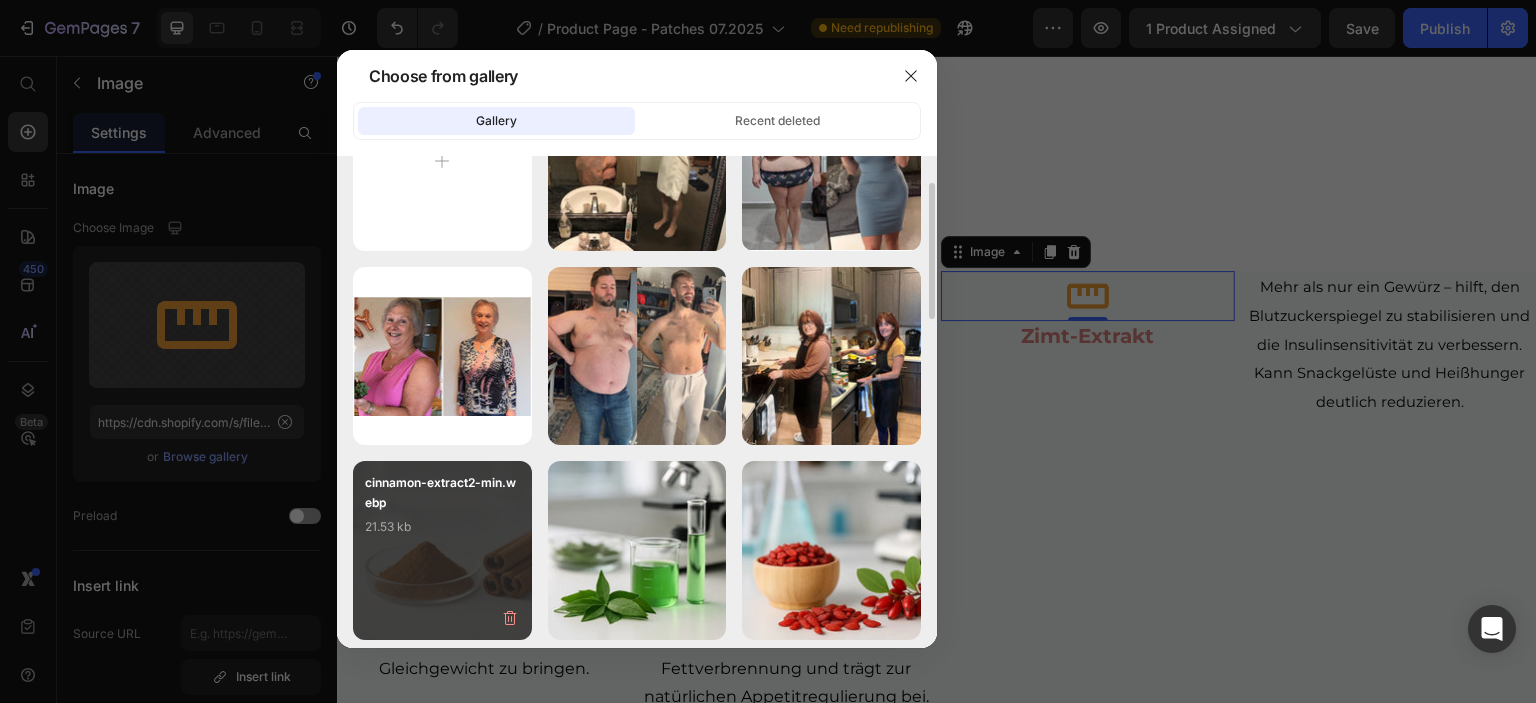 click on "cinnamon-extract2-min.webp 21.53 kb" at bounding box center (442, 513) 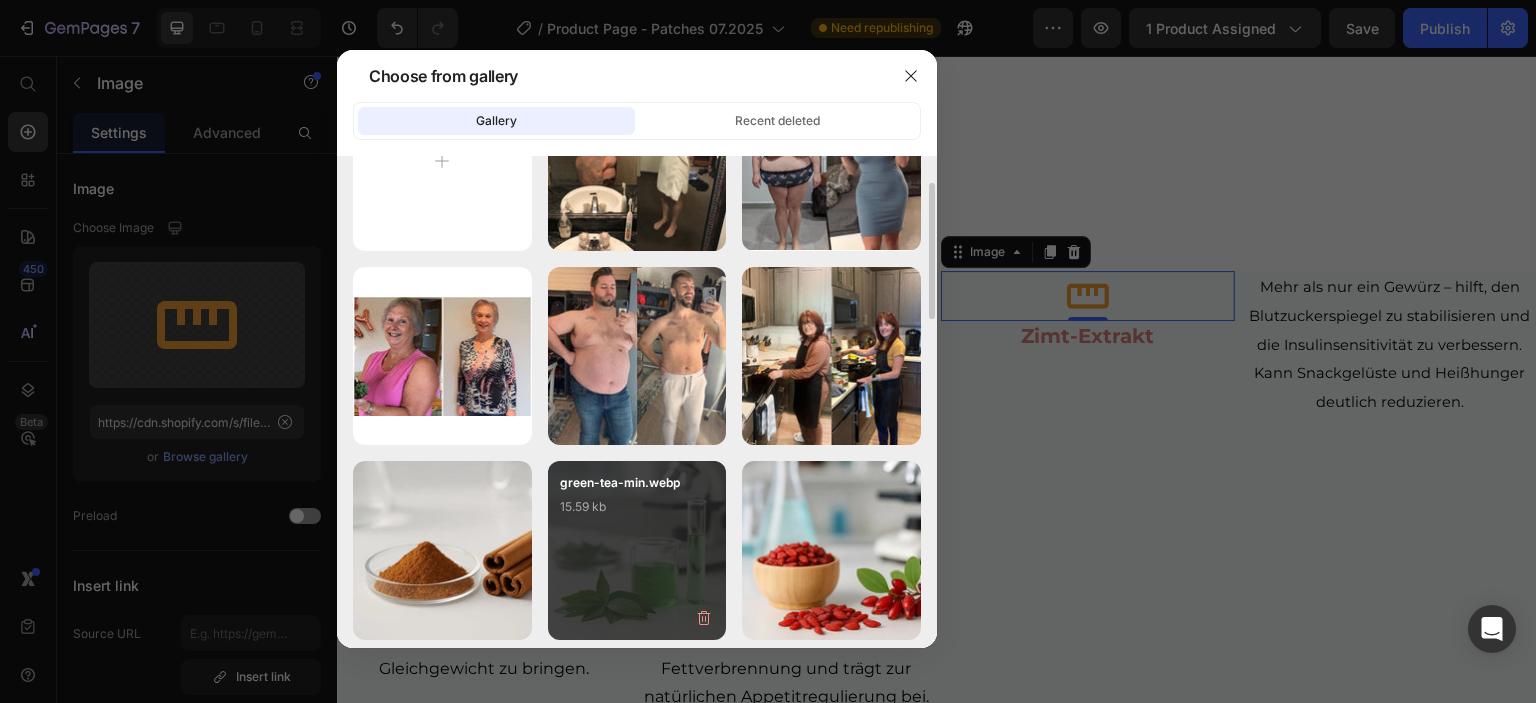 type on "https://cdn.shopify.com/s/files/1/0880/1524/1555/files/gempages_517420248928879776-76ed9c34-d240-4170-89ce-172cd7e28d4b.webp" 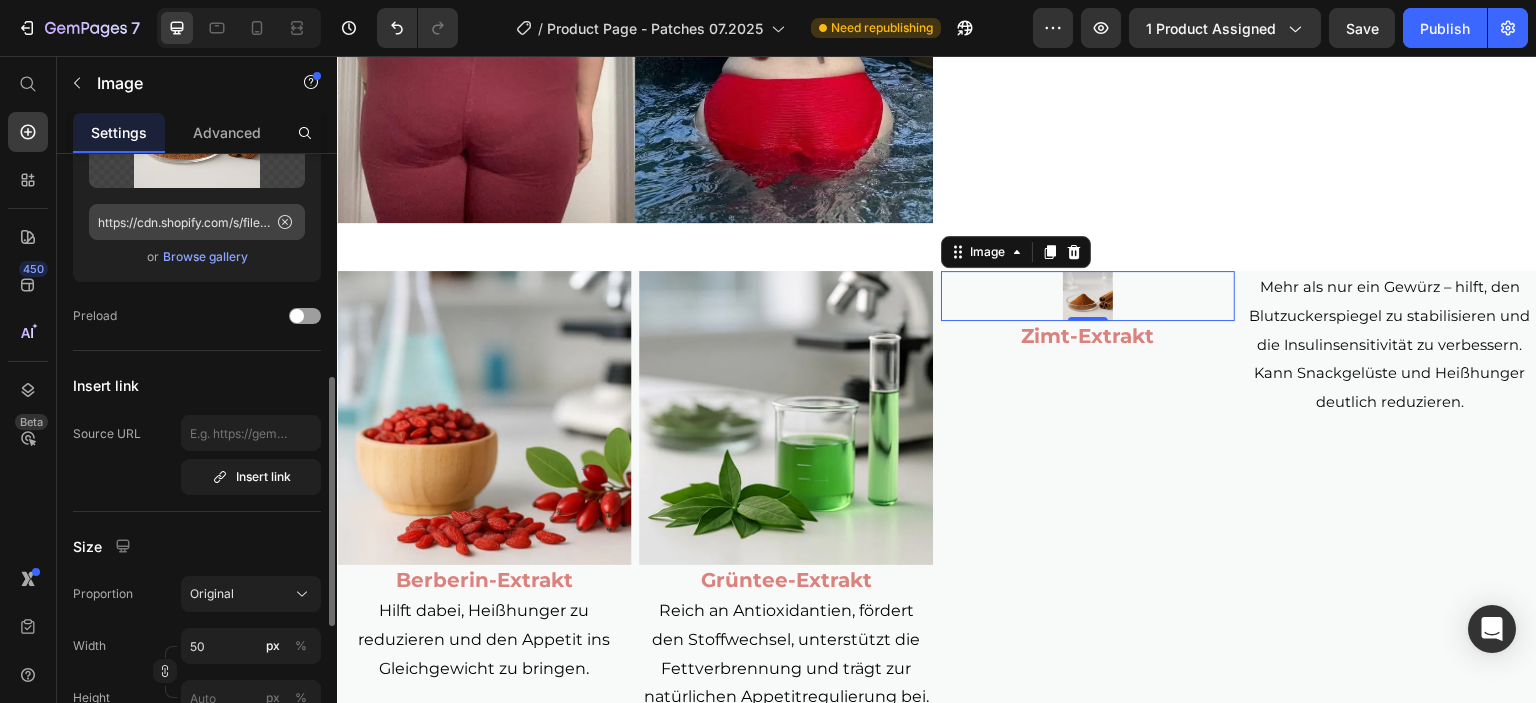 scroll, scrollTop: 400, scrollLeft: 0, axis: vertical 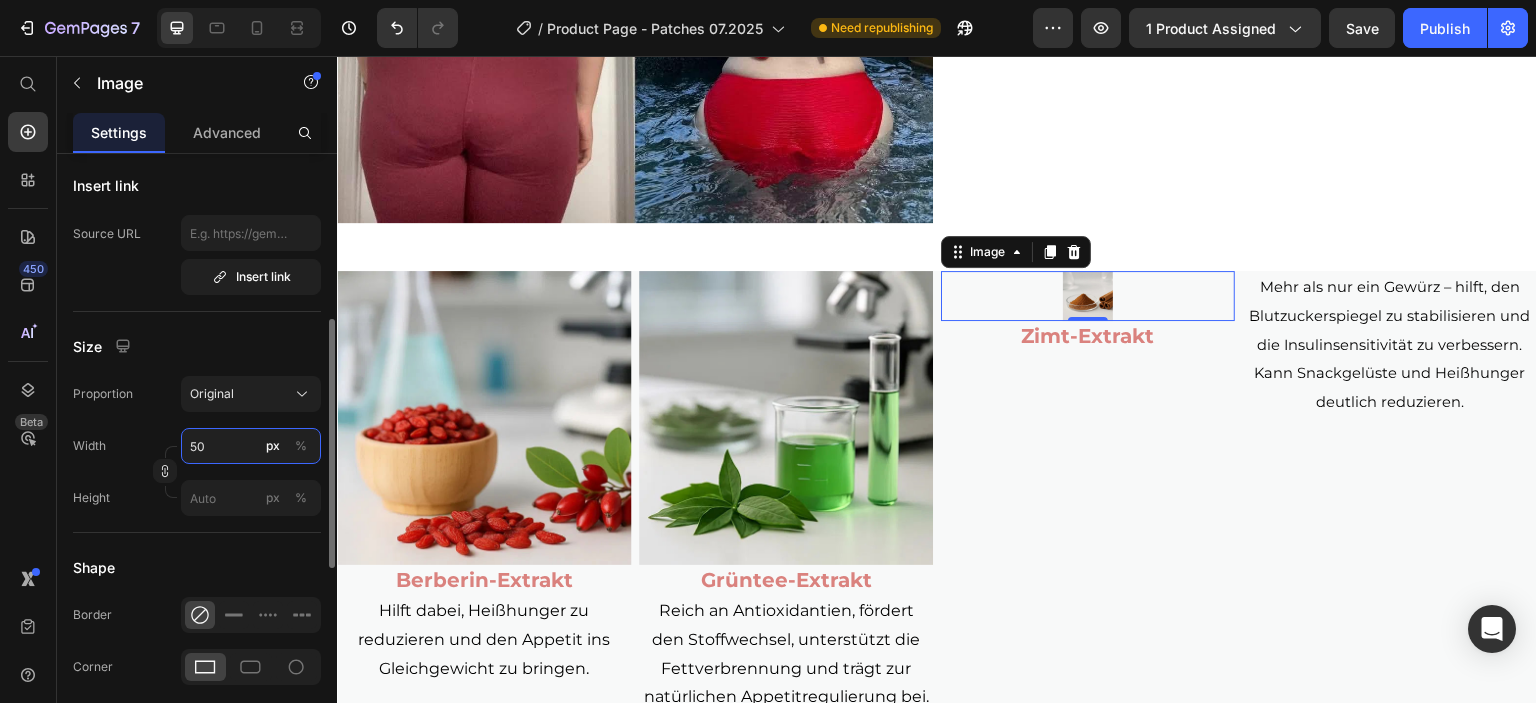 click on "50" at bounding box center (251, 446) 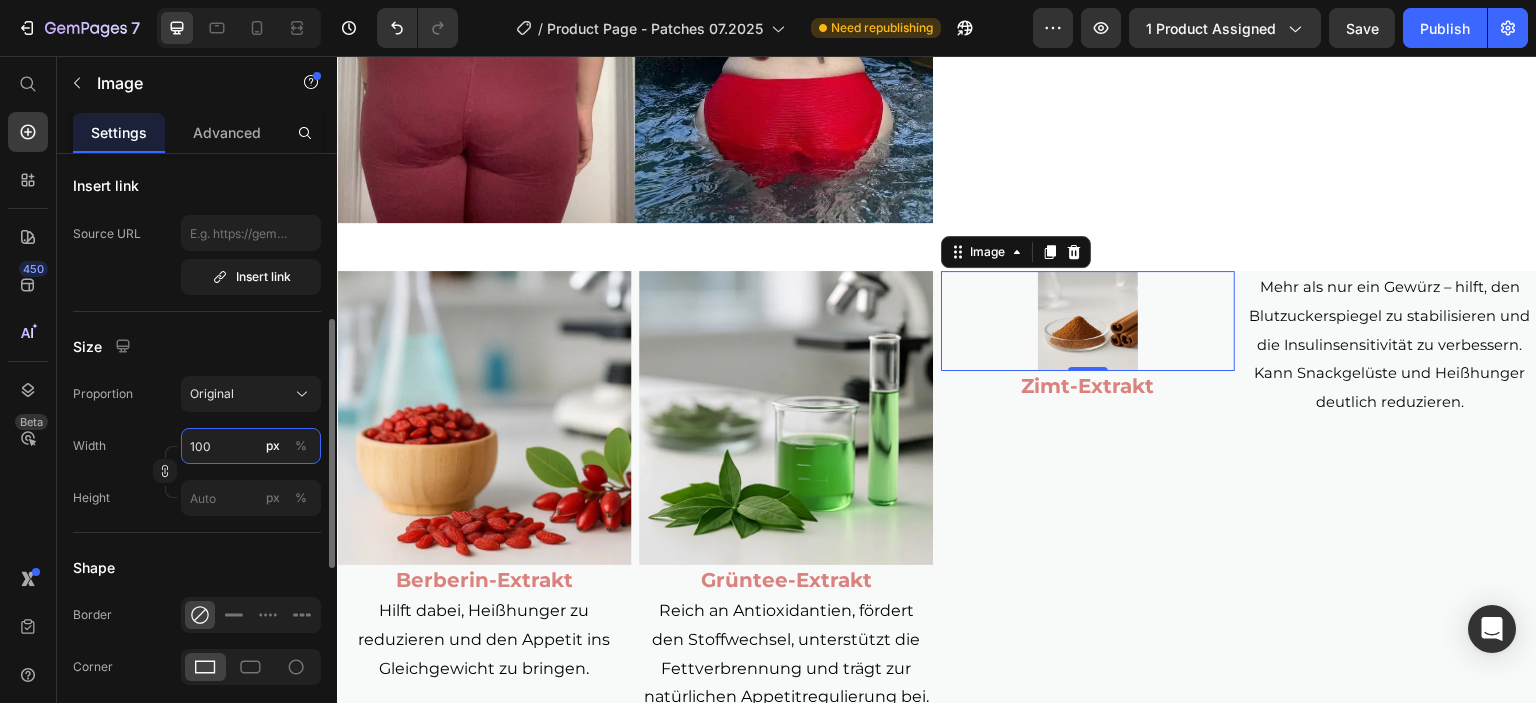 type on "100" 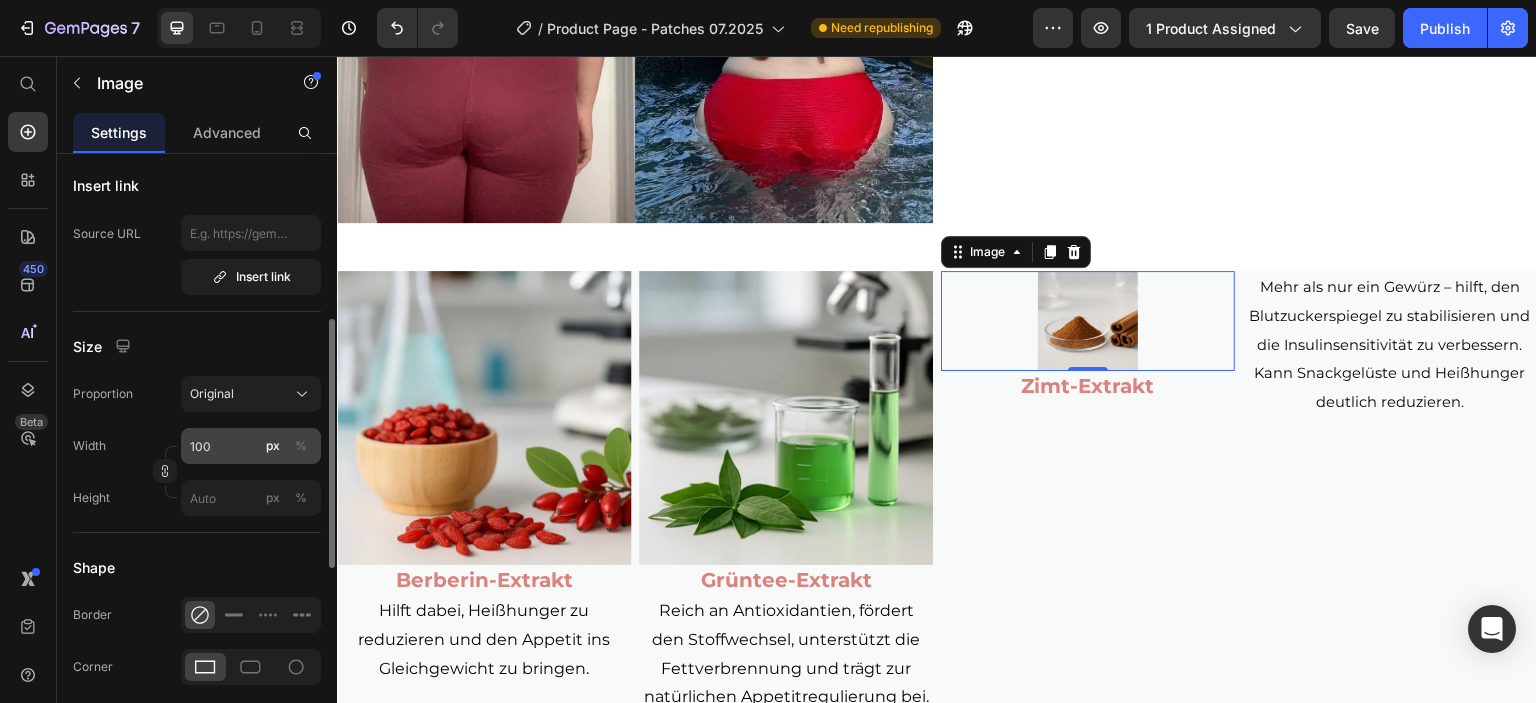 click on "%" at bounding box center (301, 446) 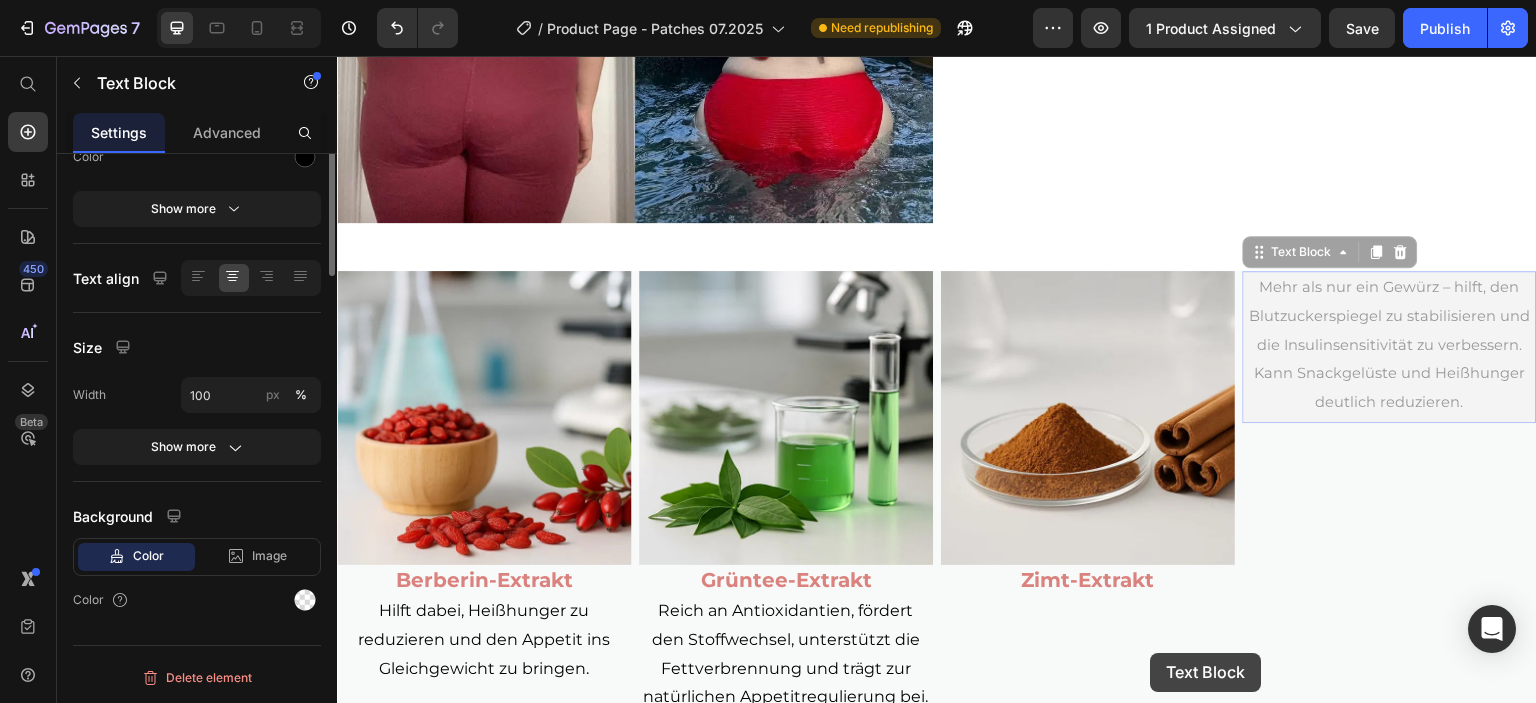 scroll, scrollTop: 0, scrollLeft: 0, axis: both 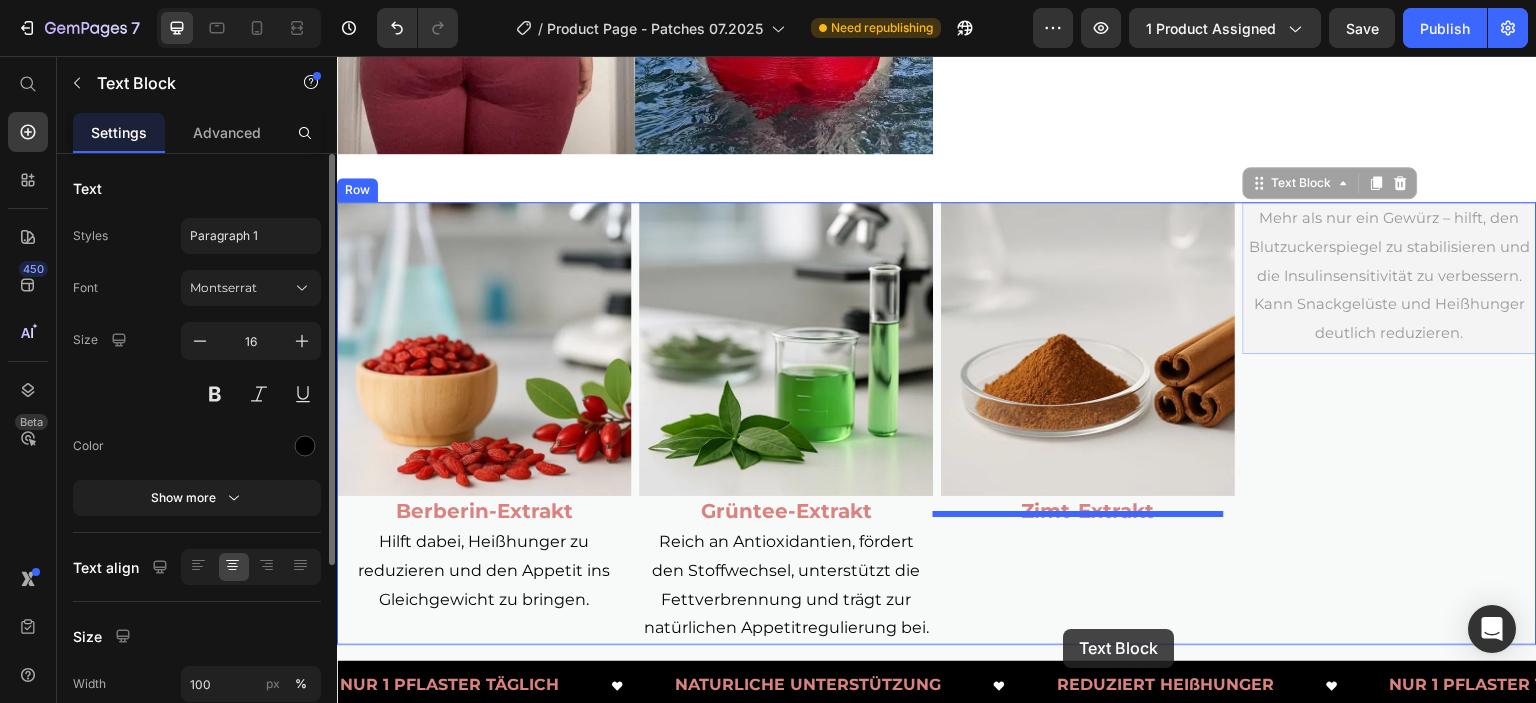 drag, startPoint x: 1368, startPoint y: 380, endPoint x: 1064, endPoint y: 629, distance: 392.9593 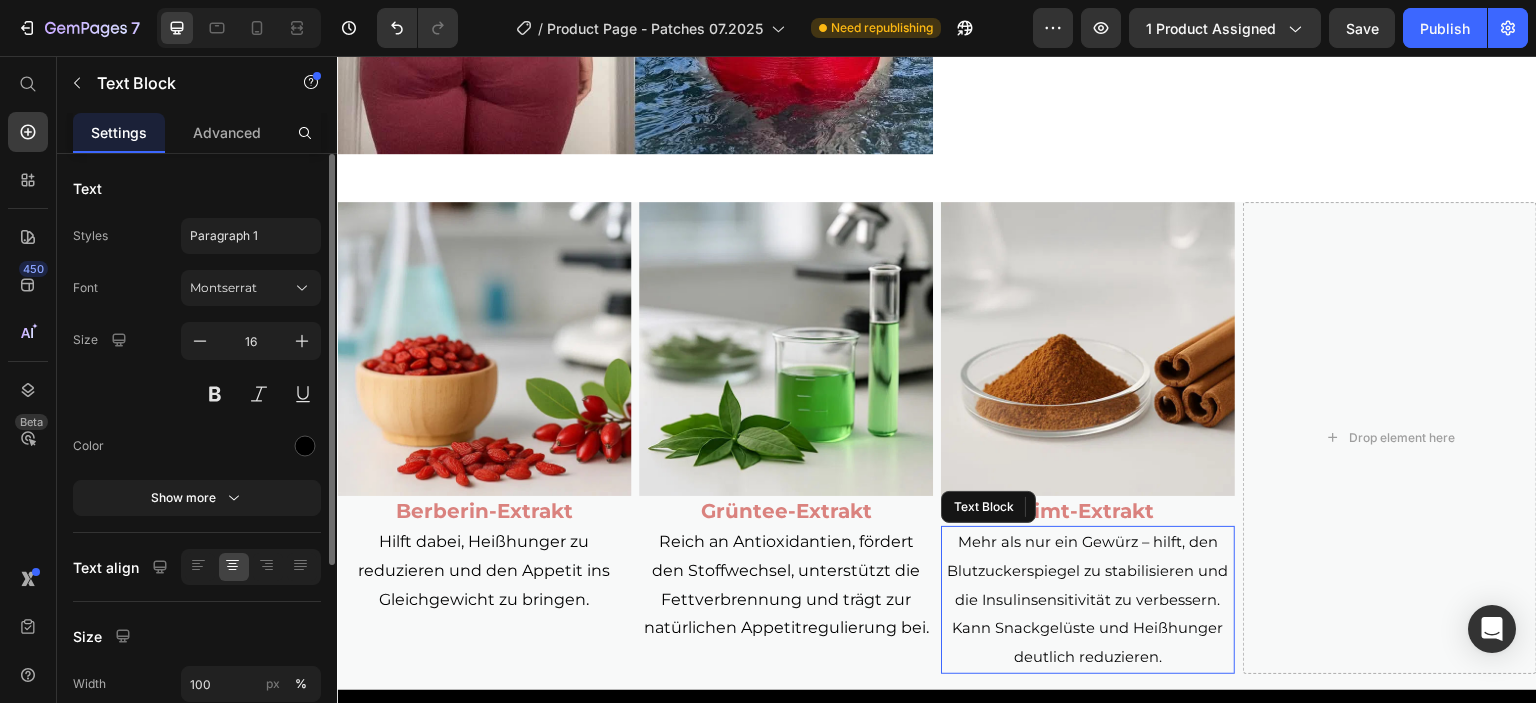 scroll, scrollTop: 3172, scrollLeft: 0, axis: vertical 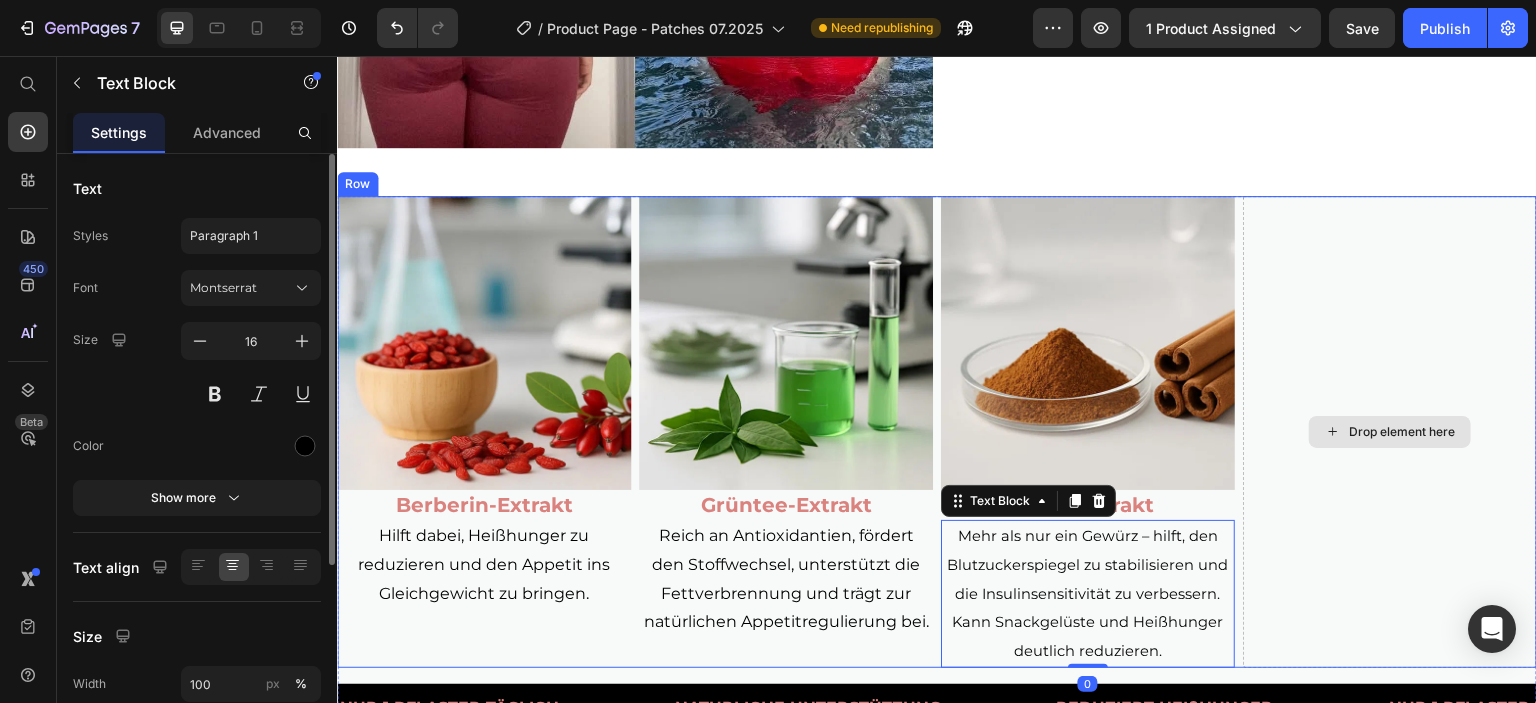 click on "Drop element here" at bounding box center [1390, 432] 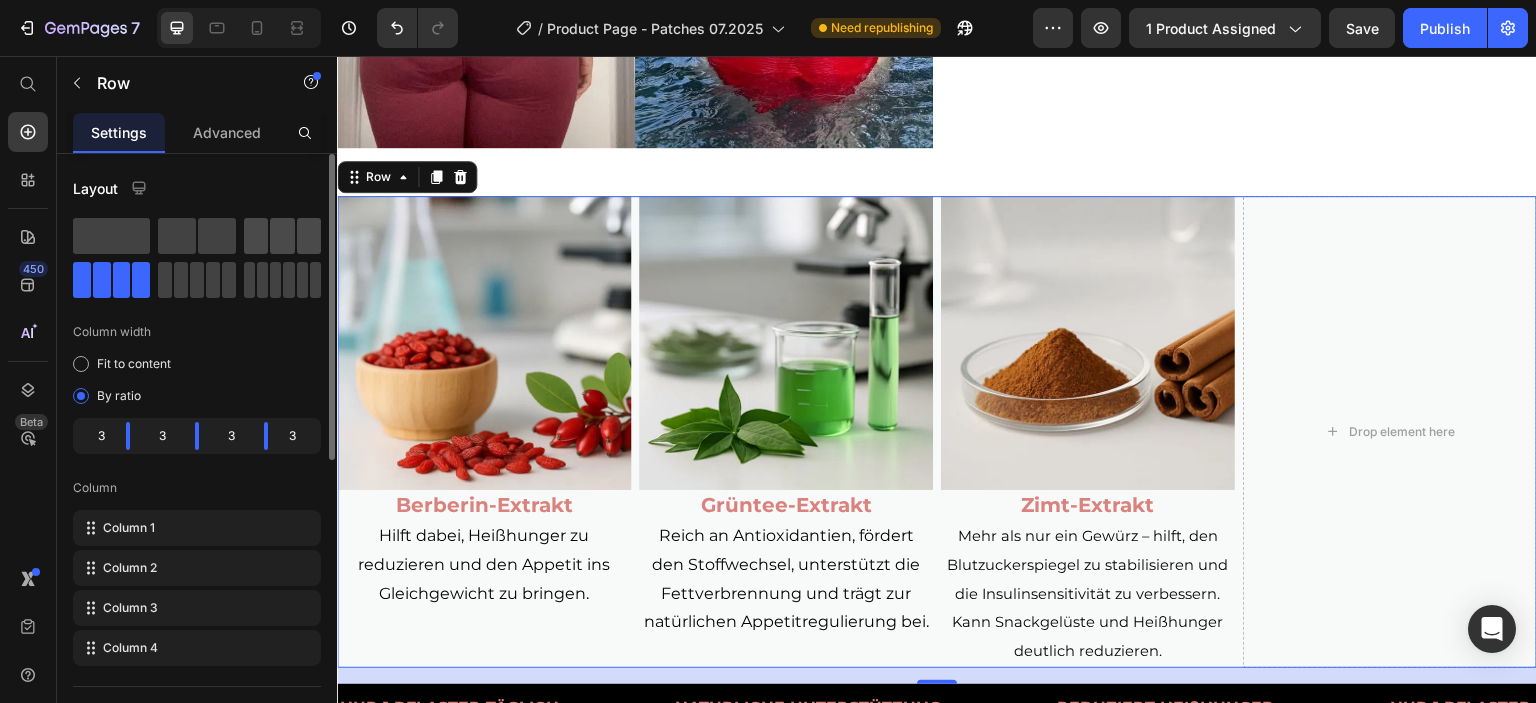 drag, startPoint x: 288, startPoint y: 230, endPoint x: 461, endPoint y: 292, distance: 183.77432 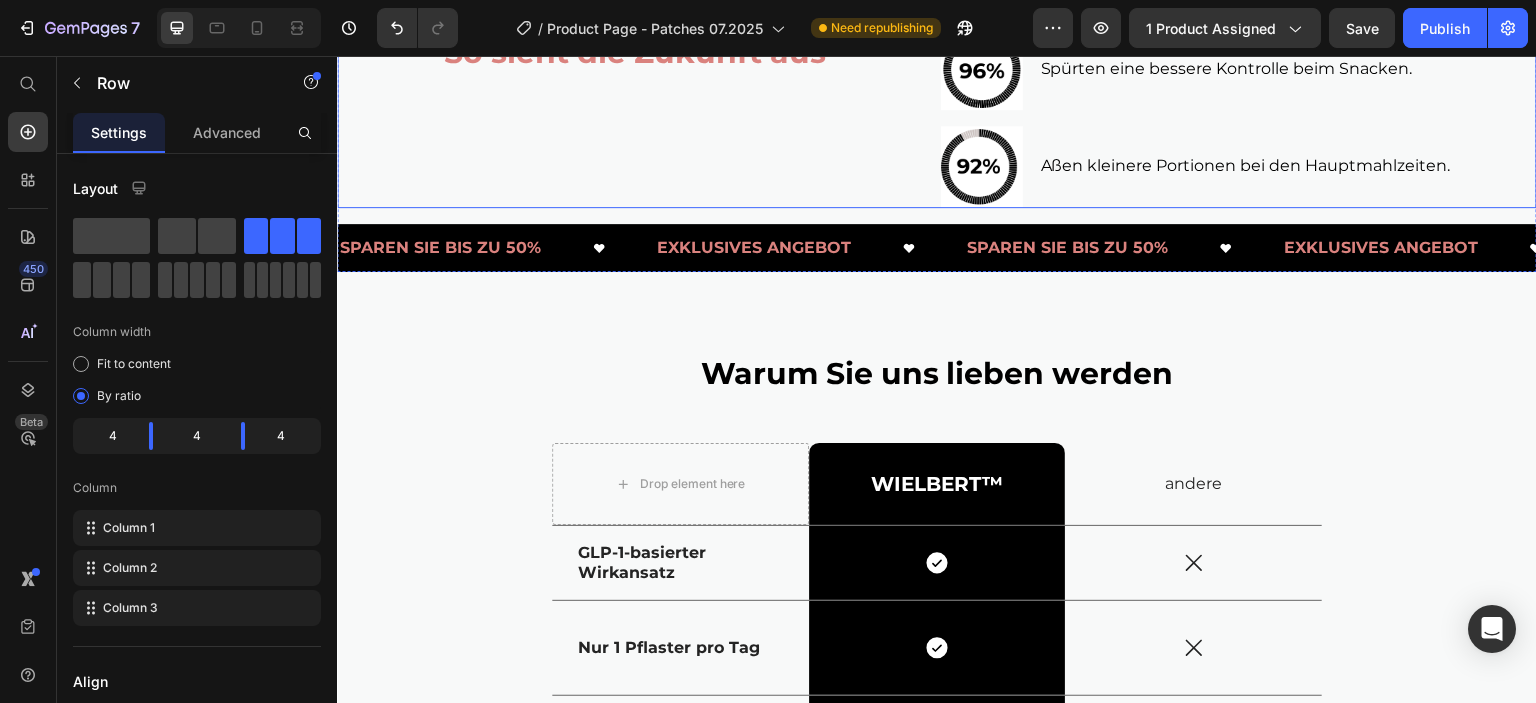 scroll, scrollTop: 3200, scrollLeft: 0, axis: vertical 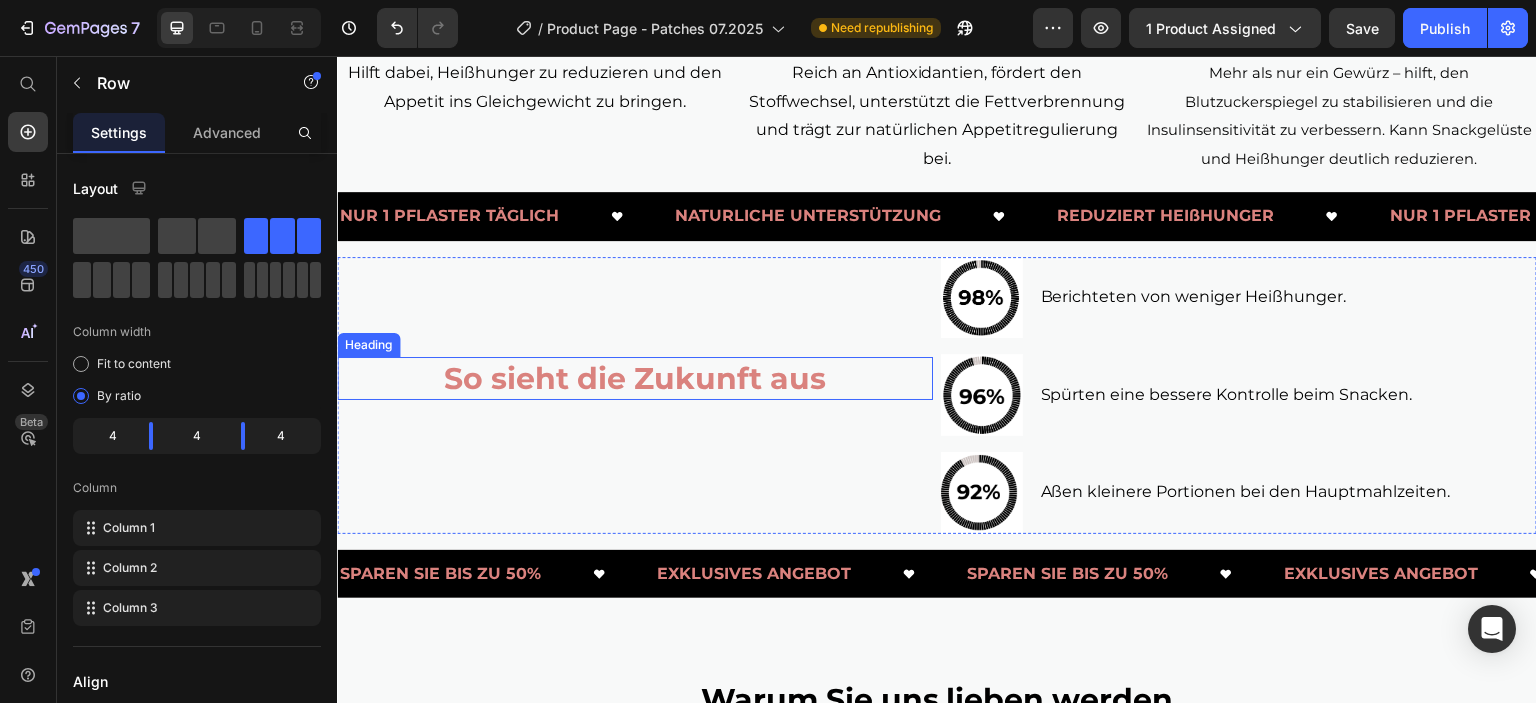 click on "So sieht die Zukunft aus" at bounding box center [635, 378] 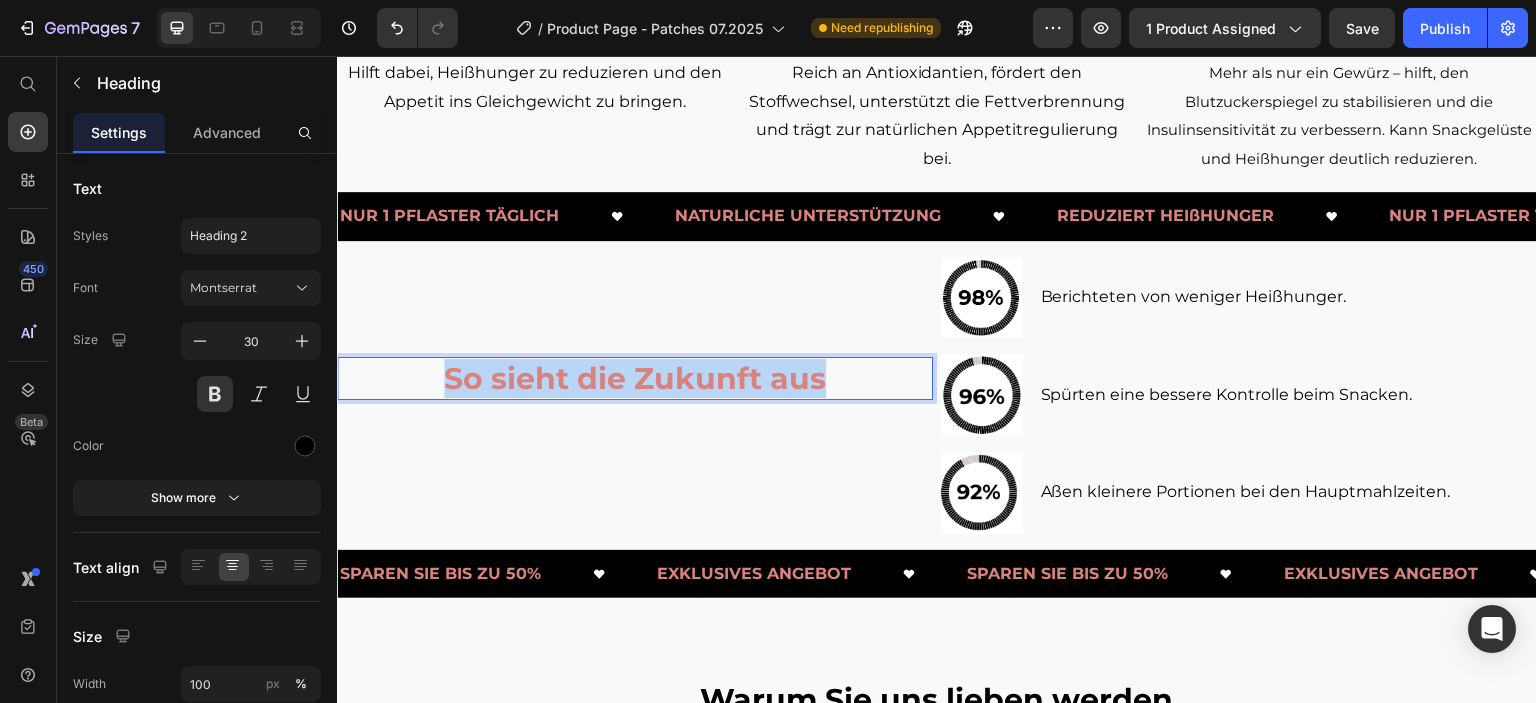 click on "So sieht die Zukunft aus" at bounding box center [635, 378] 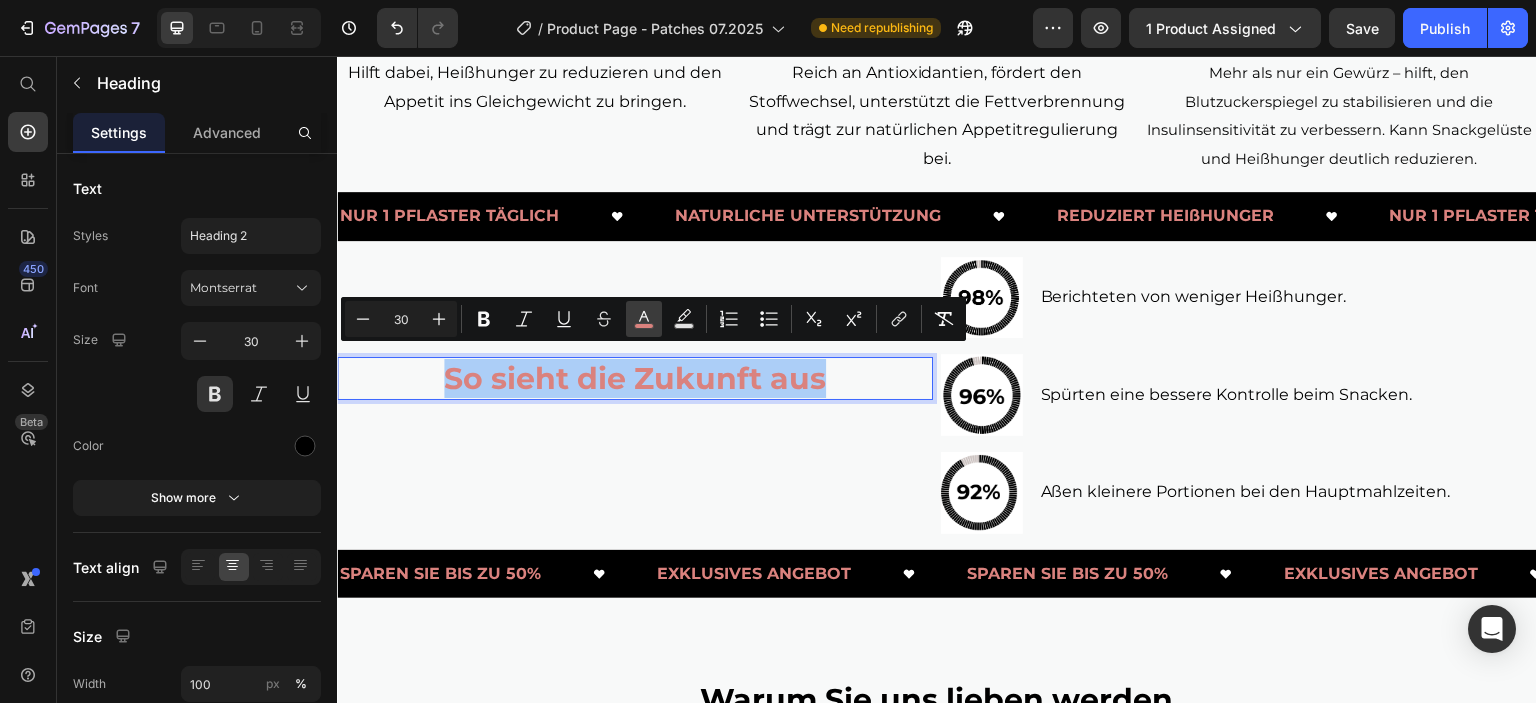 click 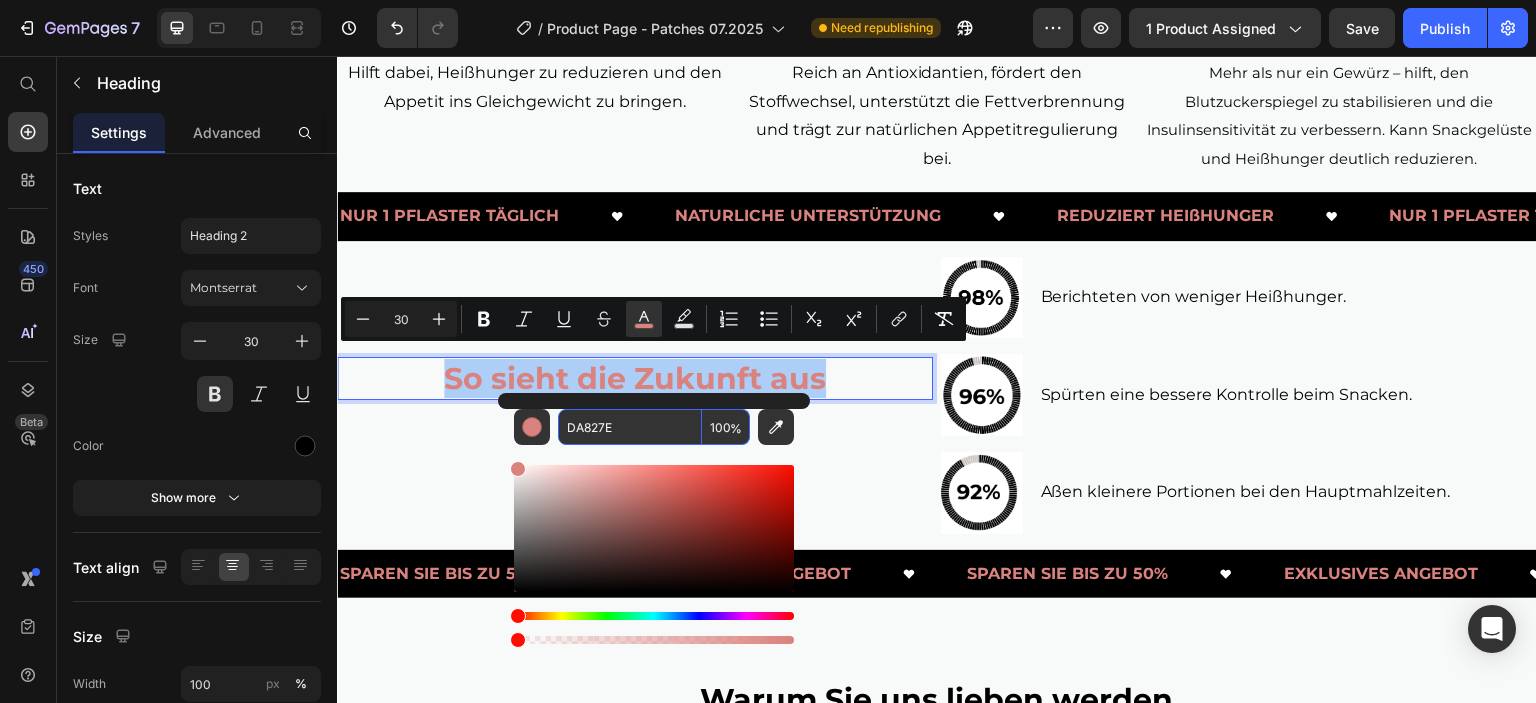 click on "DA827E" at bounding box center (630, 427) 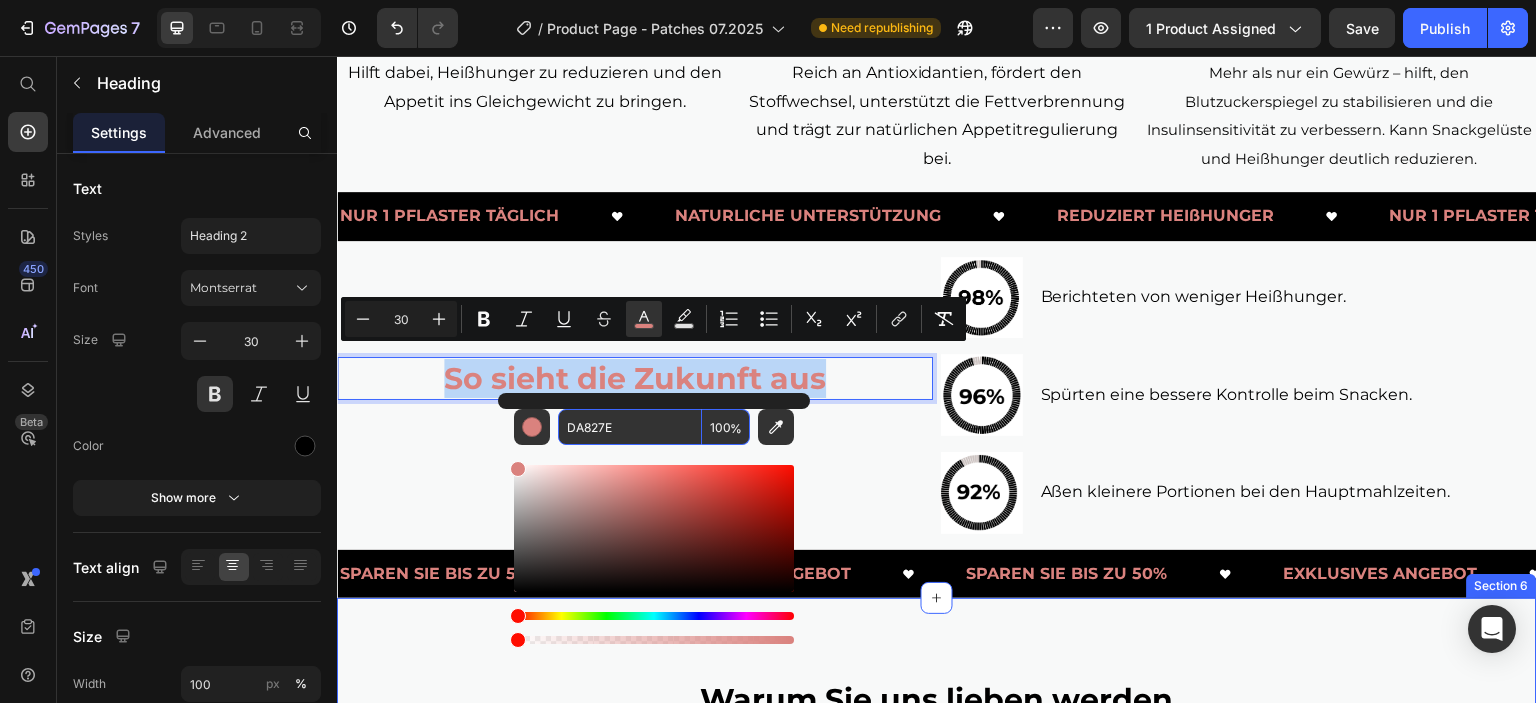 click on "Warum Sie uns lieben werden Heading
Drop element here WIELBERT™ Text Block Row andere Text Block Row GLP-1-basierter Wirkansatz Text Block
Icon Row
Icon Row Nur 1 Pflaster pro Tag Text Block
Icon Row
Icon Row Reduziert Heißhunger effektiv Text Block
Icon Row
Icon Row Sanft & gut verträglich Text Block
Icon Row
Icon Row Fördert natürliche Sättigung Text Block
Icon Row
Icon Row Ohne Pillen oder Crash-Diät Text Block
Icon Row
Icon Row Blutzucker & Portionskontrolle Text Block
Icon Row
Icon Row Row Section 6" at bounding box center (937, 1033) 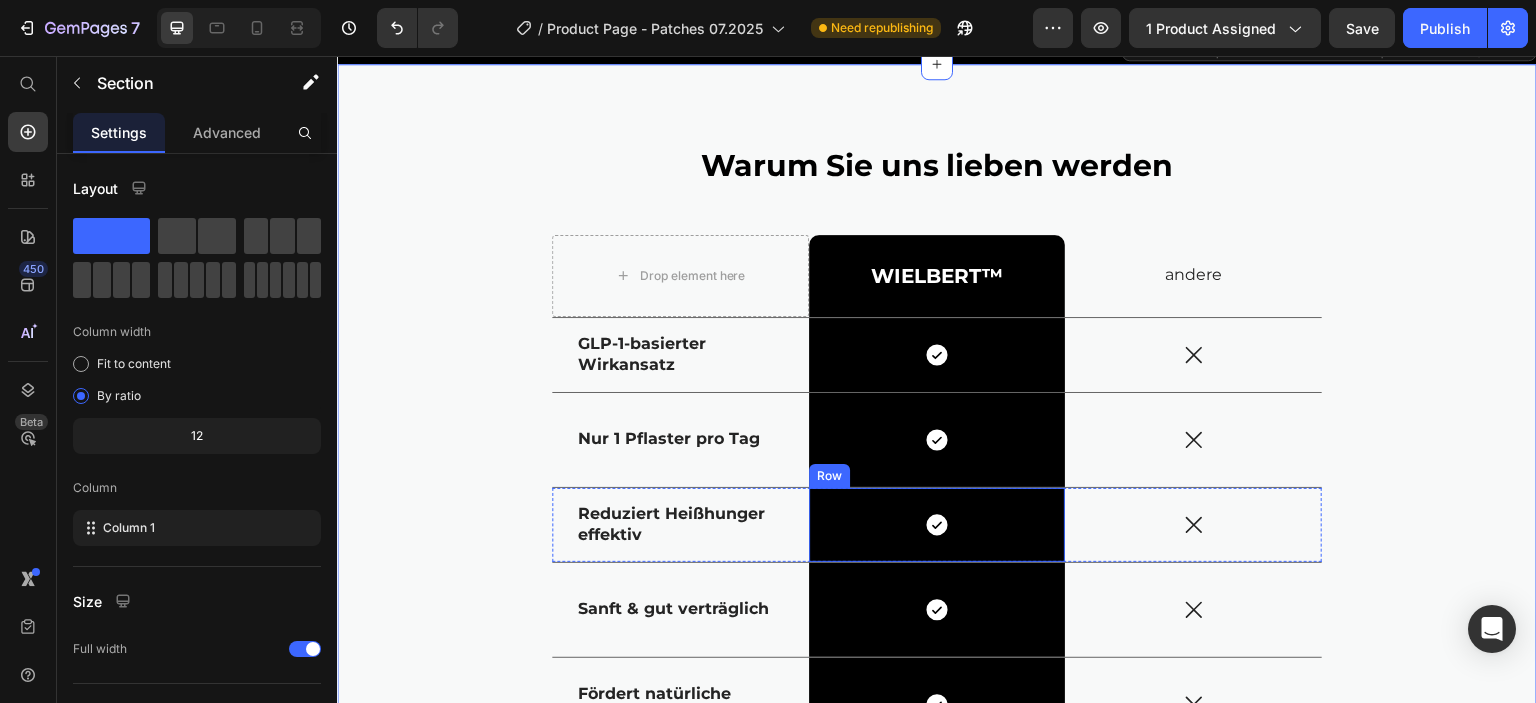 scroll, scrollTop: 3600, scrollLeft: 0, axis: vertical 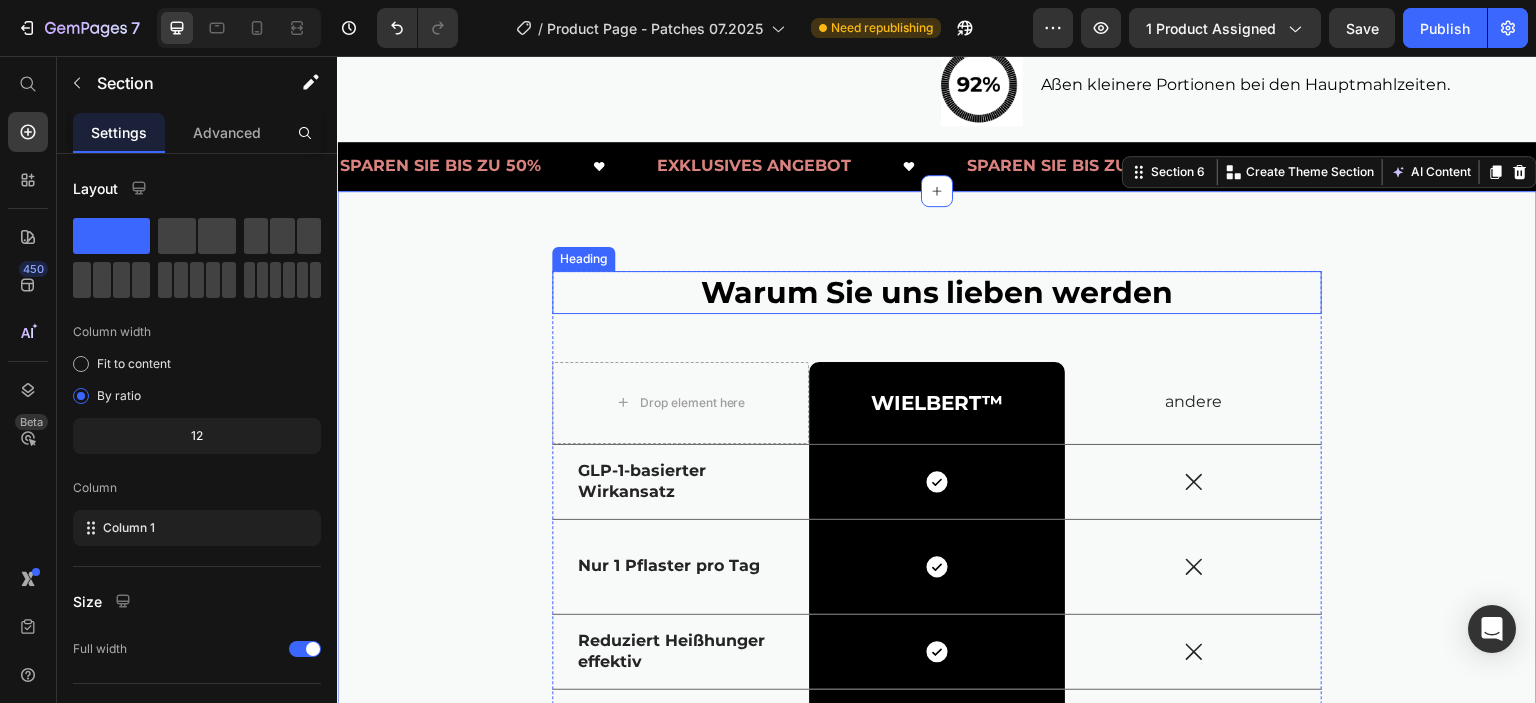 click on "Warum Sie uns lieben werden" at bounding box center [937, 292] 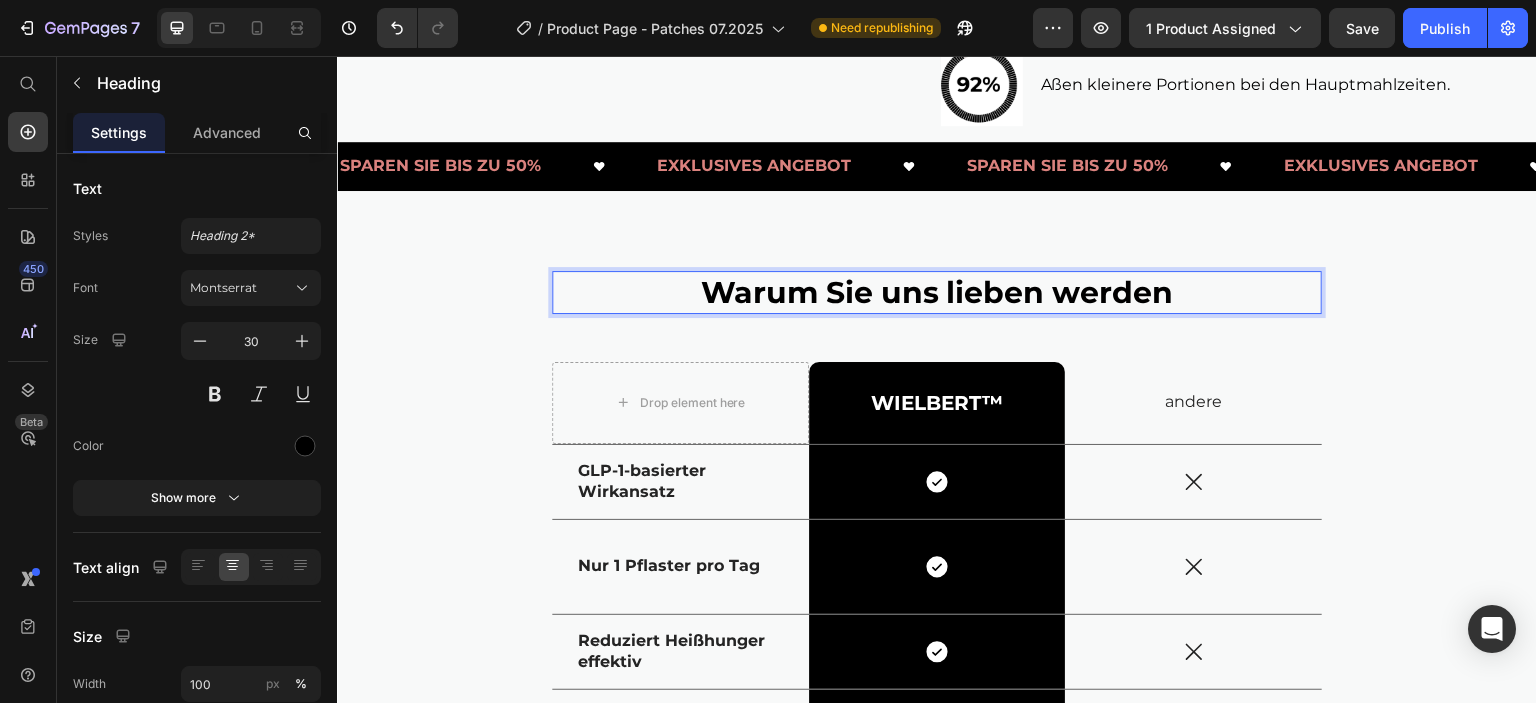 click on "Warum Sie uns lieben werden" at bounding box center (937, 292) 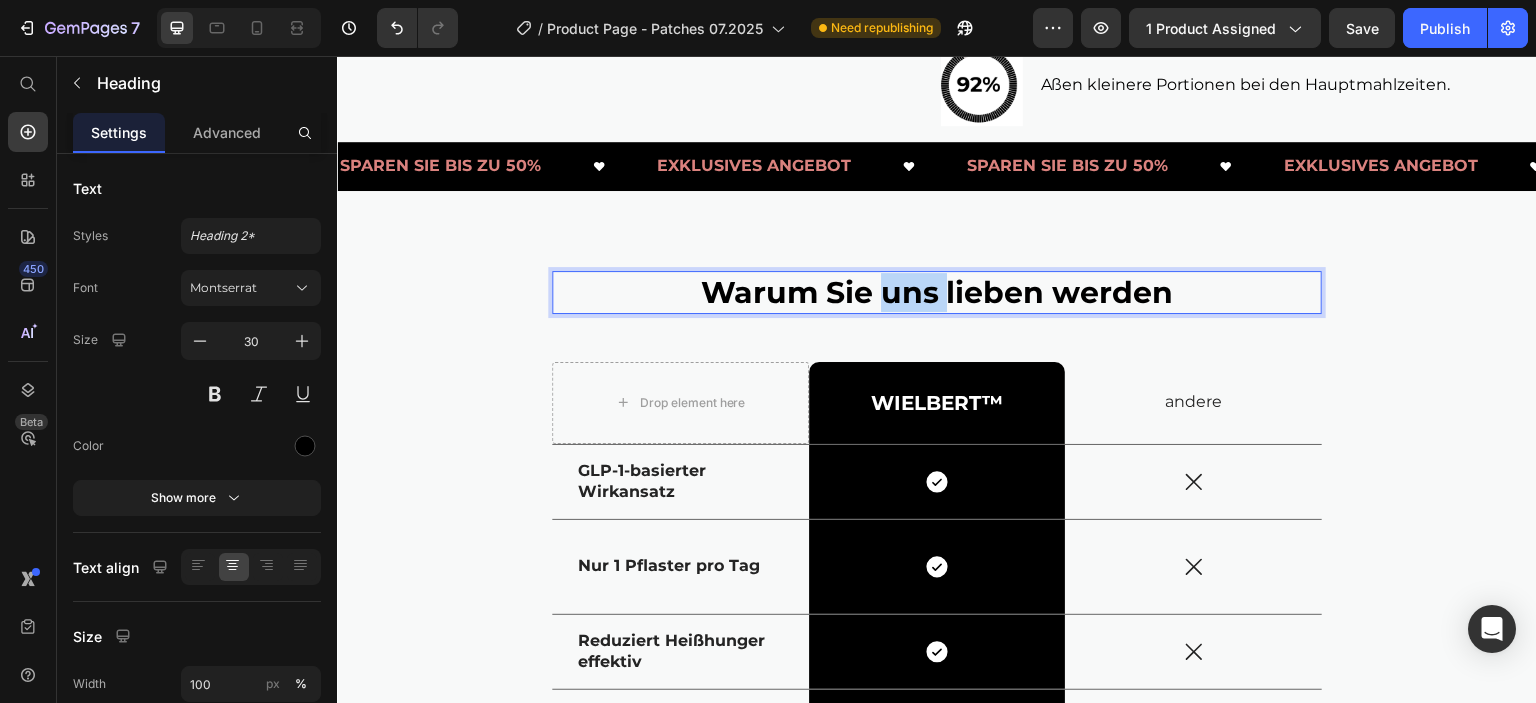 click on "Warum Sie uns lieben werden" at bounding box center (937, 292) 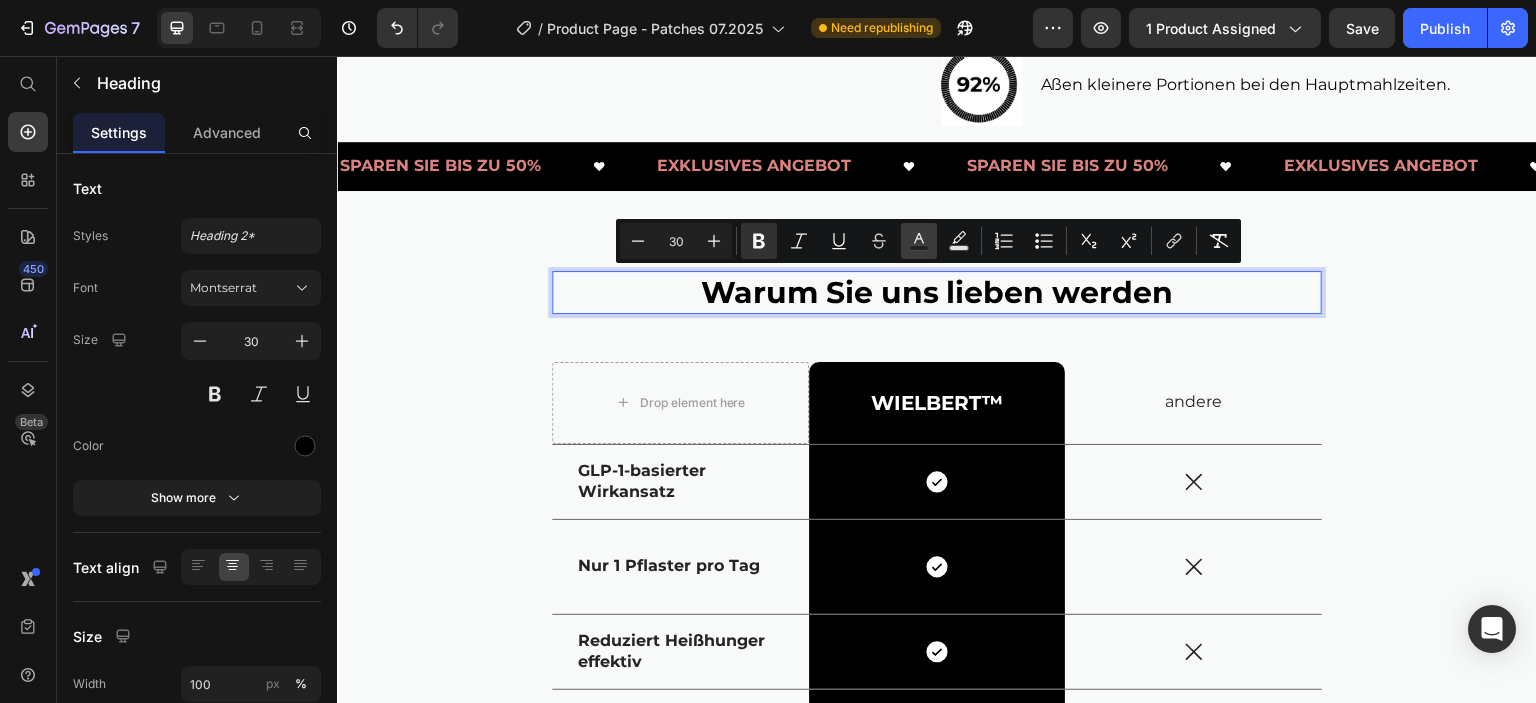 click 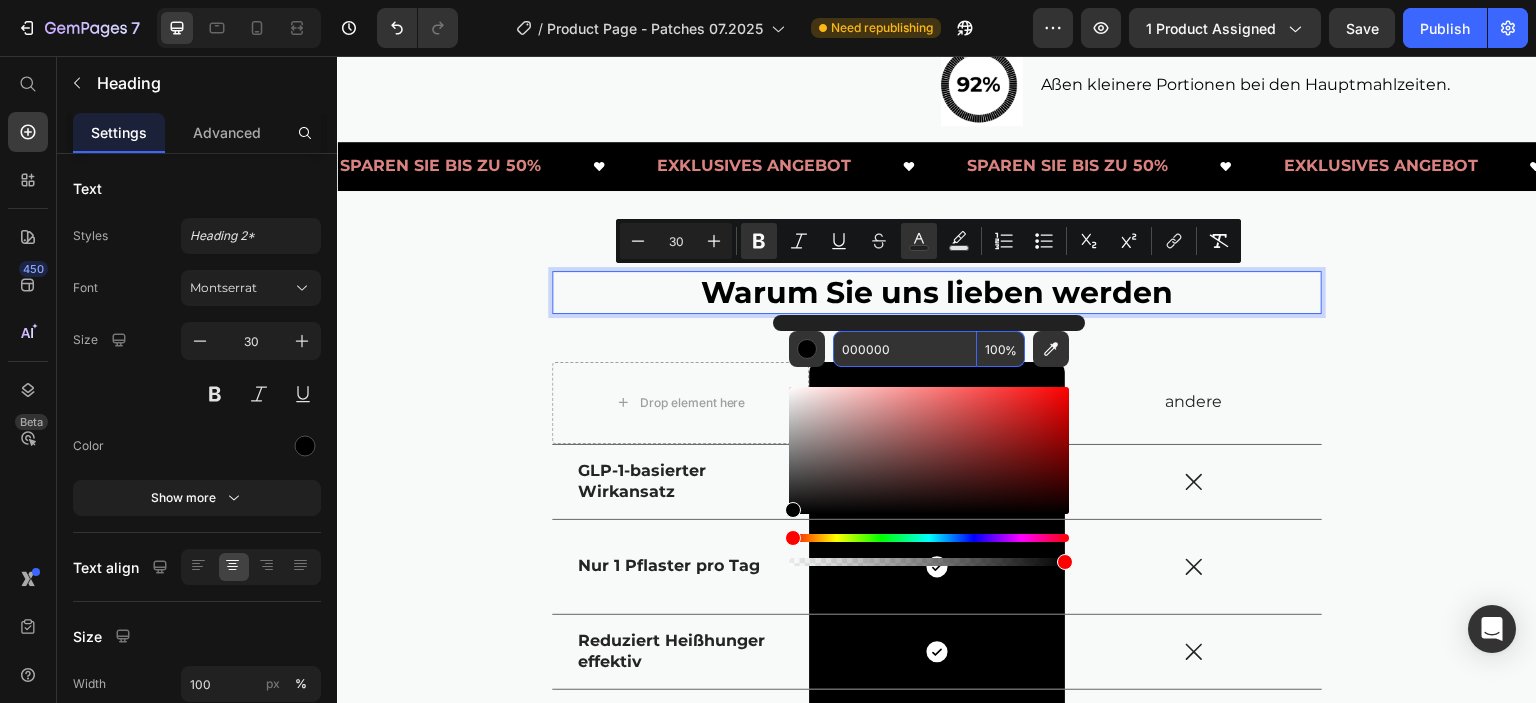 click on "000000" at bounding box center [905, 349] 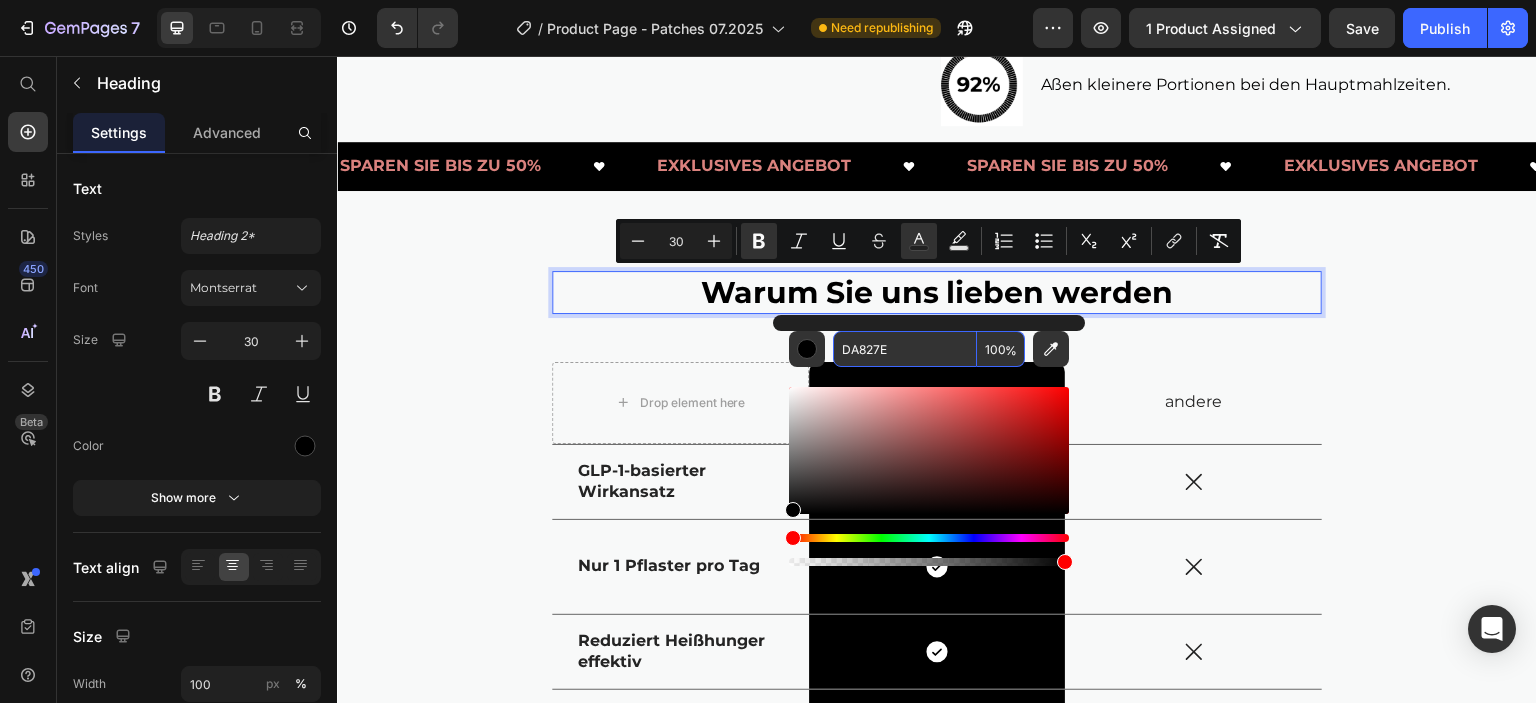 type on "DA827E" 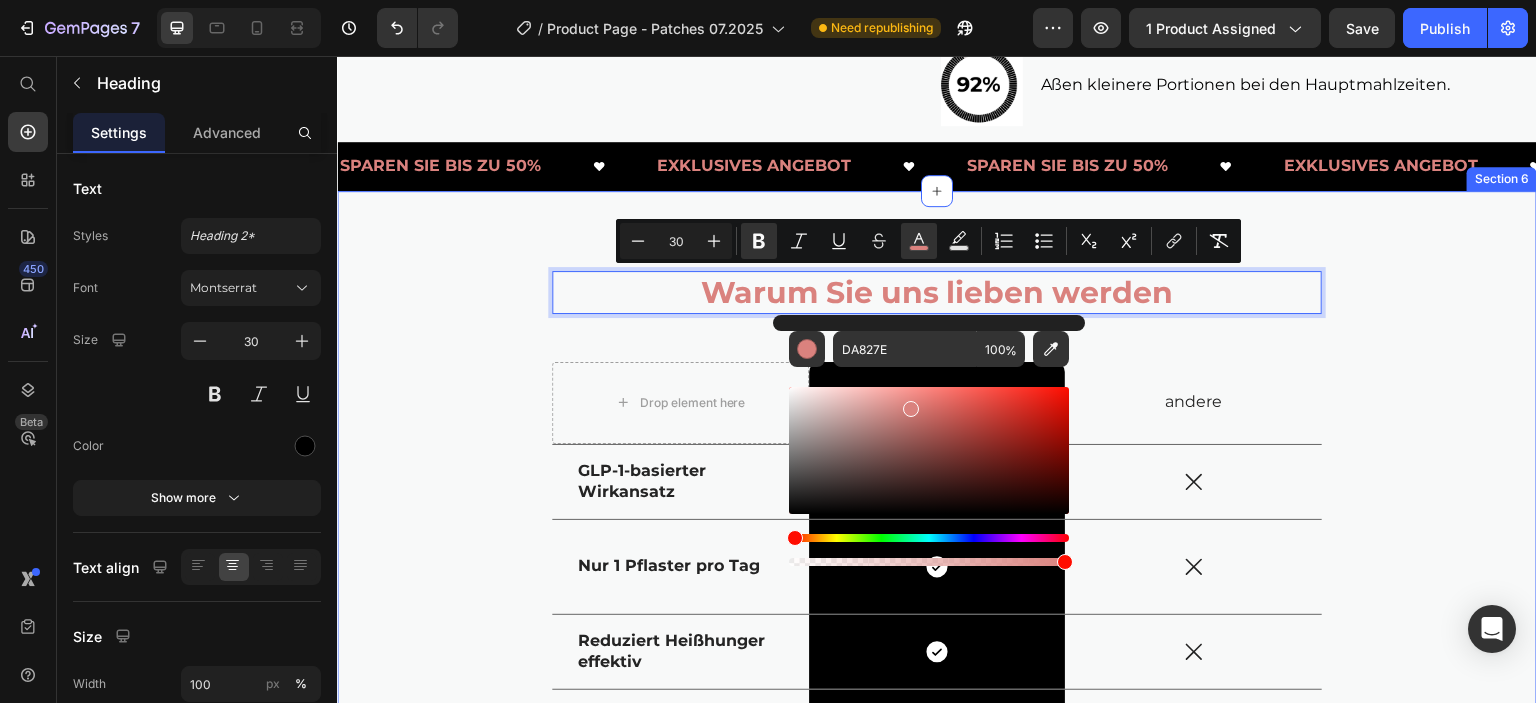 click on "Warum Sie uns lieben werden Heading   48
Drop element here WIELBERT™ Text Block Row andere Text Block Row GLP-1-basierter Wirkansatz Text Block
Icon Row
Icon Row Nur 1 Pflaster pro Tag Text Block
Icon Row
Icon Row Reduziert Heißhunger effektiv Text Block
Icon Row
Icon Row Sanft & gut verträglich Text Block
Icon Row
Icon Row Fördert natürliche Sättigung Text Block
Icon Row
Icon Row Ohne Pillen oder Crash-Diät Text Block
Icon Row
Icon Row Blutzucker & Portionskontrolle Text Block
Icon Row
Icon Row Row" at bounding box center (937, 658) 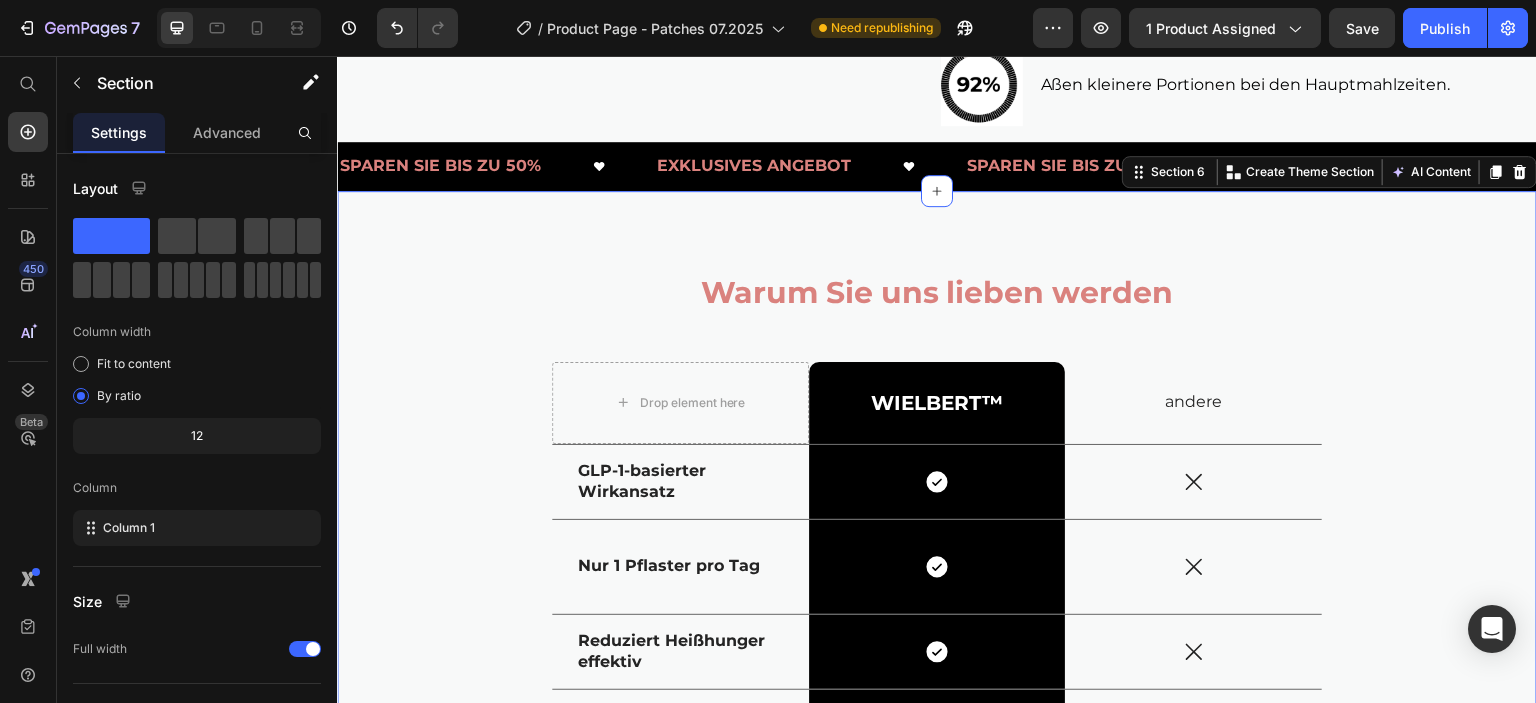 click on "⁠⁠⁠⁠⁠⁠⁠ Warum Sie uns lieben werden Heading
Drop element here WIELBERT™ Text Block Row andere Text Block Row GLP-1-basierter Wirkansatz Text Block
Icon Row
Icon Row Nur 1 Pflaster pro Tag Text Block
Icon Row
Icon Row Reduziert Heißhunger effektiv Text Block
Icon Row
Icon Row Sanft & gut verträglich Text Block
Icon Row
Icon Row Fördert natürliche Sättigung Text Block
Icon Row
Icon Row Ohne Pillen oder Crash-Diät Text Block
Icon Row
Icon Row Blutzucker & Portionskontrolle Text Block
Icon Row
Icon Row Row" at bounding box center (937, 658) 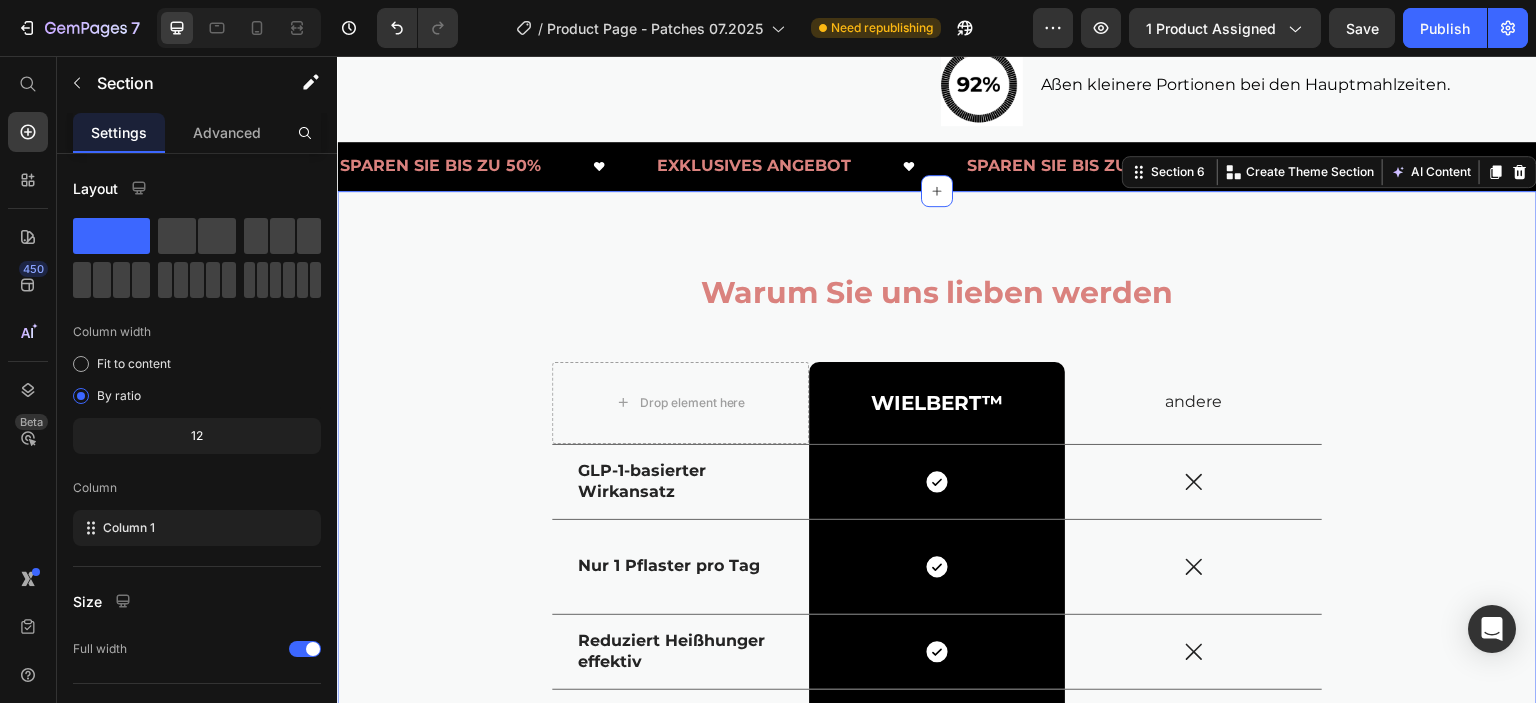 scroll, scrollTop: 3700, scrollLeft: 0, axis: vertical 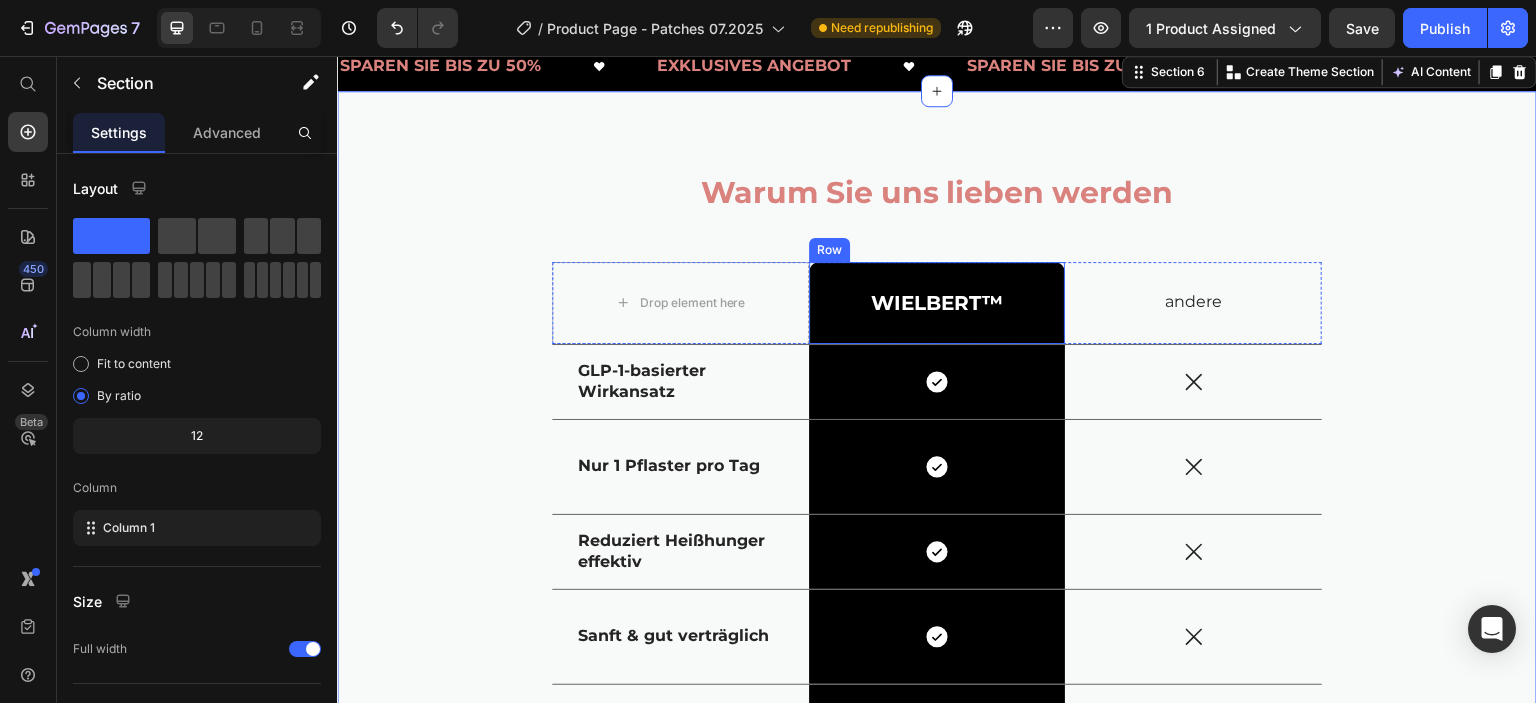 click on "WIELBERT™ Text Block Row" at bounding box center (937, 303) 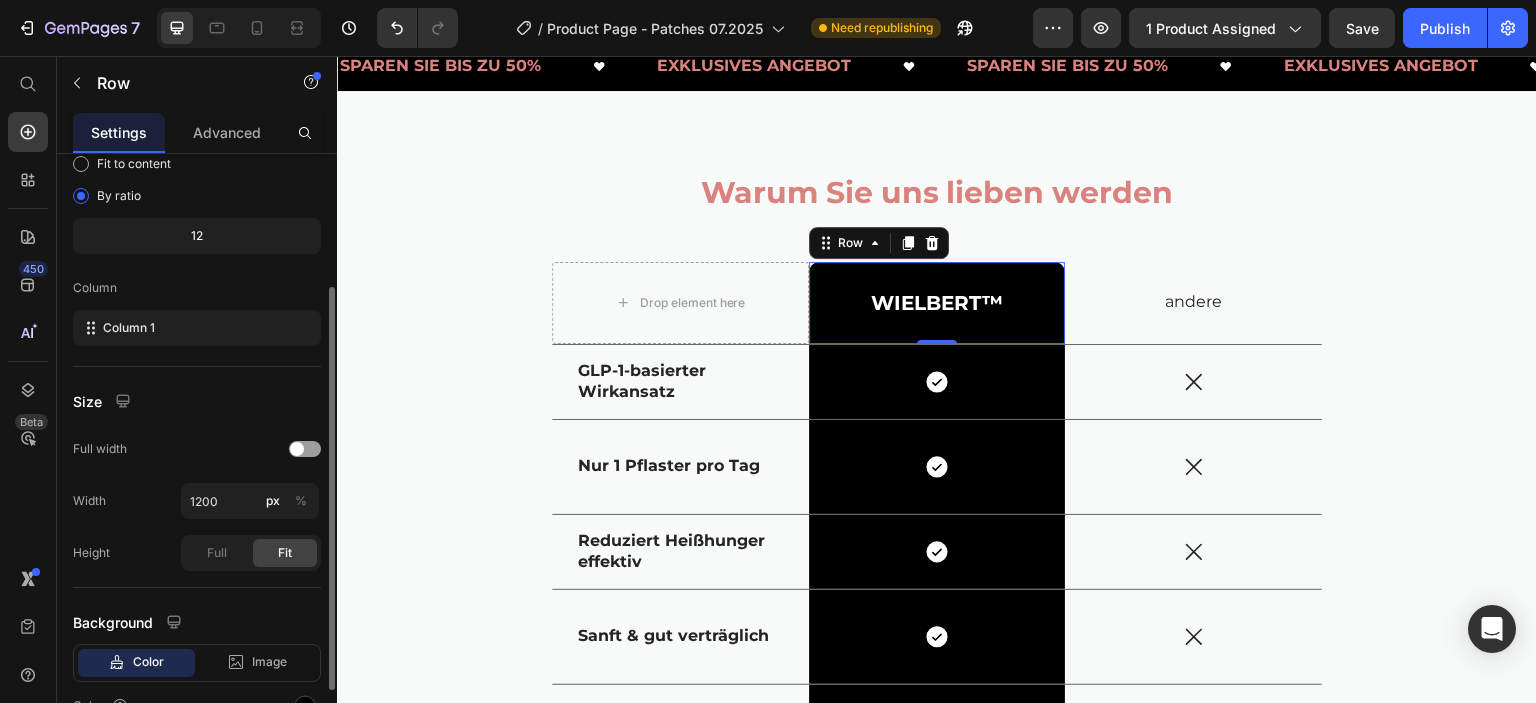 scroll, scrollTop: 304, scrollLeft: 0, axis: vertical 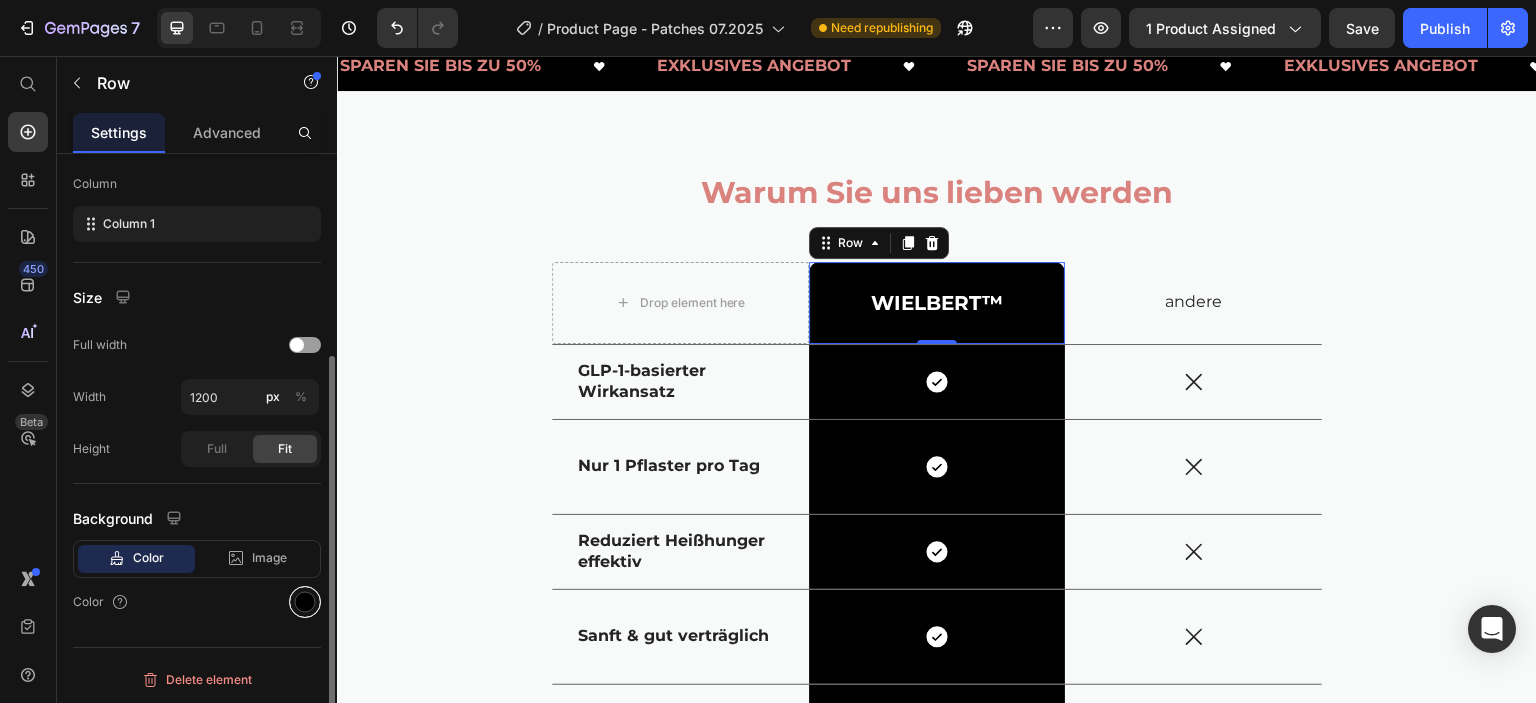 click at bounding box center (305, 602) 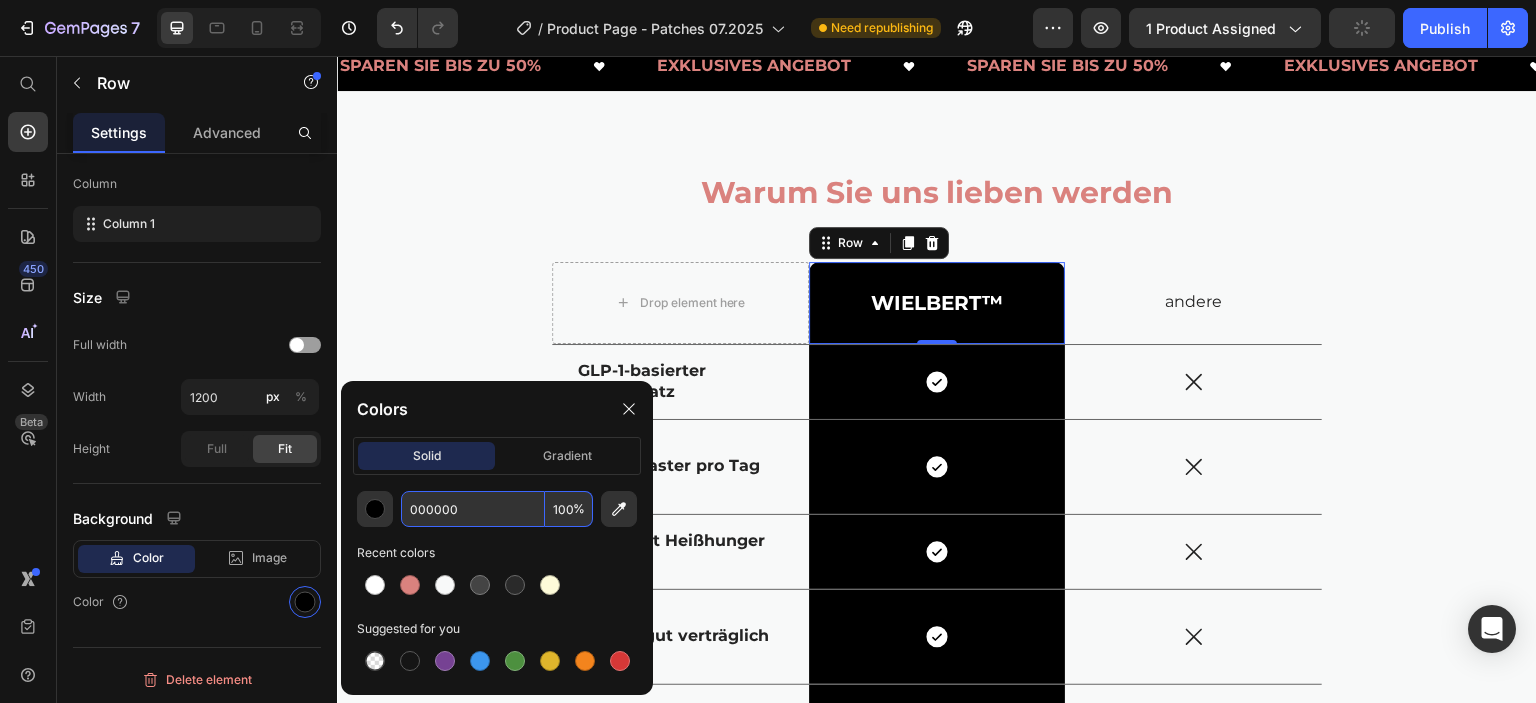 click on "000000" at bounding box center [473, 509] 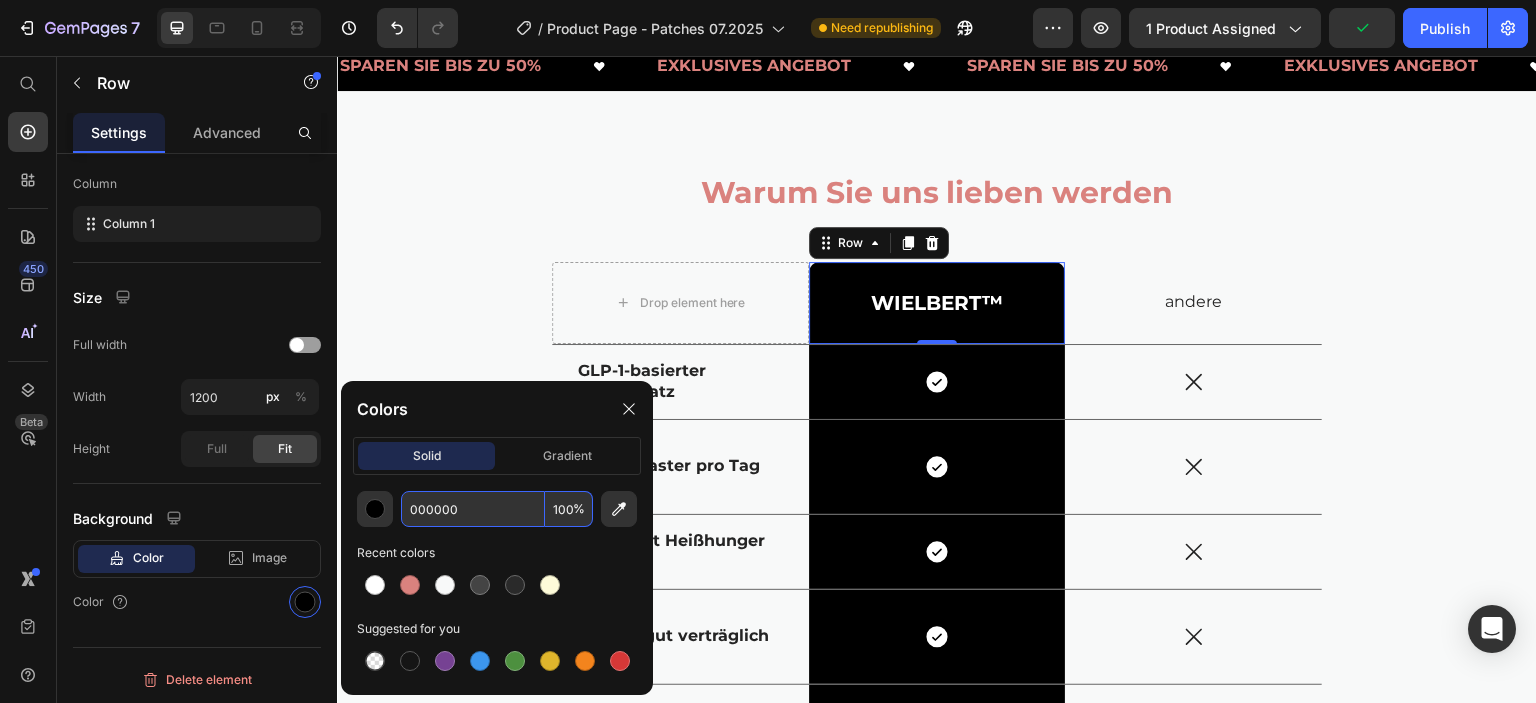 paste on "DA827E" 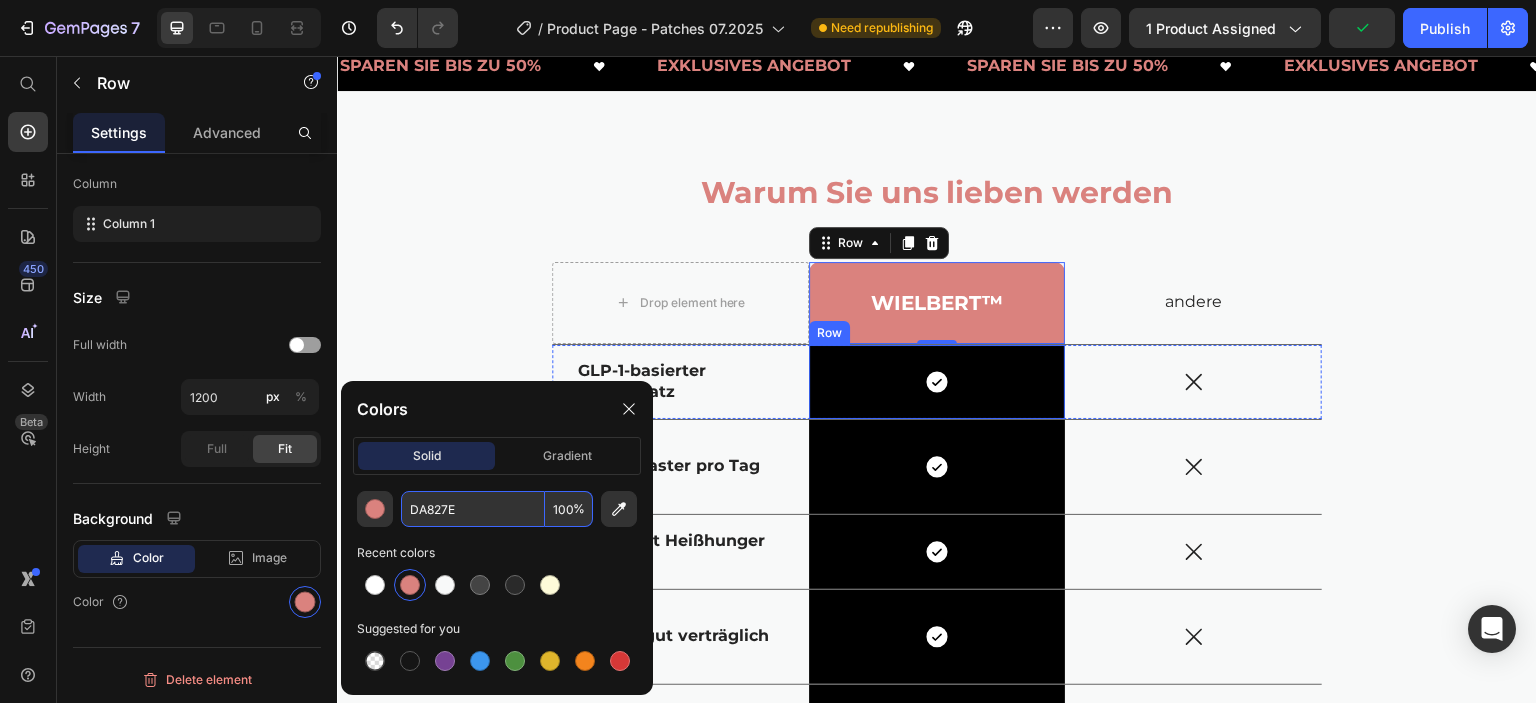 click on "Icon Row" at bounding box center [937, 382] 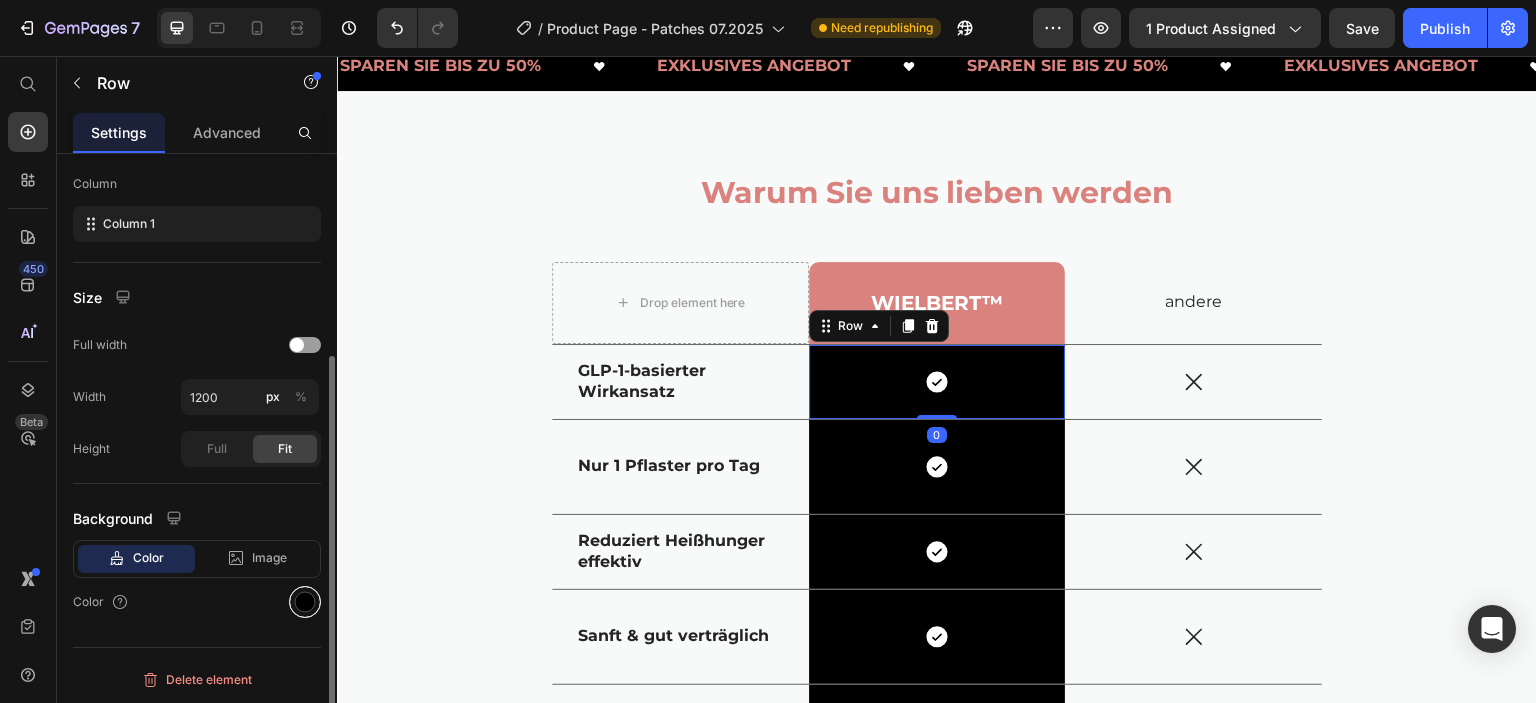 click at bounding box center [305, 602] 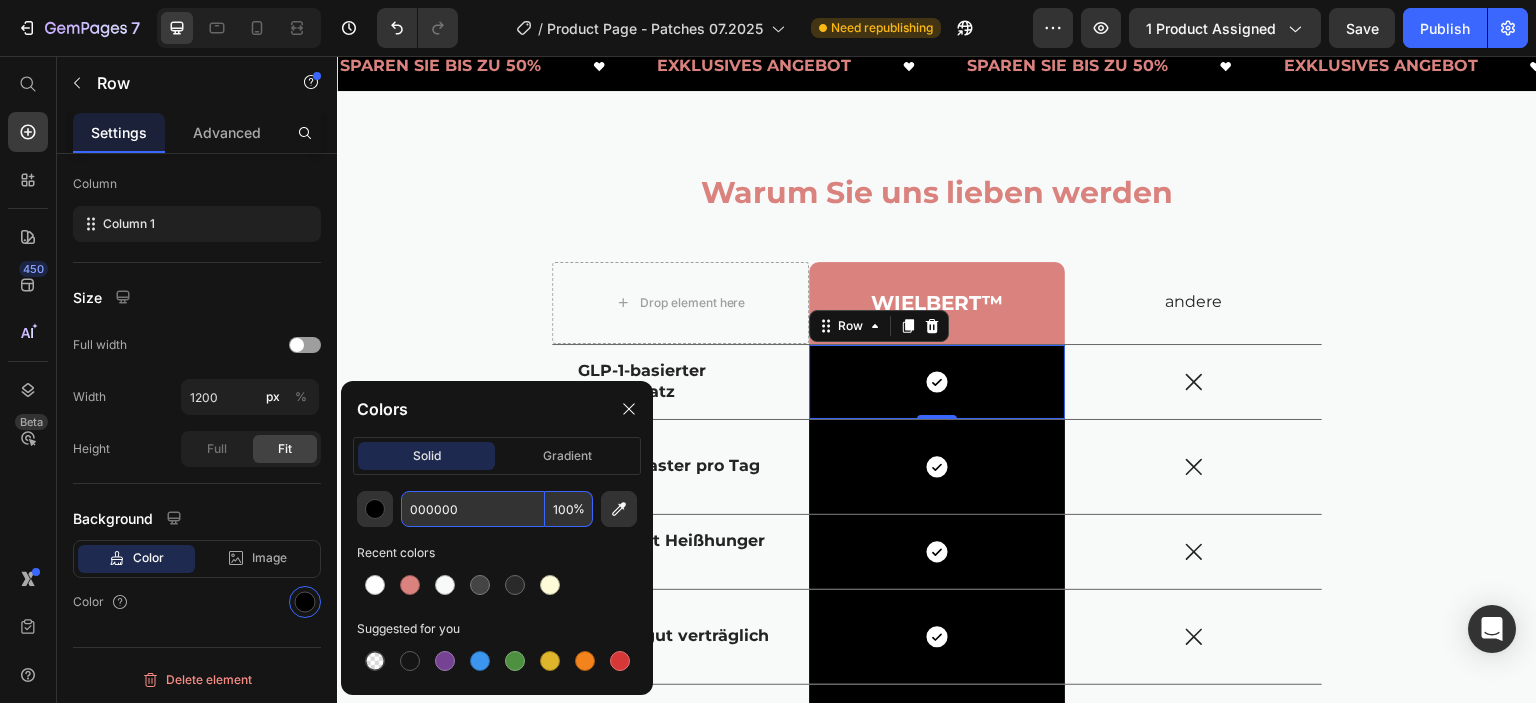 click on "000000" at bounding box center (473, 509) 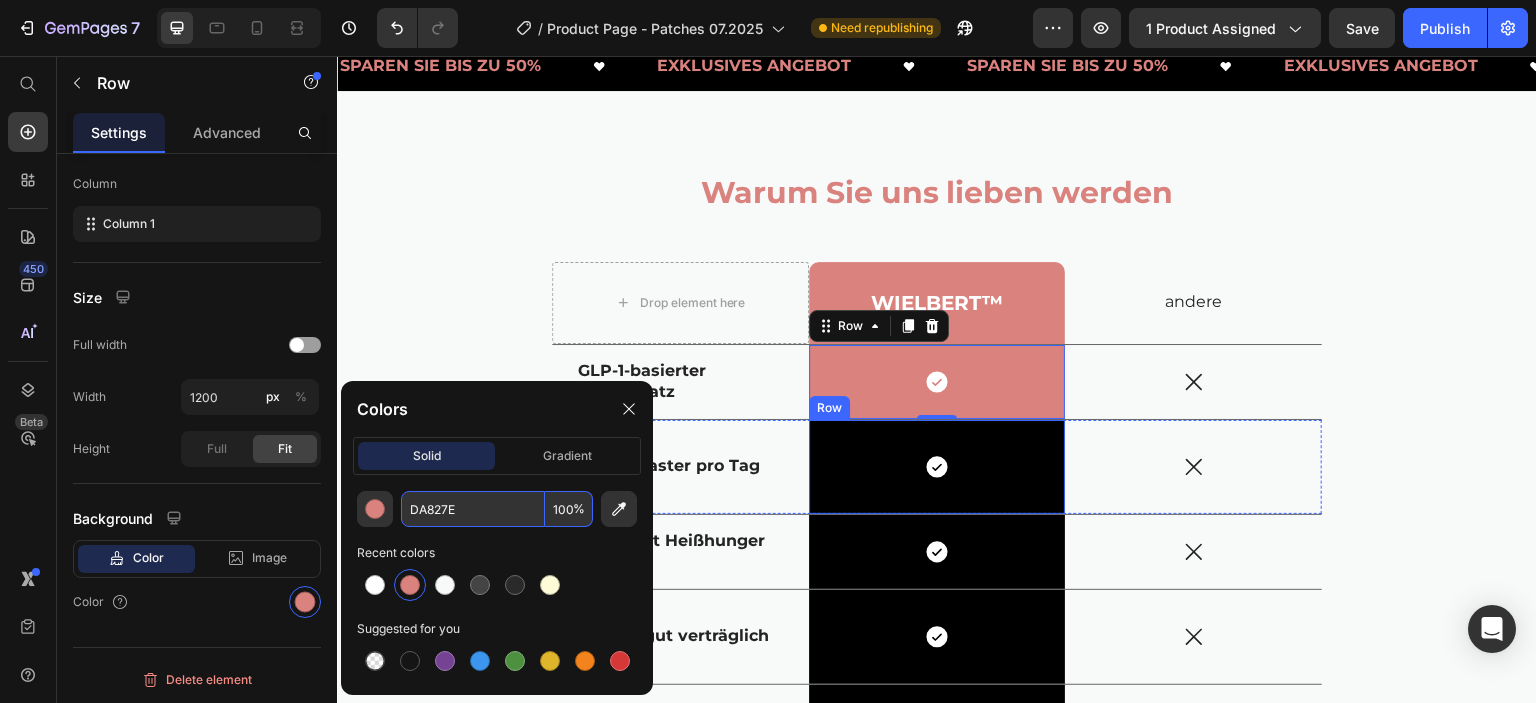 click on "Icon Row" at bounding box center [937, 467] 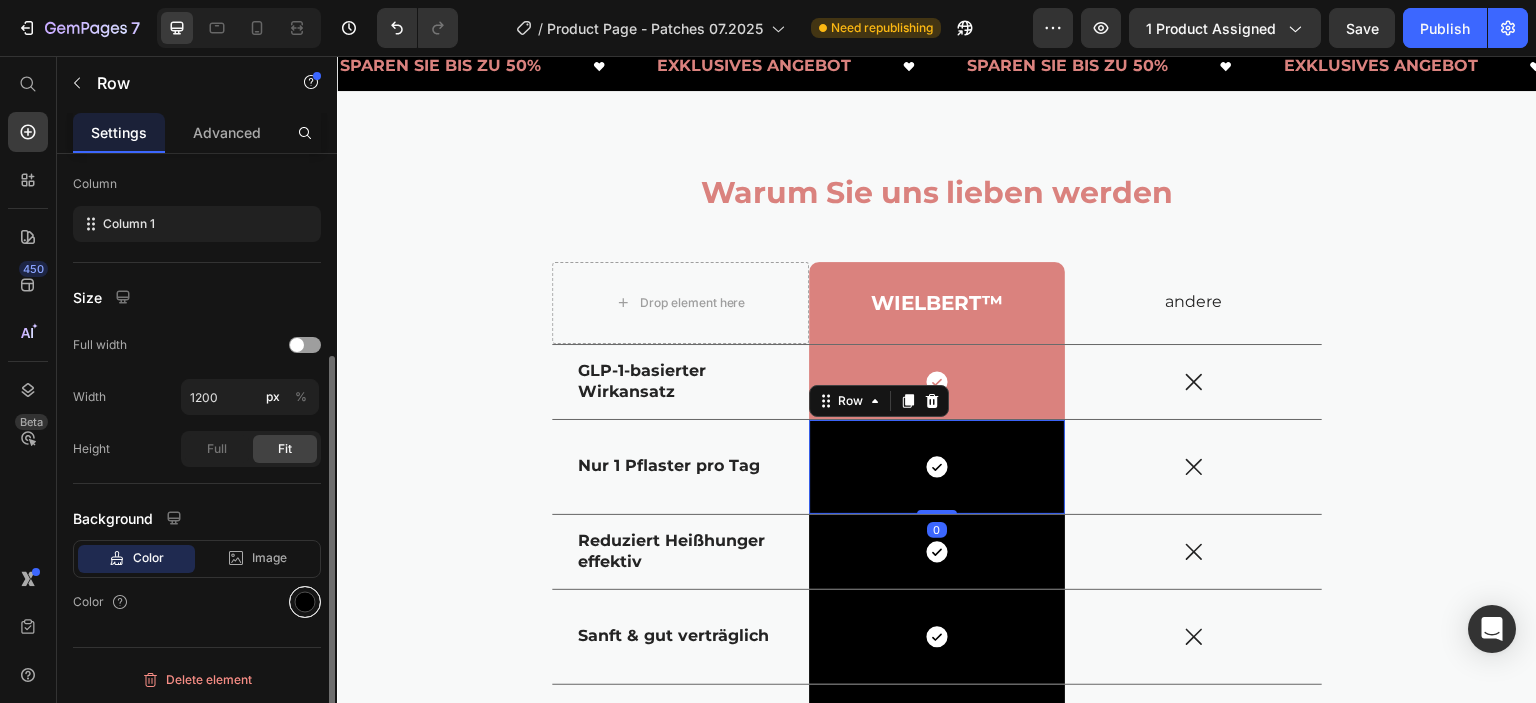 click at bounding box center [305, 602] 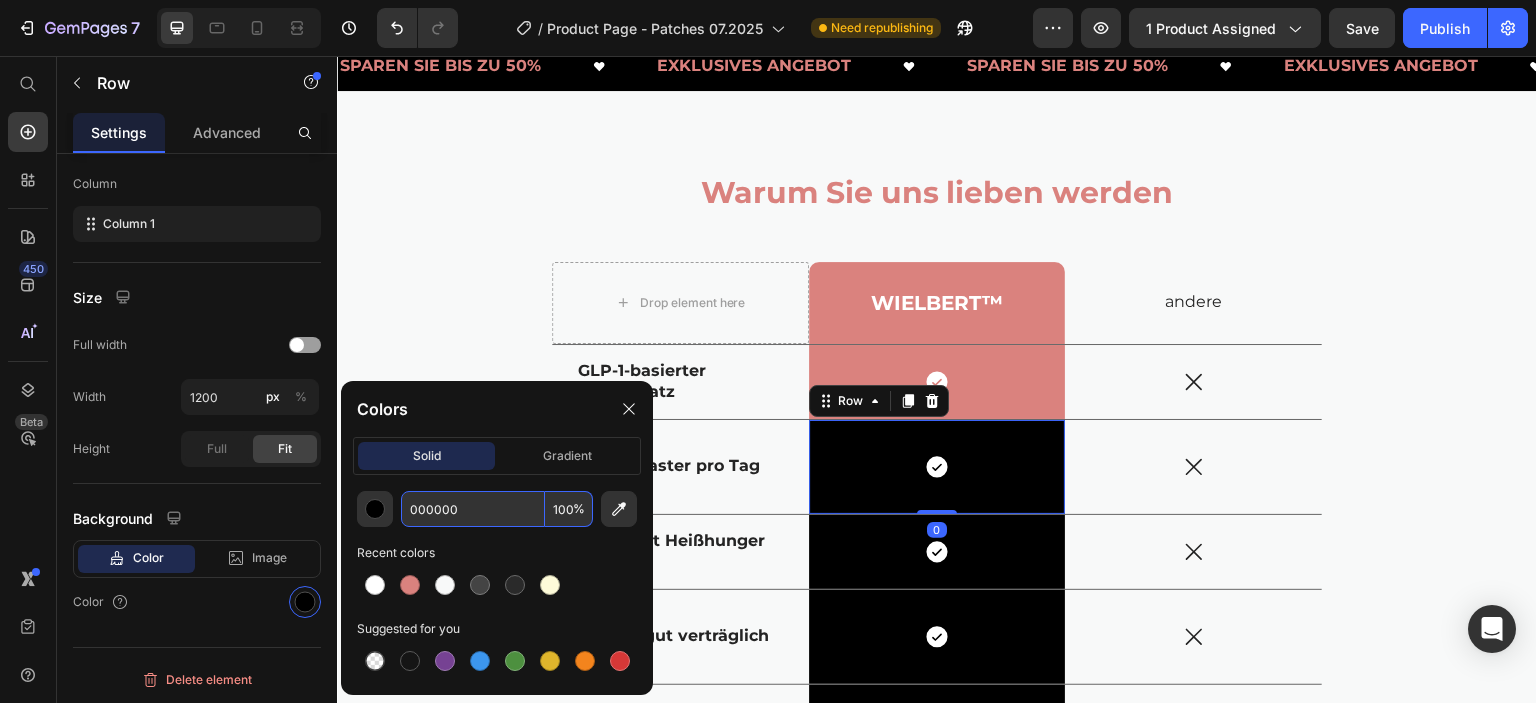 click on "000000" at bounding box center (473, 509) 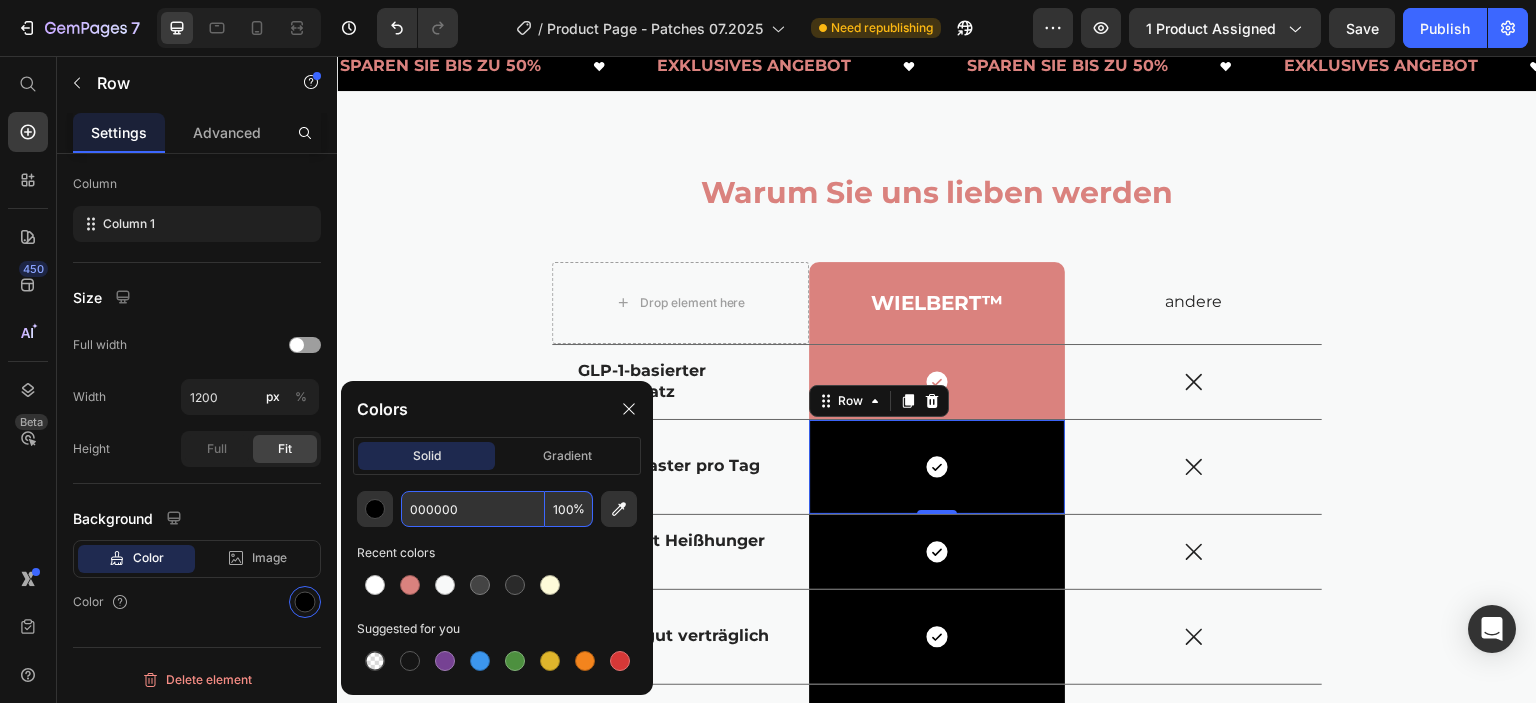 paste on "DA827E" 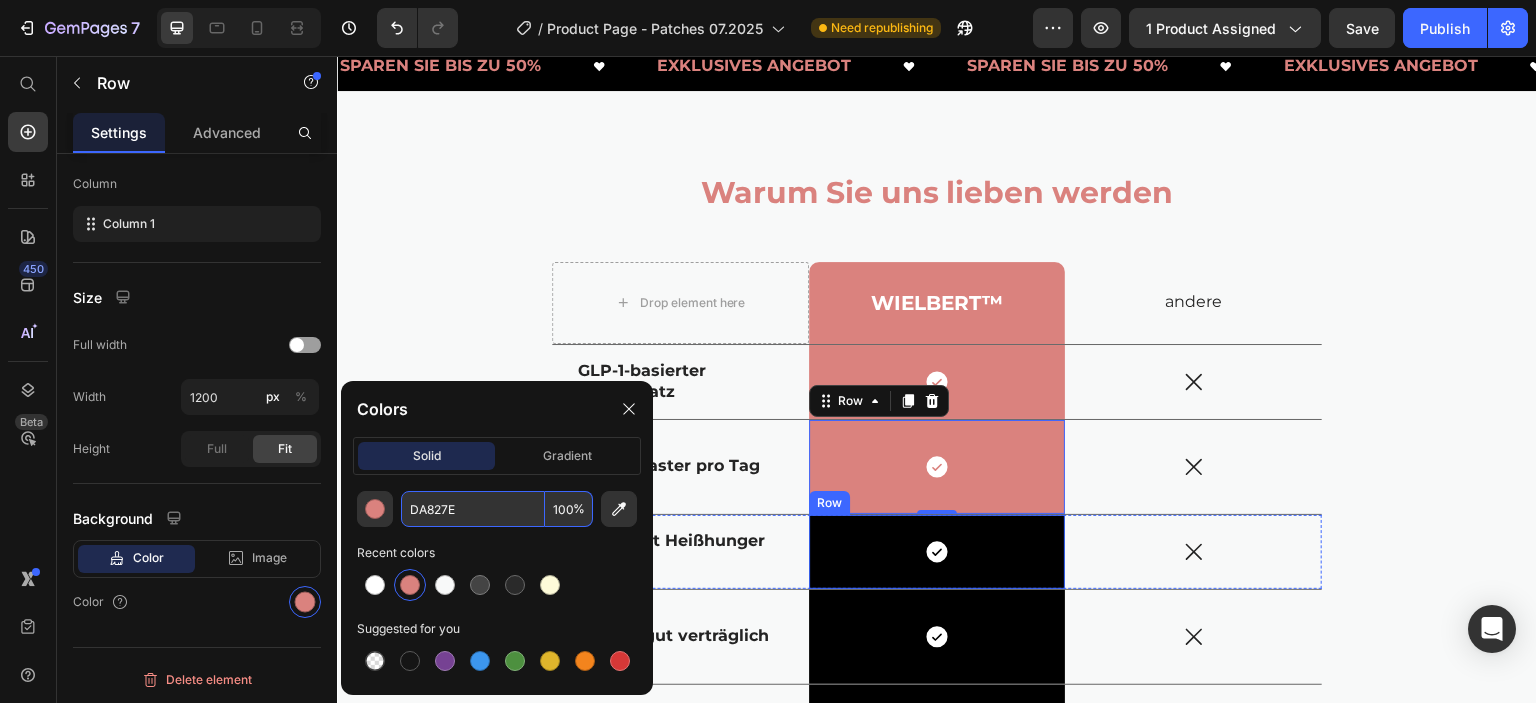 click on "Icon Row" at bounding box center (937, 552) 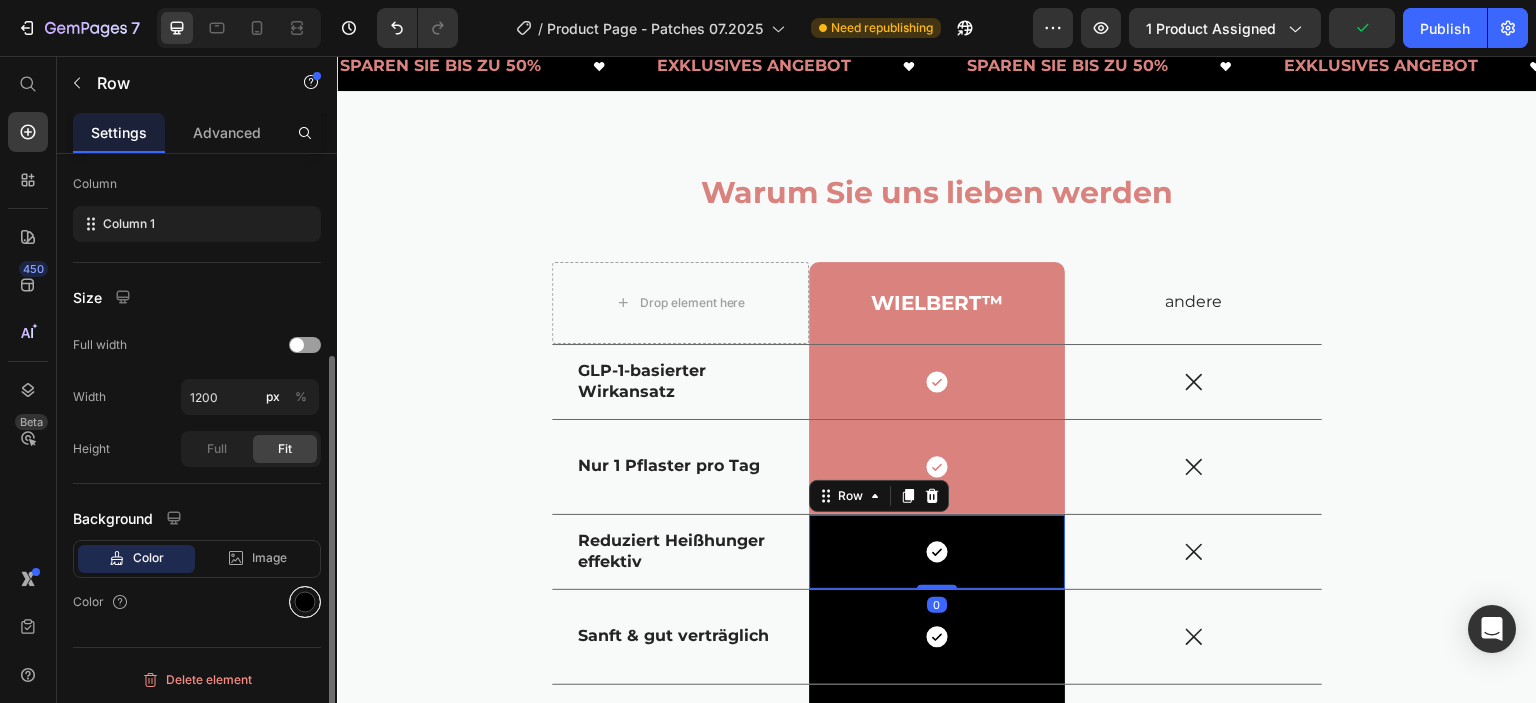 click at bounding box center [305, 602] 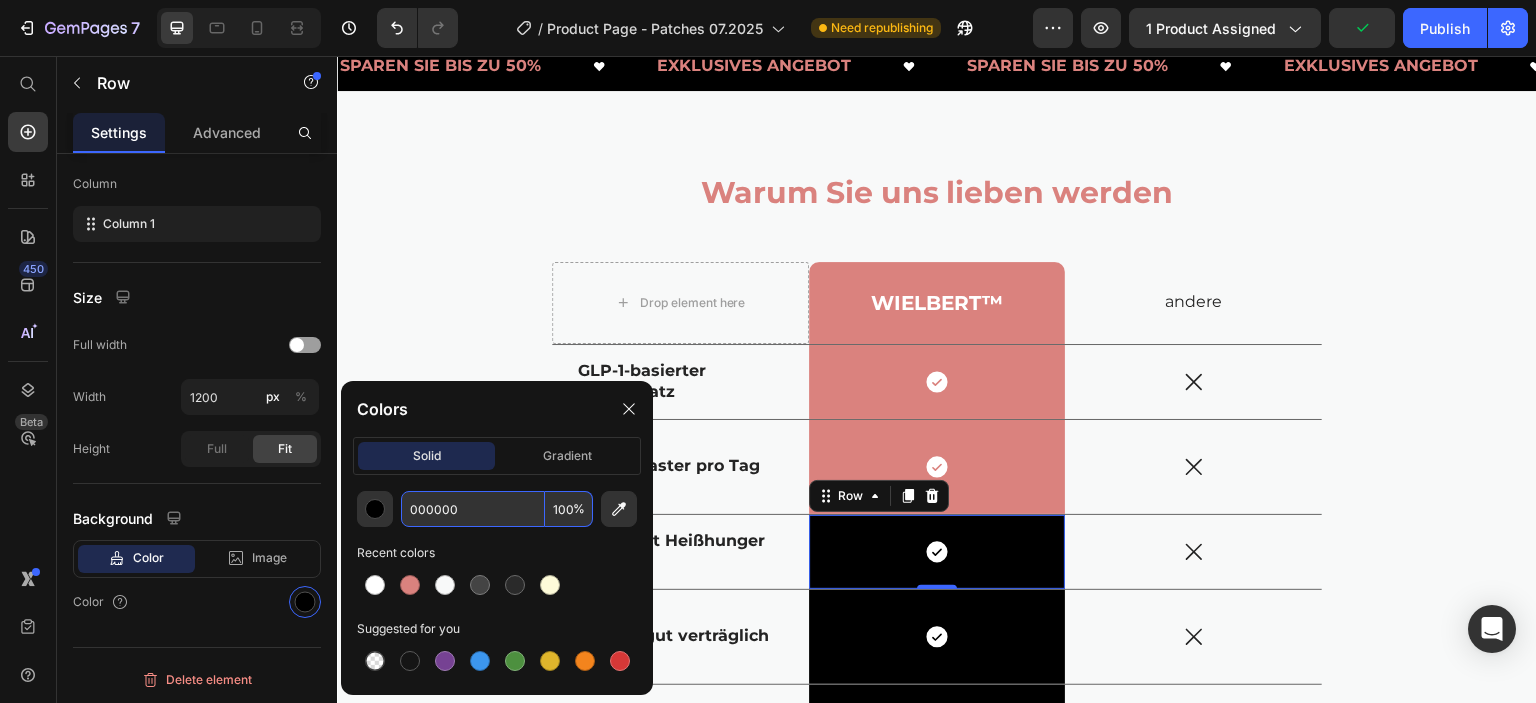 click on "000000" at bounding box center (473, 509) 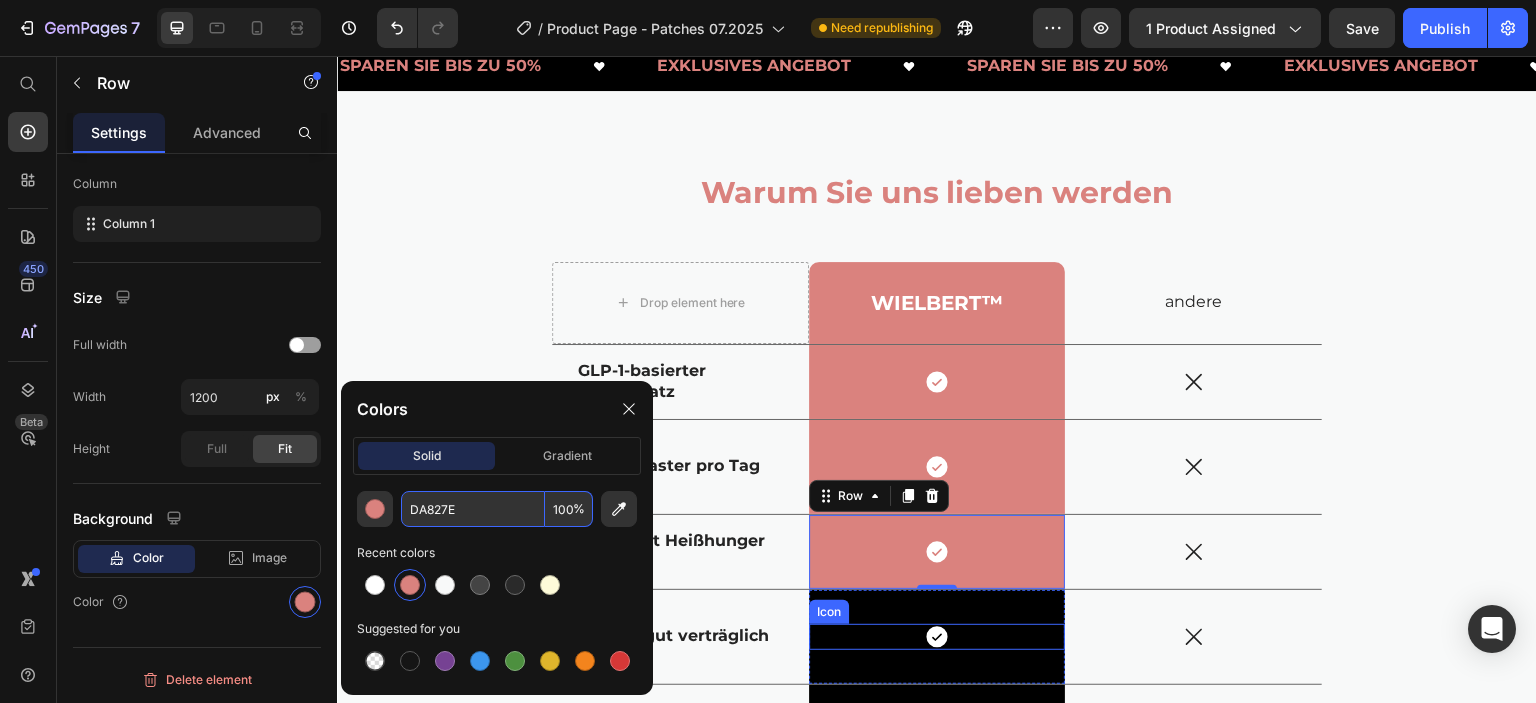 click on "Icon" at bounding box center [937, 637] 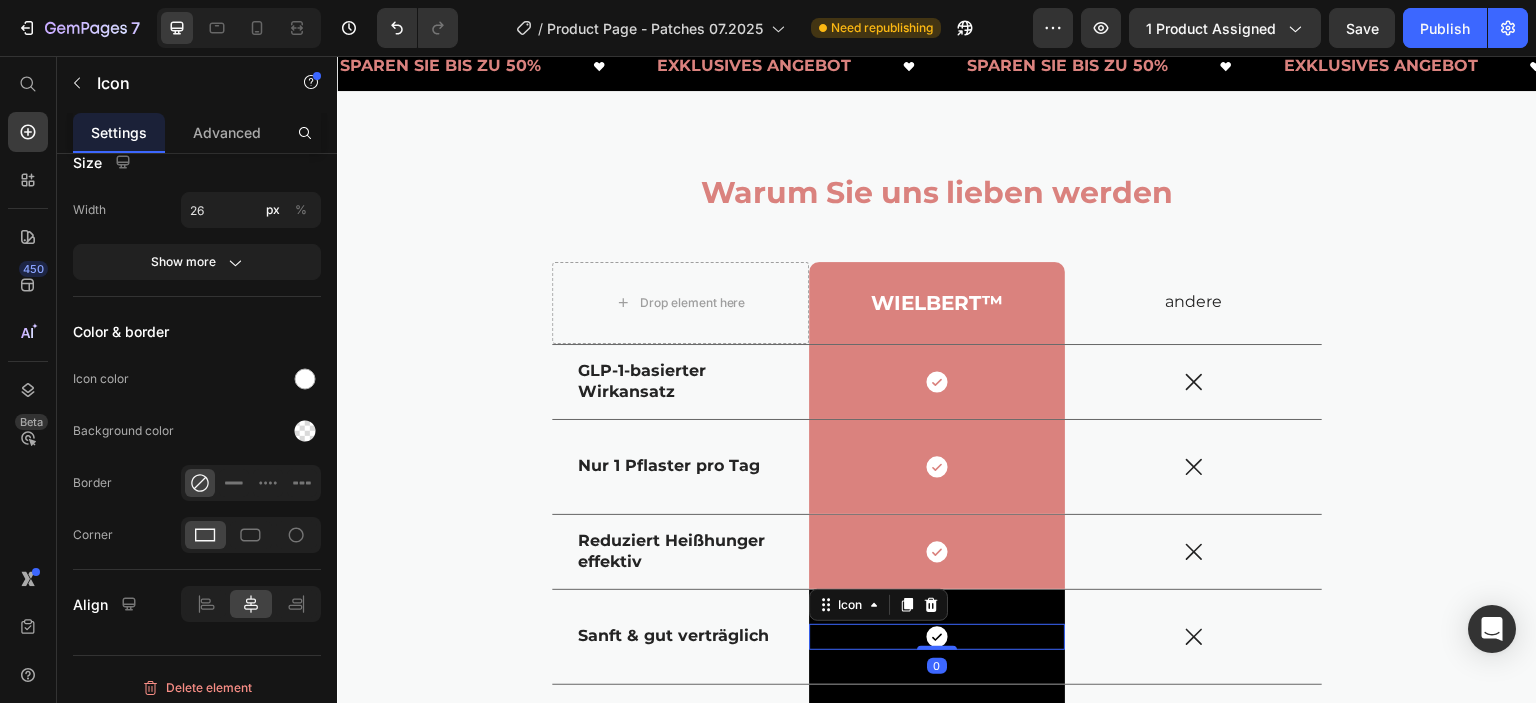 scroll, scrollTop: 0, scrollLeft: 0, axis: both 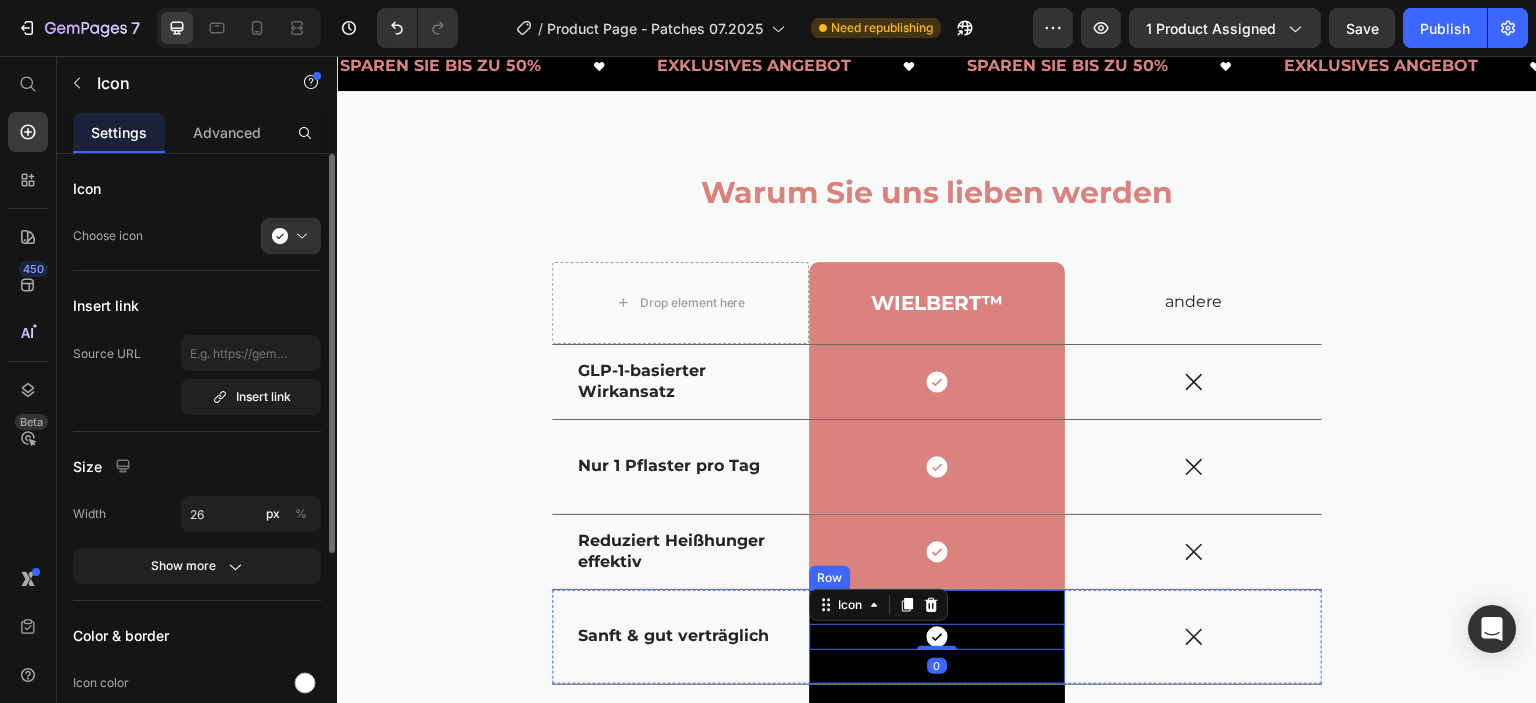 click on "Icon   0 Row" at bounding box center (937, 637) 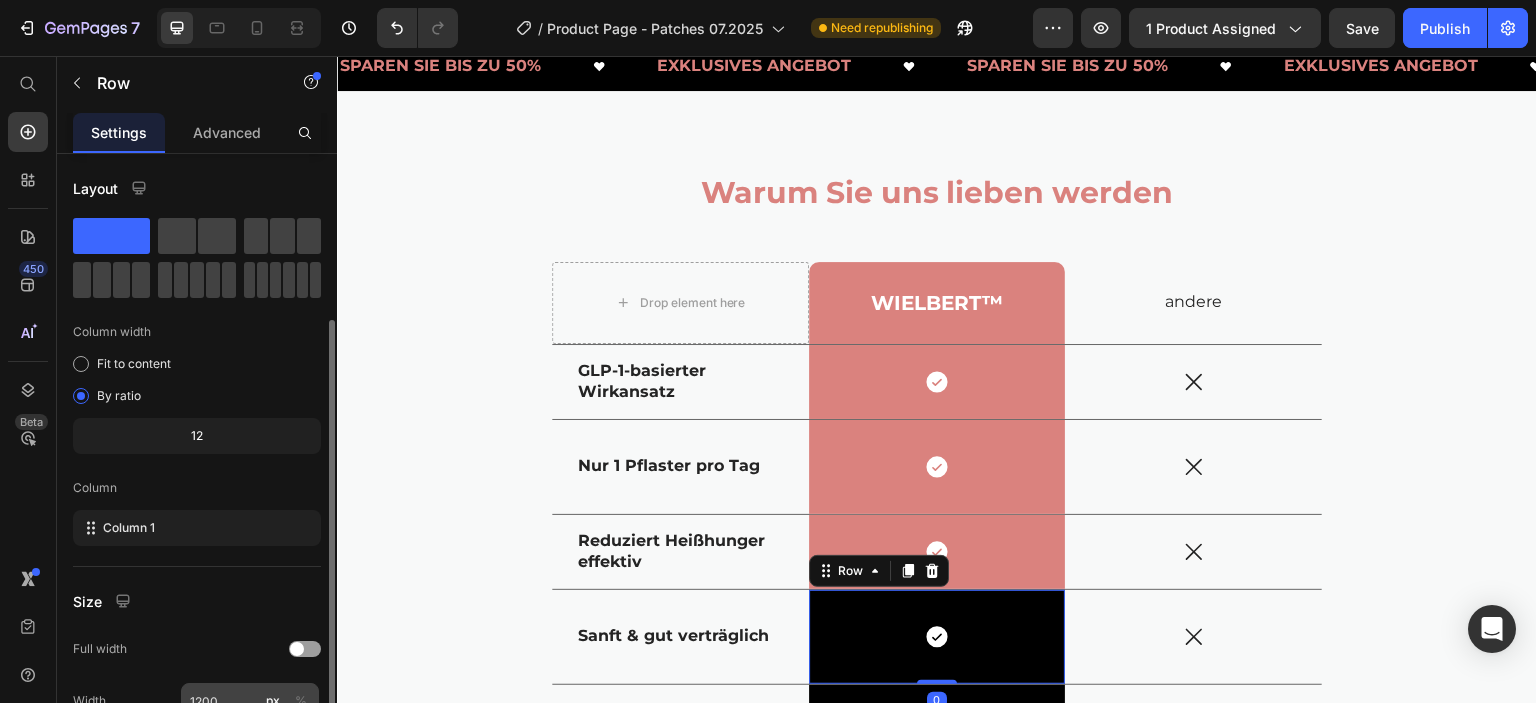 scroll, scrollTop: 304, scrollLeft: 0, axis: vertical 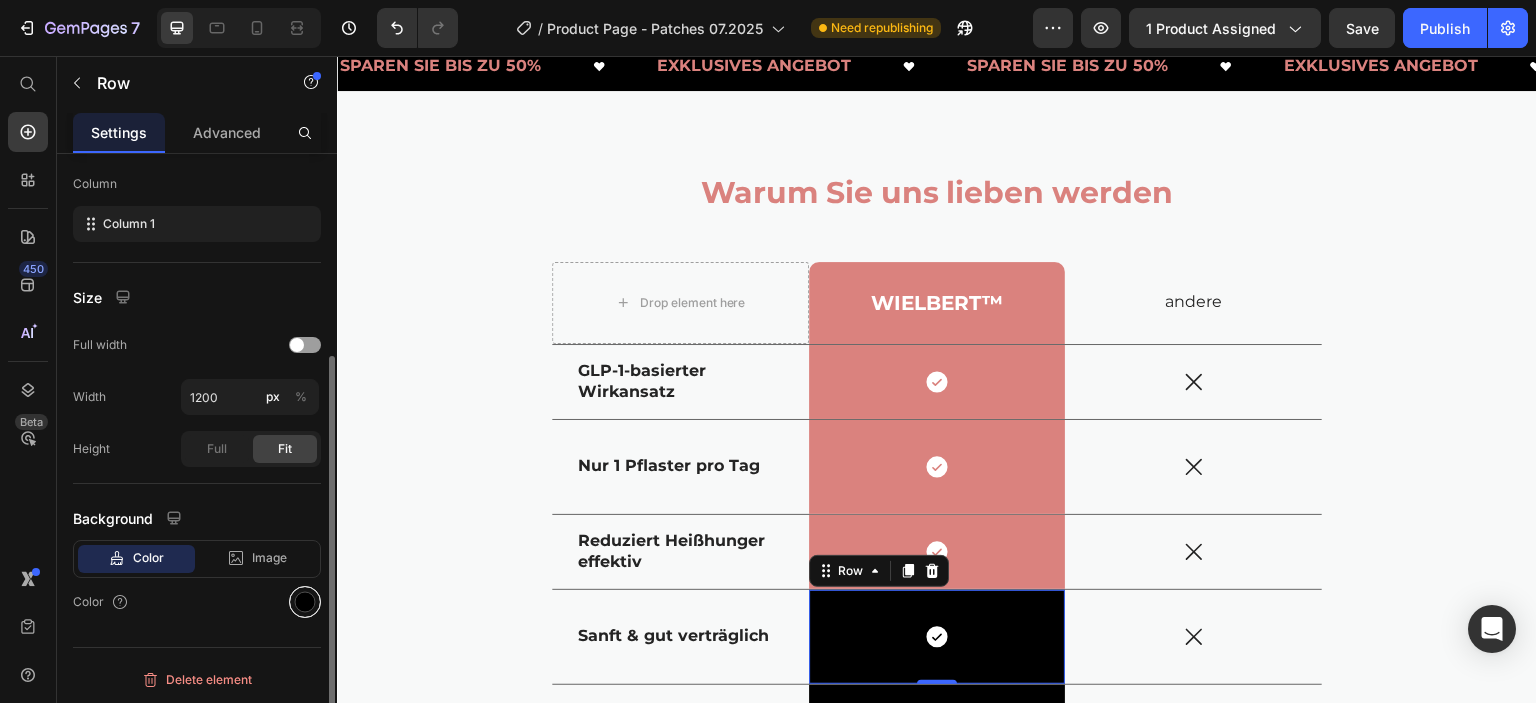 click at bounding box center (305, 602) 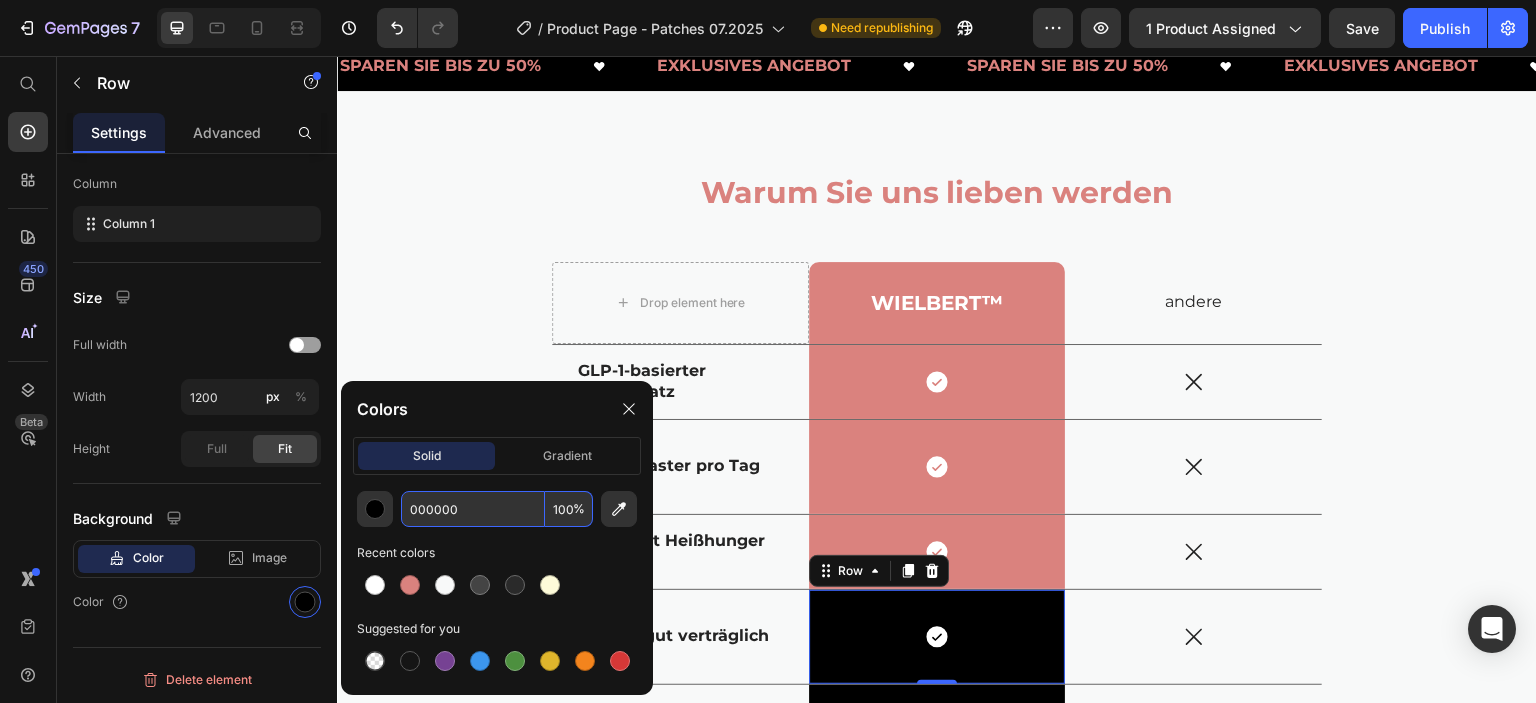 click on "000000" at bounding box center (473, 509) 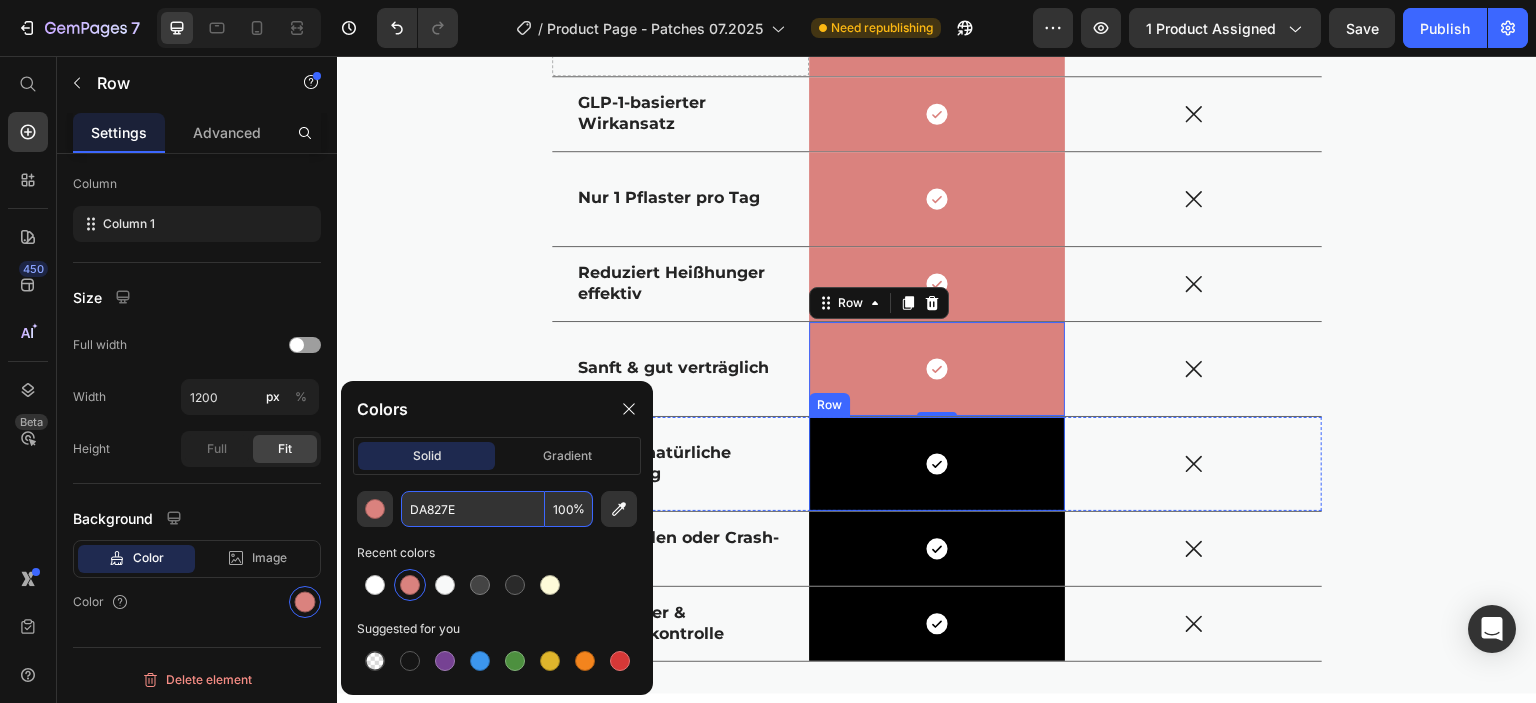 scroll, scrollTop: 4100, scrollLeft: 0, axis: vertical 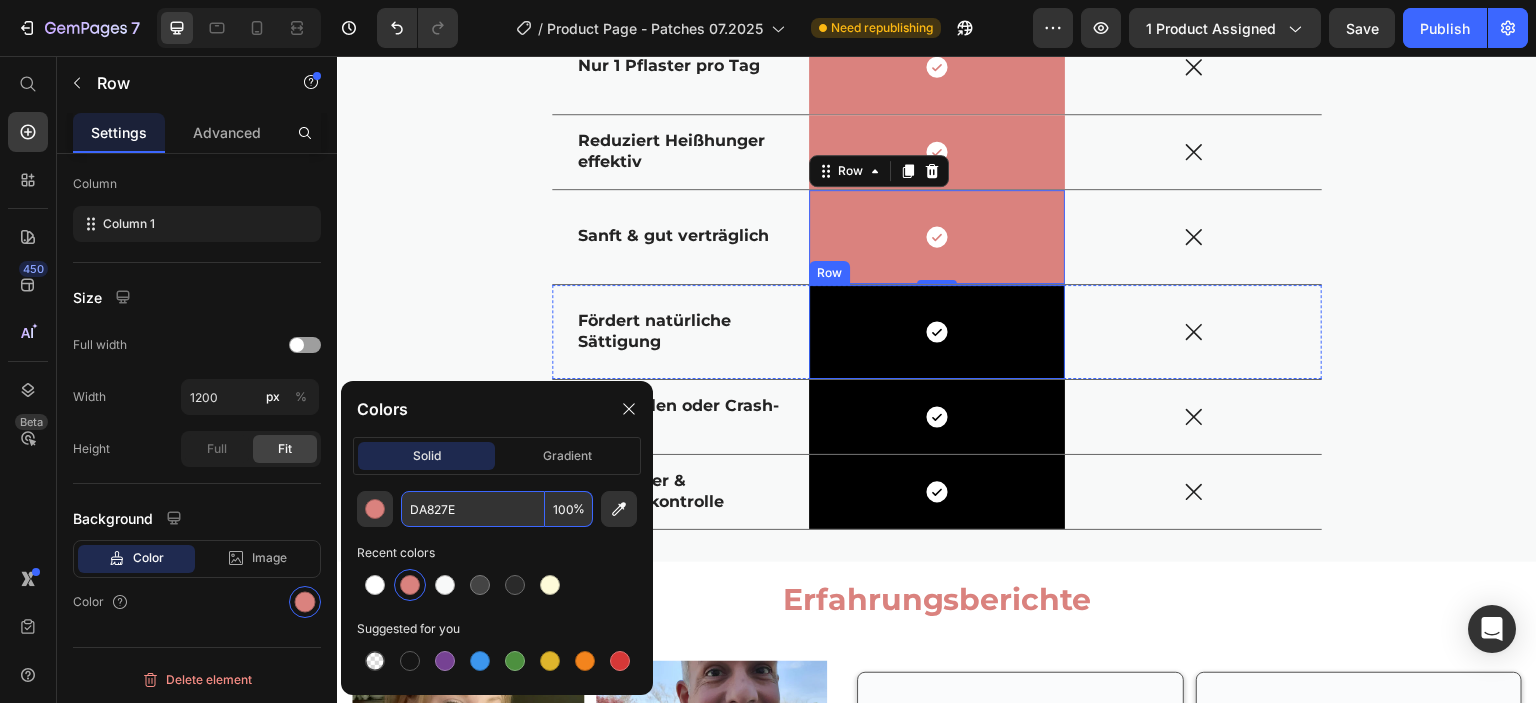 click on "Icon Row" at bounding box center (937, 332) 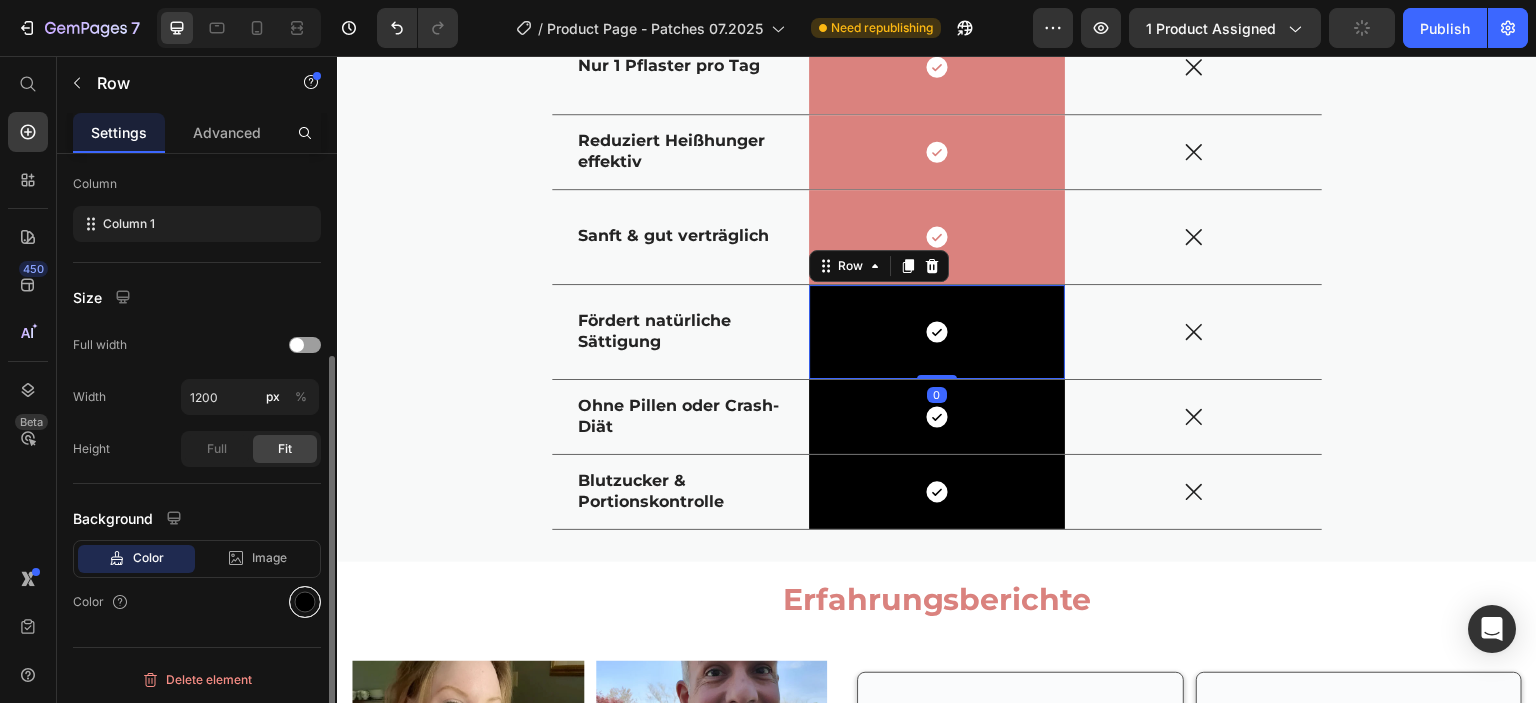 click at bounding box center (305, 602) 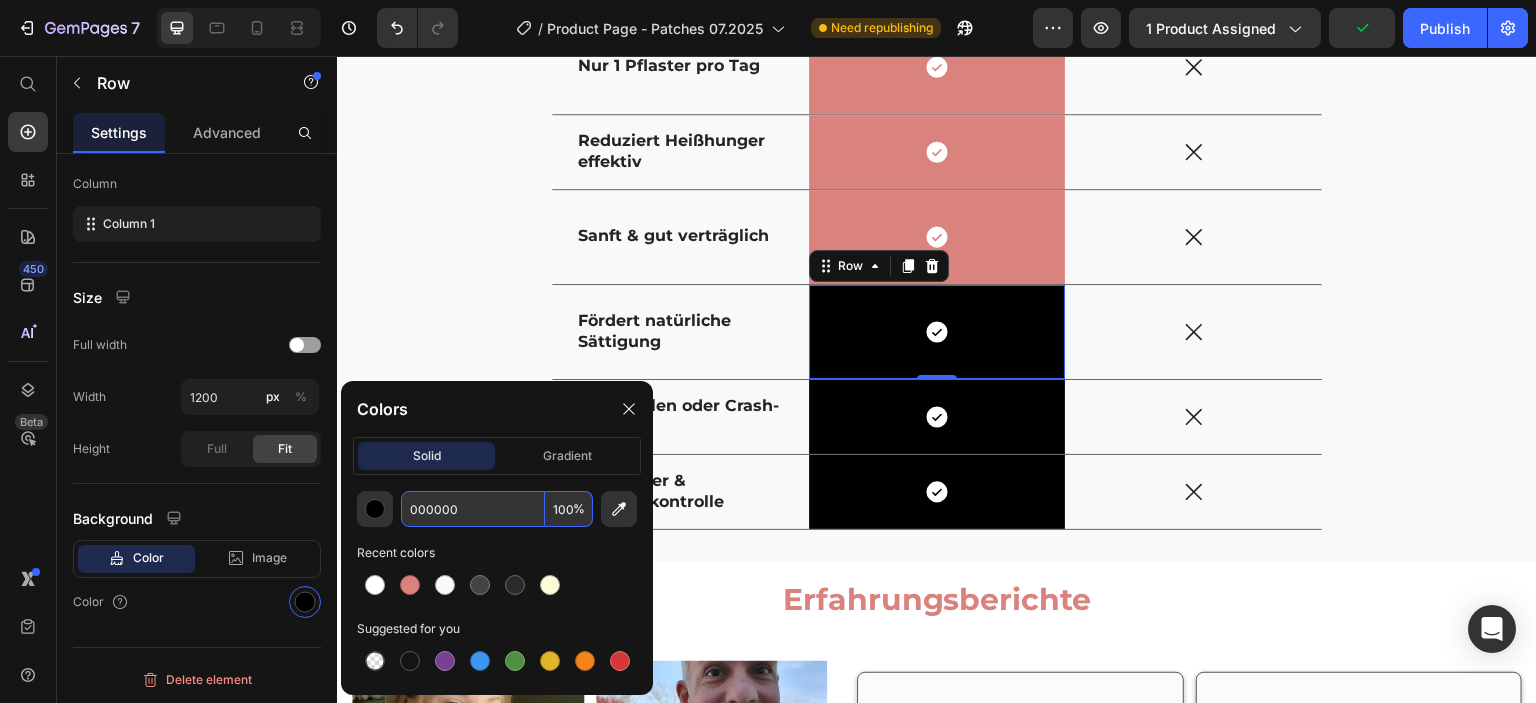 click on "000000" at bounding box center [473, 509] 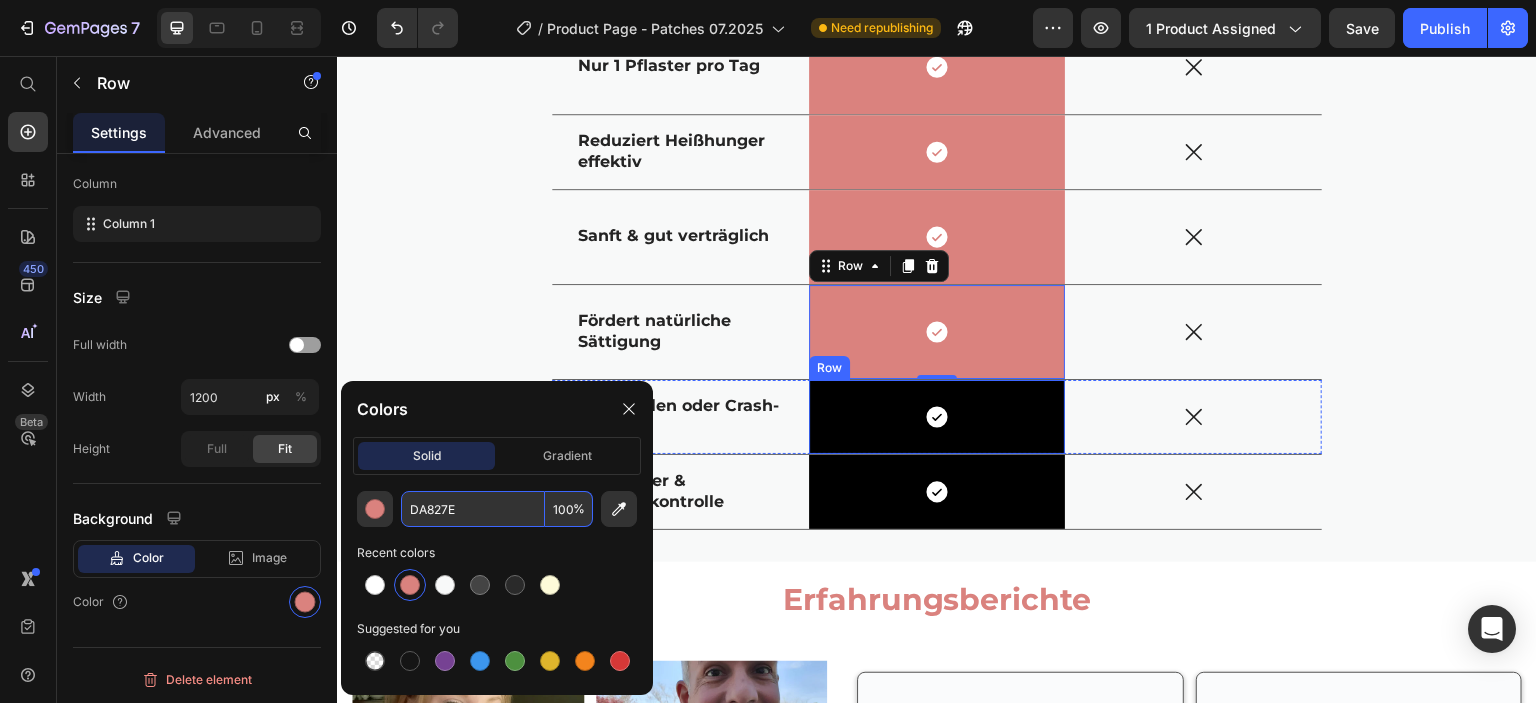 click on "Icon Row" at bounding box center [937, 417] 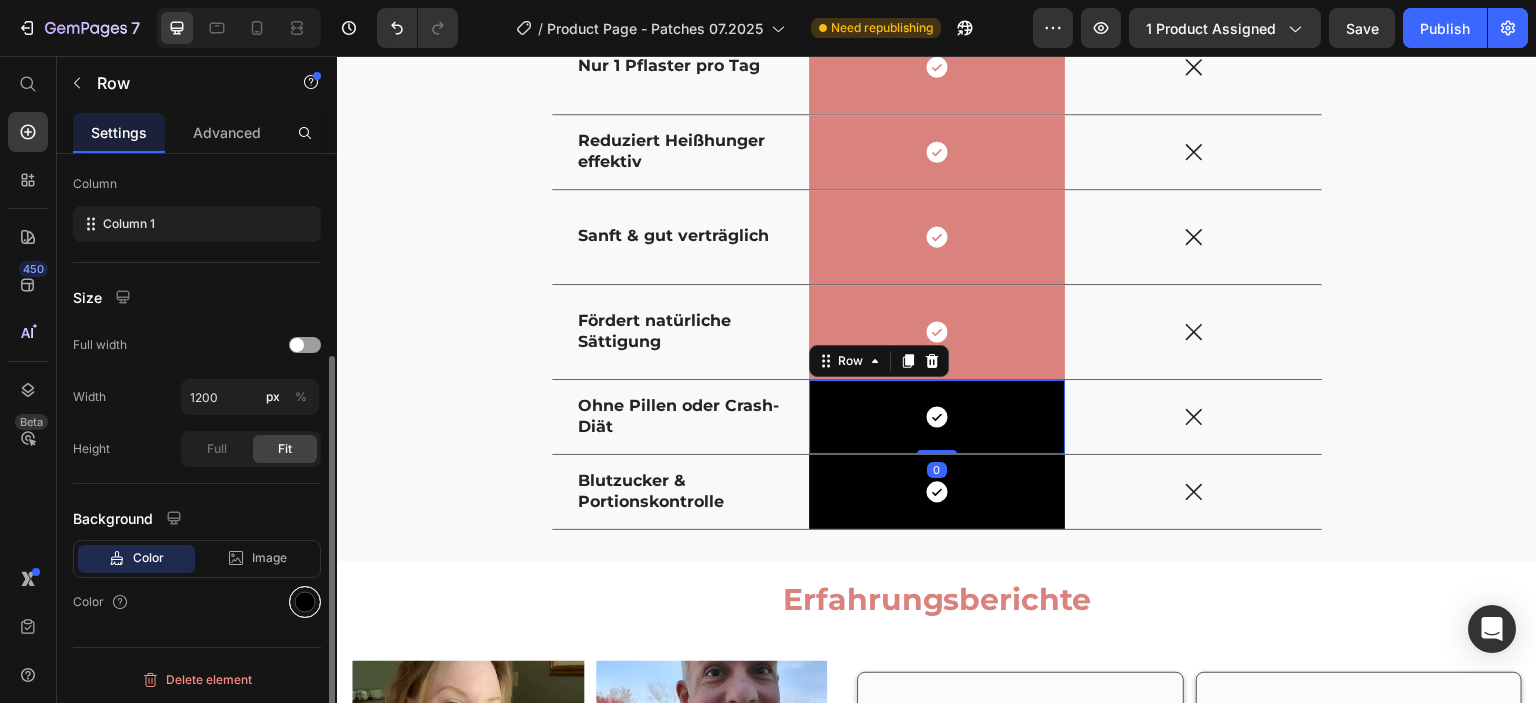 click at bounding box center [305, 602] 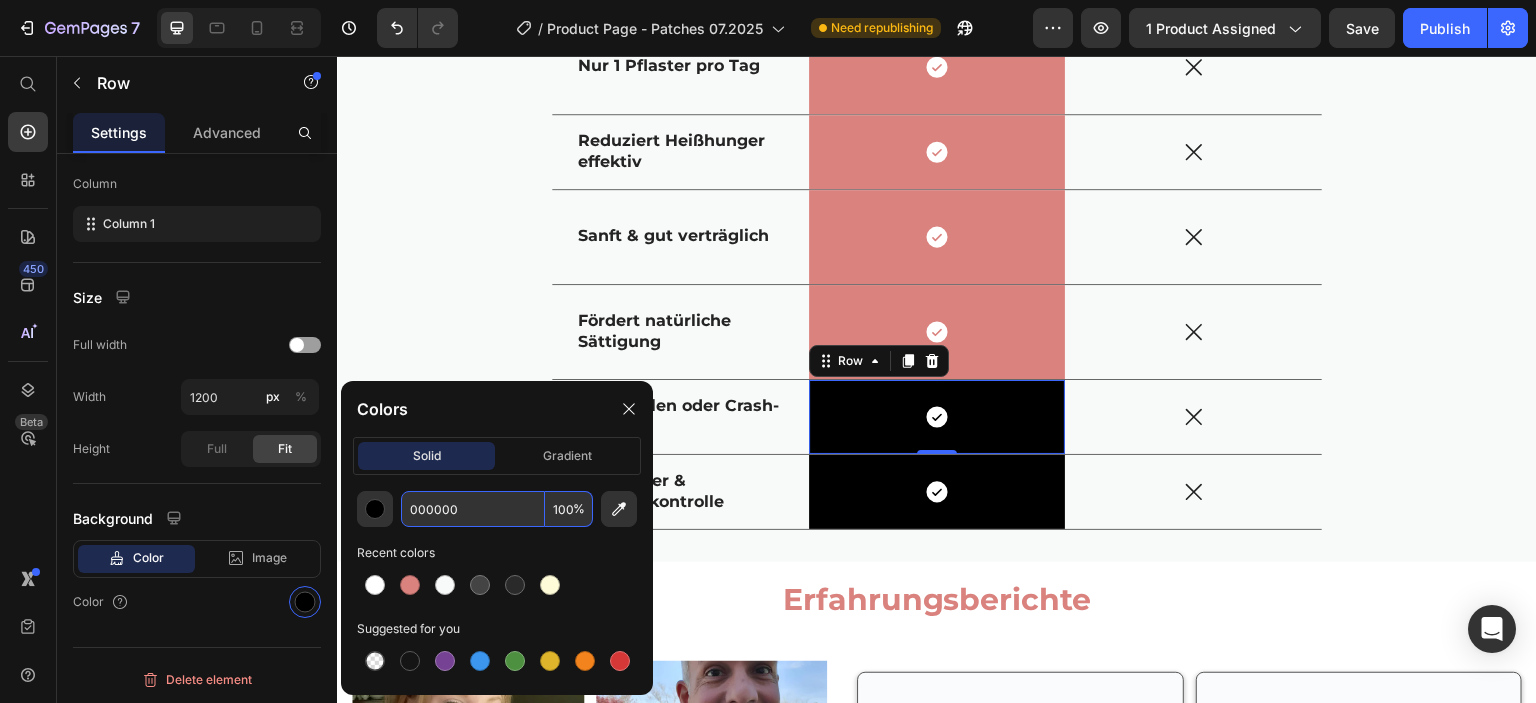 click on "000000" at bounding box center (473, 509) 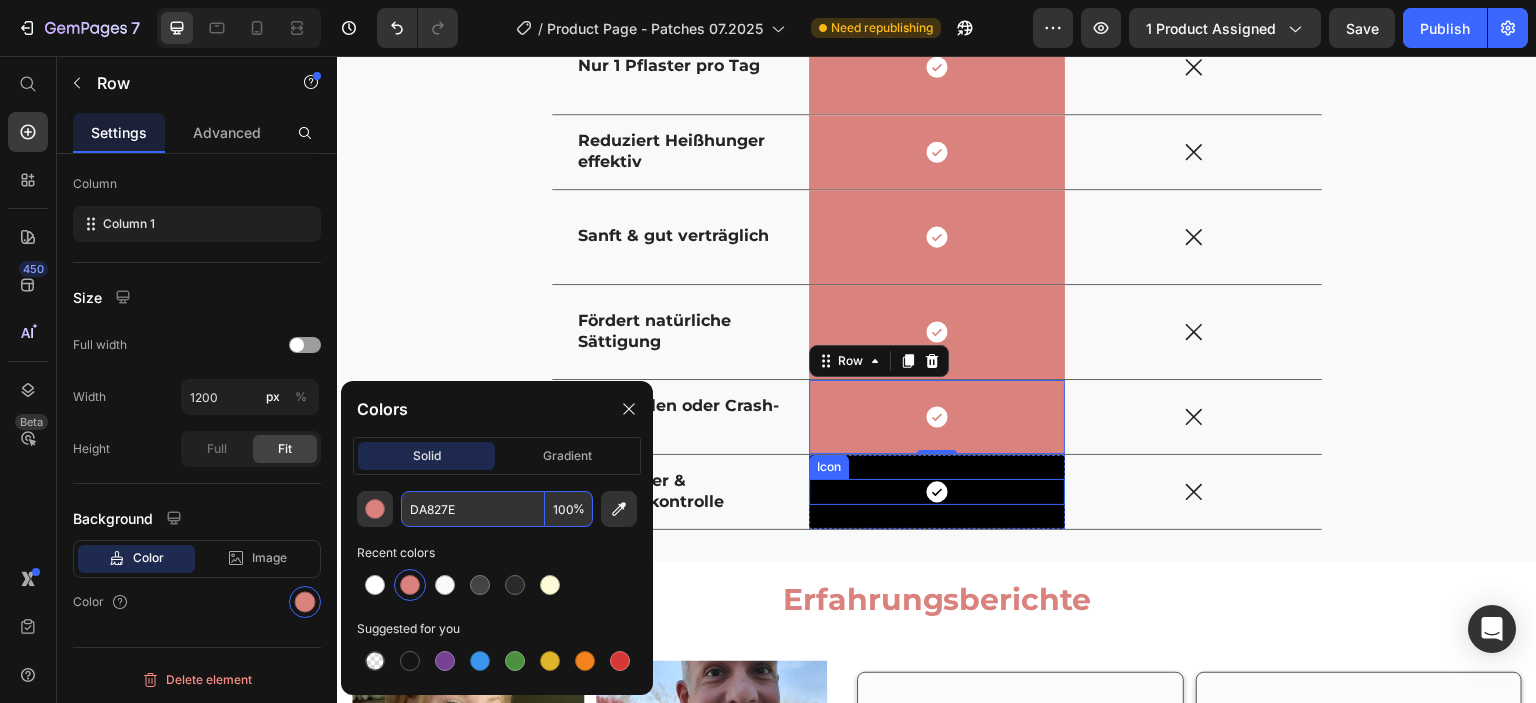 click on "Icon" at bounding box center [937, 492] 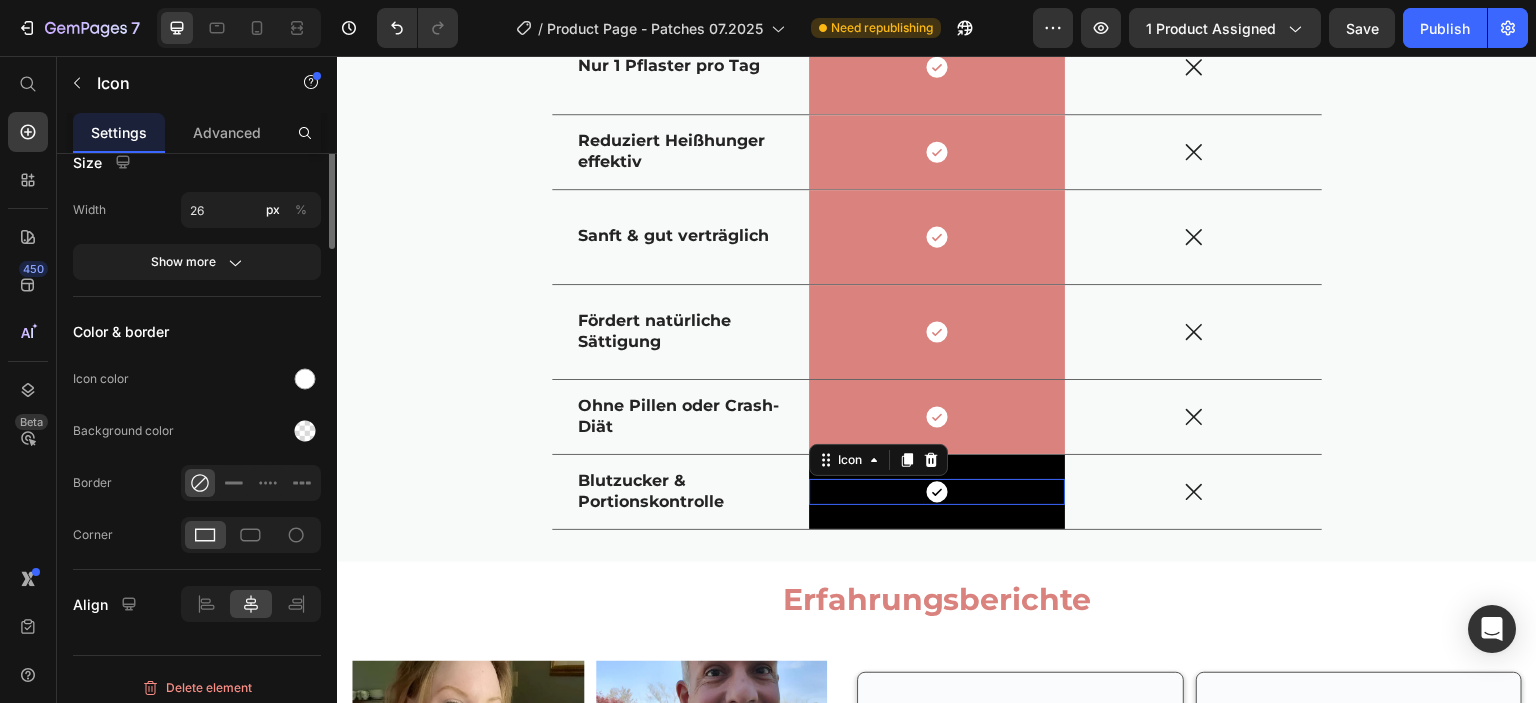 scroll, scrollTop: 0, scrollLeft: 0, axis: both 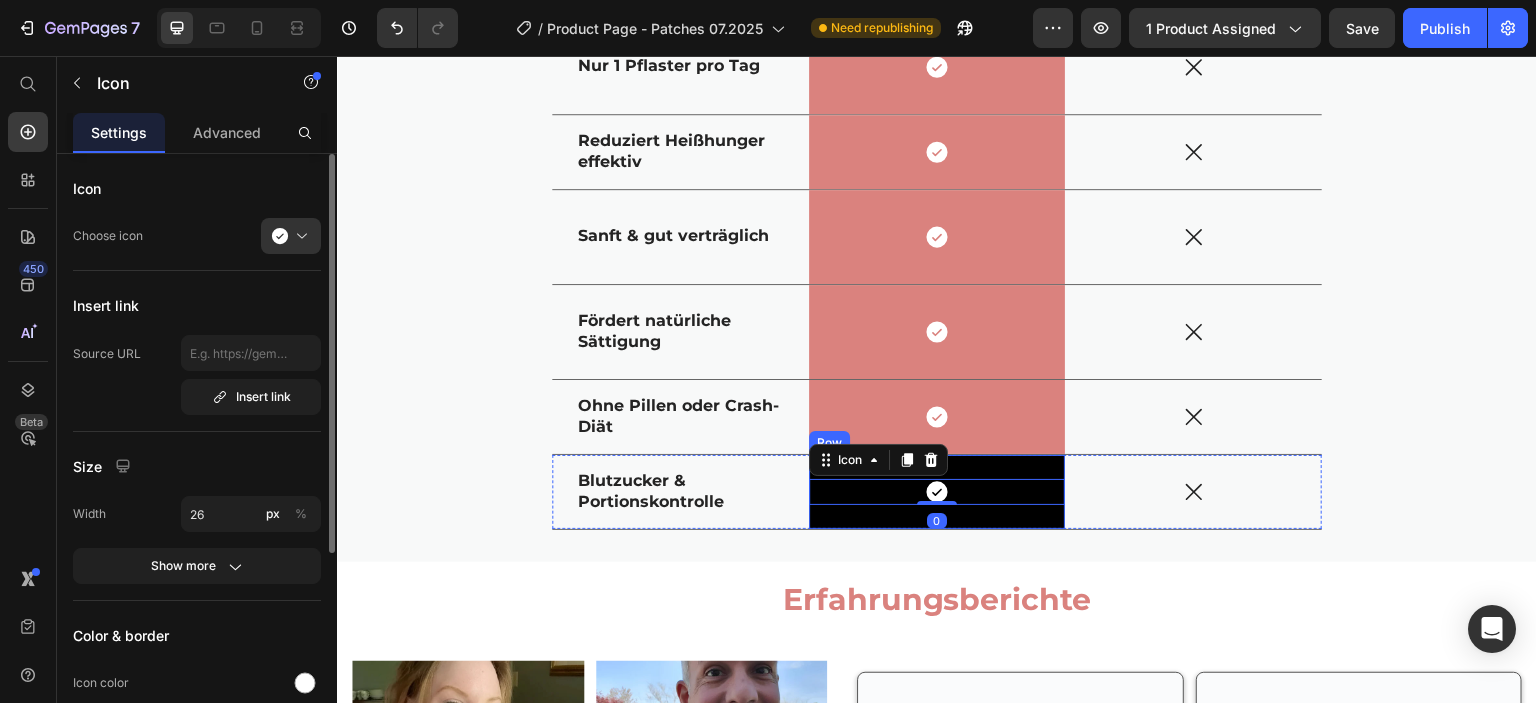 click on "Icon   0 Row" at bounding box center (937, 492) 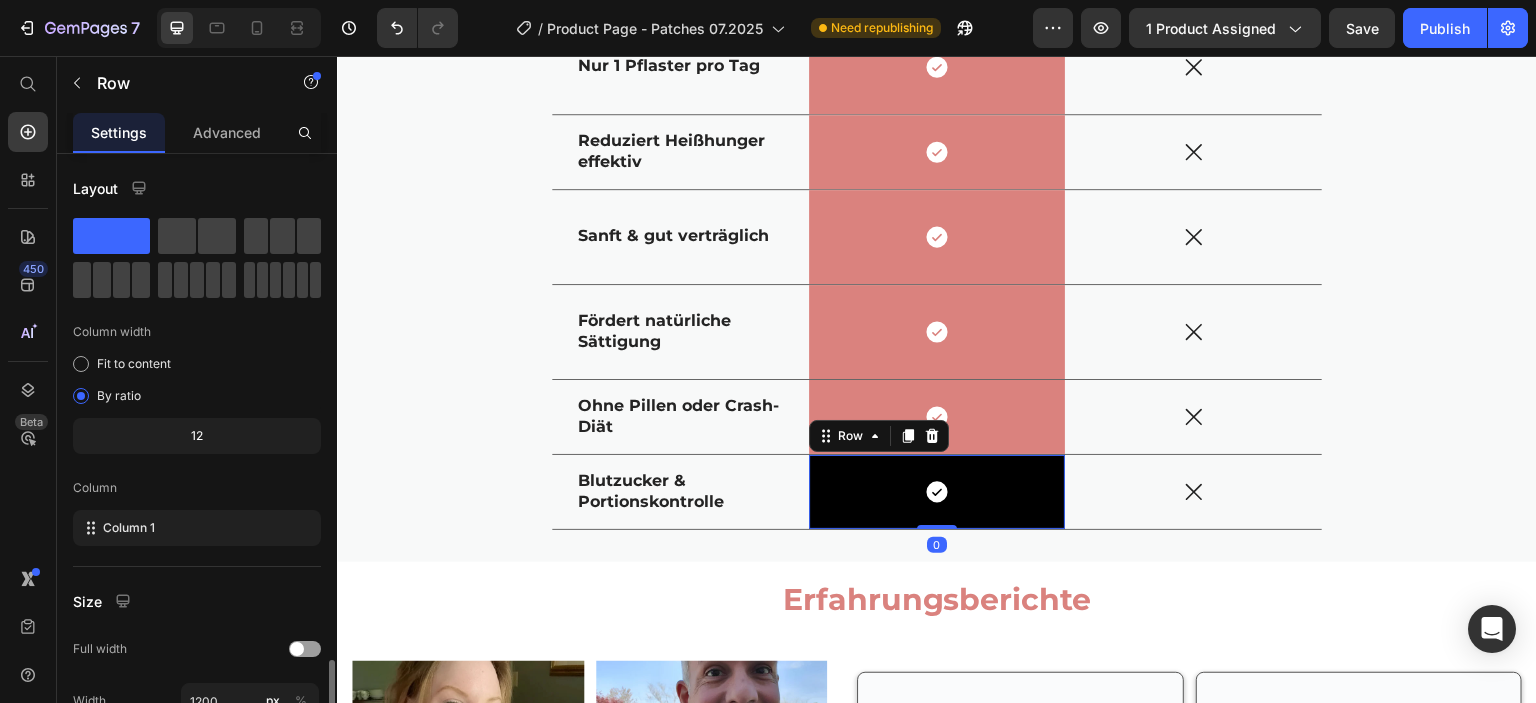 scroll, scrollTop: 304, scrollLeft: 0, axis: vertical 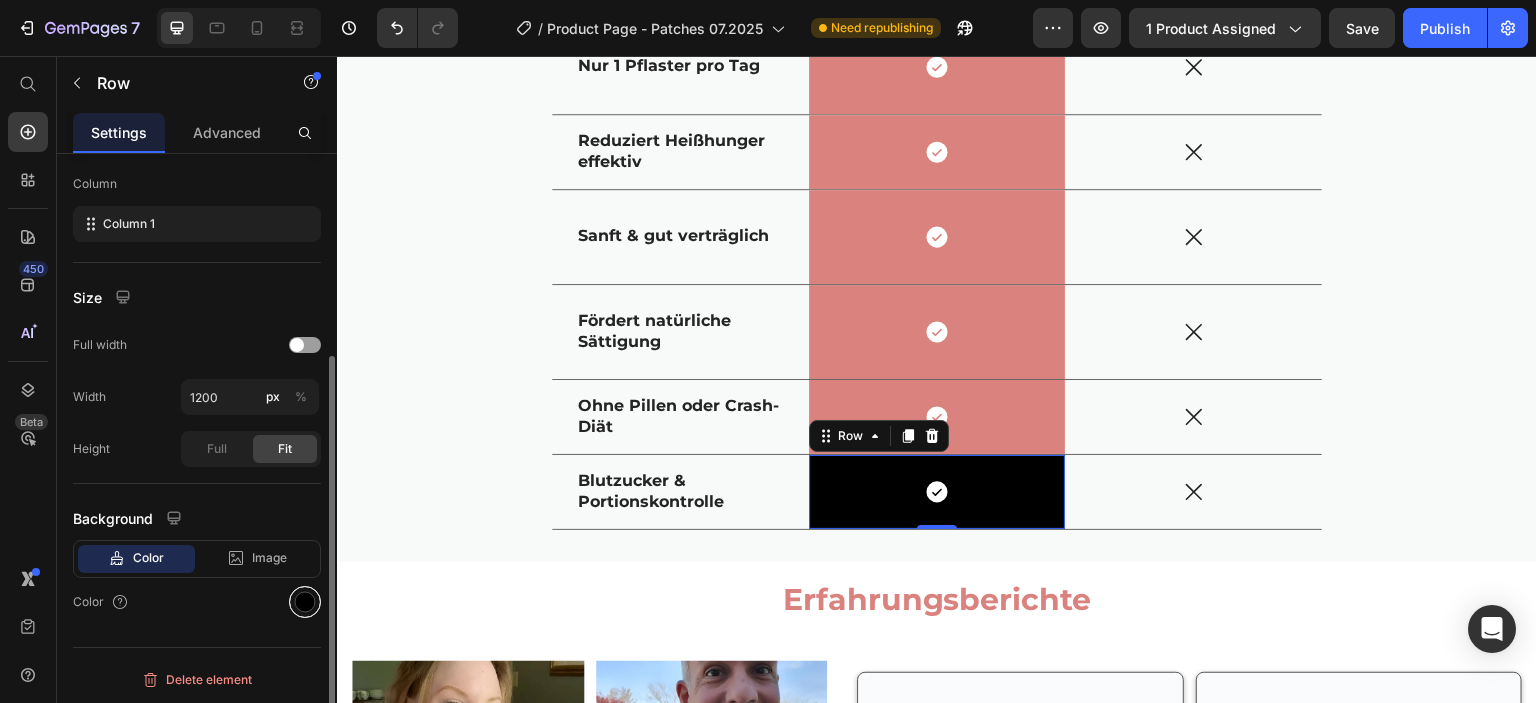 click at bounding box center [305, 602] 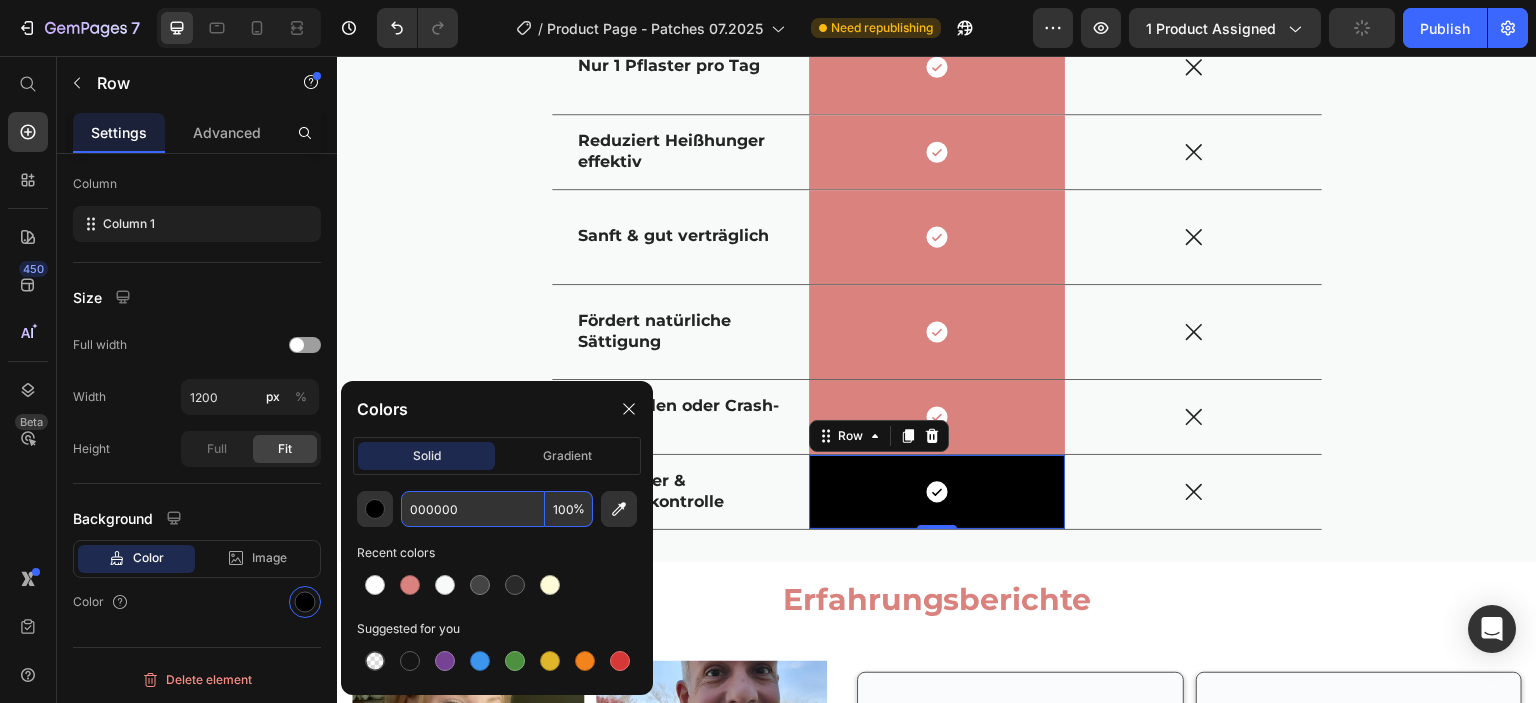 click on "000000" at bounding box center (473, 509) 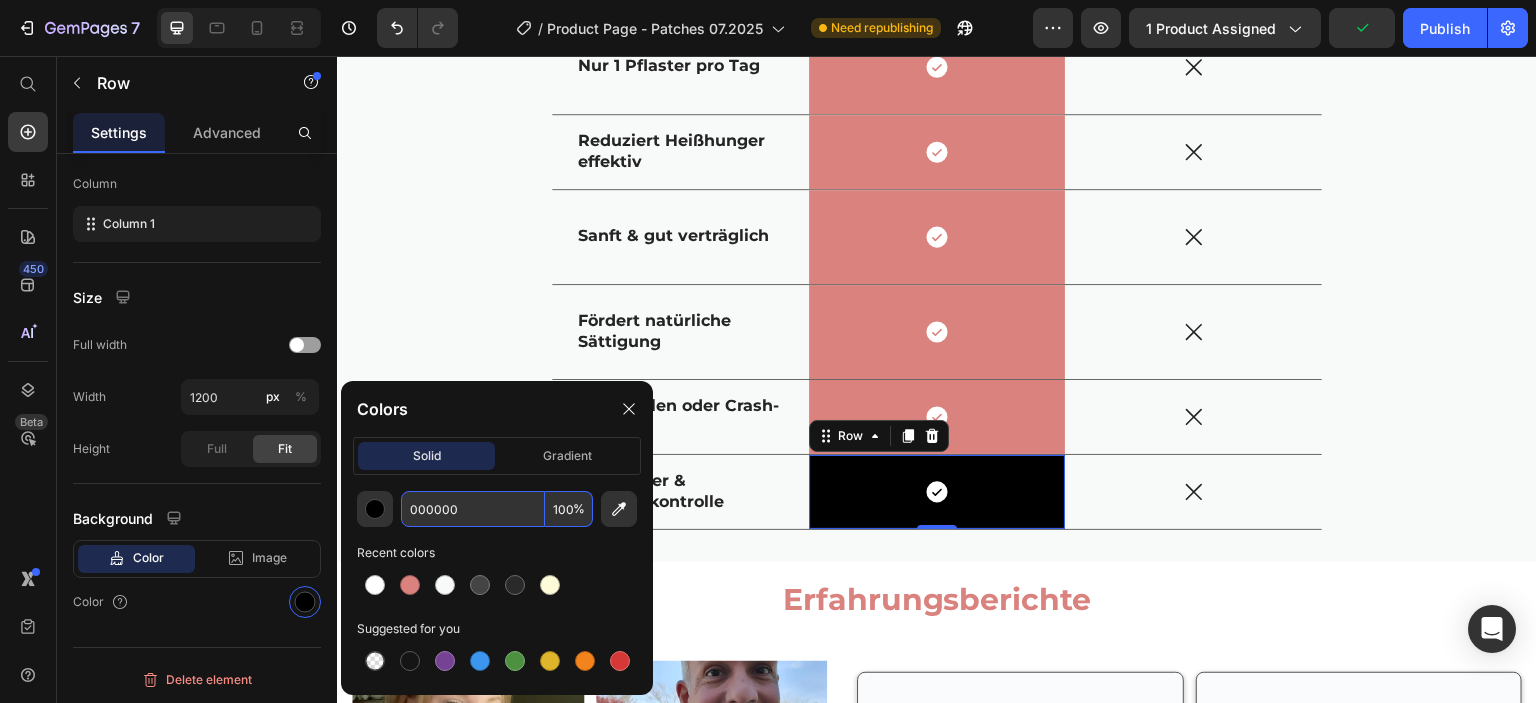 type on "DA827E" 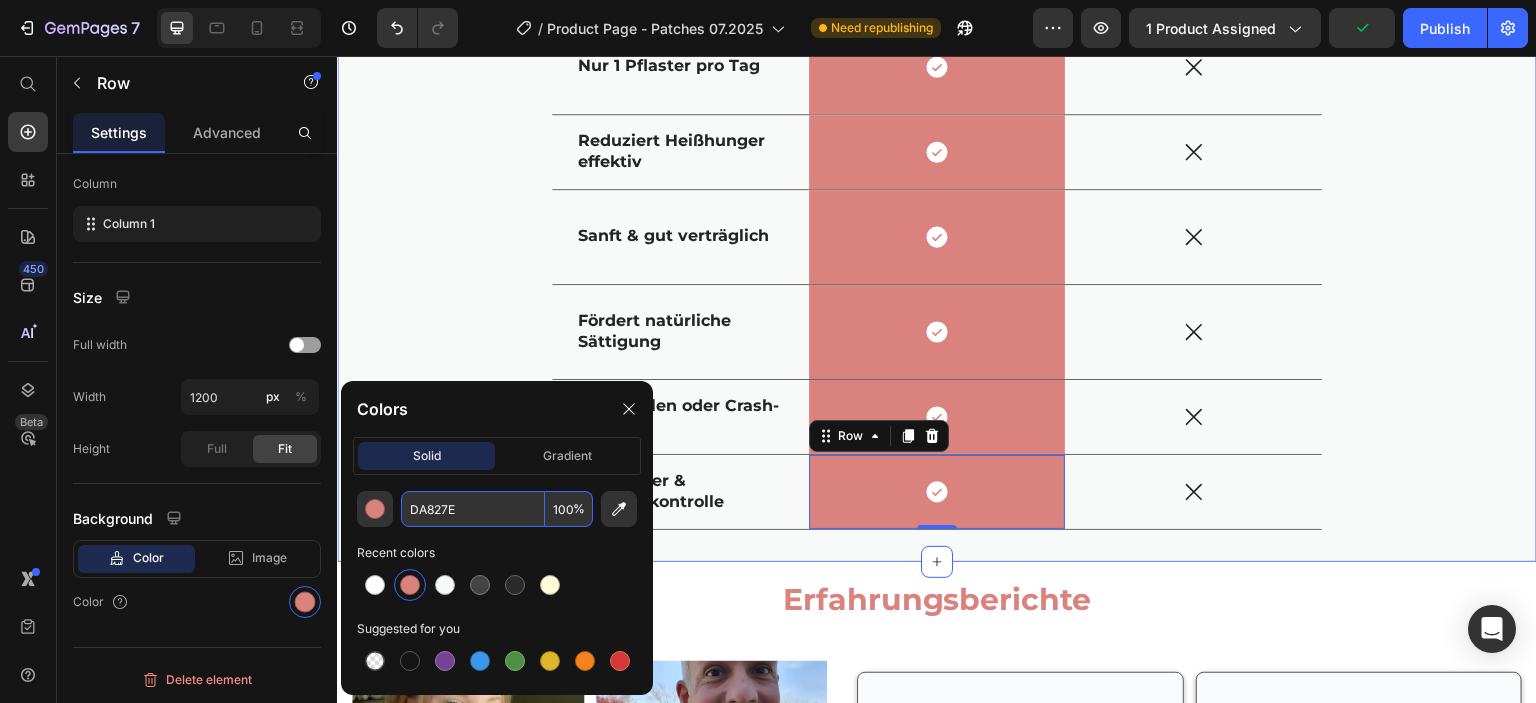 click on "⁠⁠⁠⁠⁠⁠⁠ Warum Sie uns lieben werden Heading
Drop element here WIELBERT™ Text Block Row andere Text Block Row GLP-1-basierter Wirkansatz Text Block
Icon Row
Icon Row Nur 1 Pflaster pro Tag Text Block
Icon Row
Icon Row Reduziert Heißhunger effektiv Text Block
Icon Row
Icon Row Sanft & gut verträglich Text Block
Icon Row
Icon Row Fördert natürliche Sättigung Text Block
Icon Row
Icon Row Ohne Pillen oder Crash-Diät Text Block
Icon Row
Icon Row Blutzucker & Portionskontrolle Text Block
Icon Row   0
Icon Row Row" at bounding box center [937, 158] 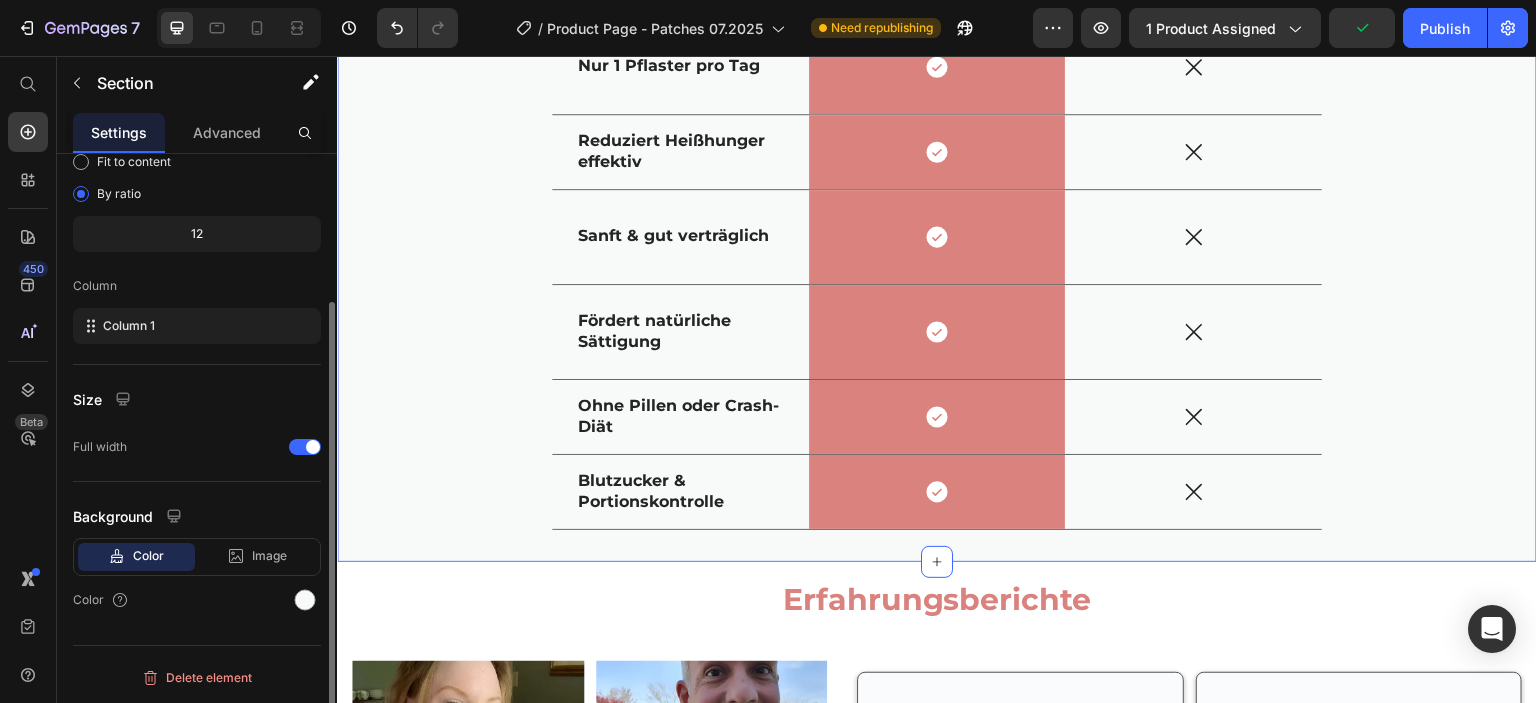 scroll, scrollTop: 0, scrollLeft: 0, axis: both 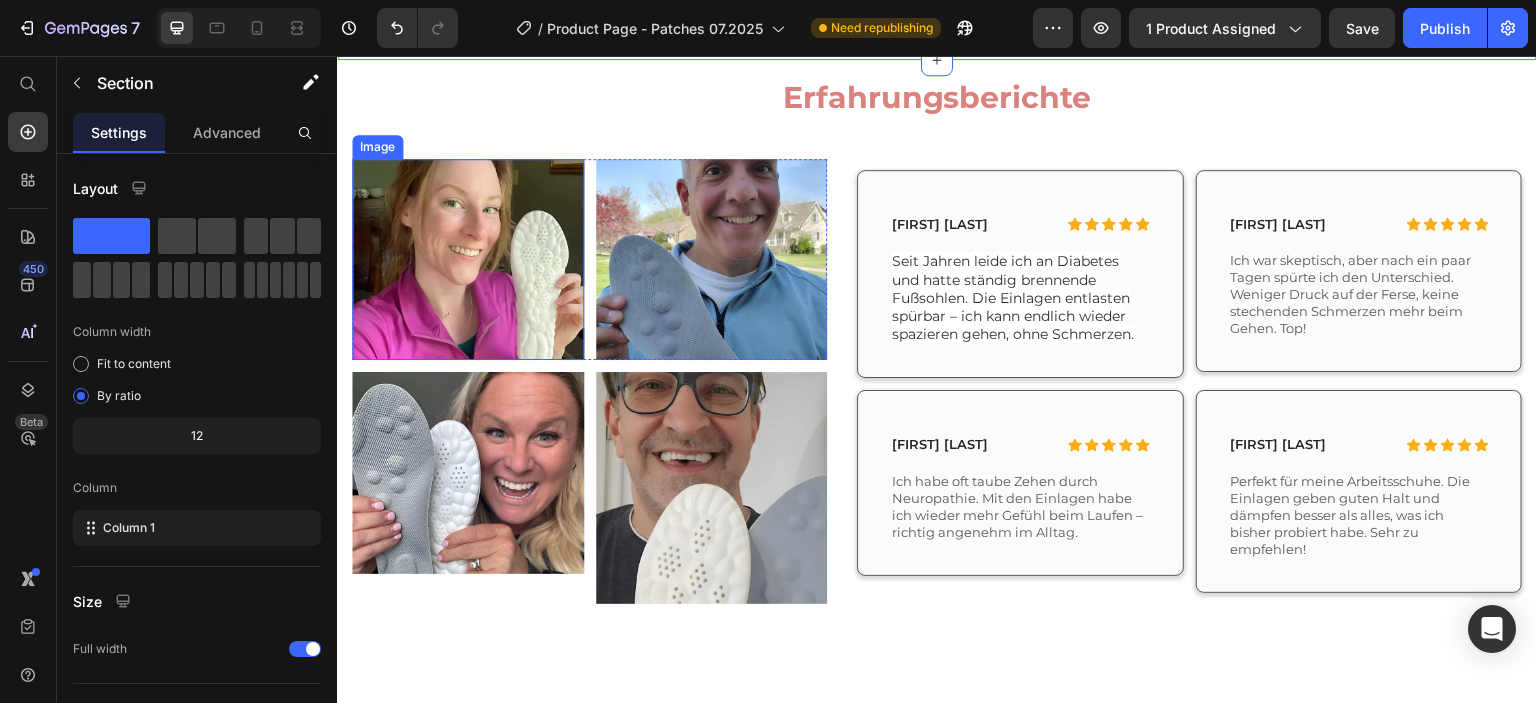 click at bounding box center (468, 260) 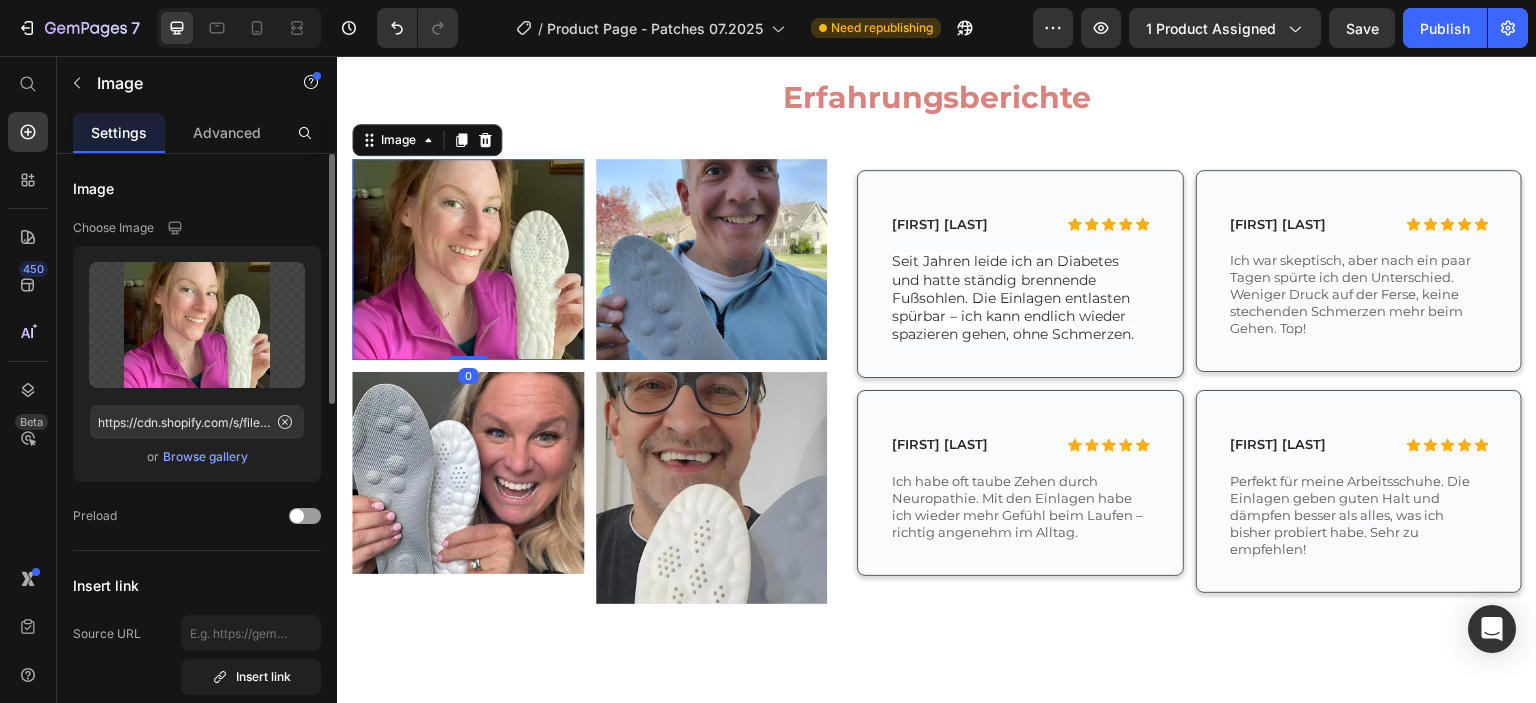 click on "Browse gallery" at bounding box center [205, 457] 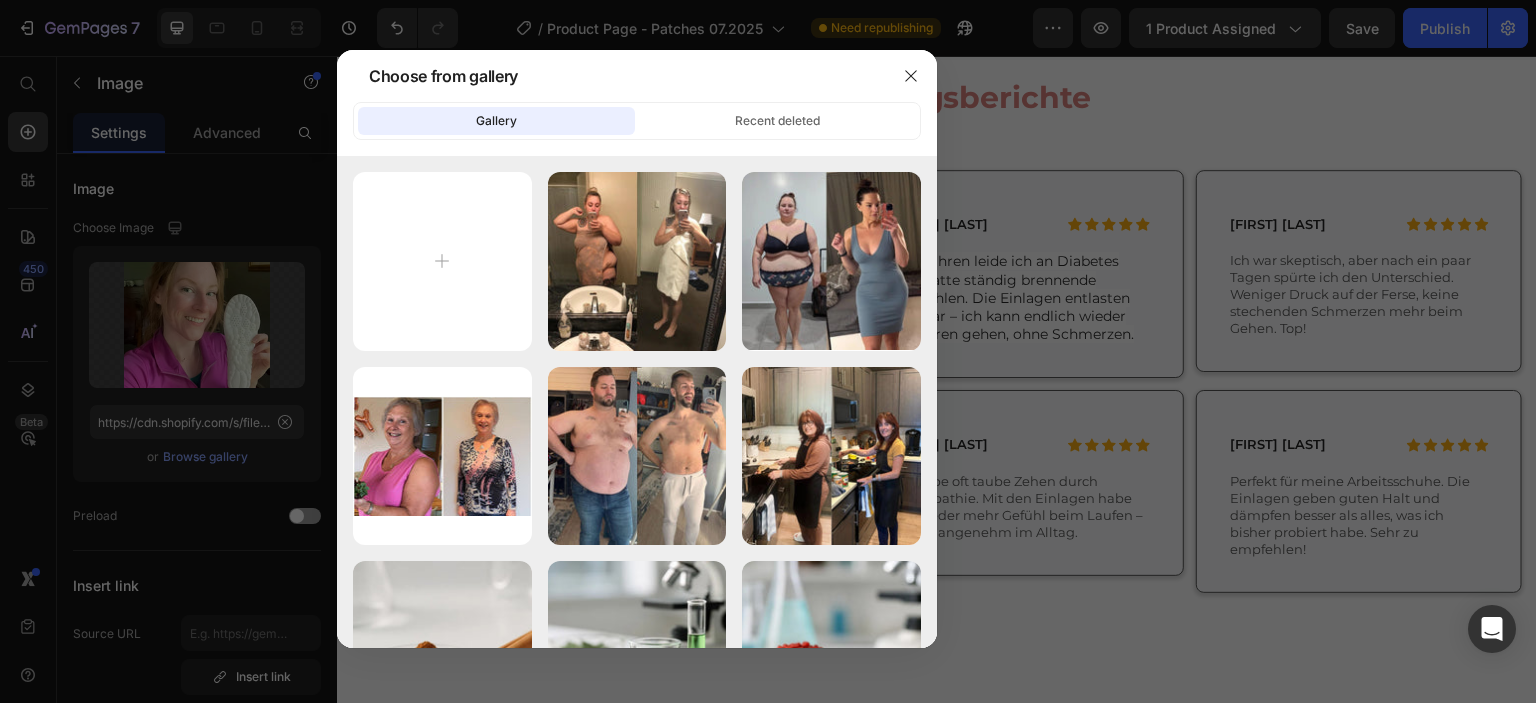 click at bounding box center [768, 351] 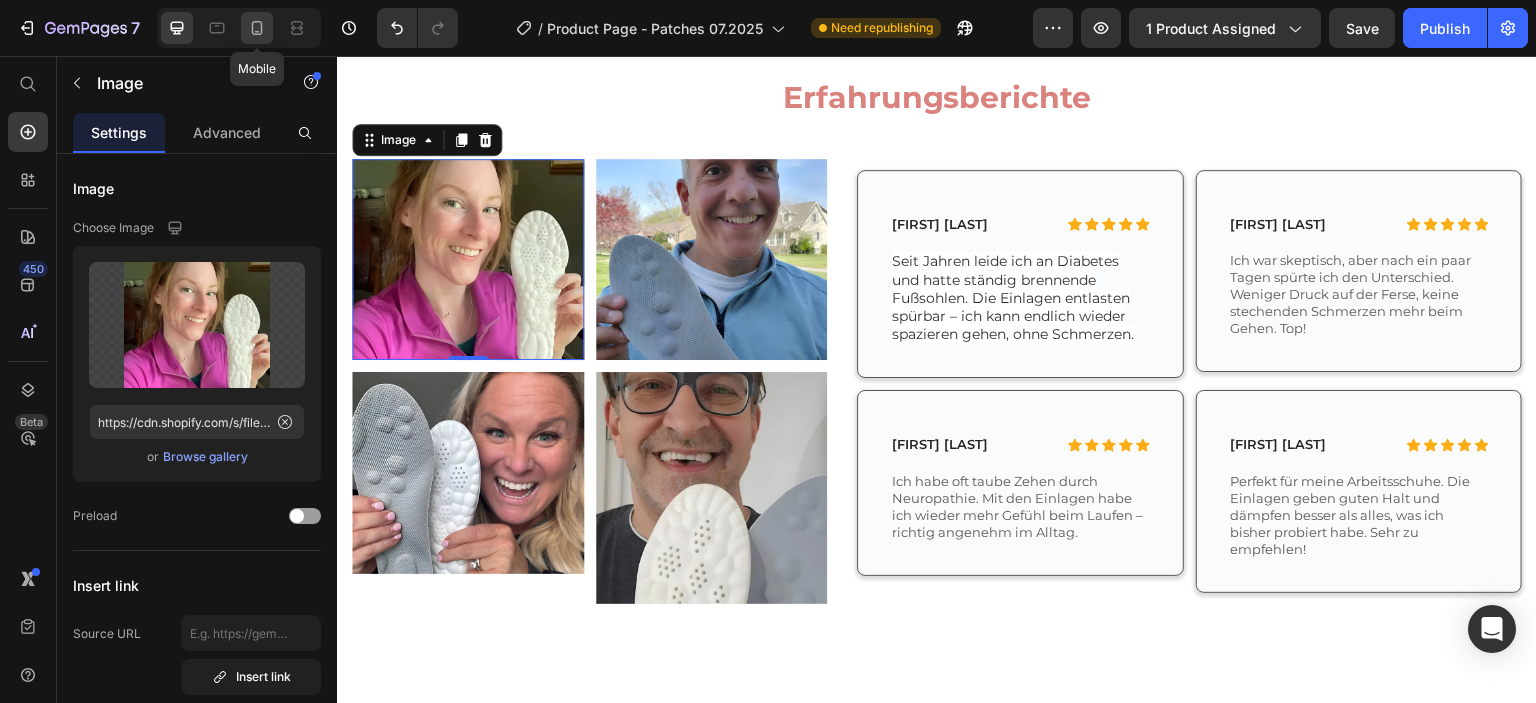 click 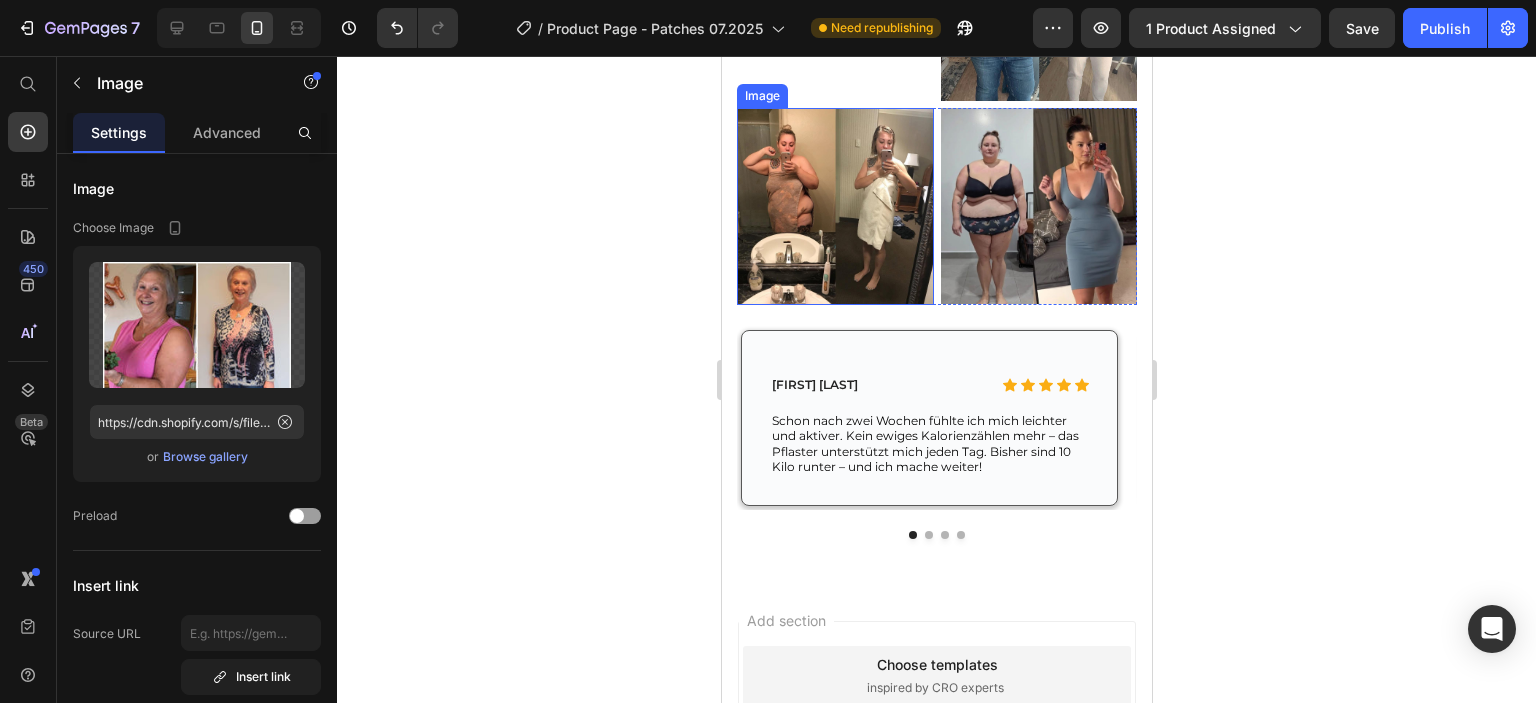 scroll, scrollTop: 4399, scrollLeft: 0, axis: vertical 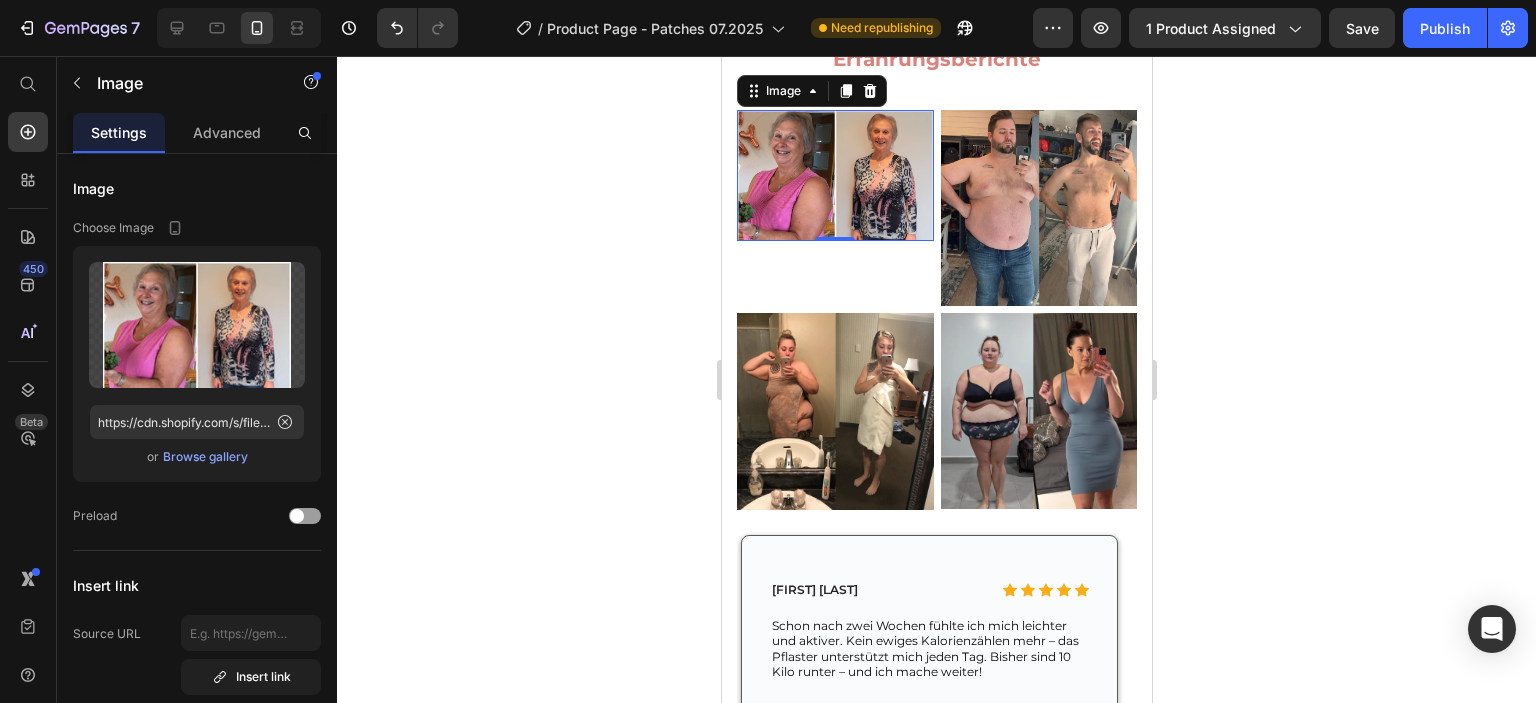 click at bounding box center (834, 175) 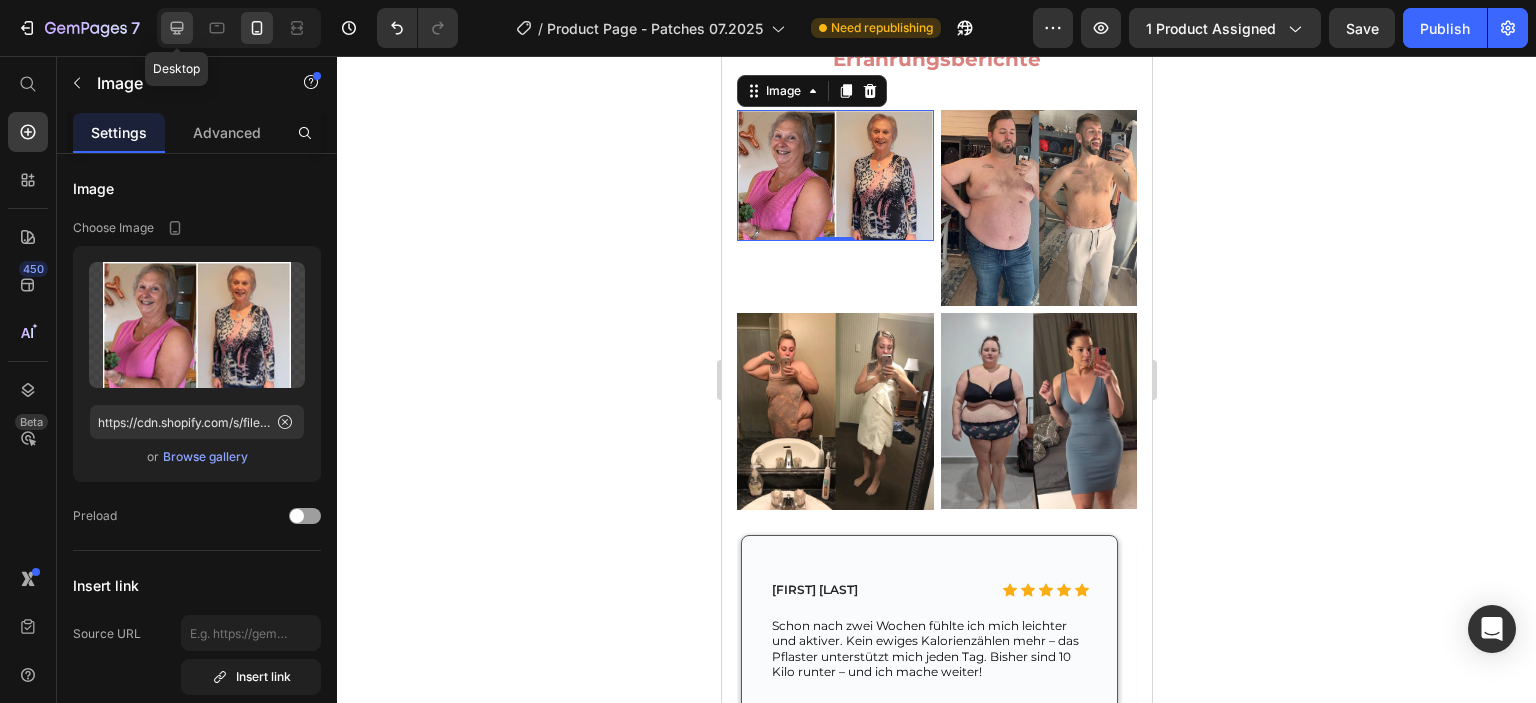 click 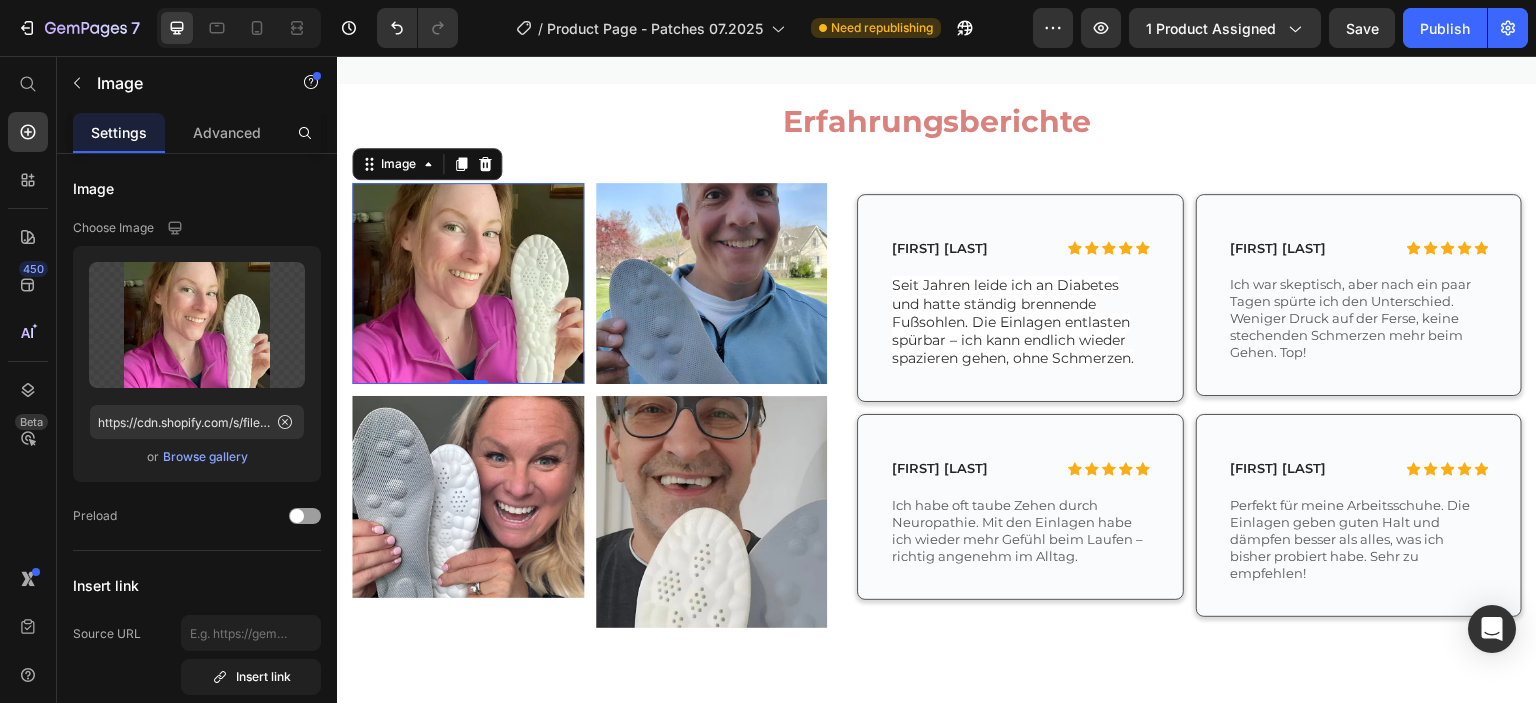 scroll, scrollTop: 4631, scrollLeft: 0, axis: vertical 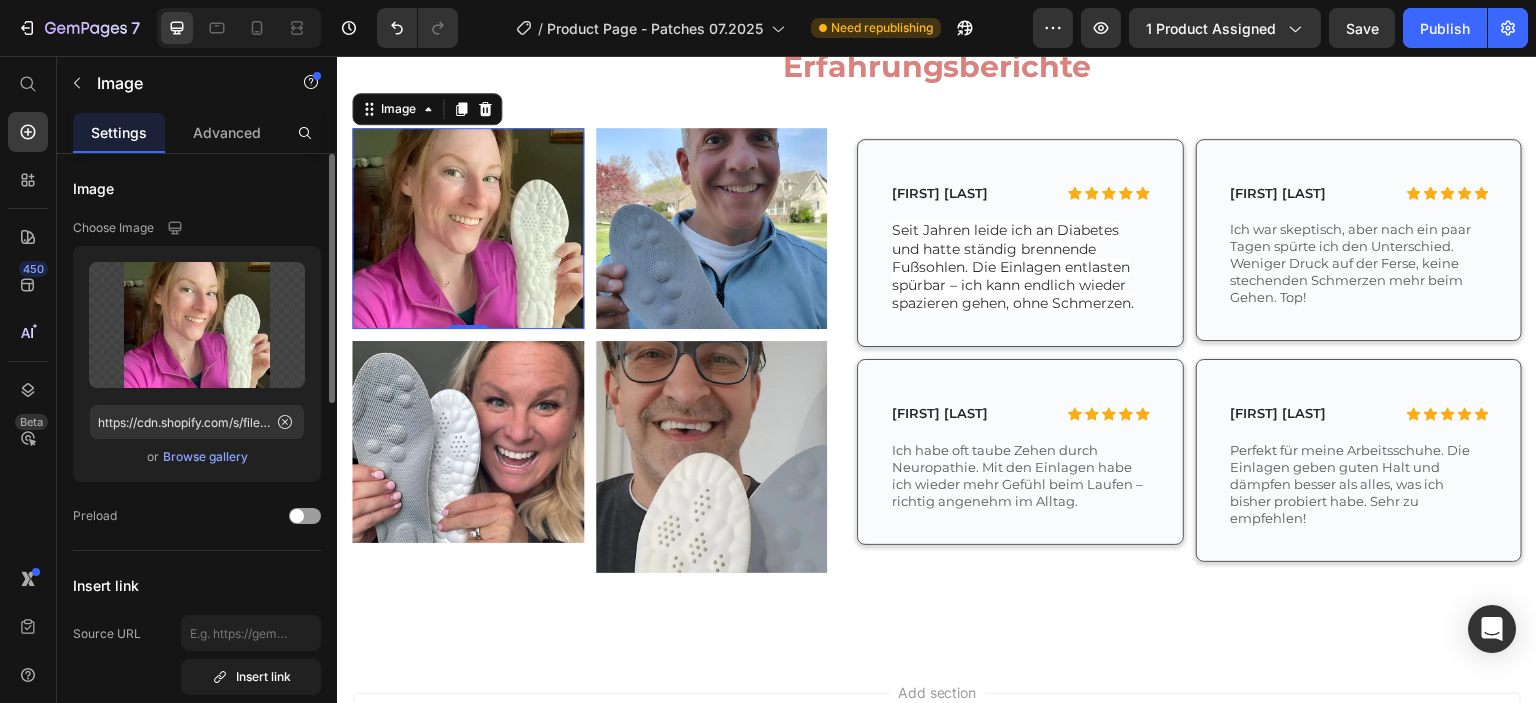 click on "Browse gallery" at bounding box center [205, 457] 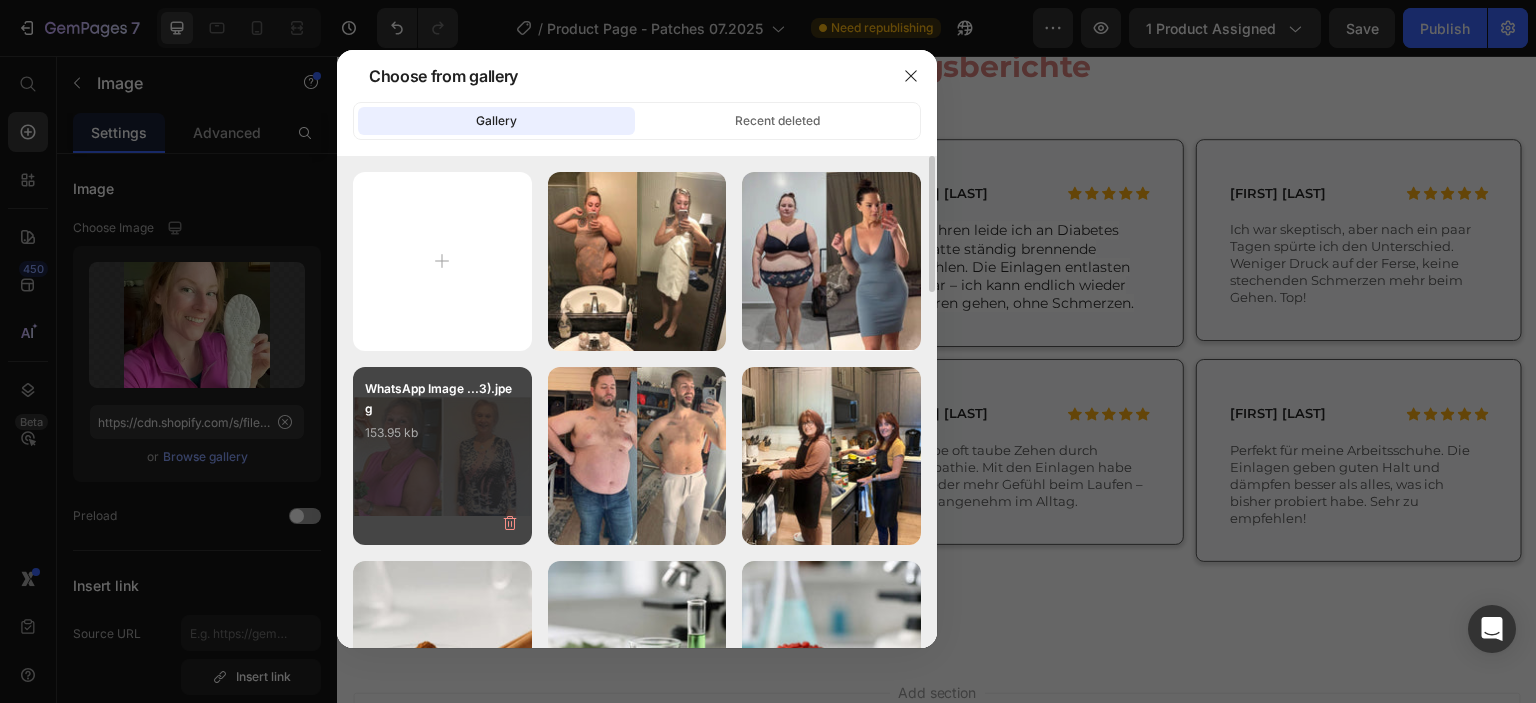 click on "WhatsApp Image ...3).jpeg 153.95 kb" at bounding box center [442, 419] 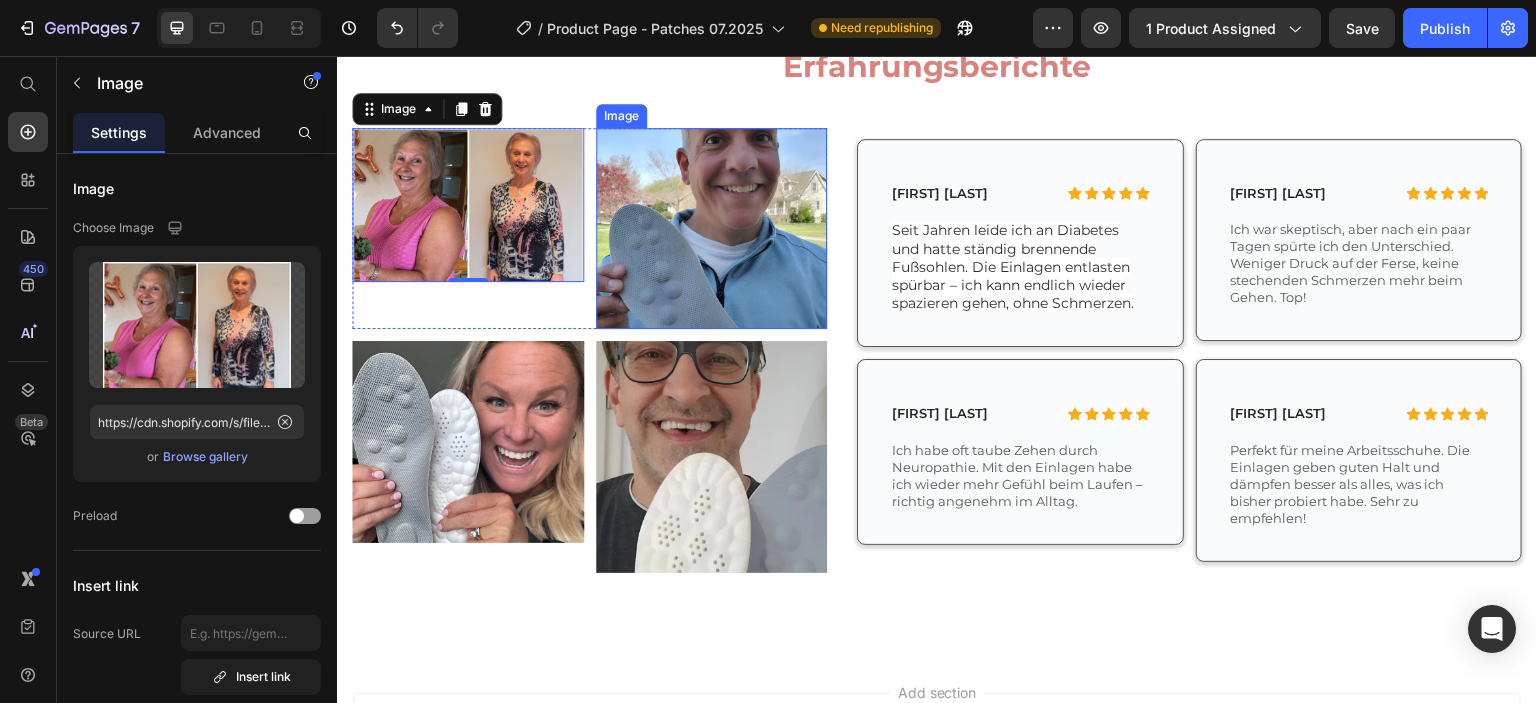 click at bounding box center (712, 229) 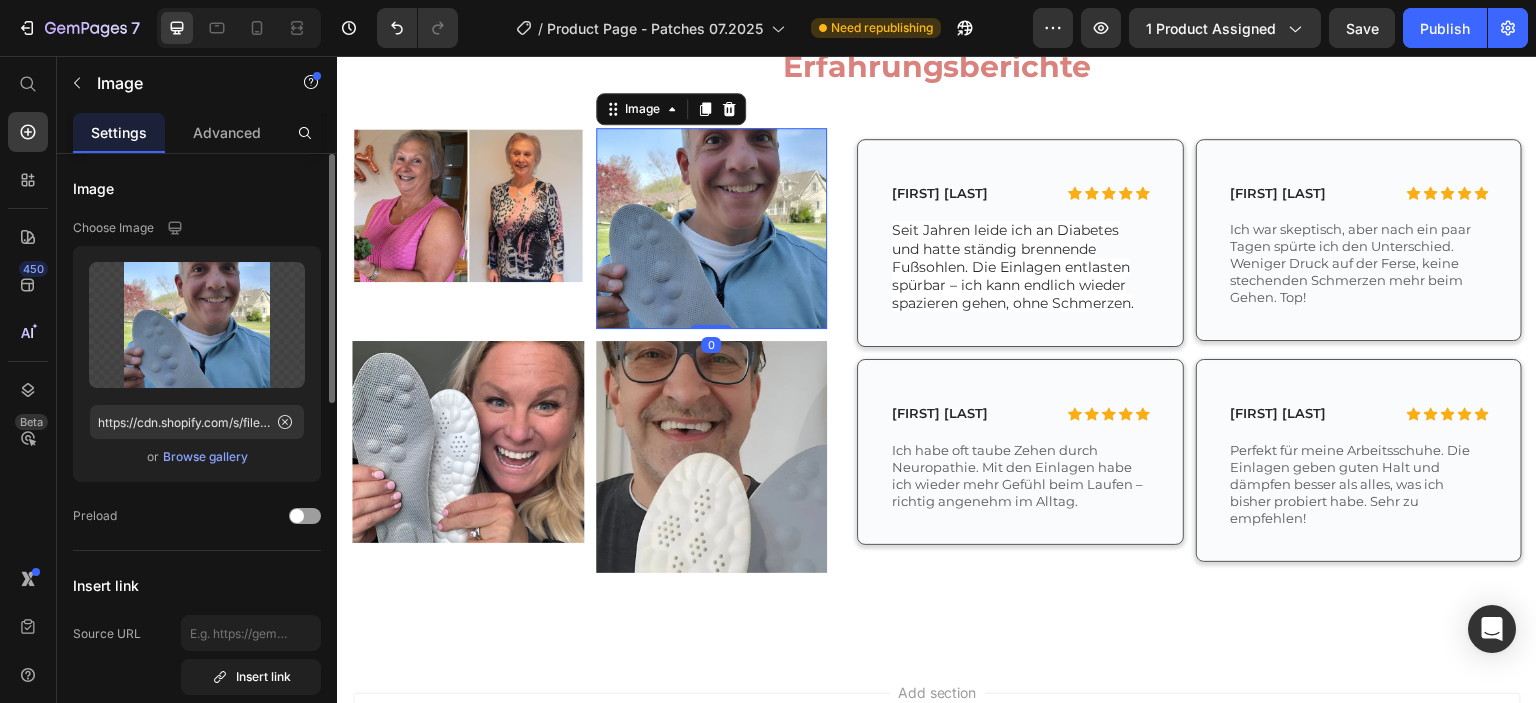 click on "Browse gallery" at bounding box center [205, 457] 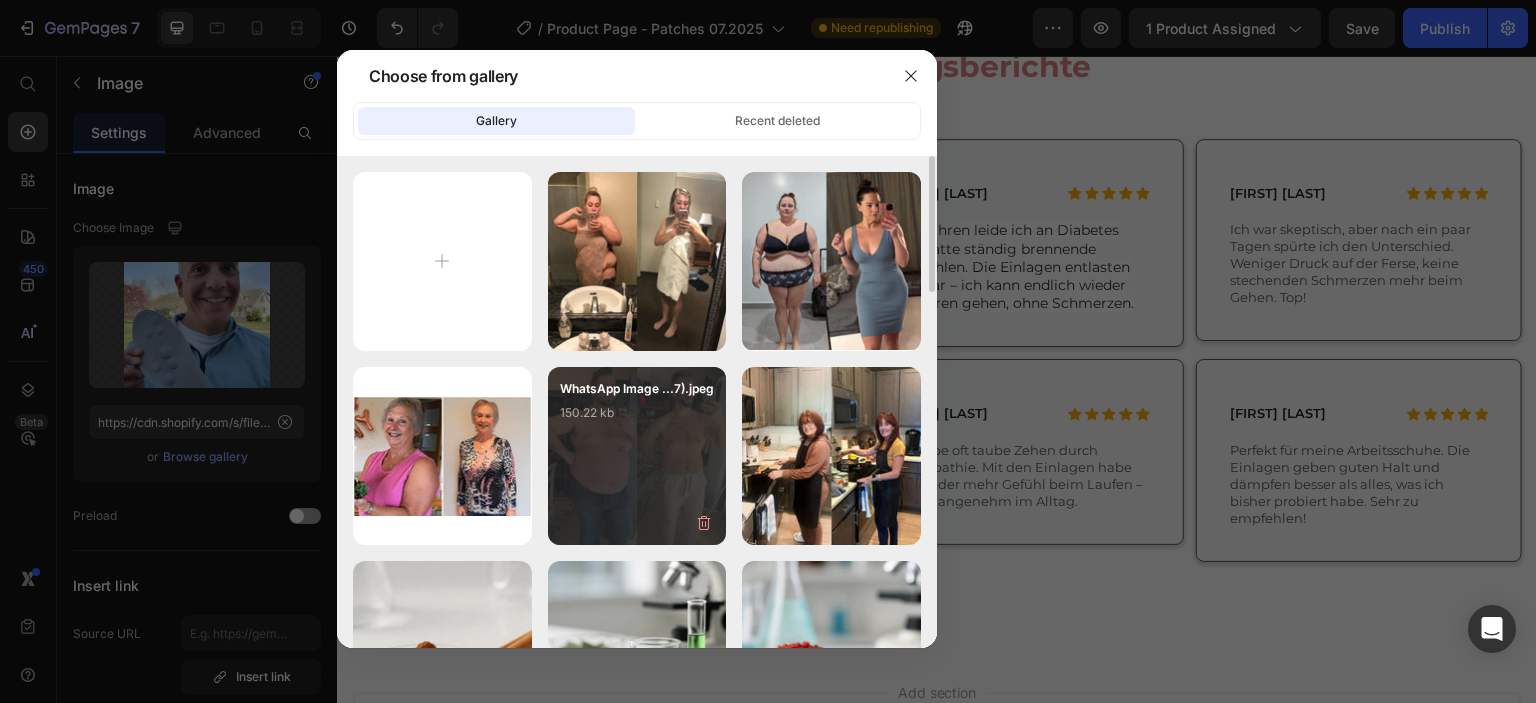click on "WhatsApp Image ...7).jpeg 150.22 kb" at bounding box center (637, 419) 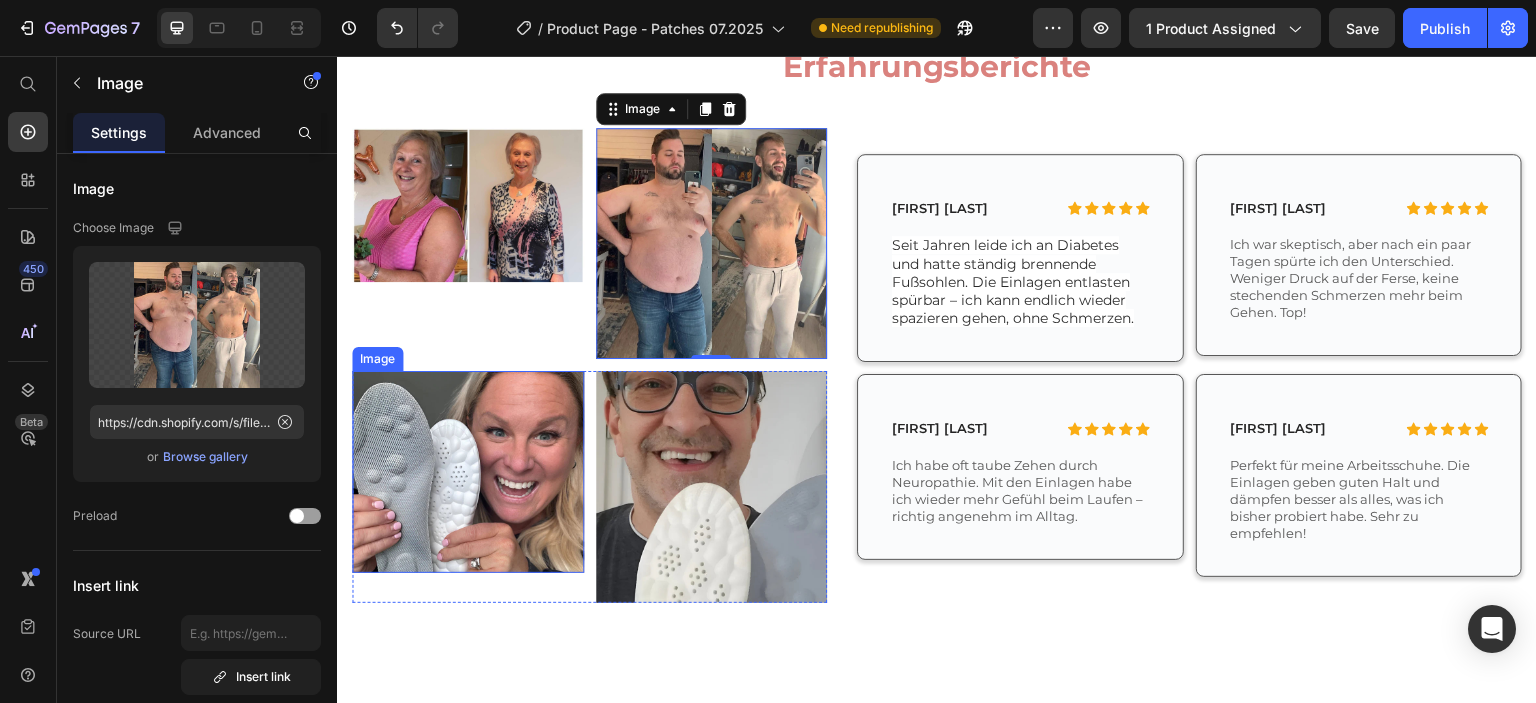 click at bounding box center (468, 472) 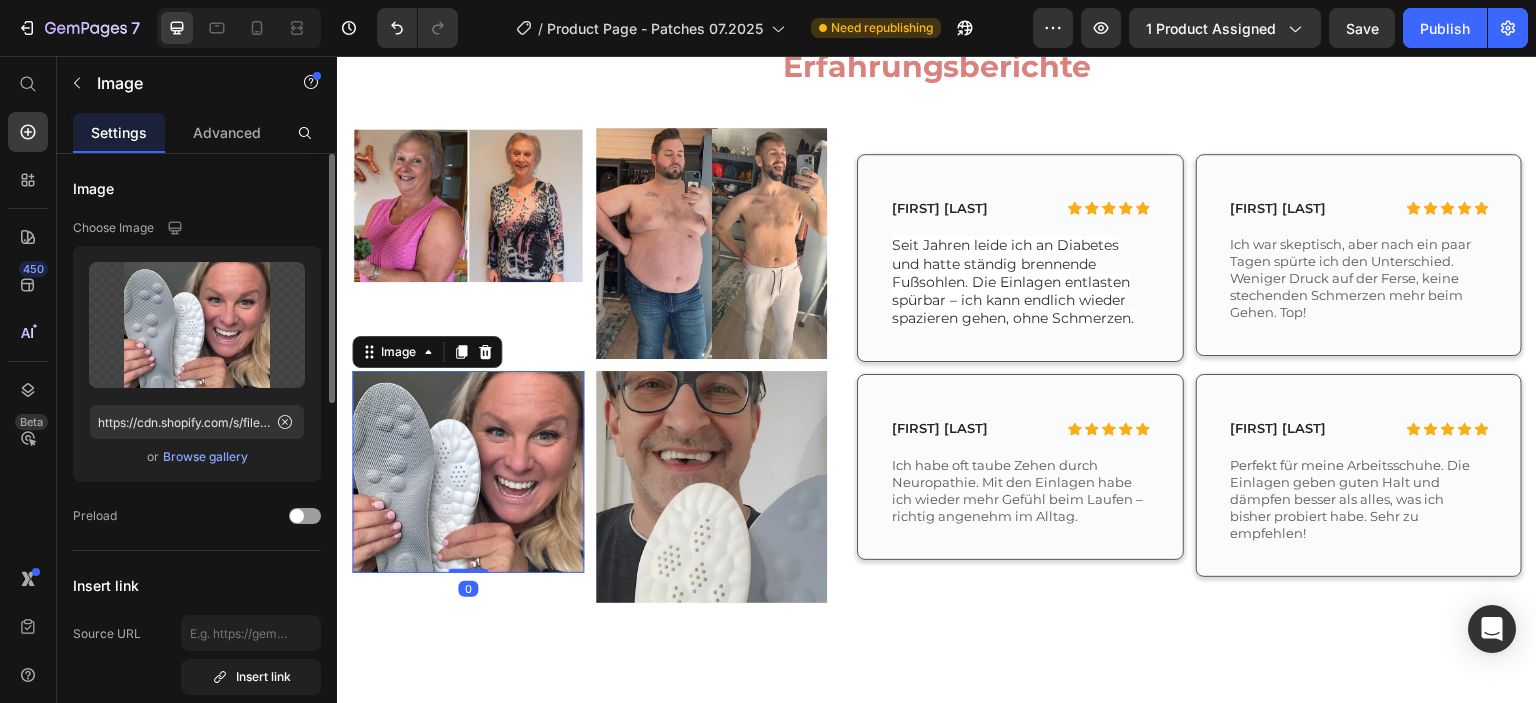 click on "Browse gallery" at bounding box center (205, 457) 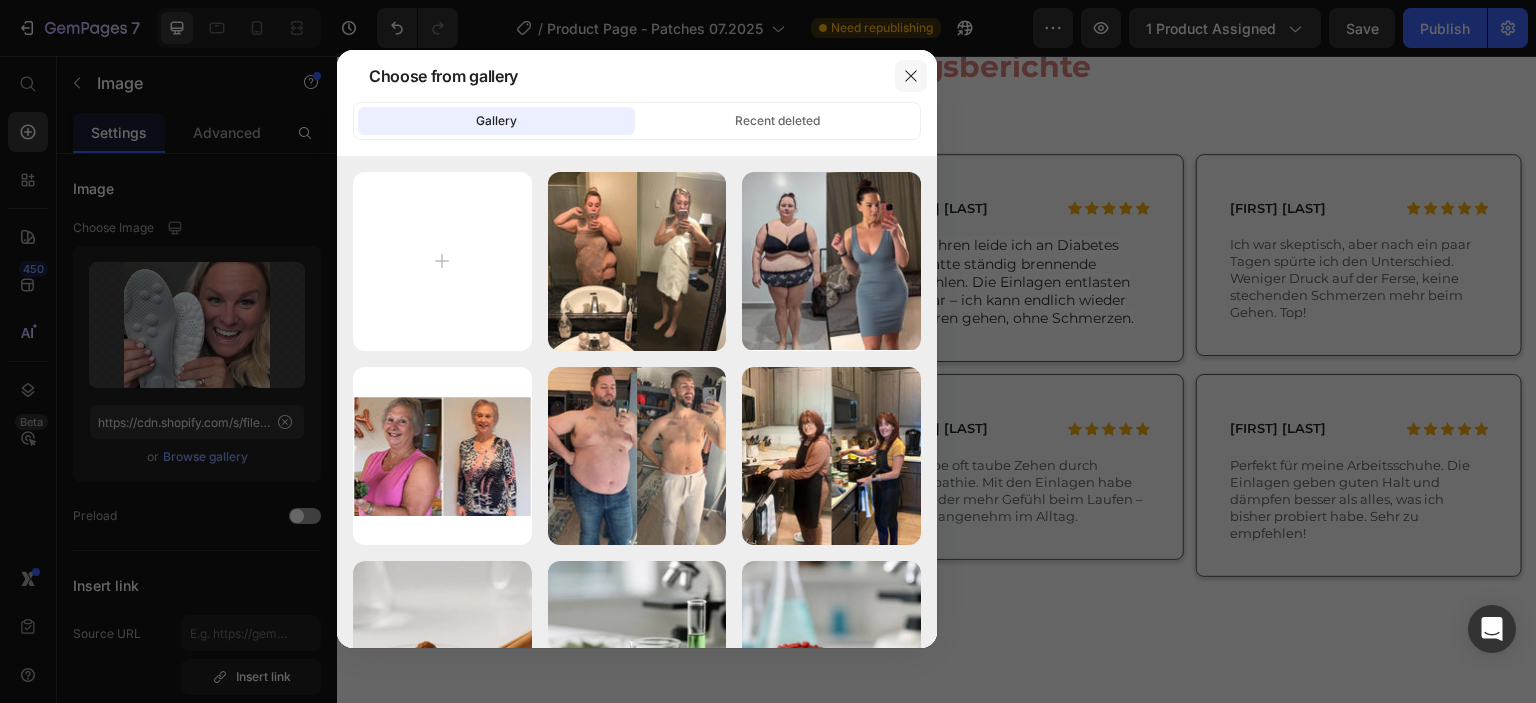 click 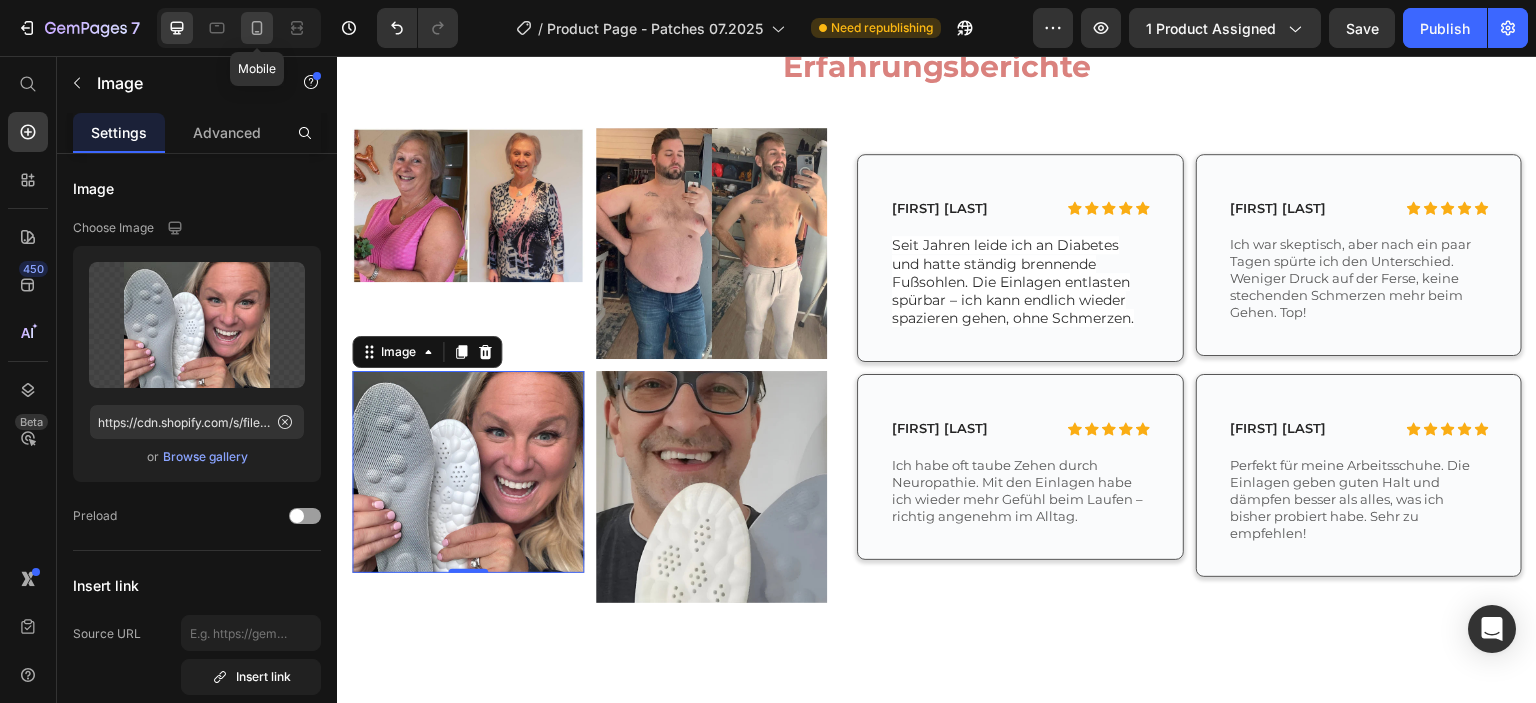 click 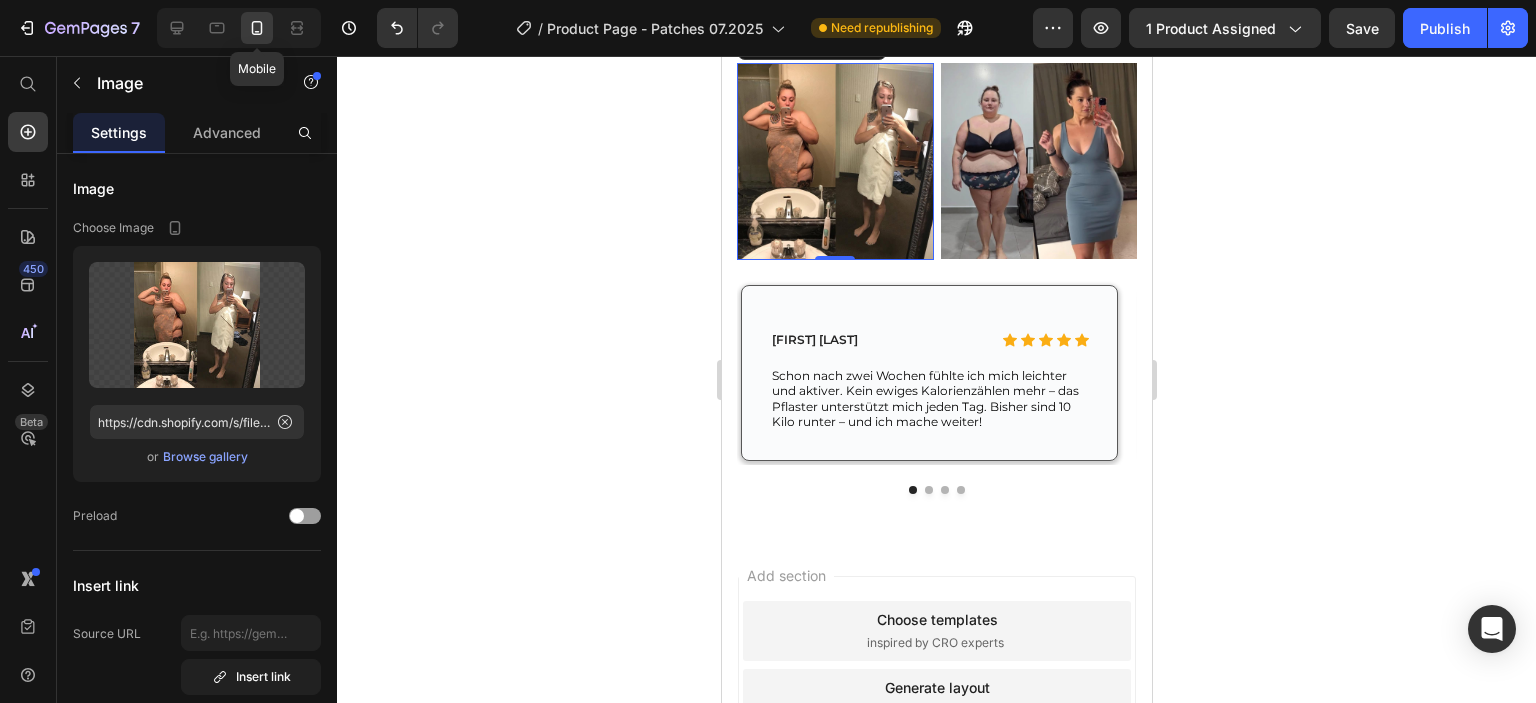 scroll, scrollTop: 4595, scrollLeft: 0, axis: vertical 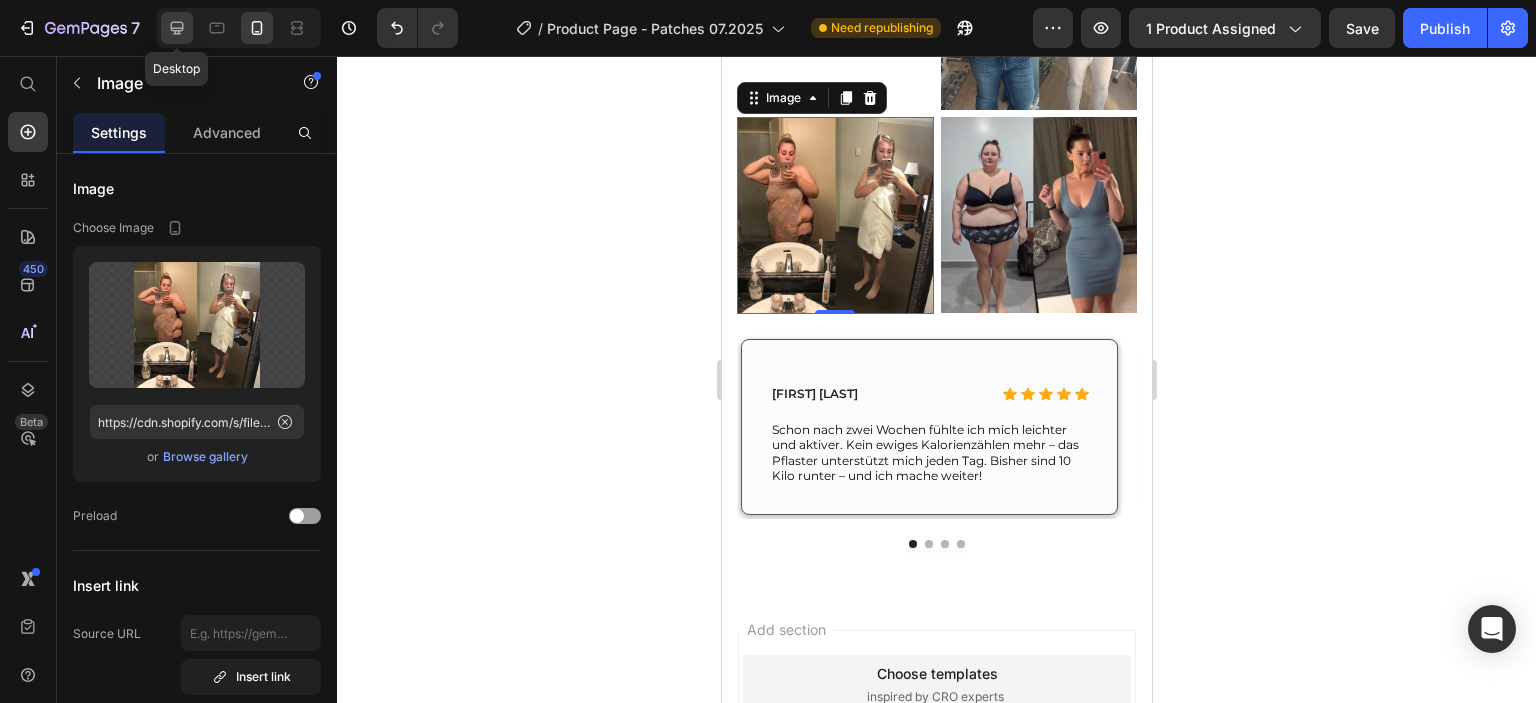click 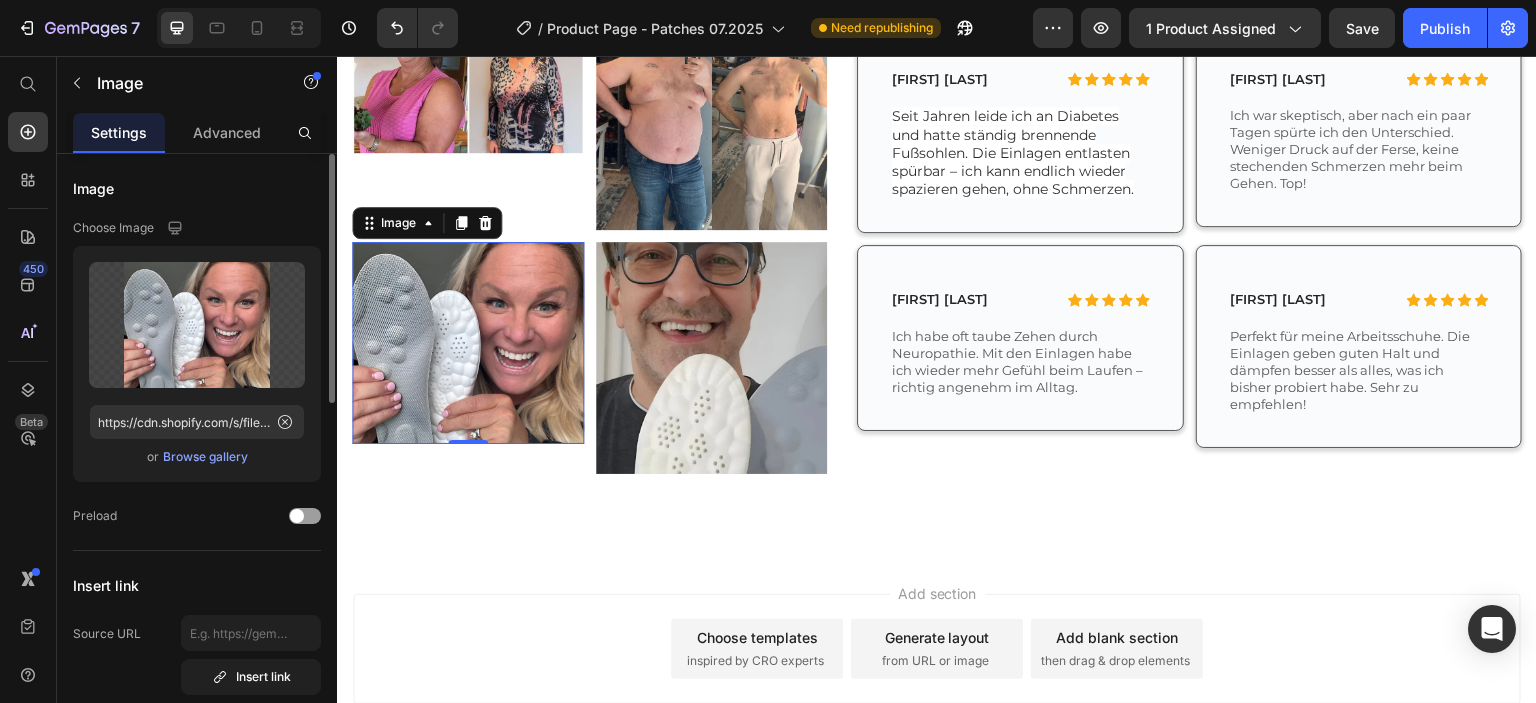 scroll, scrollTop: 4871, scrollLeft: 0, axis: vertical 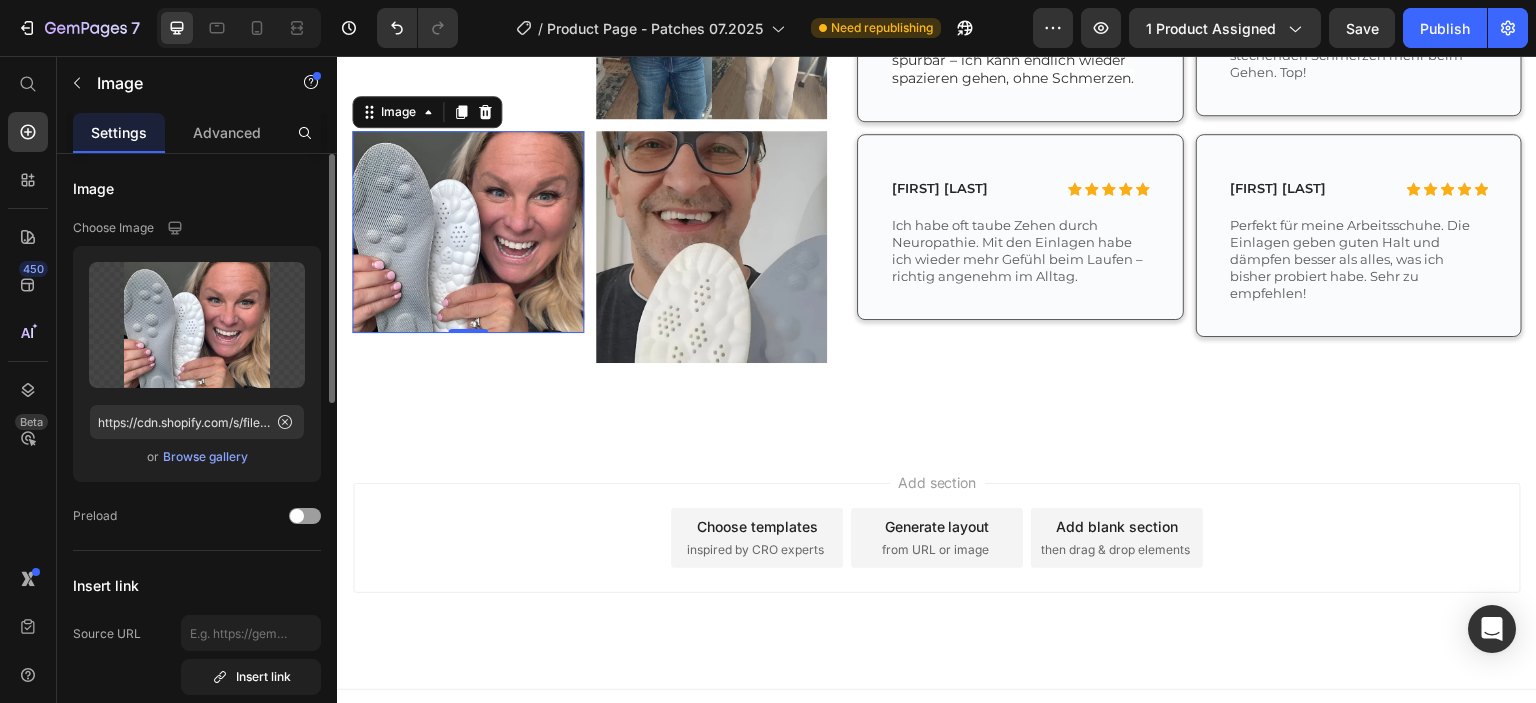 click on "Browse gallery" at bounding box center [205, 457] 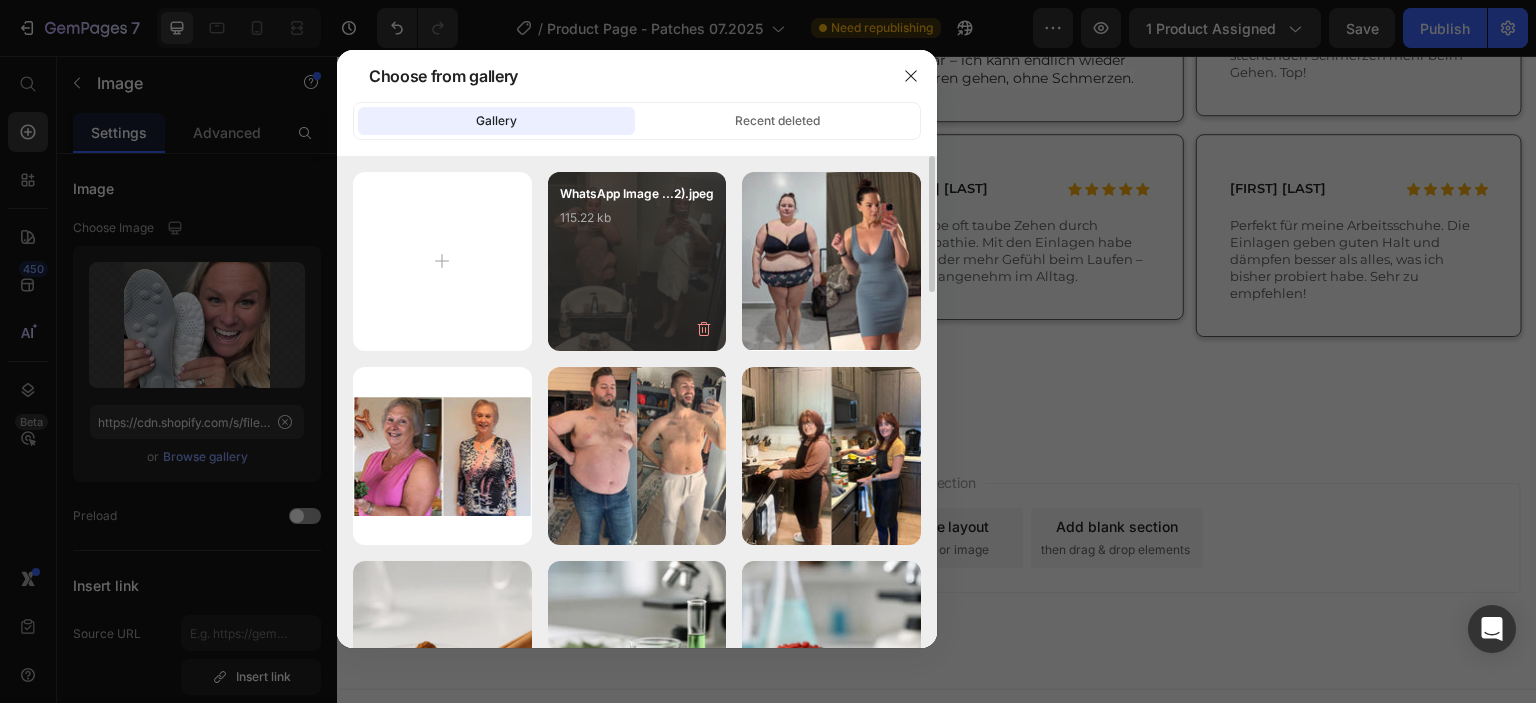 click on "WhatsApp Image ...2).jpeg 115.22 kb" at bounding box center [637, 224] 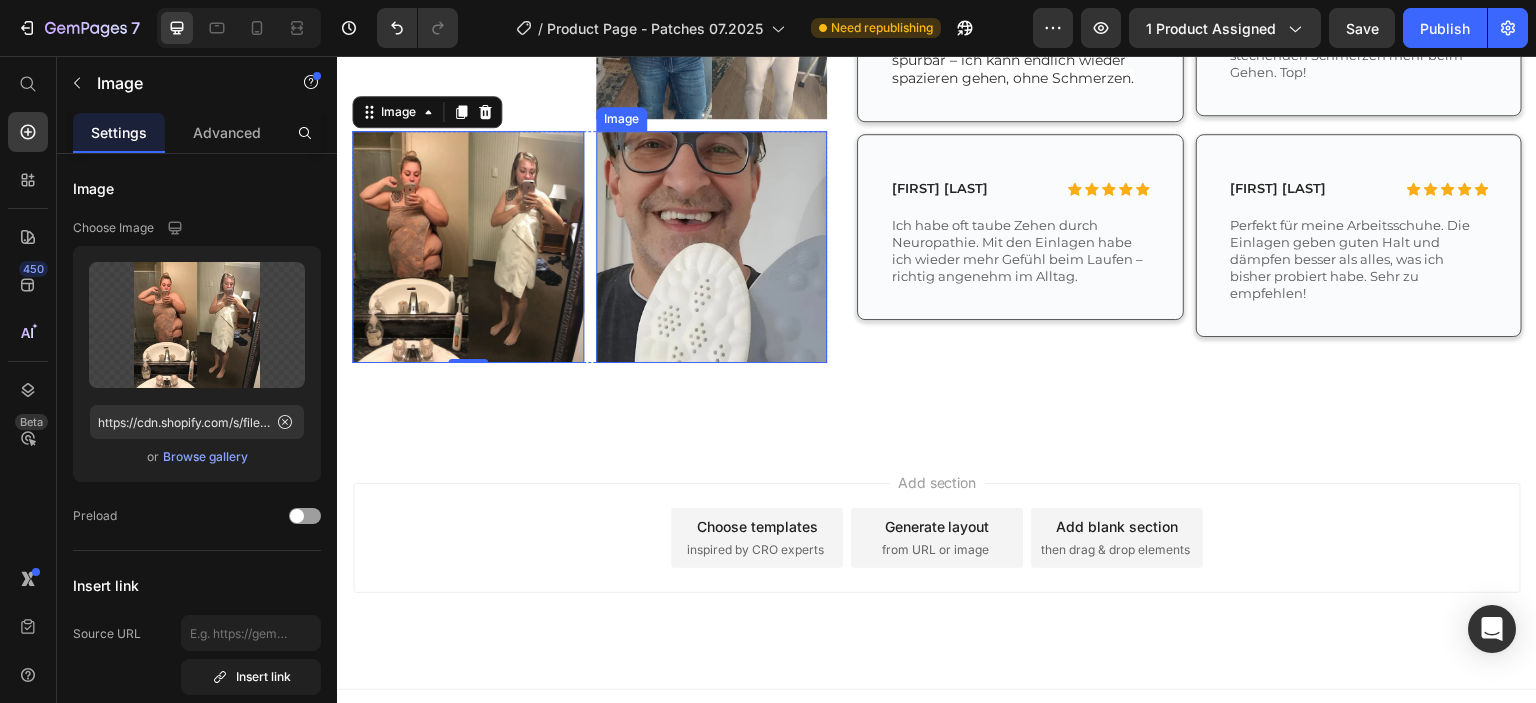 click at bounding box center (712, 247) 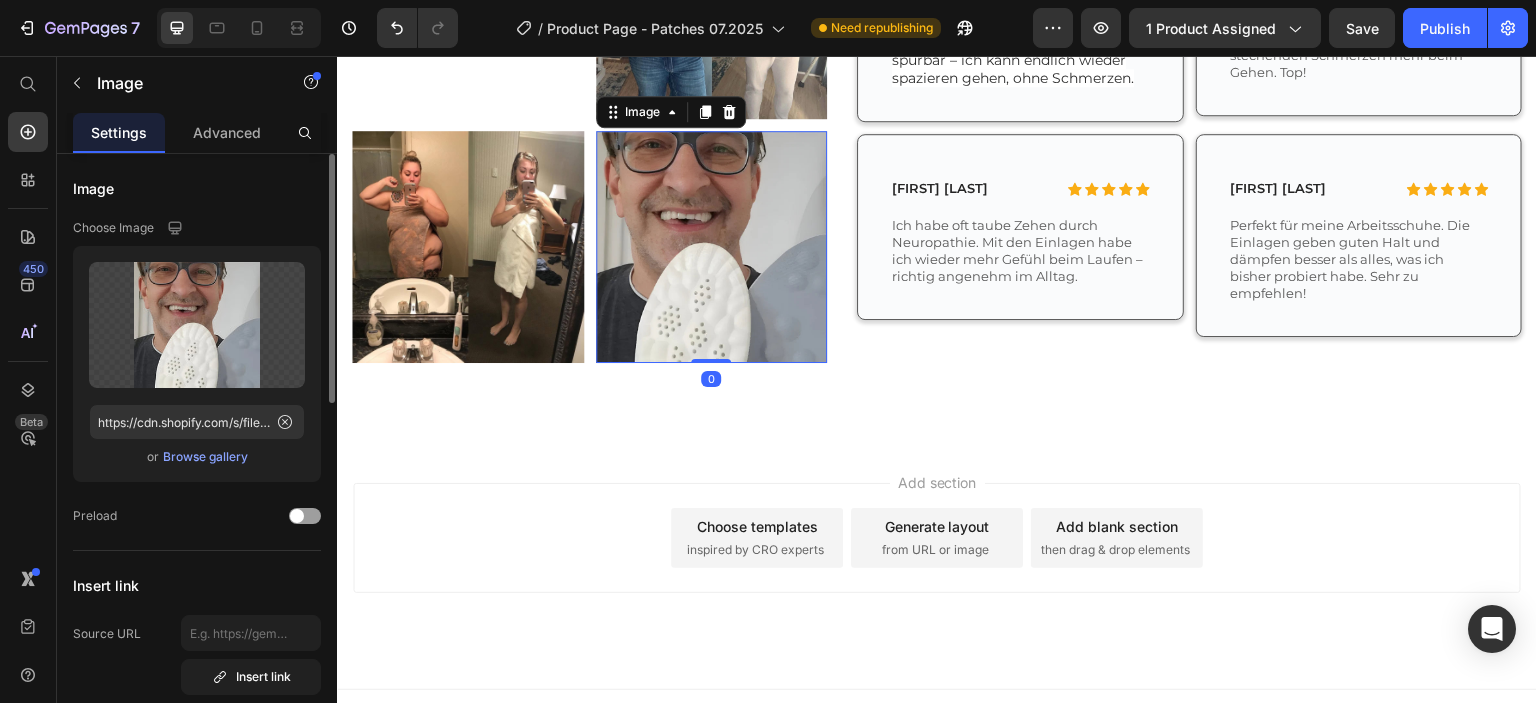 click on "Browse gallery" at bounding box center (205, 457) 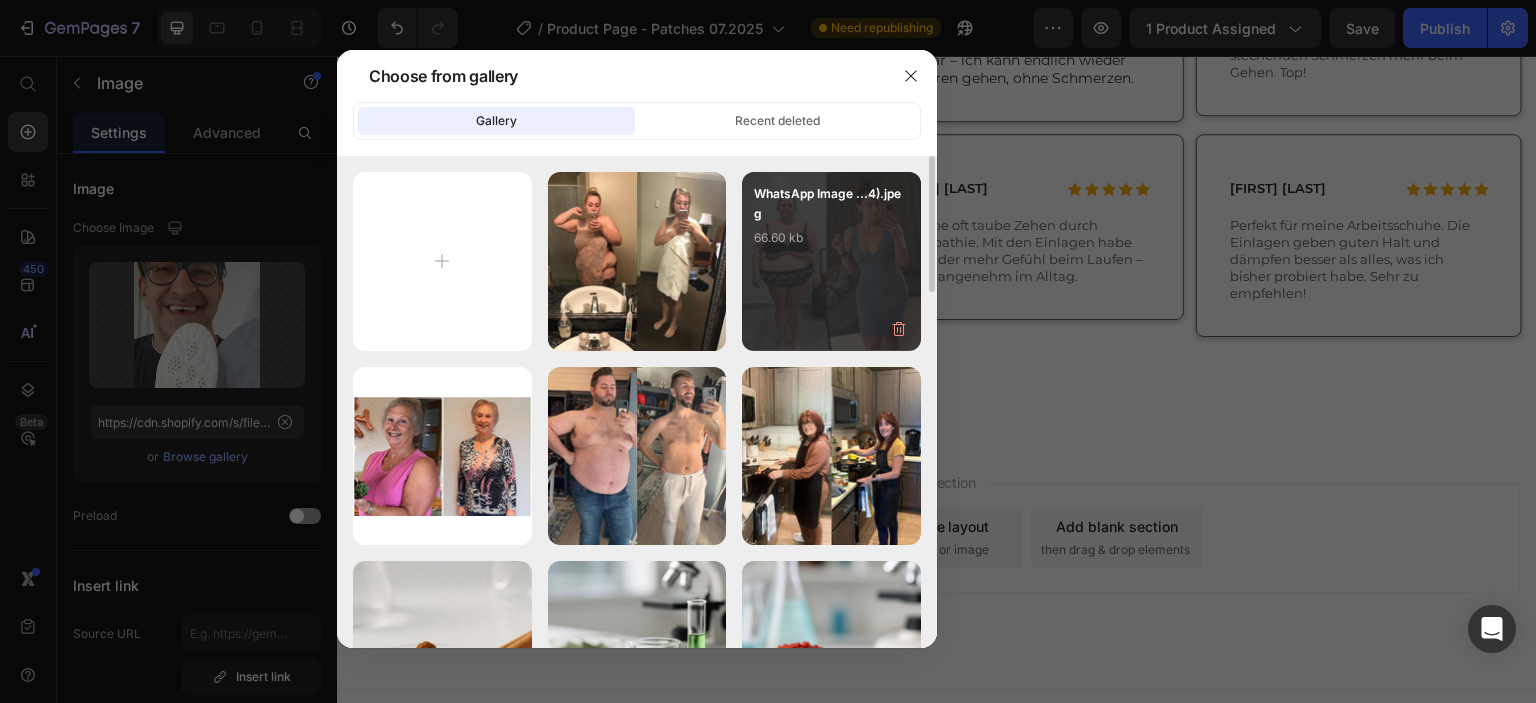 click on "WhatsApp Image ...4).jpeg 66.60 kb" at bounding box center (831, 261) 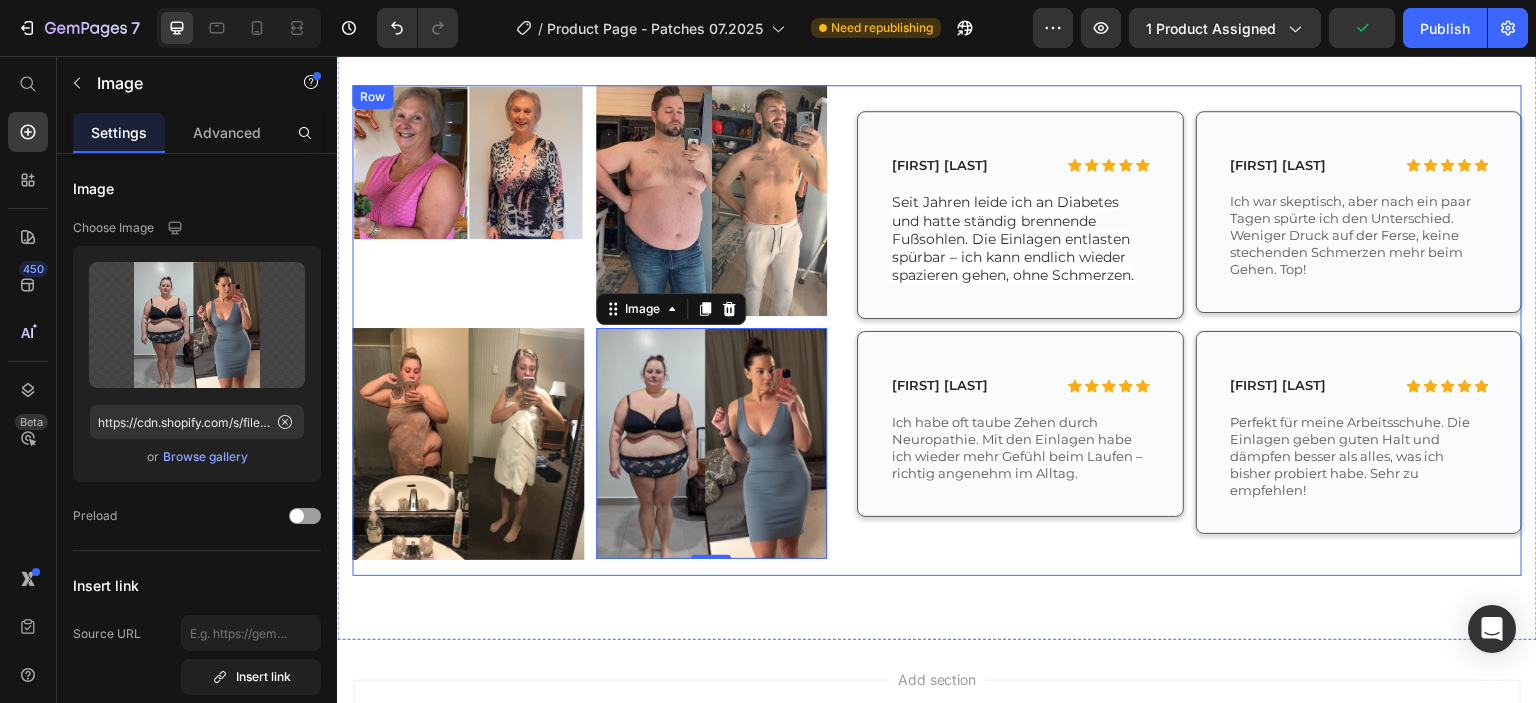scroll, scrollTop: 4671, scrollLeft: 0, axis: vertical 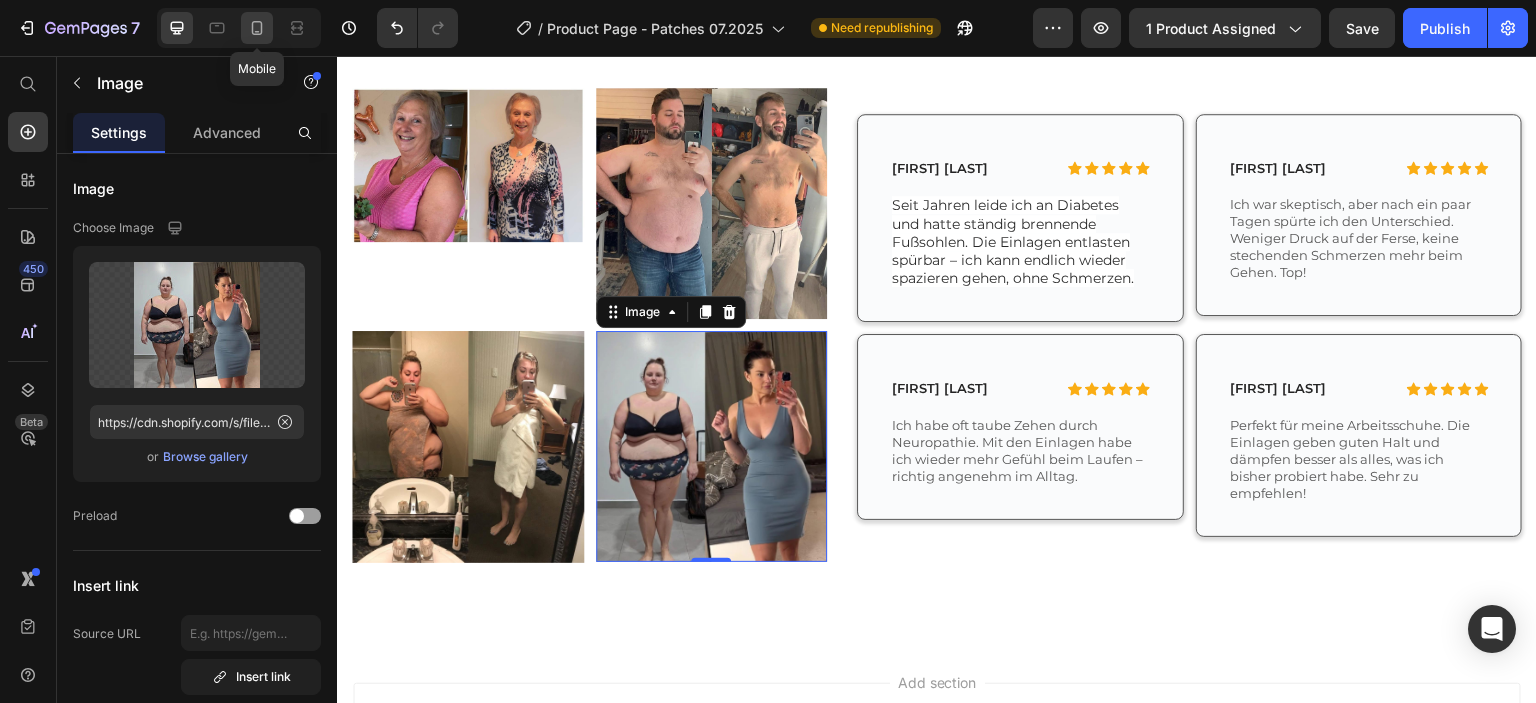 drag, startPoint x: 255, startPoint y: 31, endPoint x: 635, endPoint y: 273, distance: 450.51526 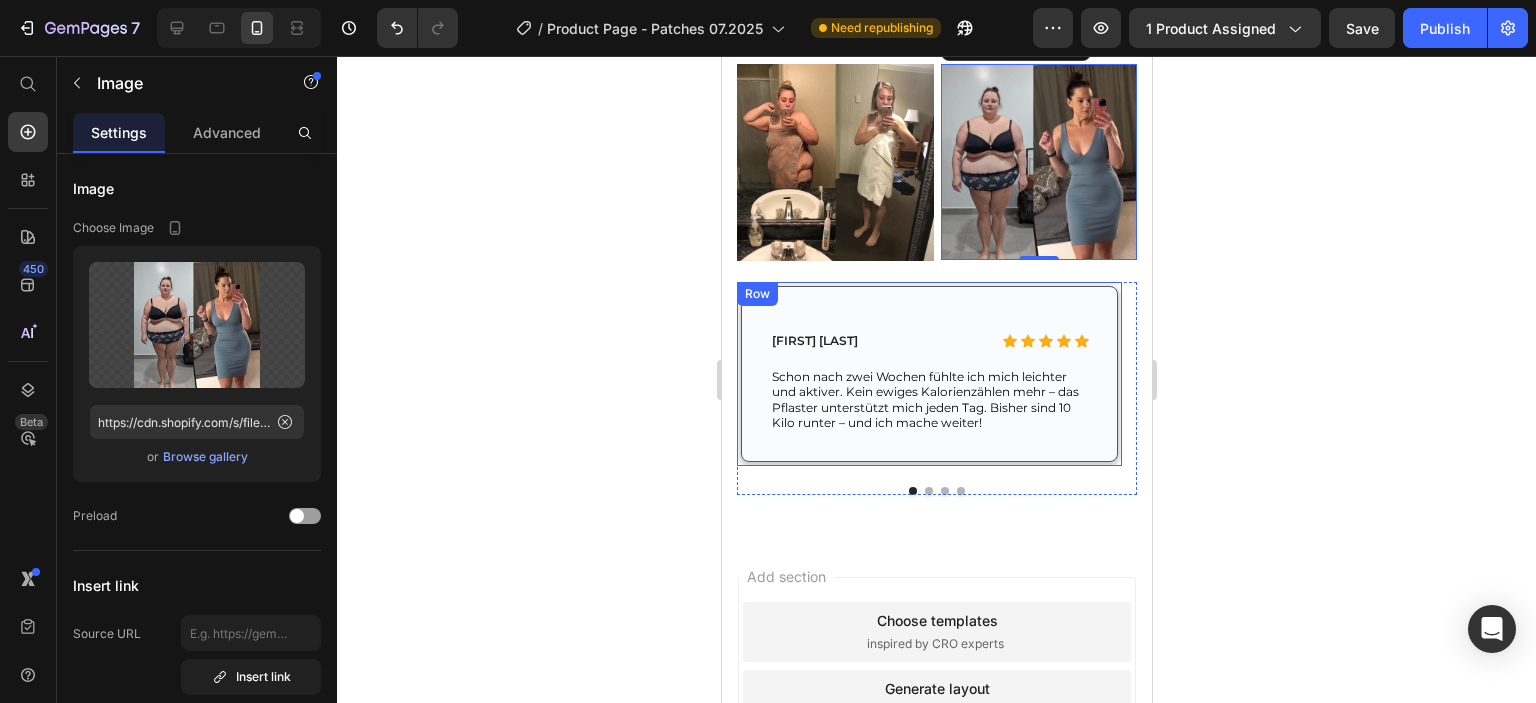 scroll, scrollTop: 4595, scrollLeft: 0, axis: vertical 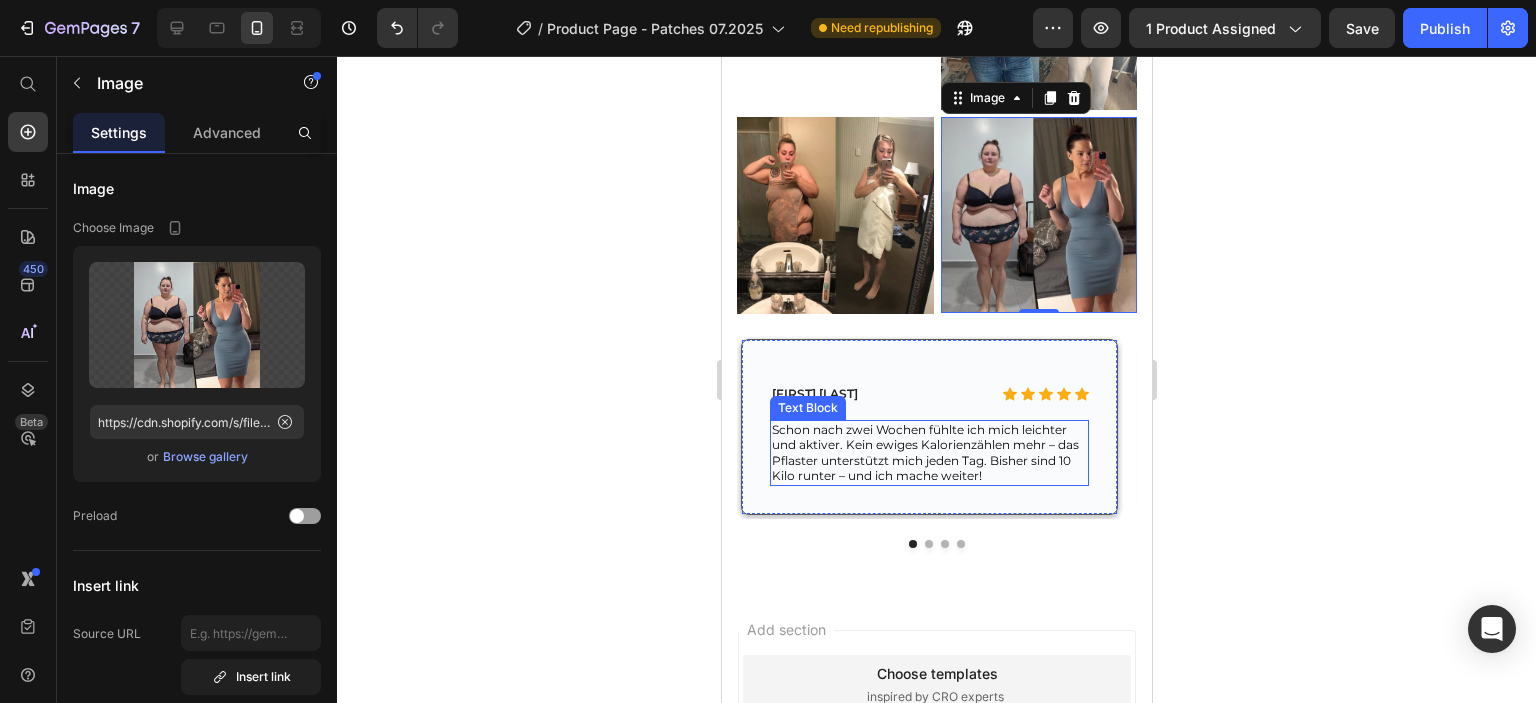 click on "Schon nach zwei Wochen fühlte ich mich leichter und aktiver. Kein ewiges Kalorienzählen mehr – das Pflaster unterstützt mich jeden Tag. Bisher sind 10 Kilo runter – und ich mache weiter!" at bounding box center [928, 453] 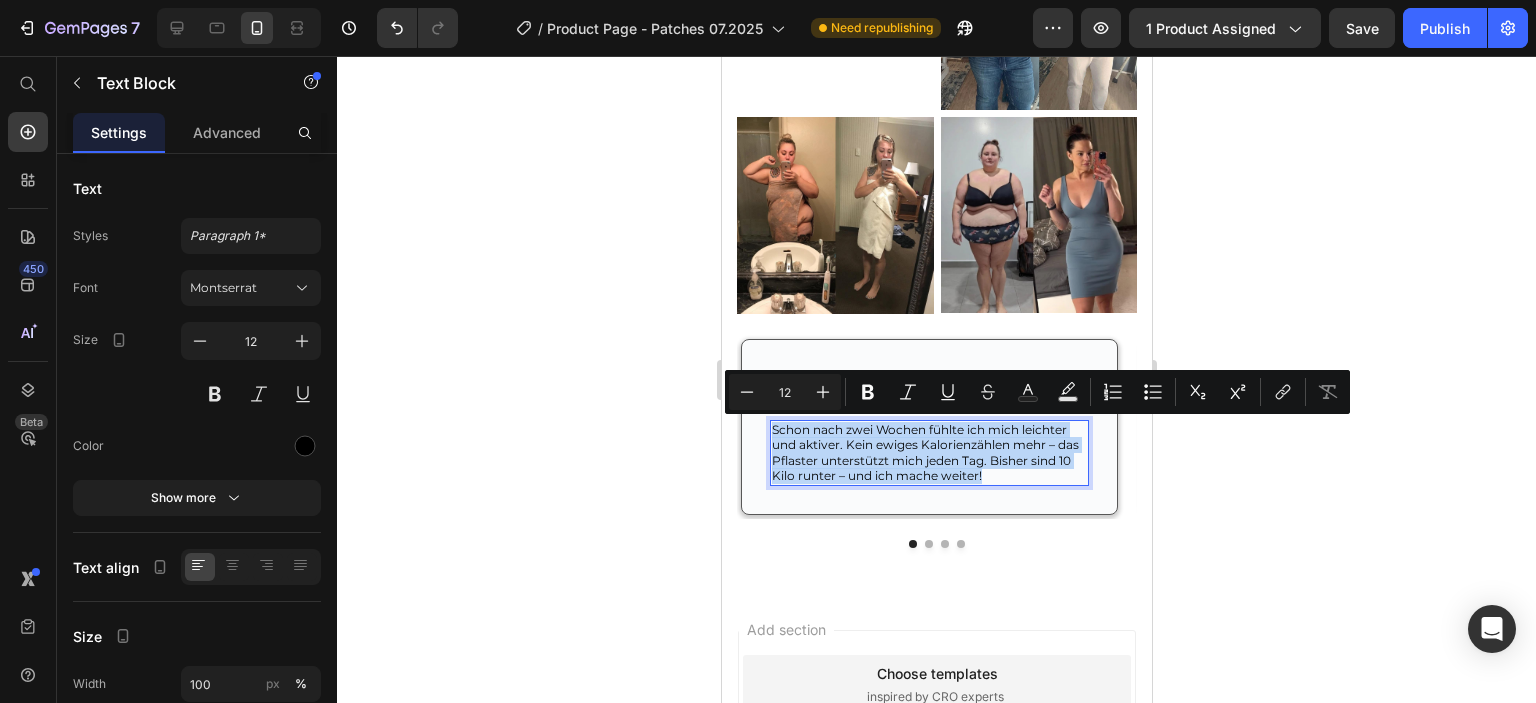 copy on "Schon nach zwei Wochen fühlte ich mich leichter und aktiver. Kein ewiges Kalorienzählen mehr – das Pflaster unterstützt mich jeden Tag. Bisher sind 10 Kilo runter – und ich mache weiter!" 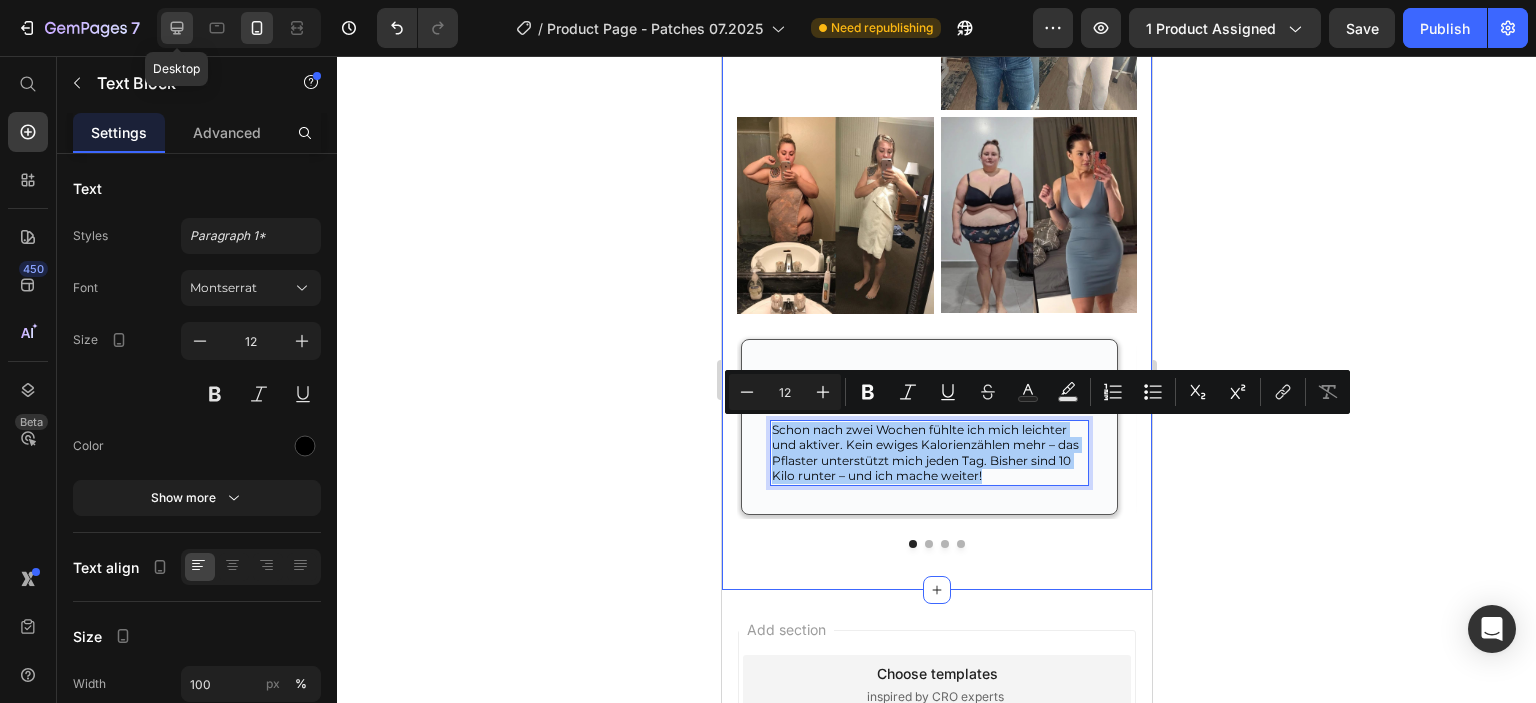 click 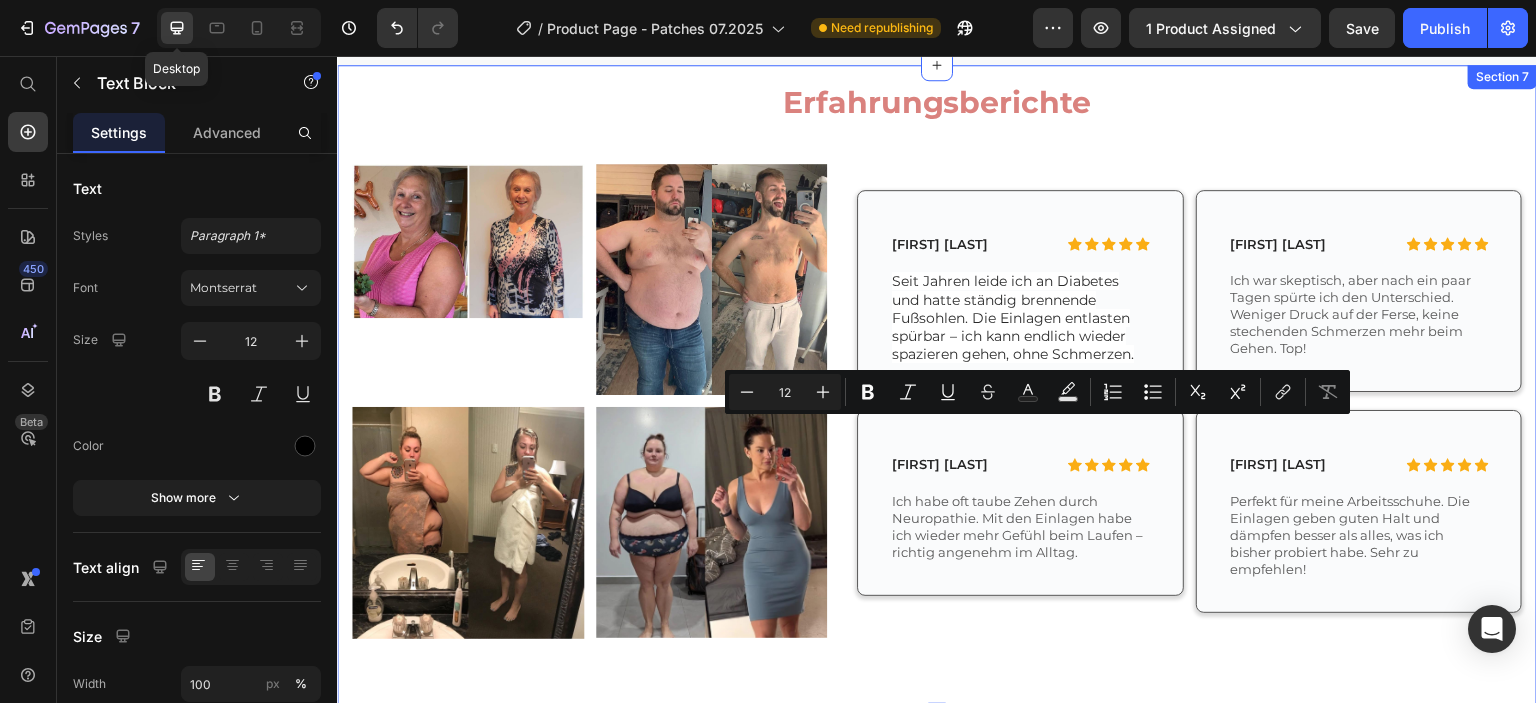 type on "13" 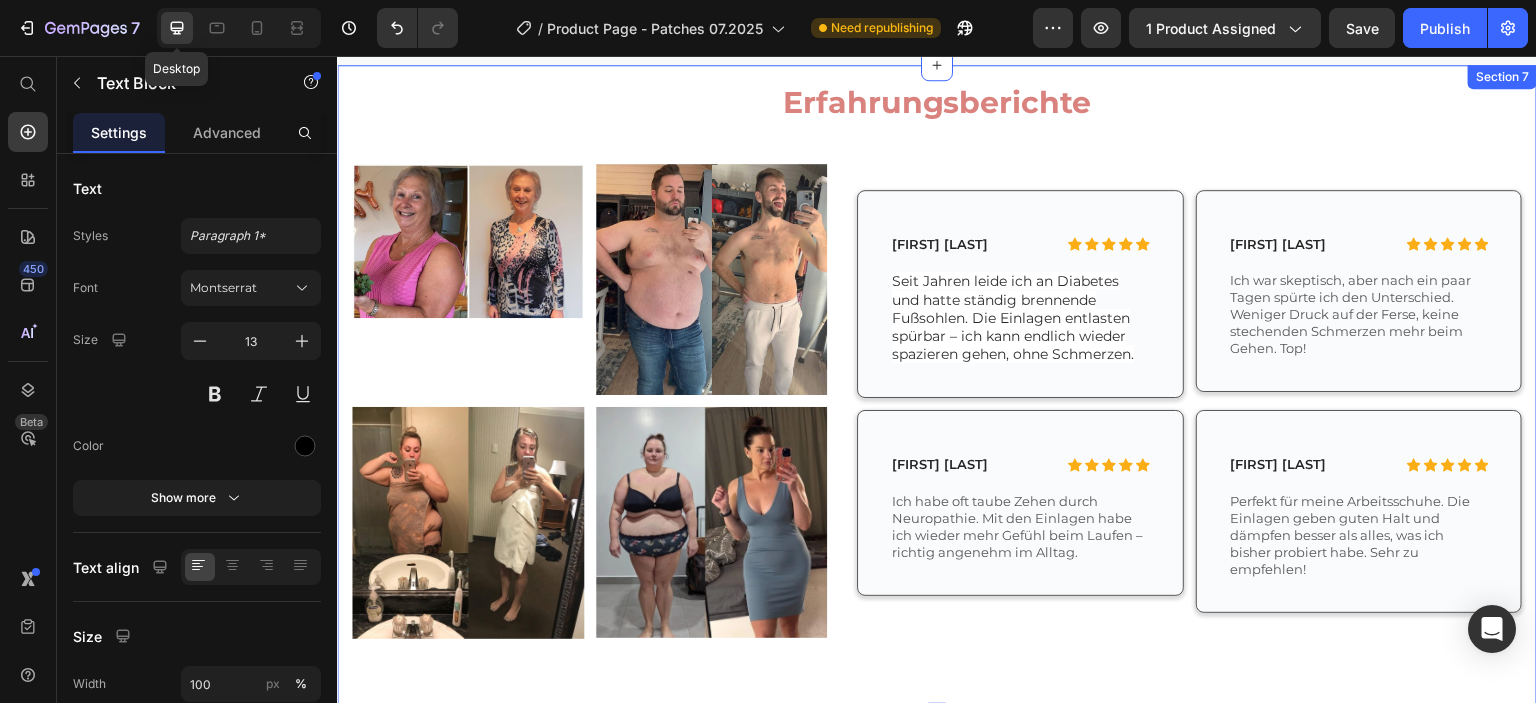 scroll, scrollTop: 4525, scrollLeft: 0, axis: vertical 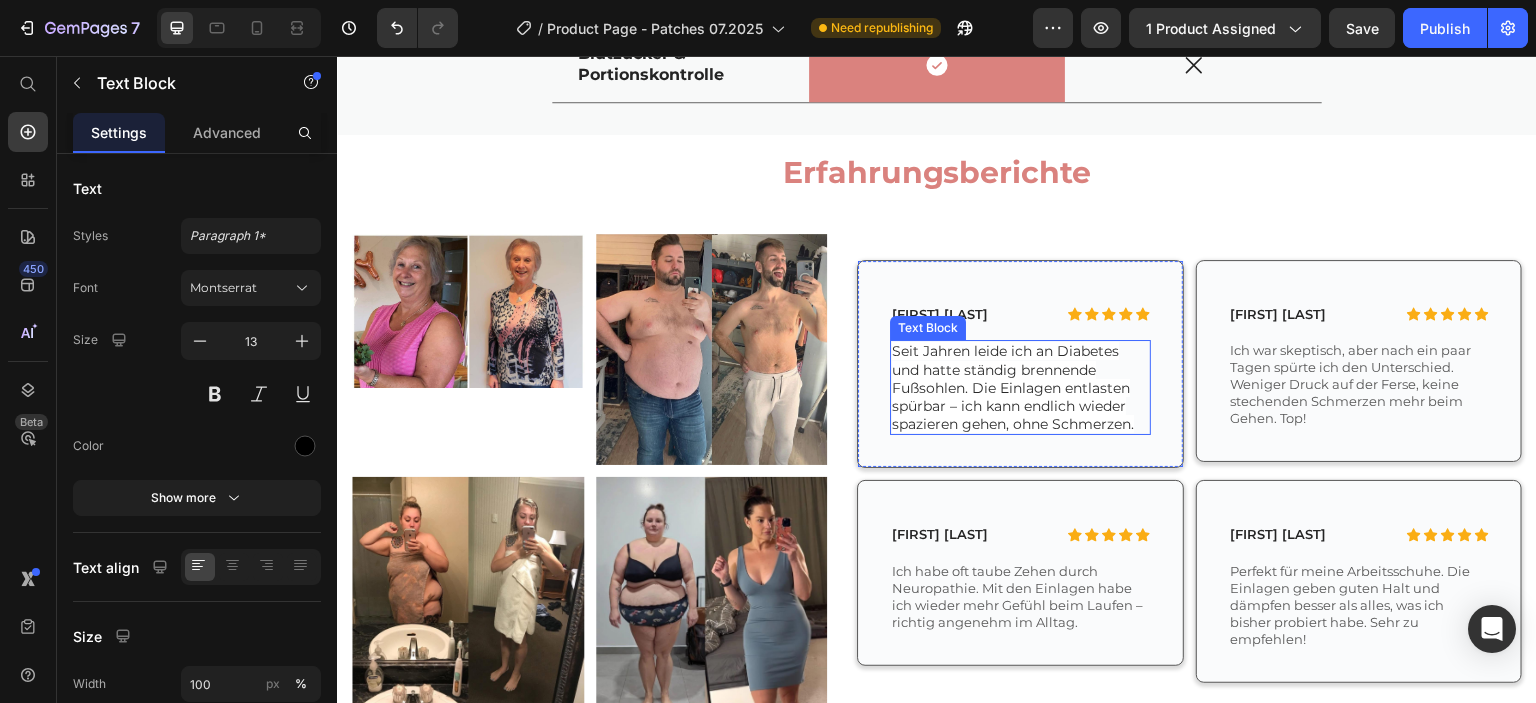 click on "Seit Jahren leide ich an Diabetes und hatte ständig brennende Fußsohlen. Die Einlagen entlasten spürbar – ich kann endlich wieder spazieren gehen, ohne Schmerzen." at bounding box center [1013, 387] 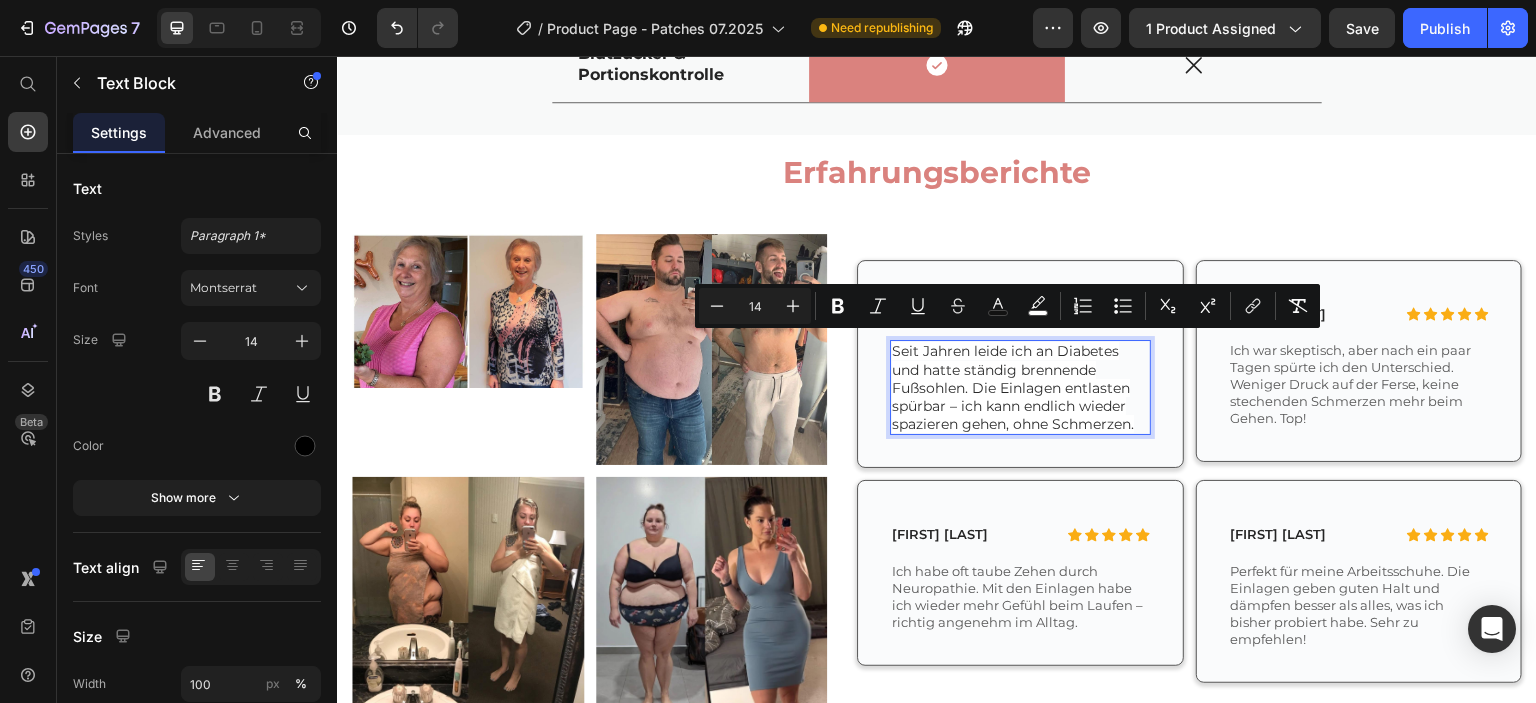 scroll, scrollTop: 4516, scrollLeft: 0, axis: vertical 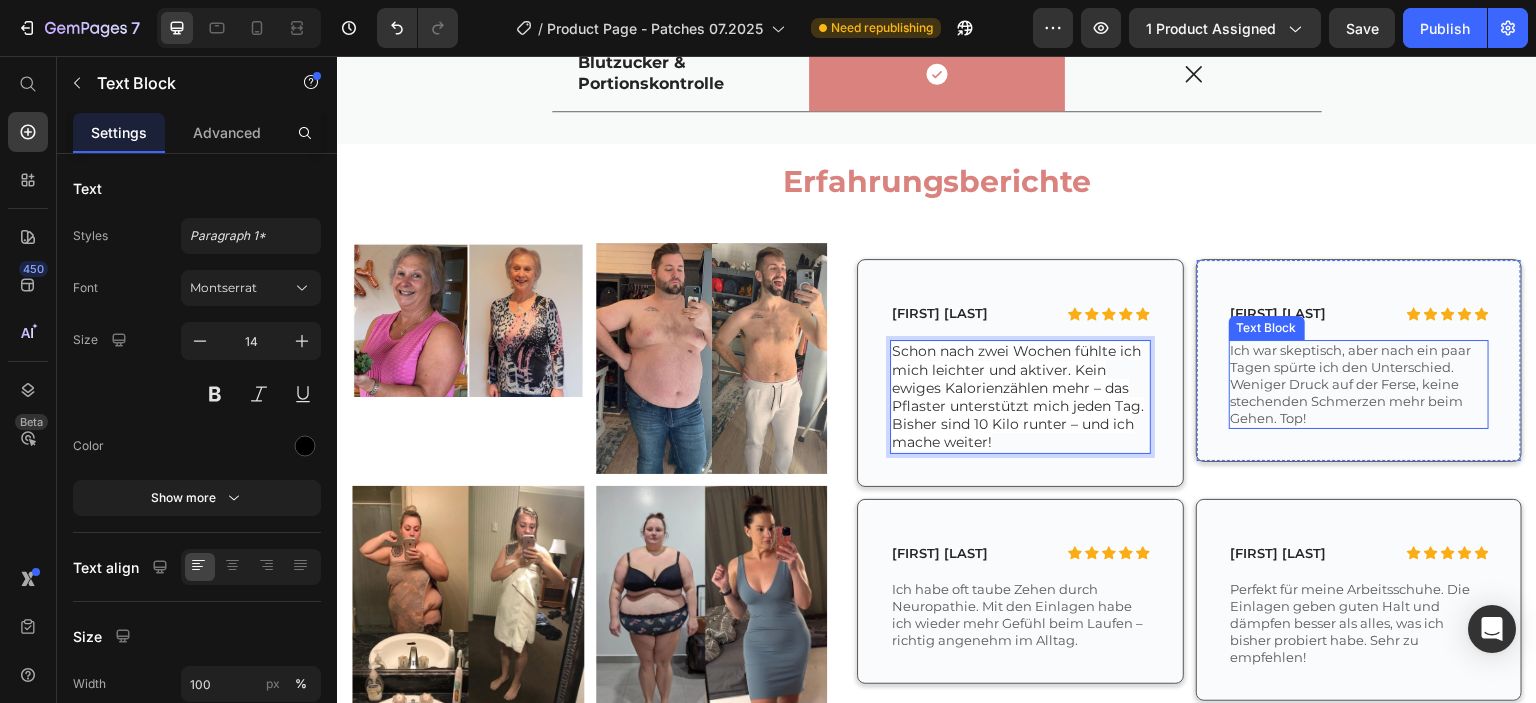 click on "Ich war skeptisch, aber nach ein paar Tagen spürte ich den Unterschied. Weniger Druck auf der Ferse, keine stechenden Schmerzen mehr beim Gehen. Top!" at bounding box center (1359, 384) 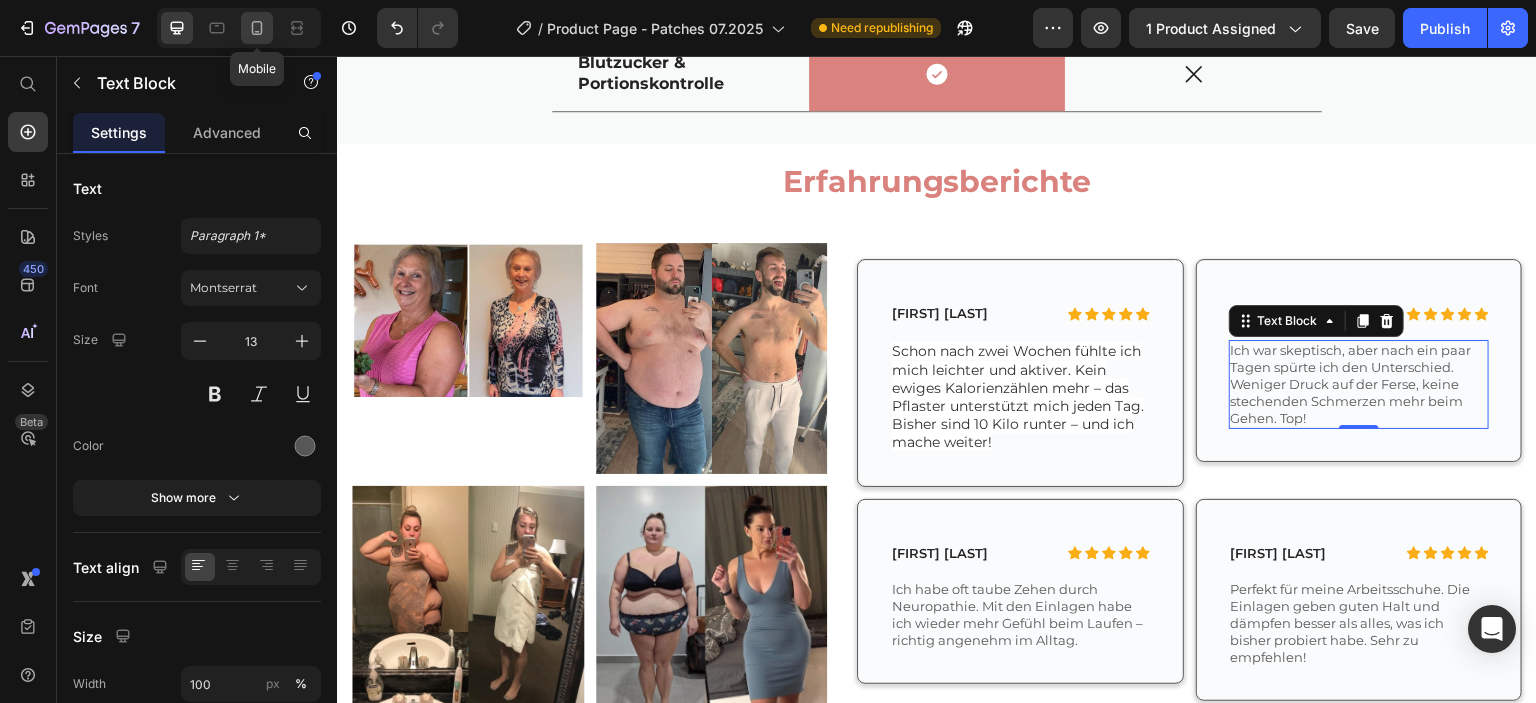 click 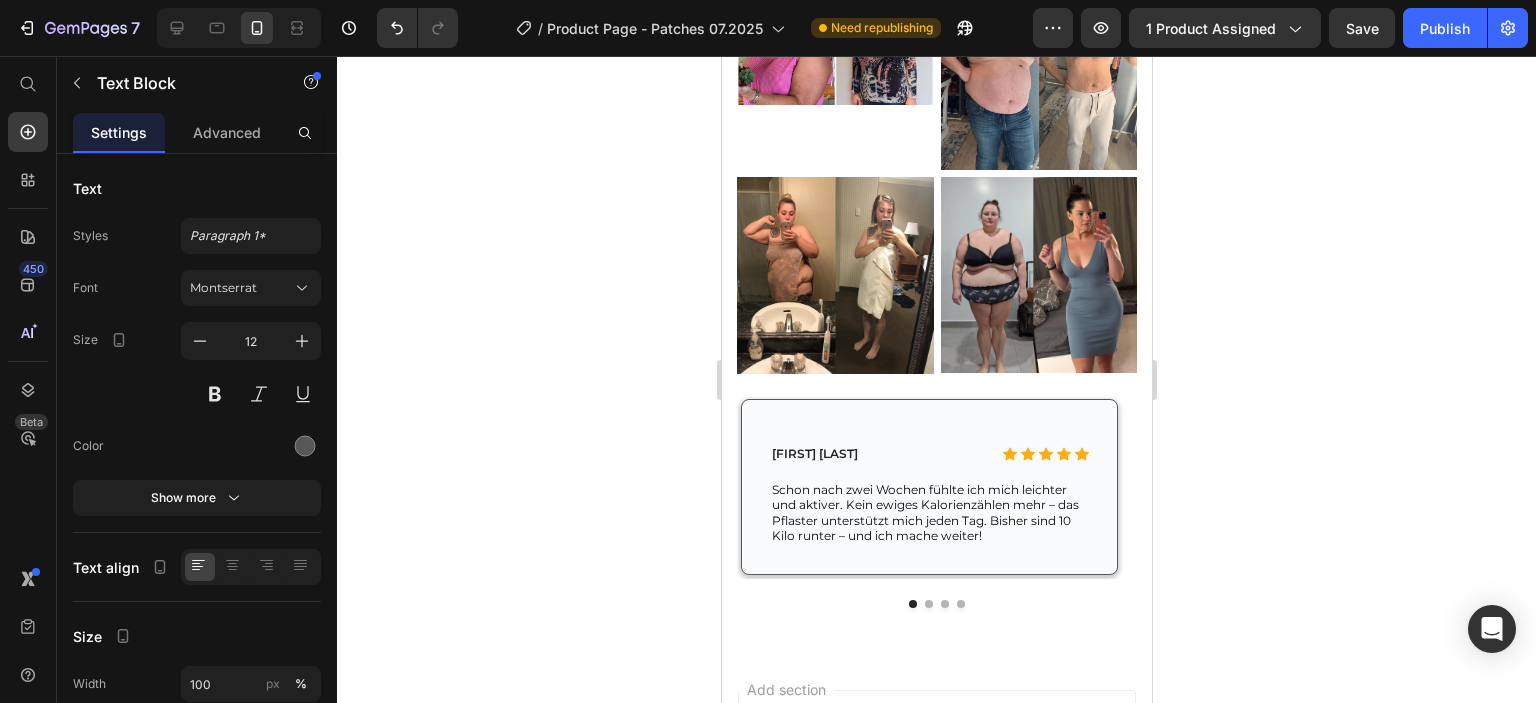 scroll, scrollTop: 4465, scrollLeft: 0, axis: vertical 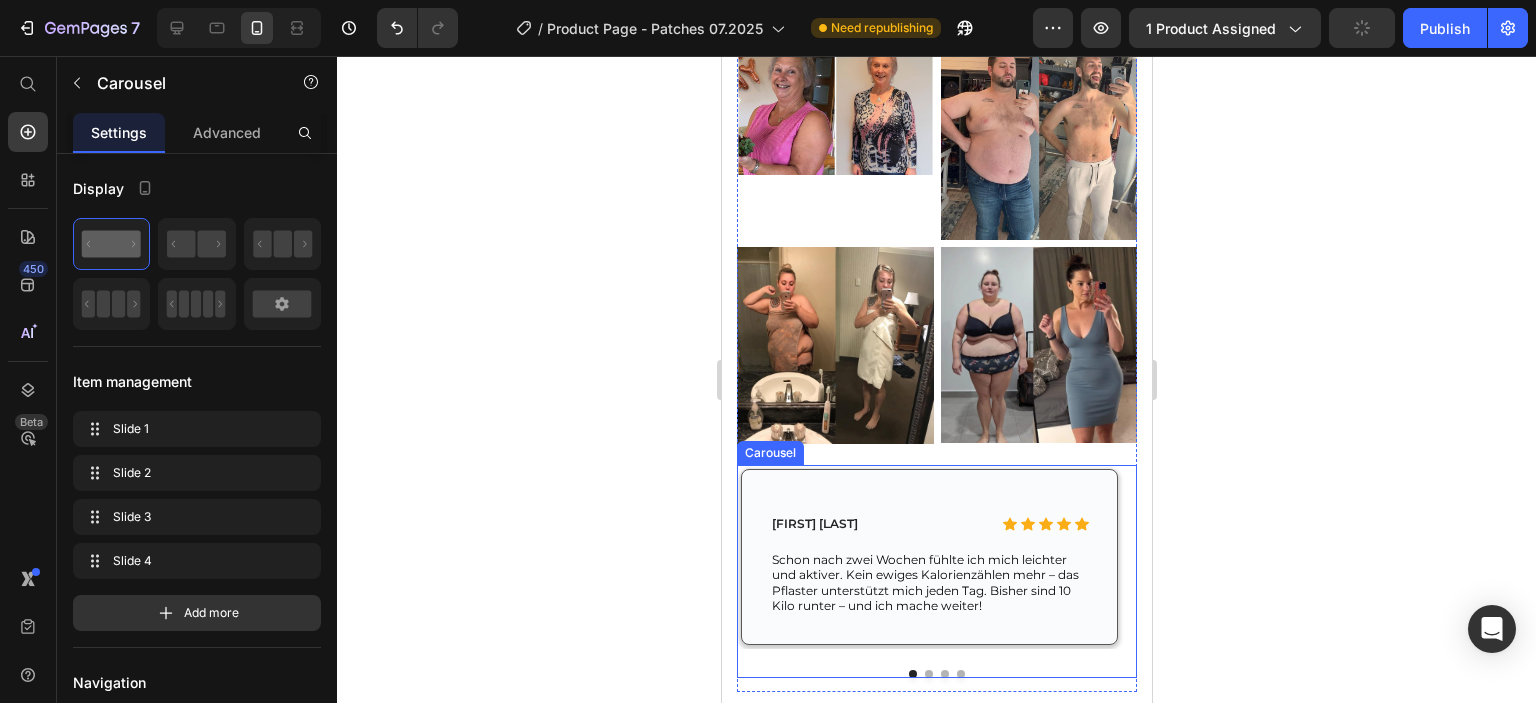 click at bounding box center [928, 674] 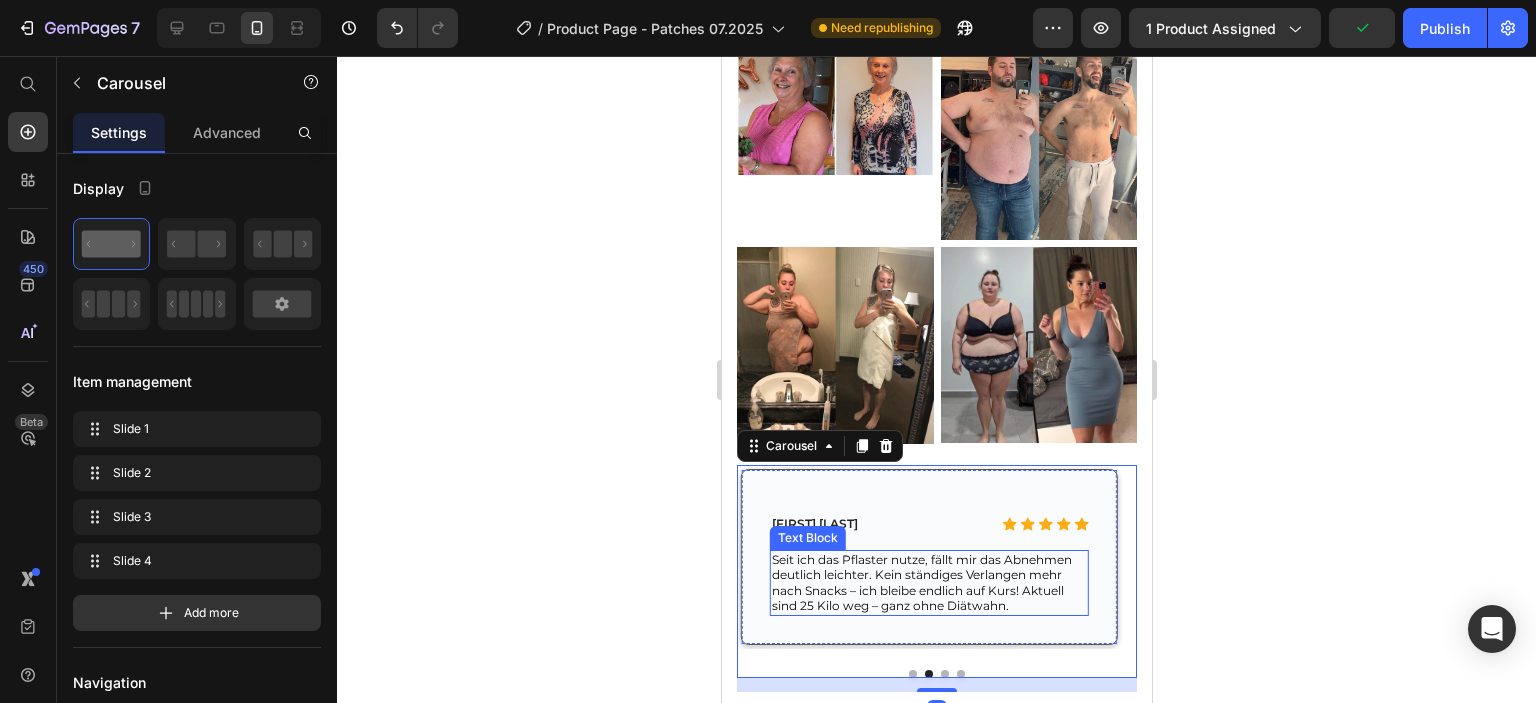 click on "Seit ich das Pflaster nutze, fällt mir das Abnehmen deutlich leichter. Kein ständiges Verlangen mehr nach Snacks – ich bleibe endlich auf Kurs! Aktuell sind 25 Kilo weg – ganz ohne Diätwahn." at bounding box center [928, 583] 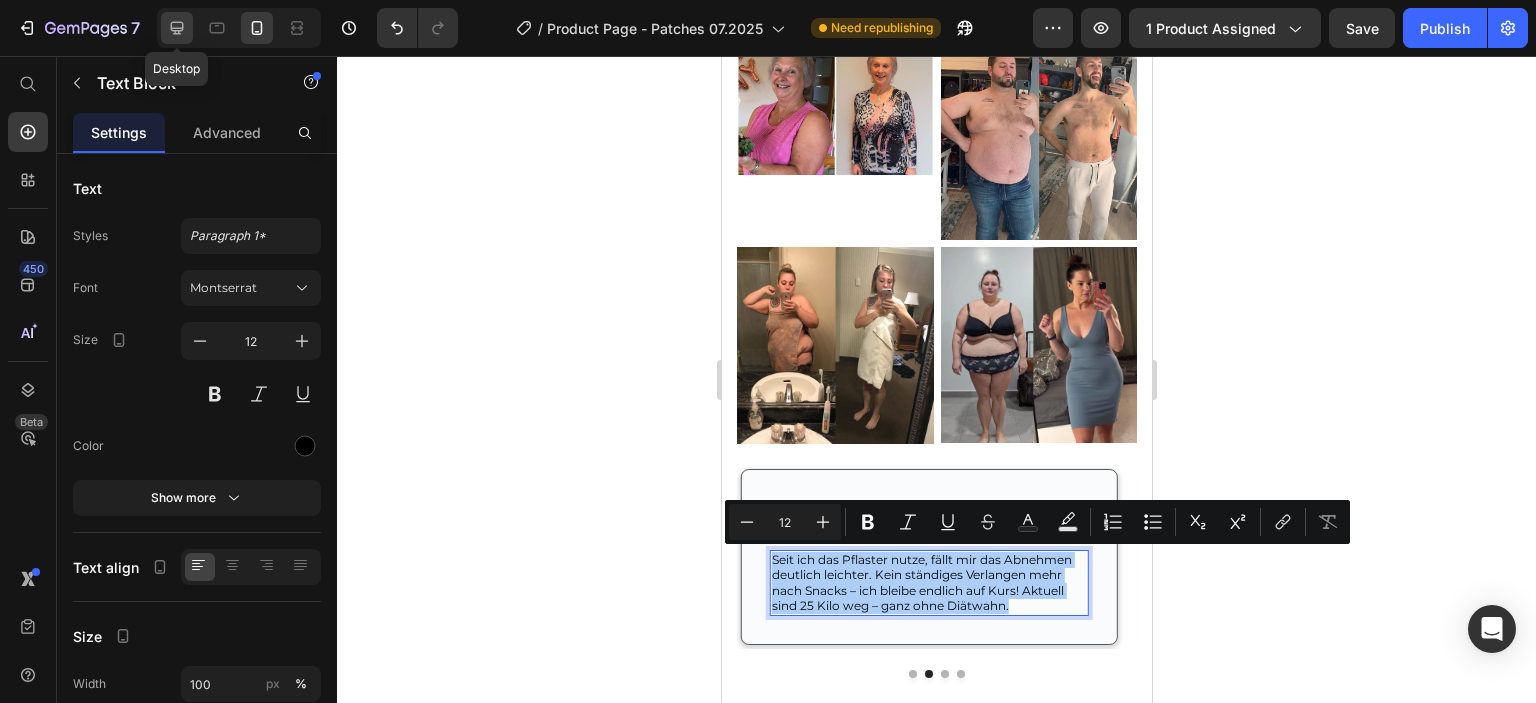 drag, startPoint x: 172, startPoint y: 28, endPoint x: 569, endPoint y: 361, distance: 518.1679 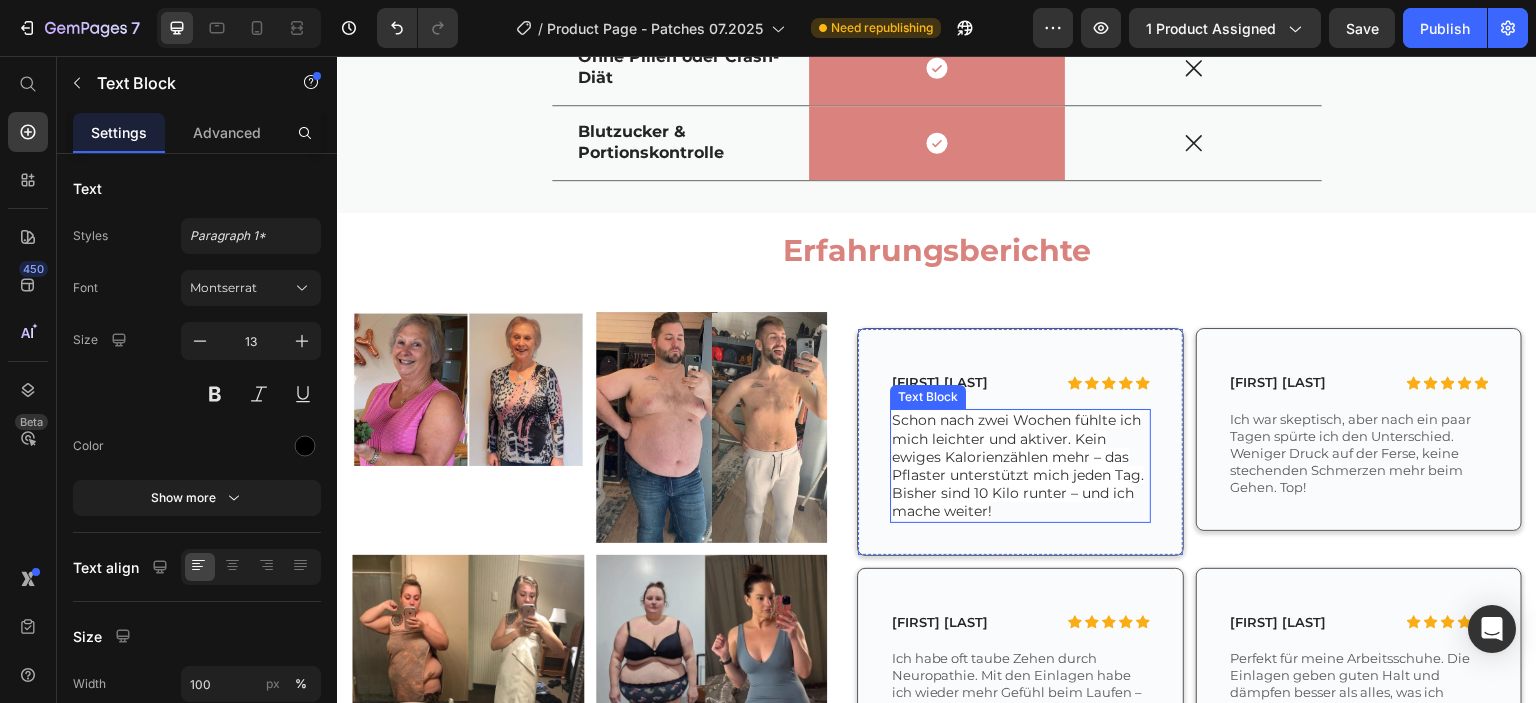 scroll, scrollTop: 4377, scrollLeft: 0, axis: vertical 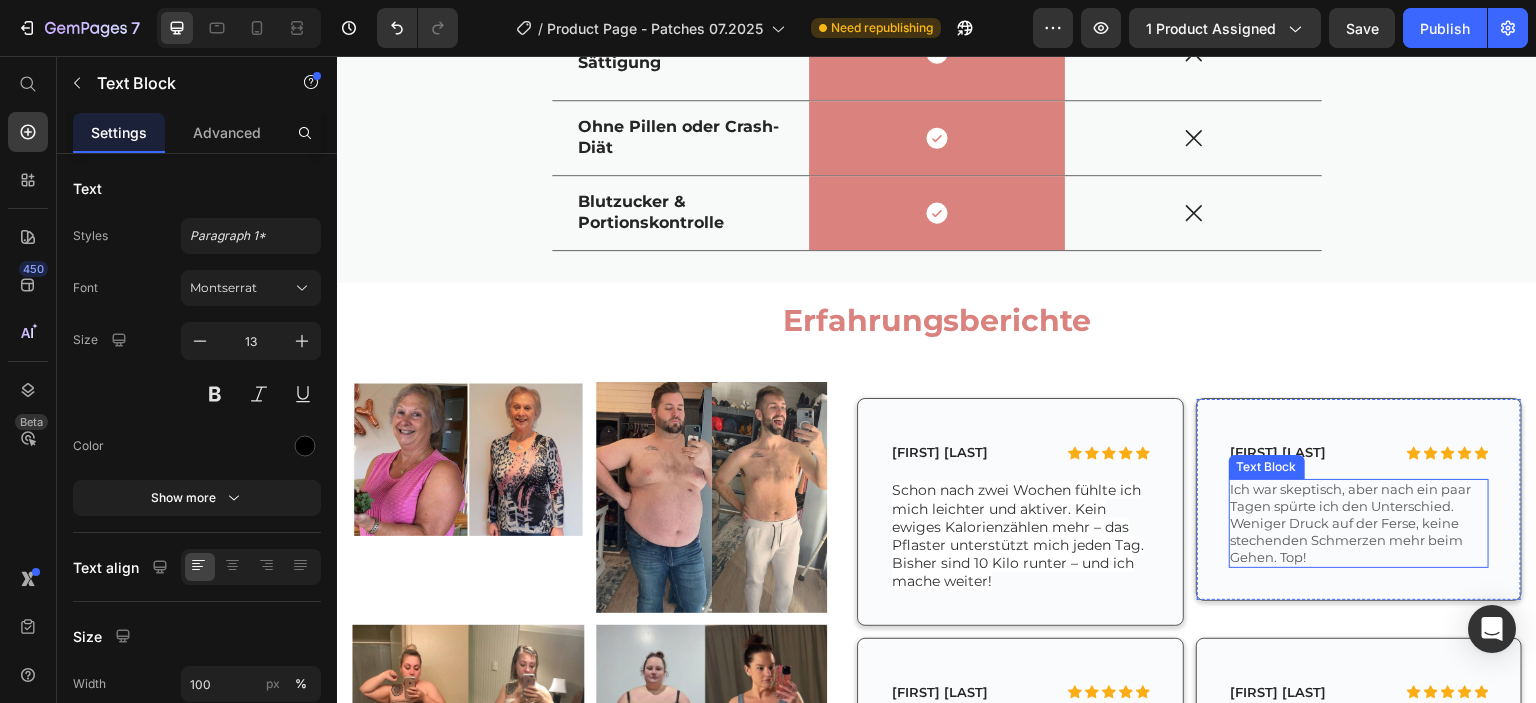 click on "Ich war skeptisch, aber nach ein paar Tagen spürte ich den Unterschied. Weniger Druck auf der Ferse, keine stechenden Schmerzen mehr beim Gehen. Top!" at bounding box center [1359, 523] 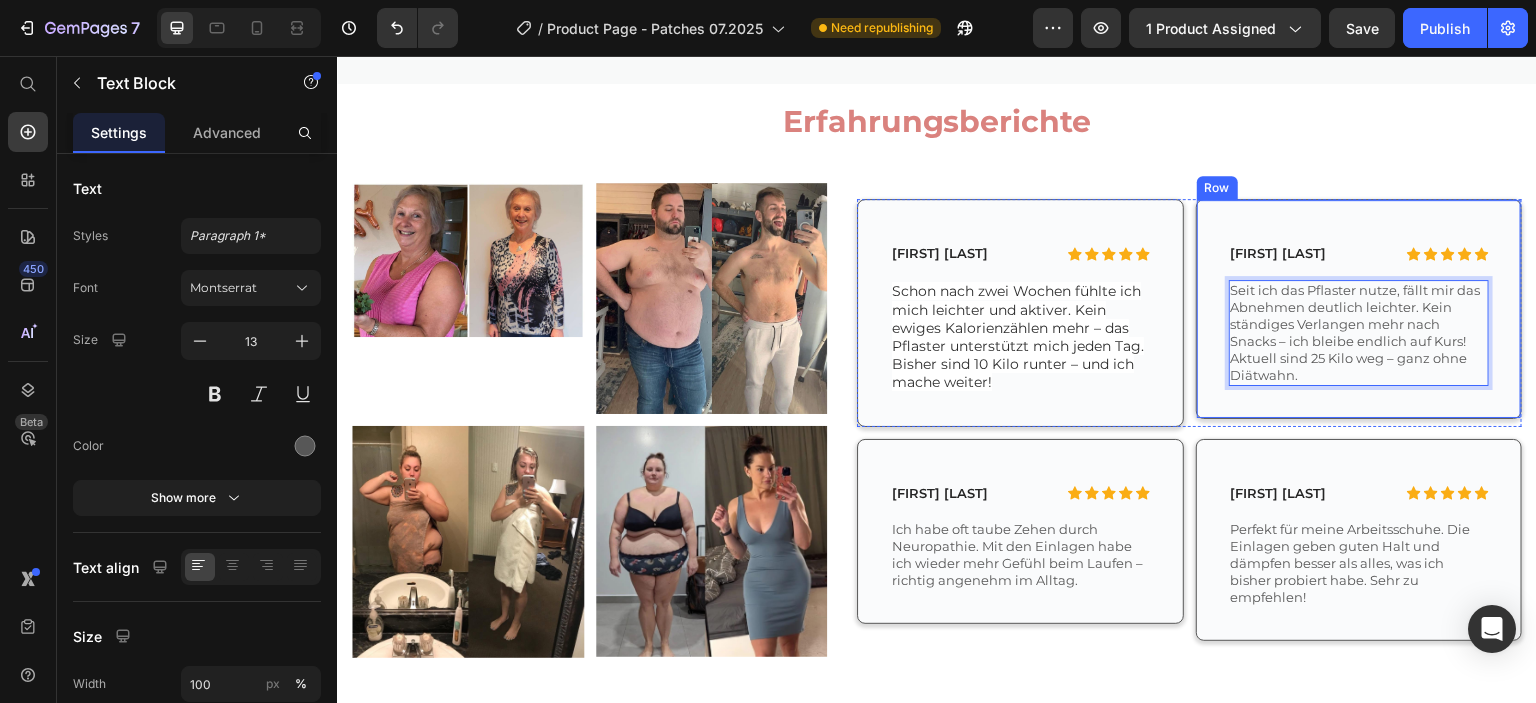 scroll, scrollTop: 4577, scrollLeft: 0, axis: vertical 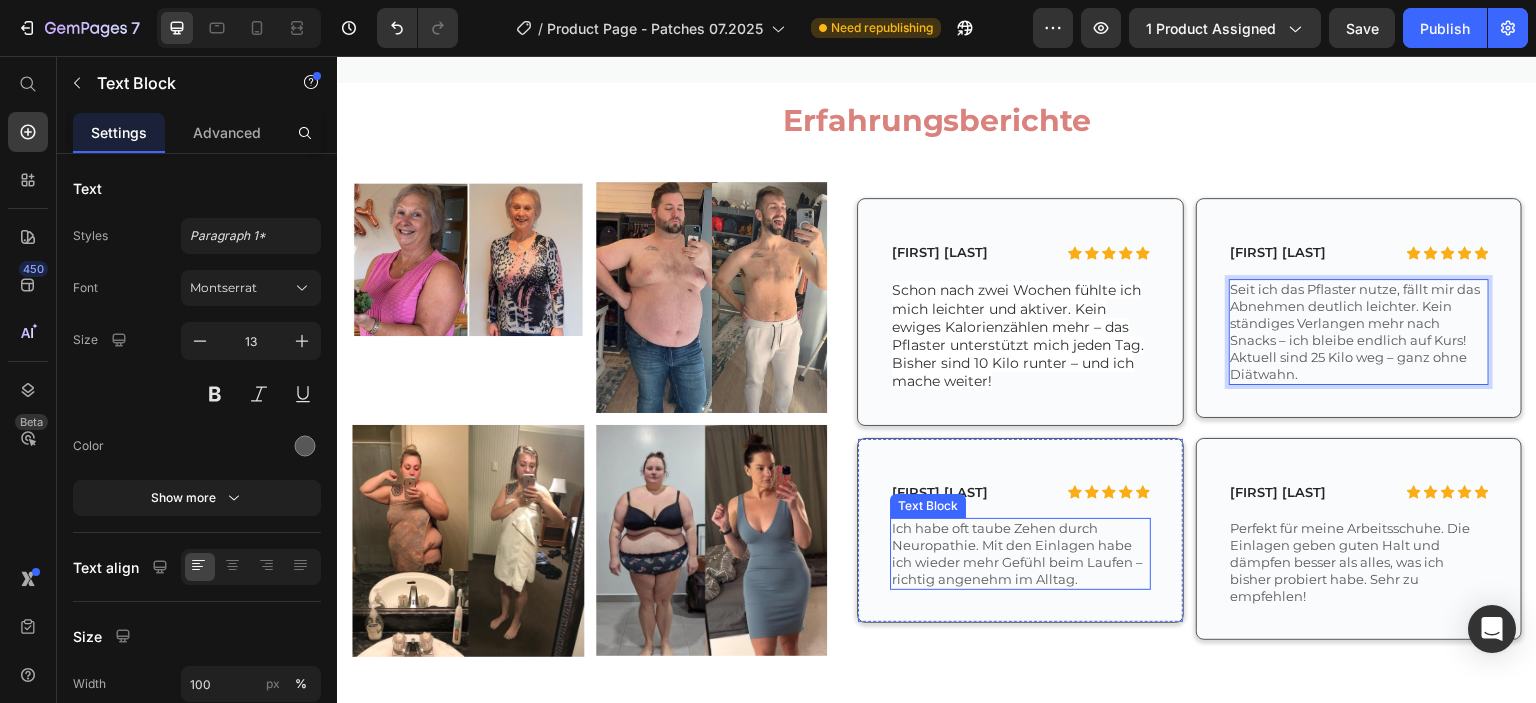 click on "Ich habe oft taube Zehen durch Neuropathie. Mit den Einlagen habe ich wieder mehr Gefühl beim Laufen – richtig angenehm im Alltag." at bounding box center [1020, 554] 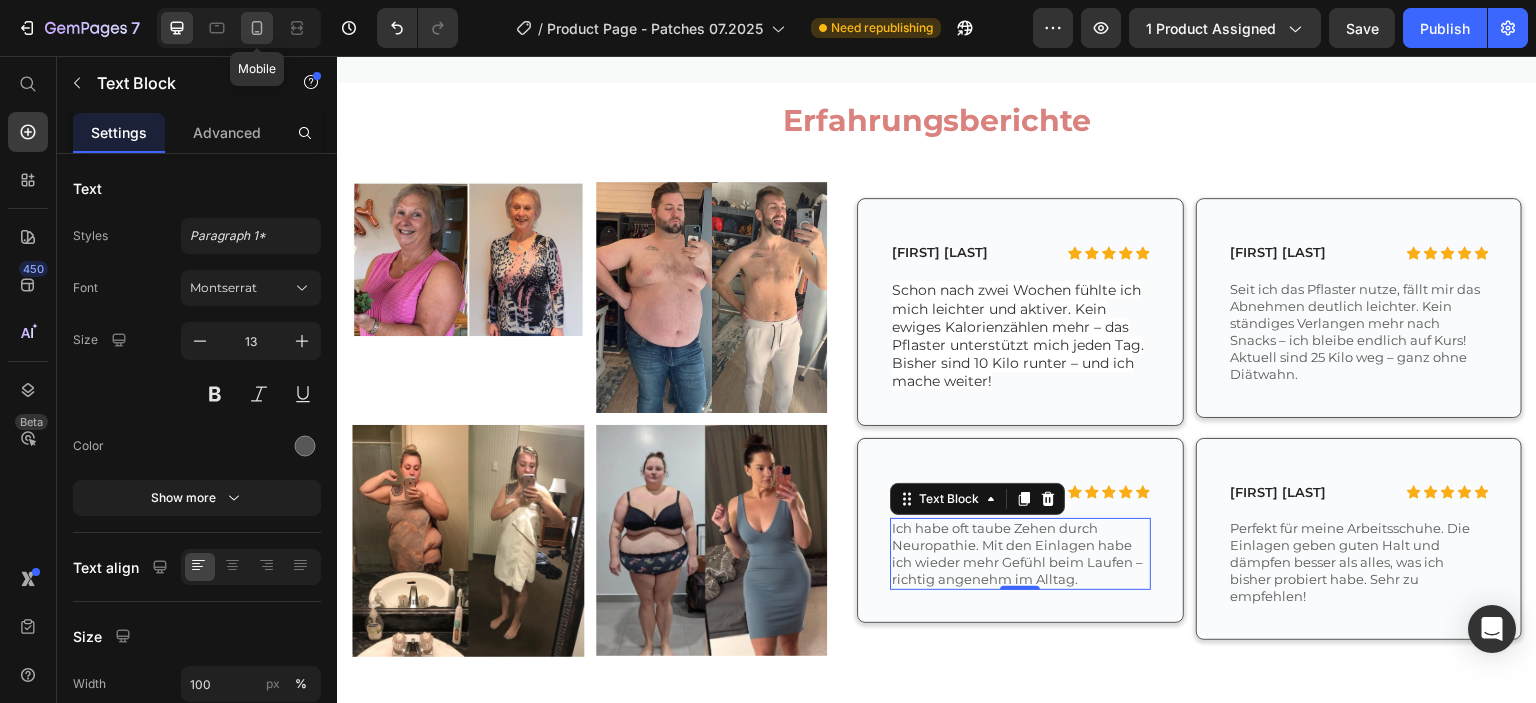 click 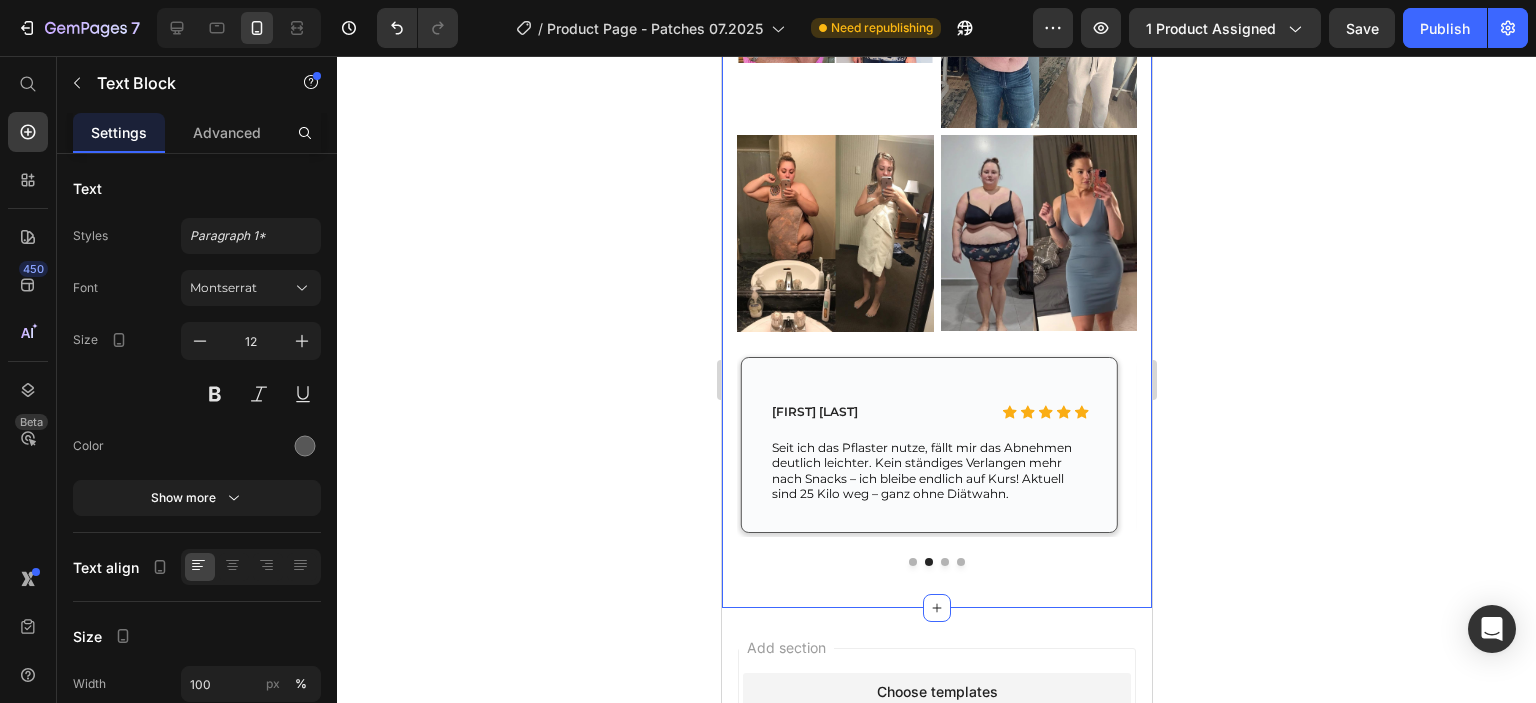 scroll, scrollTop: 4508, scrollLeft: 0, axis: vertical 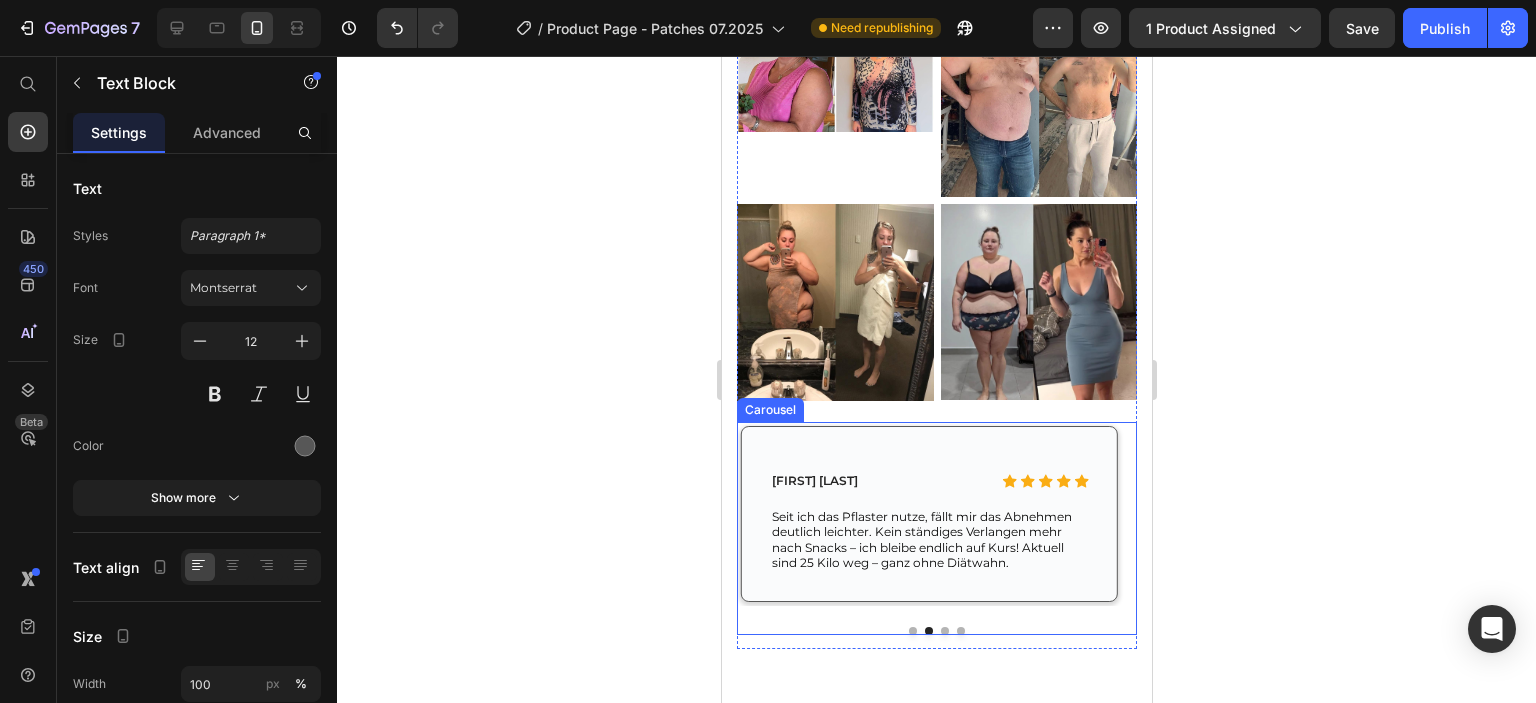 click at bounding box center (944, 631) 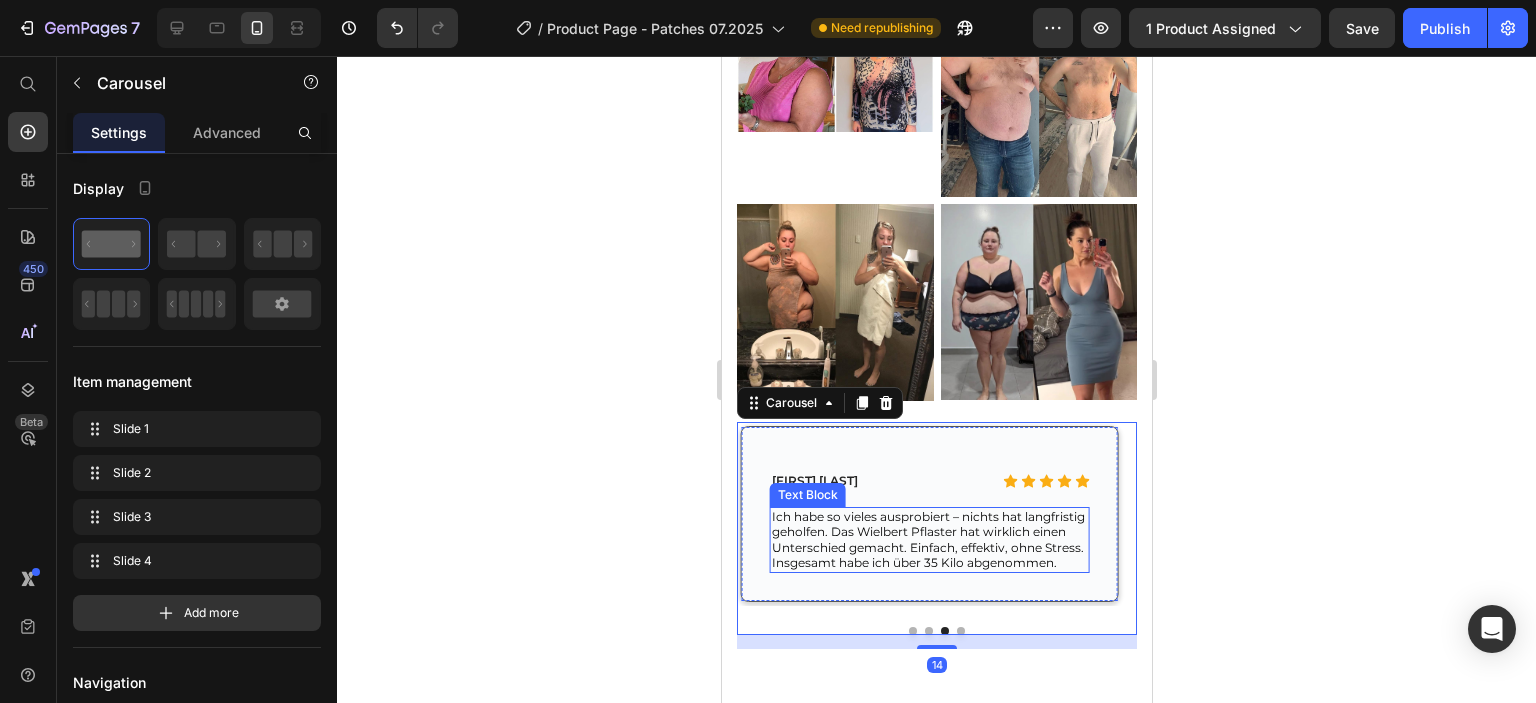 click on "Ich habe so vieles ausprobiert – nichts hat langfristig geholfen. Das Wielbert Pflaster hat wirklich einen Unterschied gemacht. Einfach, effektiv, ohne Stress. Insgesamt habe ich über 35 Kilo abgenommen." at bounding box center [928, 540] 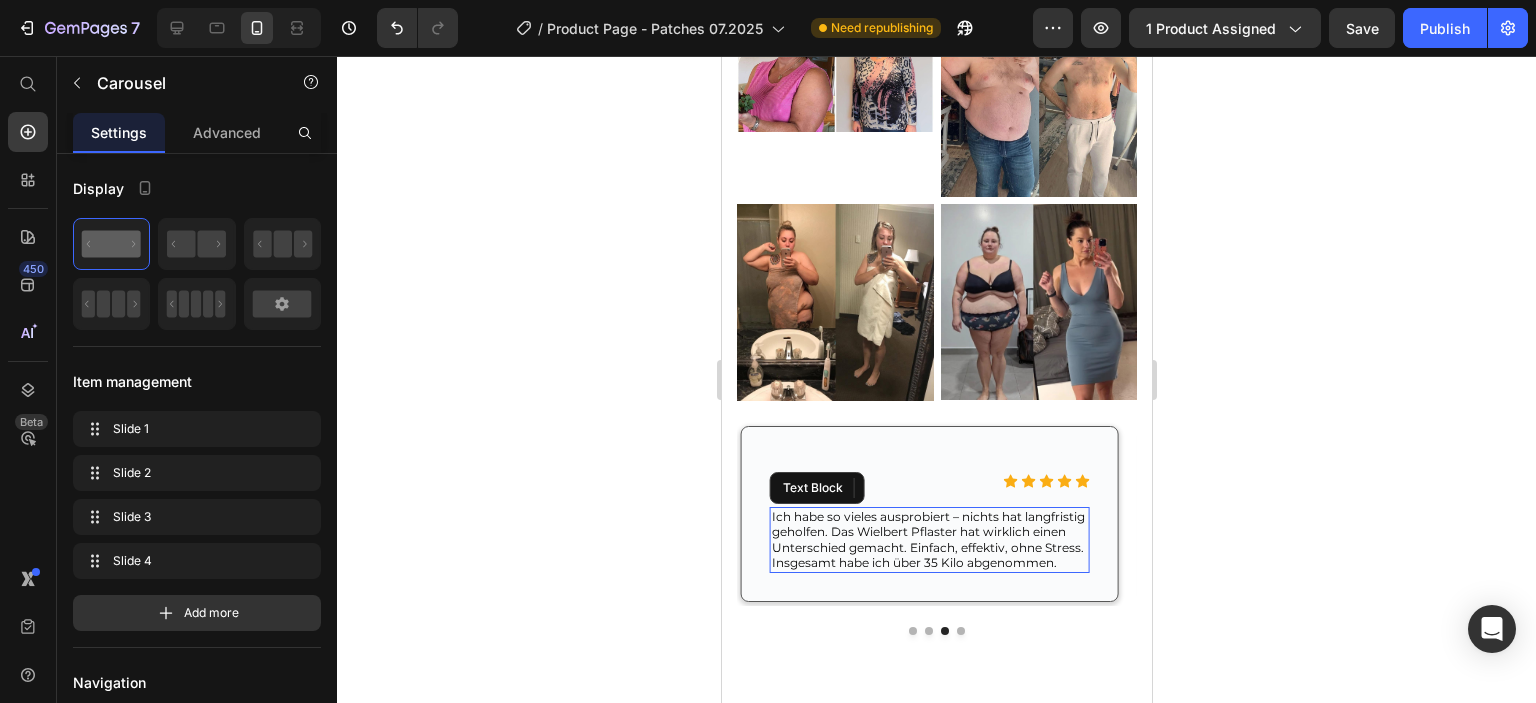 click on "Ich habe so vieles ausprobiert – nichts hat langfristig geholfen. Das Wielbert Pflaster hat wirklich einen Unterschied gemacht. Einfach, effektiv, ohne Stress. Insgesamt habe ich über 35 Kilo abgenommen." at bounding box center [928, 540] 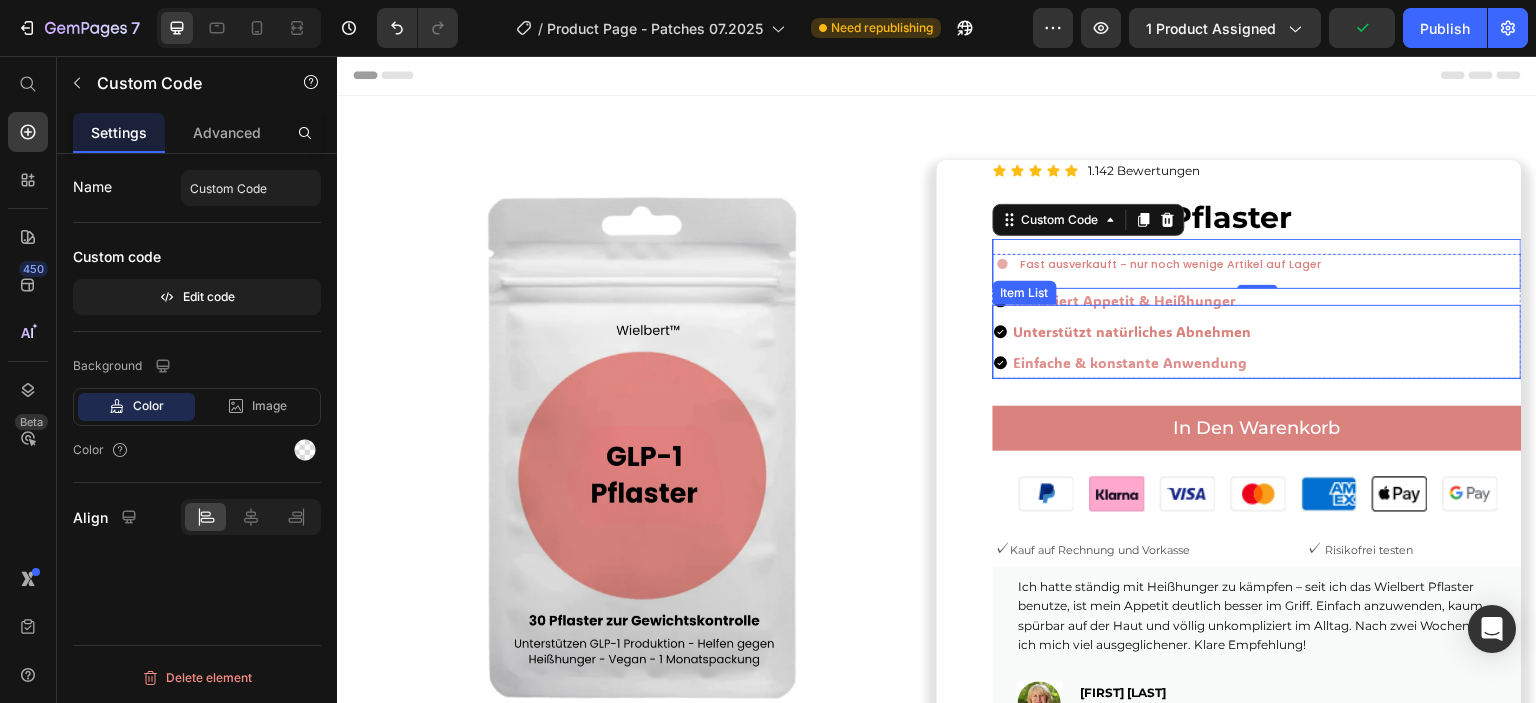 scroll, scrollTop: 0, scrollLeft: 0, axis: both 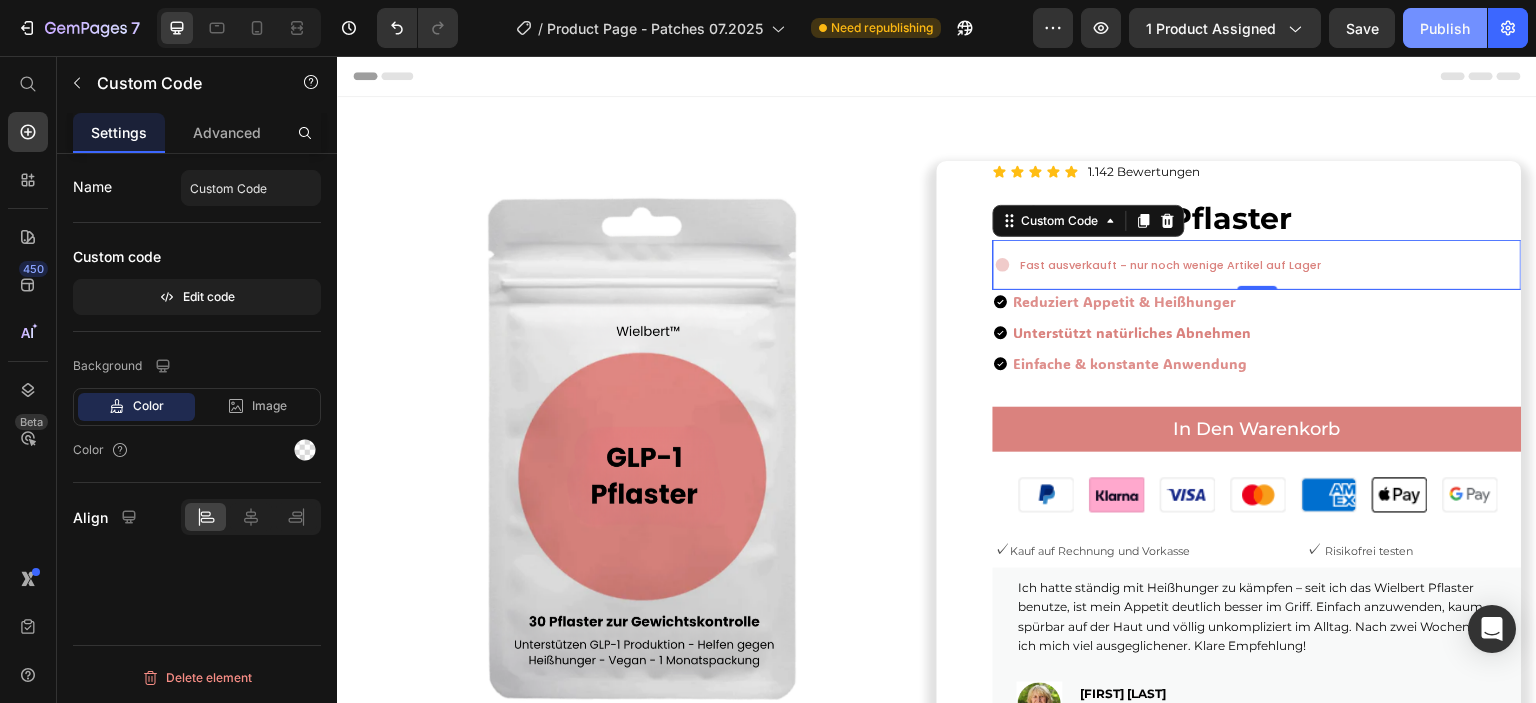 click on "Publish" at bounding box center [1445, 28] 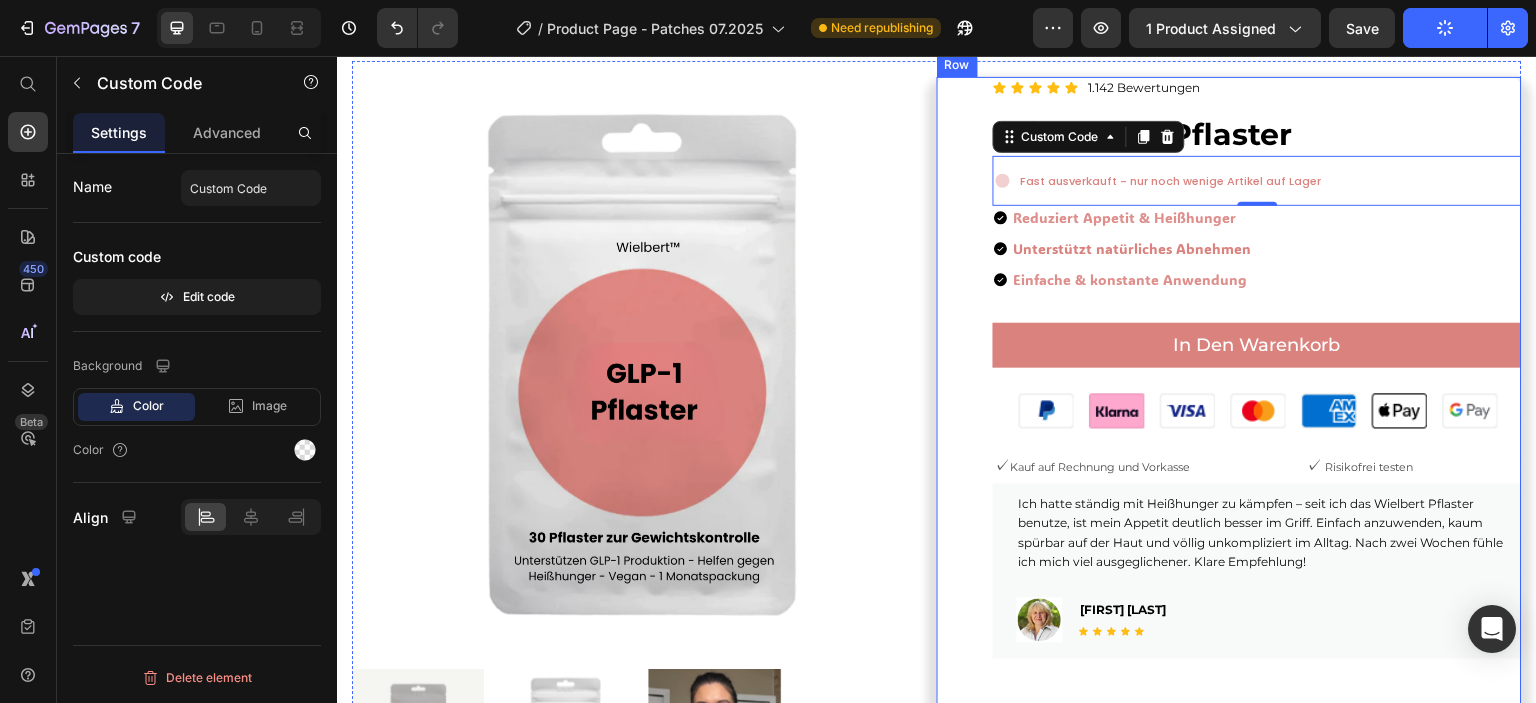 scroll, scrollTop: 0, scrollLeft: 0, axis: both 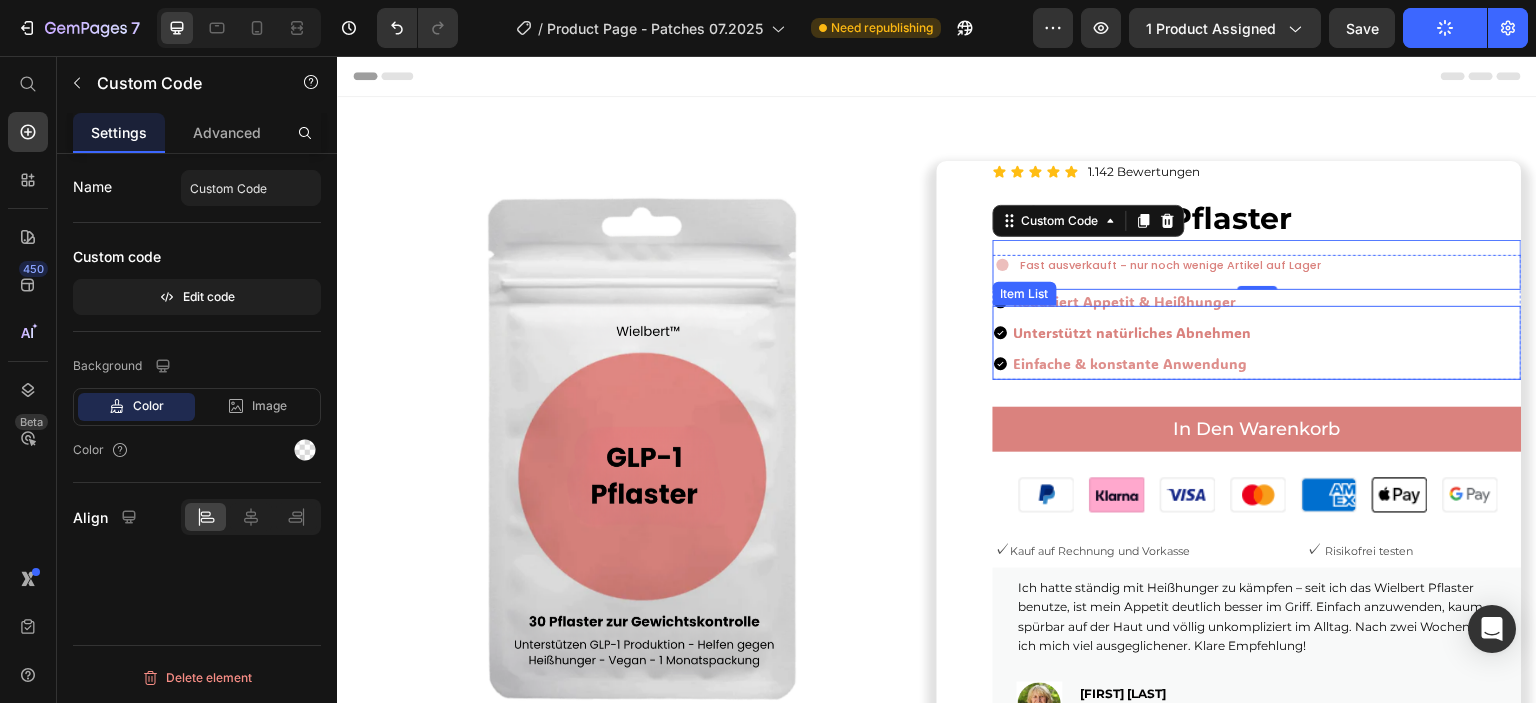 click on "Reduziert Appetit & Heißhunger
Unterstützt natürliches Abnehmen
Einfache & konstante Anwendung" at bounding box center (1257, 333) 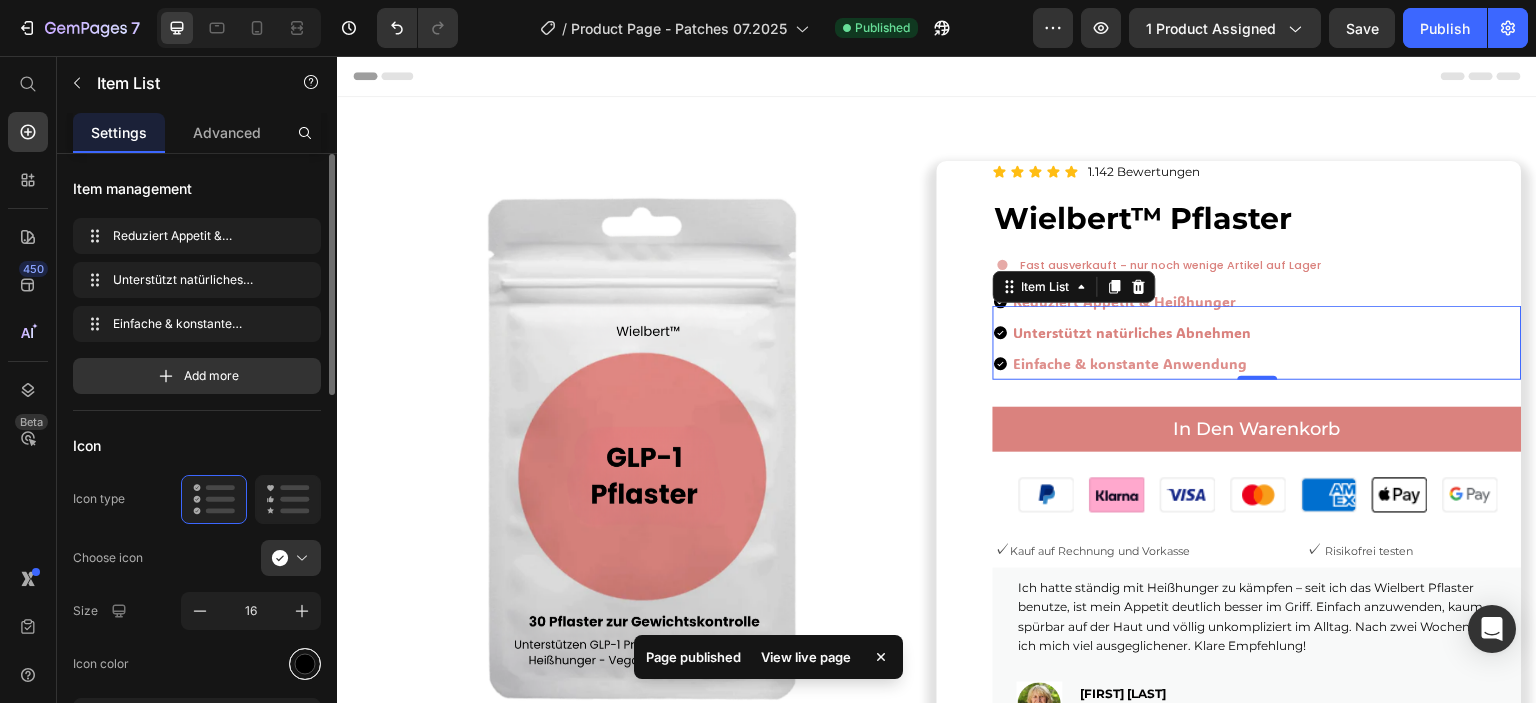 click at bounding box center (305, 663) 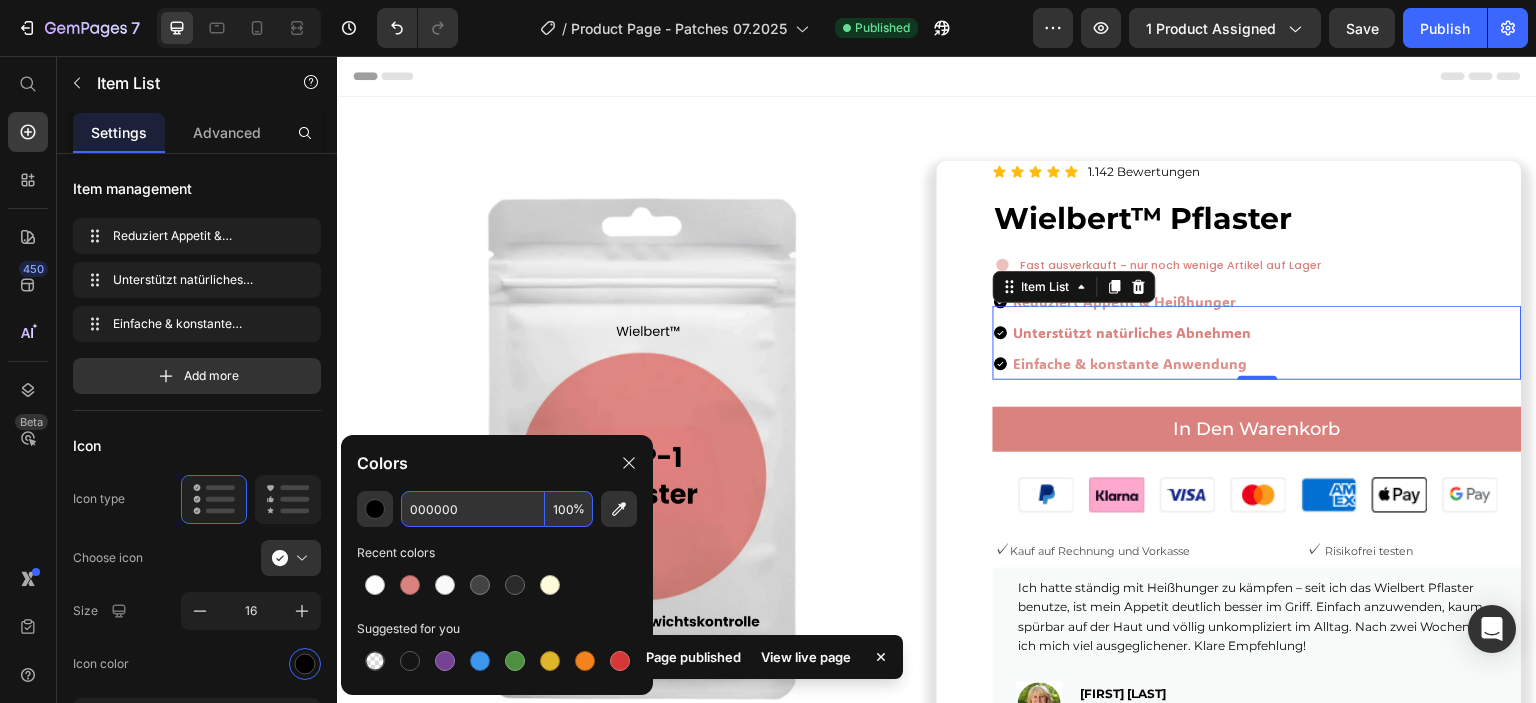 click on "000000" at bounding box center [473, 509] 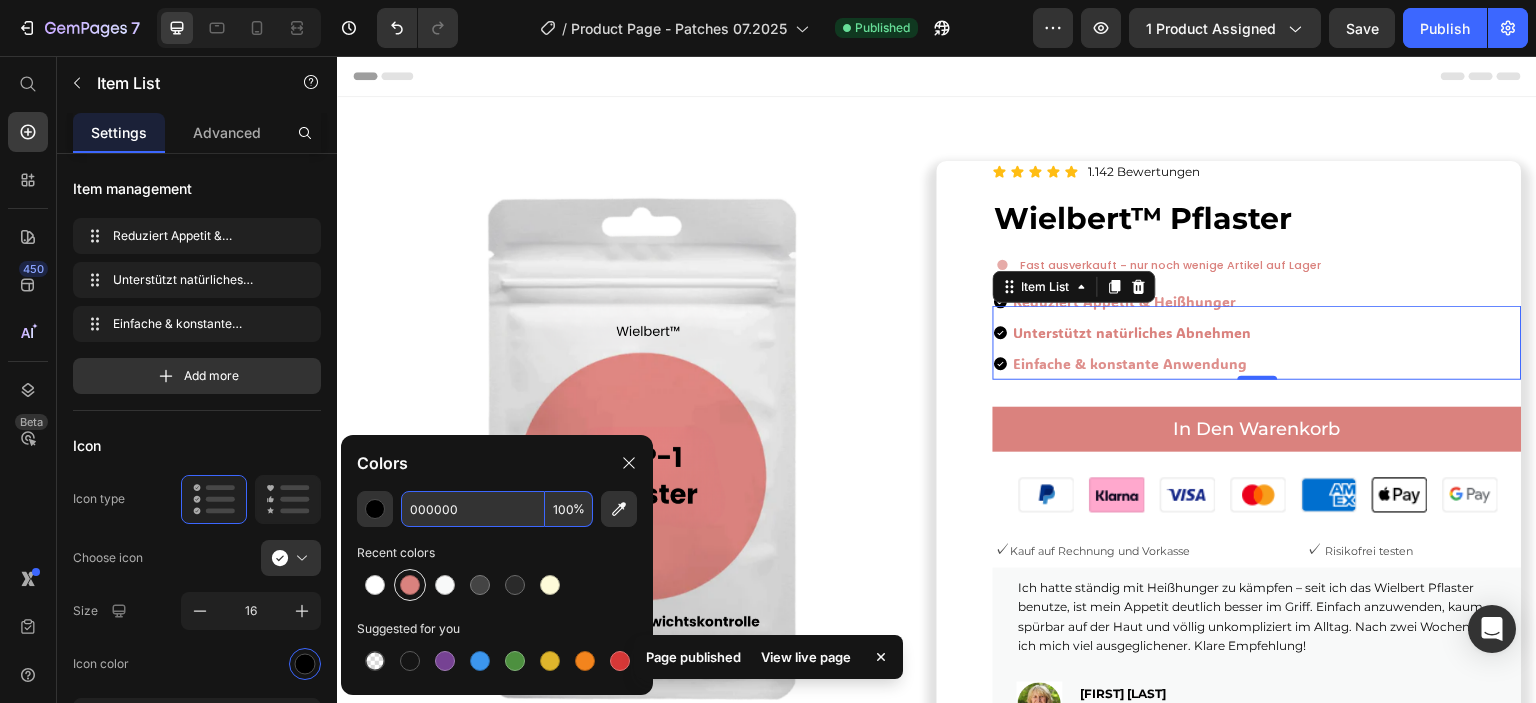 click at bounding box center [410, 585] 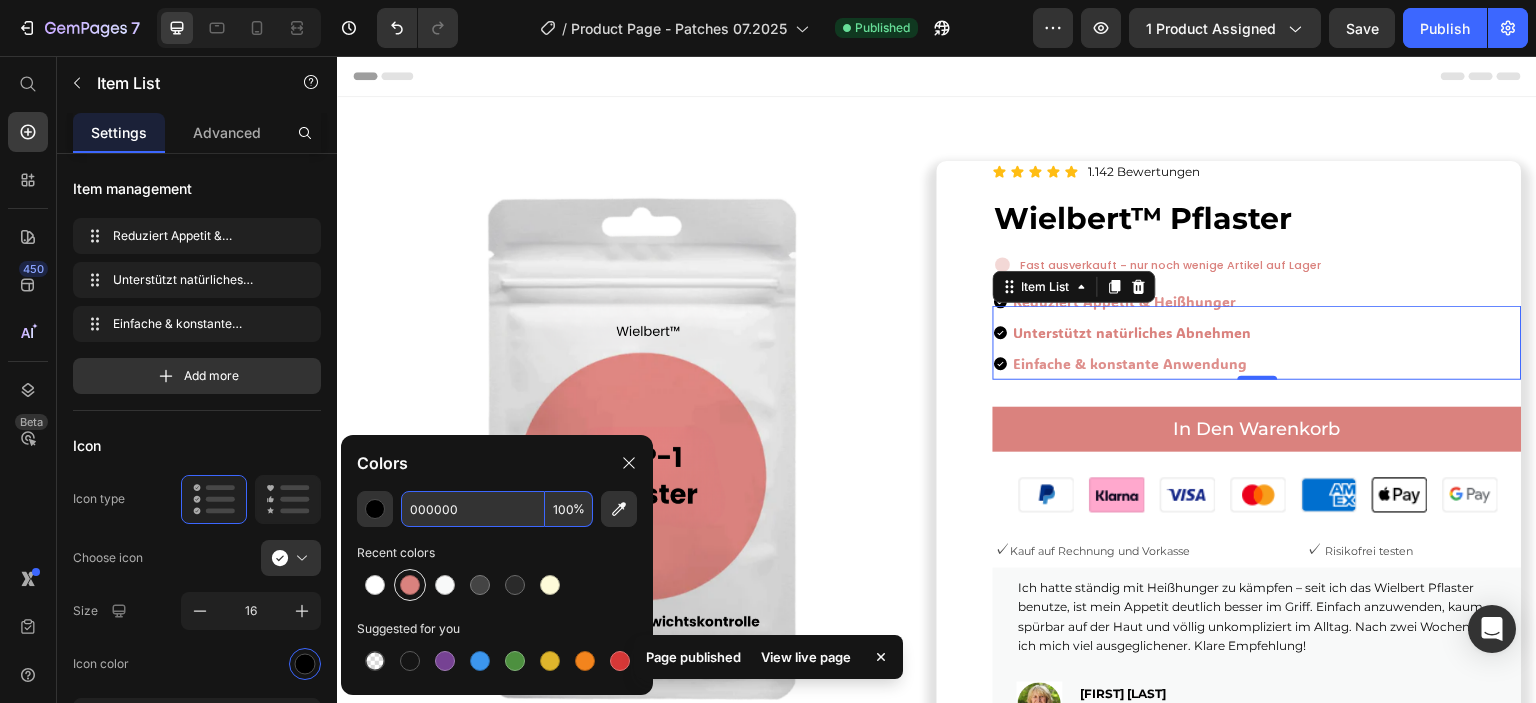 type on "DA827E" 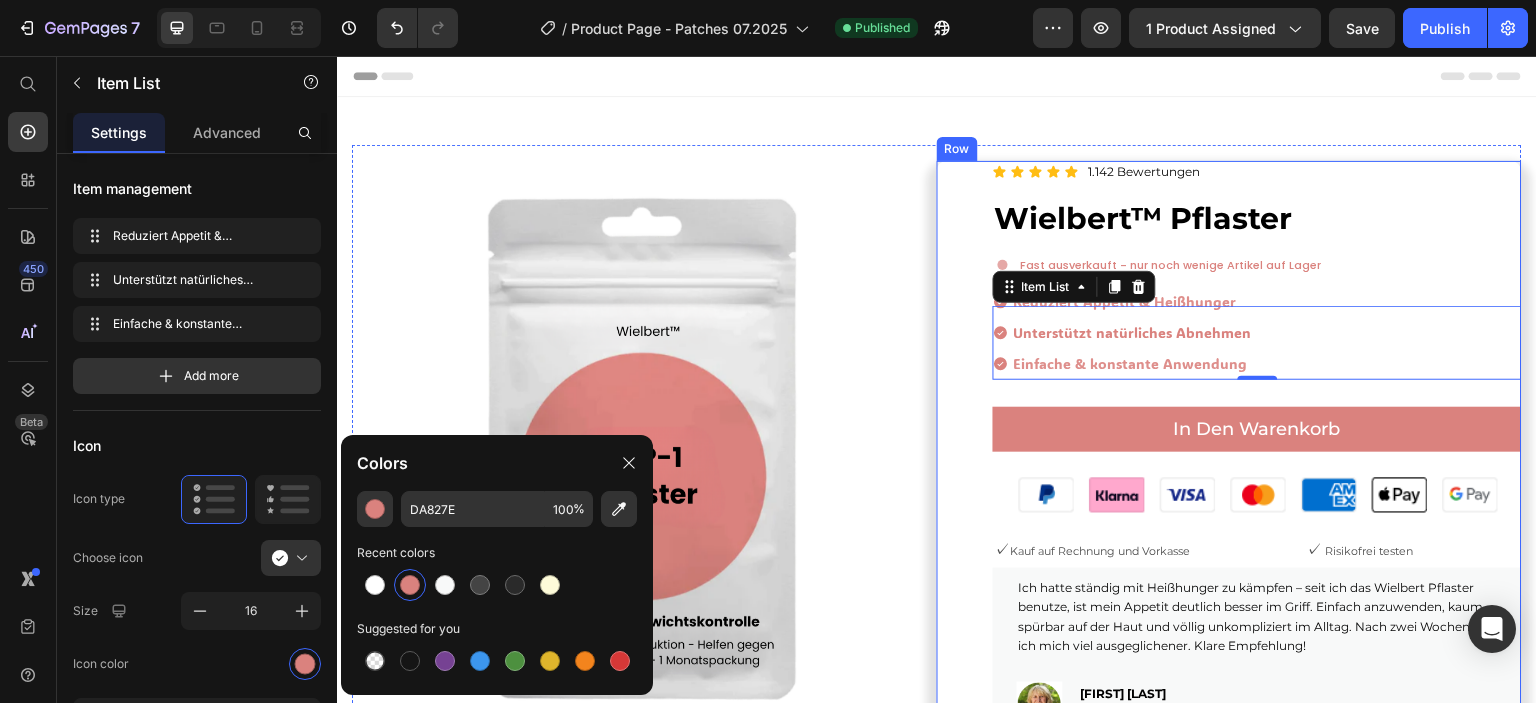 click on "Icon
Icon
Icon
Icon
Icon Icon List Hoz 1.142 Bewertungen Text block Row Wielbert™ Pflaster Product Title
Fast ausverkauft - nur noch wenige Artikel auf Lager
Custom Code Row
Reduziert Appetit & Heißhunger
Unterstützt natürliches Abnehmen
Einfache & konstante Anwendung Item List   0 Row in den warenkorb Product Cart Button Image ✓  Kauf auf Rechnung und Vorkasse Text Block ✓   Risikofrei testen Text Block Row Ich hatte ständig mit Heißhunger zu kämpfen – seit ich das Wielbert Pflaster benutze, ist mein Appetit deutlich besser im Griff. Einfach anzuwenden, kaum spürbar auf der Haut und völlig unkompliziert im Alltag. Nach zwei Wochen fühle ich mich viel ausgeglichener. Klare Empfehlung! Text block Image Jessica Thielen Text block
Icon
Icon
Icon
Icon Icon" at bounding box center [1229, 620] 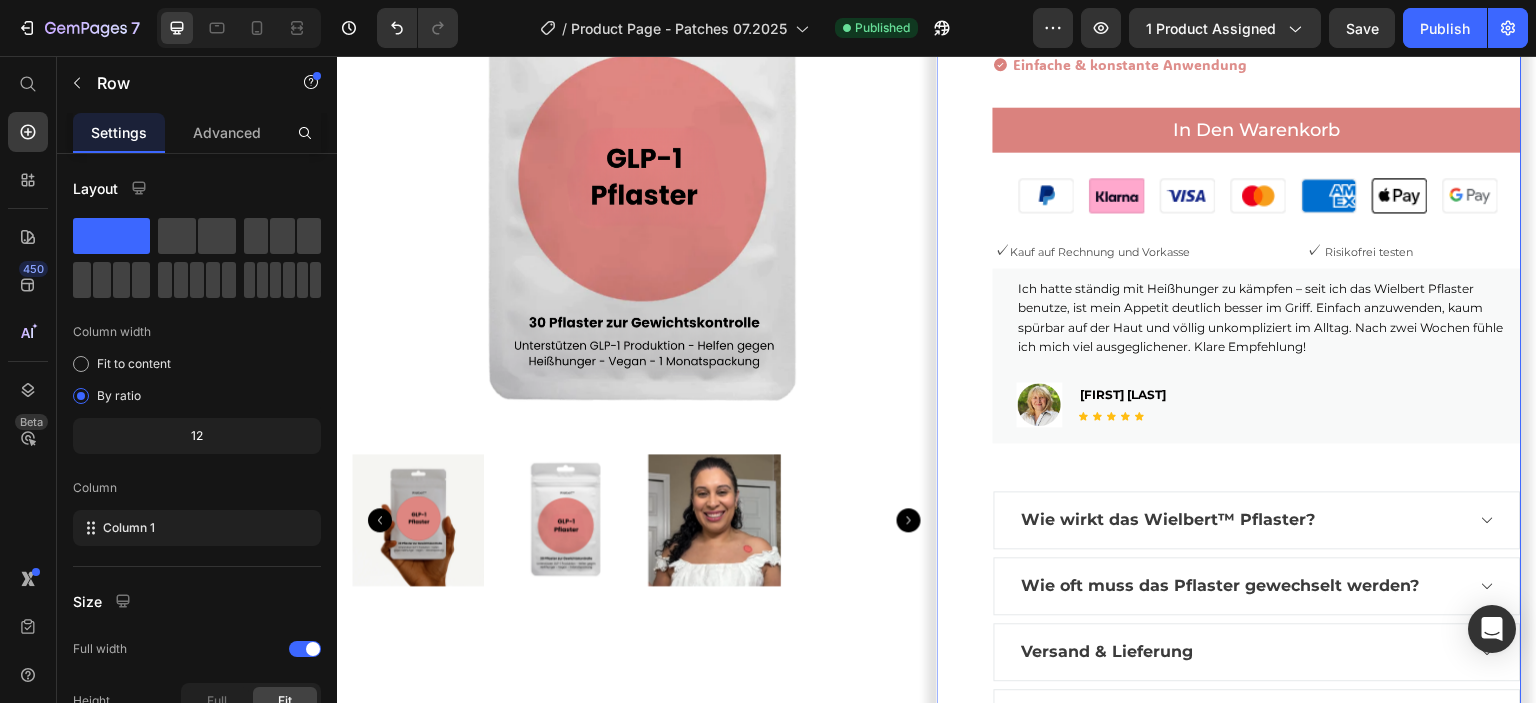 scroll, scrollTop: 0, scrollLeft: 0, axis: both 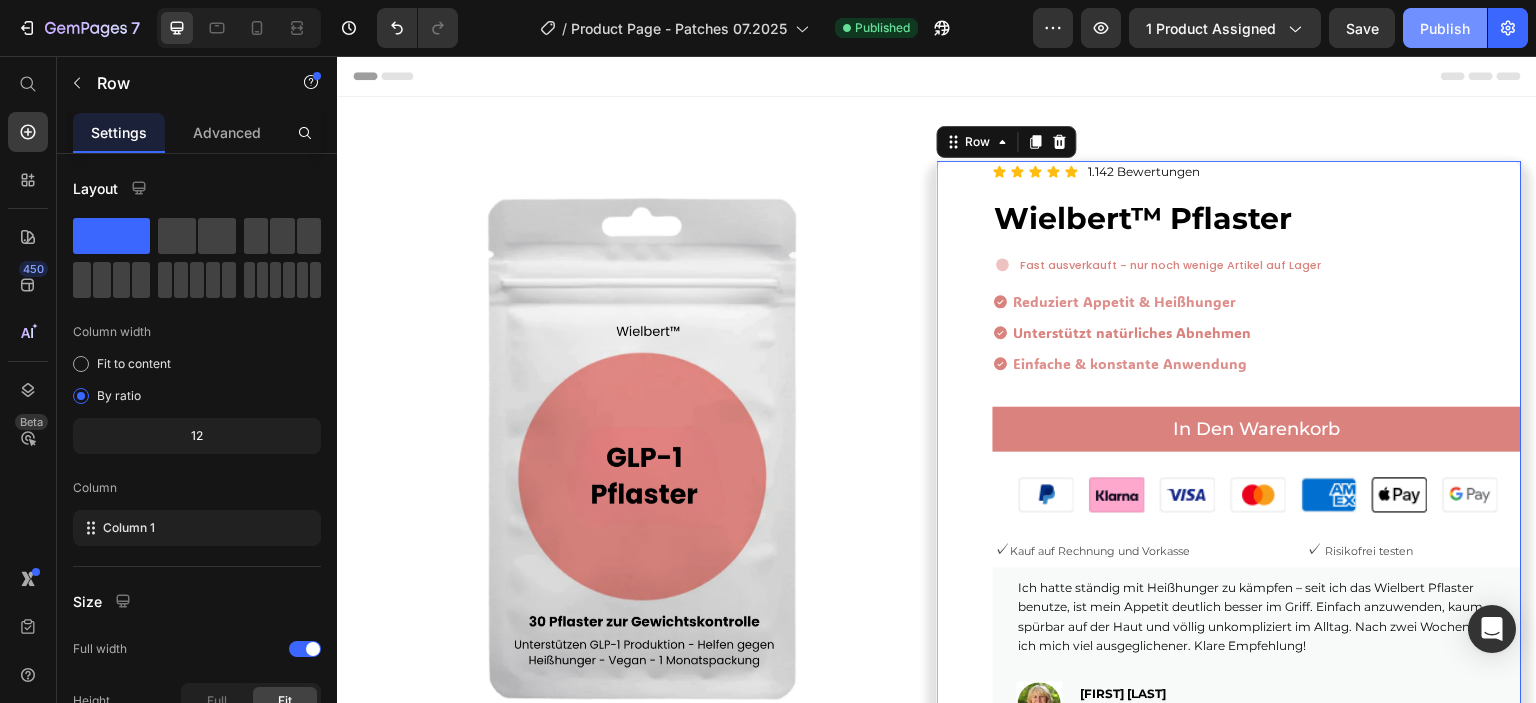 click on "Publish" at bounding box center [1445, 28] 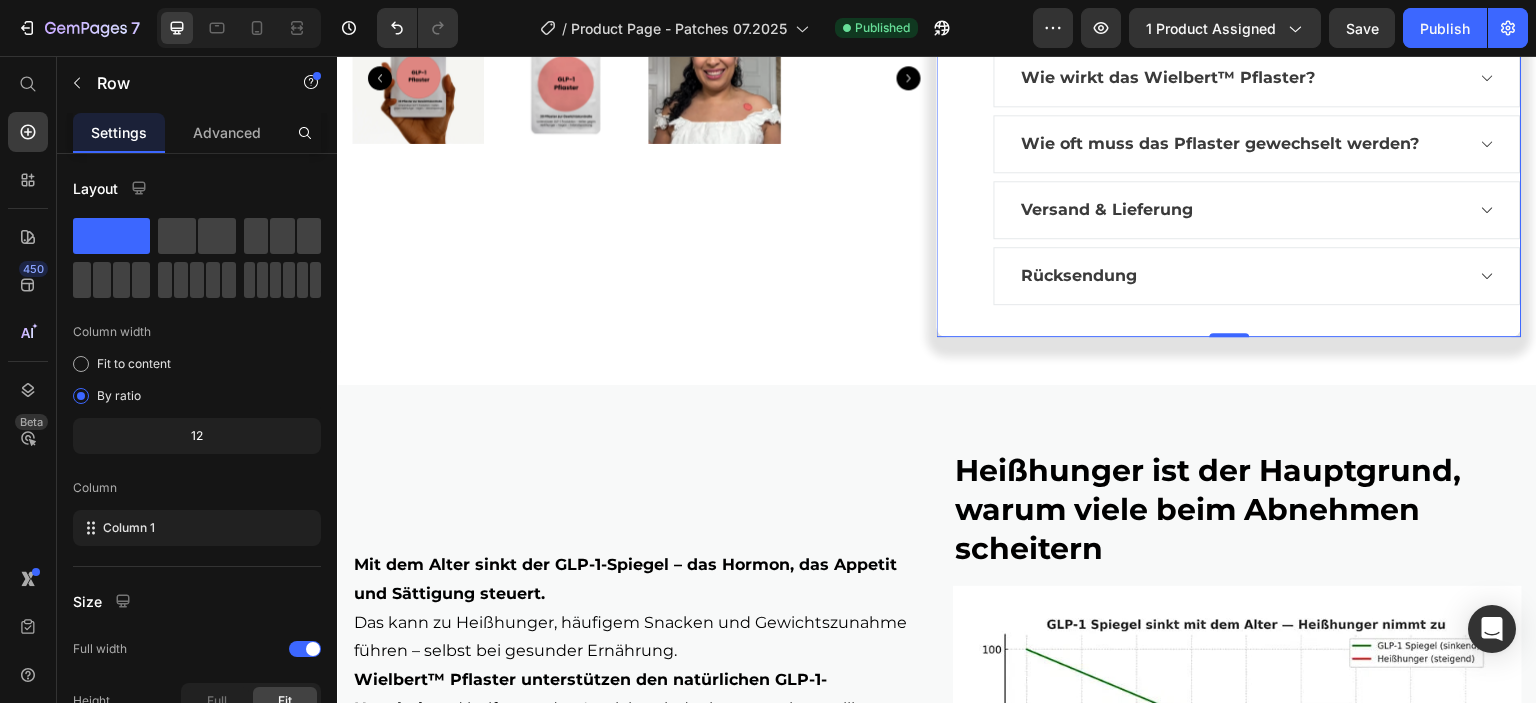 scroll, scrollTop: 800, scrollLeft: 0, axis: vertical 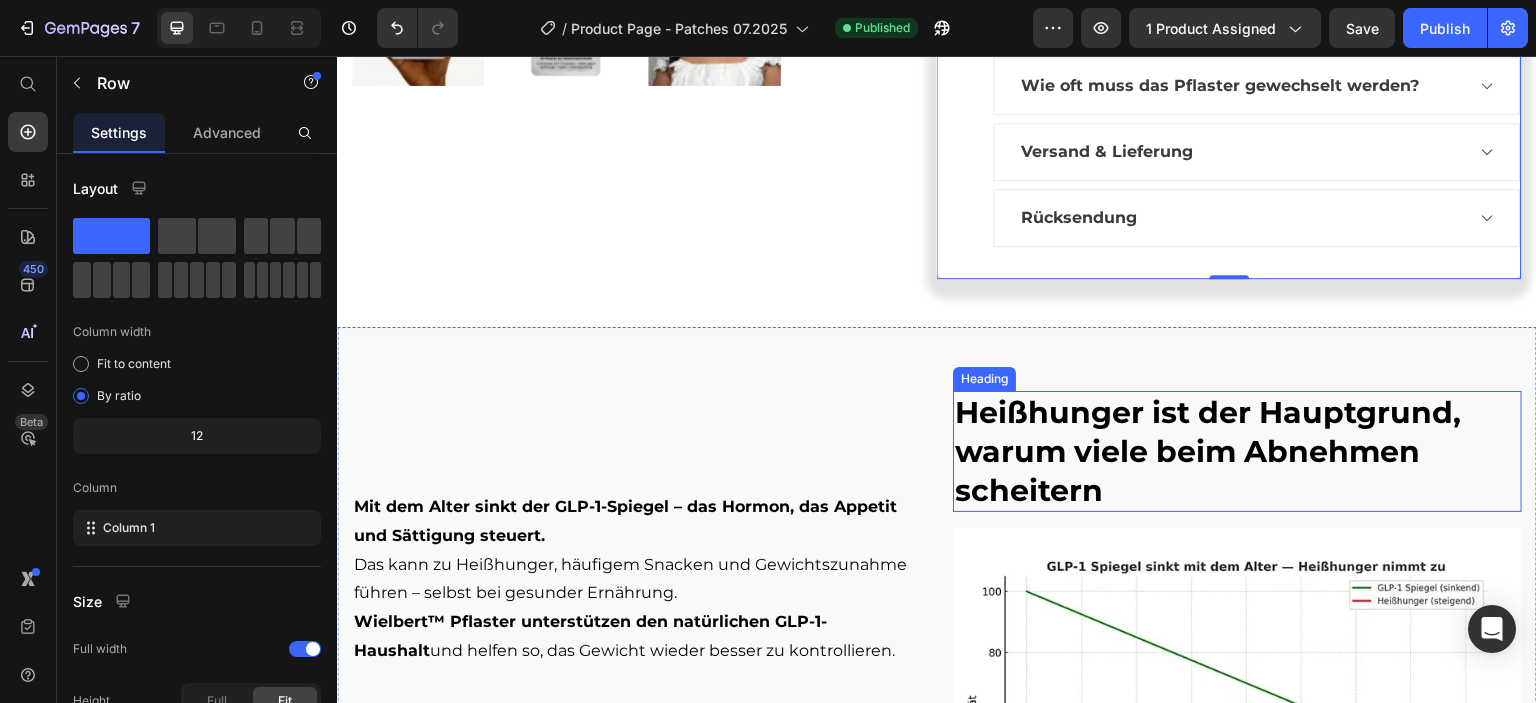 click on "Heißhunger ist der Hauptgrund, warum viele beim Abnehmen scheitern" at bounding box center [1208, 451] 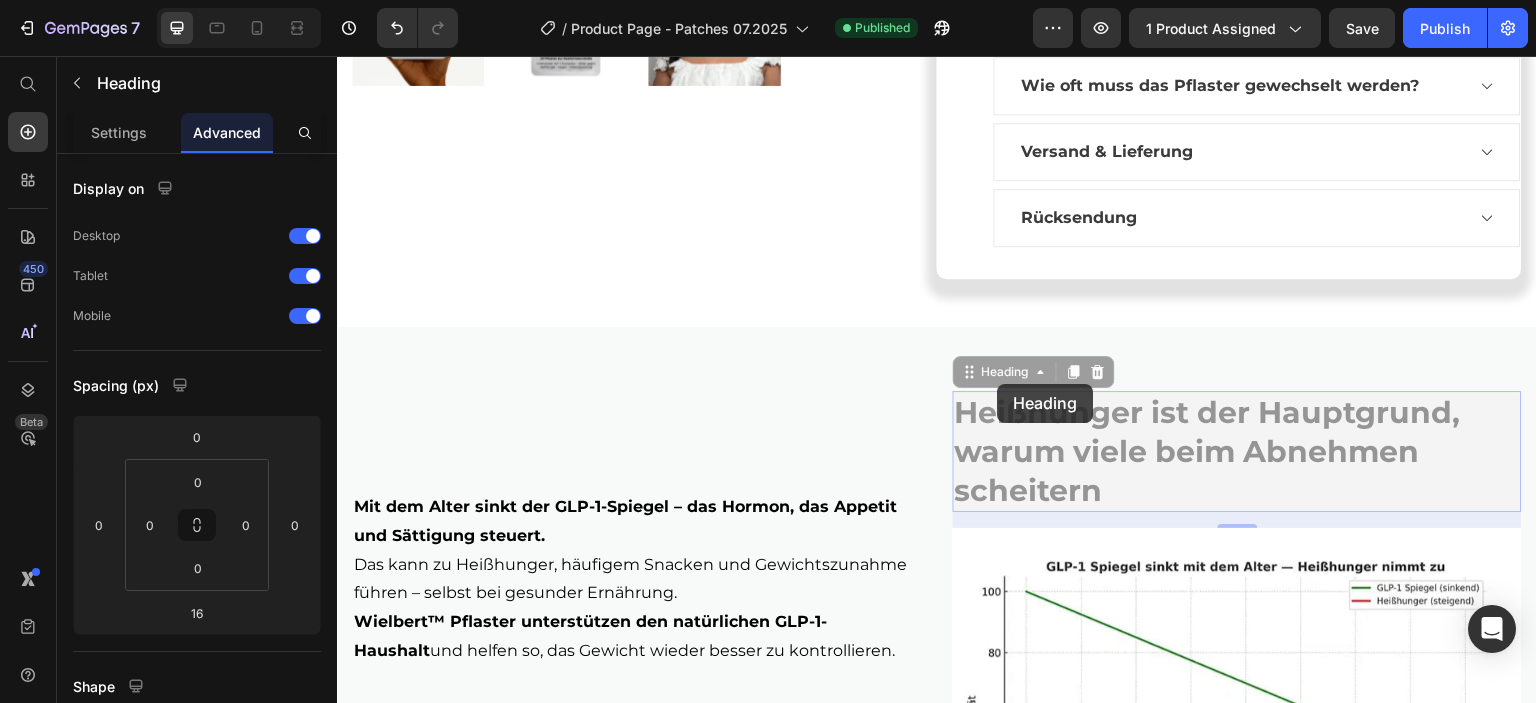 type on "16" 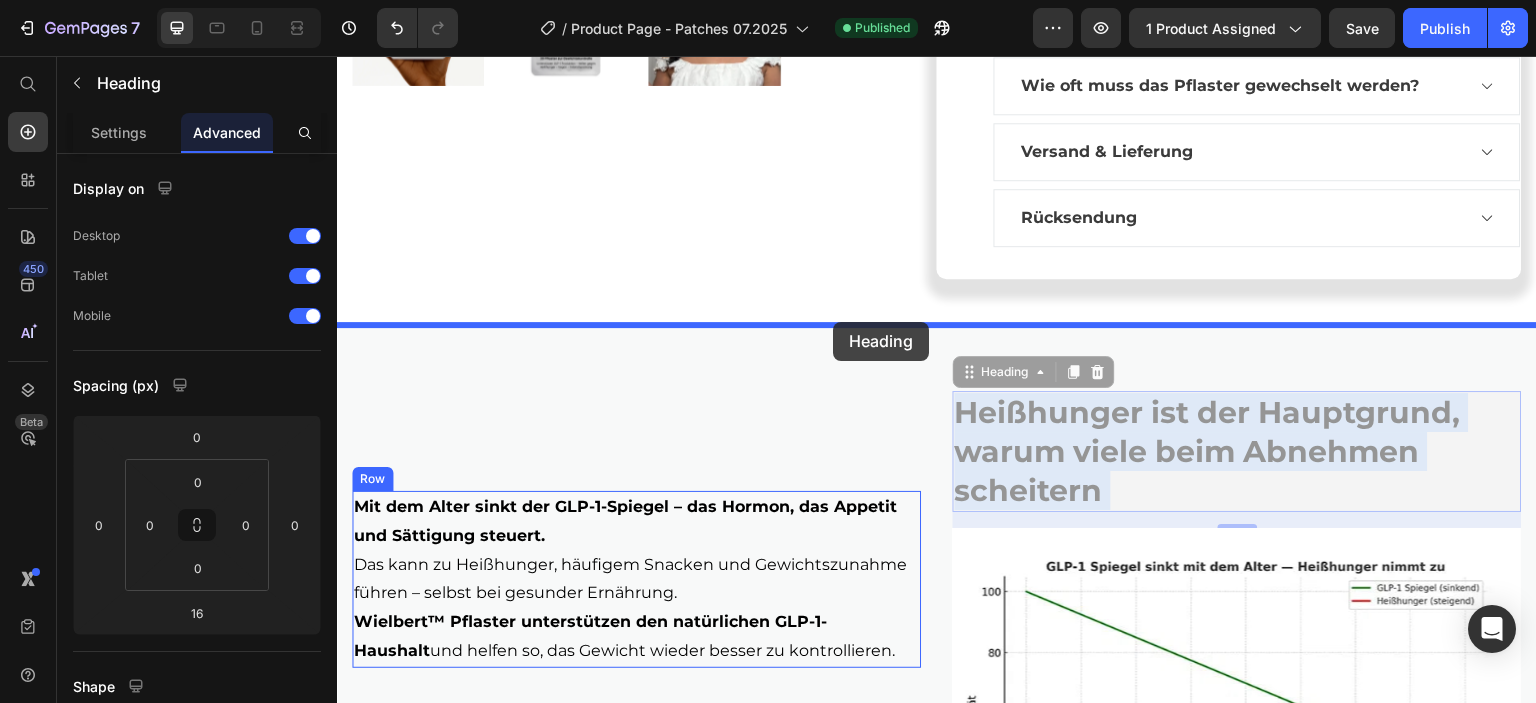 drag, startPoint x: 1115, startPoint y: 427, endPoint x: 833, endPoint y: 322, distance: 300.9136 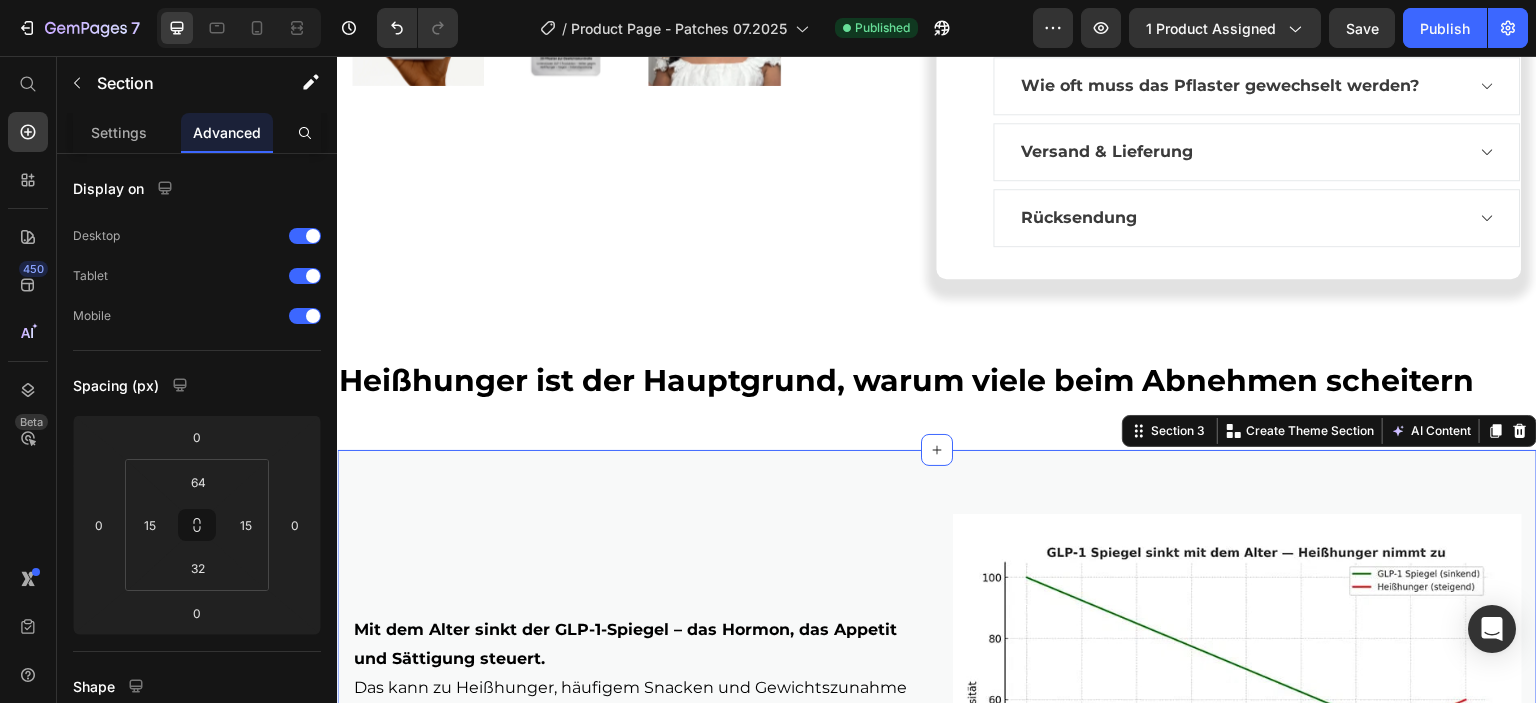 click on "Mit dem Alter sinkt der GLP-1-Spiegel – das Hormon, das Appetit und Sättigung steuert. Das kann zu Heißhunger, häufigem Snacken und Gewichtszunahme führen – selbst bei gesunder Ernährung. Wielbert™ Pflaster unterstützen den natürlichen GLP-1-Haushalt  und helfen so, das Gewicht wieder besser zu kontrollieren. Text Block Row Image Section 3   You can create reusable sections Create Theme Section AI Content Write with GemAI What would you like to describe here? Tone and Voice Persuasive Product Show more Generate" at bounding box center [937, 711] 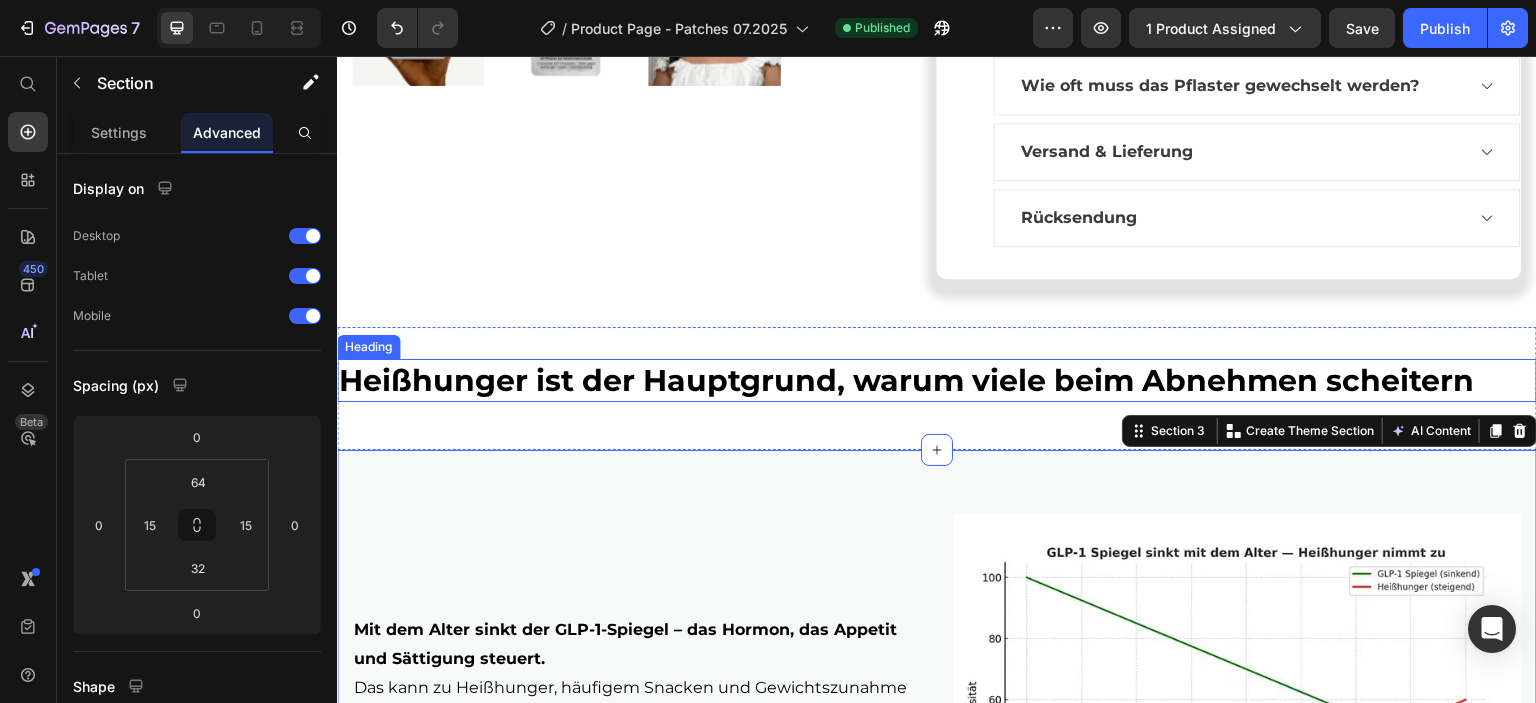 click on "Heißhunger ist der Hauptgrund, warum viele beim Abnehmen scheitern" at bounding box center [906, 380] 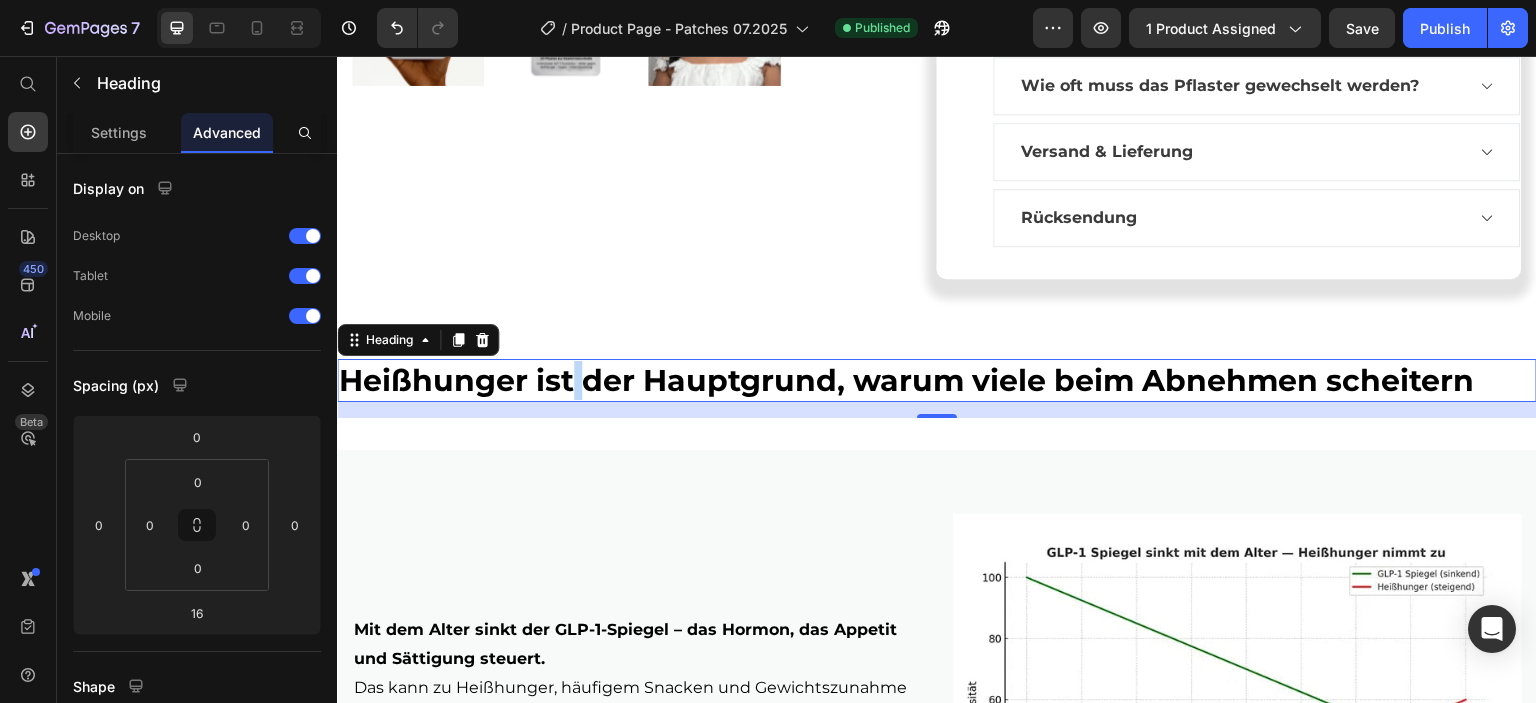 click on "Heißhunger ist der Hauptgrund, warum viele beim Abnehmen scheitern" at bounding box center (906, 380) 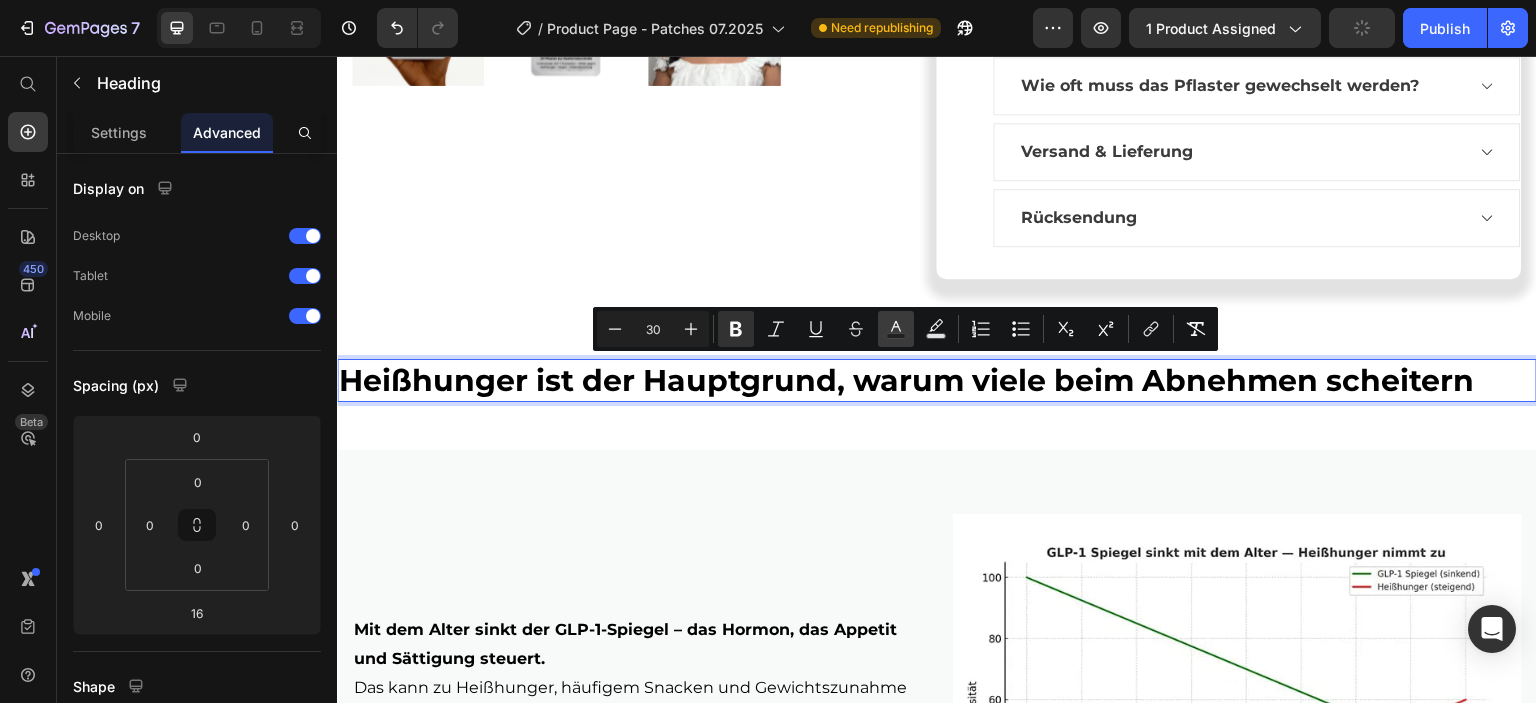click 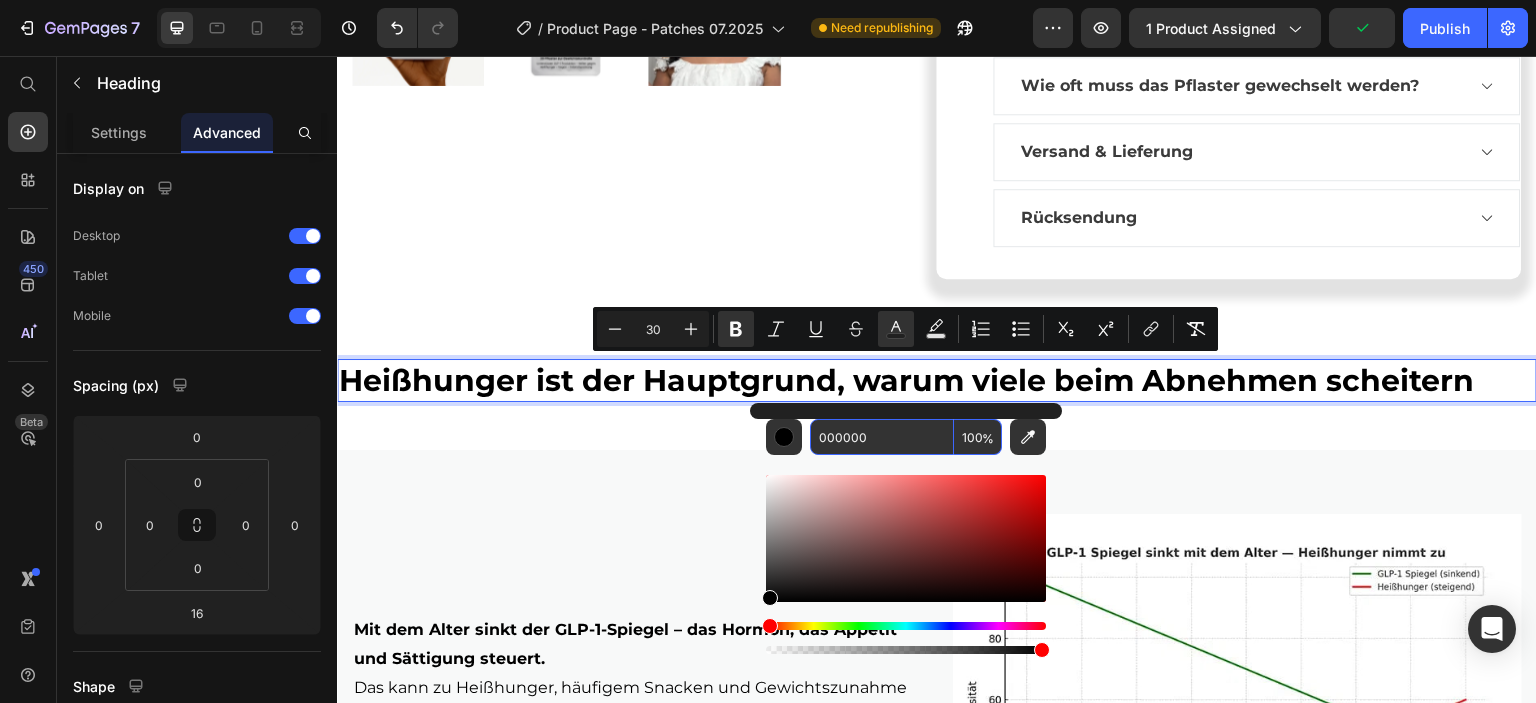 click on "000000" at bounding box center [882, 437] 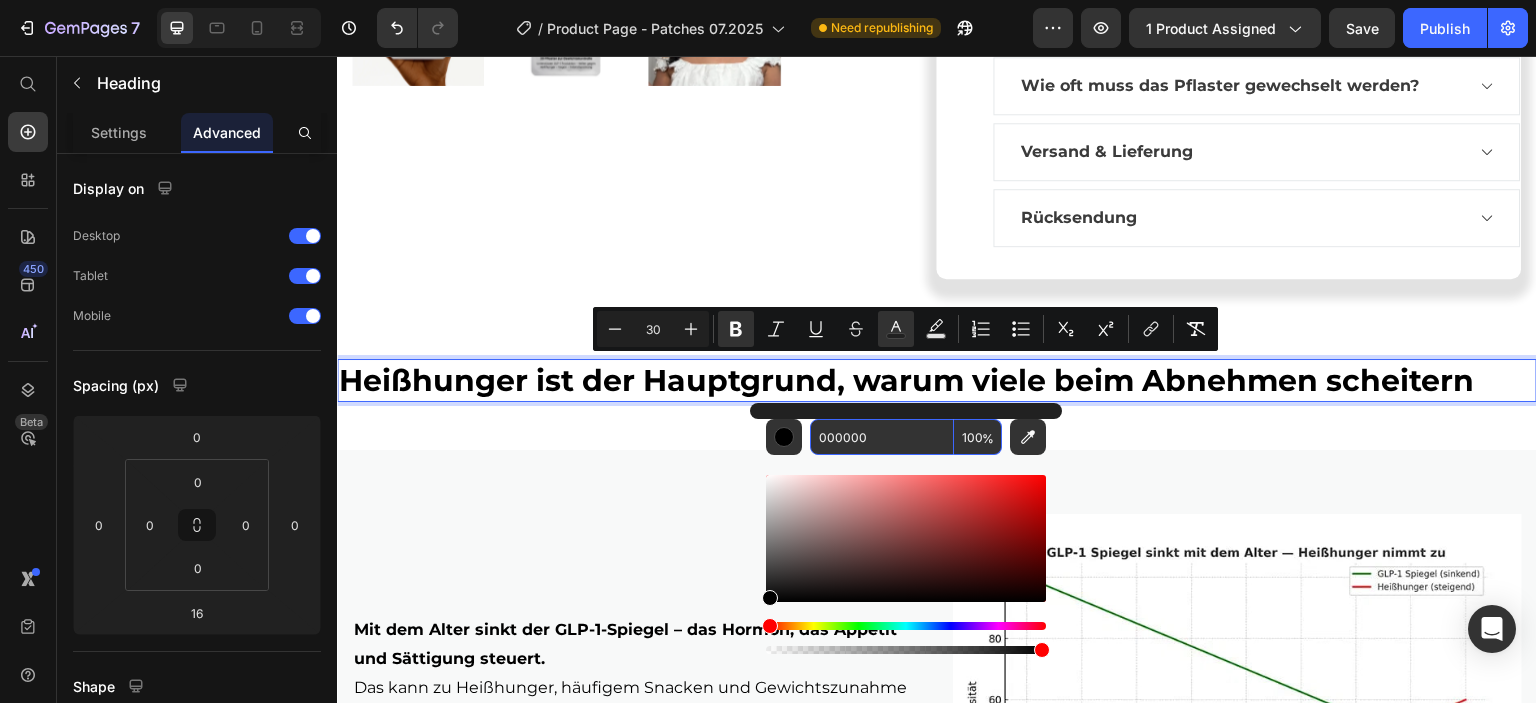 click on "000000" at bounding box center (882, 437) 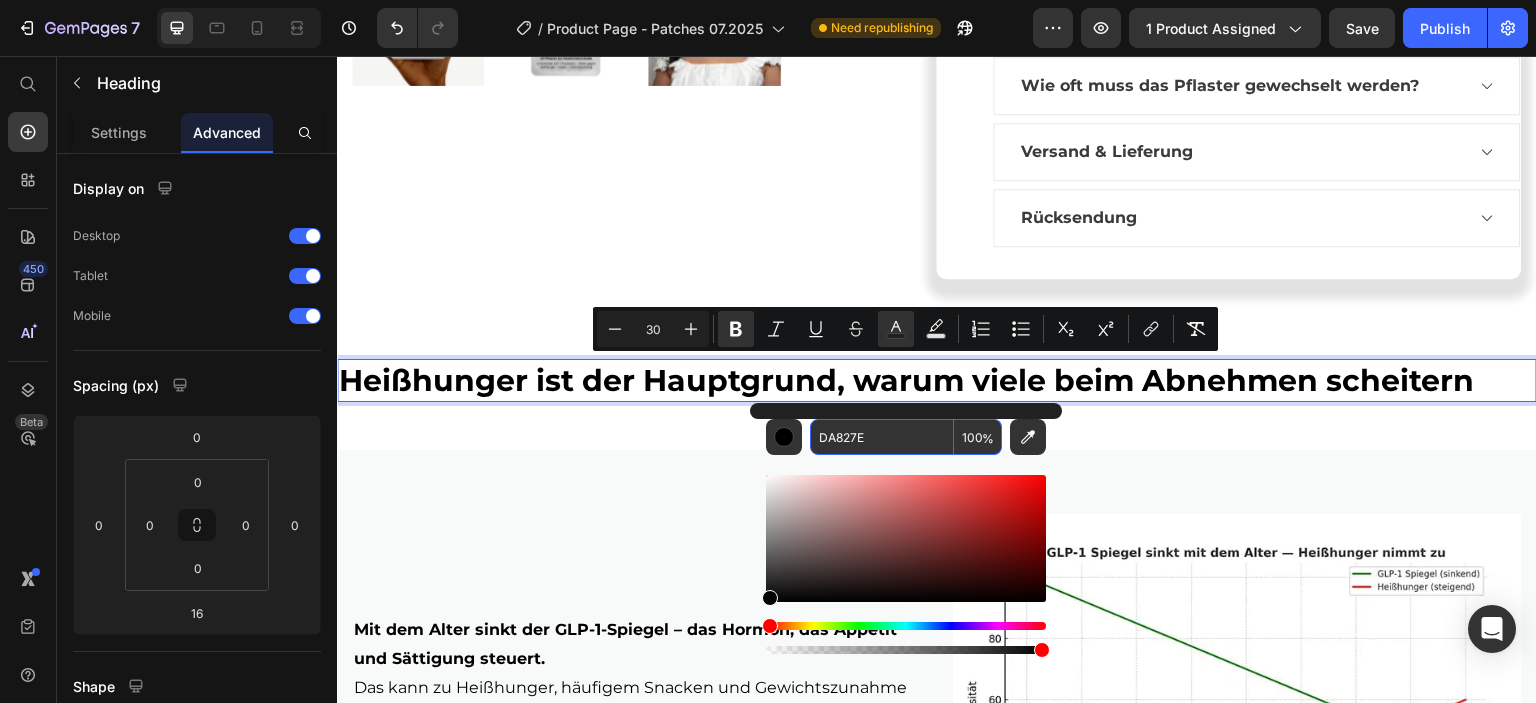 type on "DA827E" 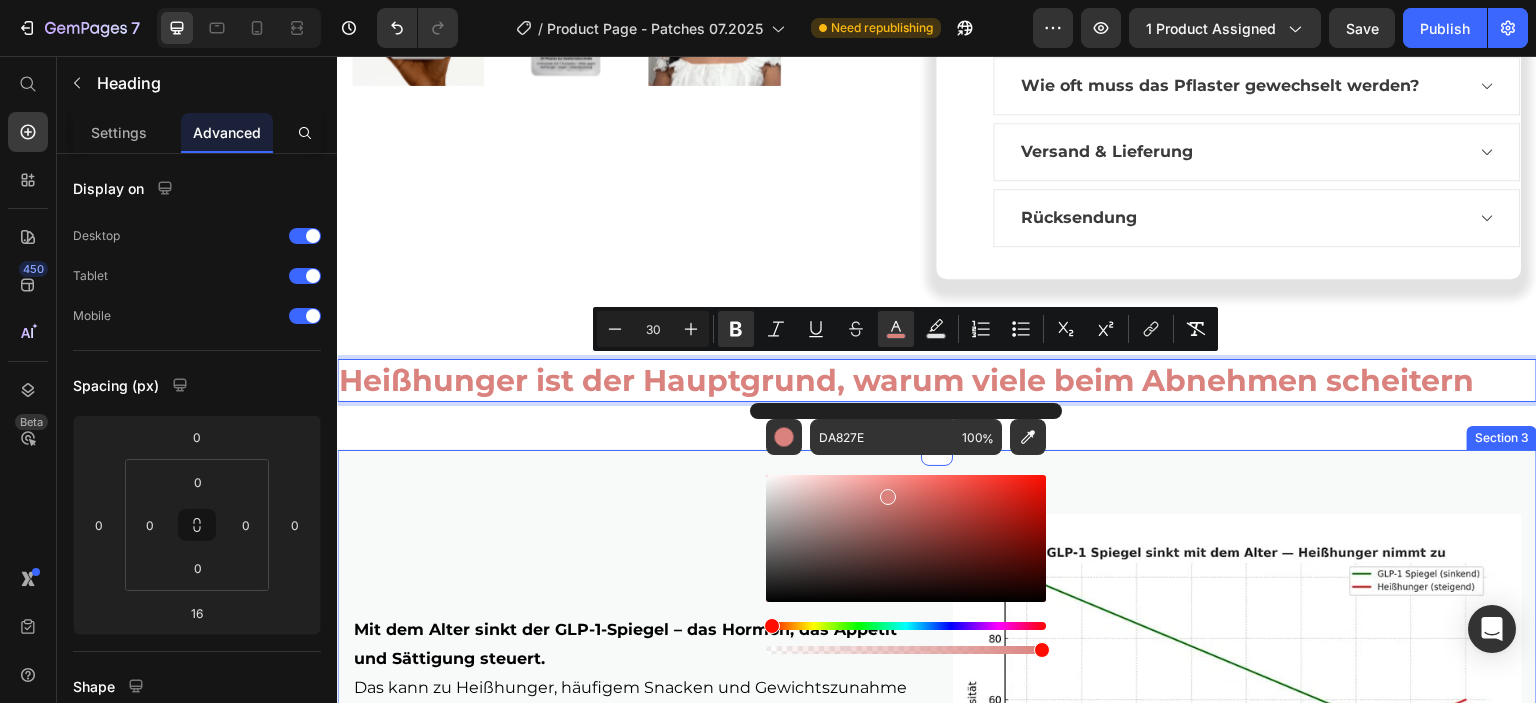 click on "Mit dem Alter sinkt der GLP-1-Spiegel – das Hormon, das Appetit und Sättigung steuert. Das kann zu Heißhunger, häufigem Snacken und Gewichtszunahme führen – selbst bei gesunder Ernährung. Wielbert™ Pflaster unterstützen den natürlichen GLP-1-Haushalt  und helfen so, das Gewicht wieder besser zu kontrollieren. Text Block Row Image Section 3" at bounding box center [937, 711] 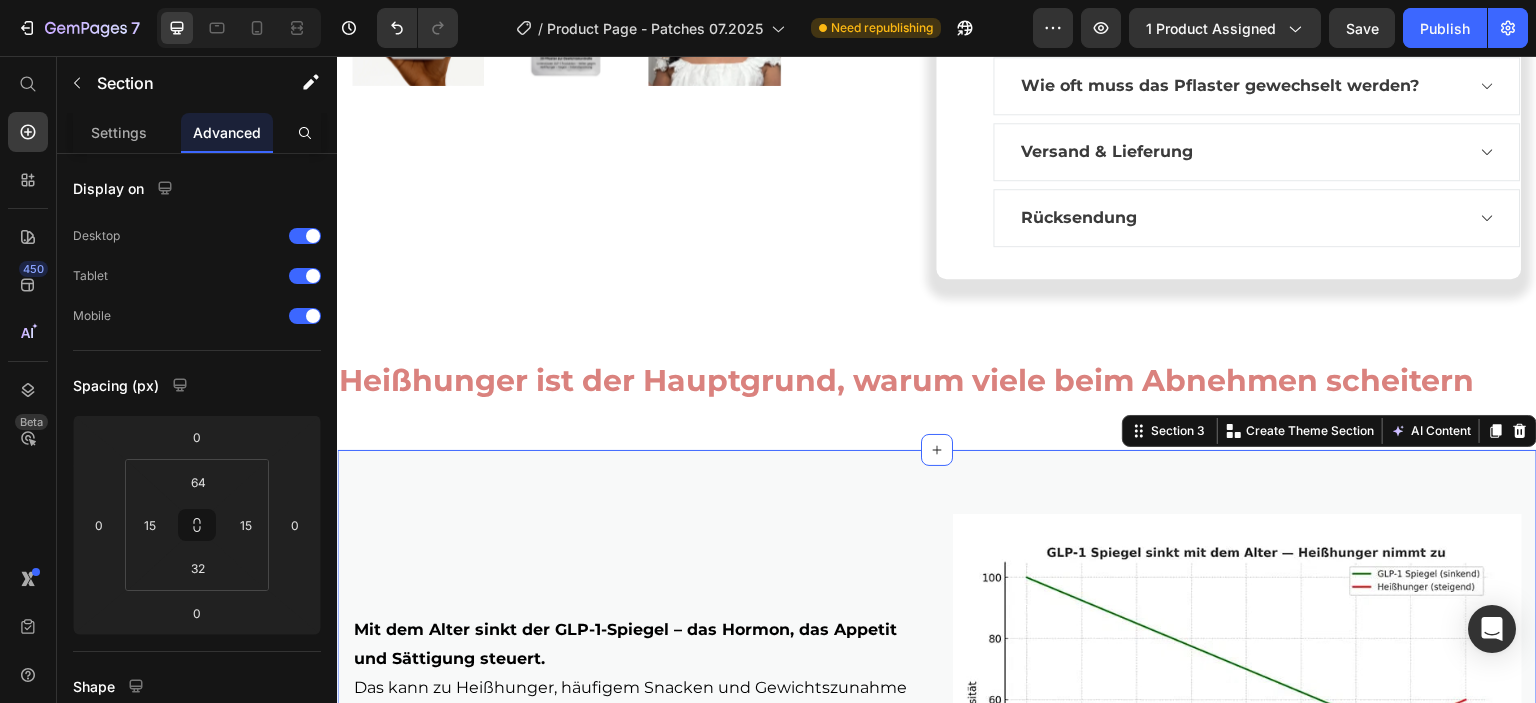 click on "Mit dem Alter sinkt der GLP-1-Spiegel – das Hormon, das Appetit und Sättigung steuert. Das kann zu Heißhunger, häufigem Snacken und Gewichtszunahme führen – selbst bei gesunder Ernährung. Wielbert™ Pflaster unterstützen den natürlichen GLP-1-Haushalt  und helfen so, das Gewicht wieder besser zu kontrollieren. Text Block Row Image Section 3   You can create reusable sections Create Theme Section AI Content Write with GemAI What would you like to describe here? Tone and Voice Persuasive Product Wielbert™ Pflaster Show more Generate" at bounding box center (937, 711) 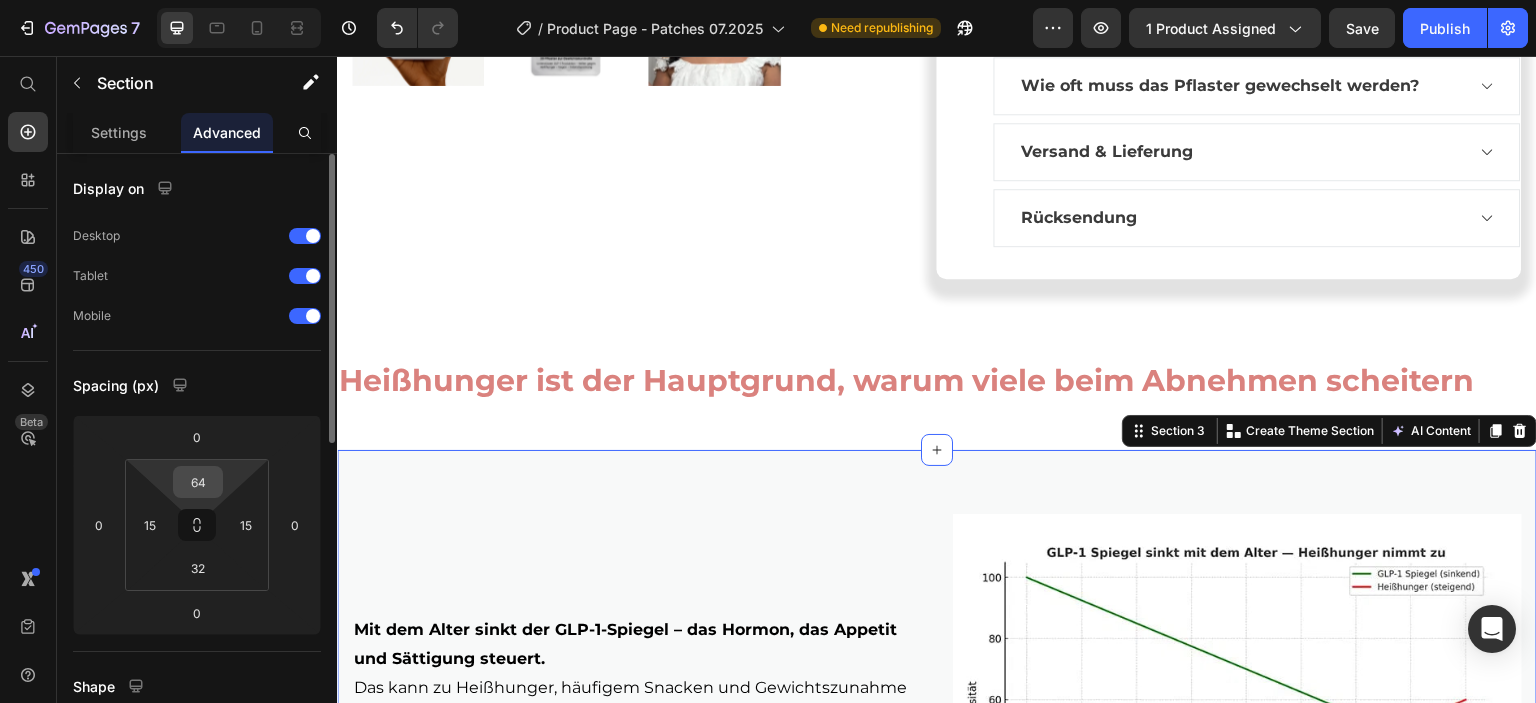 drag, startPoint x: 204, startPoint y: 484, endPoint x: 216, endPoint y: 469, distance: 19.209373 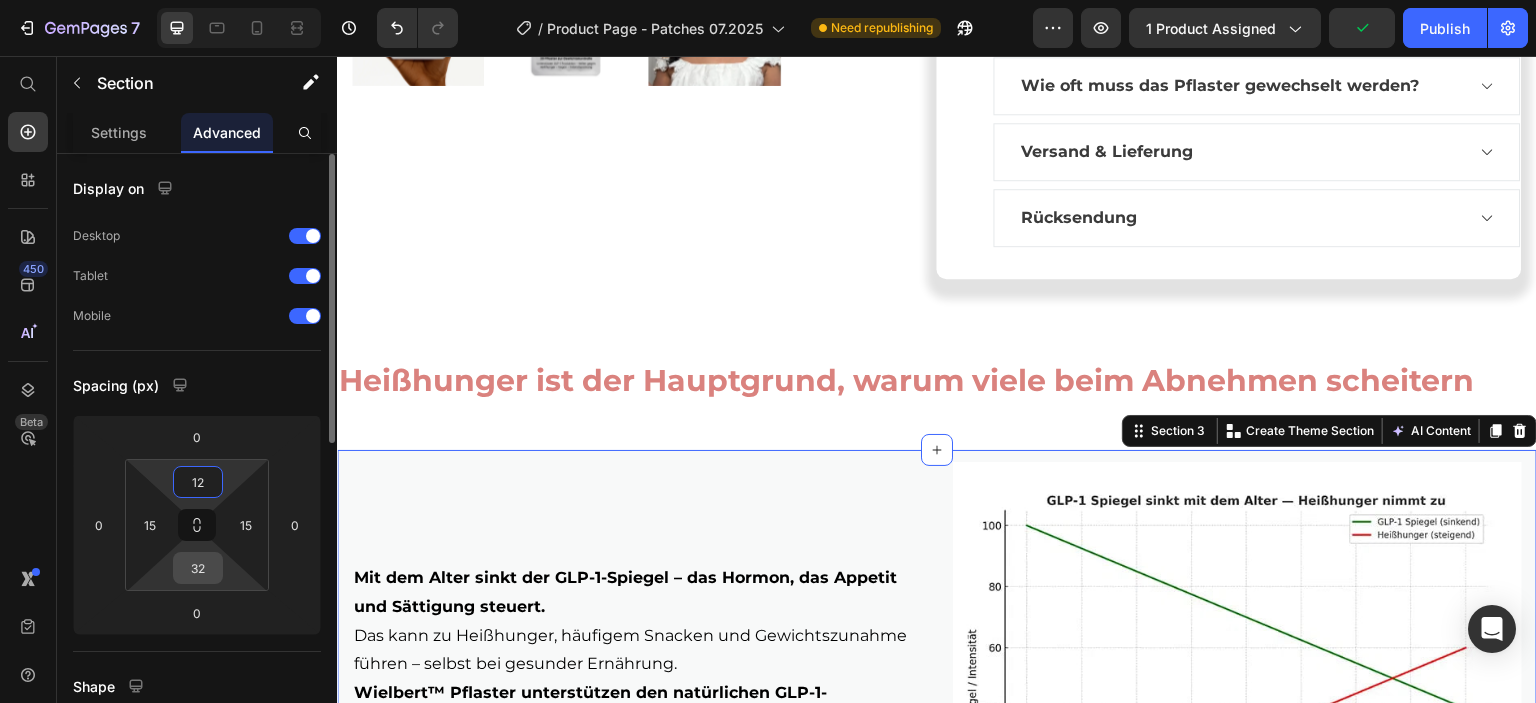 type on "12" 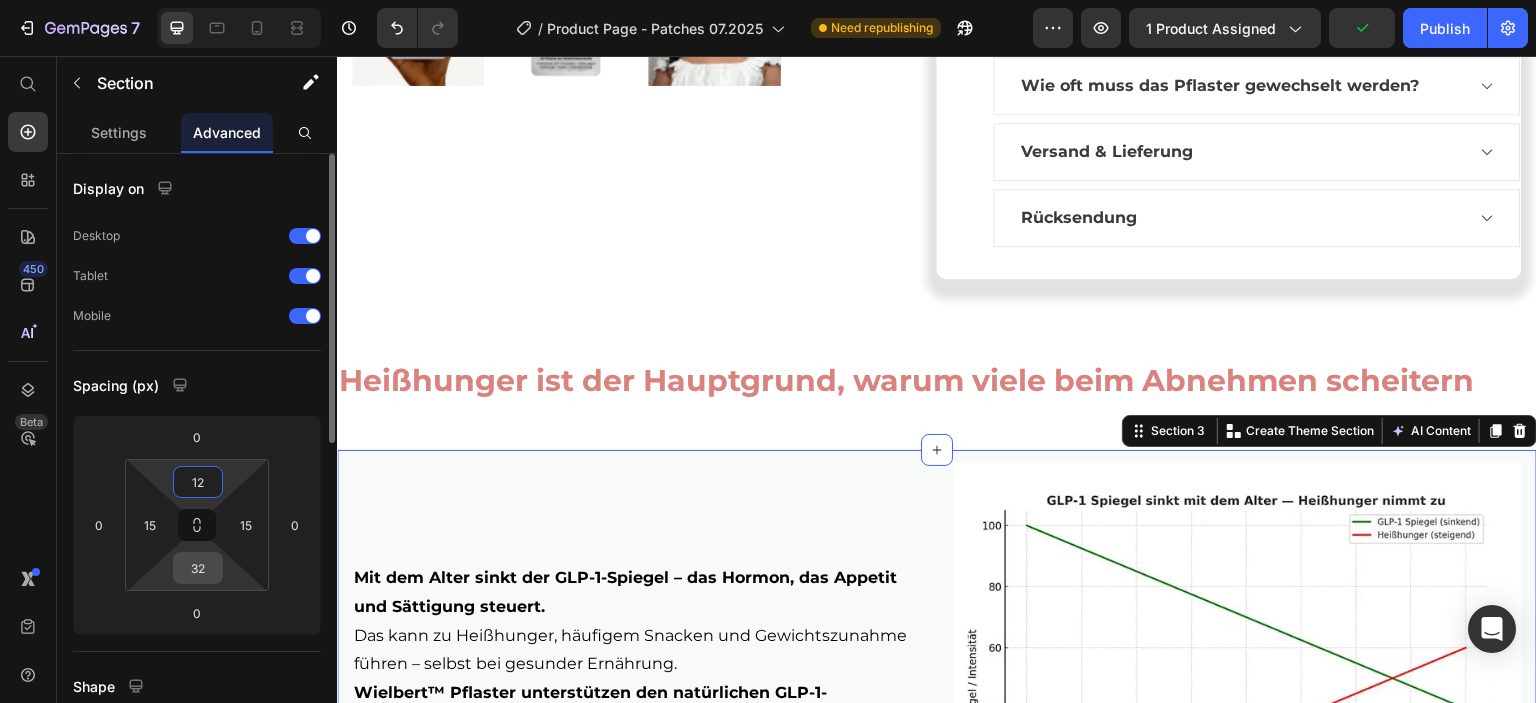 click on "32" at bounding box center [198, 568] 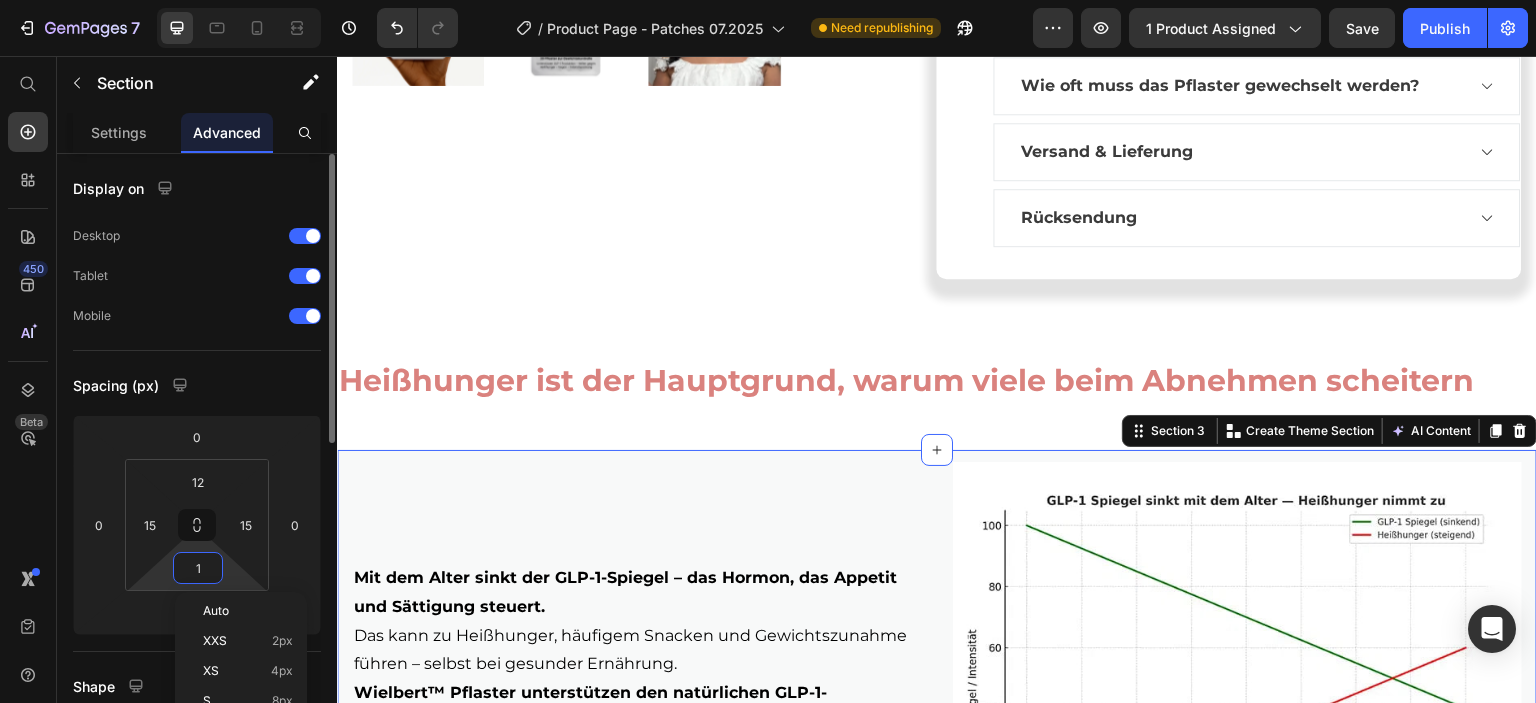type on "12" 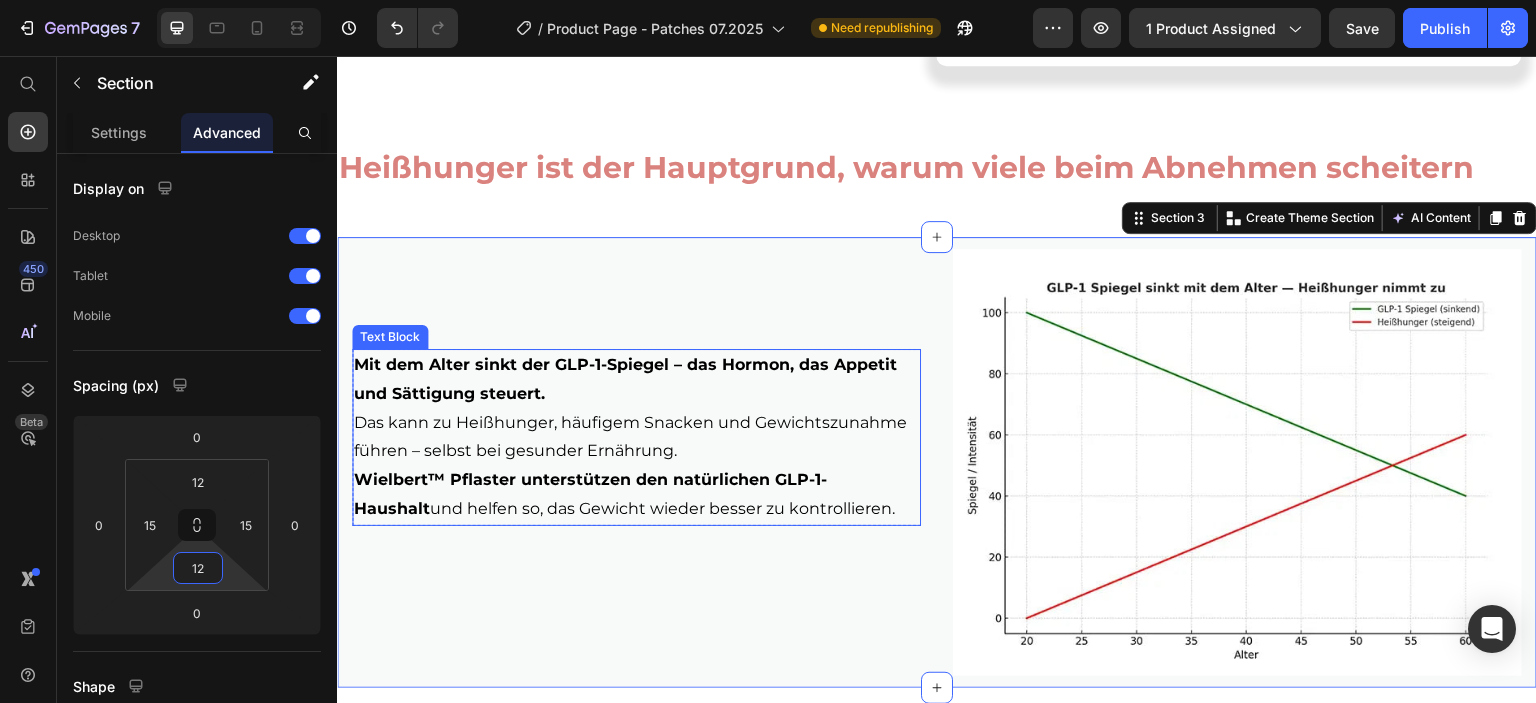 scroll, scrollTop: 1000, scrollLeft: 0, axis: vertical 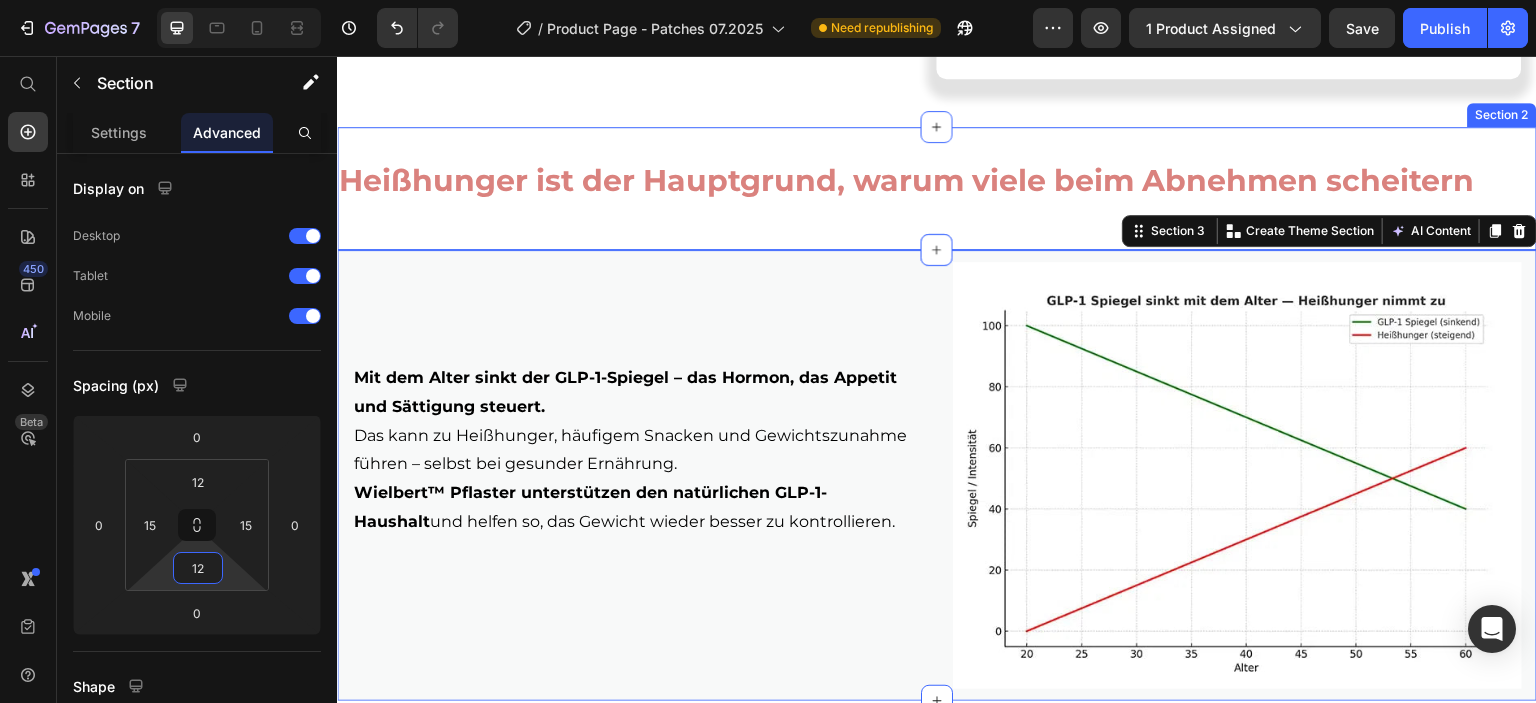 click on "⁠⁠⁠⁠⁠⁠⁠ Heißhunger ist der Hauptgrund, warum viele beim Abnehmen scheitern Heading" at bounding box center [937, 188] 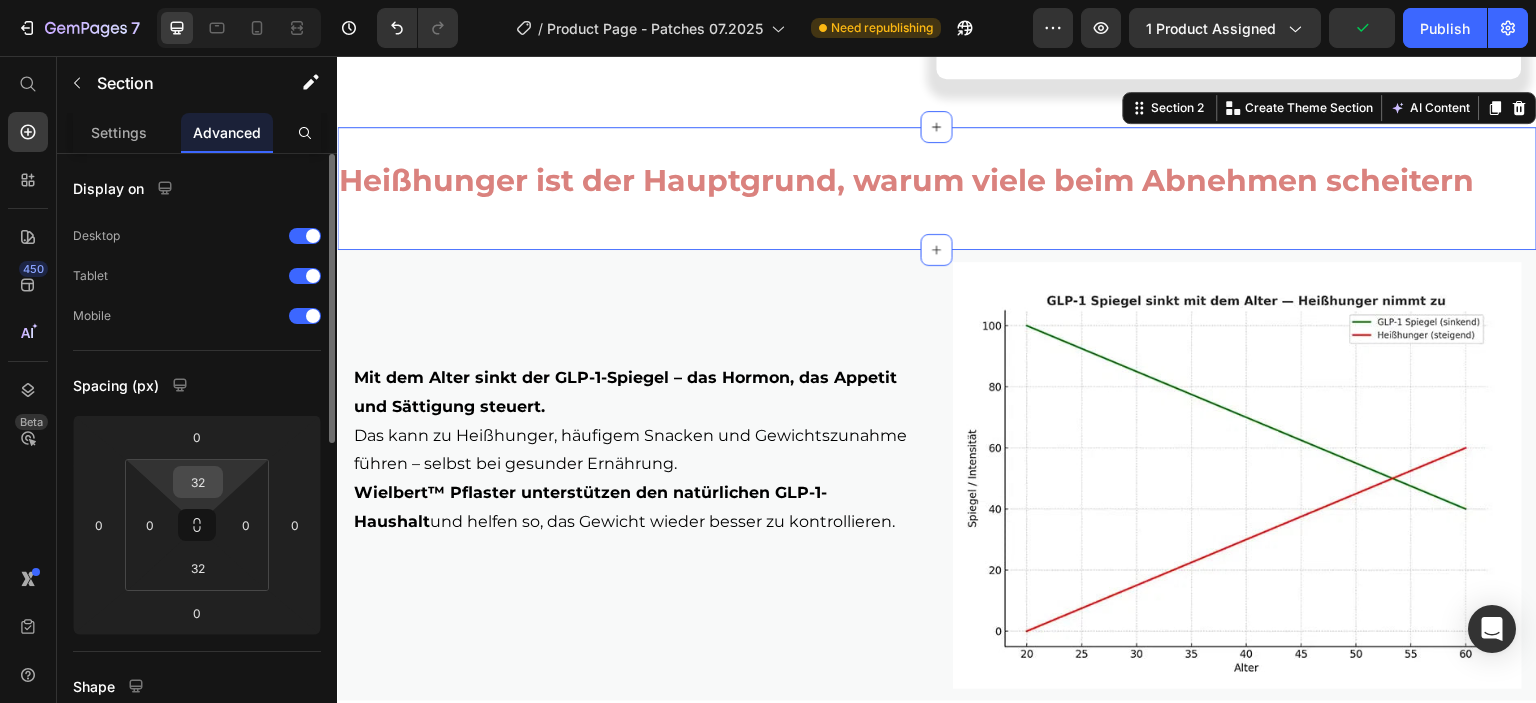 click on "32" at bounding box center (198, 482) 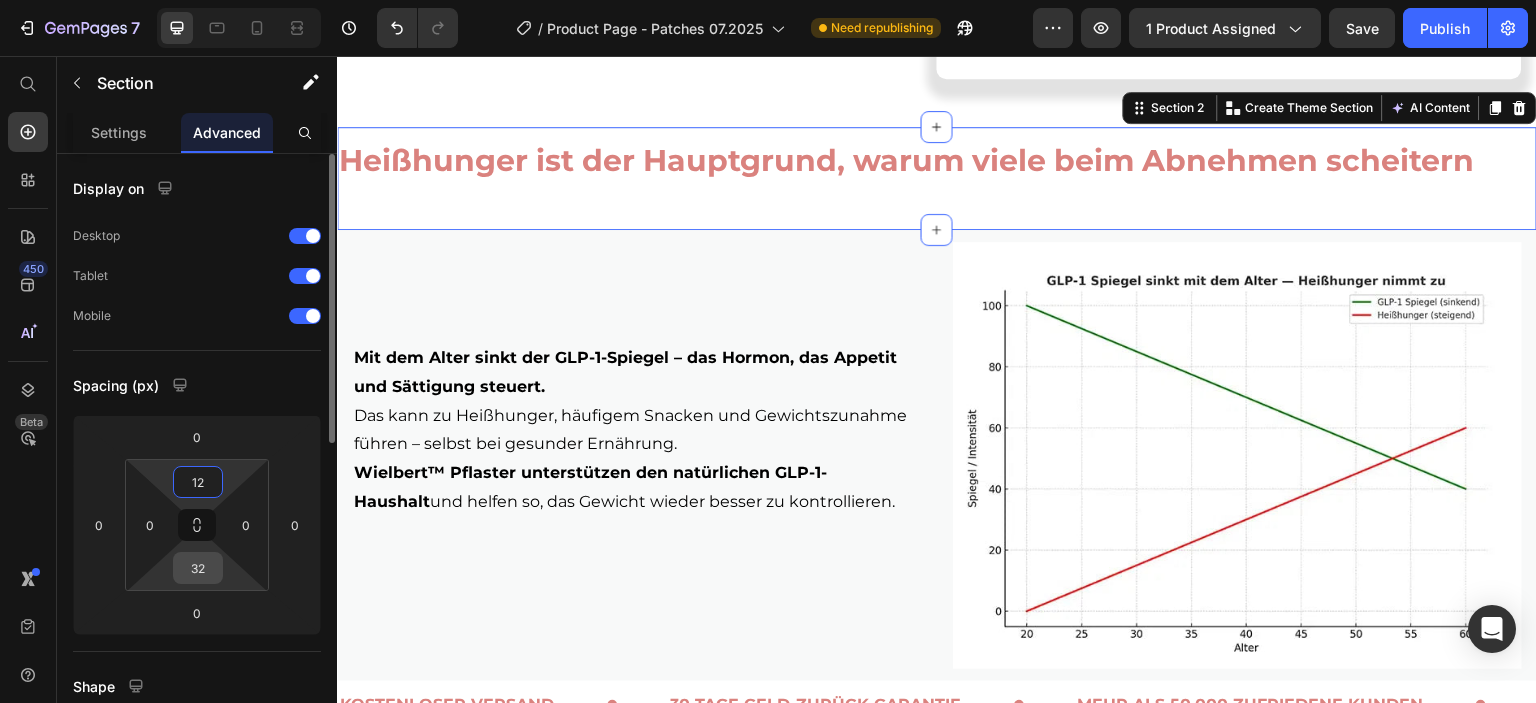 type on "12" 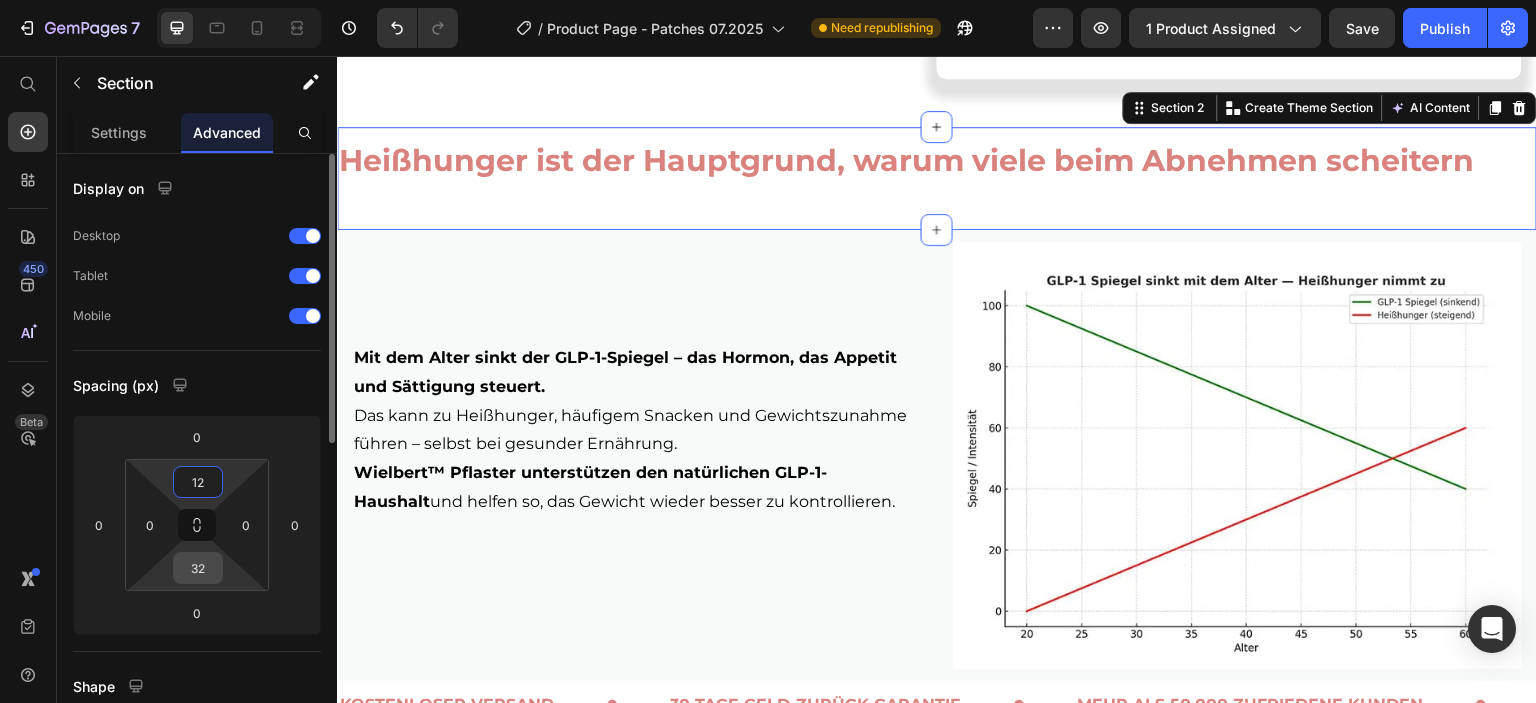 click on "32" at bounding box center [198, 568] 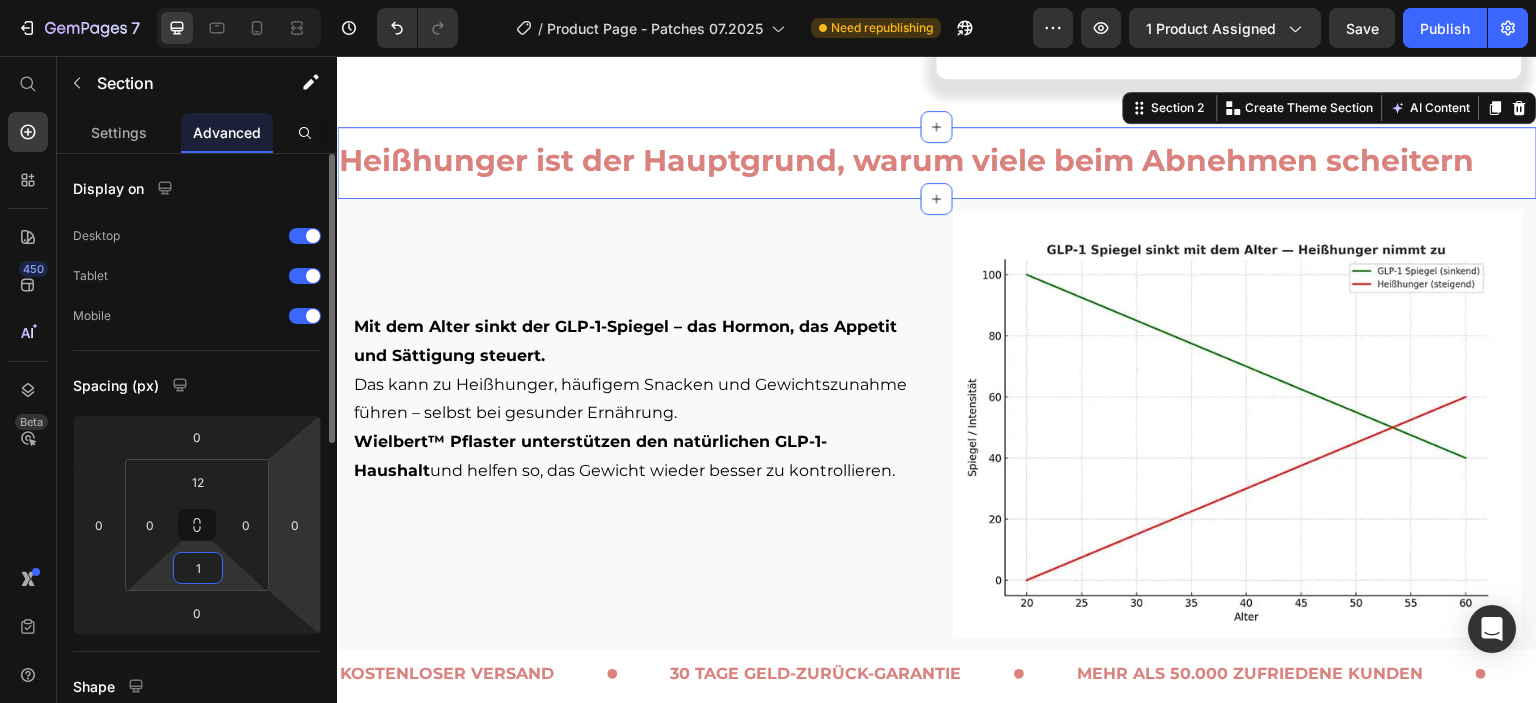 type on "12" 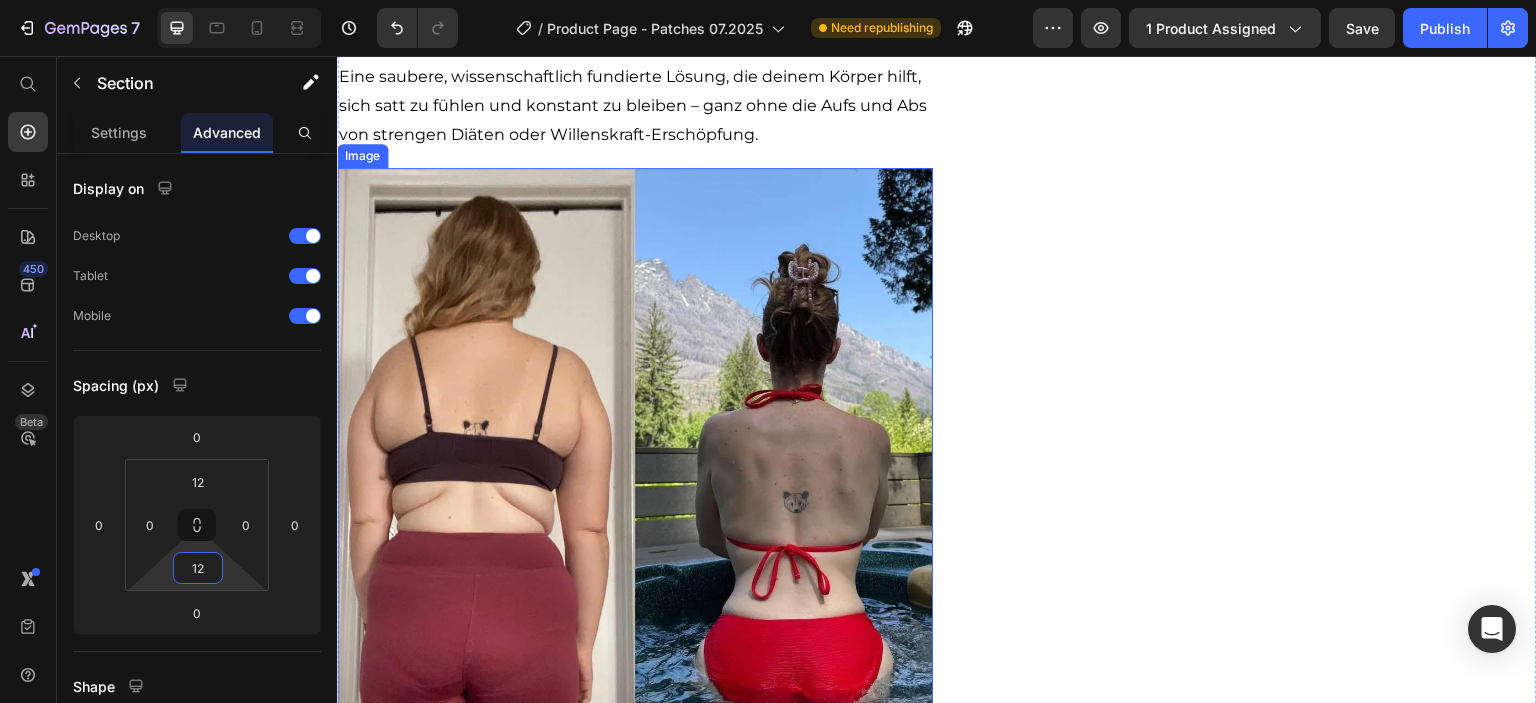 scroll, scrollTop: 1600, scrollLeft: 0, axis: vertical 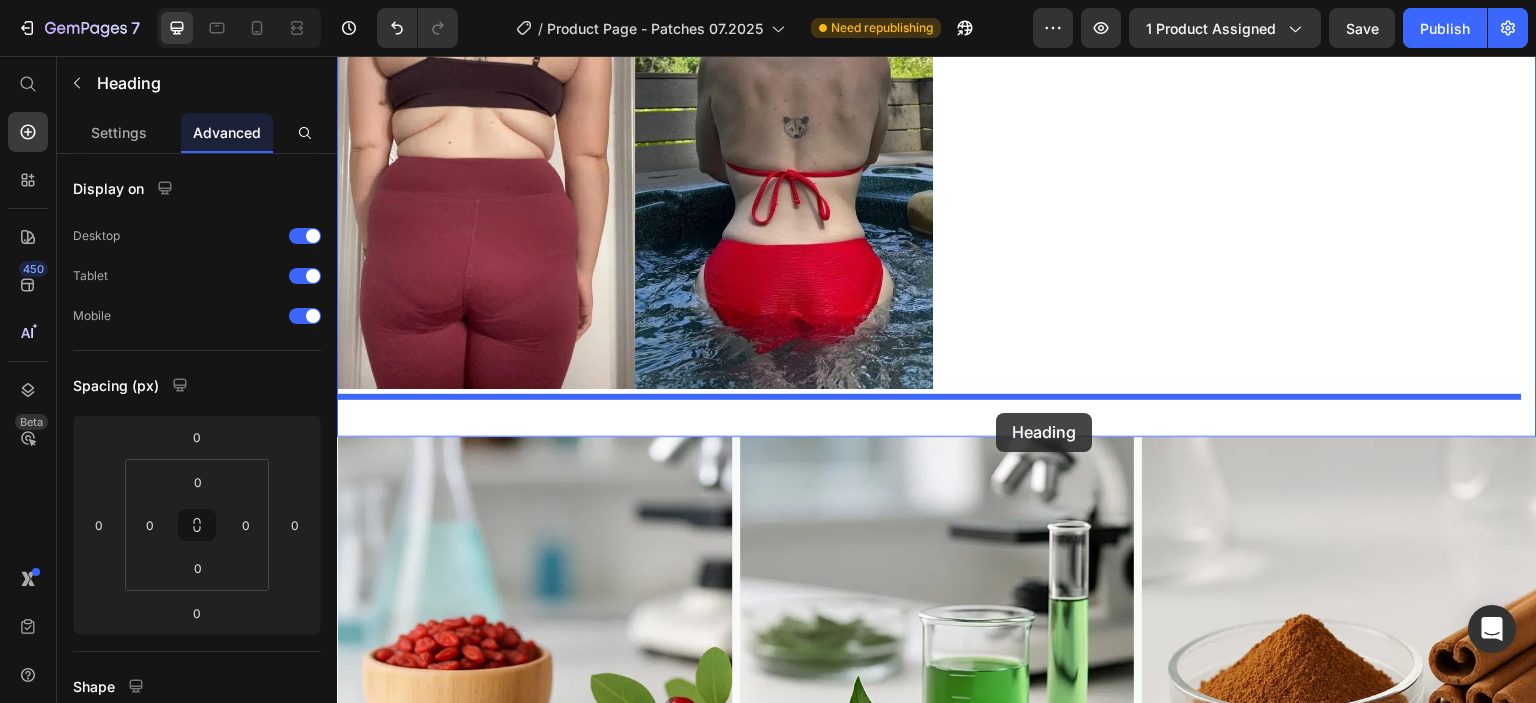 drag, startPoint x: 1197, startPoint y: 275, endPoint x: 997, endPoint y: 413, distance: 242.98972 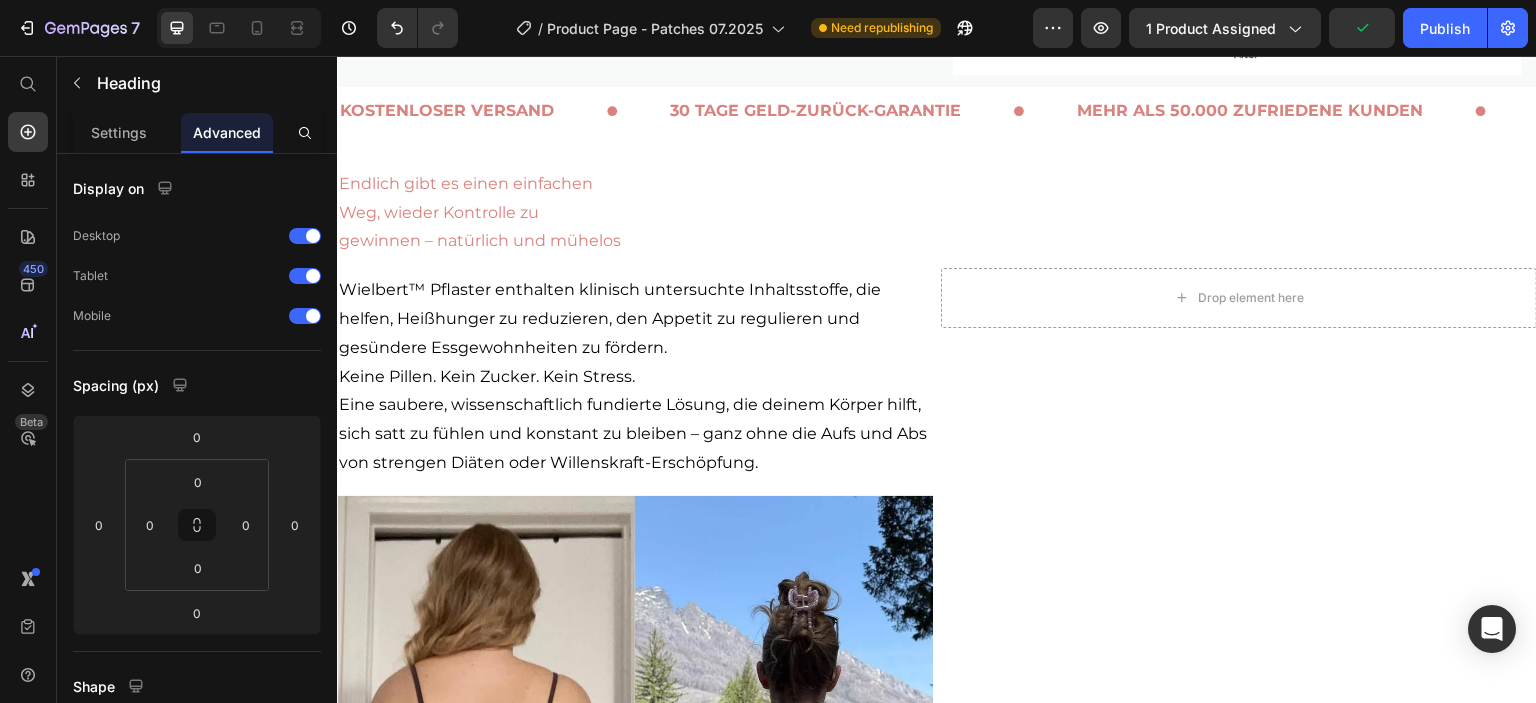 scroll, scrollTop: 1569, scrollLeft: 0, axis: vertical 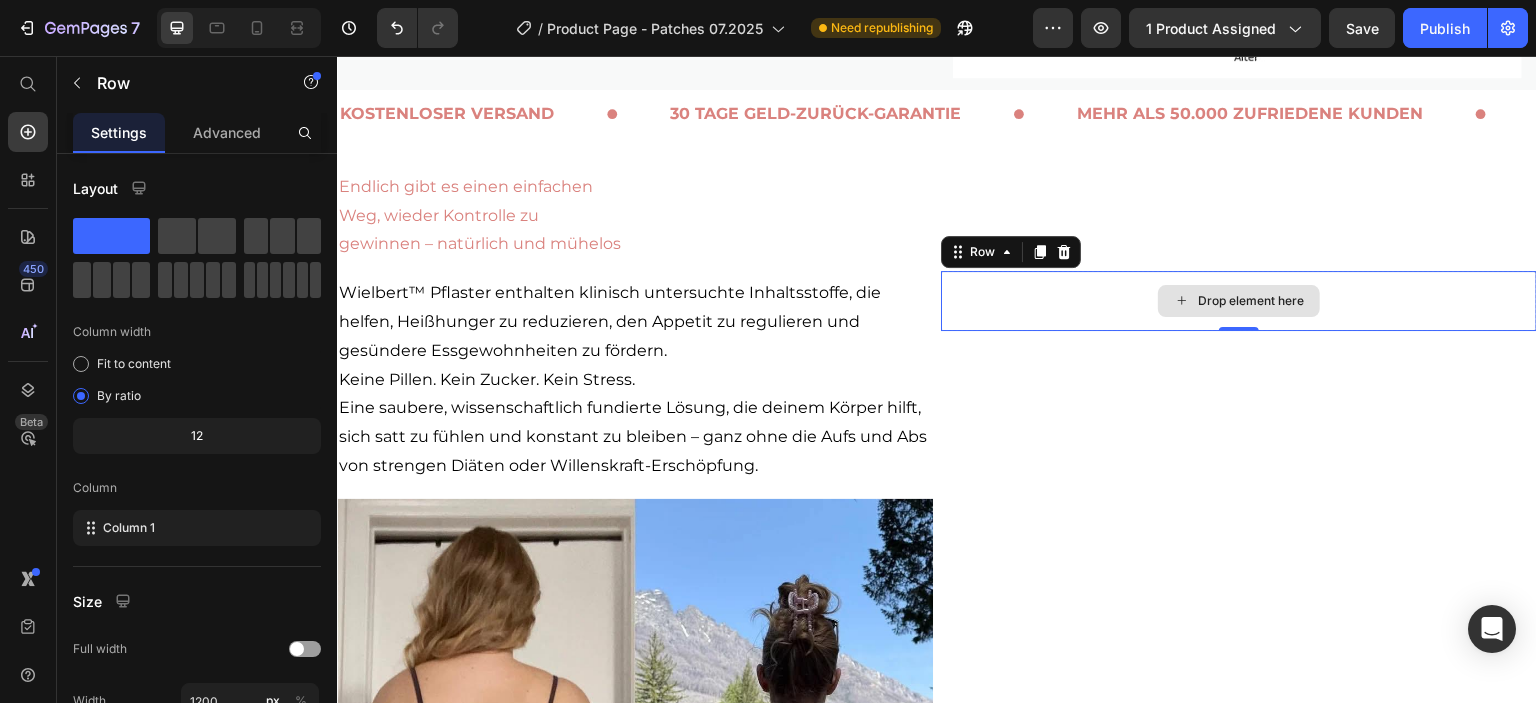 click on "Drop element here" at bounding box center (1239, 301) 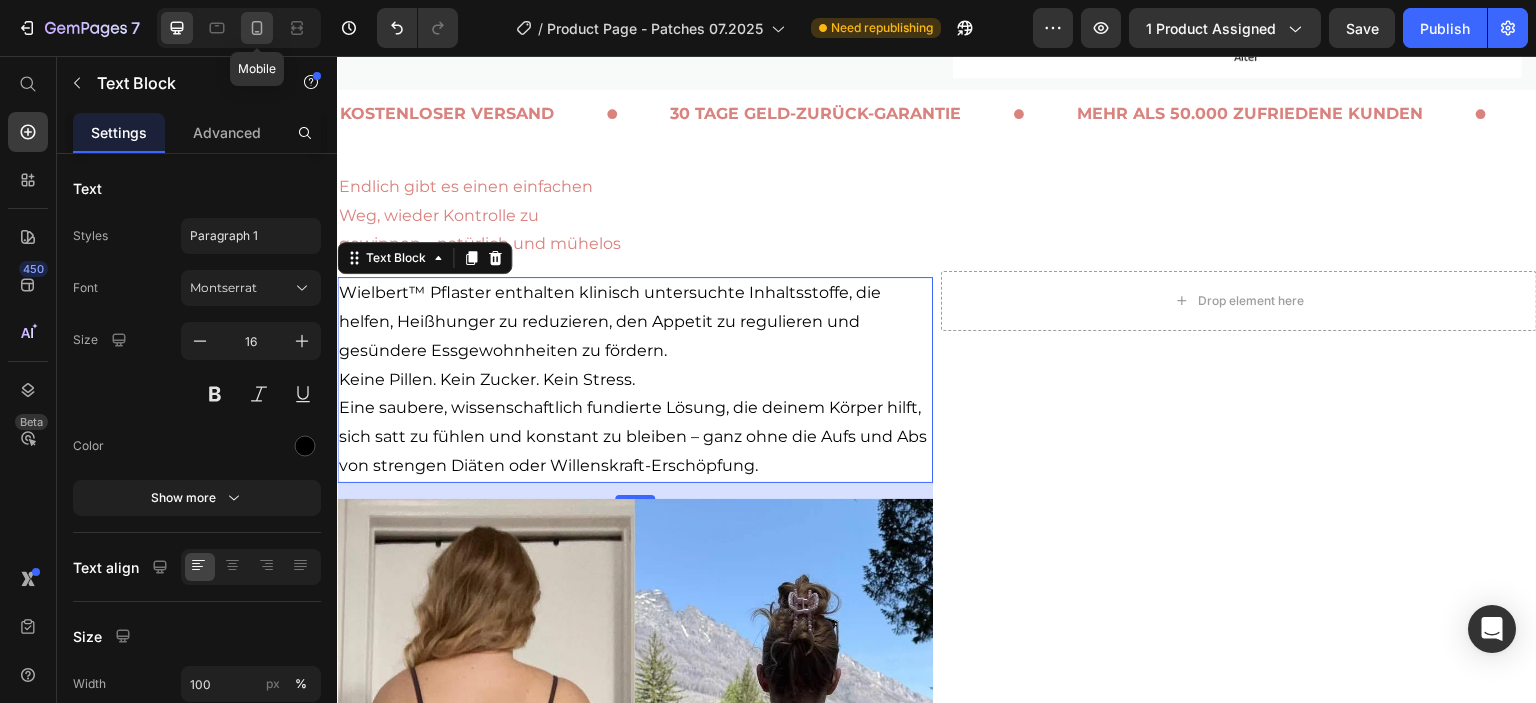 click 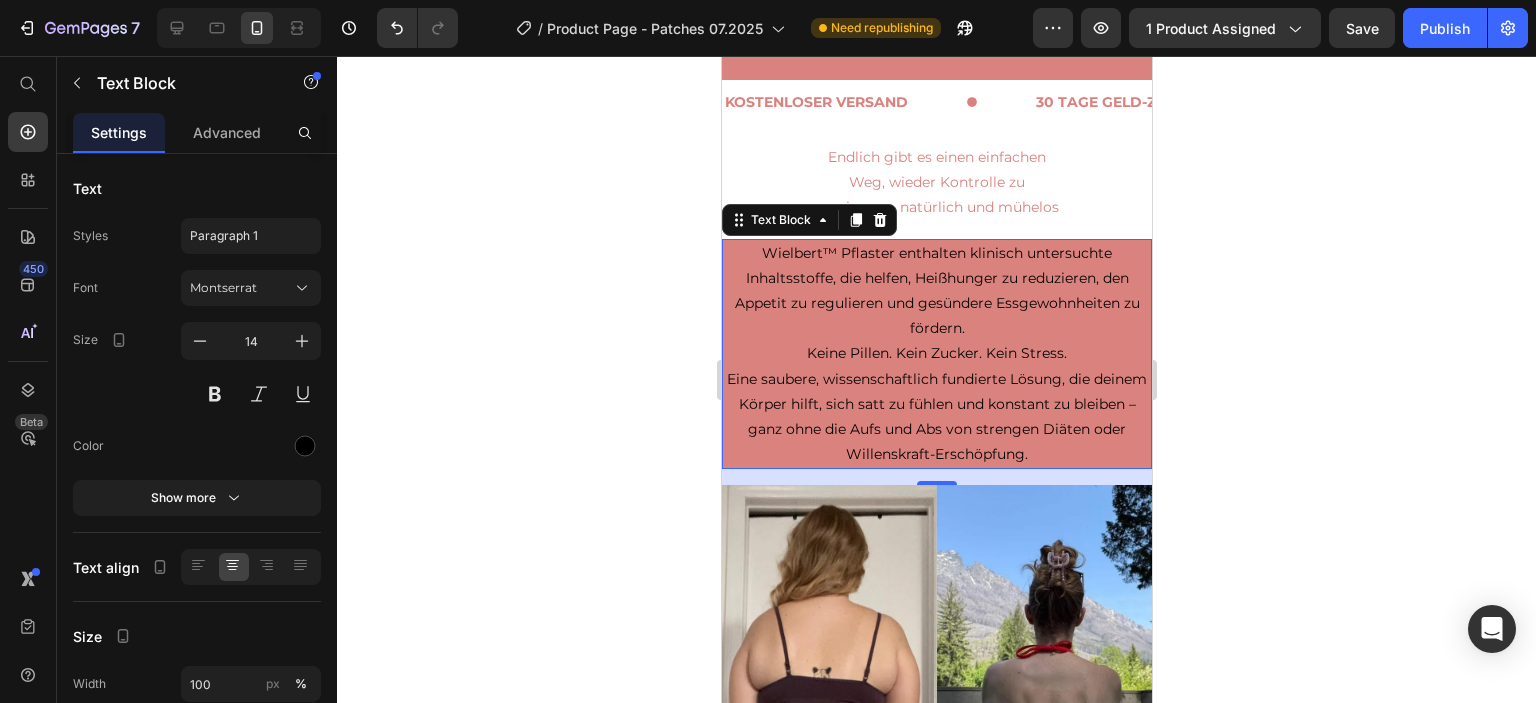 scroll, scrollTop: 2193, scrollLeft: 0, axis: vertical 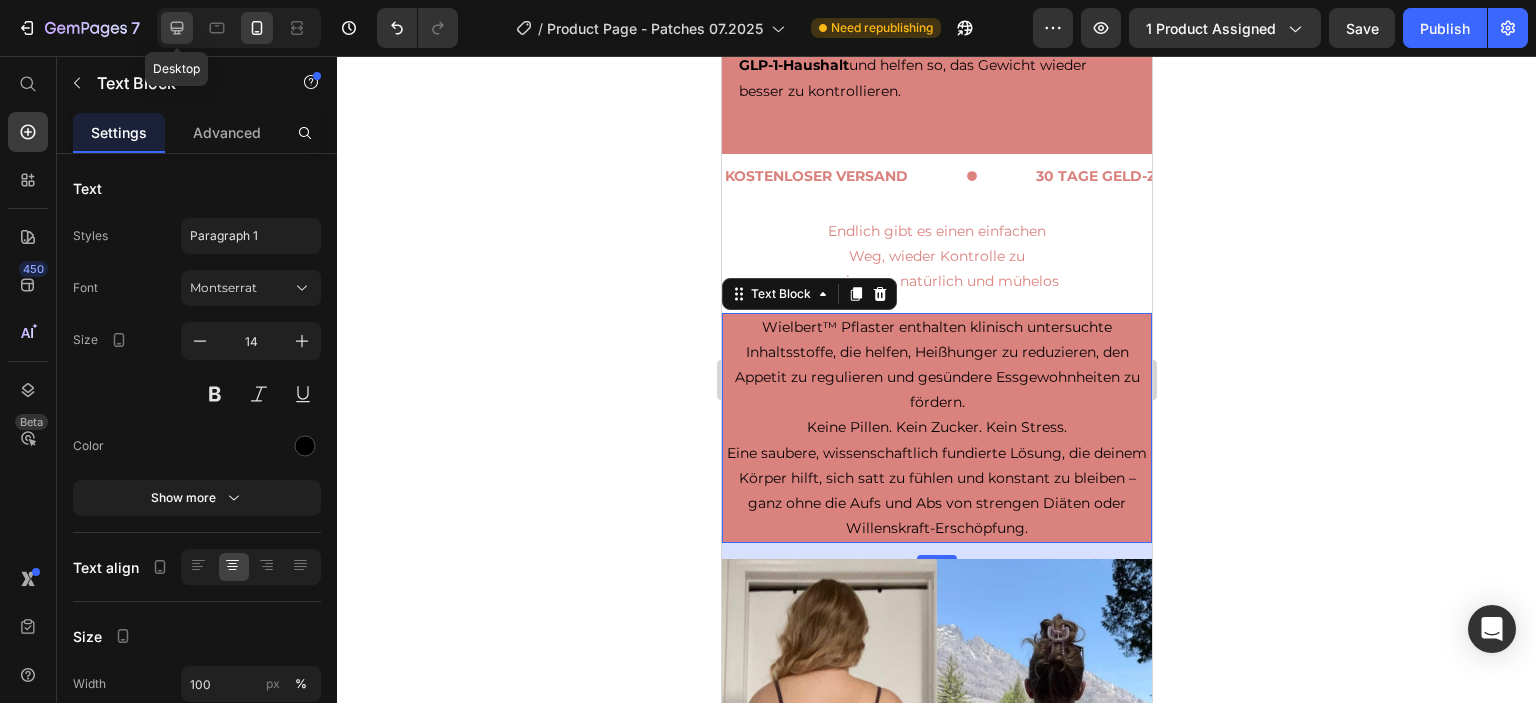 click 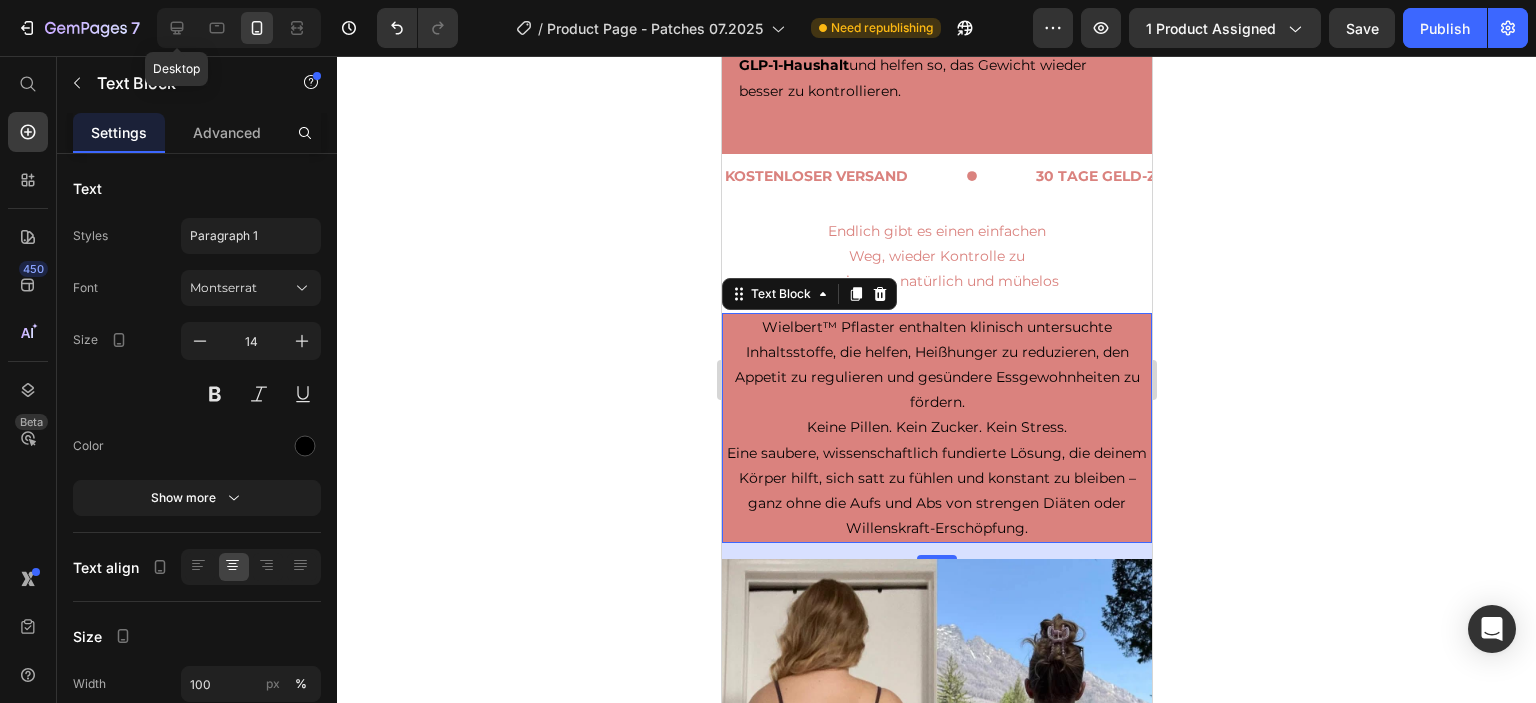 type on "16" 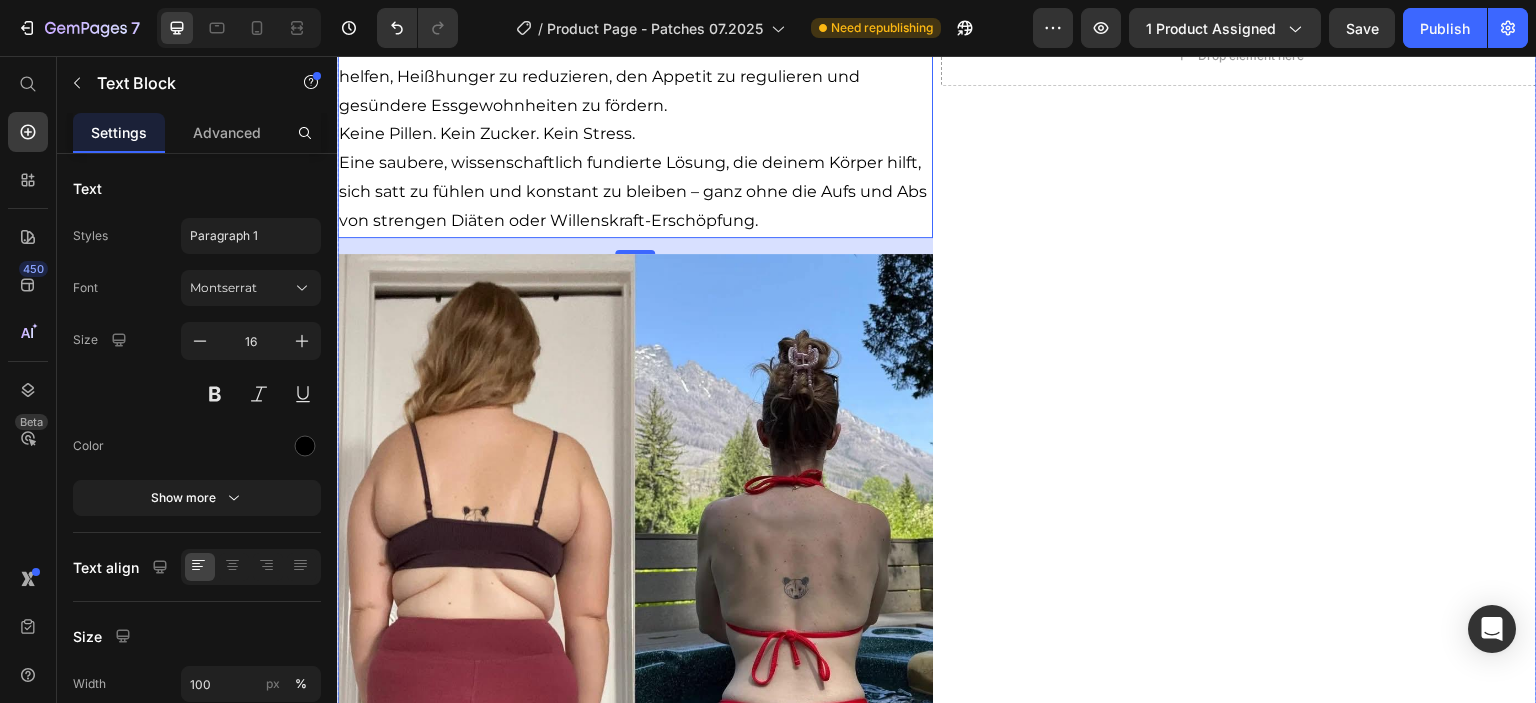 scroll, scrollTop: 2250, scrollLeft: 0, axis: vertical 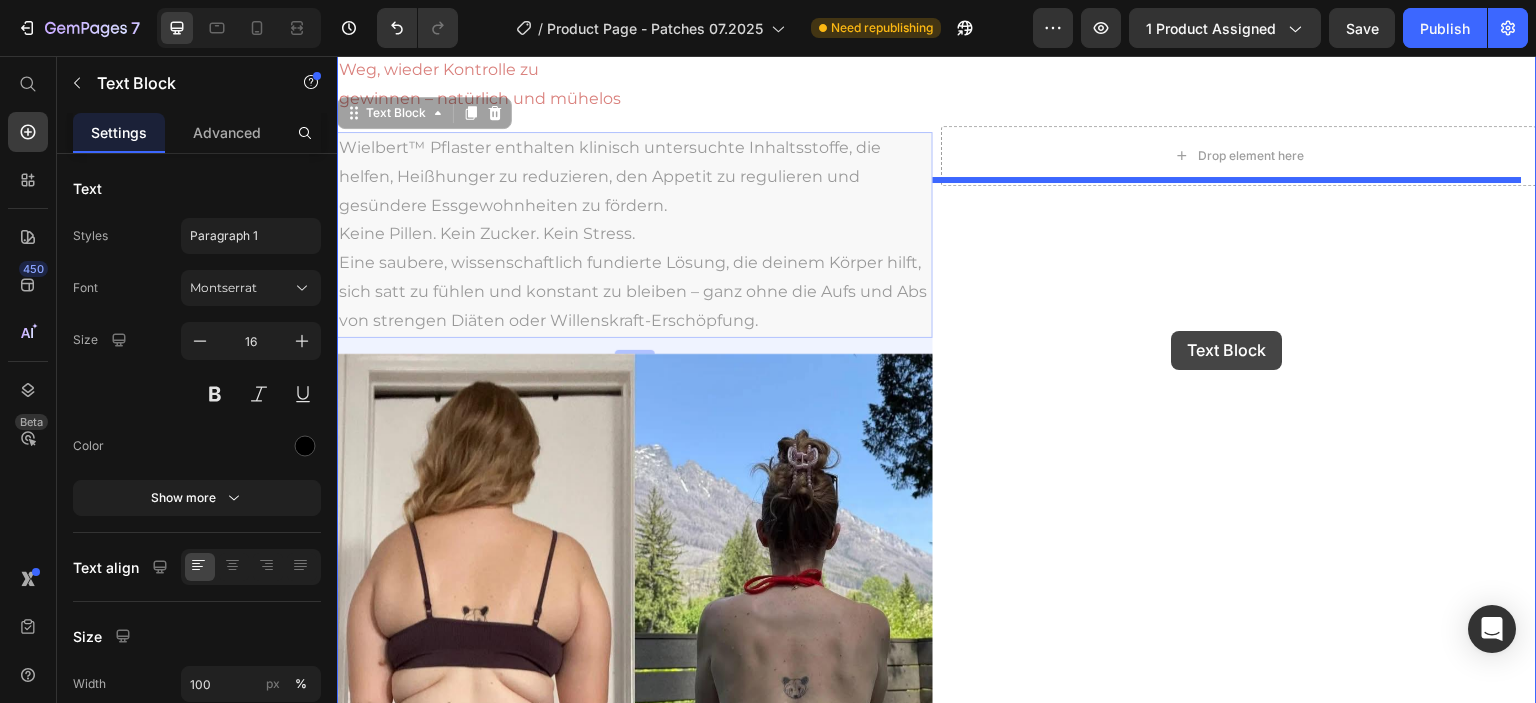 drag, startPoint x: 769, startPoint y: 221, endPoint x: 1172, endPoint y: 331, distance: 417.74274 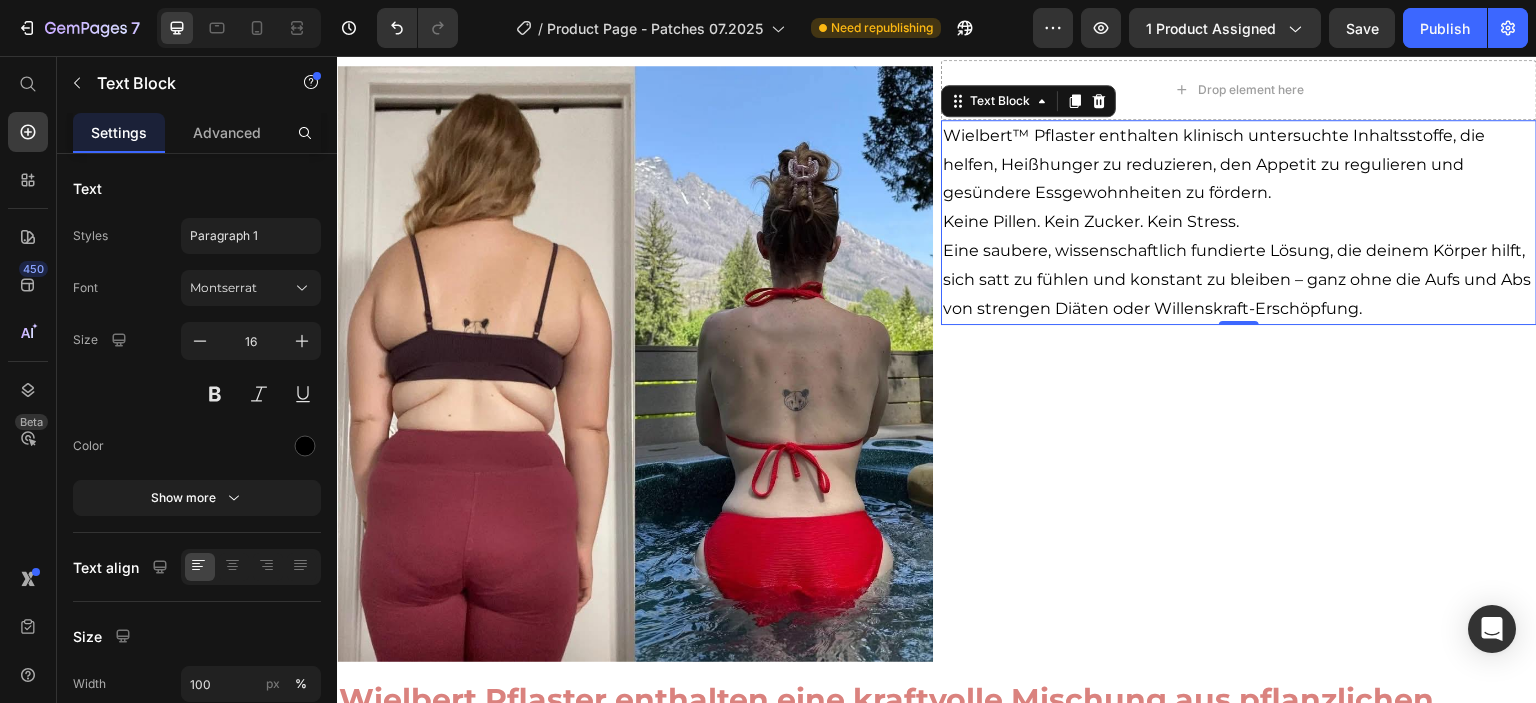 scroll, scrollTop: 1714, scrollLeft: 0, axis: vertical 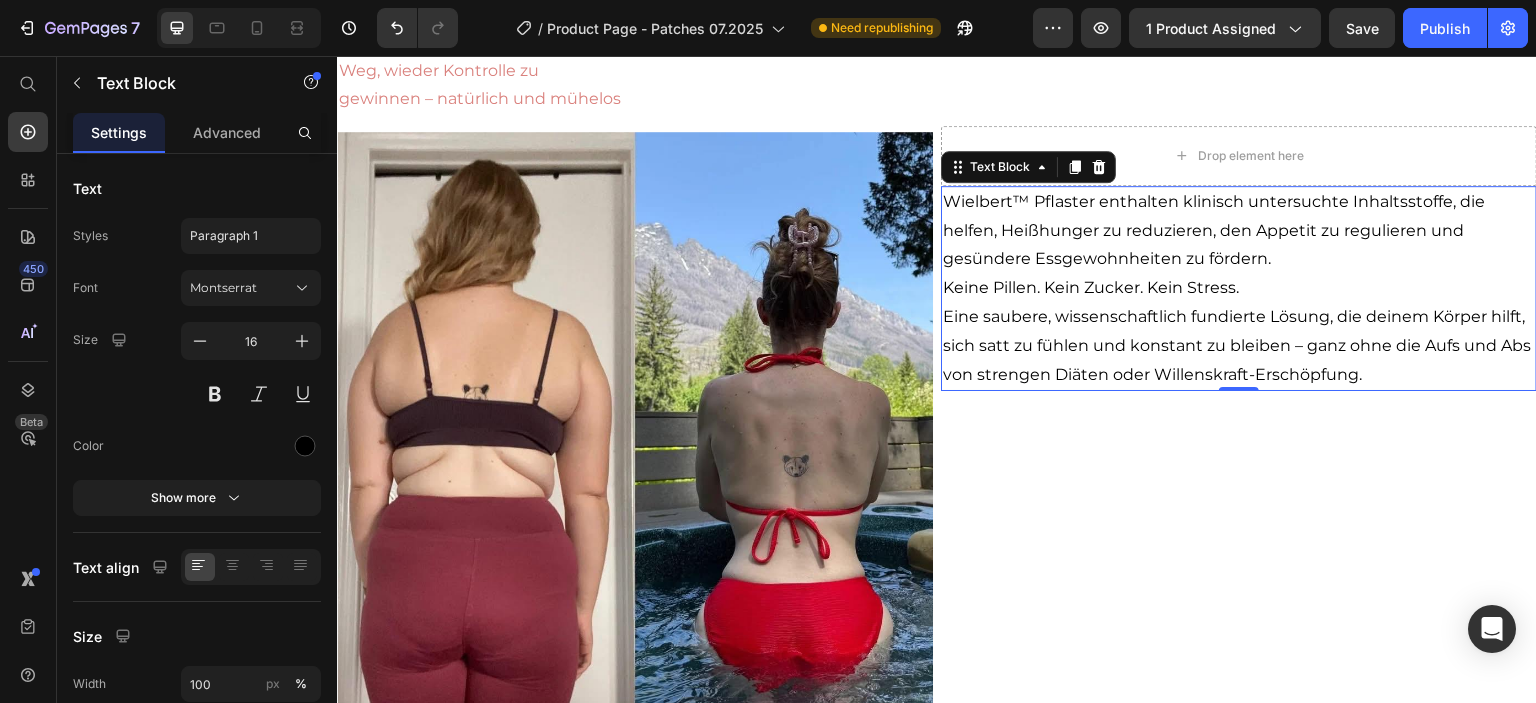 click on "Wielbert™   Pflaster enthalten klinisch untersuchte Inhaltsstoffe, die helfen, Heißhunger zu reduzieren, den Appetit zu regulieren und gesündere Essgewohnheiten zu fördern." at bounding box center [1239, 231] 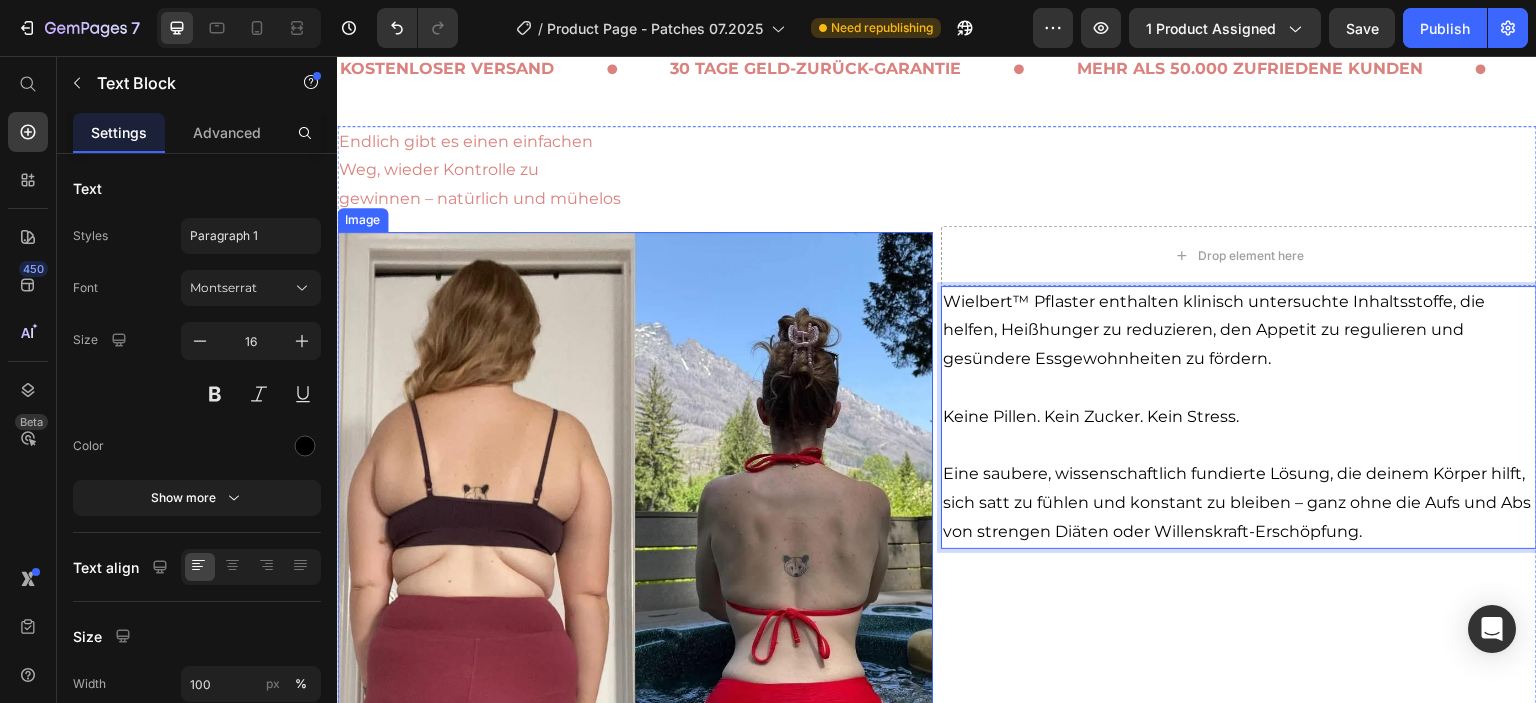scroll, scrollTop: 1514, scrollLeft: 0, axis: vertical 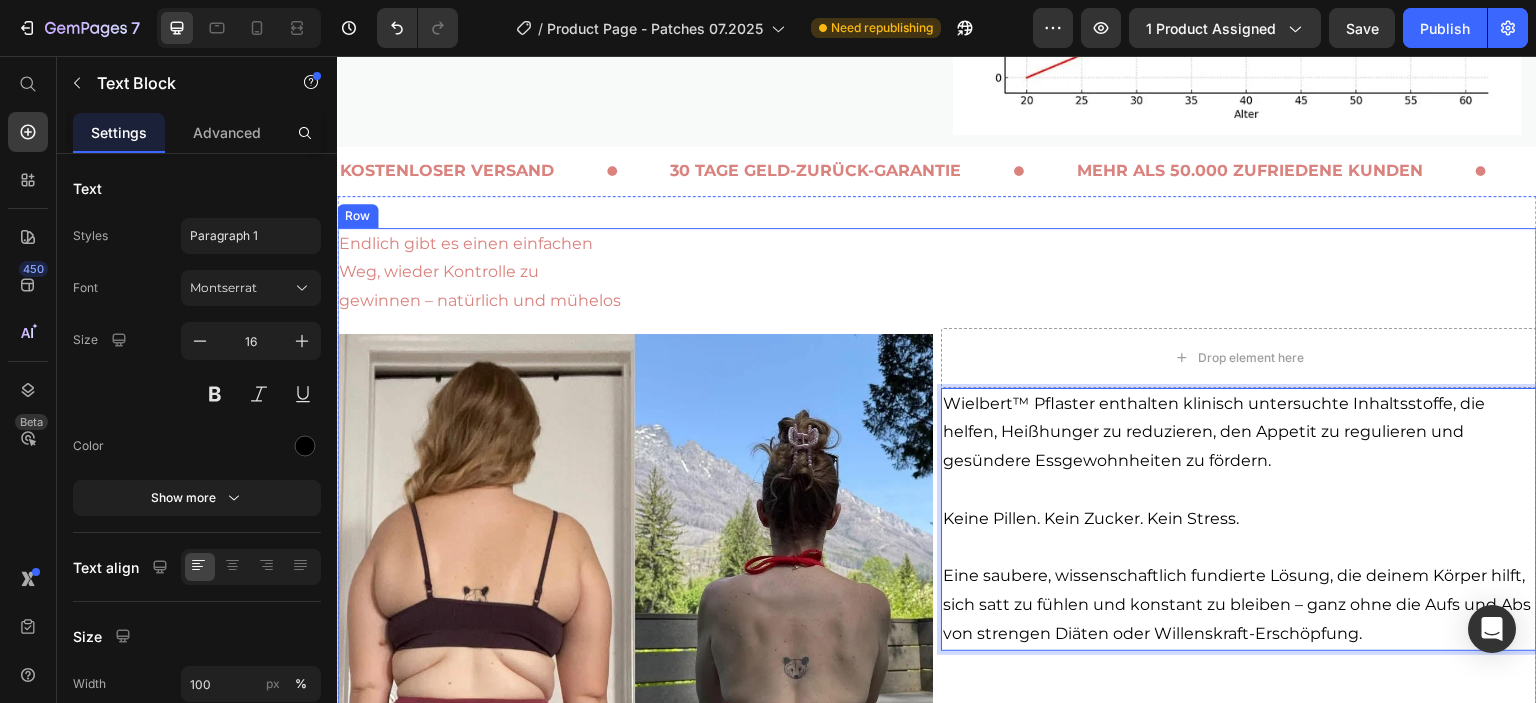click on "Drop element here Row Wielbert™   Pflaster enthalten klinisch untersuchte Inhaltsstoffe, die helfen, Heißhunger zu reduzieren, den Appetit zu regulieren und gesündere Essgewohnheiten zu fördern. Keine Pillen. Kein Zucker. Kein Stress. Eine saubere, wissenschaftlich fundierte Lösung, die deinem Körper hilft, sich satt zu fühlen und konstant zu bleiben – ganz ohne die Aufs und Abs von strengen Diäten oder Willenskraft-Erschöpfung. Text Block   0" at bounding box center (1239, 579) 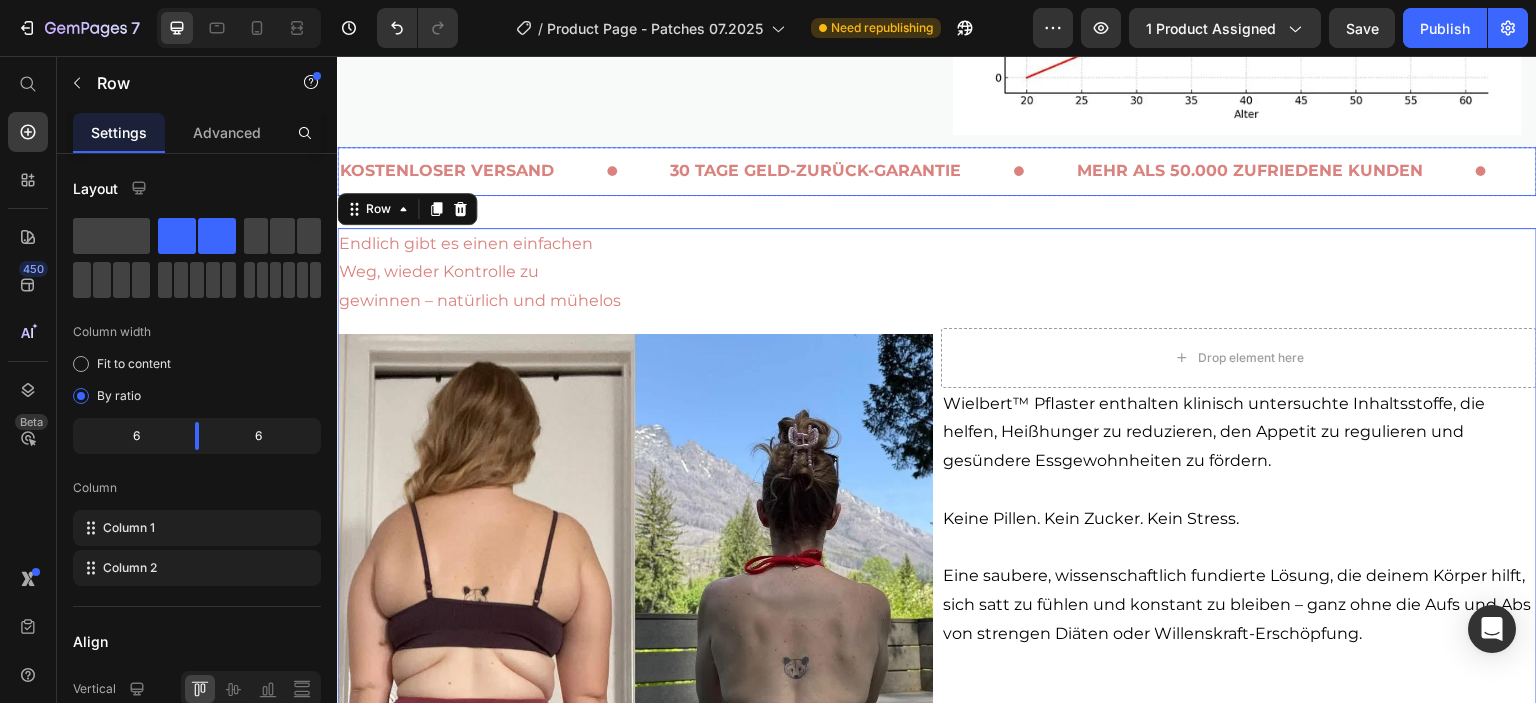 click on "KOSTENLOSER VERSAND Text" at bounding box center (503, 171) 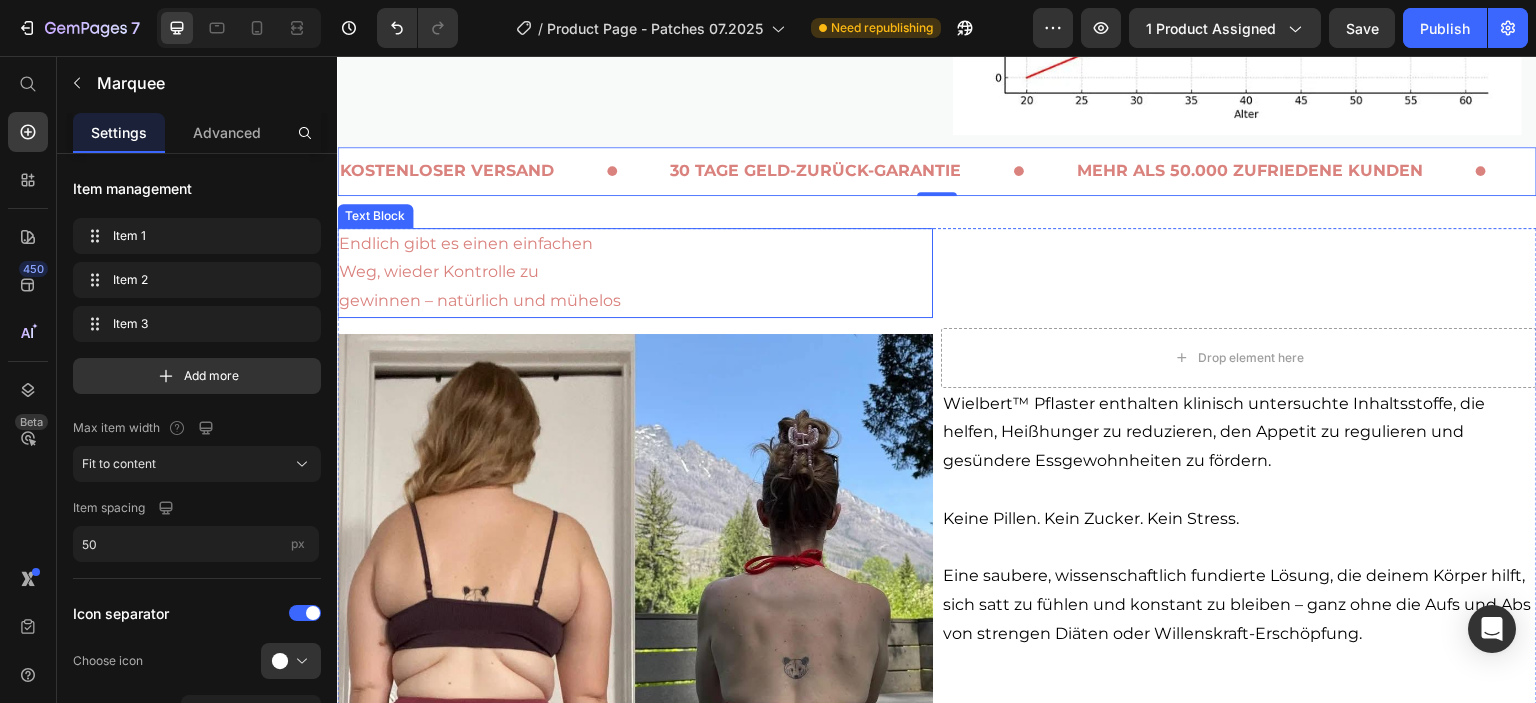click on "Endlich gibt es einen einfachen" at bounding box center [466, 243] 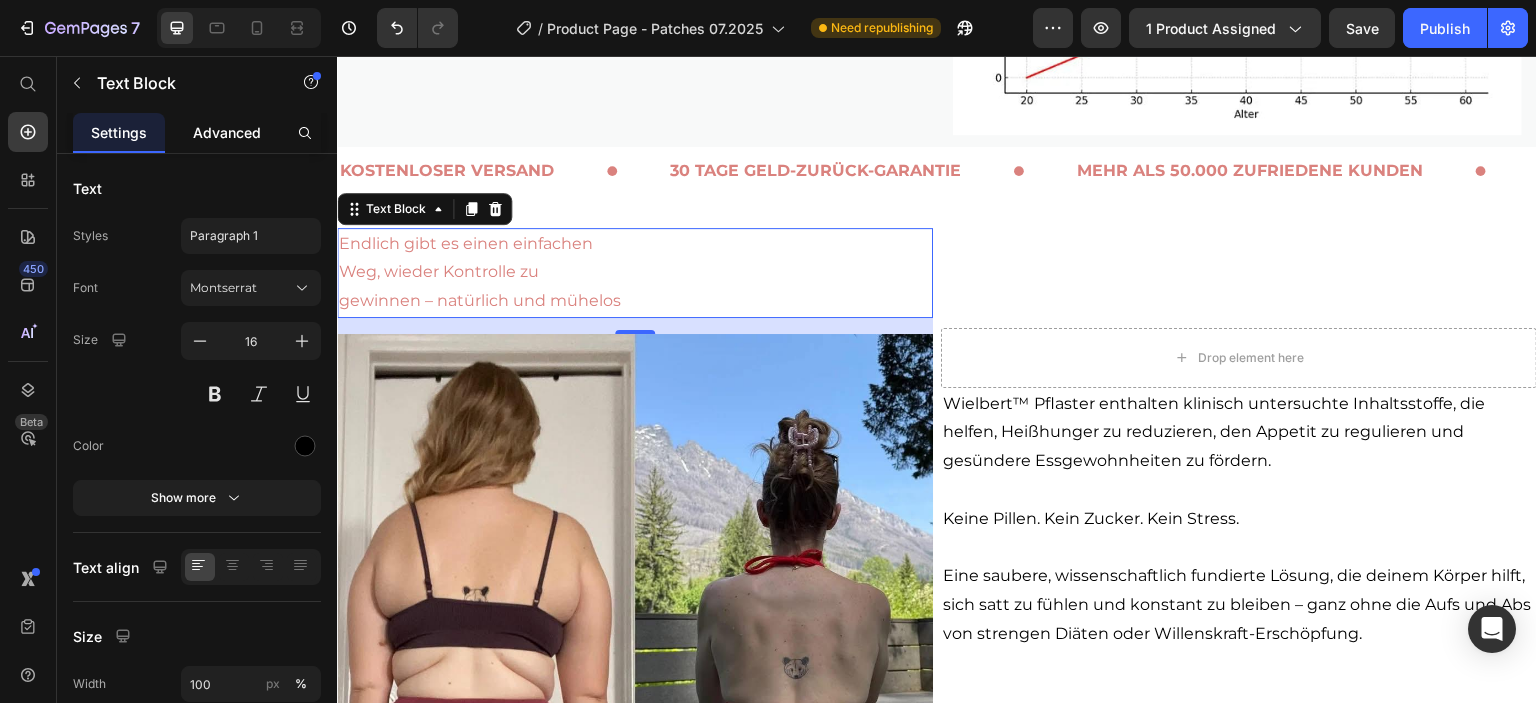 click on "Advanced" at bounding box center (227, 132) 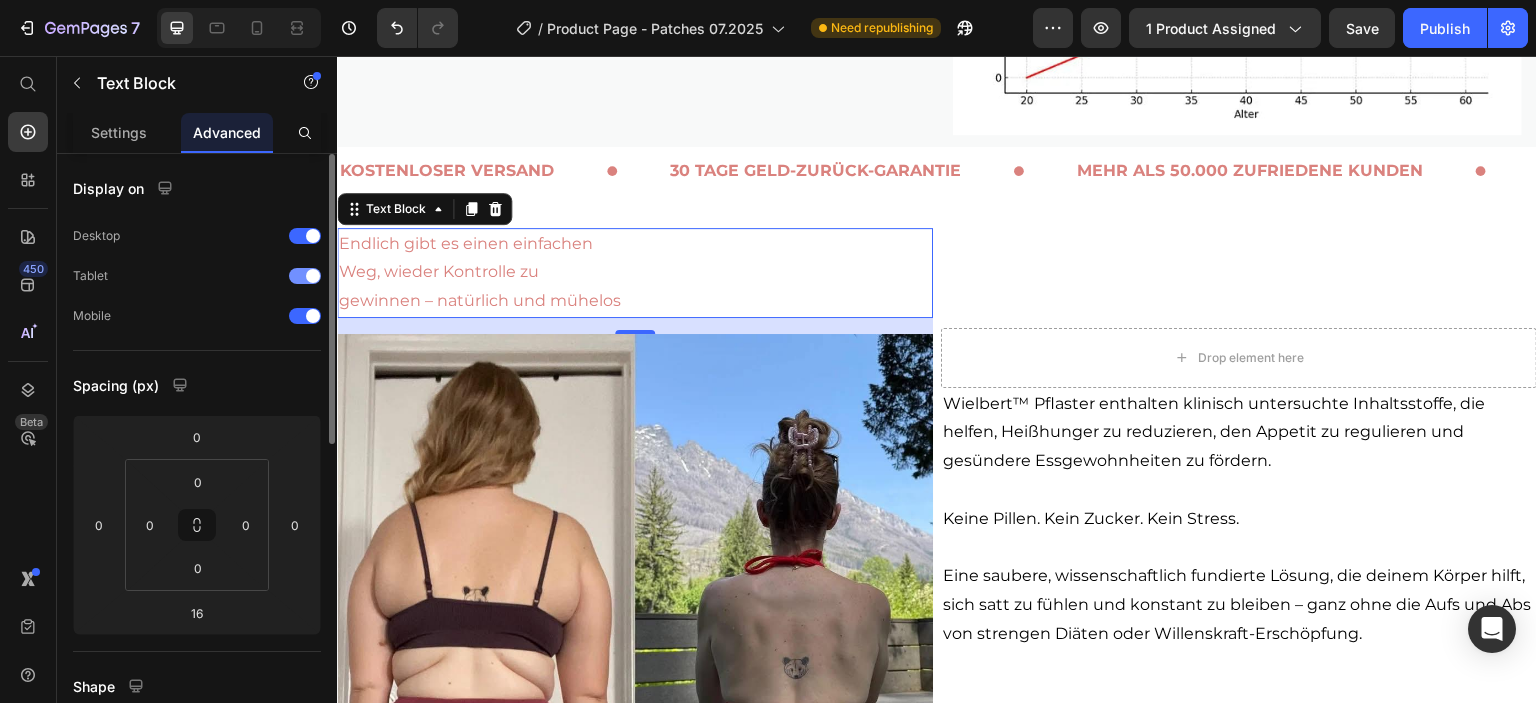 click at bounding box center [305, 276] 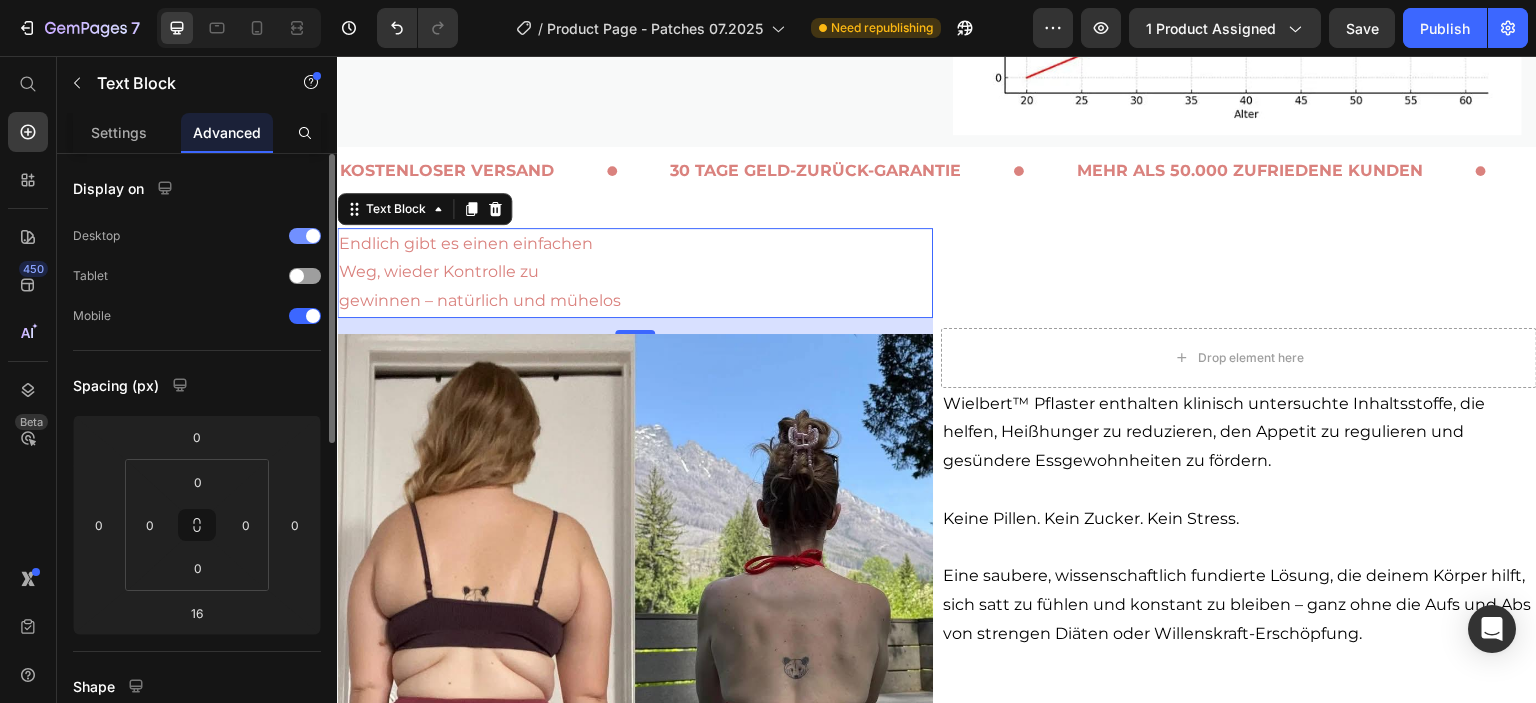click at bounding box center [305, 236] 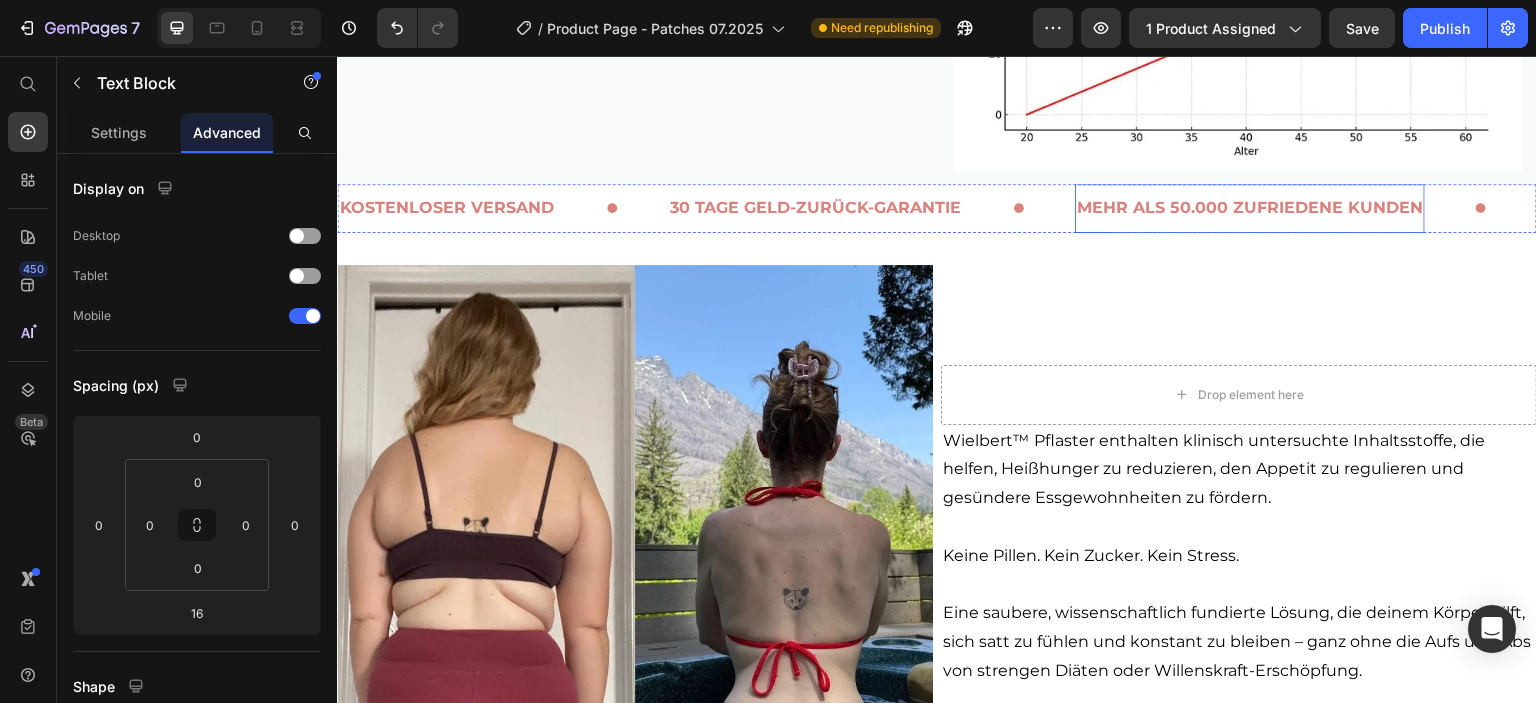 scroll, scrollTop: 1414, scrollLeft: 0, axis: vertical 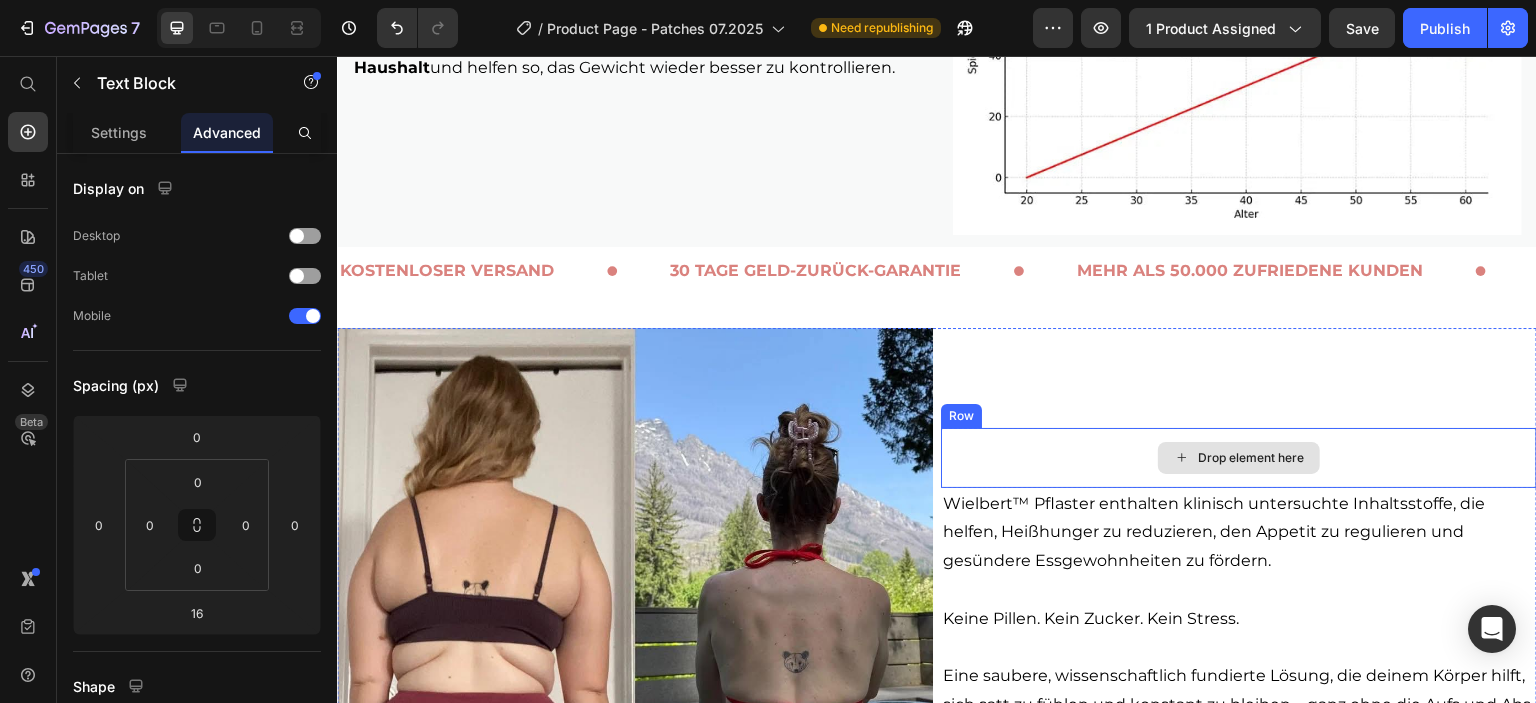 click on "Drop element here" at bounding box center (1239, 458) 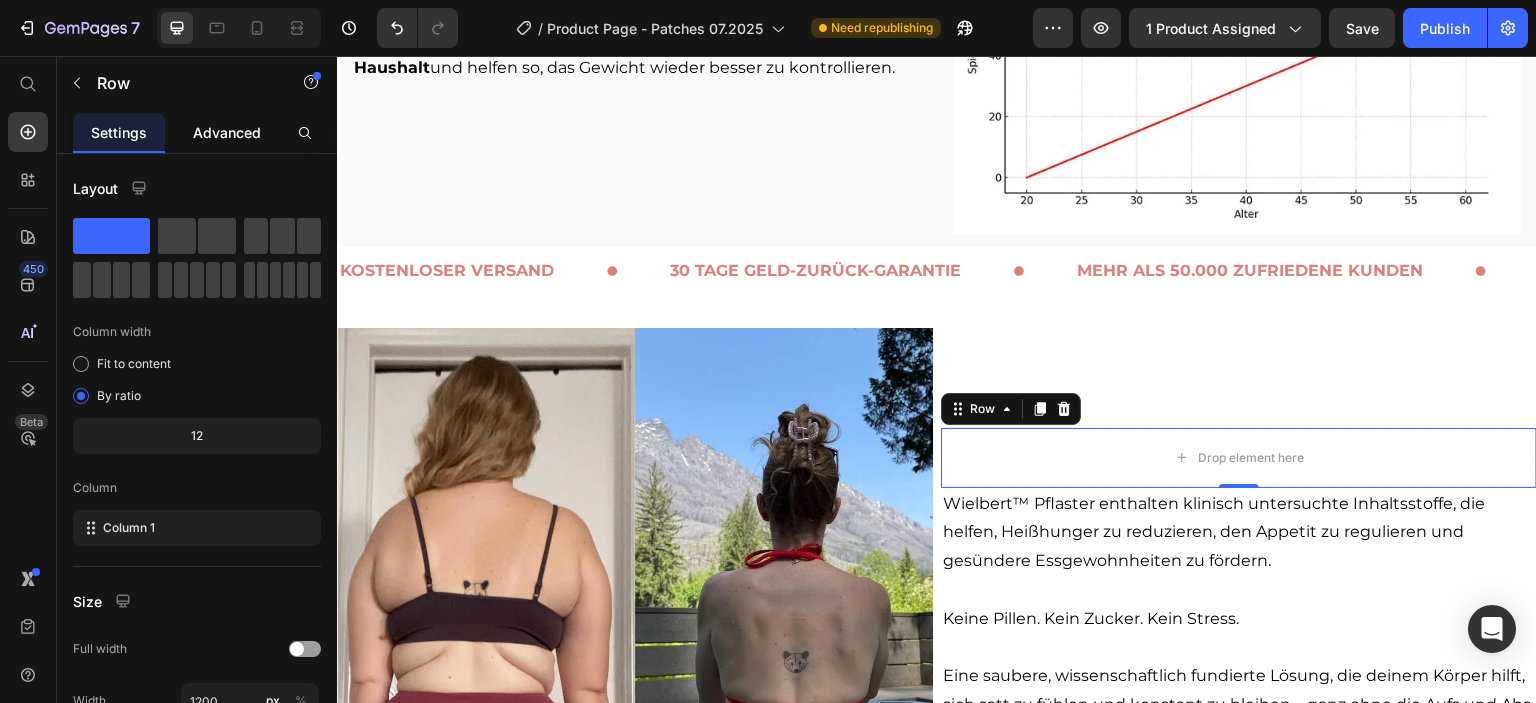click on "Advanced" at bounding box center (227, 132) 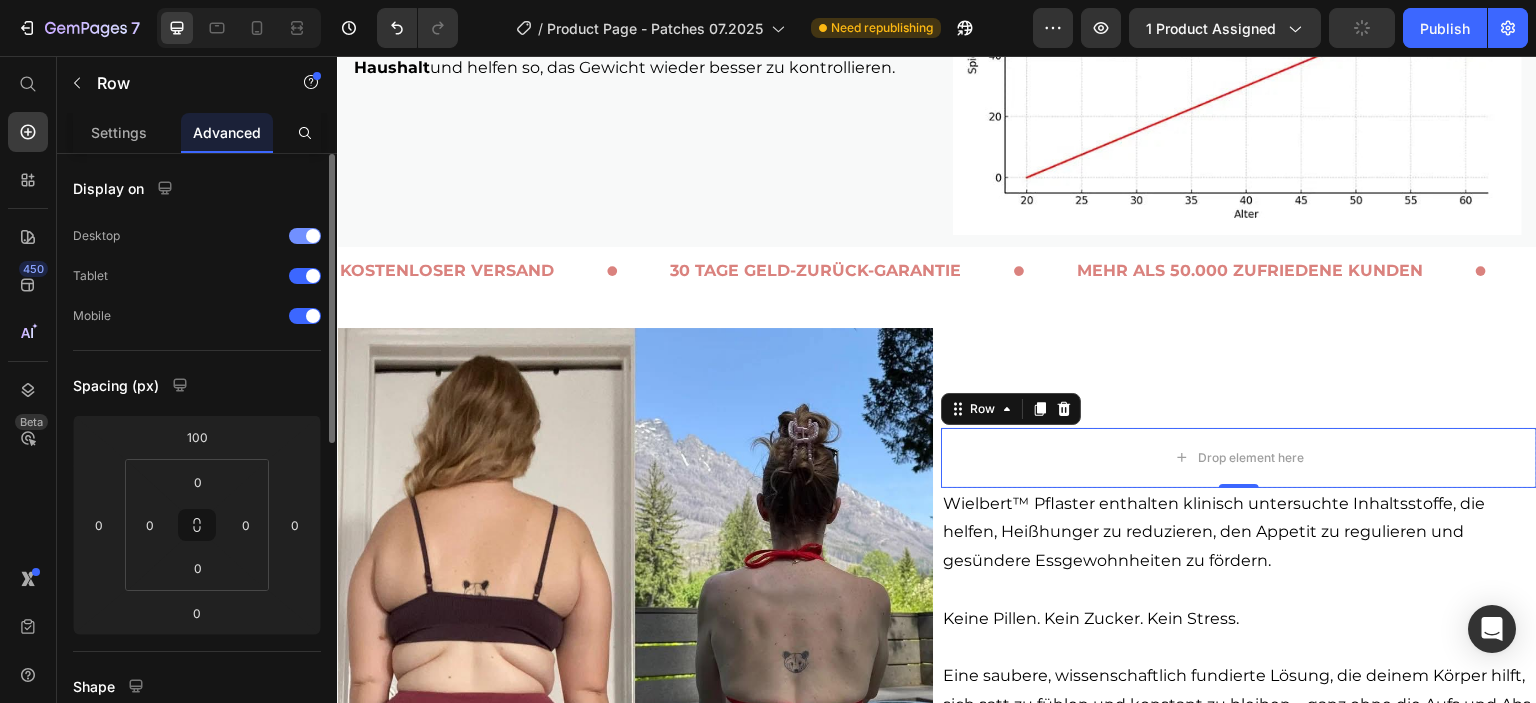 click at bounding box center [305, 236] 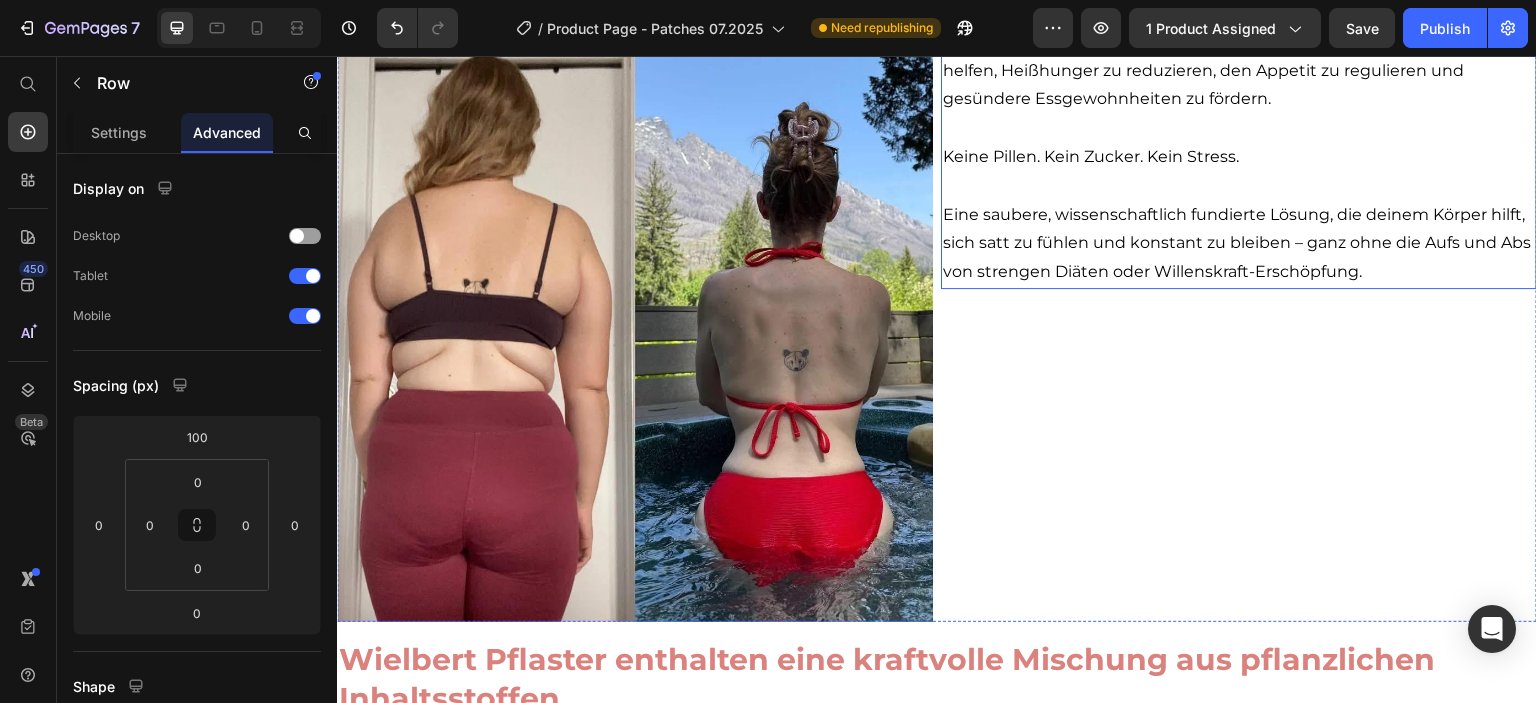 scroll, scrollTop: 1614, scrollLeft: 0, axis: vertical 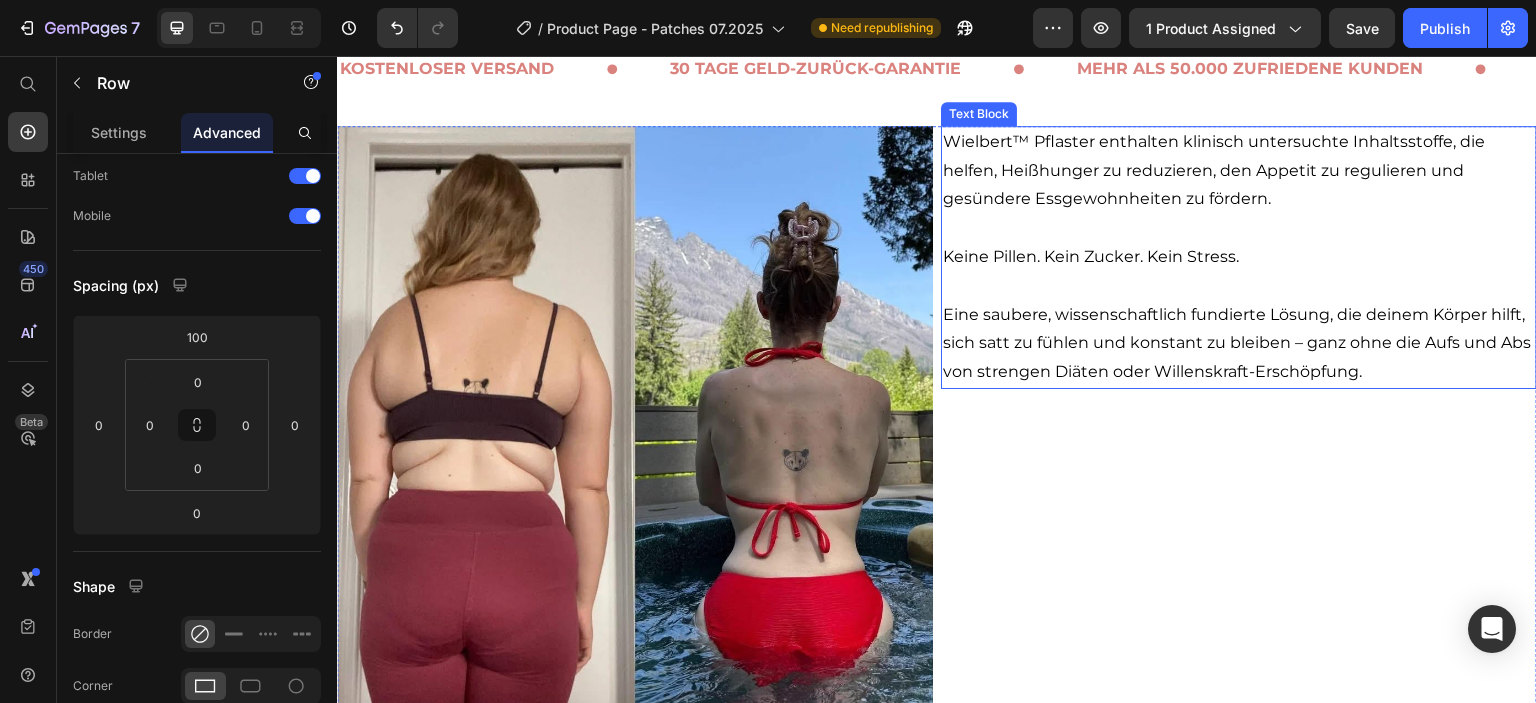click on "Eine saubere, wissenschaftlich fundierte Lösung, die deinem Körper hilft, sich satt zu fühlen und konstant zu bleiben – ganz ohne die Aufs und Abs von strengen Diäten oder Willenskraft-Erschöpfung." at bounding box center [1239, 344] 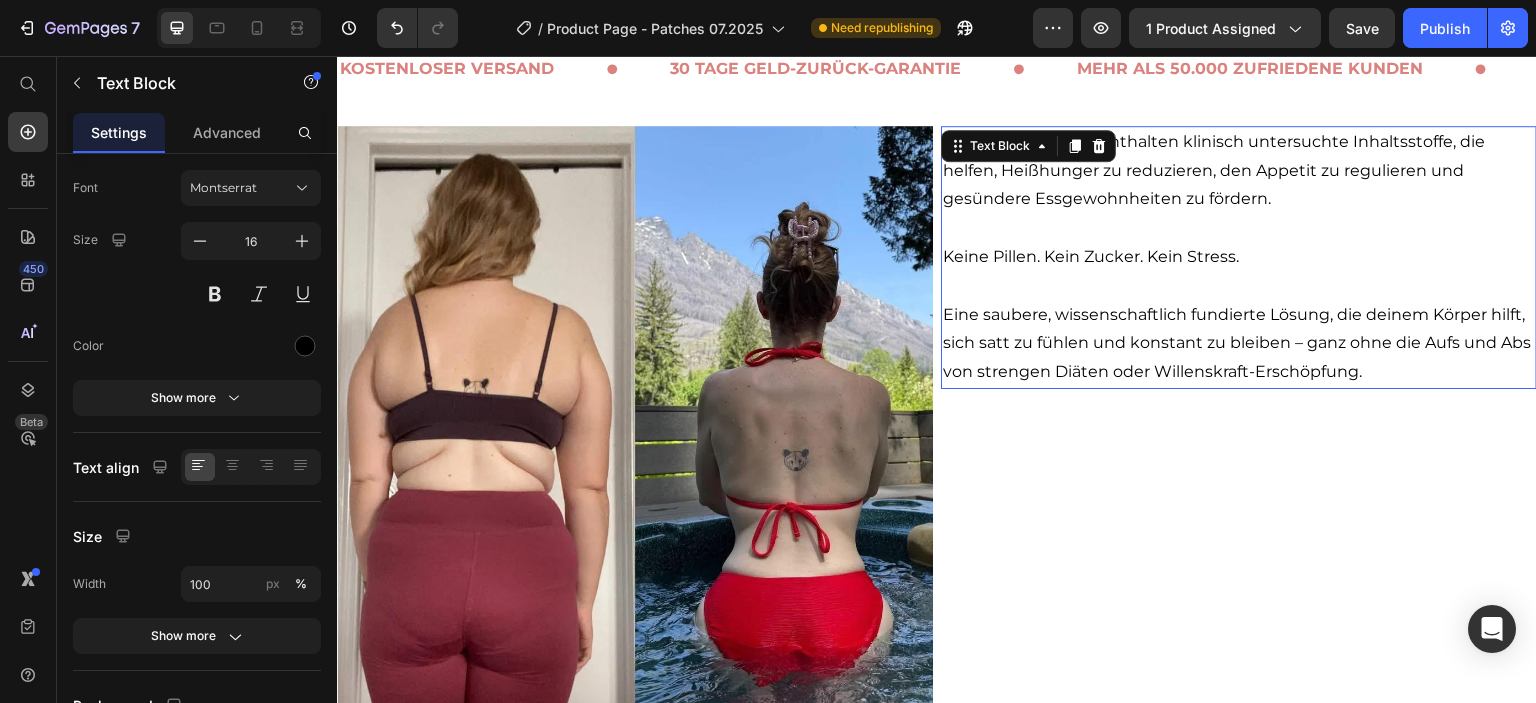 scroll, scrollTop: 0, scrollLeft: 0, axis: both 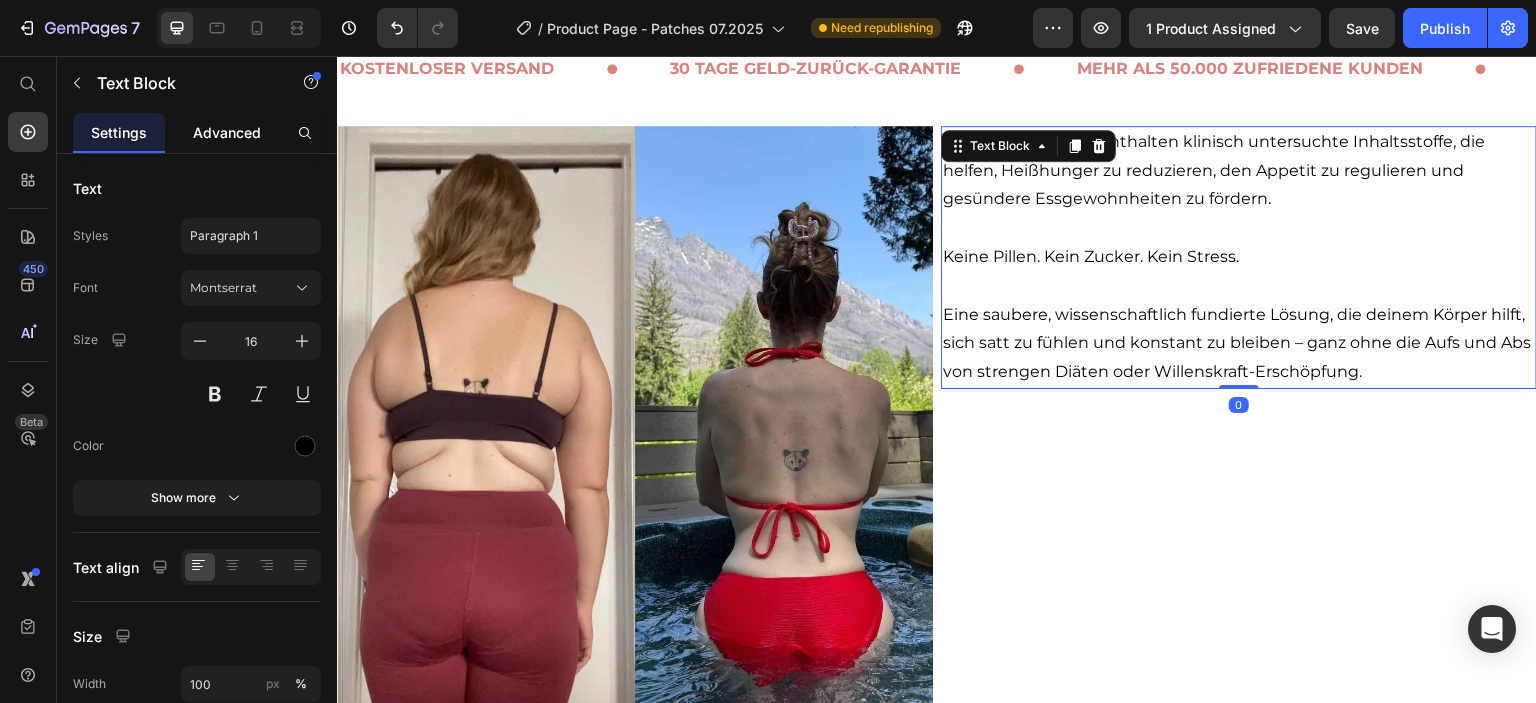 click on "Advanced" at bounding box center (227, 132) 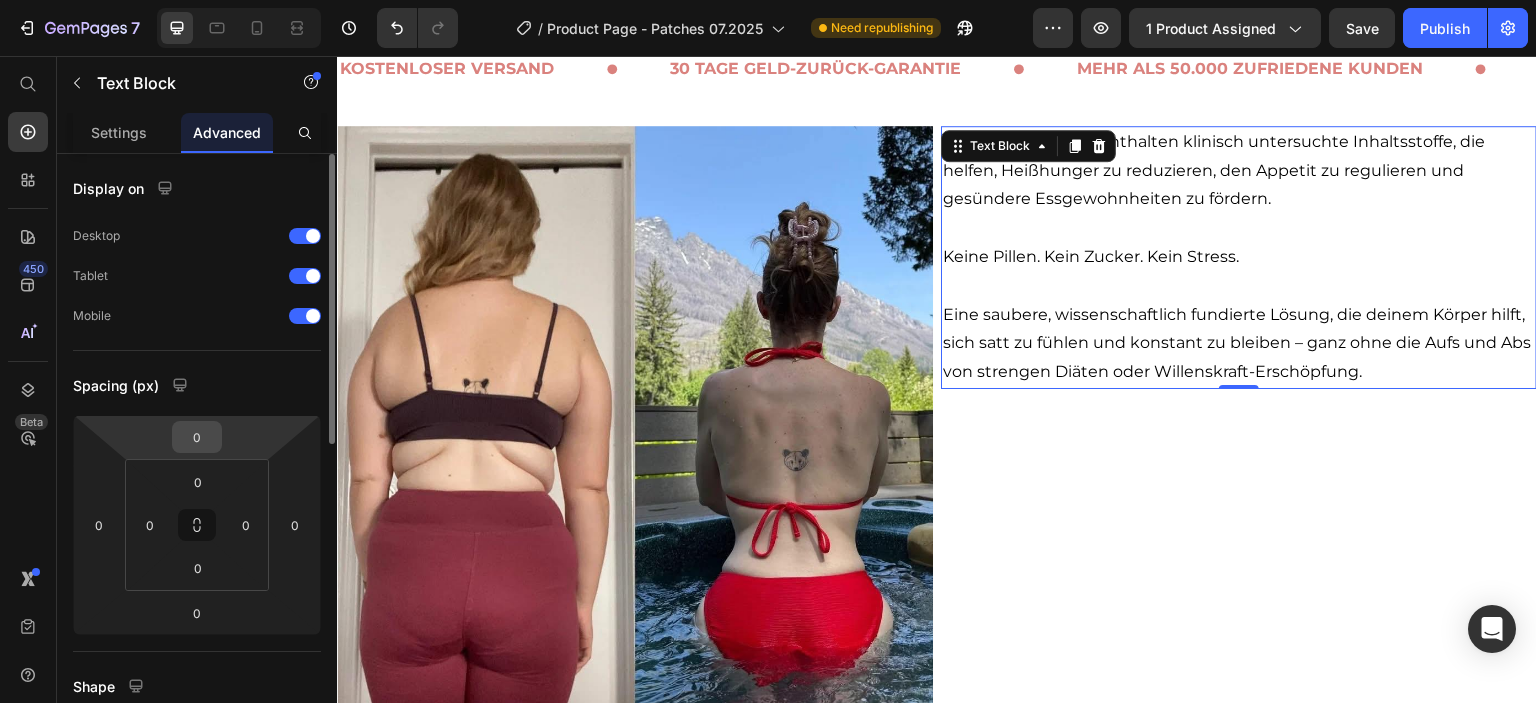 click on "0" at bounding box center [197, 437] 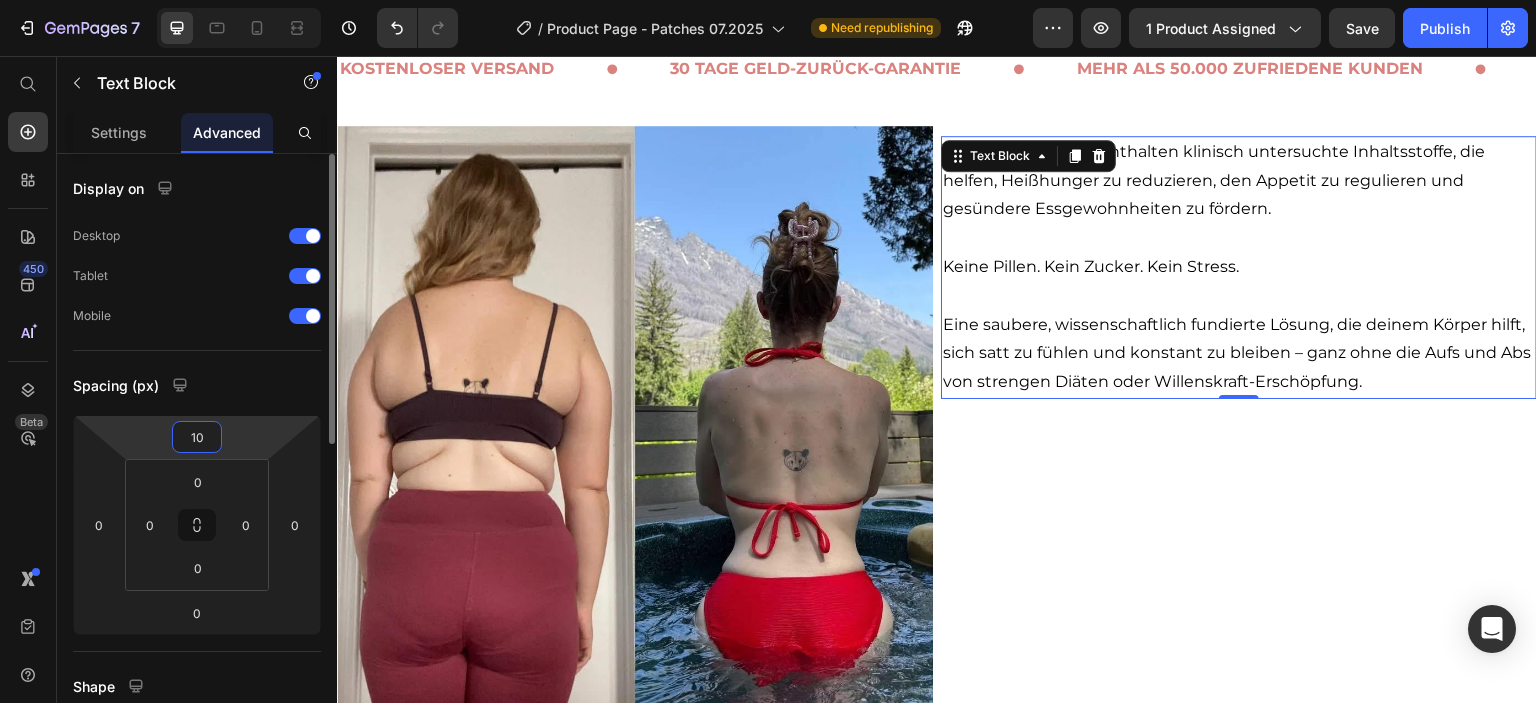 type on "1" 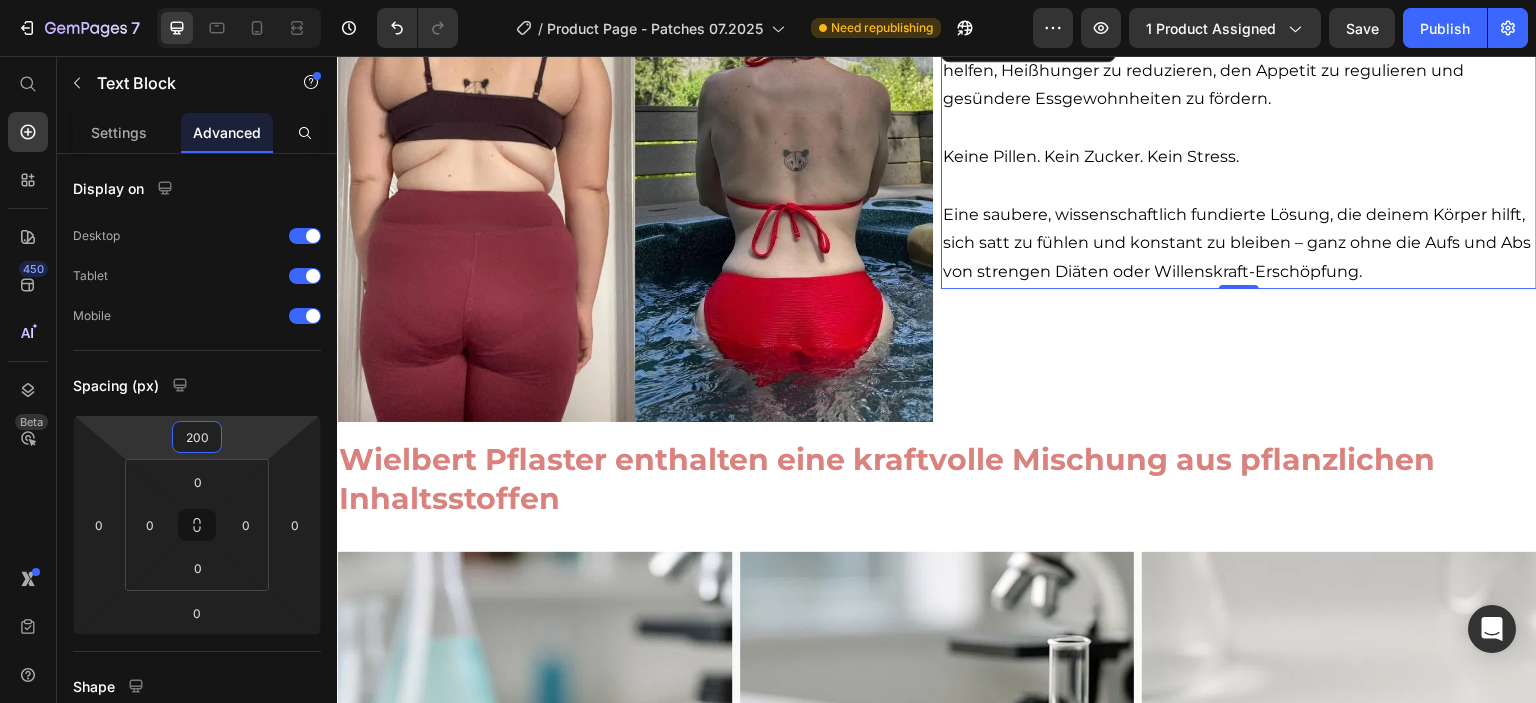 scroll, scrollTop: 1614, scrollLeft: 0, axis: vertical 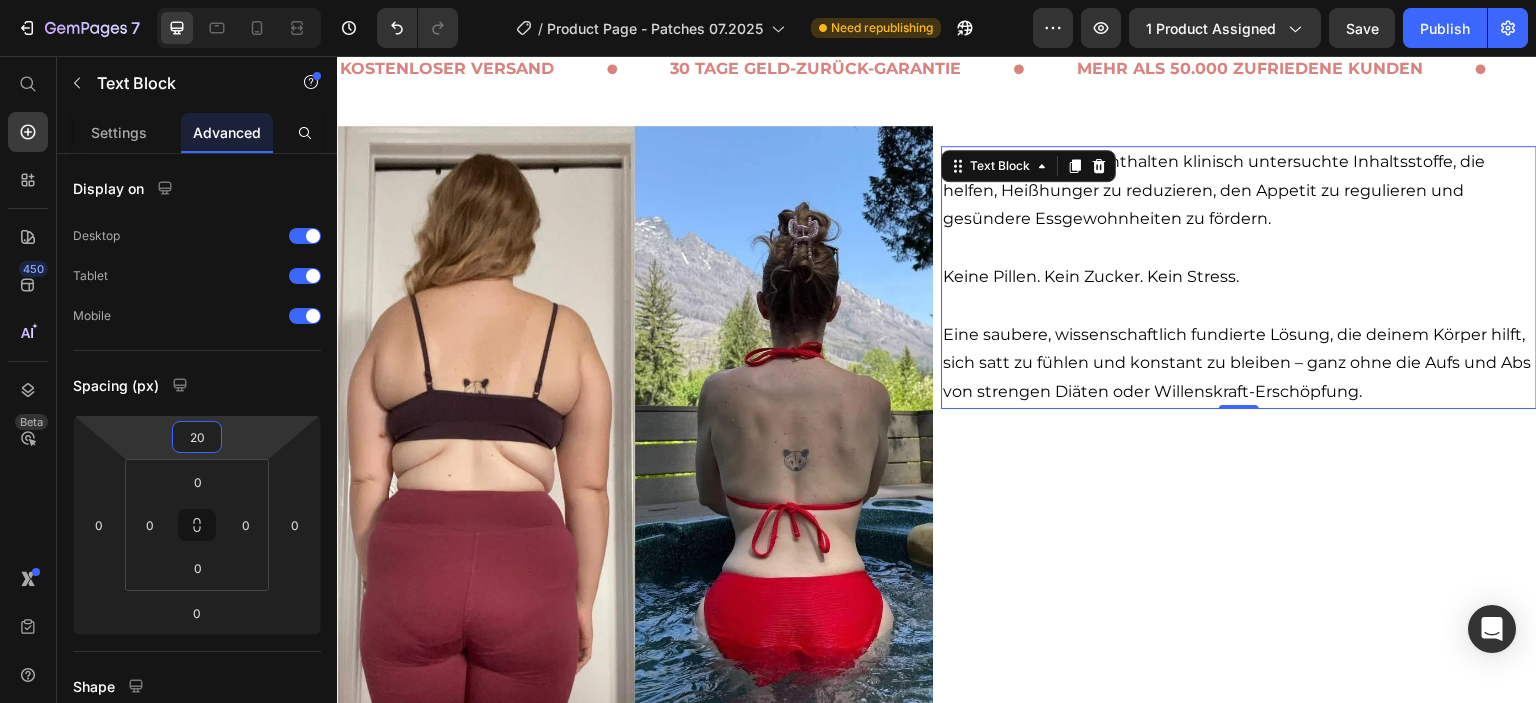 type on "2" 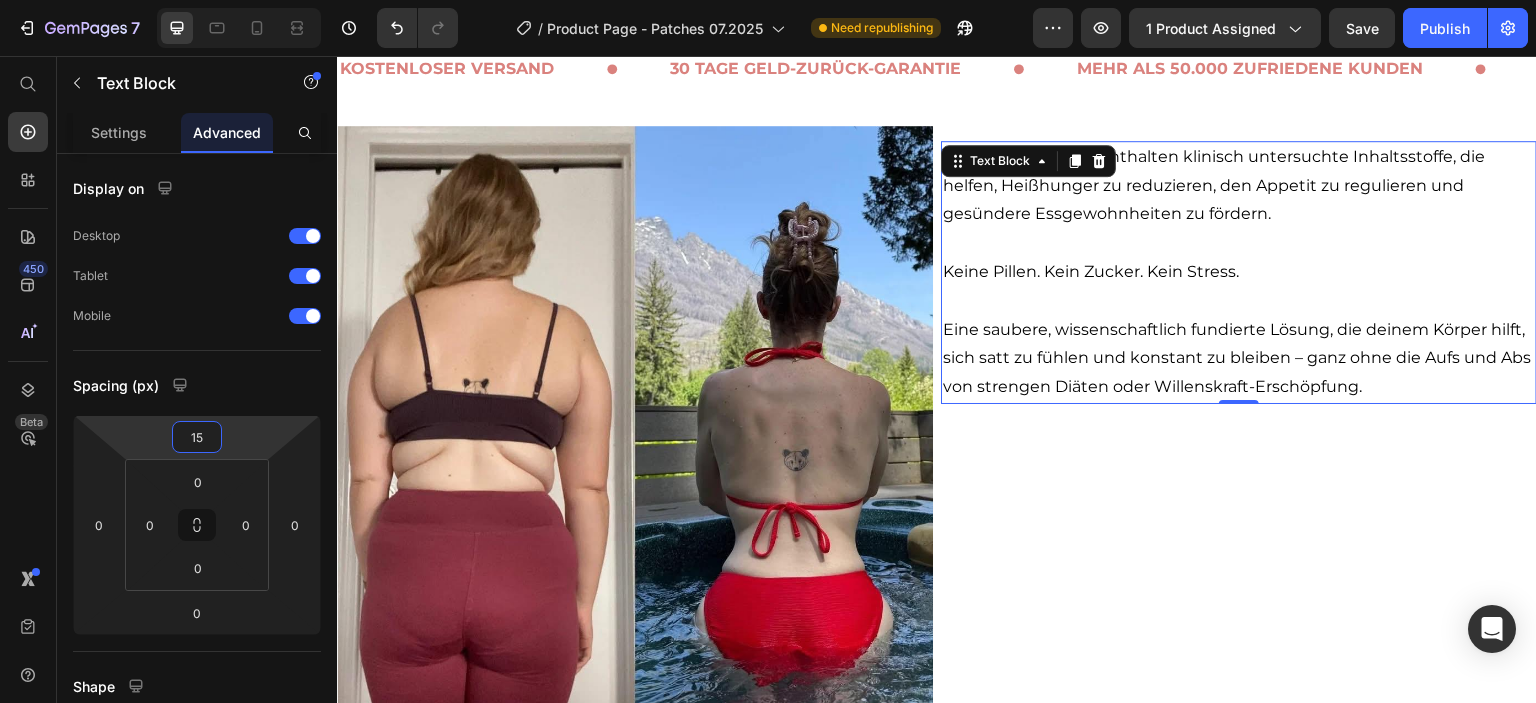 type on "150" 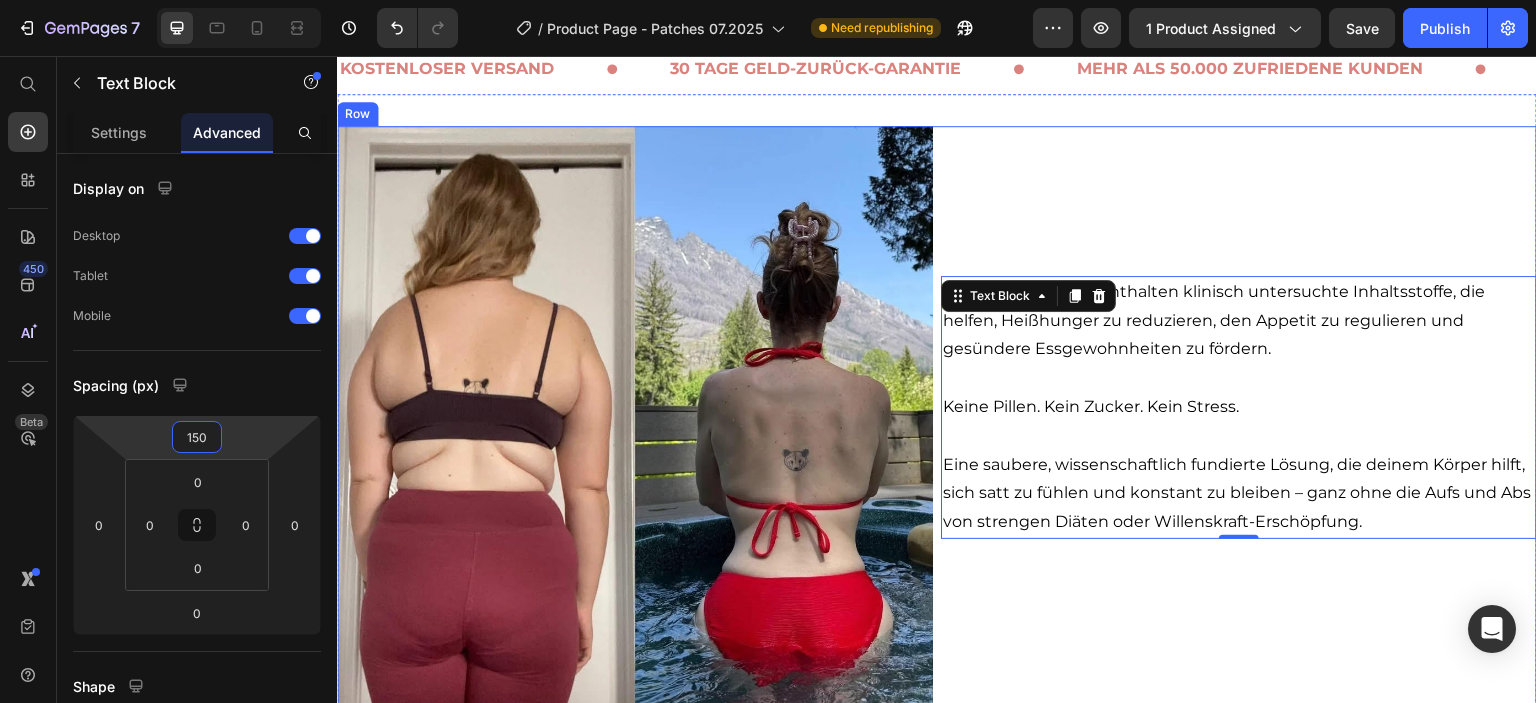 click on "Row Wielbert™   Pflaster enthalten klinisch untersuchte Inhaltsstoffe, die helfen, Heißhunger zu reduzieren, den Appetit zu regulieren und gesündere Essgewohnheiten zu fördern. Keine Pillen. Kein Zucker. Kein Stress. Eine saubere, wissenschaftlich fundierte Lösung, die deinem Körper hilft, sich satt zu fühlen und konstant zu bleiben – ganz ohne die Aufs und Abs von strengen Diäten oder Willenskraft-Erschöpfung. Text Block   0" at bounding box center [1239, 424] 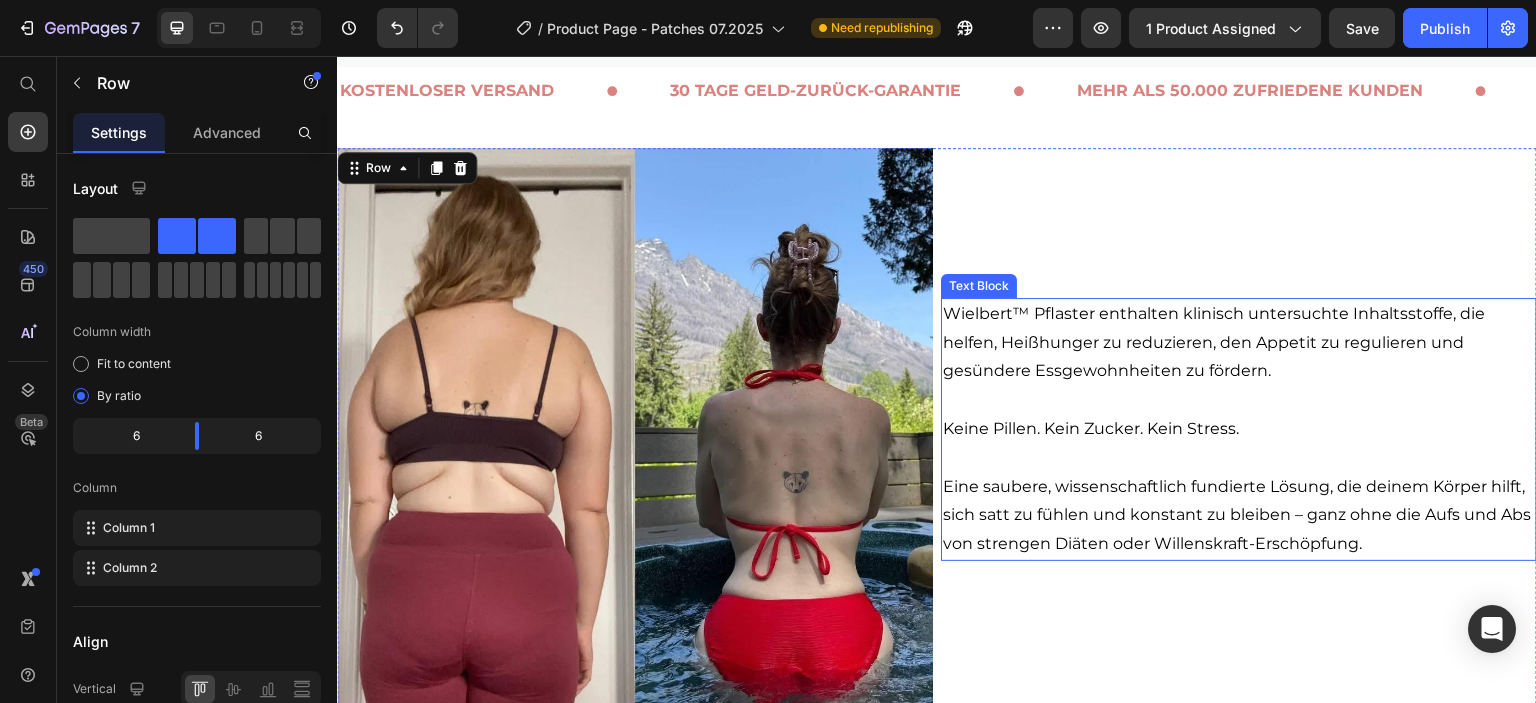scroll, scrollTop: 1614, scrollLeft: 0, axis: vertical 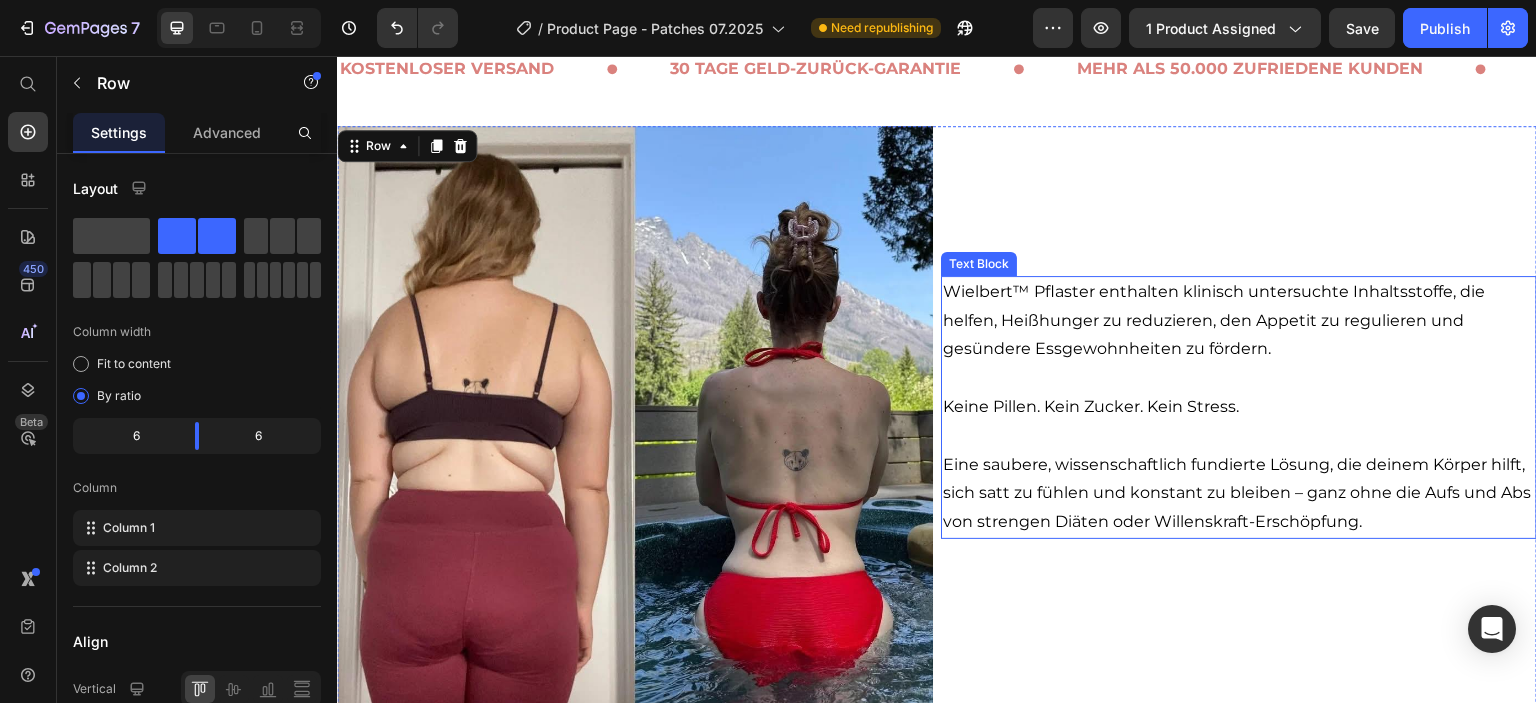 click on "Wielbert™   Pflaster enthalten klinisch untersuchte Inhaltsstoffe, die helfen, Heißhunger zu reduzieren, den Appetit zu regulieren und gesündere Essgewohnheiten zu fördern." at bounding box center (1239, 321) 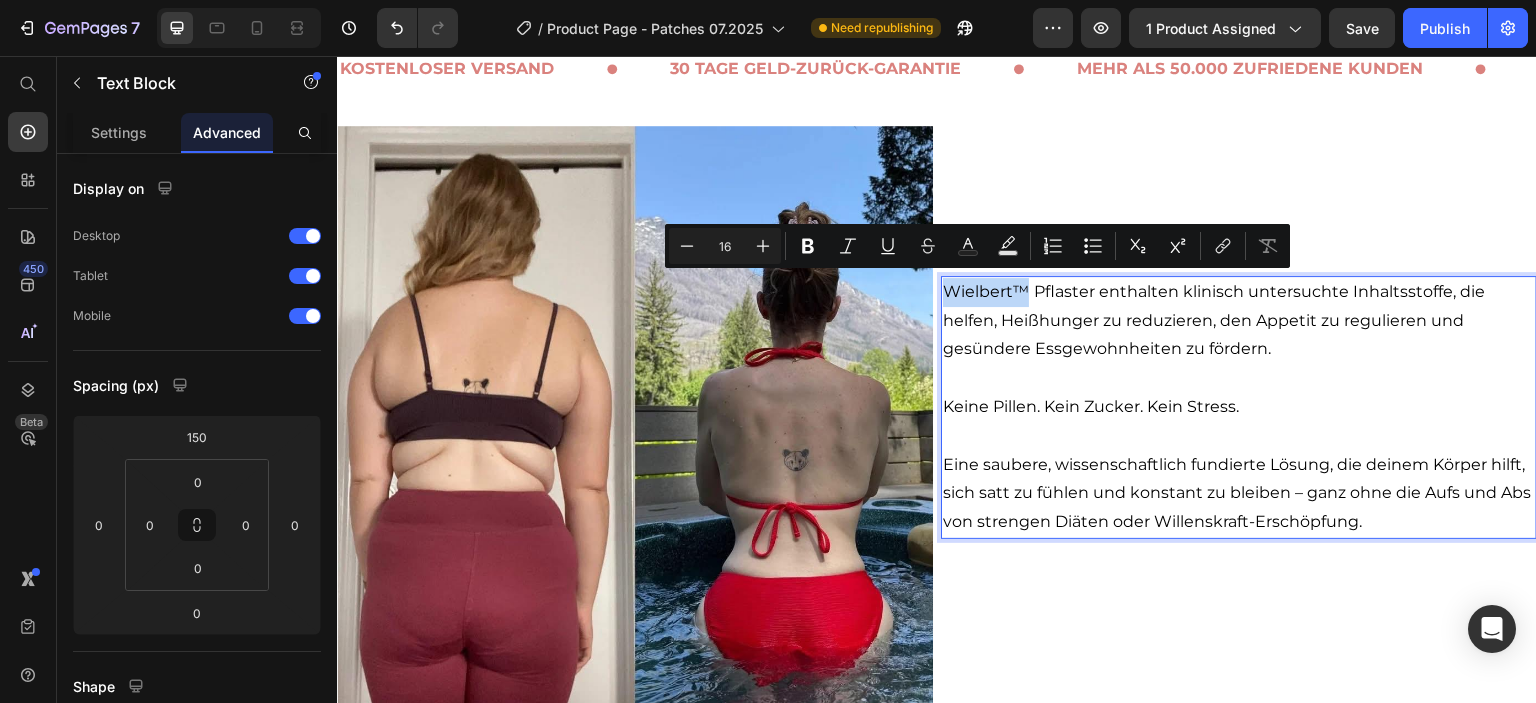 drag, startPoint x: 1020, startPoint y: 280, endPoint x: 937, endPoint y: 287, distance: 83.294655 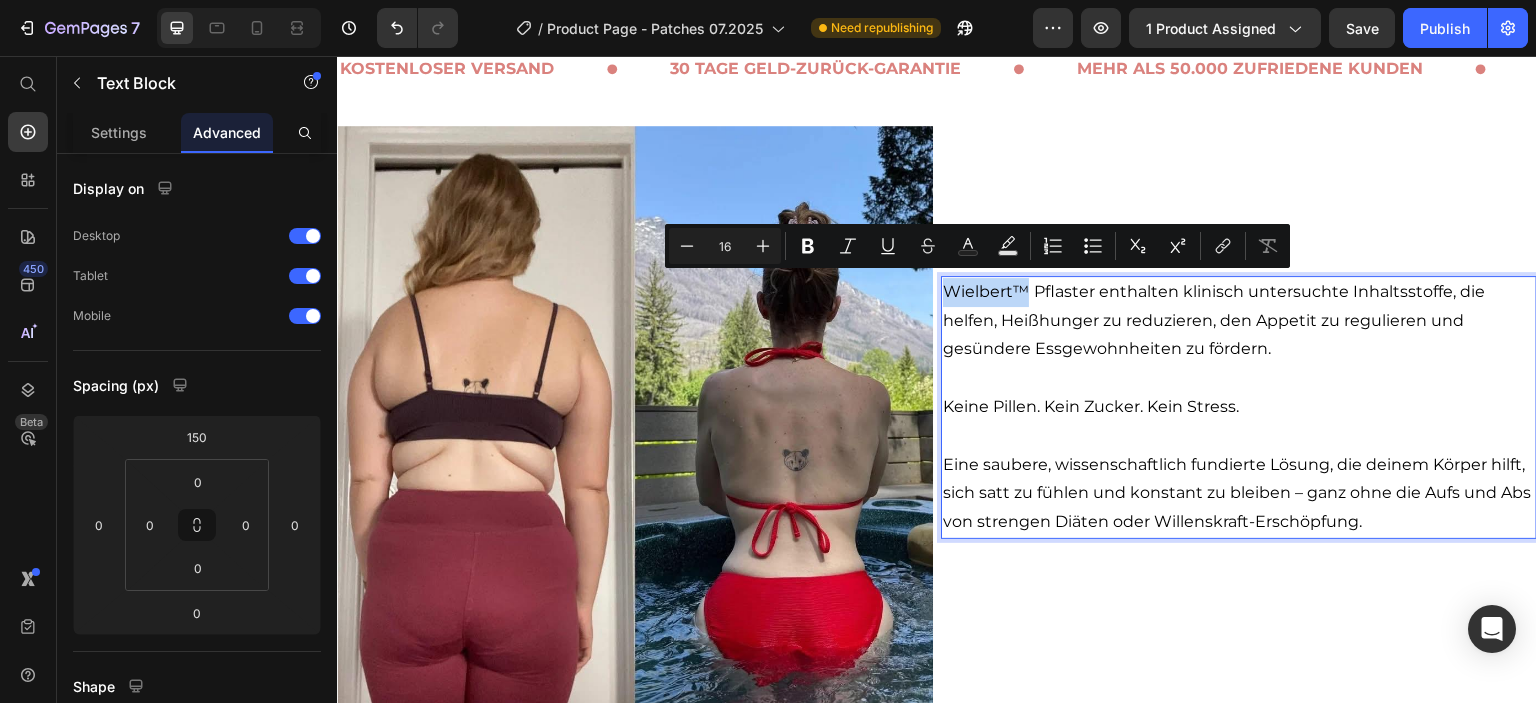 click on "Wielbert™   Pflaster enthalten klinisch untersuchte Inhaltsstoffe, die helfen, Heißhunger zu reduzieren, den Appetit zu regulieren und gesündere Essgewohnheiten zu fördern." at bounding box center [1239, 321] 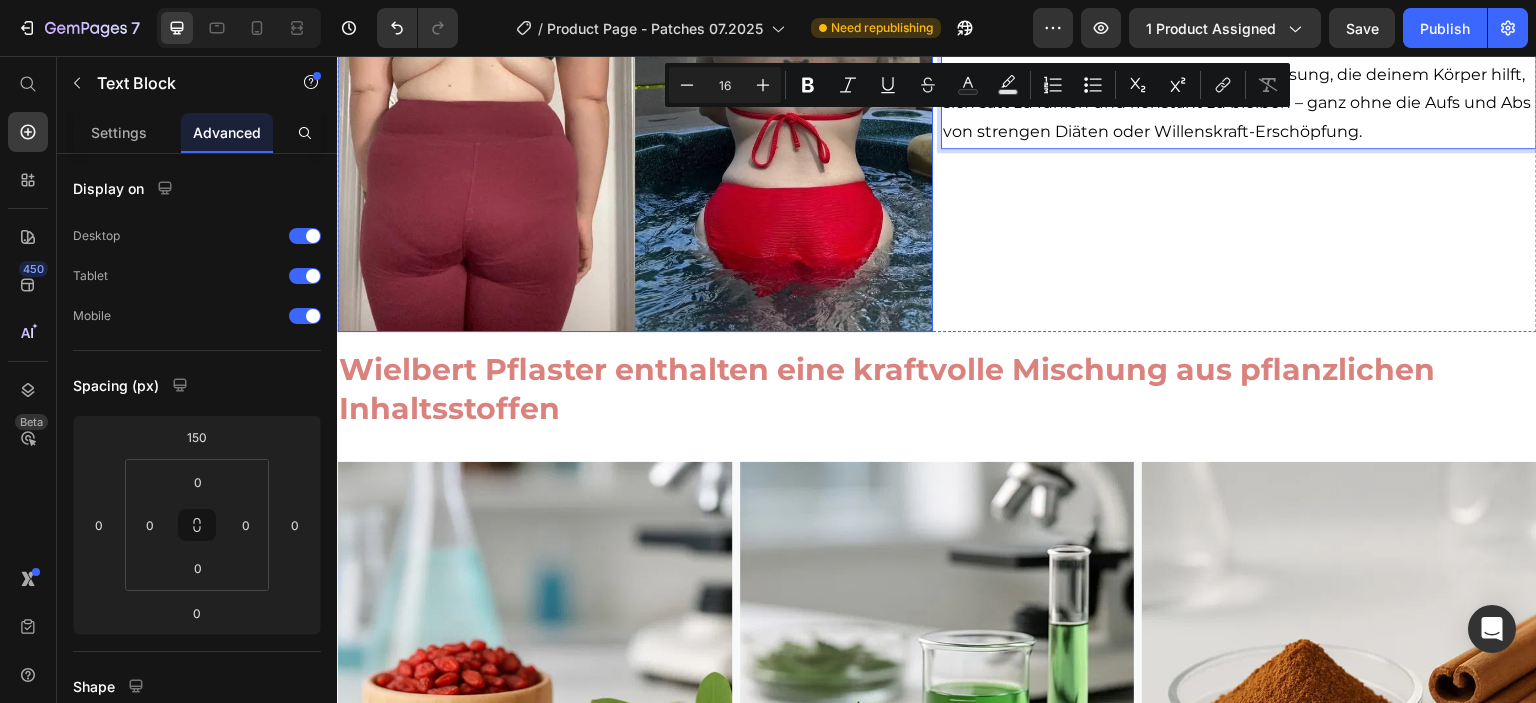 scroll, scrollTop: 2014, scrollLeft: 0, axis: vertical 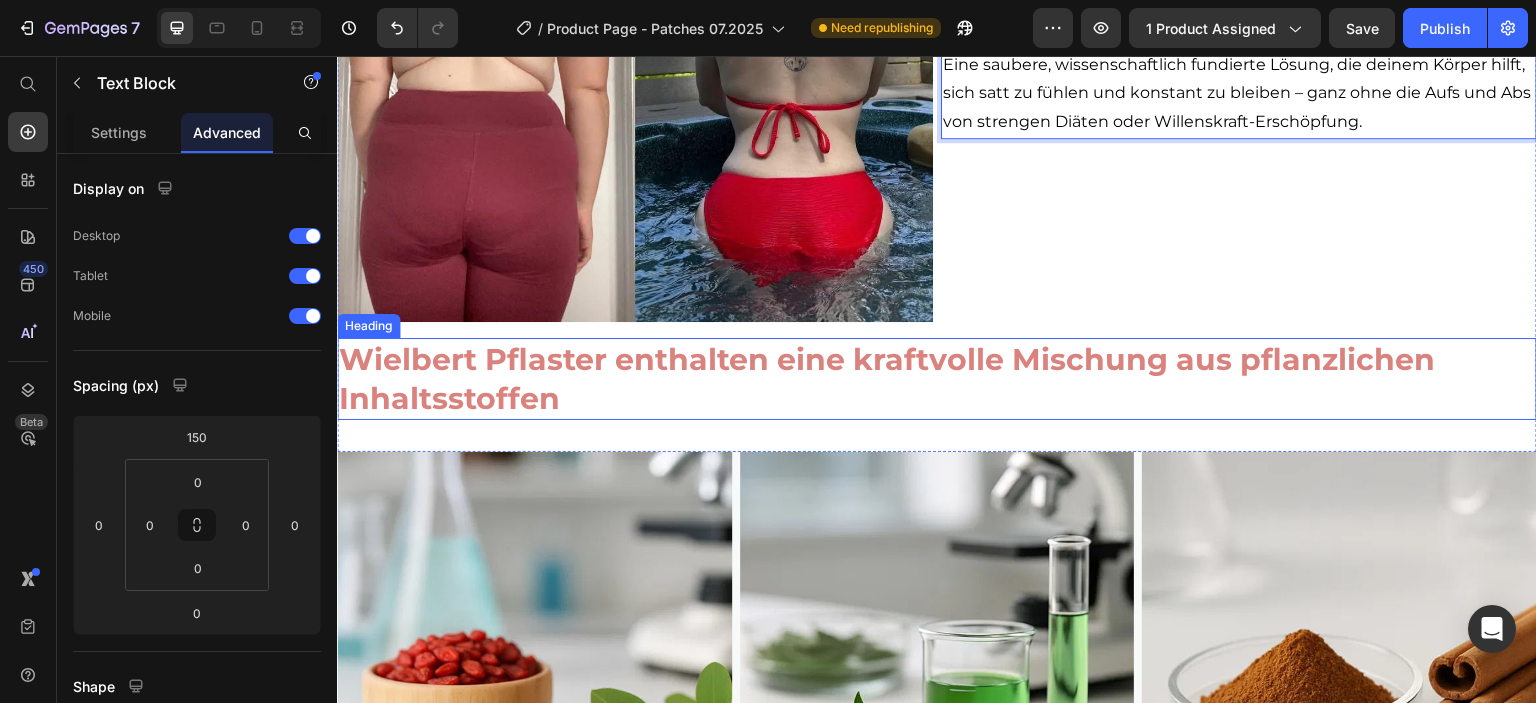 click on "Wielbert Pflaster enthalten eine kraftvolle Mischung aus pflanzlichen Inhaltsstoffen" at bounding box center [887, 379] 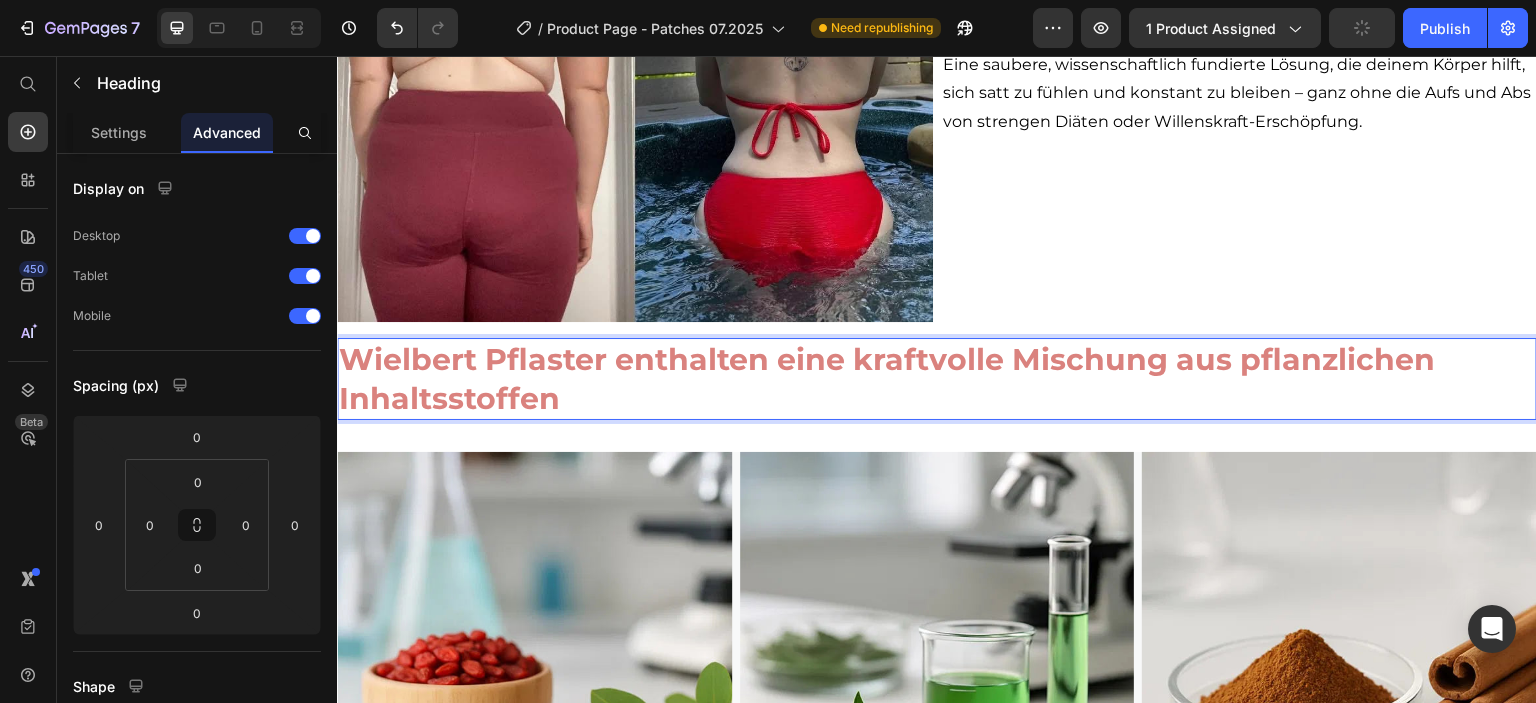 click on "Wielbert Pflaster enthalten eine kraftvolle Mischung aus pflanzlichen Inhaltsstoffen" at bounding box center (887, 379) 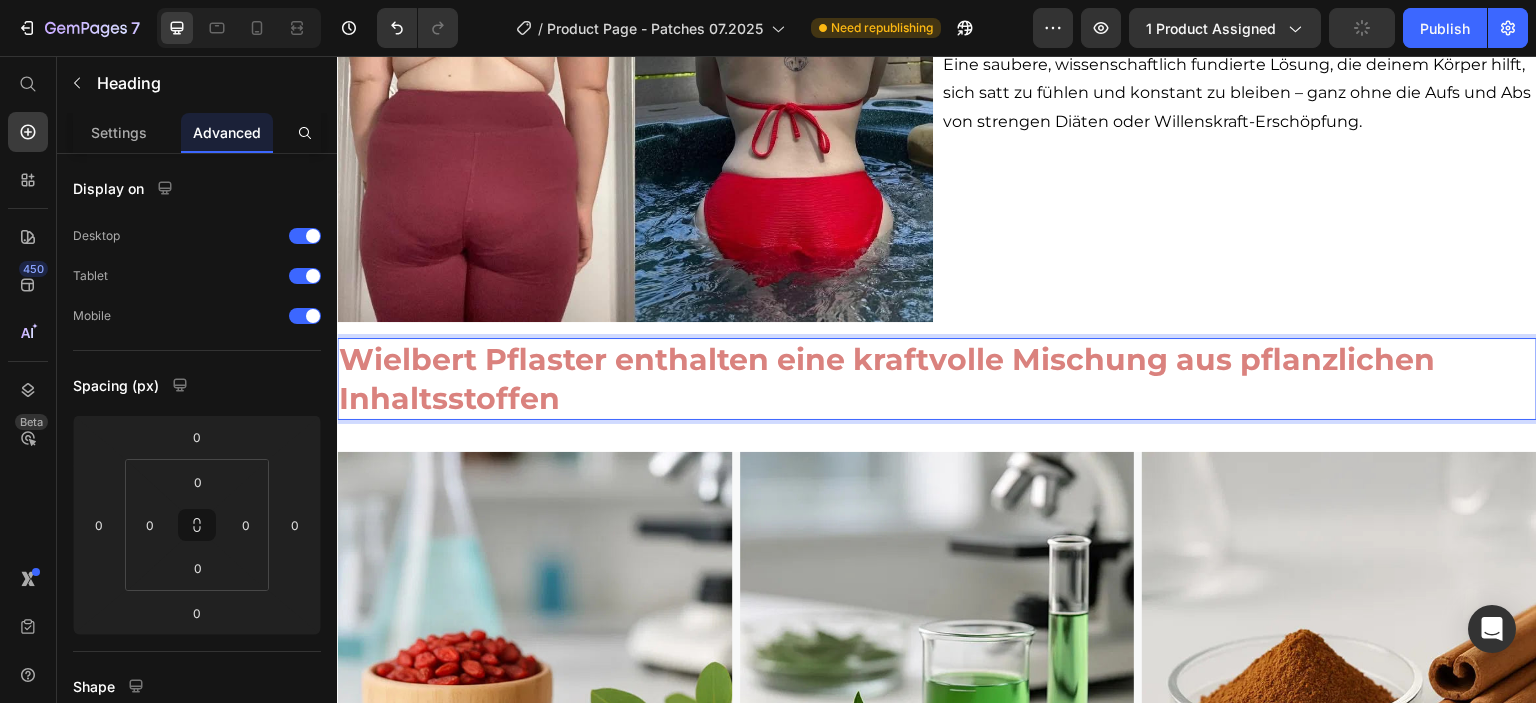 click on "Wielbert Pflaster enthalten eine kraftvolle Mischung aus pflanzlichen Inhaltsstoffen" at bounding box center (887, 379) 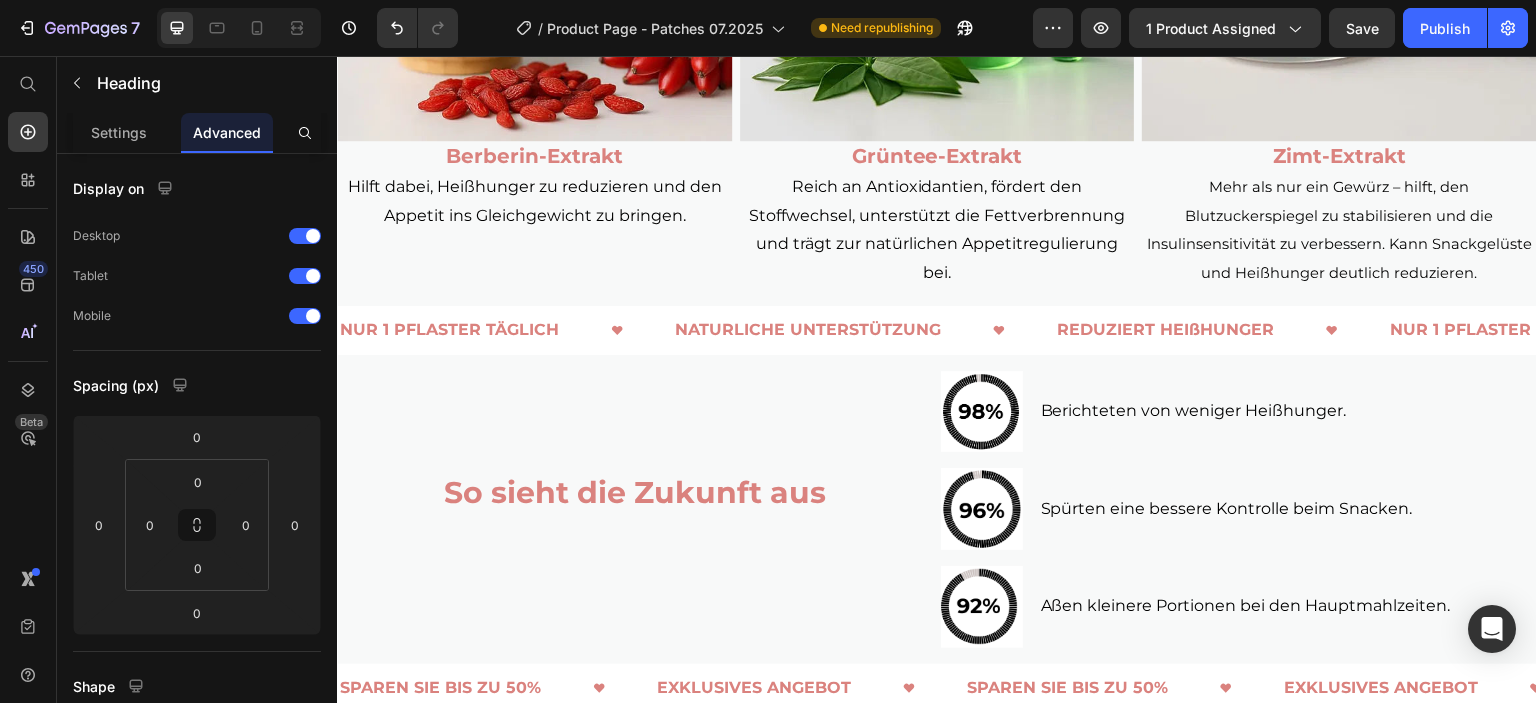 scroll, scrollTop: 2814, scrollLeft: 0, axis: vertical 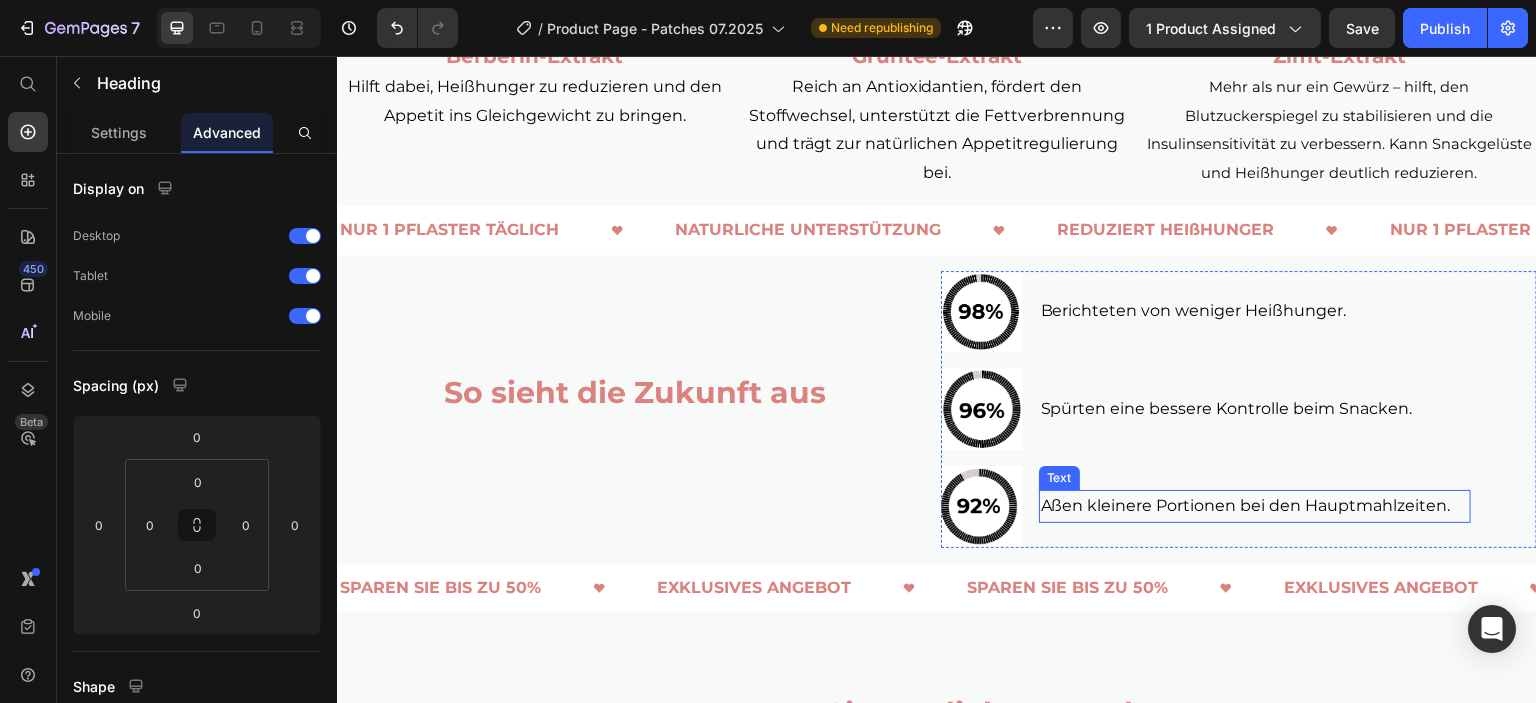 click on "Aßen kleinere Portionen bei den Hauptmahlzeiten." at bounding box center (1255, 506) 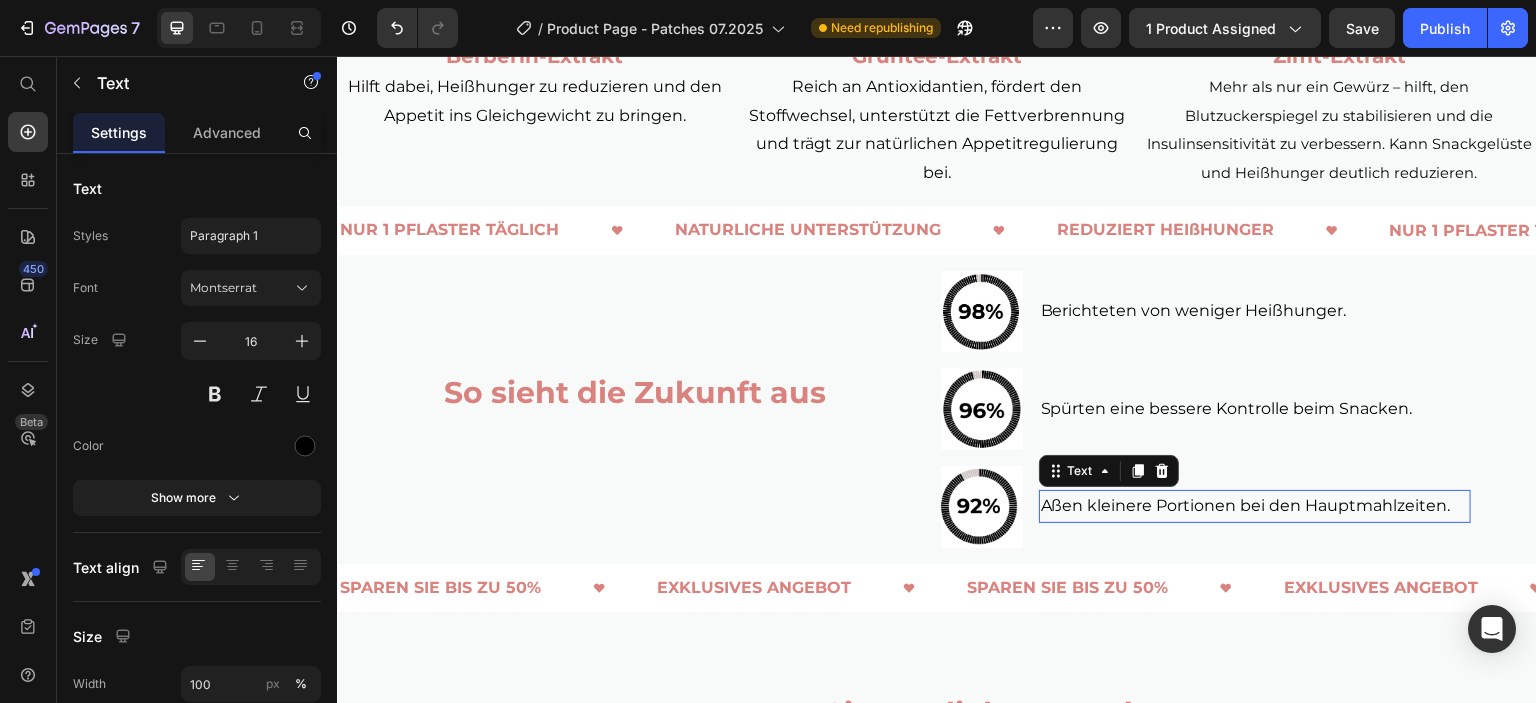 click on "Aßen kleinere Portionen bei den Hauptmahlzeiten." at bounding box center [1255, 506] 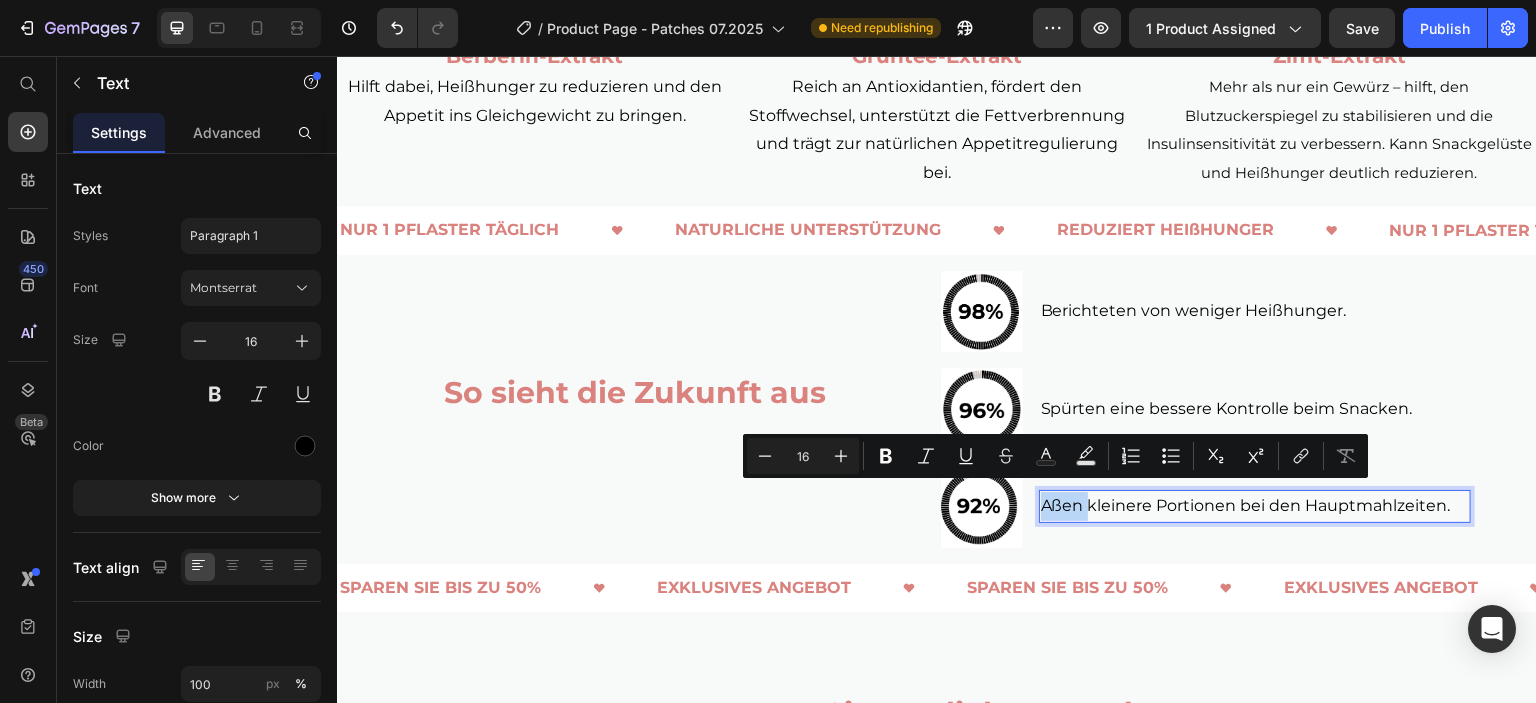 click on "Aßen kleinere Portionen bei den Hauptmahlzeiten." at bounding box center [1255, 506] 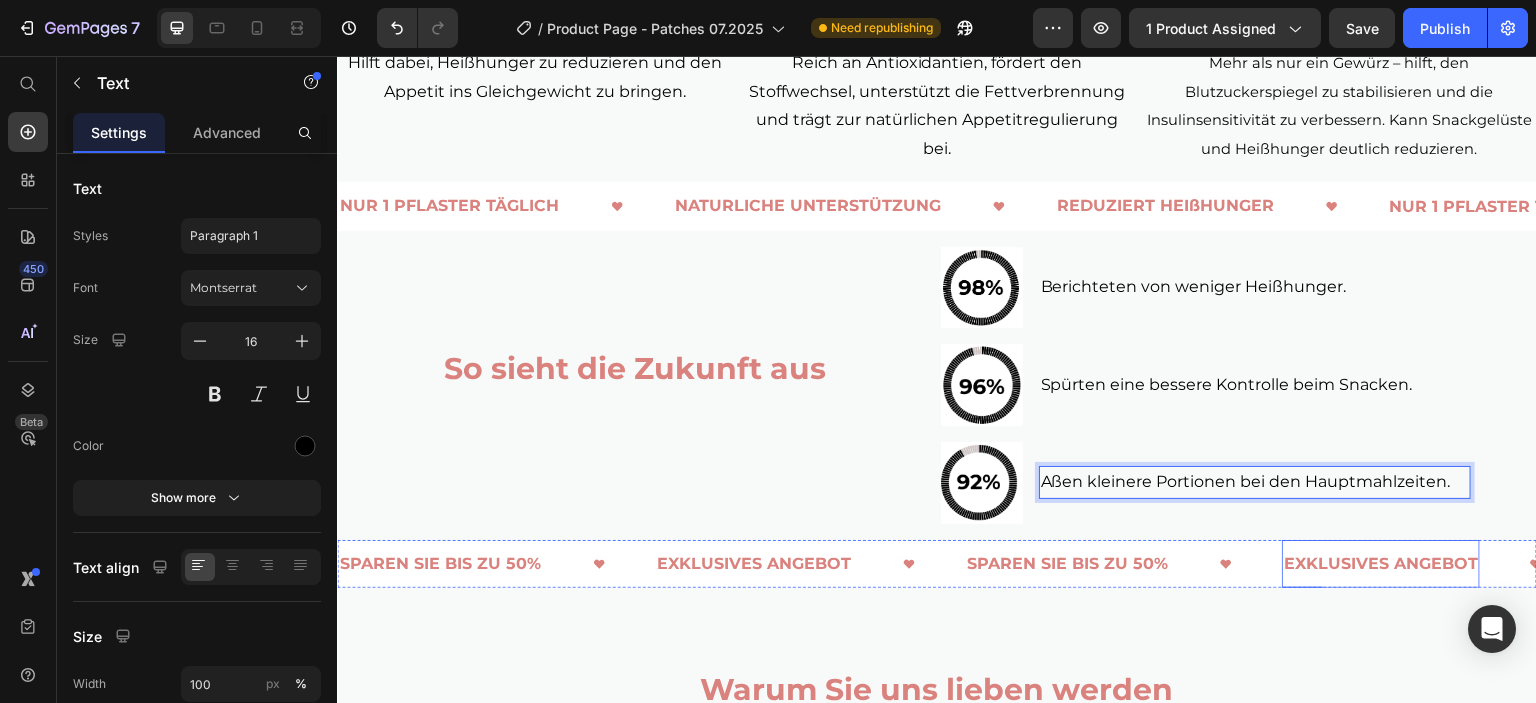 scroll, scrollTop: 2914, scrollLeft: 0, axis: vertical 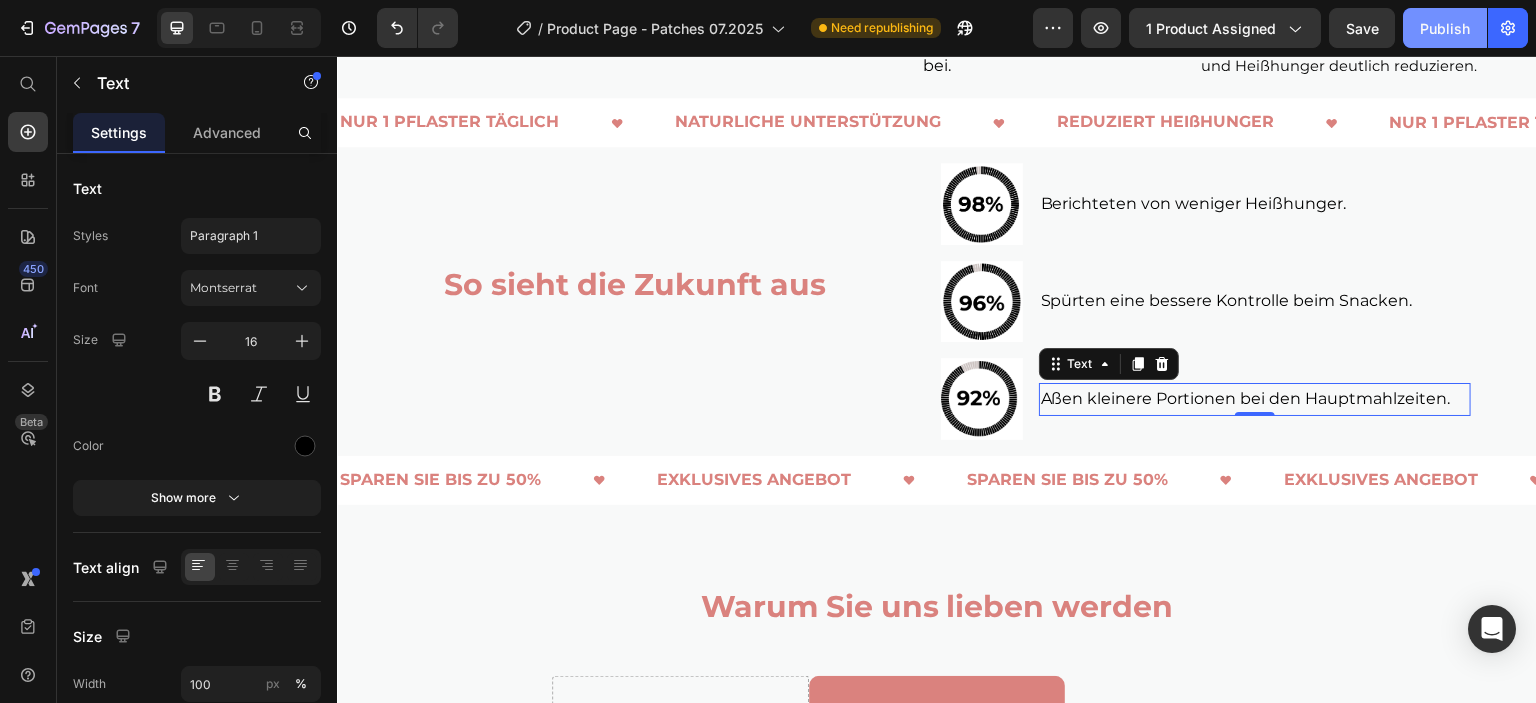 click on "Publish" at bounding box center (1445, 28) 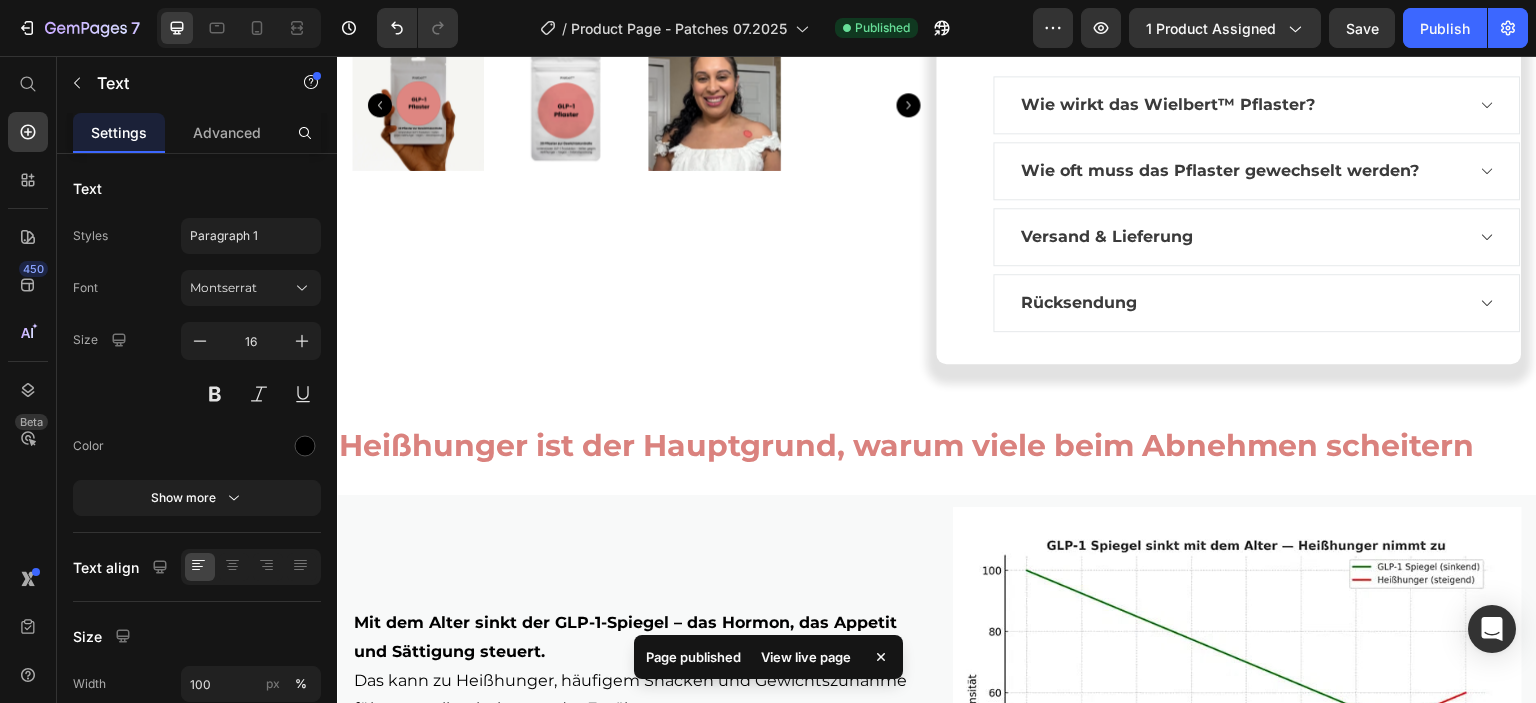 scroll, scrollTop: 700, scrollLeft: 0, axis: vertical 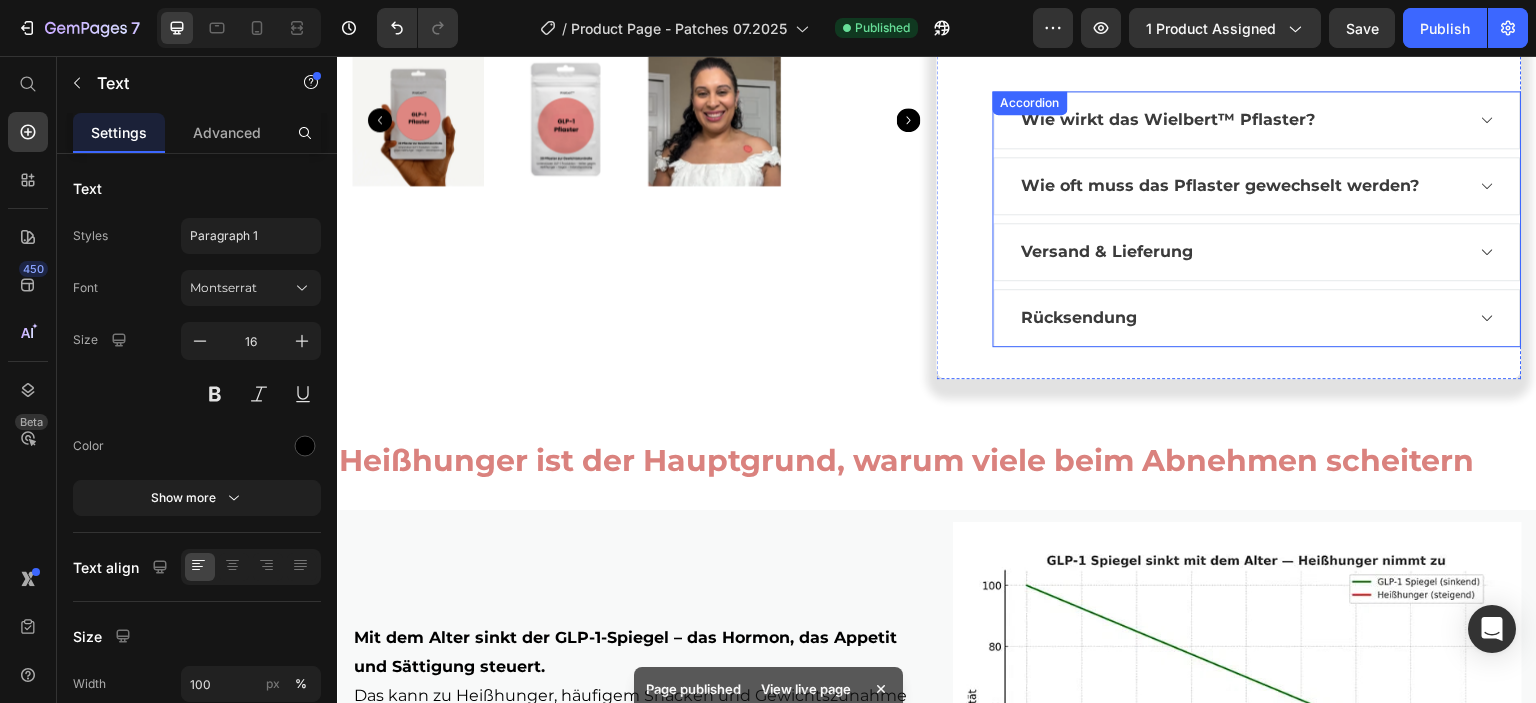 click on "Wie wirkt das Wielbert™ Pflaster?" at bounding box center (1169, 119) 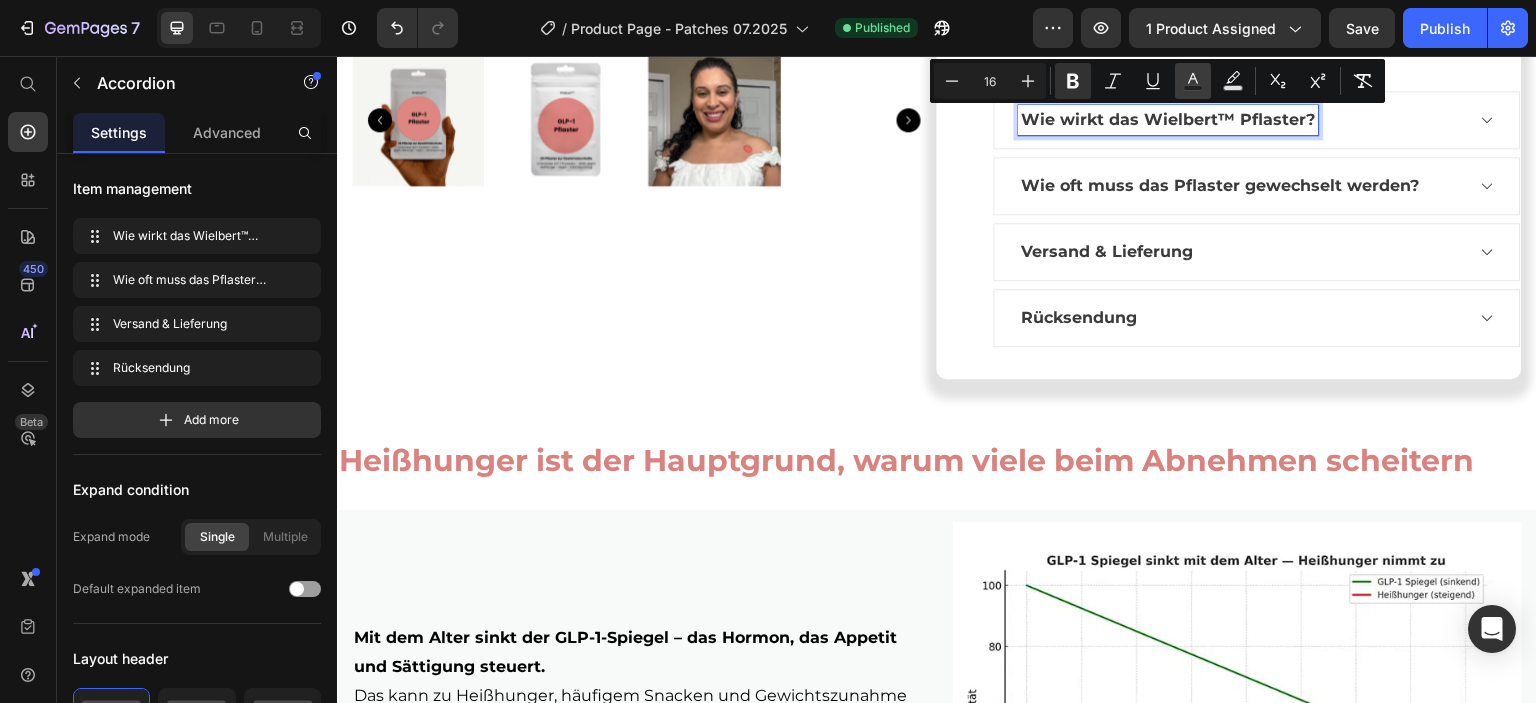 click 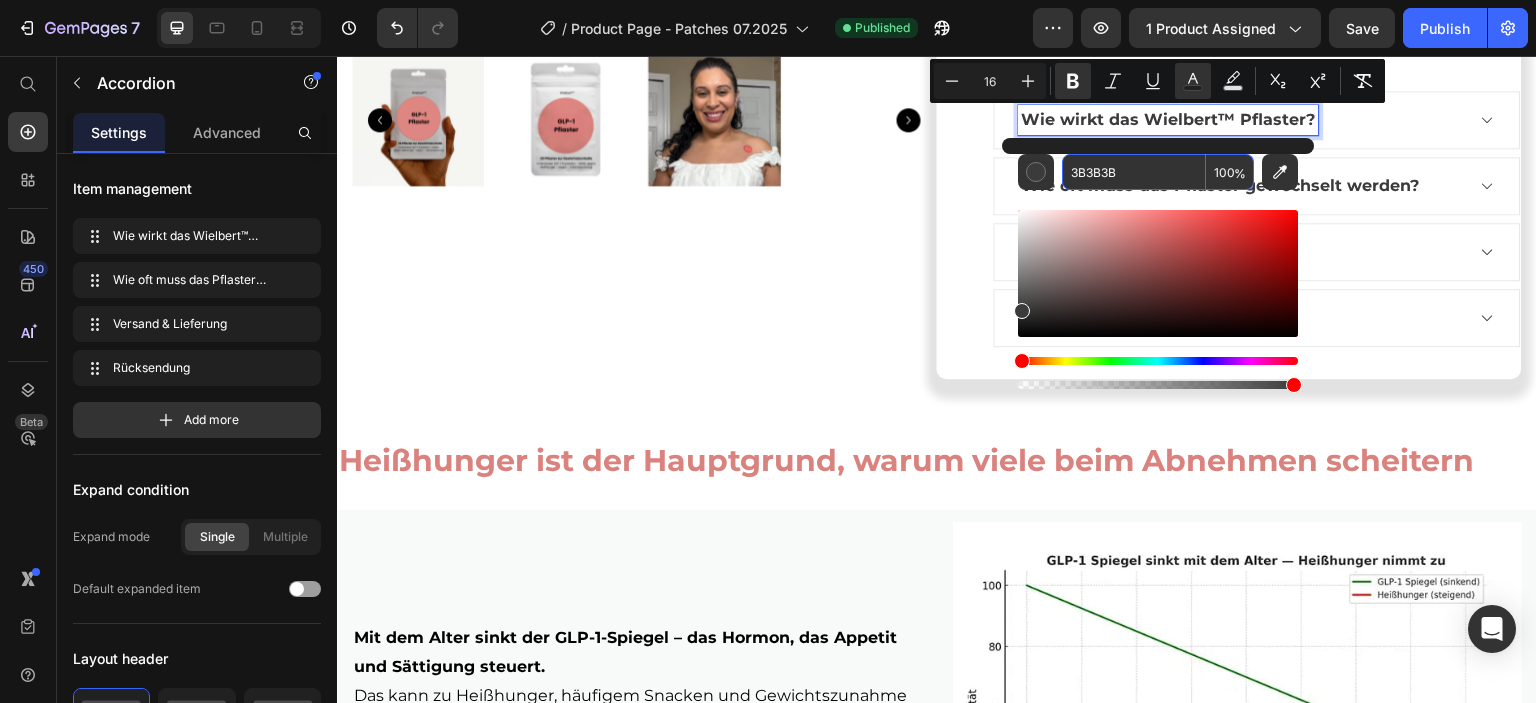click on "3B3B3B" at bounding box center (1134, 172) 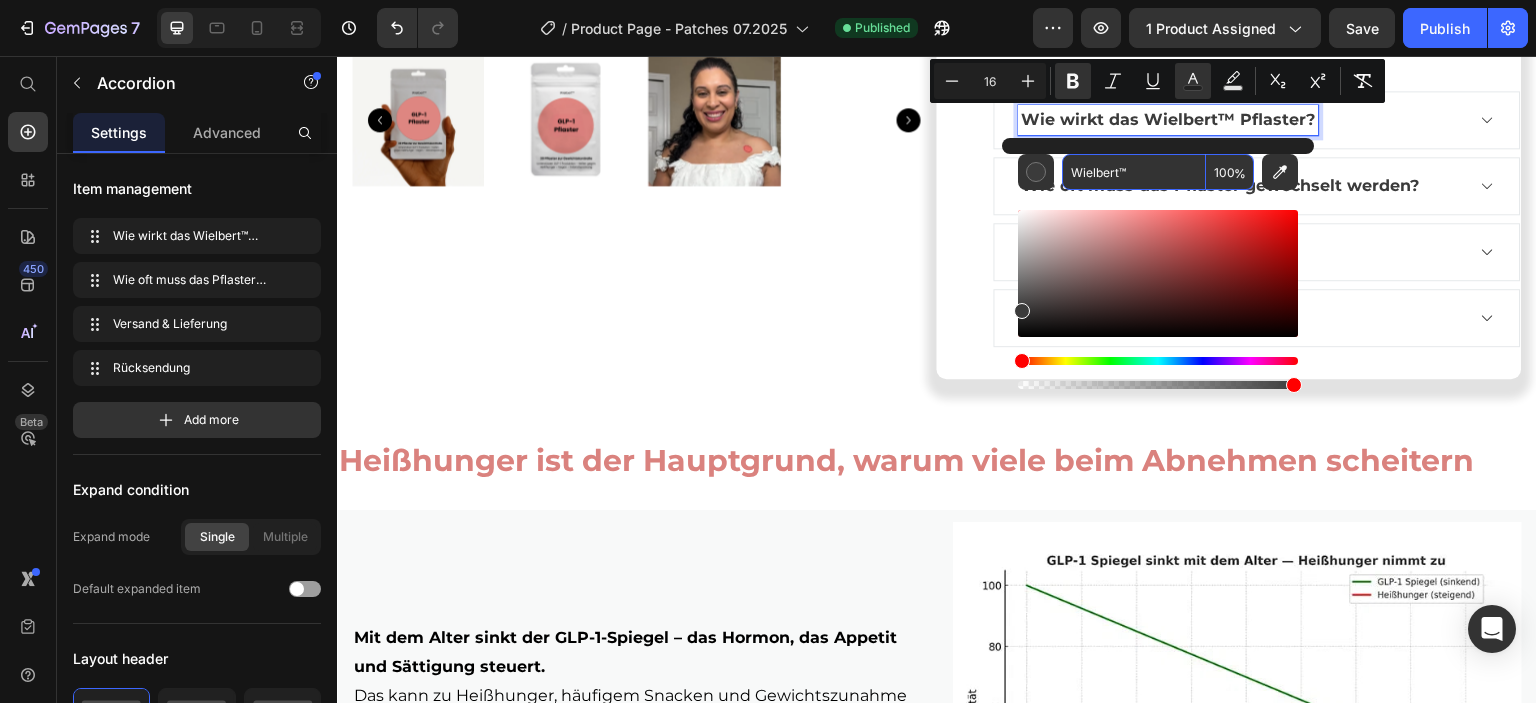 drag, startPoint x: 1166, startPoint y: 168, endPoint x: 1010, endPoint y: 167, distance: 156.0032 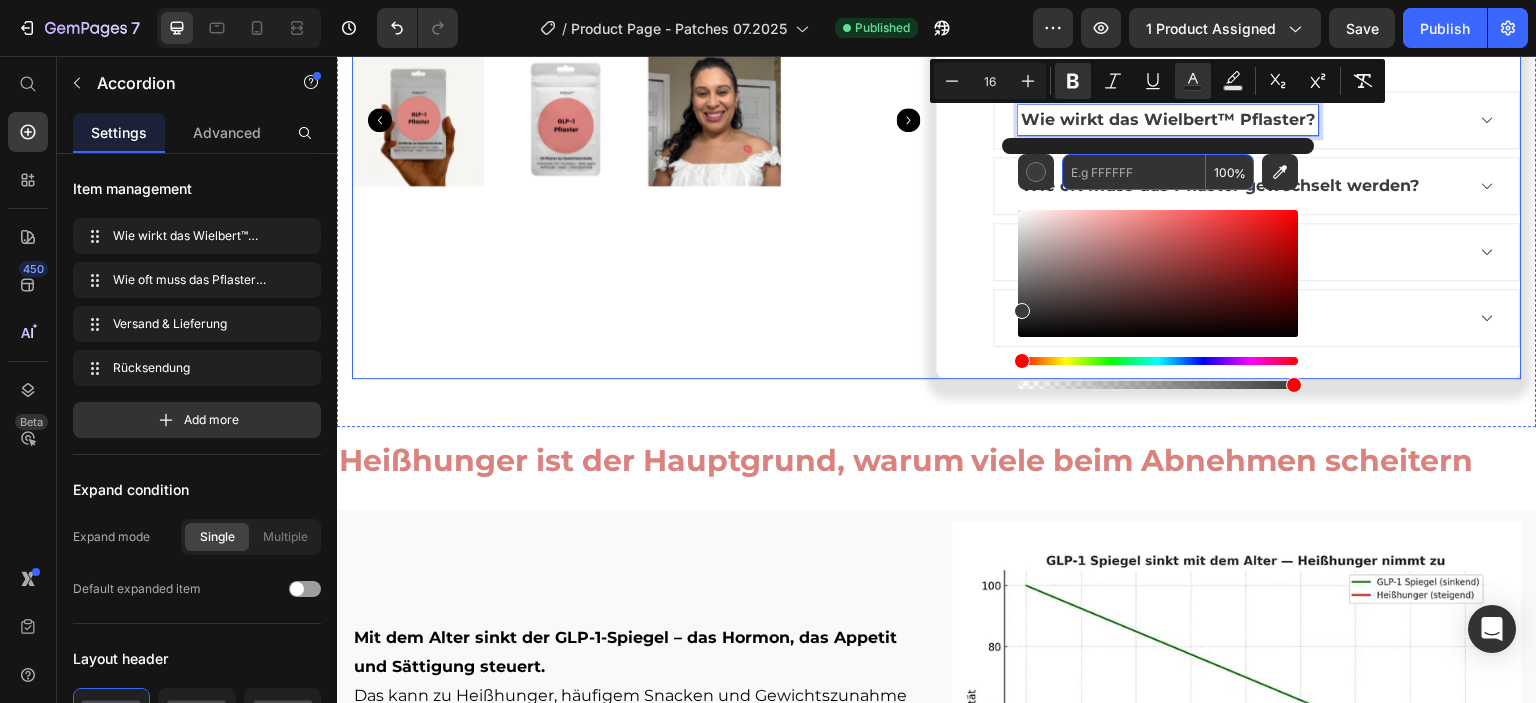 click on "Product Images" at bounding box center [644, -80] 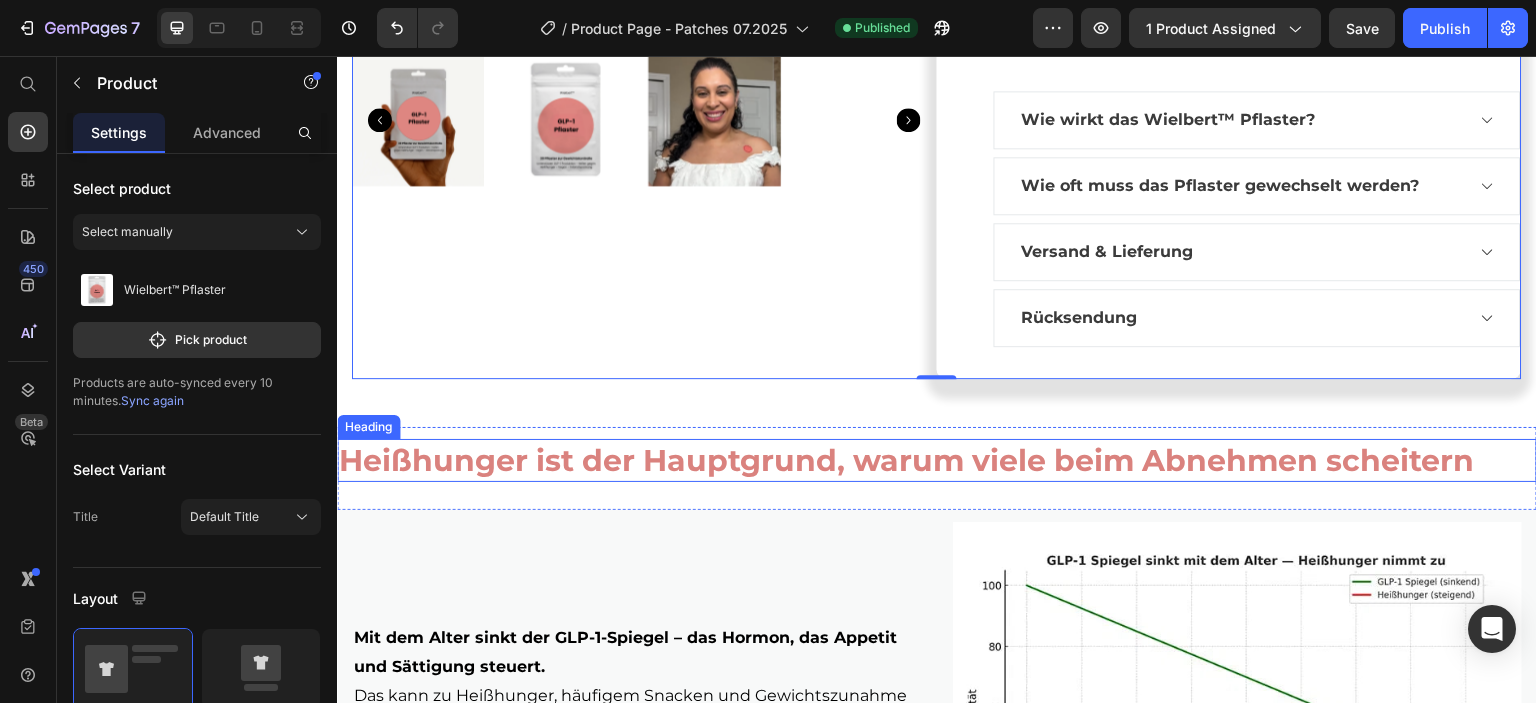 click on "Heißhunger ist der Hauptgrund, warum viele beim Abnehmen scheitern" at bounding box center [906, 460] 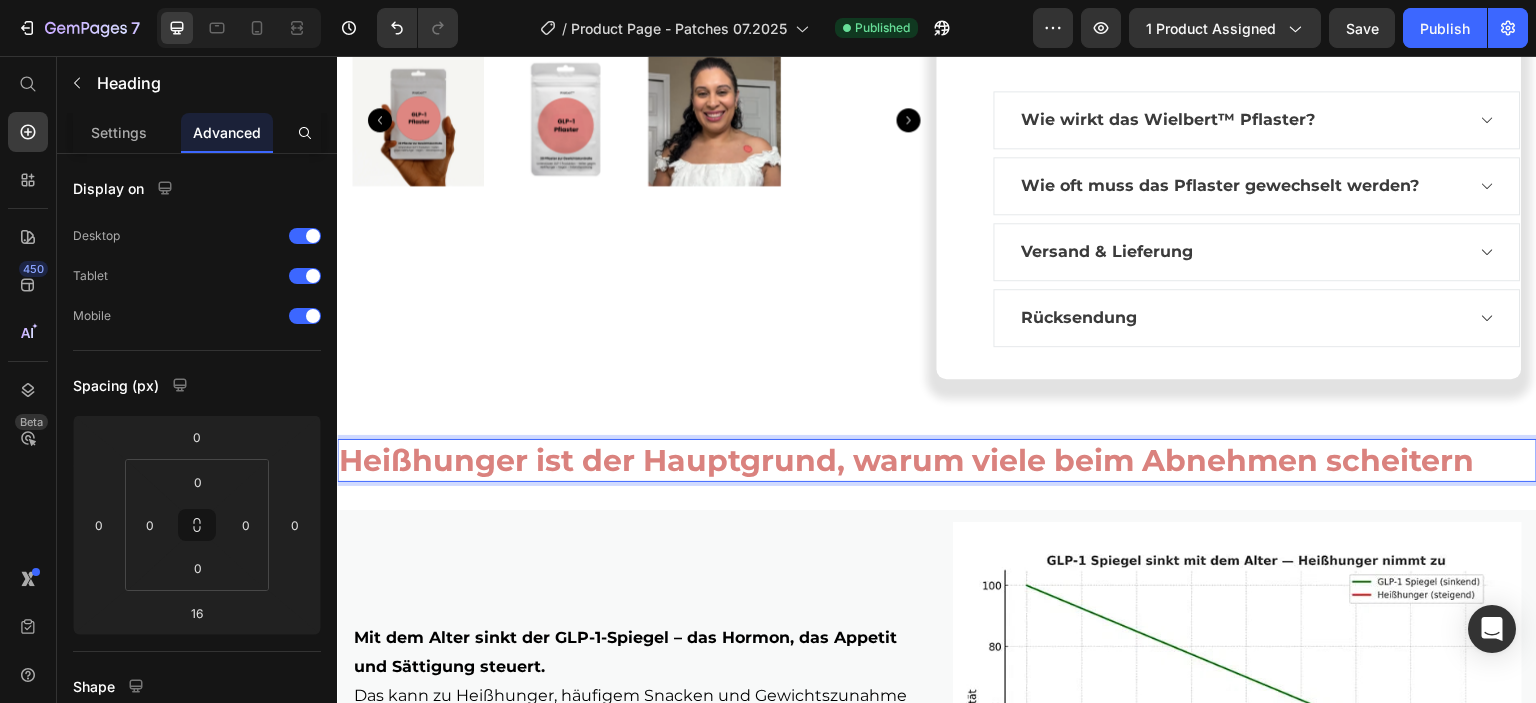 click on "Heißhunger ist der Hauptgrund, warum viele beim Abnehmen scheitern" at bounding box center (906, 460) 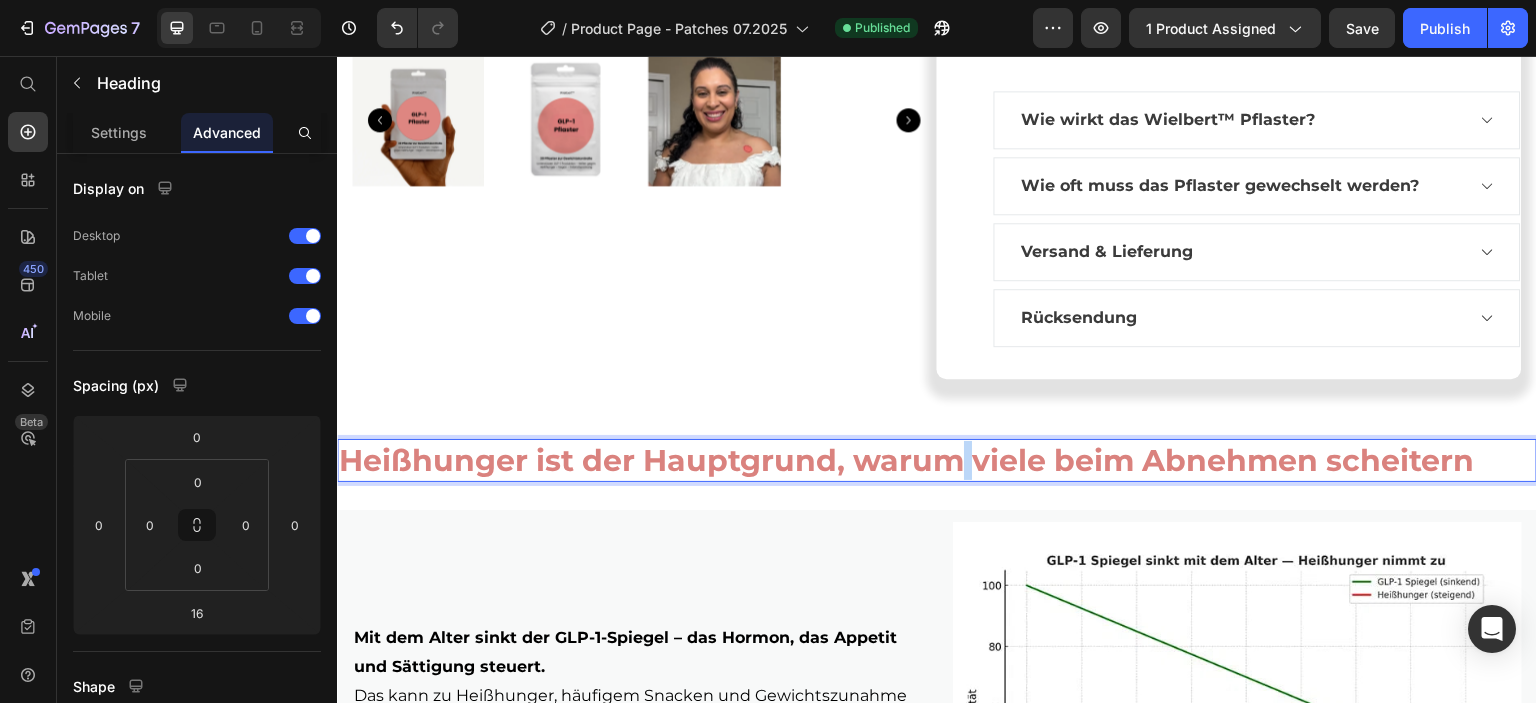 click on "Heißhunger ist der Hauptgrund, warum viele beim Abnehmen scheitern" at bounding box center [906, 460] 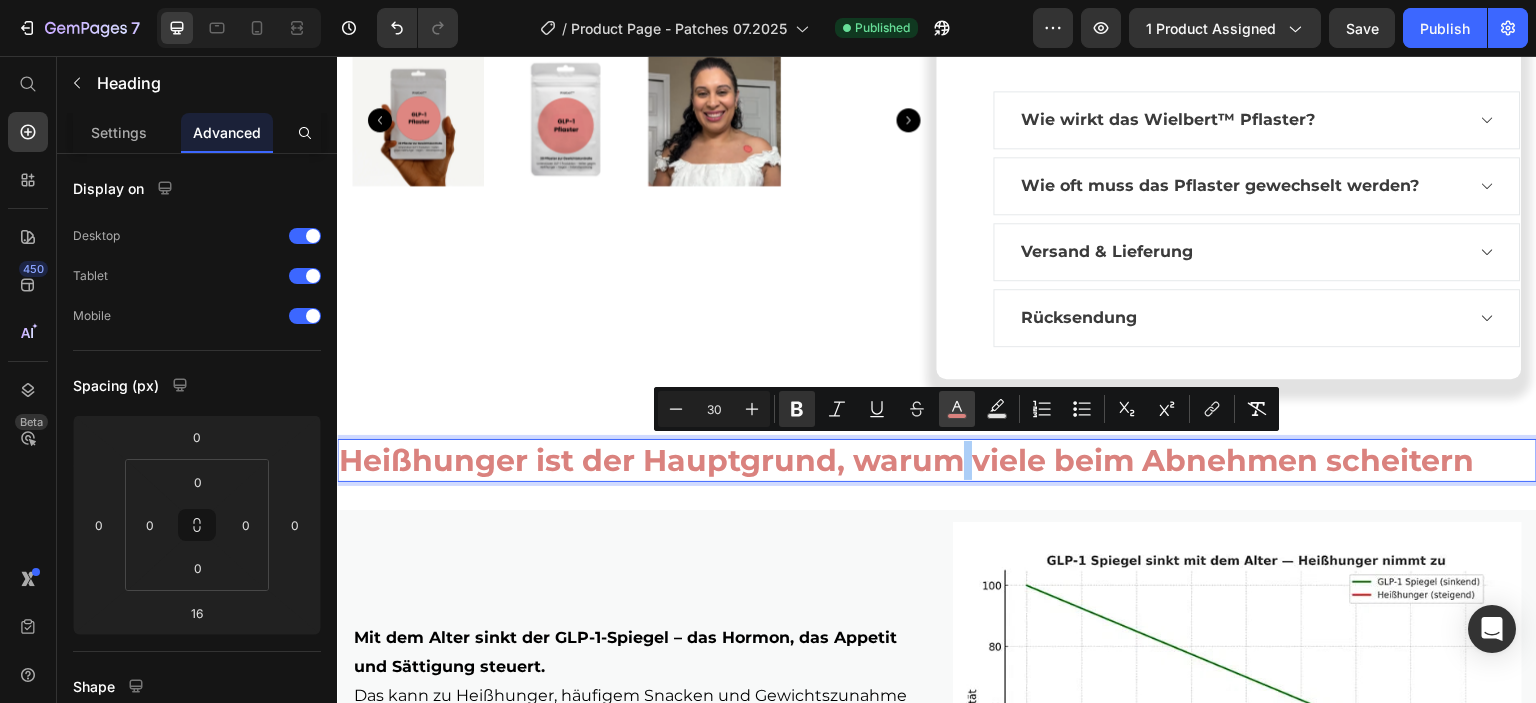 click 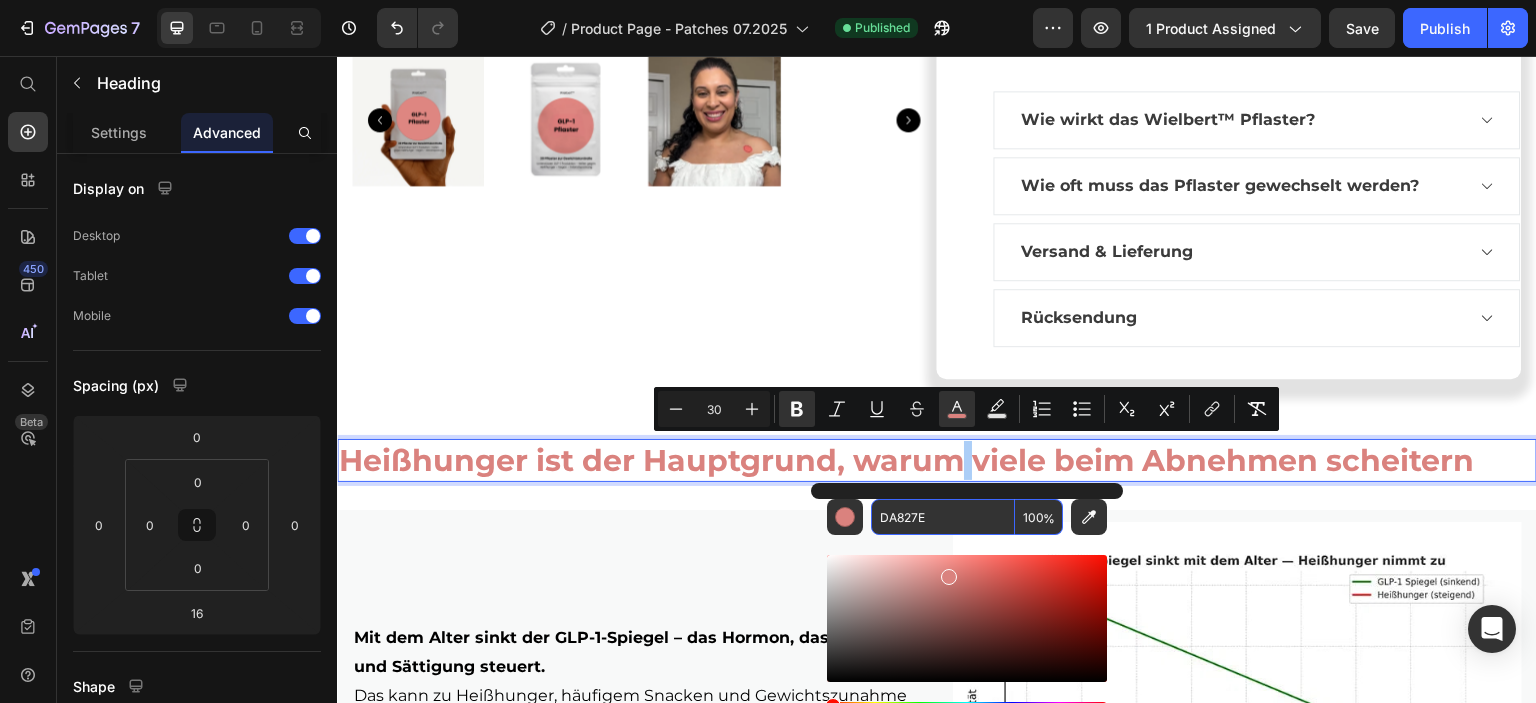 click on "DA827E" at bounding box center [943, 517] 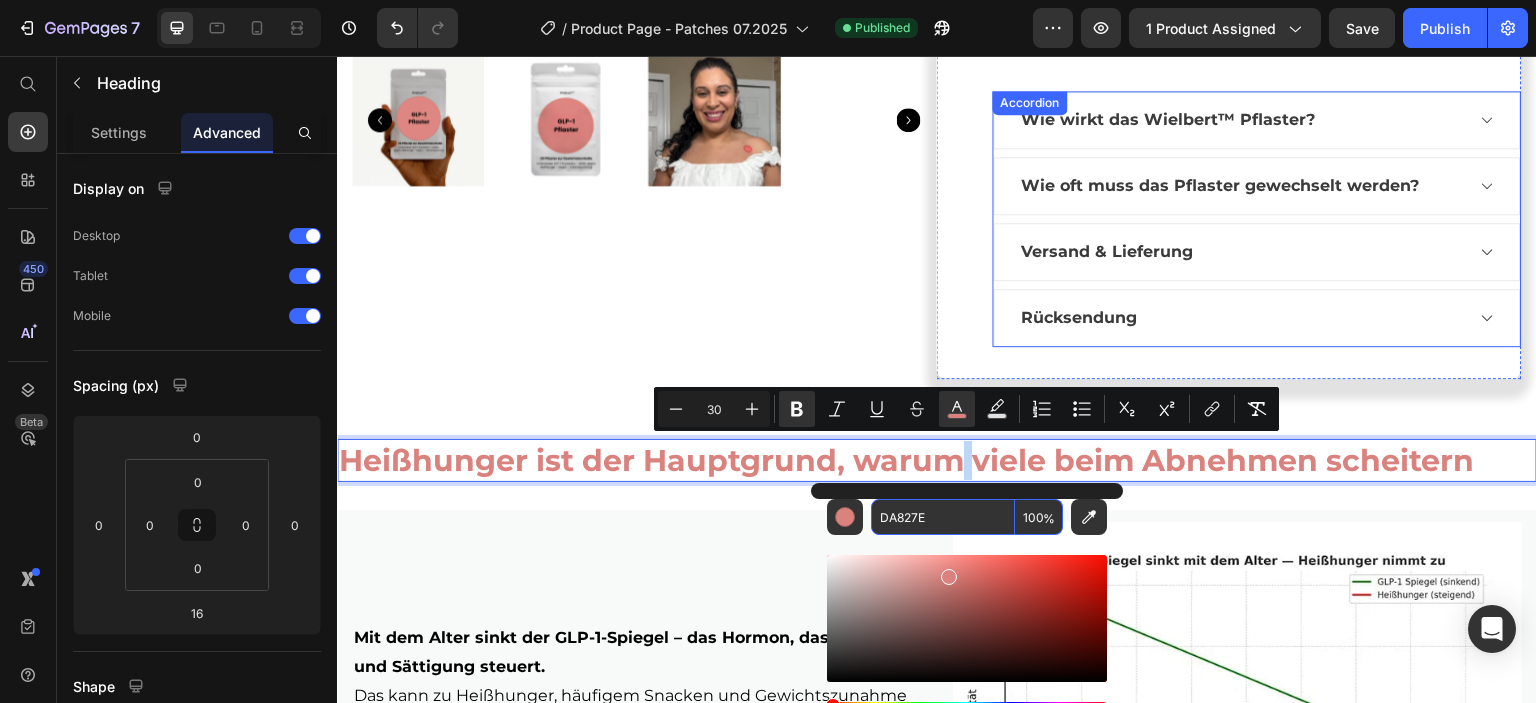 click on "Wie wirkt das Wielbert™ Pflaster?" at bounding box center (1169, 119) 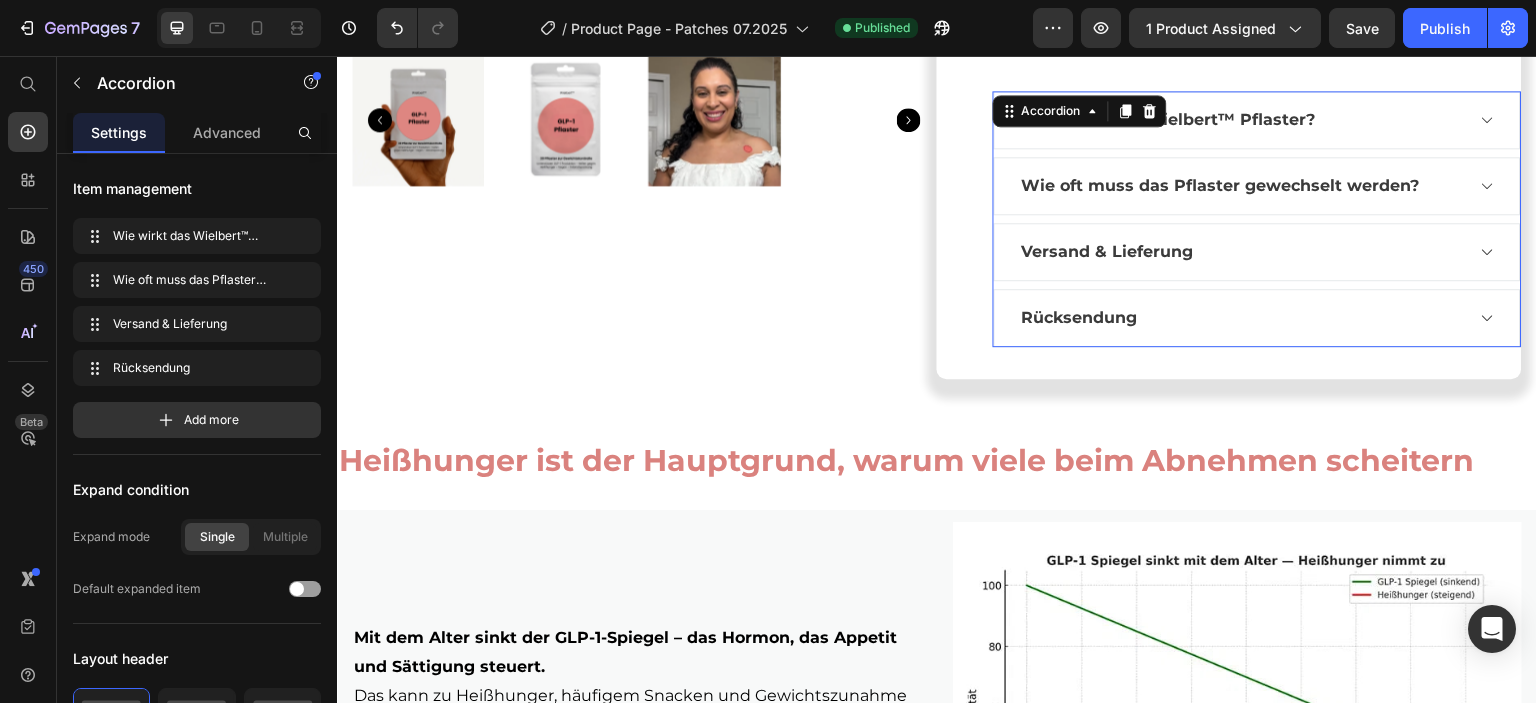 click on "Accordion" at bounding box center (1051, 111) 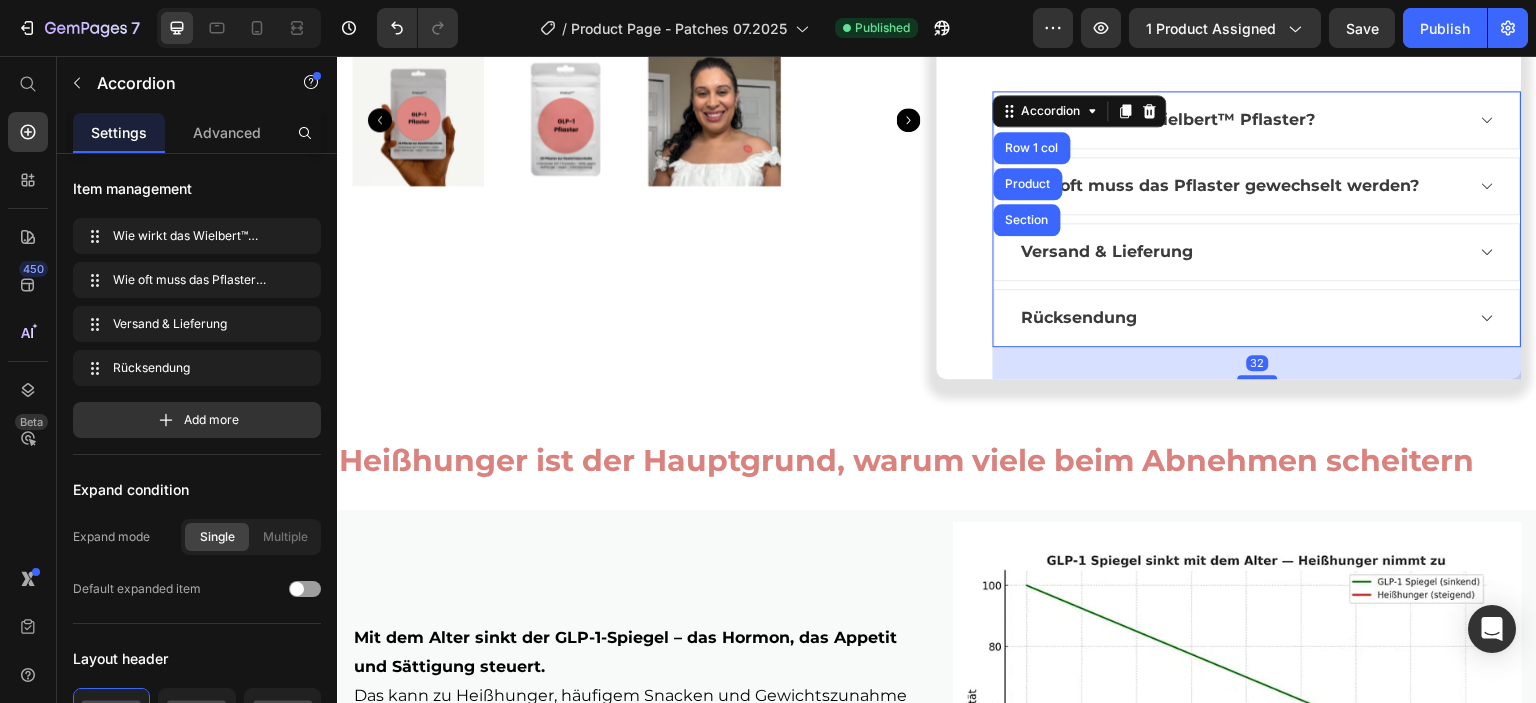 click on "Accordion" at bounding box center (1051, 111) 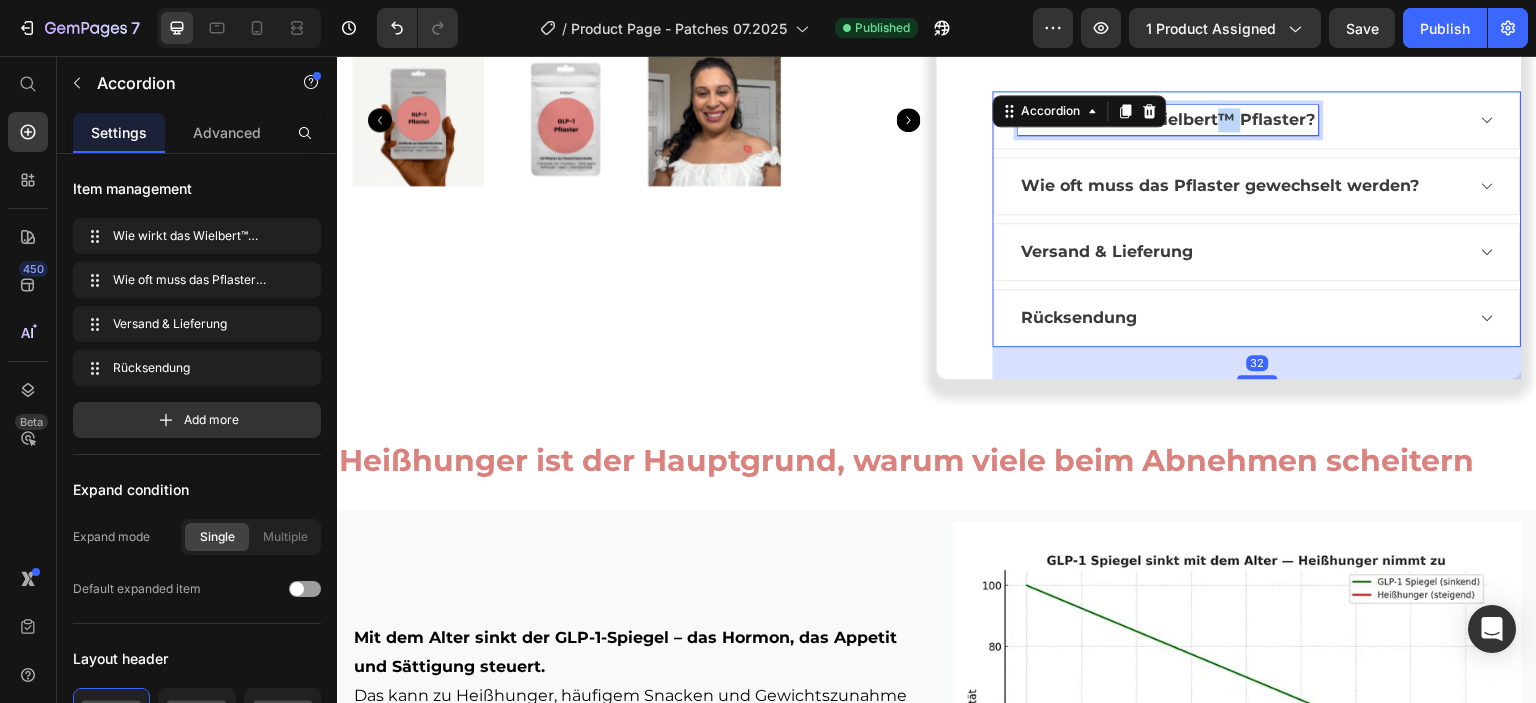 click on "Wie wirkt das Wielbert™ Pflaster?" at bounding box center [1169, 119] 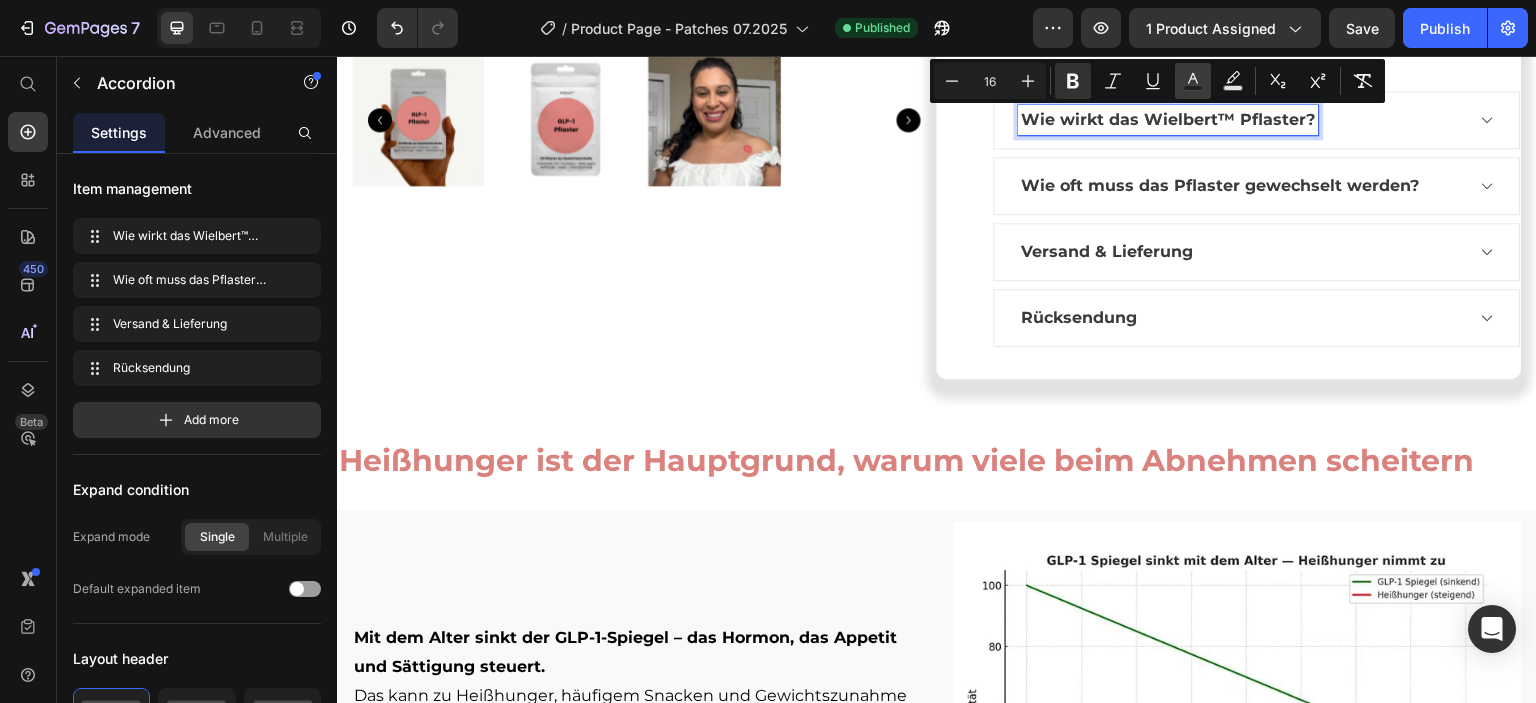 click 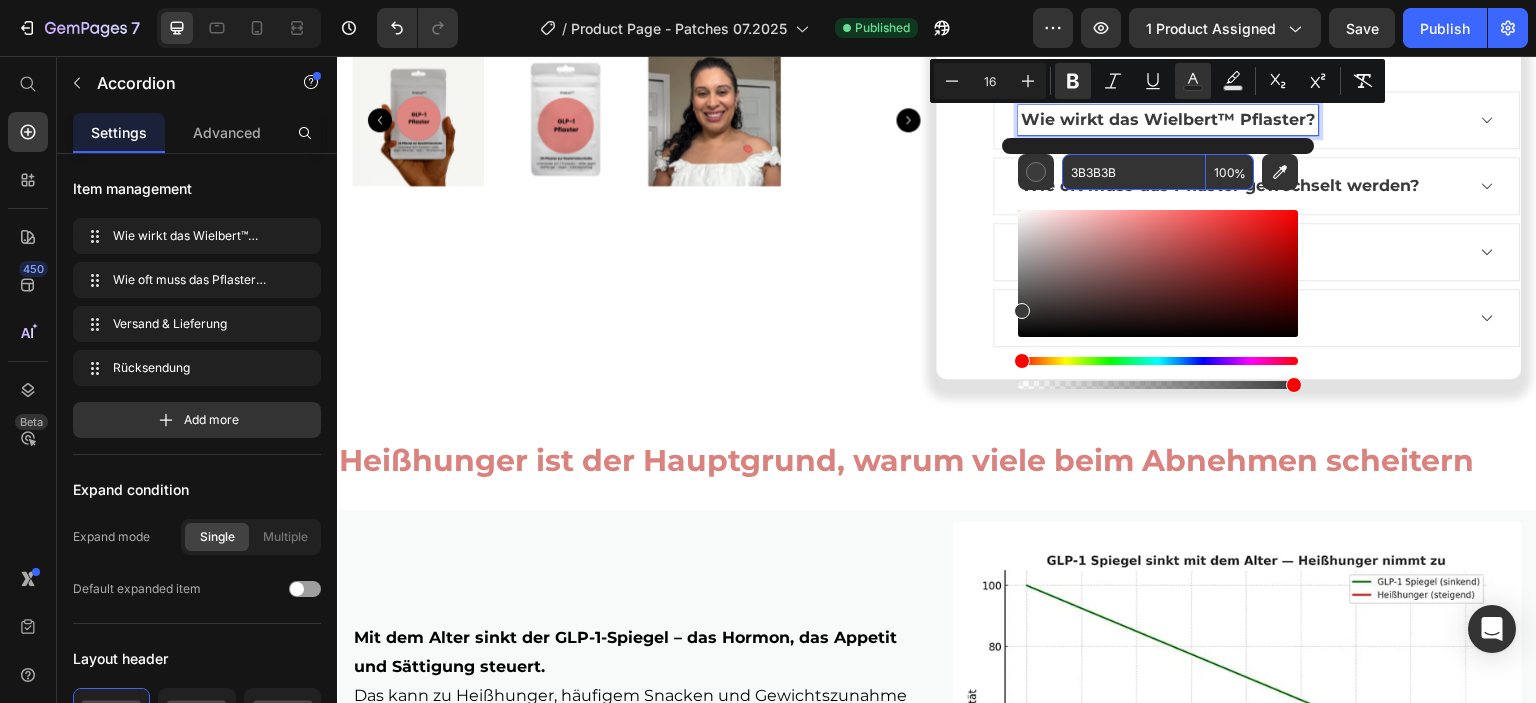 click on "3B3B3B" at bounding box center [1134, 172] 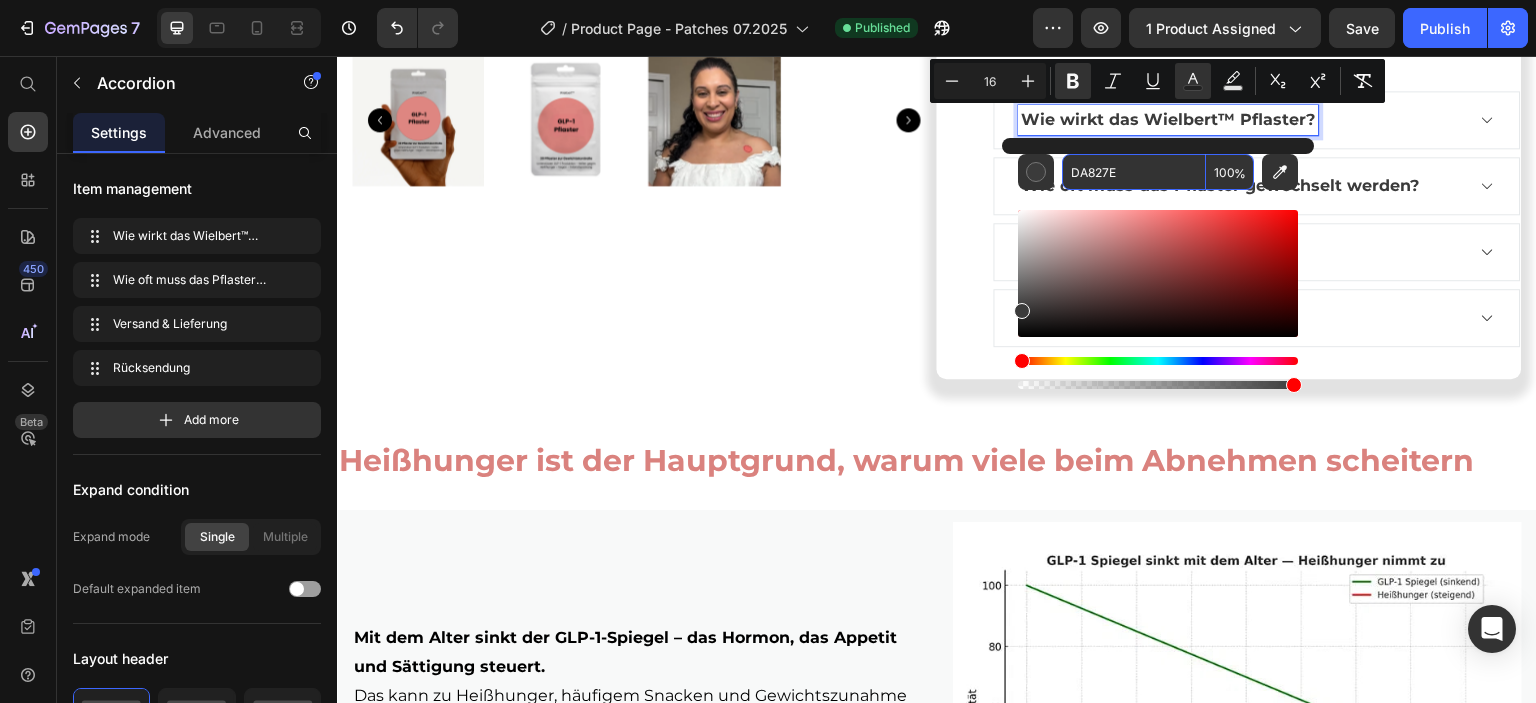 type on "DA827E" 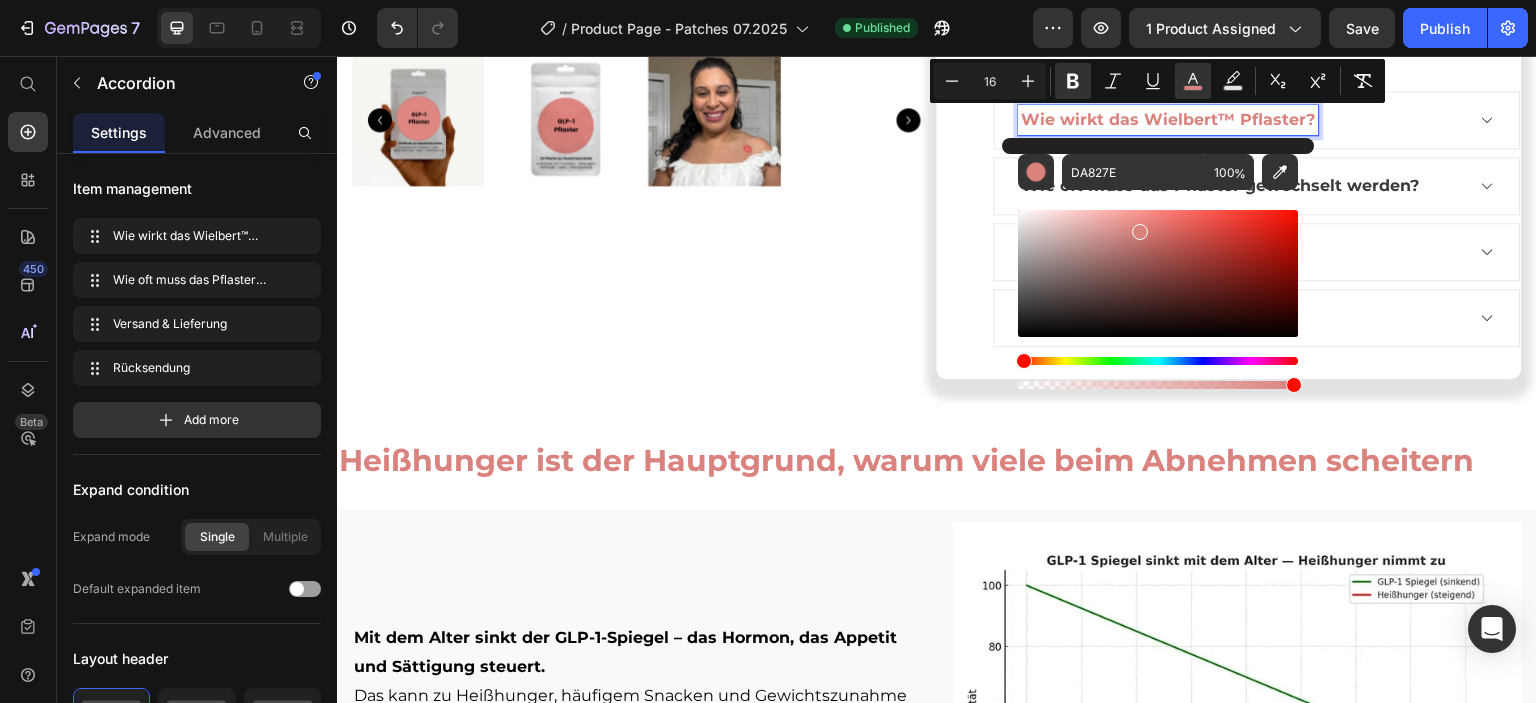 click on "Wie oft muss das Pflaster gewechselt werden?" at bounding box center [1221, 185] 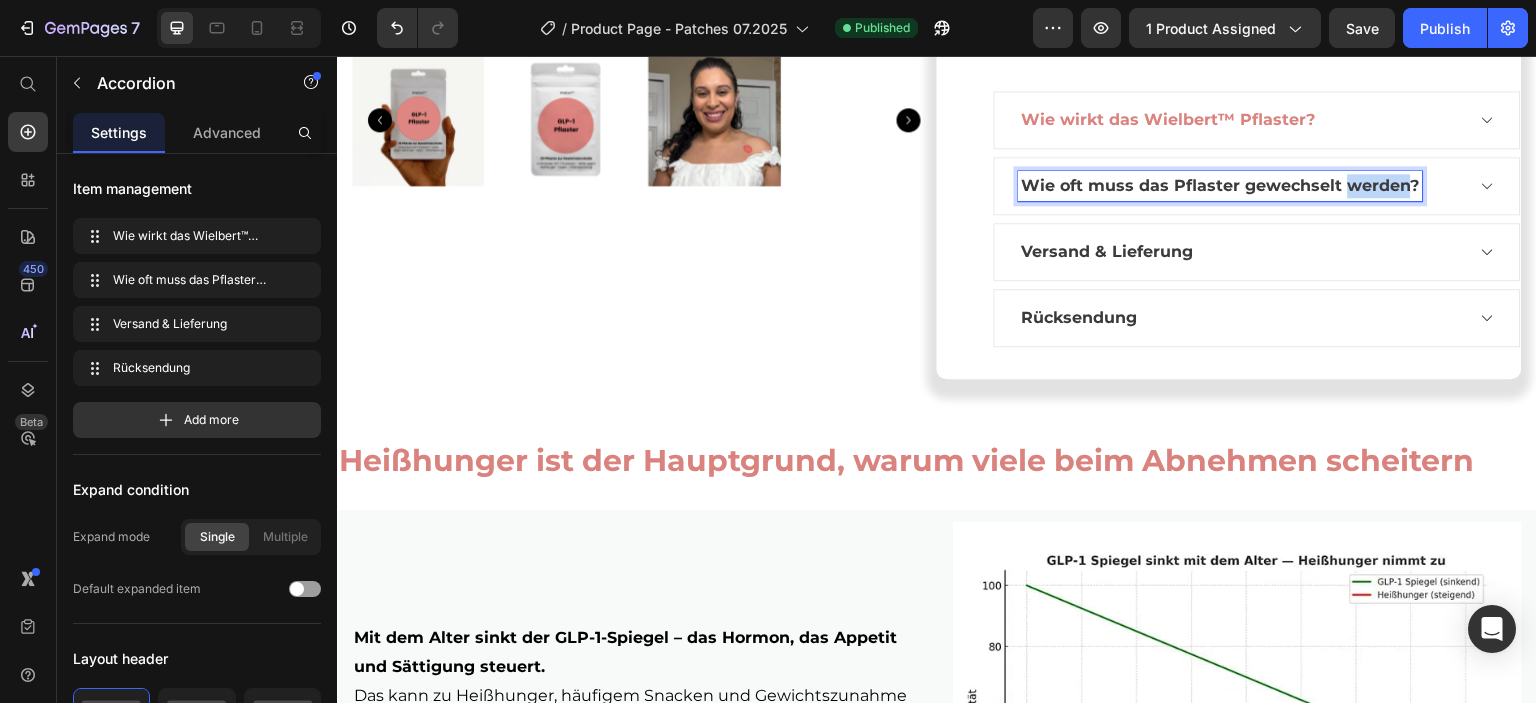 click on "Wie oft muss das Pflaster gewechselt werden?" at bounding box center [1221, 185] 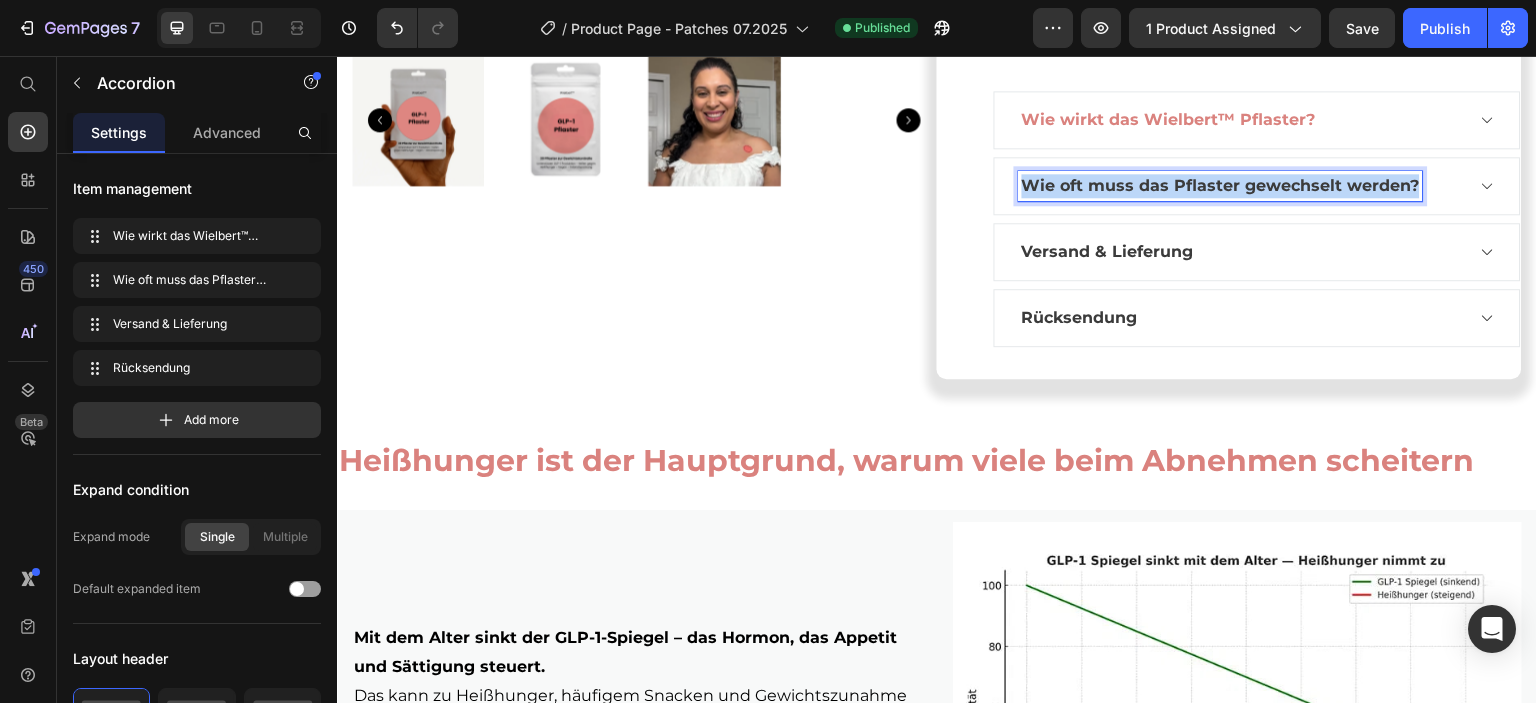 click on "Wie oft muss das Pflaster gewechselt werden?" at bounding box center (1221, 185) 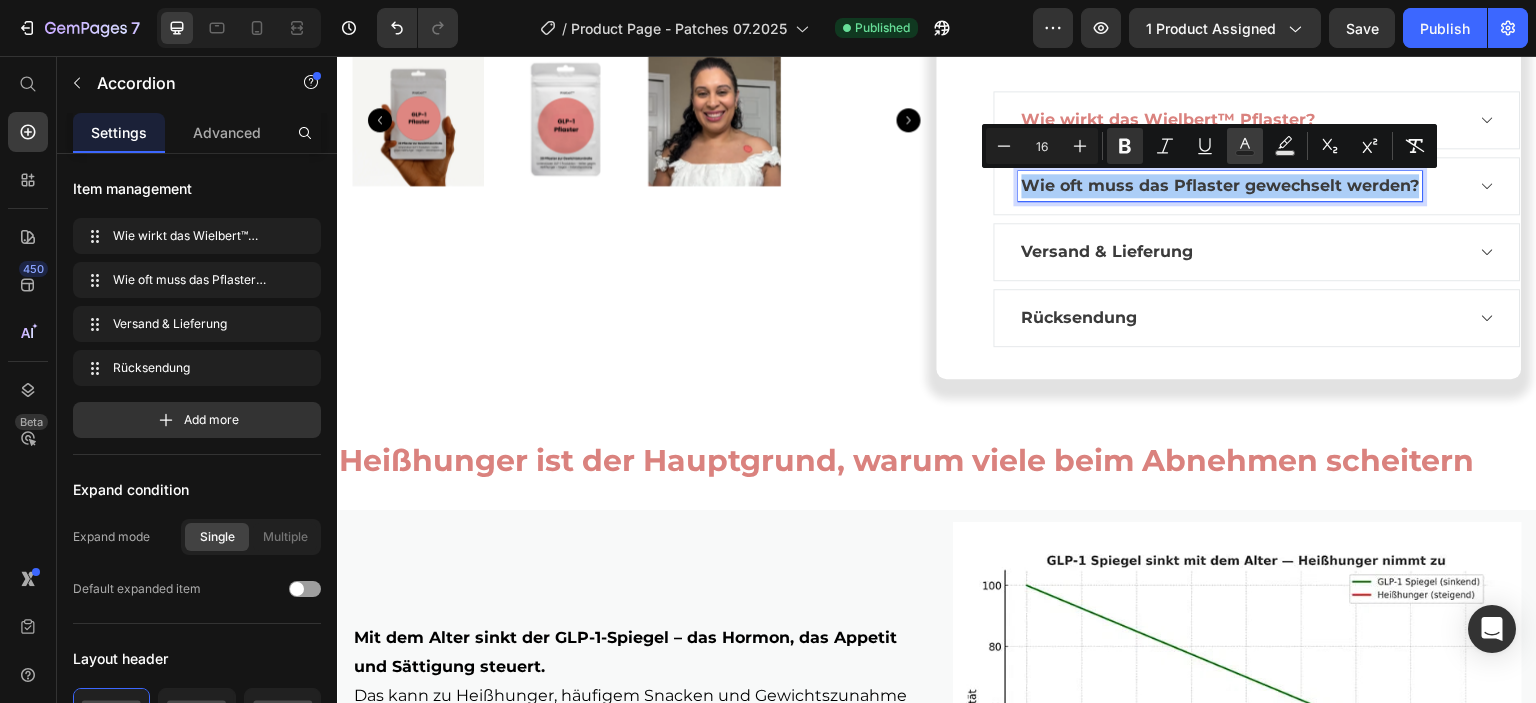 click 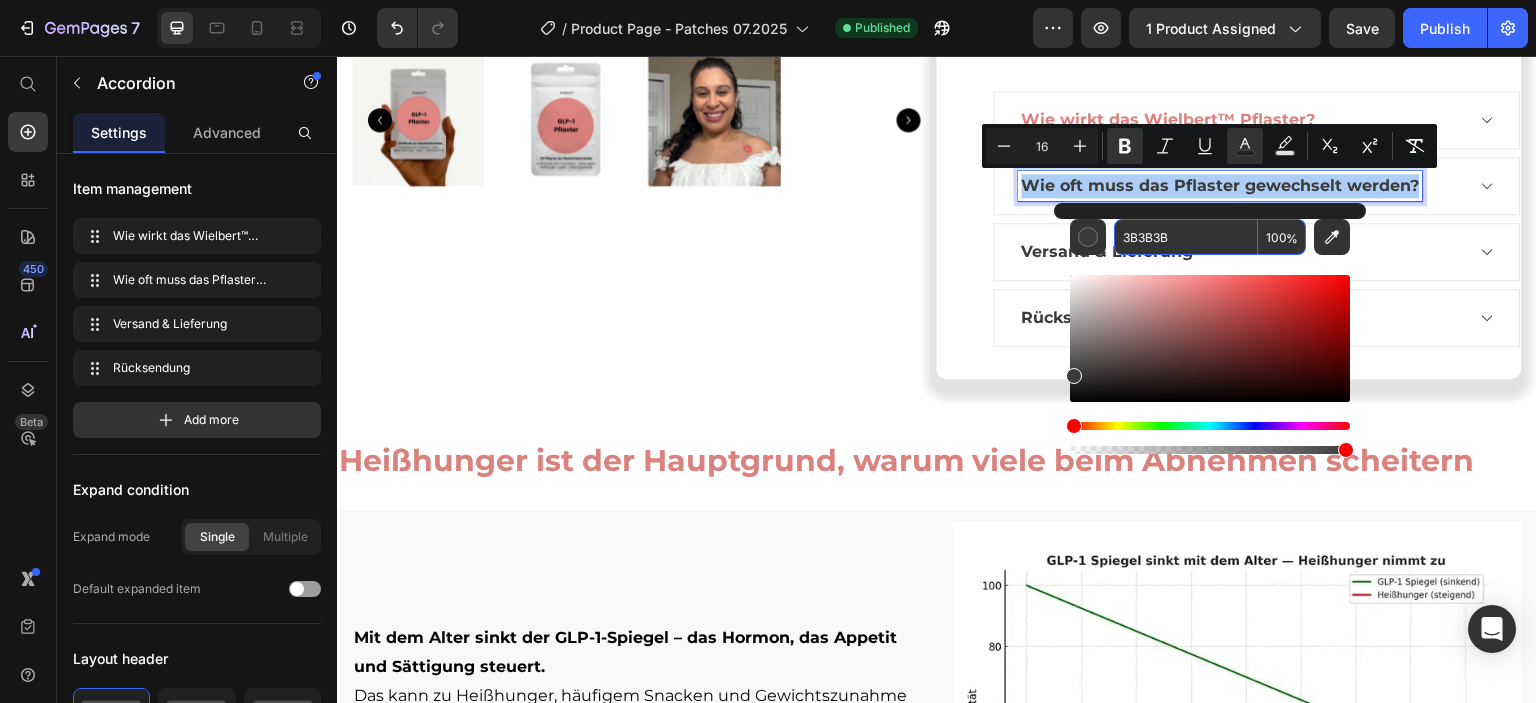 click on "3B3B3B" at bounding box center [1186, 237] 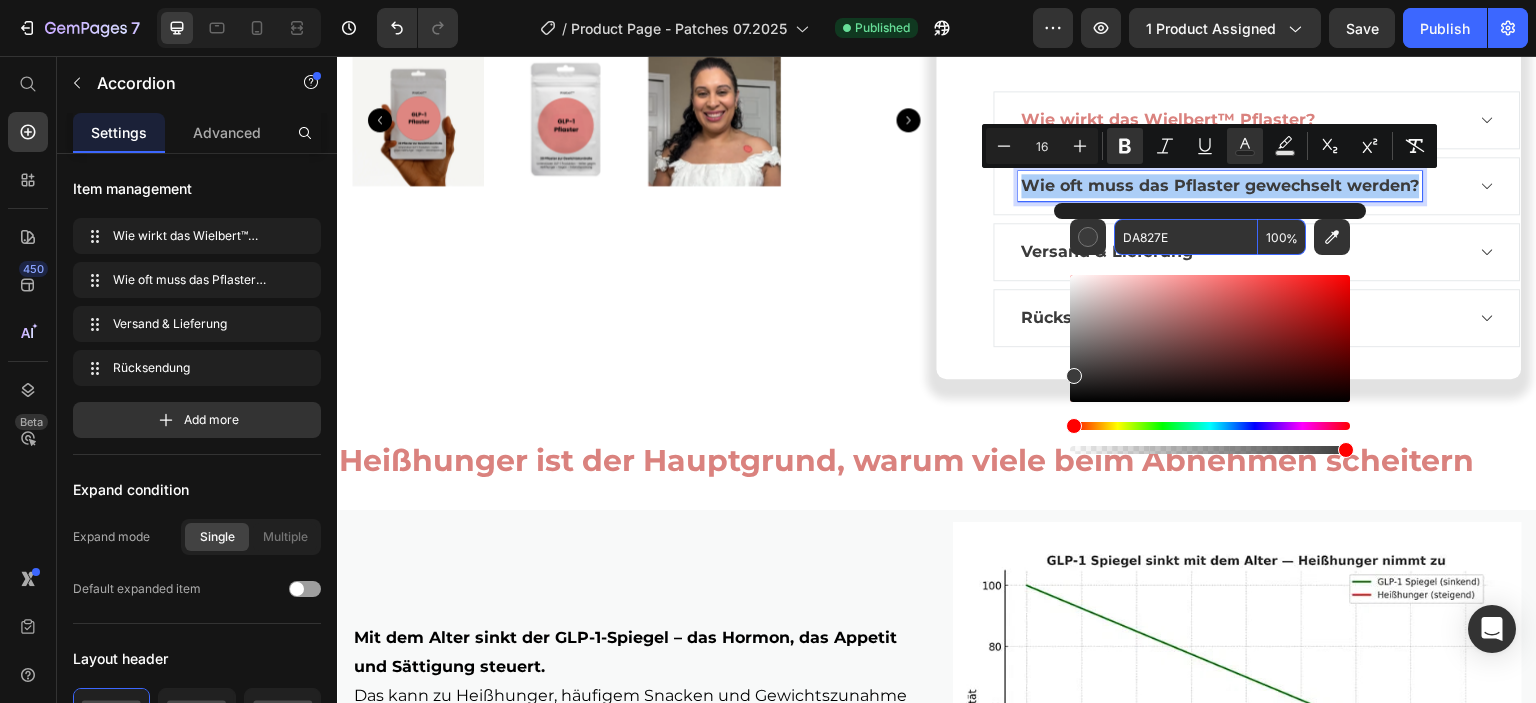 type on "DA827E" 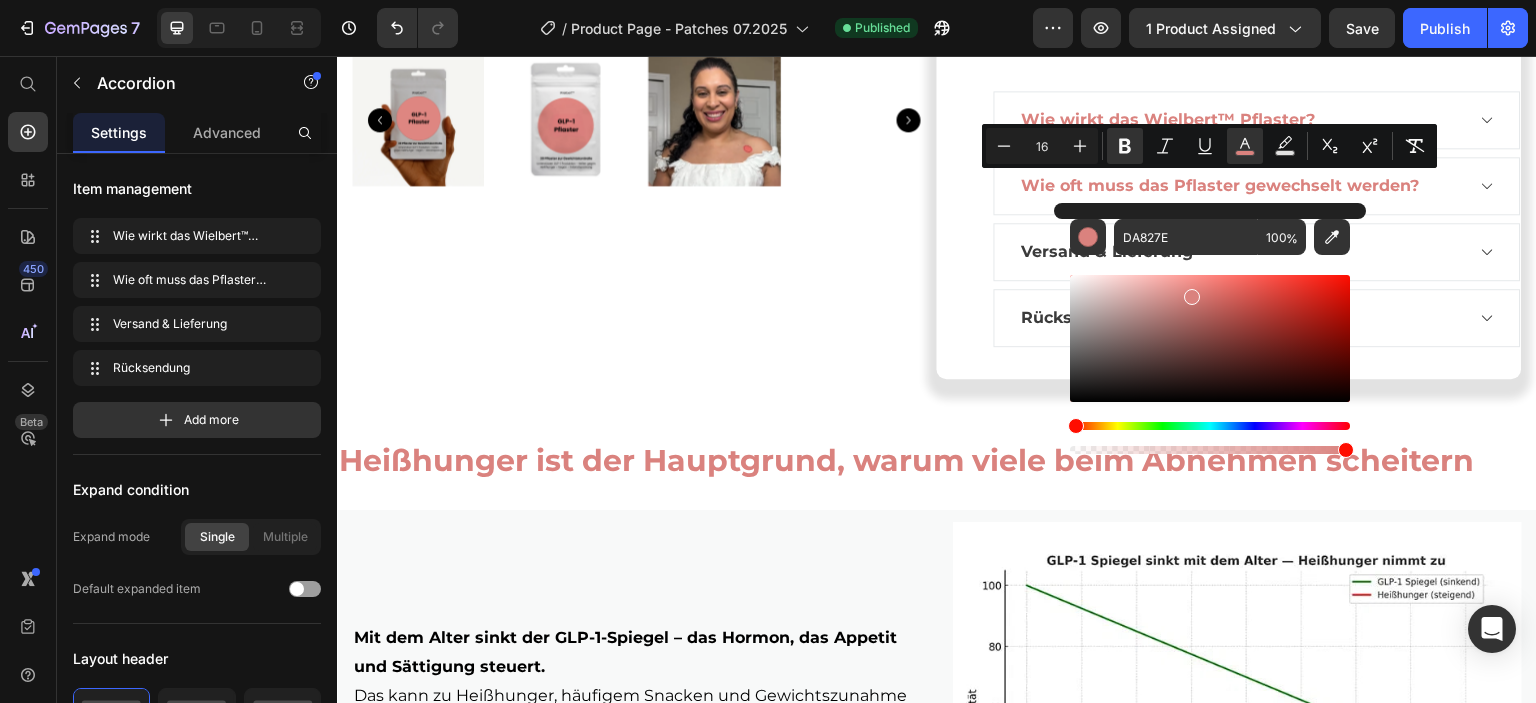 click on "Versand & Lieferung" at bounding box center (1241, 252) 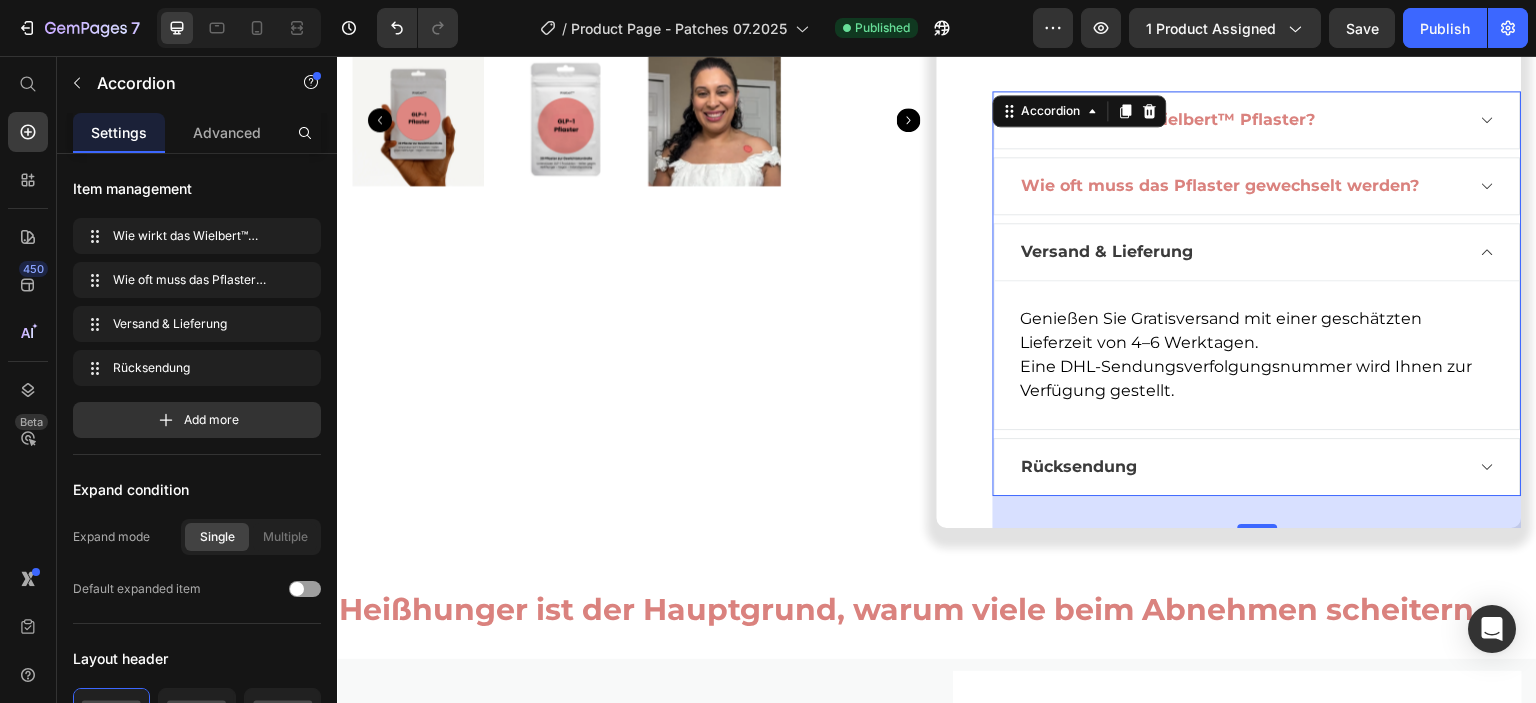 click on "Versand & Lieferung" at bounding box center (1108, 251) 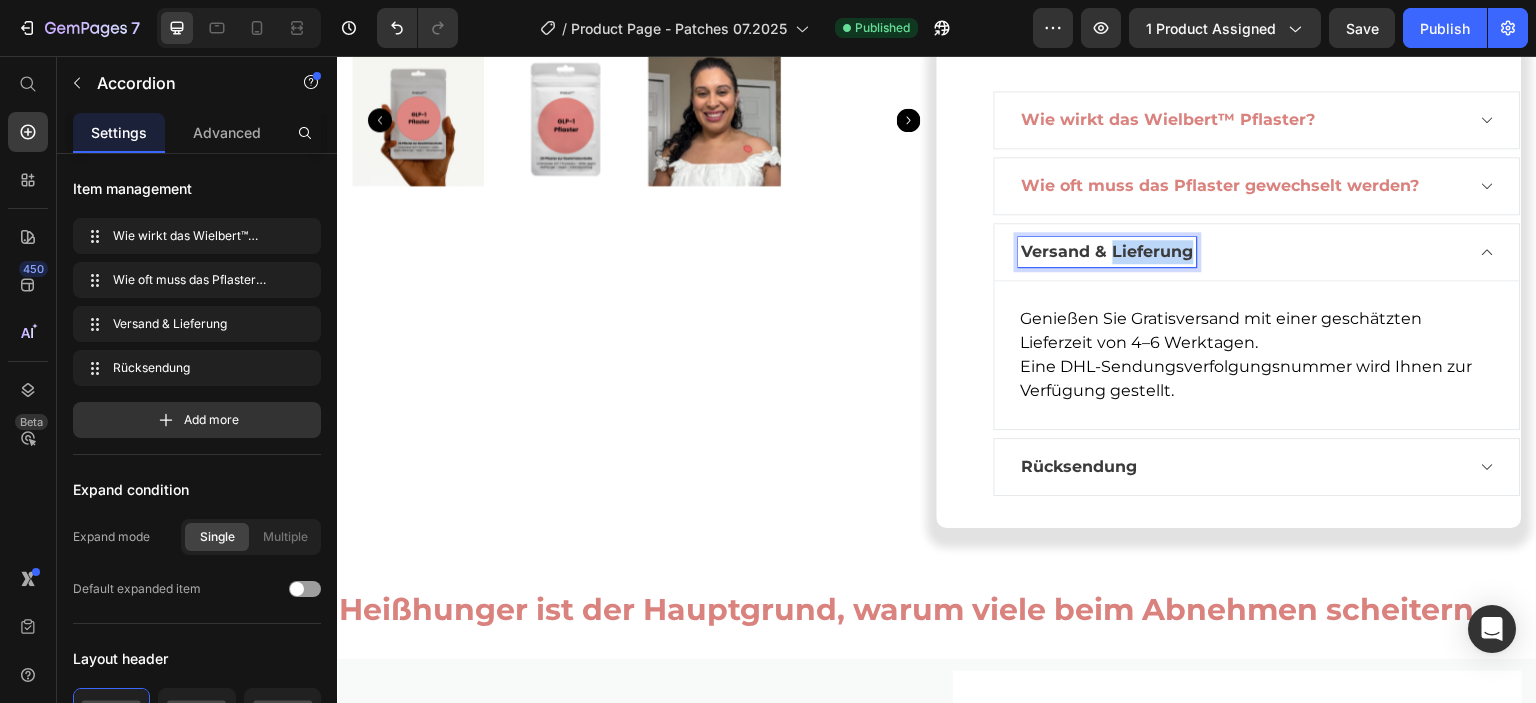 click on "Versand & Lieferung" at bounding box center (1108, 251) 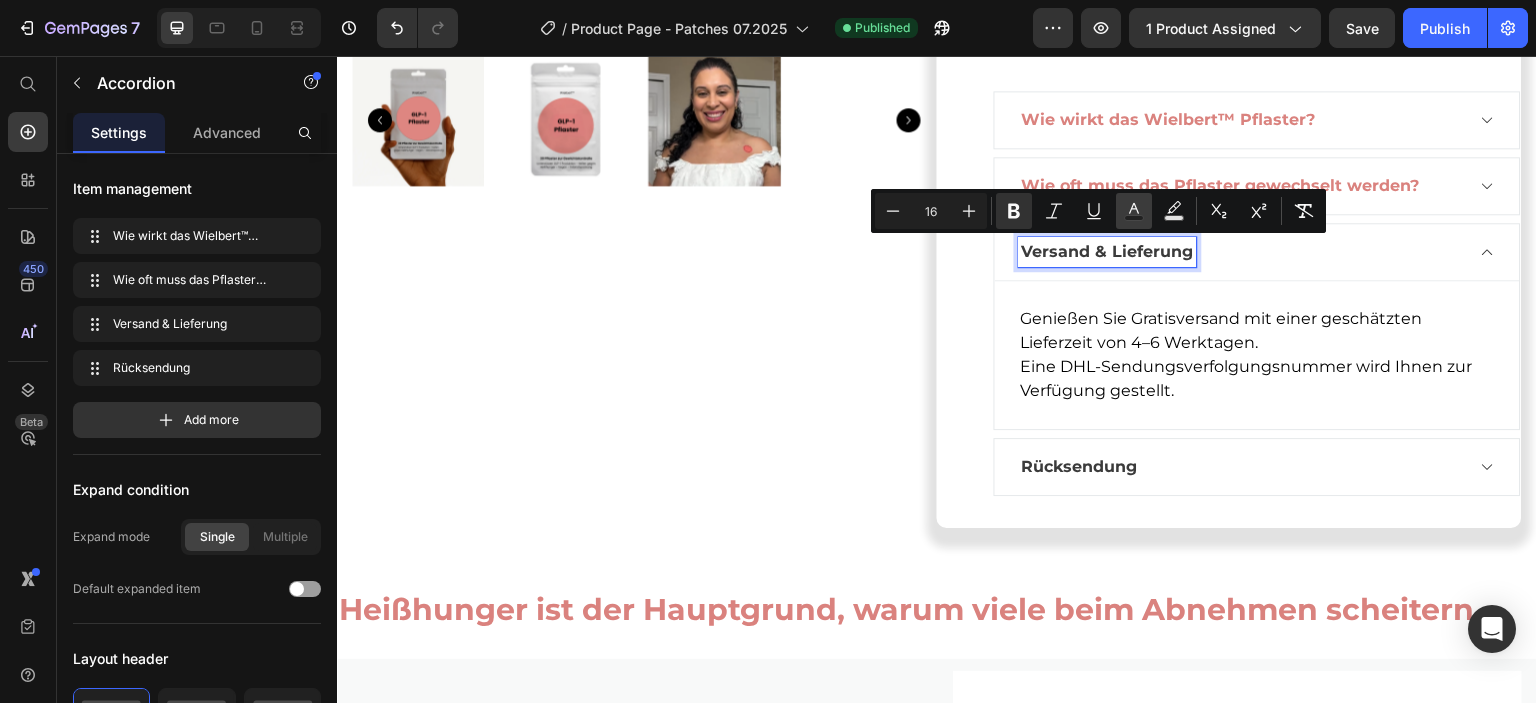 click 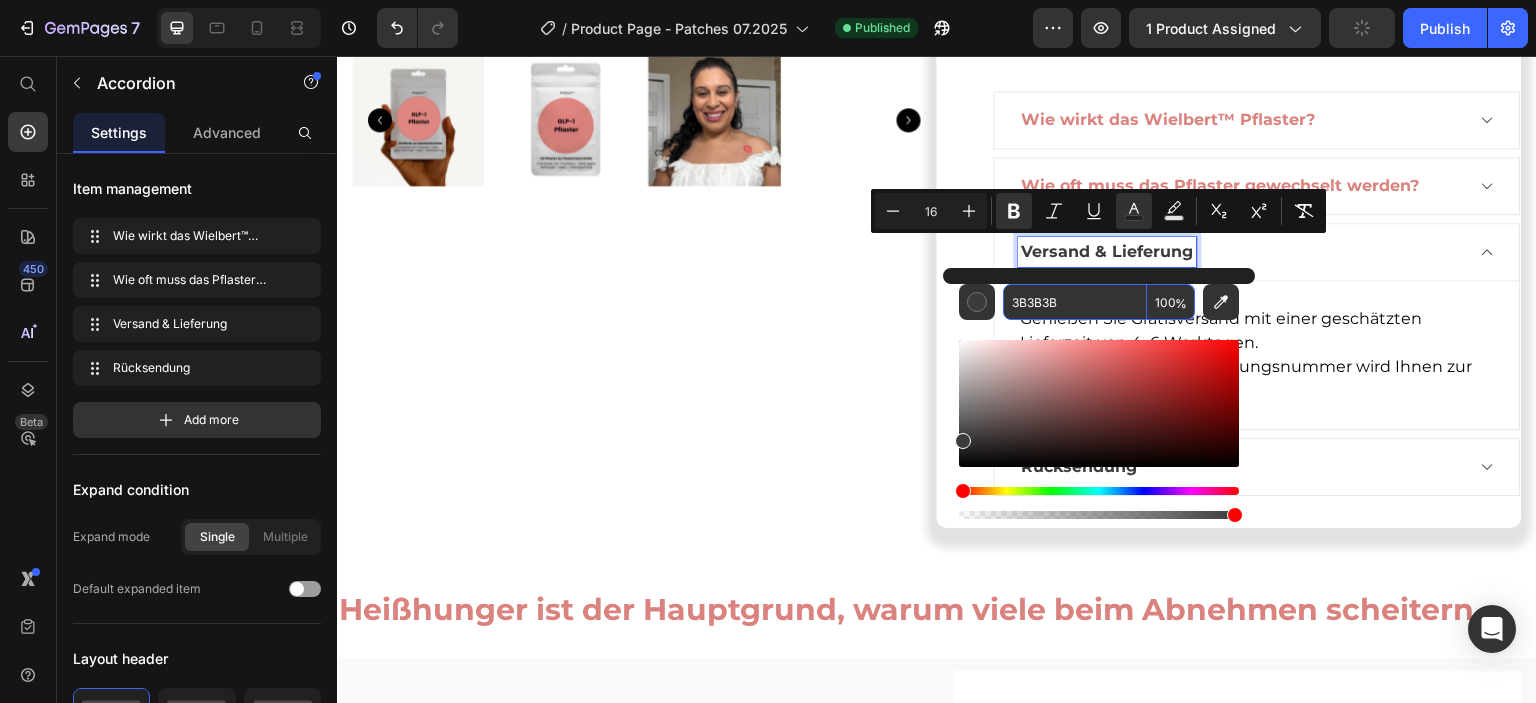 click on "3B3B3B" at bounding box center [1075, 302] 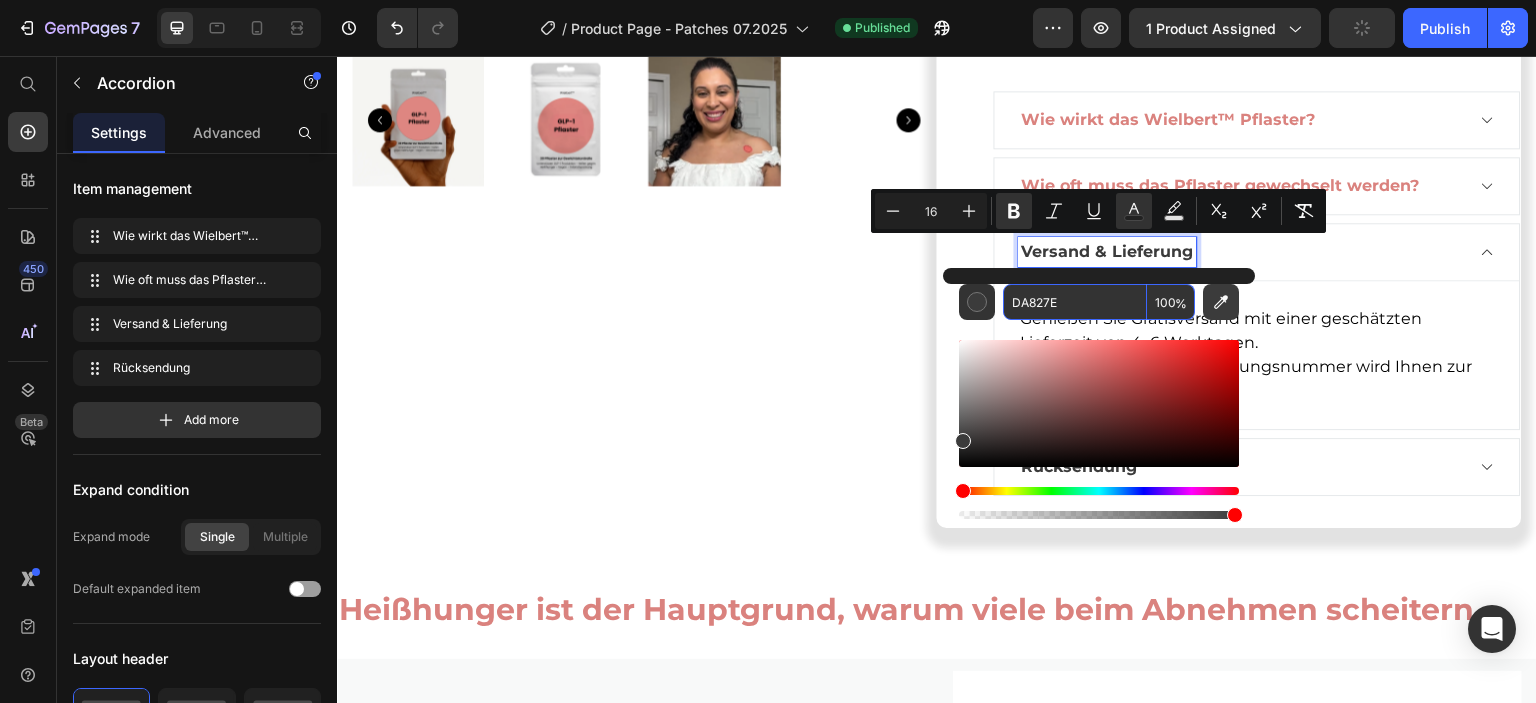 type on "DA827E" 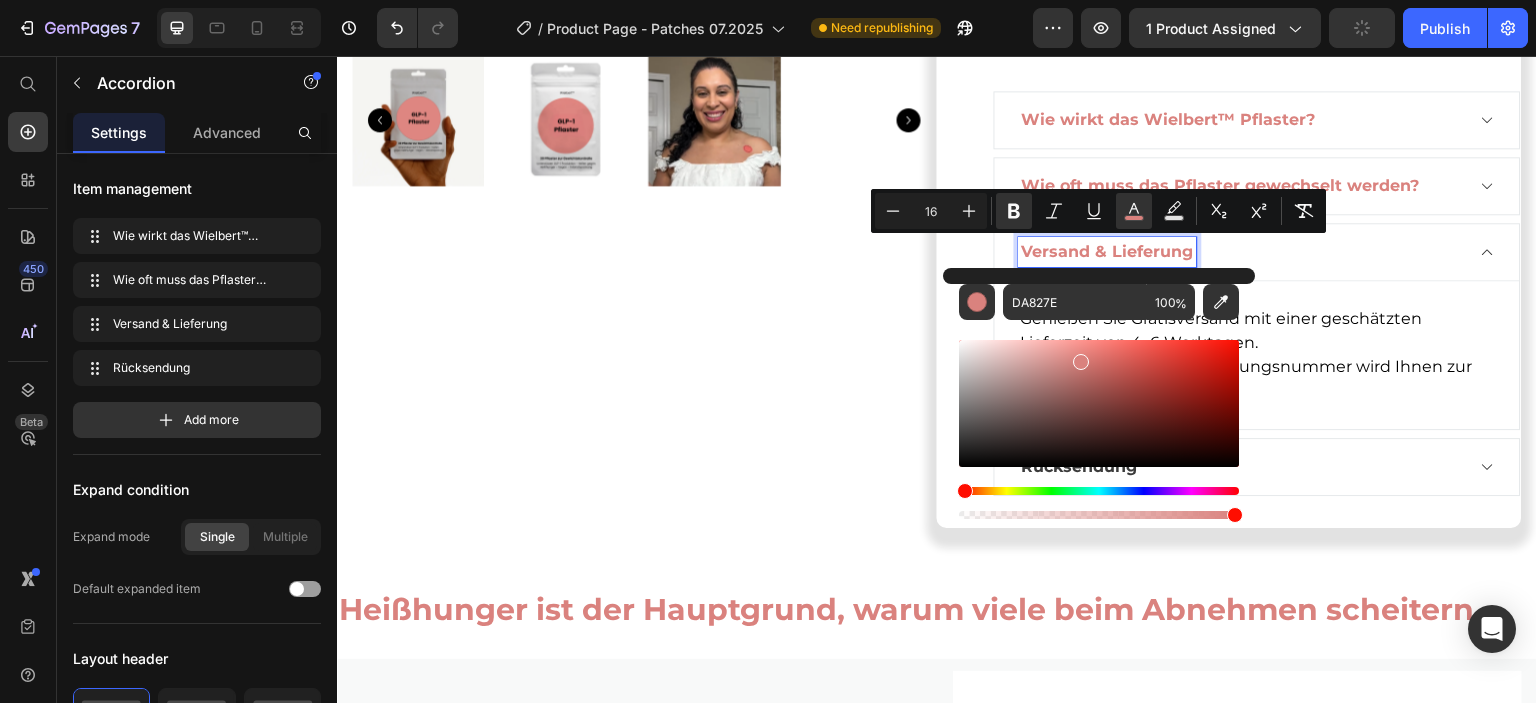click on "Rücksendung" at bounding box center (1257, 467) 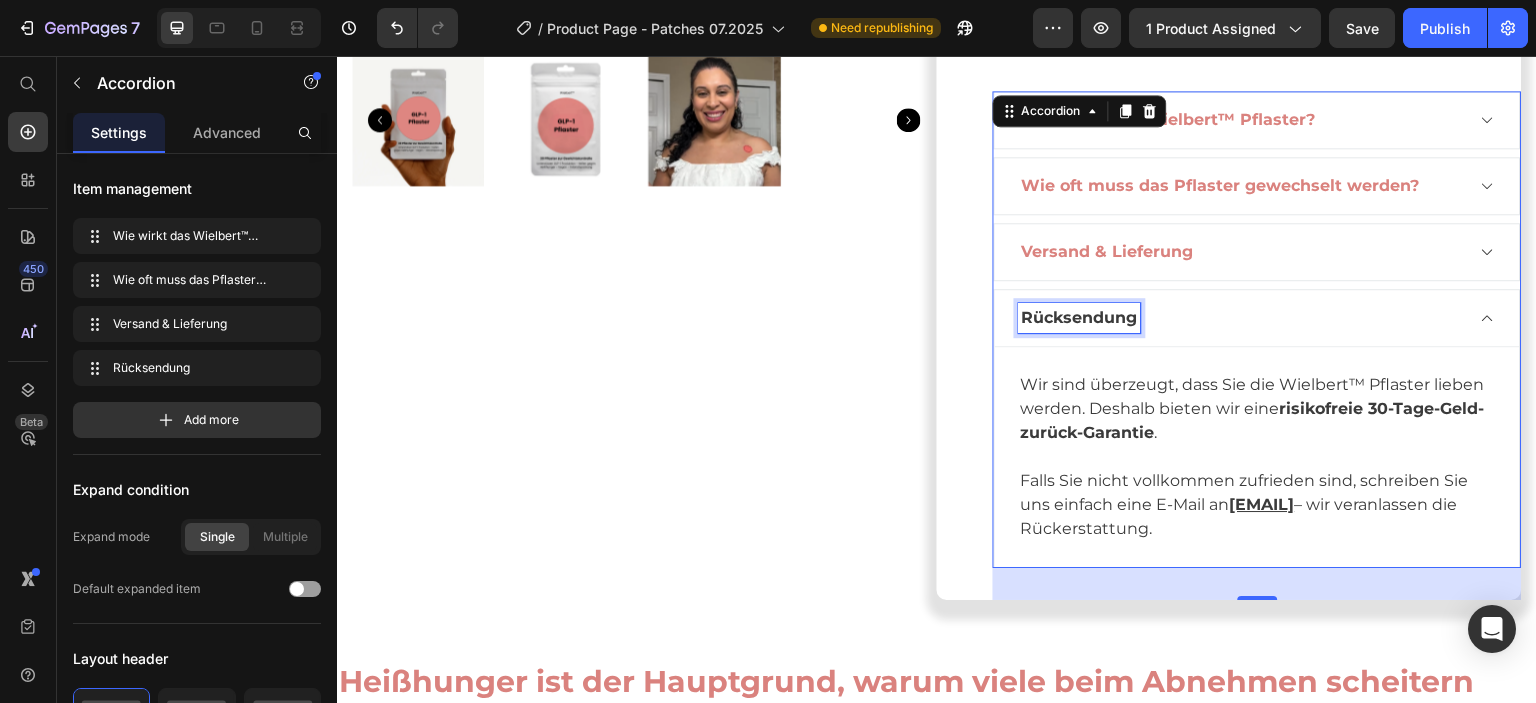 click on "Rücksendung" at bounding box center [1080, 317] 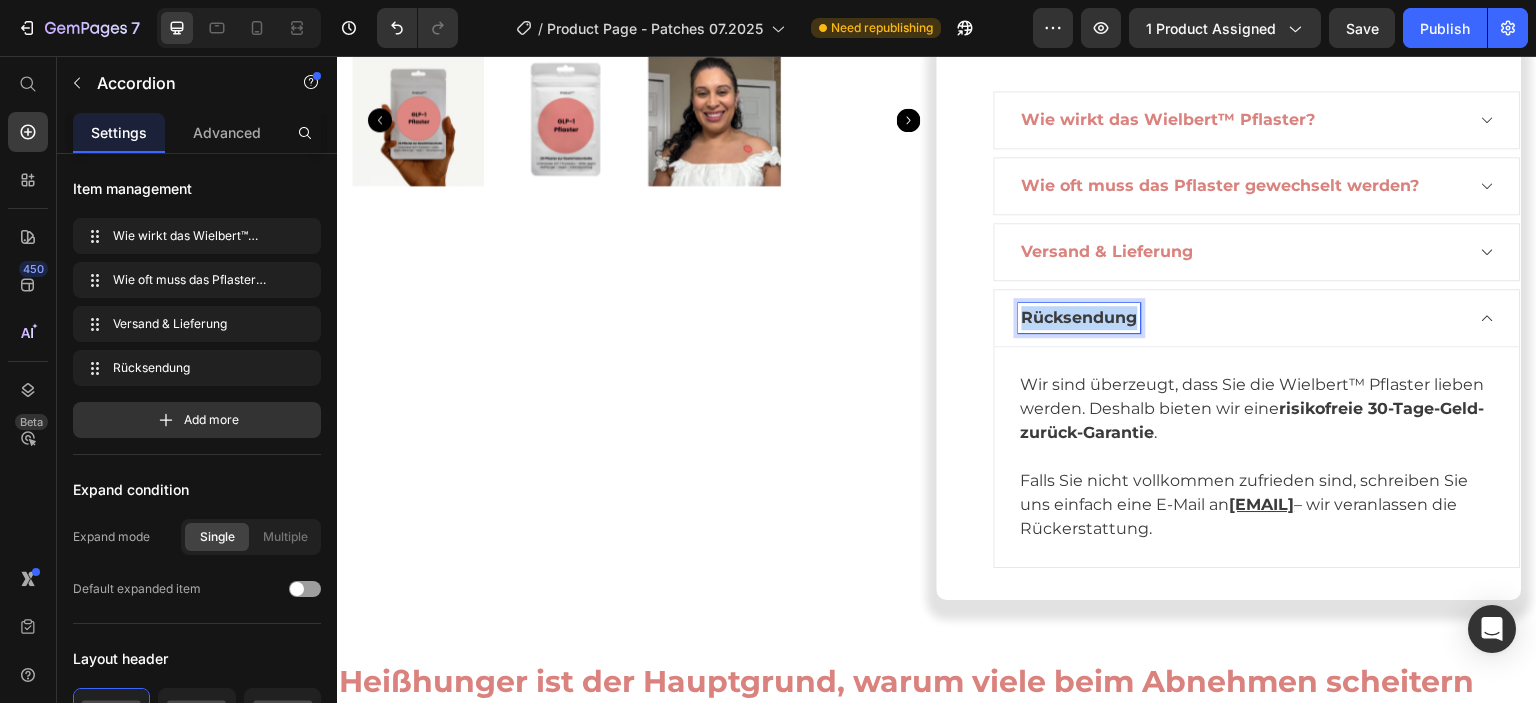 click on "Rücksendung" at bounding box center [1080, 317] 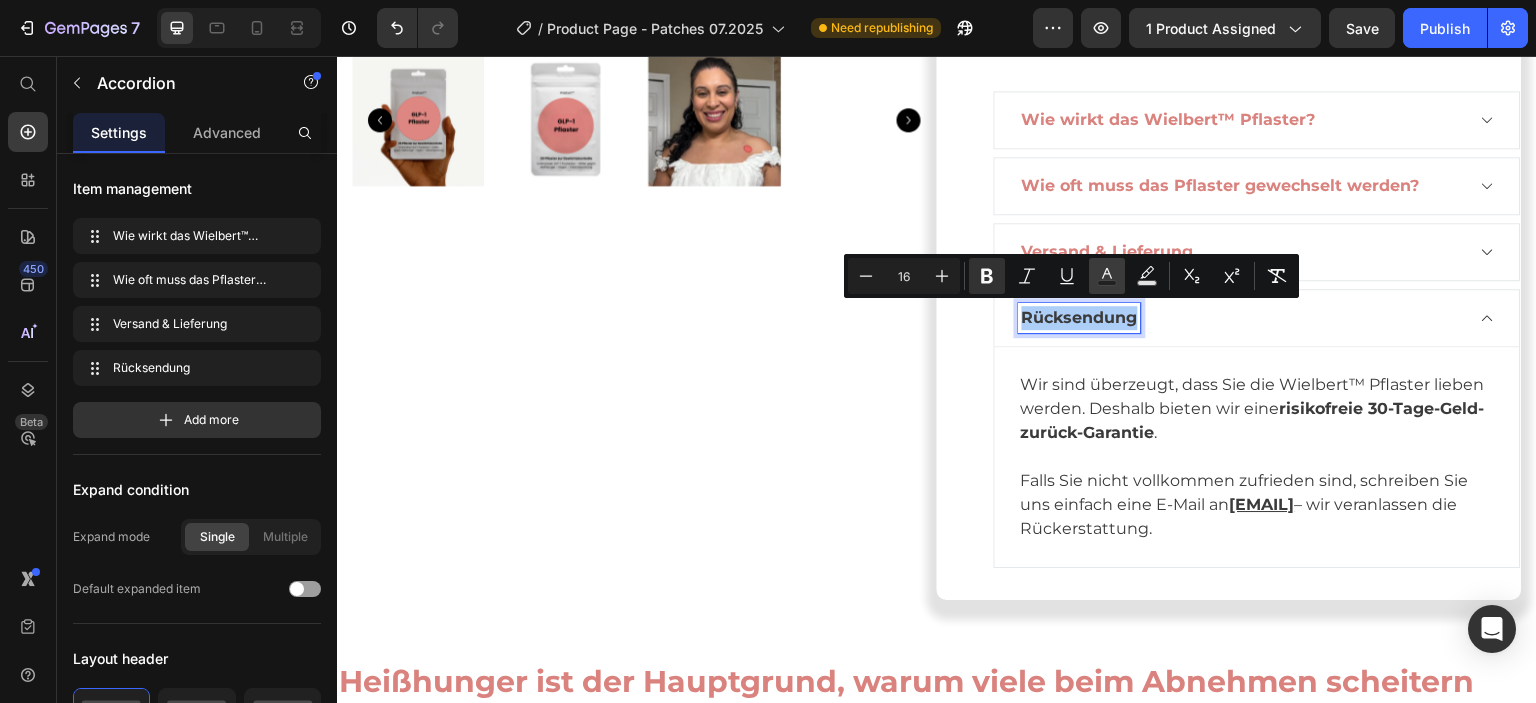 click 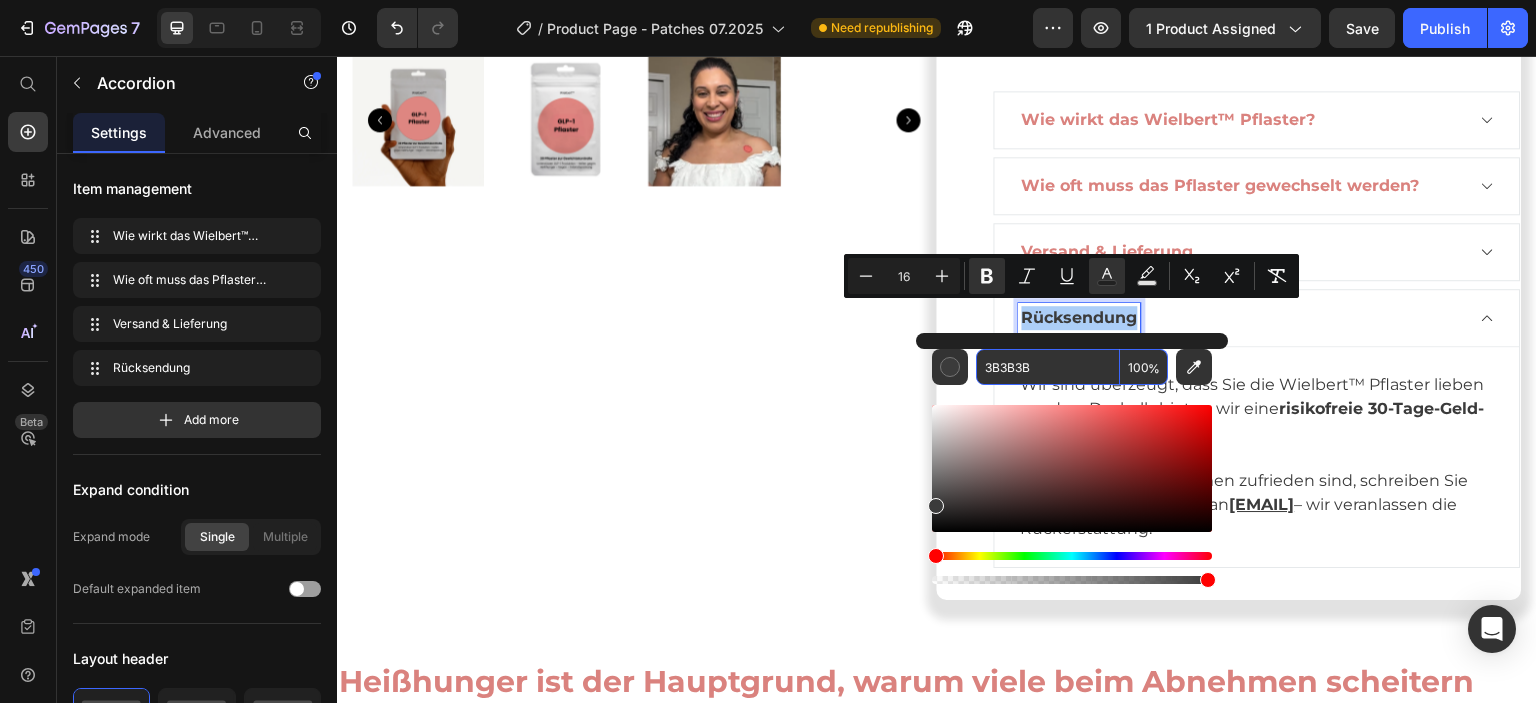 click on "3B3B3B" at bounding box center [1048, 367] 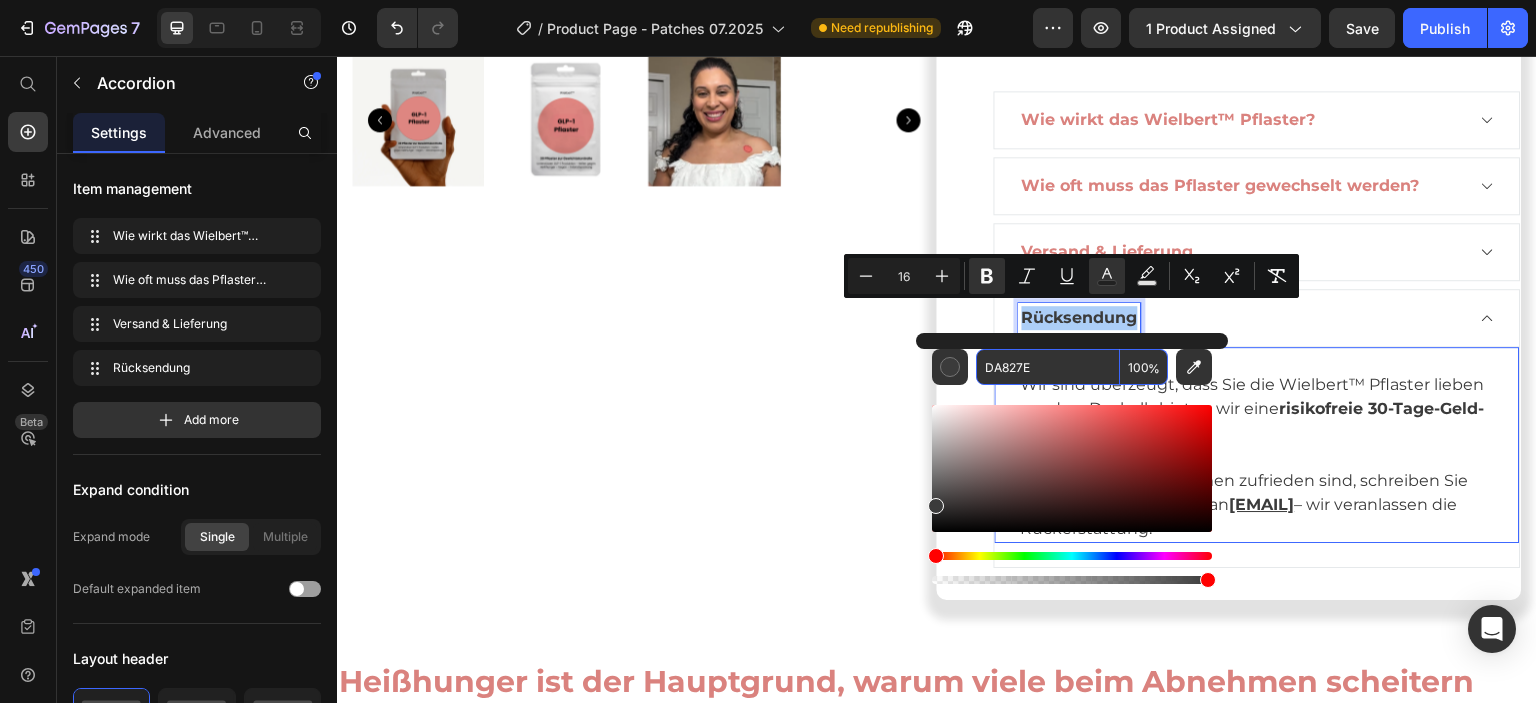 type on "DA827E" 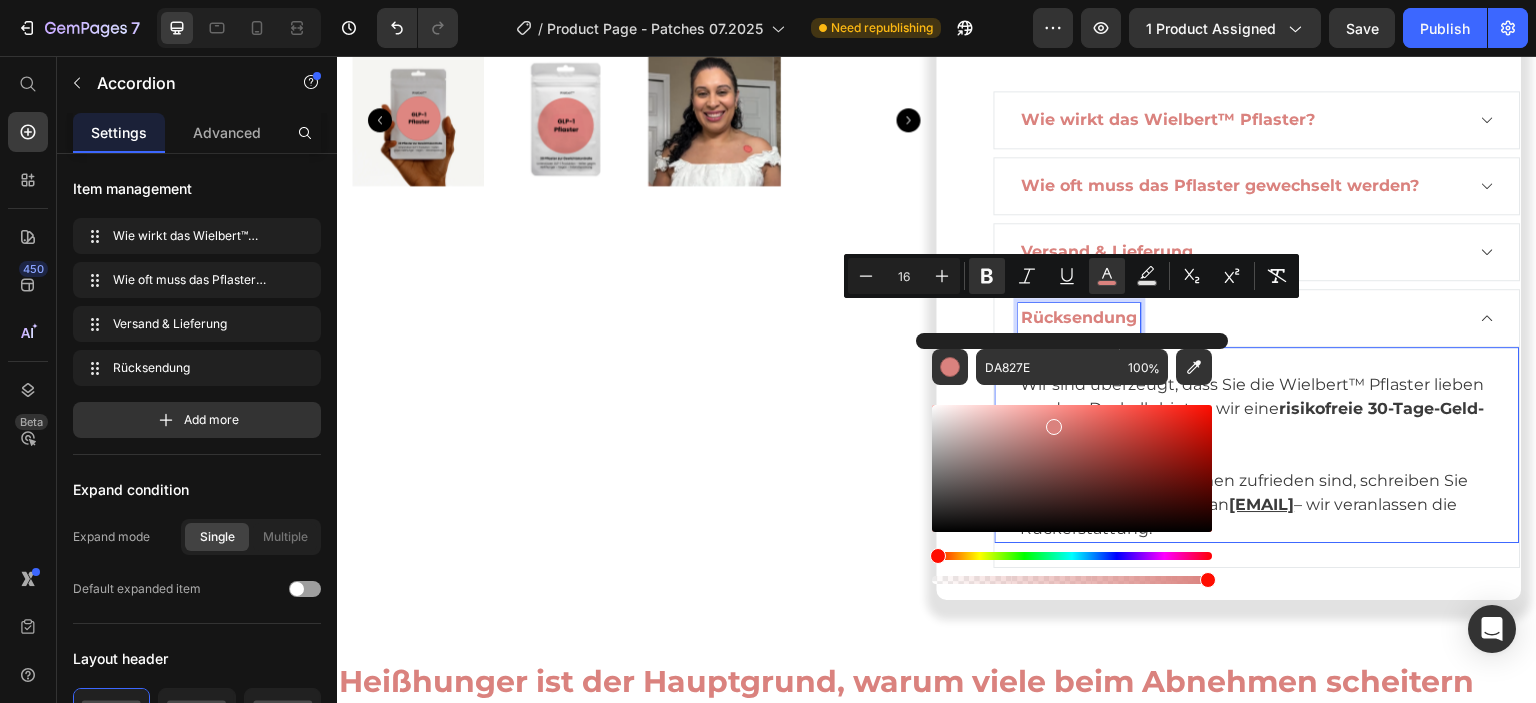 click on "Wir sind überzeugt, dass Sie die Wielbert™ Pflaster lieben werden. Deshalb bieten wir eine  risikofreie 30-Tage-Geld-zurück-Garantie ." at bounding box center (1257, 409) 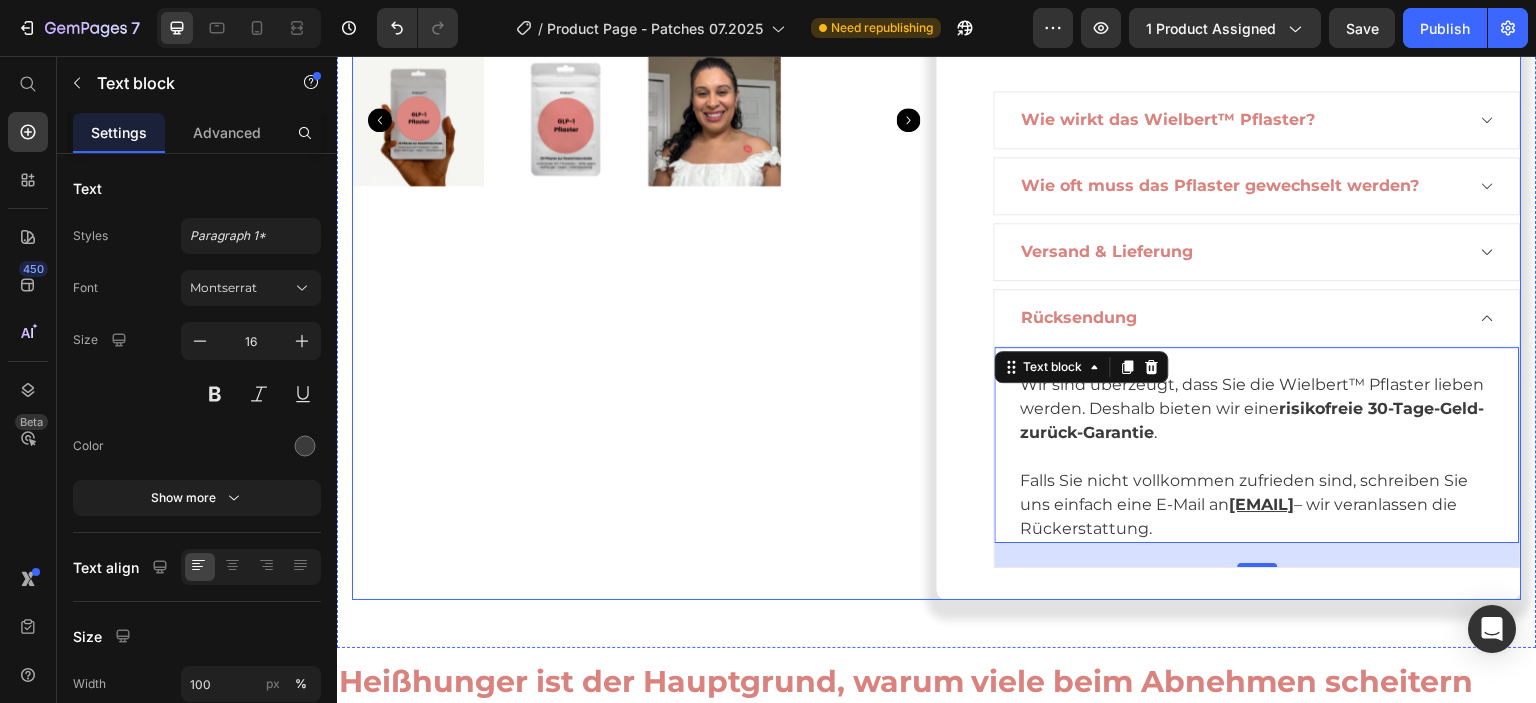 click on "Product Images" at bounding box center (644, 30) 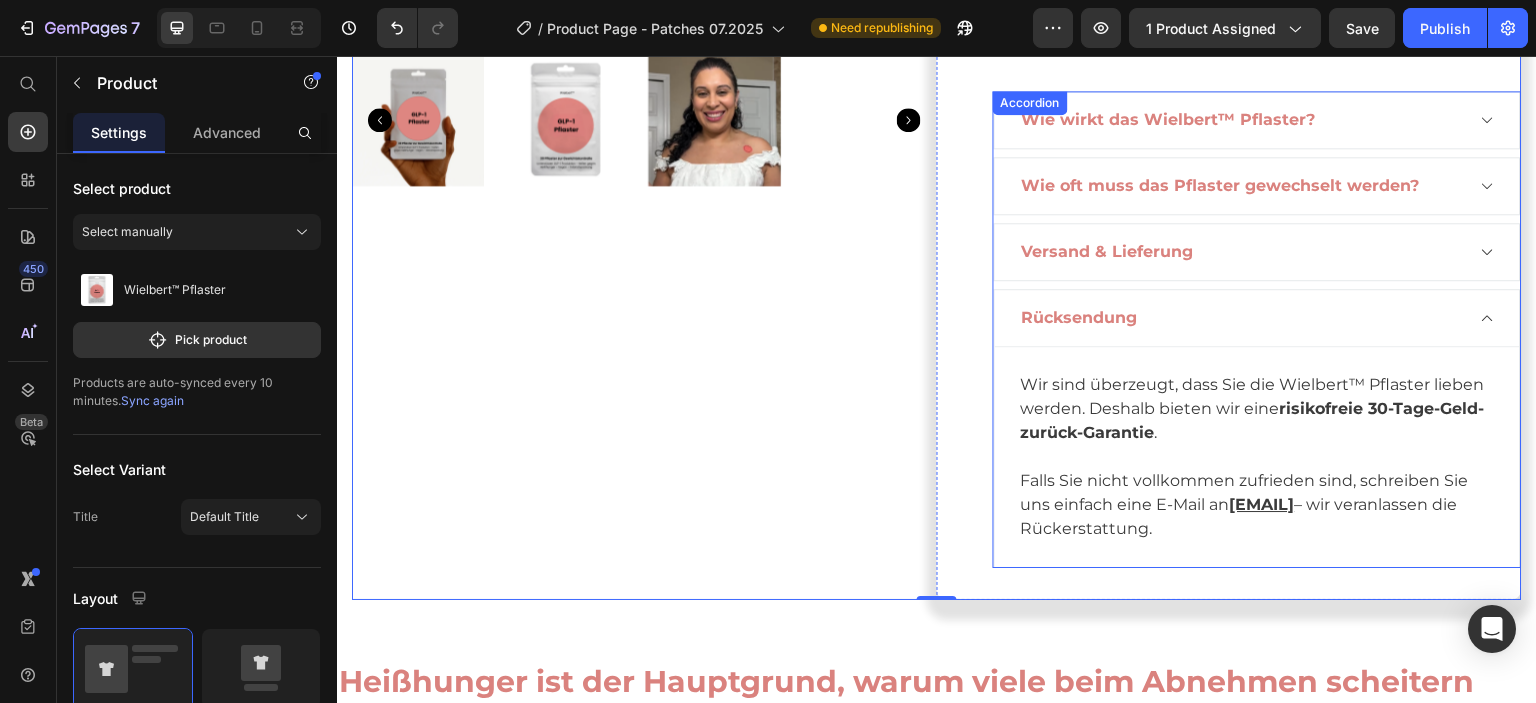 click 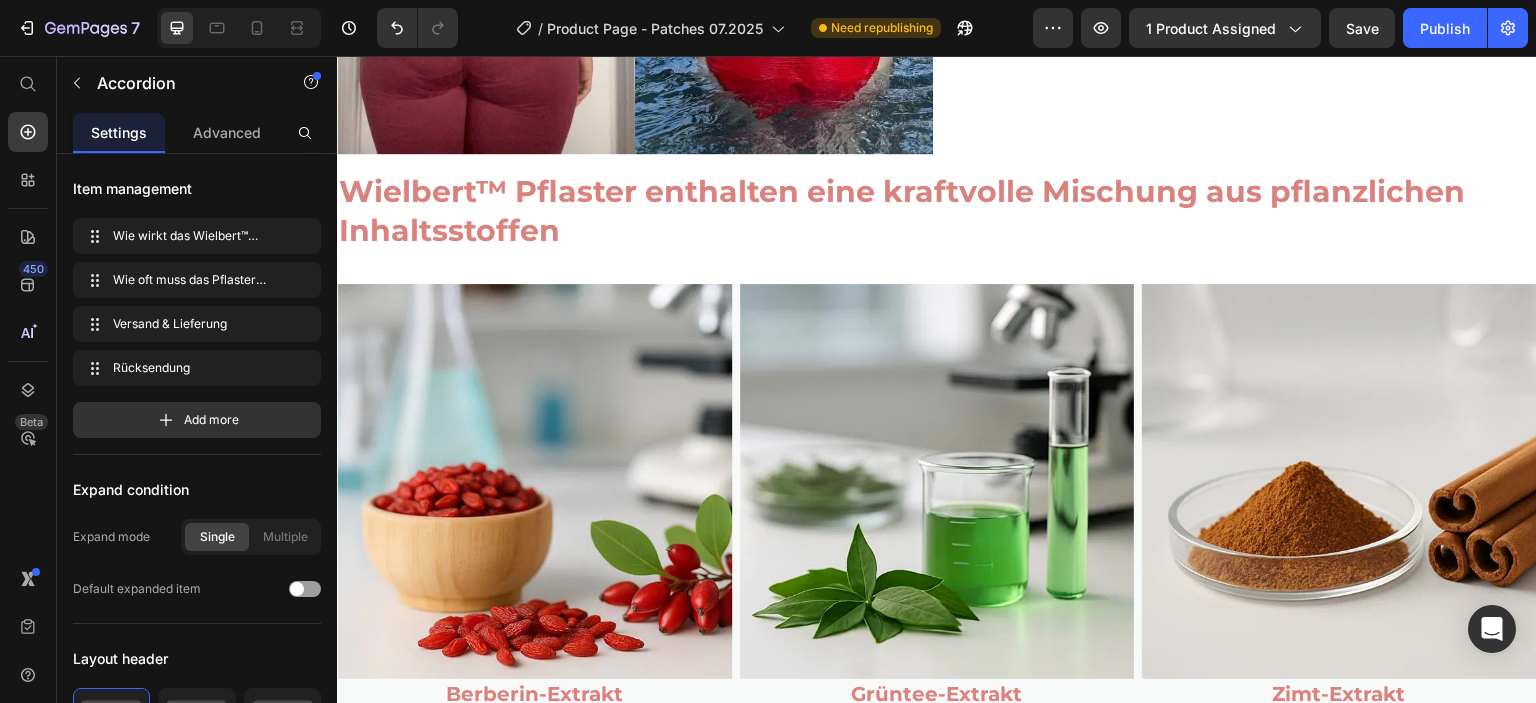 scroll, scrollTop: 2100, scrollLeft: 0, axis: vertical 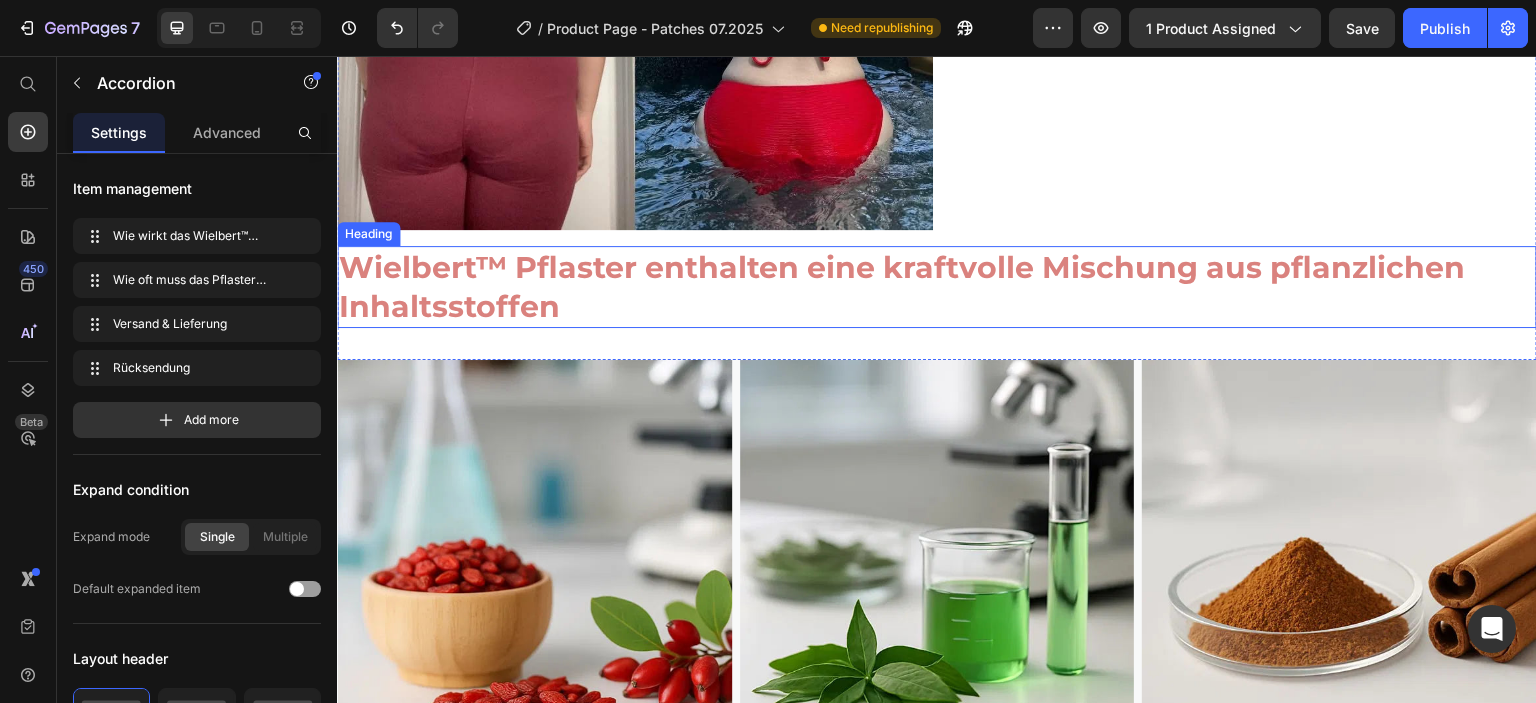 click on "Wielbert™ Pflaster enthalten eine kraftvolle Mischung aus pflanzlichen Inhaltsstoffen" at bounding box center (902, 287) 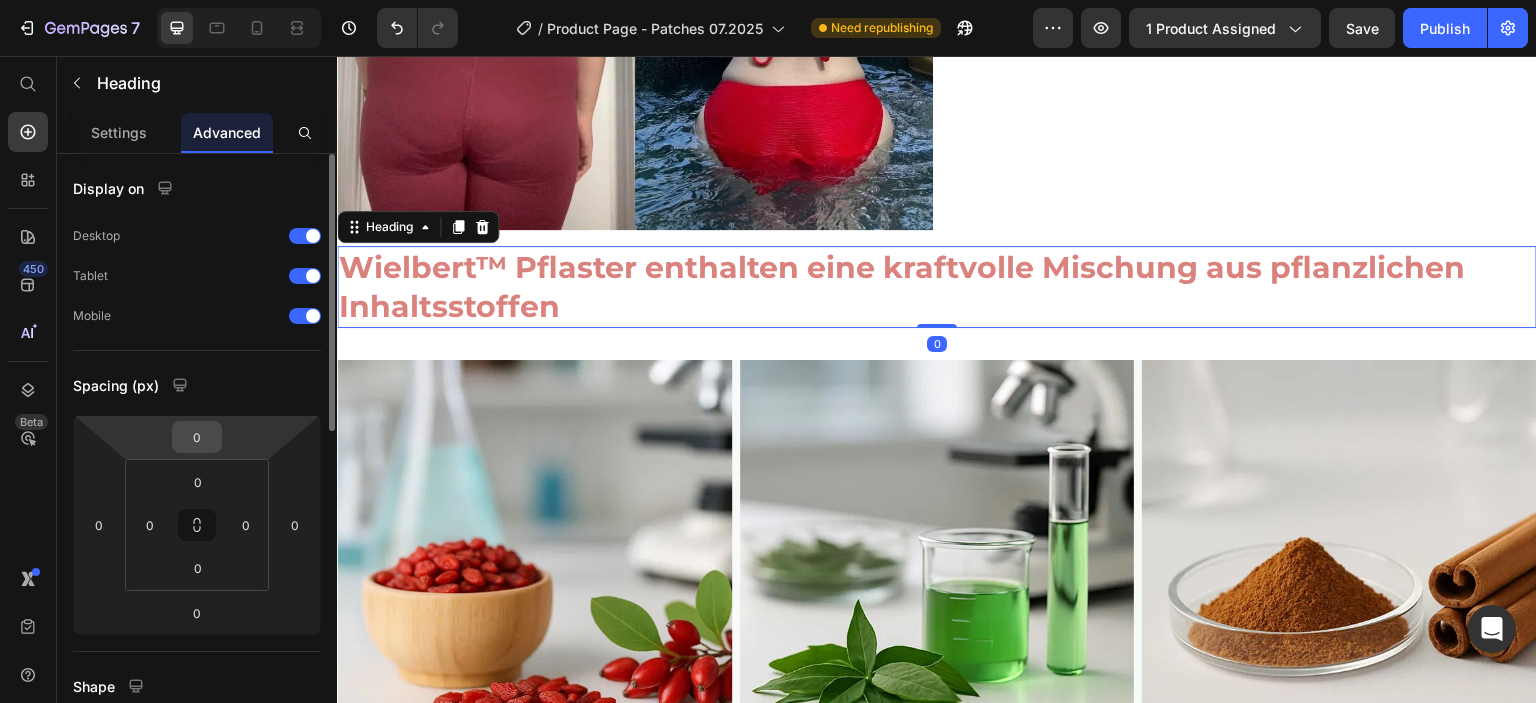 click on "0" at bounding box center (197, 437) 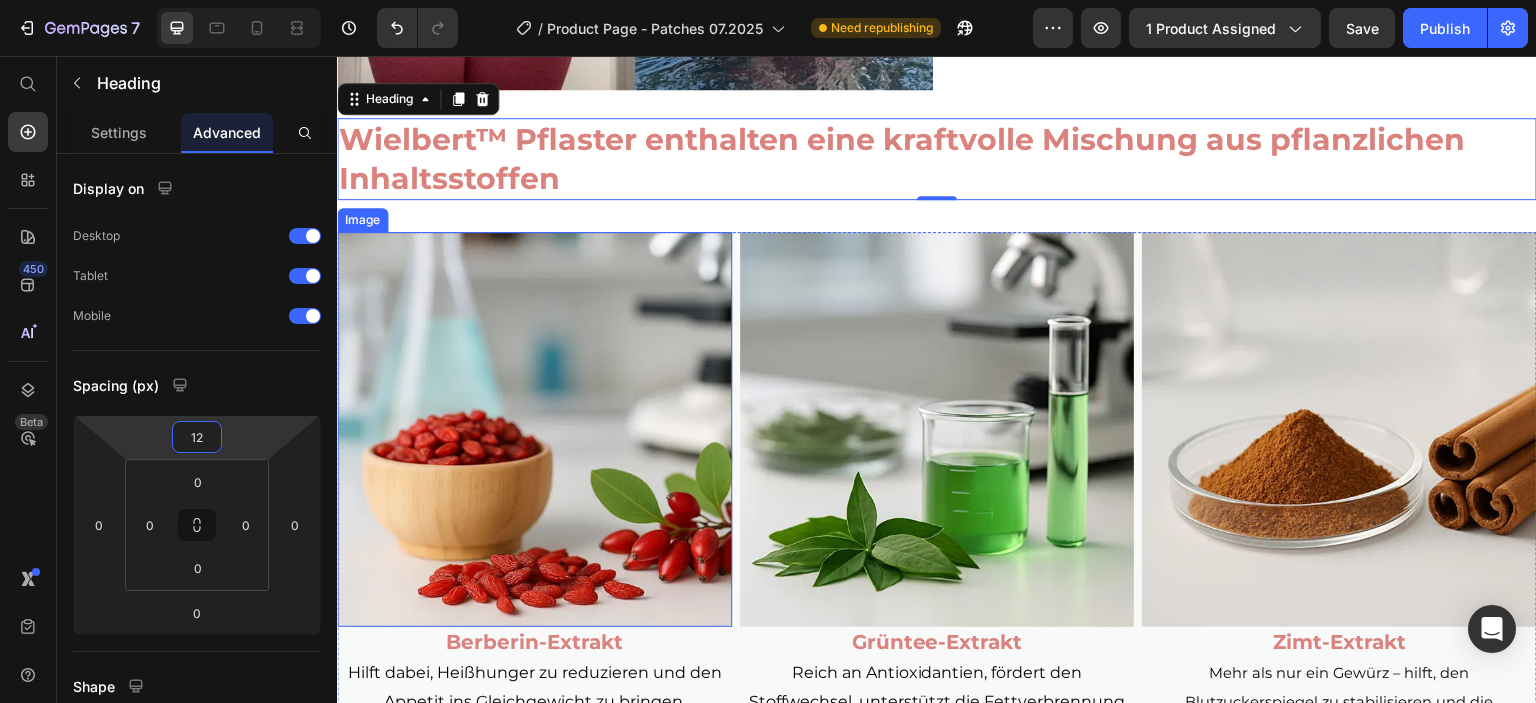 scroll, scrollTop: 2100, scrollLeft: 0, axis: vertical 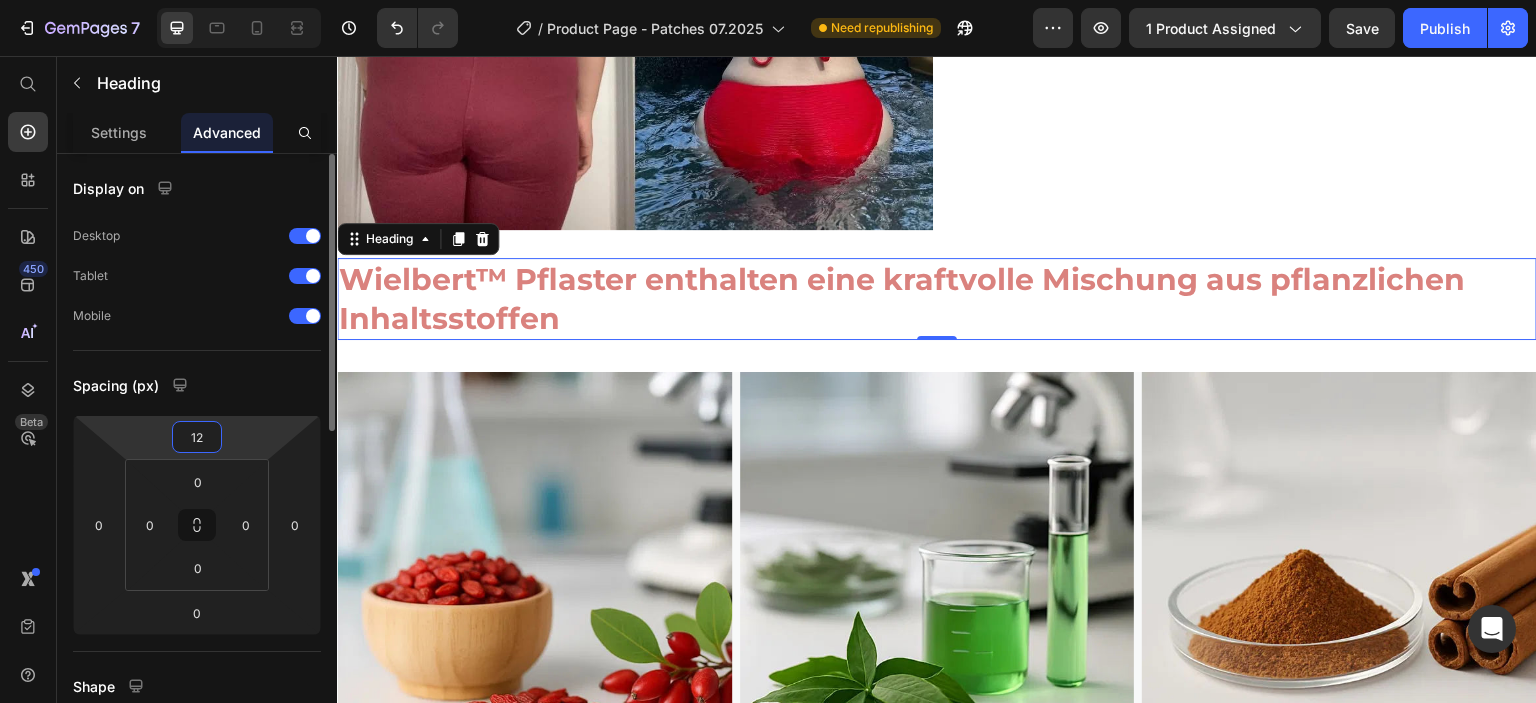 drag, startPoint x: 205, startPoint y: 442, endPoint x: 185, endPoint y: 440, distance: 20.09975 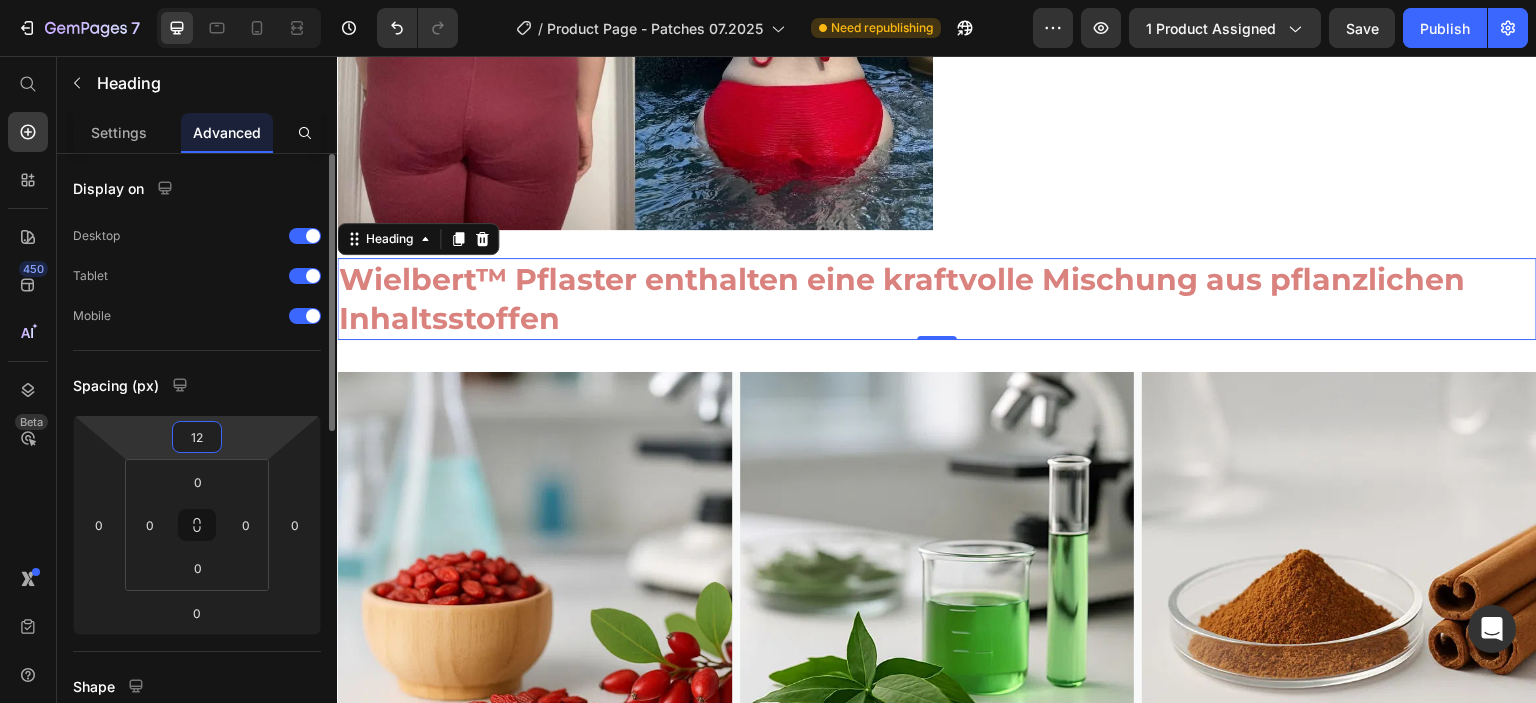 click on "12" at bounding box center [197, 437] 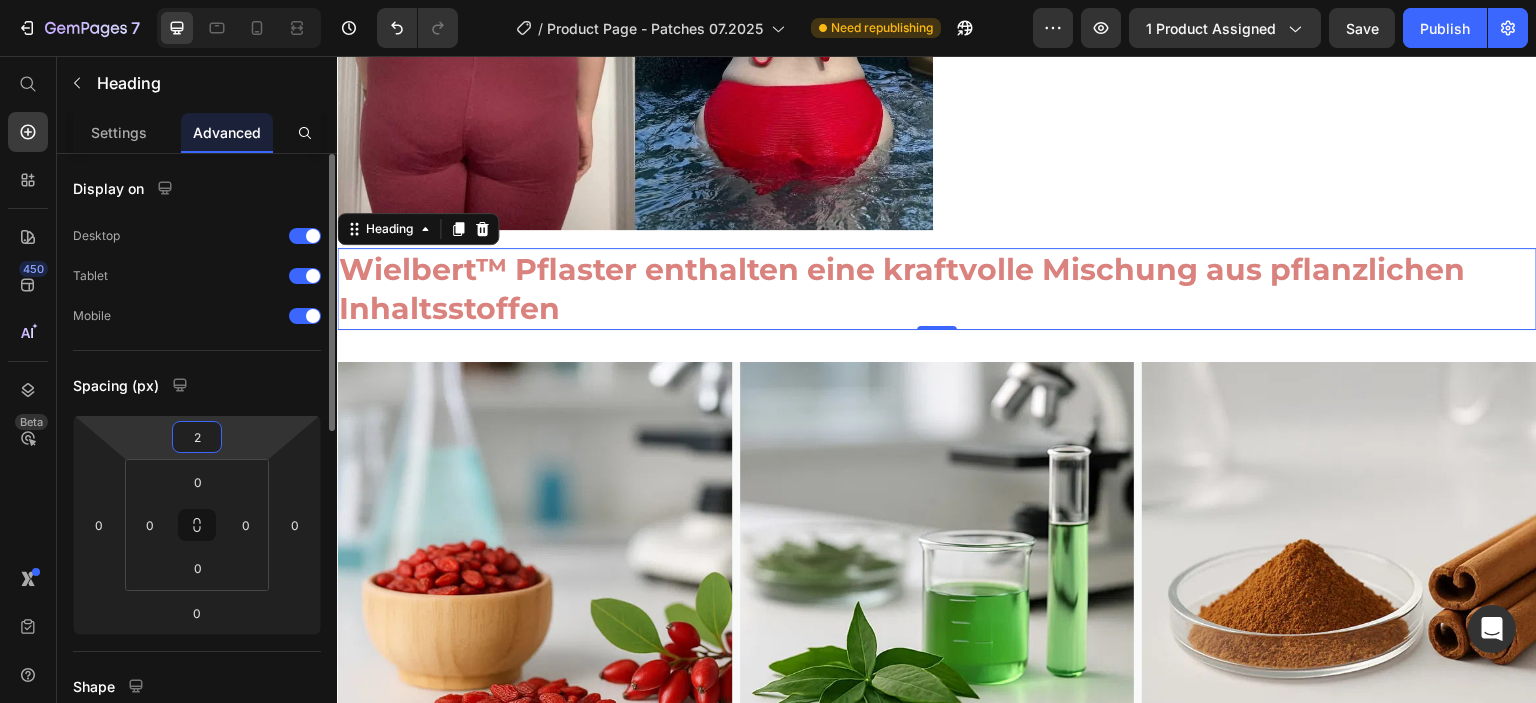 type on "24" 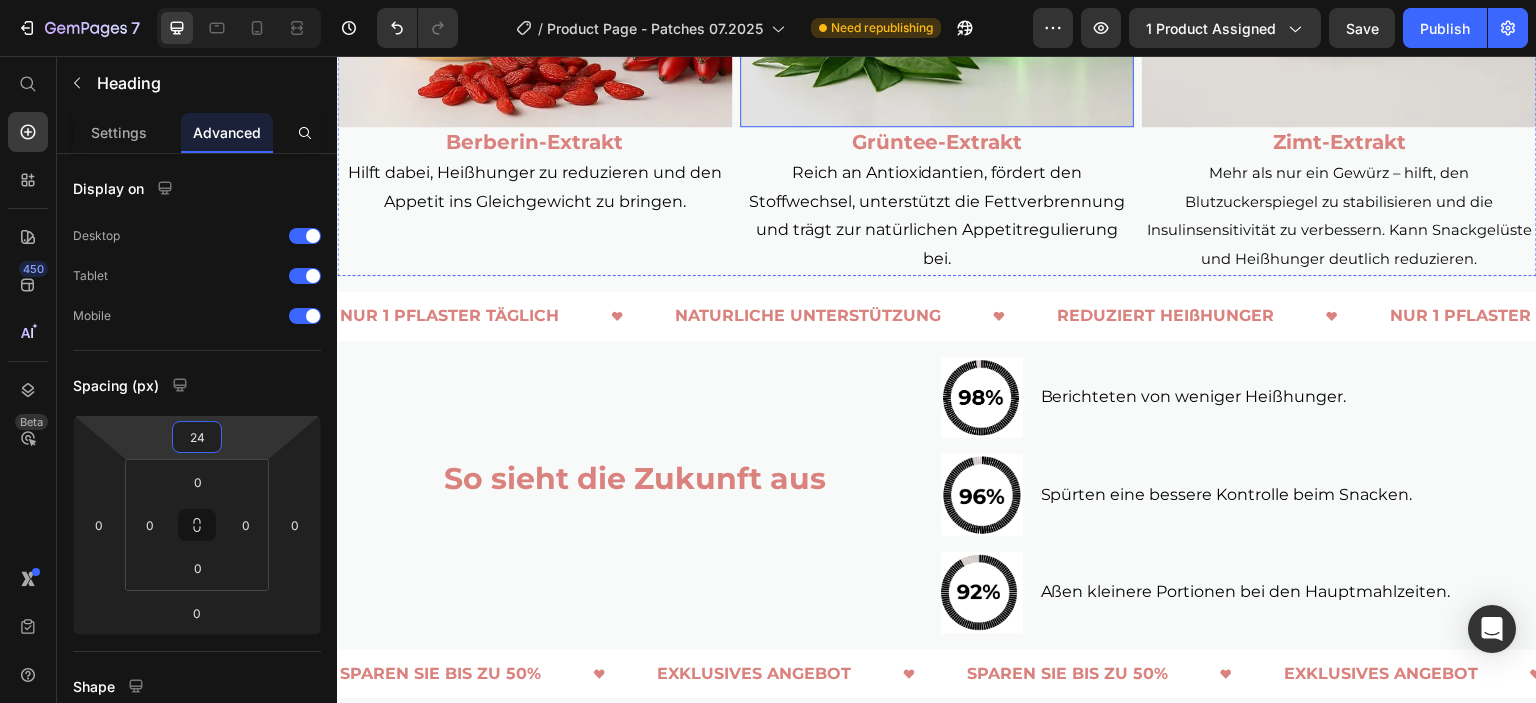 scroll, scrollTop: 2800, scrollLeft: 0, axis: vertical 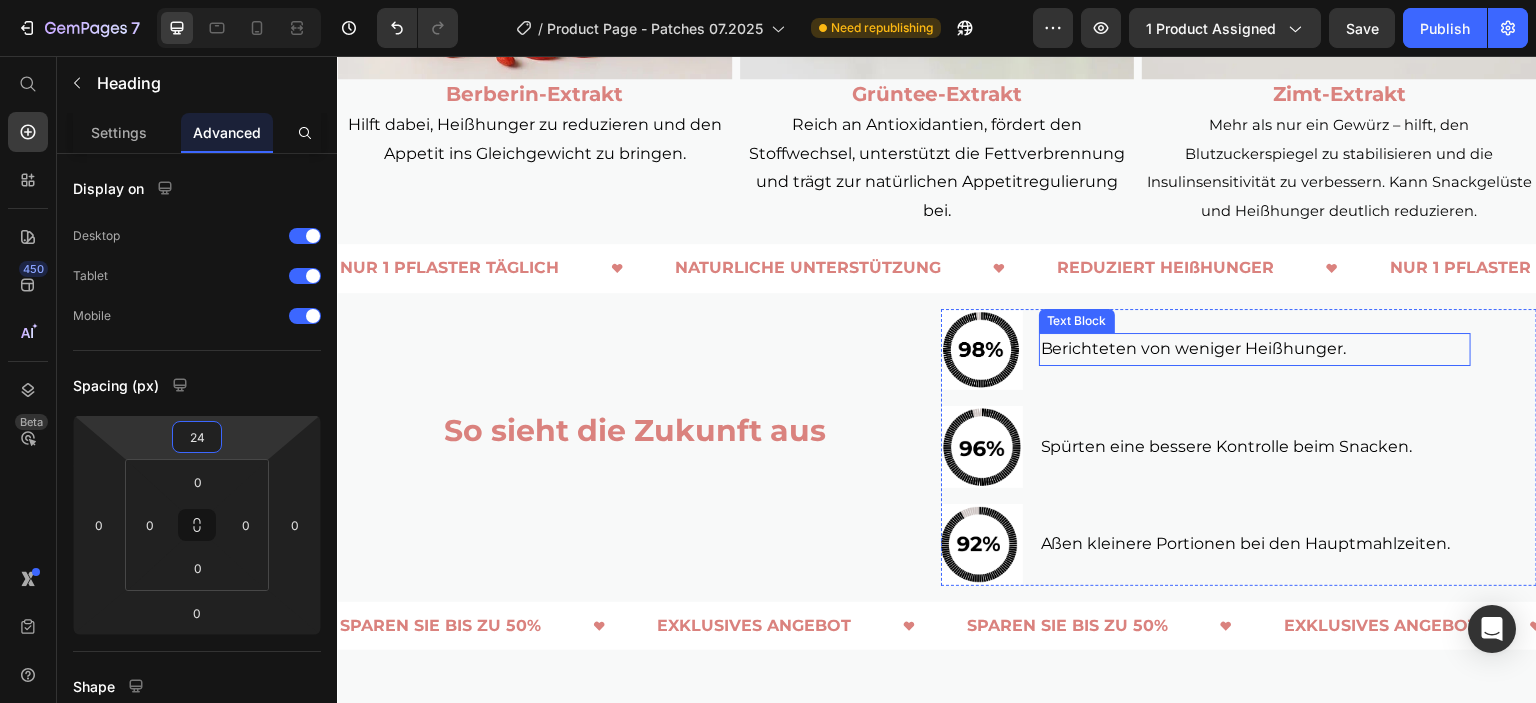 click on "Berichteten von weniger Heißhunger." at bounding box center (1255, 349) 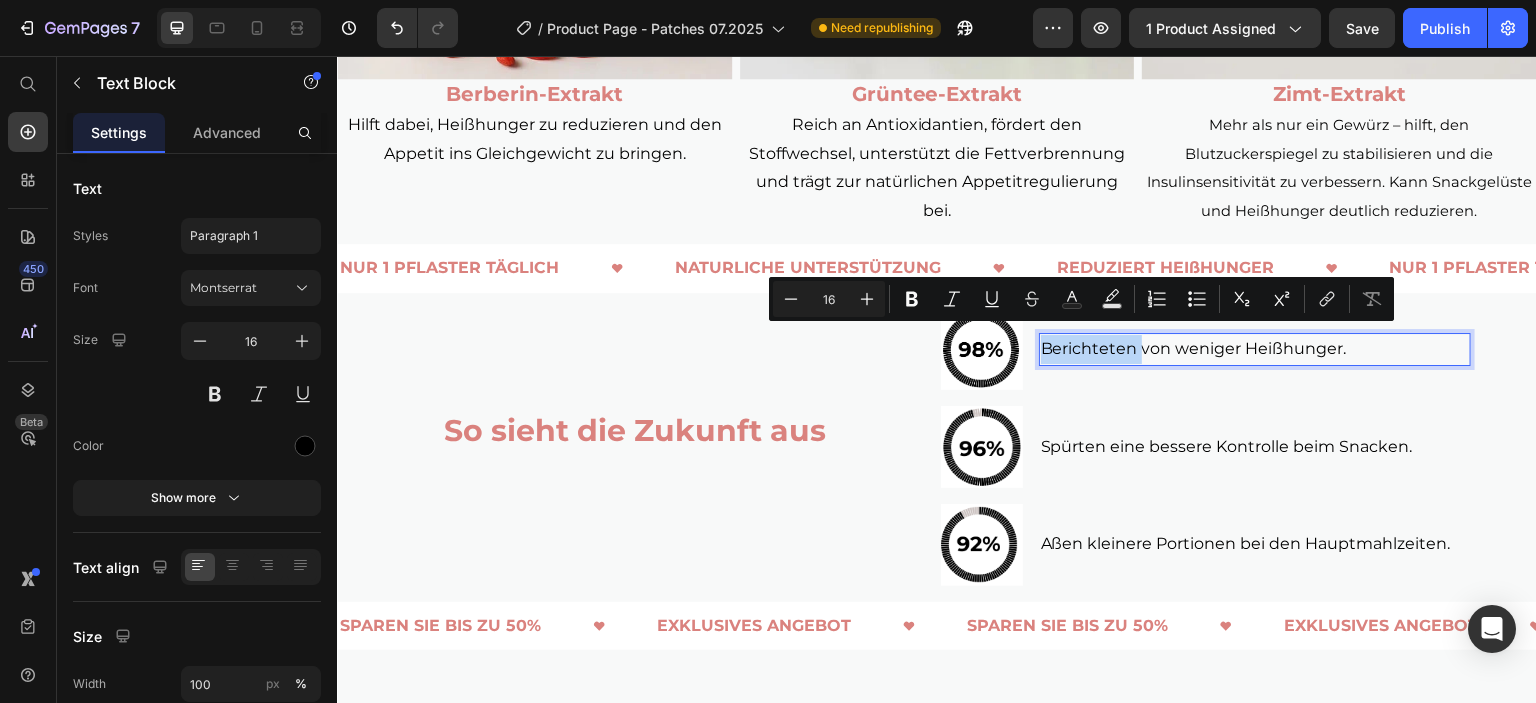 click on "Berichteten von weniger Heißhunger." at bounding box center [1255, 349] 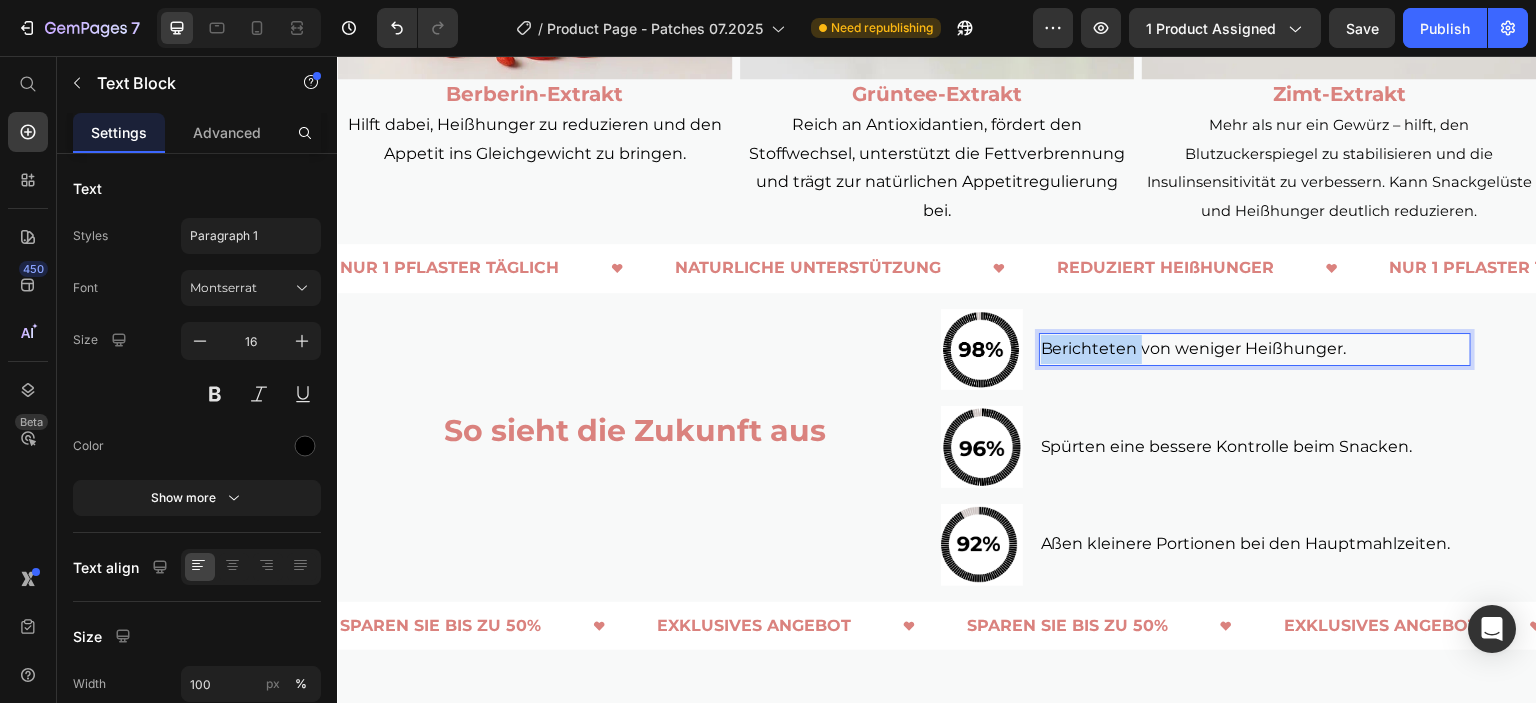 click on "Berichteten von weniger Heißhunger." at bounding box center (1255, 349) 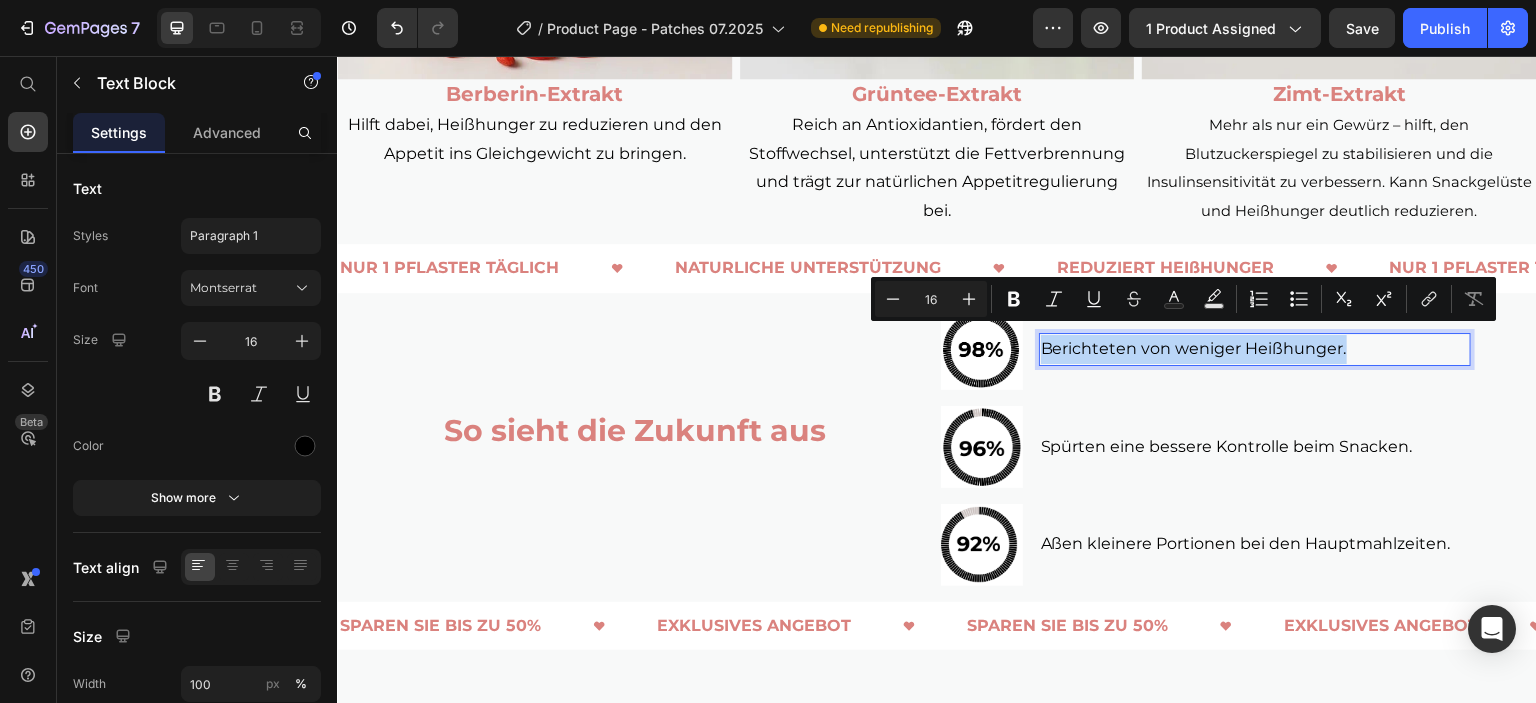 copy on "Berichteten von weniger Heißhunger." 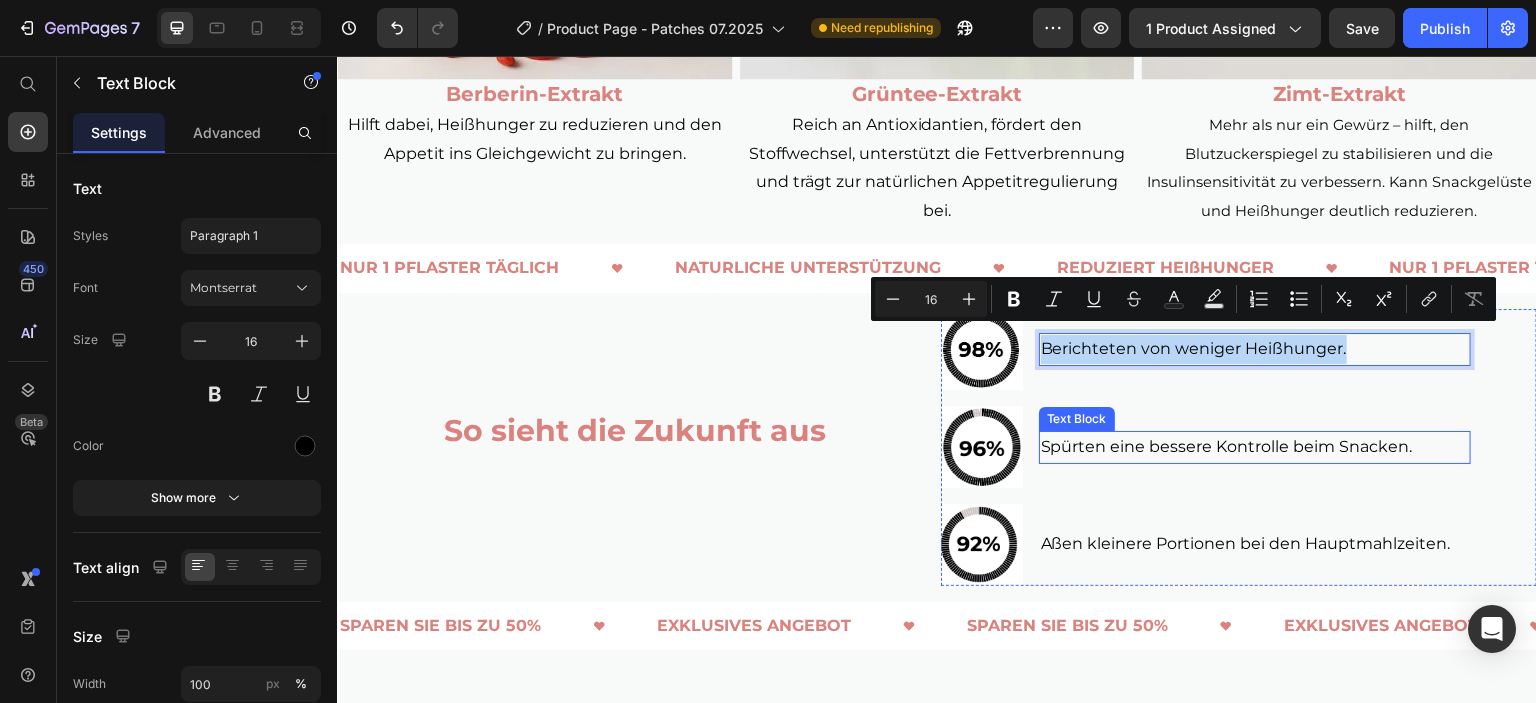 click on "Spürten eine bessere Kontrolle beim Snacken." at bounding box center (1255, 447) 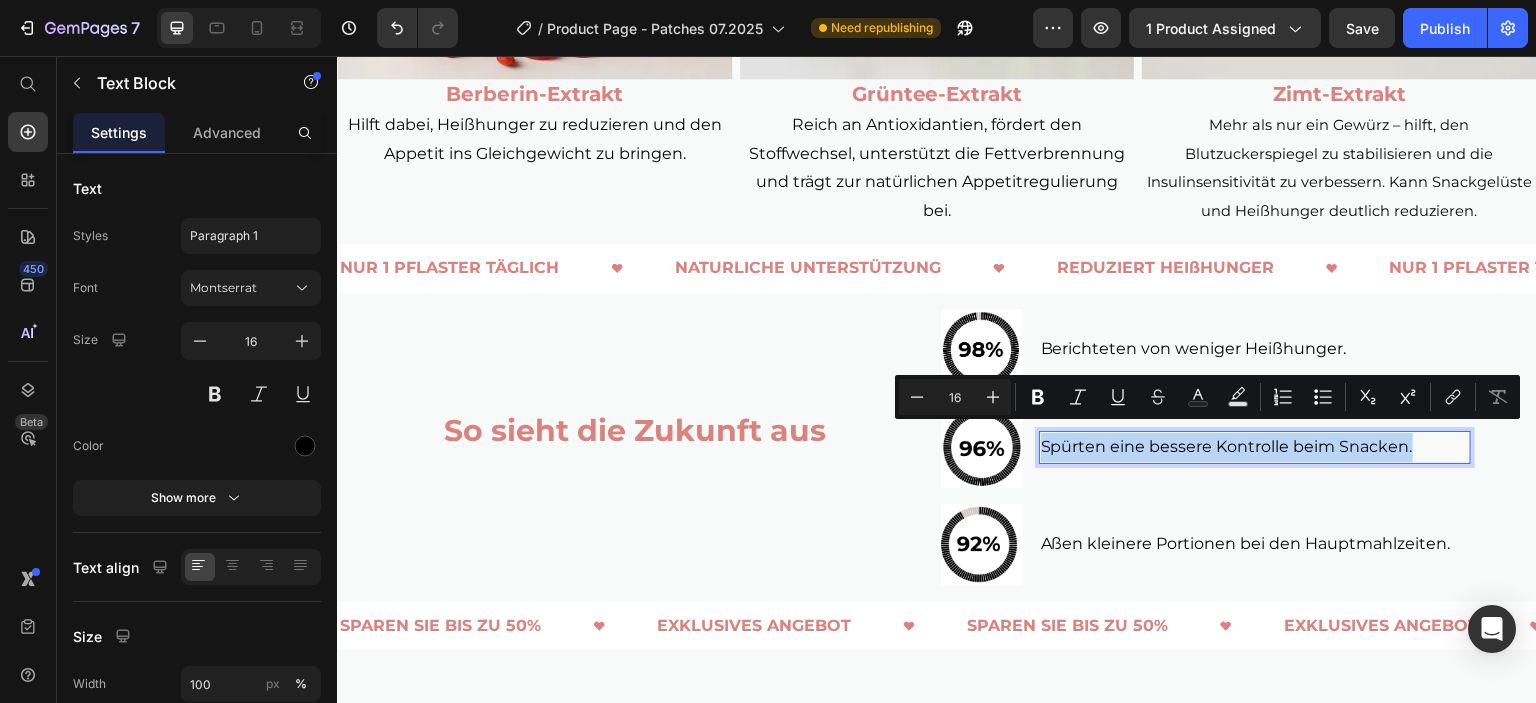 copy on "Spürten eine bessere Kontrolle beim Snacken." 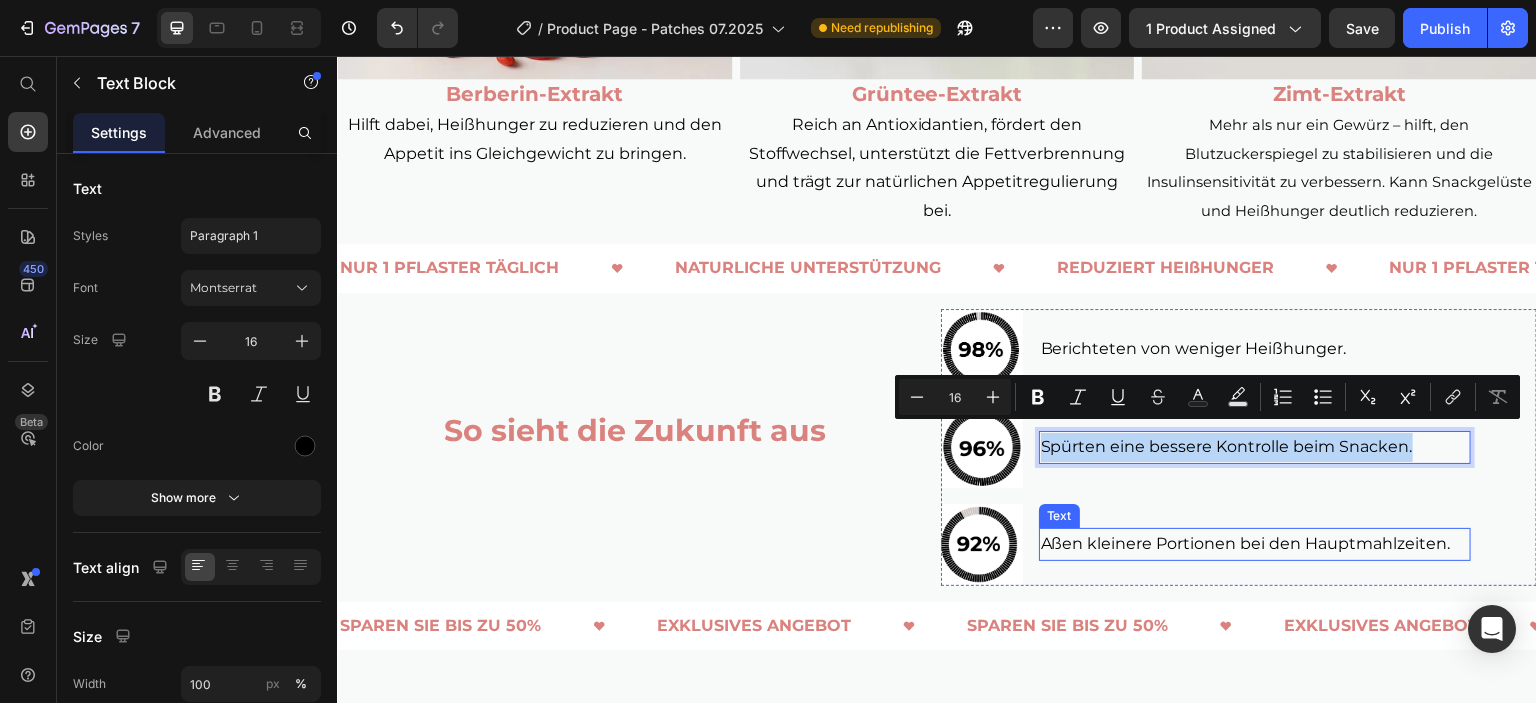 click on "Aßen kleinere Portionen bei den Hauptmahlzeiten." at bounding box center (1255, 544) 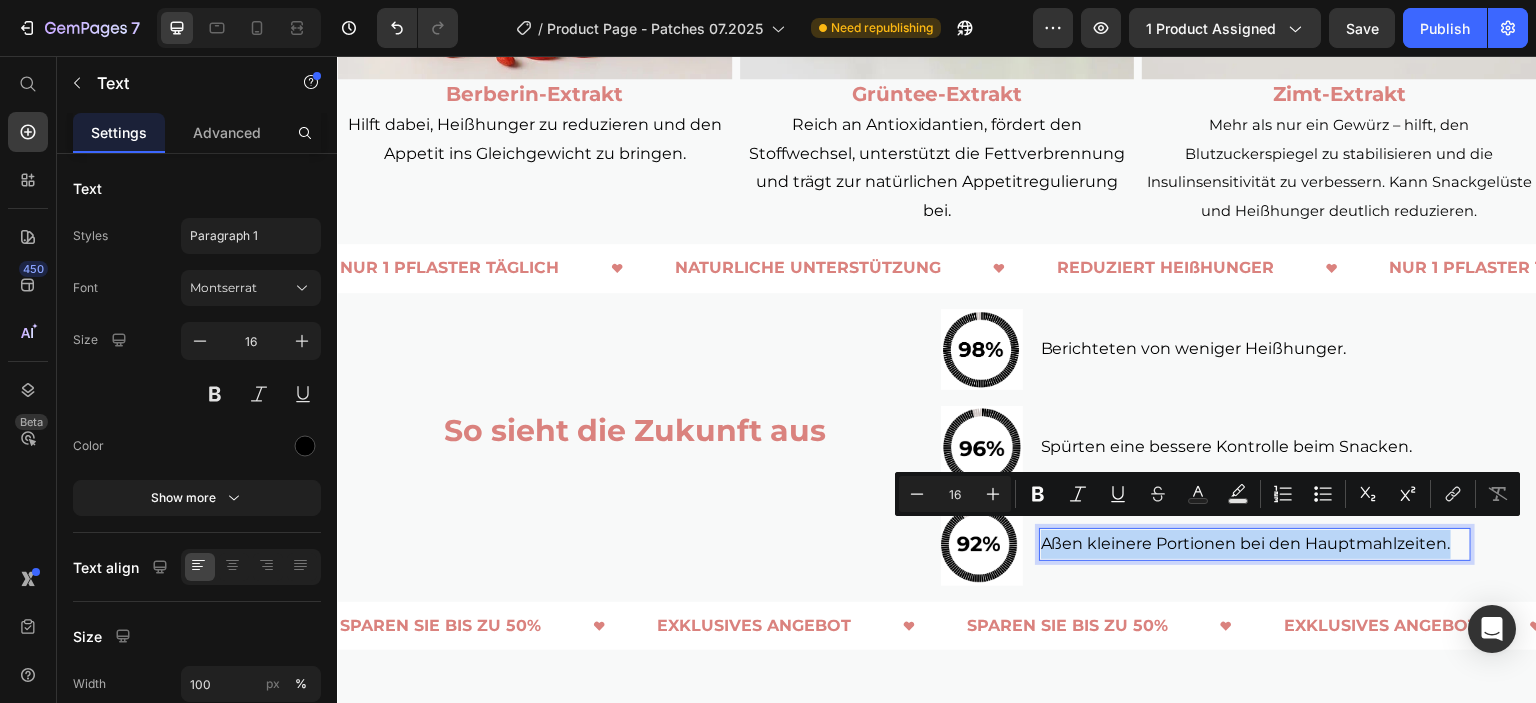 copy on "Aßen kleinere Portionen bei den Hauptmahlzeiten." 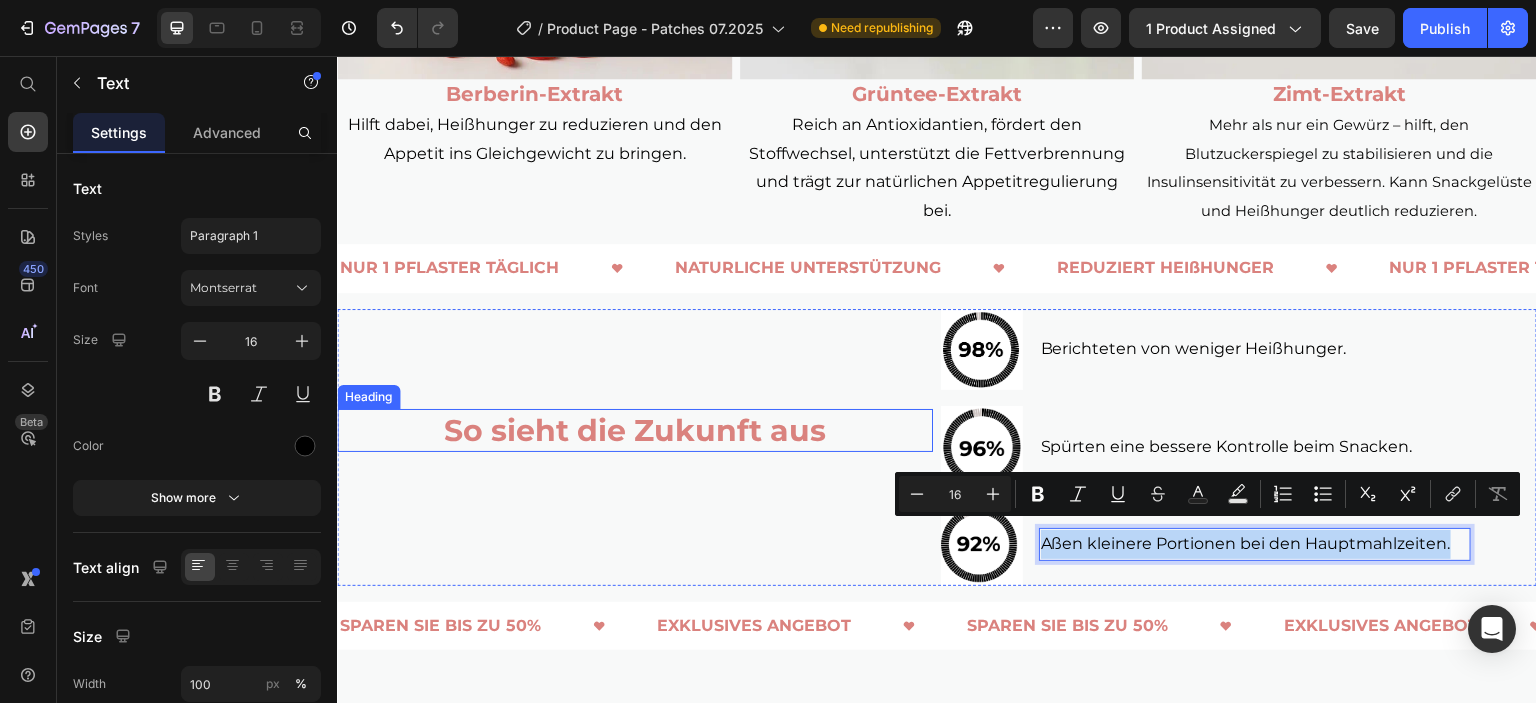 click on "So sieht die Zukunft aus" at bounding box center [635, 430] 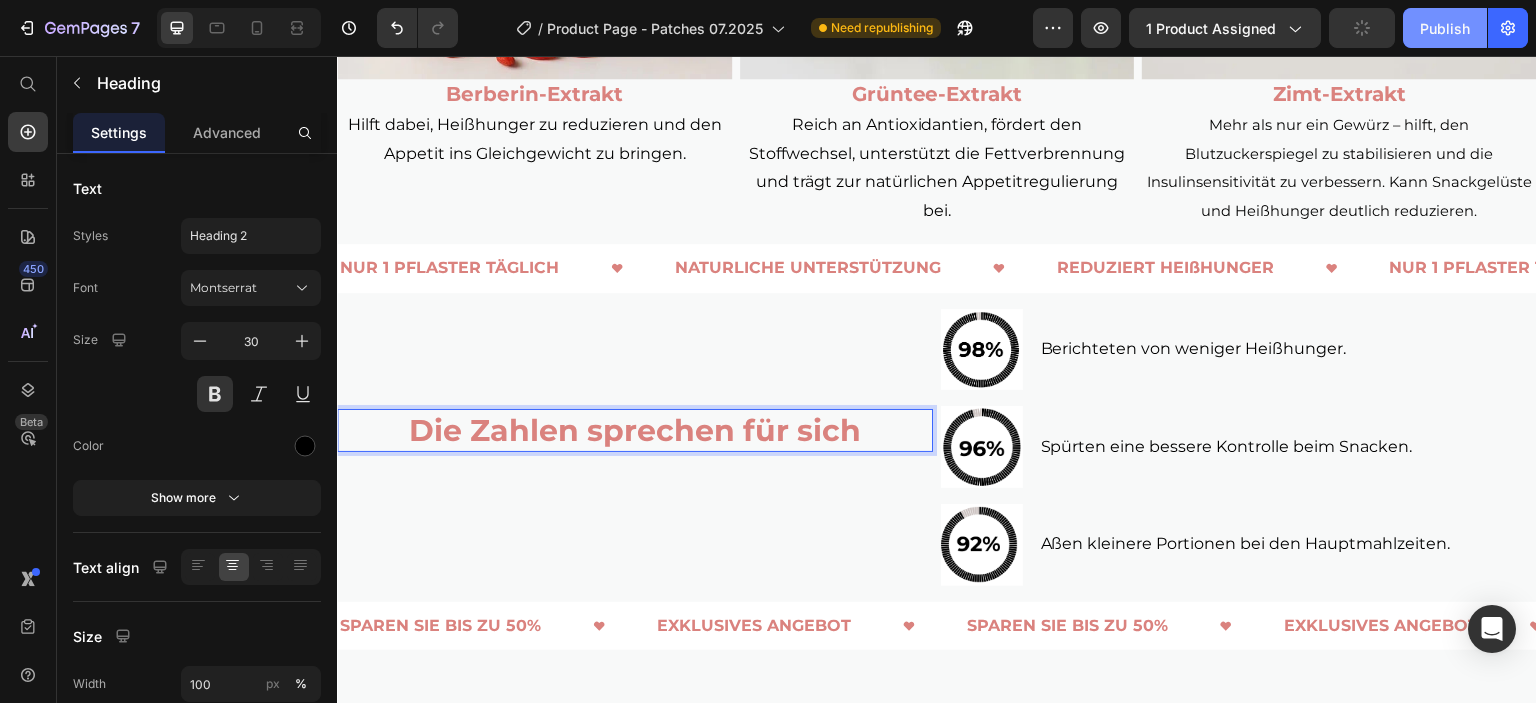 click on "Publish" at bounding box center (1445, 28) 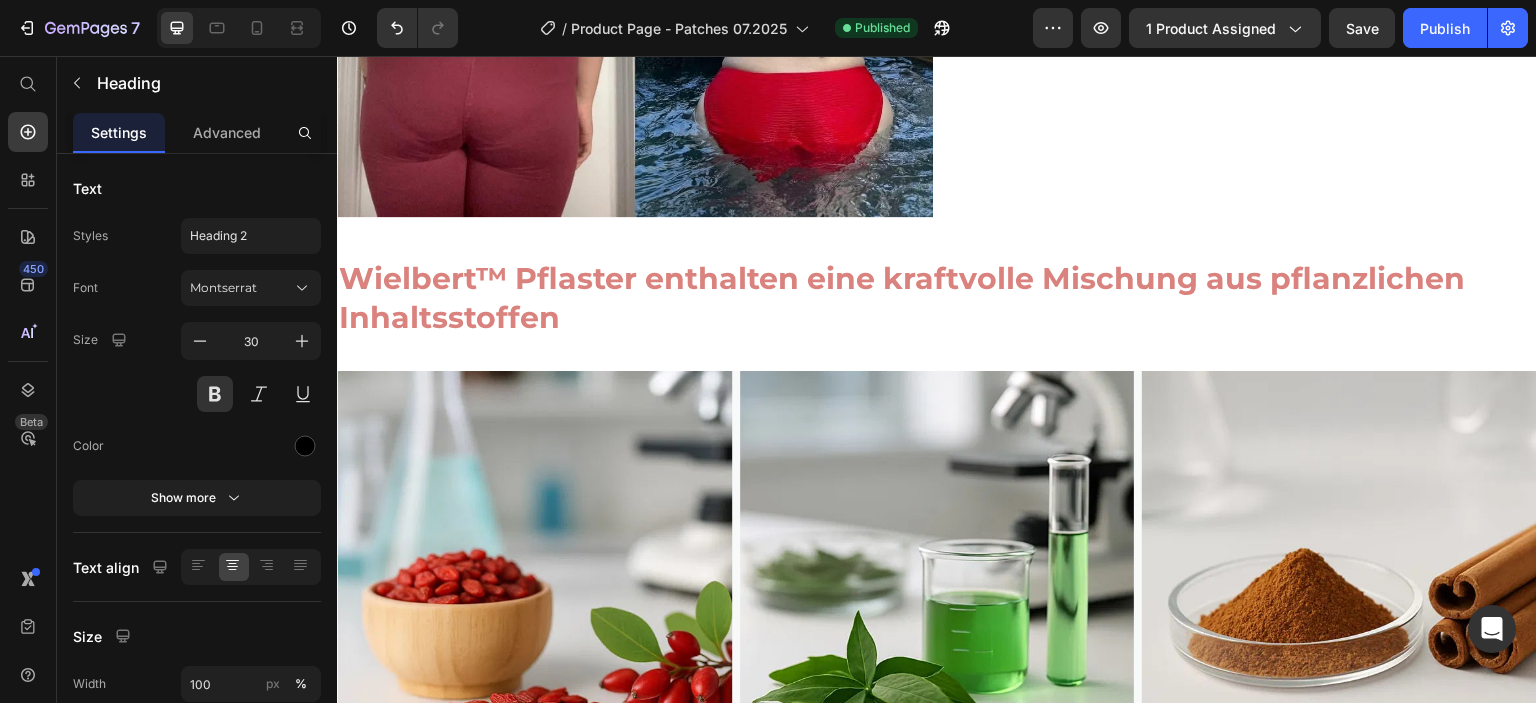scroll, scrollTop: 2000, scrollLeft: 0, axis: vertical 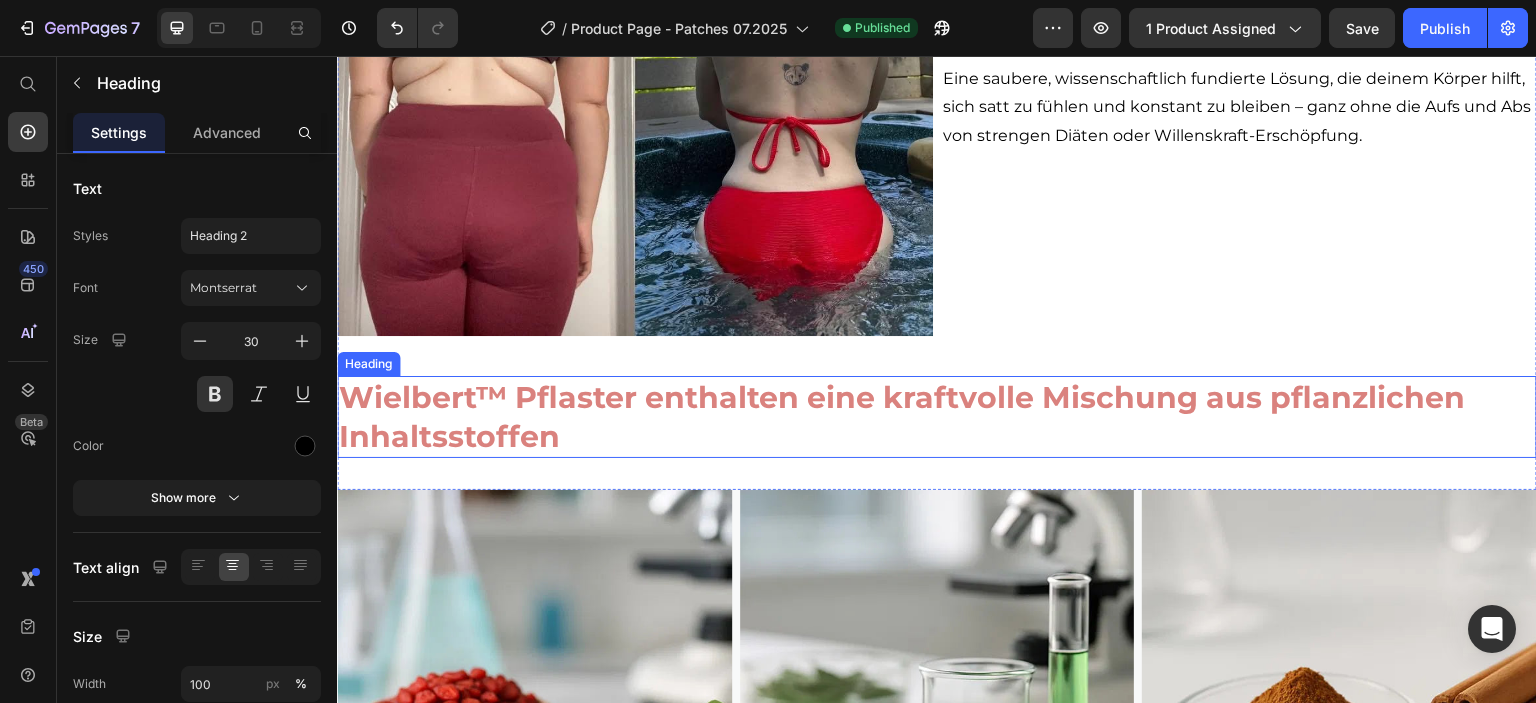 click on "Wielbert™ Pflaster enthalten eine kraftvolle Mischung aus pflanzlichen Inhaltsstoffen" at bounding box center (902, 417) 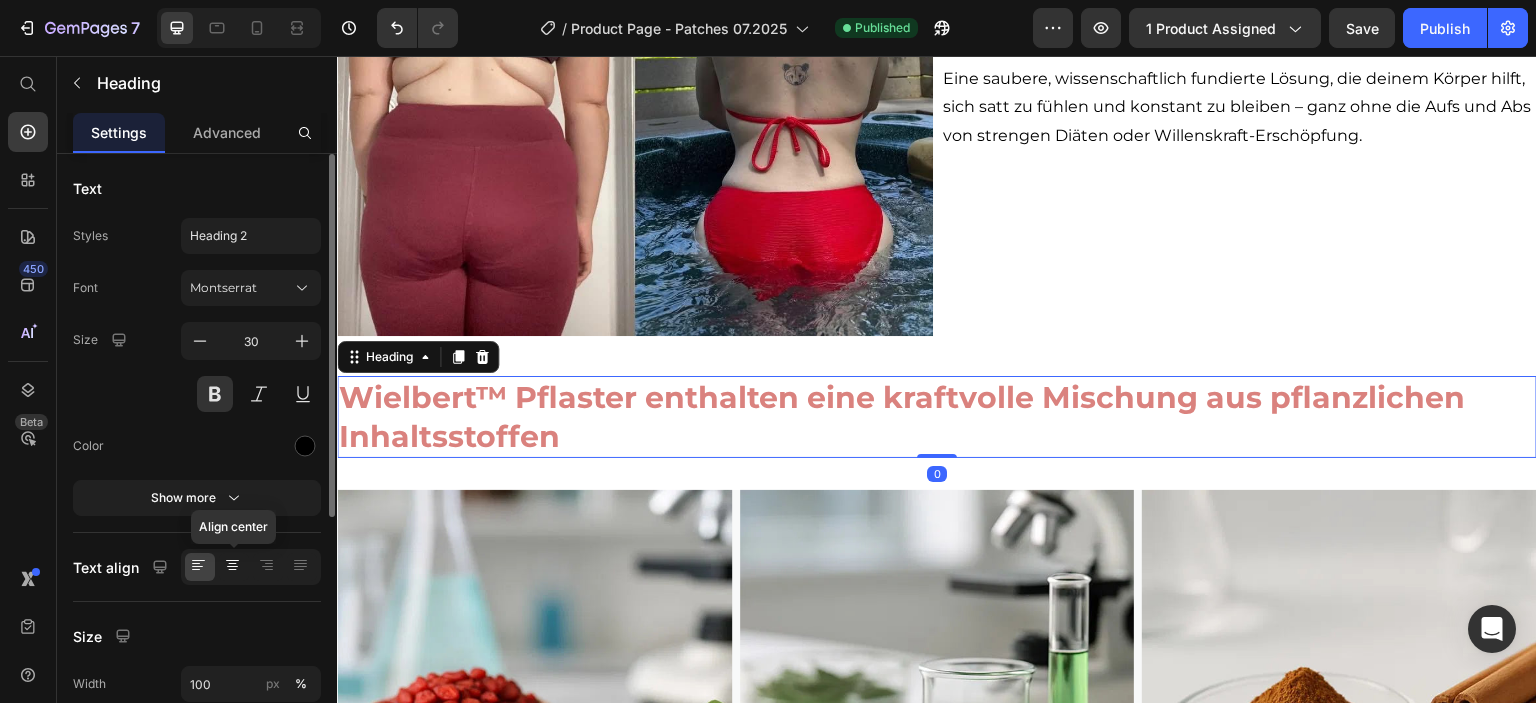 click 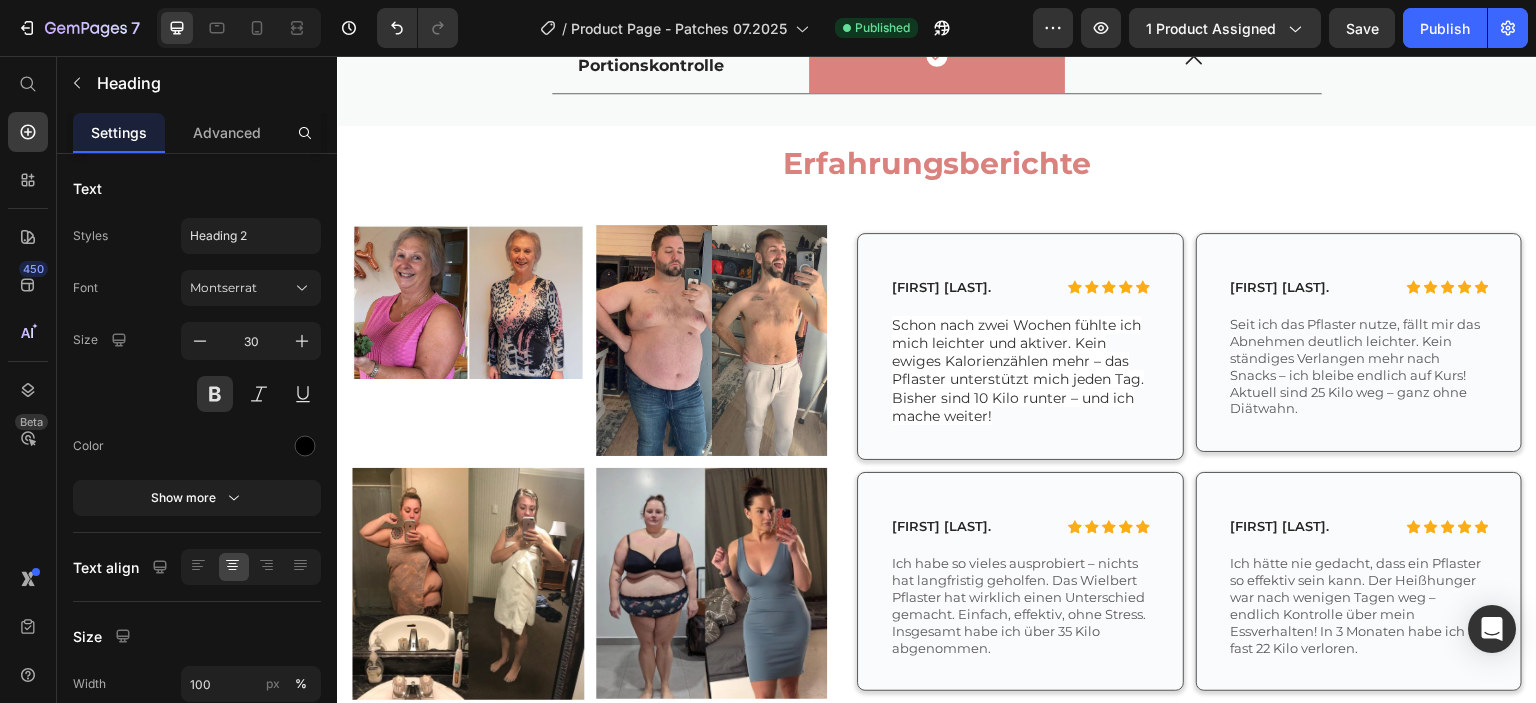 scroll, scrollTop: 4200, scrollLeft: 0, axis: vertical 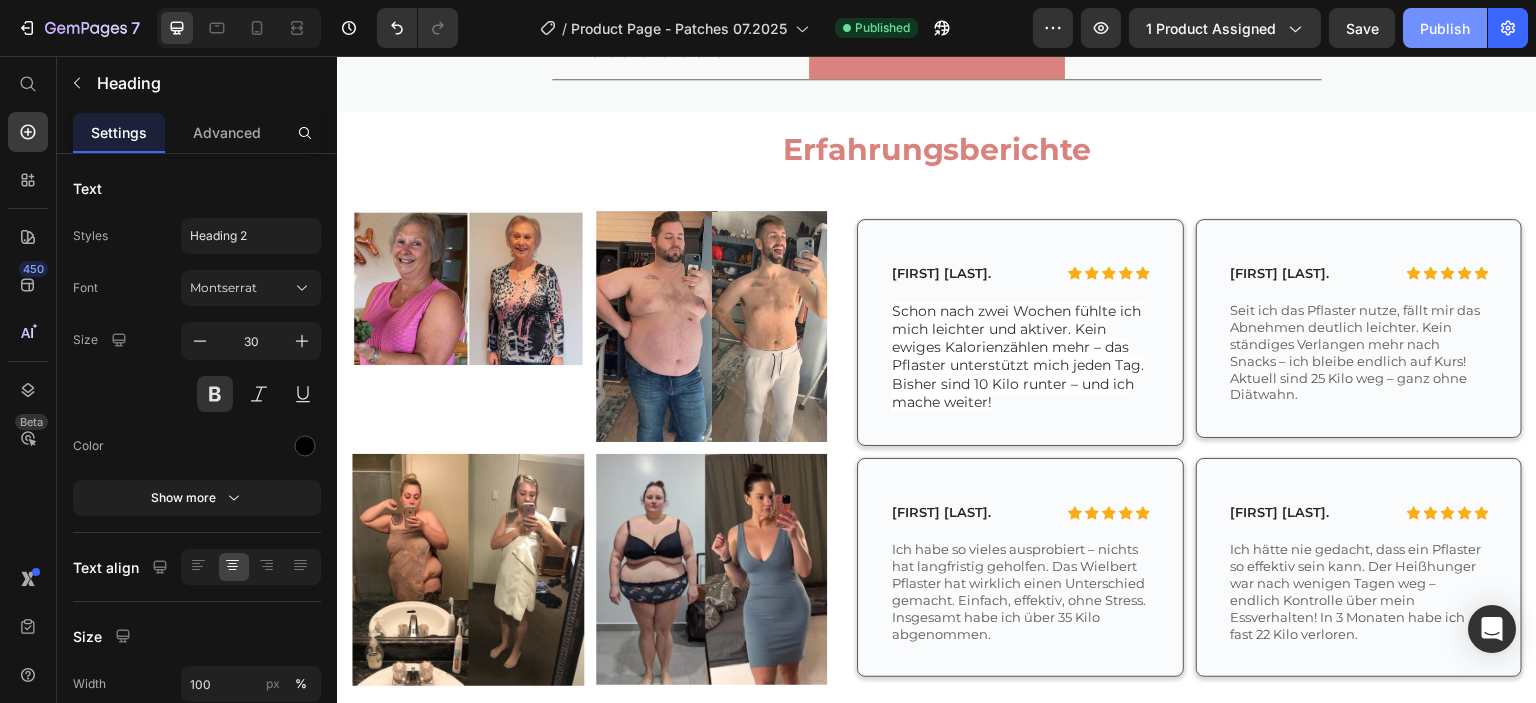 click on "Publish" at bounding box center [1445, 28] 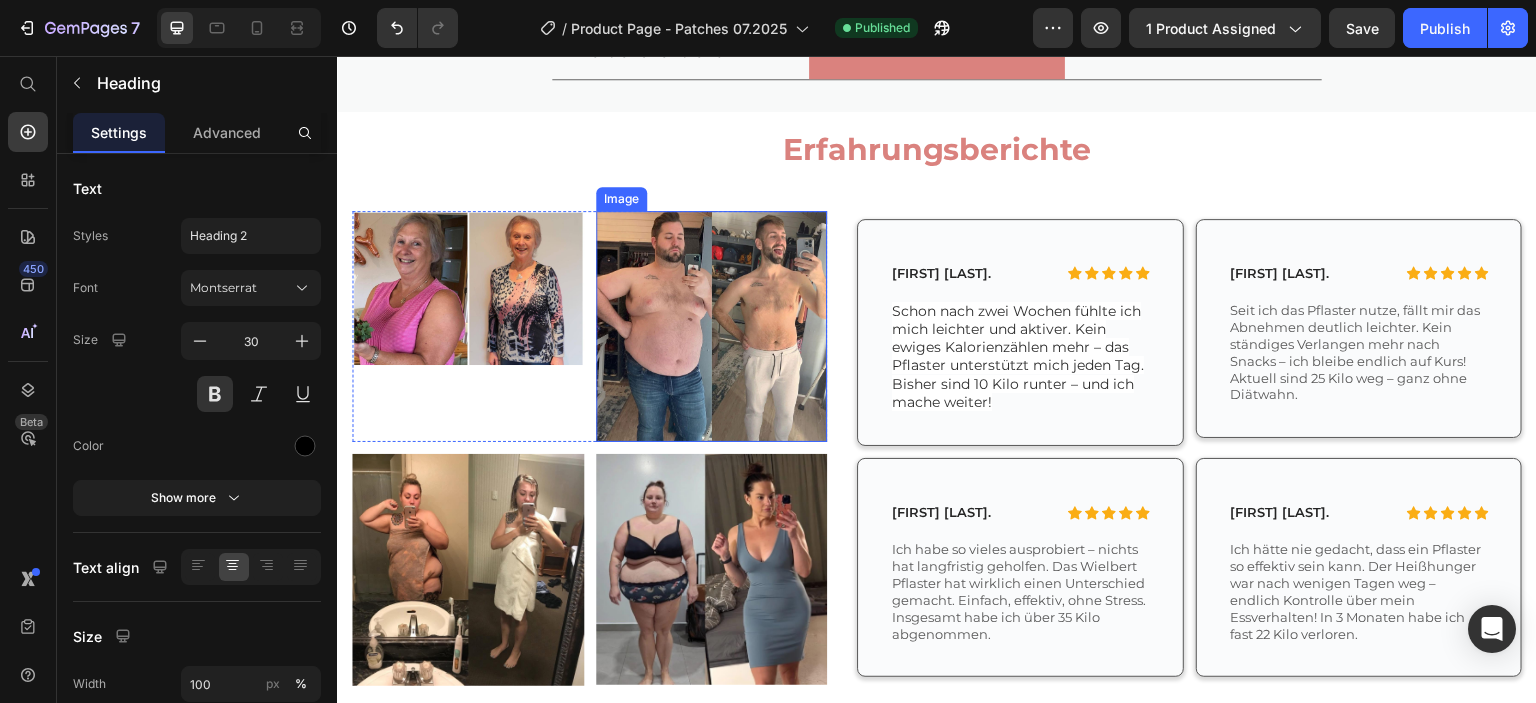 click at bounding box center (712, 327) 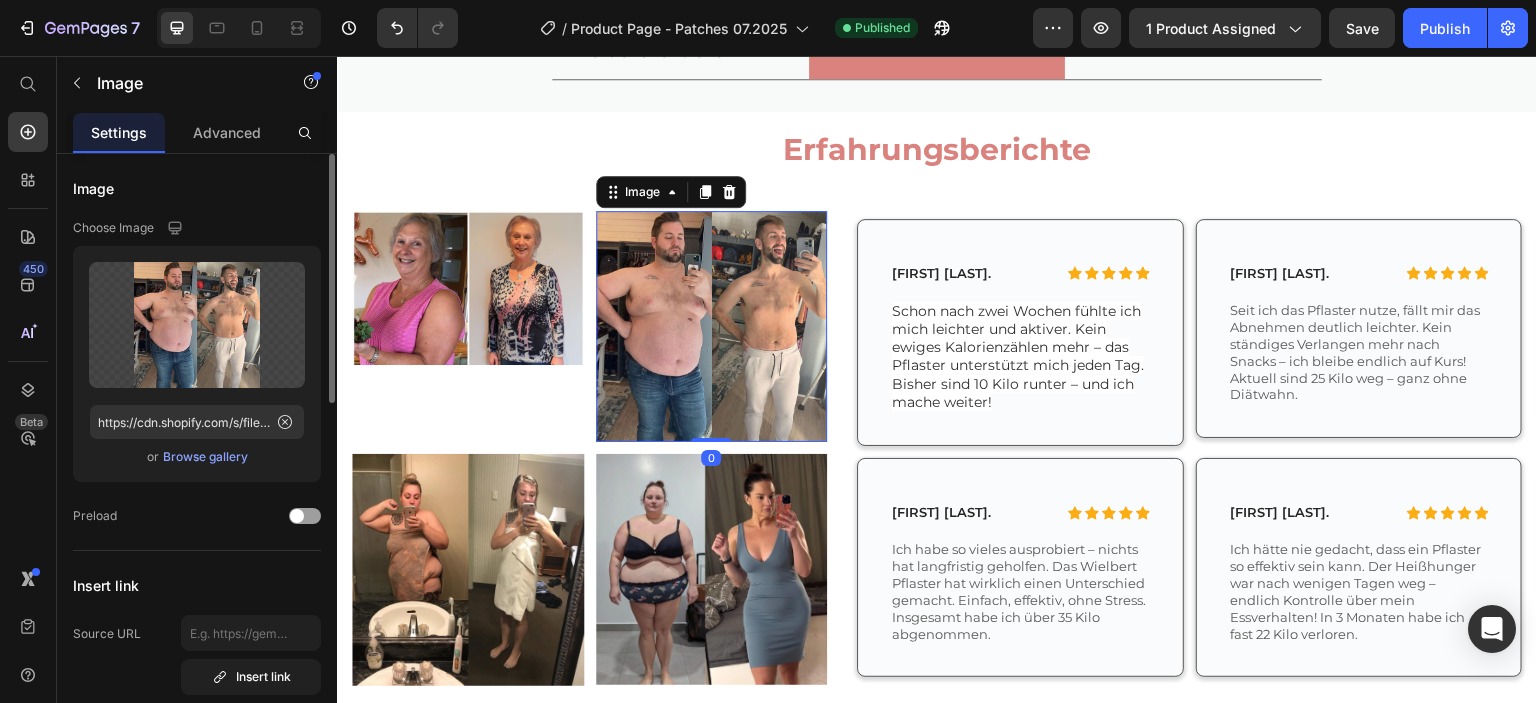 click on "Browse gallery" at bounding box center (205, 457) 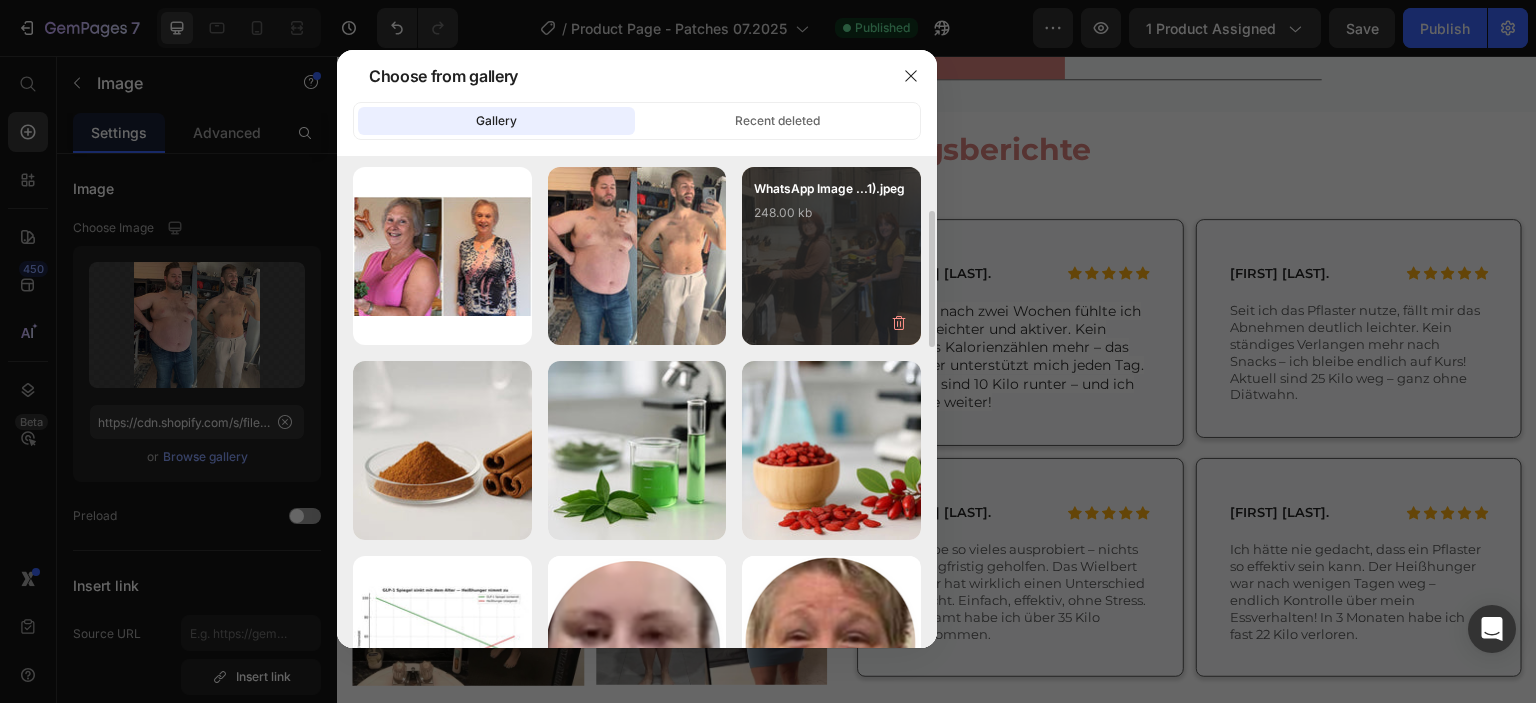 scroll, scrollTop: 0, scrollLeft: 0, axis: both 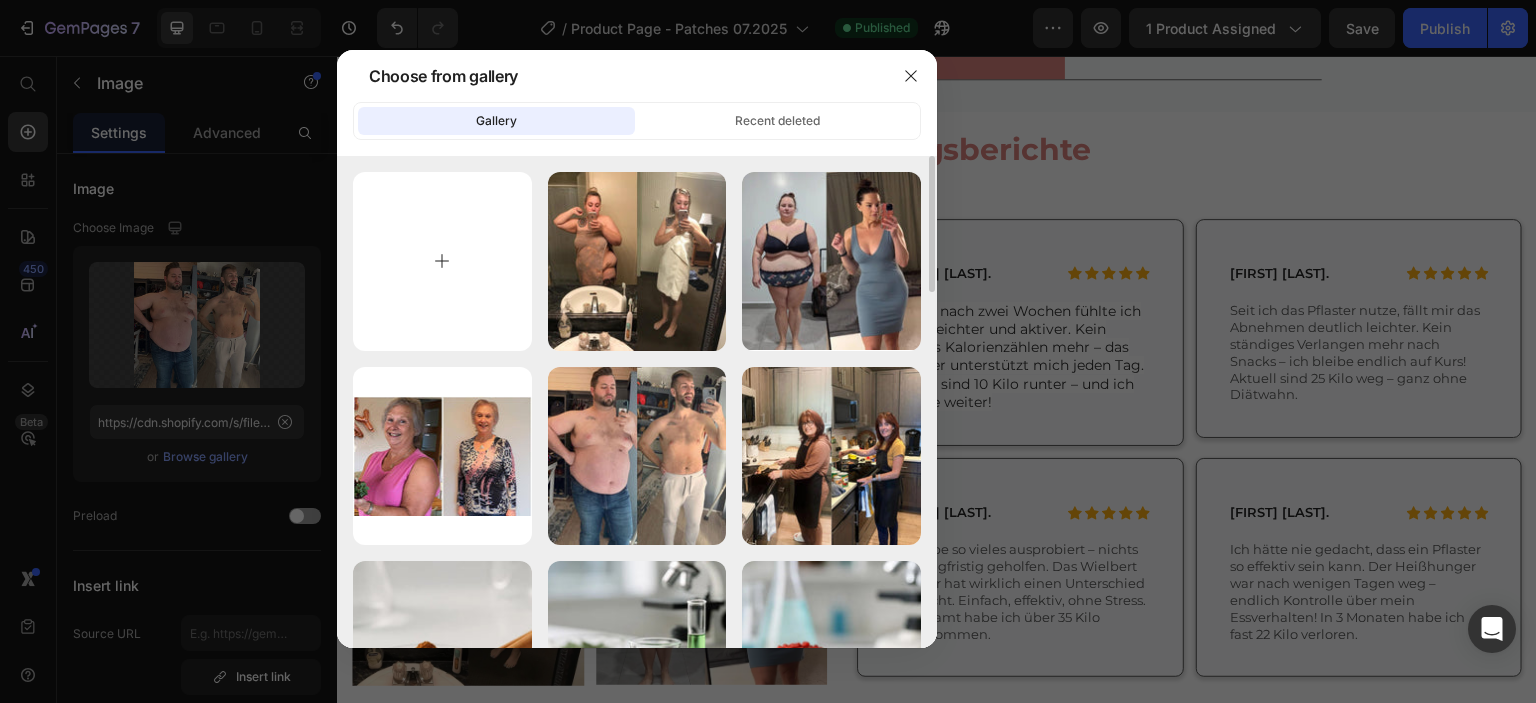 click at bounding box center [442, 261] 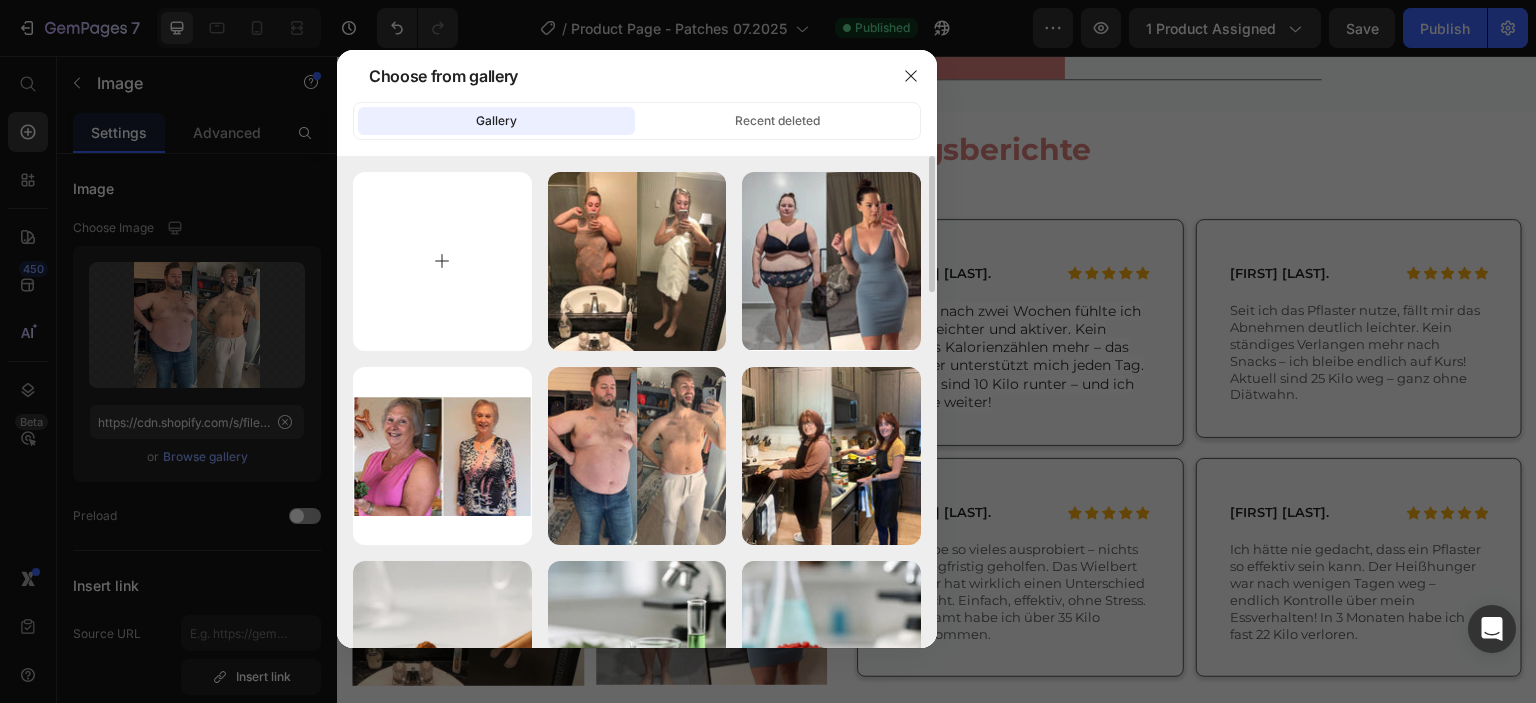 type on "C:\fakepath\before_after2.PNG" 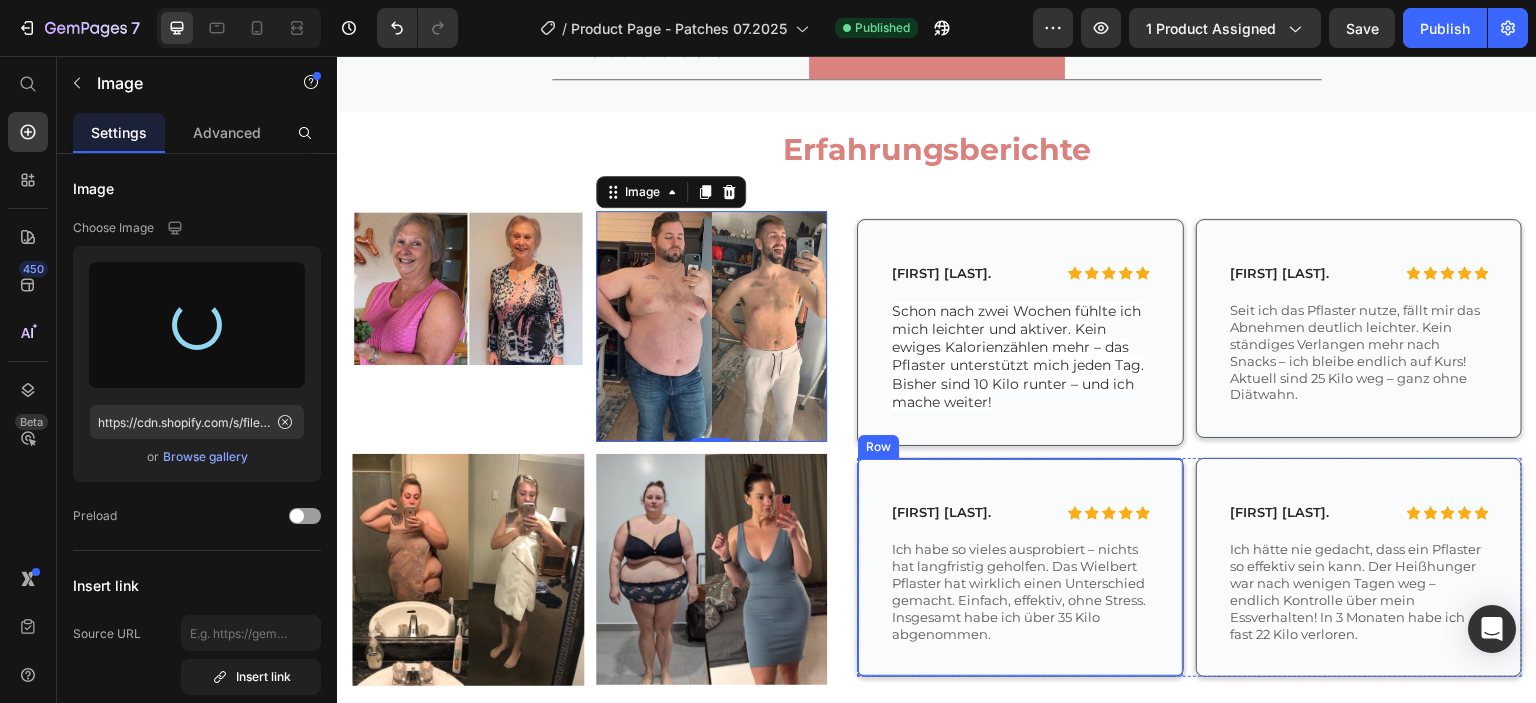 scroll, scrollTop: 4100, scrollLeft: 0, axis: vertical 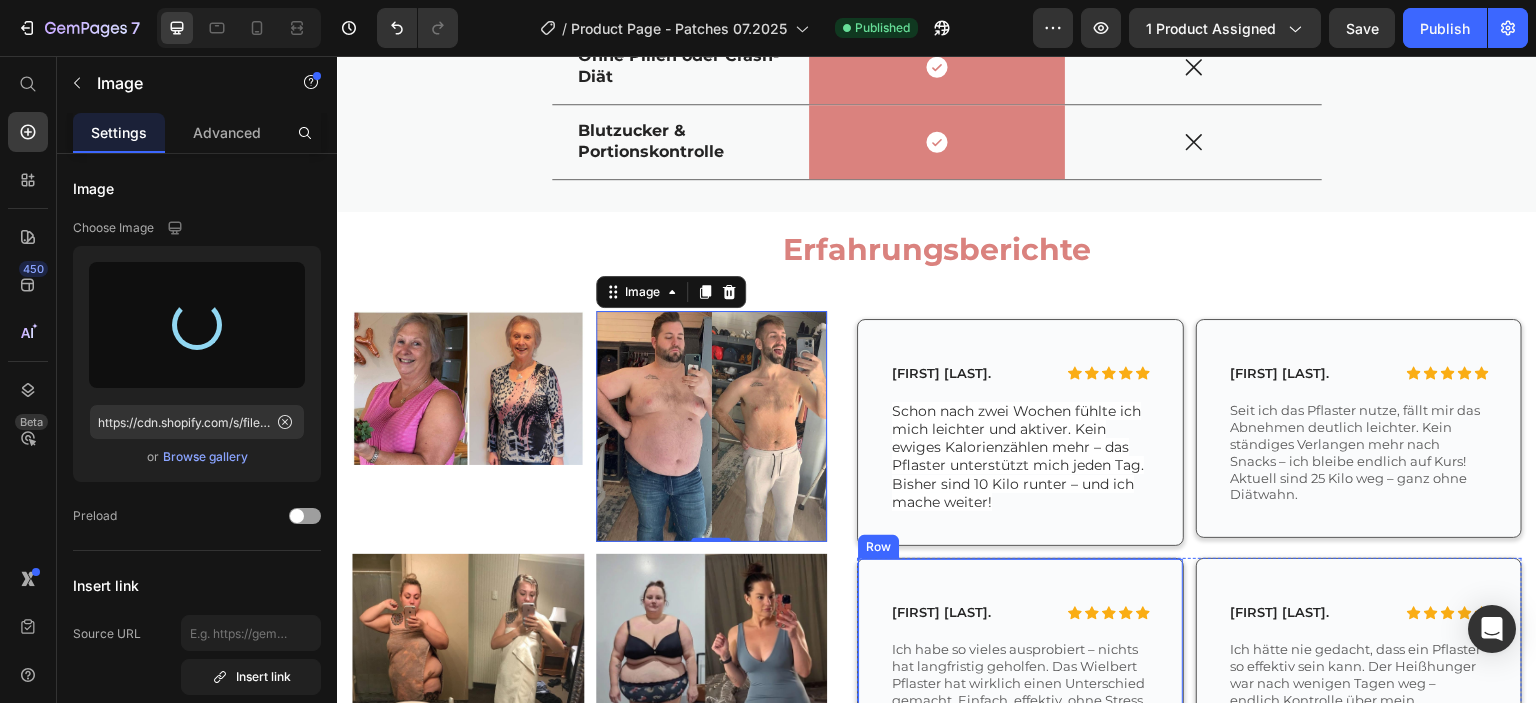 type on "https://cdn.shopify.com/s/files/1/0880/1524/1555/files/gempages_517420248928879776-8444c11f-a2df-4a2e-9f06-08961f4c1e56.png" 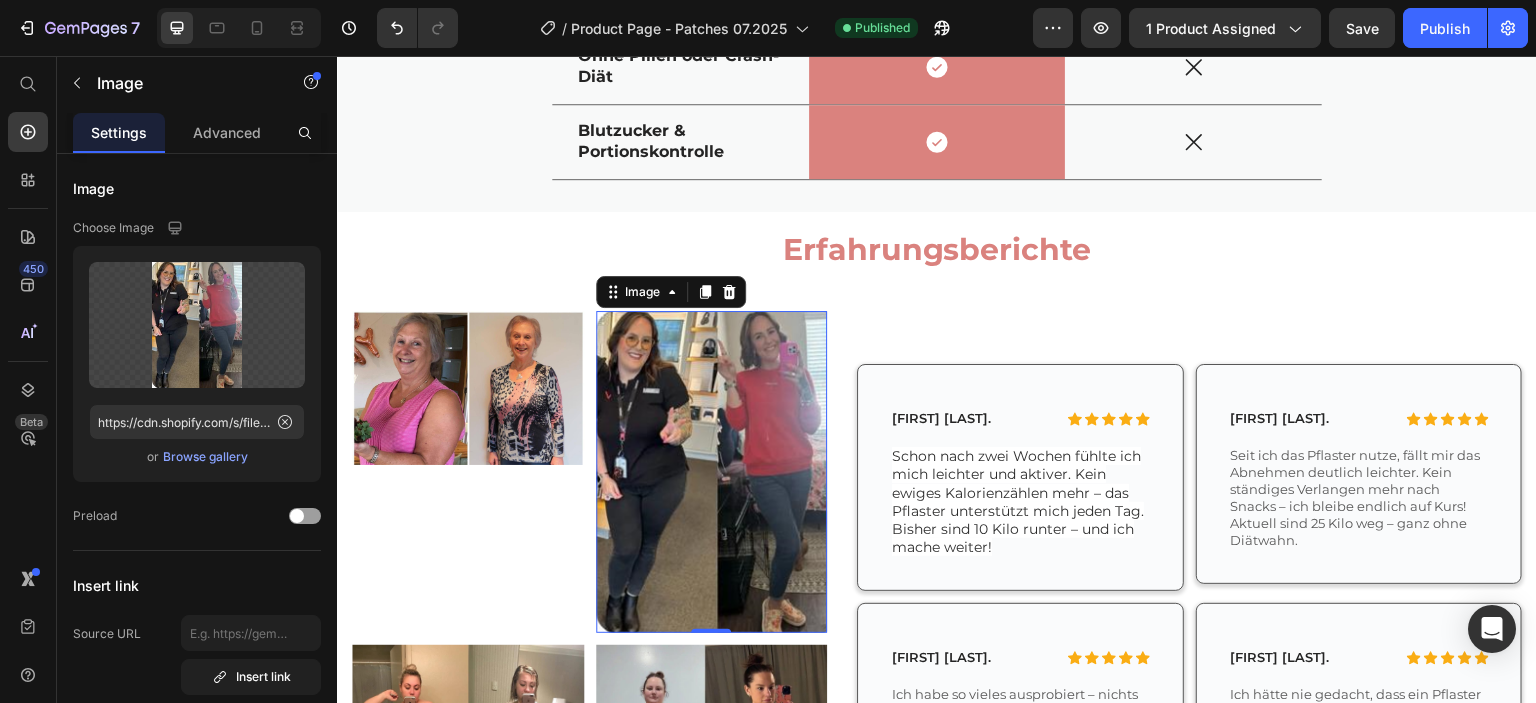 scroll, scrollTop: 4200, scrollLeft: 0, axis: vertical 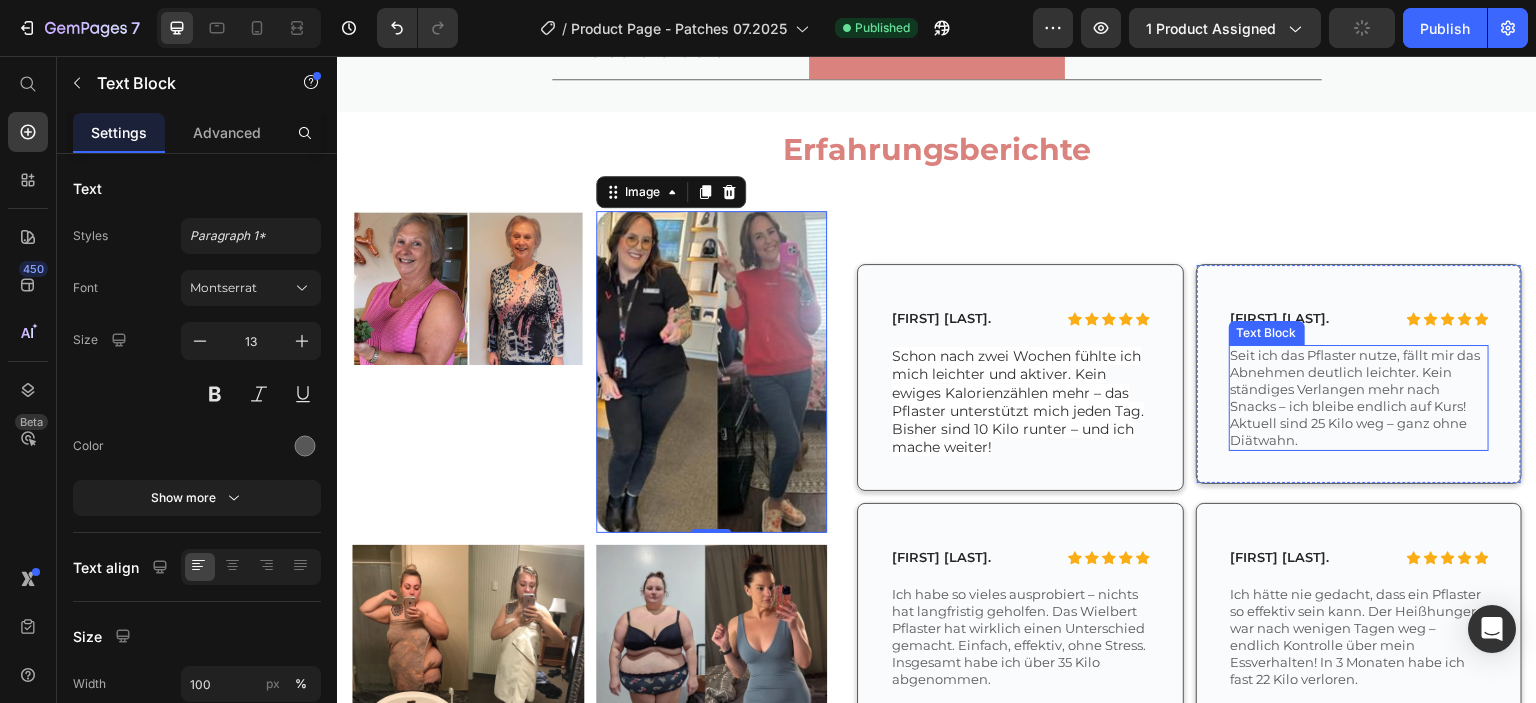 click on "Seit ich das Pflaster nutze, fällt mir das Abnehmen deutlich leichter. Kein ständiges Verlangen mehr nach Snacks – ich bleibe endlich auf Kurs! Aktuell sind 25 Kilo weg – ganz ohne Diätwahn." at bounding box center [1359, 397] 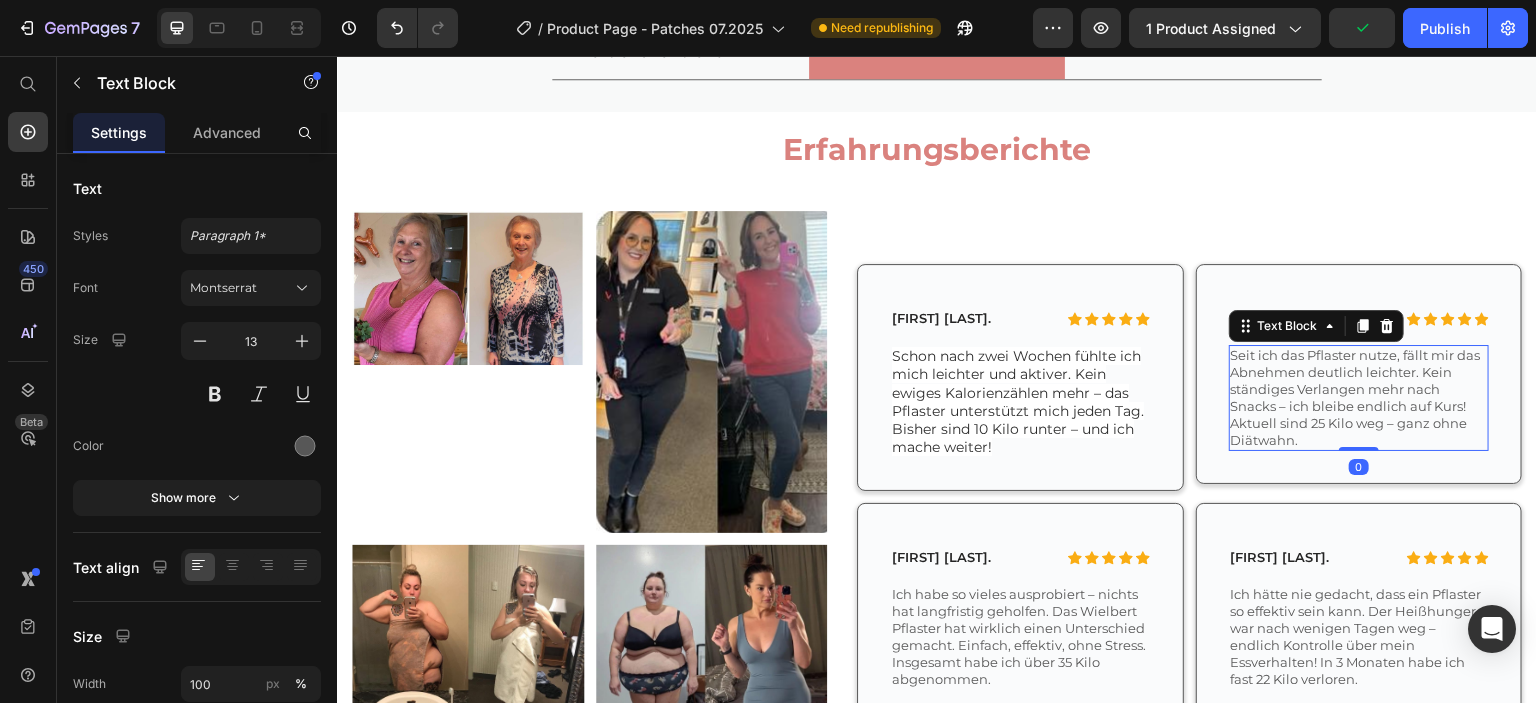 click on "Seit ich das Pflaster nutze, fällt mir das Abnehmen deutlich leichter. Kein ständiges Verlangen mehr nach Snacks – ich bleibe endlich auf Kurs! Aktuell sind 25 Kilo weg – ganz ohne Diätwahn." at bounding box center [1359, 397] 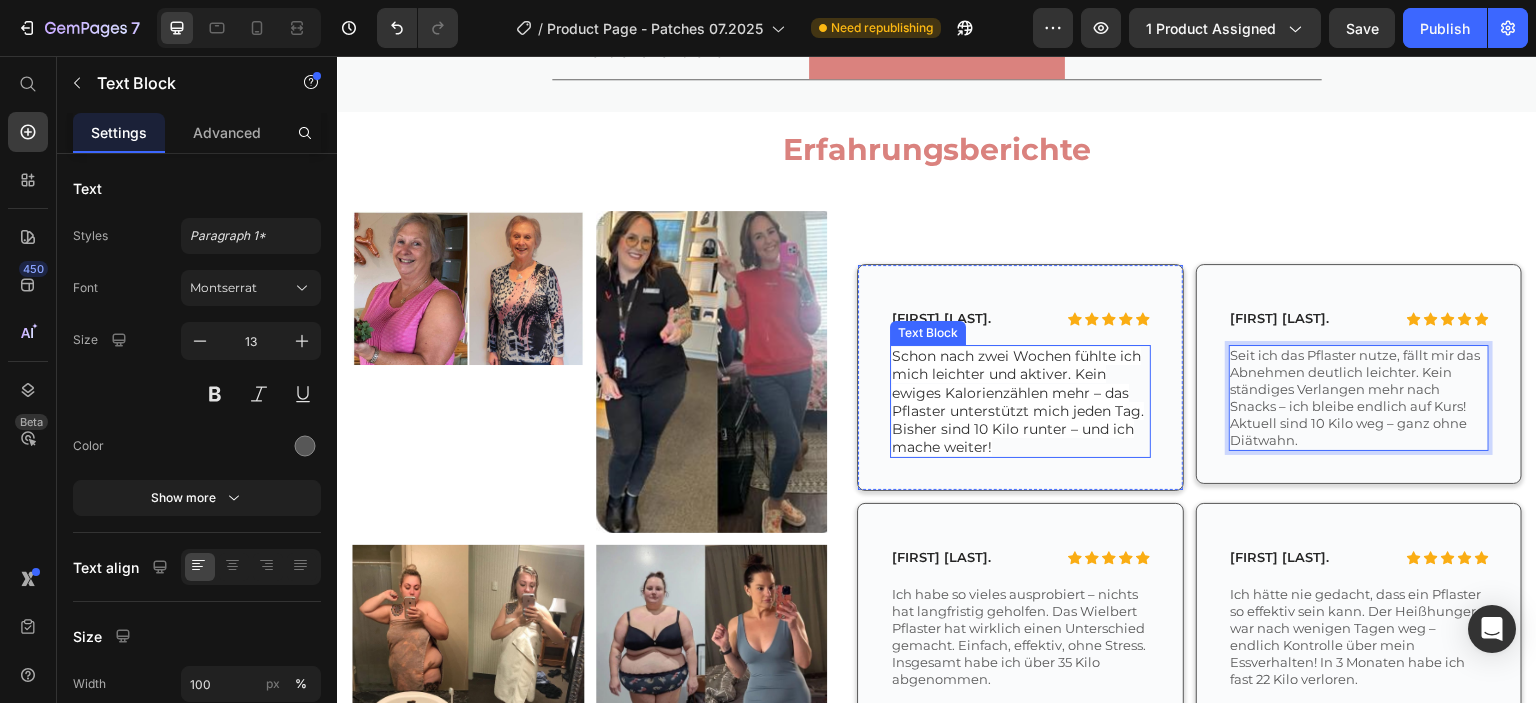 click on "Schon nach zwei Wochen fühlte ich mich leichter und aktiver. Kein ewiges Kalorienzählen mehr – das Pflaster unterstützt mich jeden Tag. Bisher sind 10 Kilo runter – und ich mache weiter!" at bounding box center (1018, 401) 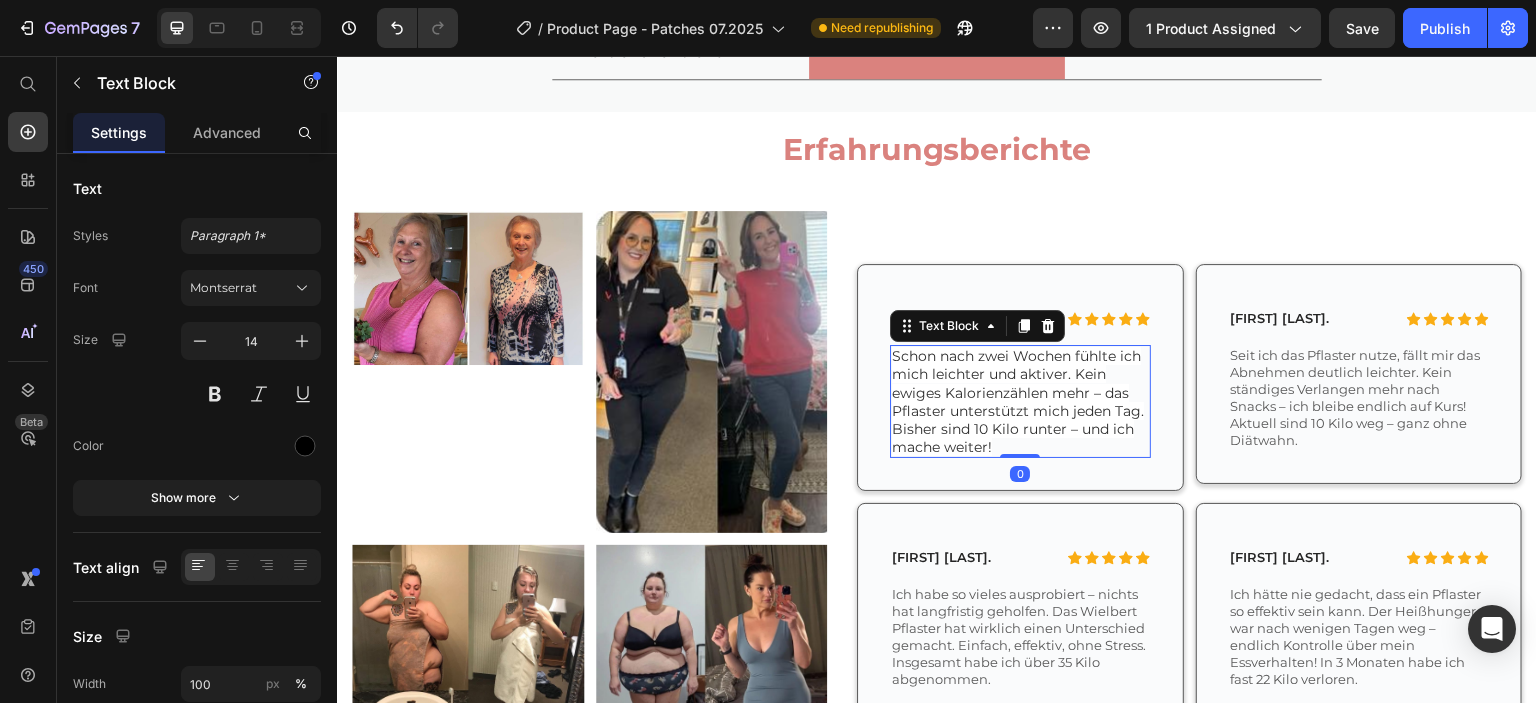 click on "Schon nach zwei Wochen fühlte ich mich leichter und aktiver. Kein ewiges Kalorienzählen mehr – das Pflaster unterstützt mich jeden Tag. Bisher sind 10 Kilo runter – und ich mache weiter!" at bounding box center [1018, 401] 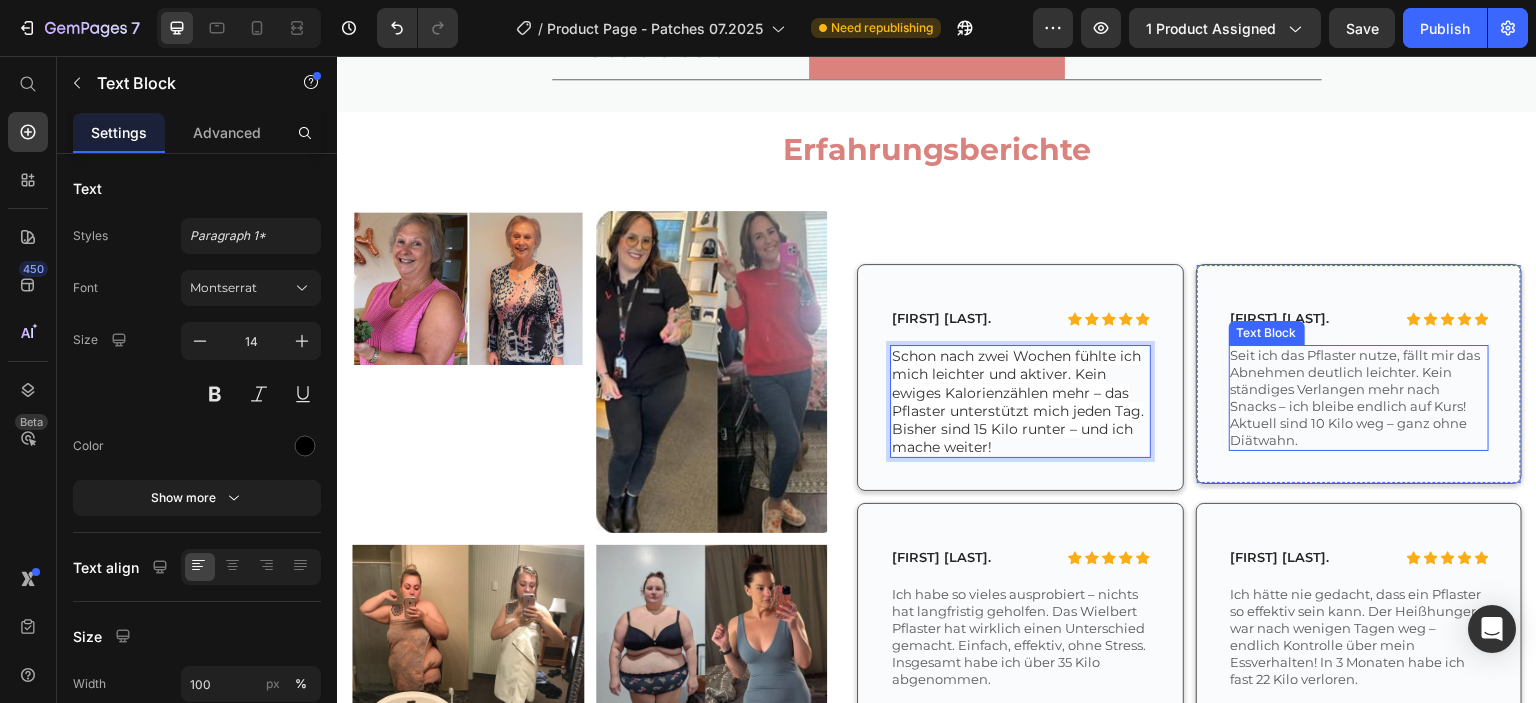 click on "Seit ich das Pflaster nutze, fällt mir das Abnehmen deutlich leichter. Kein ständiges Verlangen mehr nach Snacks – ich bleibe endlich auf Kurs! Aktuell sind 10 Kilo weg – ganz ohne Diätwahn." at bounding box center [1359, 397] 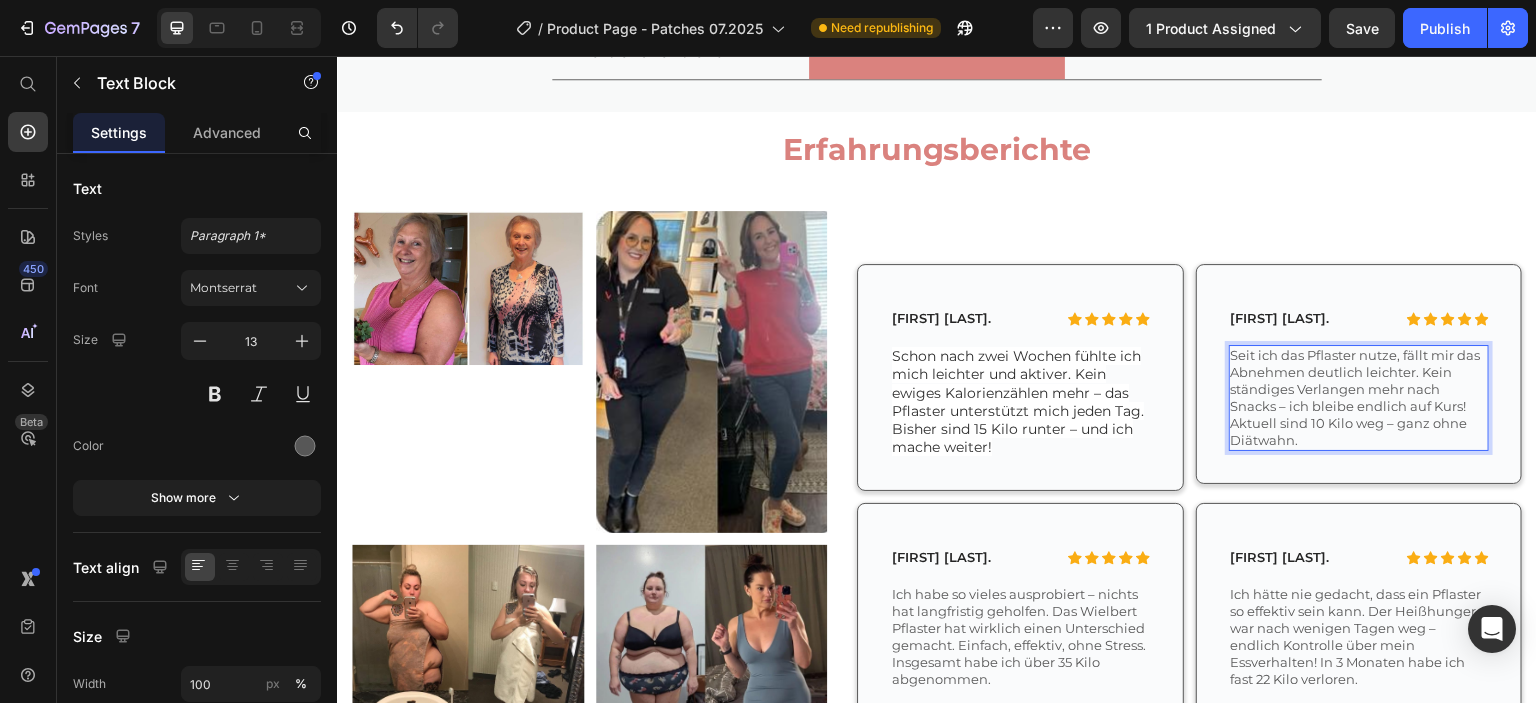 click on "Seit ich das Pflaster nutze, fällt mir das Abnehmen deutlich leichter. Kein ständiges Verlangen mehr nach Snacks – ich bleibe endlich auf Kurs! Aktuell sind 10 Kilo weg – ganz ohne Diätwahn." at bounding box center (1359, 397) 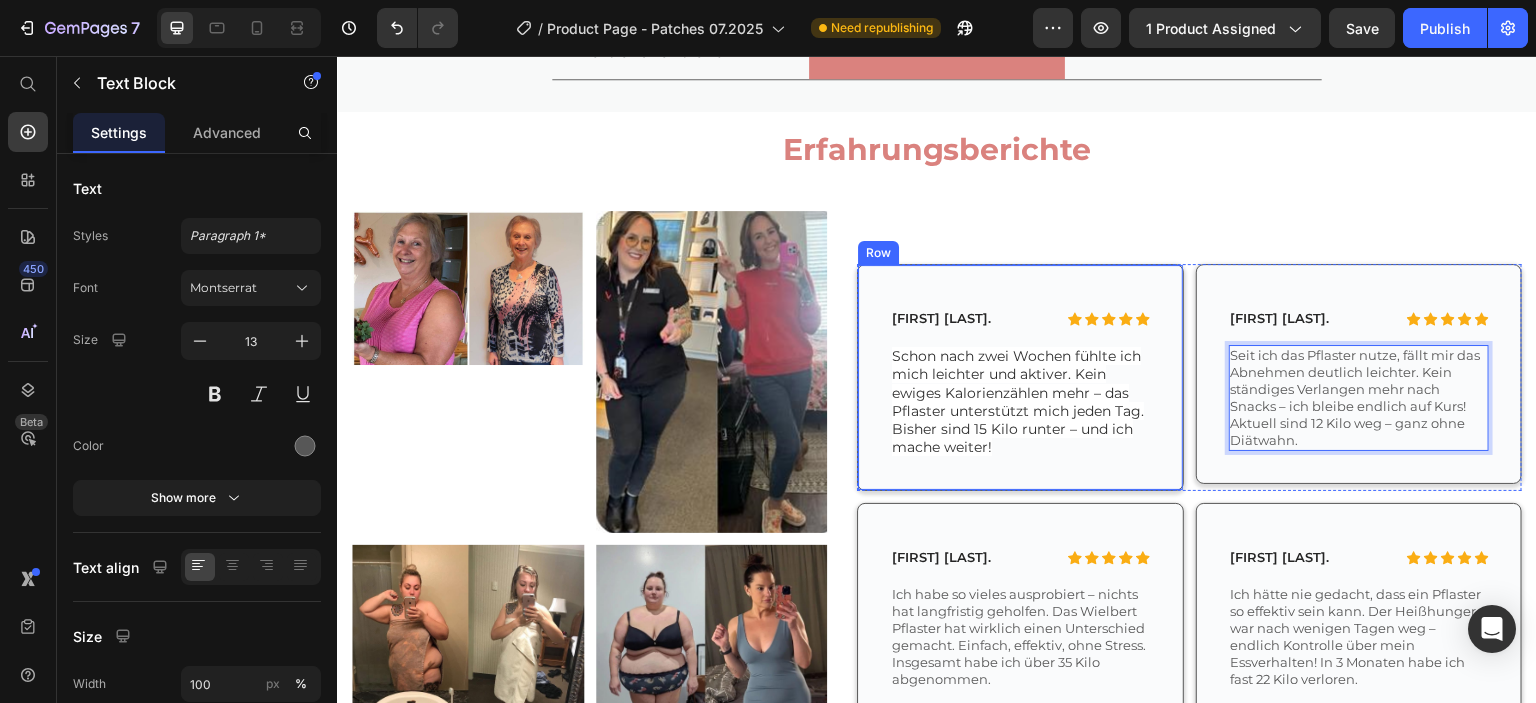 scroll, scrollTop: 4400, scrollLeft: 0, axis: vertical 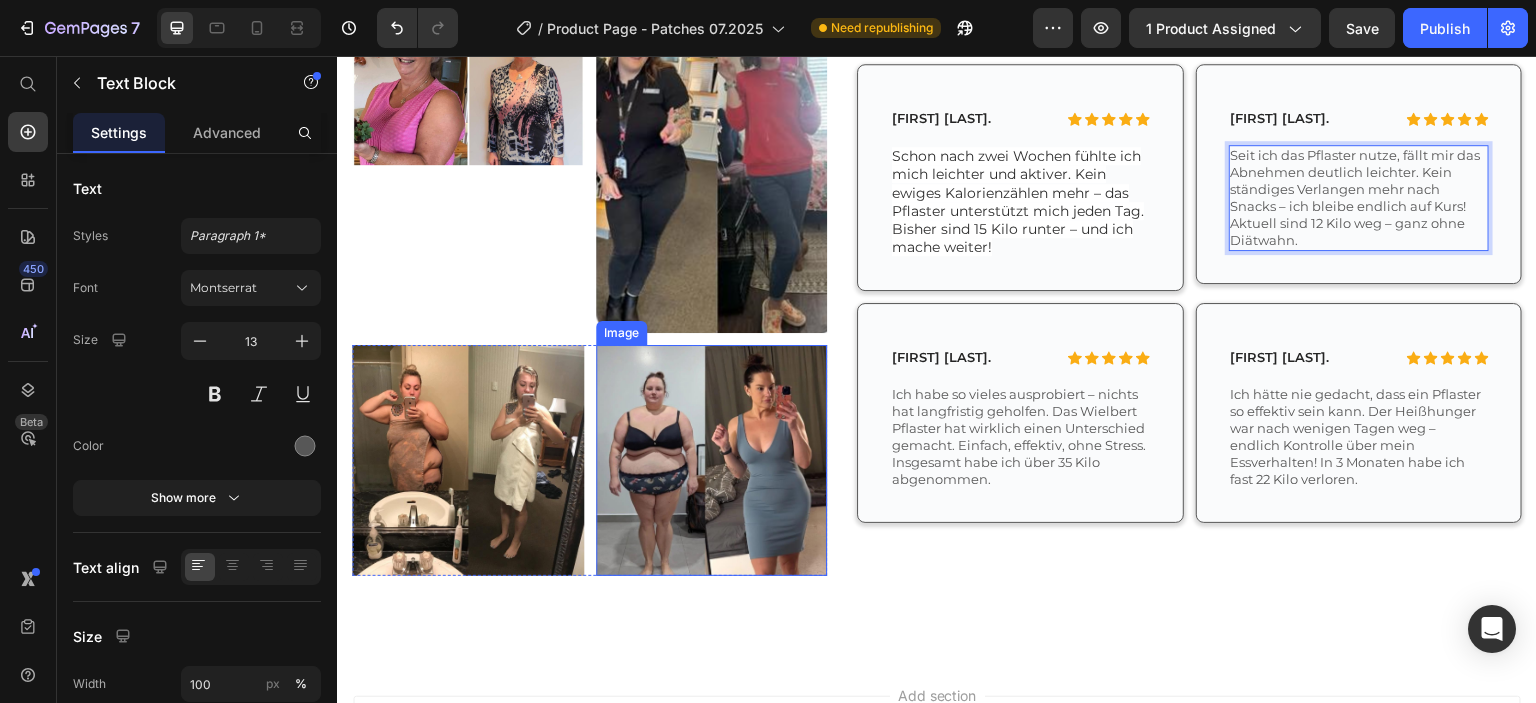 click at bounding box center (712, 460) 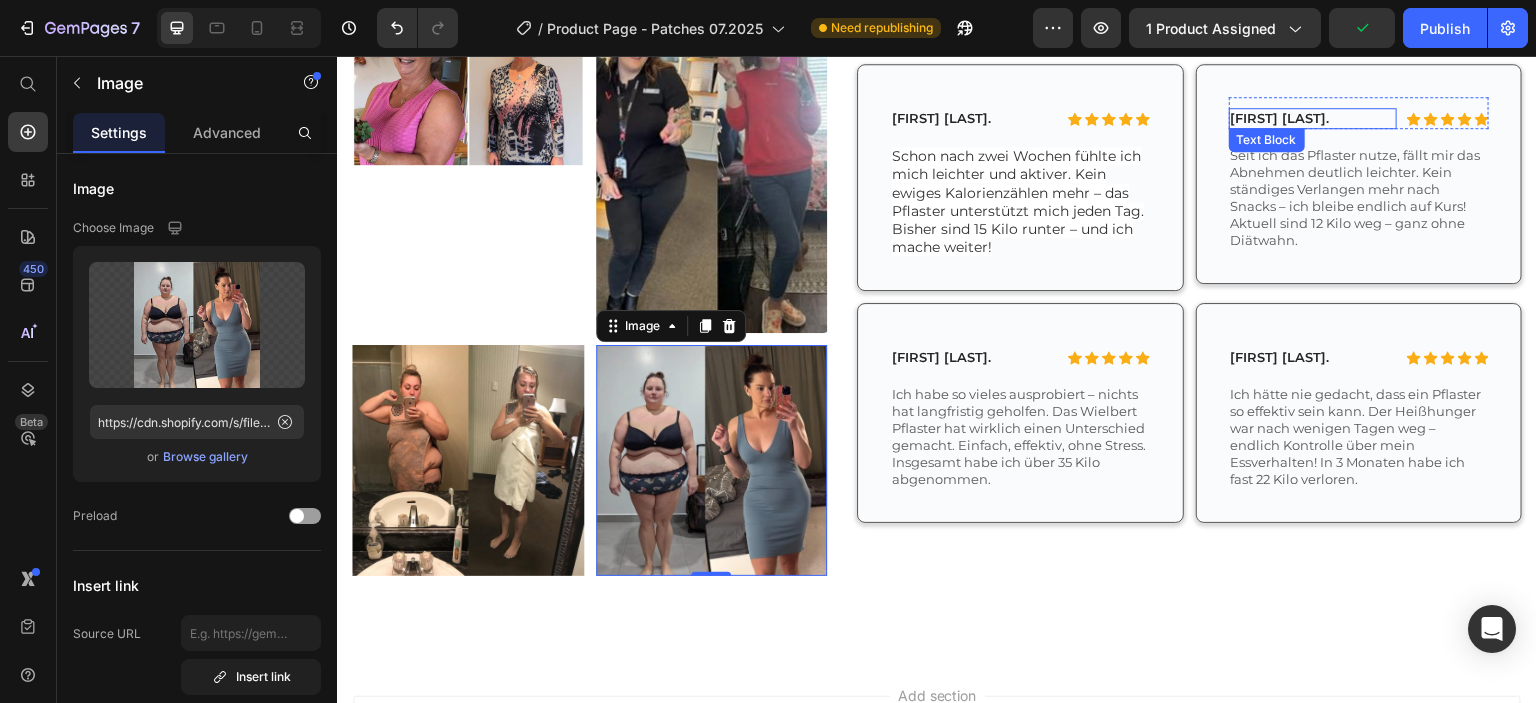 click on "Thomas L." at bounding box center [1313, 118] 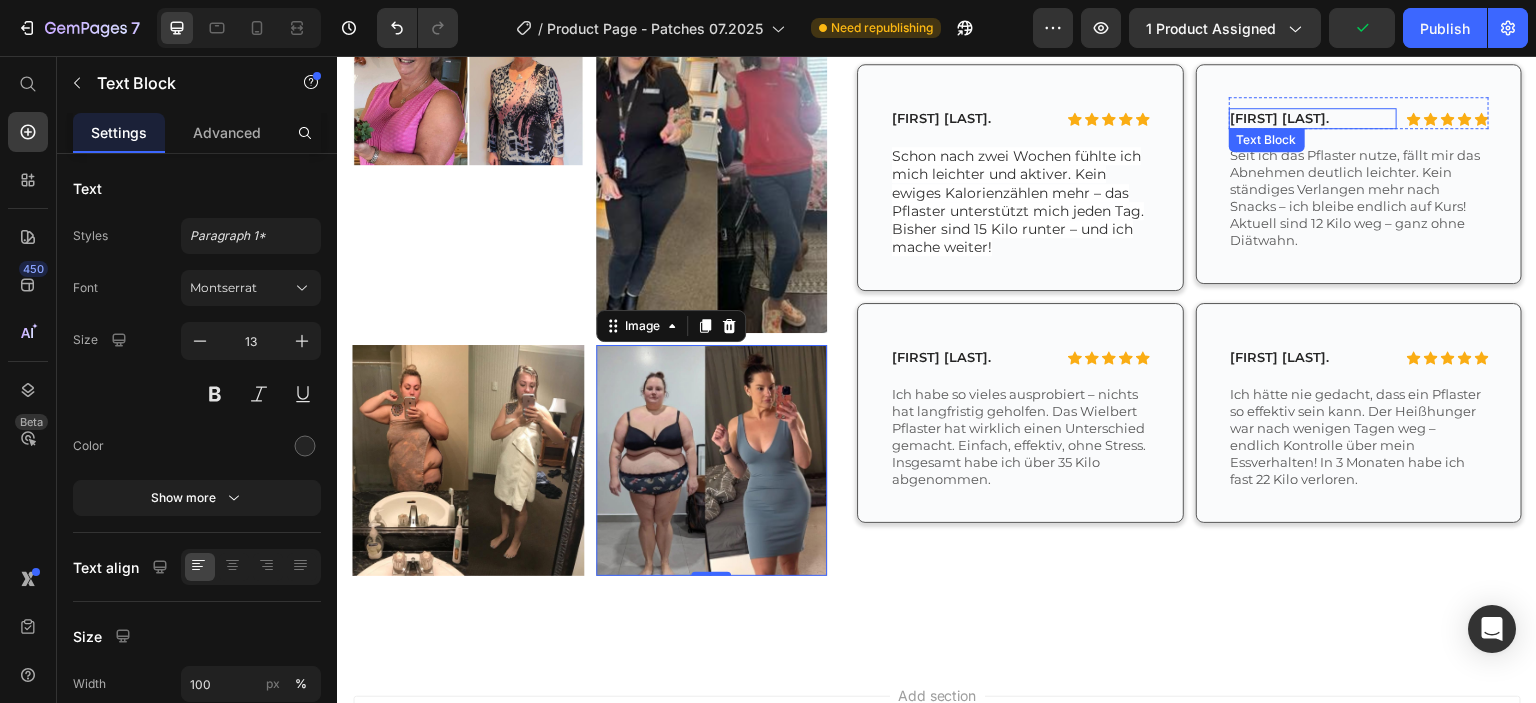 click on "Thomas L." at bounding box center (1313, 118) 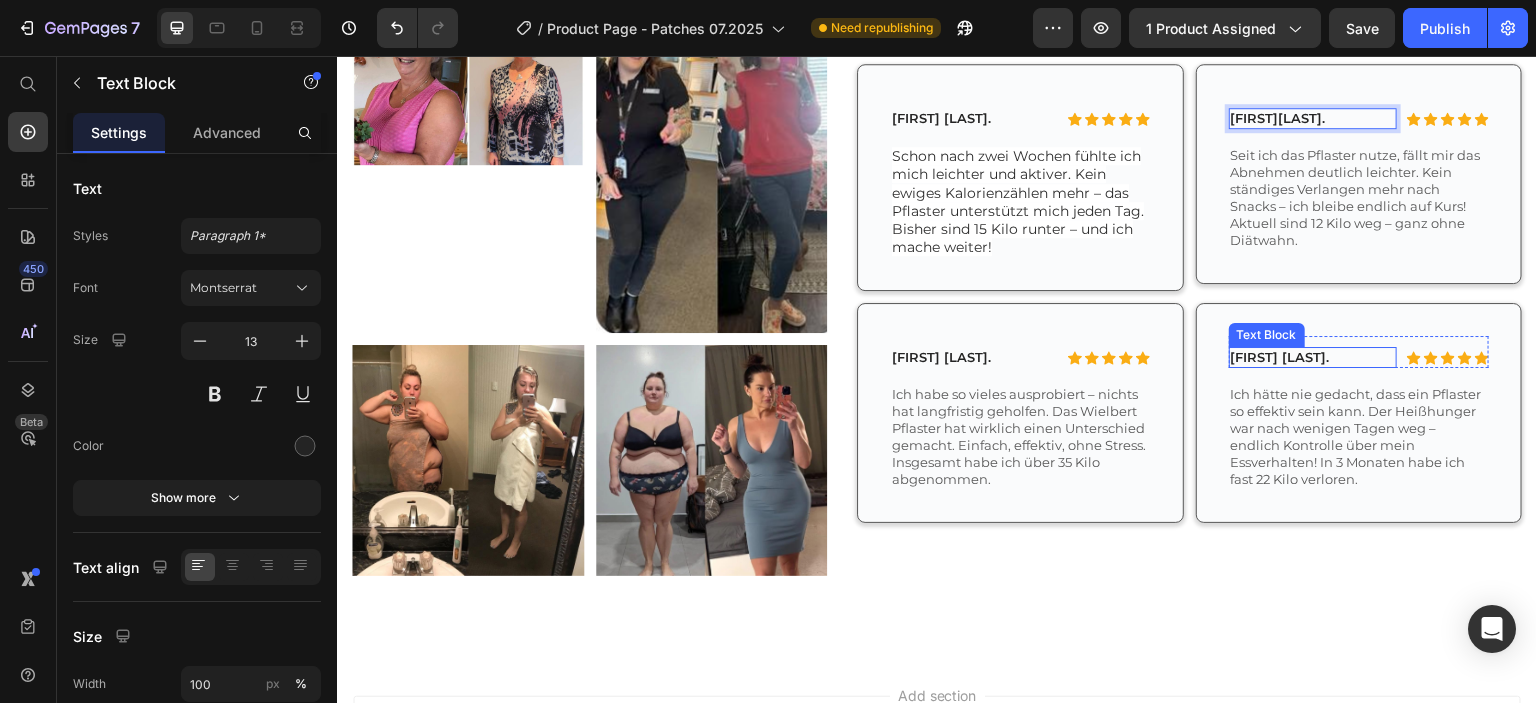 click on "Jürgen S." at bounding box center (1313, 357) 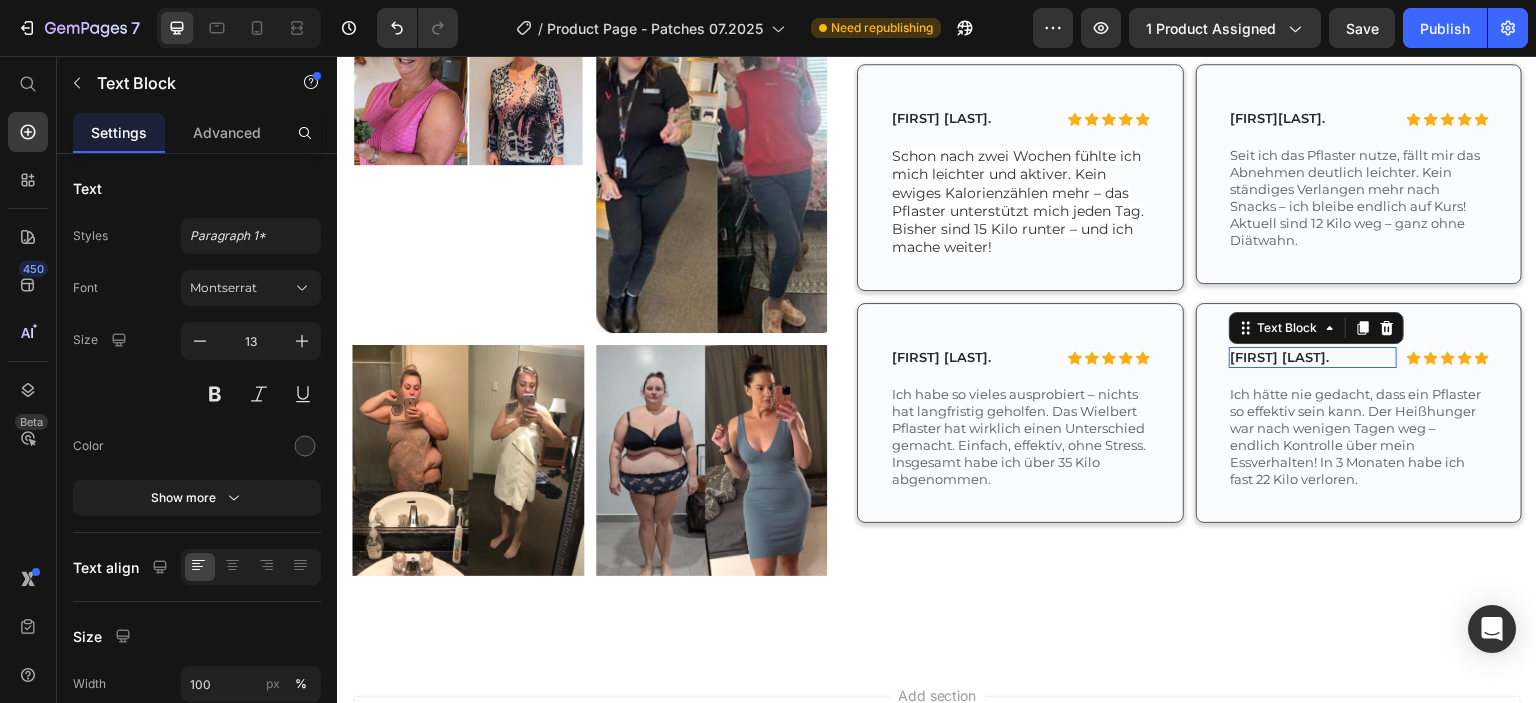 click on "Jürgen S." at bounding box center (1313, 357) 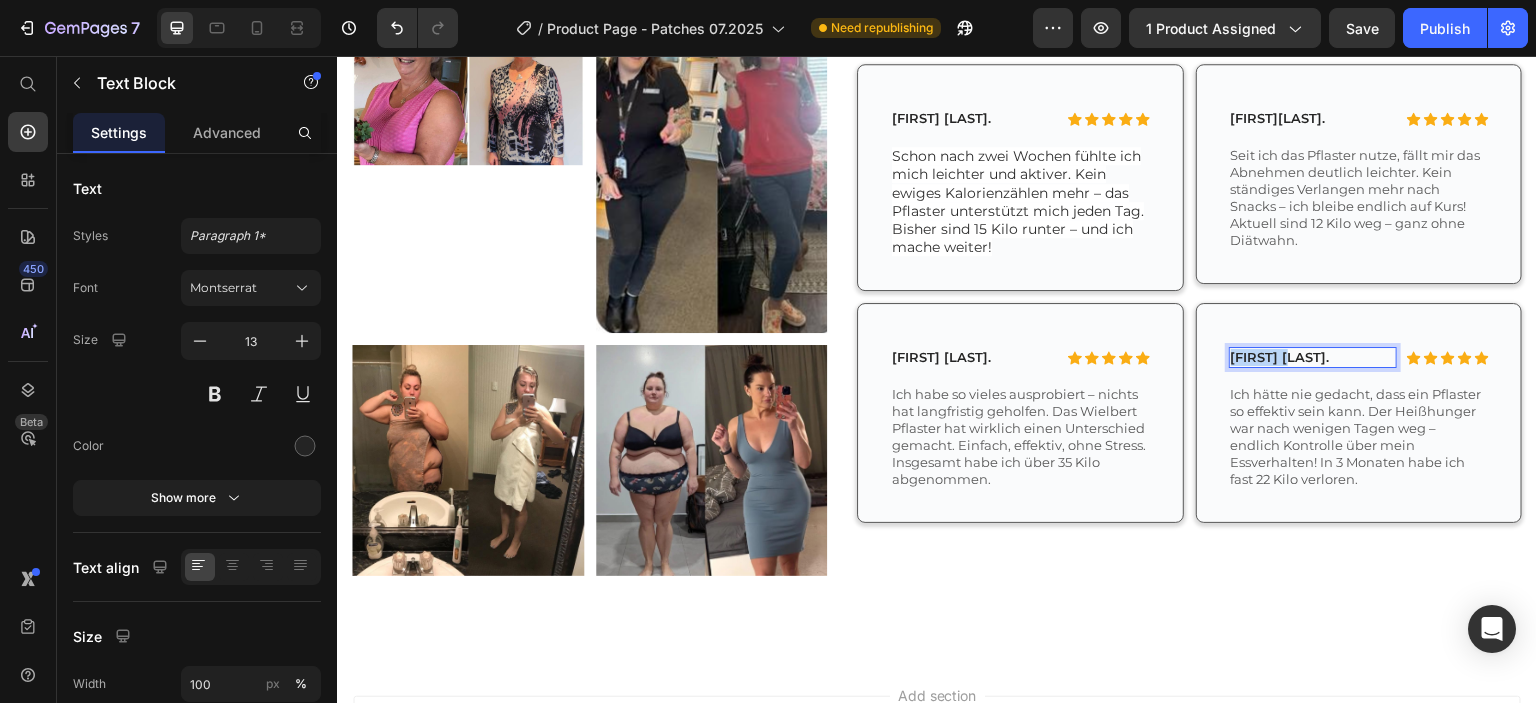 click on "Jürgen S." at bounding box center (1313, 357) 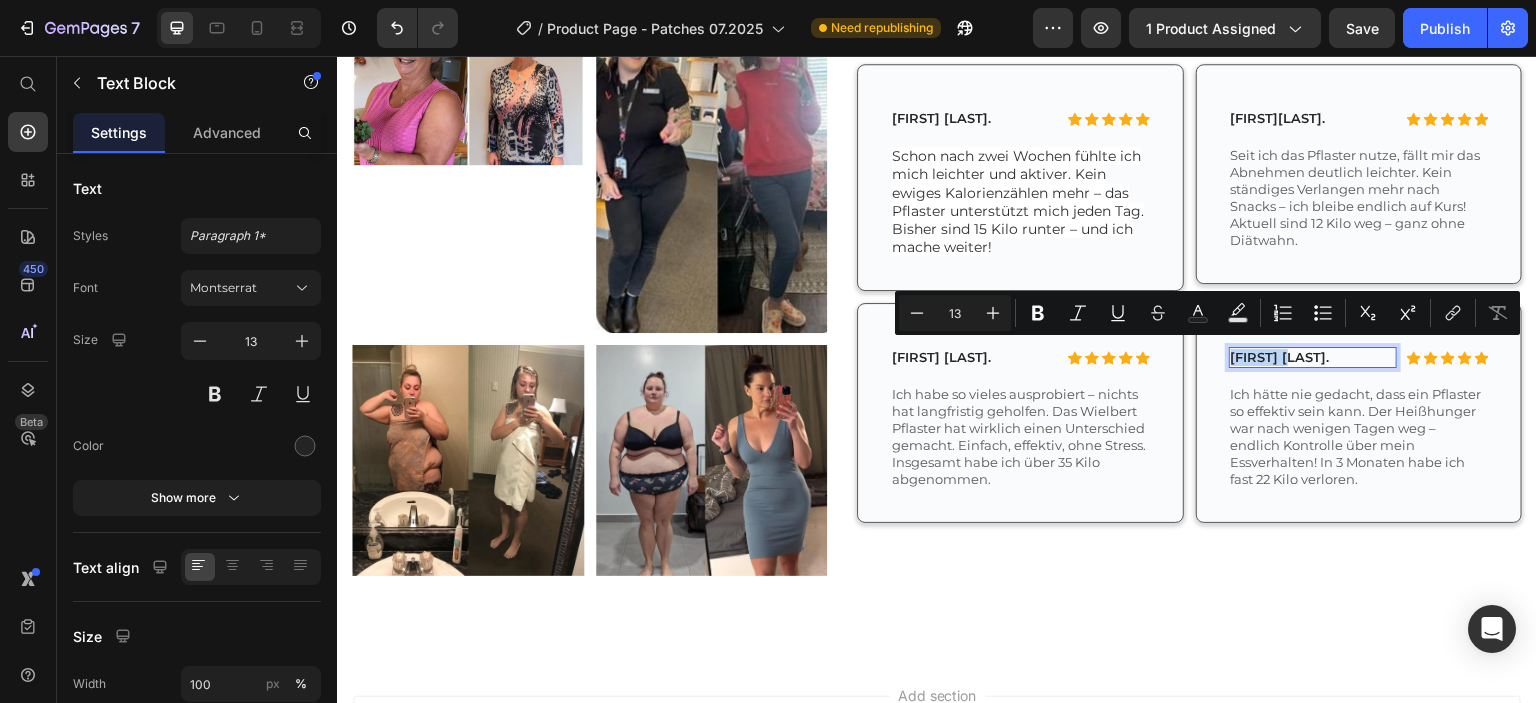 click on "Jürgen S." at bounding box center (1313, 357) 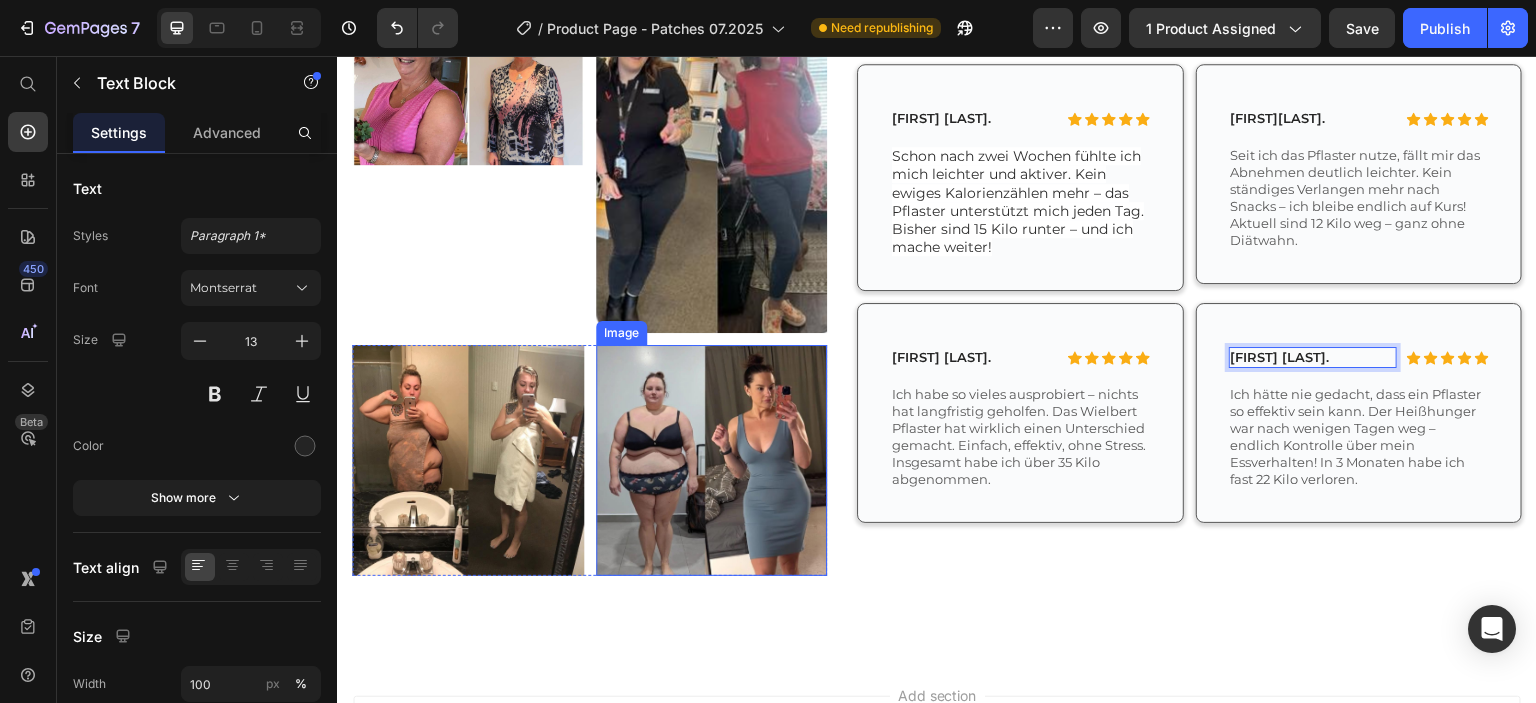 click at bounding box center [712, 460] 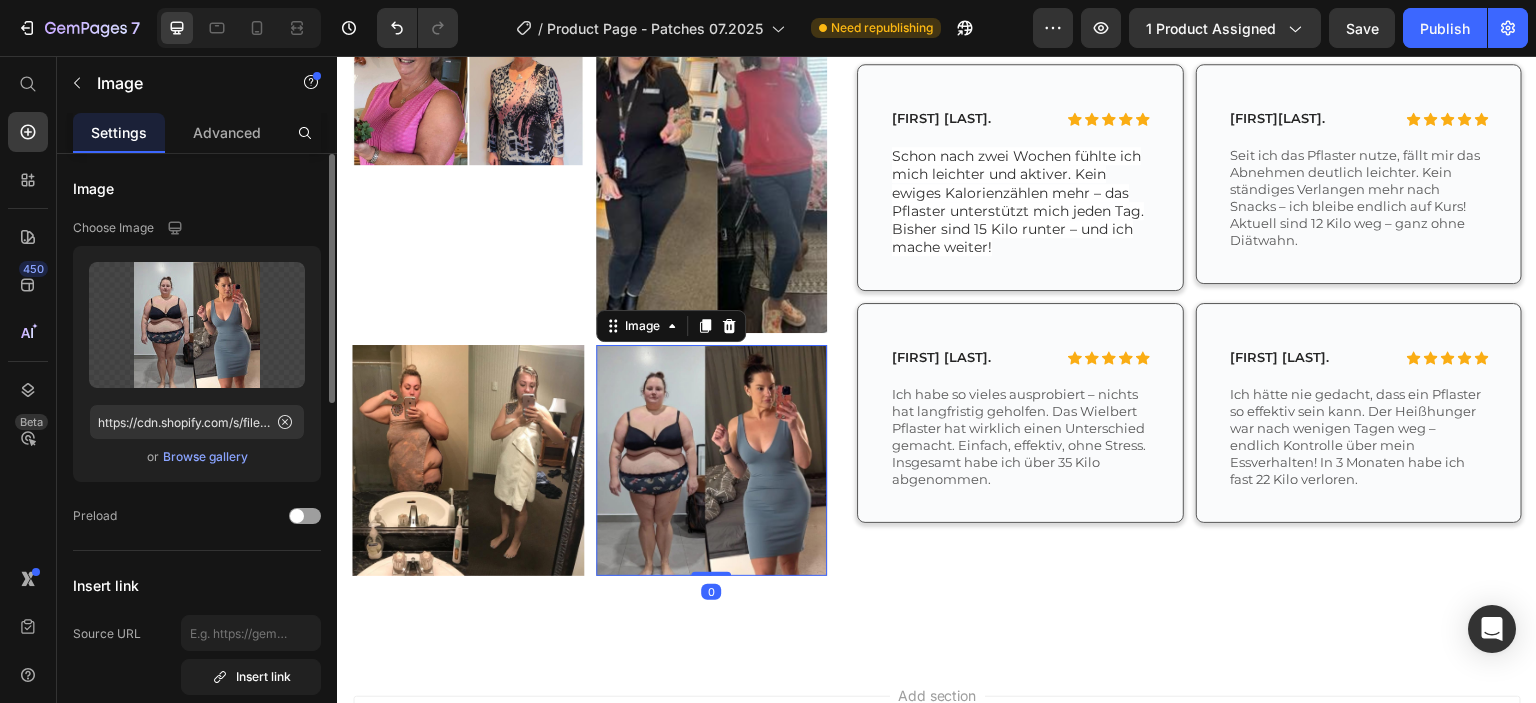 click on "Browse gallery" at bounding box center (205, 457) 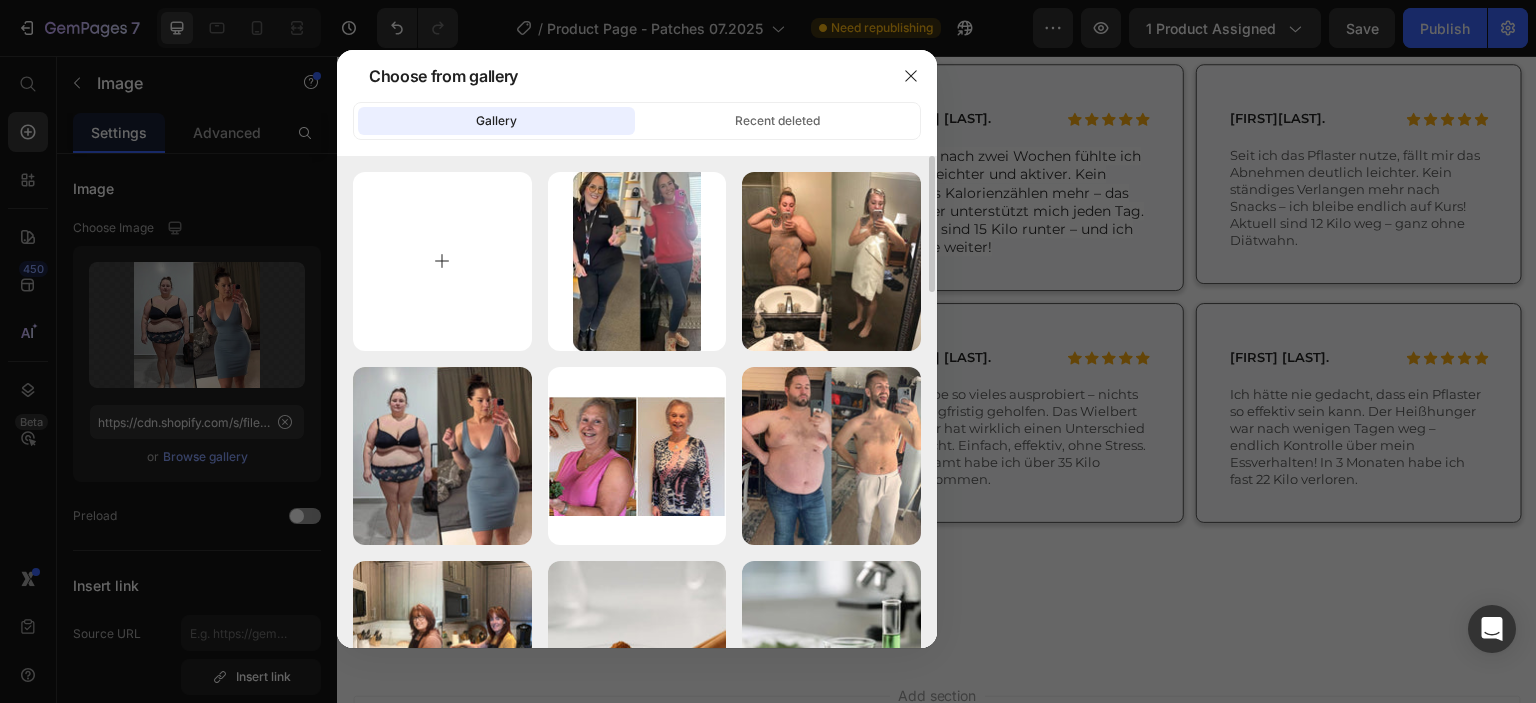click at bounding box center (442, 261) 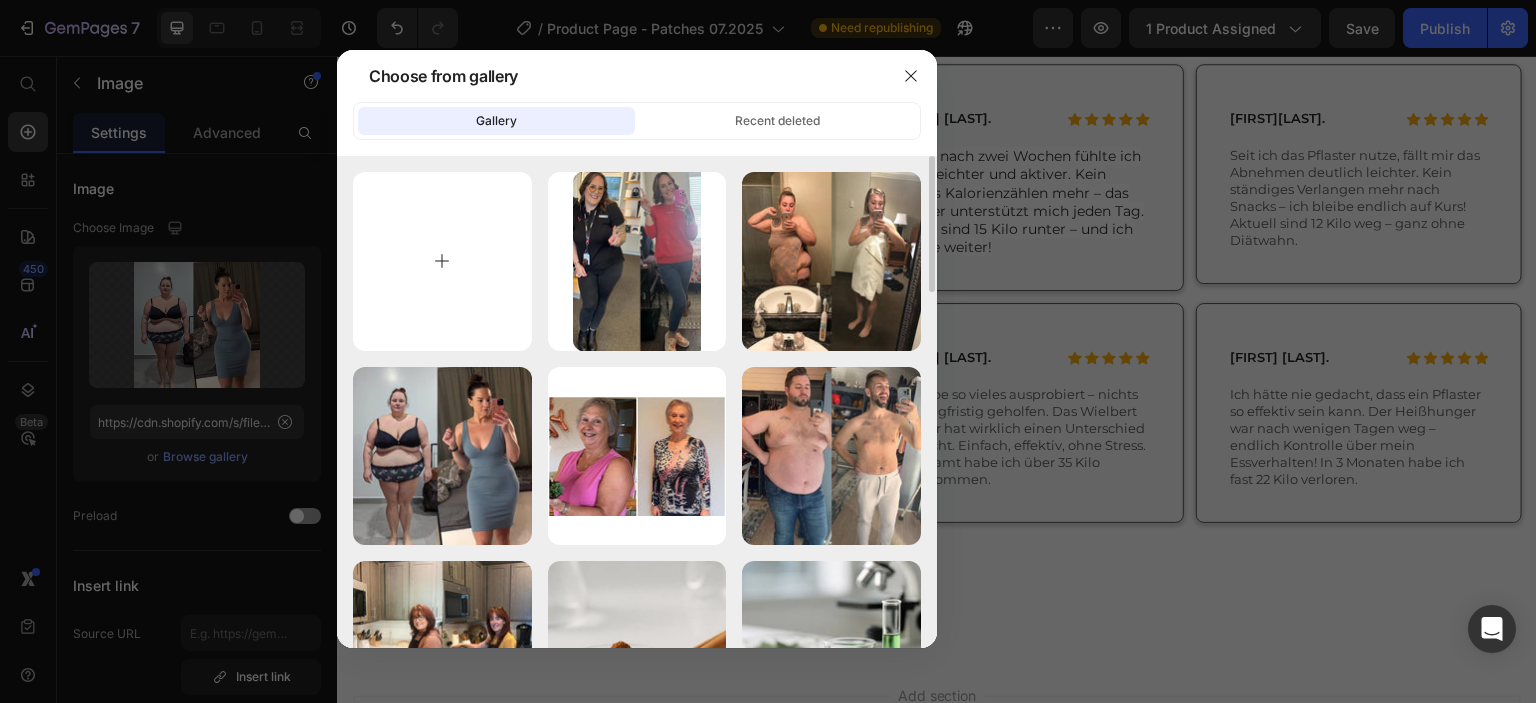 type on "C:\fakepath\WhatsApp Image 2025-07-07 at 18.34.57 (1).jpeg" 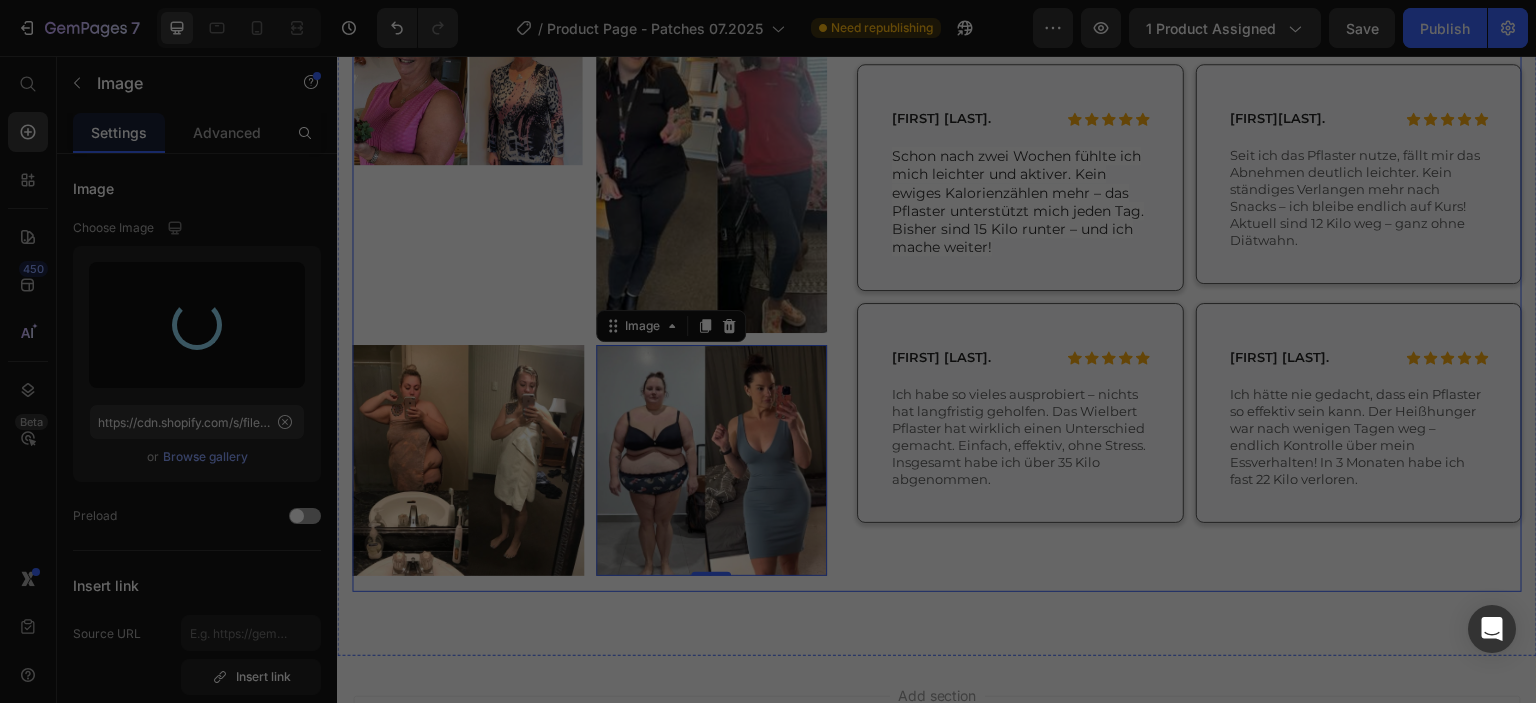type on "https://cdn.shopify.com/s/files/1/0880/1524/1555/files/gempages_517420248928879776-745e3cc7-57dd-4e9f-88fe-d2eb69af31f5.jpg" 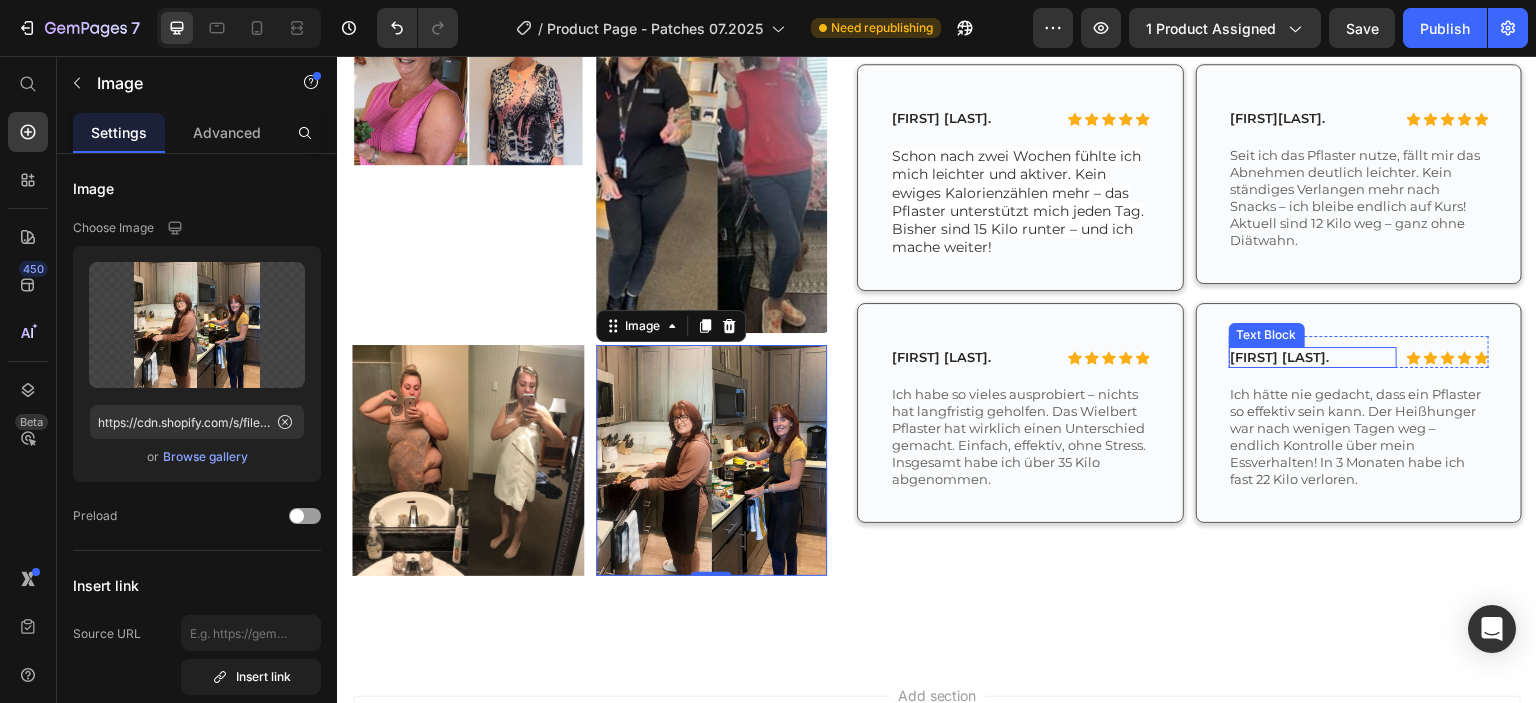 click on "Steffi S." at bounding box center [1313, 357] 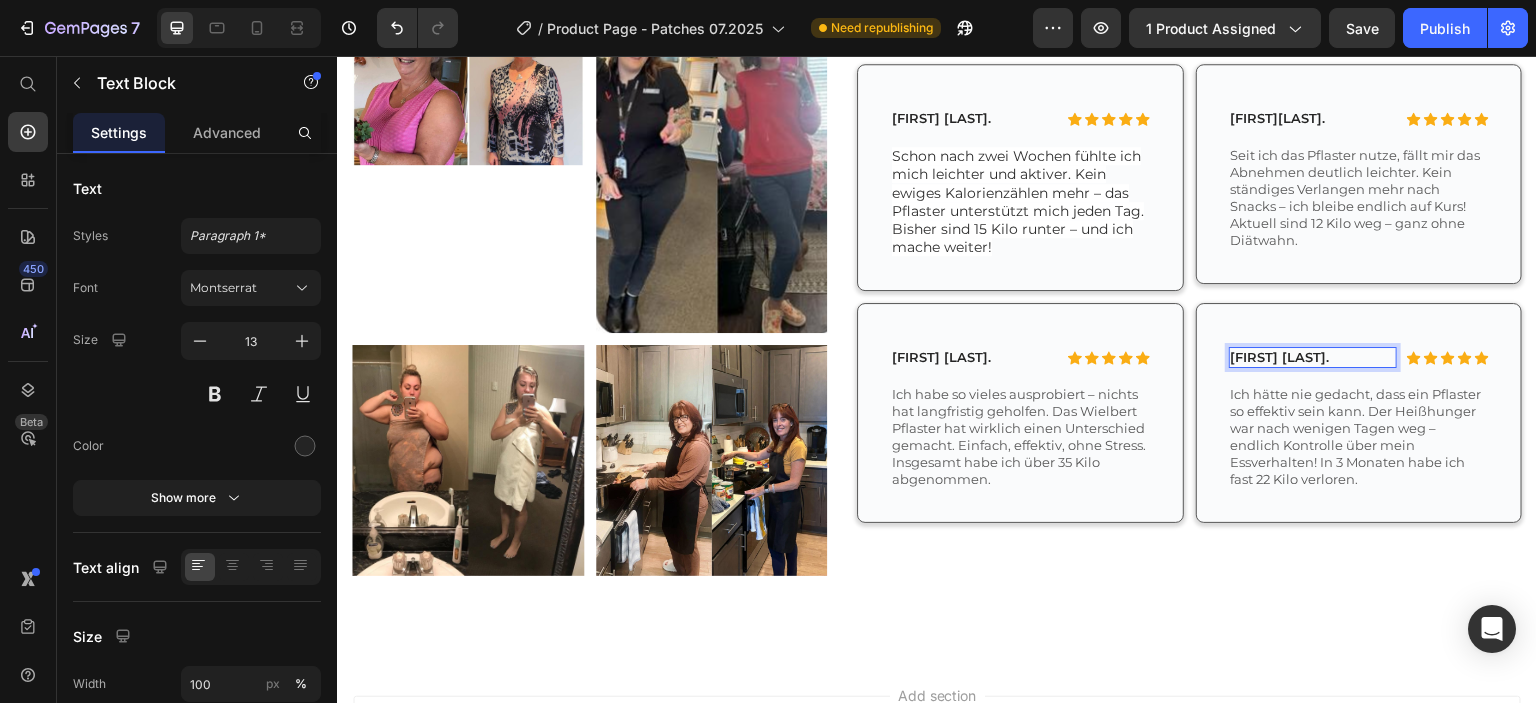 click on "Steffi S." at bounding box center [1313, 357] 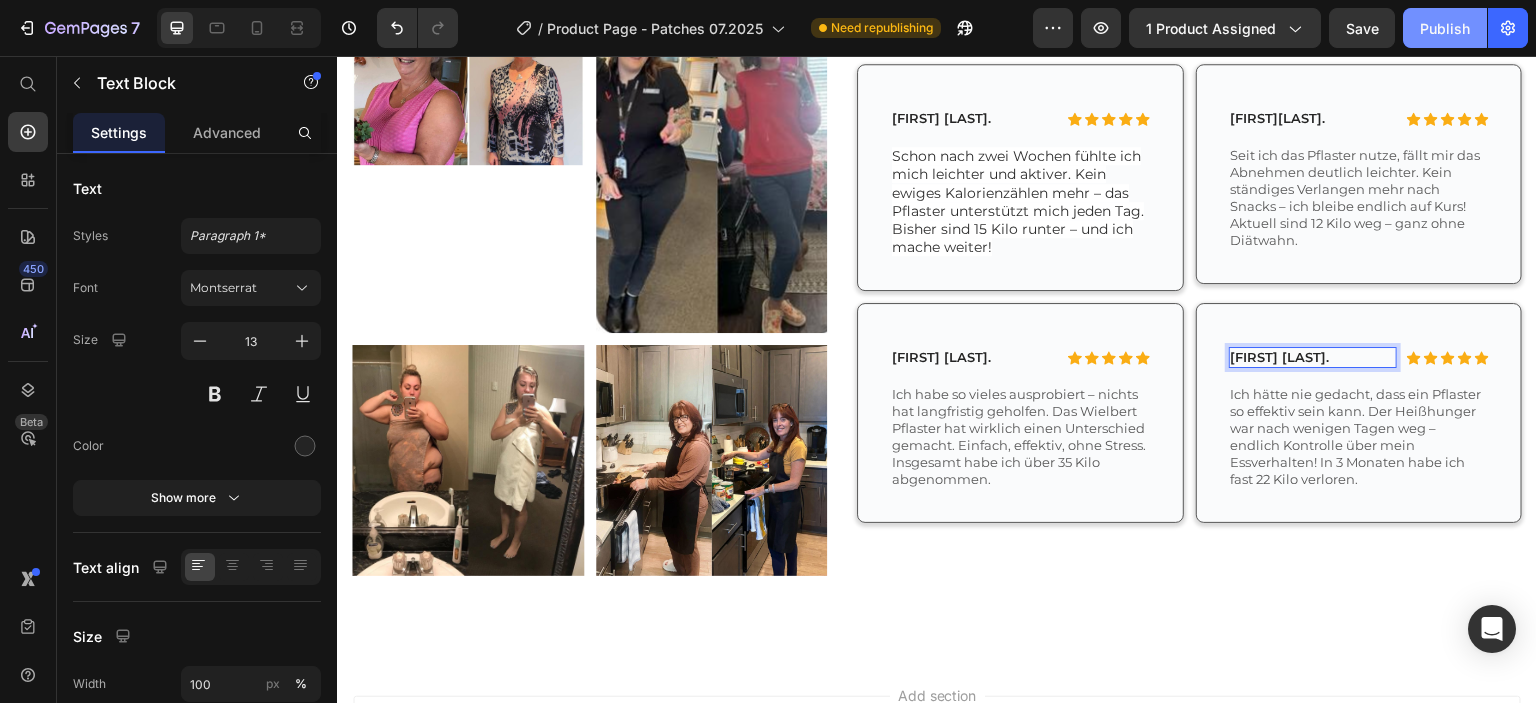 click on "Publish" at bounding box center (1445, 28) 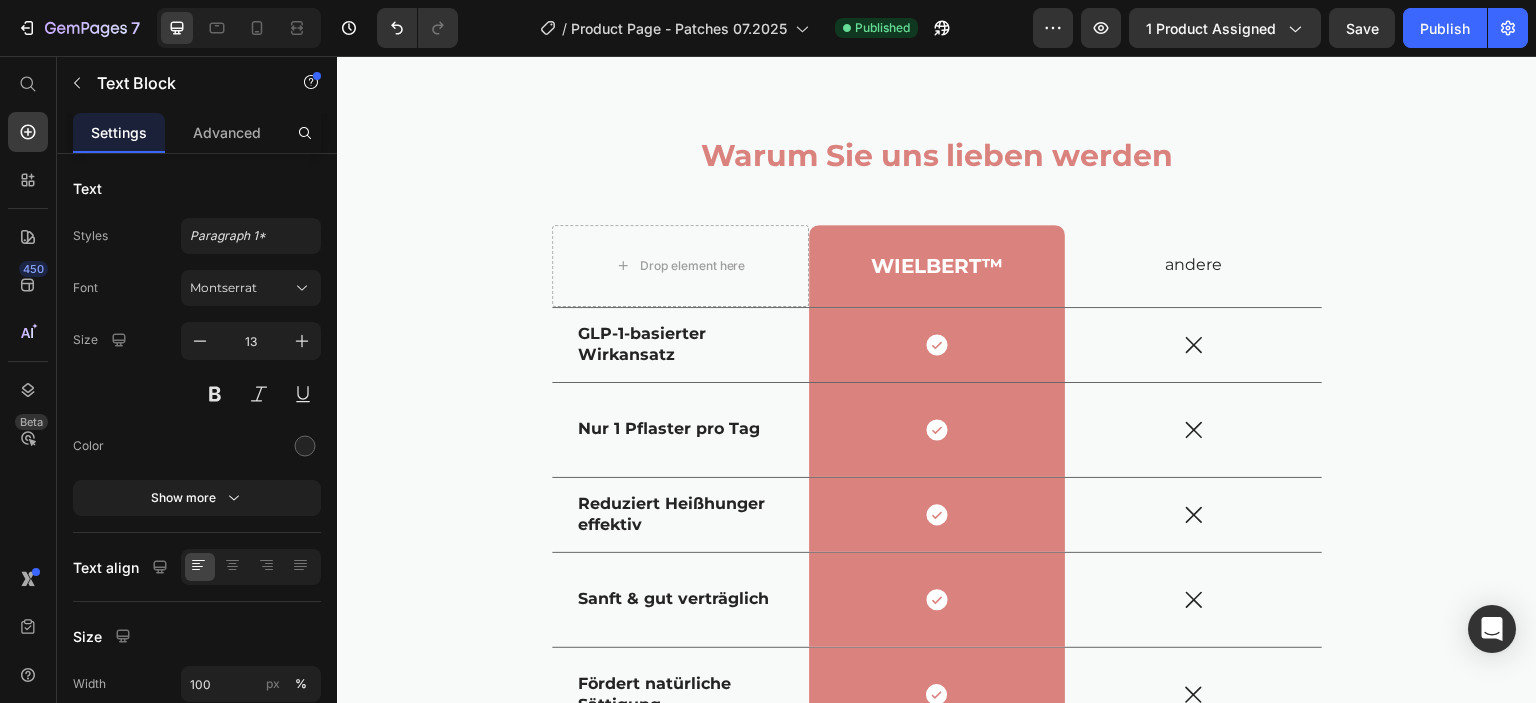 scroll, scrollTop: 3300, scrollLeft: 0, axis: vertical 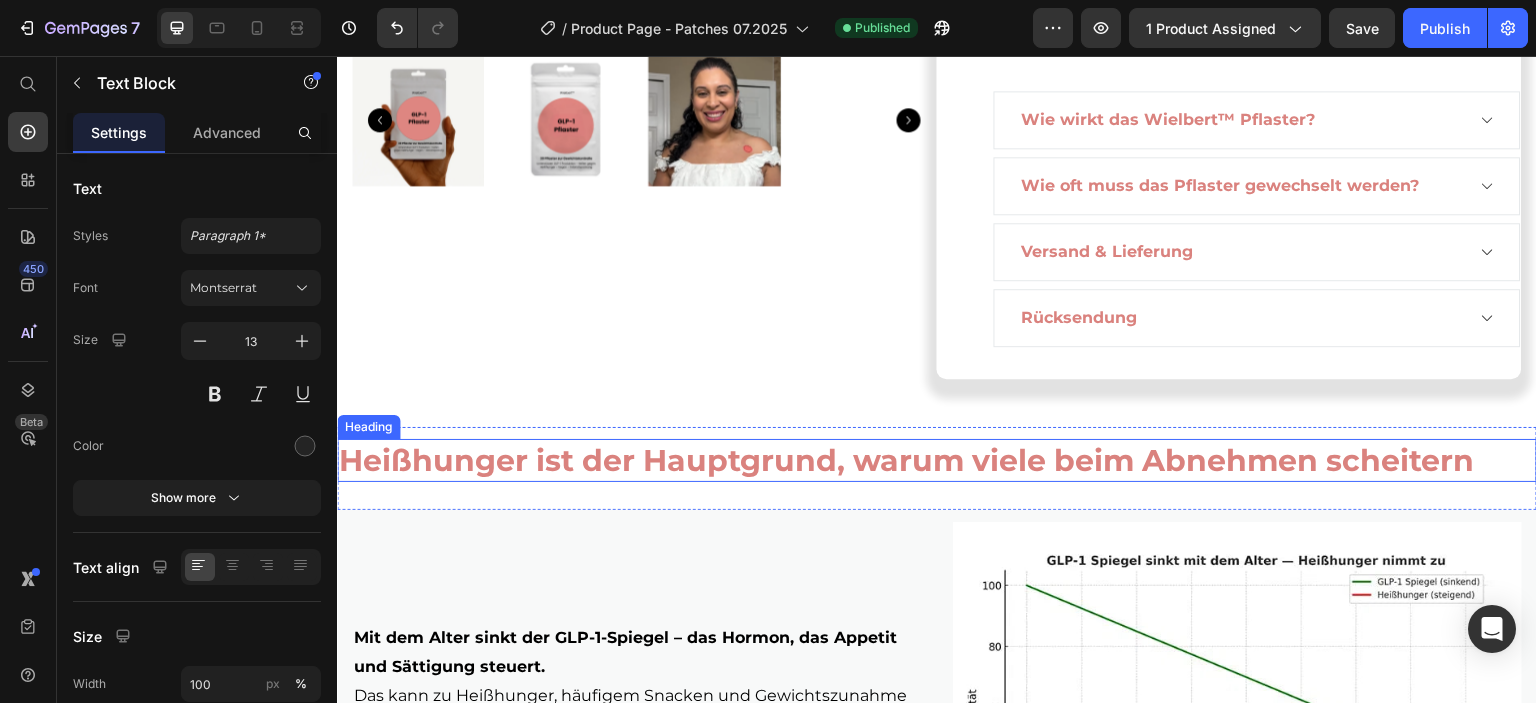click on "Heißhunger ist der Hauptgrund, warum viele beim Abnehmen scheitern" at bounding box center (906, 460) 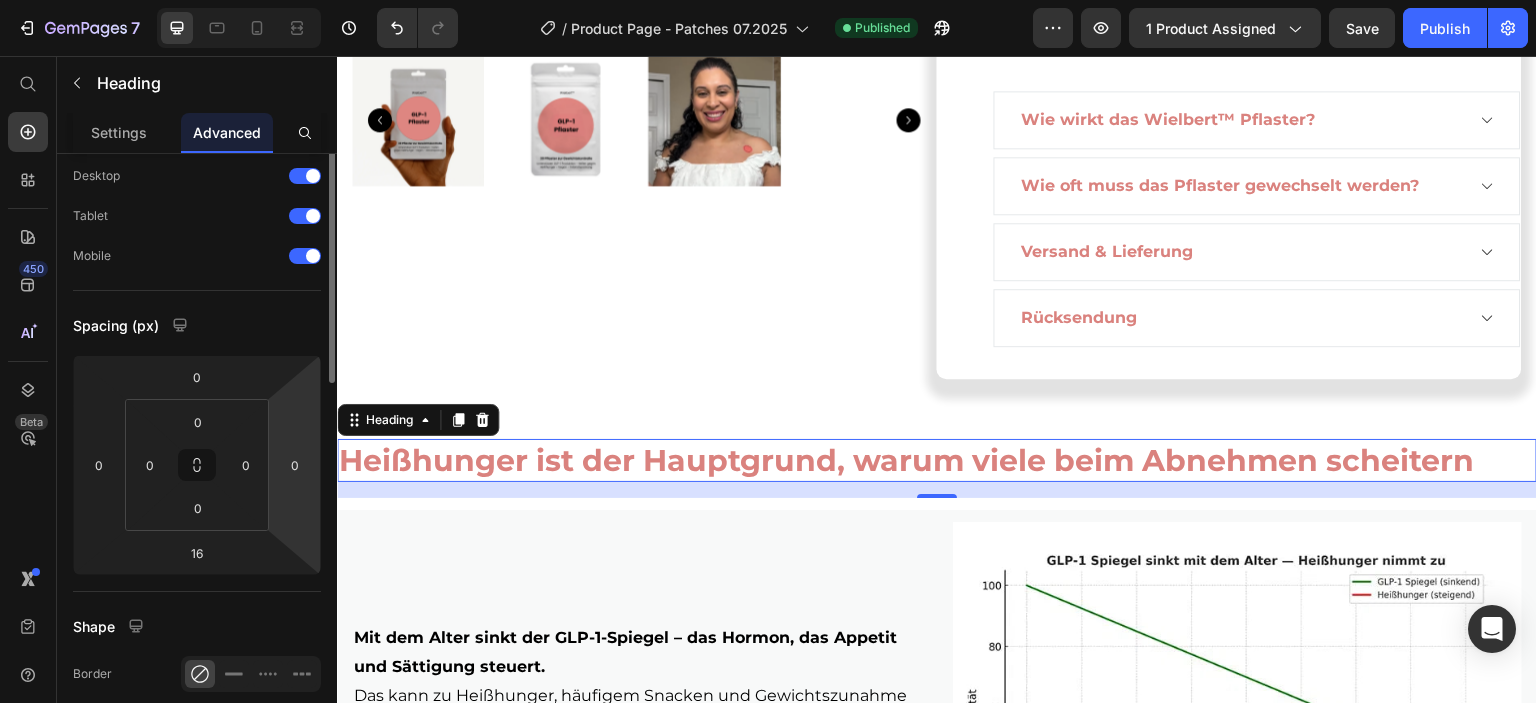 scroll, scrollTop: 0, scrollLeft: 0, axis: both 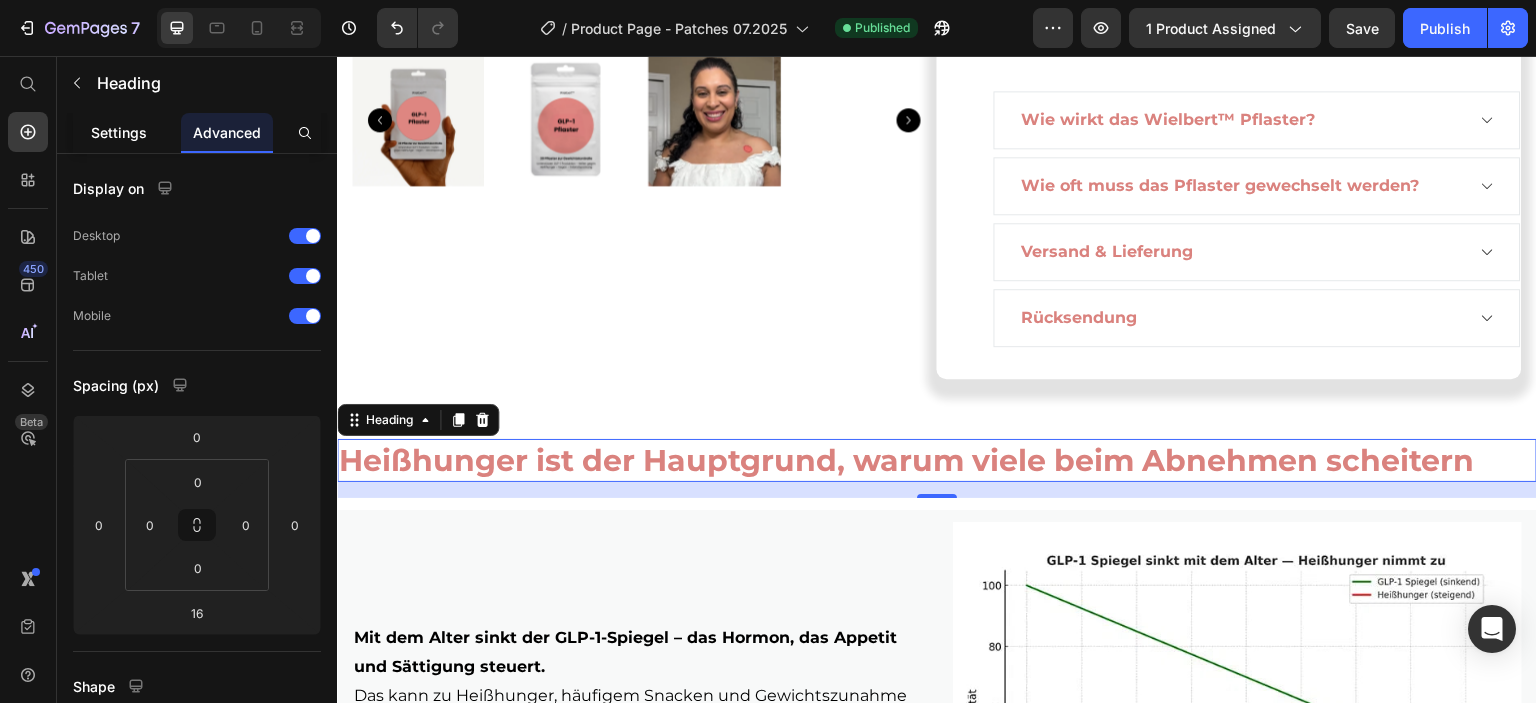 drag, startPoint x: 124, startPoint y: 119, endPoint x: 145, endPoint y: 143, distance: 31.890438 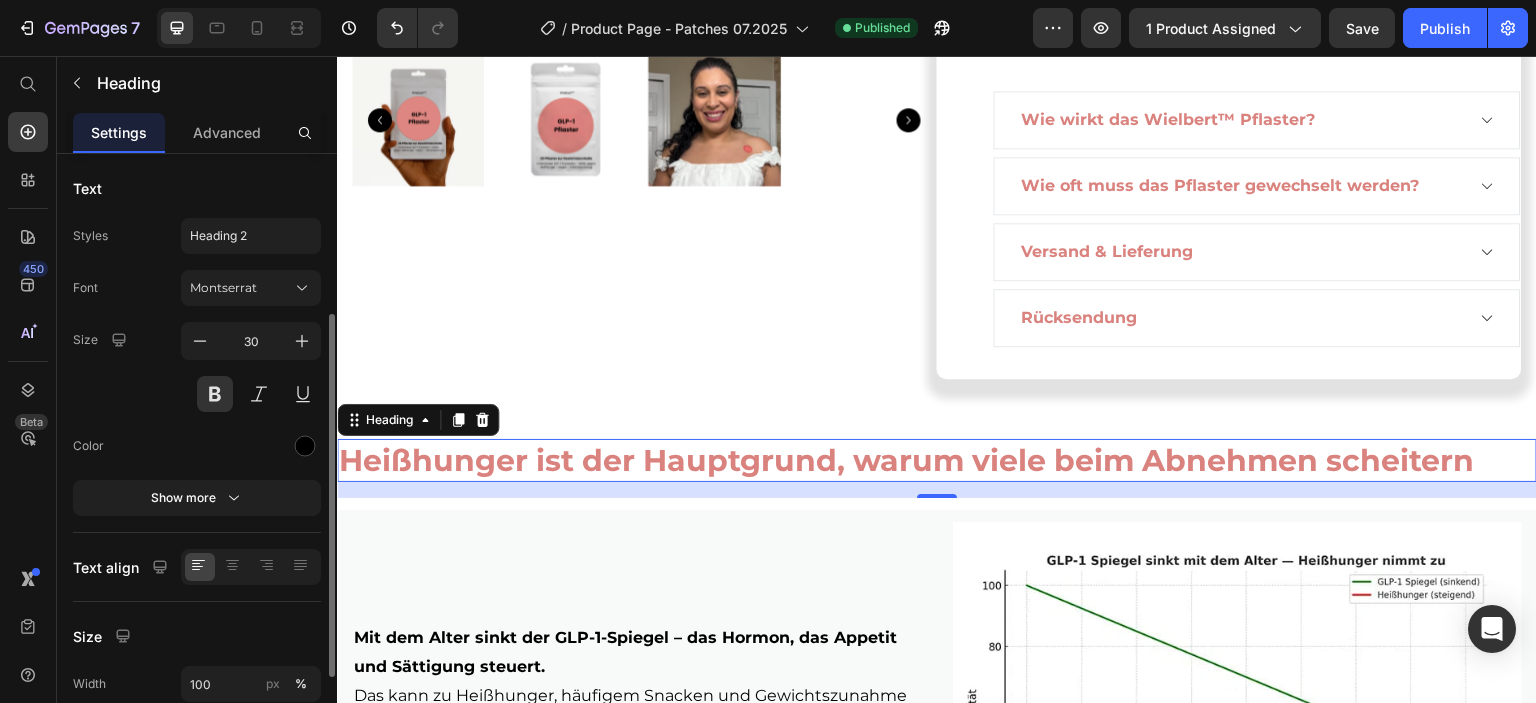 scroll, scrollTop: 200, scrollLeft: 0, axis: vertical 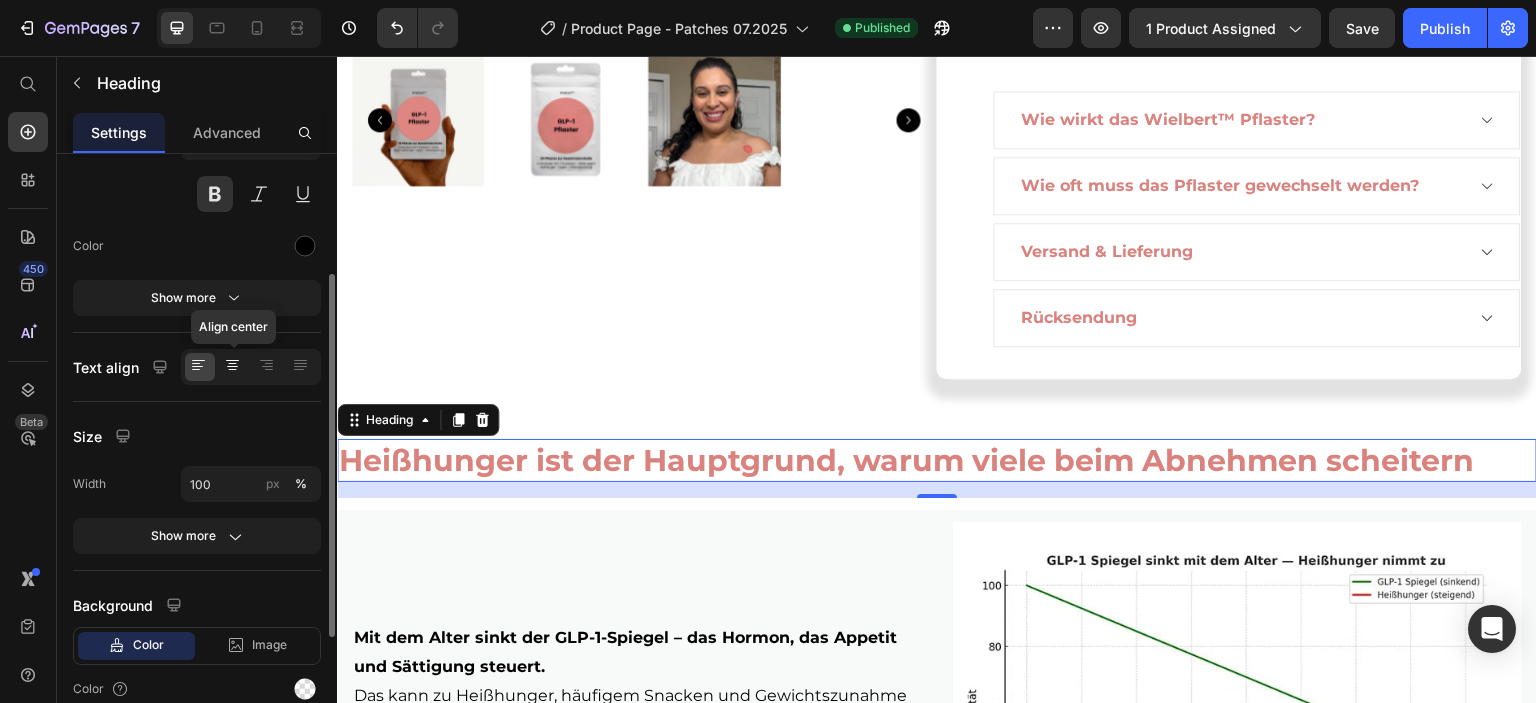 click 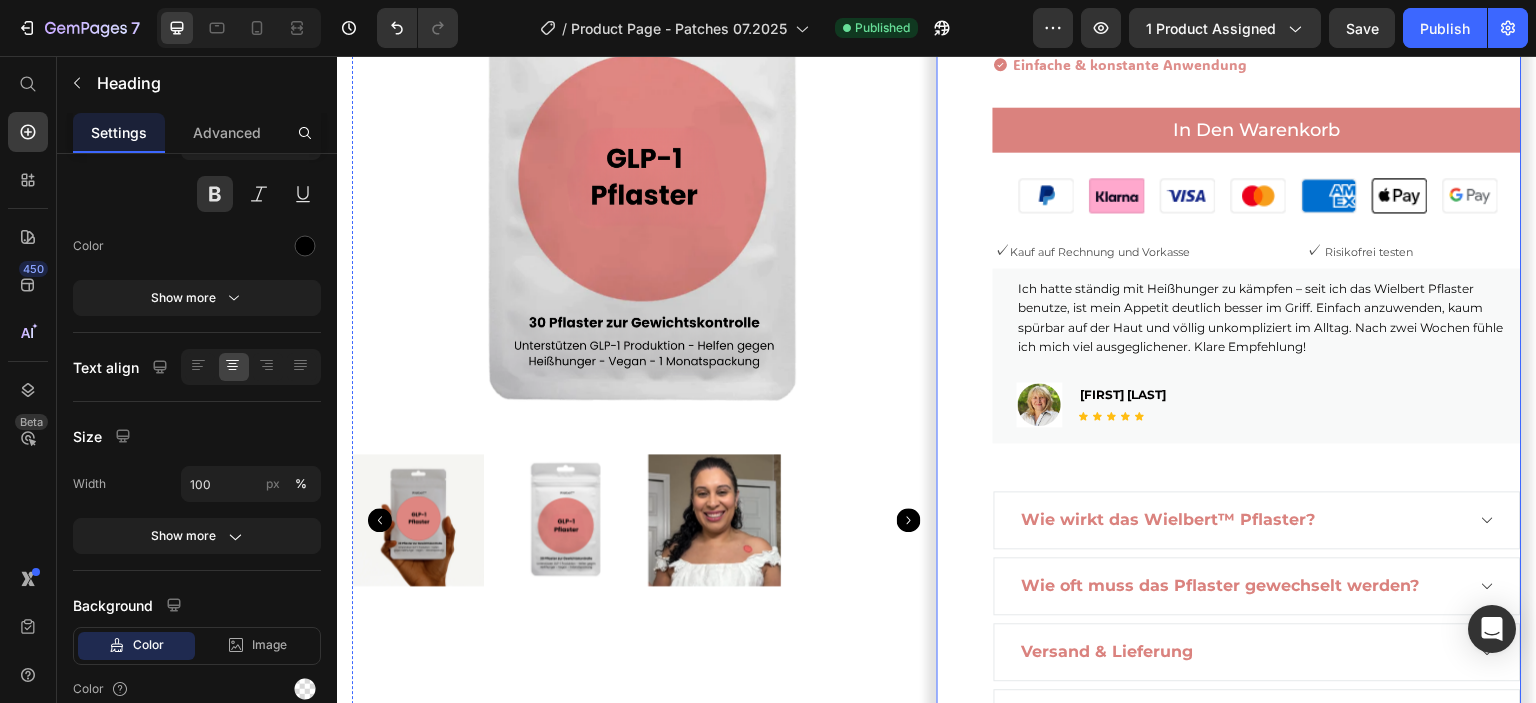 scroll, scrollTop: 0, scrollLeft: 0, axis: both 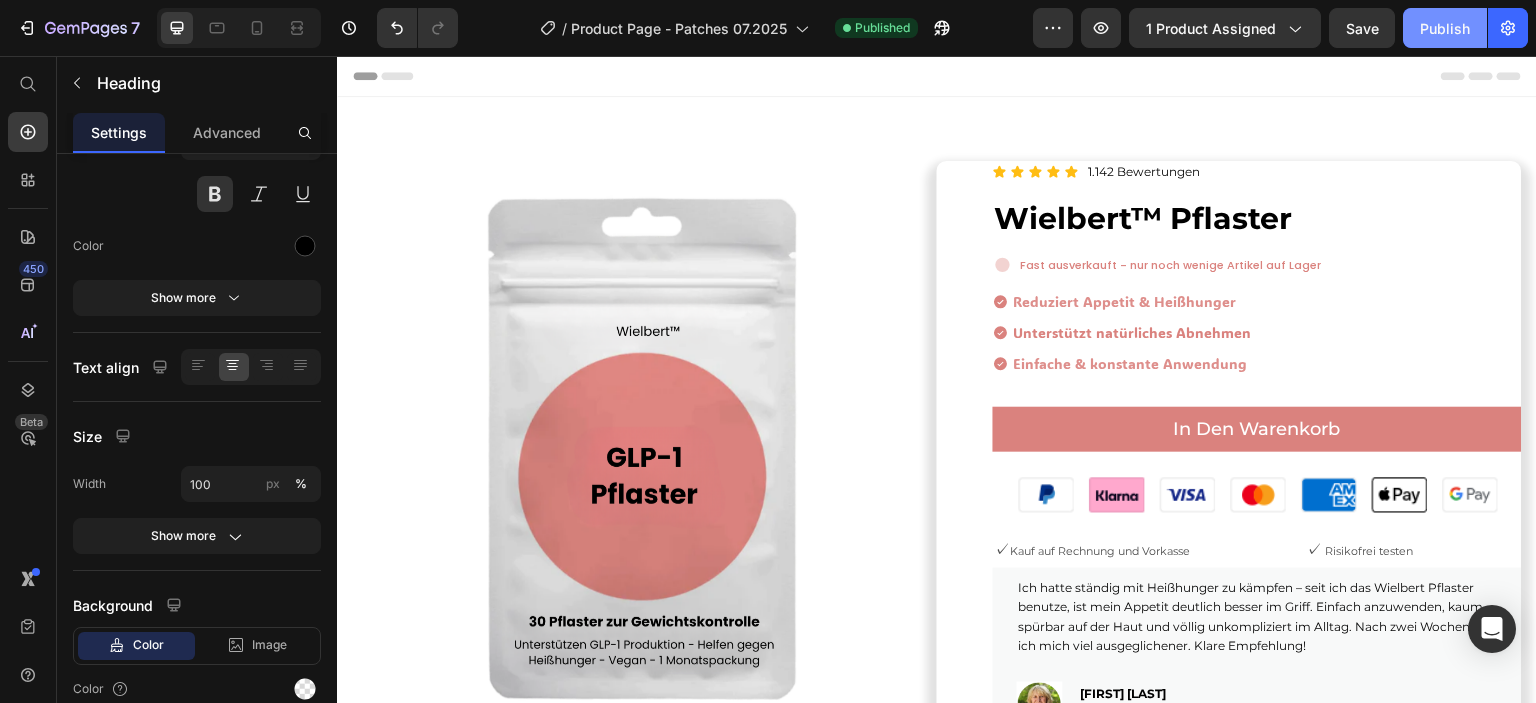 click on "Publish" at bounding box center (1445, 28) 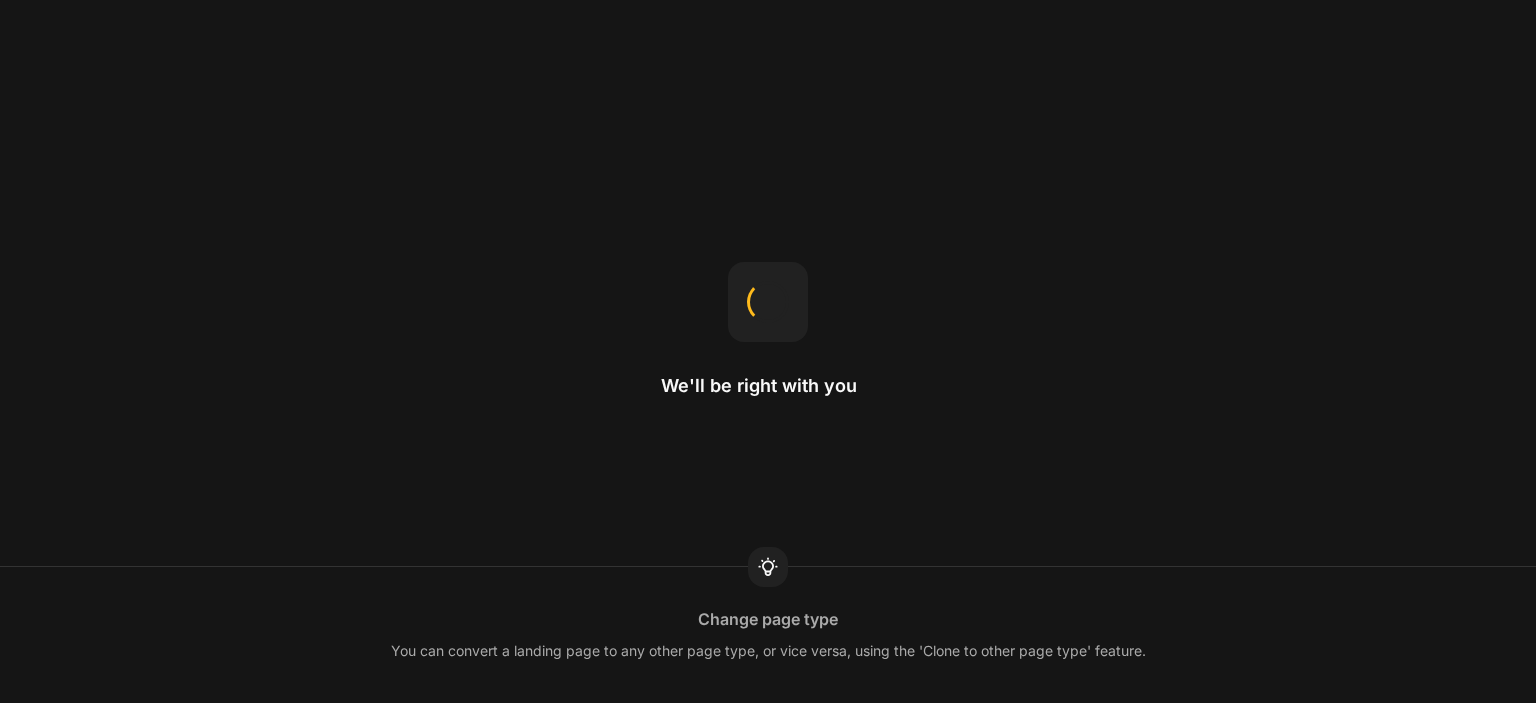 scroll, scrollTop: 0, scrollLeft: 0, axis: both 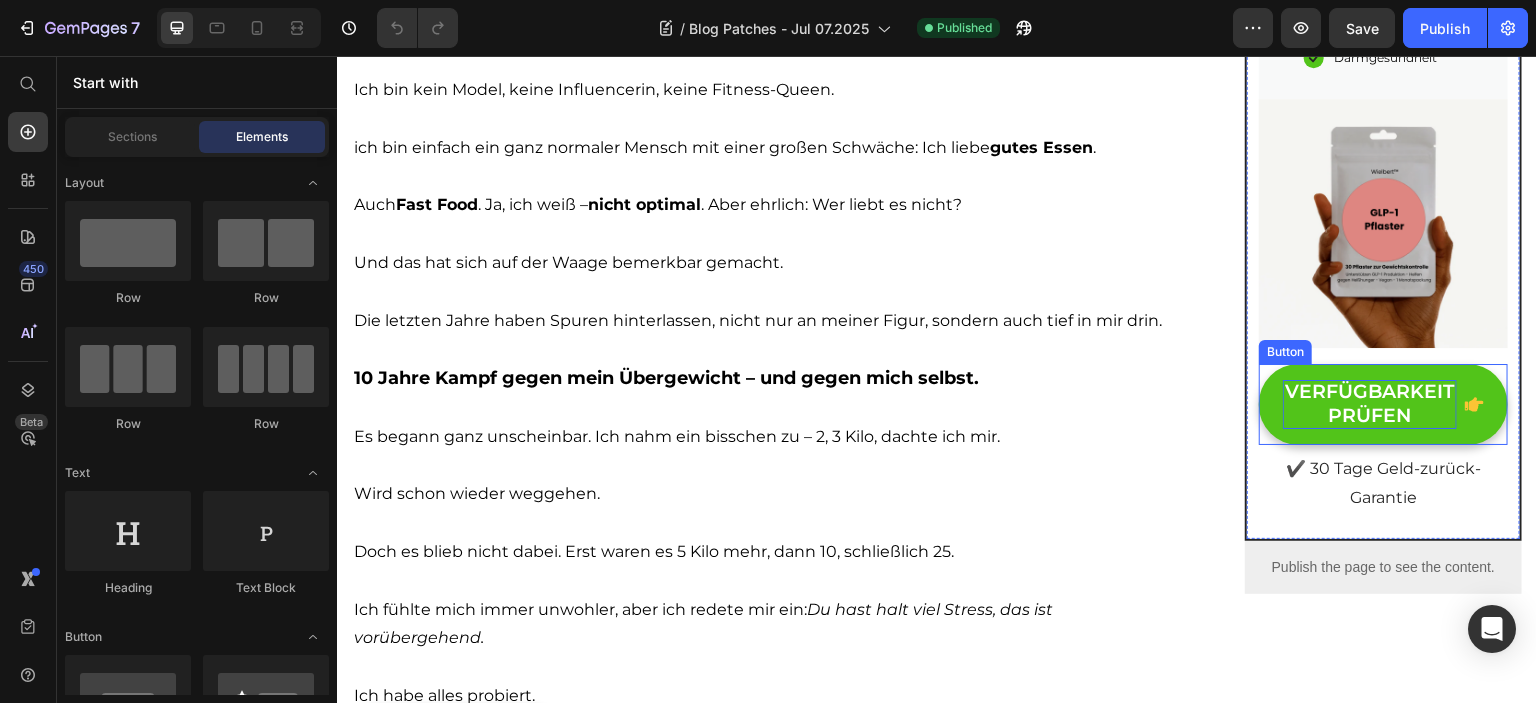 click on "VERFÜGBARKEIT PRÜFEN" at bounding box center [1370, 404] 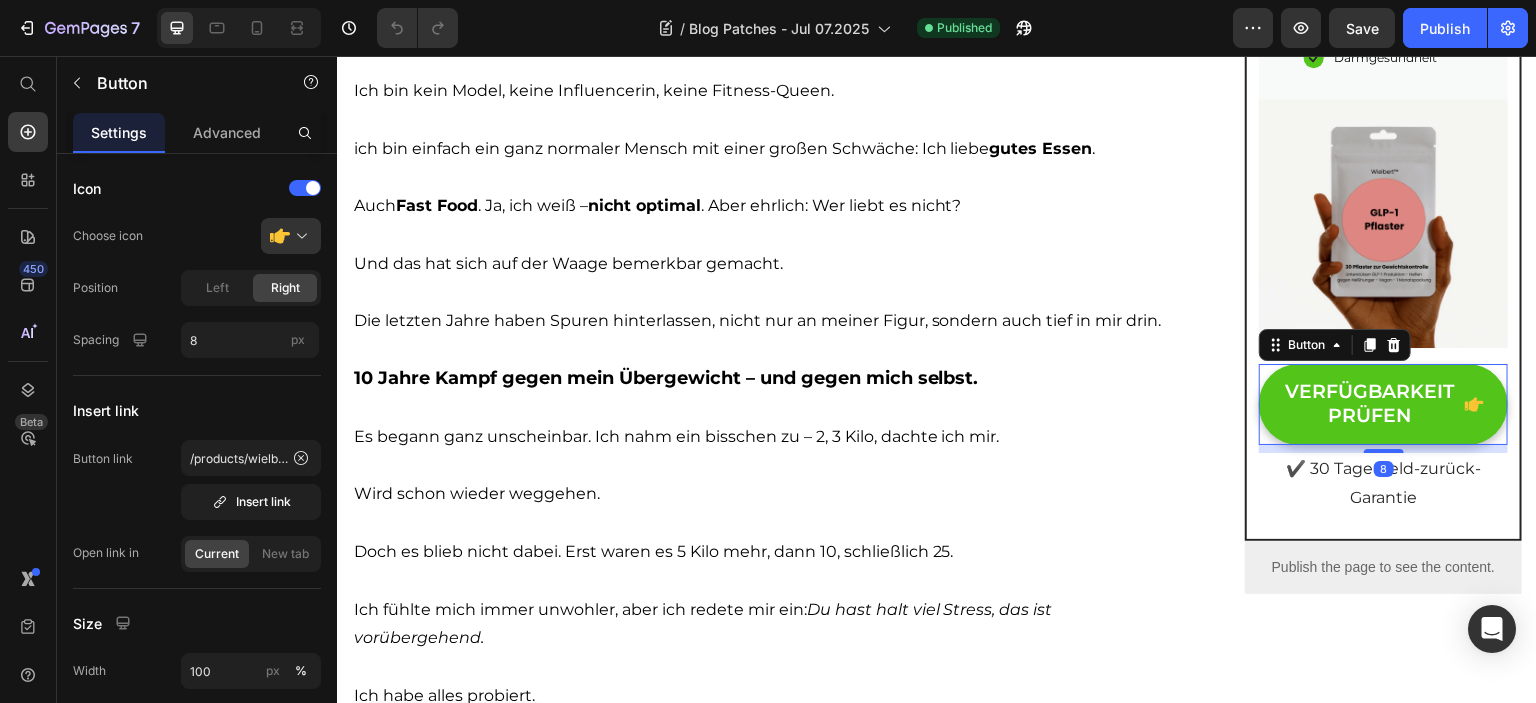 click at bounding box center [1474, 404] 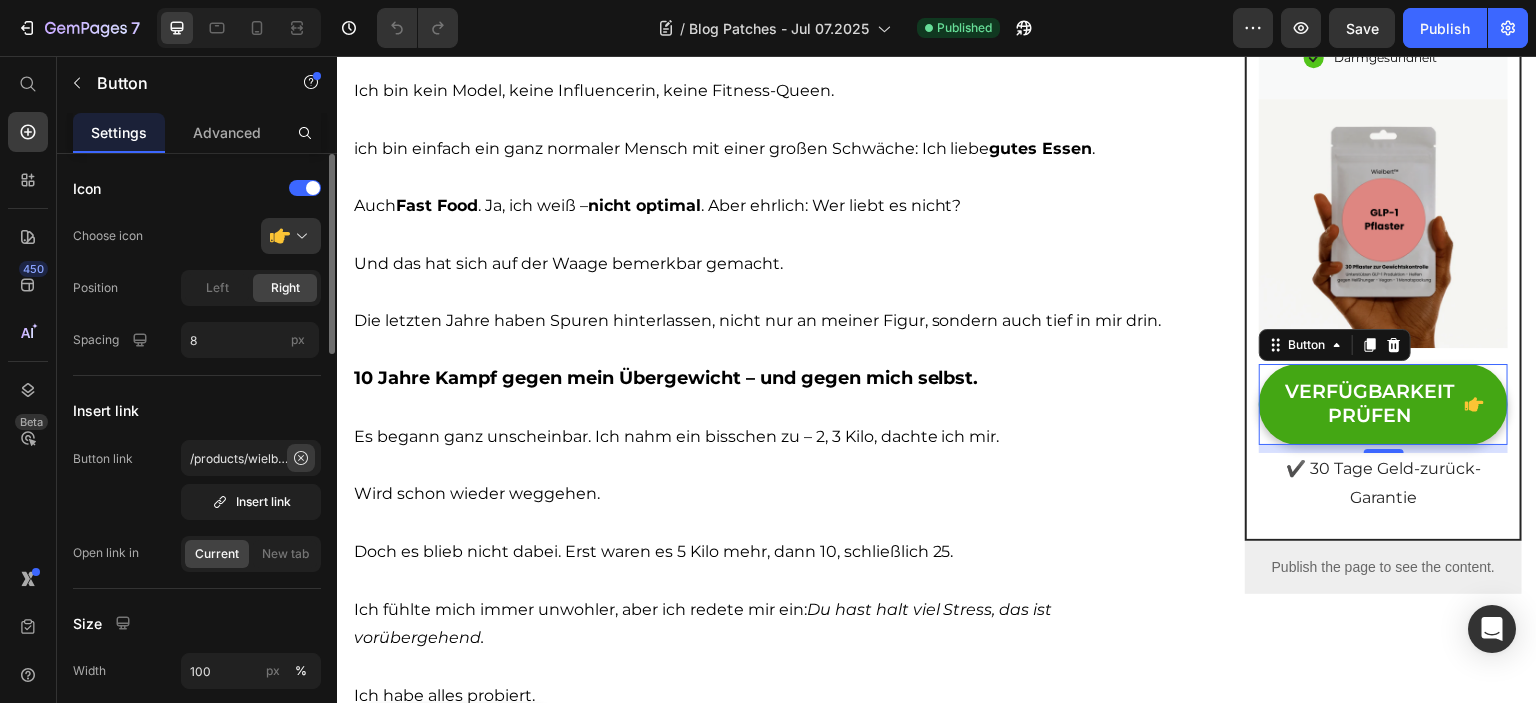 click 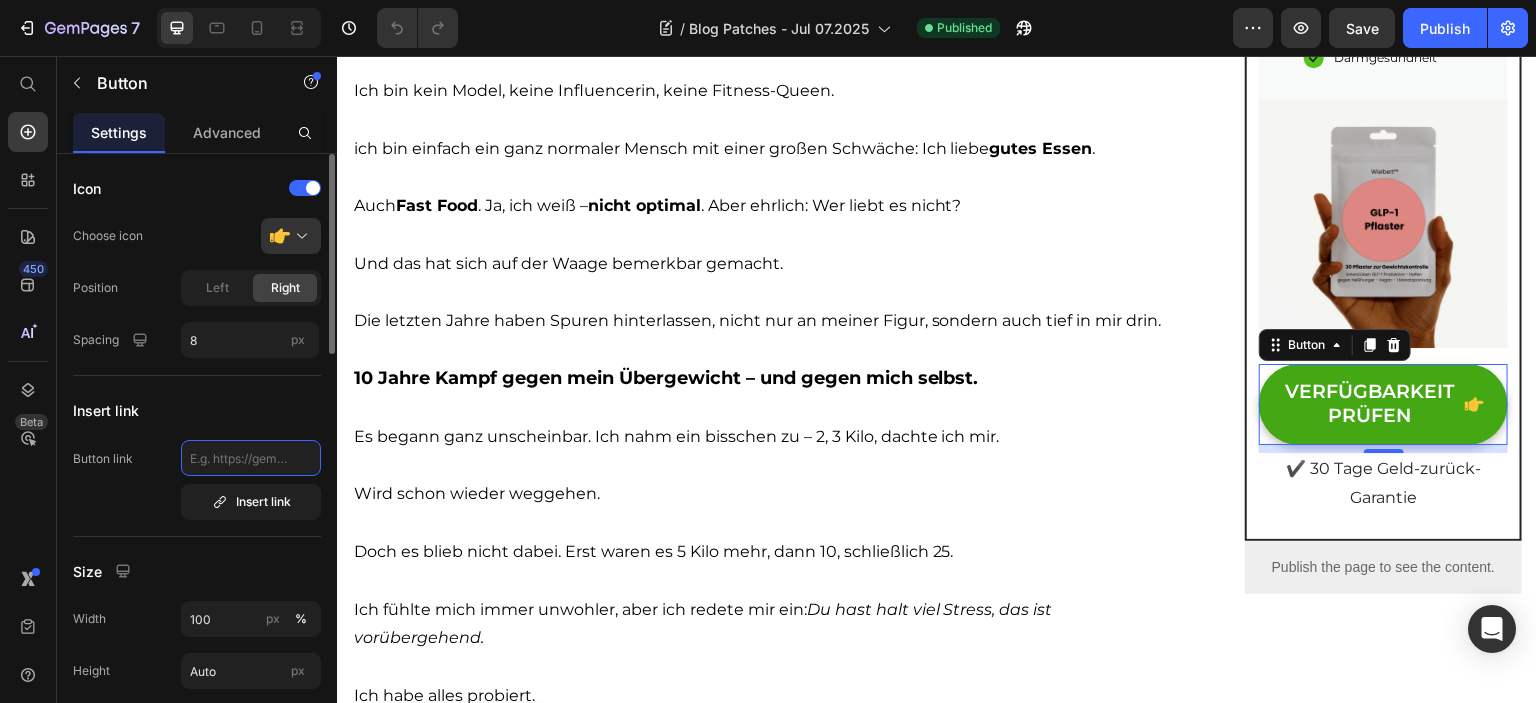 scroll, scrollTop: 0, scrollLeft: 0, axis: both 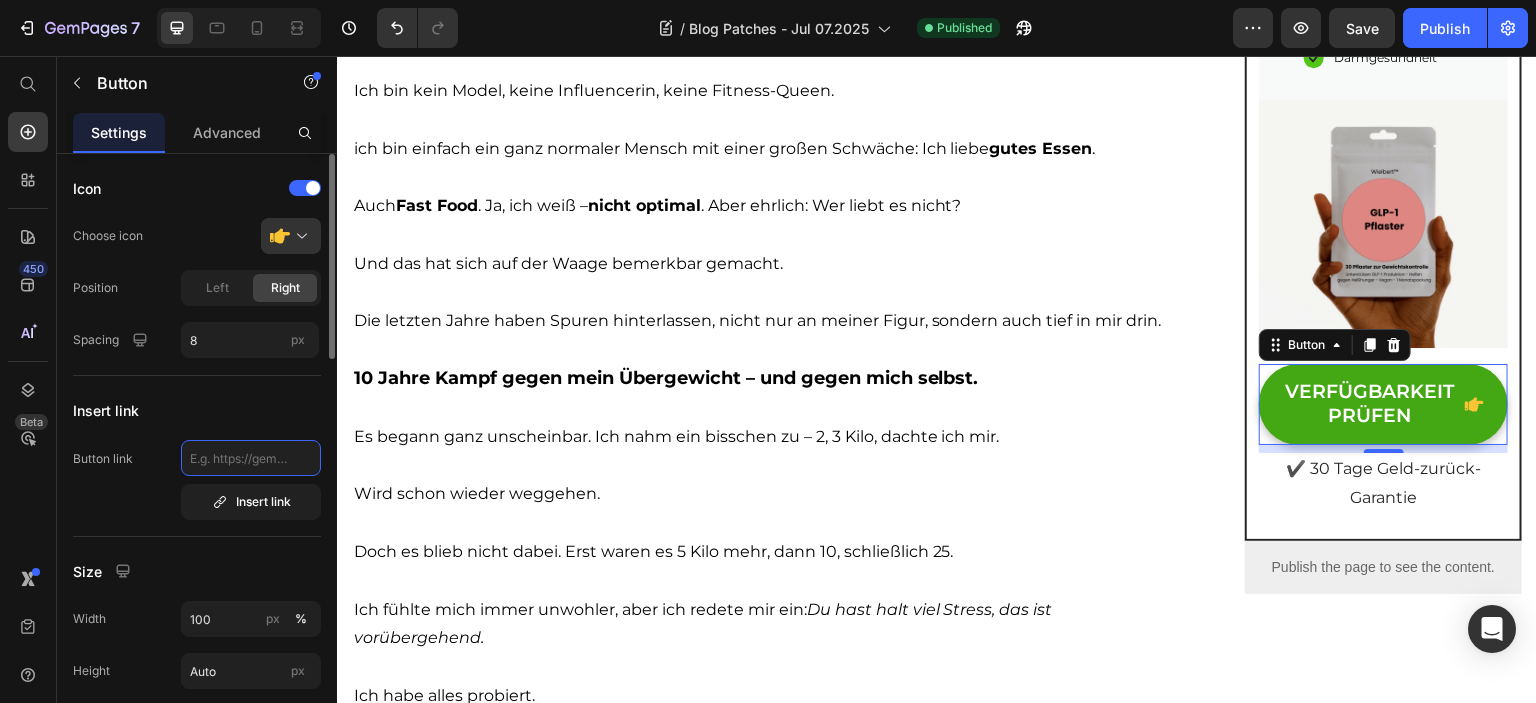paste on "https://wielbert.de/products/wielbert-pflaster" 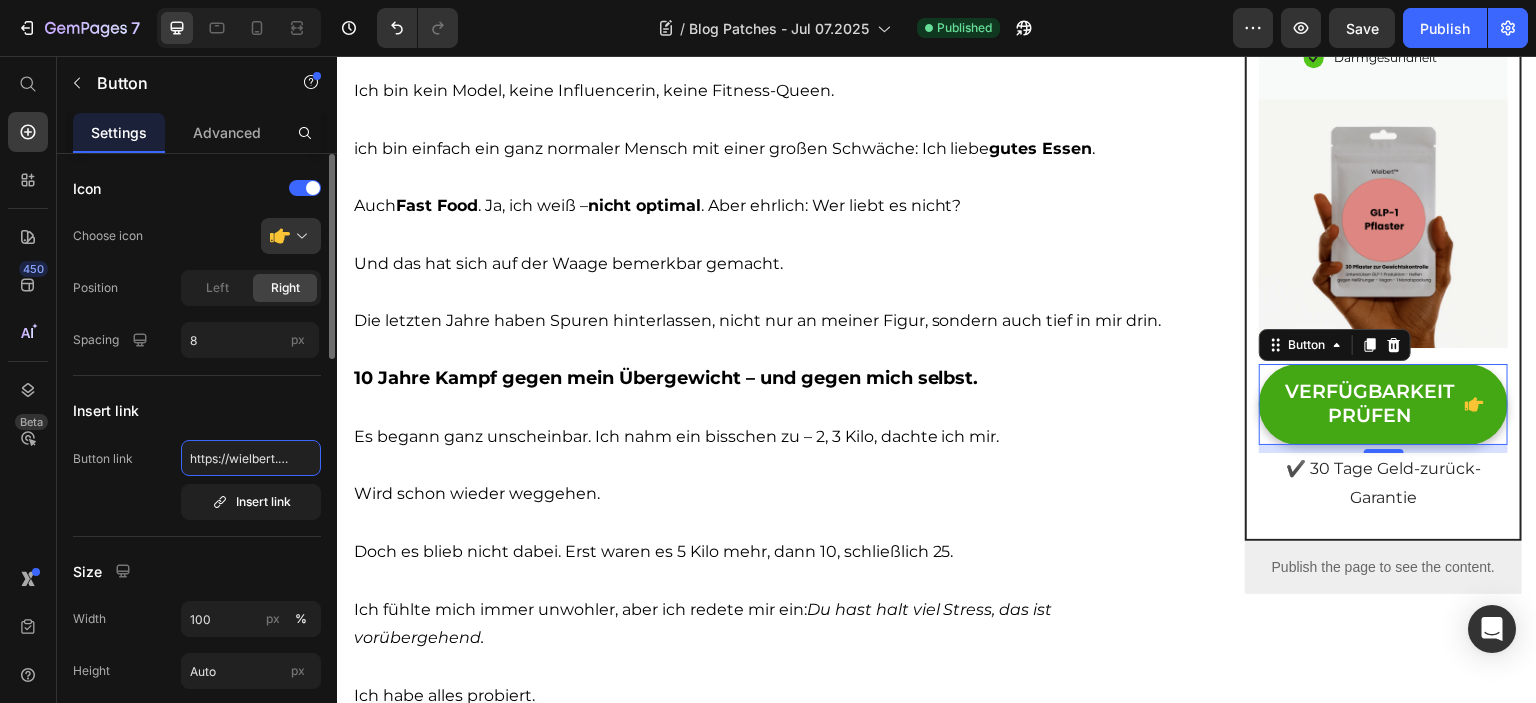 scroll, scrollTop: 0, scrollLeft: 158, axis: horizontal 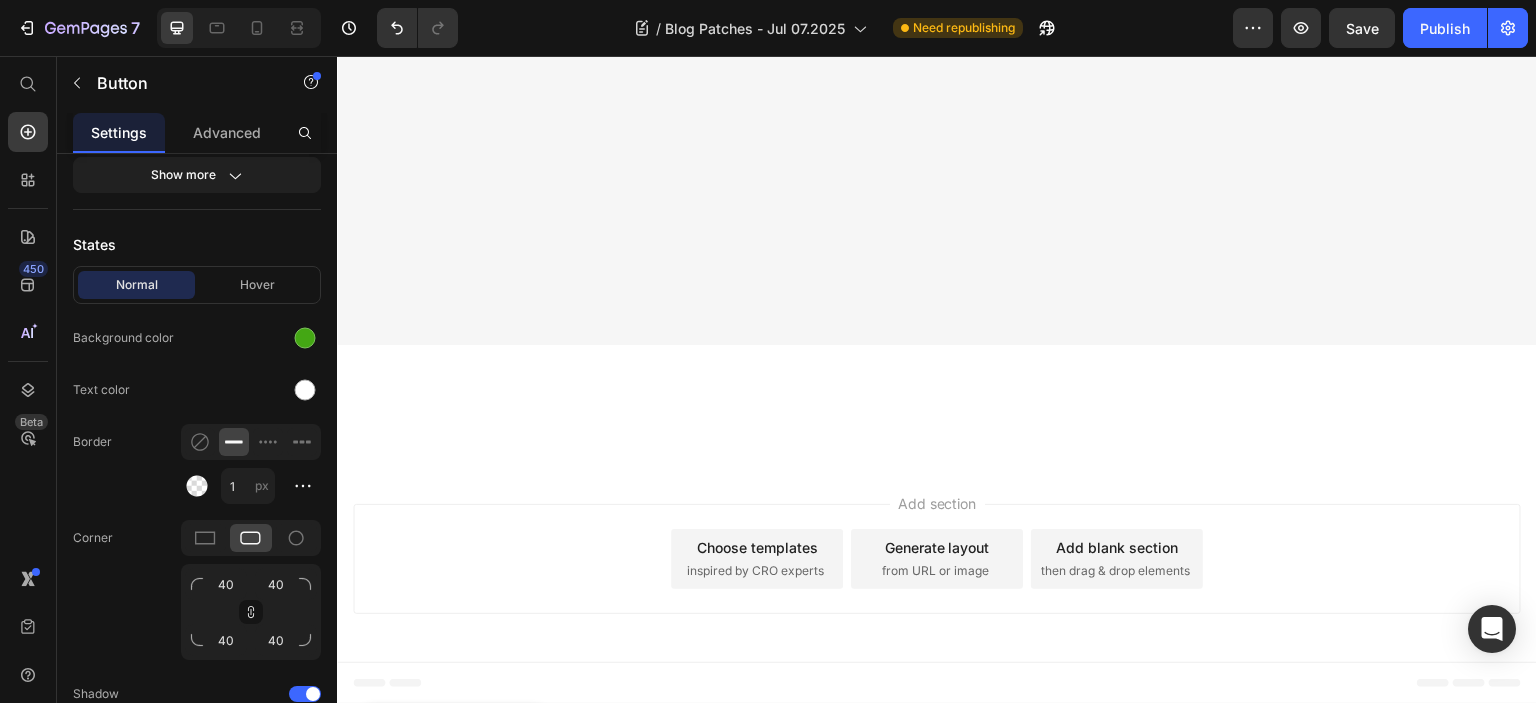 click on "VERFÜGBARKEIT PRÜFEN" at bounding box center (767, -2651) 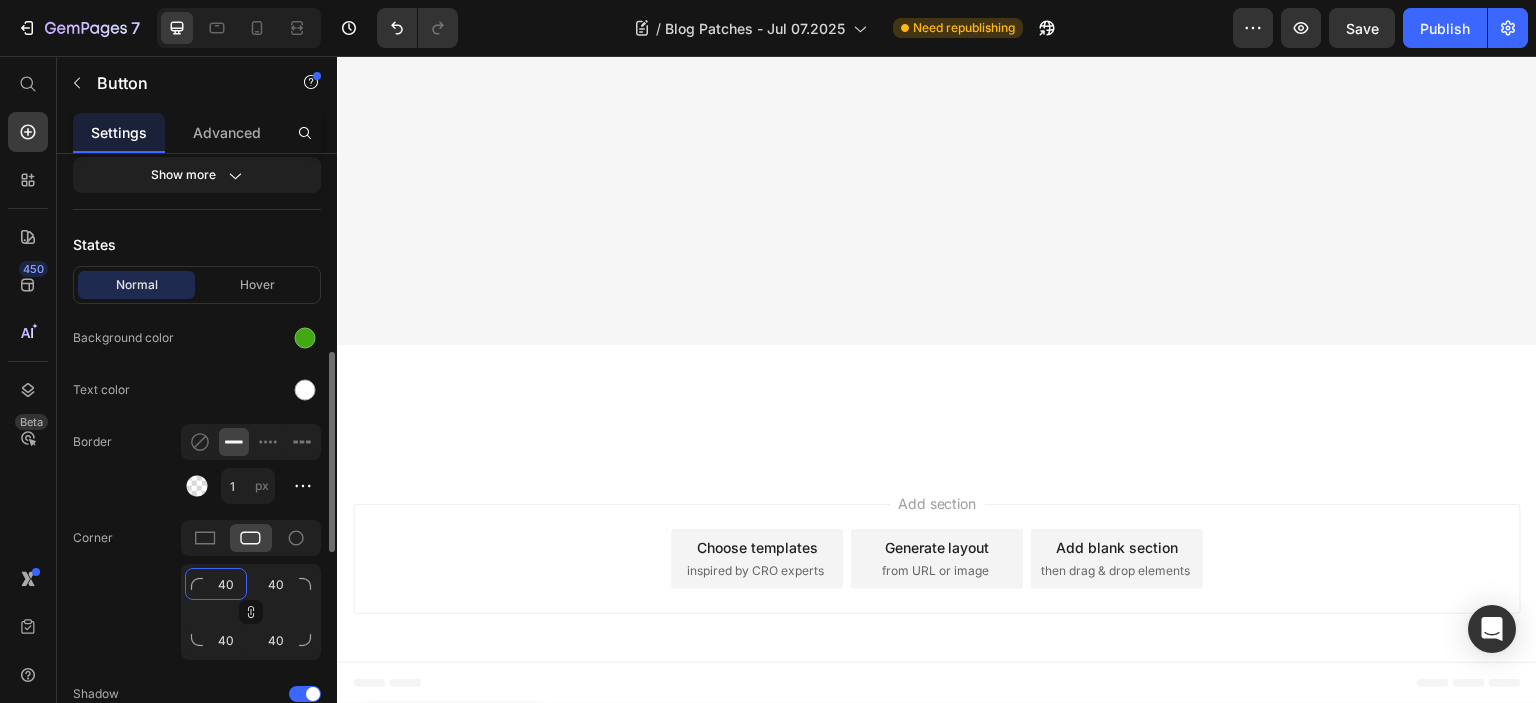 click on "40" 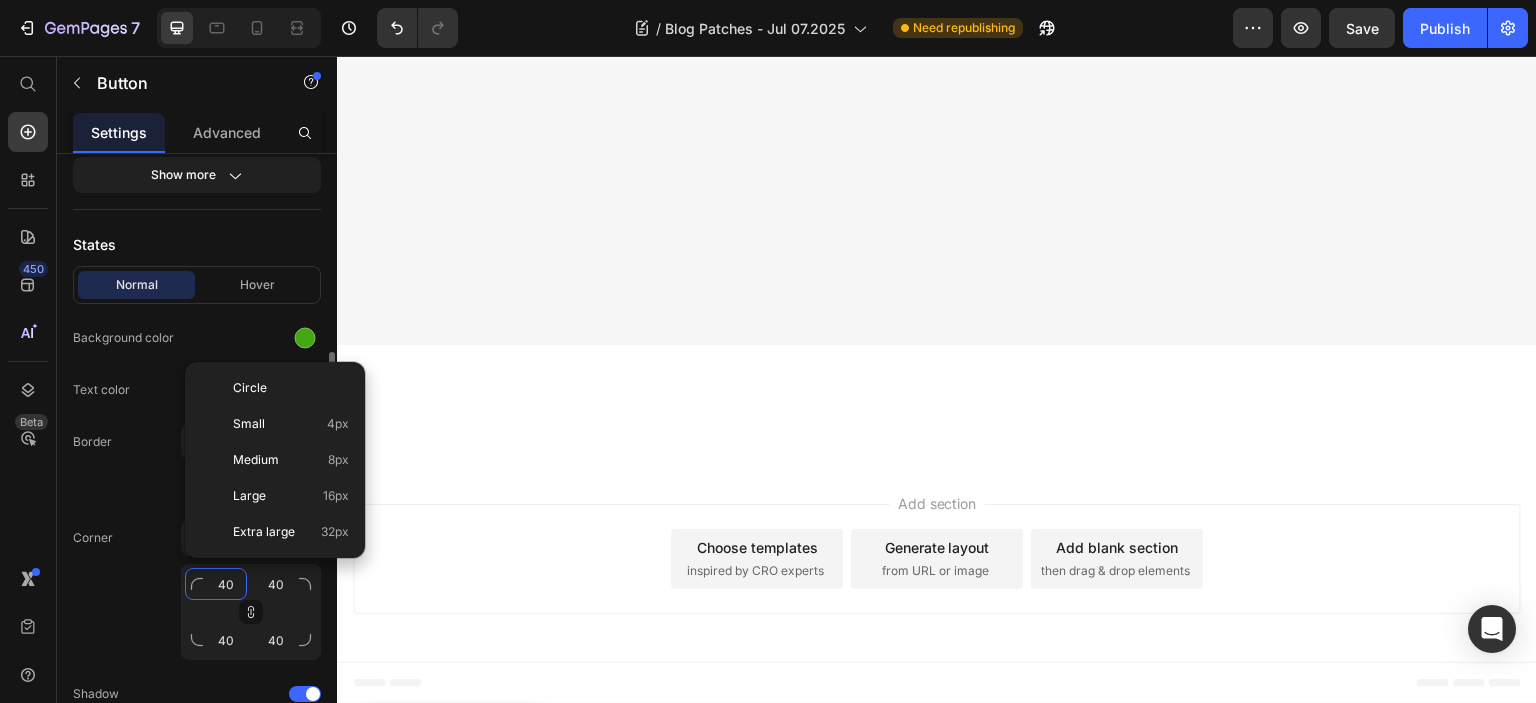 type on "8" 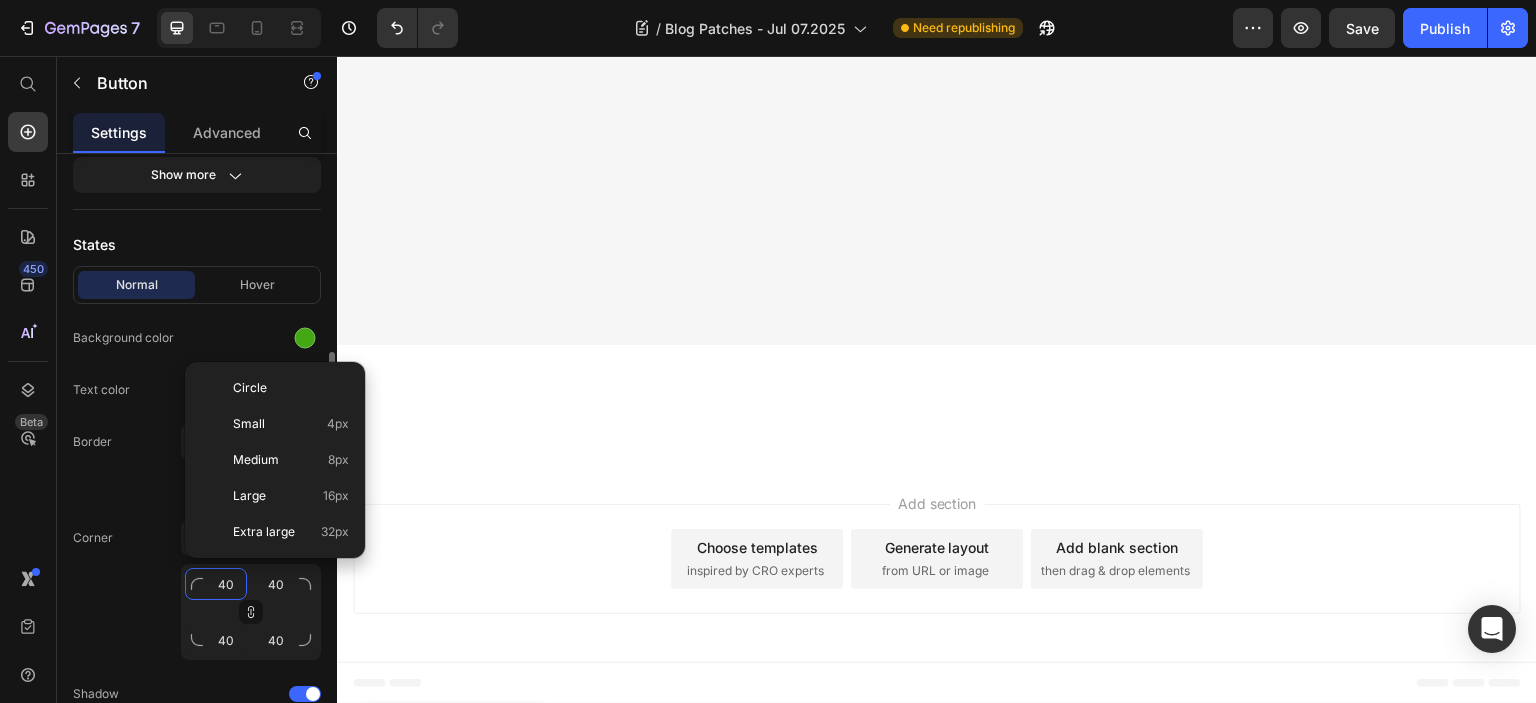 type on "8" 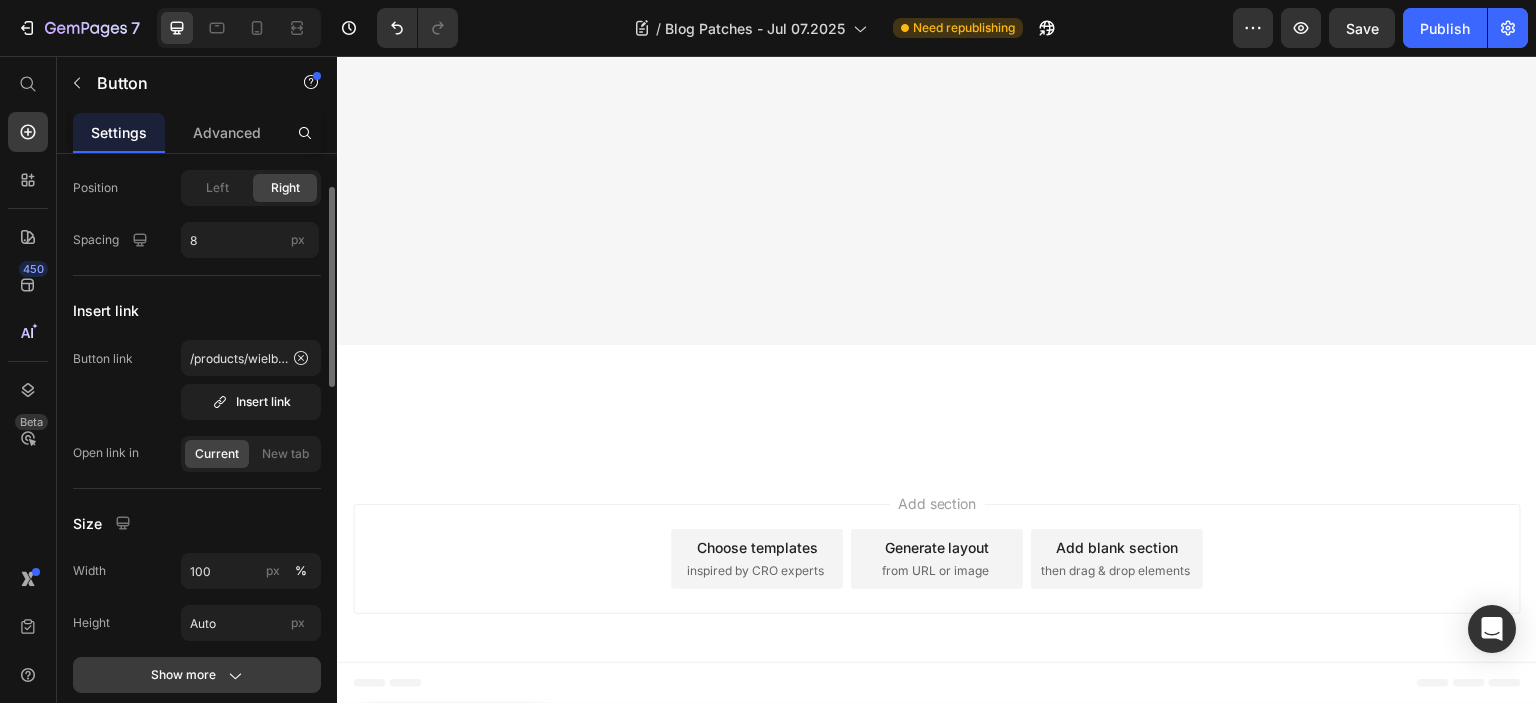 scroll, scrollTop: 0, scrollLeft: 0, axis: both 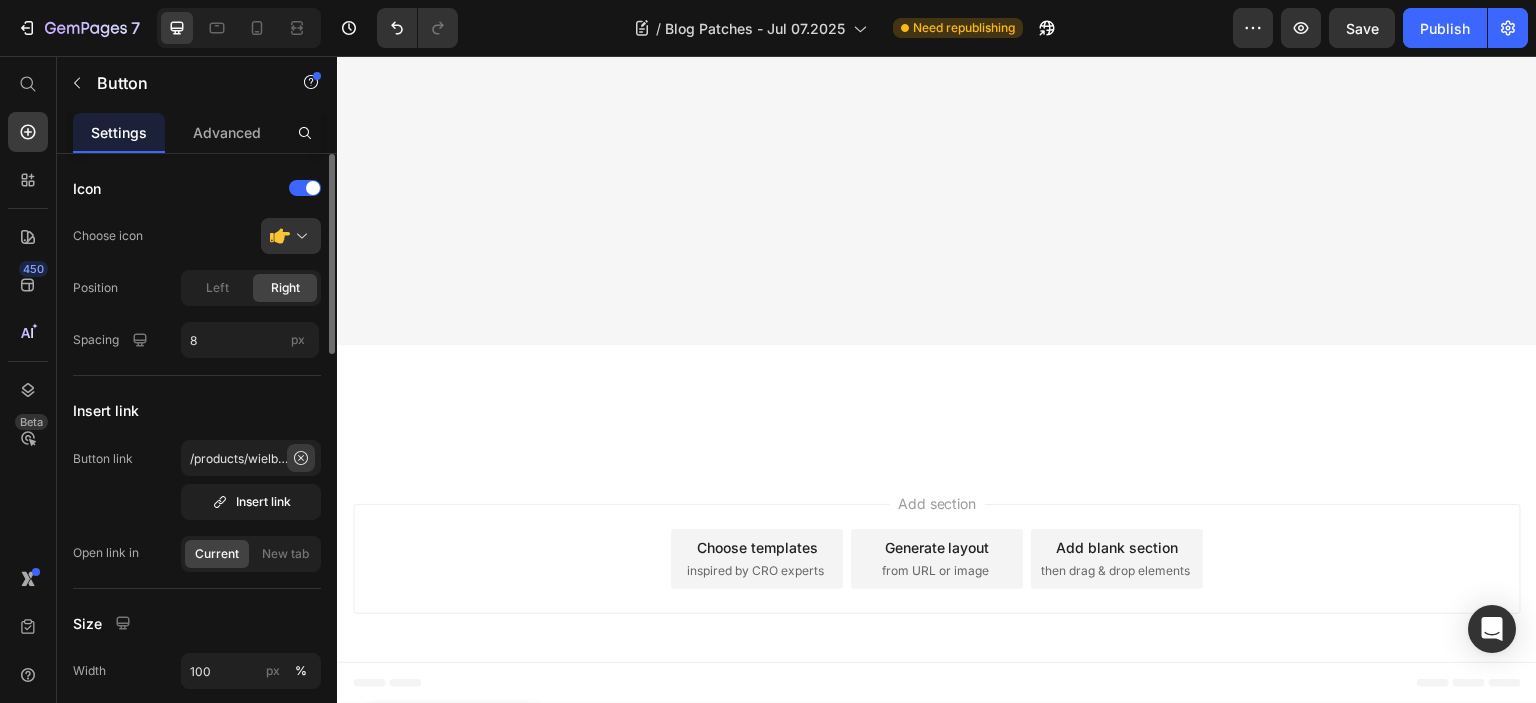 type on "8" 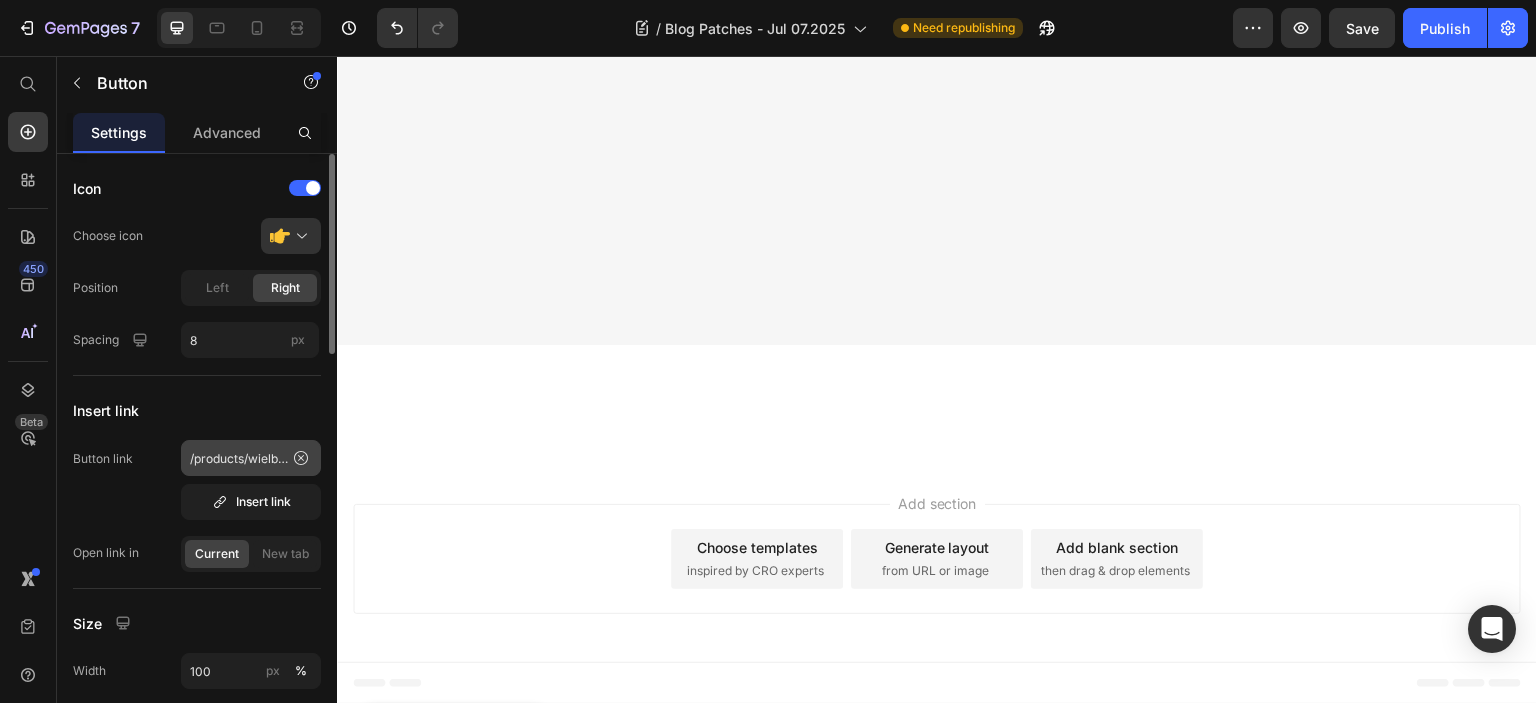click 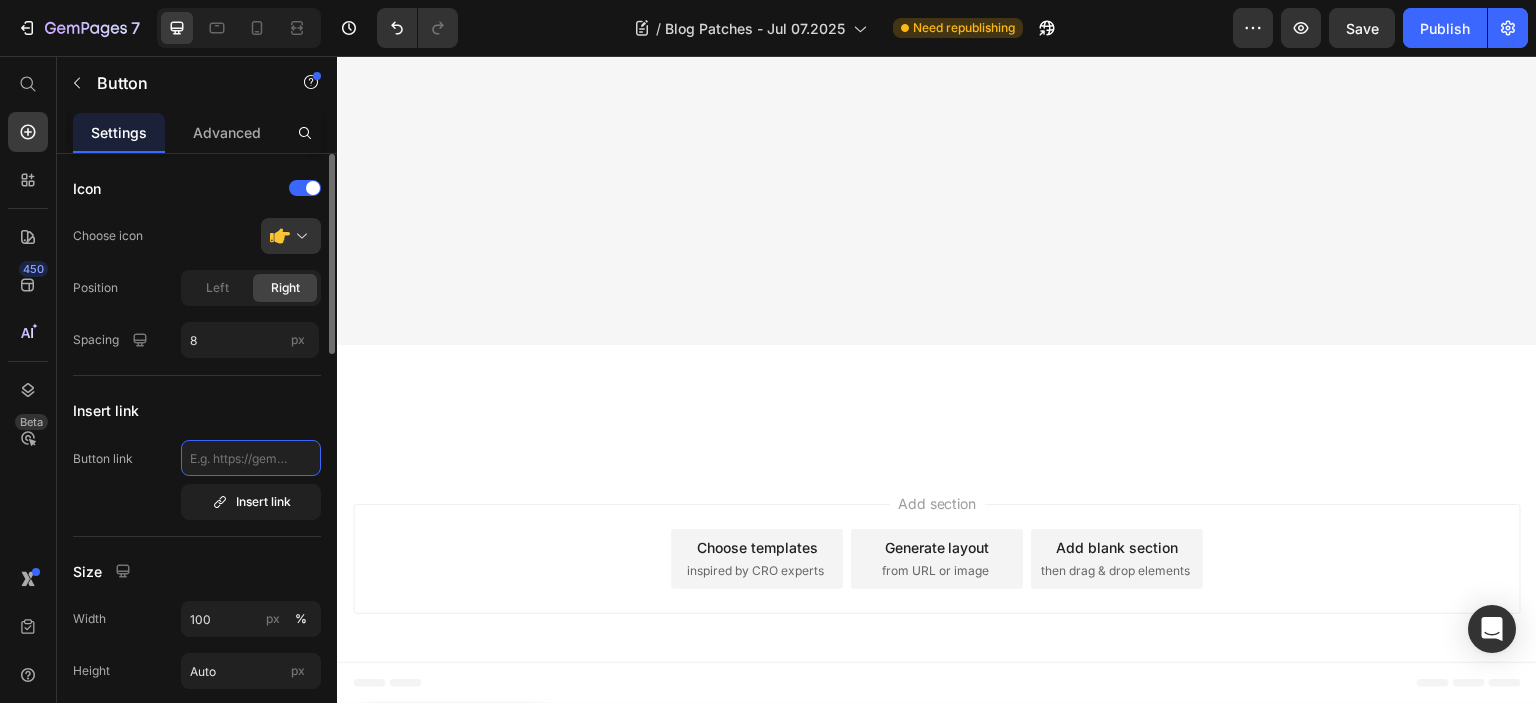 scroll, scrollTop: 0, scrollLeft: 0, axis: both 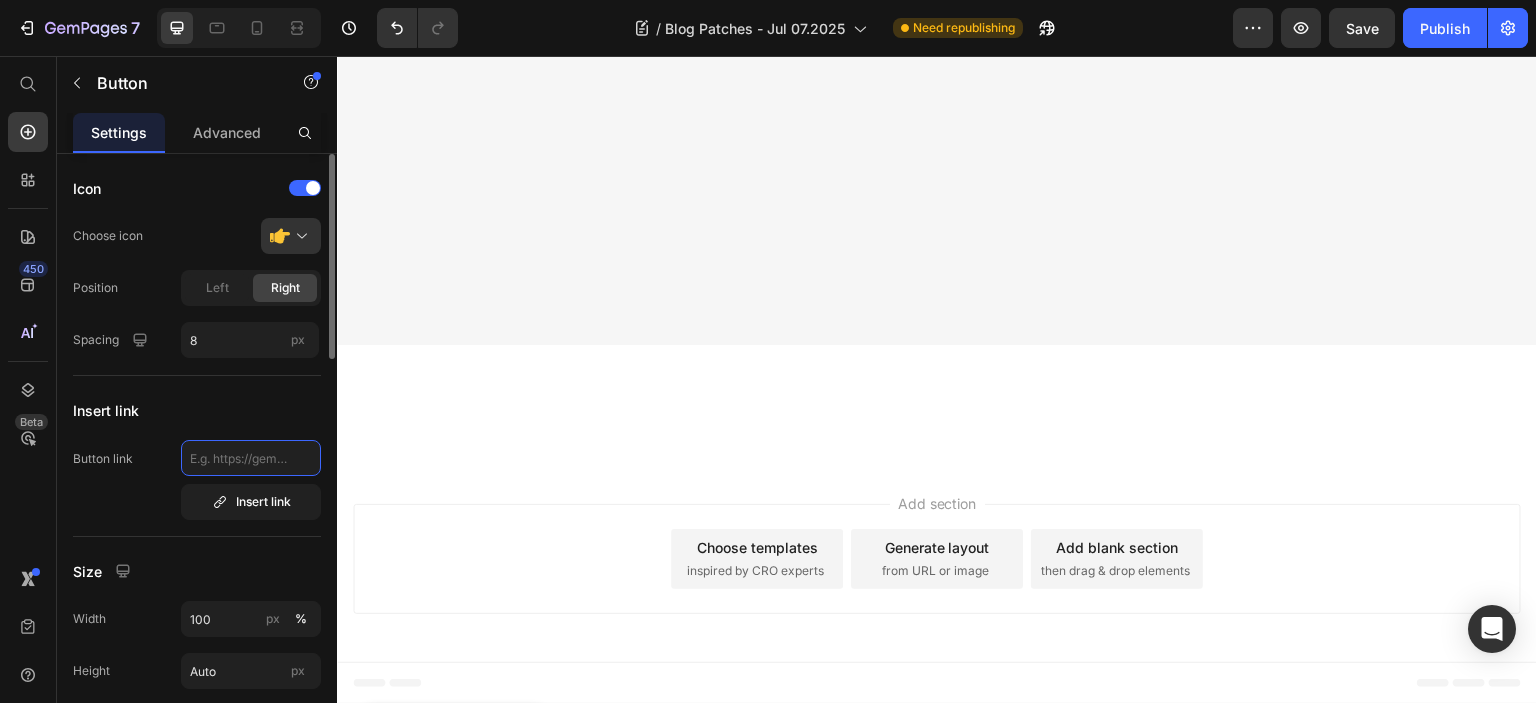 paste on "https://wielbert.de/products/wielbert-pflaster" 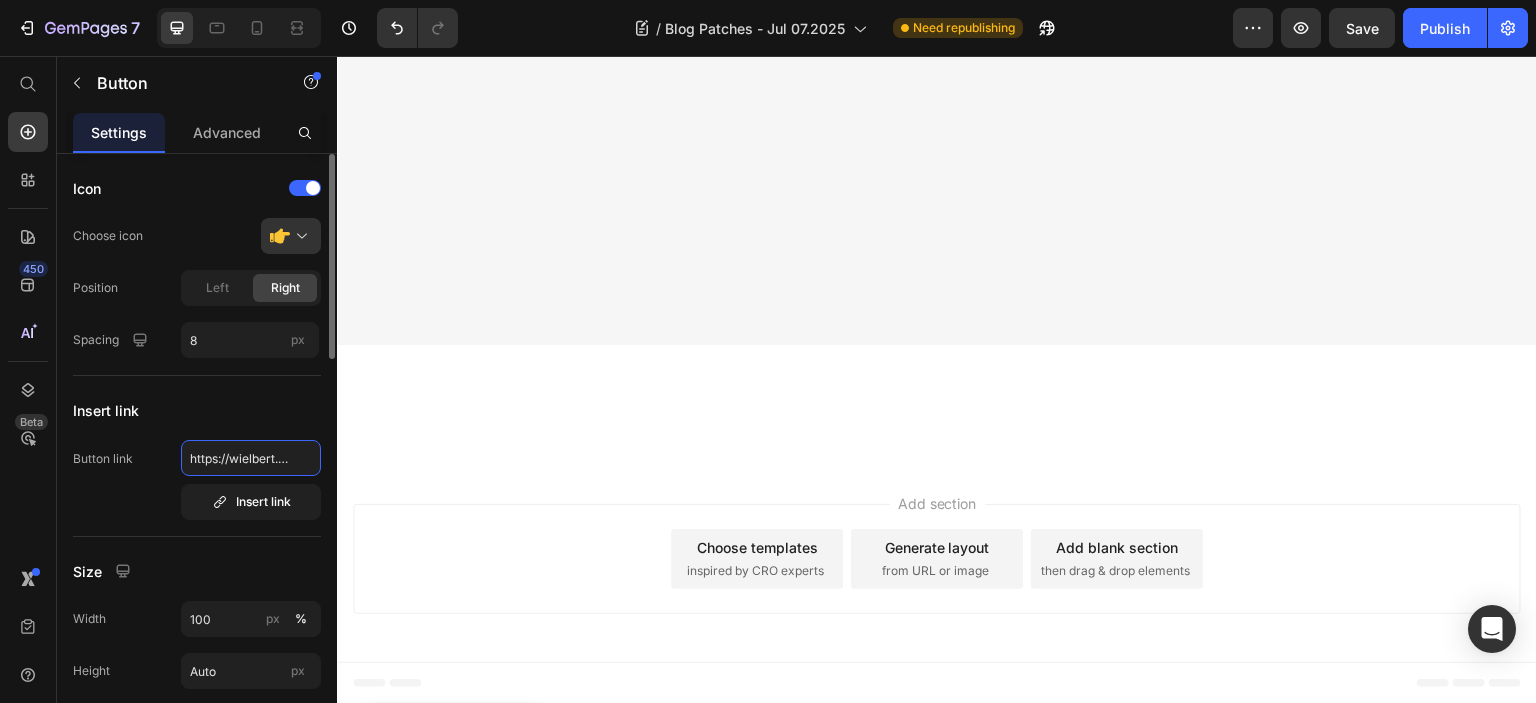 scroll, scrollTop: 0, scrollLeft: 158, axis: horizontal 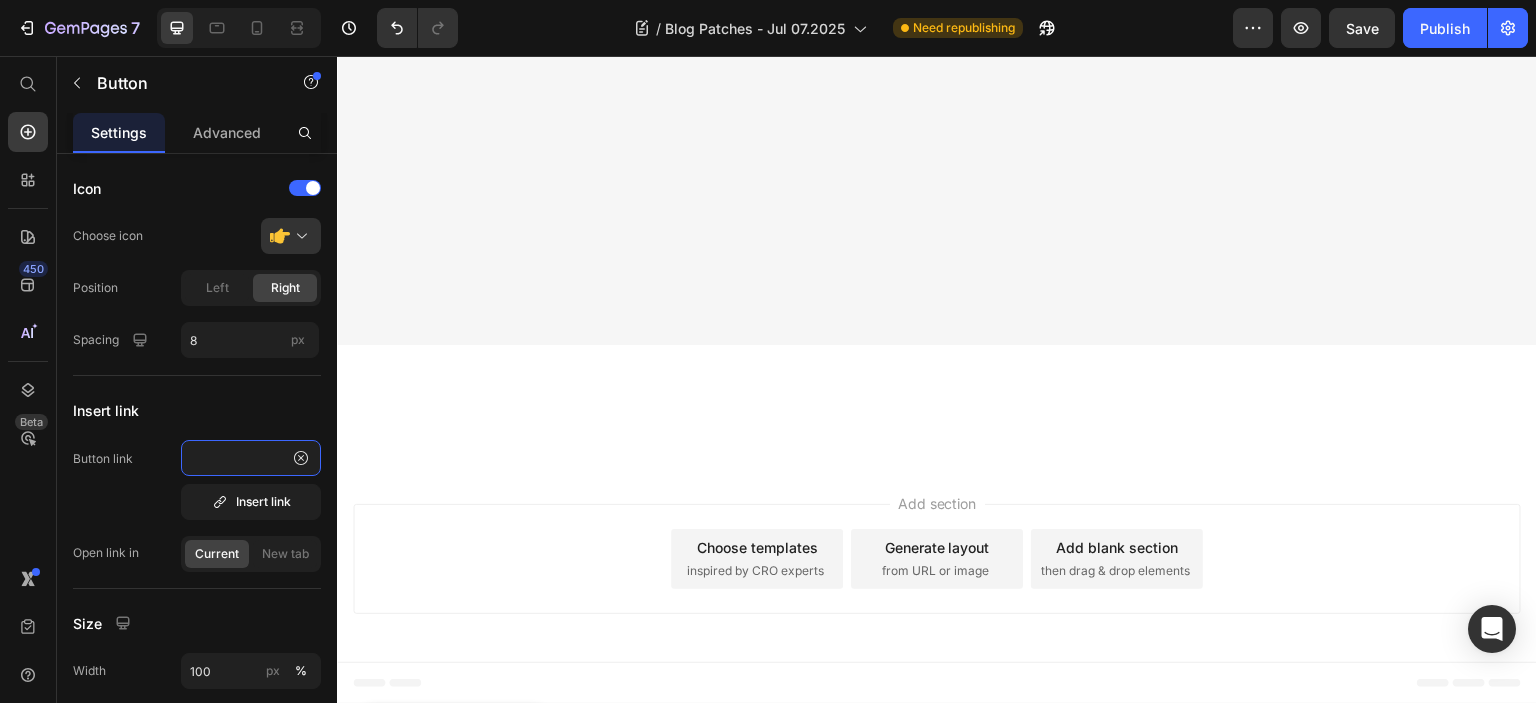 type on "https://wielbert.de/products/wielbert-pflaster" 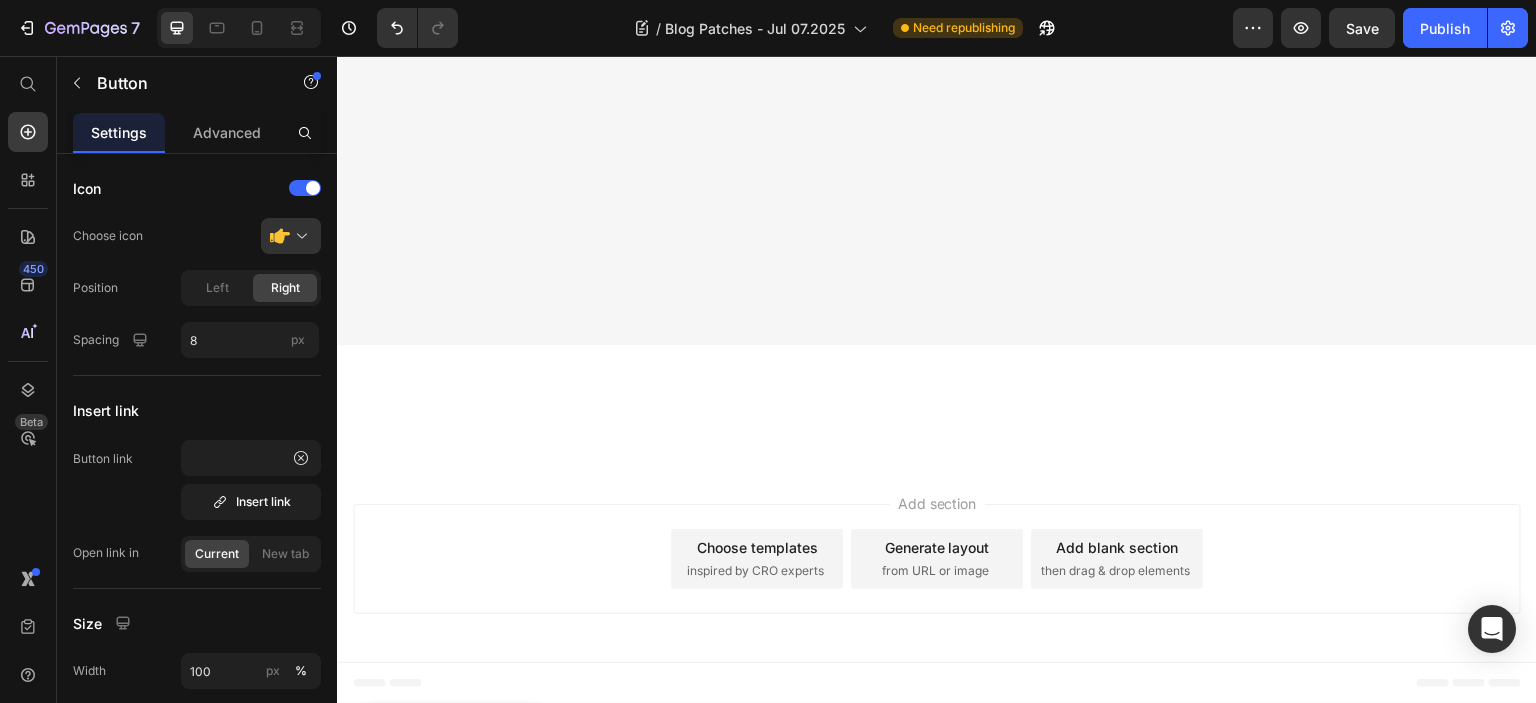 scroll, scrollTop: 0, scrollLeft: 0, axis: both 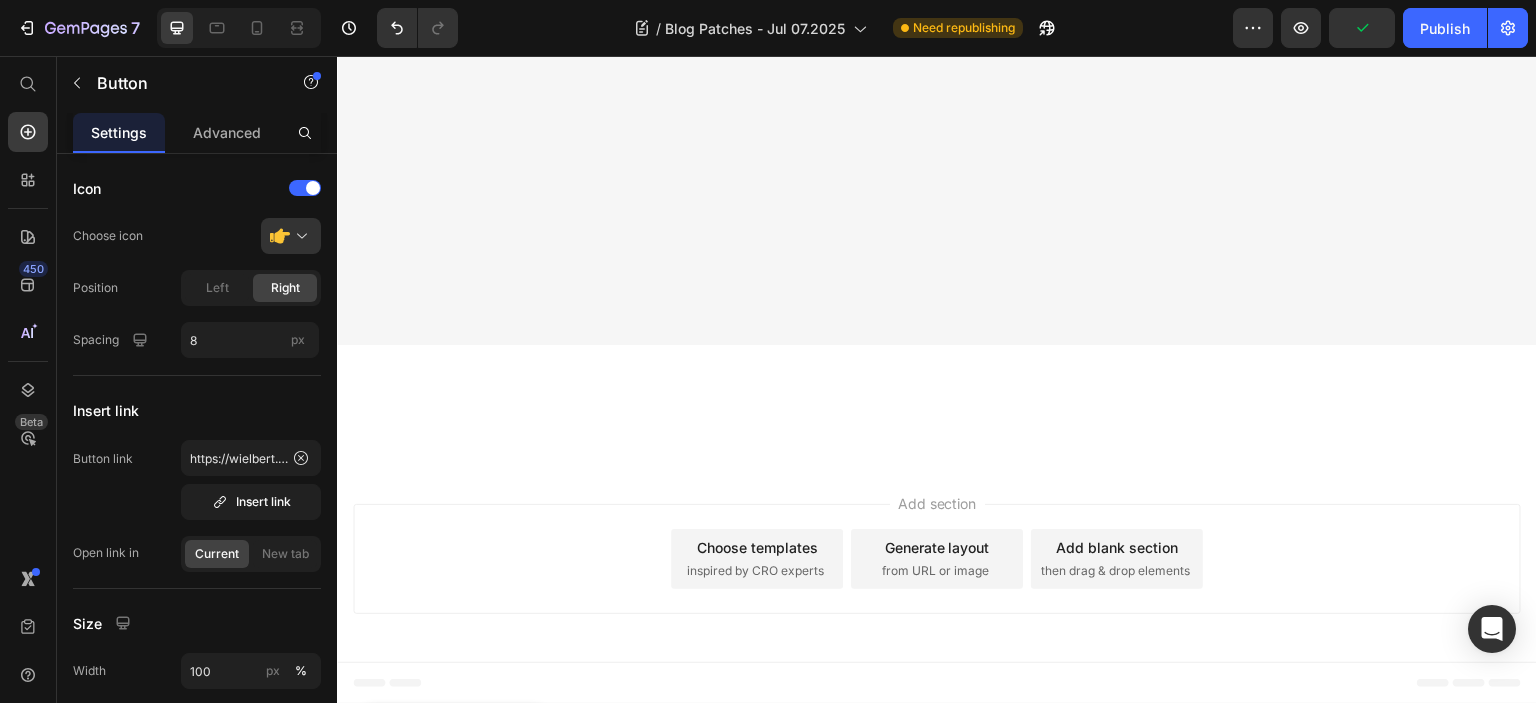 click on "VERFÜGBARKEIT PRÜFEN" at bounding box center (767, -1221) 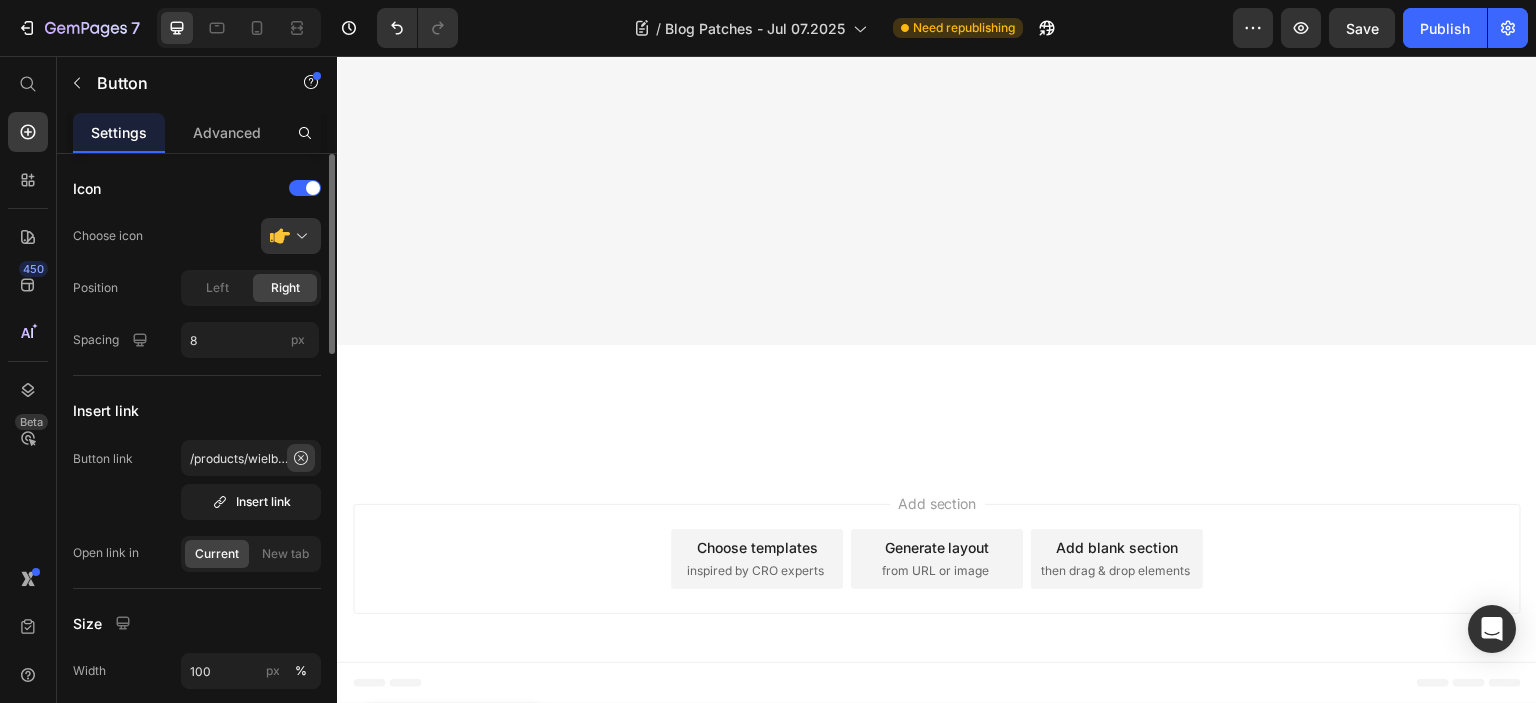 click 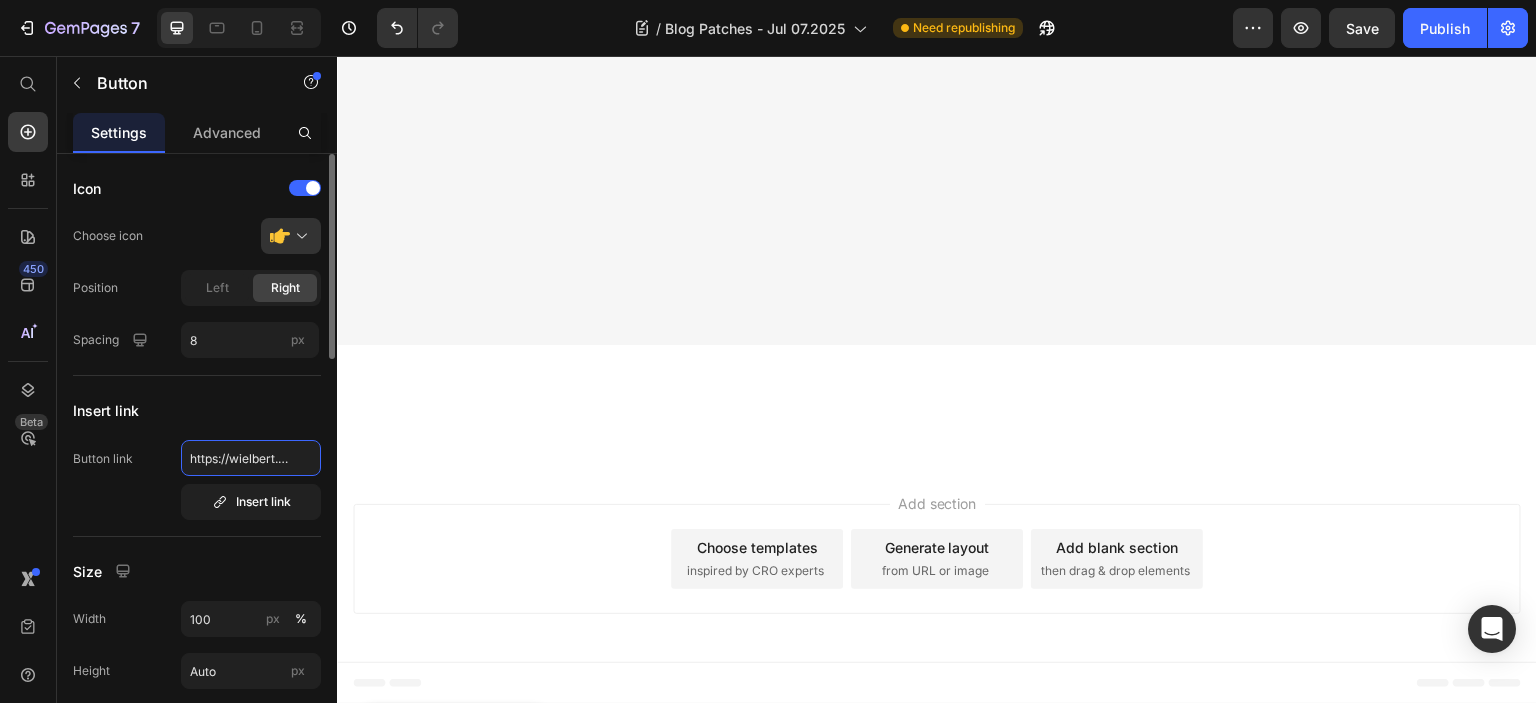 scroll, scrollTop: 0, scrollLeft: 158, axis: horizontal 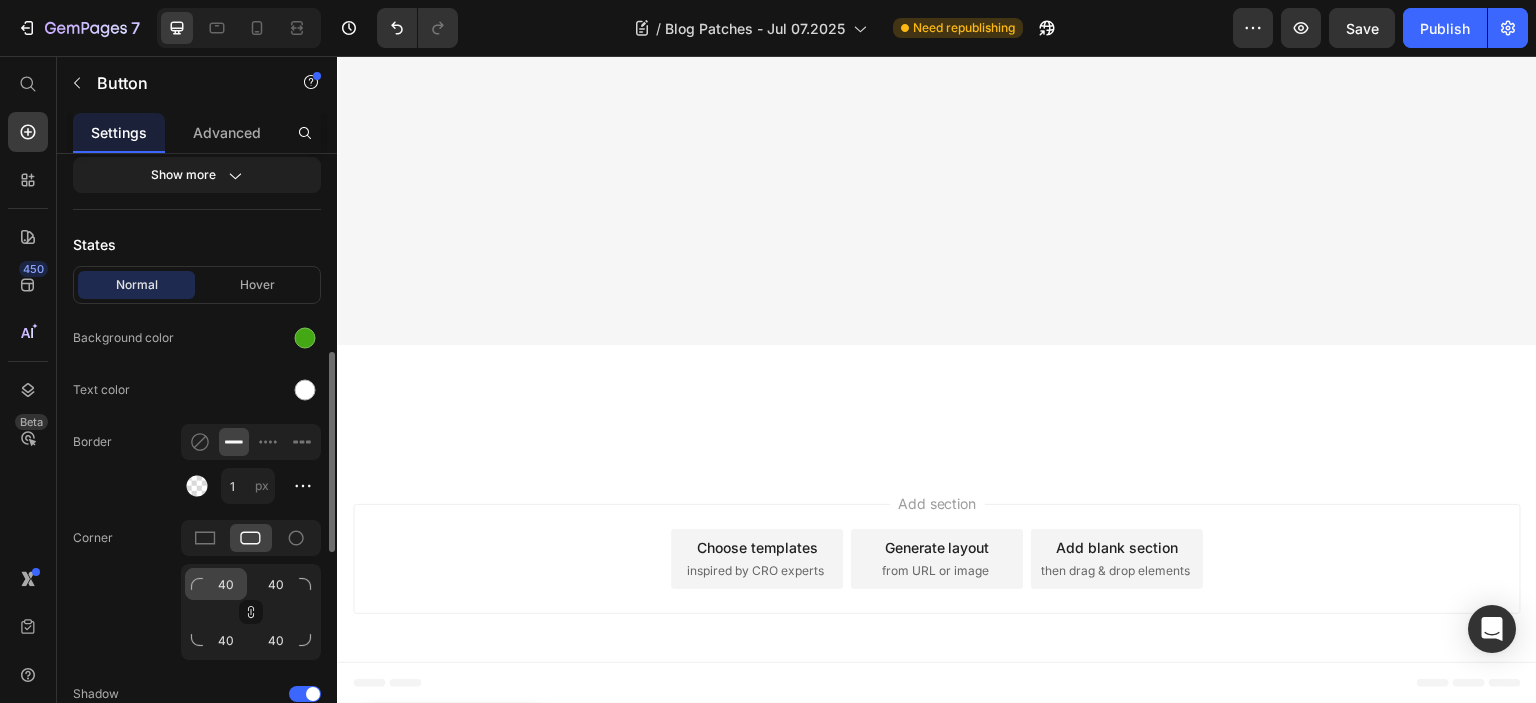 type on "https://wielbert.de/products/wielbert-pflaster" 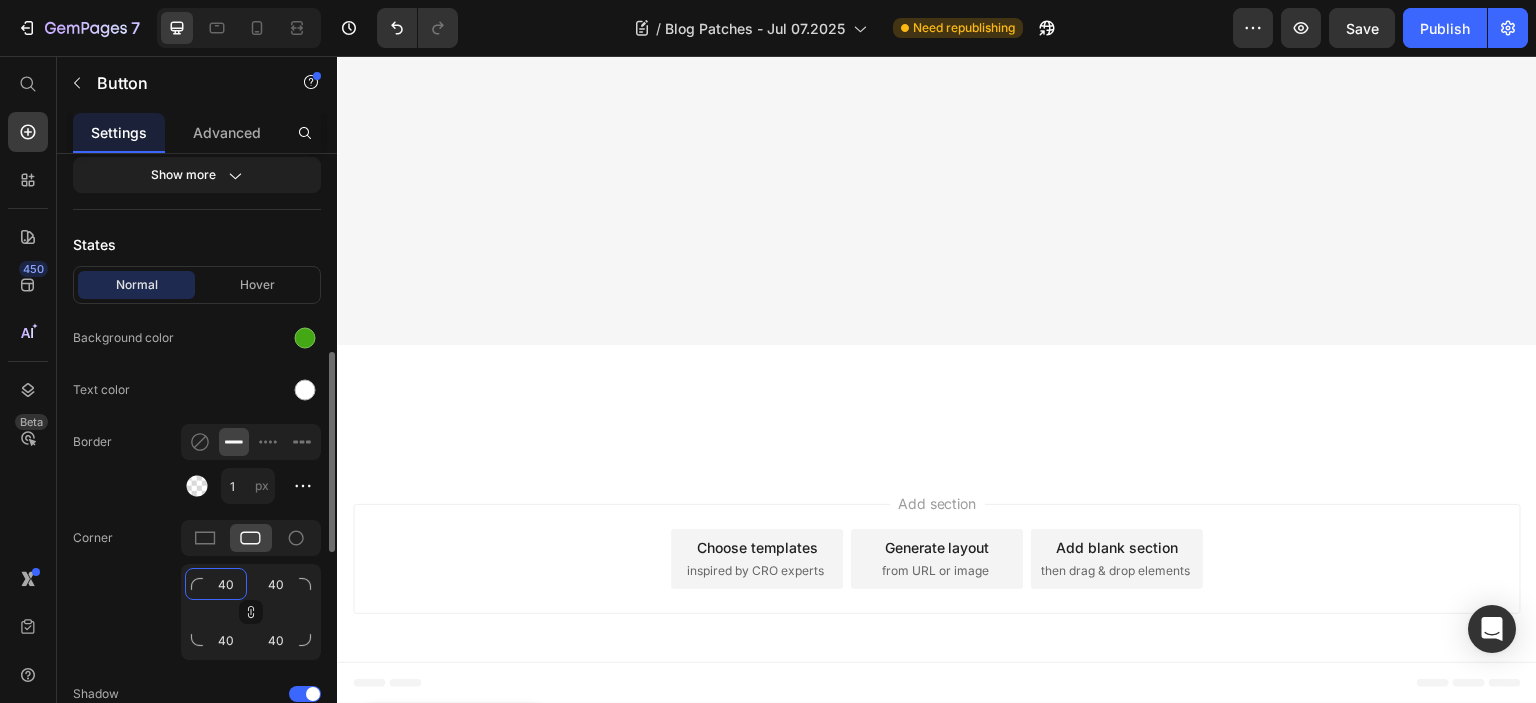 click on "40" 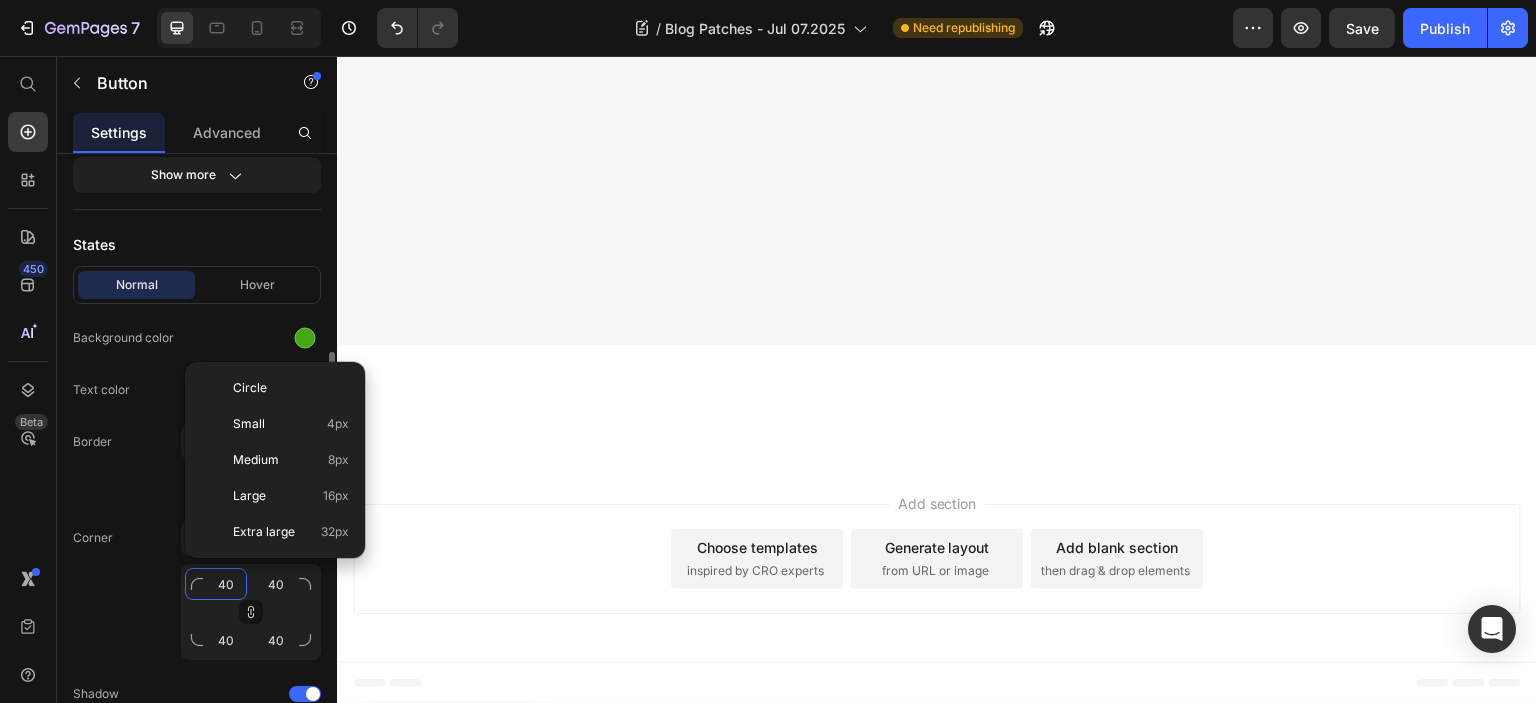 type on "8" 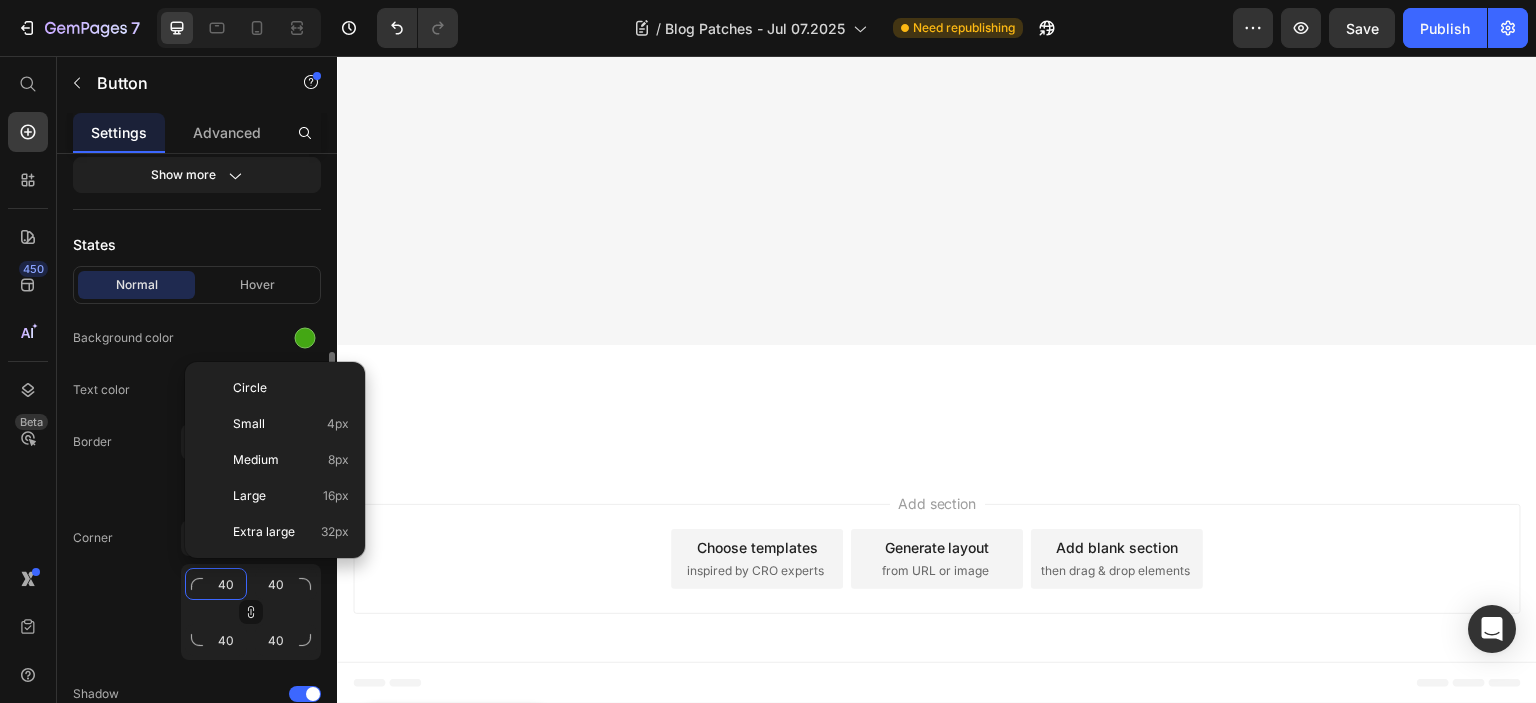 type on "8" 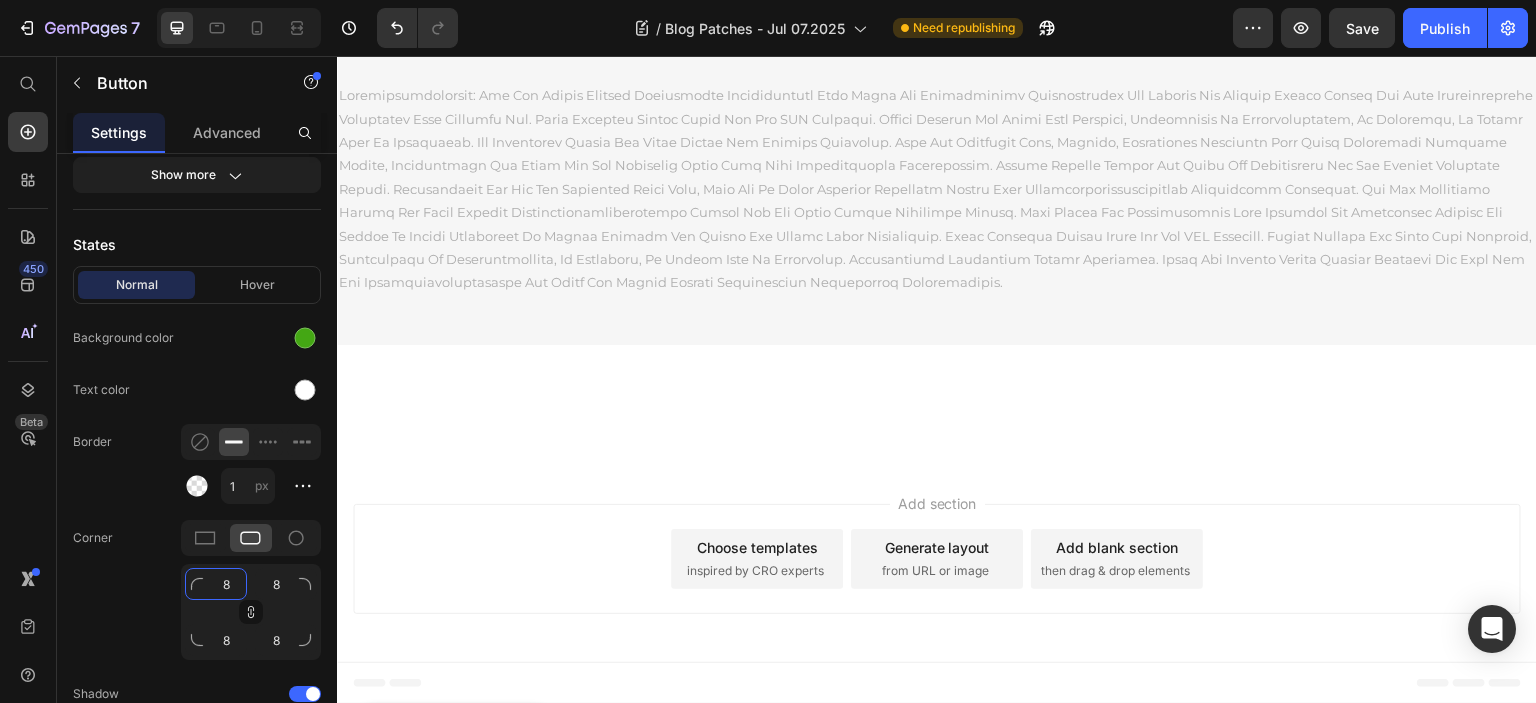 scroll, scrollTop: 21264, scrollLeft: 0, axis: vertical 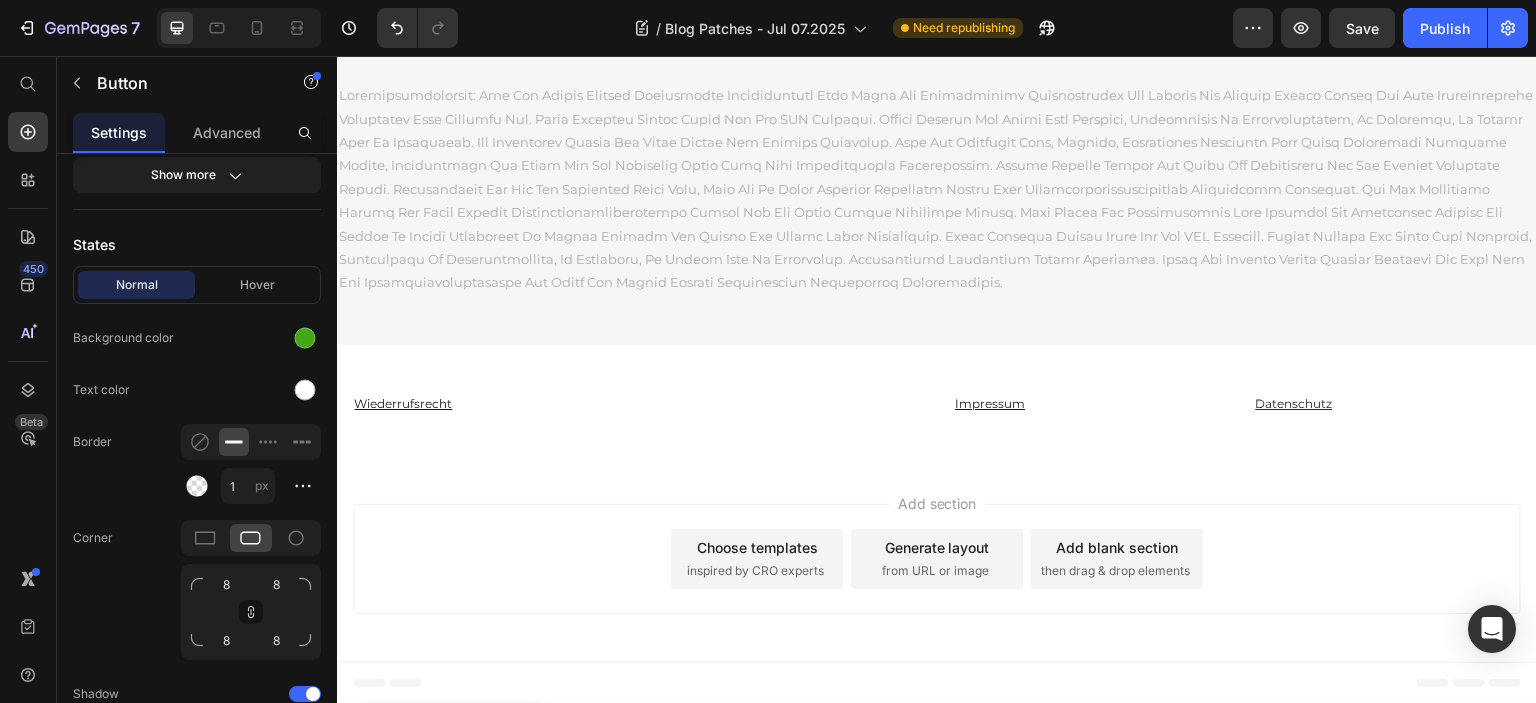 click on "VERFÜGBARKEIT PRÜFEN" at bounding box center (767, -354) 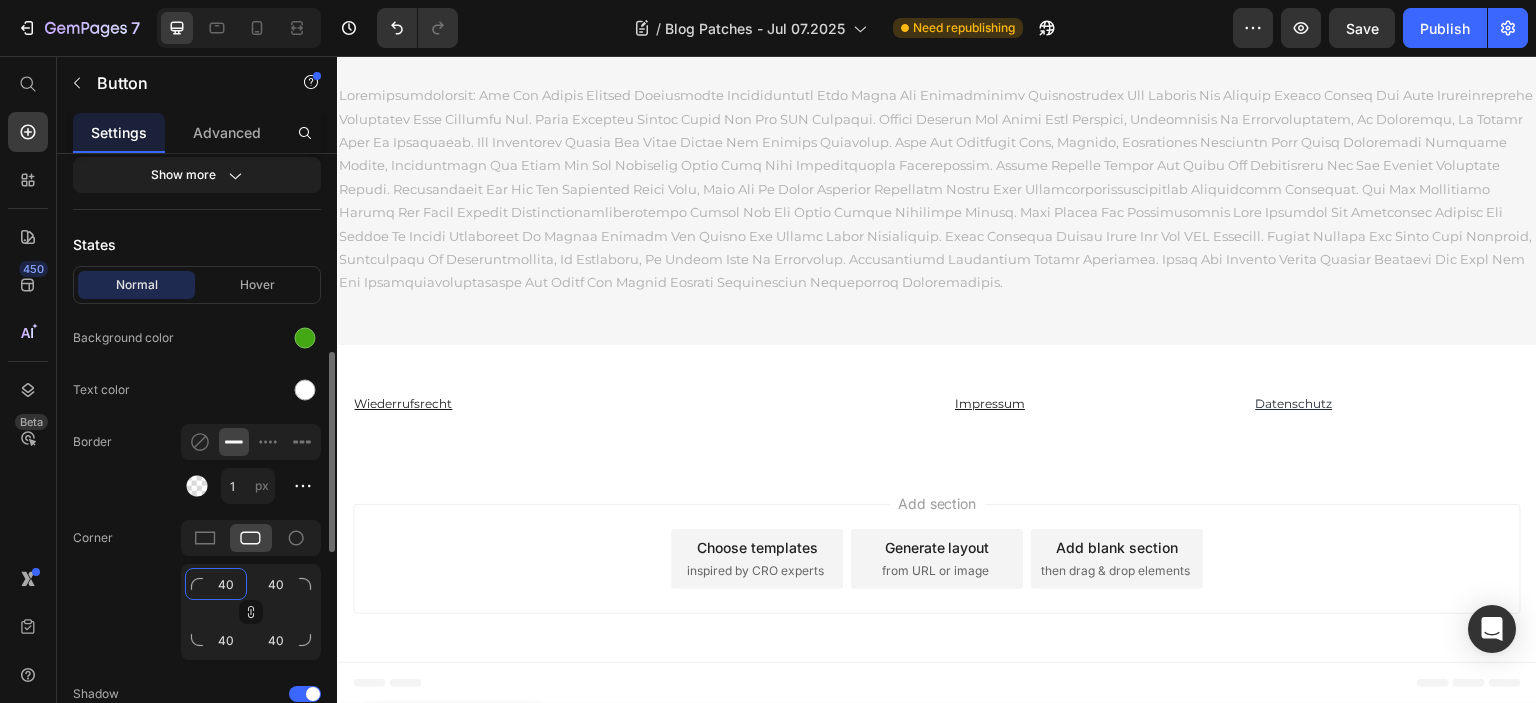 click on "40" 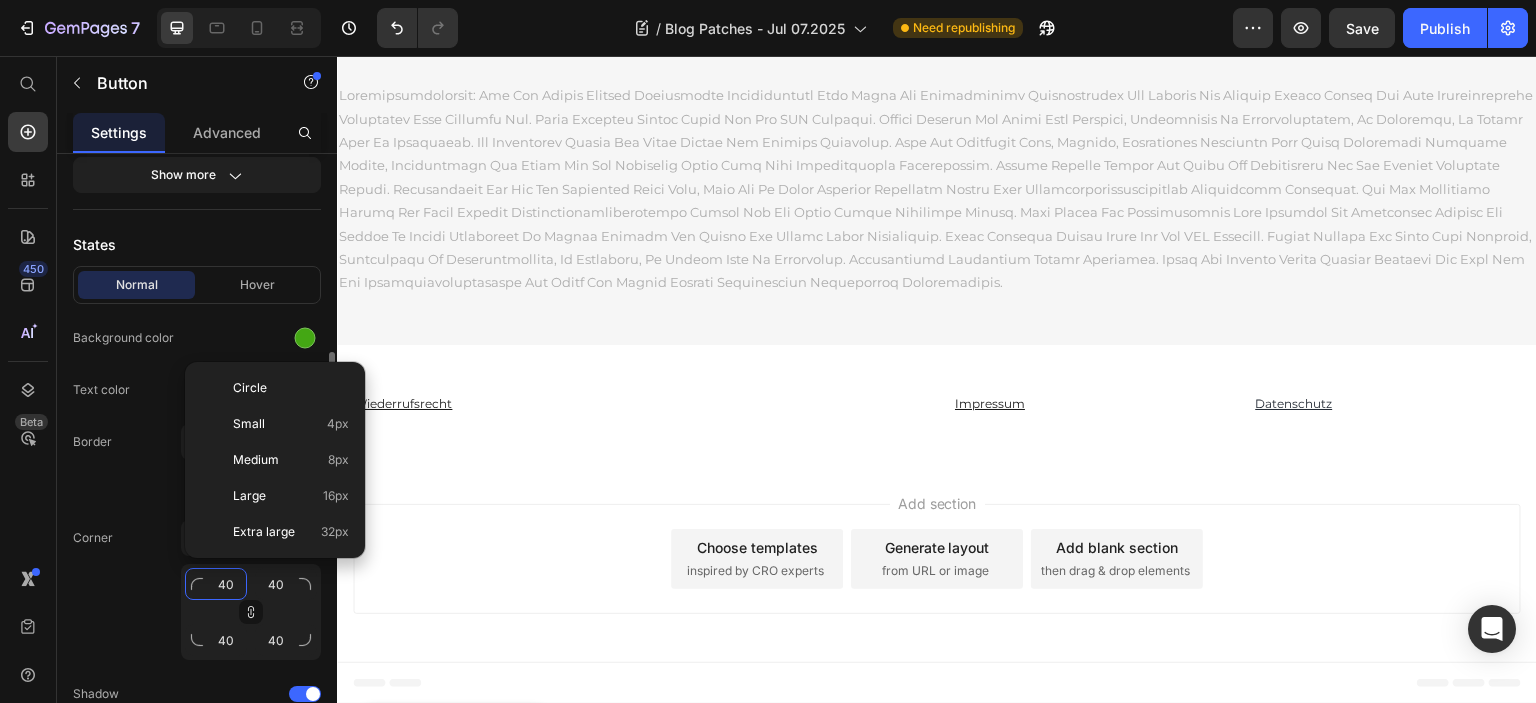 type on "8" 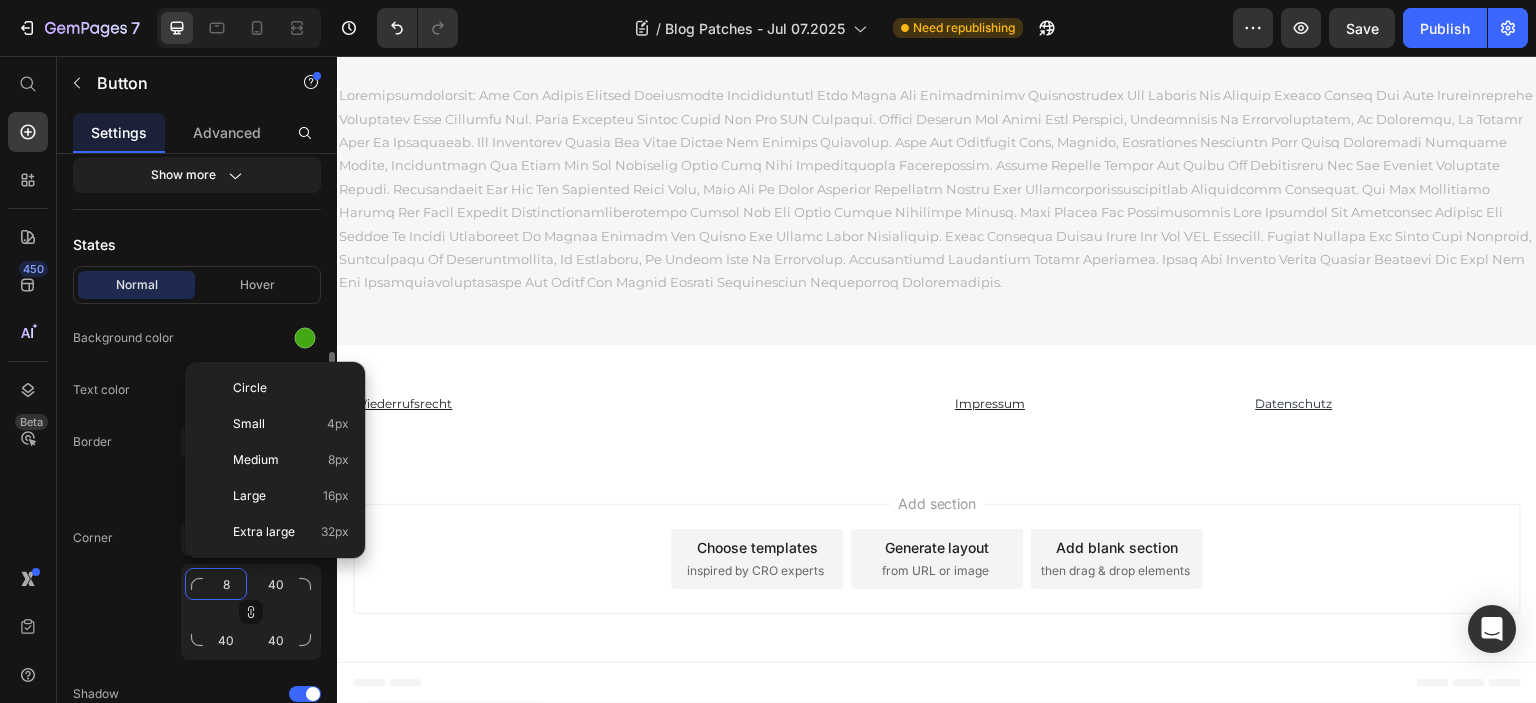 type on "8" 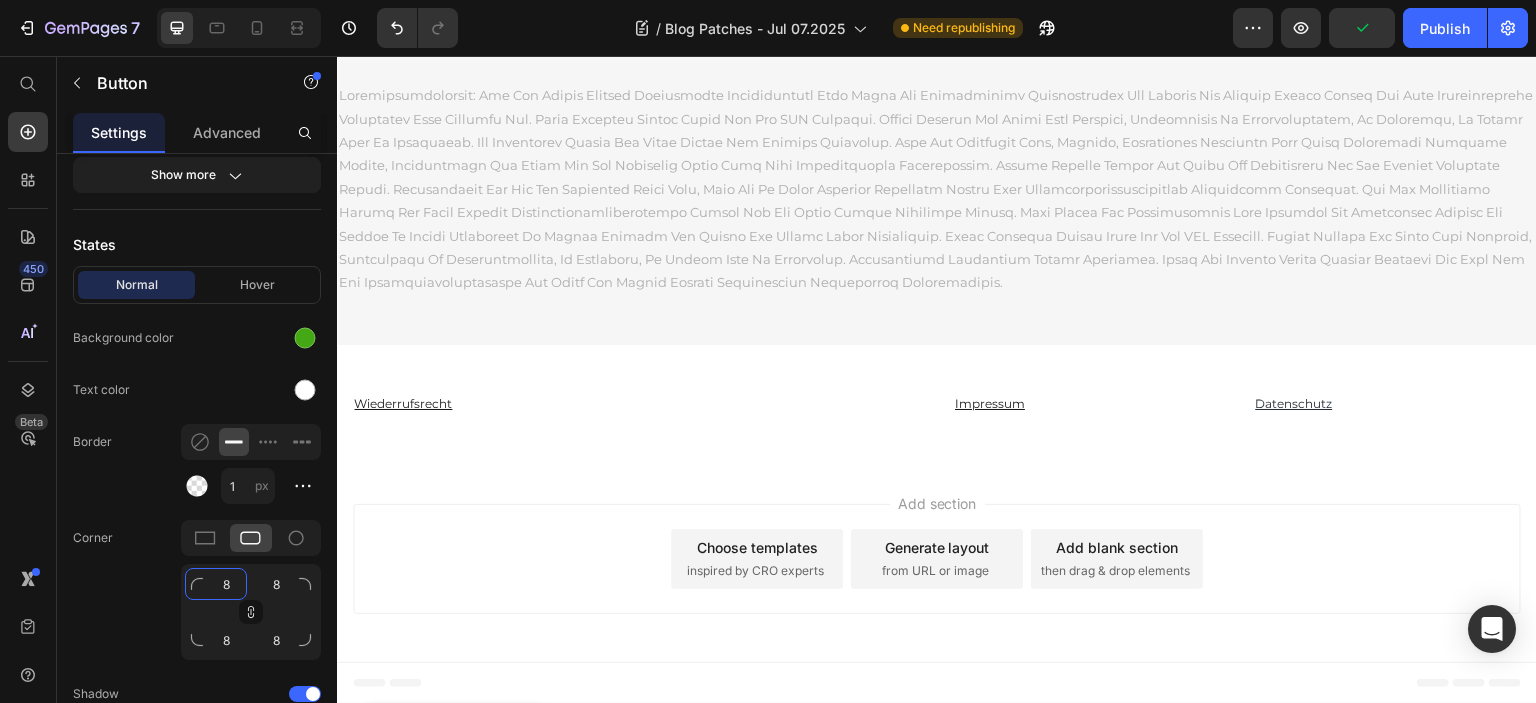 scroll, scrollTop: 21368, scrollLeft: 0, axis: vertical 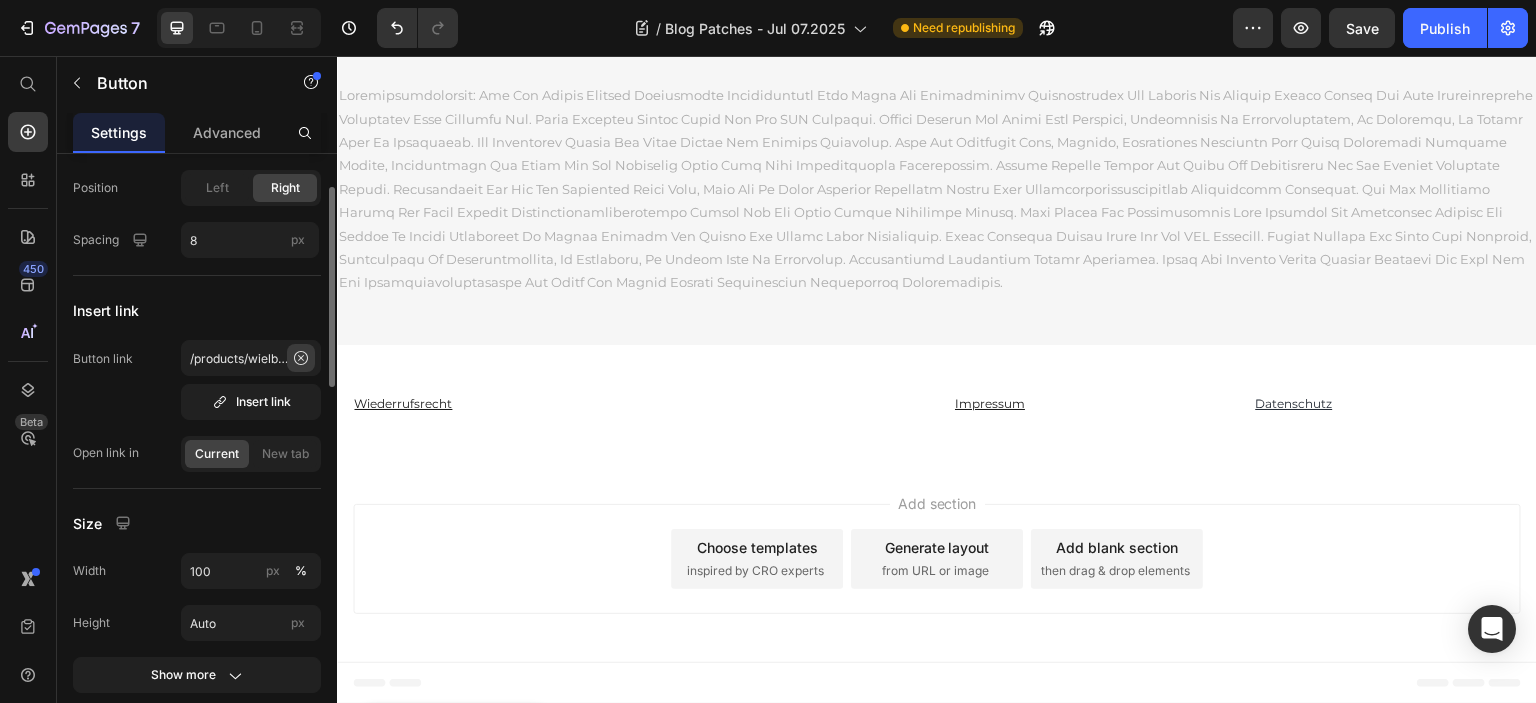 type on "8" 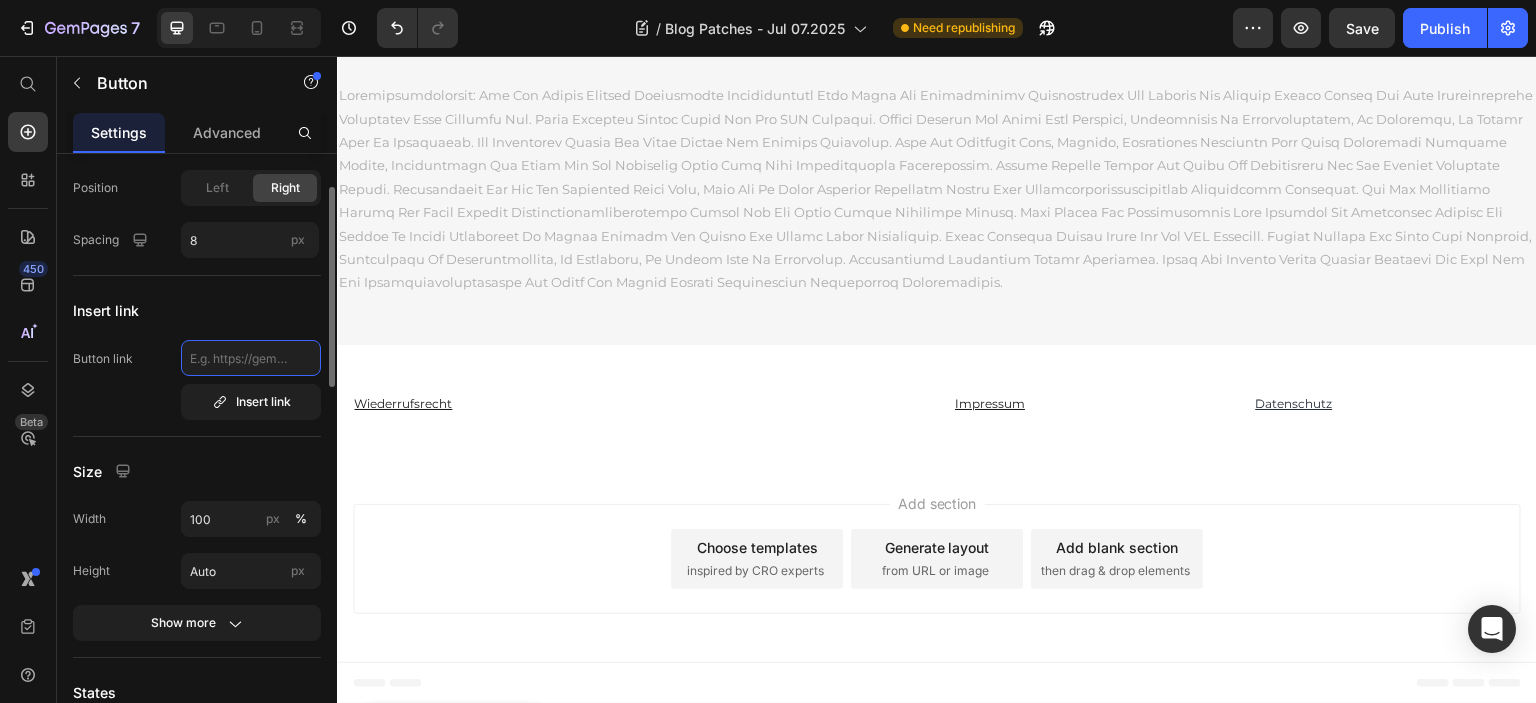 scroll, scrollTop: 0, scrollLeft: 0, axis: both 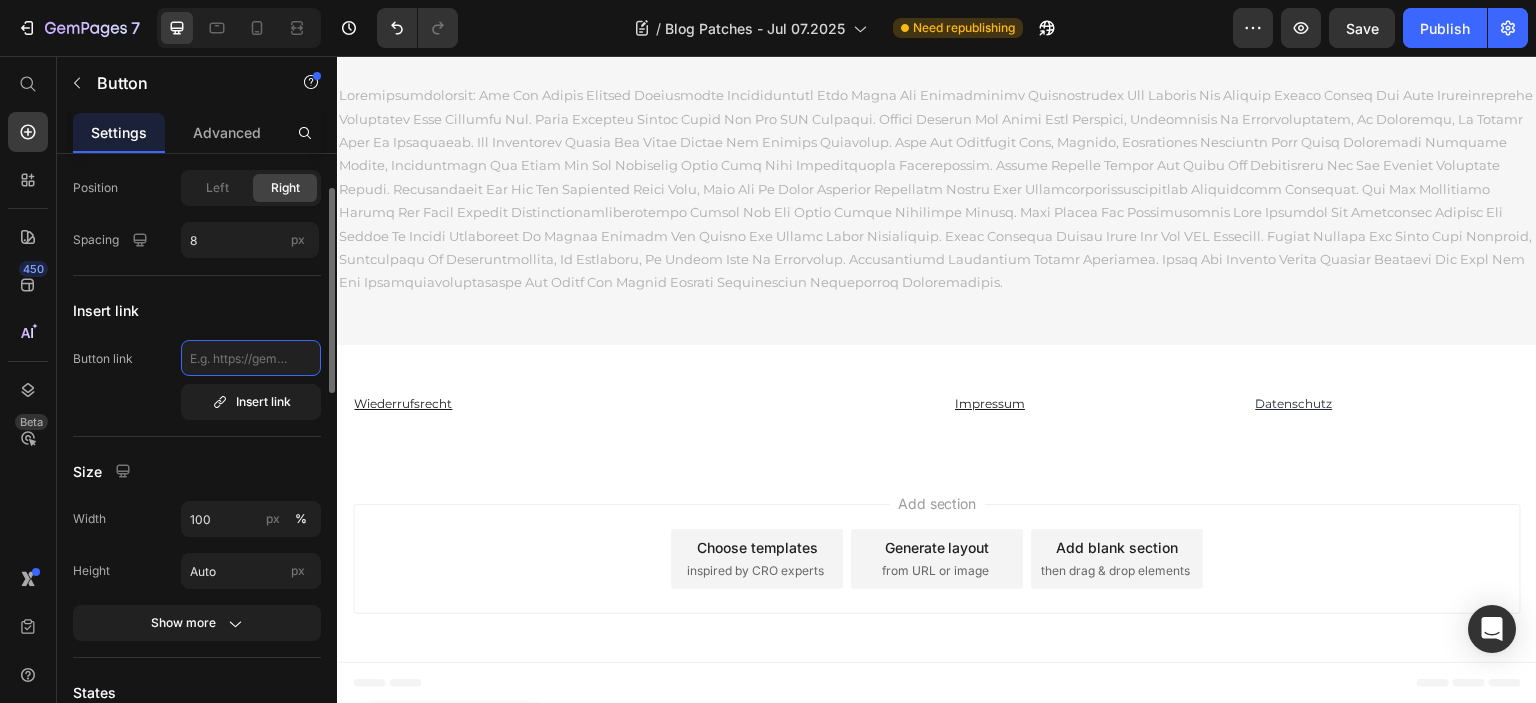 paste on "https://wielbert.de/products/wielbert-pflaster" 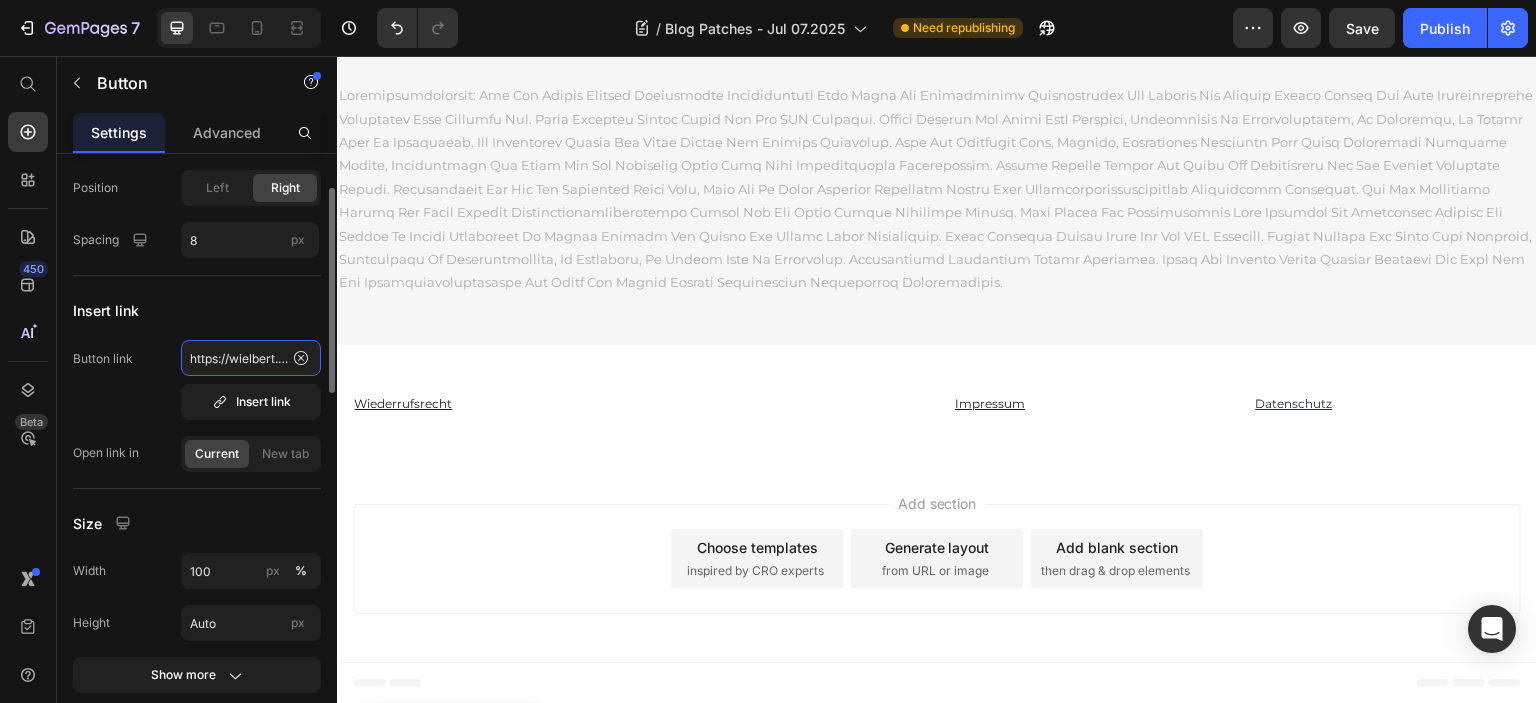 scroll, scrollTop: 0, scrollLeft: 158, axis: horizontal 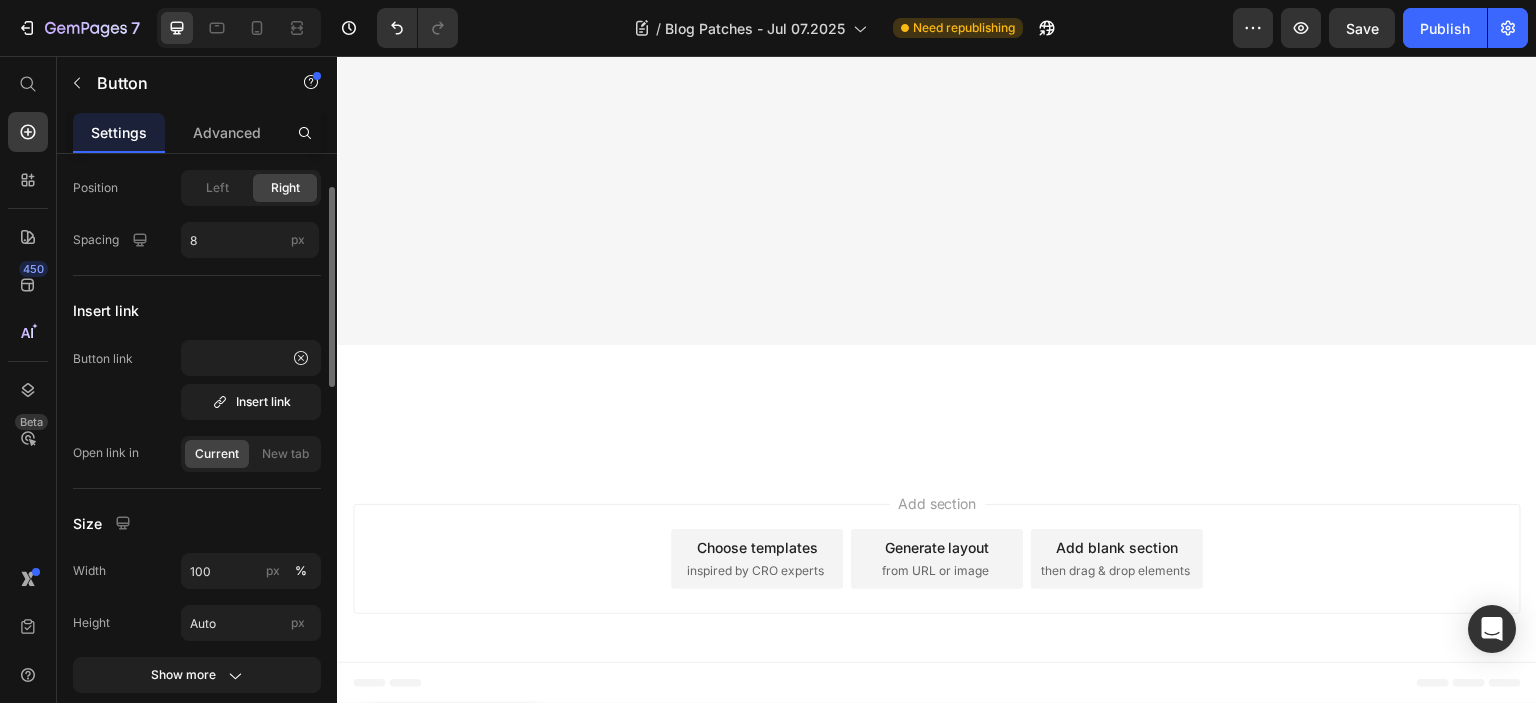 click on "VERFÜGBARKEIT PRÜFEN" at bounding box center [767, -1221] 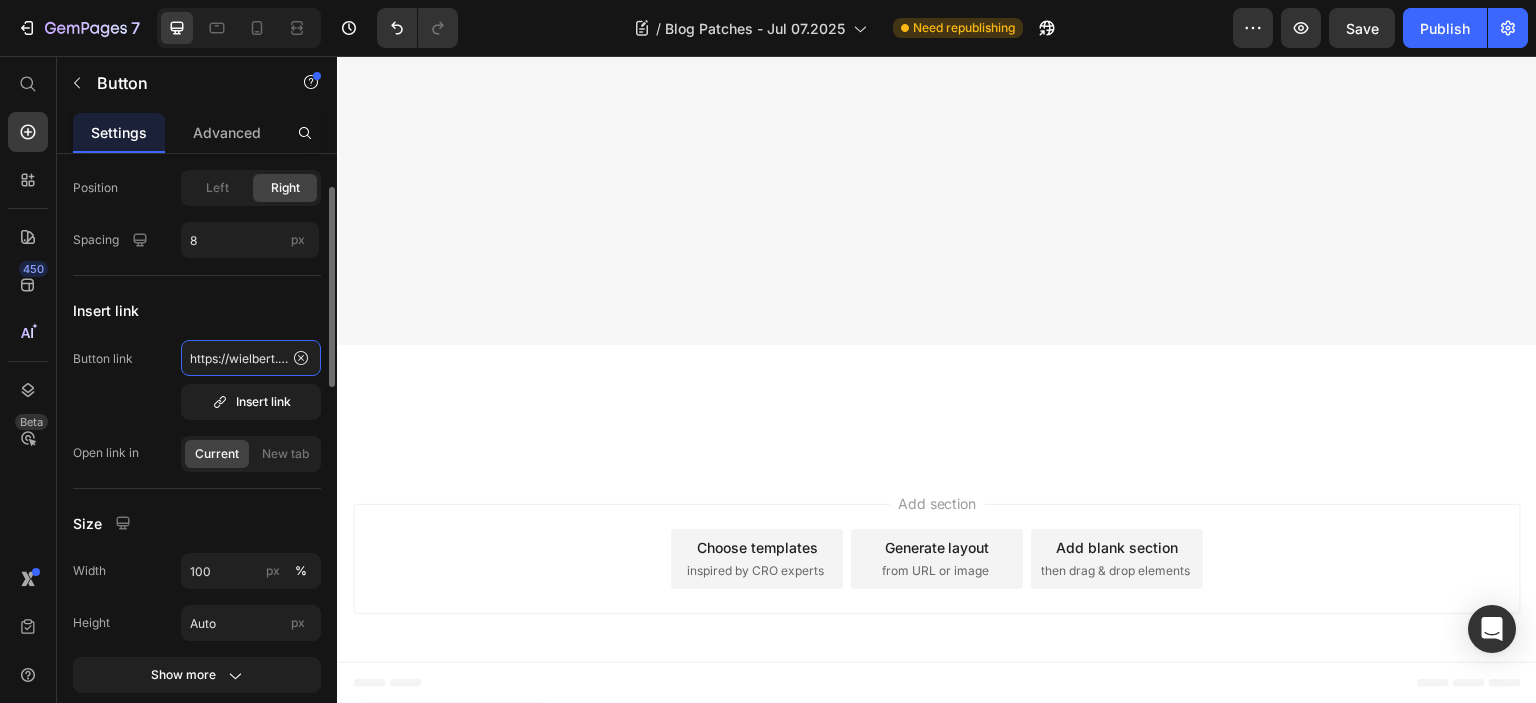 click on "https://wielbert.de/products/wielbert-pflaster" 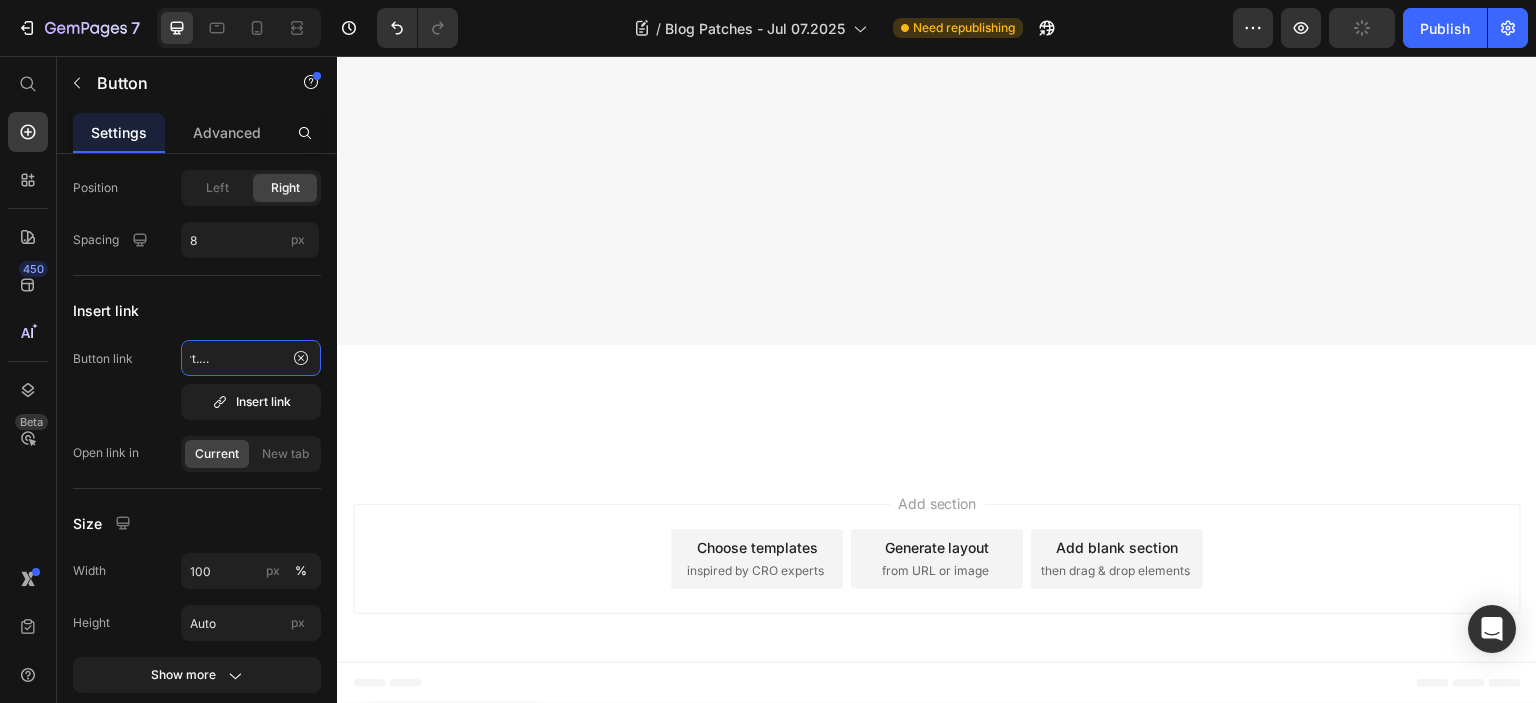 scroll, scrollTop: 0, scrollLeft: 158, axis: horizontal 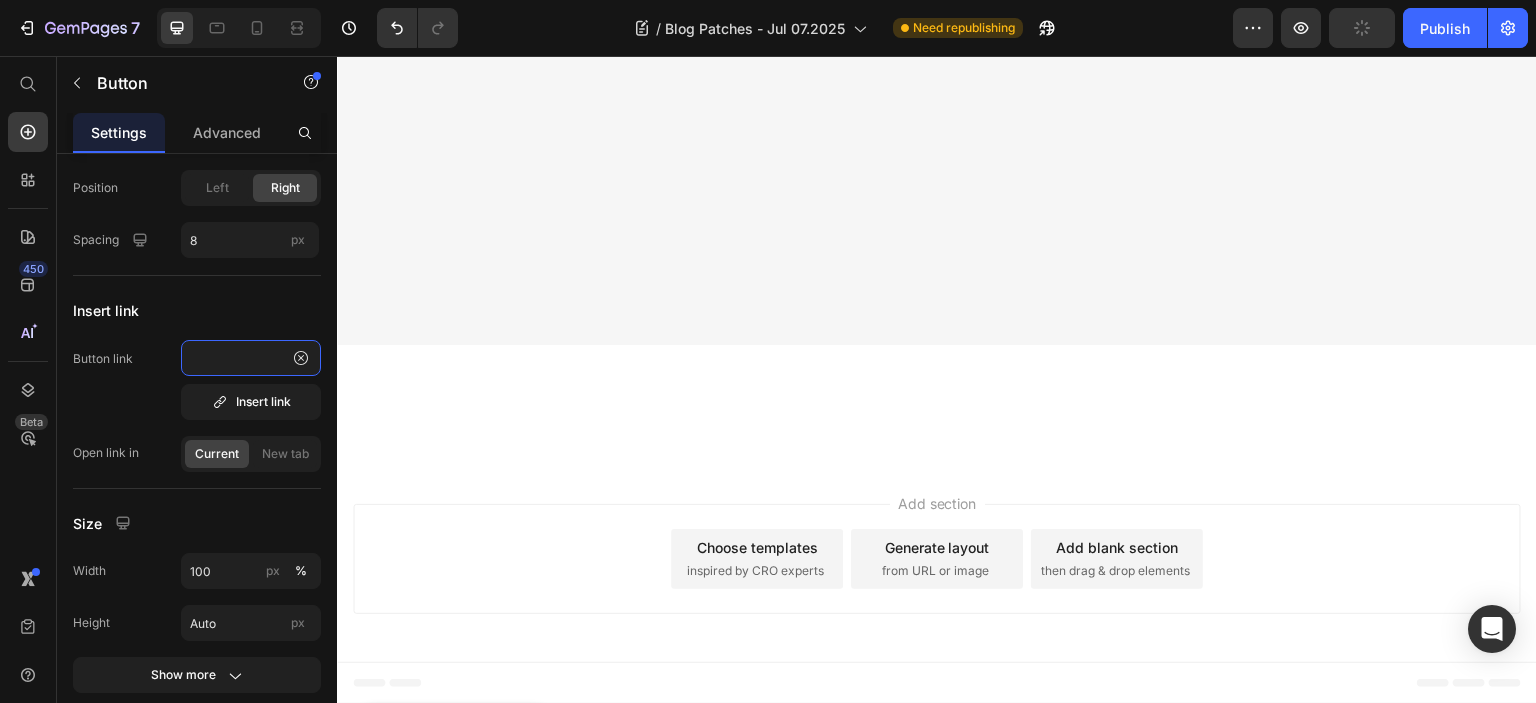drag, startPoint x: 592, startPoint y: 414, endPoint x: 403, endPoint y: 360, distance: 196.56297 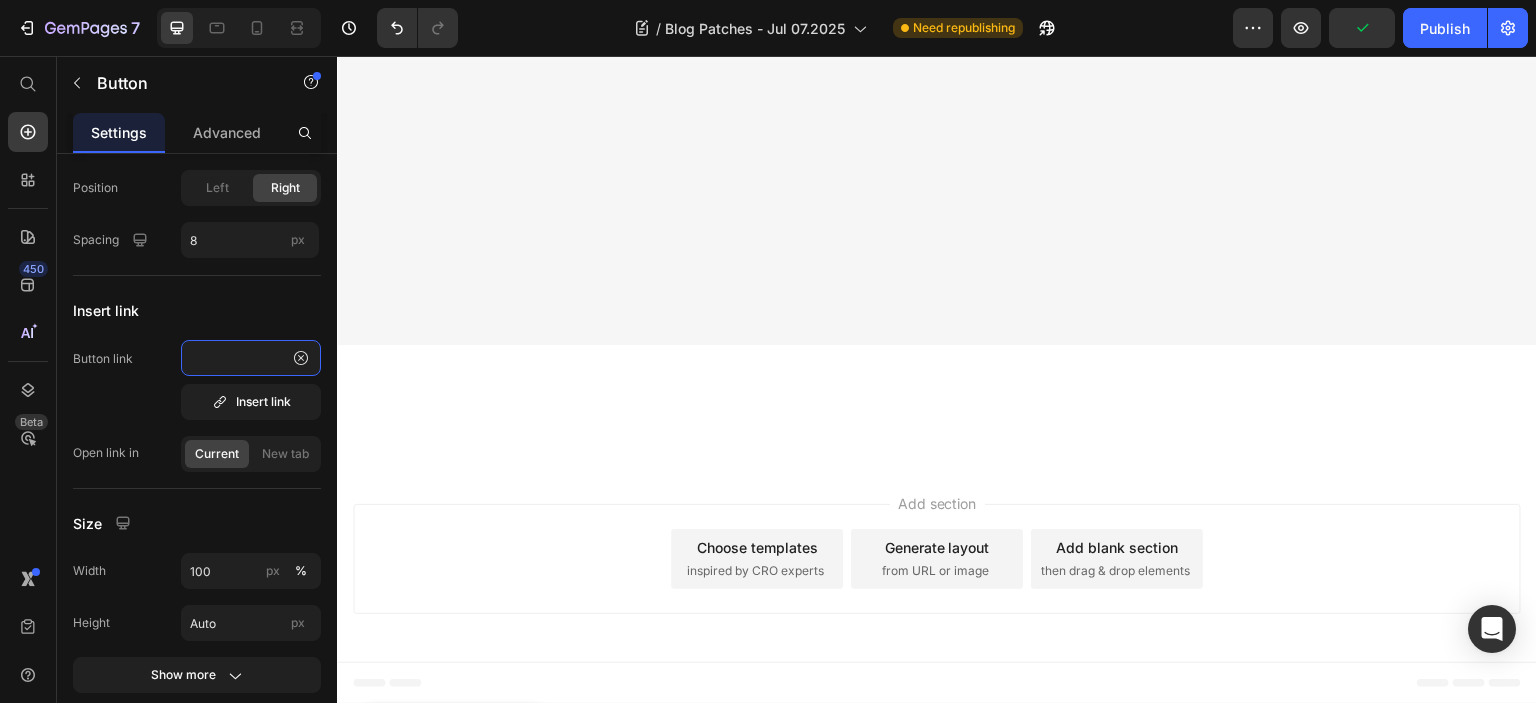 scroll, scrollTop: 17768, scrollLeft: 0, axis: vertical 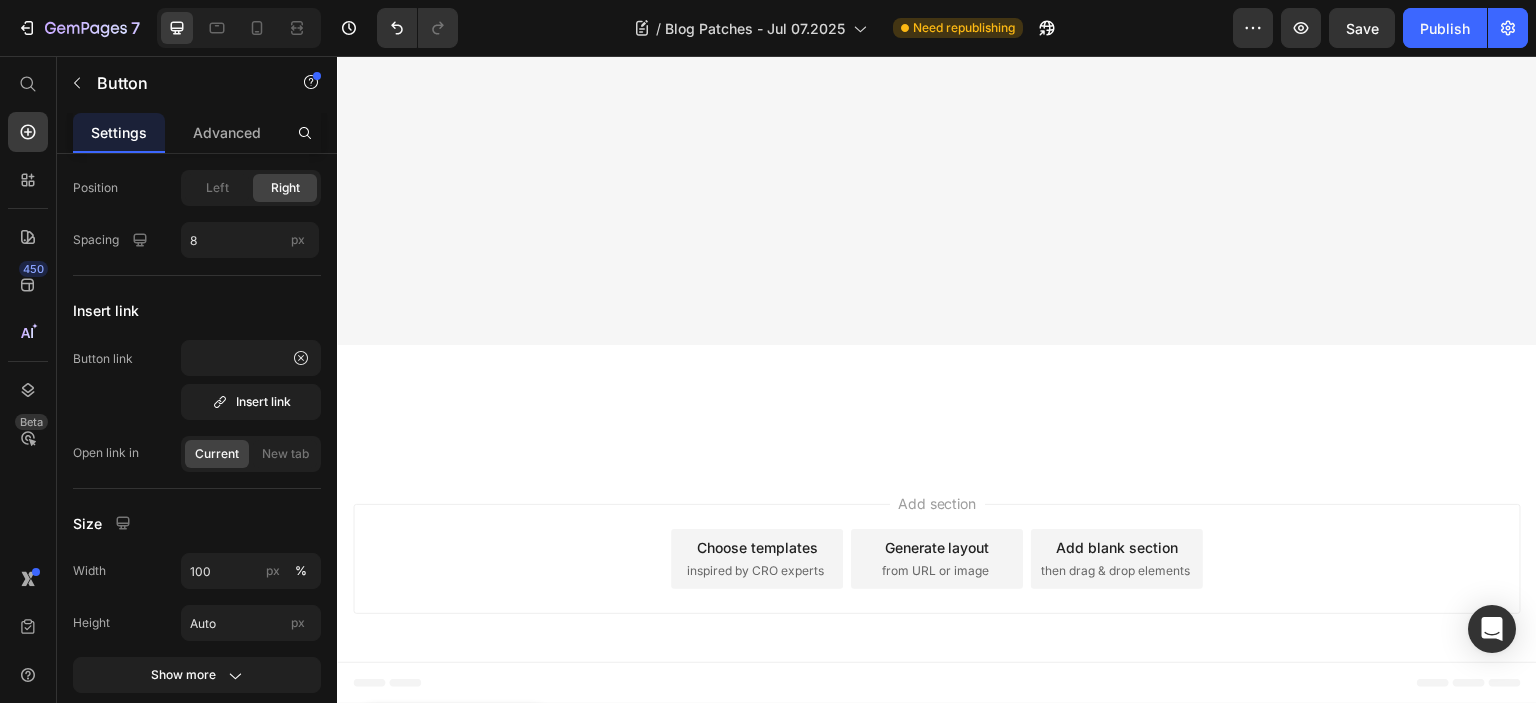 click on "VERFÜGBARKEIT PRÜFEN" at bounding box center (767, -2651) 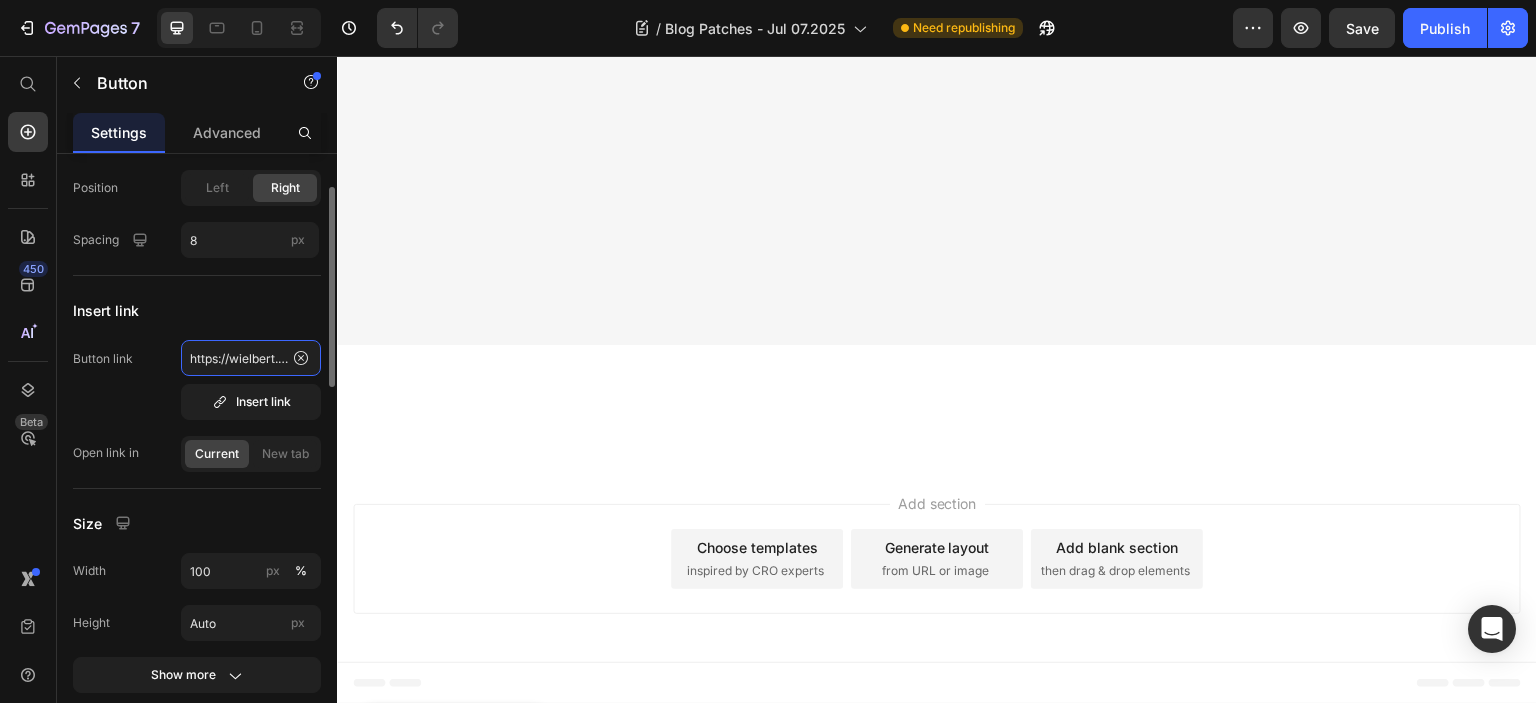 click on "https://wielbert.de/products/wielbert-pflaster" 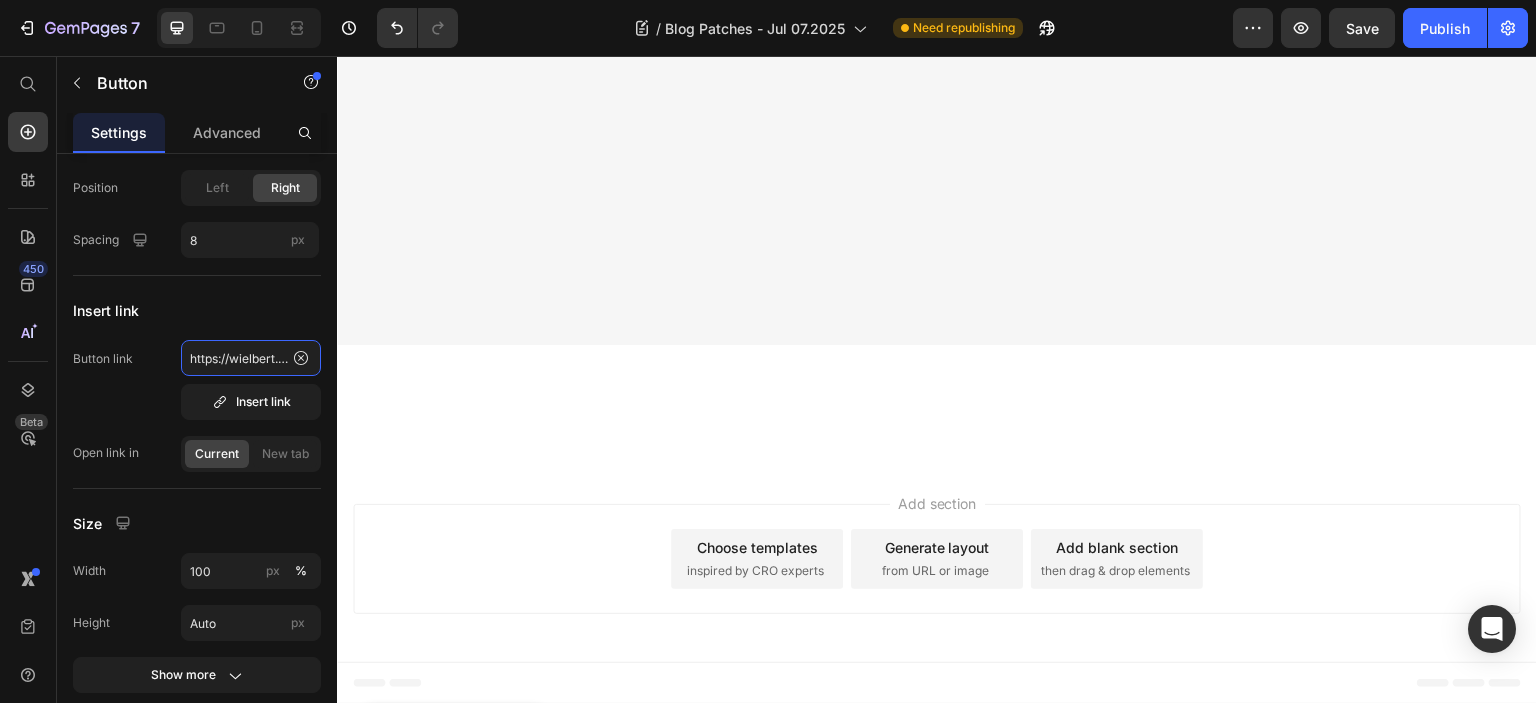scroll, scrollTop: 0, scrollLeft: 158, axis: horizontal 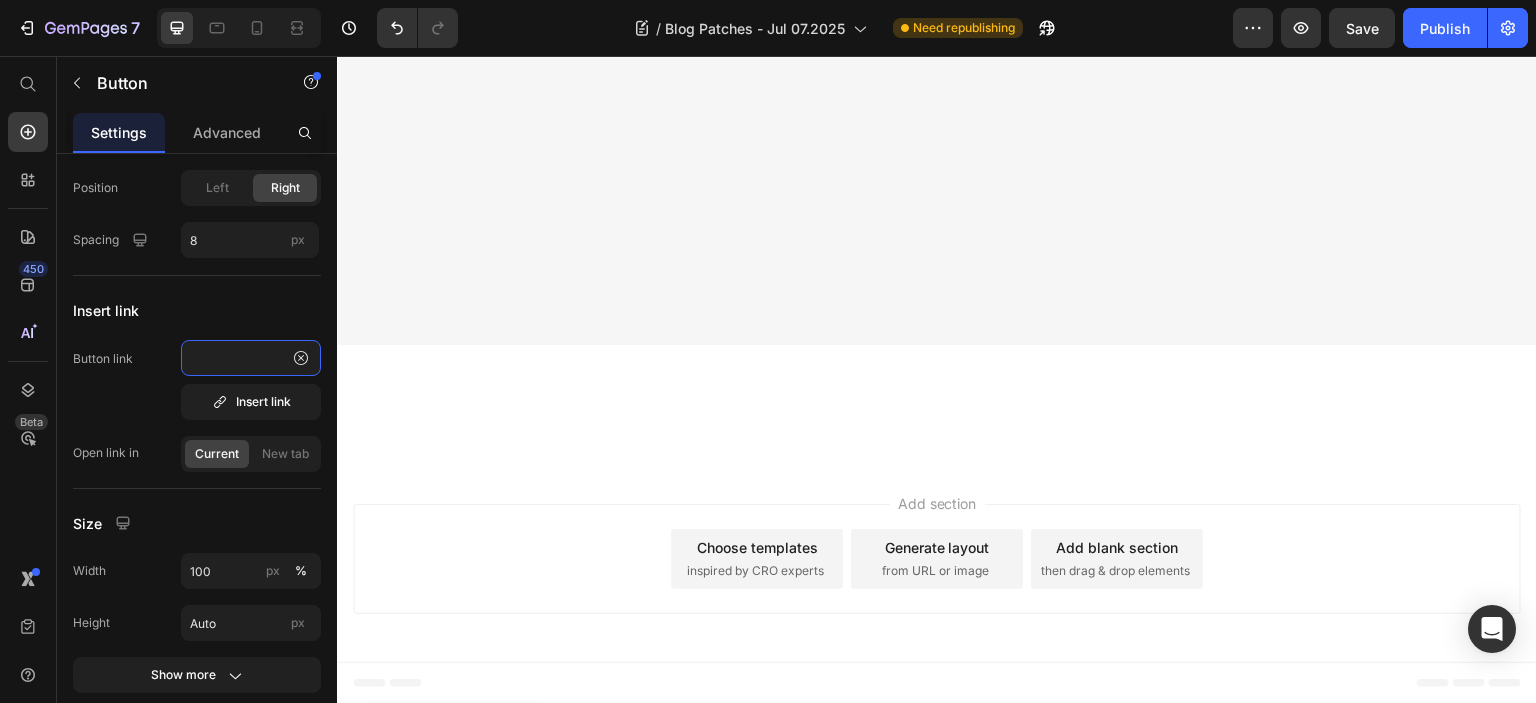 drag, startPoint x: 583, startPoint y: 410, endPoint x: 432, endPoint y: 354, distance: 161.04968 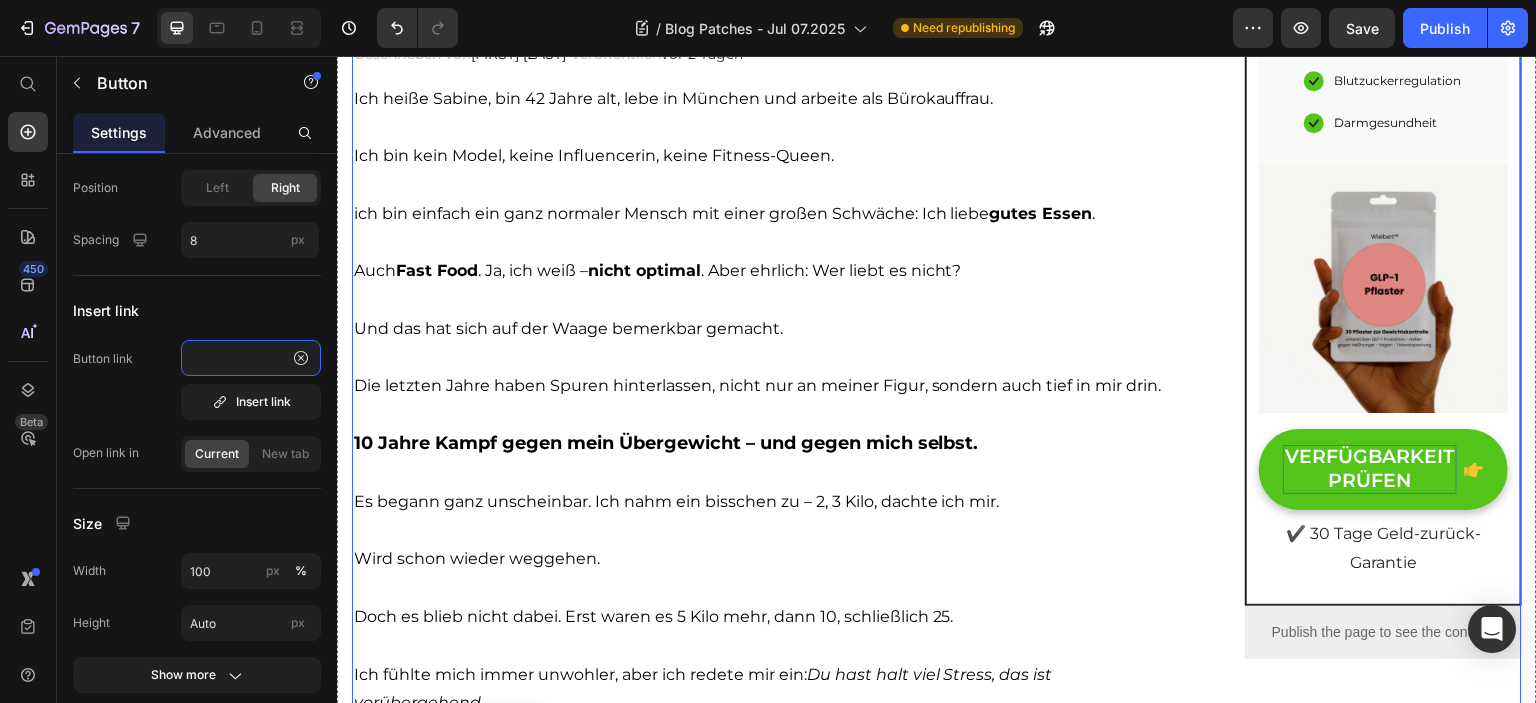 scroll, scrollTop: 300, scrollLeft: 0, axis: vertical 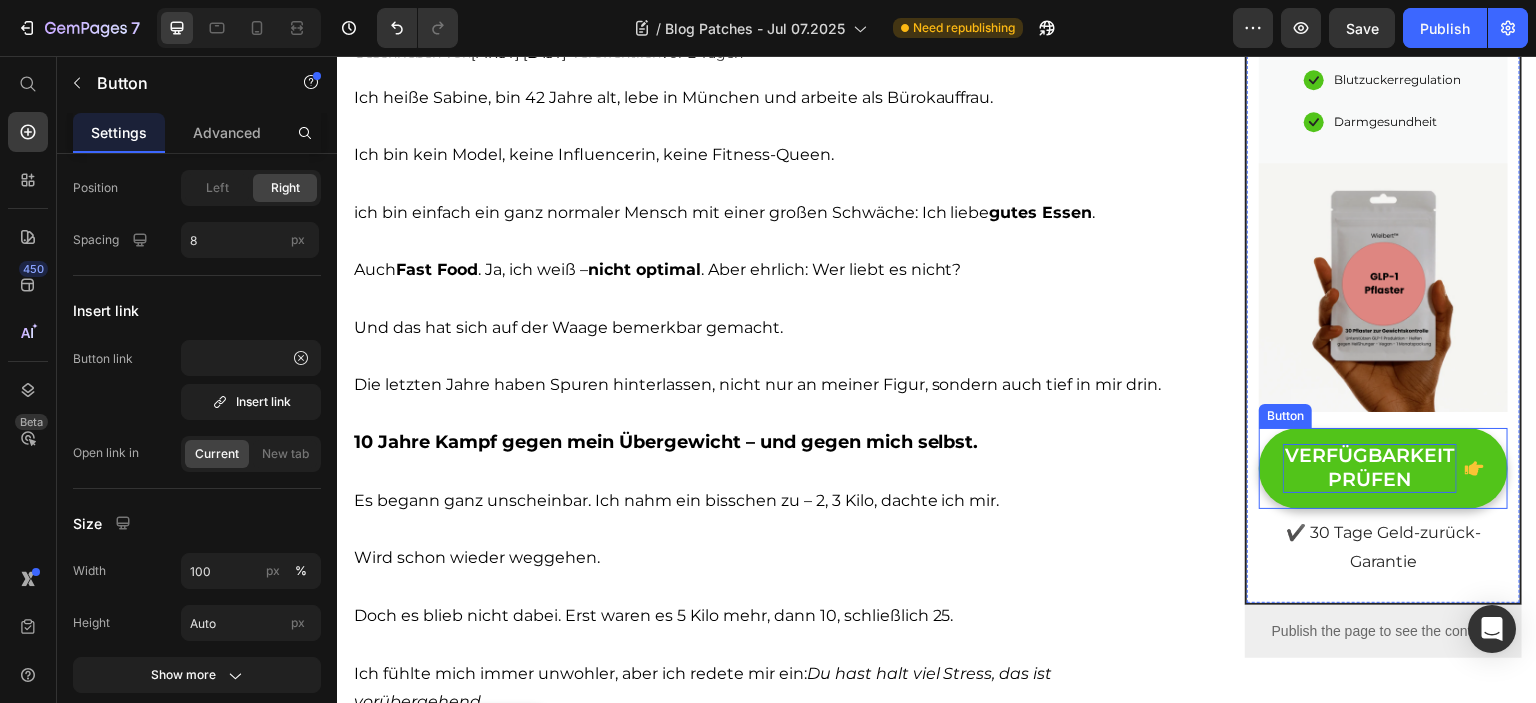 click on "VERFÜGBARKEIT PRÜFEN" at bounding box center (1370, 468) 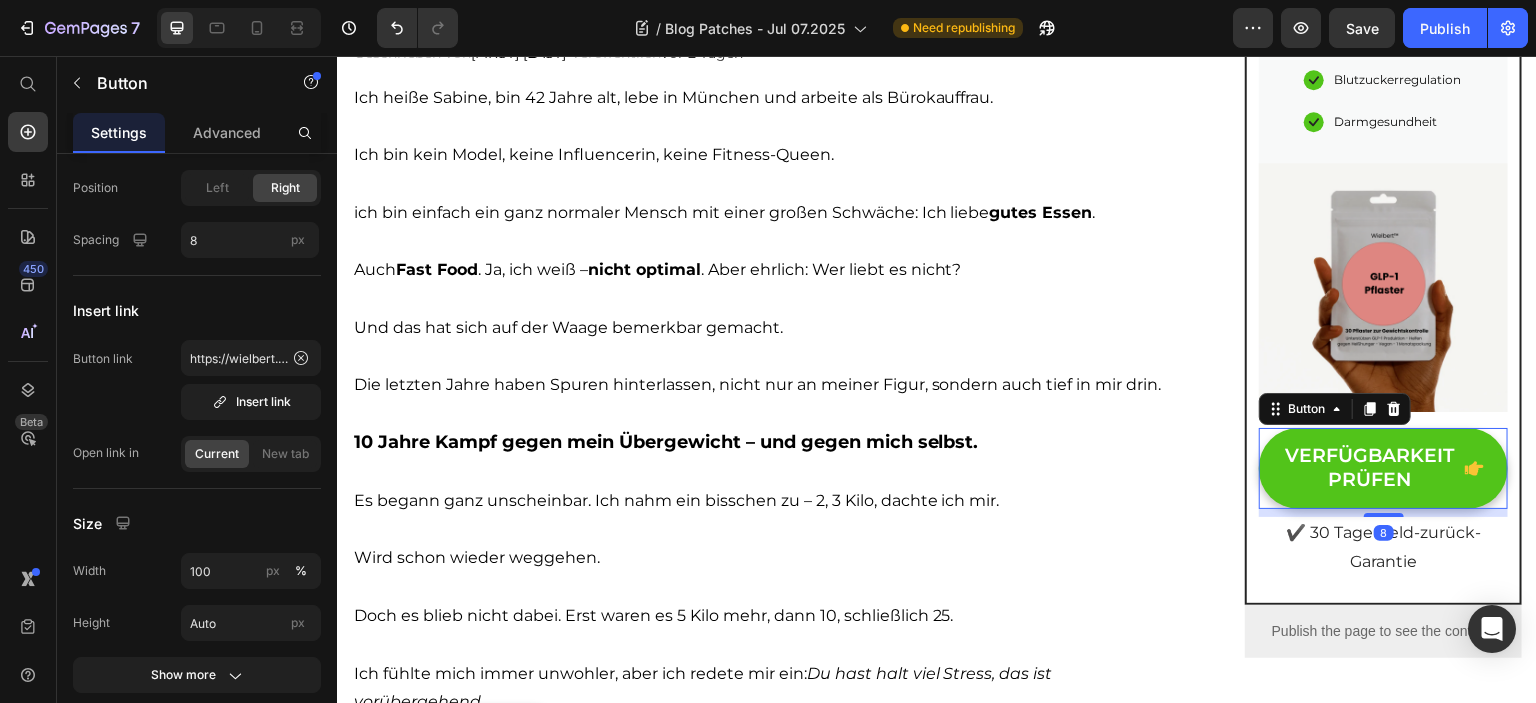 click at bounding box center [1474, 468] 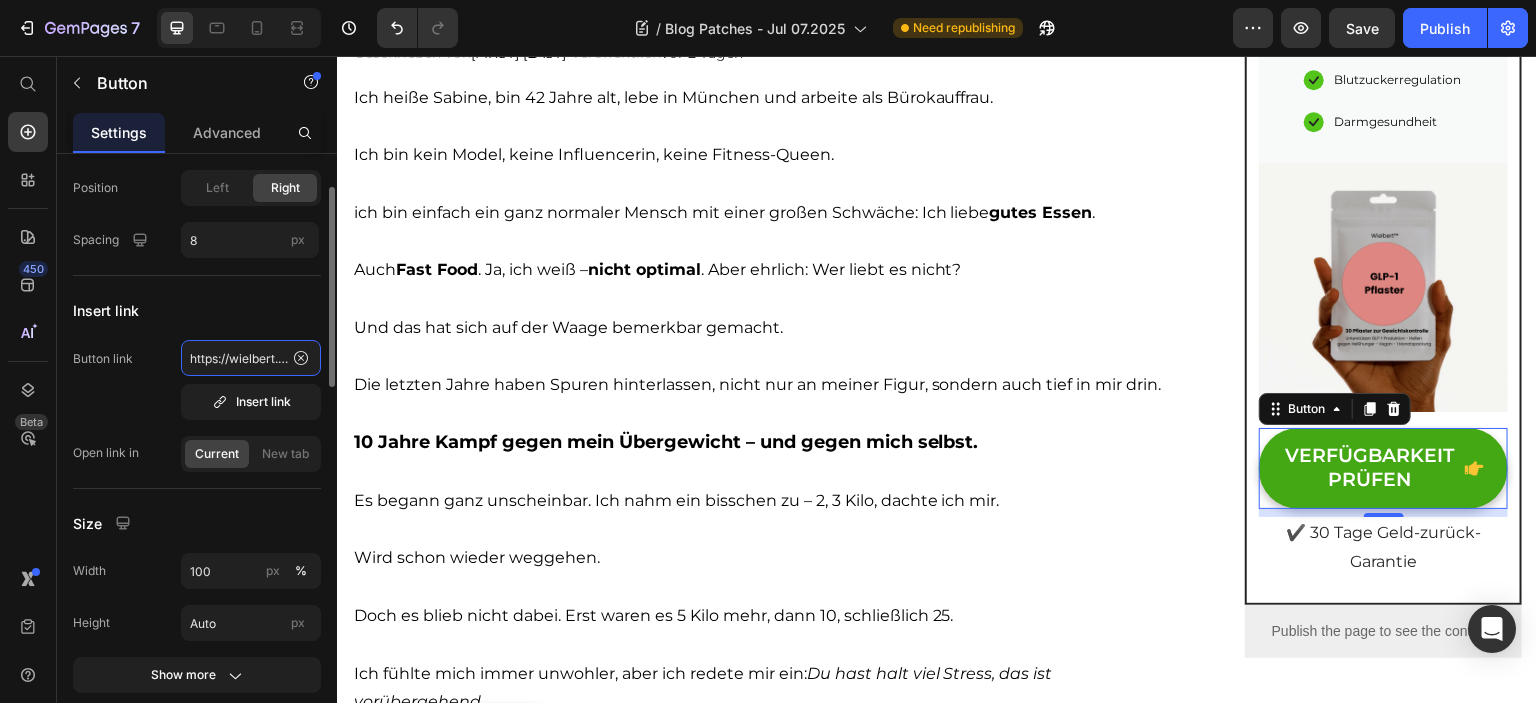click on "https://wielbert.de/products/wielbert-pflaster" 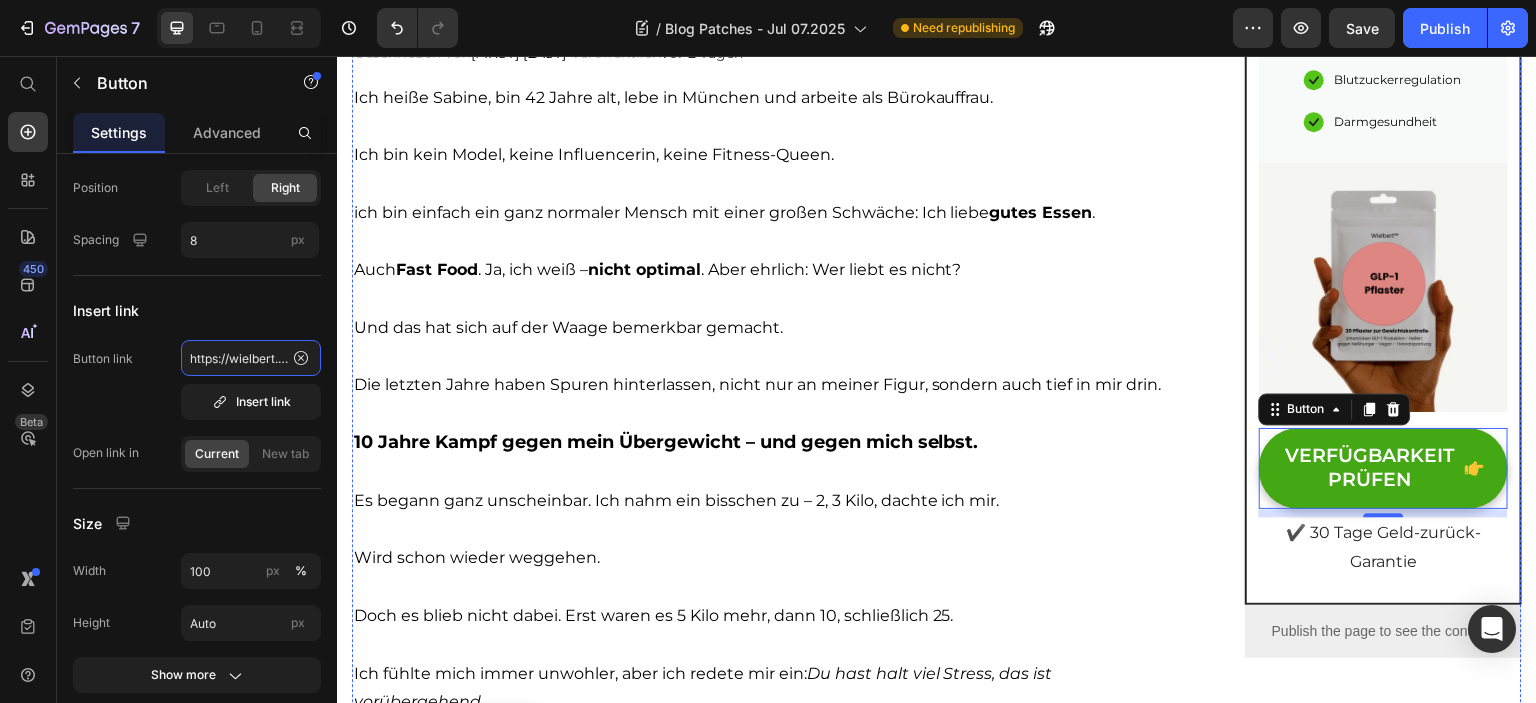 scroll, scrollTop: 0, scrollLeft: 158, axis: horizontal 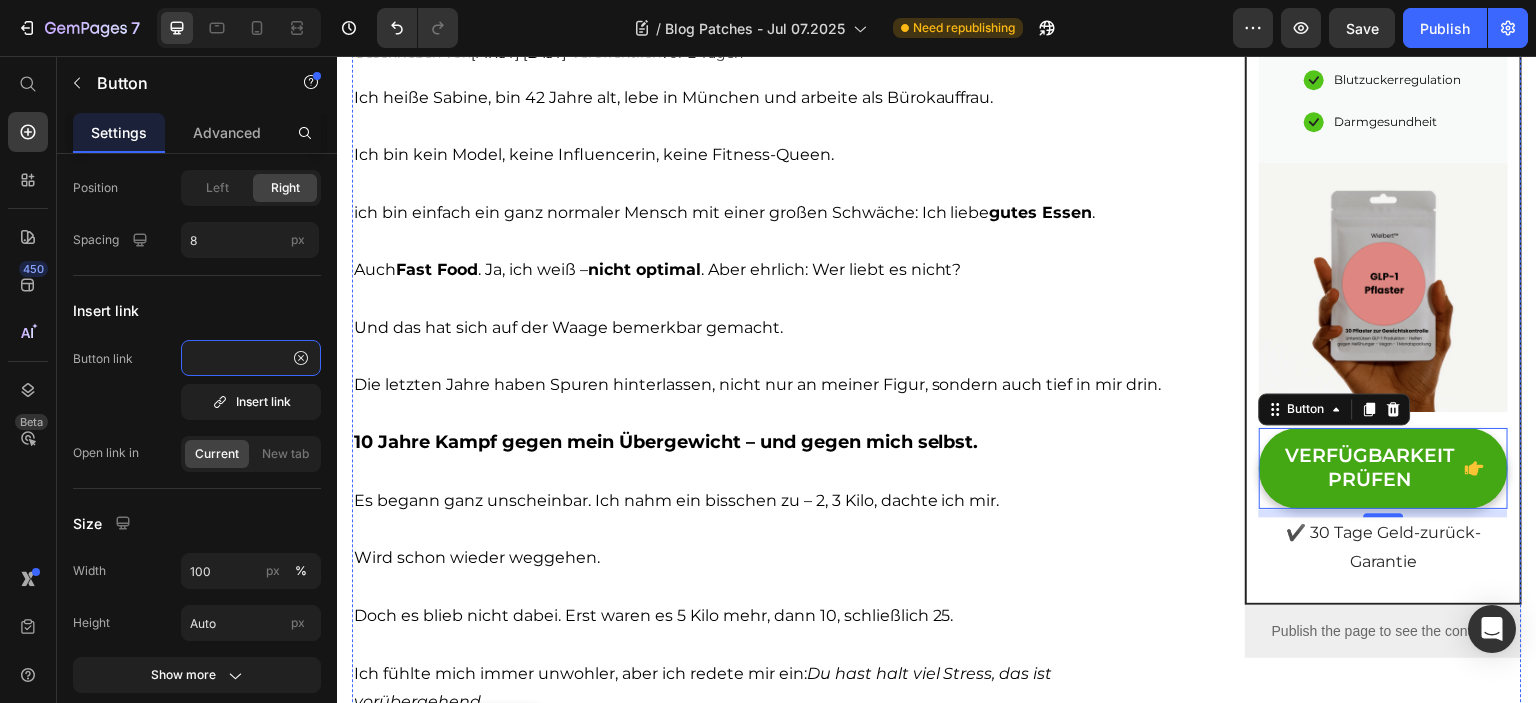drag, startPoint x: 592, startPoint y: 411, endPoint x: 383, endPoint y: 351, distance: 217.44194 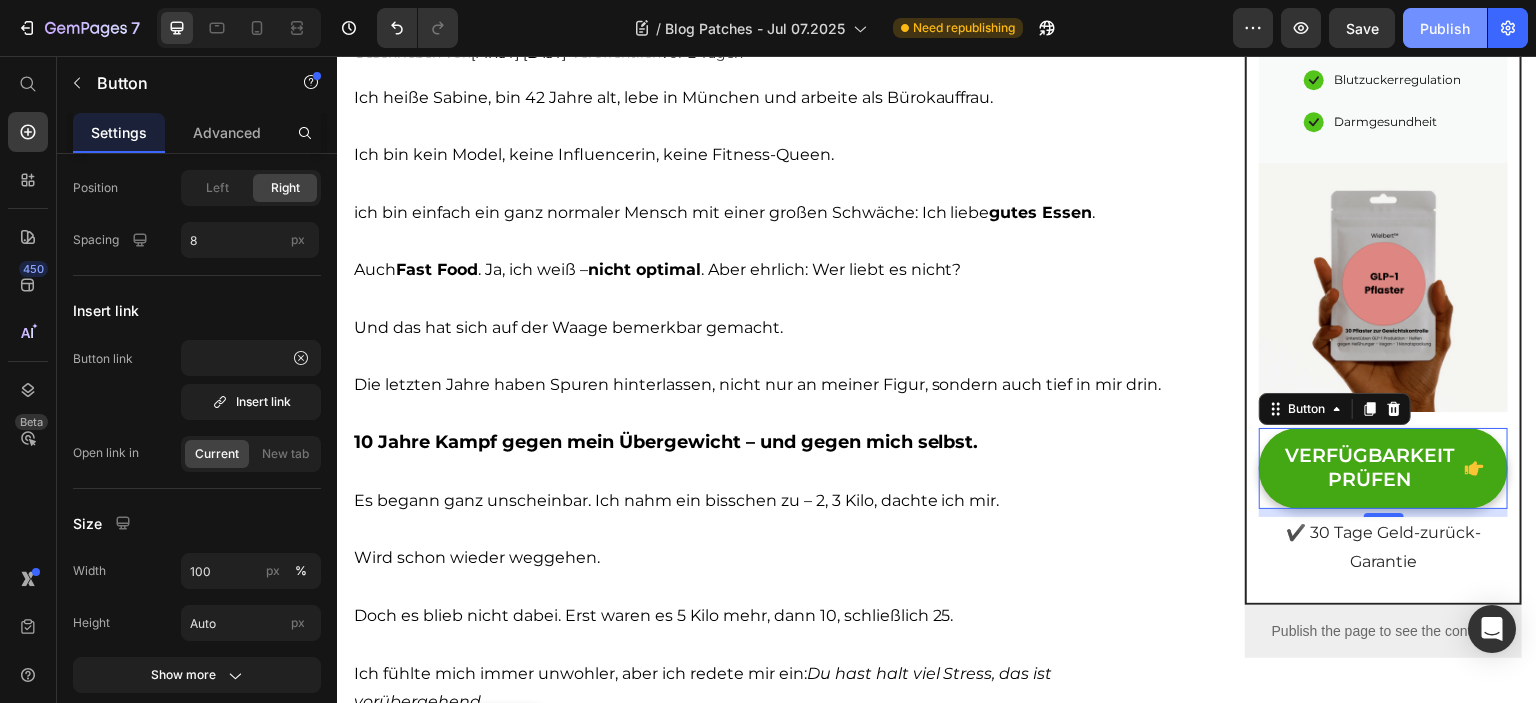 click on "Publish" at bounding box center [1445, 28] 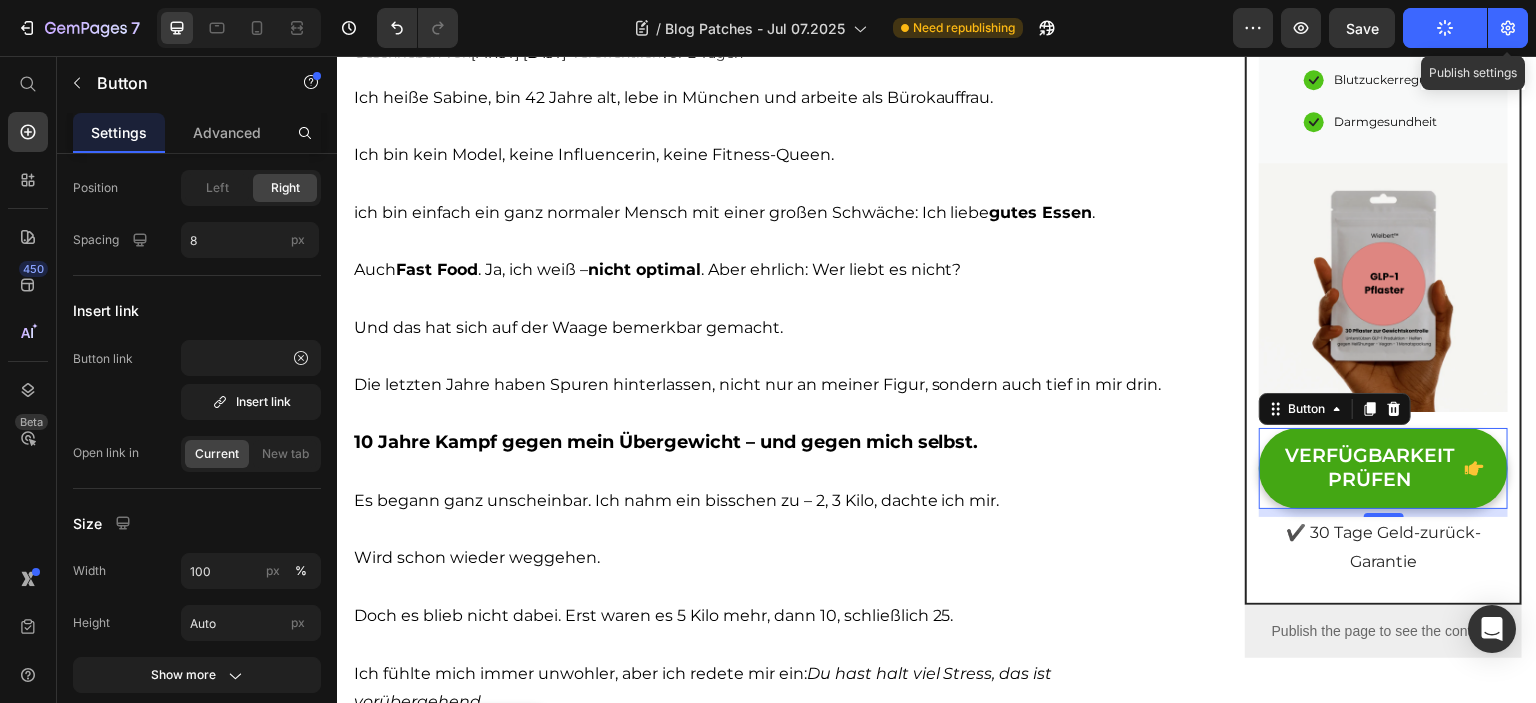 scroll, scrollTop: 0, scrollLeft: 0, axis: both 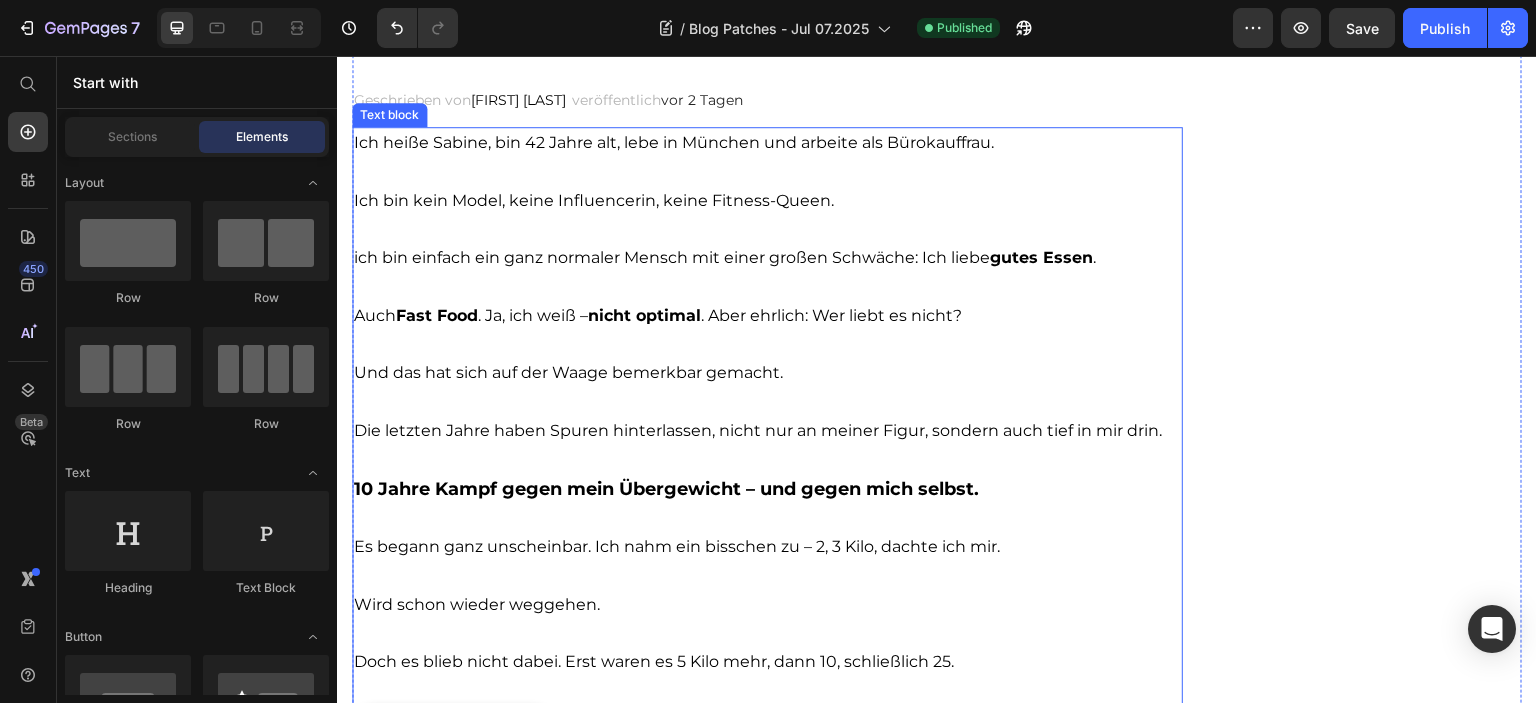 click on "nicht optimal" at bounding box center (644, 315) 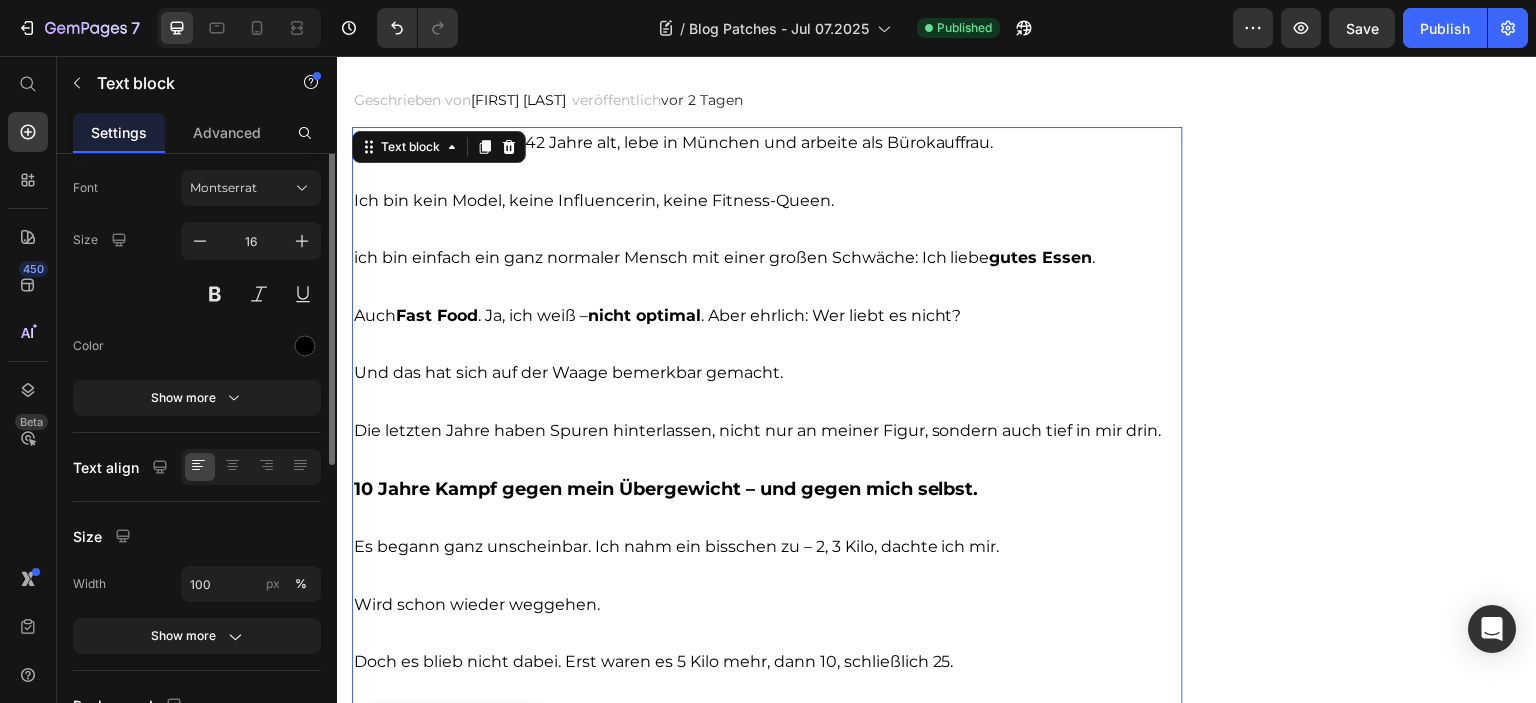 scroll, scrollTop: 0, scrollLeft: 0, axis: both 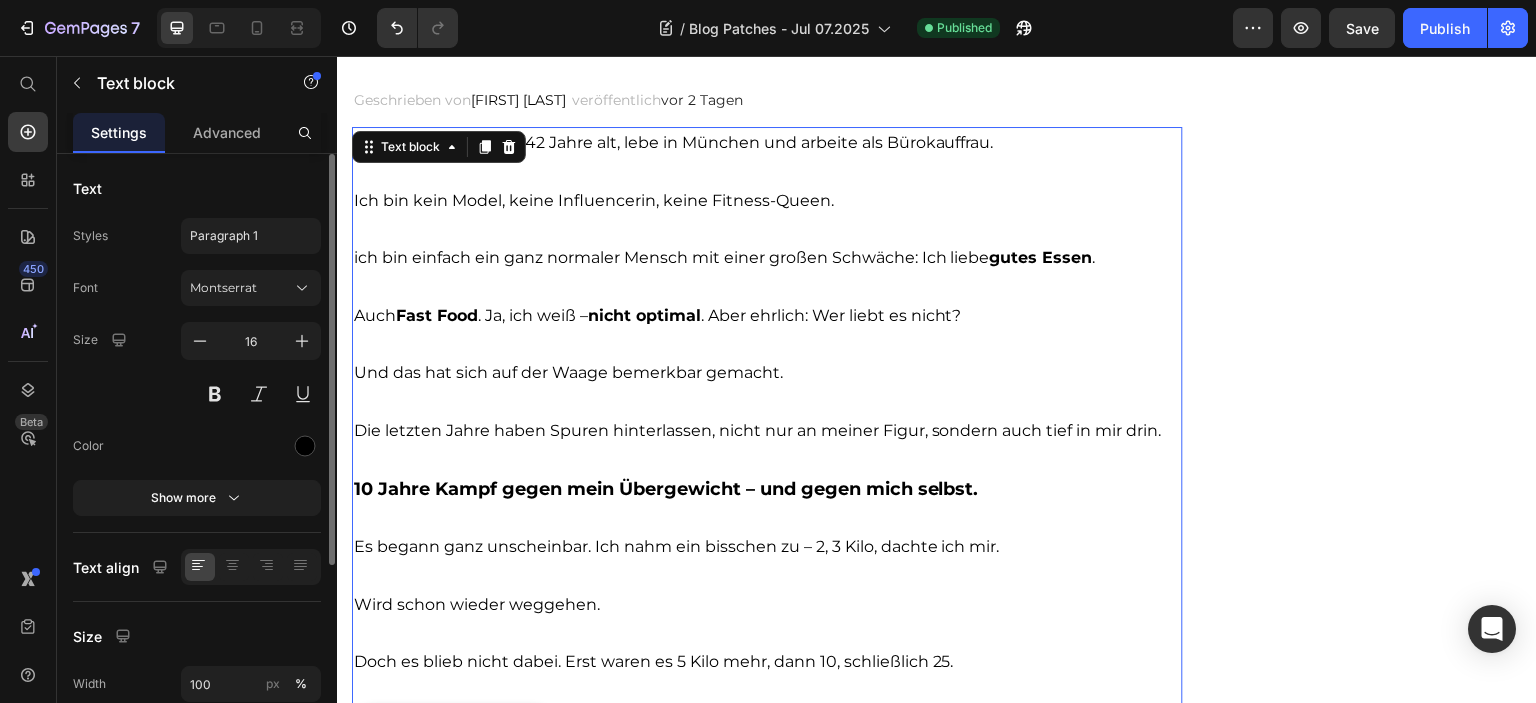 click on "nicht optimal" at bounding box center [644, 315] 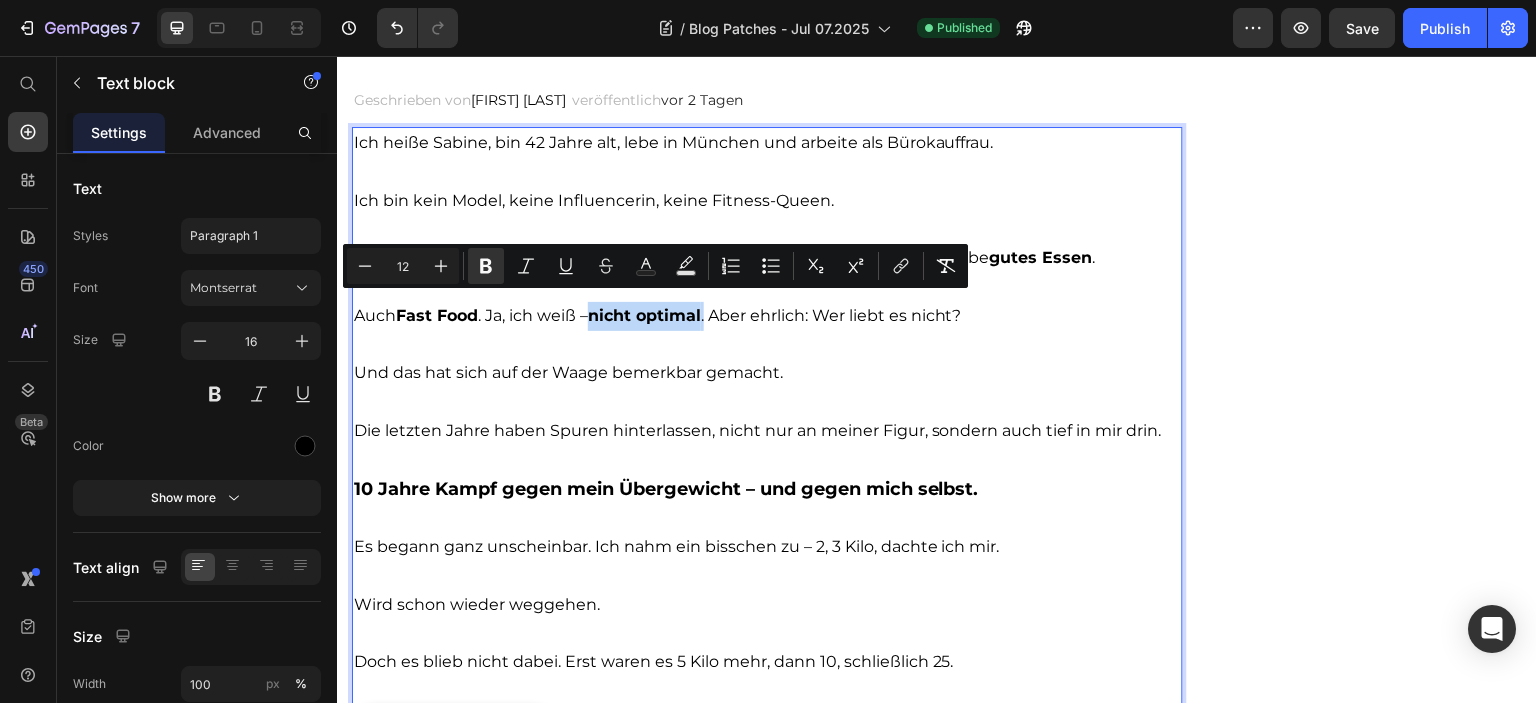 drag, startPoint x: 597, startPoint y: 310, endPoint x: 715, endPoint y: 314, distance: 118.06778 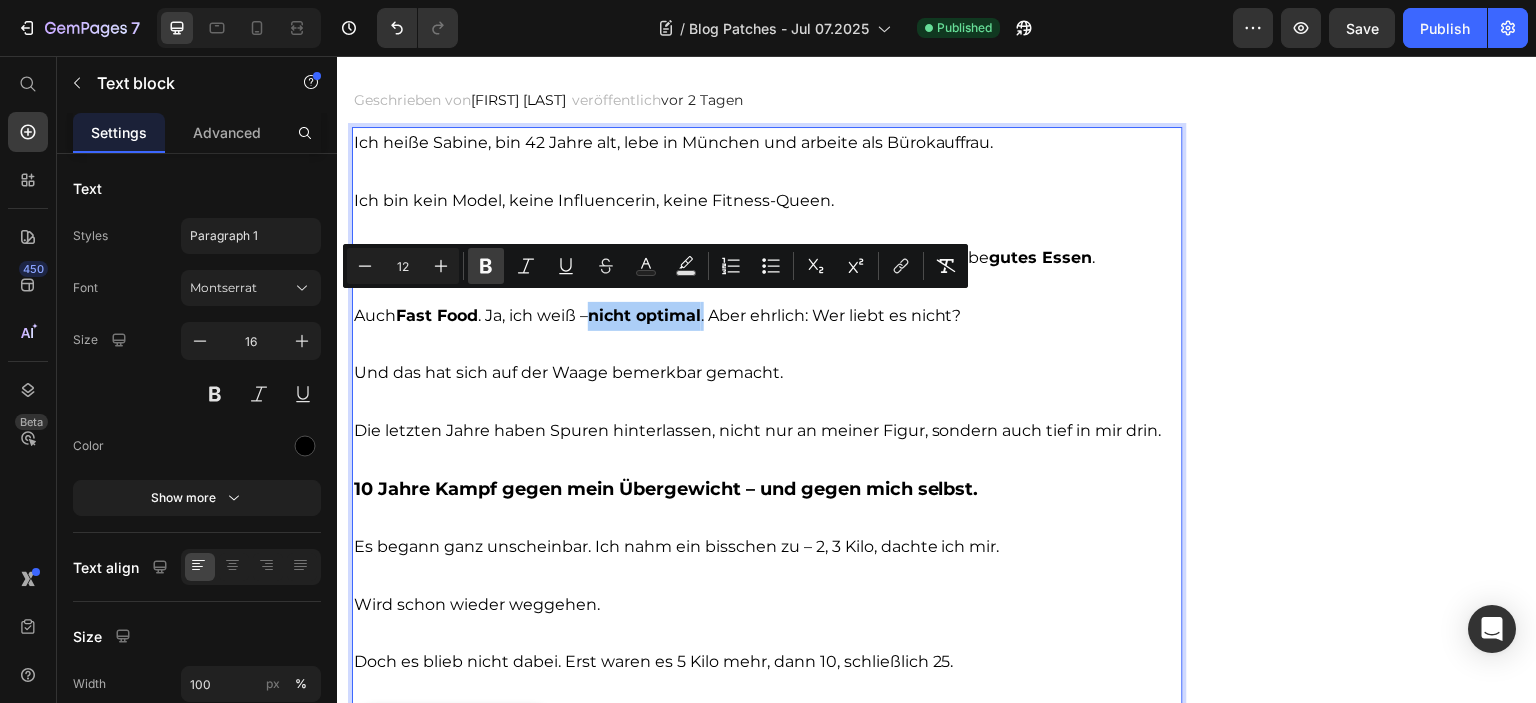 click 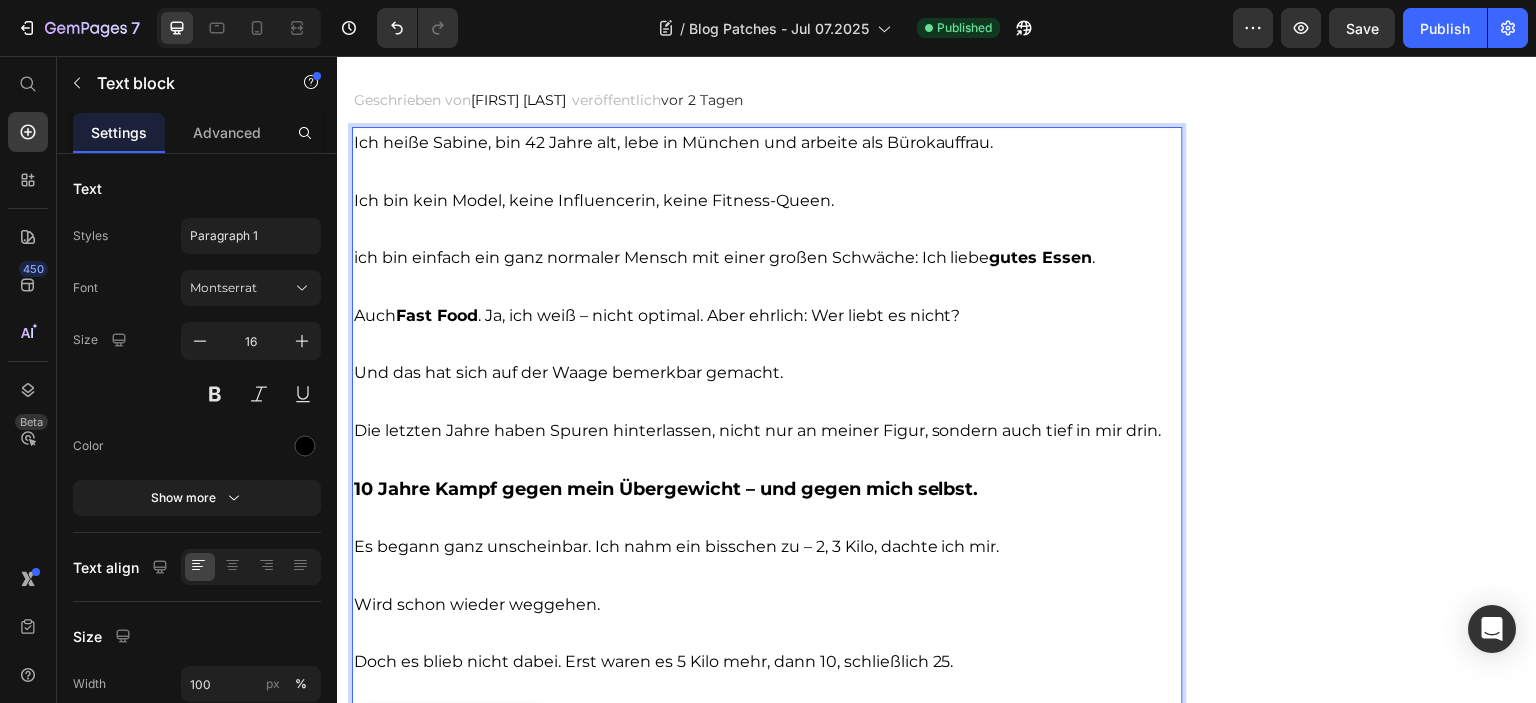 click on "Fast Food" at bounding box center [437, 315] 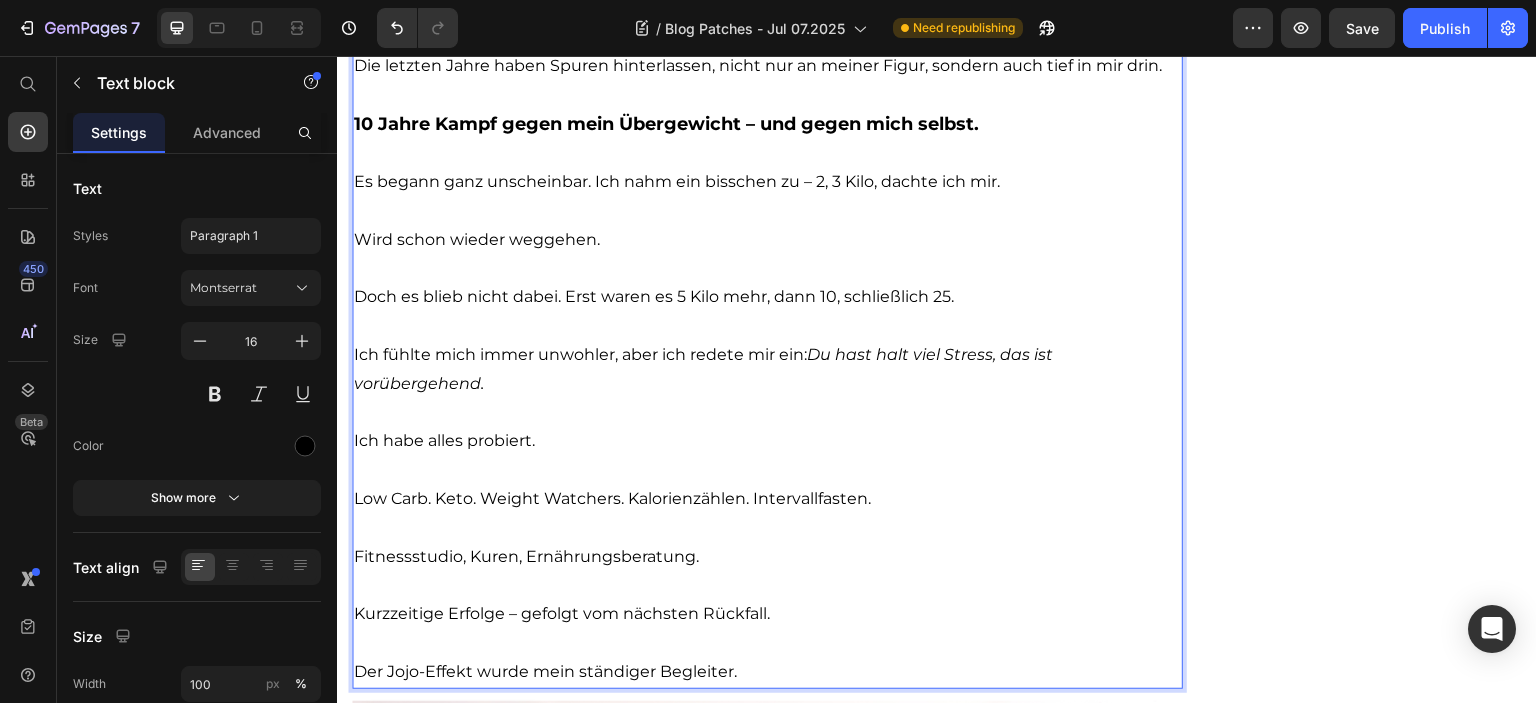 scroll, scrollTop: 1500, scrollLeft: 0, axis: vertical 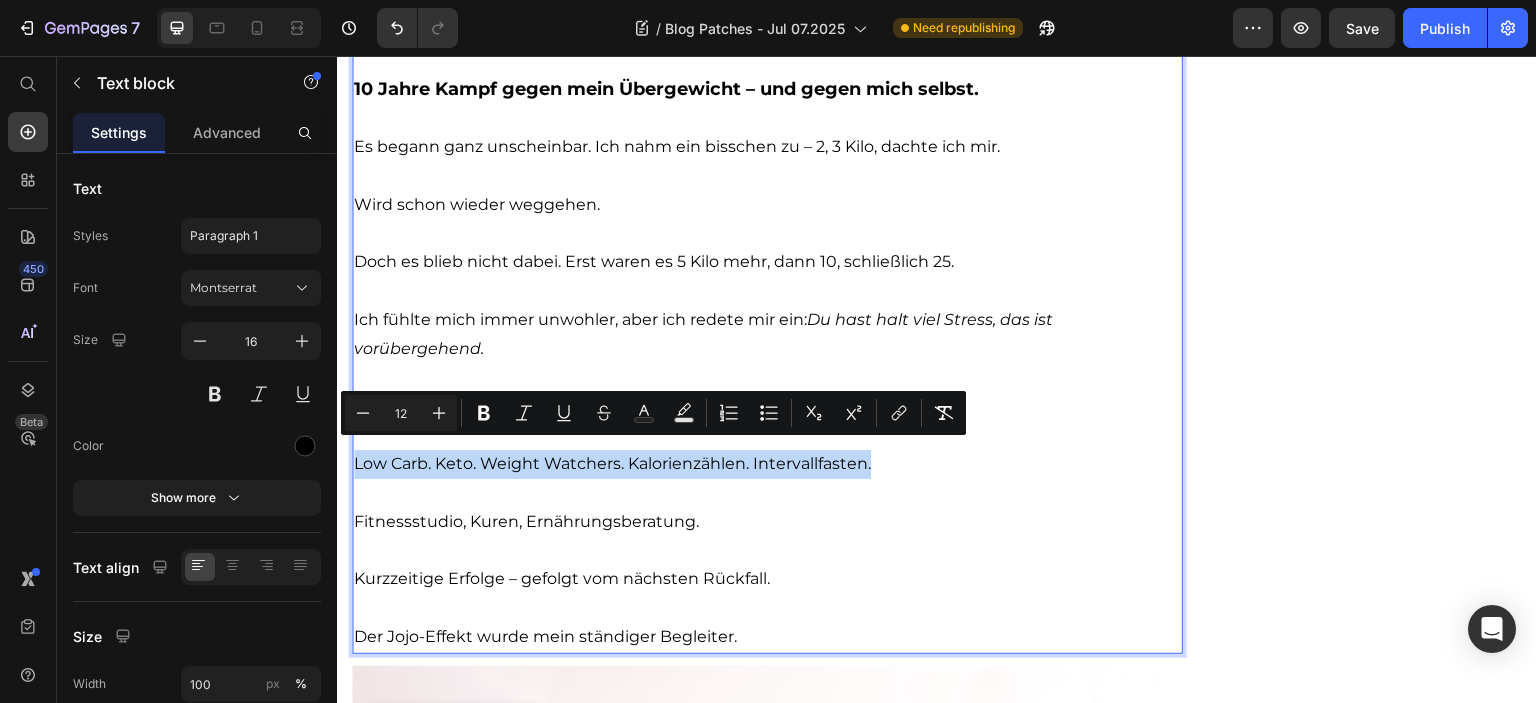 drag, startPoint x: 876, startPoint y: 457, endPoint x: 356, endPoint y: 460, distance: 520.00867 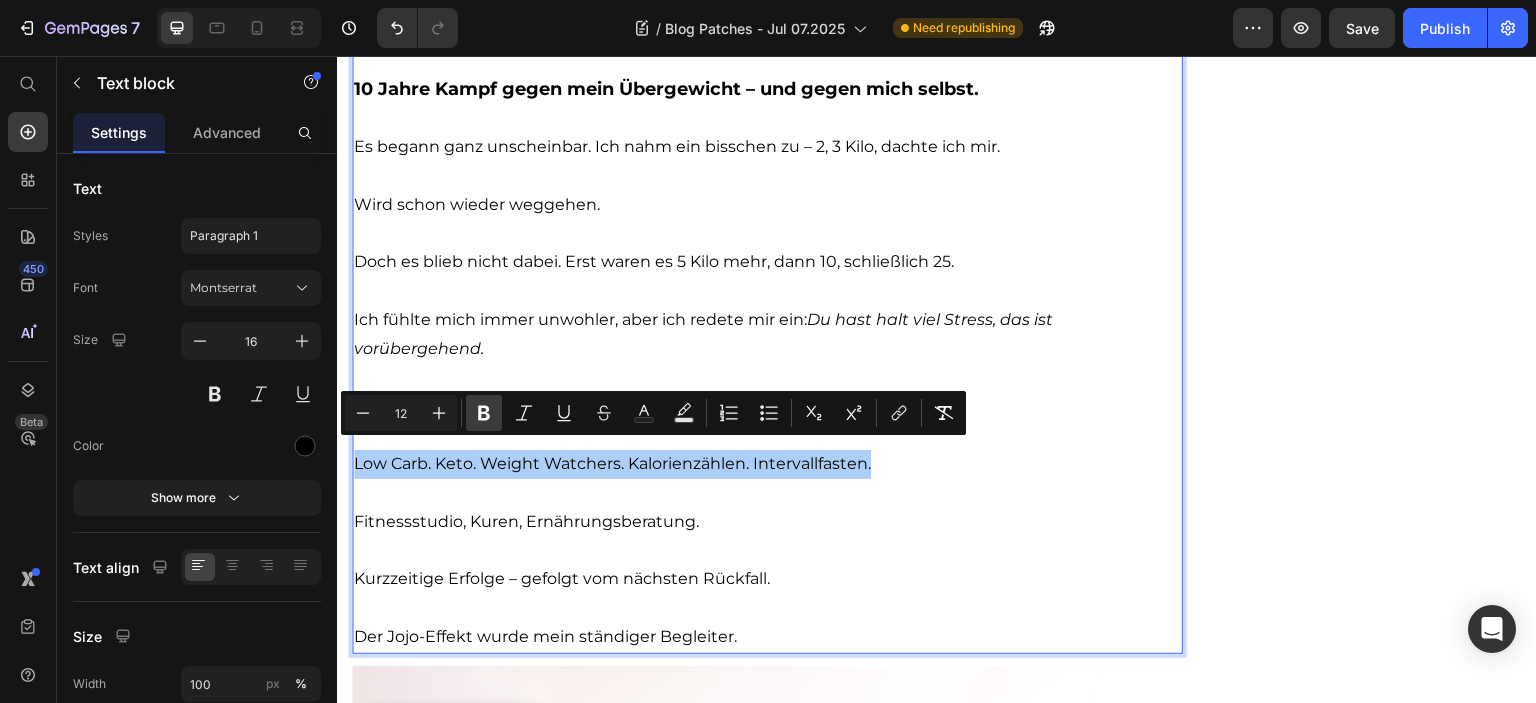 click 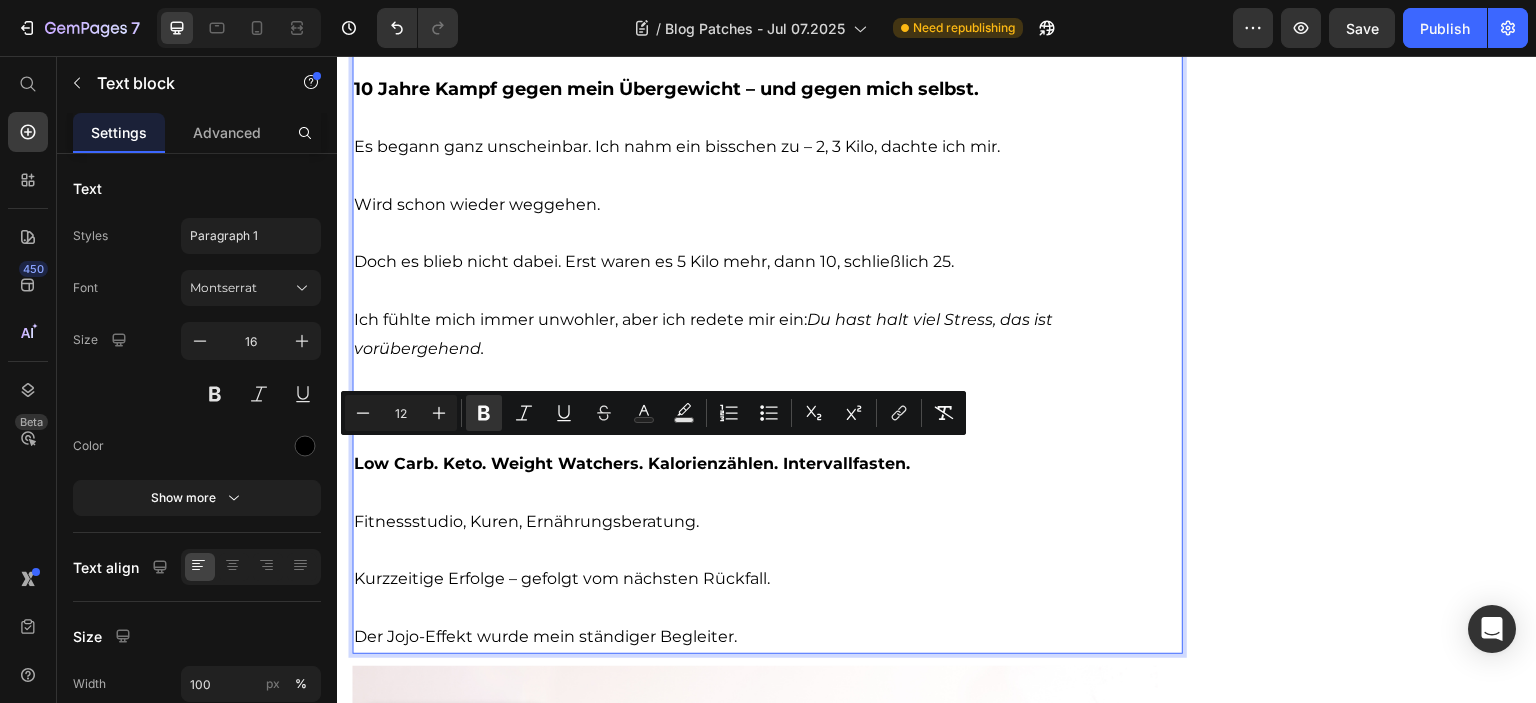 click on "Kurzzeitige Erfolge – gefolgt vom nächsten Rückfall." at bounding box center (767, 594) 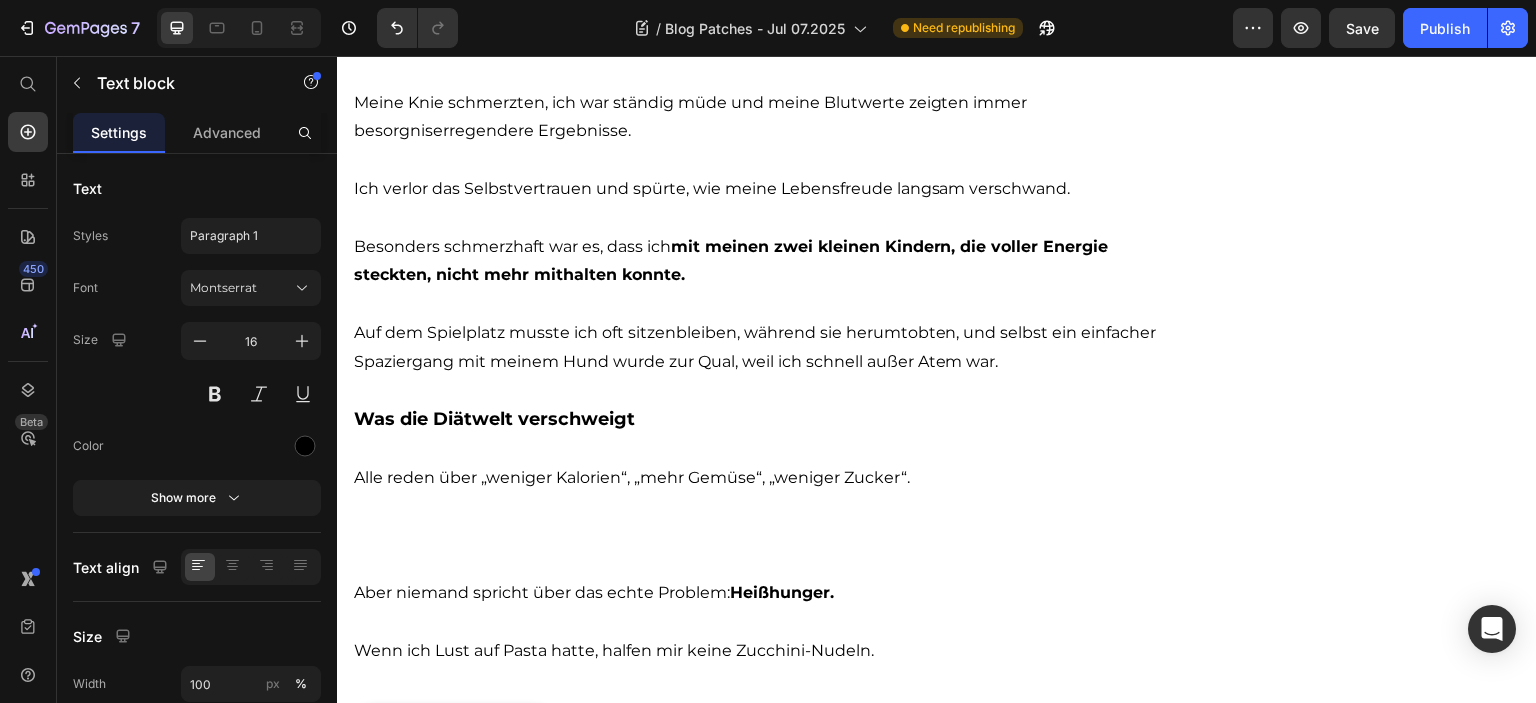 scroll, scrollTop: 3000, scrollLeft: 0, axis: vertical 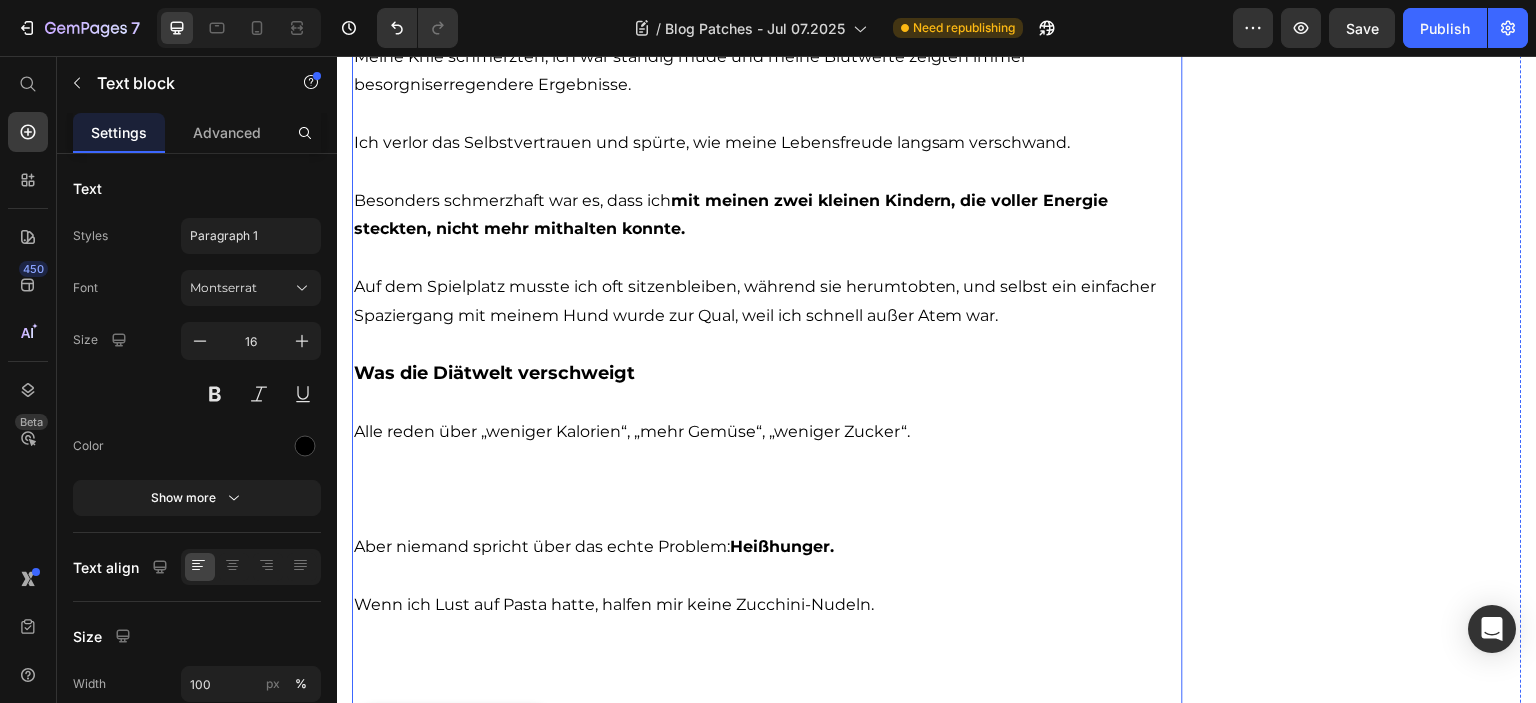 click on "Alle reden über „weniger Kalorien“, „mehr Gemüse“, „weniger Zucker“." at bounding box center [767, 475] 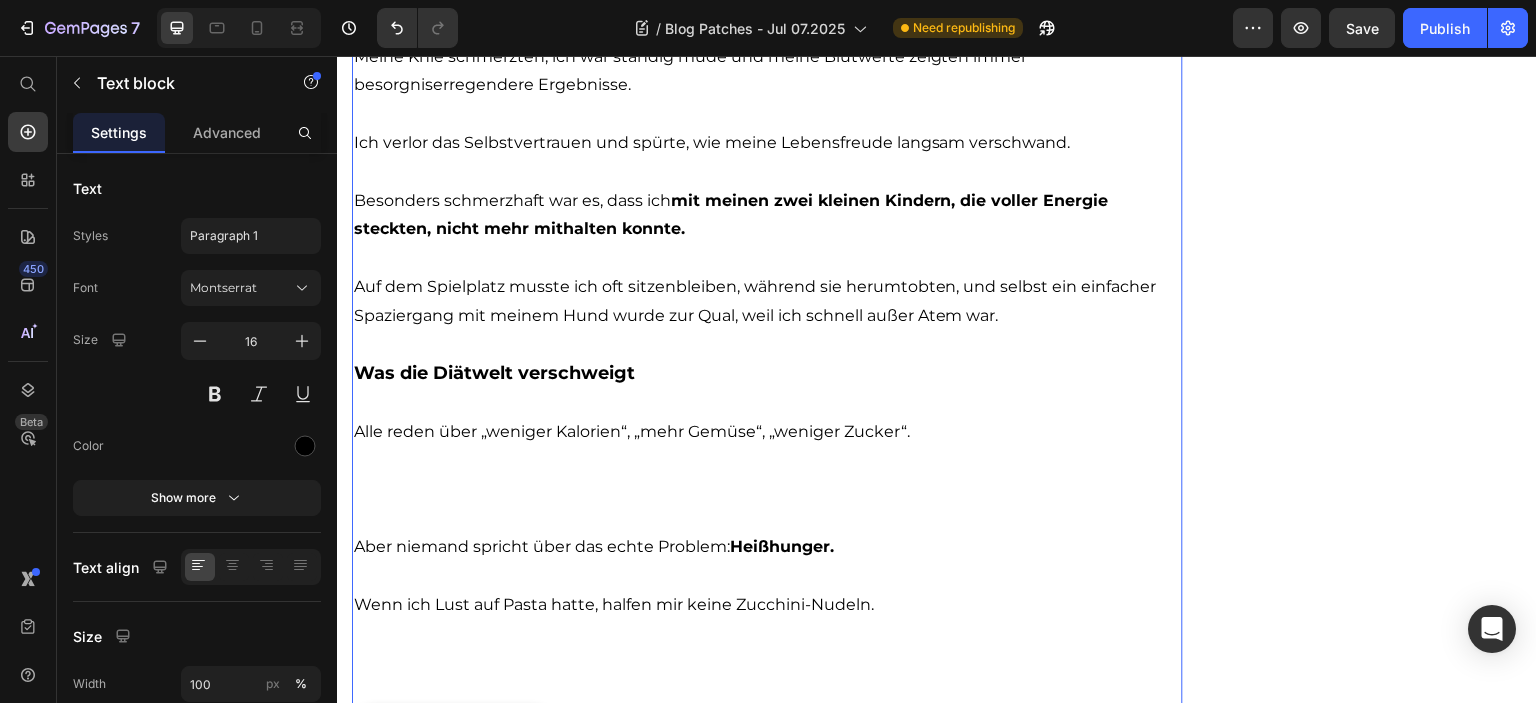 click on "Alle reden über „weniger Kalorien“, „mehr Gemüse“, „weniger Zucker“." at bounding box center (767, 475) 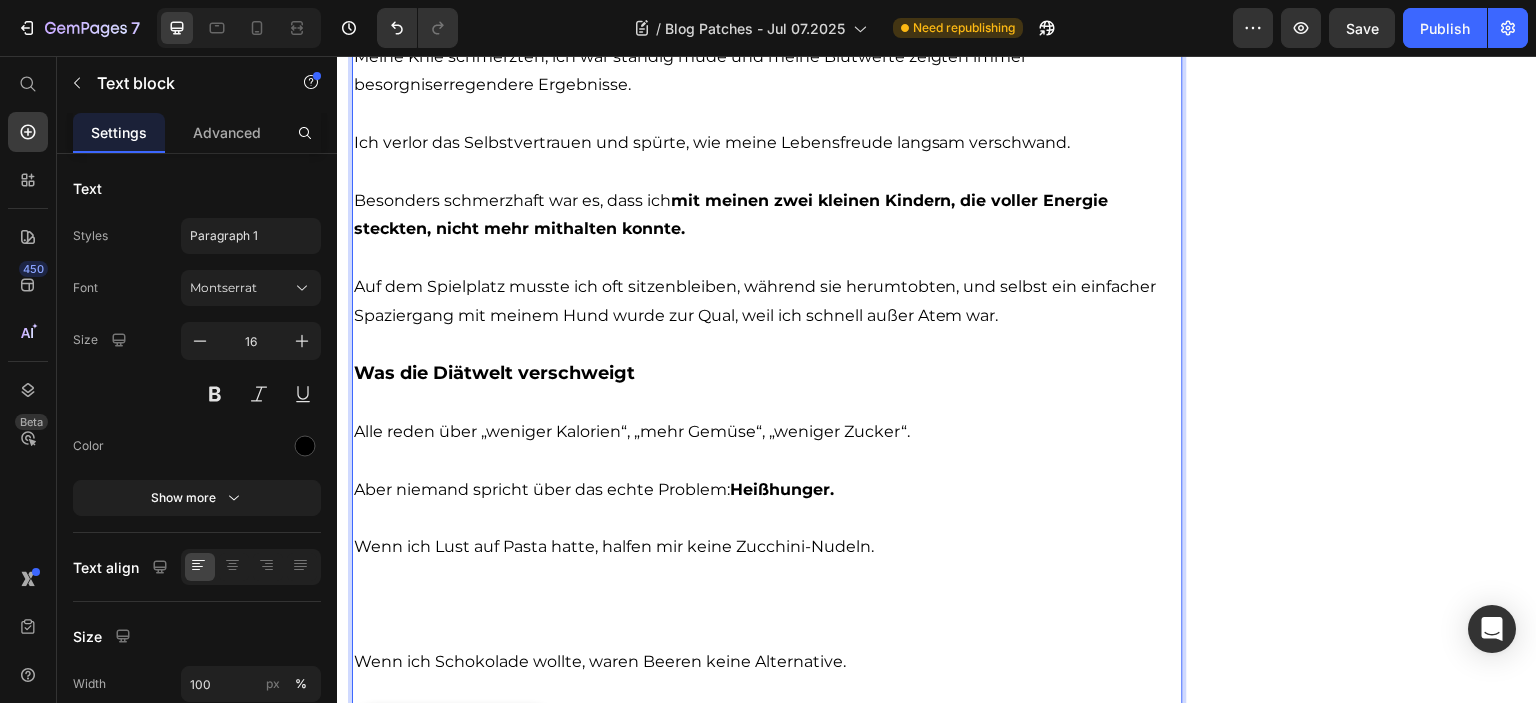 click on "Wenn ich Lust auf Pasta hatte, halfen mir keine Zucchini-Nudeln." at bounding box center (767, 590) 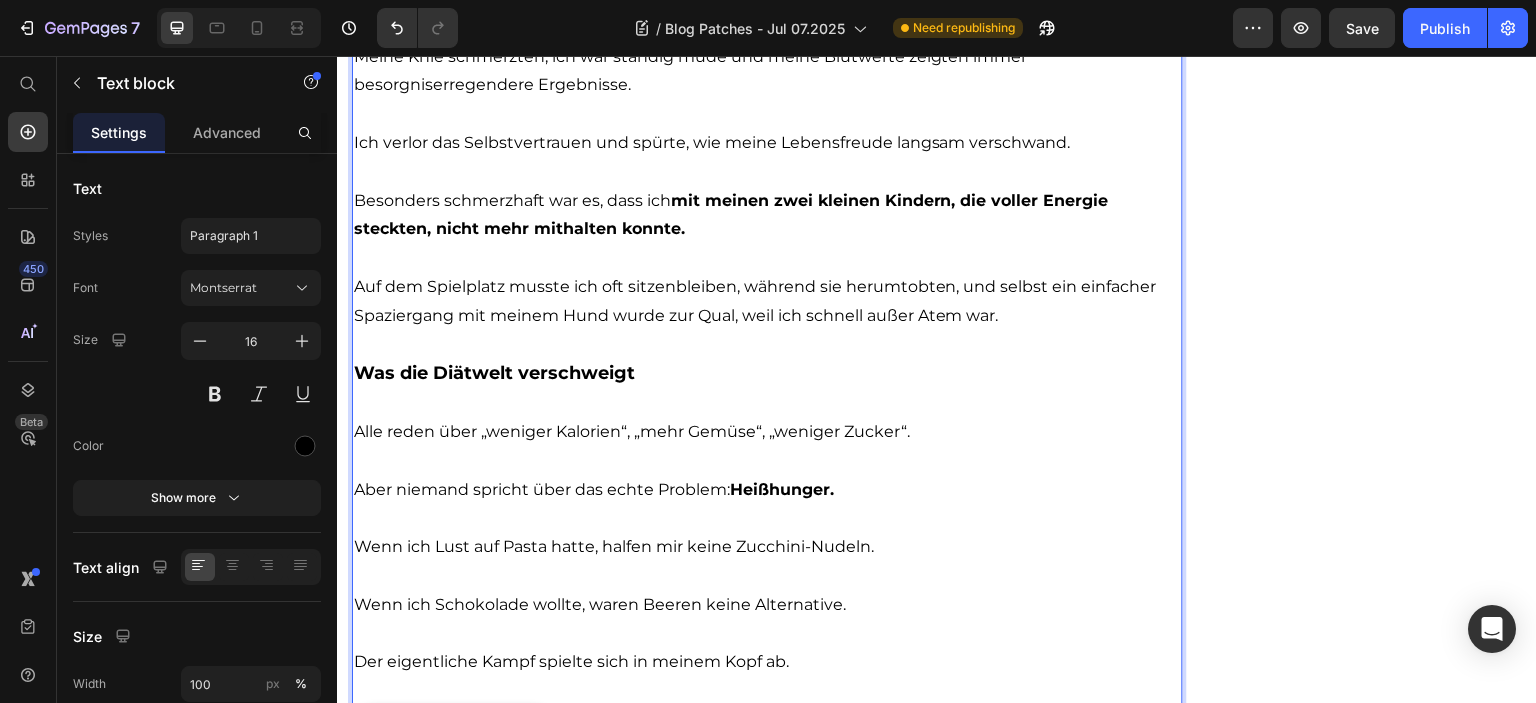 click on "Wenn ich Lust auf Pasta hatte, halfen mir keine Zucchini-Nudeln." at bounding box center (614, 546) 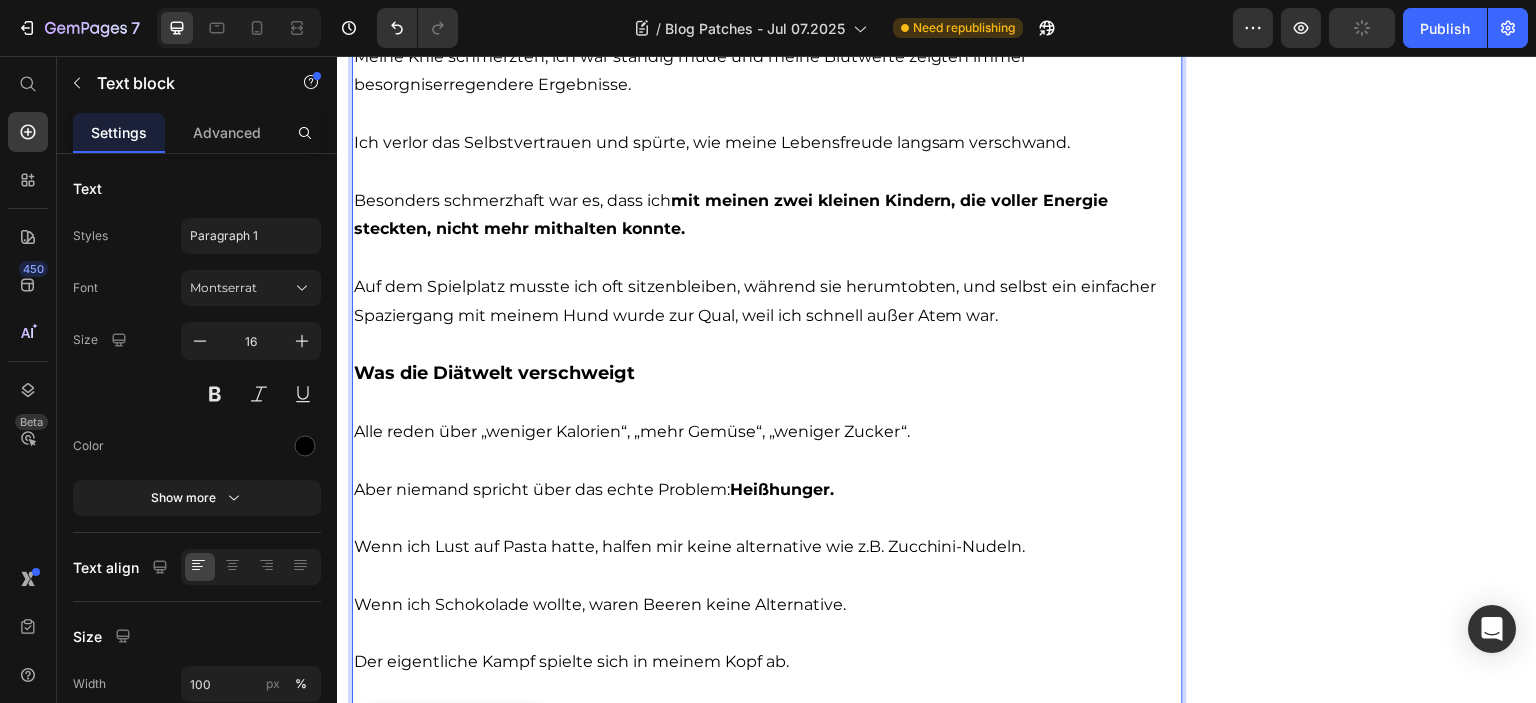 click on "Wenn ich Lust auf Pasta hatte, halfen mir keine alternative wie z.B. Zucchini-Nudeln." at bounding box center [767, 562] 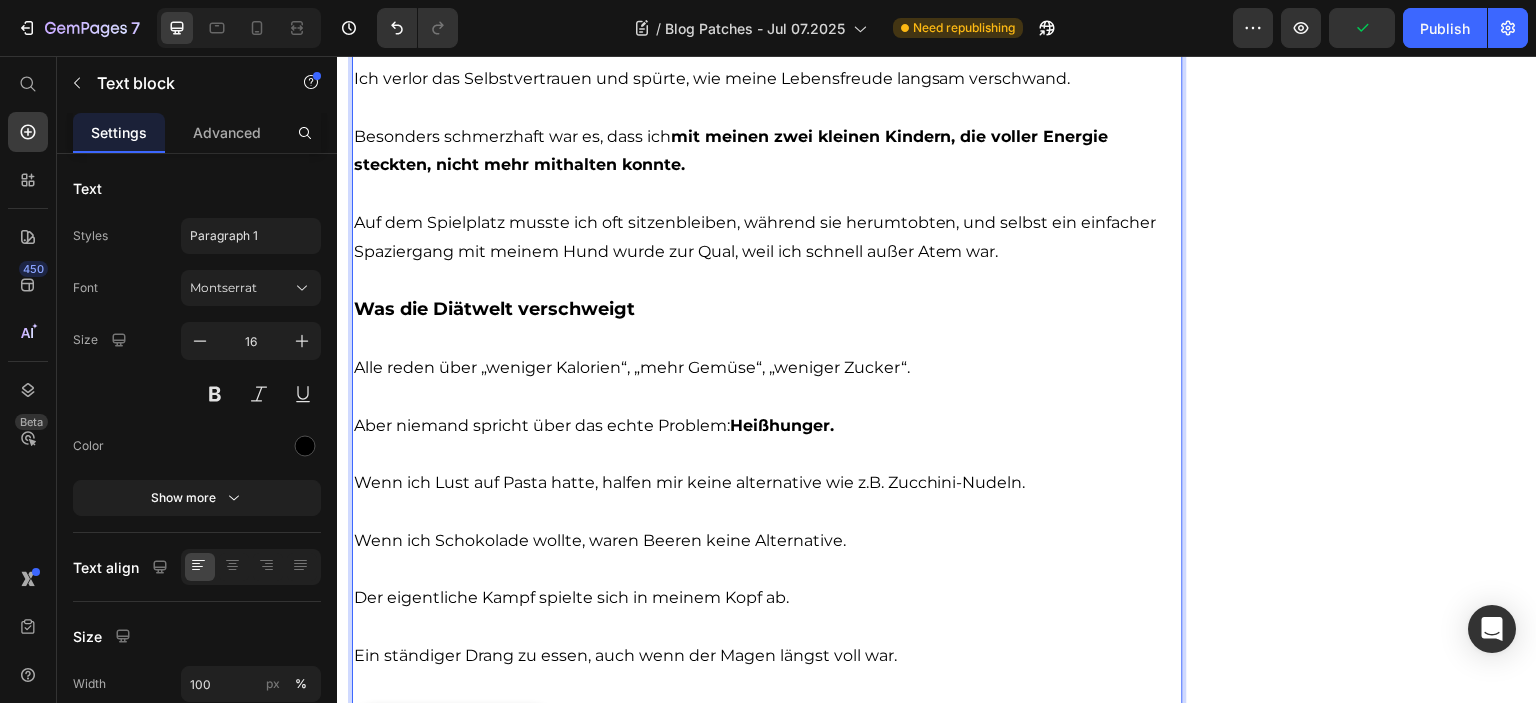 scroll, scrollTop: 3100, scrollLeft: 0, axis: vertical 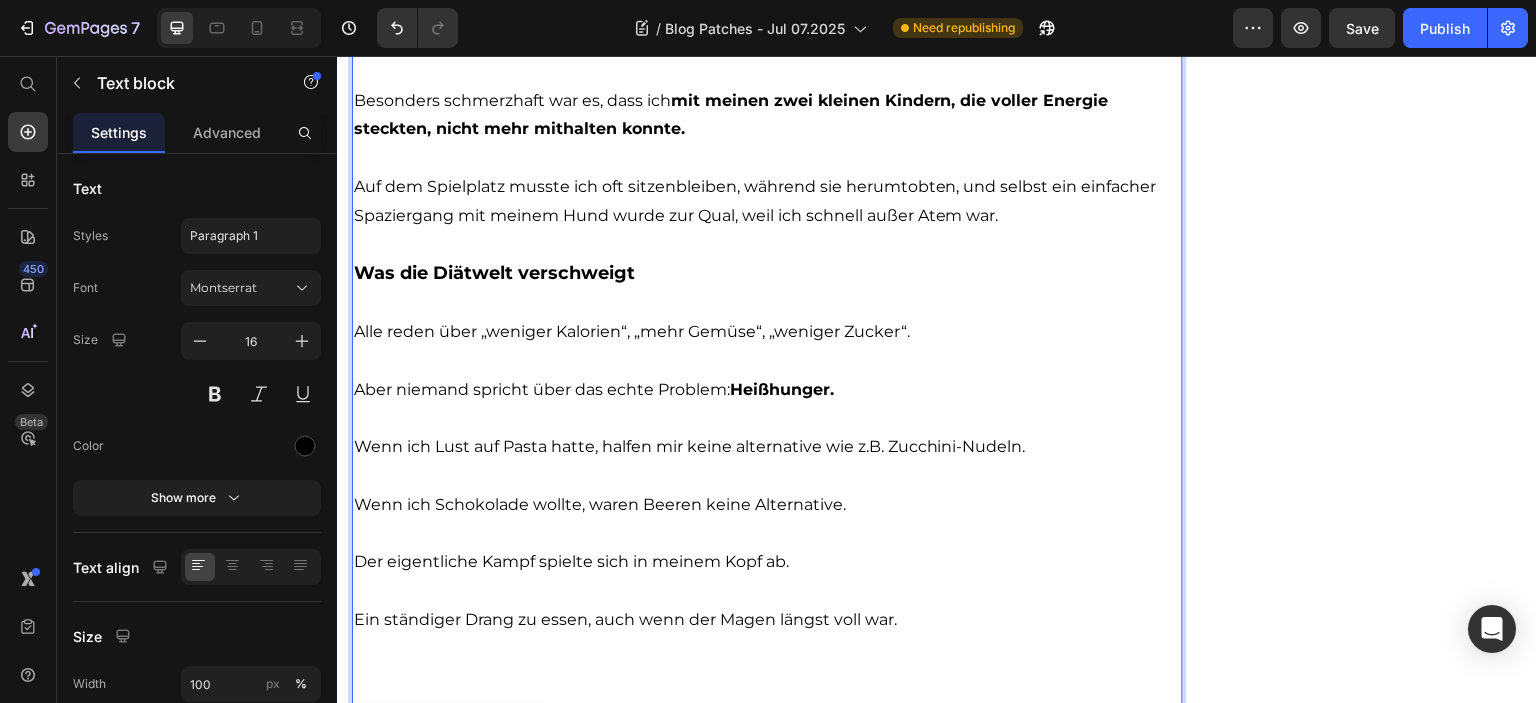 click on "Wenn ich Schokolade wollte, waren Beeren keine Alternative." at bounding box center [600, 504] 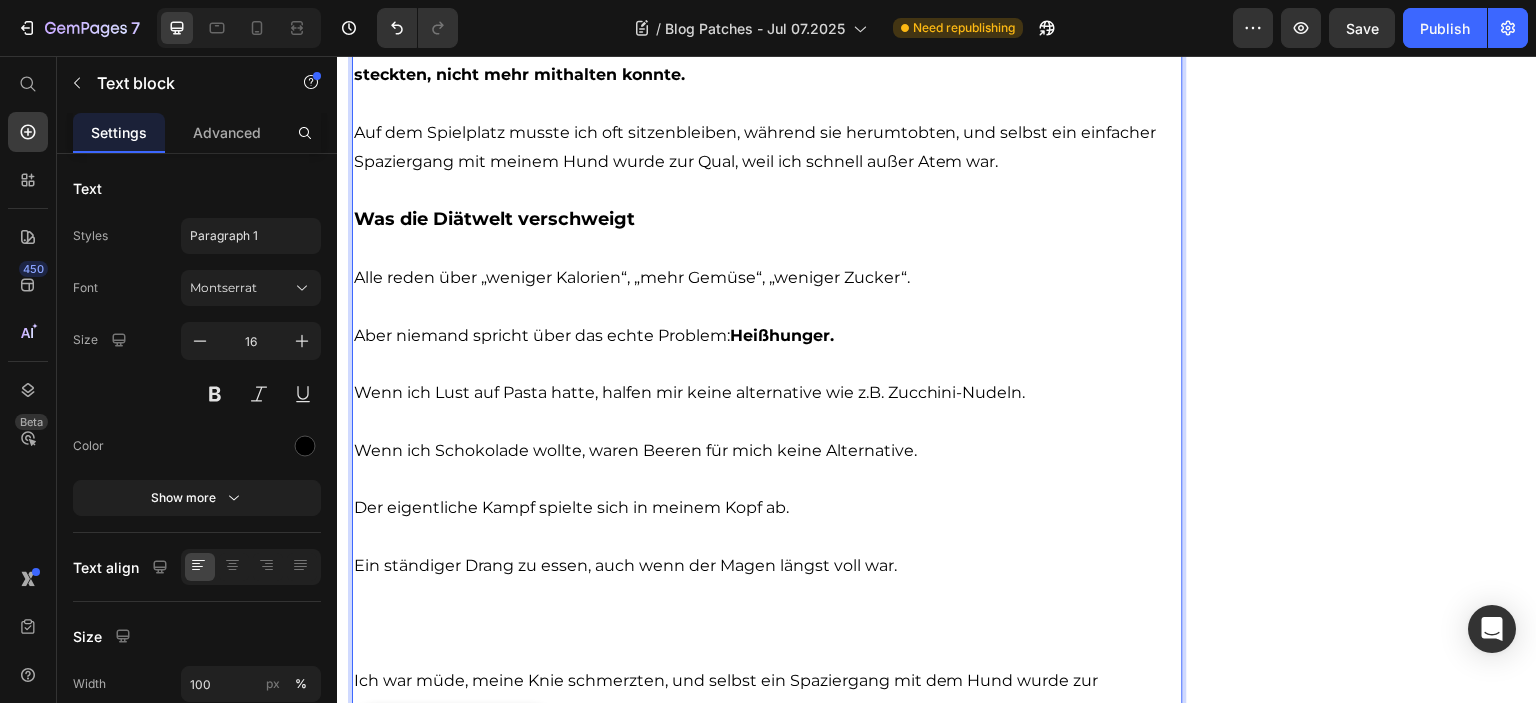 scroll, scrollTop: 3200, scrollLeft: 0, axis: vertical 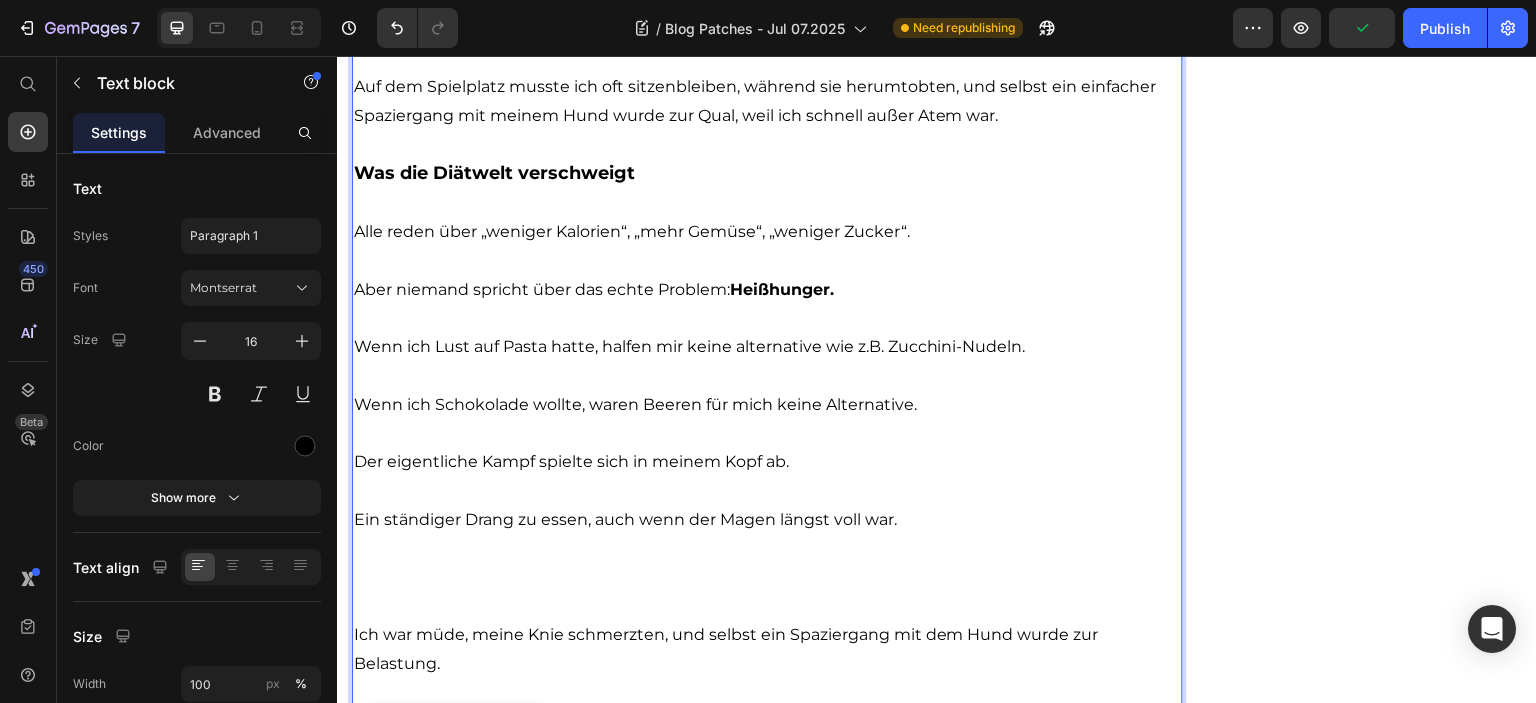 click on "Ein ständiger Drang zu essen, auch wenn der Magen längst voll war." at bounding box center (767, 549) 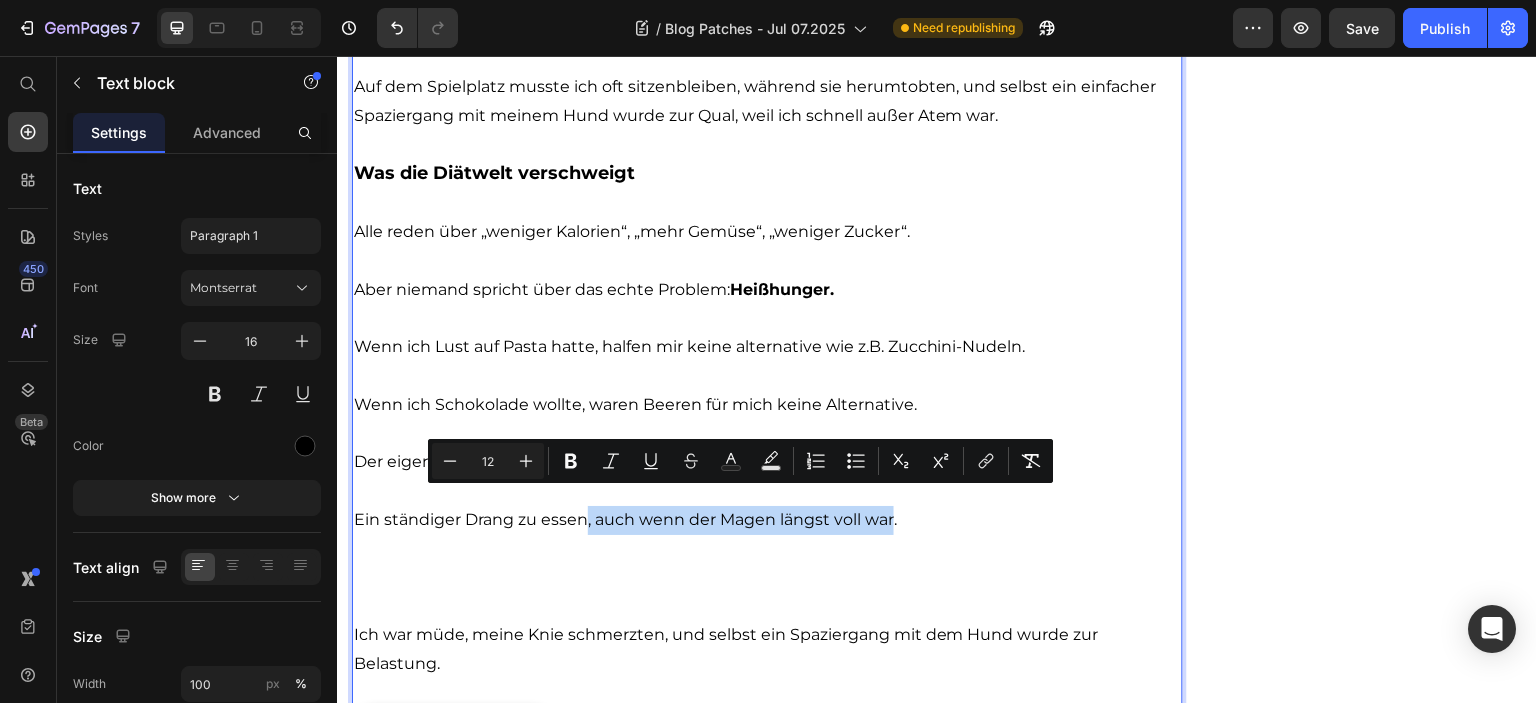 drag, startPoint x: 588, startPoint y: 504, endPoint x: 894, endPoint y: 510, distance: 306.0588 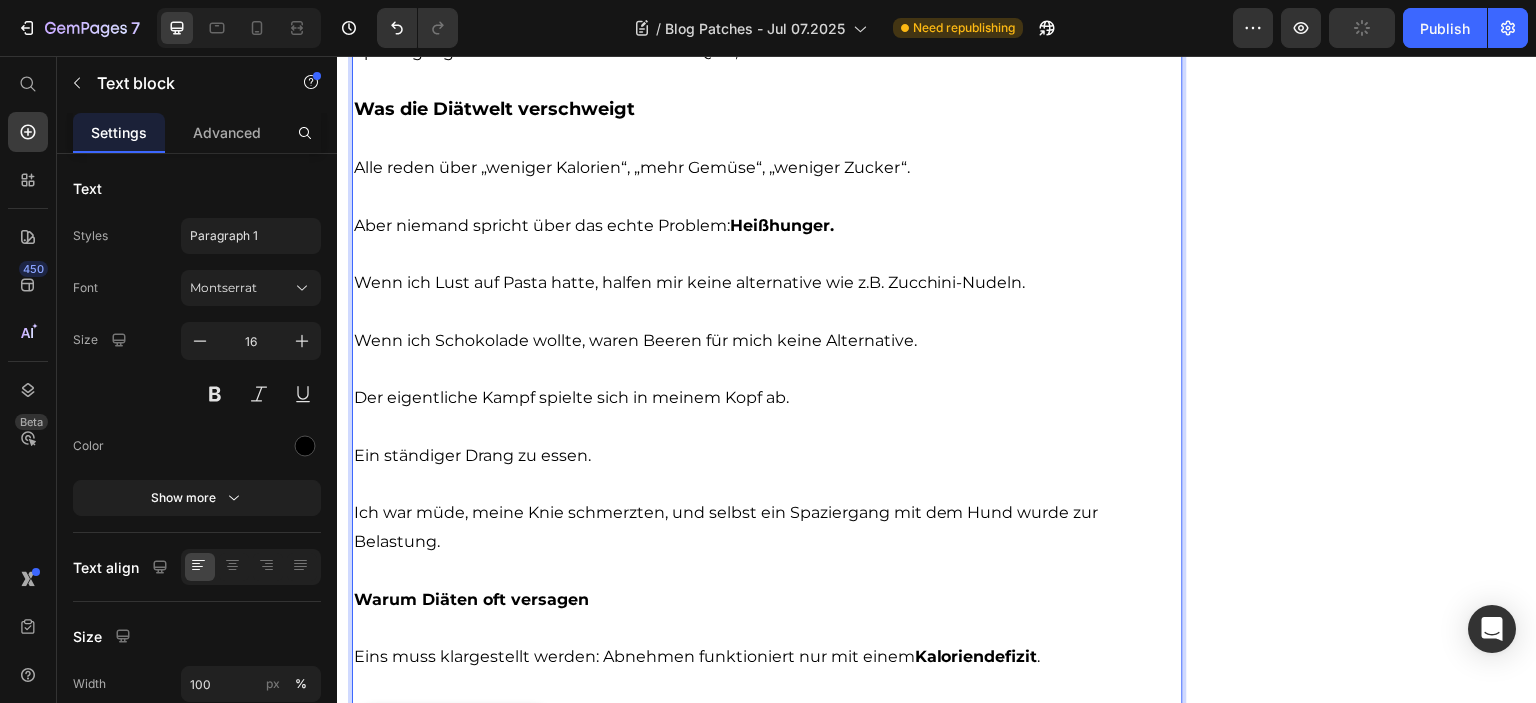 scroll, scrollTop: 3300, scrollLeft: 0, axis: vertical 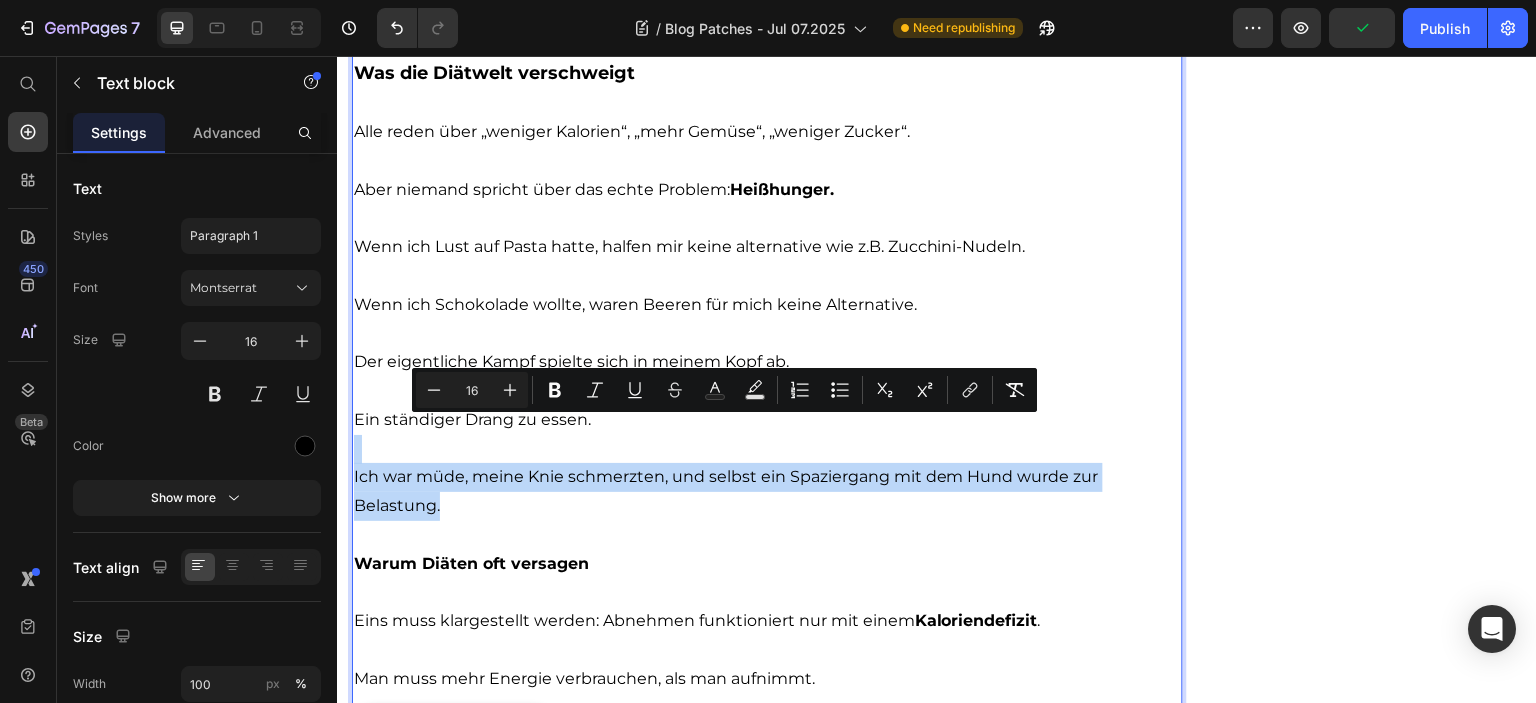 drag, startPoint x: 478, startPoint y: 500, endPoint x: 352, endPoint y: 436, distance: 141.32233 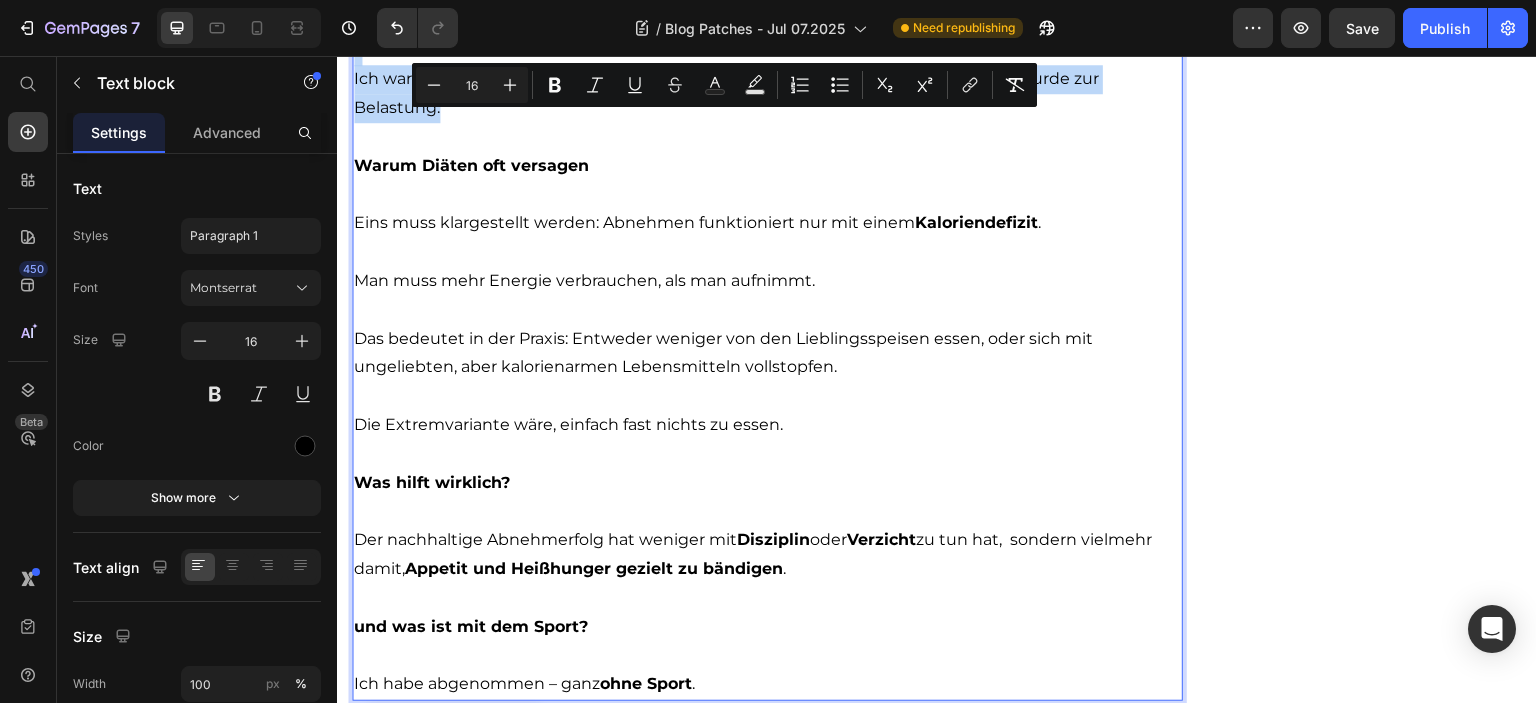 scroll, scrollTop: 3700, scrollLeft: 0, axis: vertical 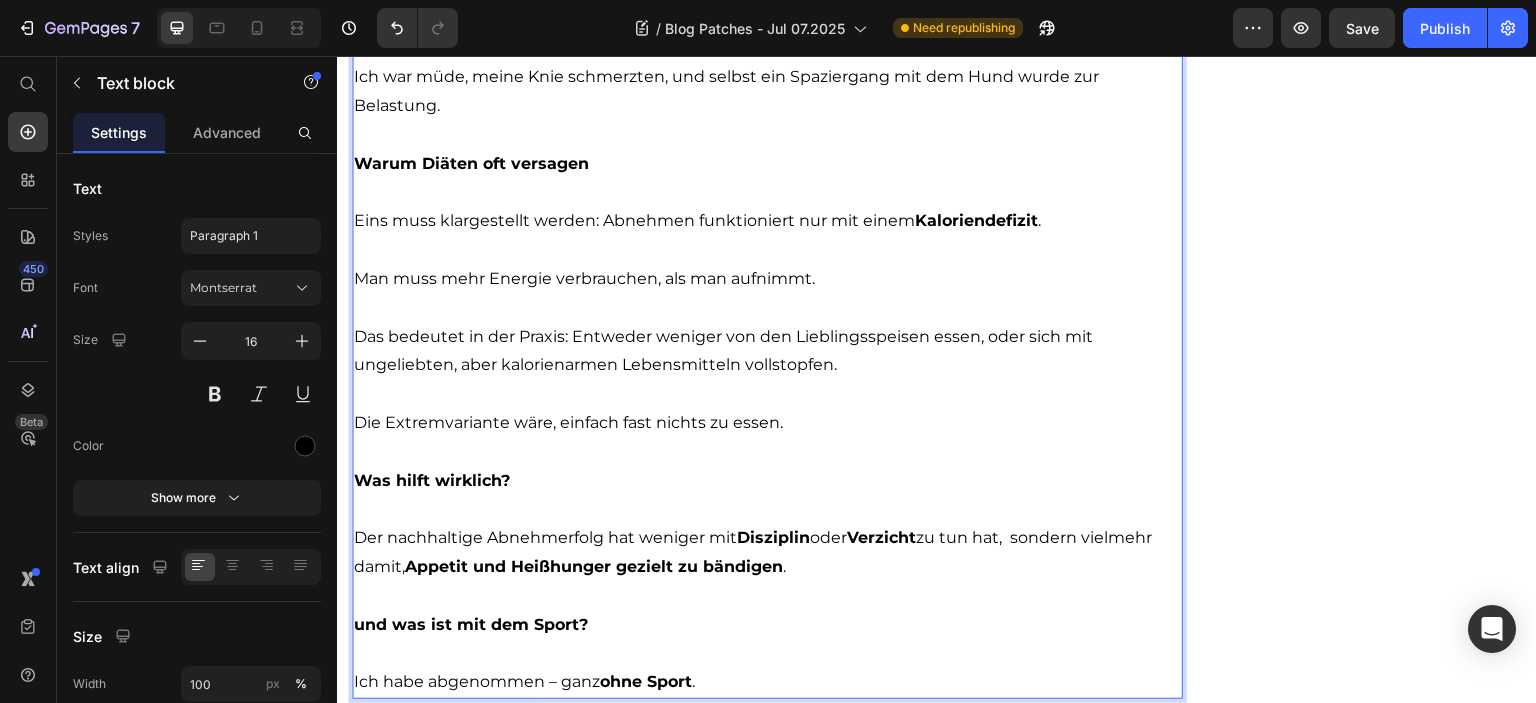 click on "Warum Diäten oft versagen" at bounding box center (471, 163) 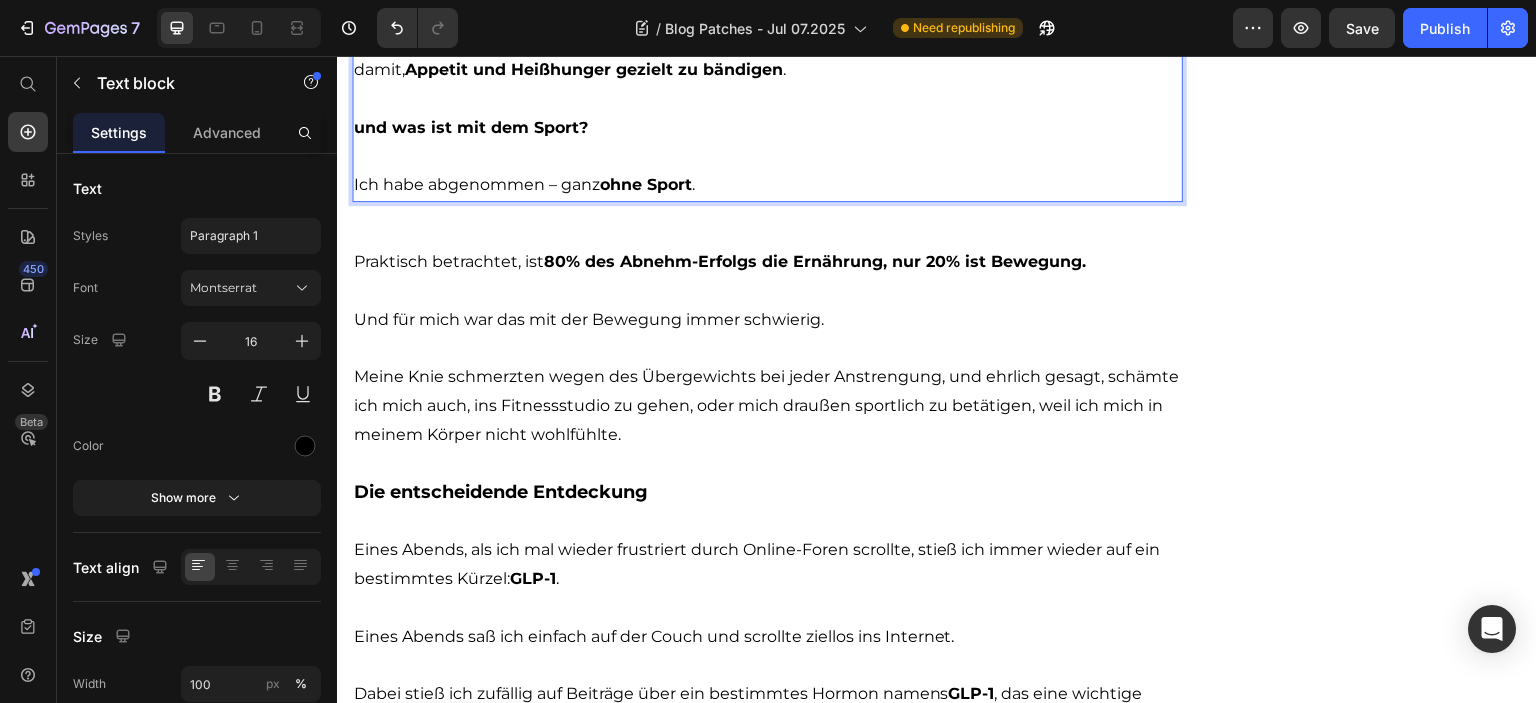 scroll, scrollTop: 4200, scrollLeft: 0, axis: vertical 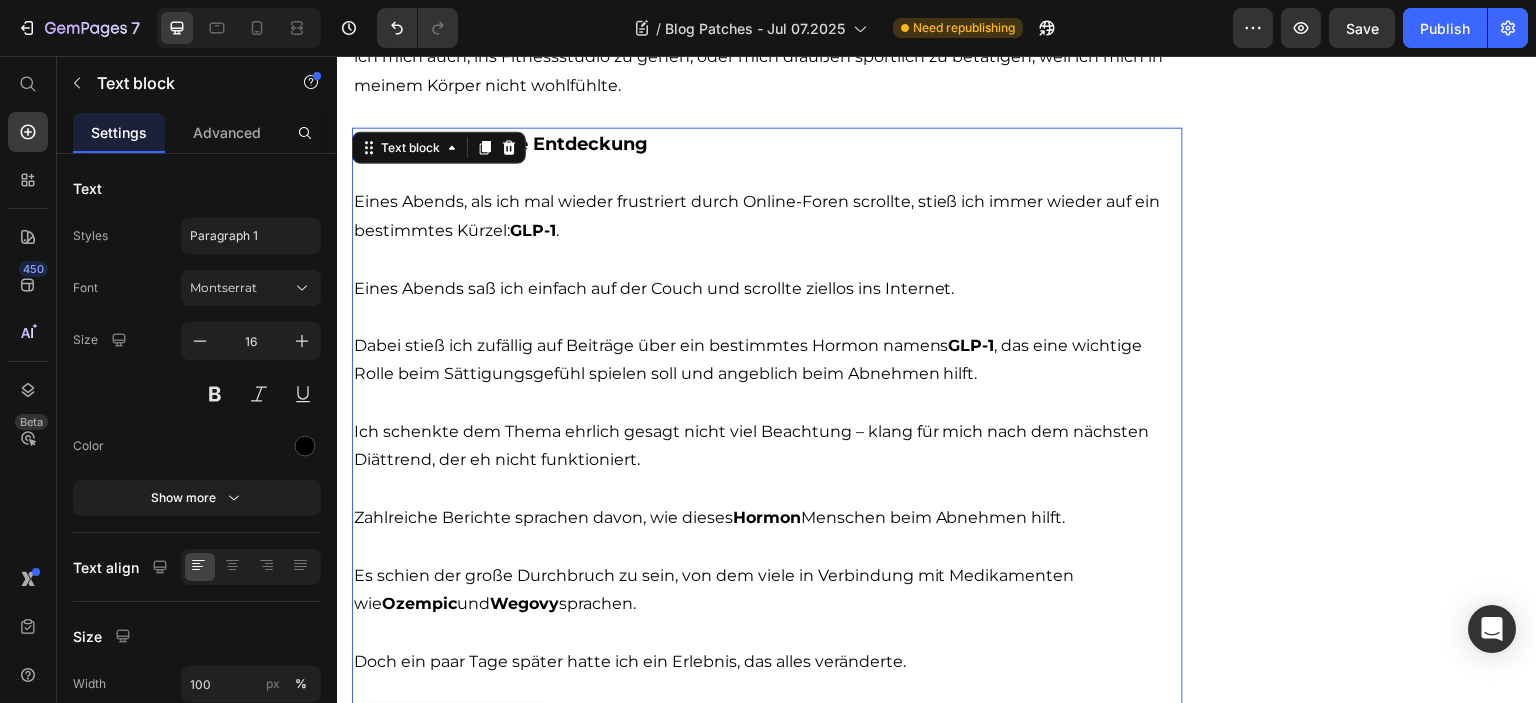 click on "Zahlreiche Berichte sprachen davon, wie dieses  Hormon  Menschen beim Abnehmen hilft." at bounding box center (767, 518) 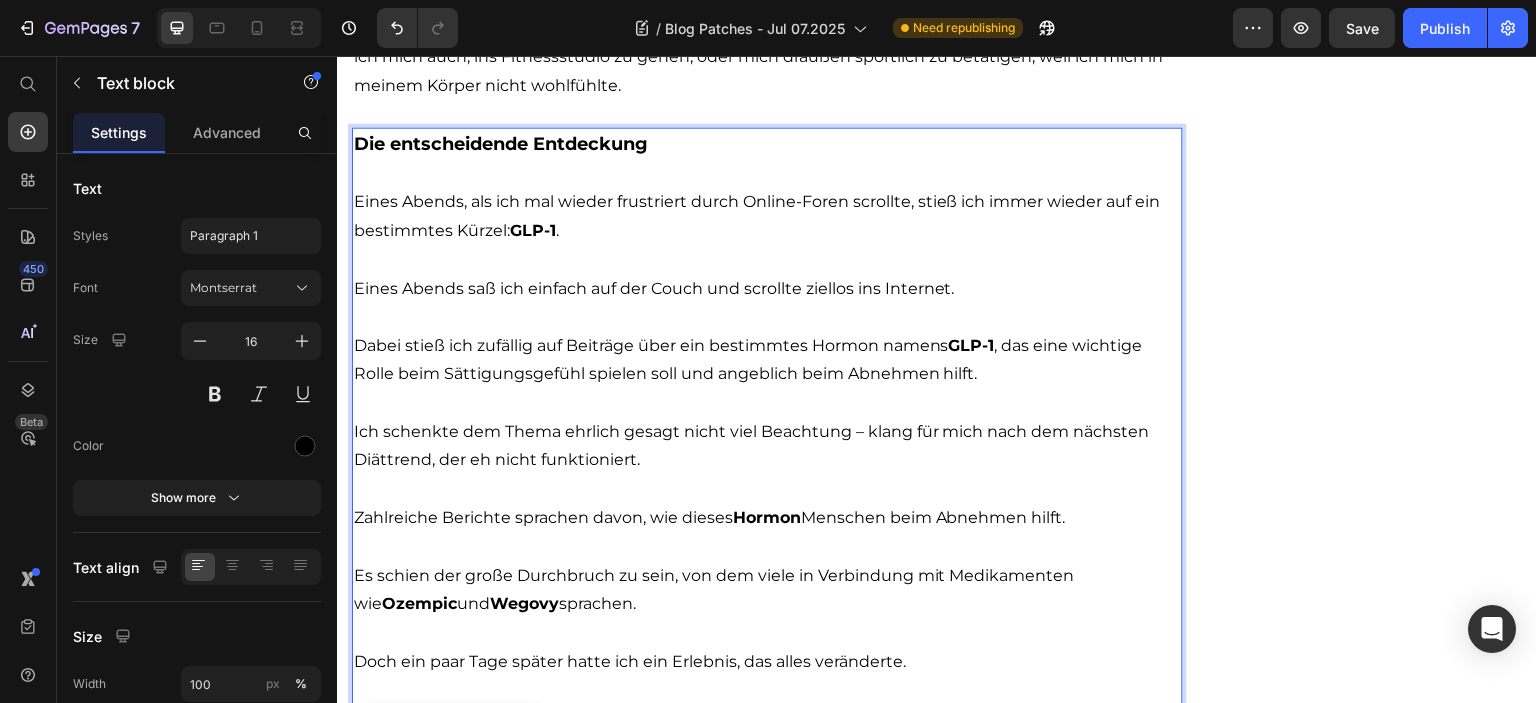 drag, startPoint x: 1072, startPoint y: 489, endPoint x: 357, endPoint y: 495, distance: 715.02515 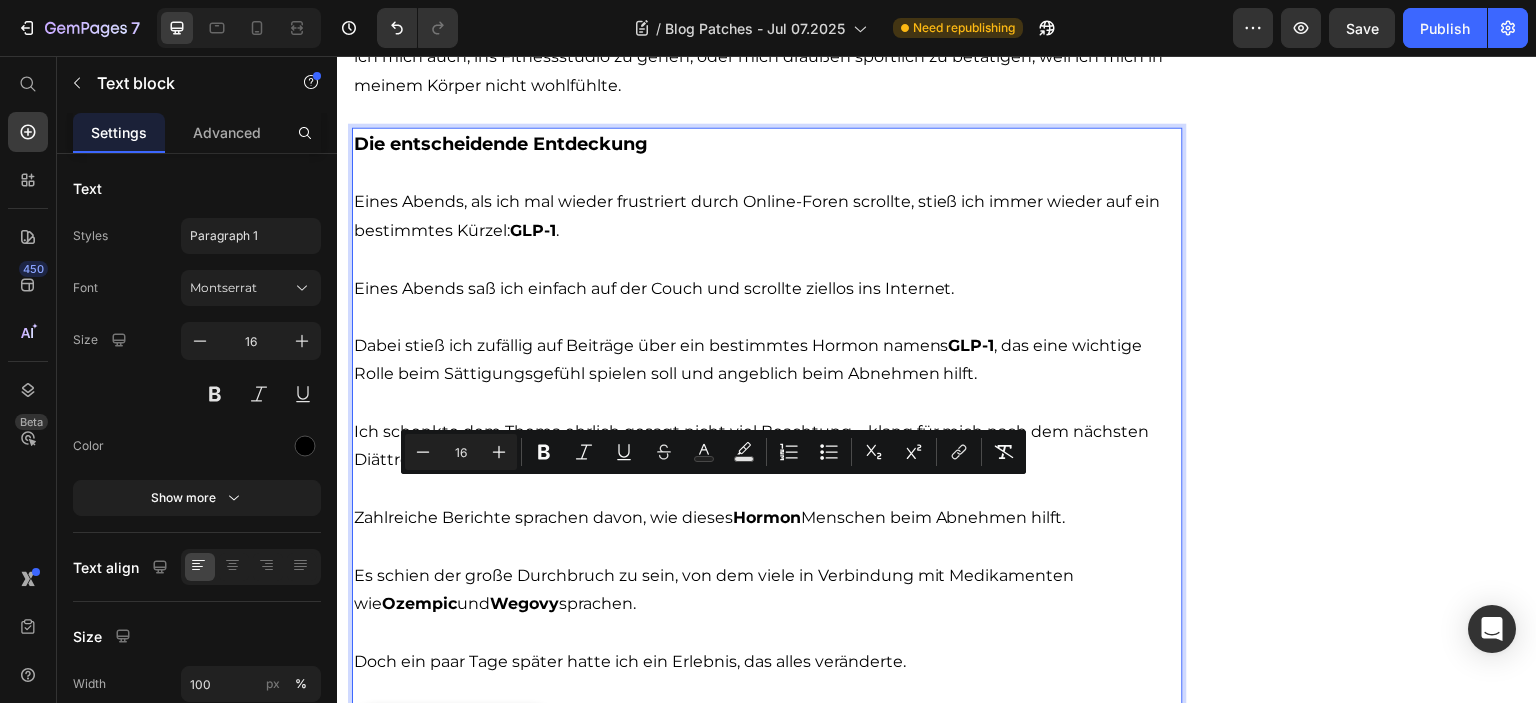 drag, startPoint x: 1074, startPoint y: 488, endPoint x: 353, endPoint y: 498, distance: 721.06934 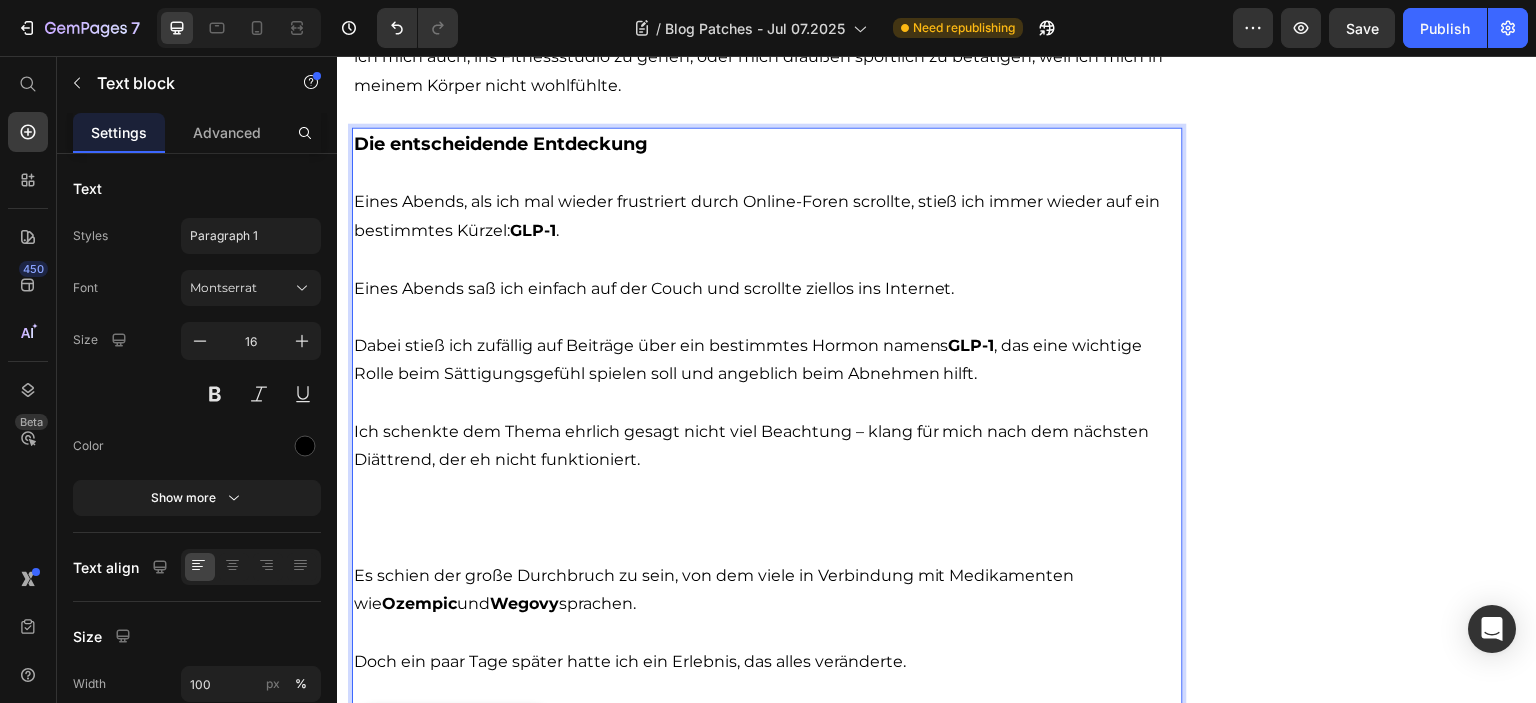 click at bounding box center (767, 403) 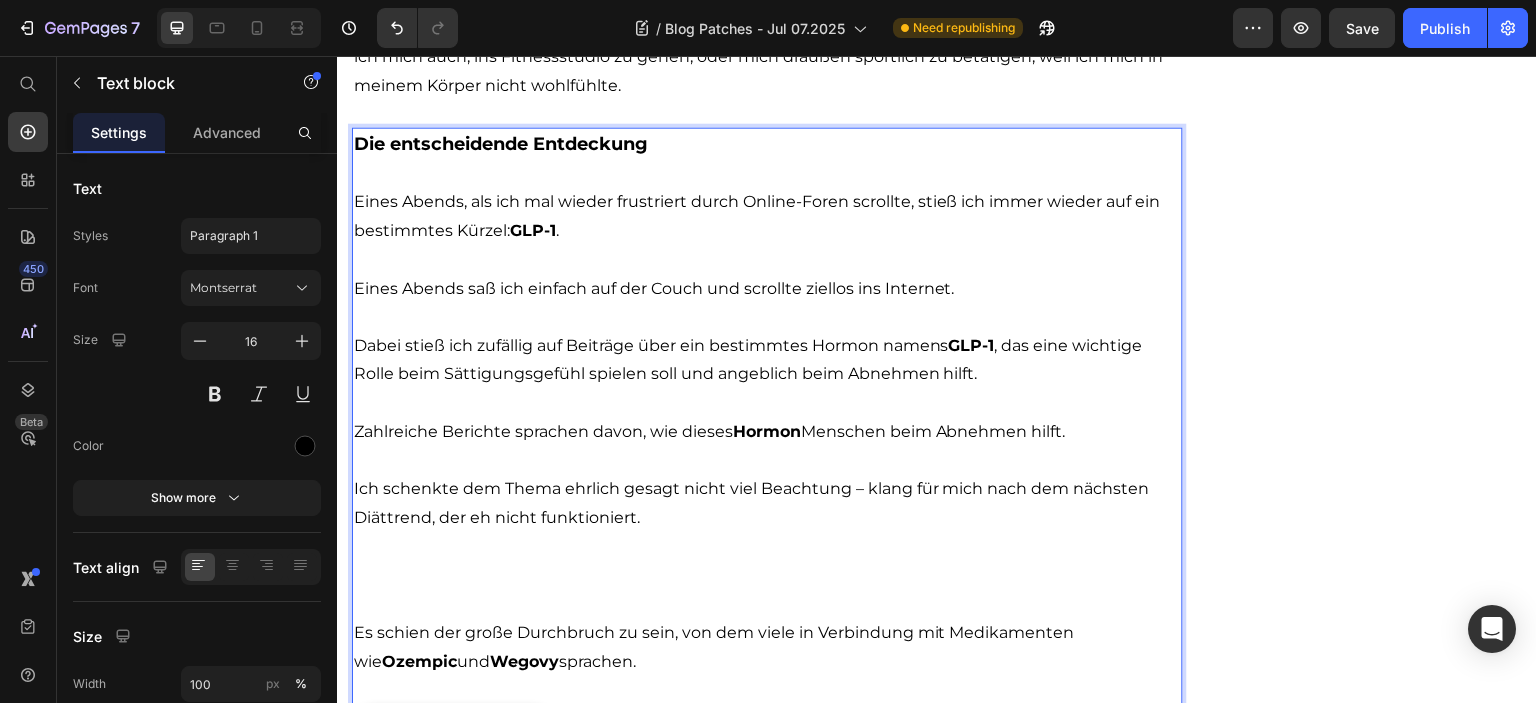 click at bounding box center [767, 604] 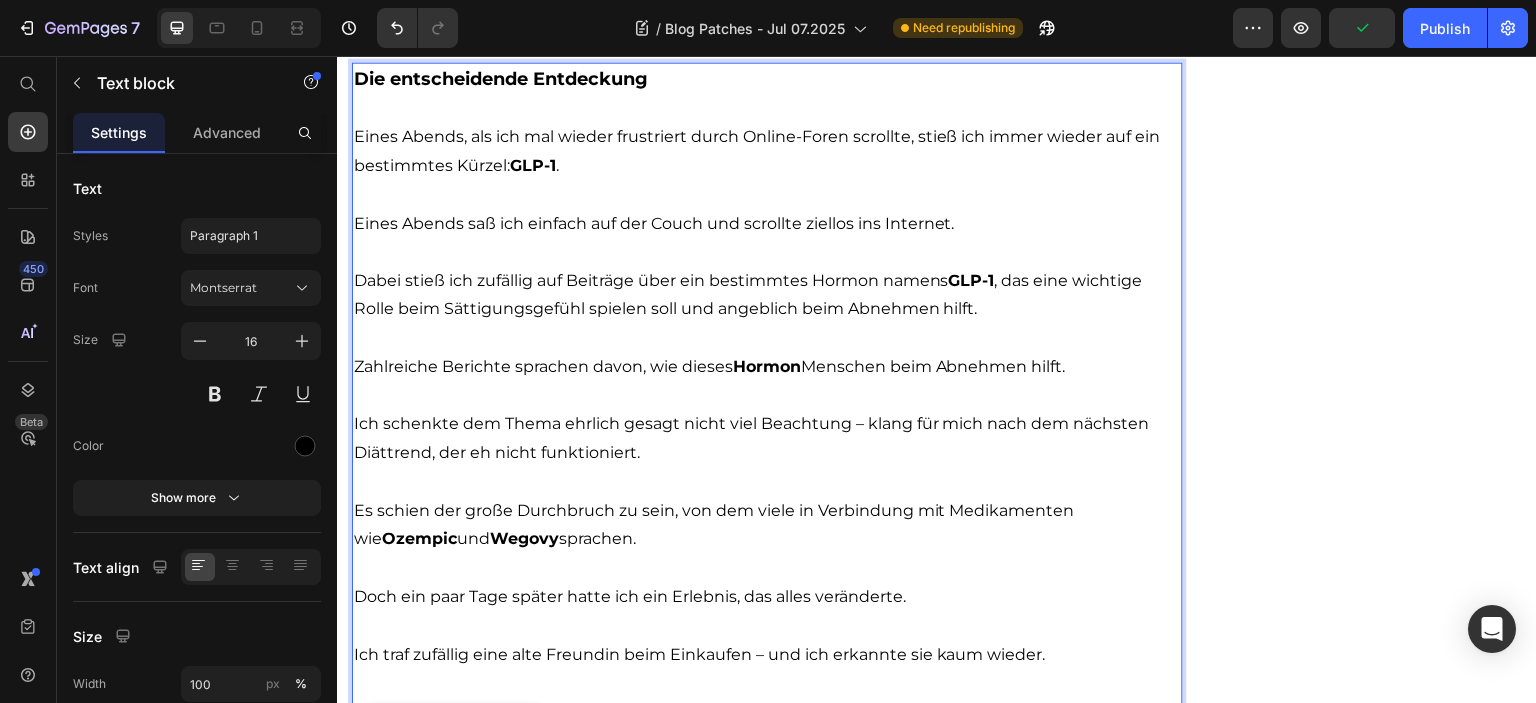 scroll, scrollTop: 5200, scrollLeft: 0, axis: vertical 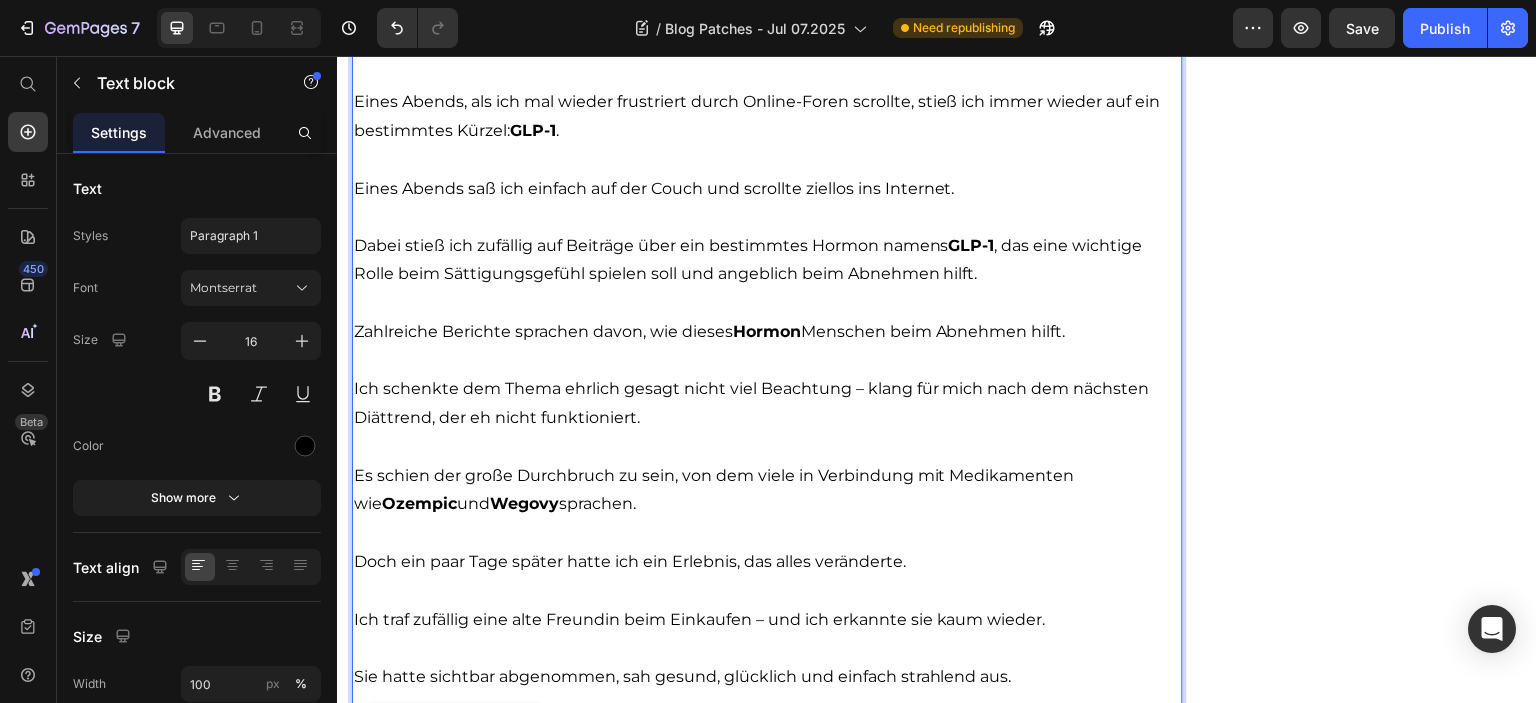 drag, startPoint x: 617, startPoint y: 479, endPoint x: 641, endPoint y: 492, distance: 27.294687 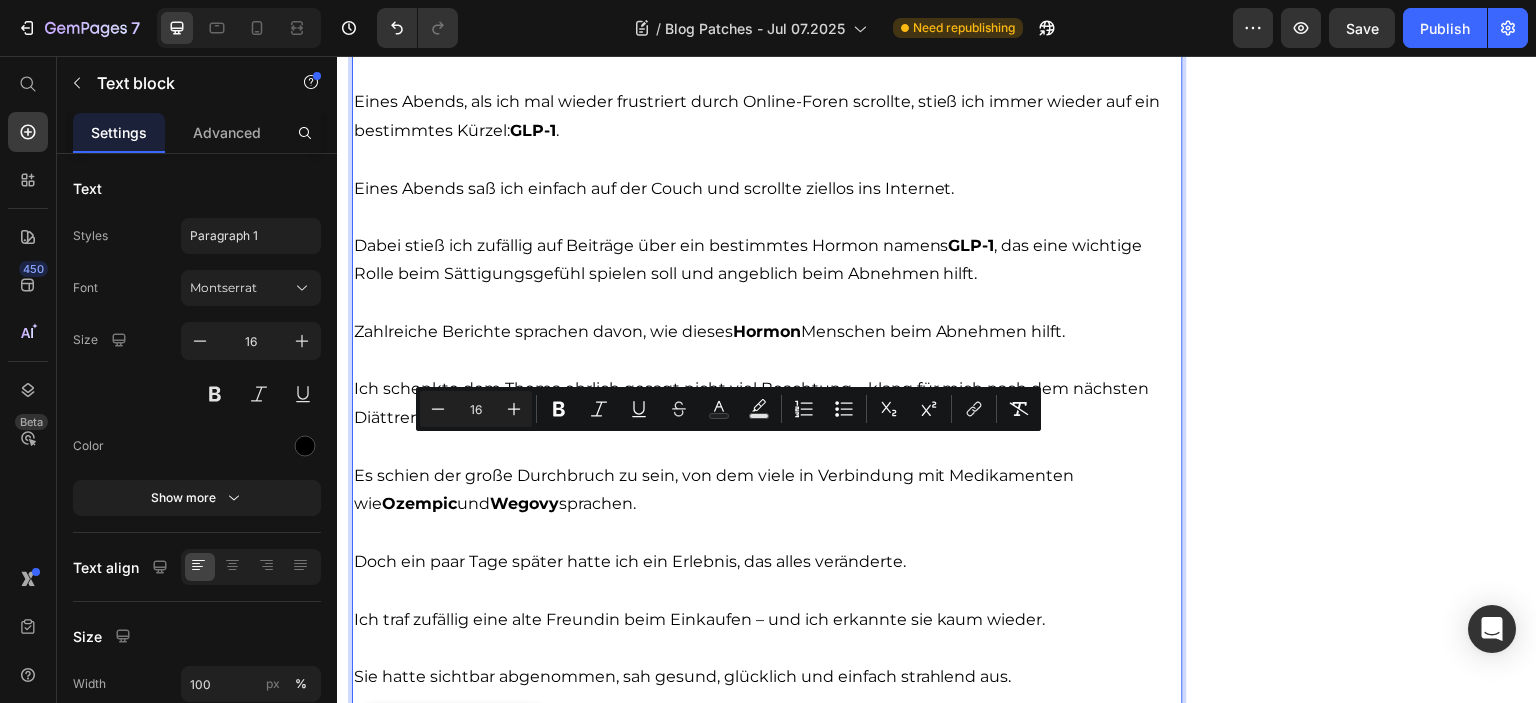 drag, startPoint x: 653, startPoint y: 488, endPoint x: 355, endPoint y: 456, distance: 299.7132 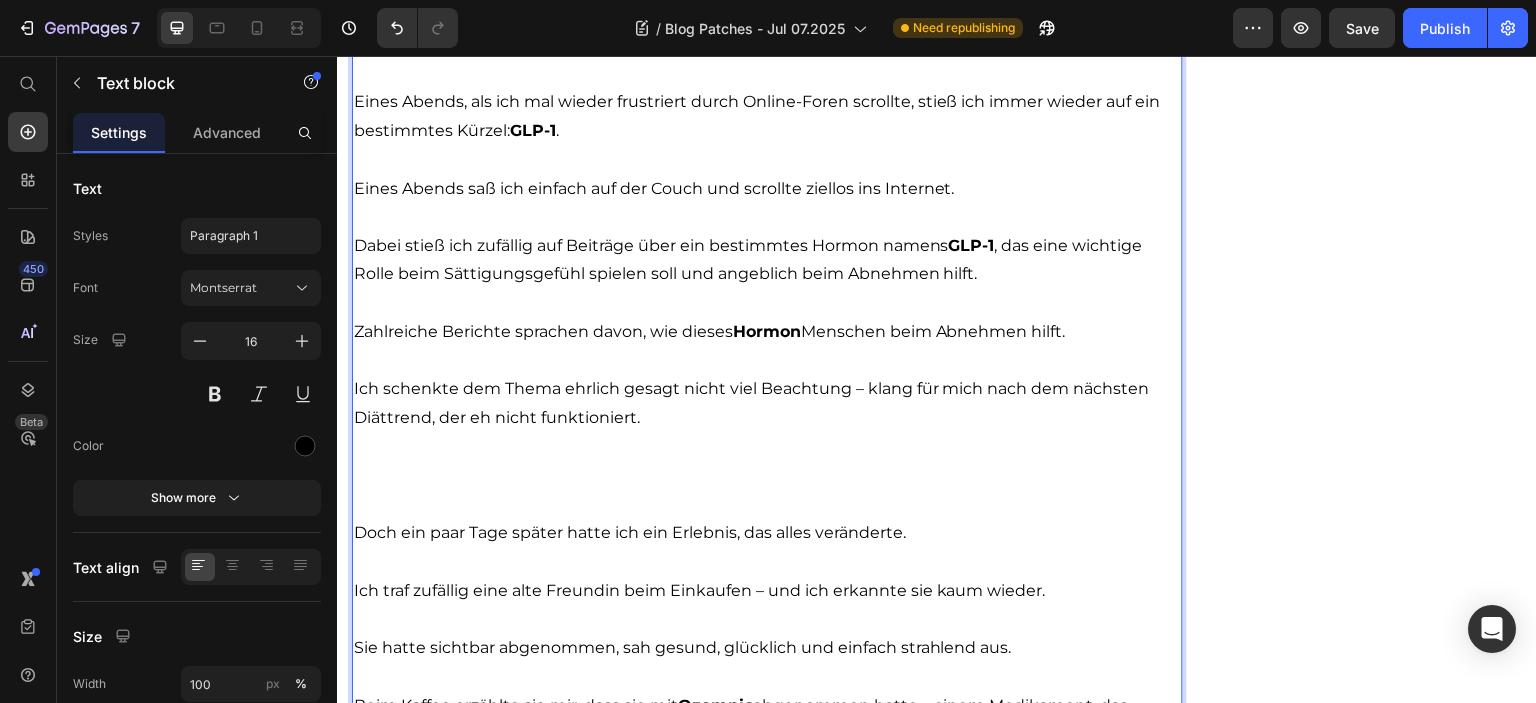 click at bounding box center (767, 360) 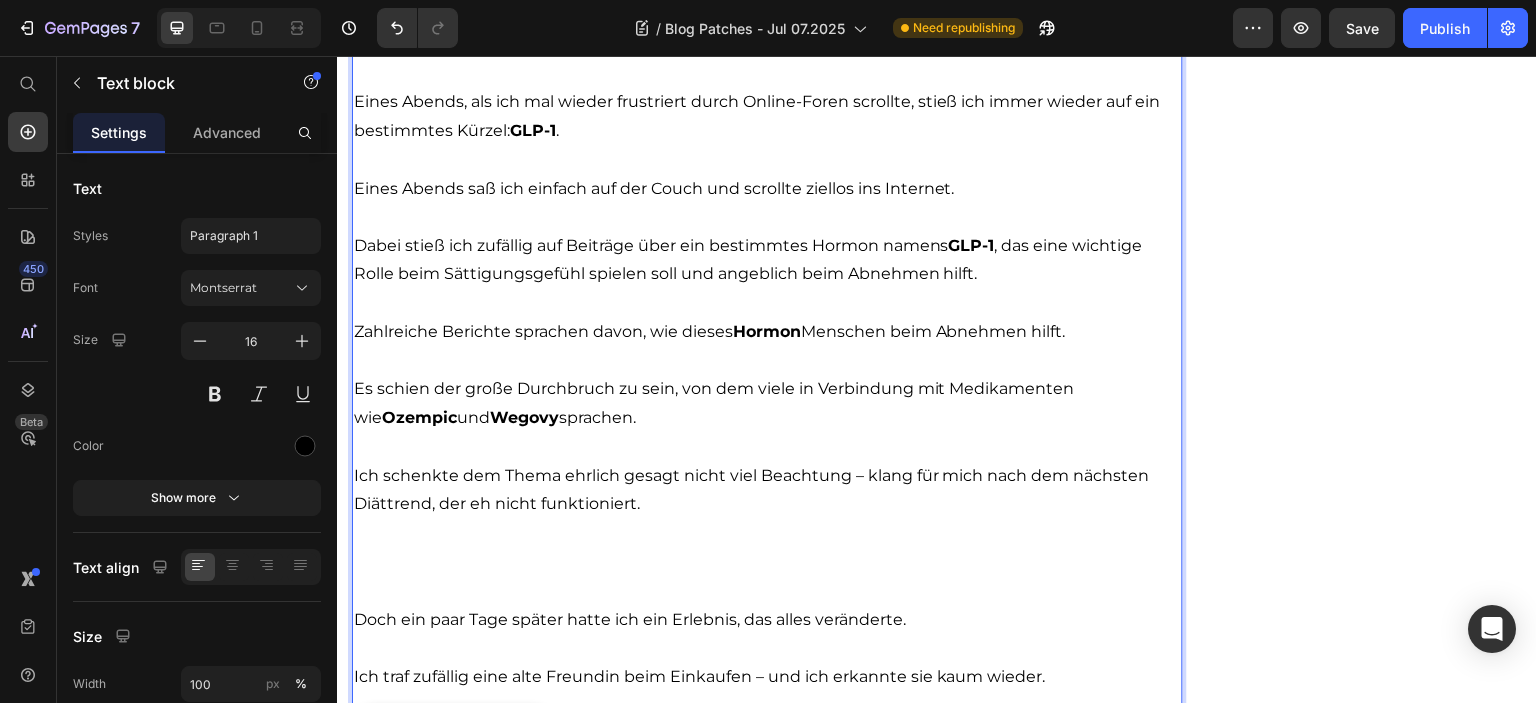 click at bounding box center (767, 562) 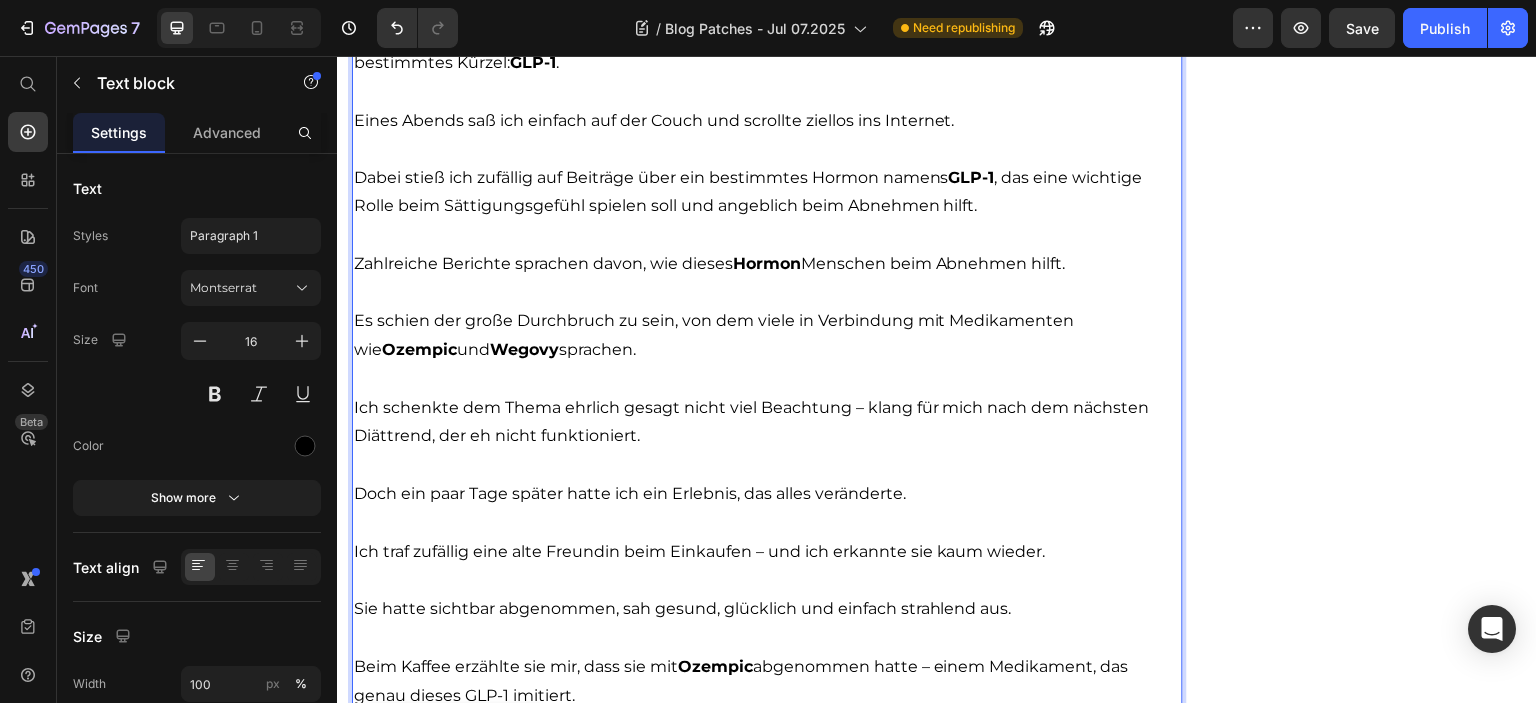 scroll, scrollTop: 5300, scrollLeft: 0, axis: vertical 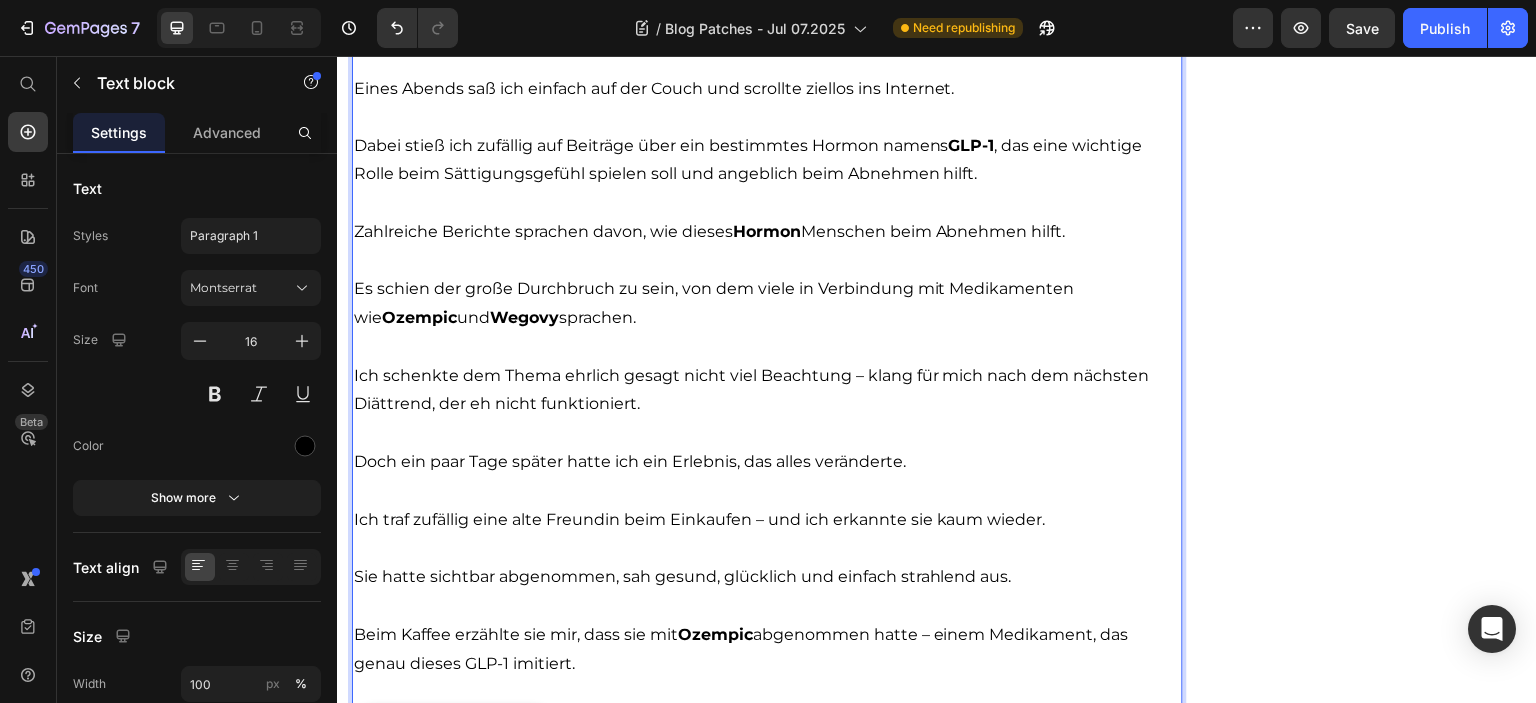click on "Doch ein paar Tage später hatte ich ein Erlebnis, das alles veränderte." at bounding box center (767, 462) 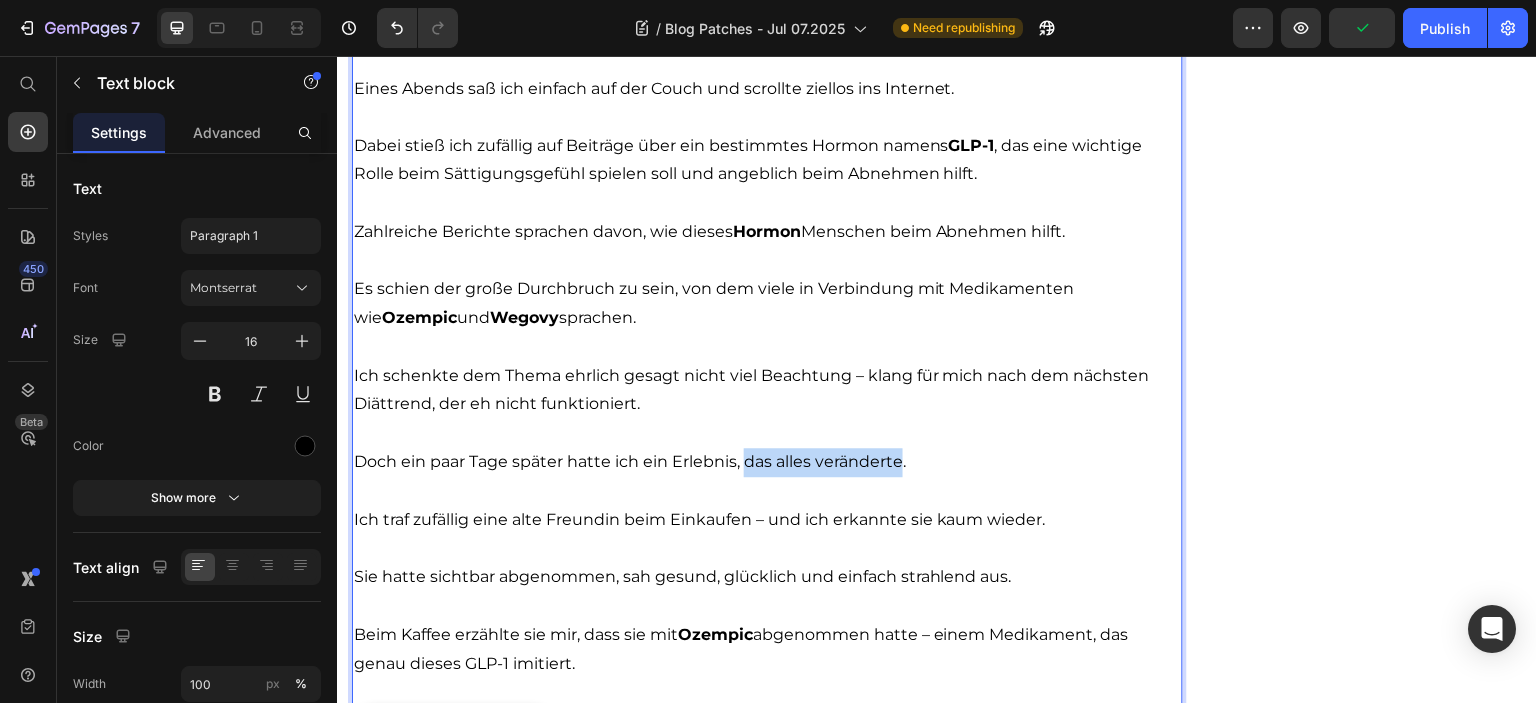 drag, startPoint x: 746, startPoint y: 439, endPoint x: 901, endPoint y: 436, distance: 155.02902 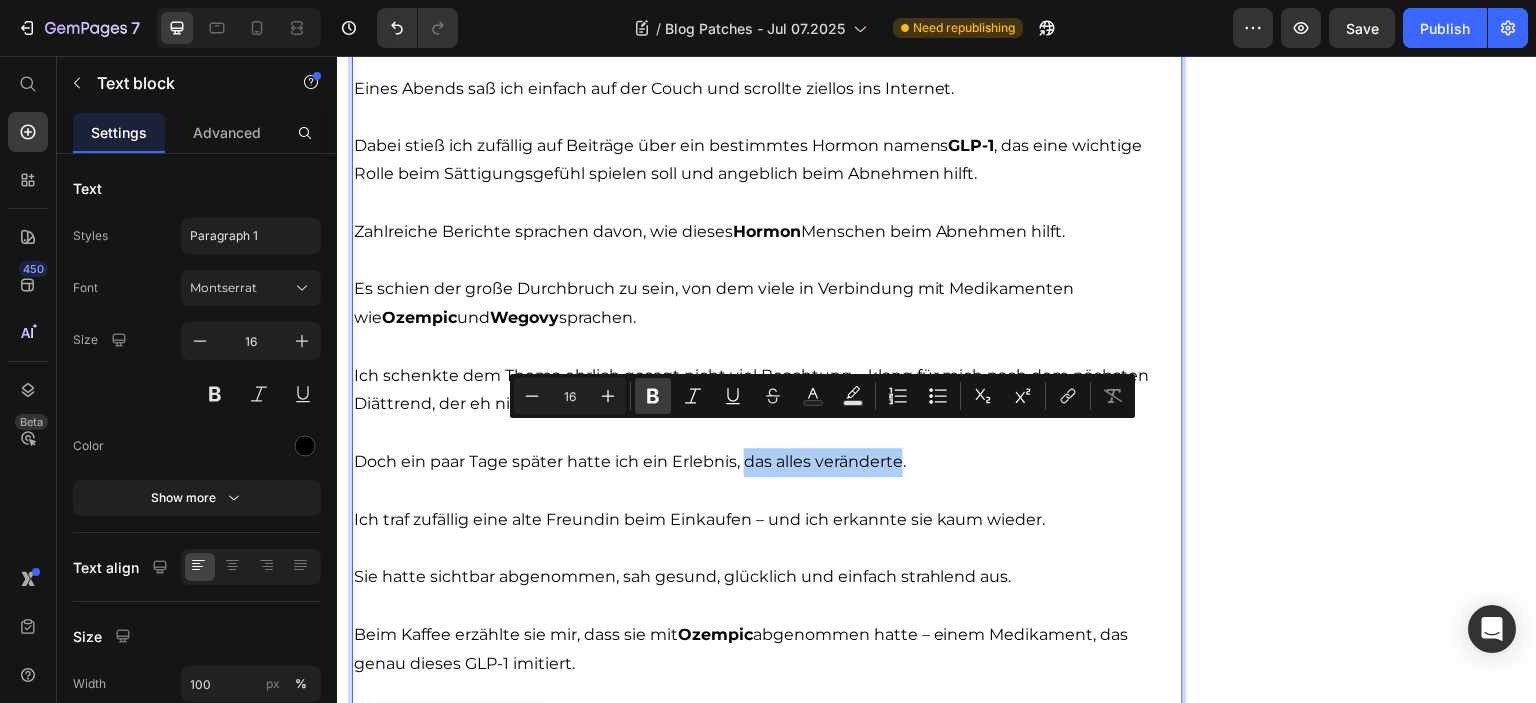 drag, startPoint x: 648, startPoint y: 400, endPoint x: 515, endPoint y: 459, distance: 145.49915 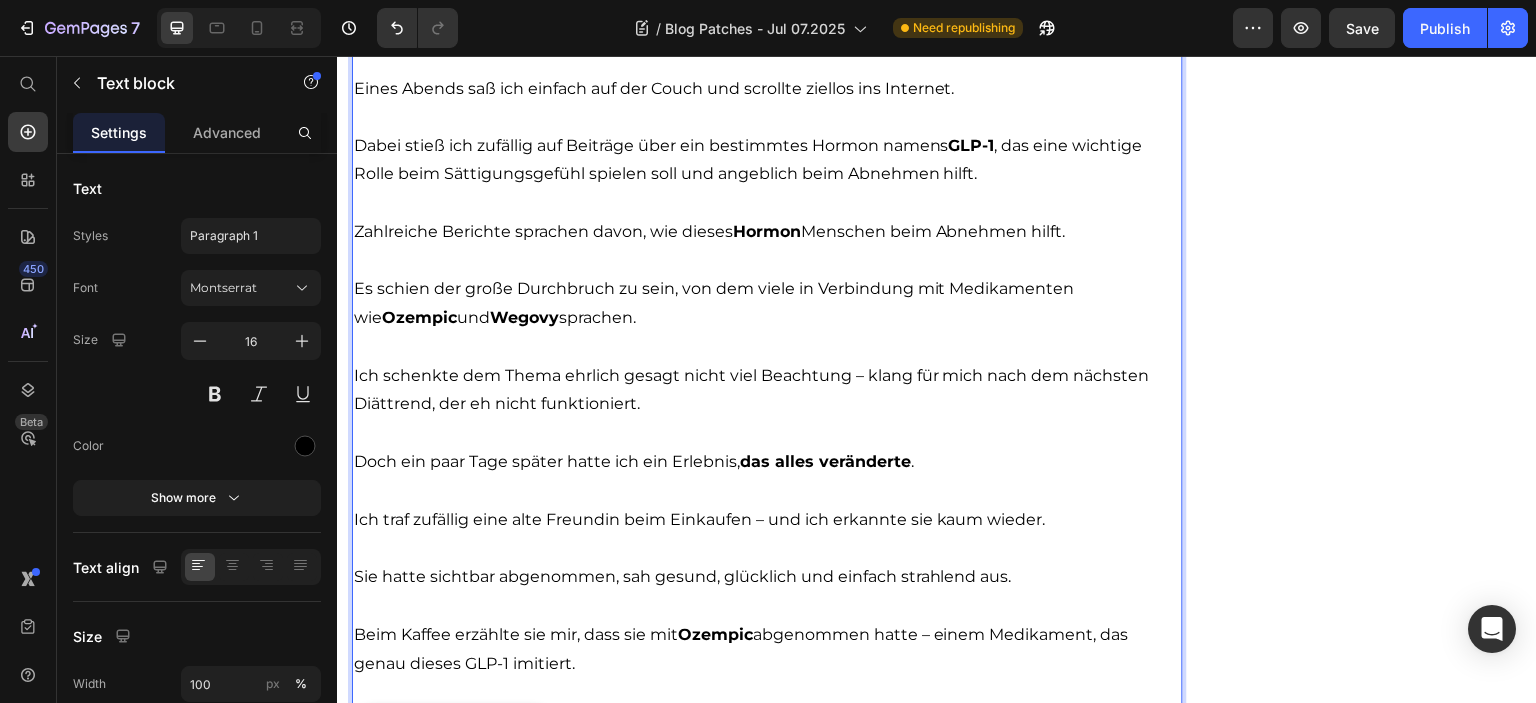 click on "Ich traf zufällig eine alte Freundin beim Einkaufen – und ich erkannte sie kaum wieder." at bounding box center (767, 506) 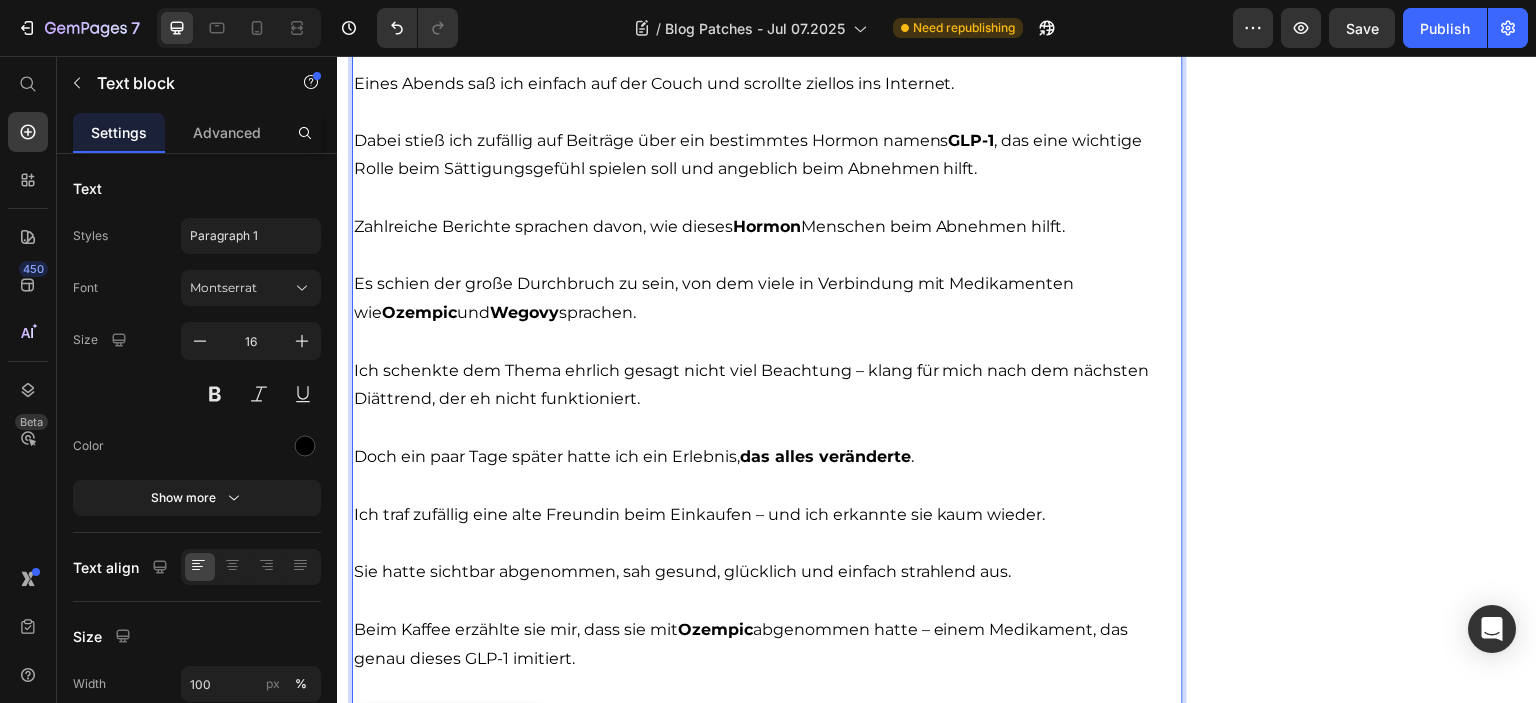 scroll, scrollTop: 5400, scrollLeft: 0, axis: vertical 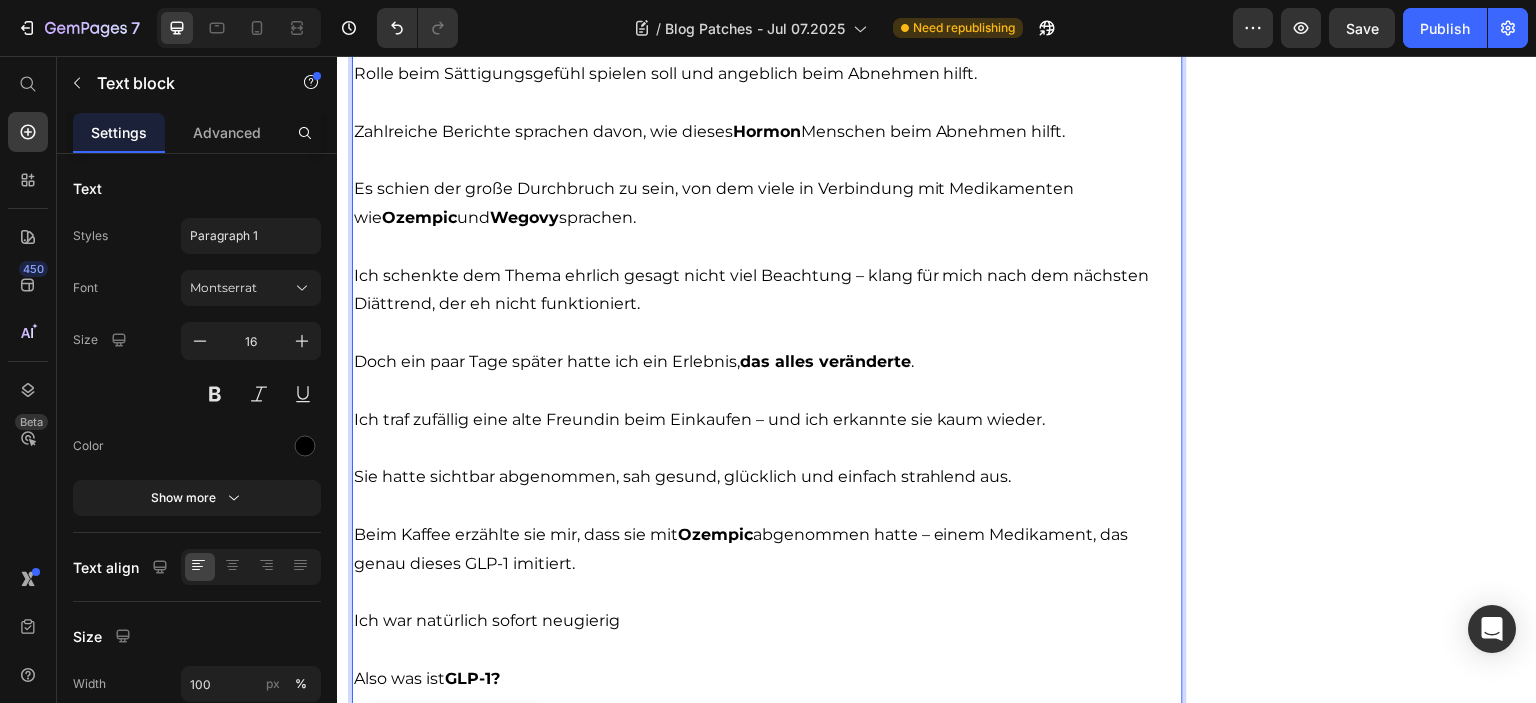 click on "Es schien der große Durchbruch zu sein, von dem viele in Verbindung mit Medikamenten wie  Ozempic  und  Wegovy  sprachen." at bounding box center (767, 204) 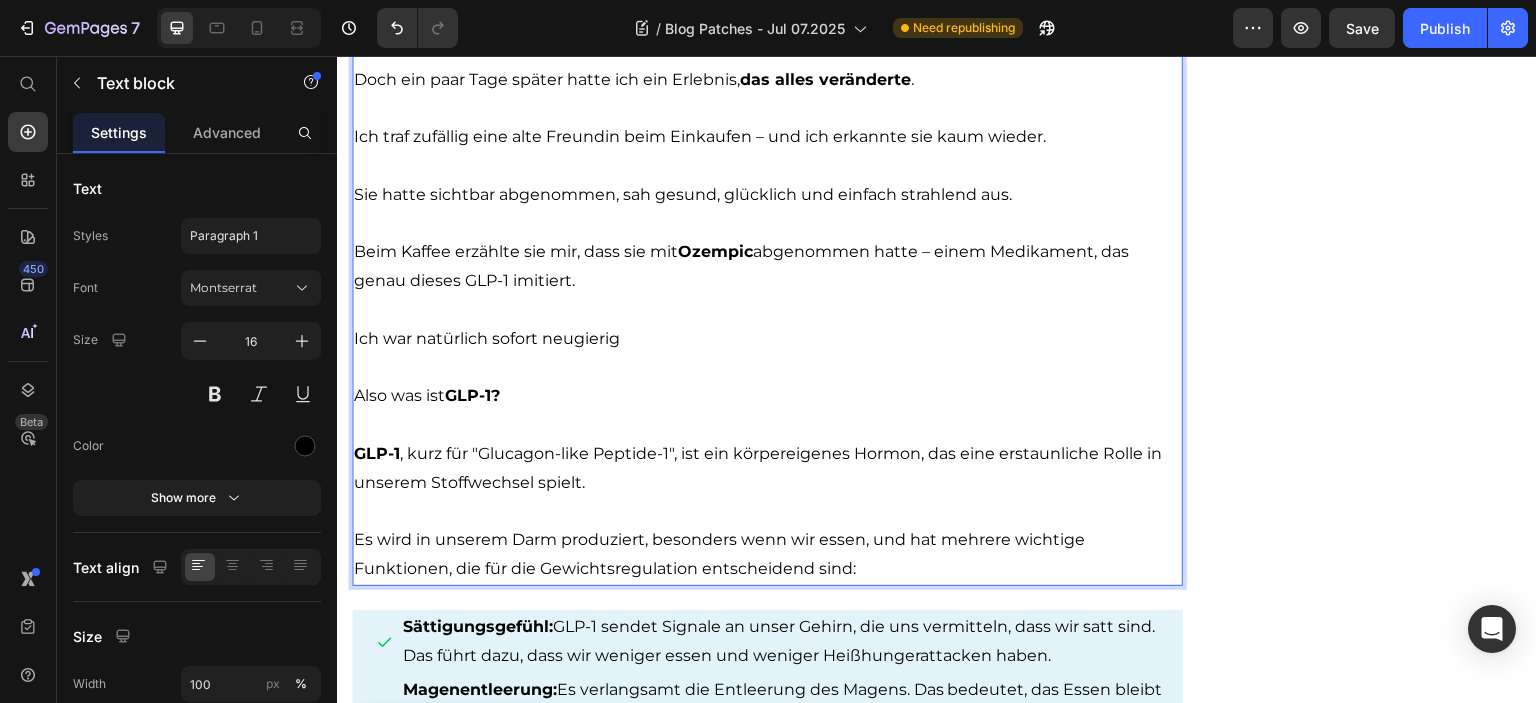 scroll, scrollTop: 5600, scrollLeft: 0, axis: vertical 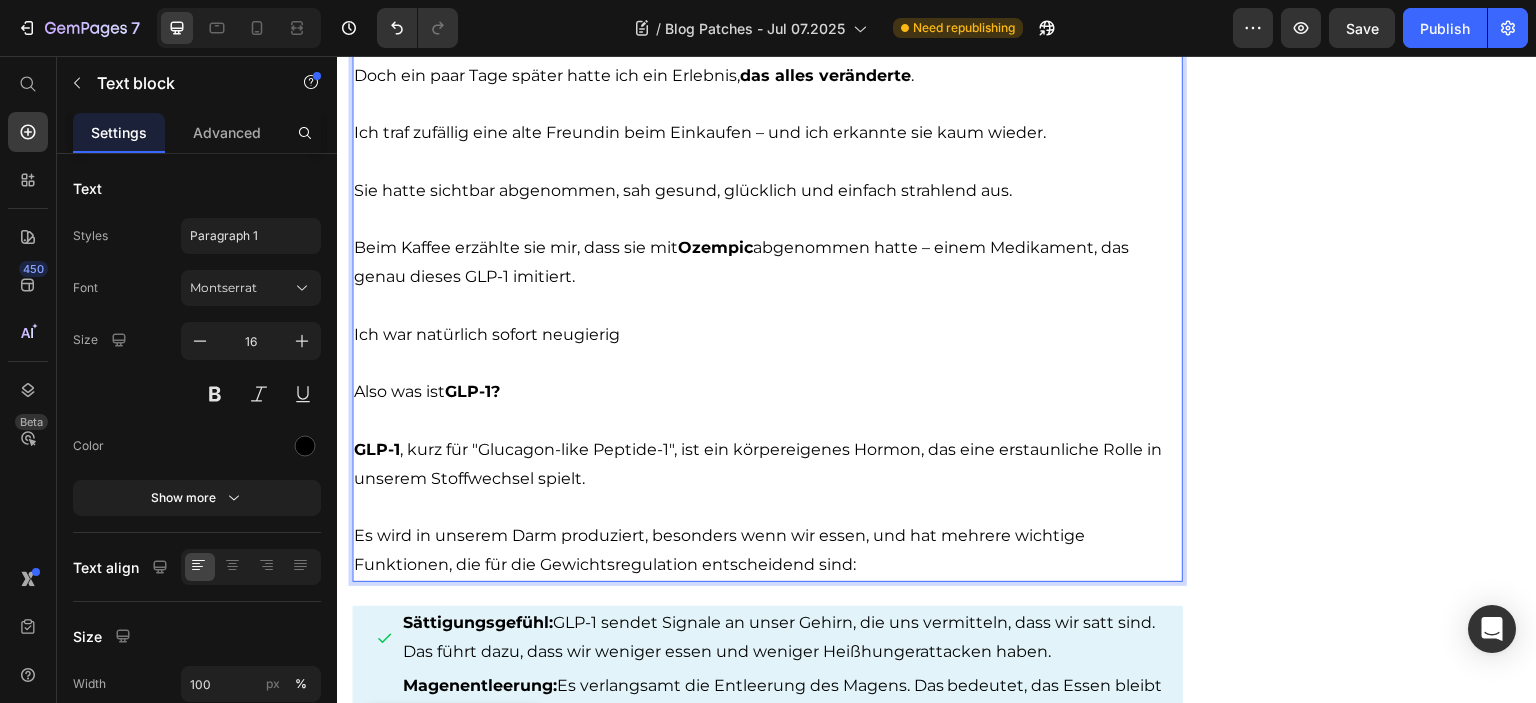 click on "GLP-1 , kurz für "Glucagon-like Peptide-1", ist ein körpereigenes Hormon, das eine erstaunliche Rolle in unserem Stoffwechsel spielt." at bounding box center [767, 465] 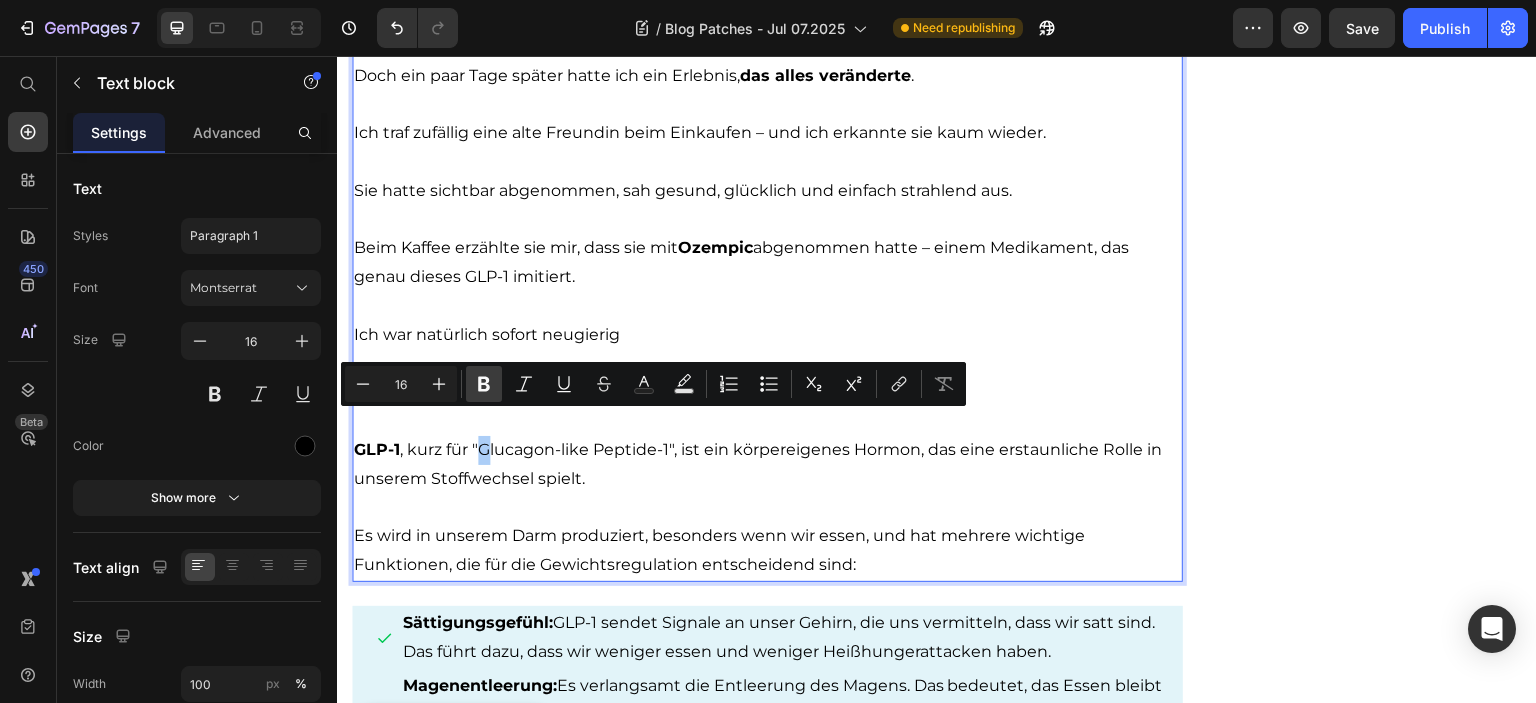click 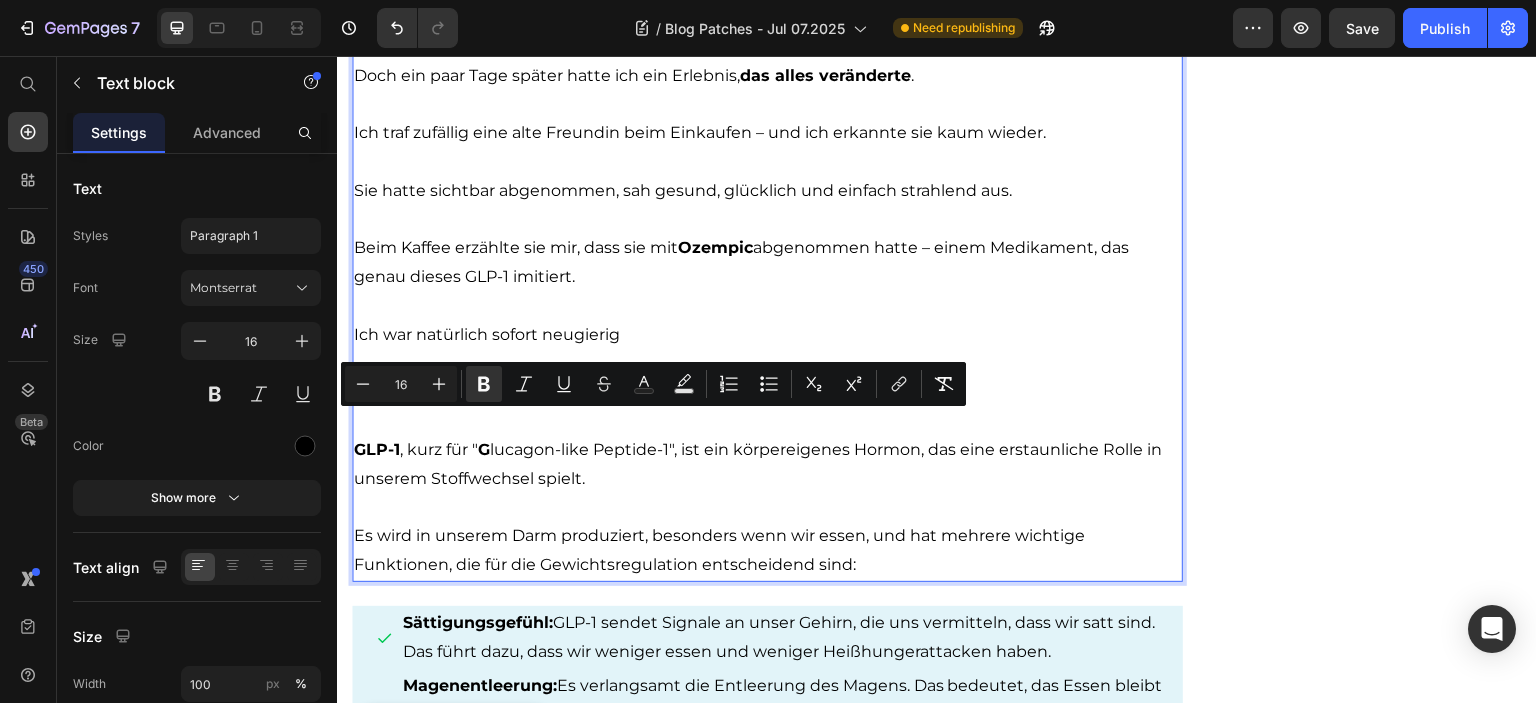 click on "GLP-1 , kurz für " G lucagon-like Peptide-1", ist ein körpereigenes Hormon, das eine erstaunliche Rolle in unserem Stoffwechsel spielt." at bounding box center (767, 465) 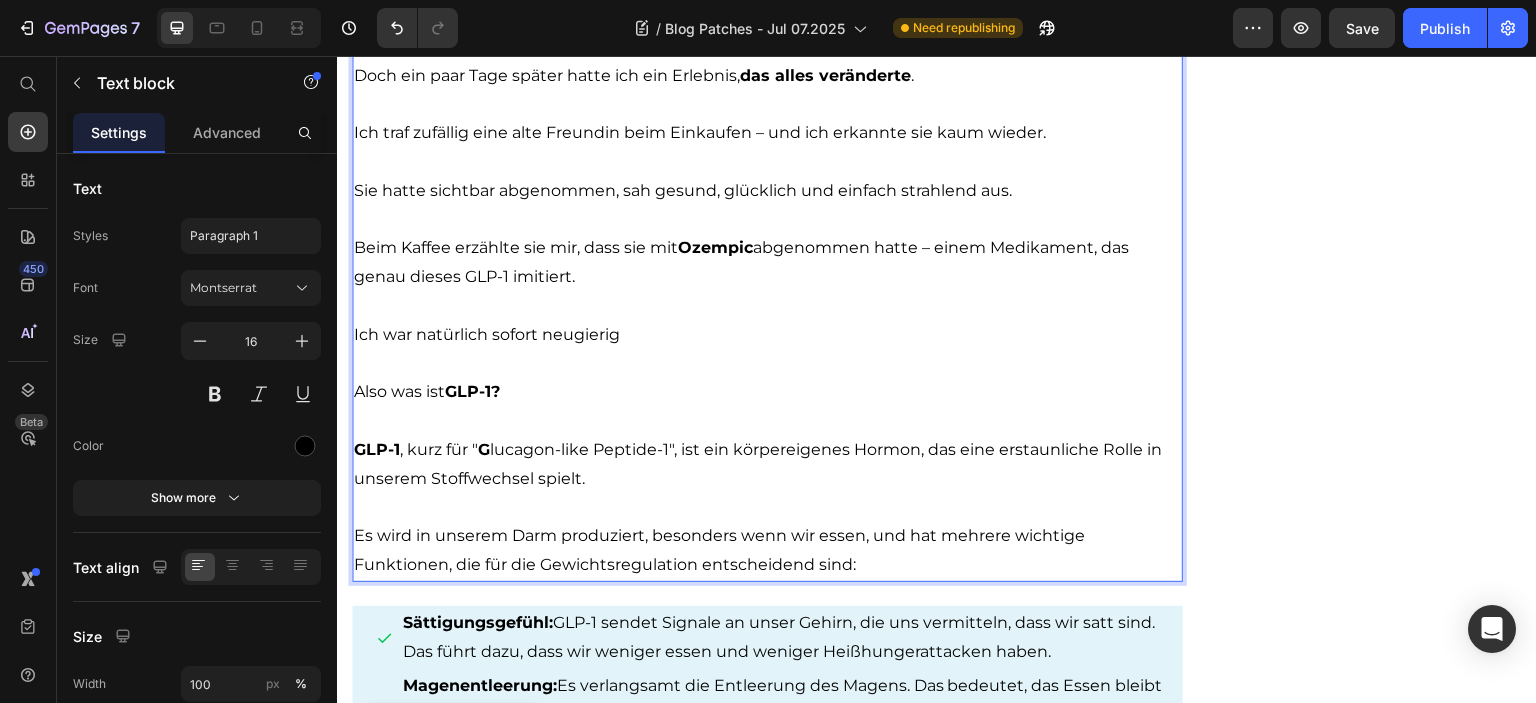 click on "GLP-1 , kurz für " G lucagon-like Peptide-1", ist ein körpereigenes Hormon, das eine erstaunliche Rolle in unserem Stoffwechsel spielt." at bounding box center [767, 465] 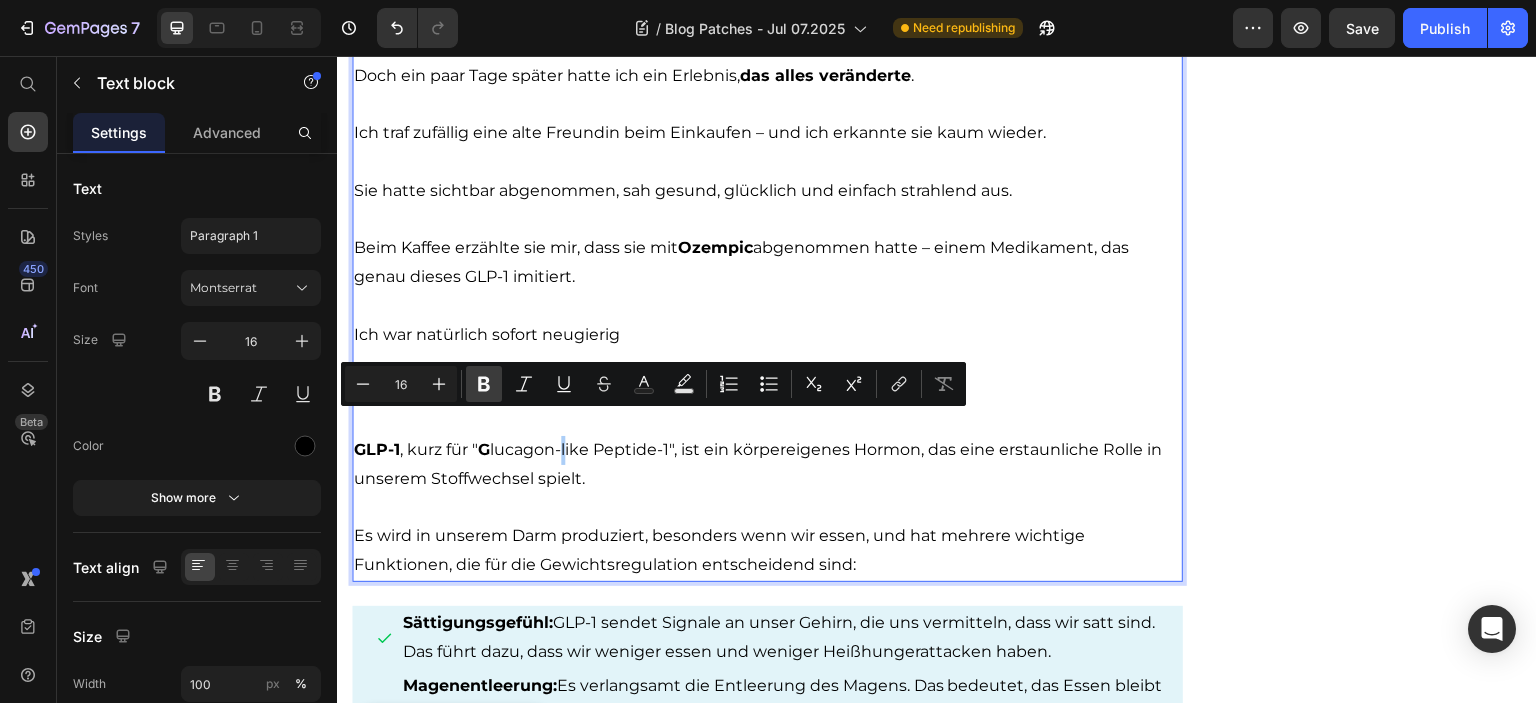 click 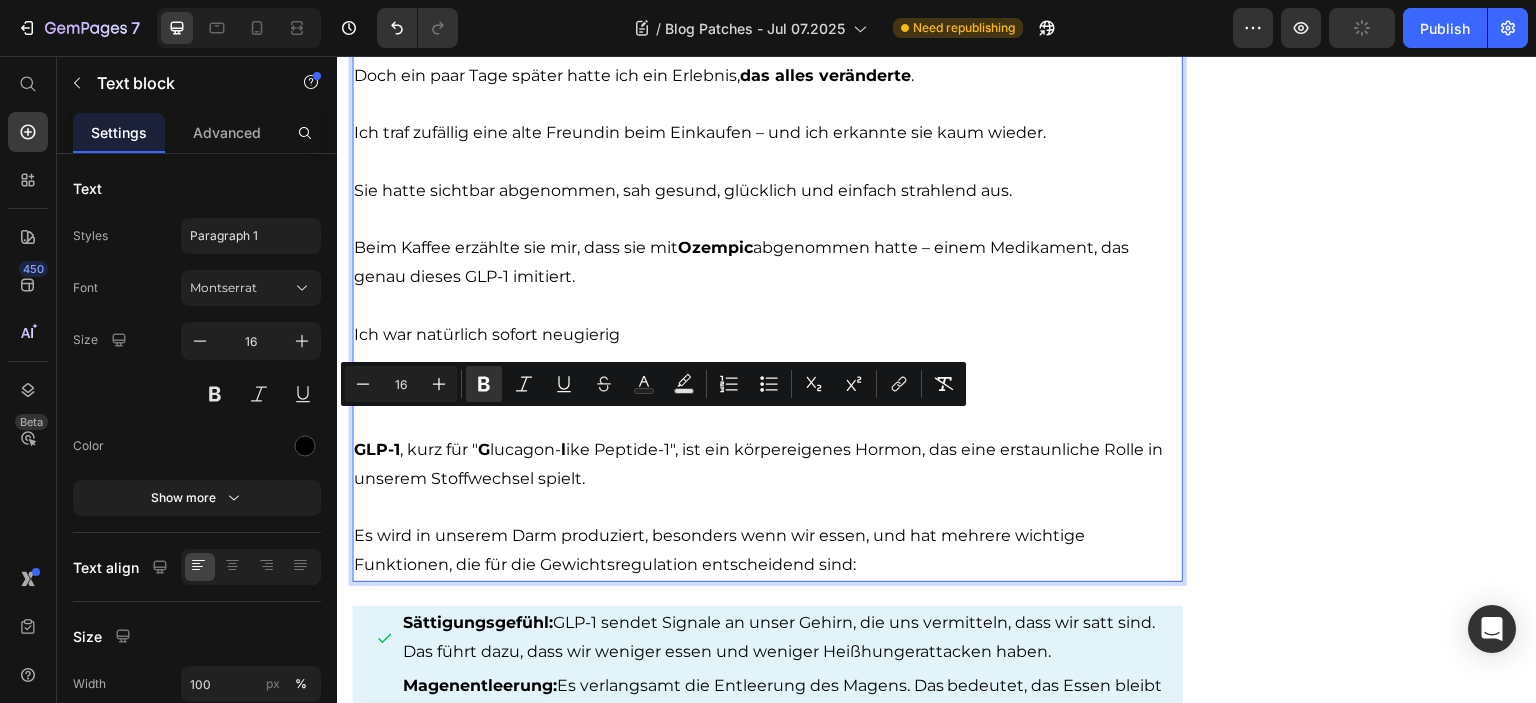 click on "GLP-1 , kurz für " G lucagon- l ike Peptide-1", ist ein körpereigenes Hormon, das eine erstaunliche Rolle in unserem Stoffwechsel spielt." at bounding box center (767, 465) 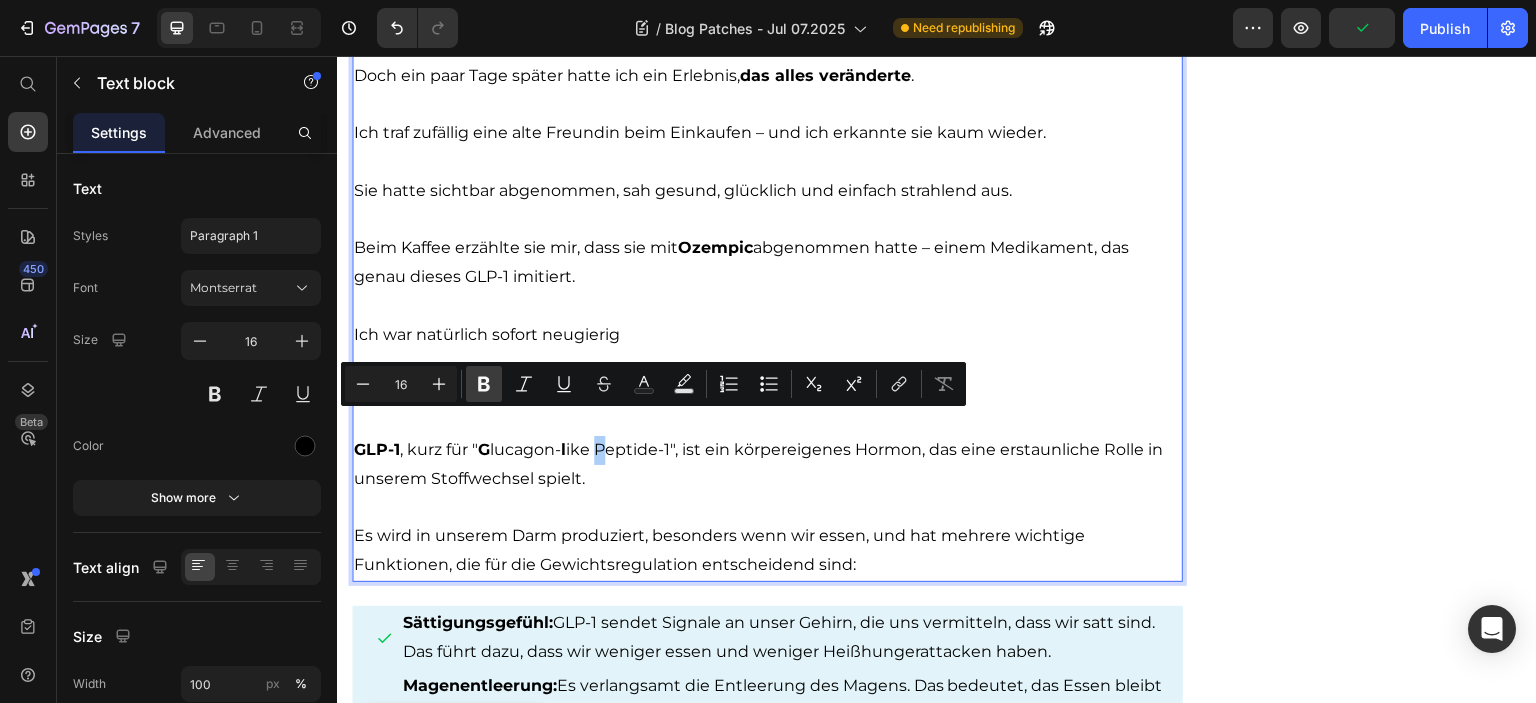 click 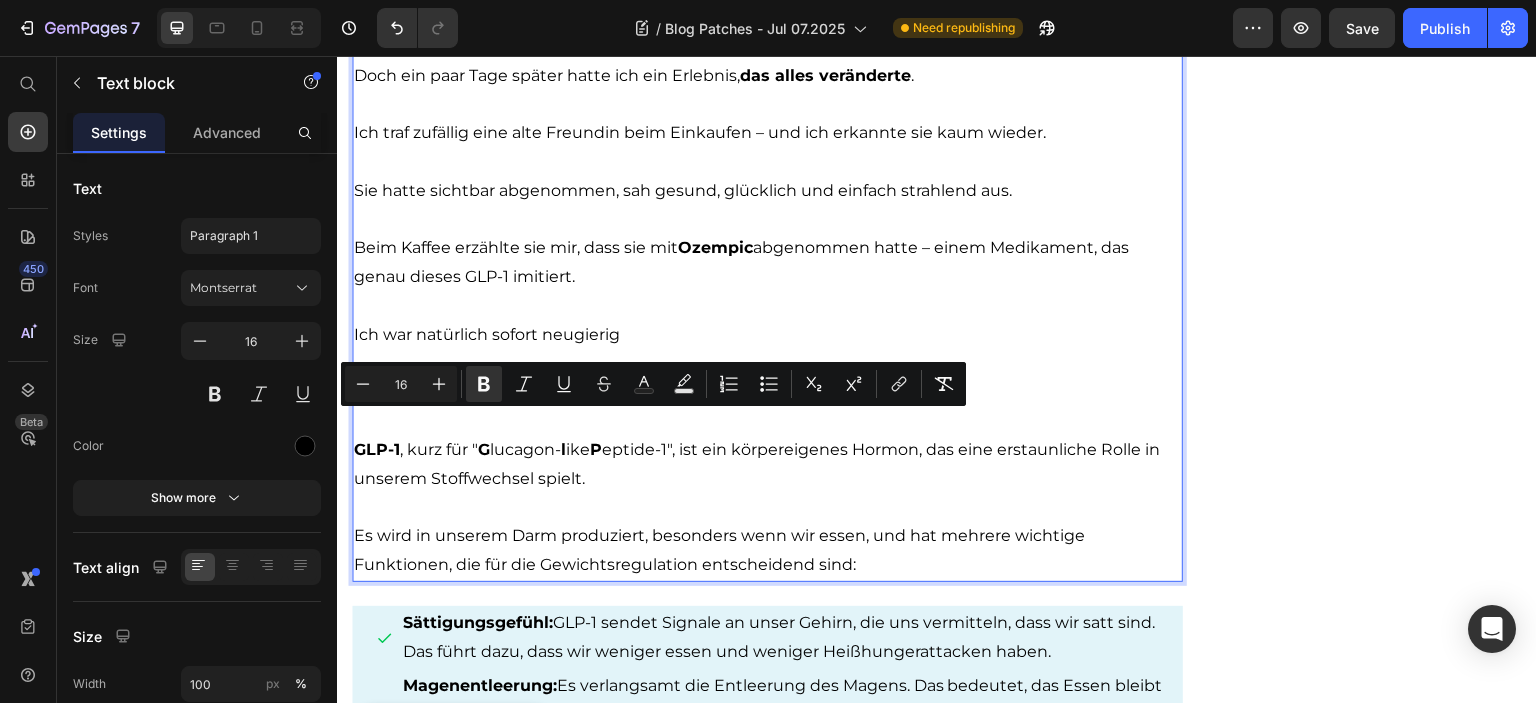 click on "GLP-1 , kurz für " G lucagon- l ike  P eptide-1", ist ein körpereigenes Hormon, das eine erstaunliche Rolle in unserem Stoffwechsel spielt." at bounding box center [767, 465] 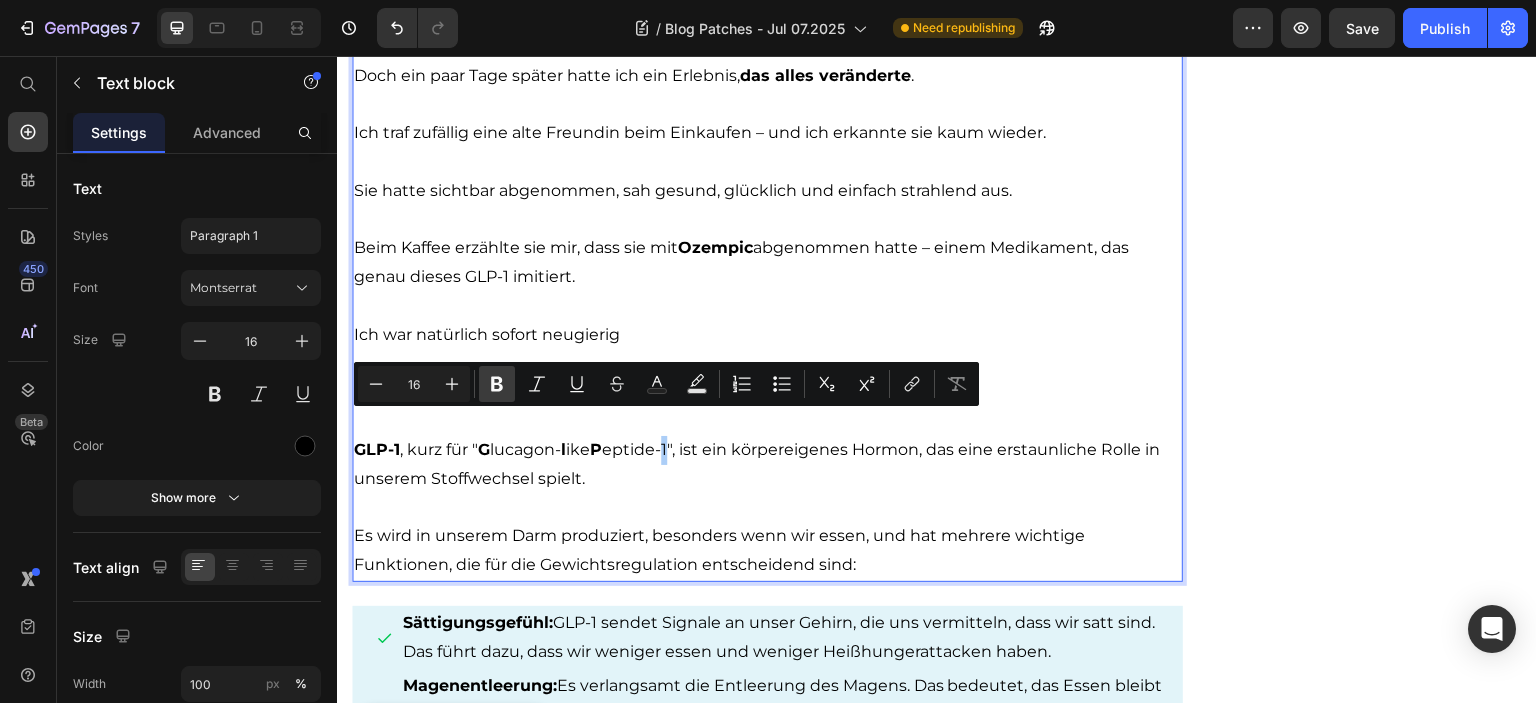 click 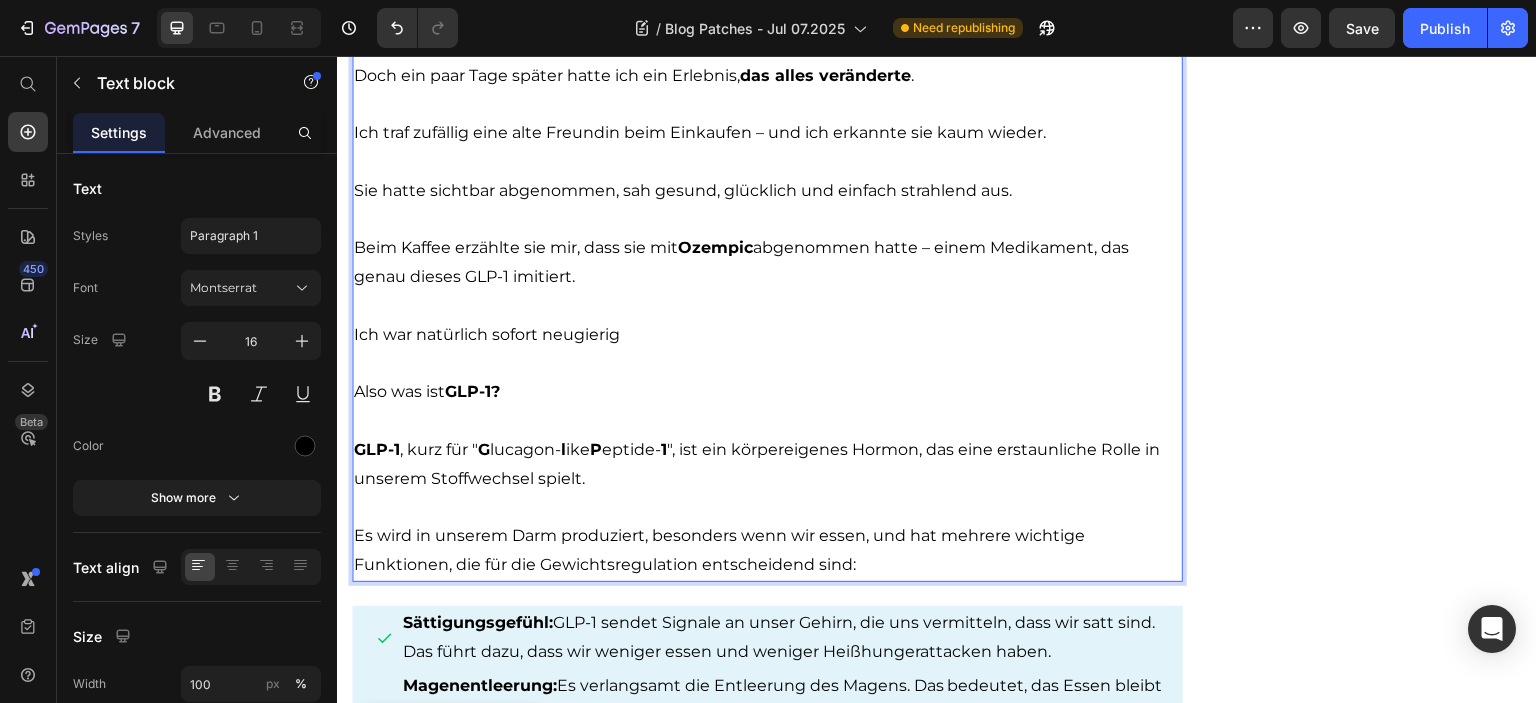 click on "GLP-1 , kurz für " G lucagon- l ike  P eptide- 1 ", ist ein körpereigenes Hormon, das eine erstaunliche Rolle in unserem Stoffwechsel spielt." at bounding box center (767, 465) 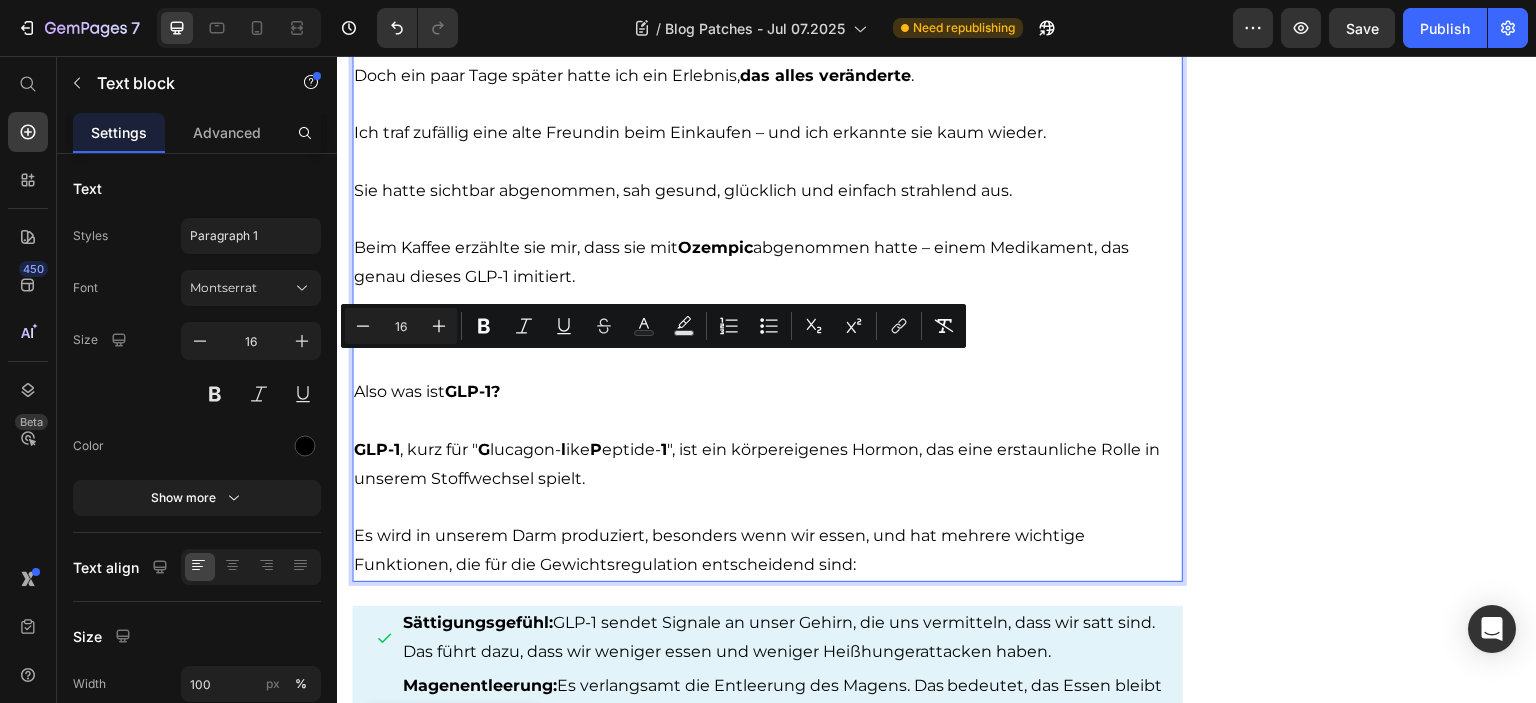 drag, startPoint x: 542, startPoint y: 361, endPoint x: 356, endPoint y: 369, distance: 186.17197 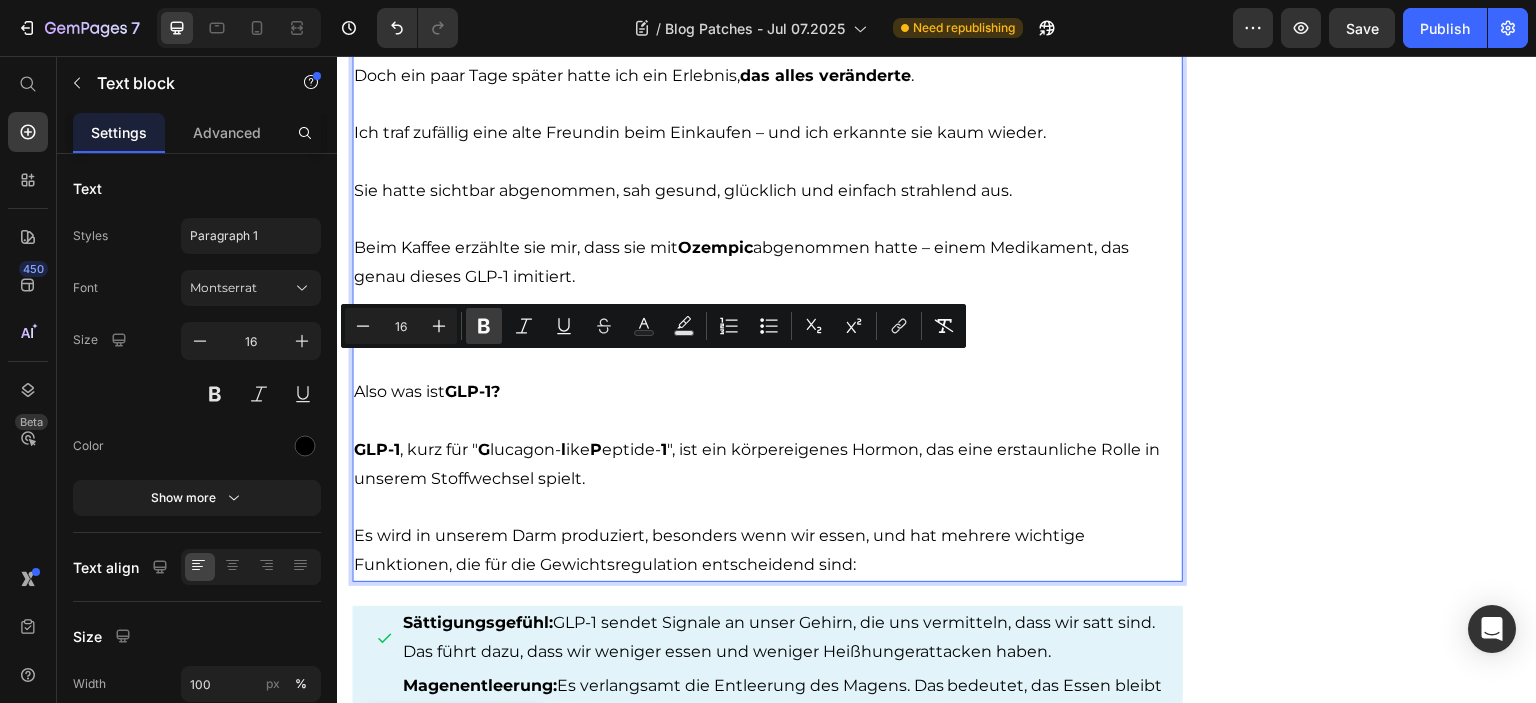 click 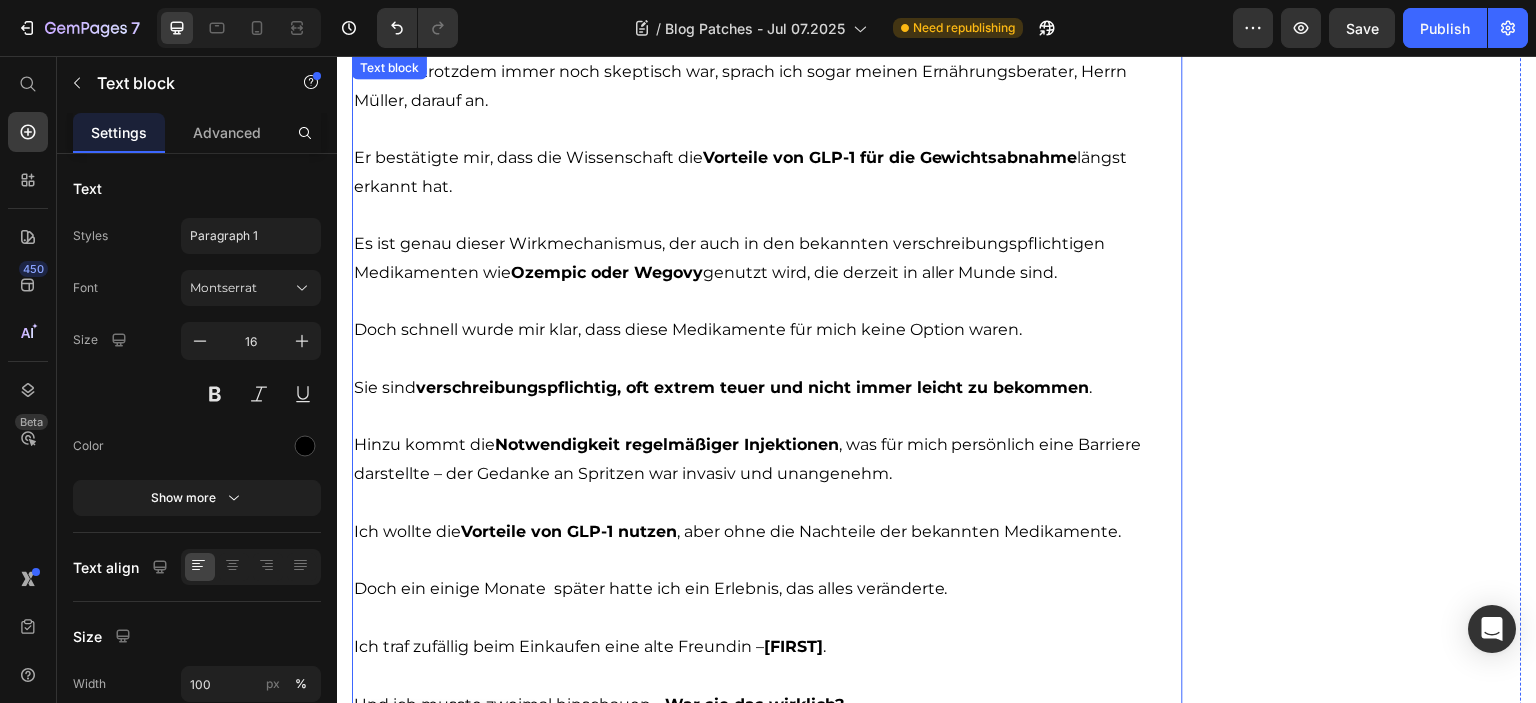 scroll, scrollTop: 6500, scrollLeft: 0, axis: vertical 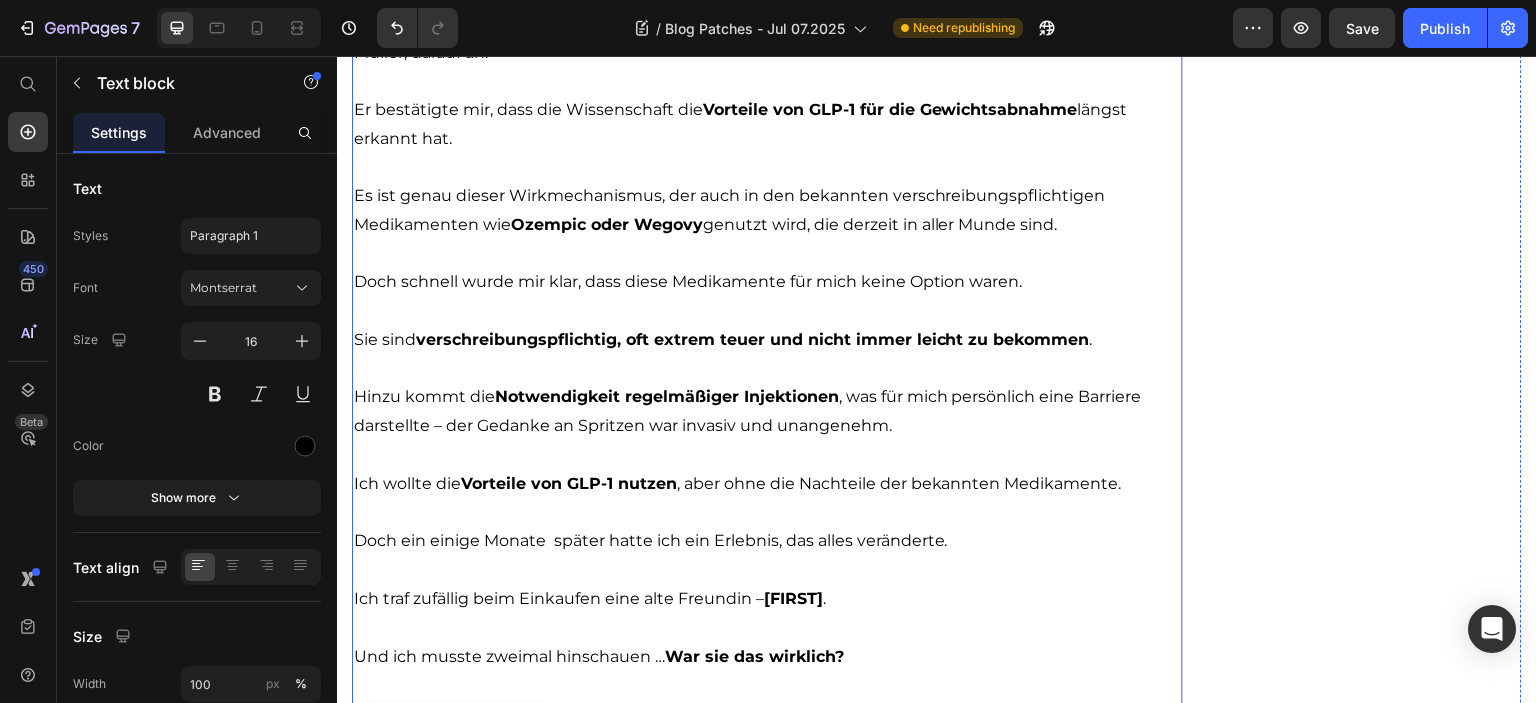 click on "Doch ein einige Monate  später hatte ich ein Erlebnis, das alles veränderte." at bounding box center (767, 541) 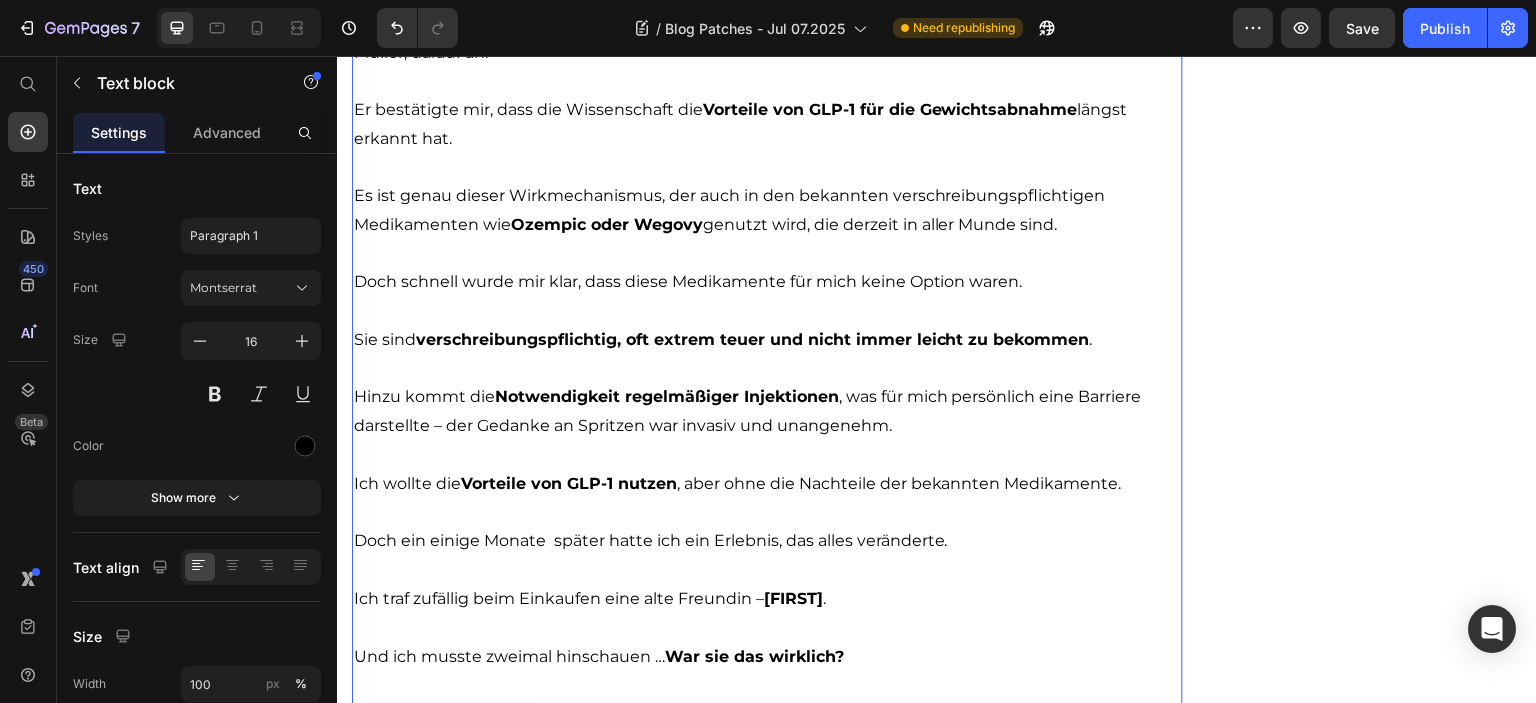 click on "Doch ein einige Monate  später hatte ich ein Erlebnis, das alles veränderte." at bounding box center [767, 541] 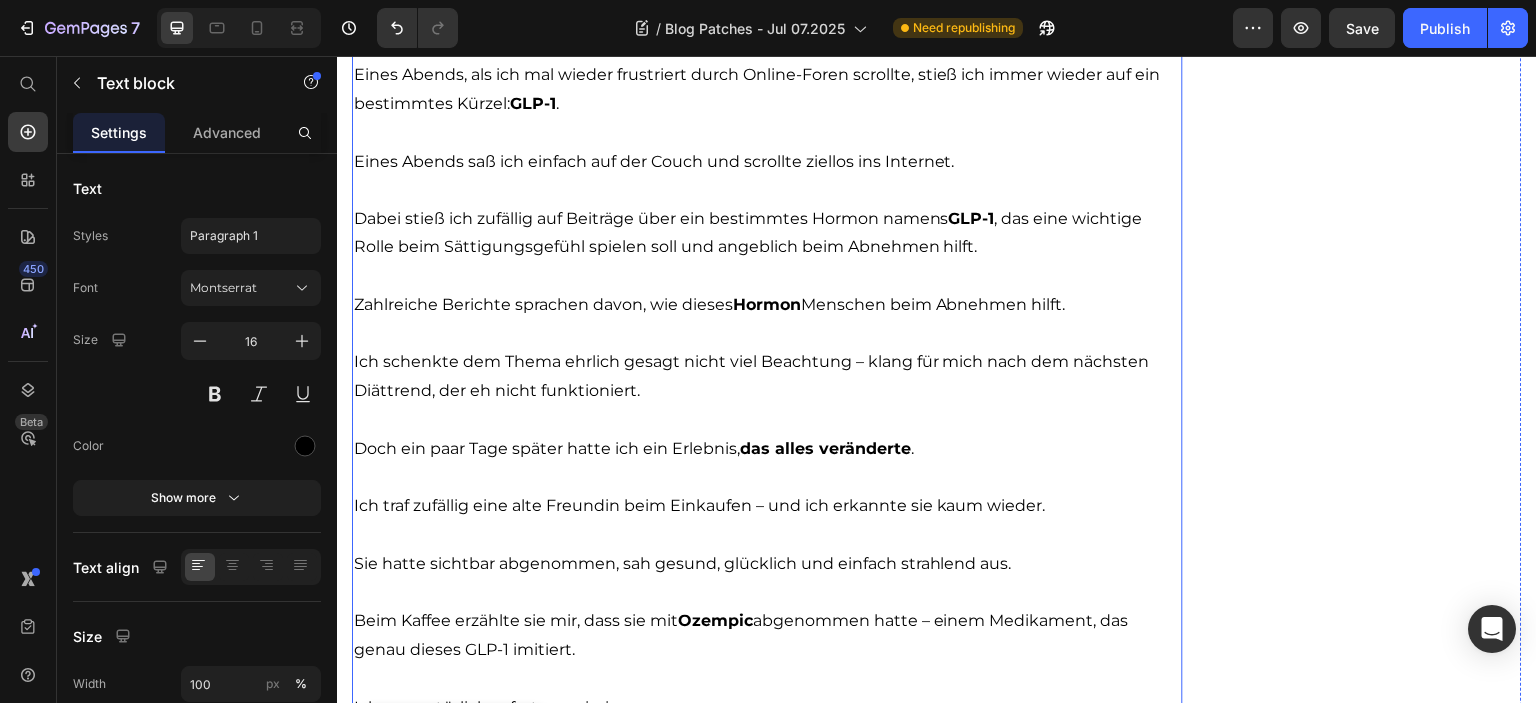 scroll, scrollTop: 5200, scrollLeft: 0, axis: vertical 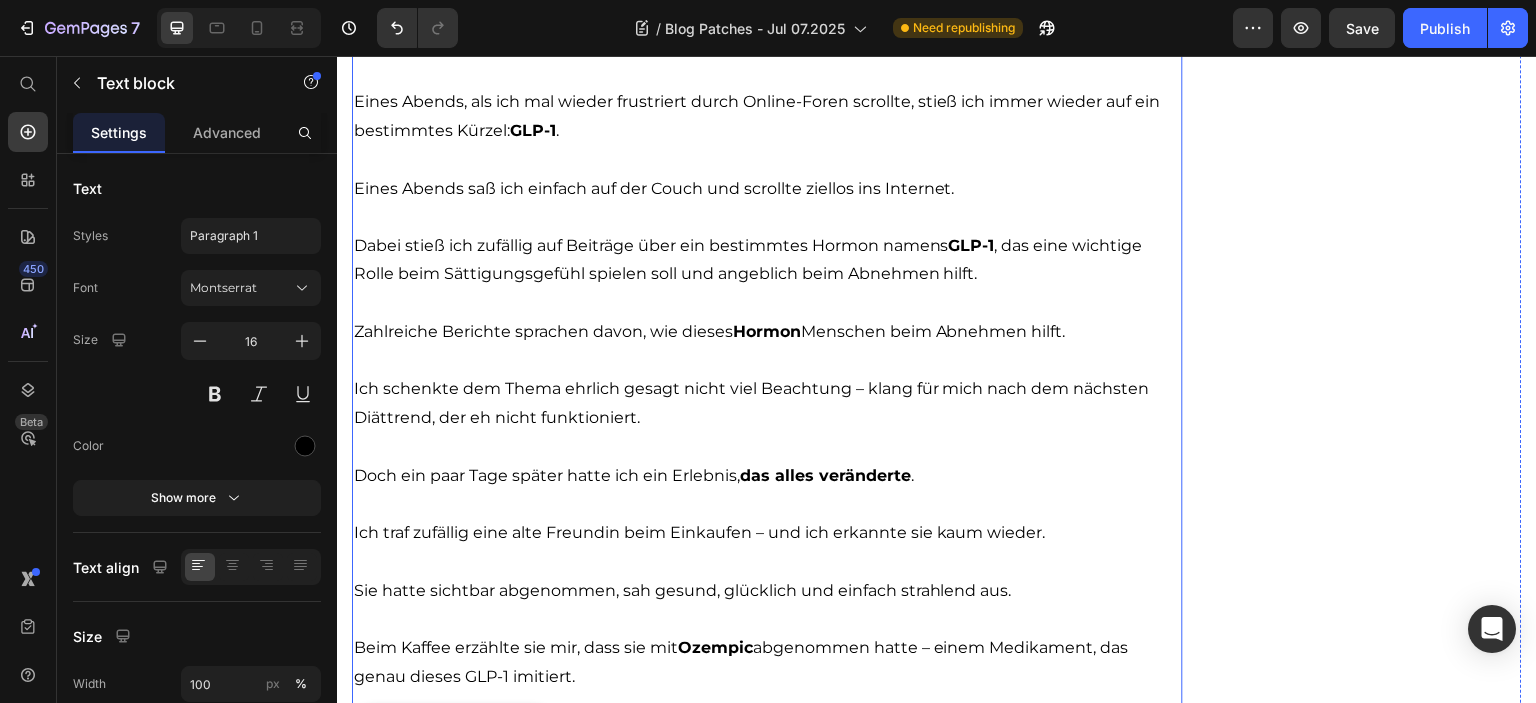 click on "Doch ein paar Tage später hatte ich ein Erlebnis,  das alles veränderte ." at bounding box center [767, 476] 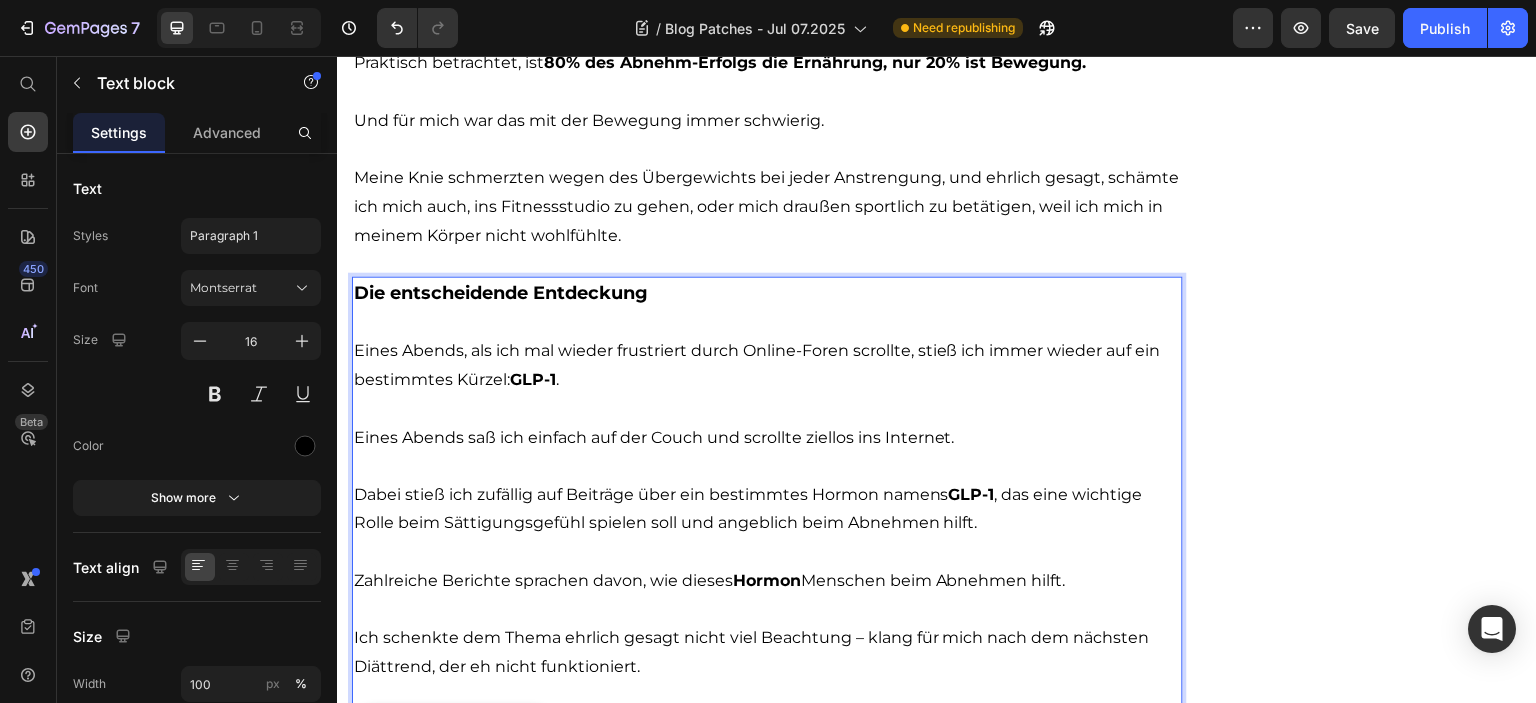 scroll, scrollTop: 5037, scrollLeft: 0, axis: vertical 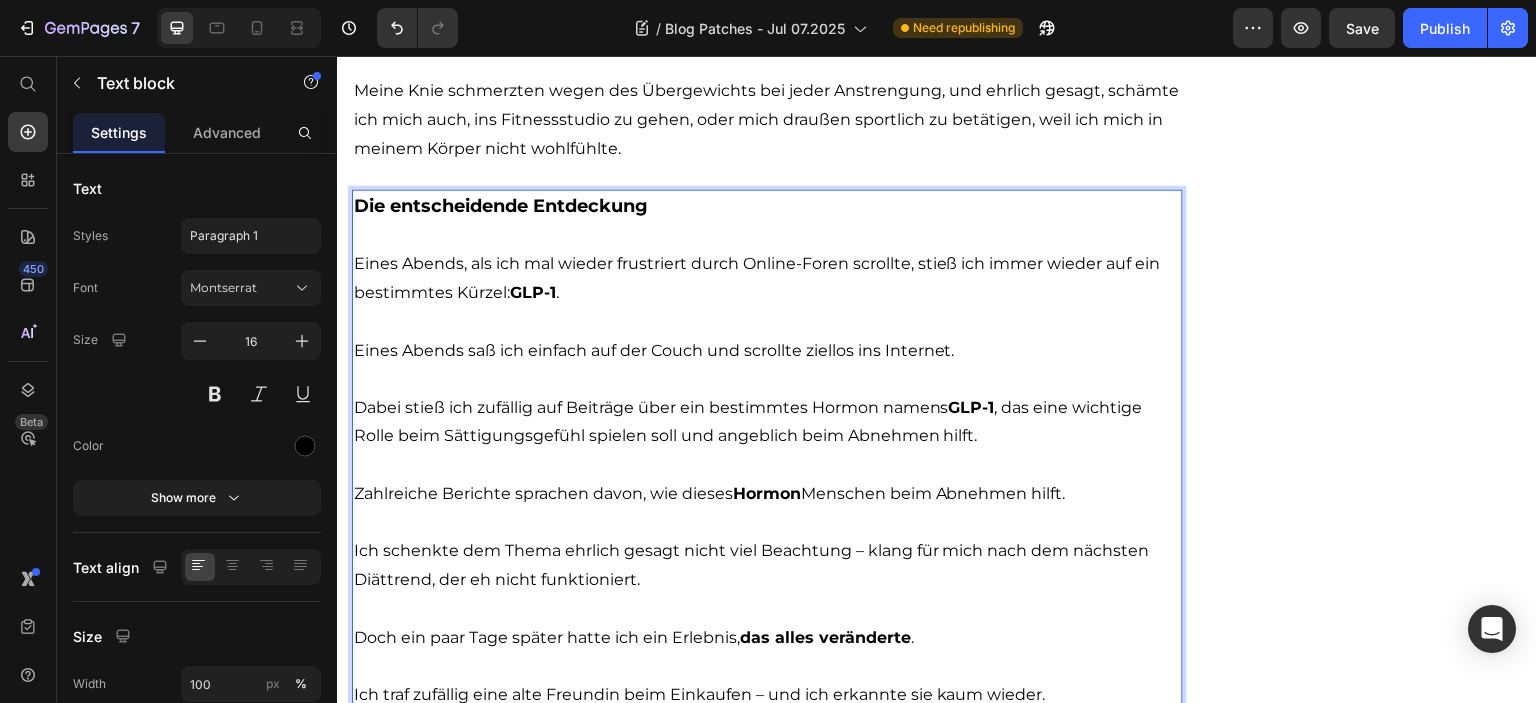 drag, startPoint x: 978, startPoint y: 321, endPoint x: 356, endPoint y: 328, distance: 622.03937 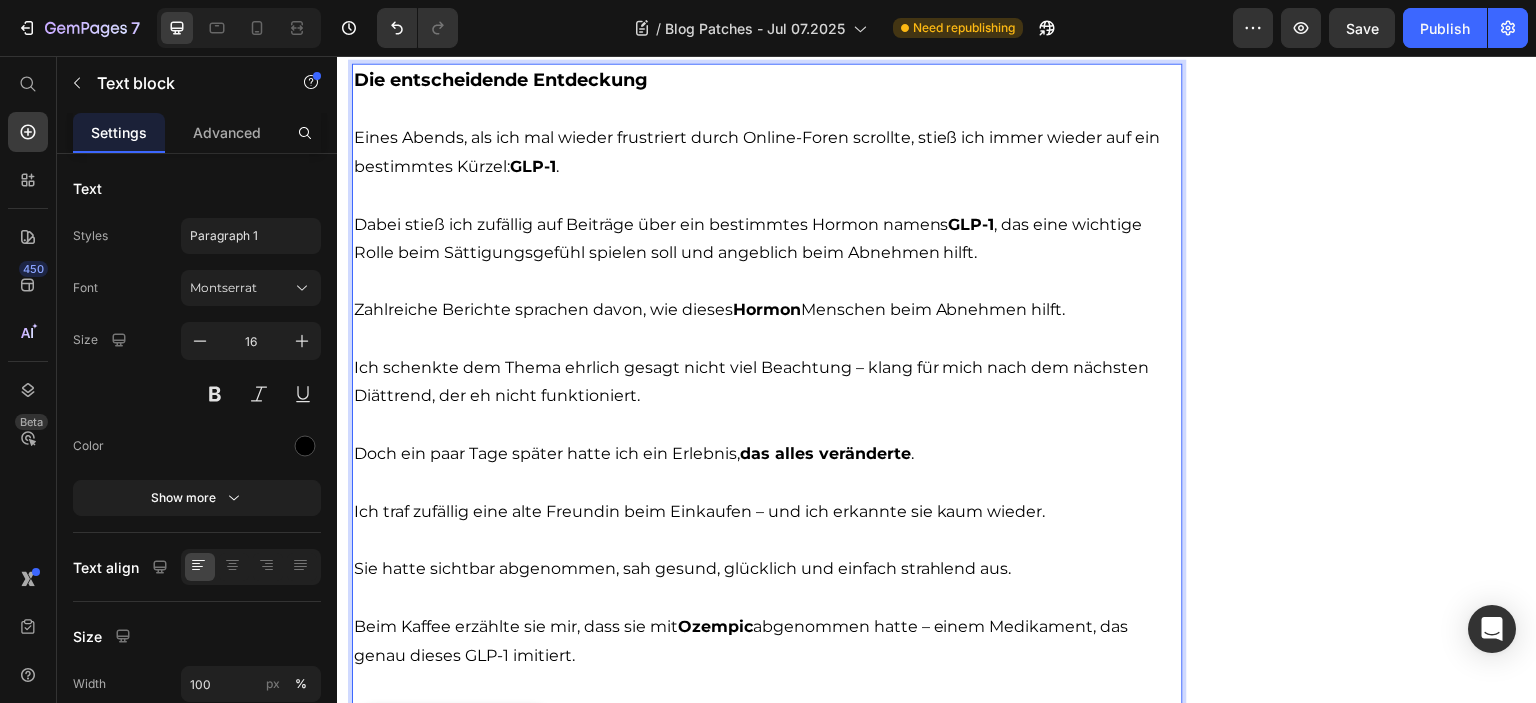 scroll, scrollTop: 5237, scrollLeft: 0, axis: vertical 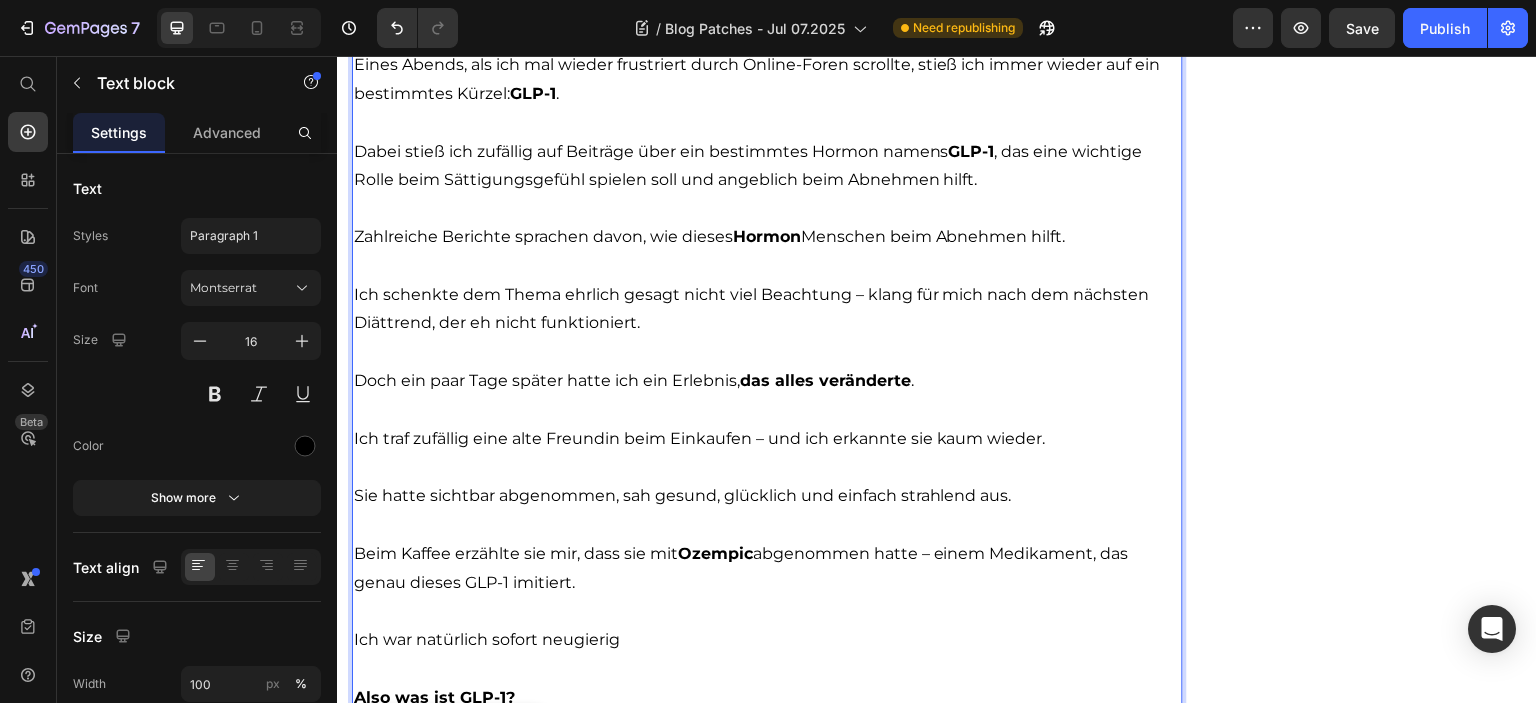 click on "Doch ein paar Tage später hatte ich ein Erlebnis,  das alles veränderte ." at bounding box center [767, 381] 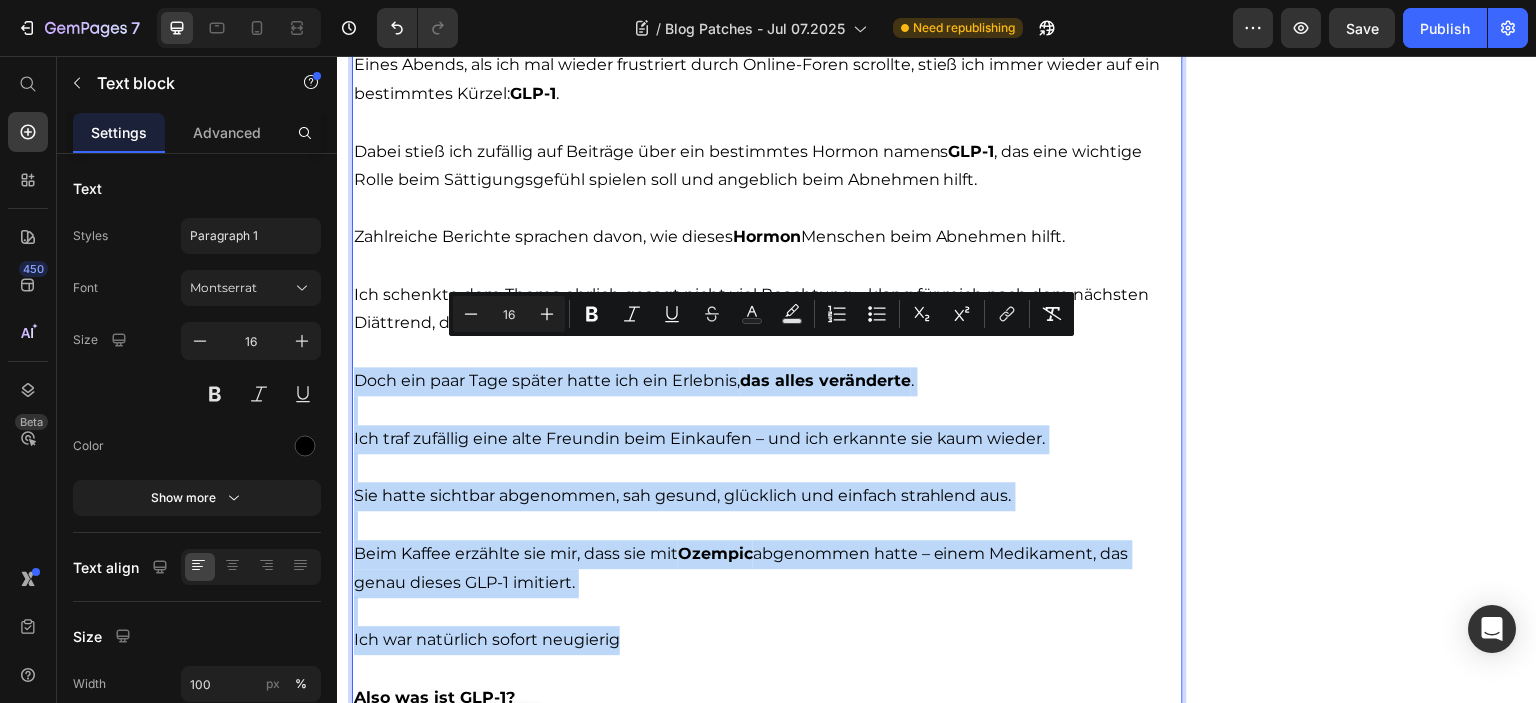 drag, startPoint x: 358, startPoint y: 352, endPoint x: 626, endPoint y: 621, distance: 379.717 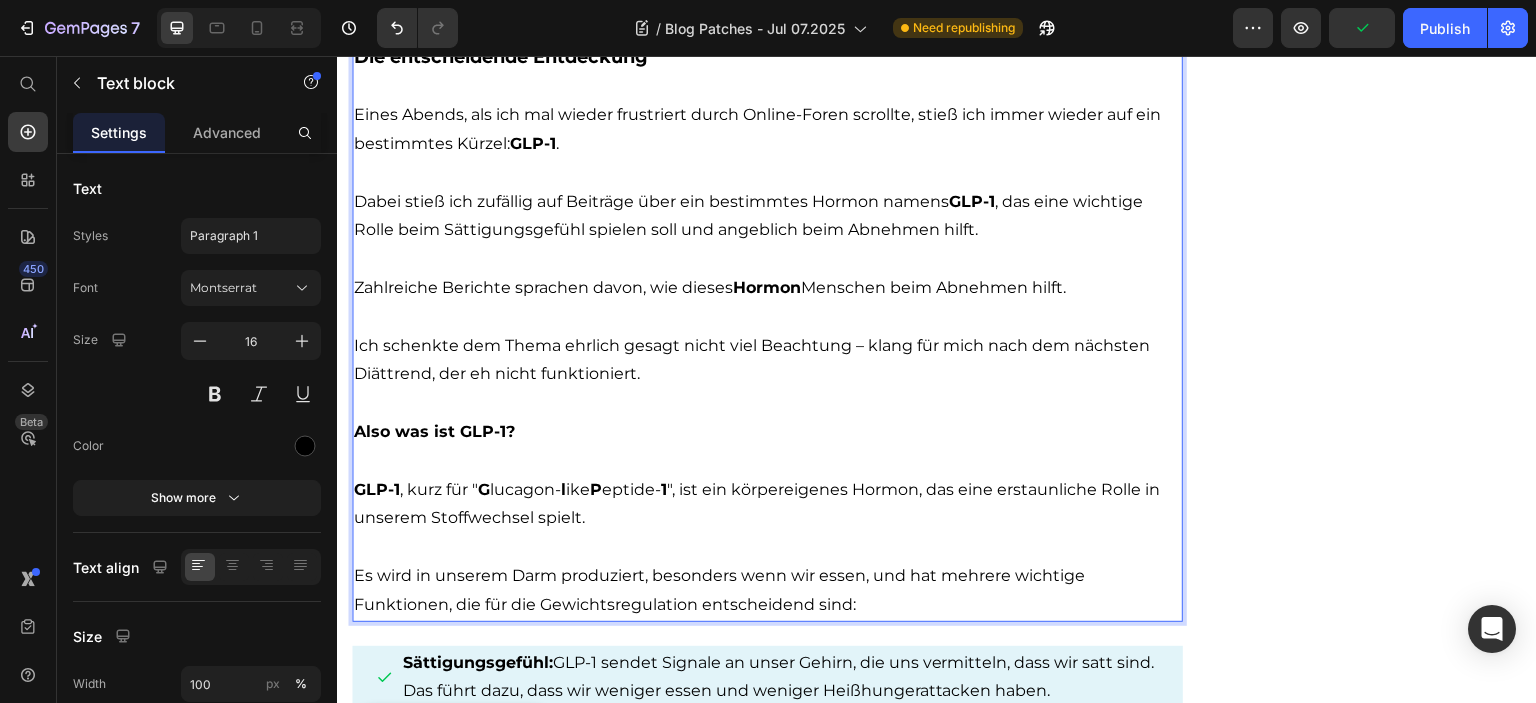 scroll, scrollTop: 5137, scrollLeft: 0, axis: vertical 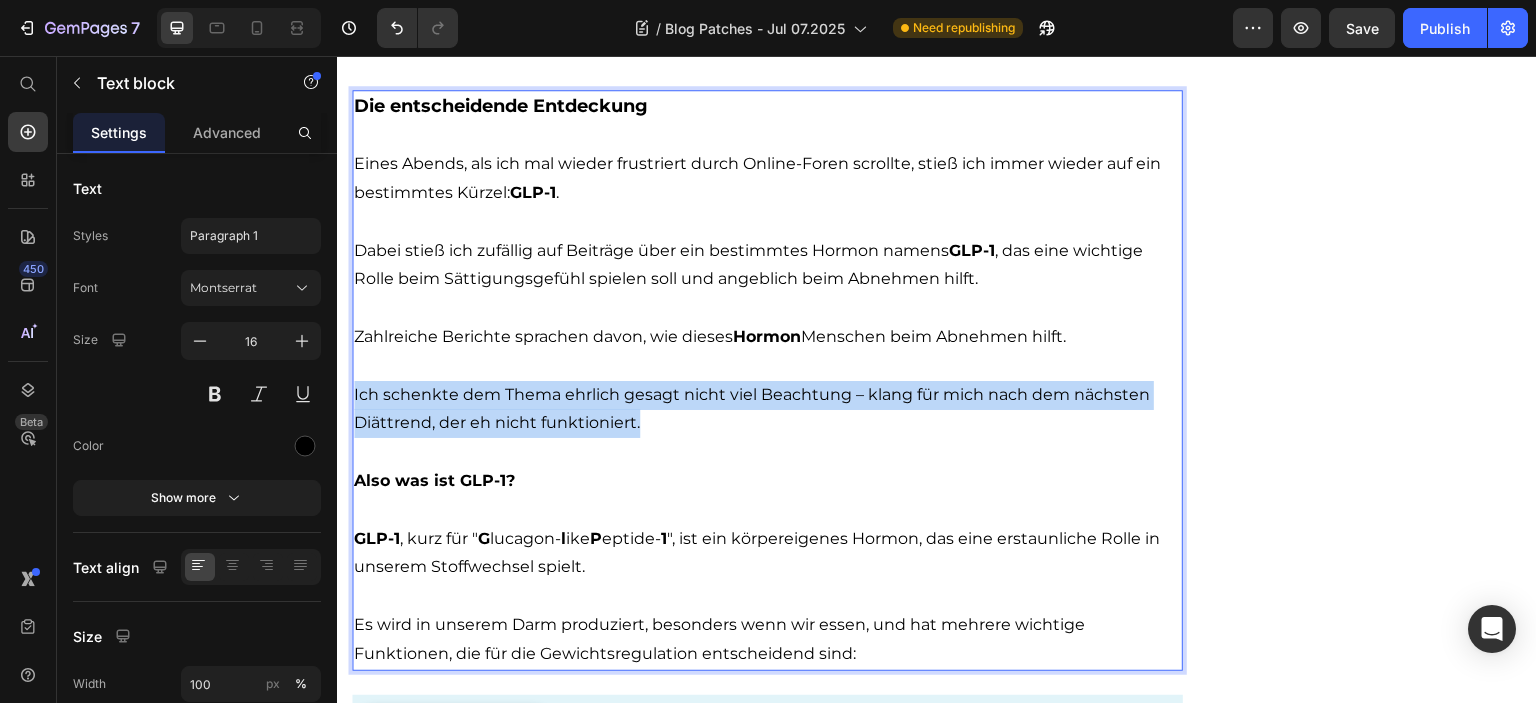 drag, startPoint x: 667, startPoint y: 404, endPoint x: 350, endPoint y: 361, distance: 319.9031 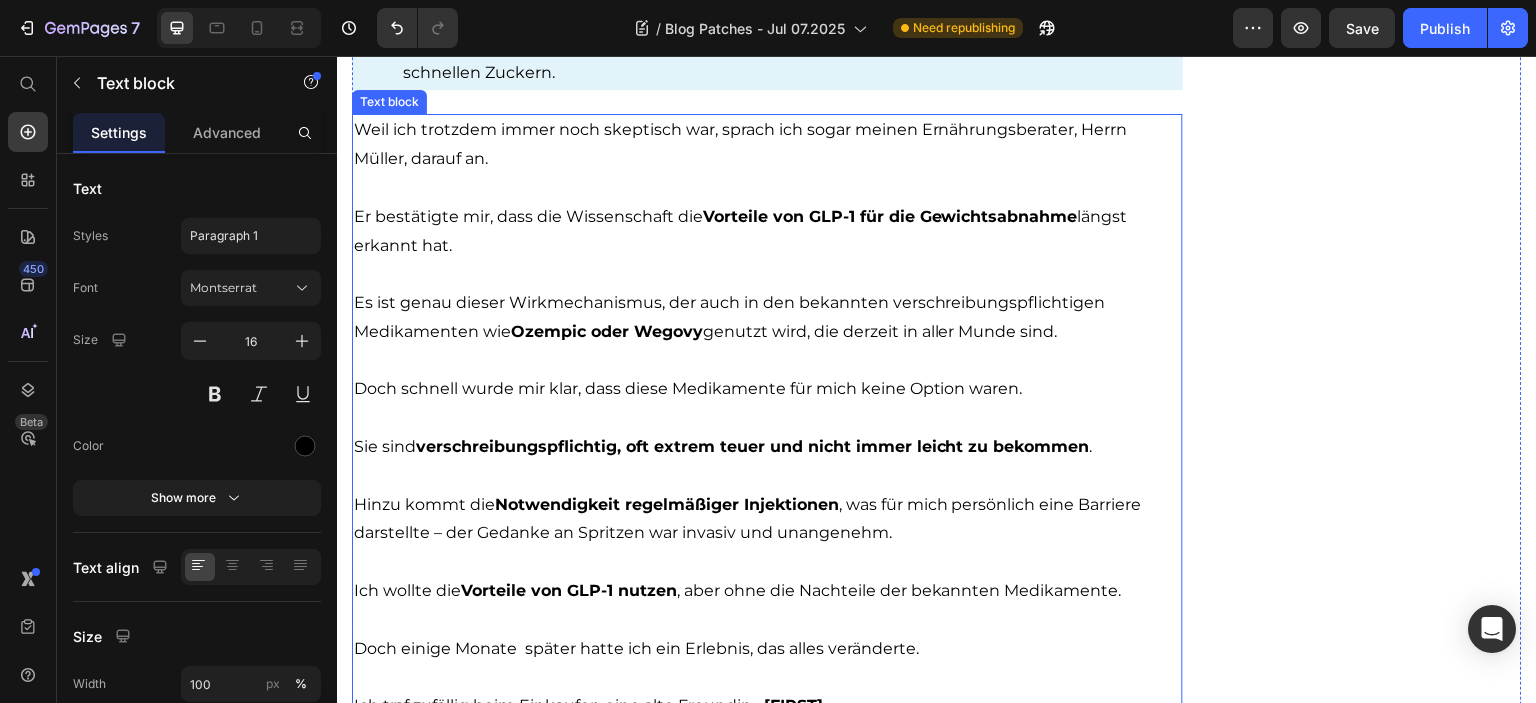 scroll, scrollTop: 6137, scrollLeft: 0, axis: vertical 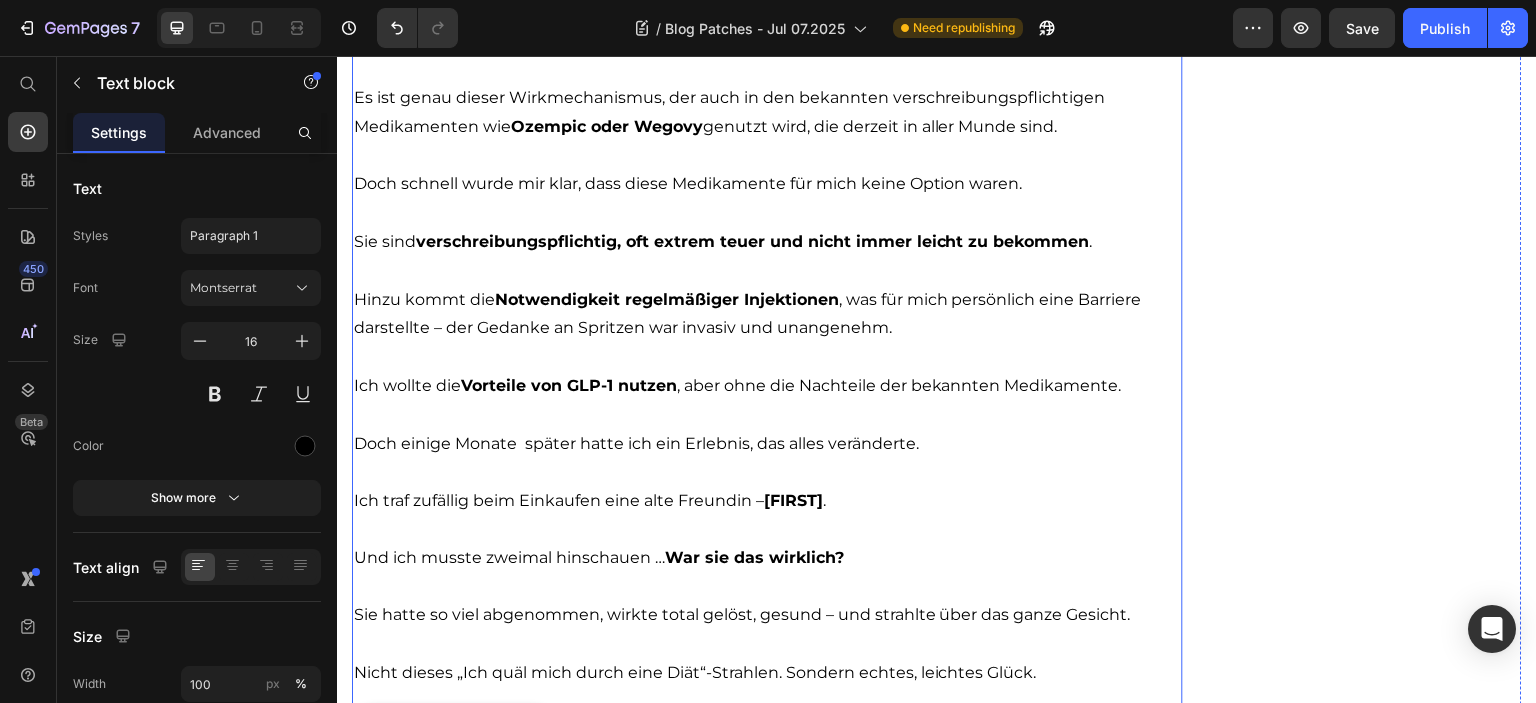 click on "Doch einige Monate  später hatte ich ein Erlebnis, das alles veränderte." at bounding box center (767, 444) 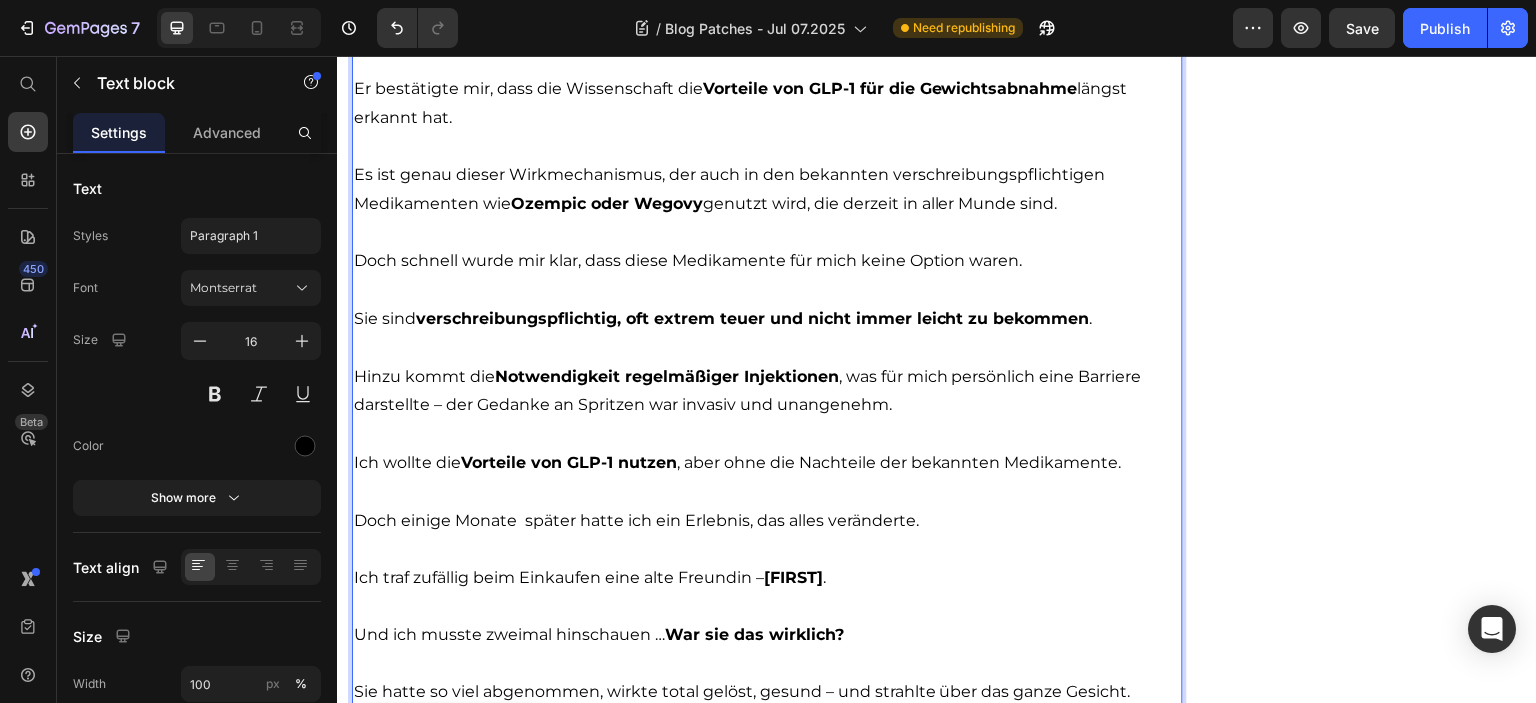 scroll, scrollTop: 6156, scrollLeft: 0, axis: vertical 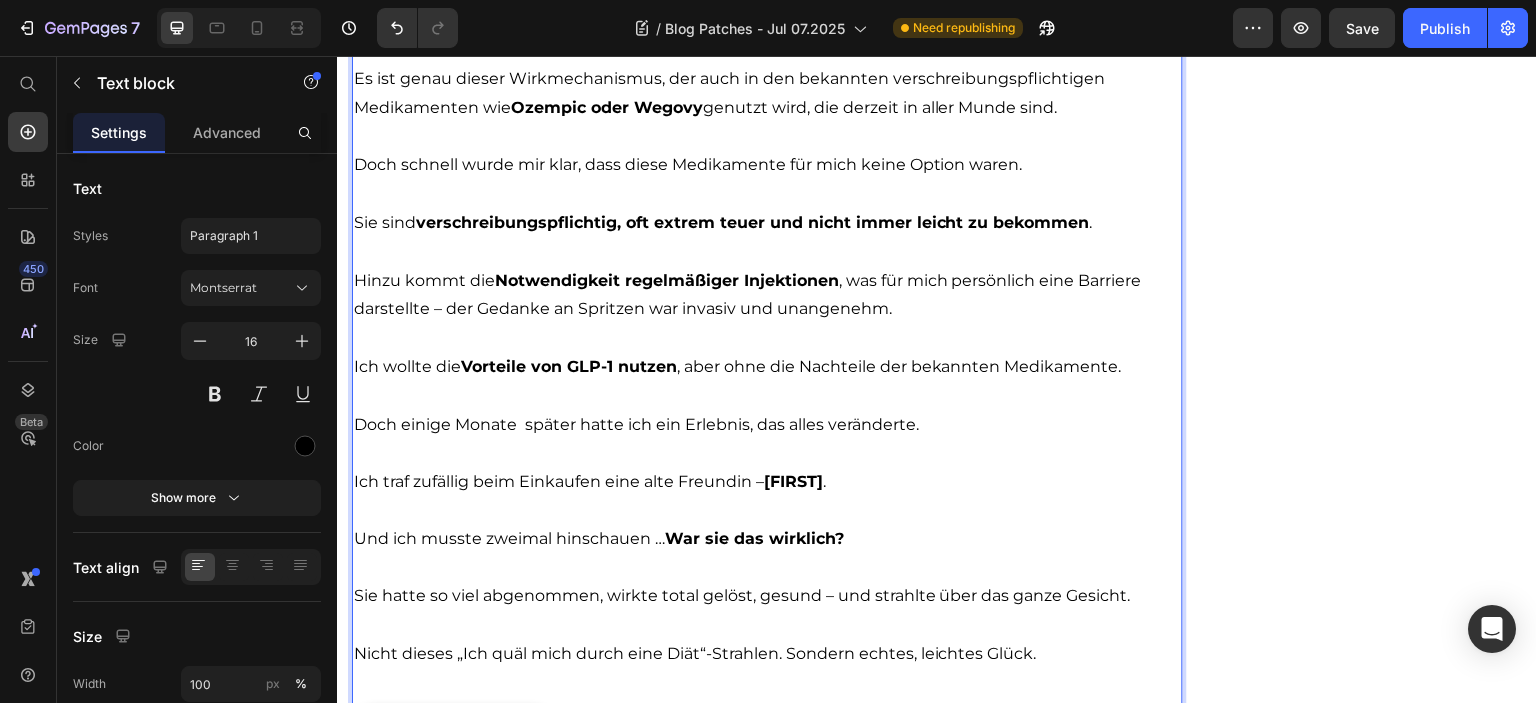 click on "Doch einige Monate  später hatte ich ein Erlebnis, das alles veränderte." at bounding box center [767, 425] 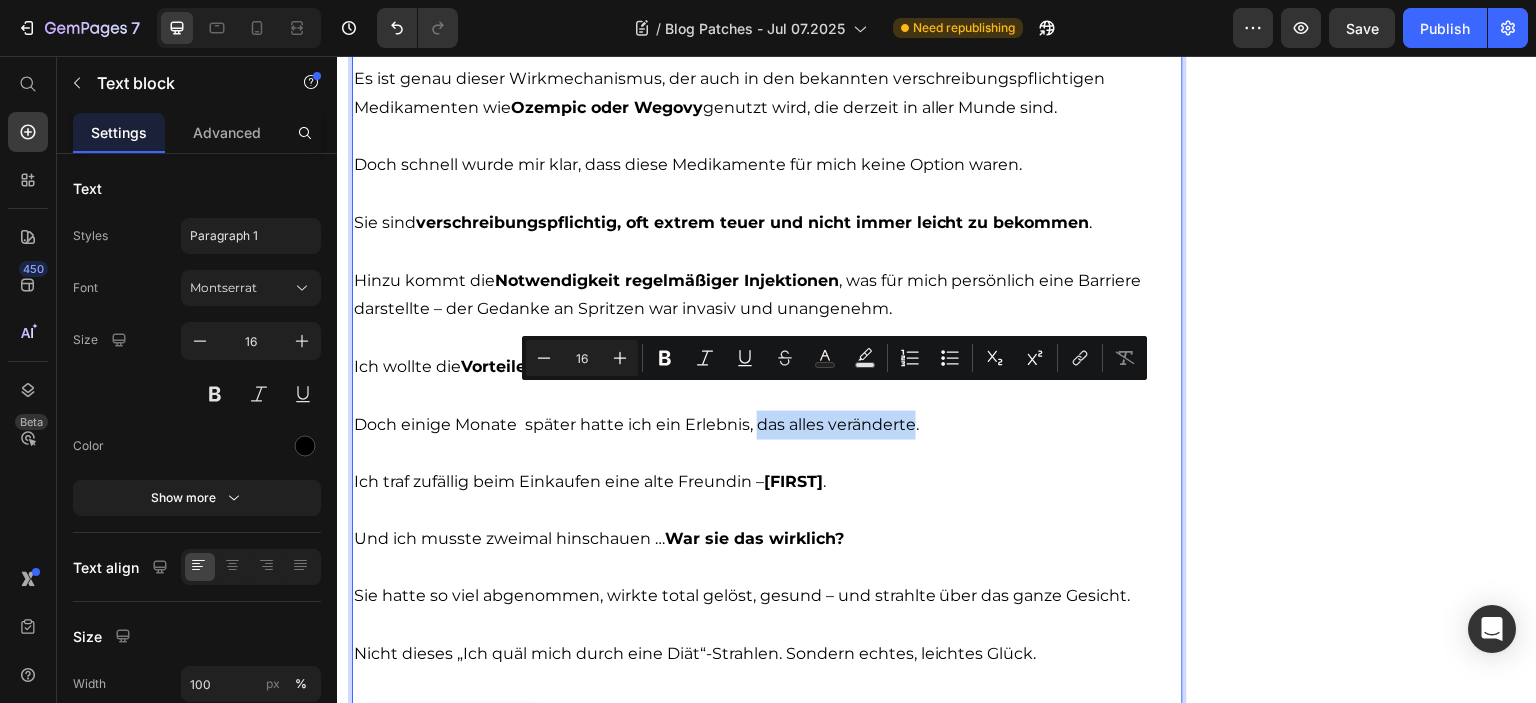 drag, startPoint x: 757, startPoint y: 402, endPoint x: 910, endPoint y: 402, distance: 153 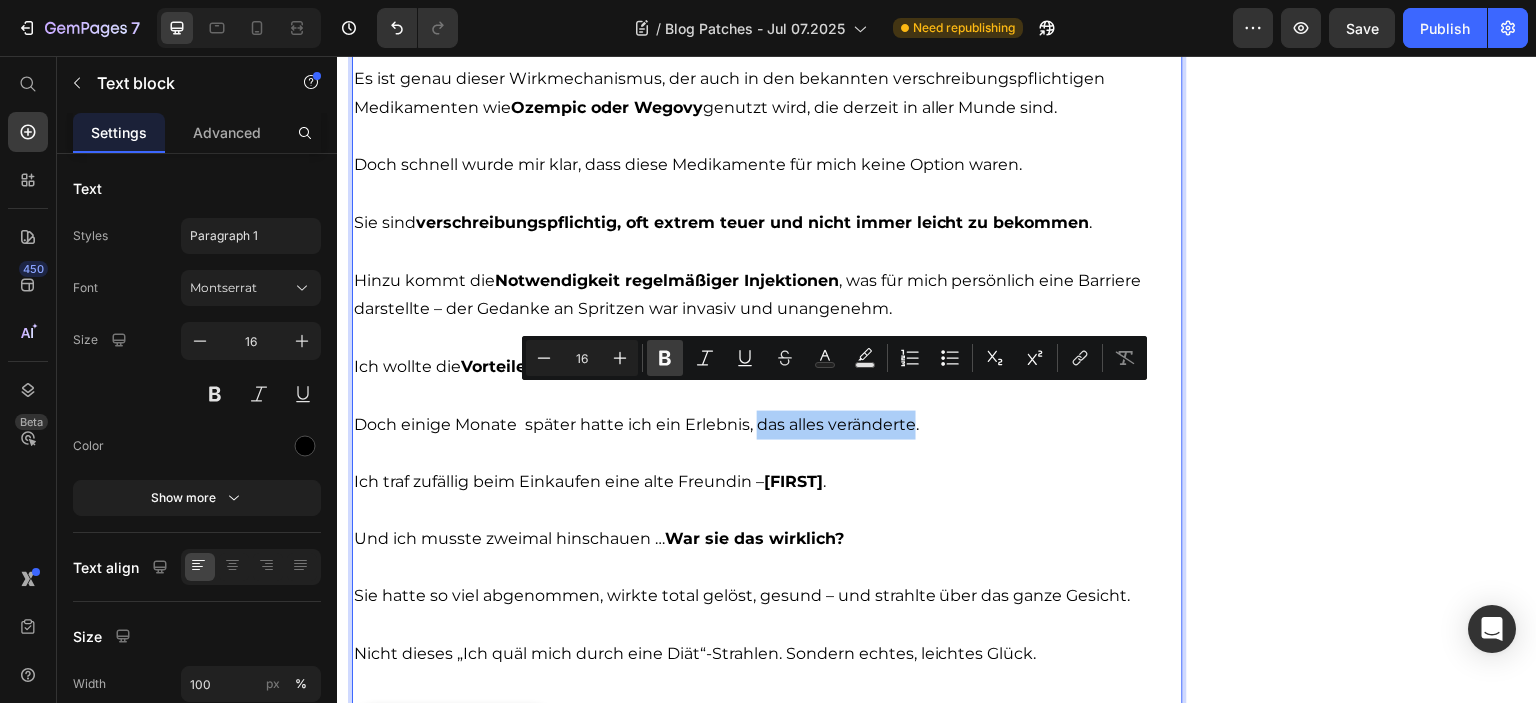 click 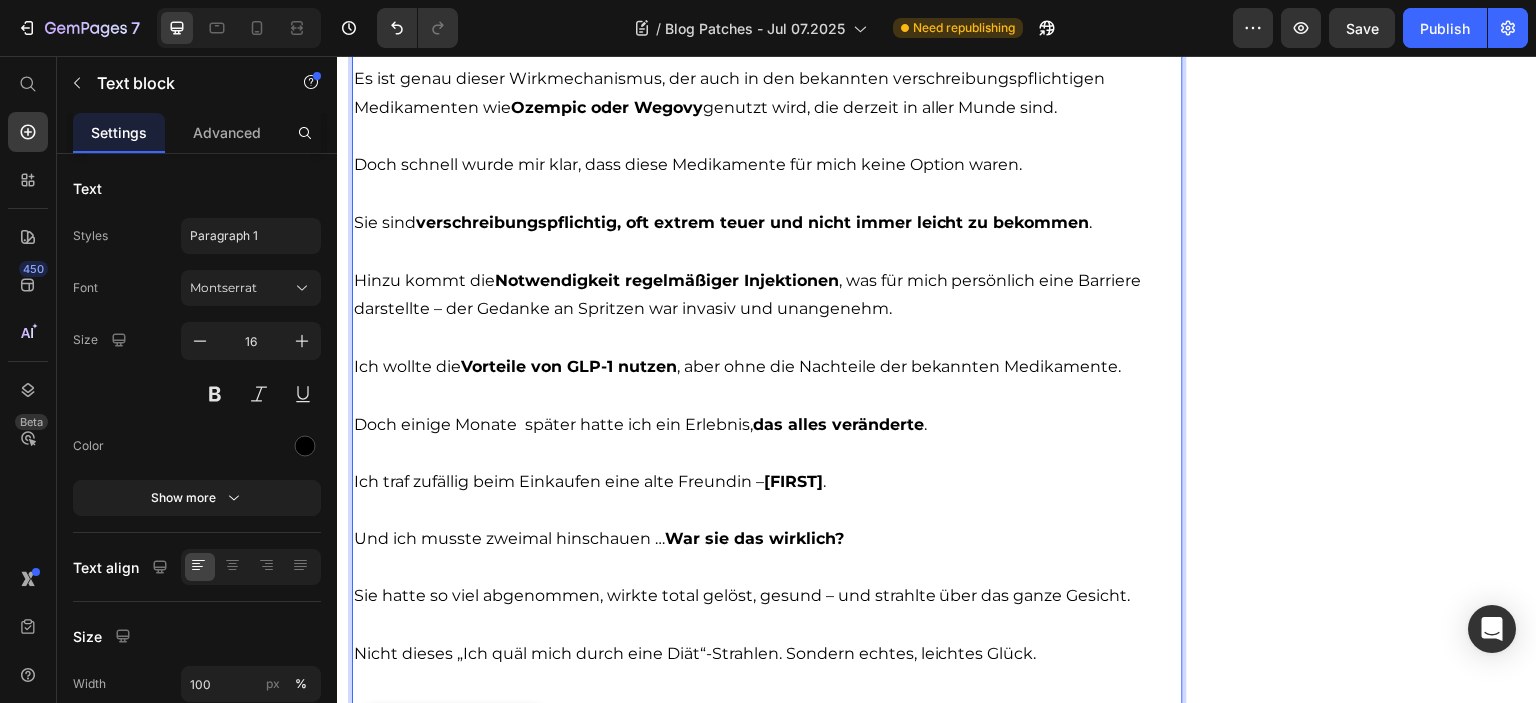 click on "Ich traf zufällig beim Einkaufen eine alte Freundin –  [FIRST] ." at bounding box center (767, 468) 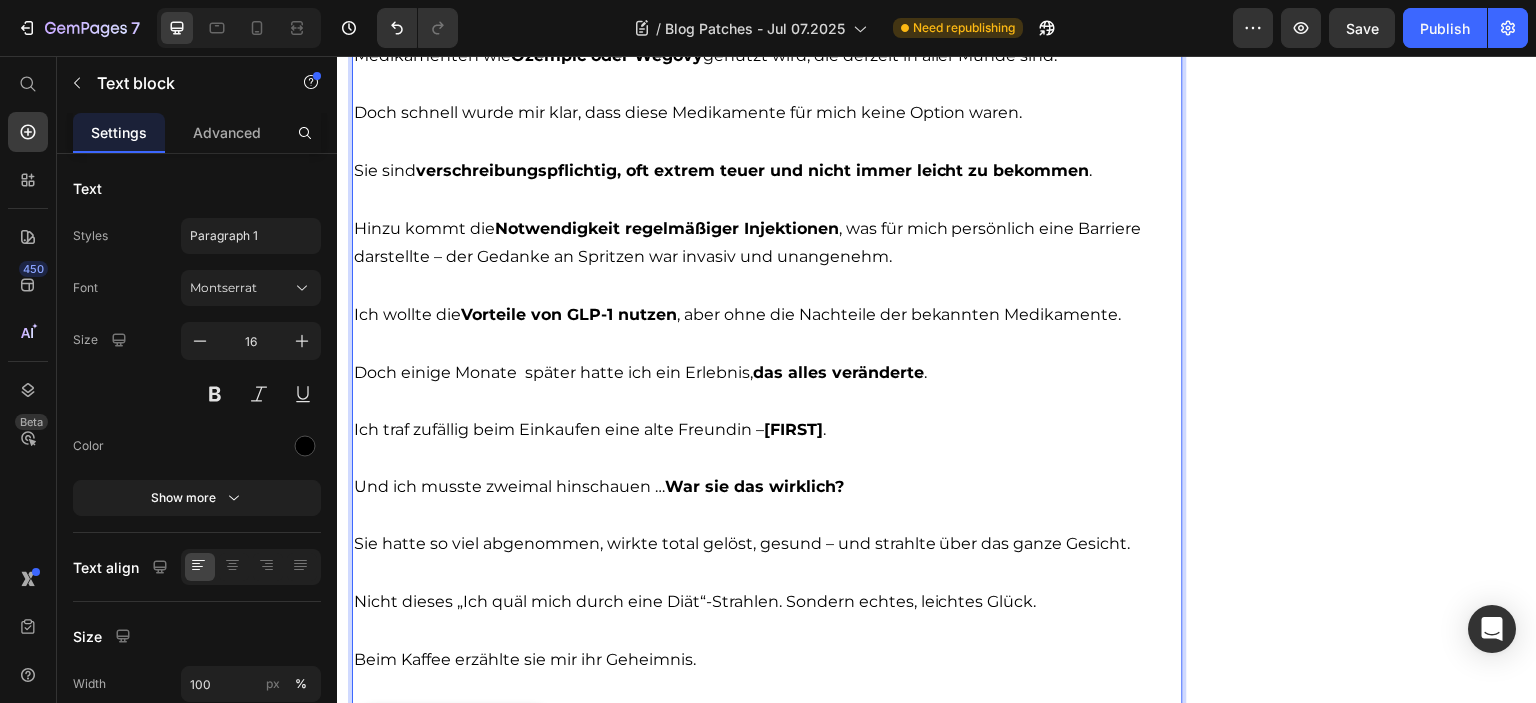 scroll, scrollTop: 6256, scrollLeft: 0, axis: vertical 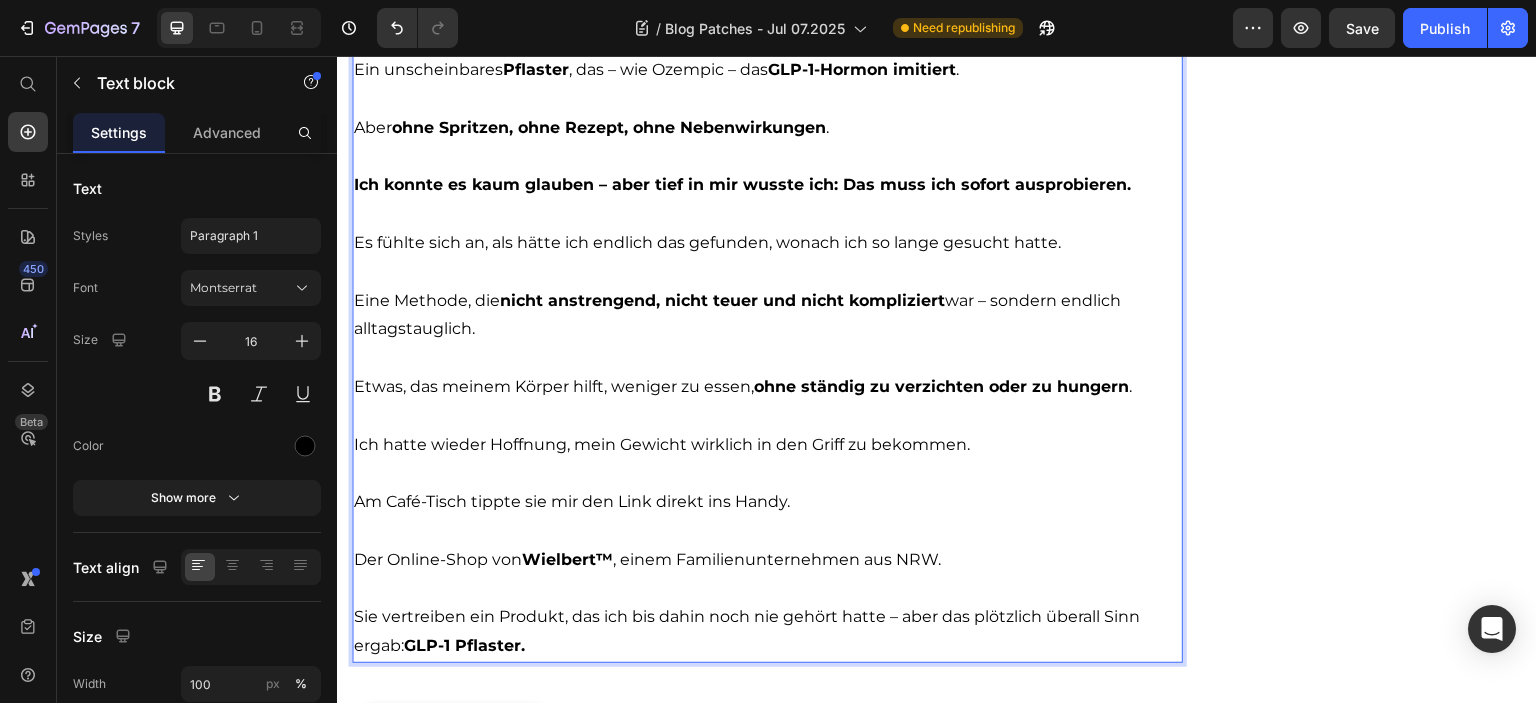 click on "GLP-1 Pflaster." at bounding box center (464, 645) 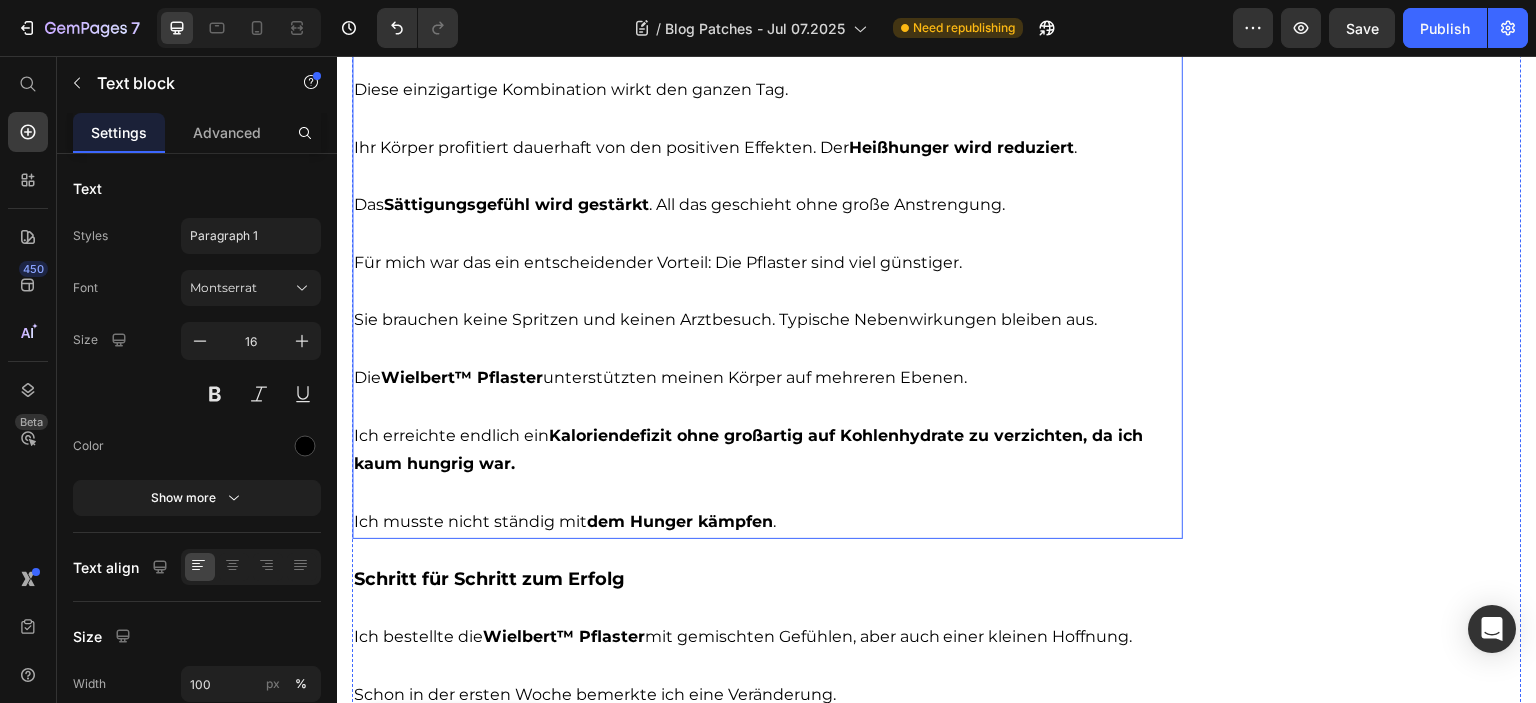 scroll, scrollTop: 9456, scrollLeft: 0, axis: vertical 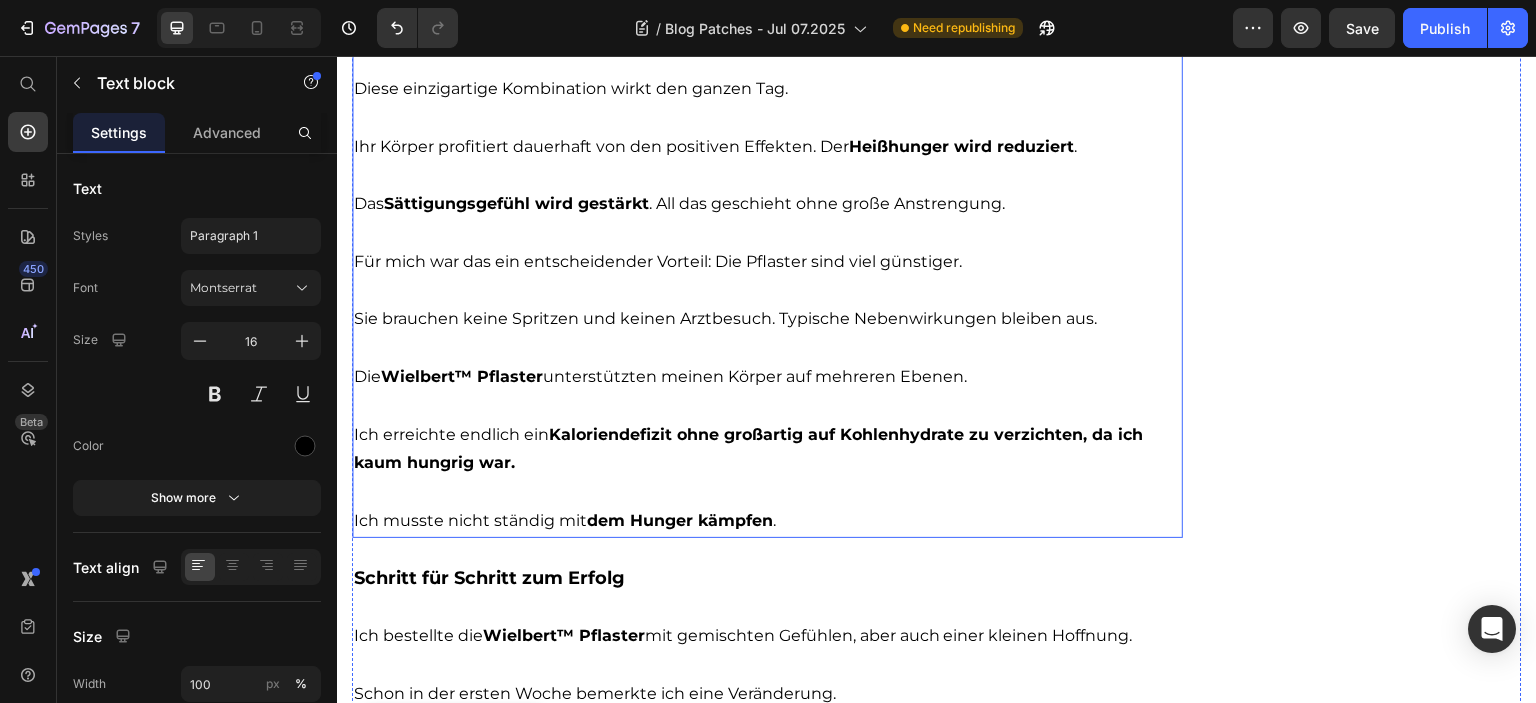 click on "Für mich war das ein entscheidender Vorteil: Die Pflaster sind viel günstiger." at bounding box center [767, 262] 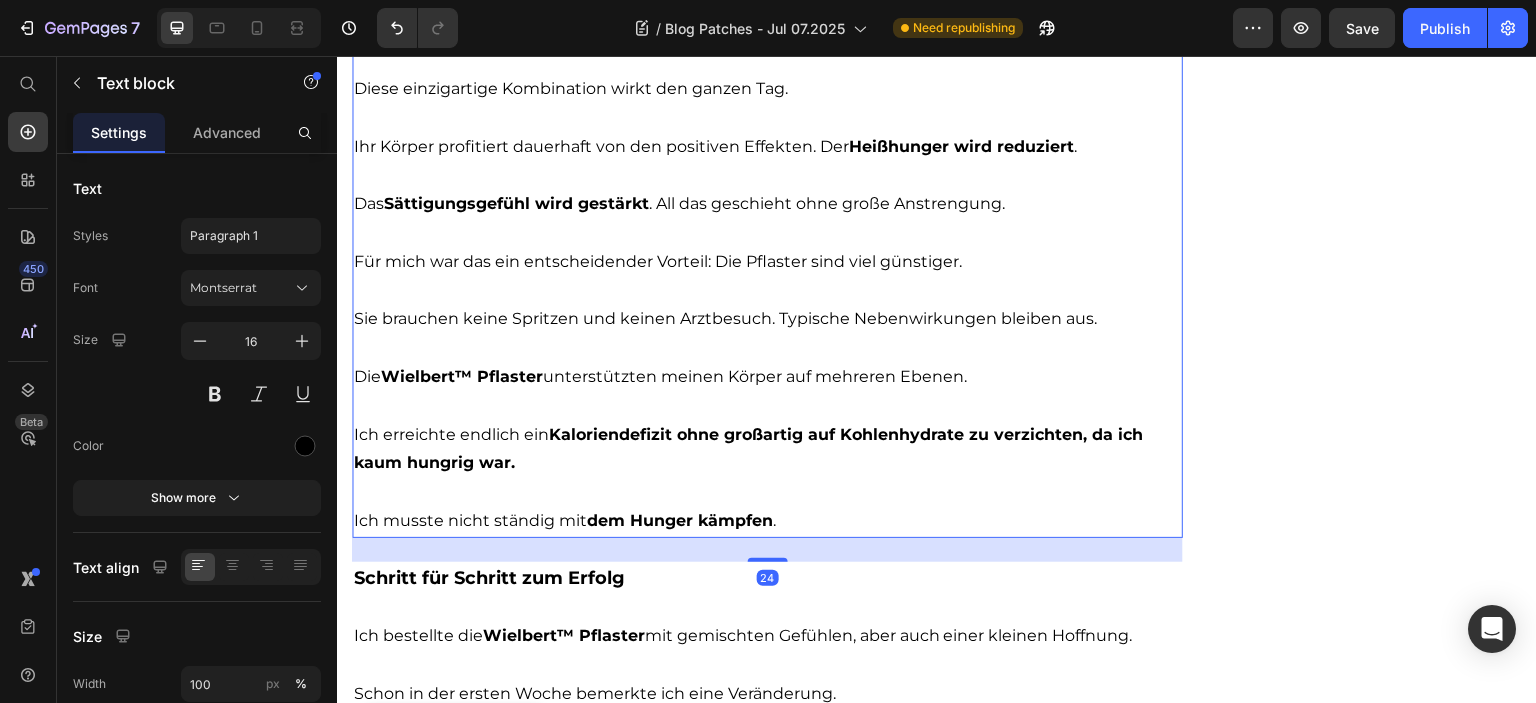 click on "Für mich war das ein entscheidender Vorteil: Die Pflaster sind viel günstiger." at bounding box center [767, 262] 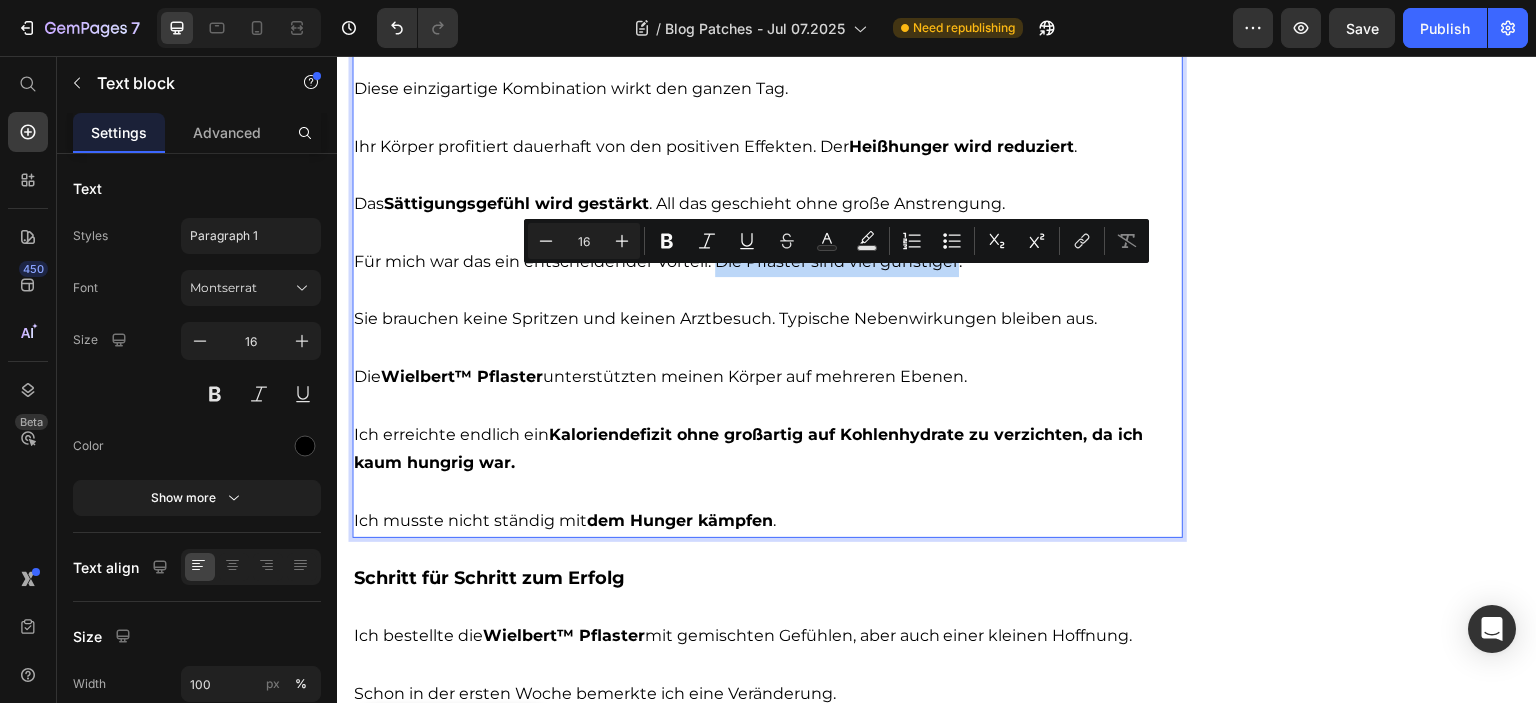 drag, startPoint x: 720, startPoint y: 283, endPoint x: 956, endPoint y: 287, distance: 236.03389 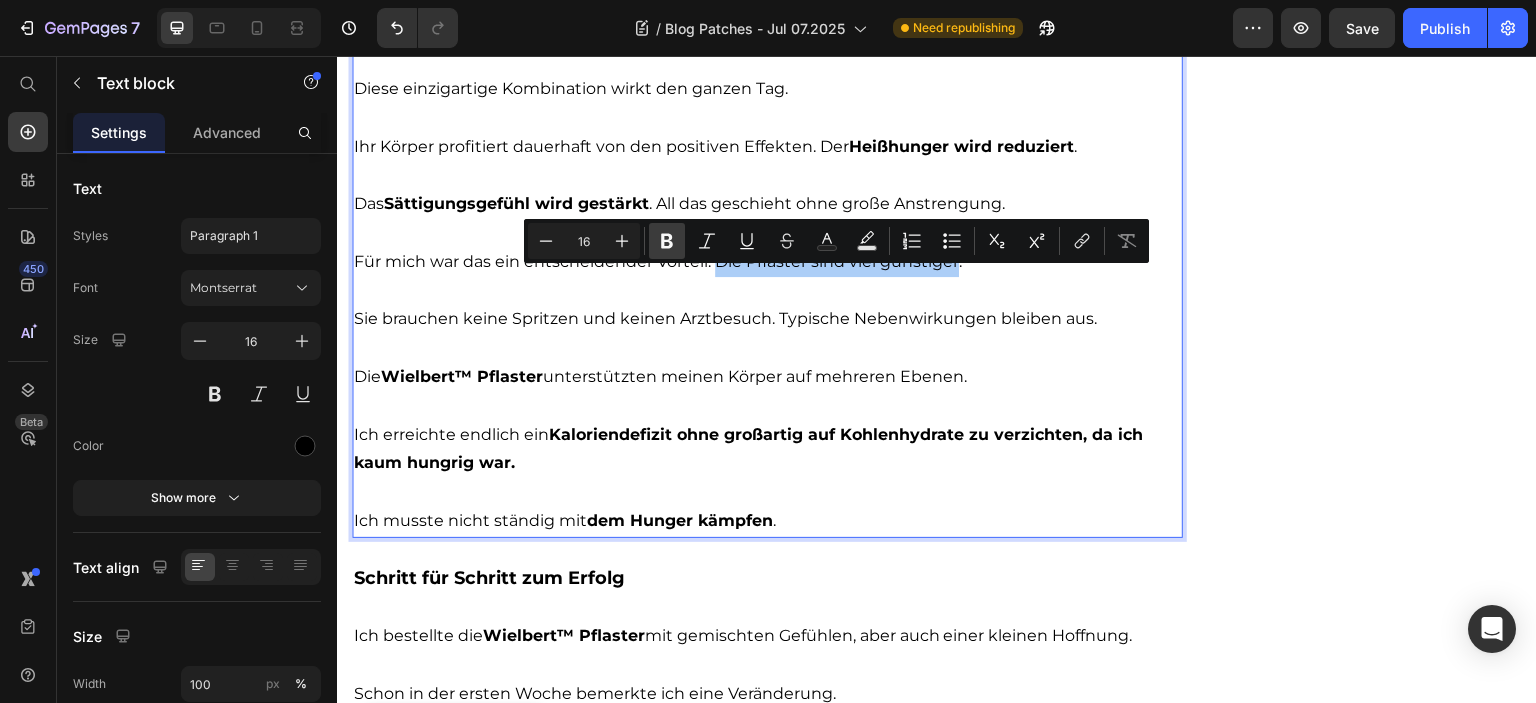 drag, startPoint x: 665, startPoint y: 246, endPoint x: 375, endPoint y: 351, distance: 308.4234 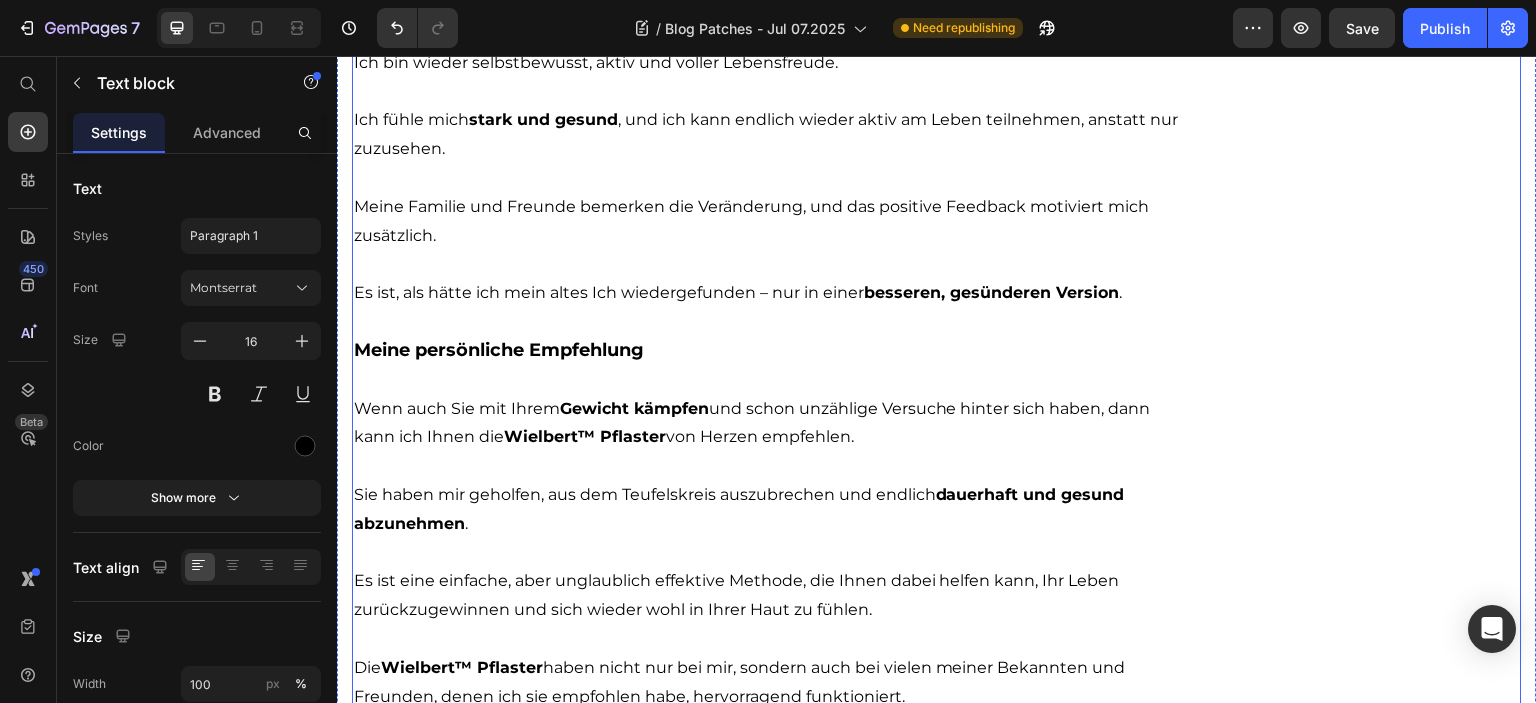 scroll, scrollTop: 10956, scrollLeft: 0, axis: vertical 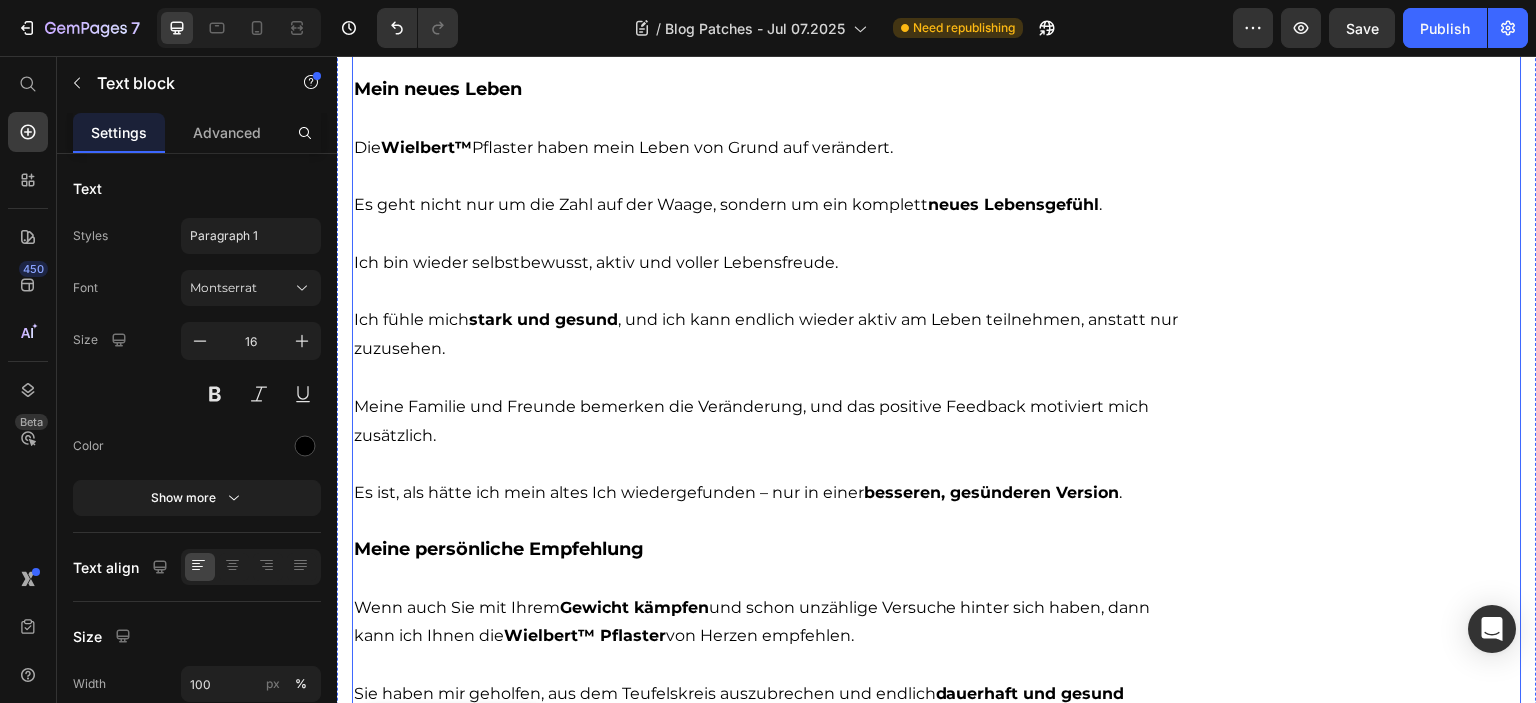 click at bounding box center [767, 41] 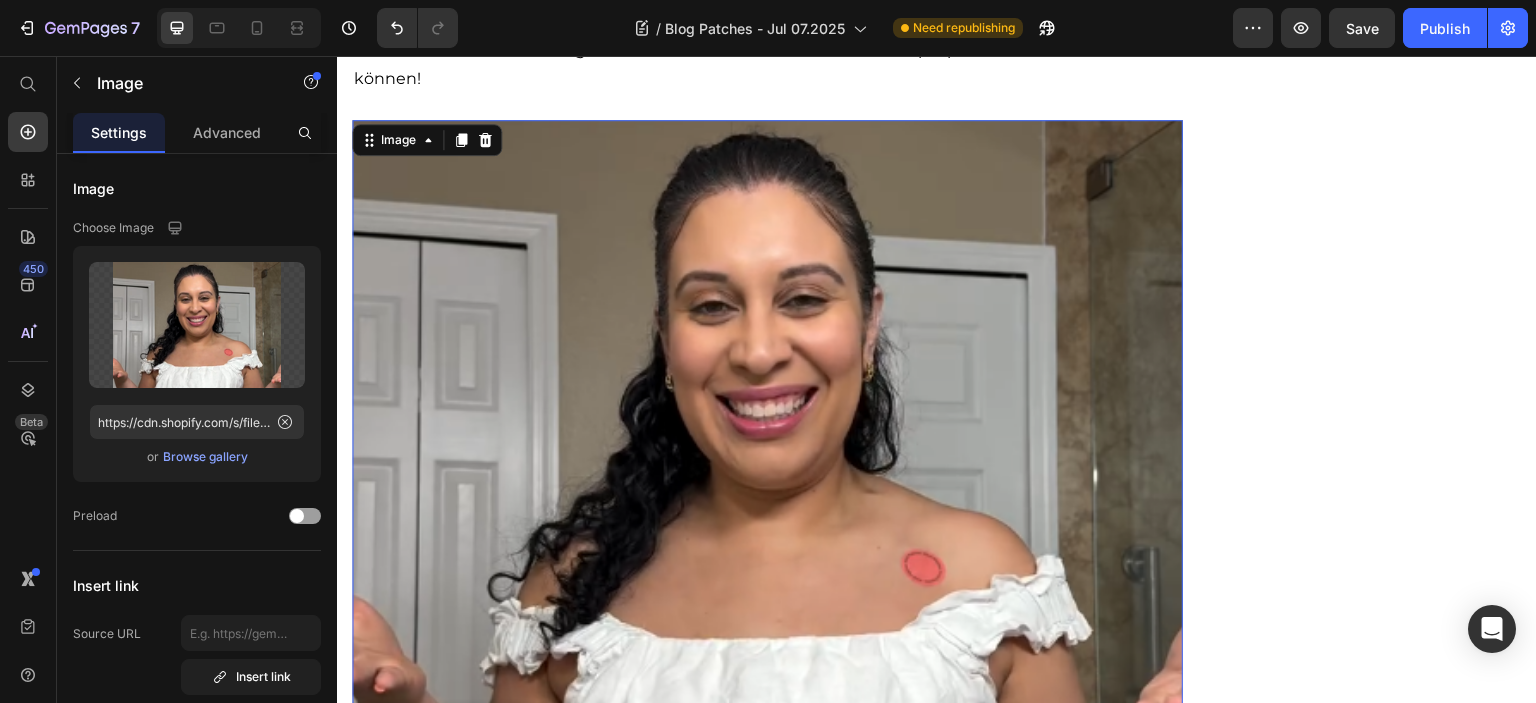 scroll, scrollTop: 10856, scrollLeft: 0, axis: vertical 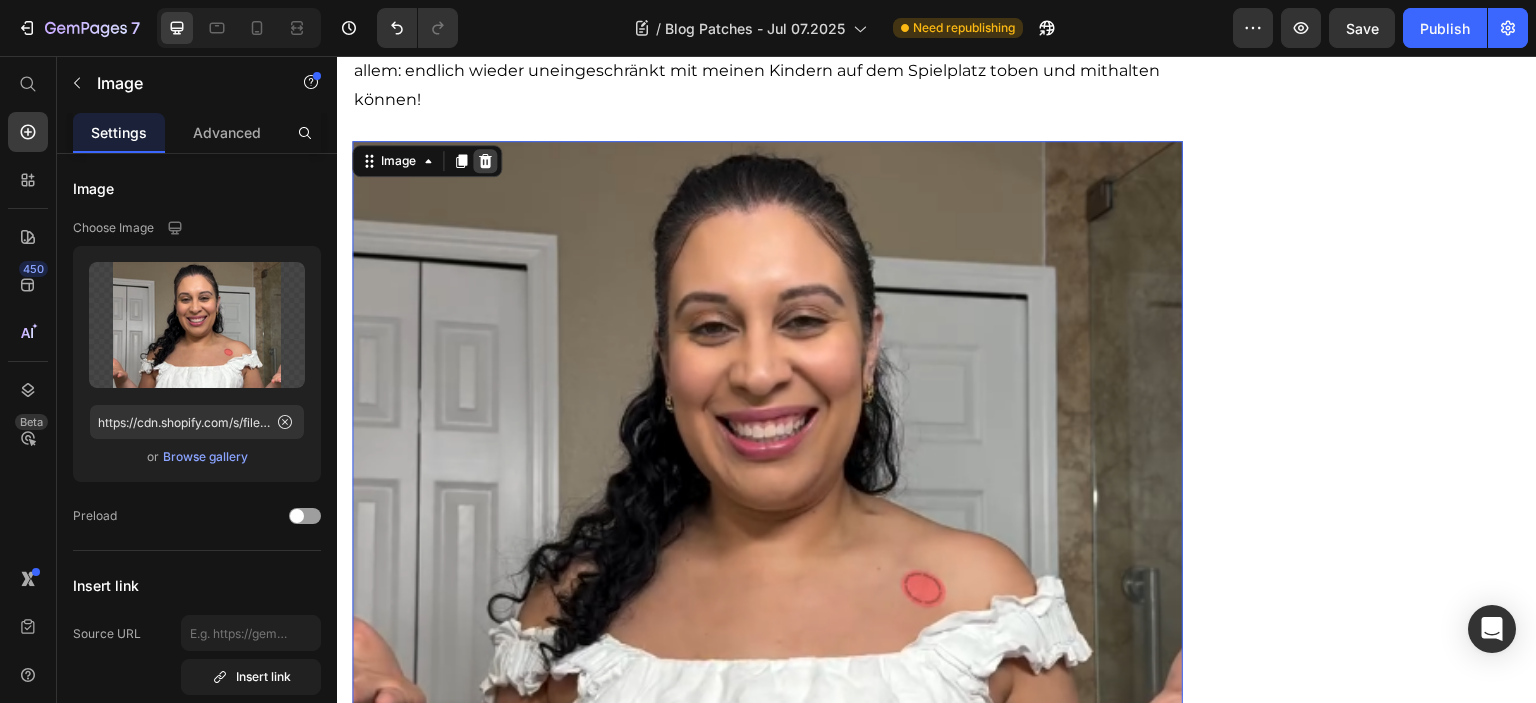 click 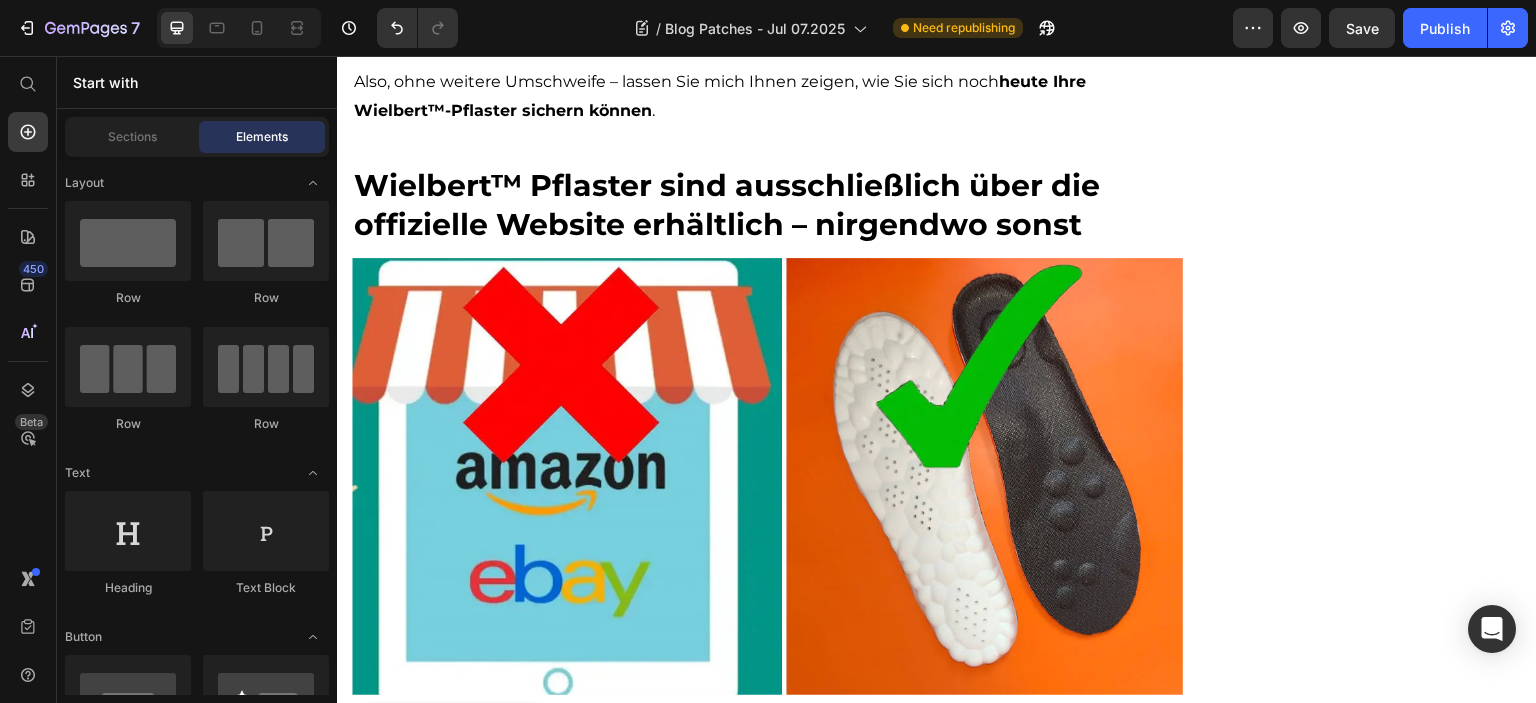 scroll, scrollTop: 14756, scrollLeft: 0, axis: vertical 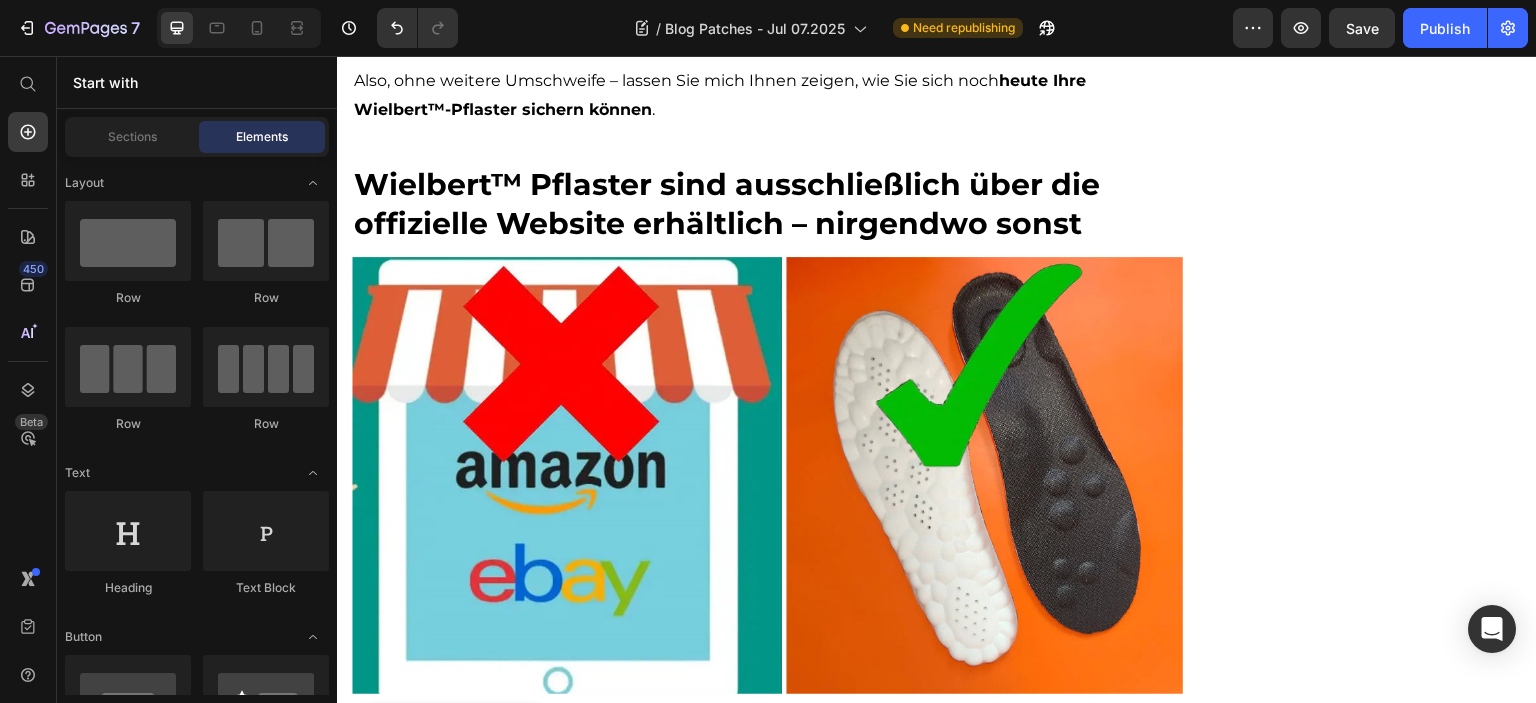 click on "Sabine Rütter" at bounding box center (513, -1485) 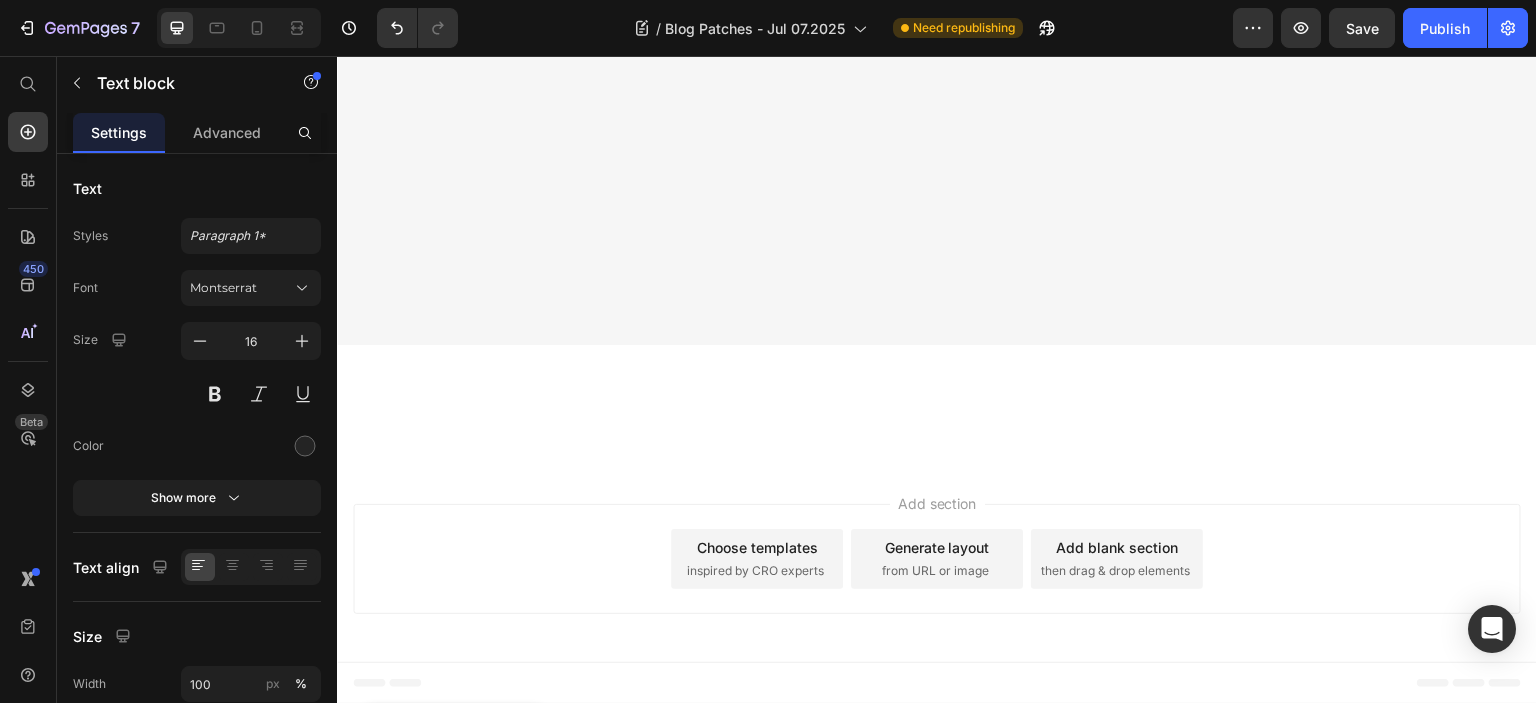 scroll, scrollTop: 17856, scrollLeft: 0, axis: vertical 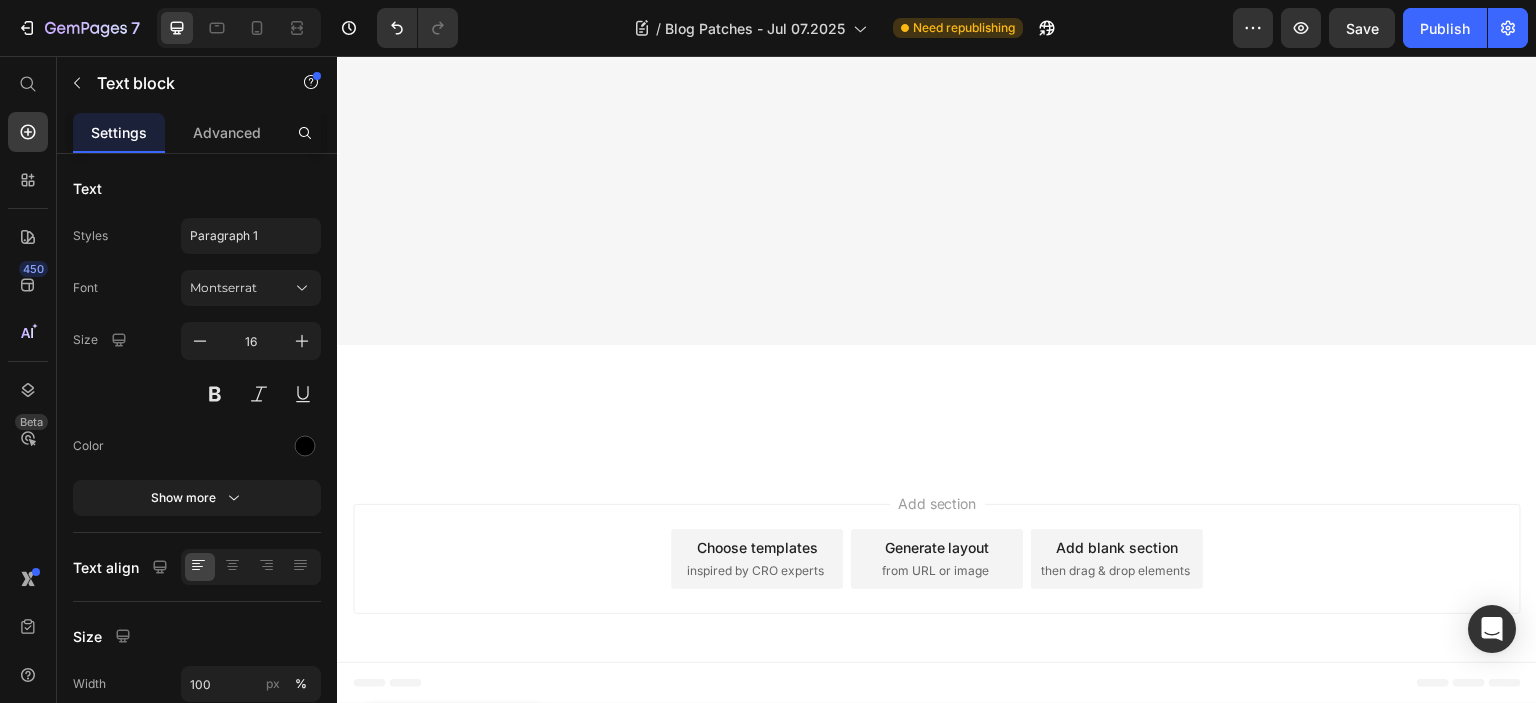 click on "Dort zahlen Sie nur 29,98 €/Packung. Doch heute – als  exklusives Angebot  und nur solange der Vorrat reicht:  Kaufen Sie eins, erhalten Sie eine weitere Packung gratis dazu!" at bounding box center (767, -1808) 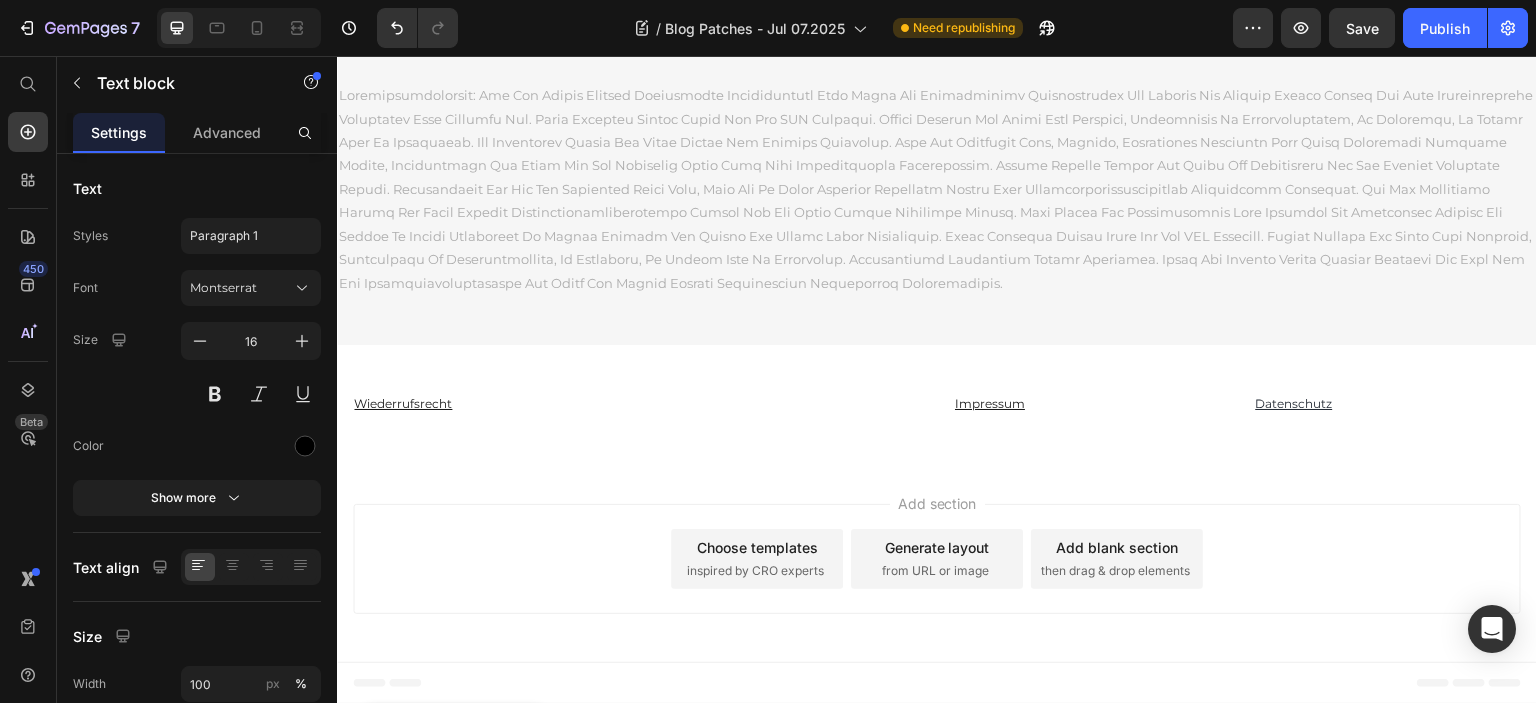 scroll, scrollTop: 19956, scrollLeft: 0, axis: vertical 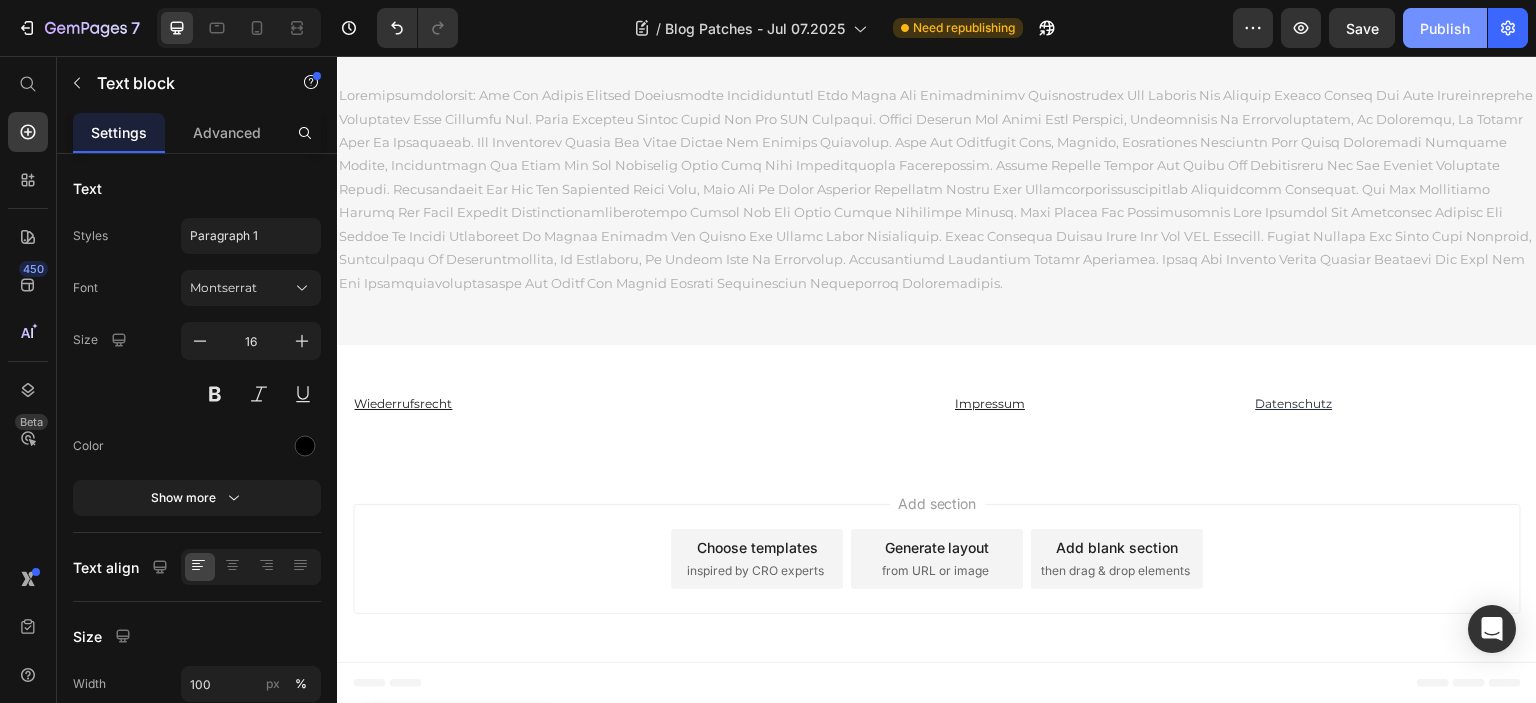 click on "Publish" at bounding box center (1445, 28) 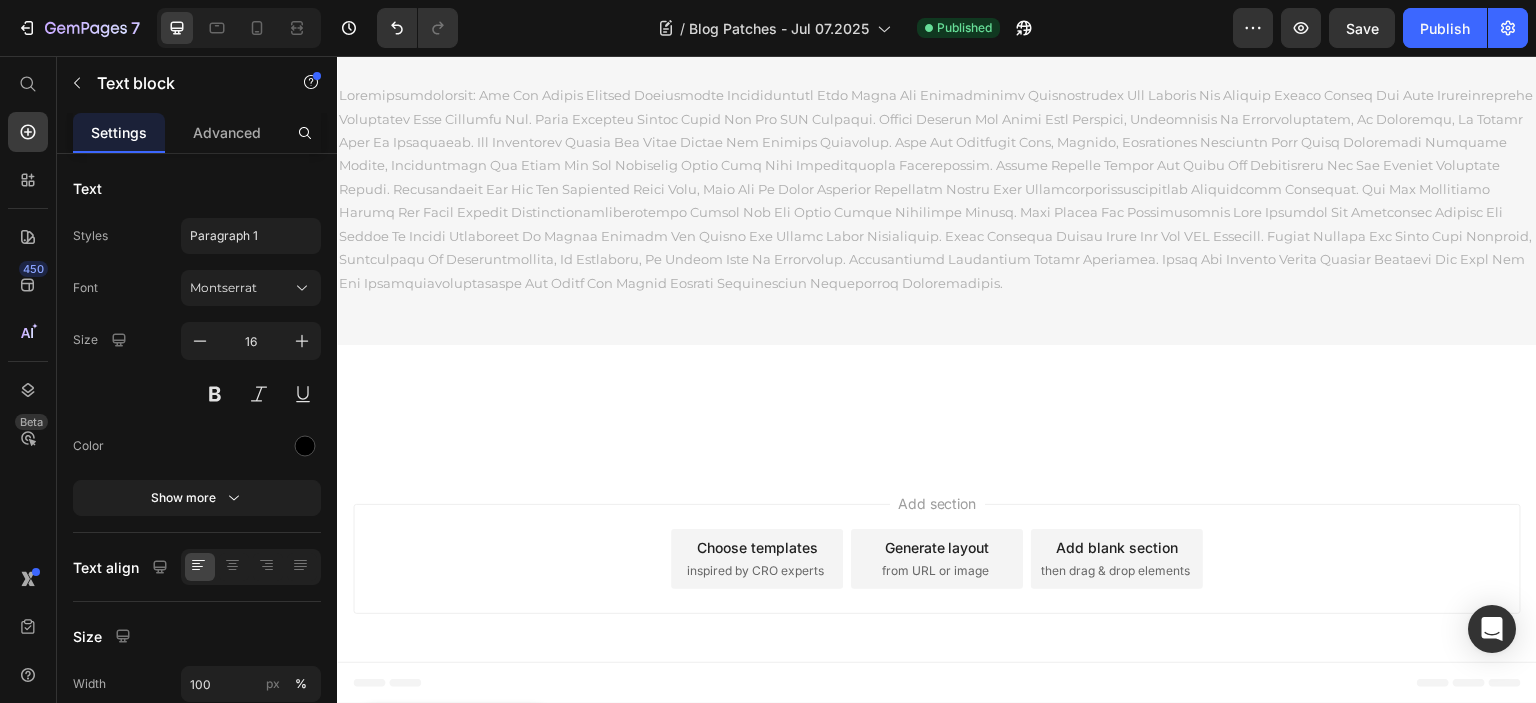 scroll, scrollTop: 19456, scrollLeft: 0, axis: vertical 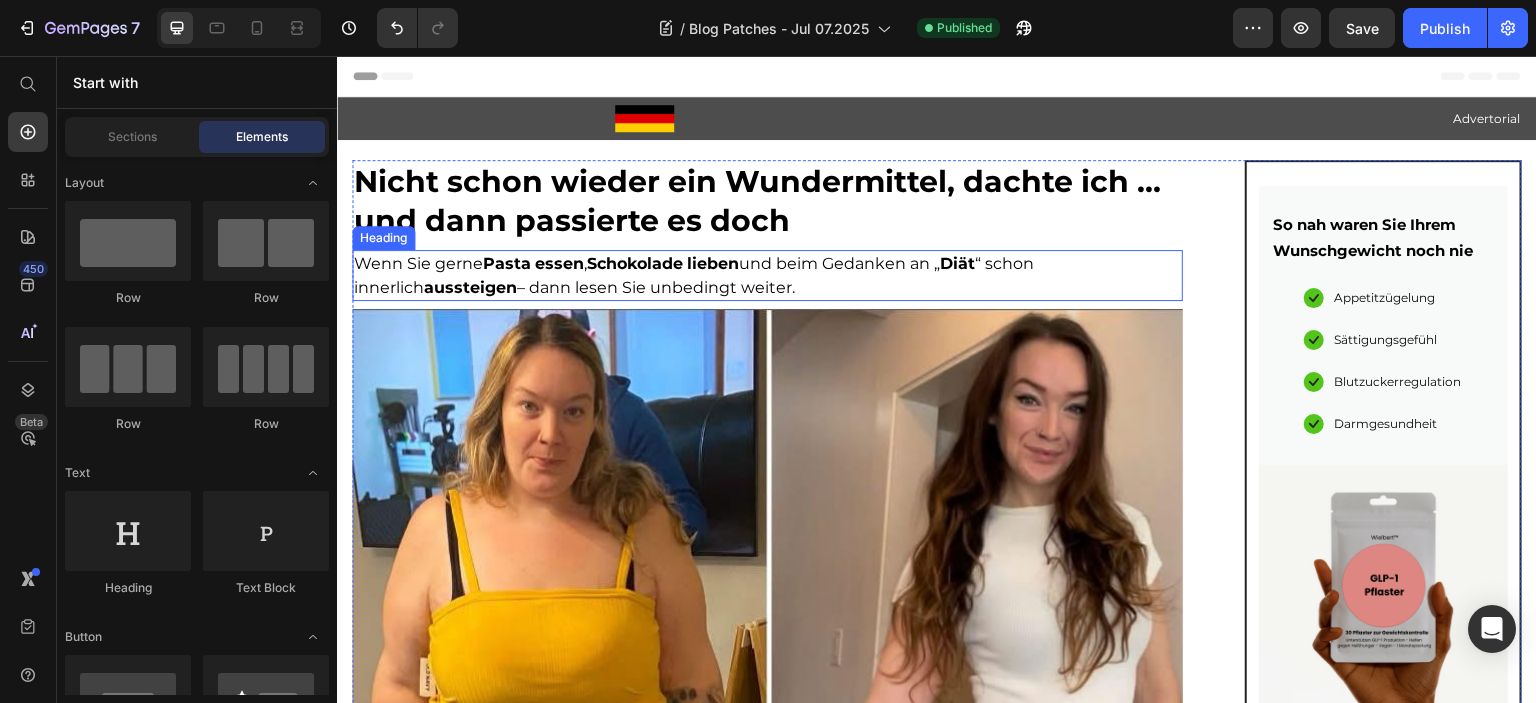 click on "Wenn Sie gerne  Pasta   essen ,  Schokolade   lieben  und beim Gedanken an „ Diät “ schon innerlich  aussteigen  – dann lesen Sie unbedingt weiter." at bounding box center [694, 275] 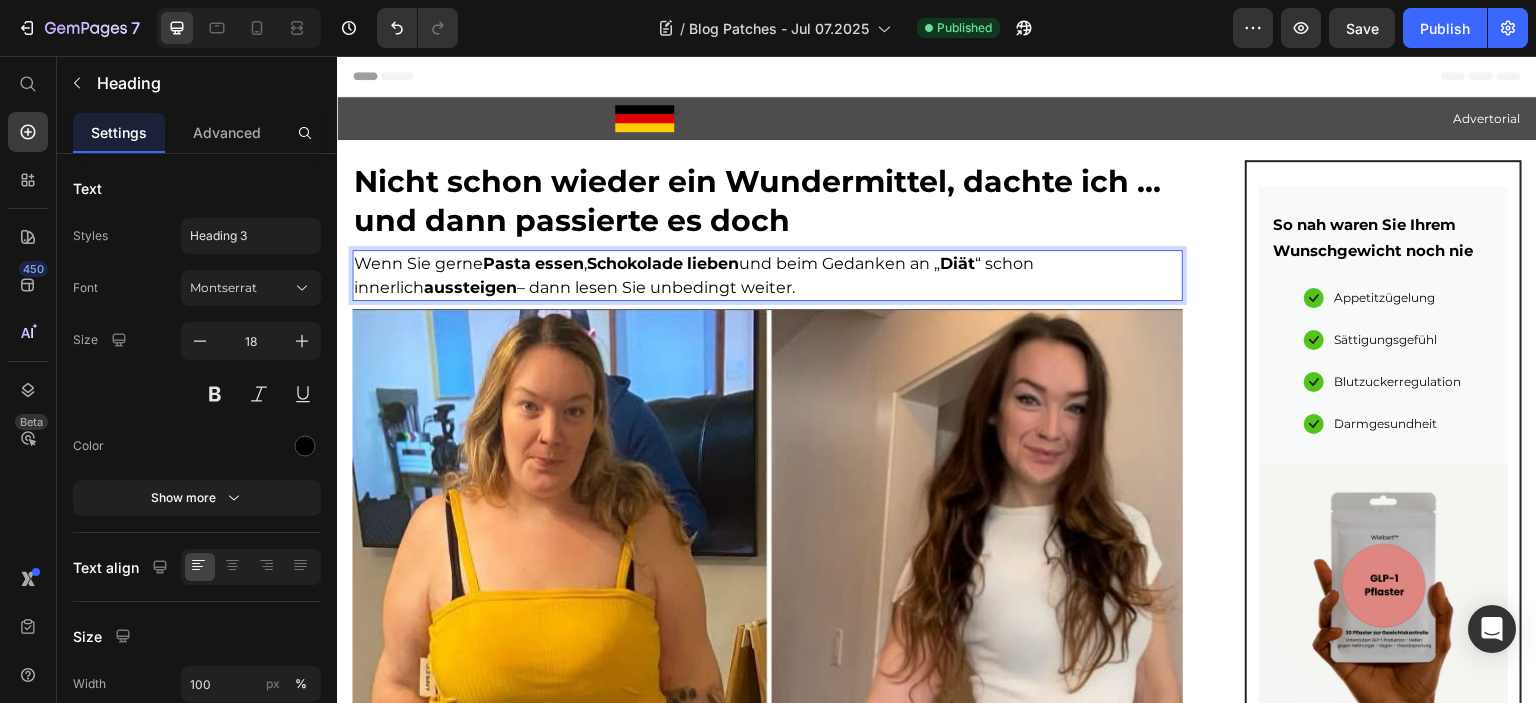 click on "Wenn Sie gerne  Pasta   essen ,  Schokolade   lieben  und beim Gedanken an „ Diät “ schon innerlich  aussteigen  – dann lesen Sie unbedingt weiter." at bounding box center (694, 275) 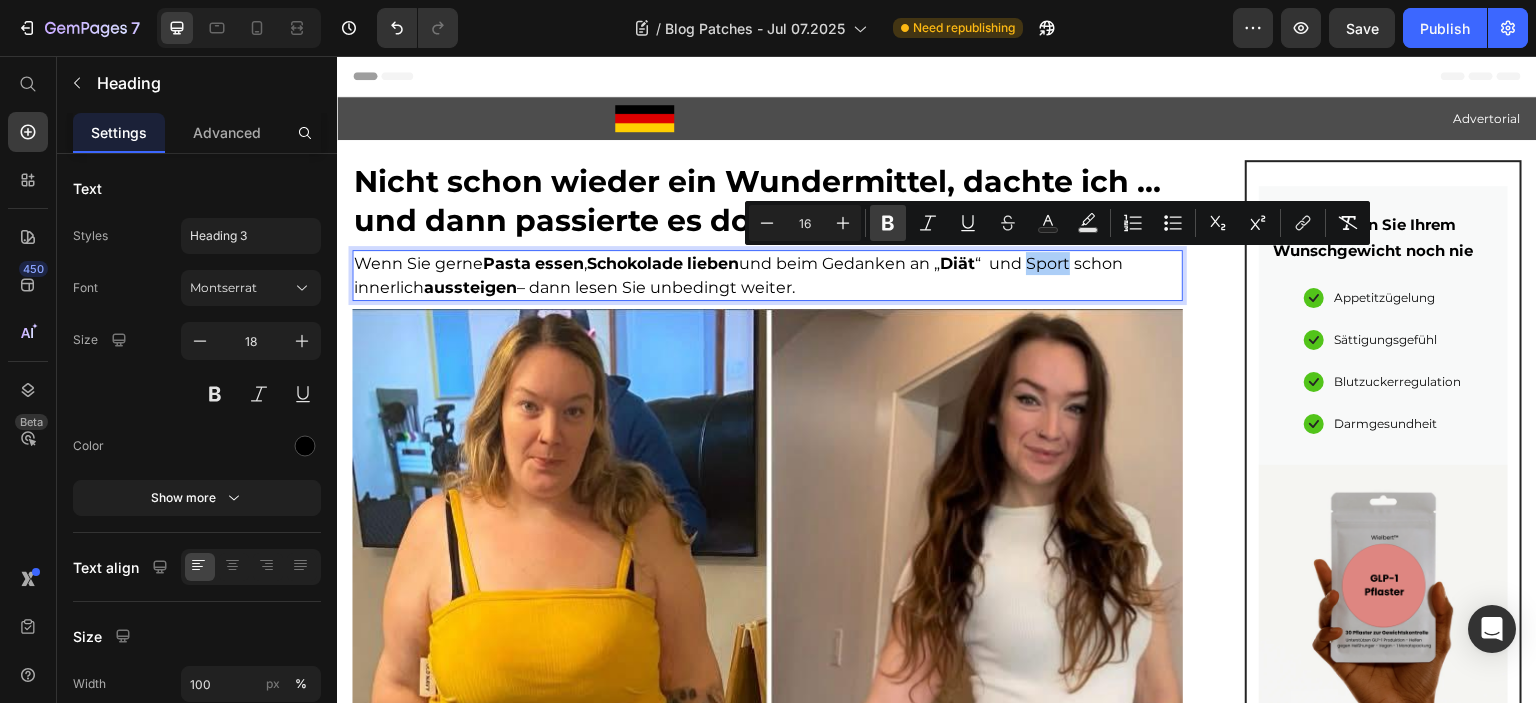 click 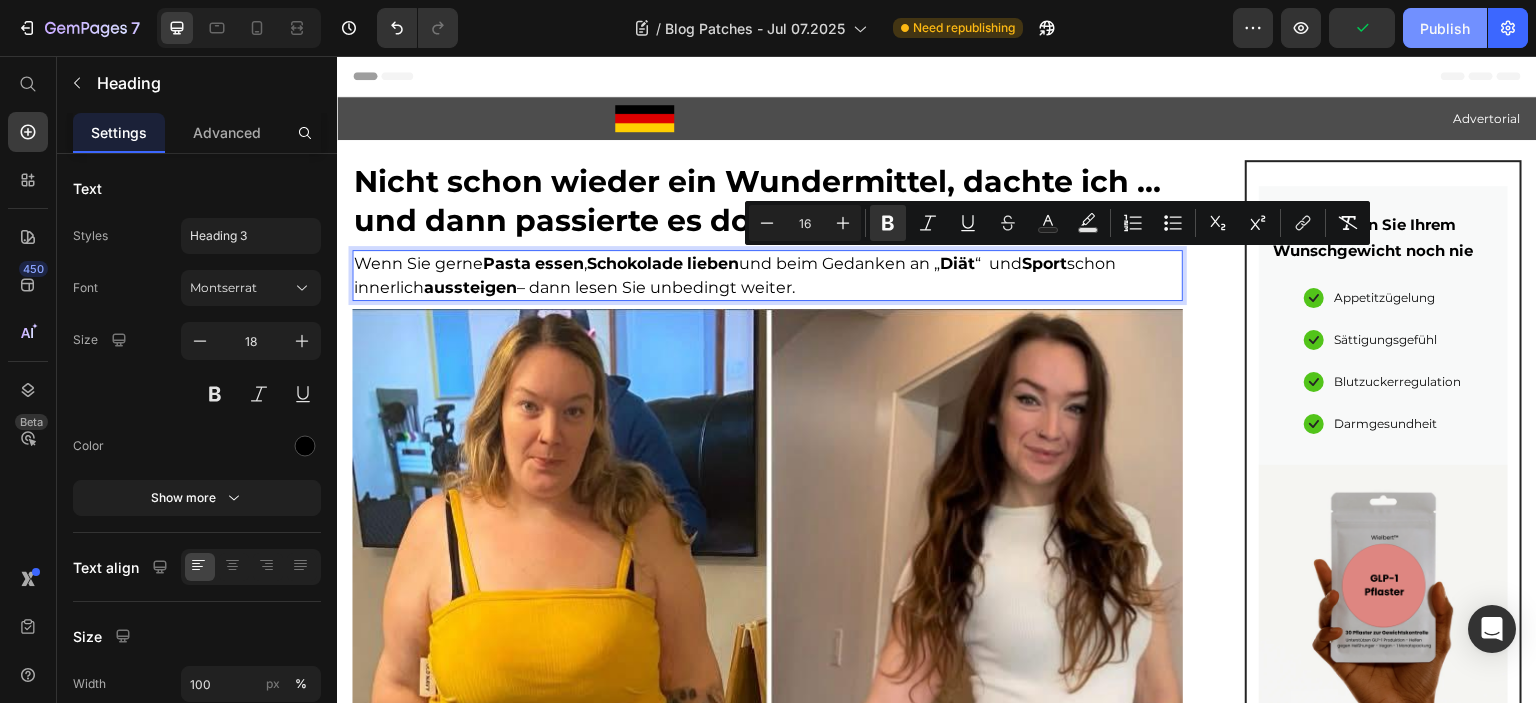 click on "Publish" at bounding box center (1445, 28) 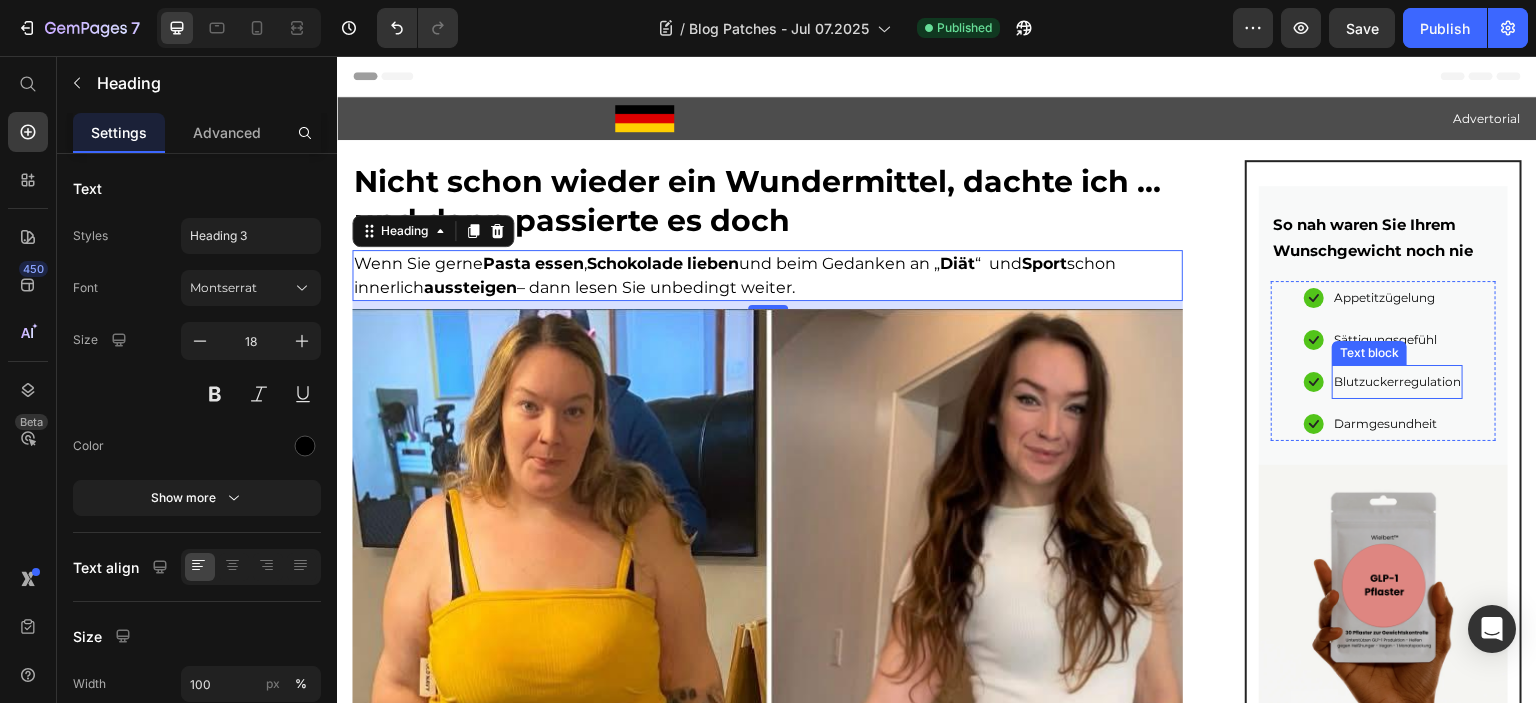 type 